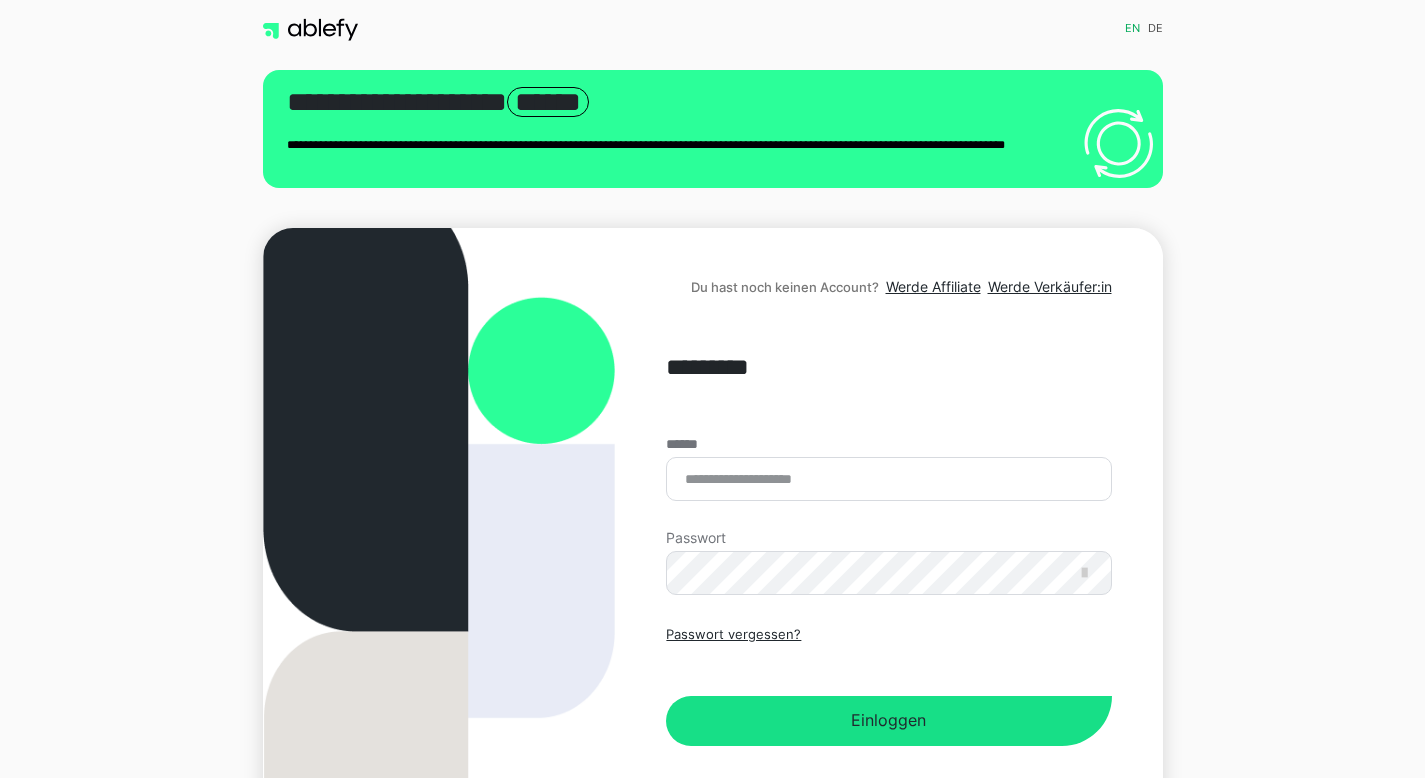 scroll, scrollTop: 0, scrollLeft: 0, axis: both 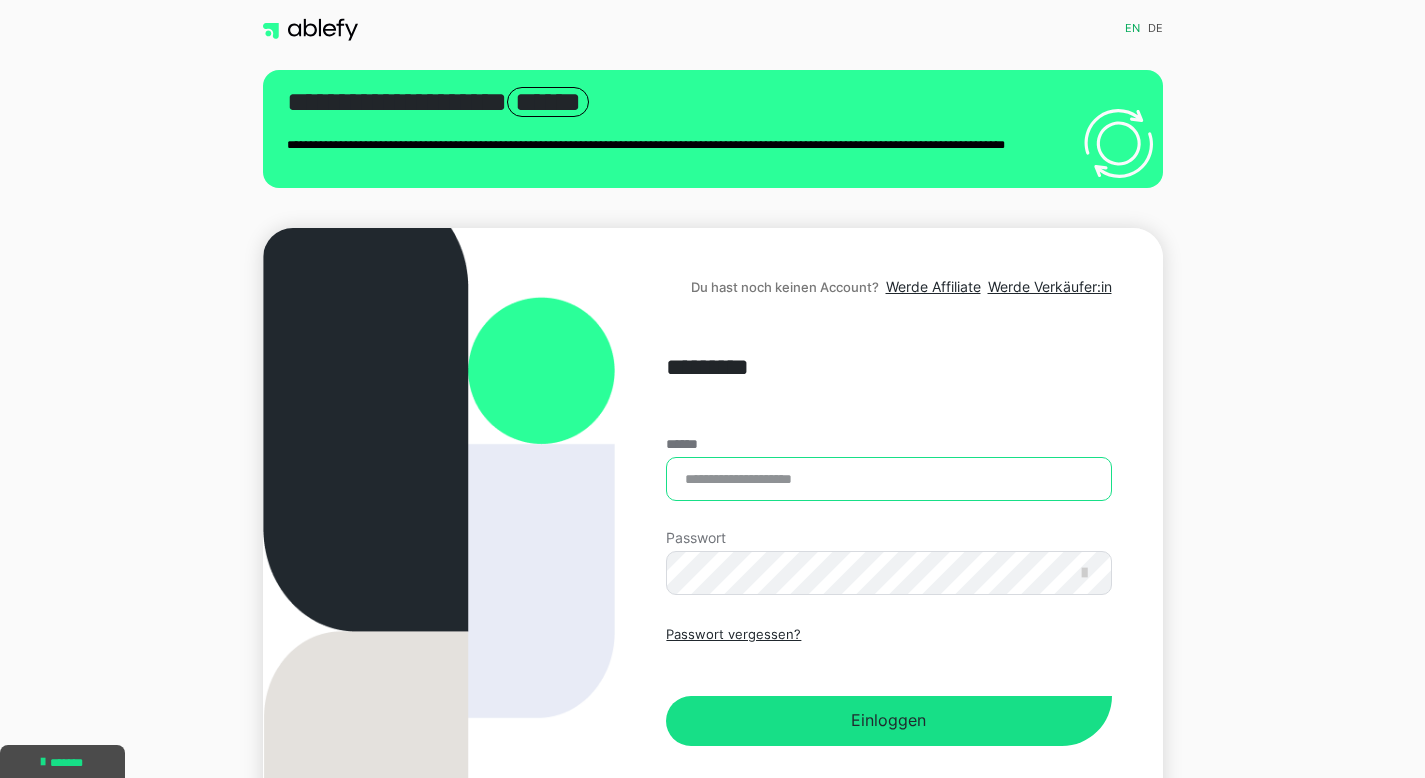 click on "******" at bounding box center [888, 479] 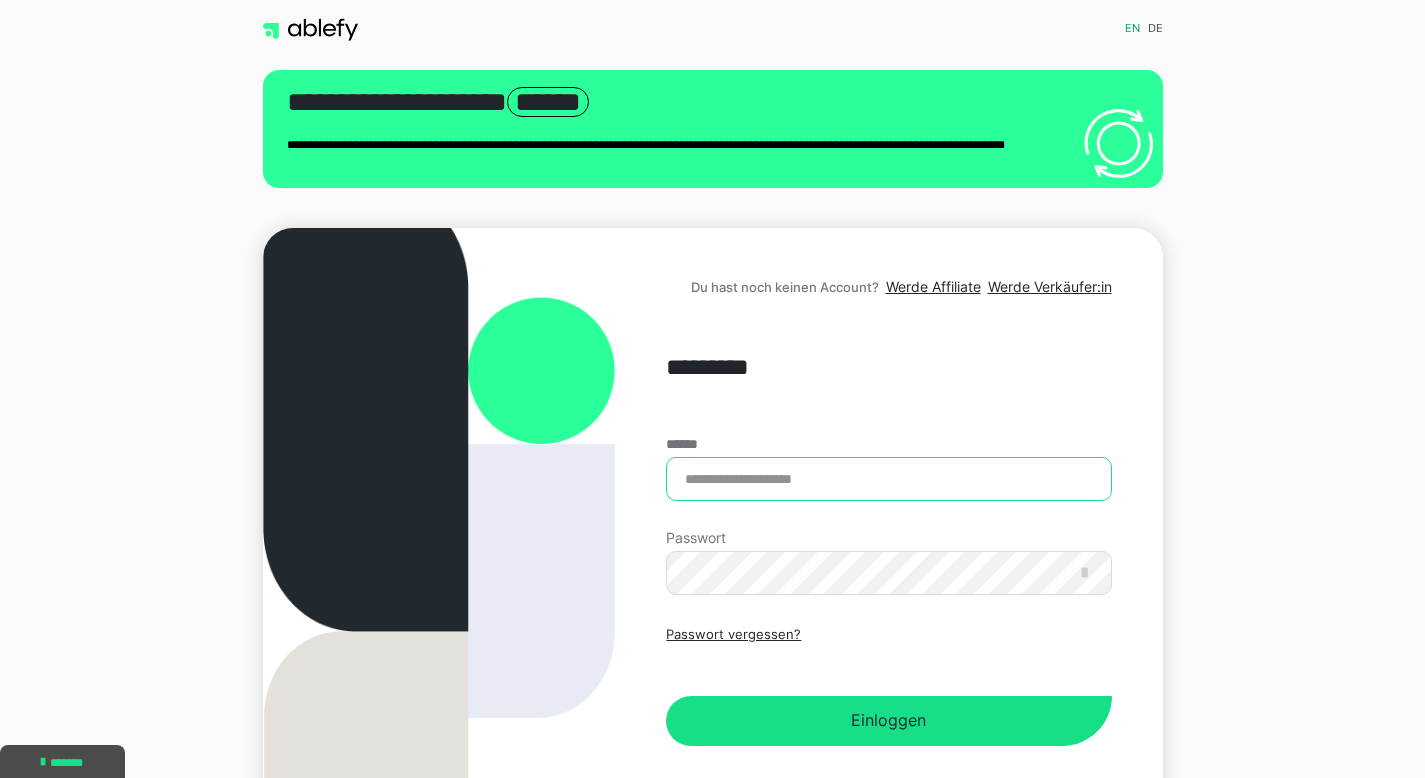 click on "******" at bounding box center (888, 479) 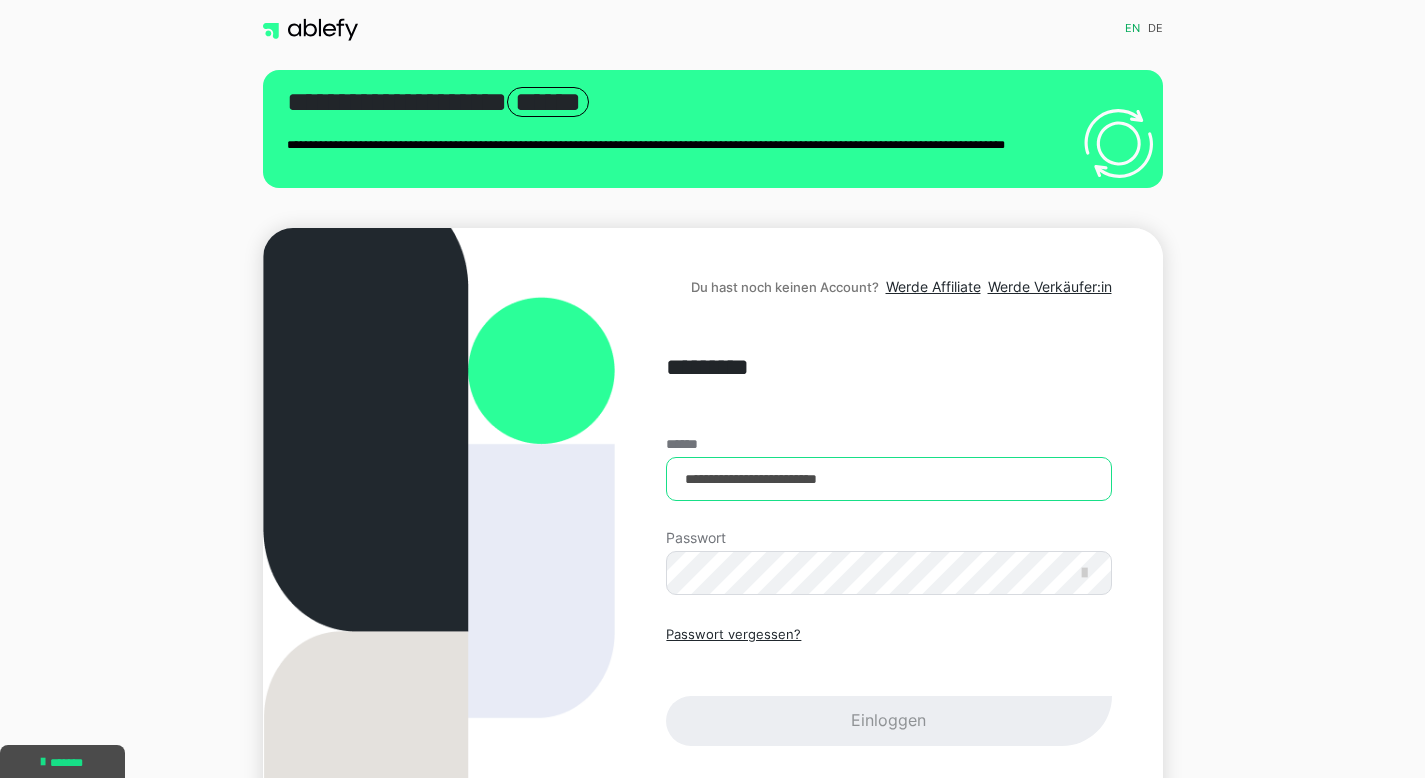type on "**********" 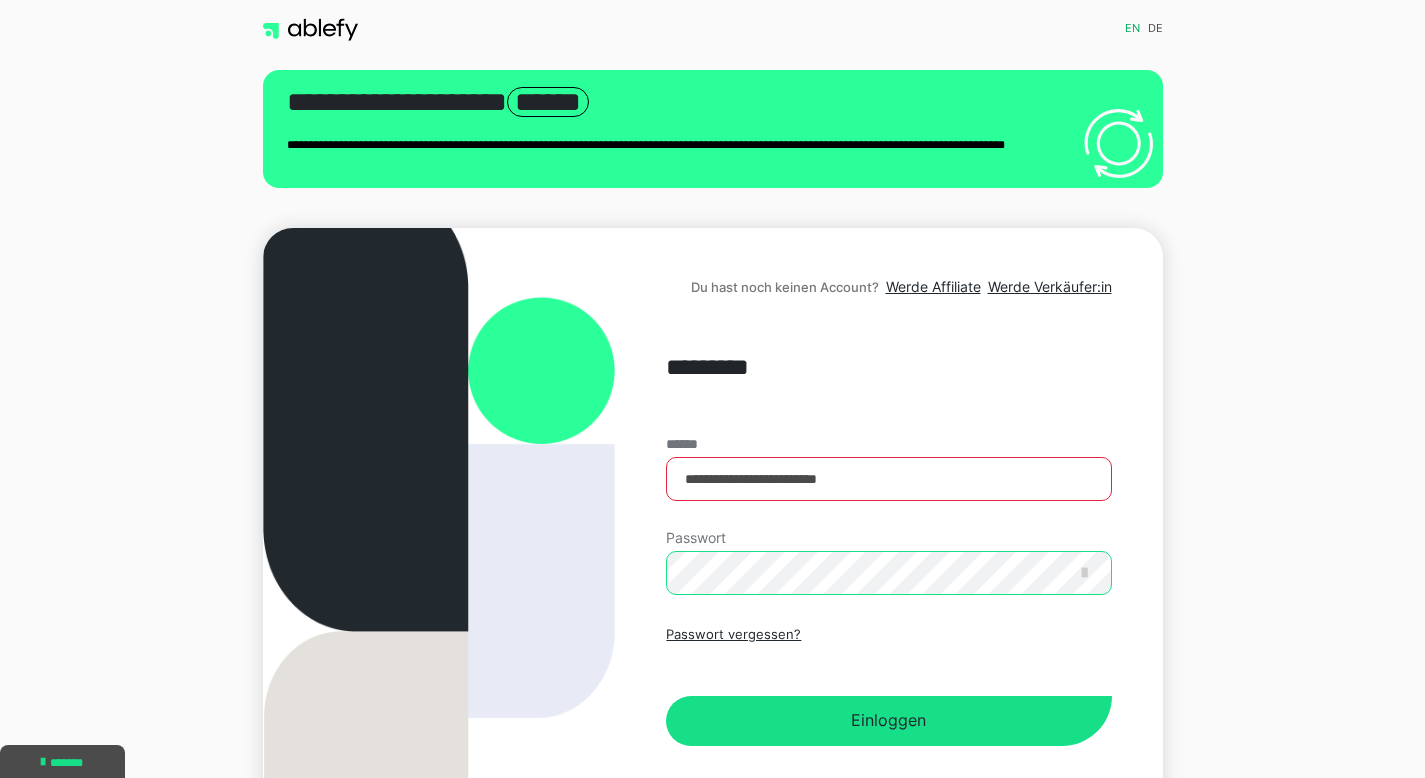 click on "Einloggen" at bounding box center (888, 721) 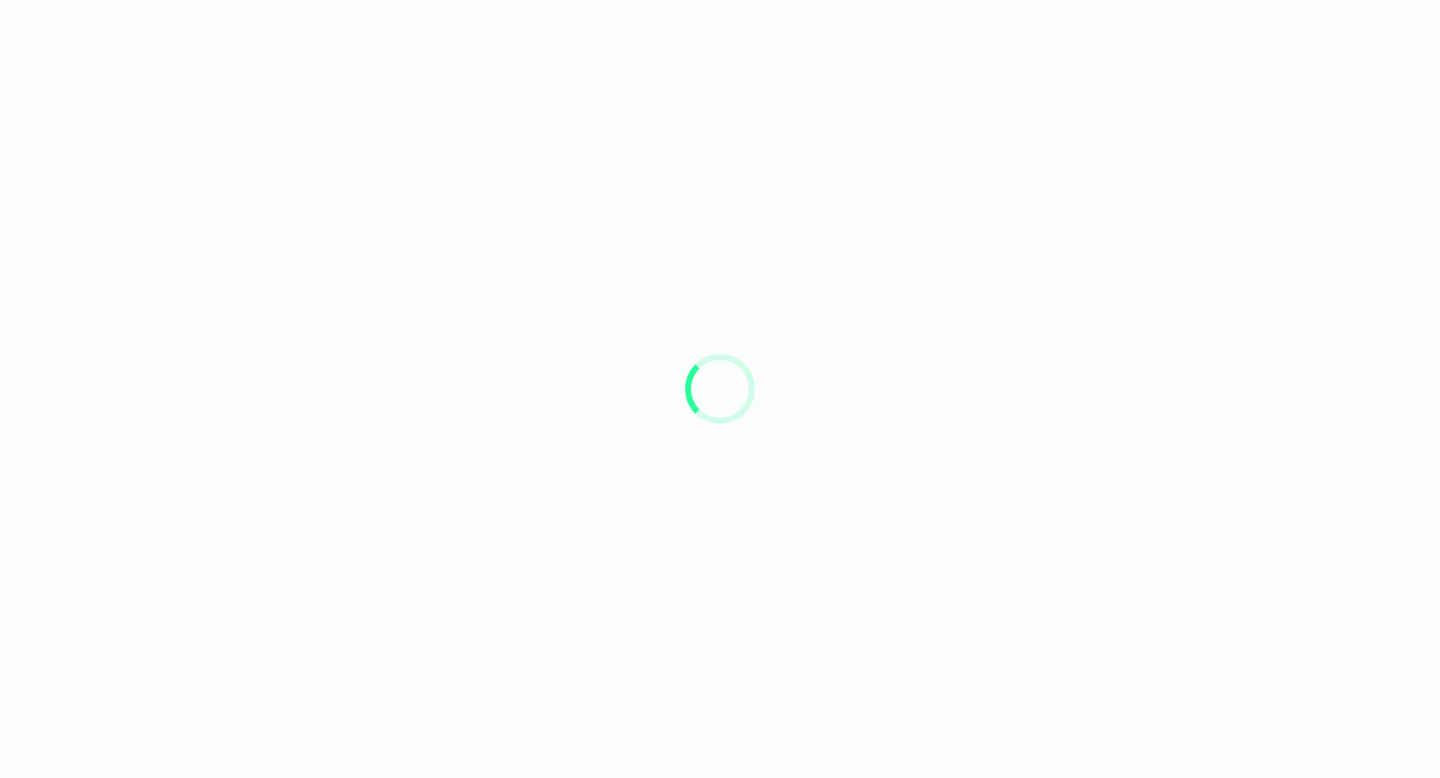 scroll, scrollTop: 0, scrollLeft: 0, axis: both 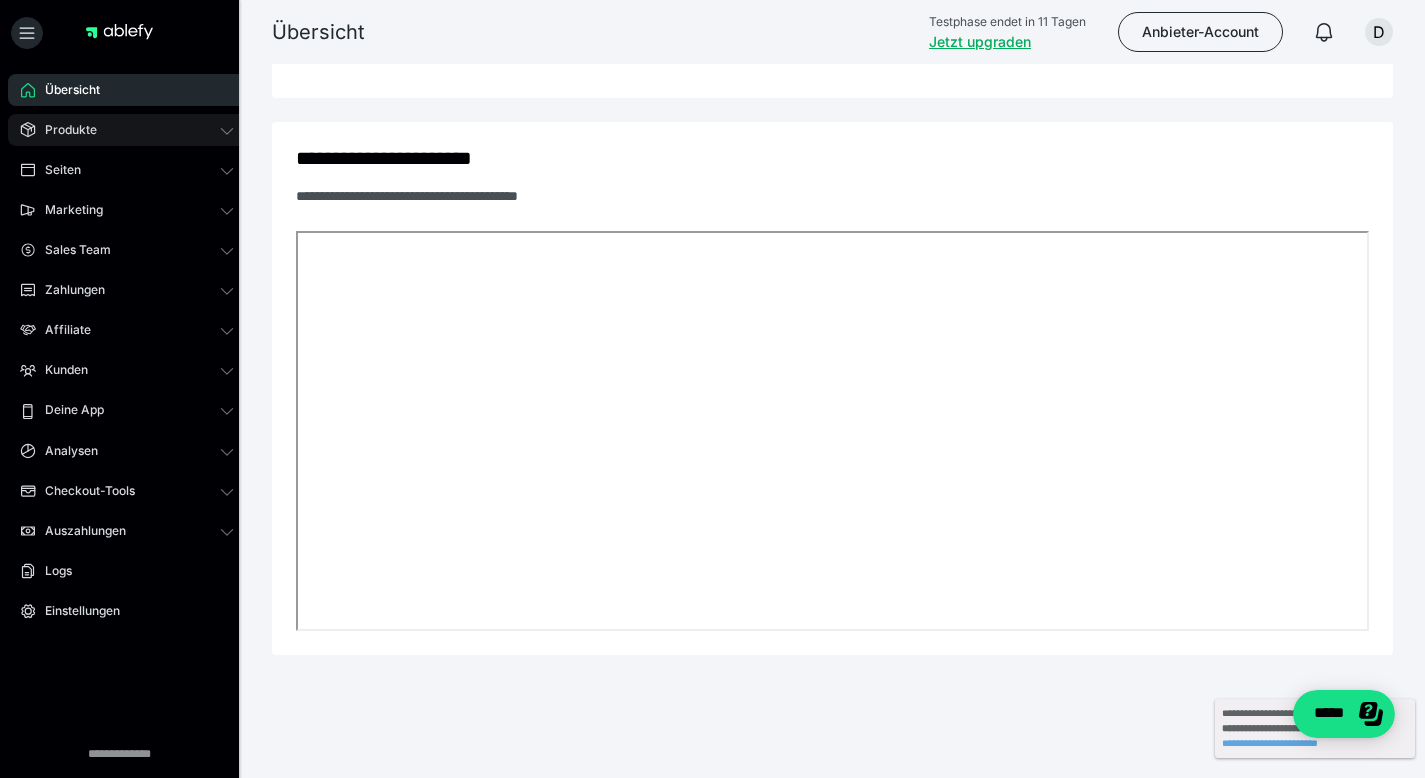 click on "Produkte" at bounding box center (127, 130) 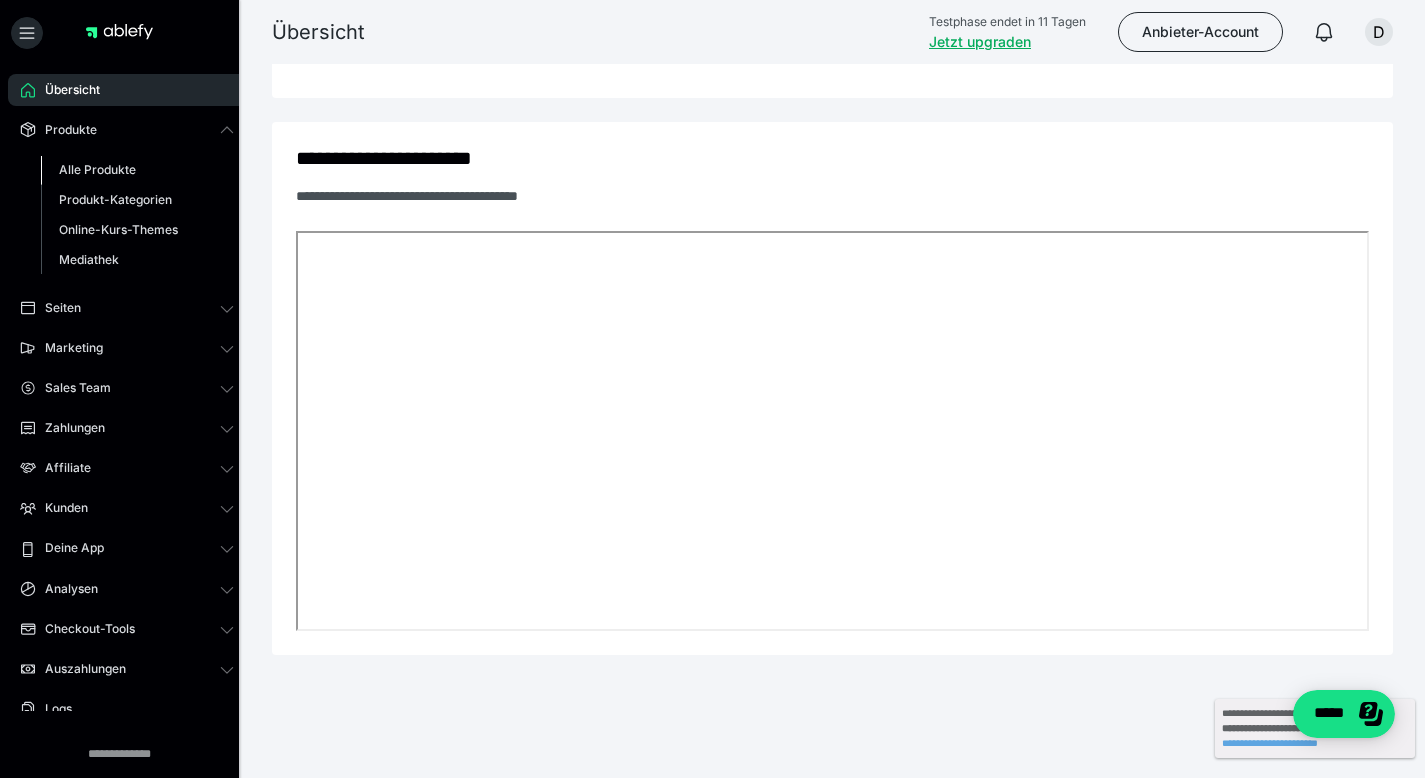 click on "Alle Produkte" at bounding box center (97, 169) 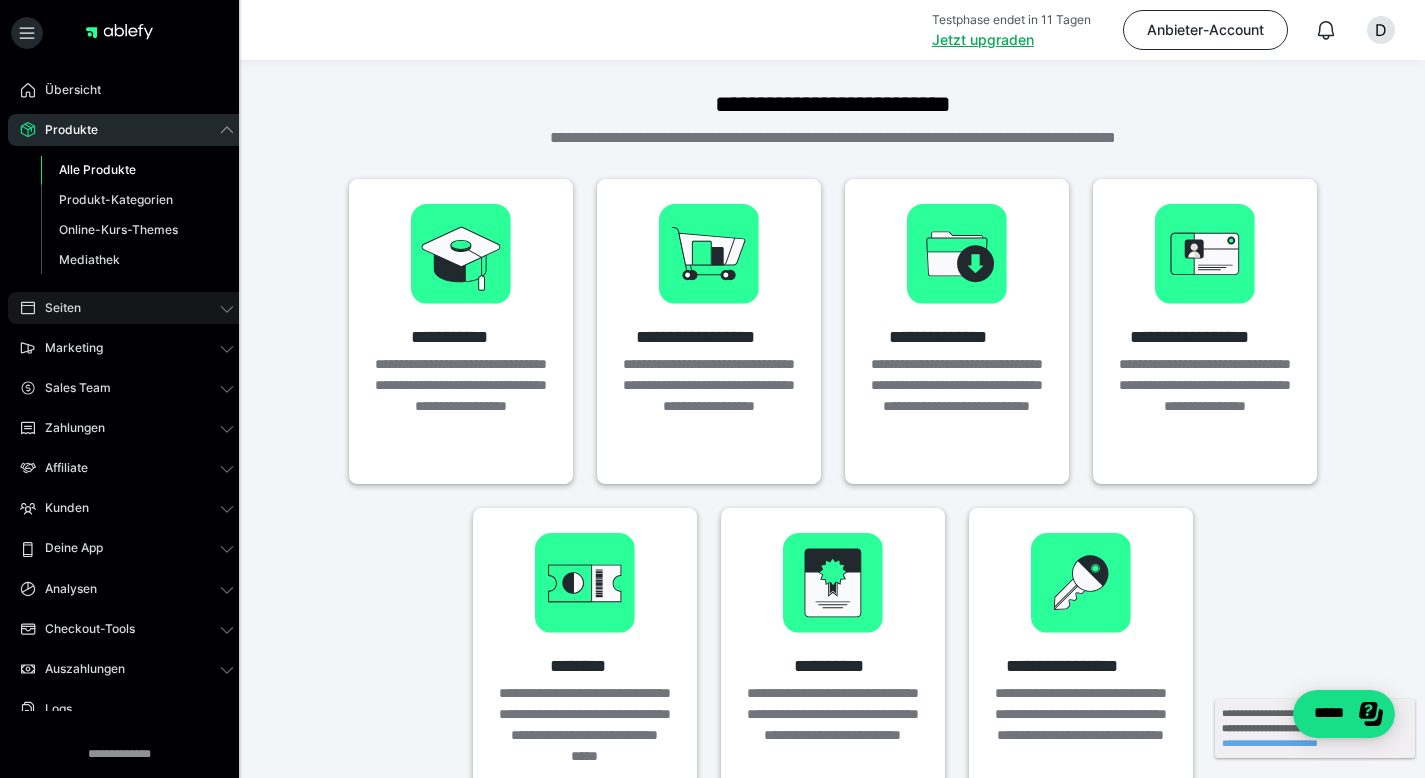 click on "Seiten" at bounding box center (56, 308) 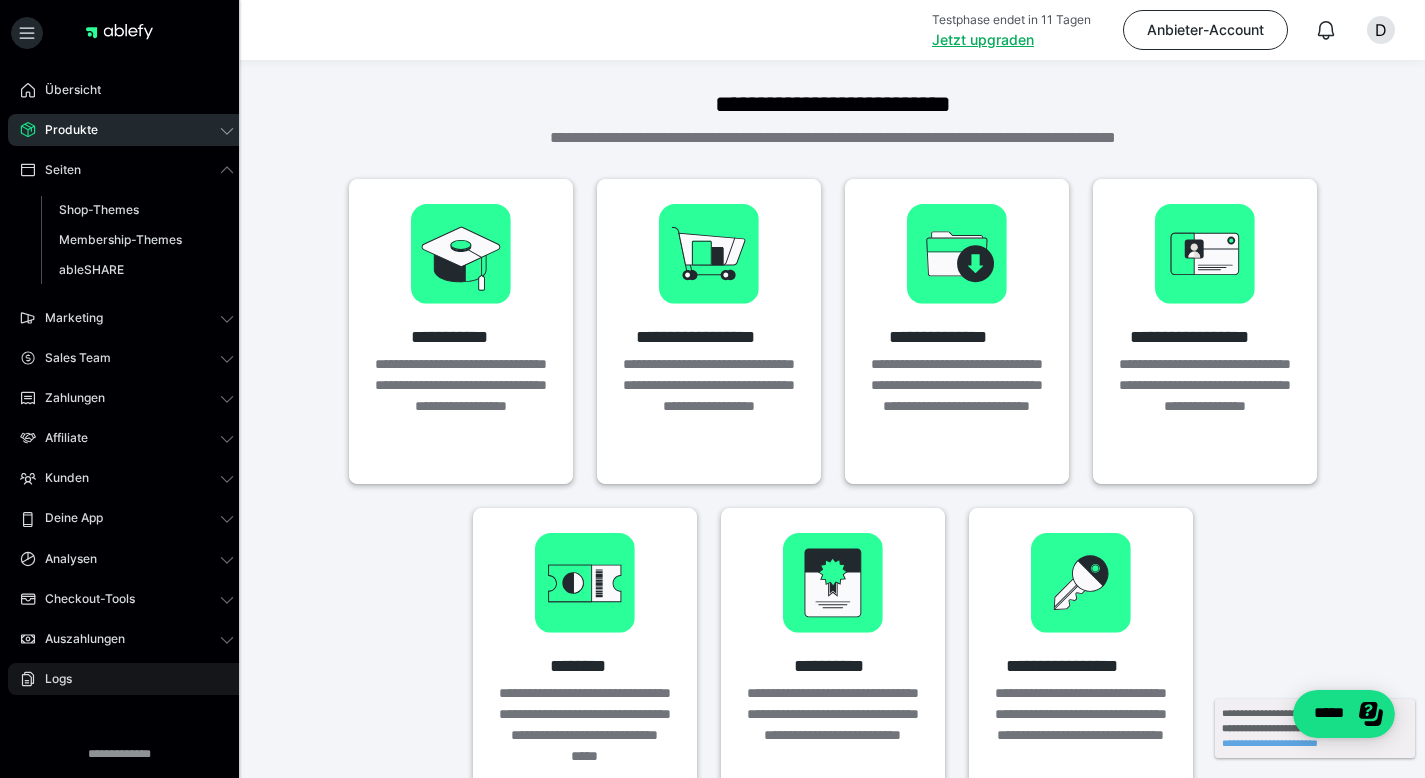 click on "Logs" at bounding box center [51, 679] 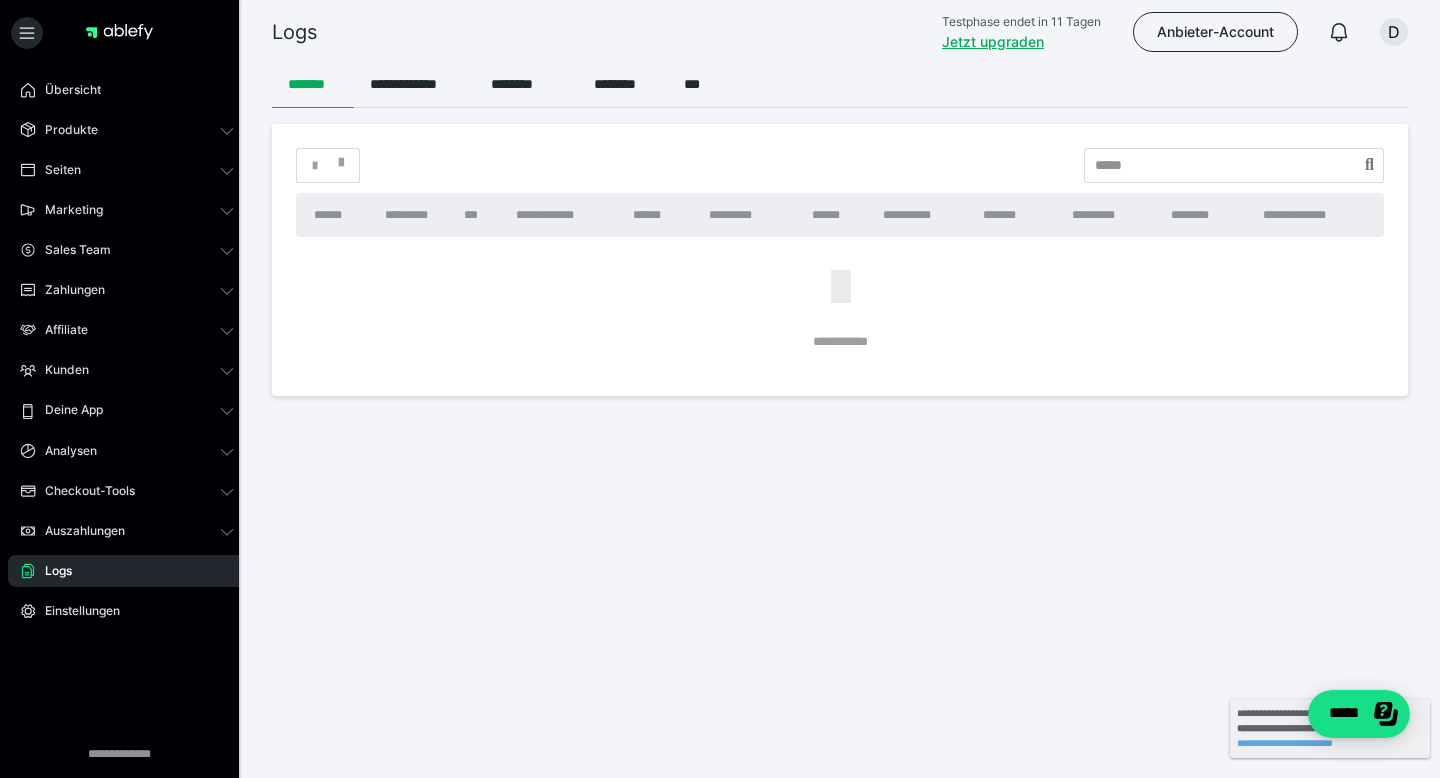 click on "Übersicht Produkte Alle Produkte Produkt-Kategorien Online-Kurs-Themes Mediathek Seiten Shop-Themes Membership-Themes ableSHARE Marketing Gutscheincodes Marketing-Tools Live-Stream-Events Content-IDs Upsell-Funnels Order Bumps Tracking-Codes E-Mail-Schnittstellen Webhooks Sales Team Sales Team Zahlungen Bestellungen Fälligkeiten Transaktionen Rechnungen & Storno-Rechnungen Mahnwesen & Inkasso Affiliate Affiliate-Programme Affiliates Statistiken Landingpages Kunden Kunden Kurs-Zugänge Membership-Zugänge E-Ticket-Bestellungen Awards Lizenzschlüssel Deine App Analysen Analysen Analysen 3.0 Checkout-Tools Bezahlseiten-Templates Zahlungspläne Zusatzkosten Widerrufskonditionen Zusatzfelder Zusatzfeld-Antworten Steuersätze Auszahlungen Neue Auszahlung Berichte Logs Einstellungen" at bounding box center [127, 410] 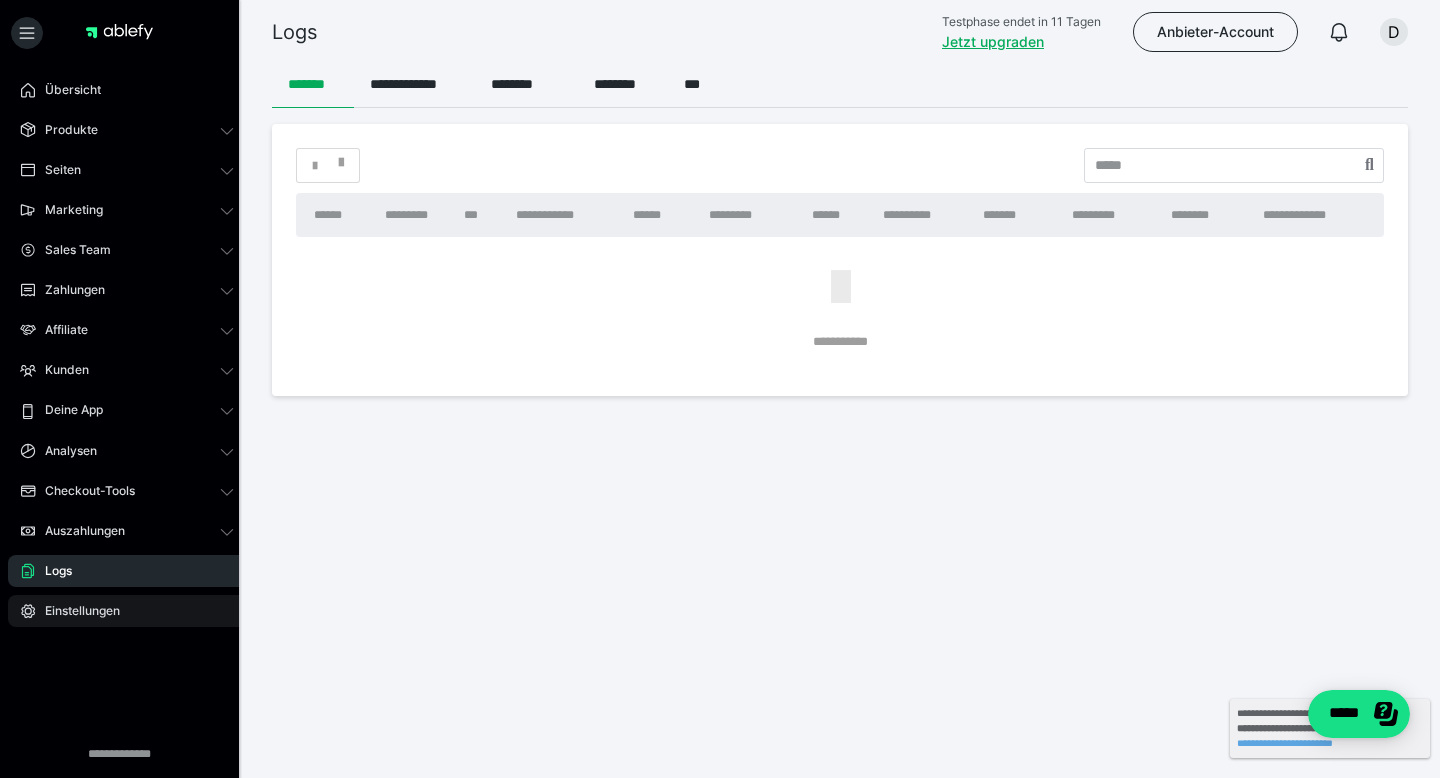 click on "Einstellungen" at bounding box center [127, 611] 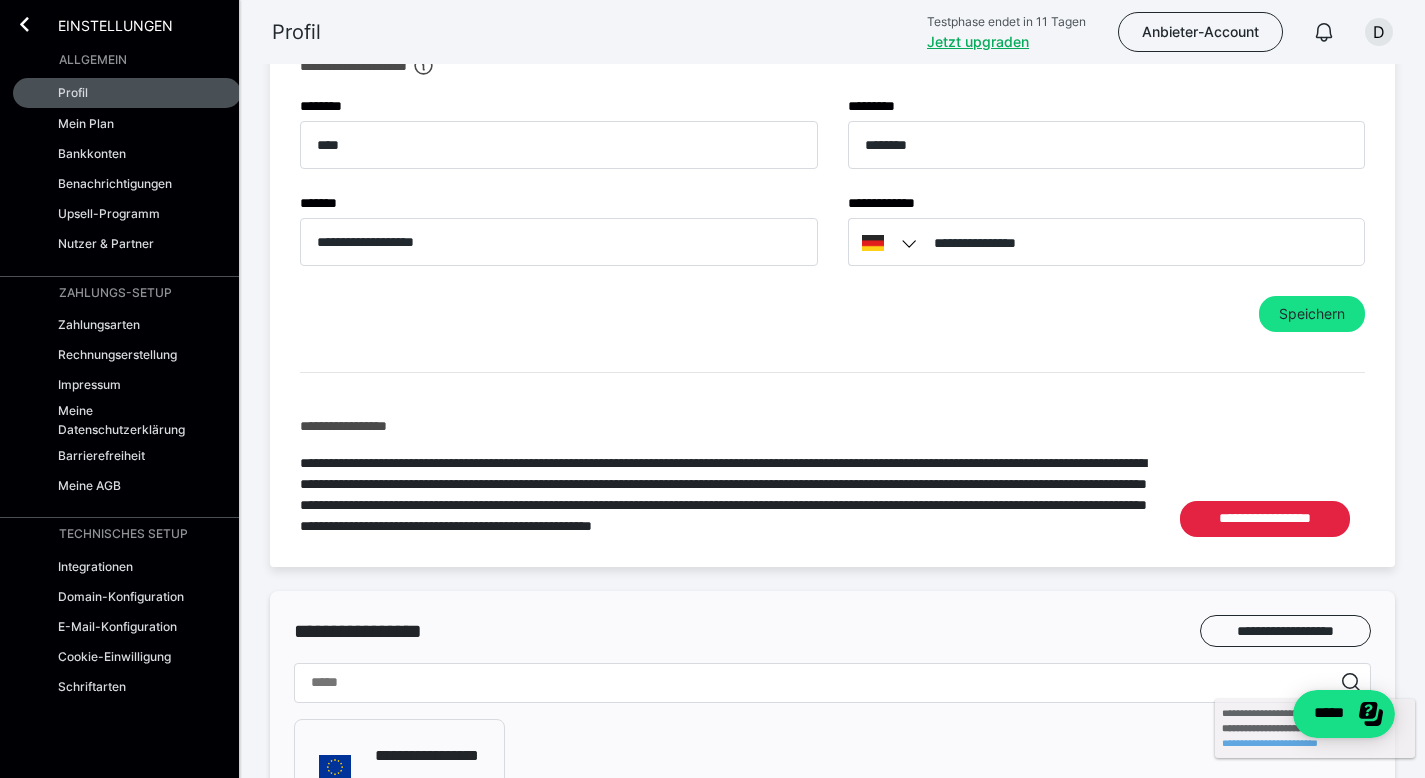 scroll, scrollTop: 1063, scrollLeft: 0, axis: vertical 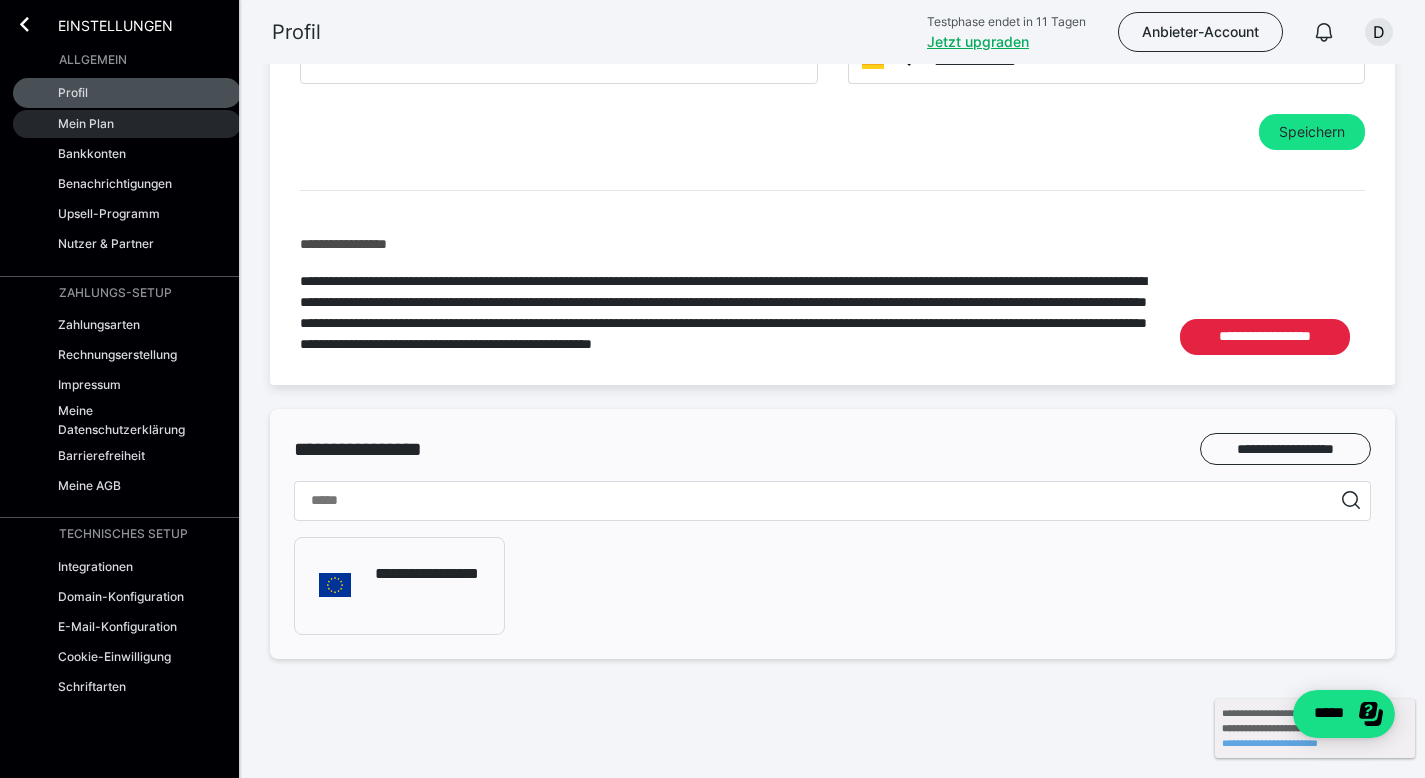 click on "Mein Plan" at bounding box center [86, 123] 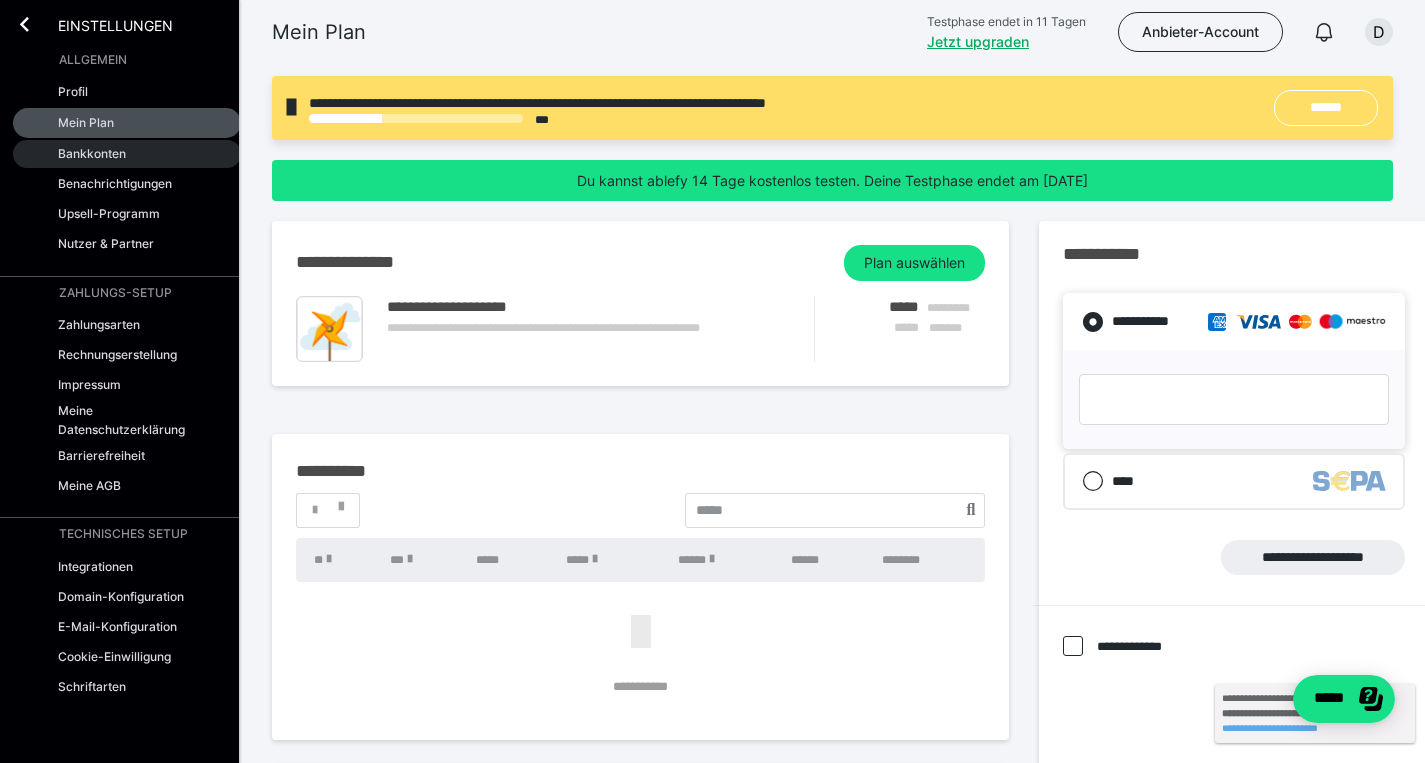 click on "Bankkonten" at bounding box center [92, 153] 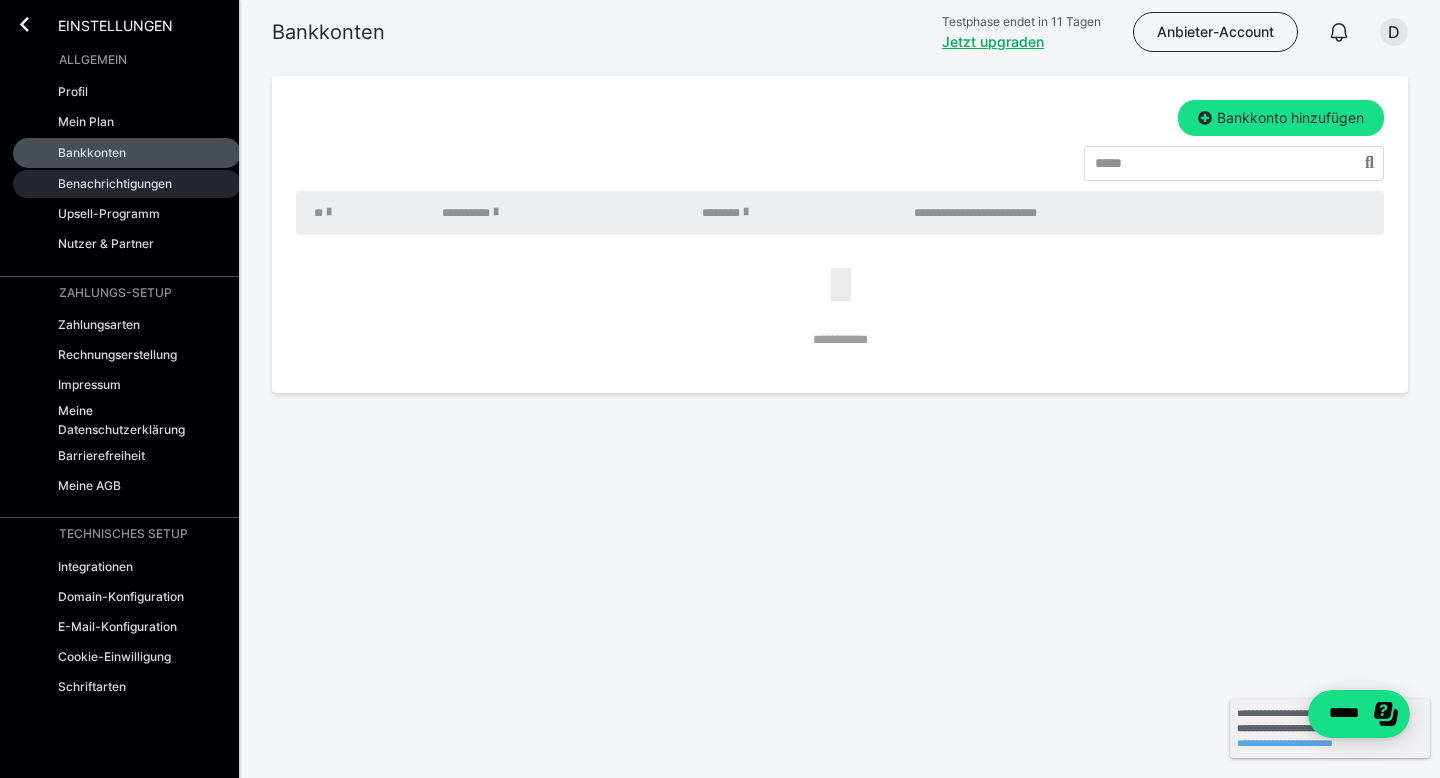 click on "Benachrichtigungen" at bounding box center (115, 183) 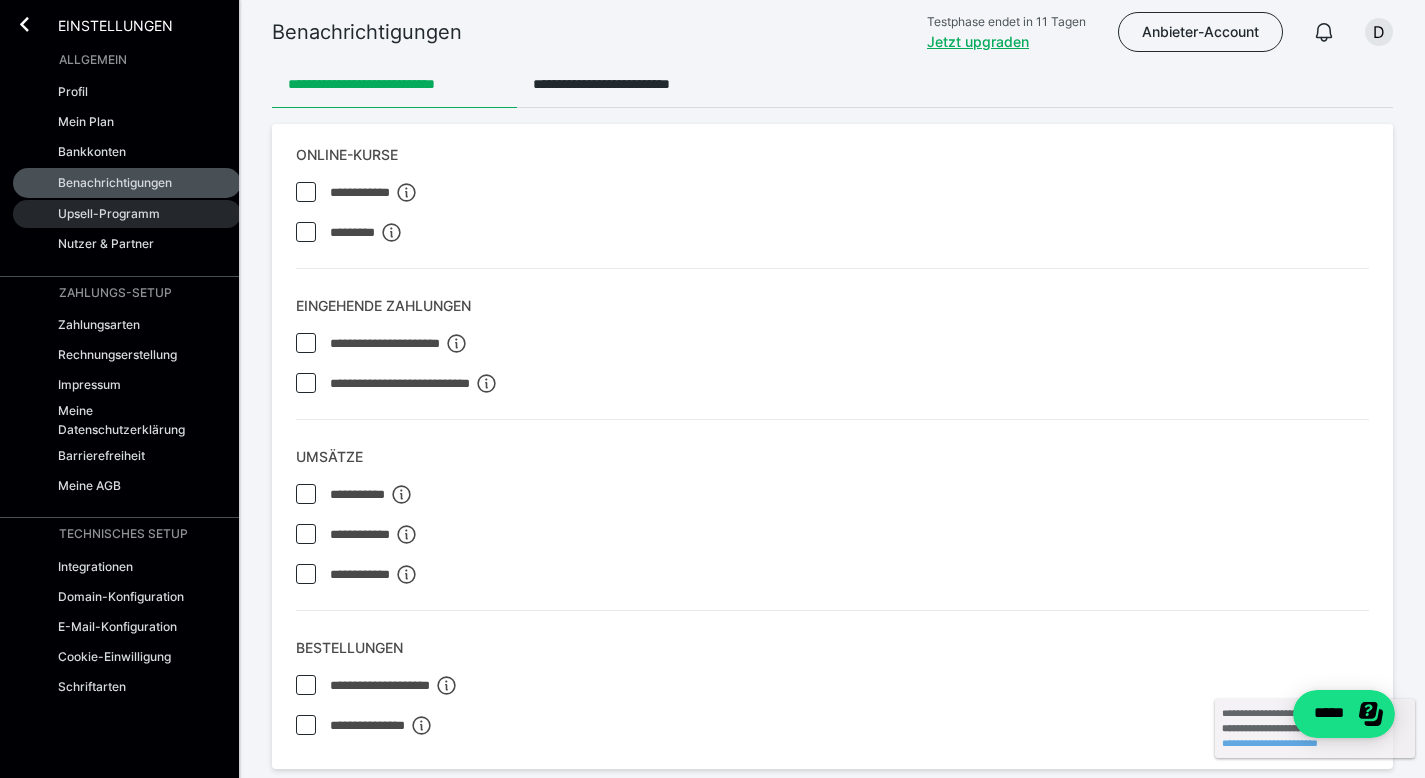 click on "Upsell-Programm" at bounding box center (109, 213) 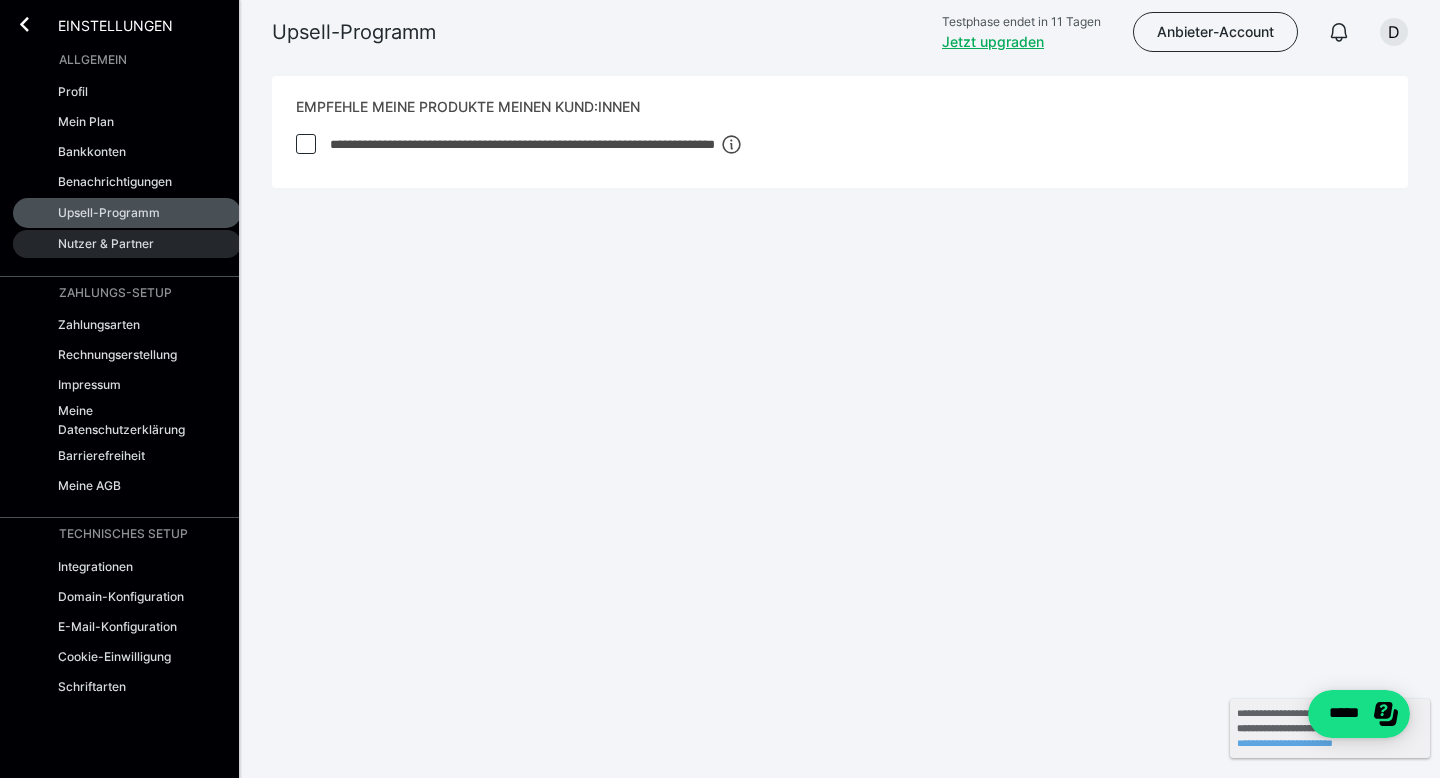 click on "Nutzer & Partner" at bounding box center (127, 244) 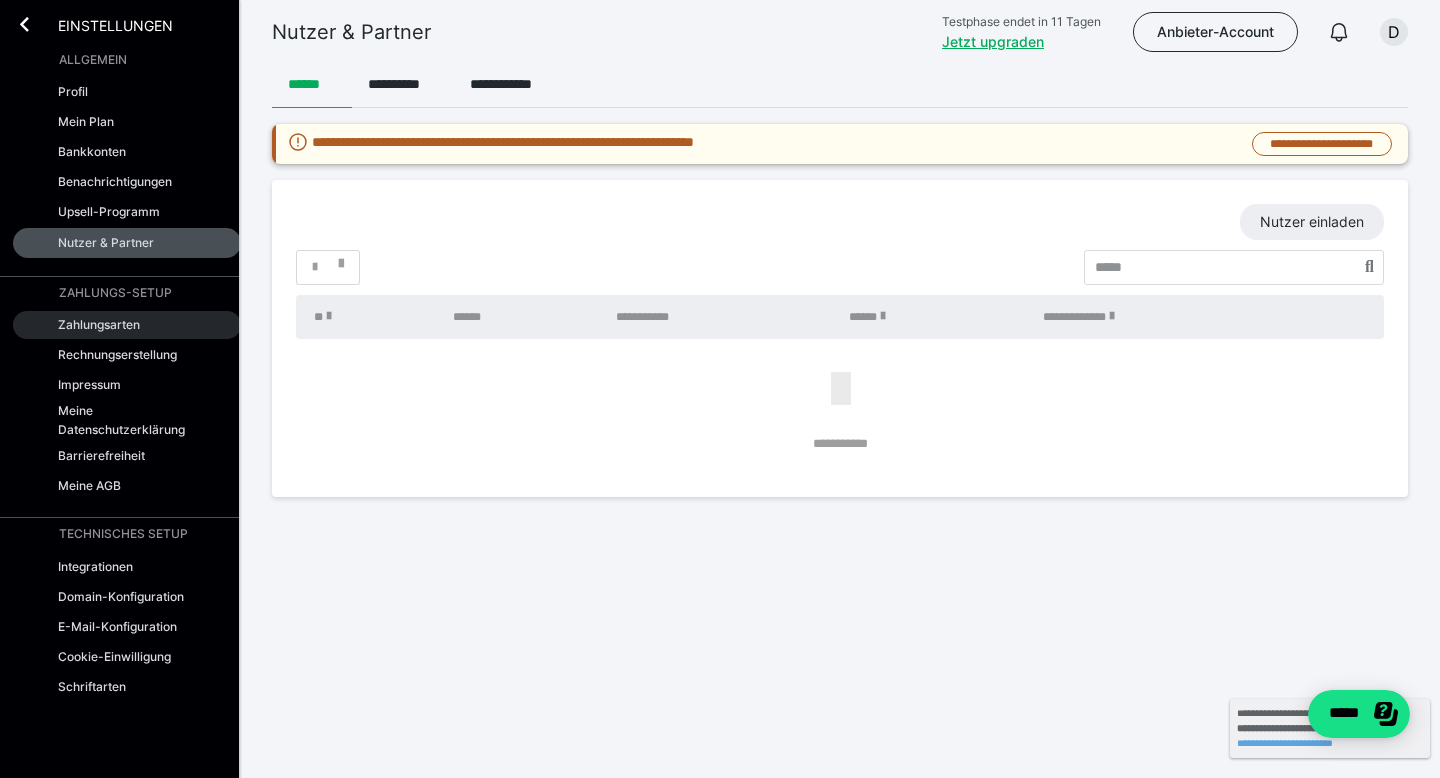click on "Zahlungsarten" at bounding box center [99, 324] 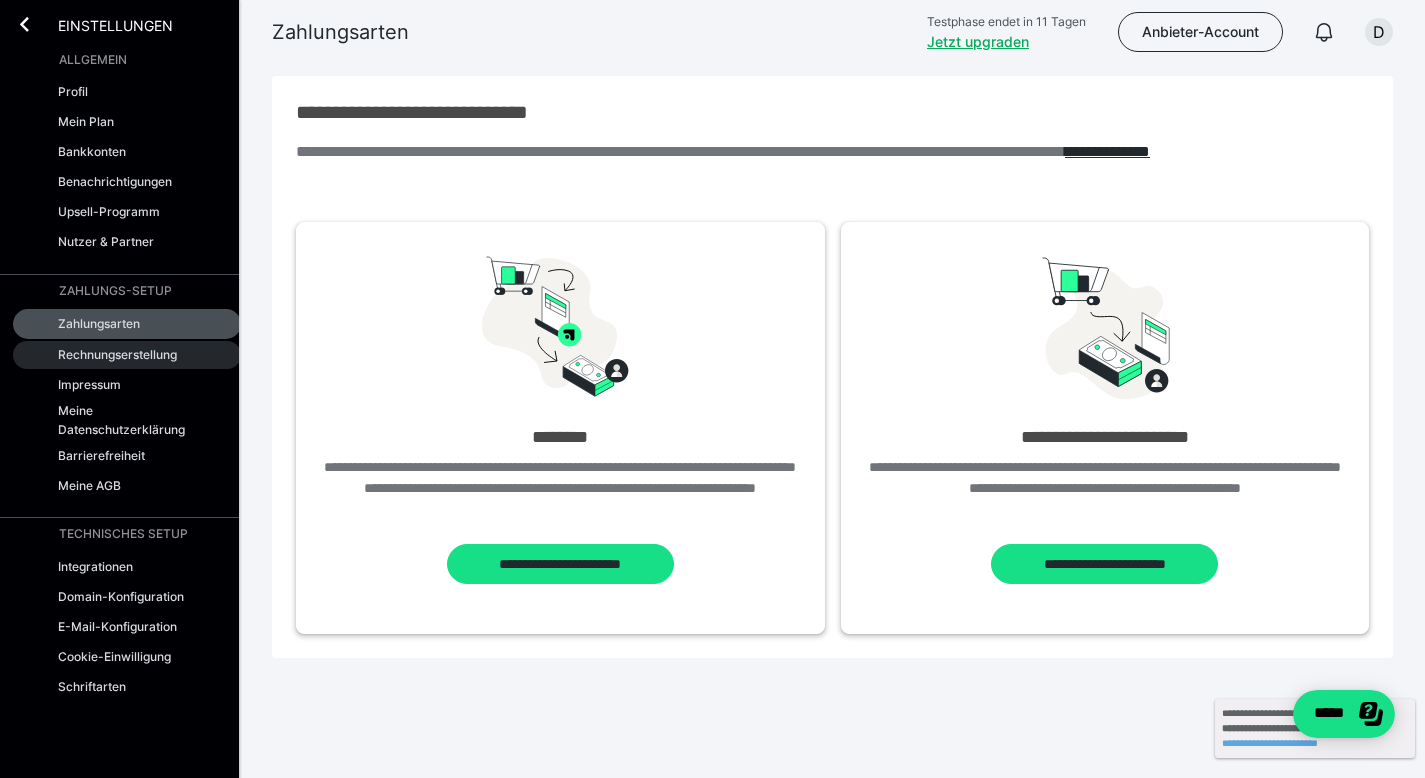 click on "Rechnungserstellung" at bounding box center (117, 354) 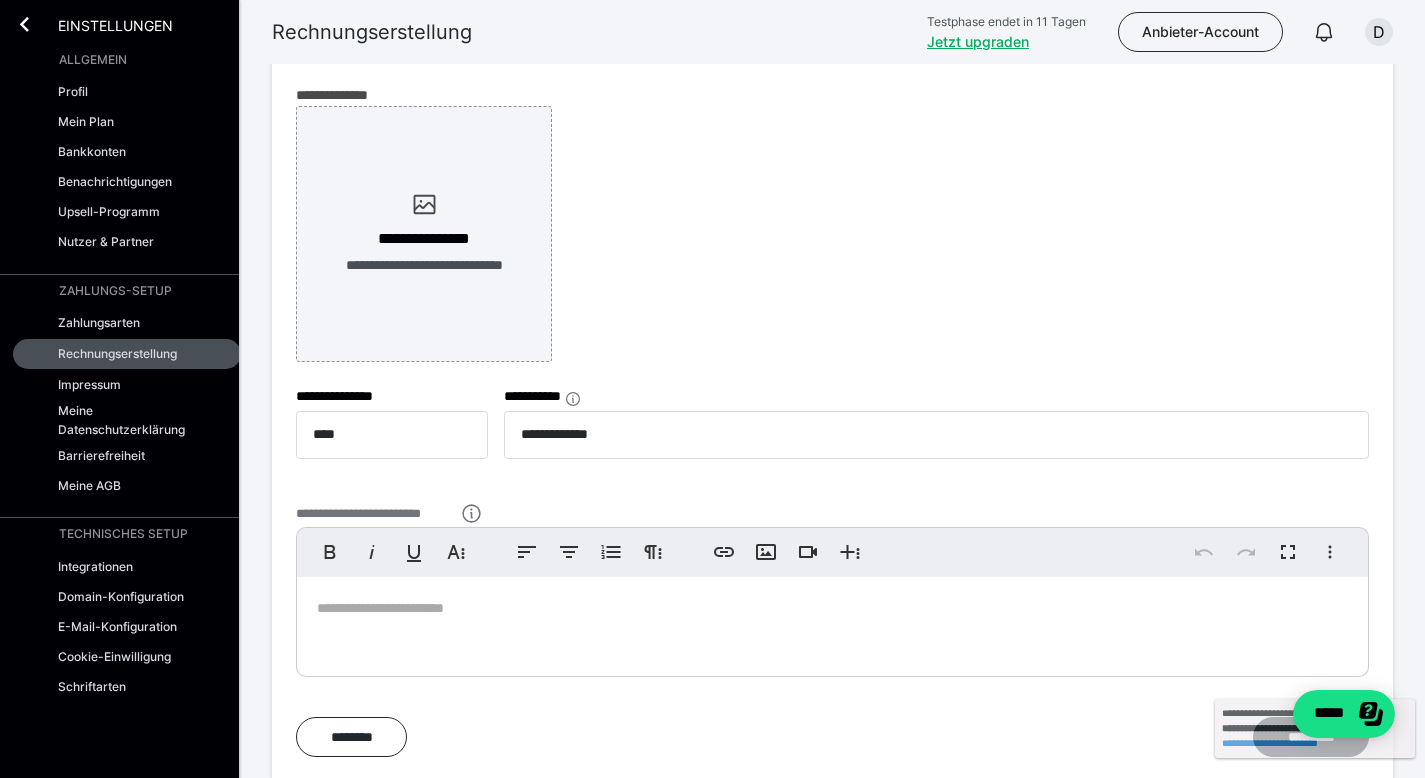 scroll, scrollTop: 831, scrollLeft: 0, axis: vertical 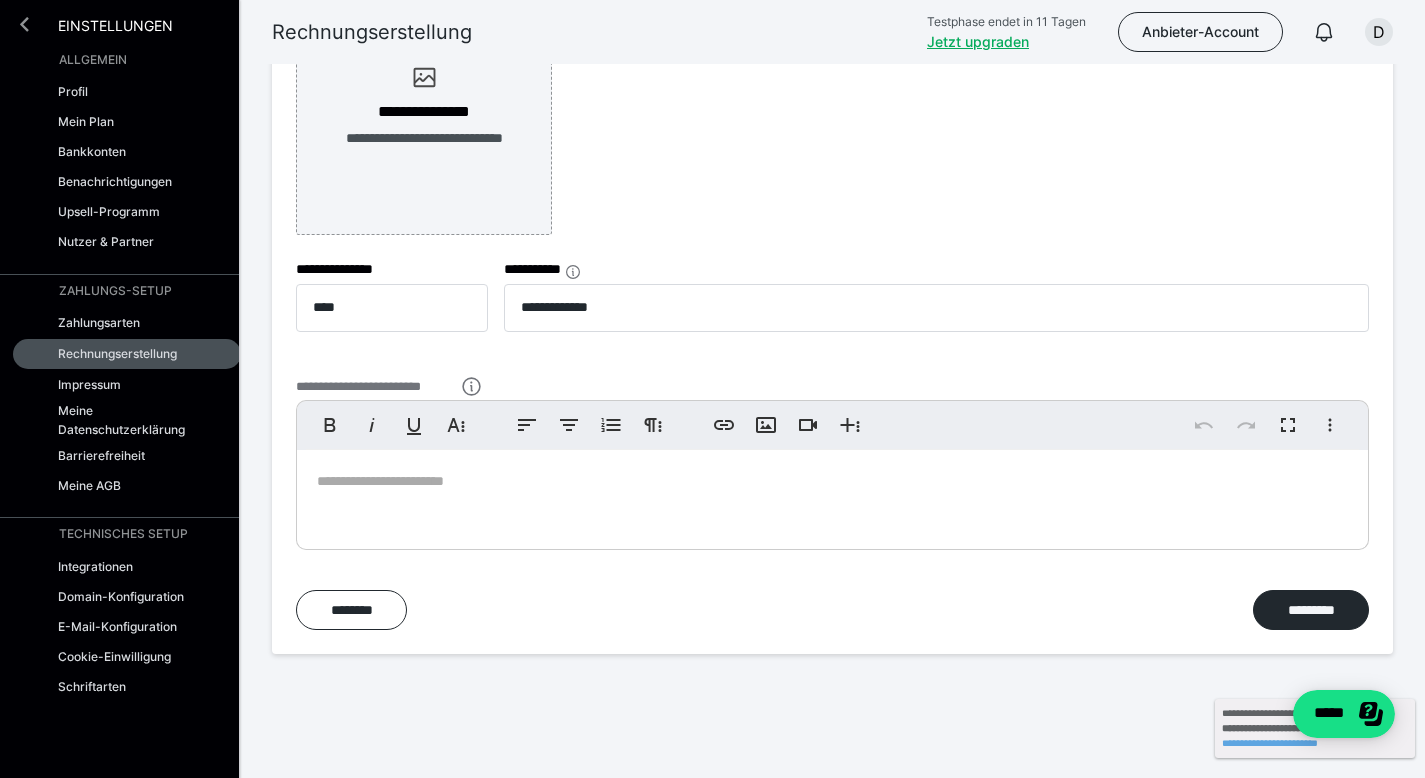 click at bounding box center [24, 24] 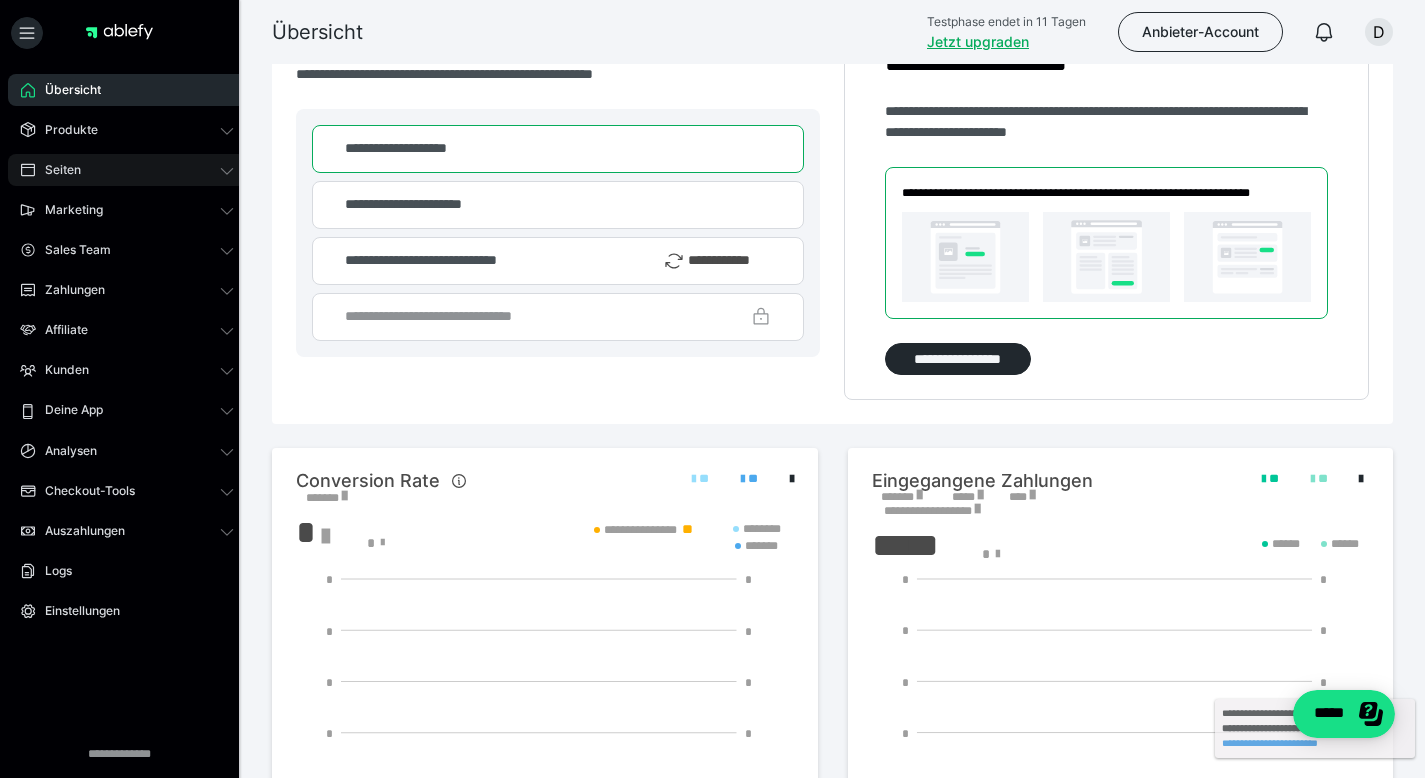 click on "Seiten" at bounding box center (127, 170) 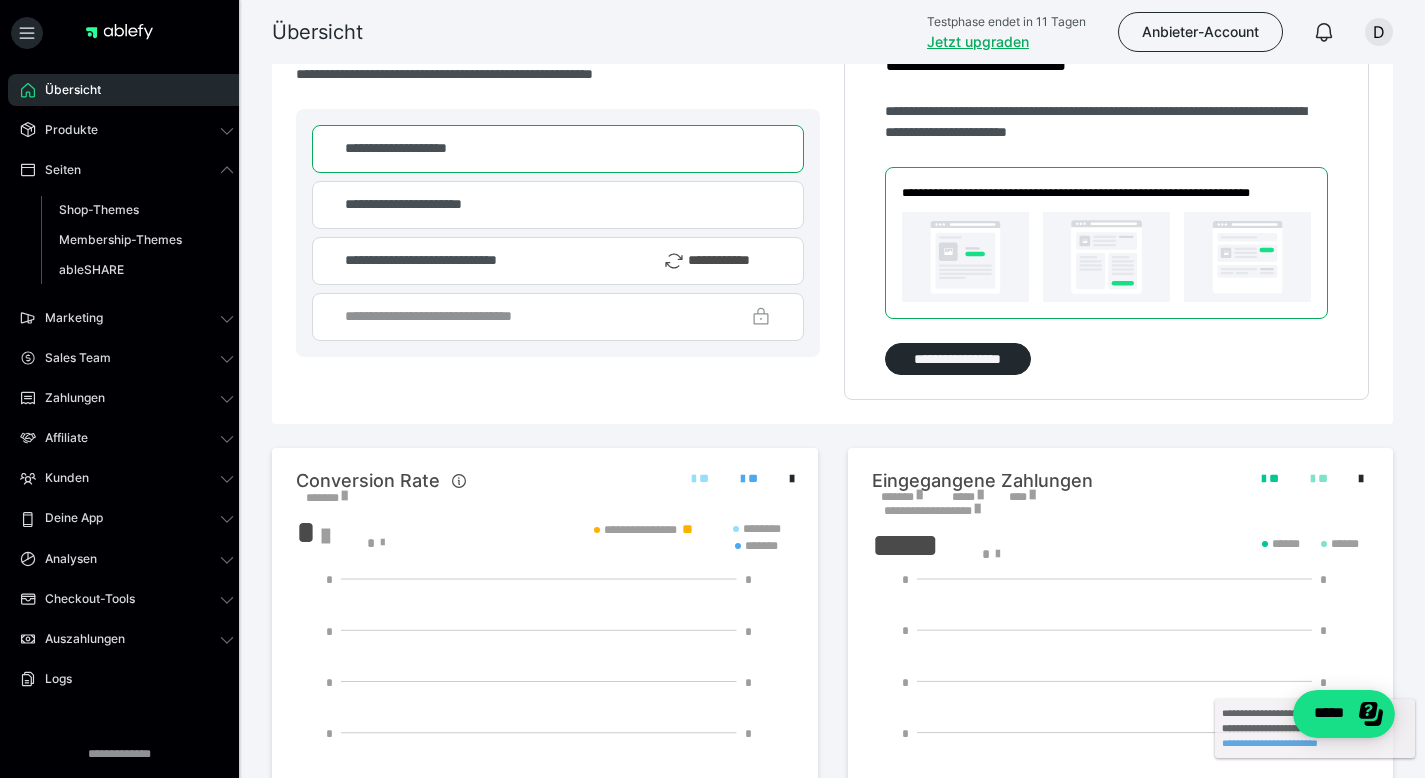 click on "Seiten Shop-Themes Membership-Themes ableSHARE" at bounding box center (127, 224) 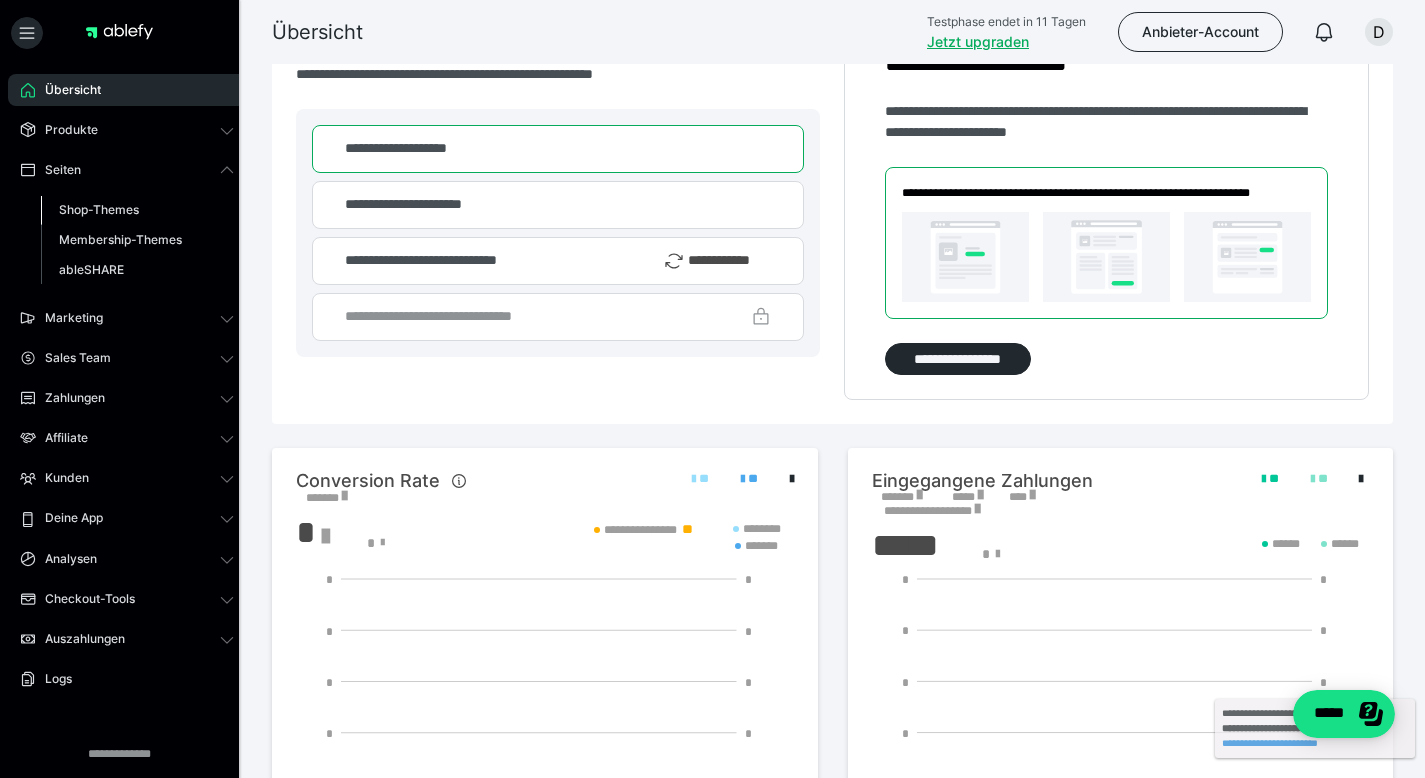 click on "Shop-Themes" at bounding box center [99, 209] 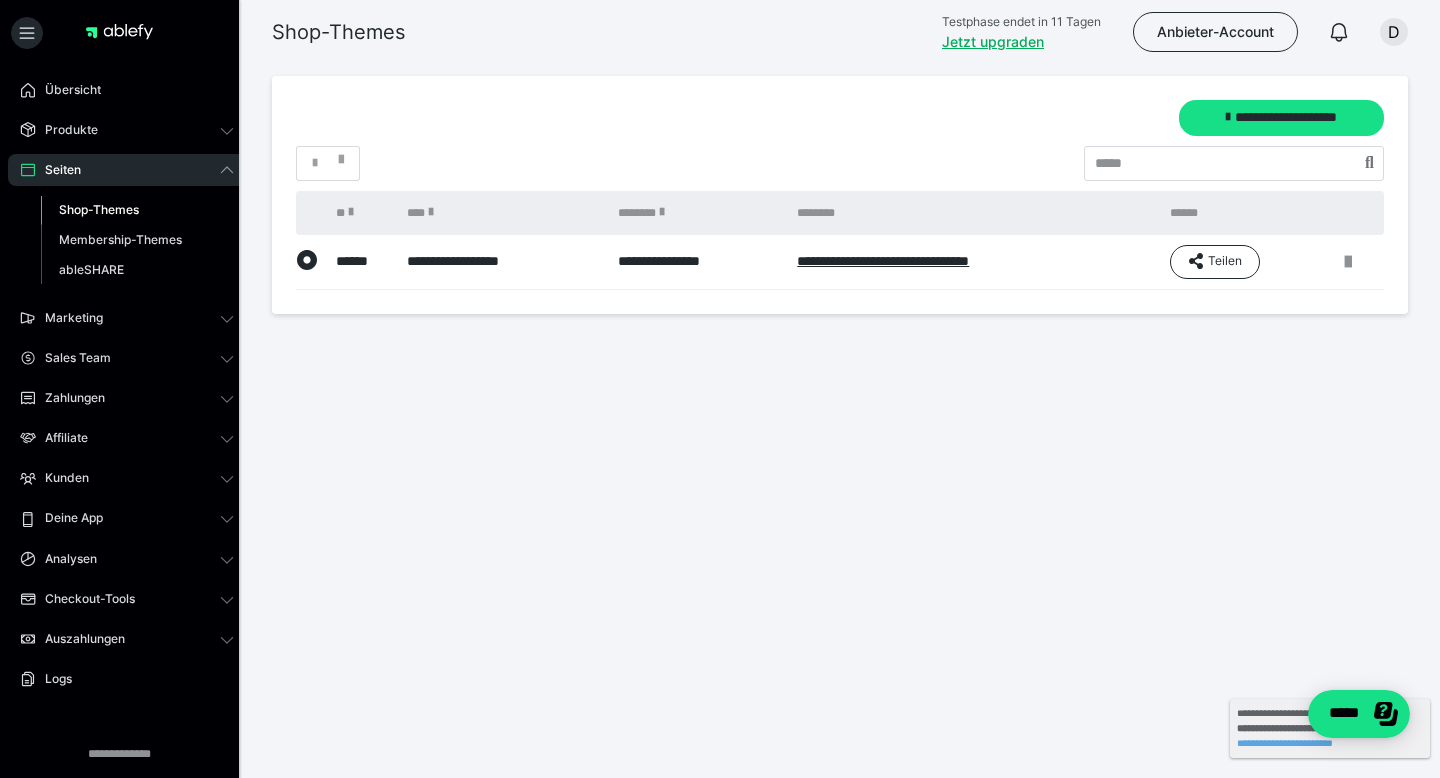 click on "**********" at bounding box center (502, 262) 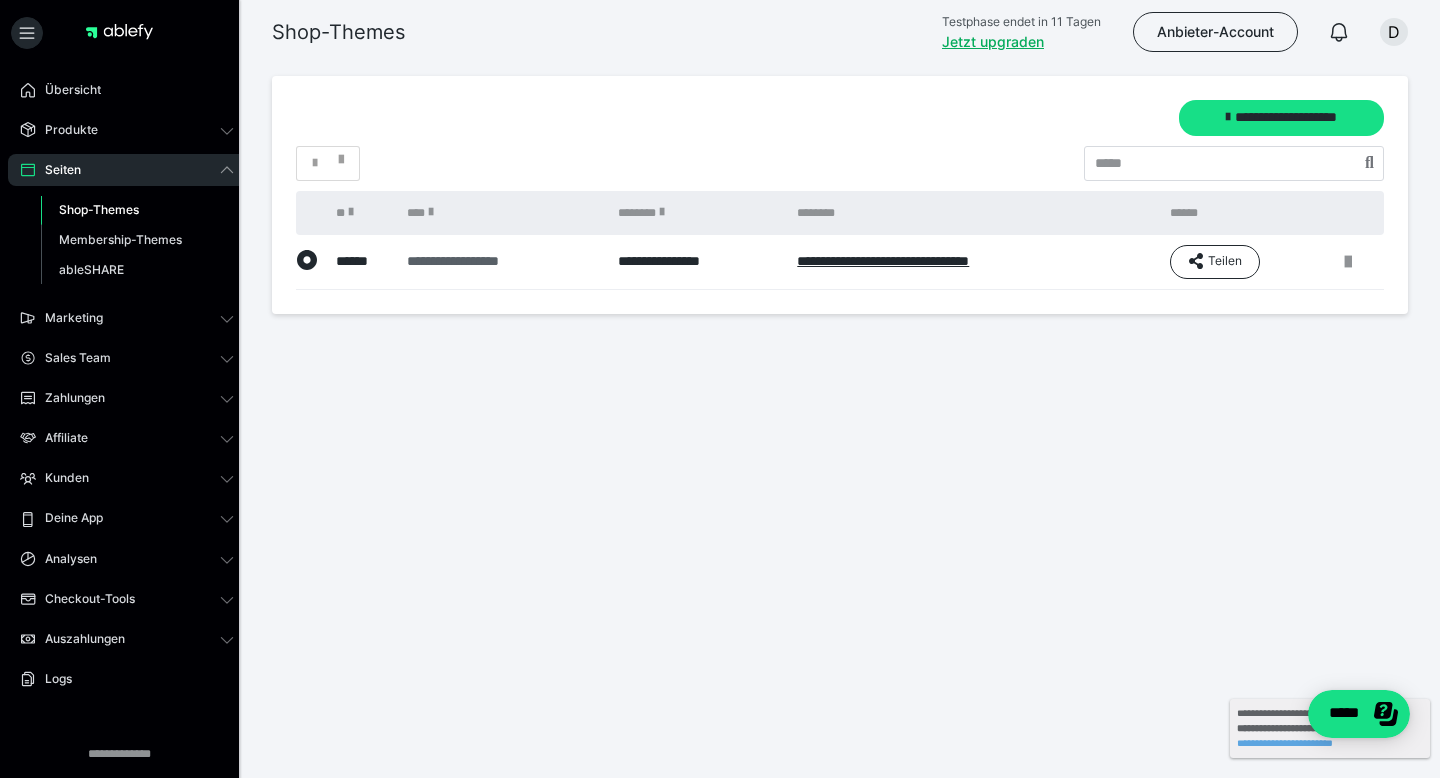 click on "**********" at bounding box center (500, 261) 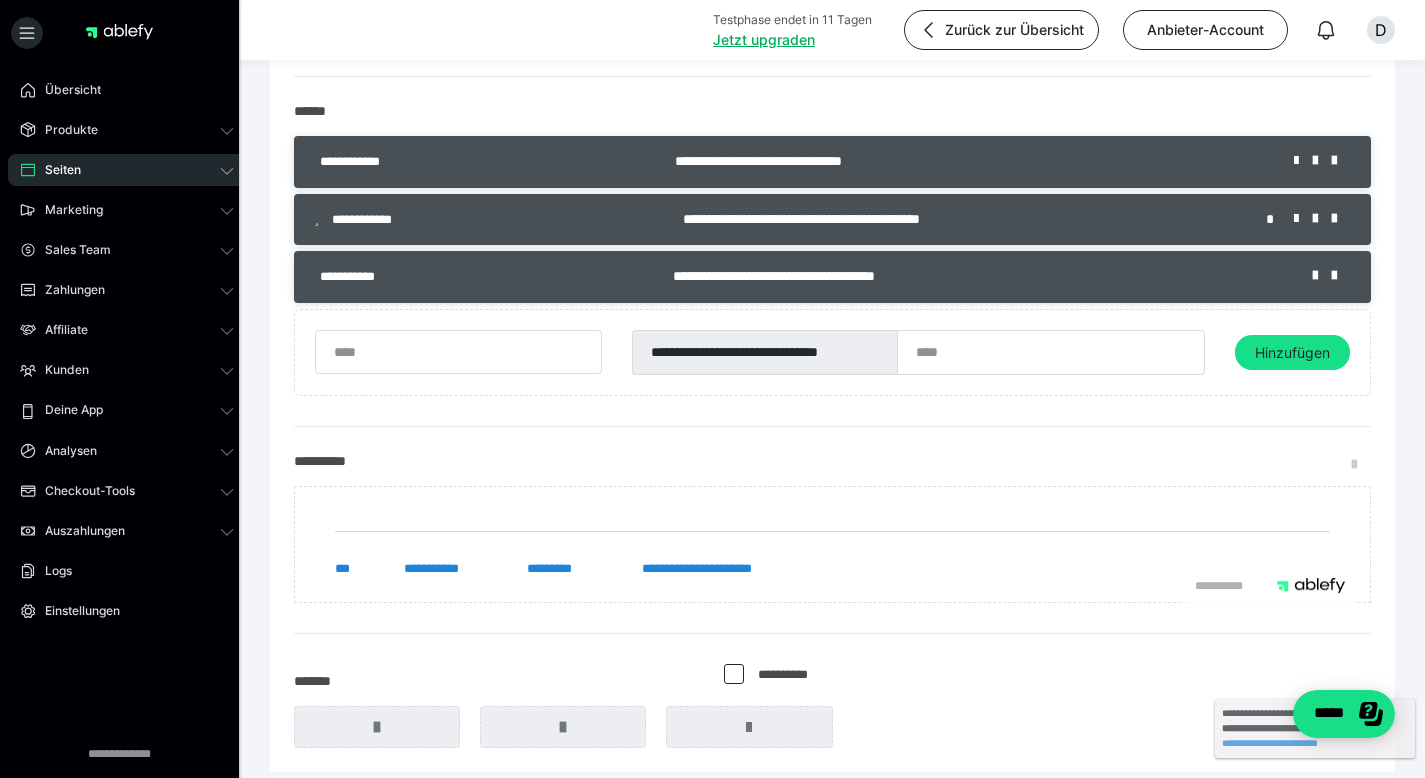 scroll, scrollTop: 636, scrollLeft: 0, axis: vertical 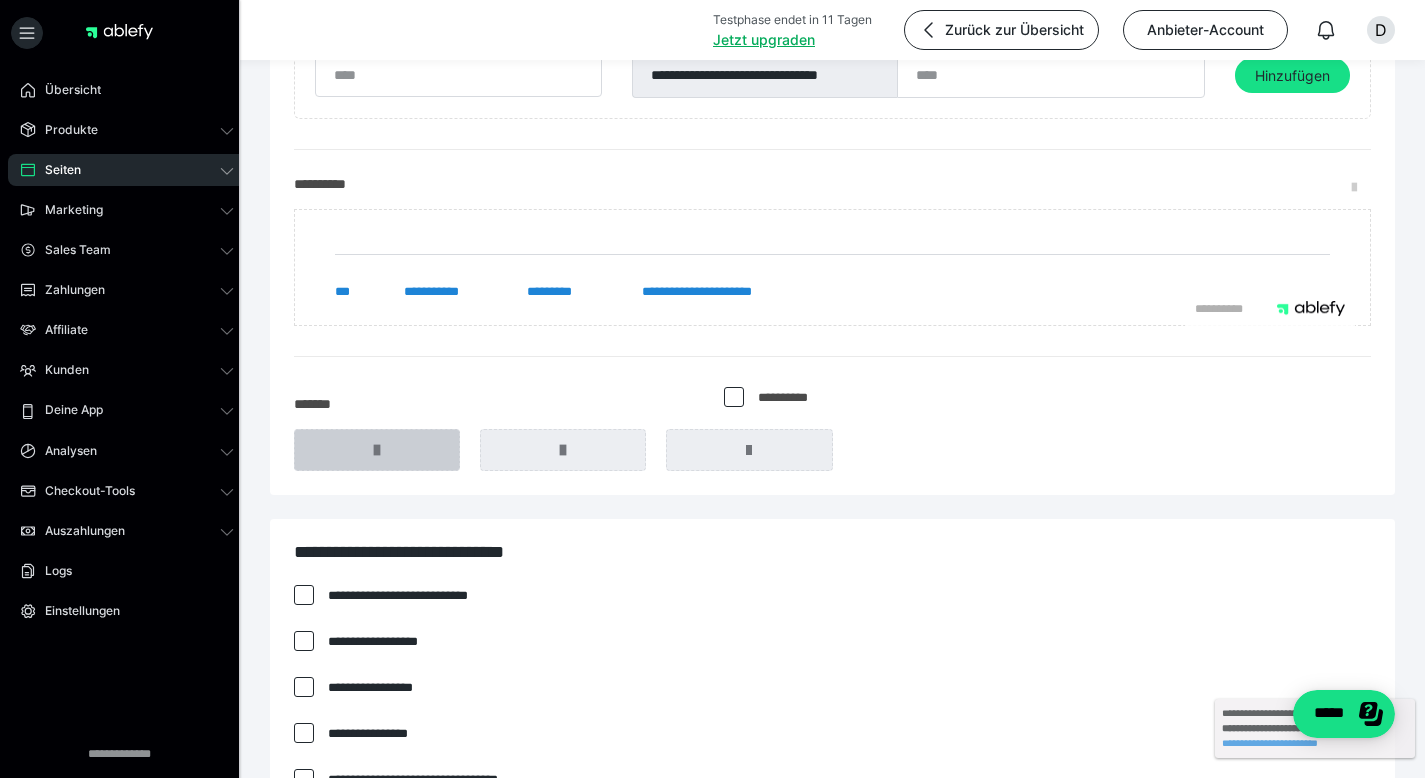 click at bounding box center (377, 450) 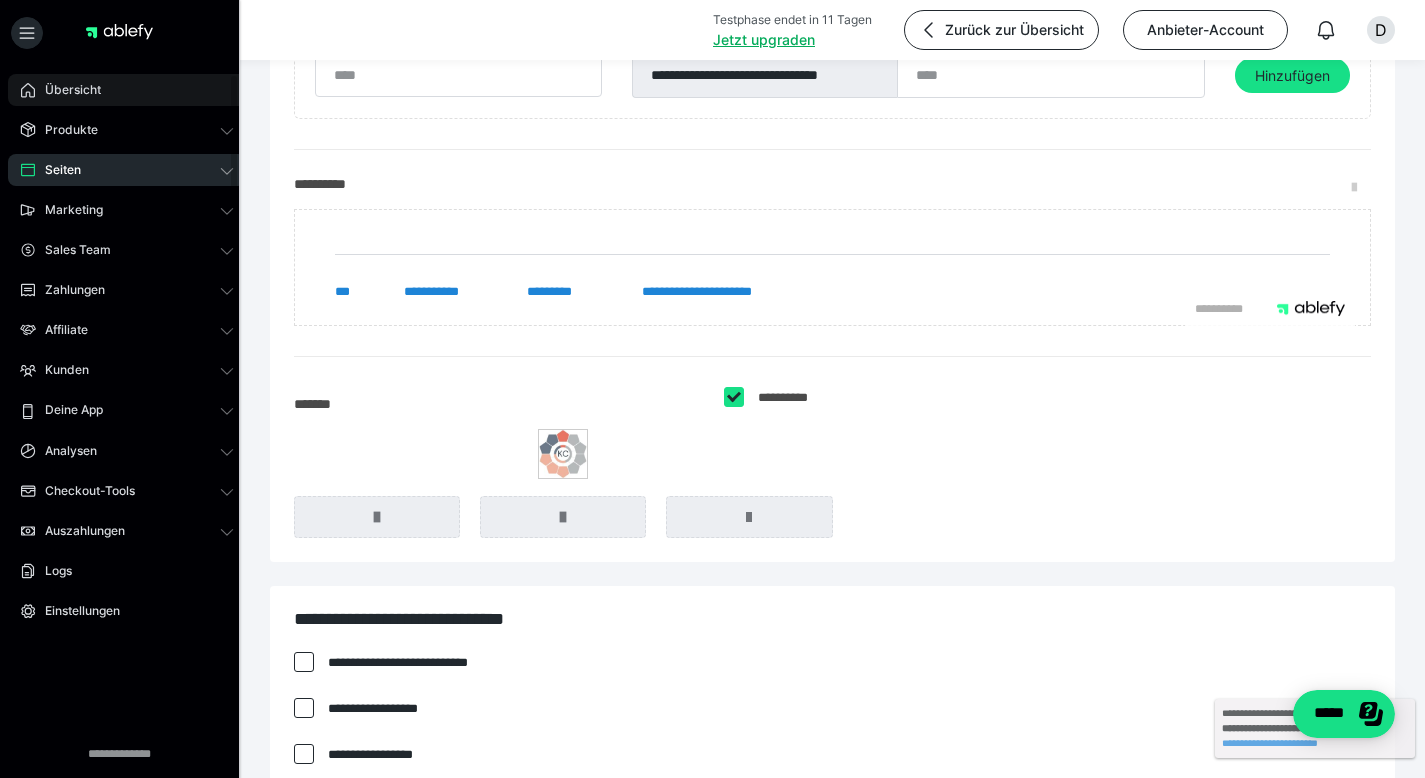 click on "Übersicht" at bounding box center [66, 90] 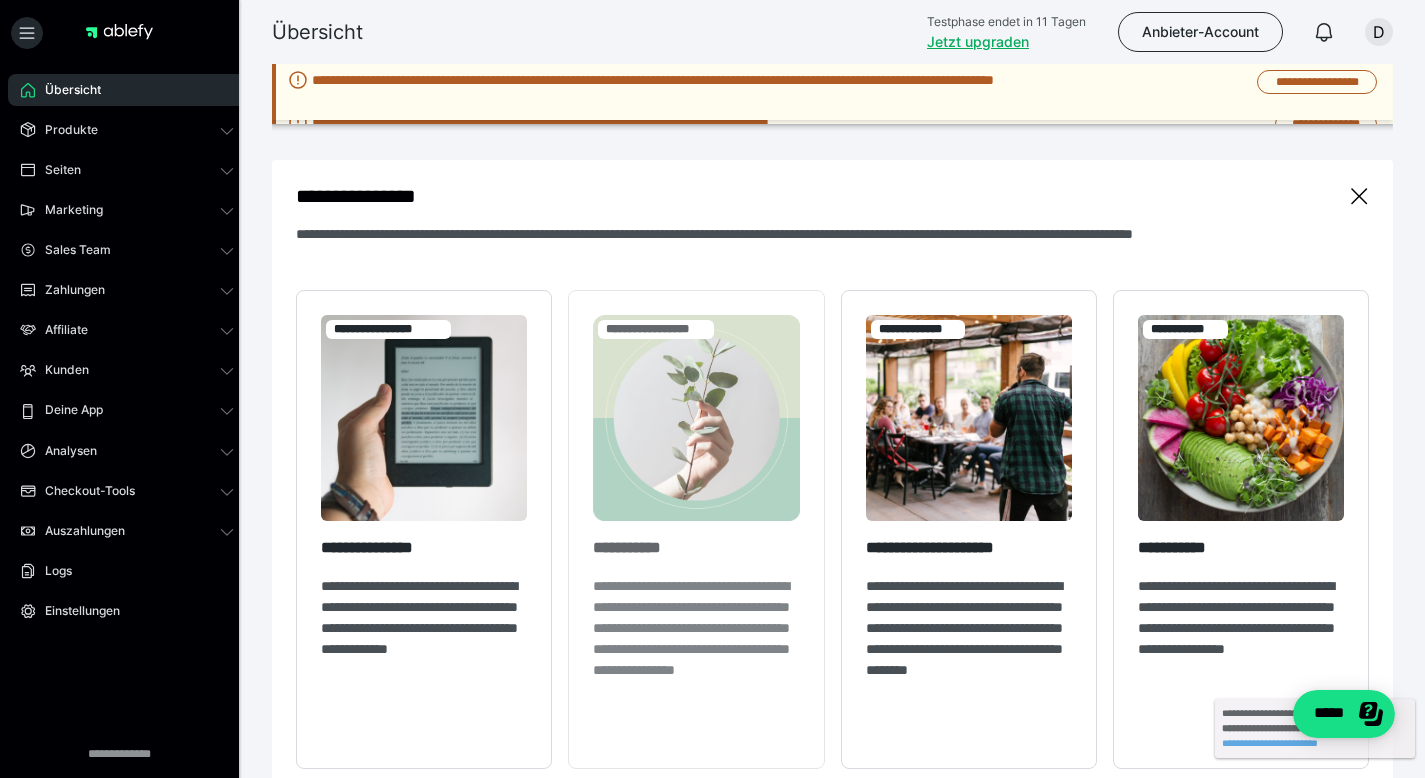 scroll, scrollTop: 0, scrollLeft: 0, axis: both 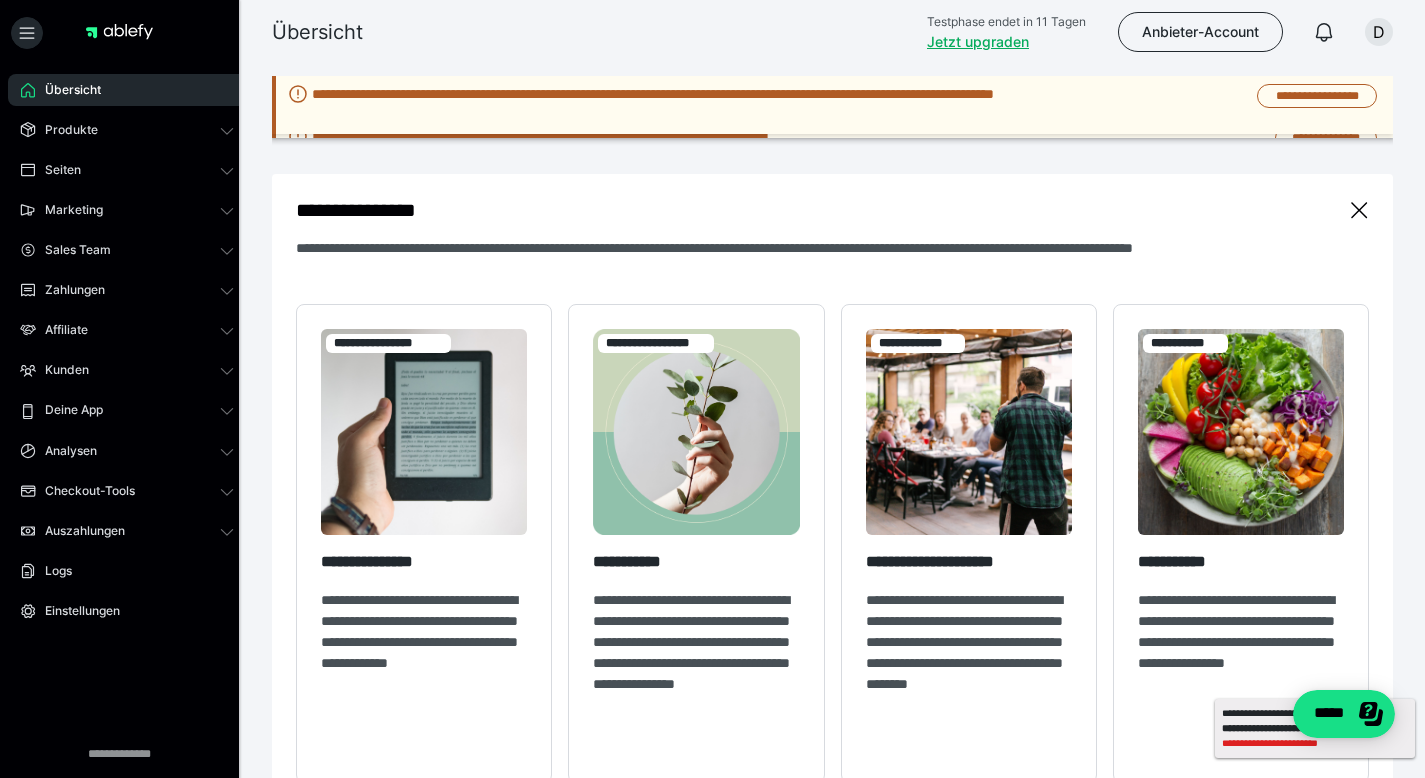 click on "**********" at bounding box center [1315, 743] 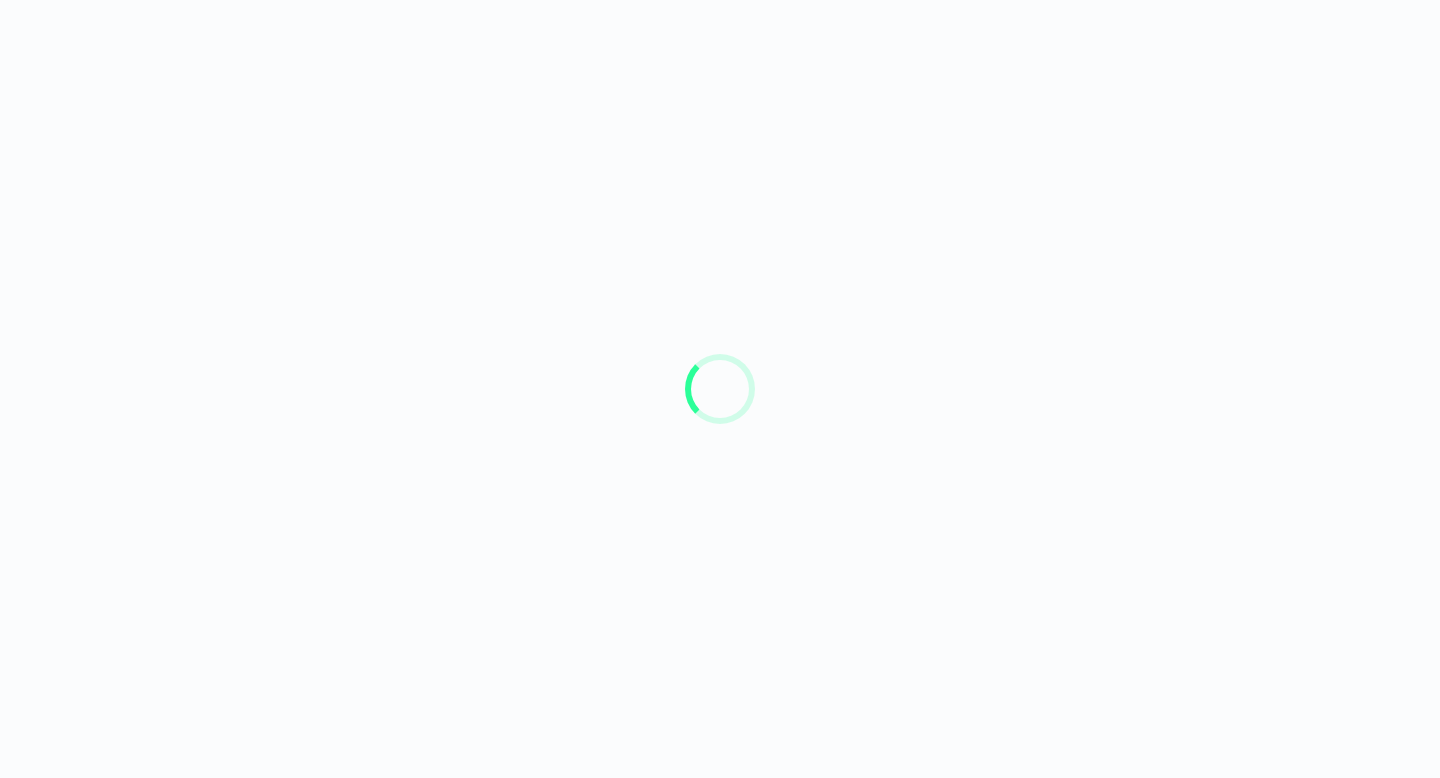 scroll, scrollTop: 0, scrollLeft: 0, axis: both 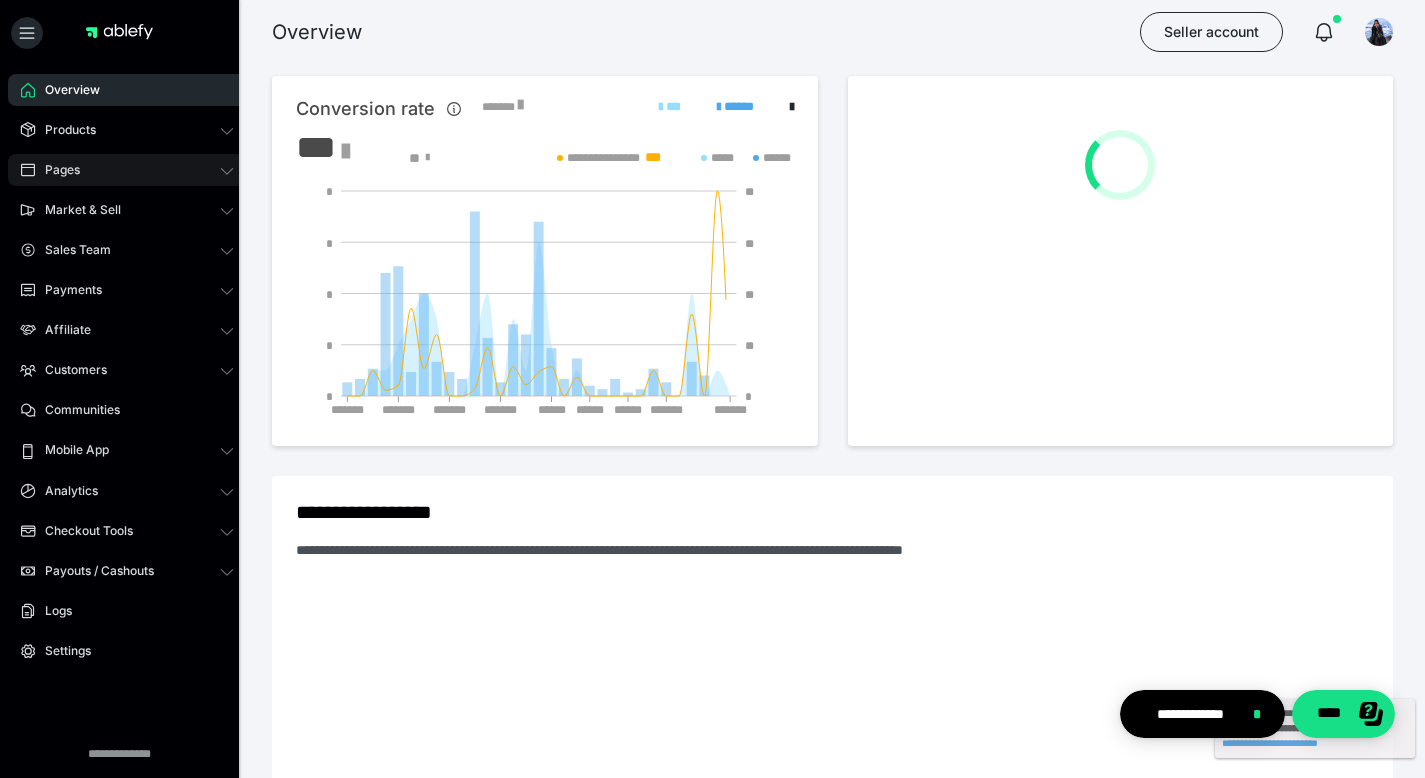 click on "Pages" at bounding box center [55, 170] 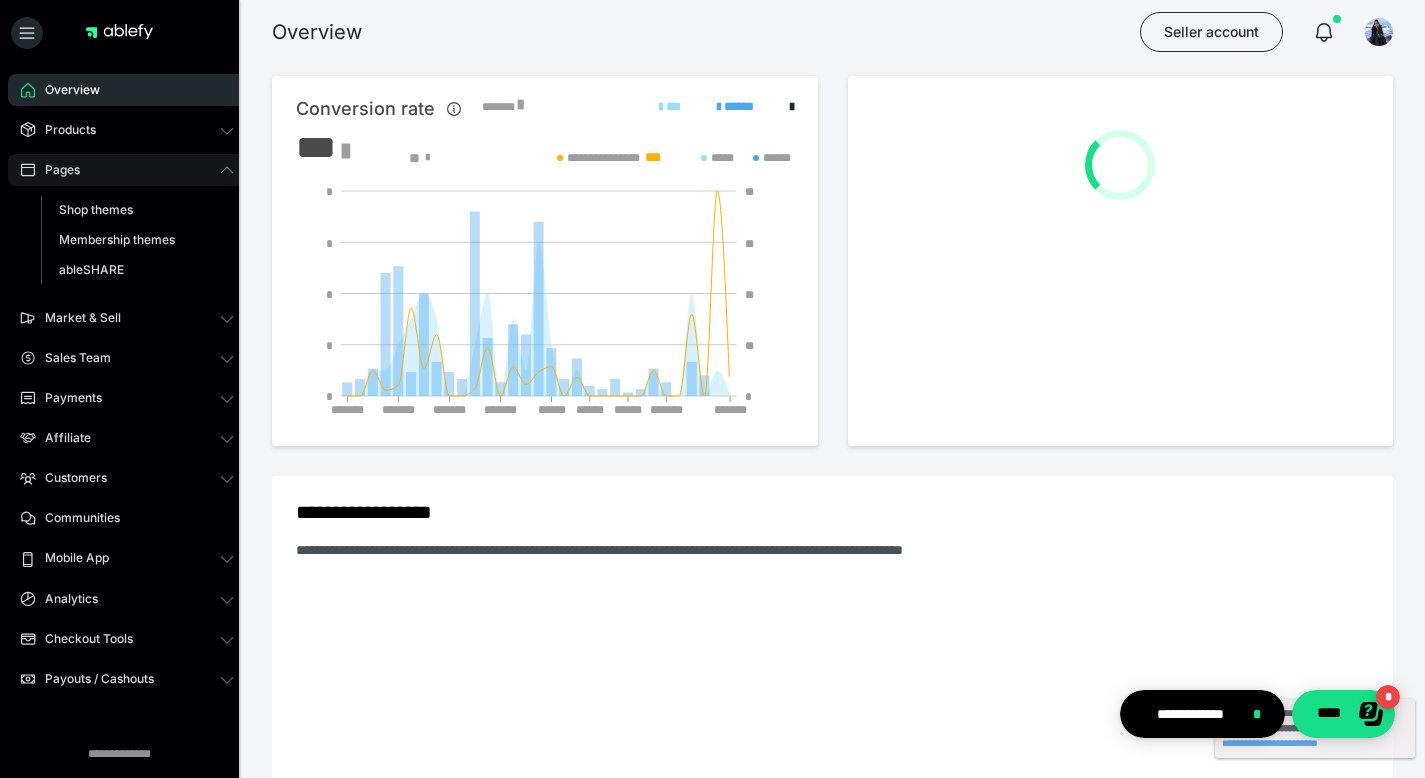 scroll, scrollTop: 0, scrollLeft: 0, axis: both 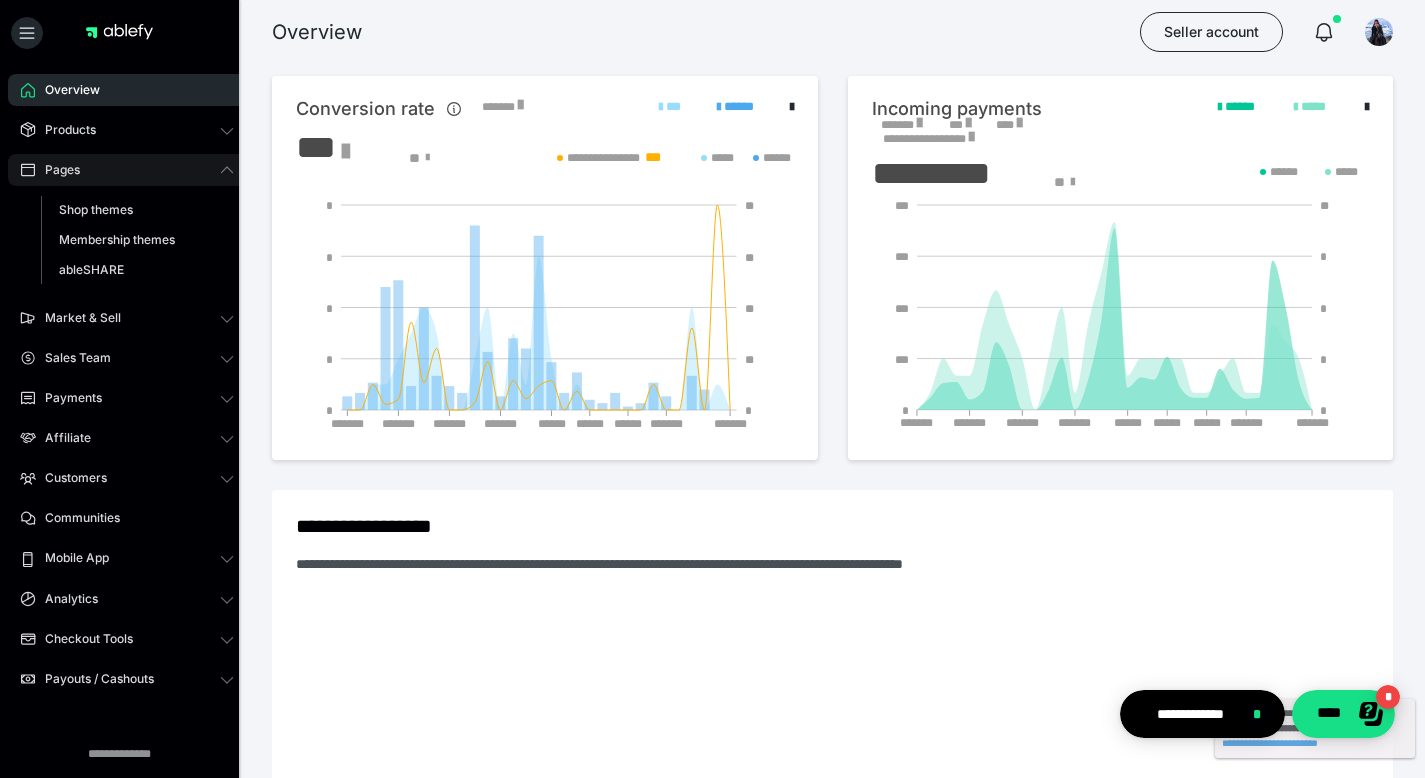 click on "Pages" at bounding box center (55, 170) 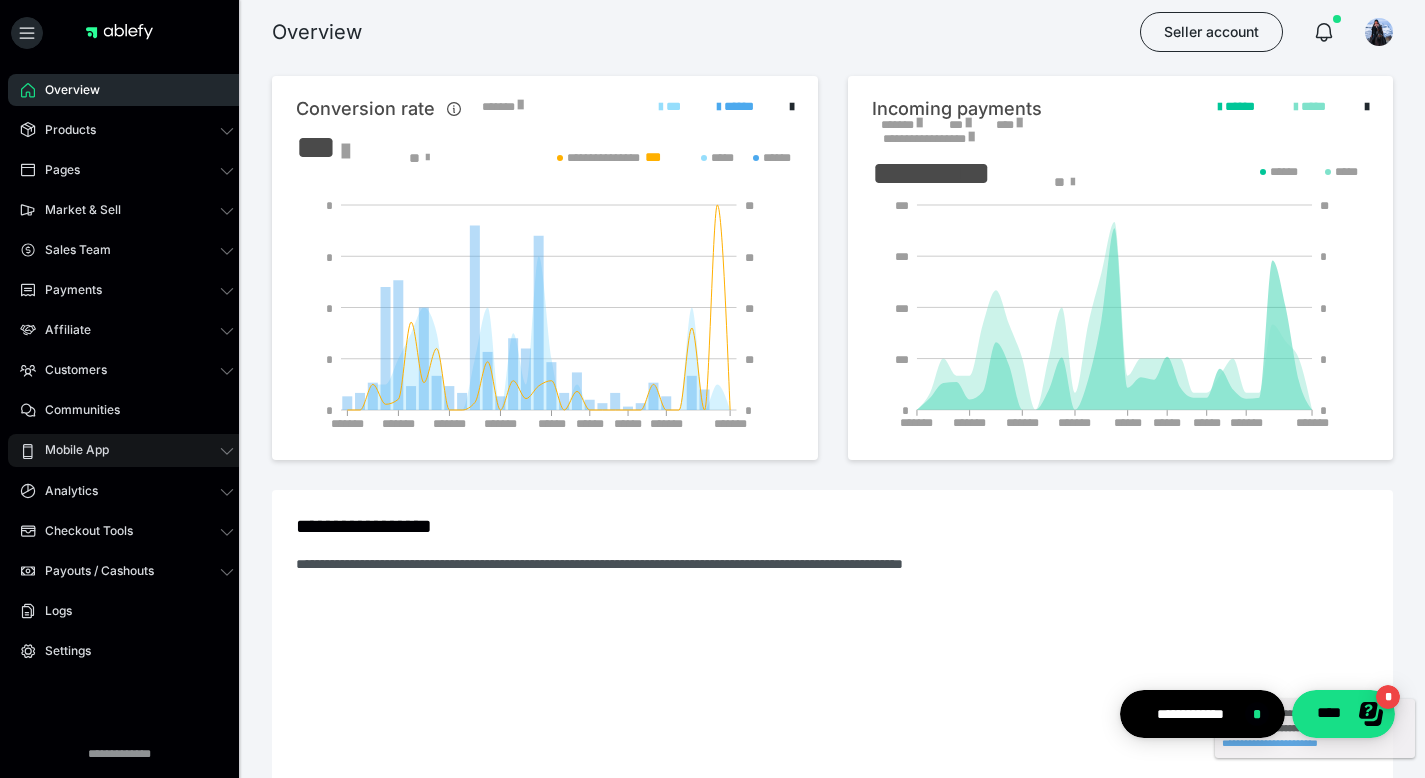 click on "Mobile app" at bounding box center (127, 450) 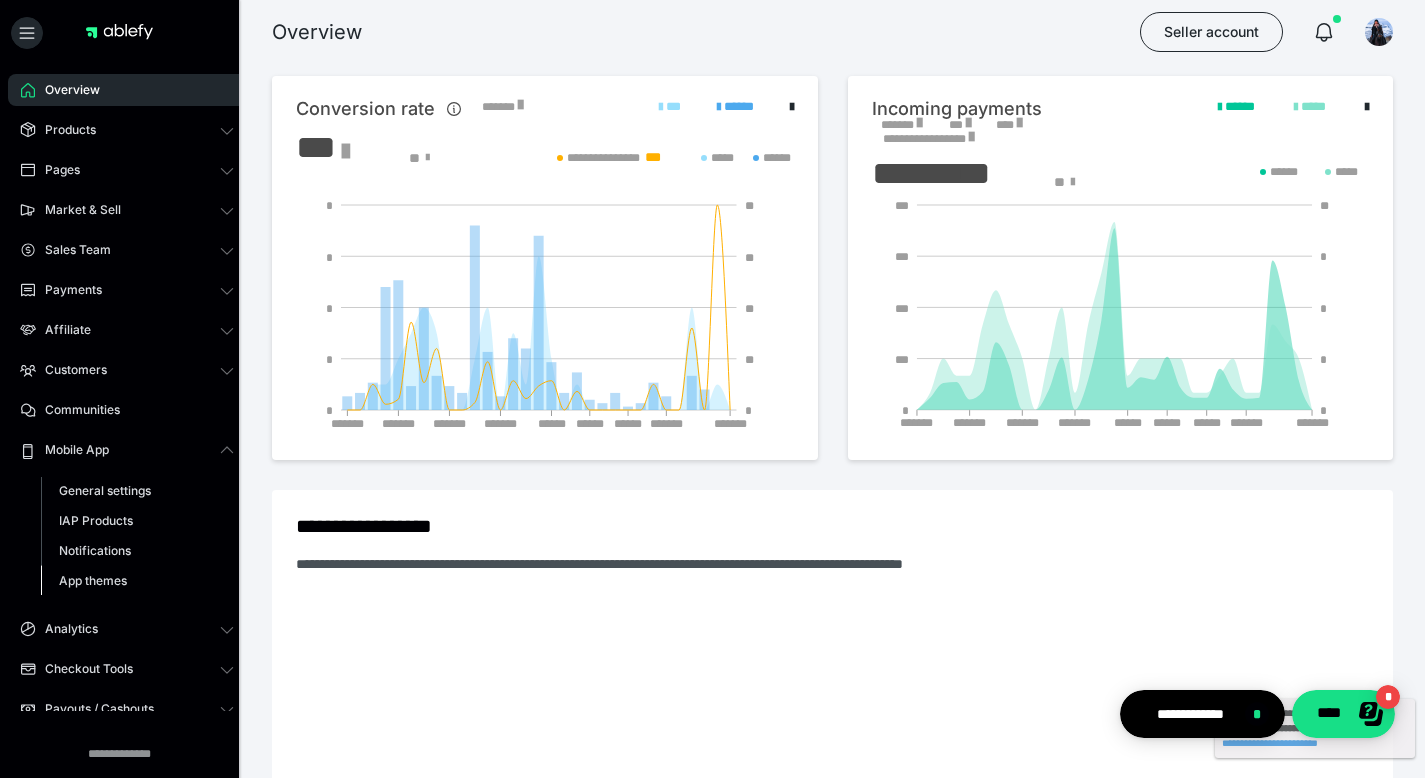 click on "App themes" at bounding box center (93, 580) 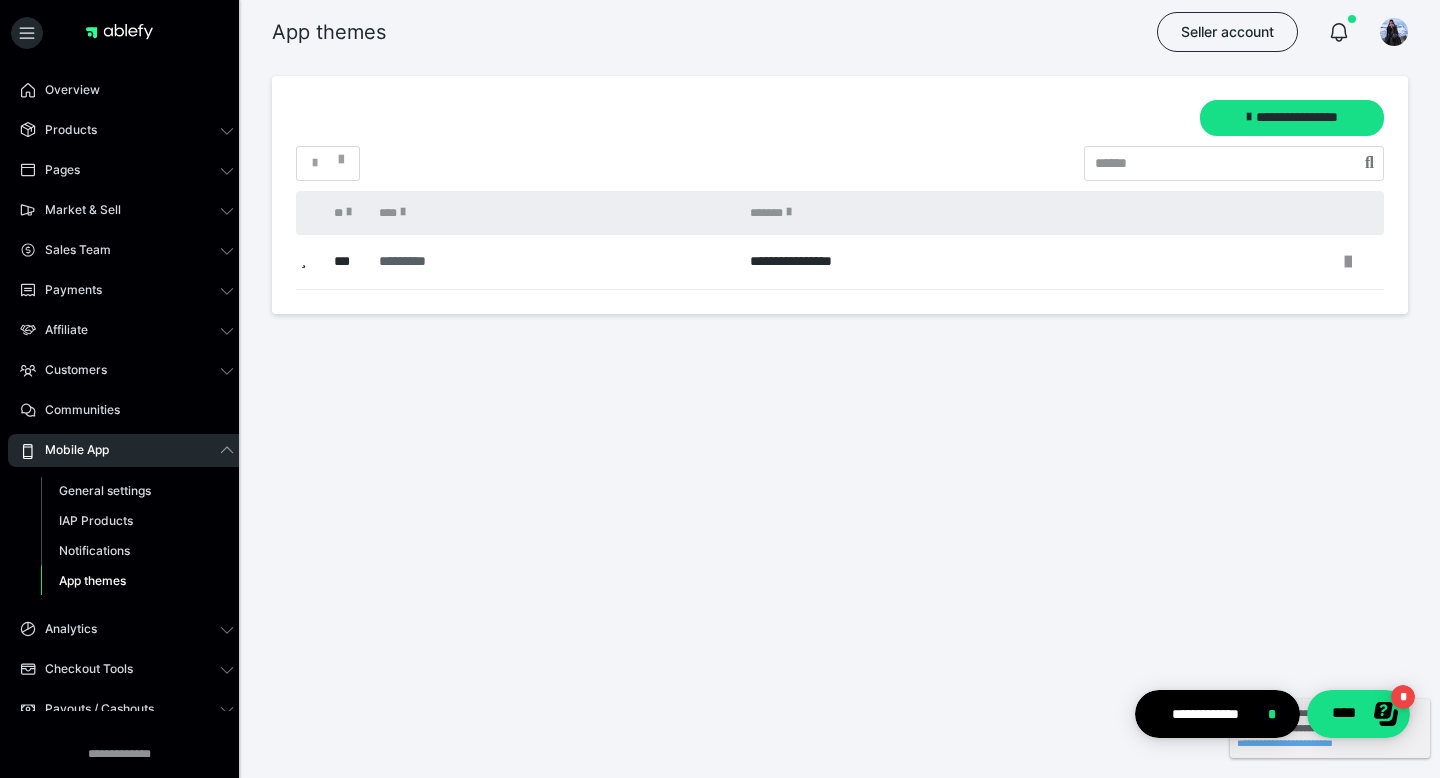 click on "*********" at bounding box center (522, 261) 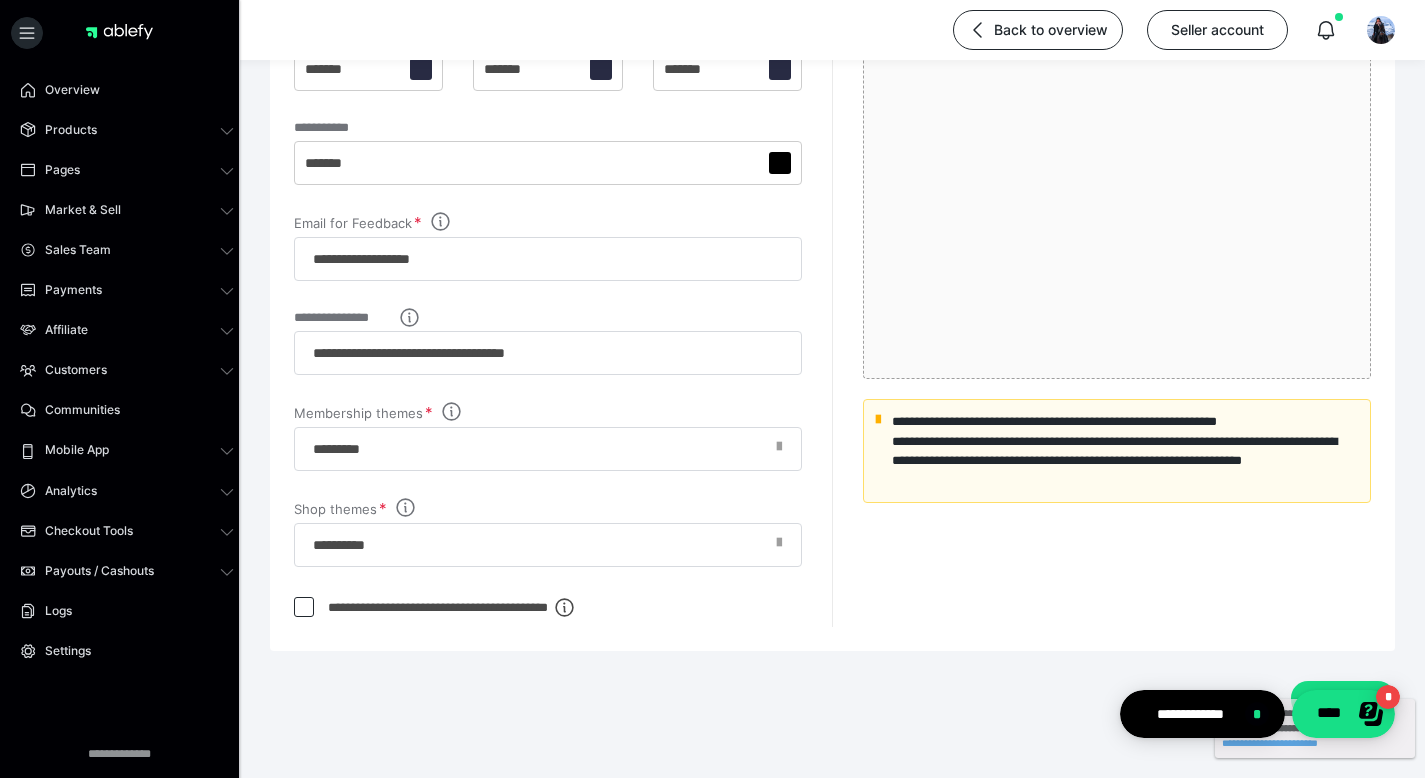 scroll, scrollTop: 510, scrollLeft: 0, axis: vertical 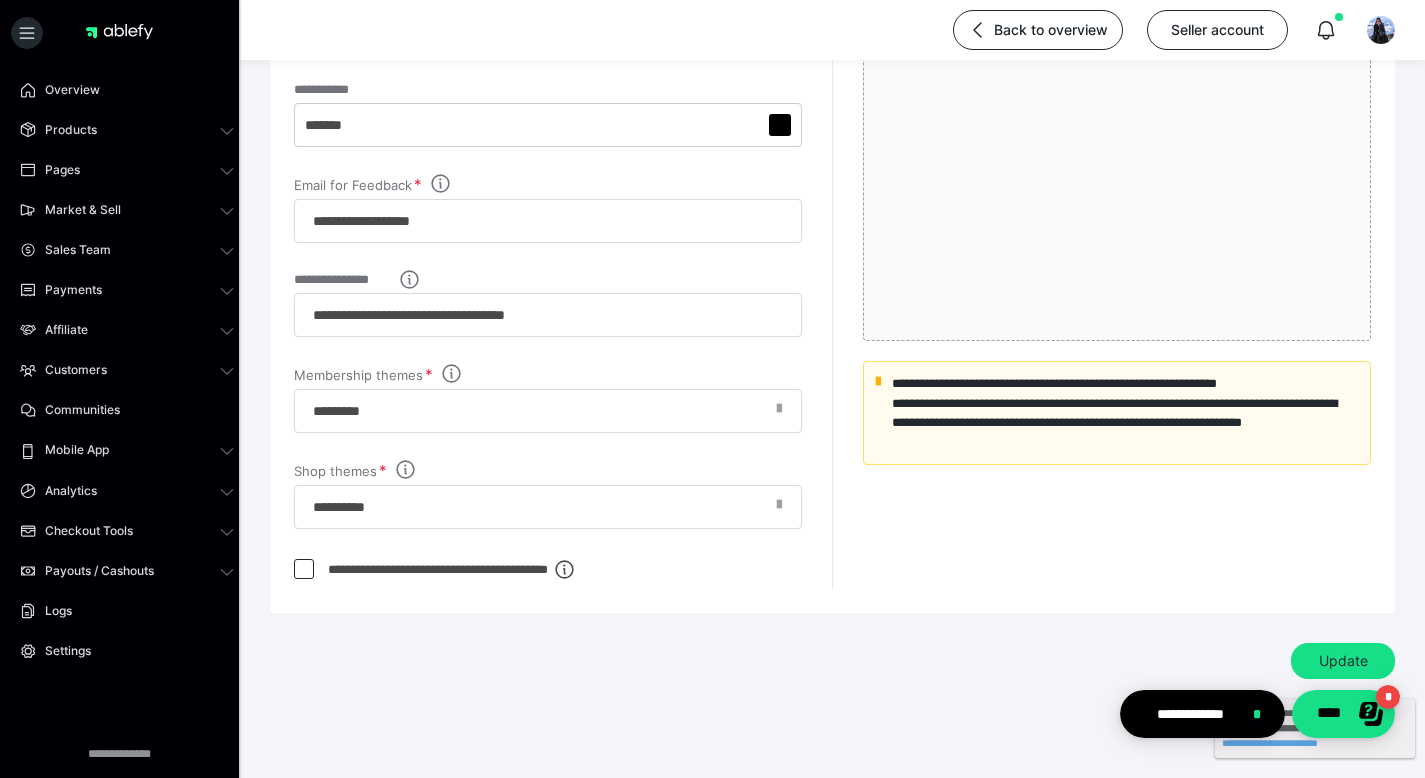 click at bounding box center (304, 569) 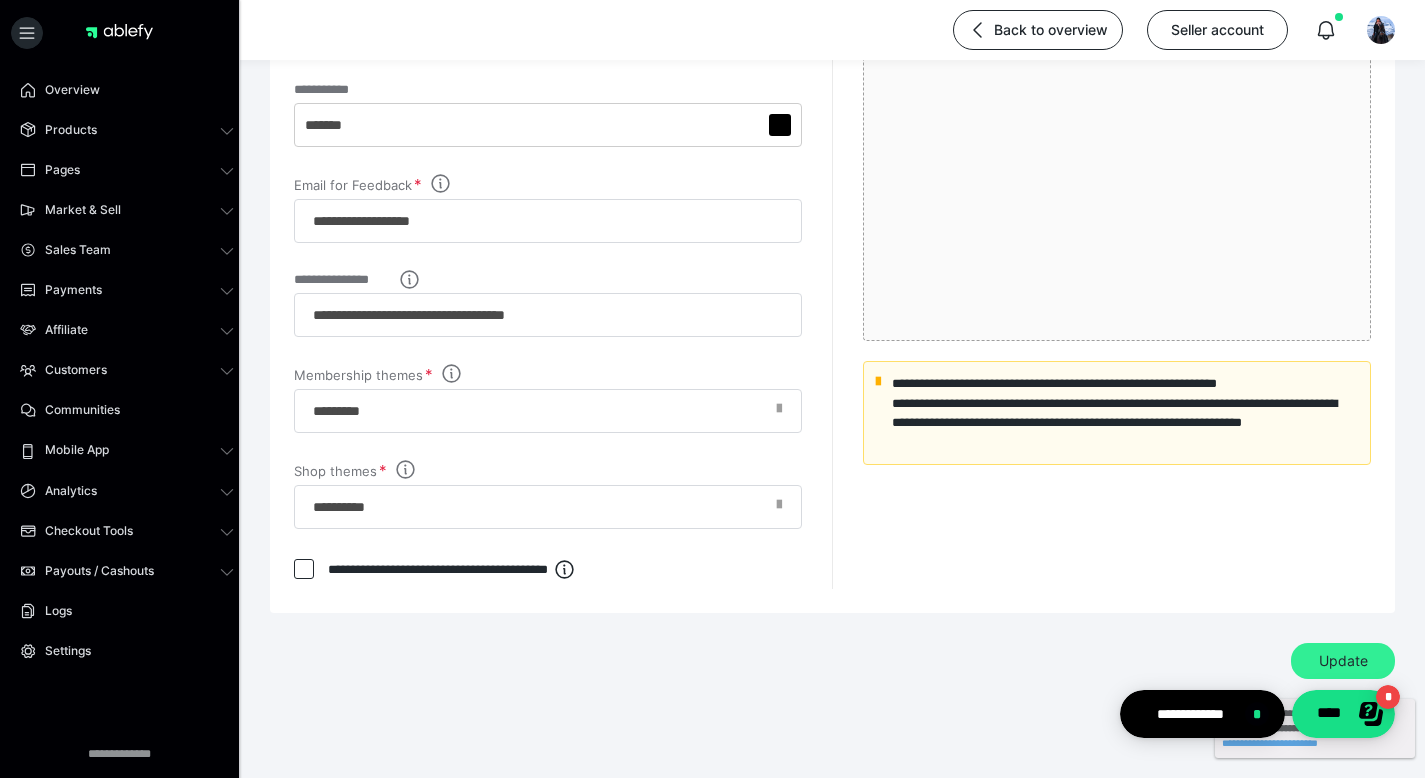 click on "Update" at bounding box center (1343, 661) 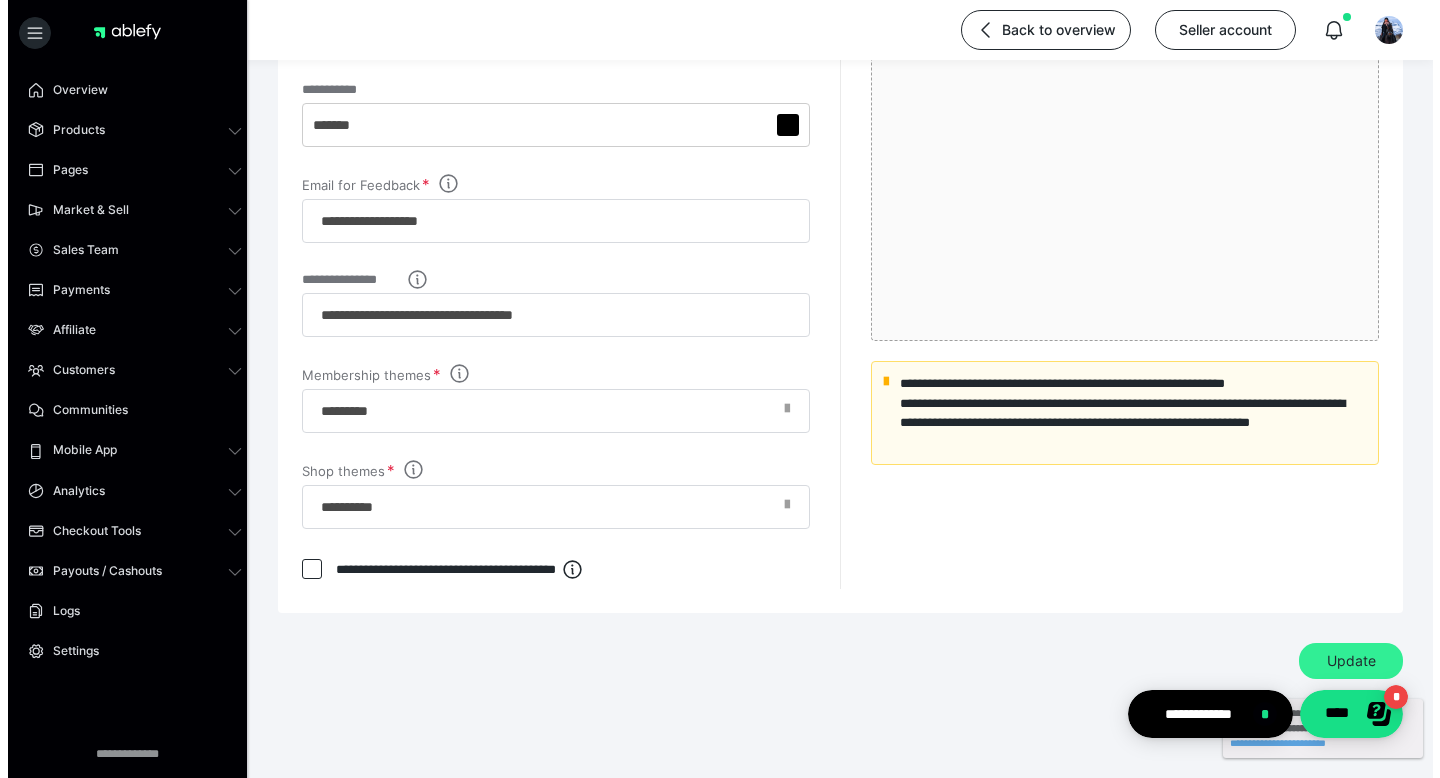 scroll, scrollTop: 0, scrollLeft: 0, axis: both 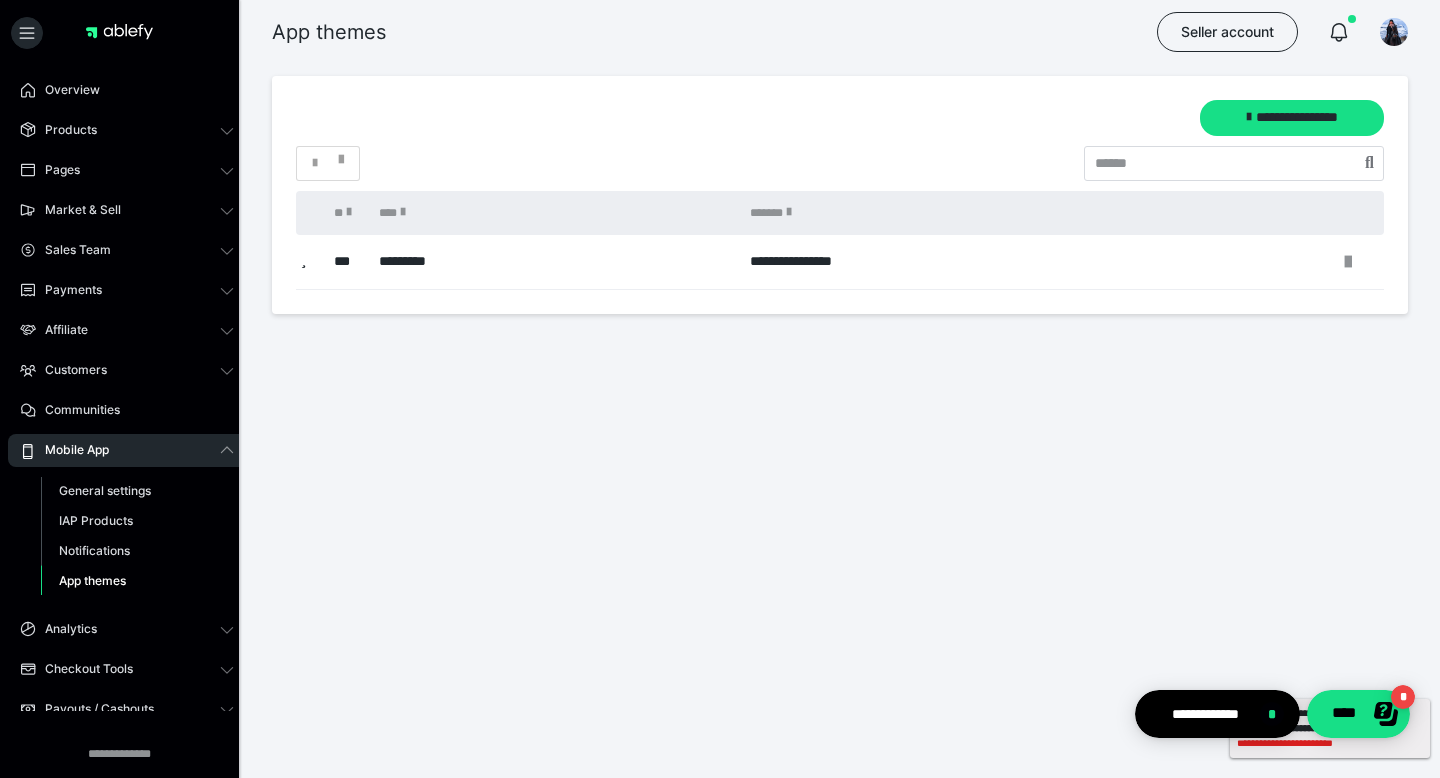 click on "**********" at bounding box center [1330, 743] 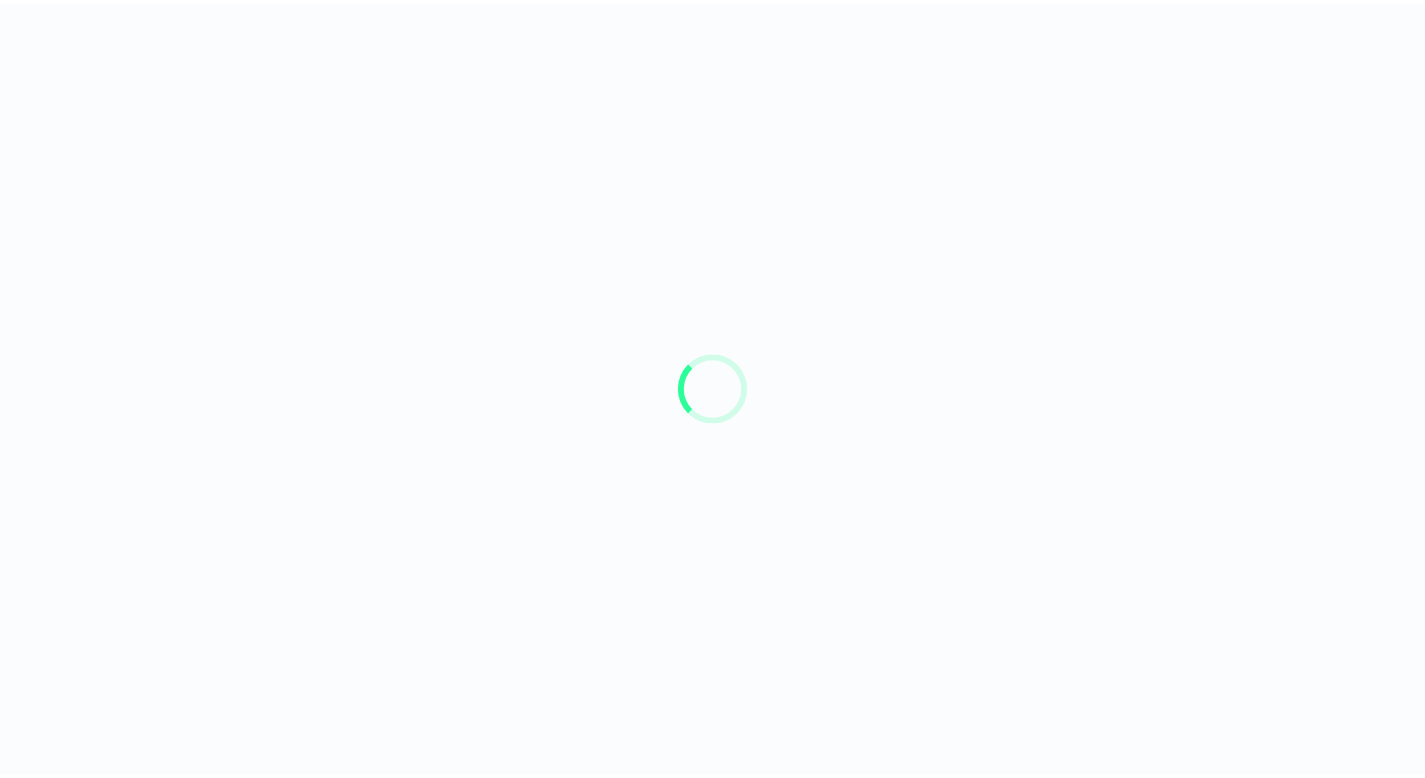 scroll, scrollTop: 0, scrollLeft: 0, axis: both 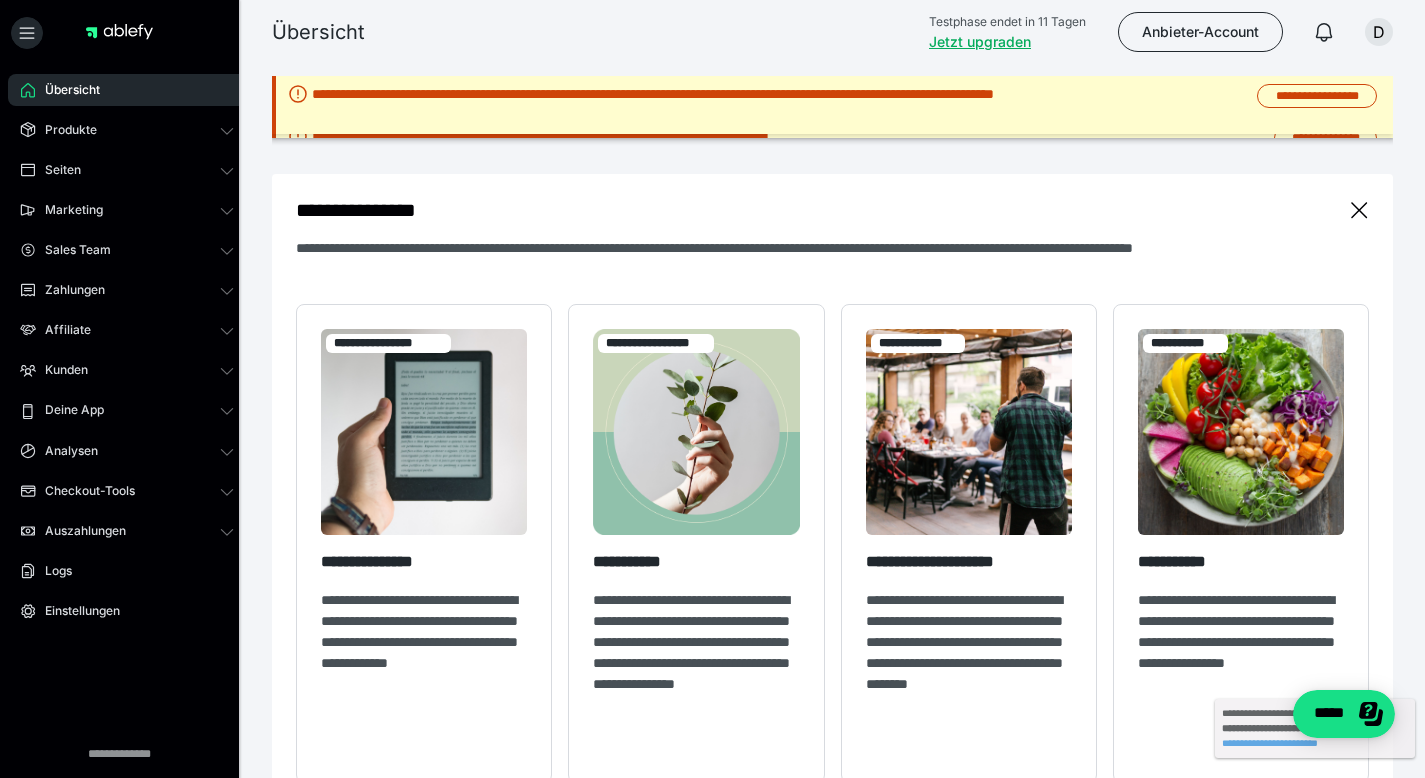 click on "Übersicht Produkte Alle Produkte Produkt-Kategorien Online-Kurs-Themes Mediathek Seiten Shop-Themes Membership-Themes ableSHARE Marketing Gutscheincodes Marketing-Tools Live-Stream-Events Content-IDs Upsell-Funnels Order Bumps Tracking-Codes E-Mail-Schnittstellen Webhooks Sales Team Sales Team Zahlungen Bestellungen Fälligkeiten Transaktionen Rechnungen & Storno-Rechnungen Mahnwesen & Inkasso Affiliate Affiliate-Programme Affiliates Statistiken Landingpages Kunden Kunden Kurs-Zugänge Membership-Zugänge E-Ticket-Bestellungen Awards Lizenzschlüssel Deine App Analysen Analysen Analysen 3.0 Checkout-Tools Bezahlseiten-Templates Zahlungspläne Zusatzkosten Widerrufskonditionen Zusatzfelder Zusatzfeld-Antworten Steuersätze Auszahlungen Neue Auszahlung Berichte Logs Einstellungen" at bounding box center (127, 410) 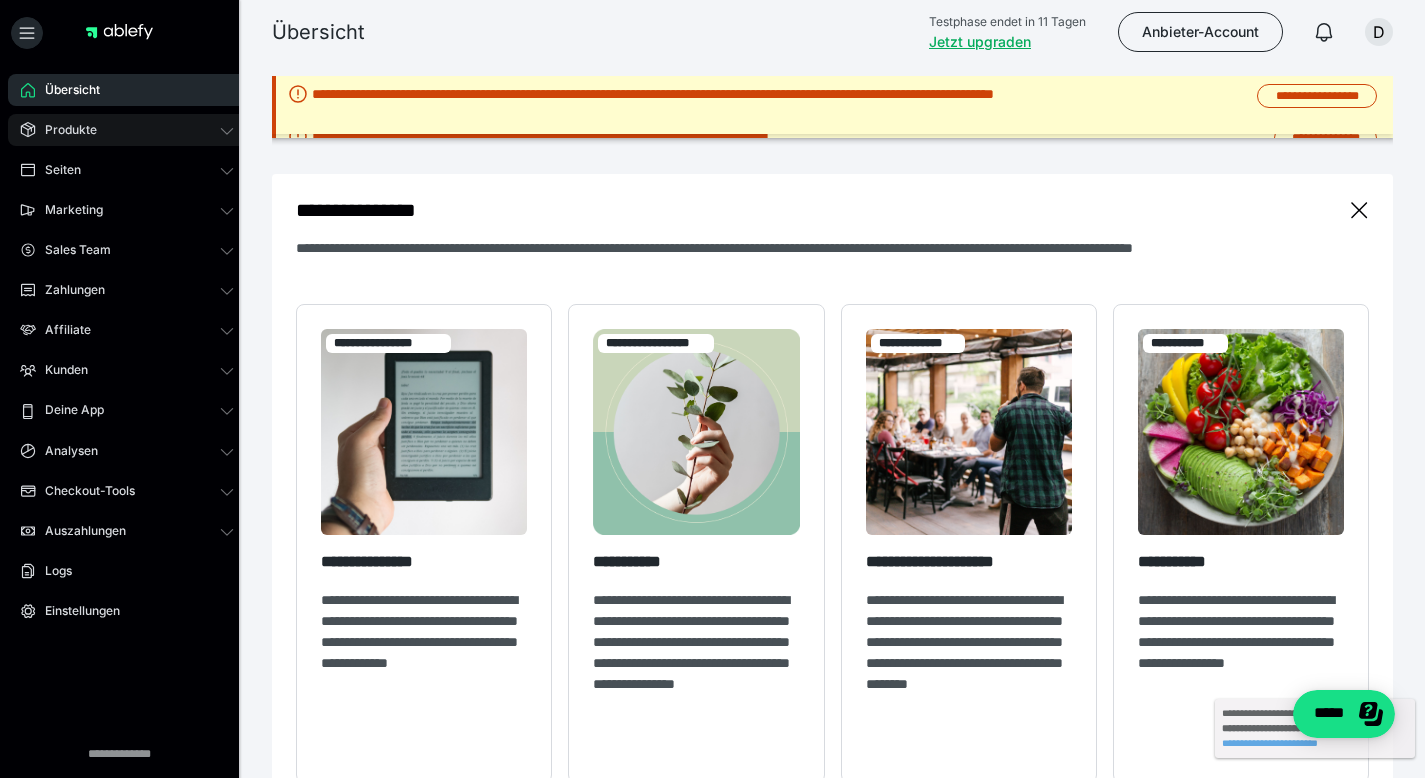 click on "Produkte" at bounding box center [64, 130] 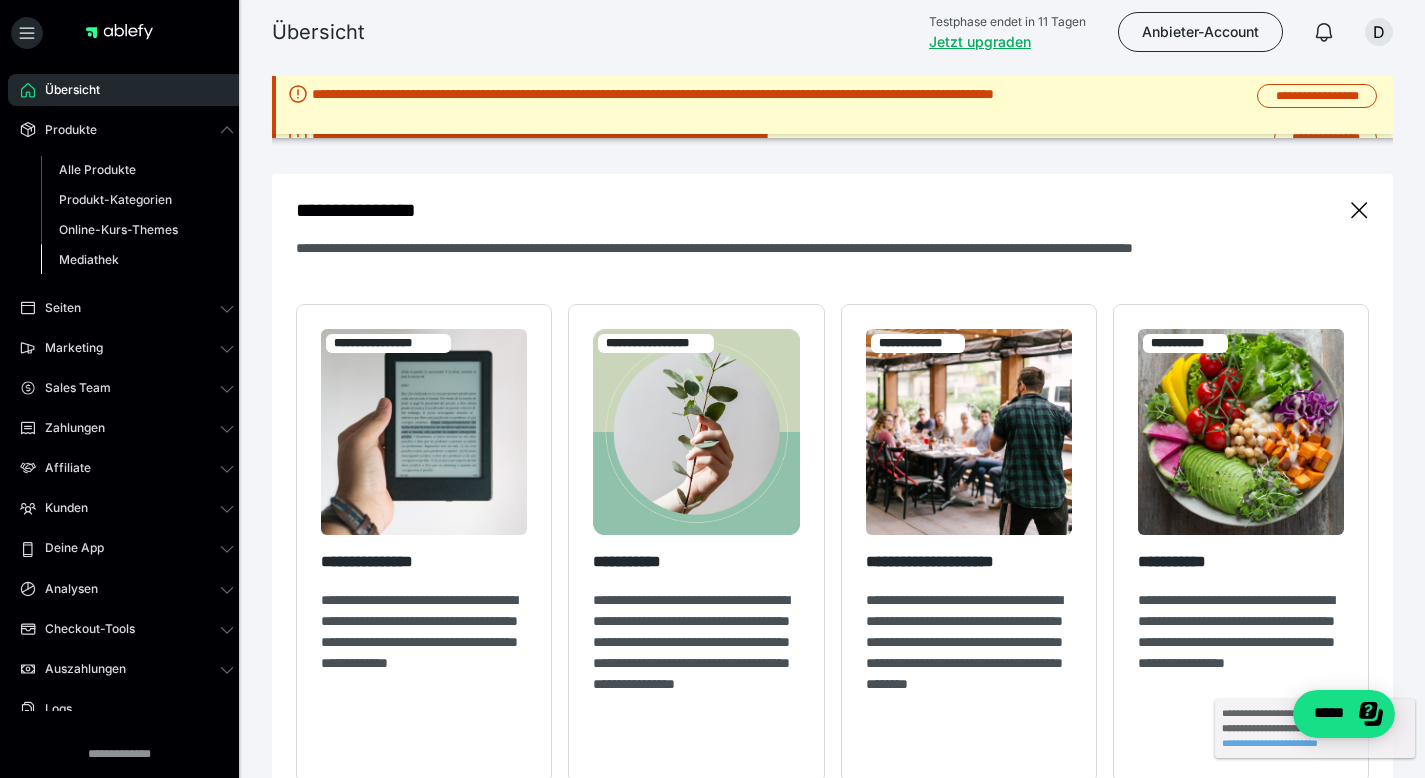 click on "Mediathek" at bounding box center (89, 259) 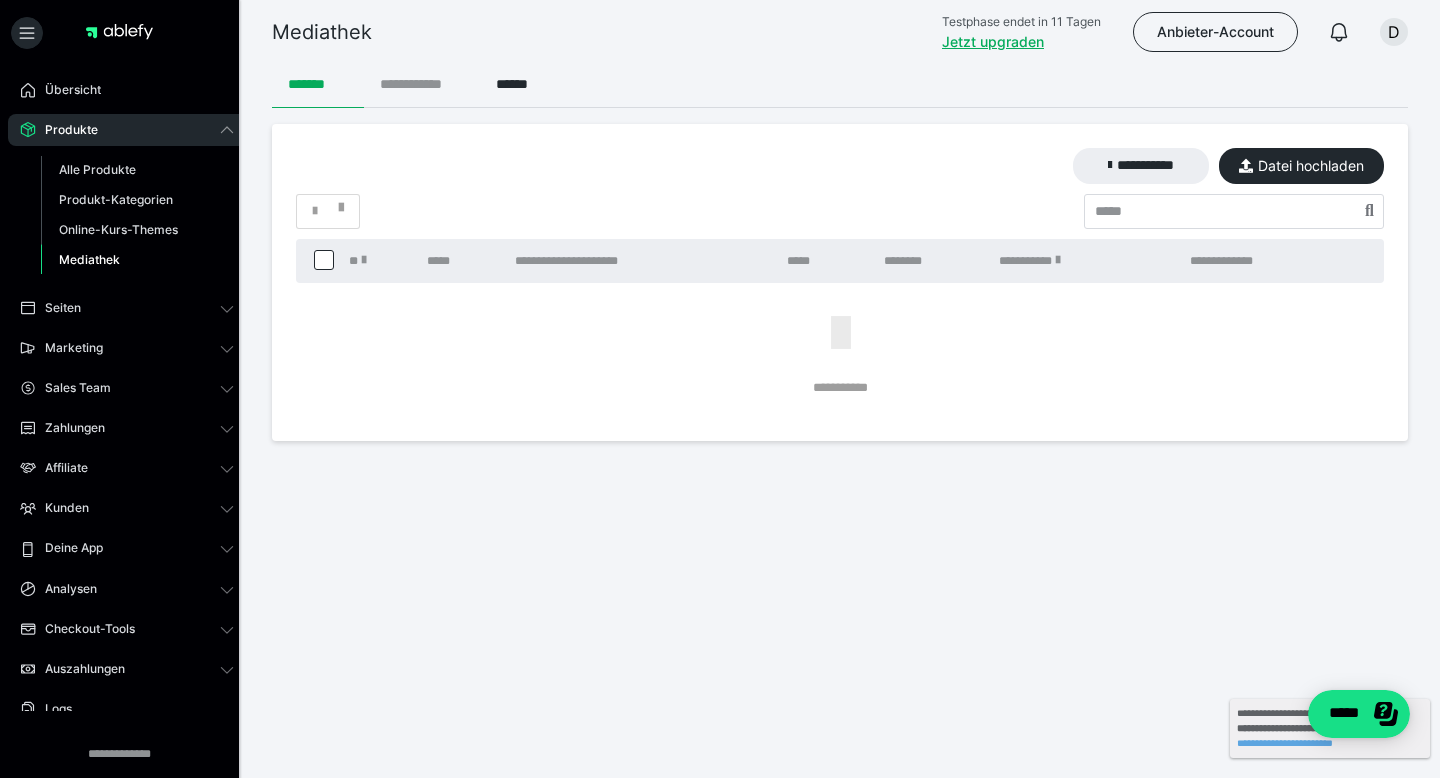 click on "**********" at bounding box center [422, 84] 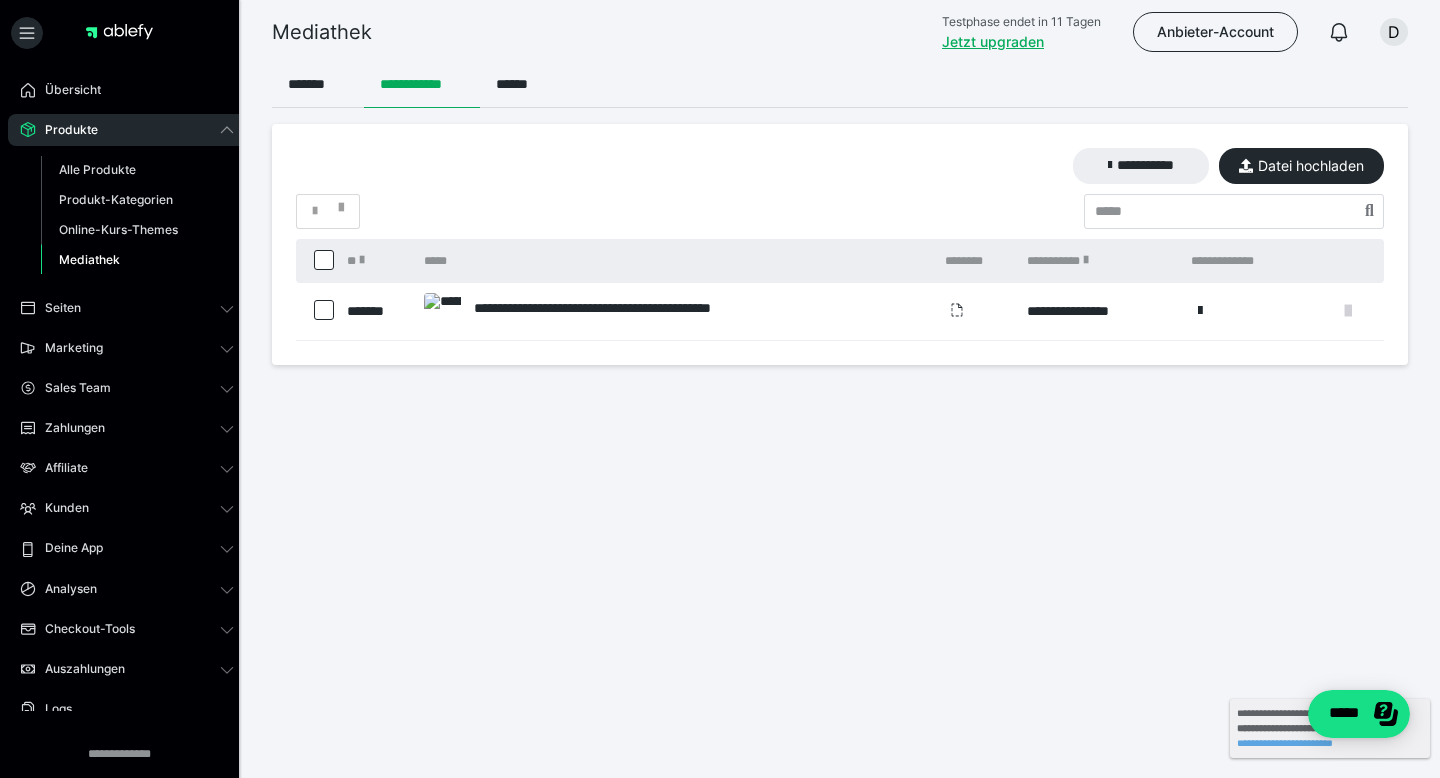 click at bounding box center [1348, 311] 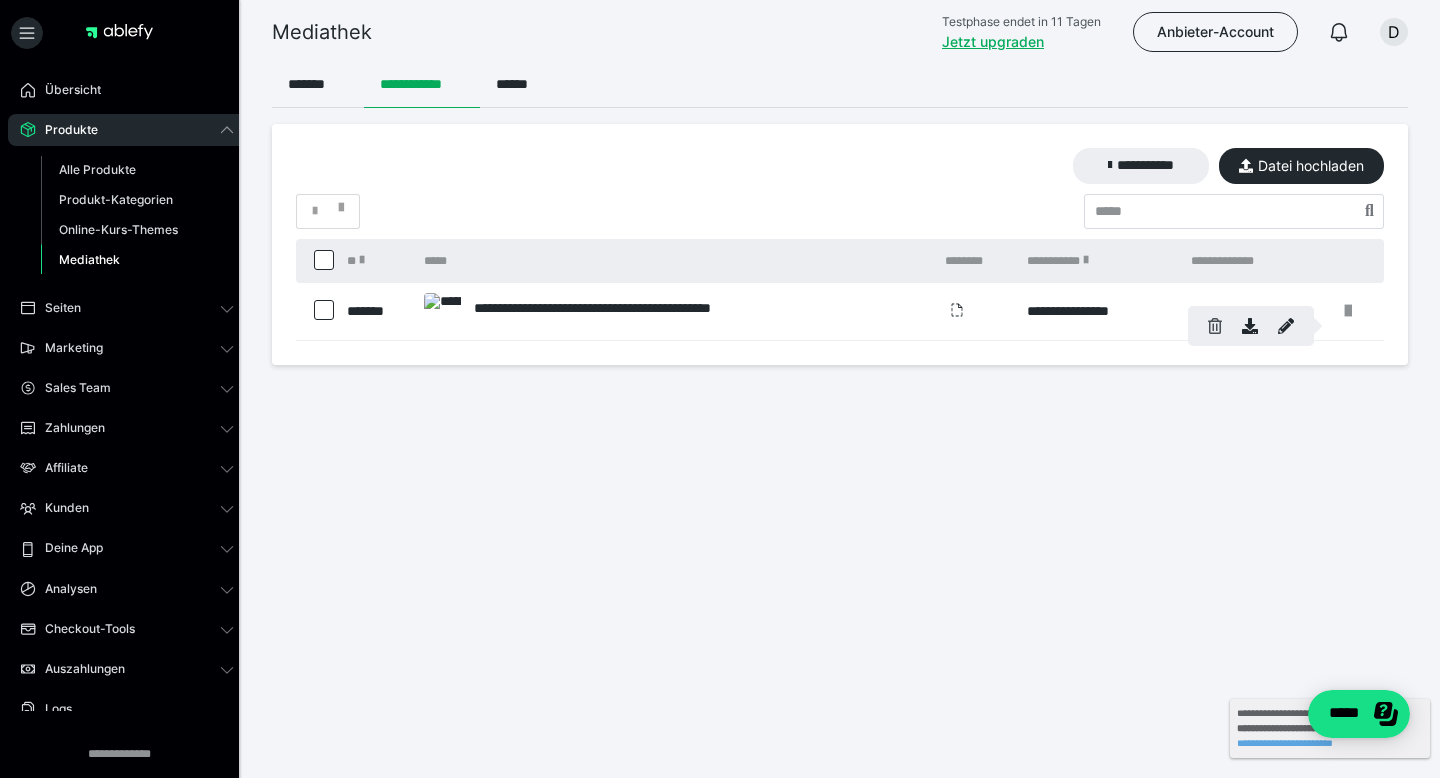click at bounding box center [1215, 326] 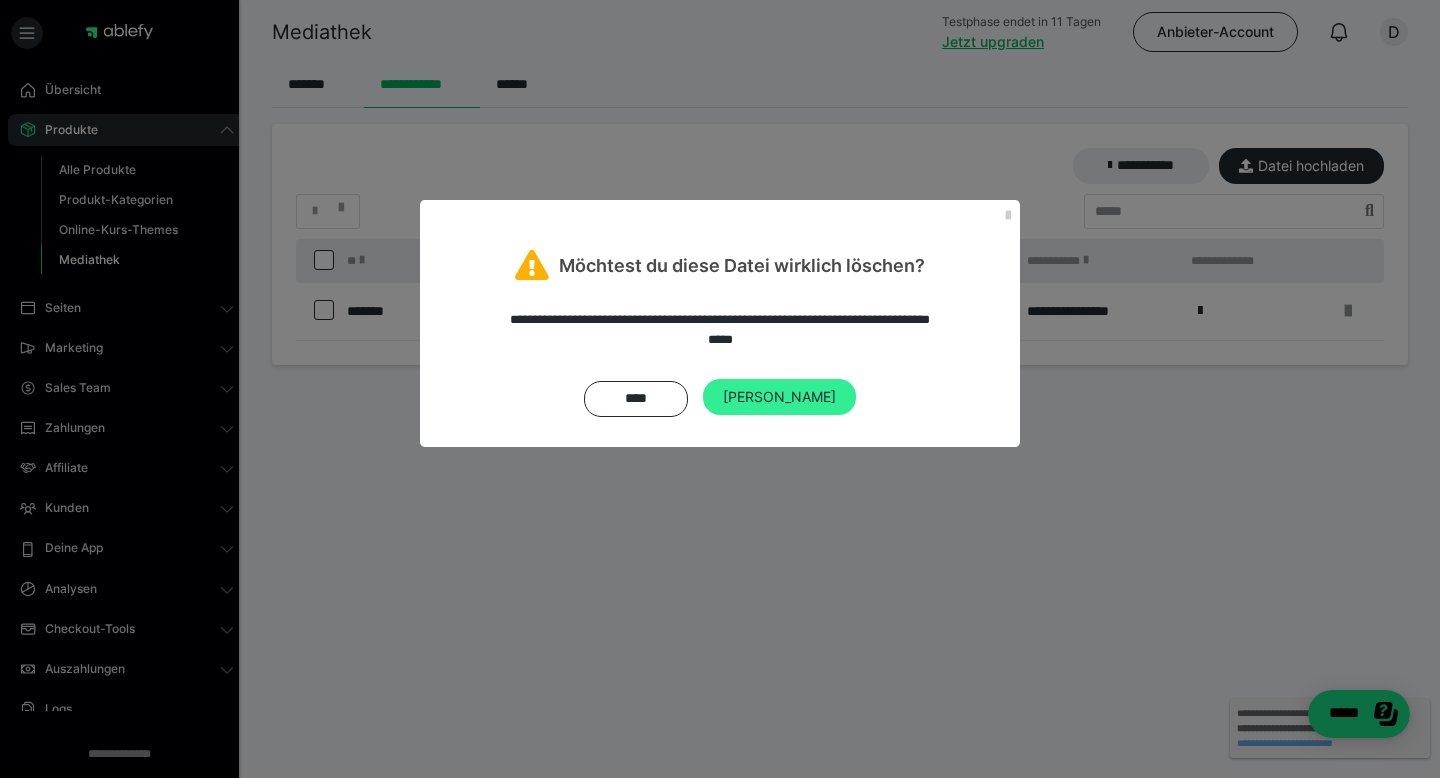 click on "Ja" at bounding box center (779, 397) 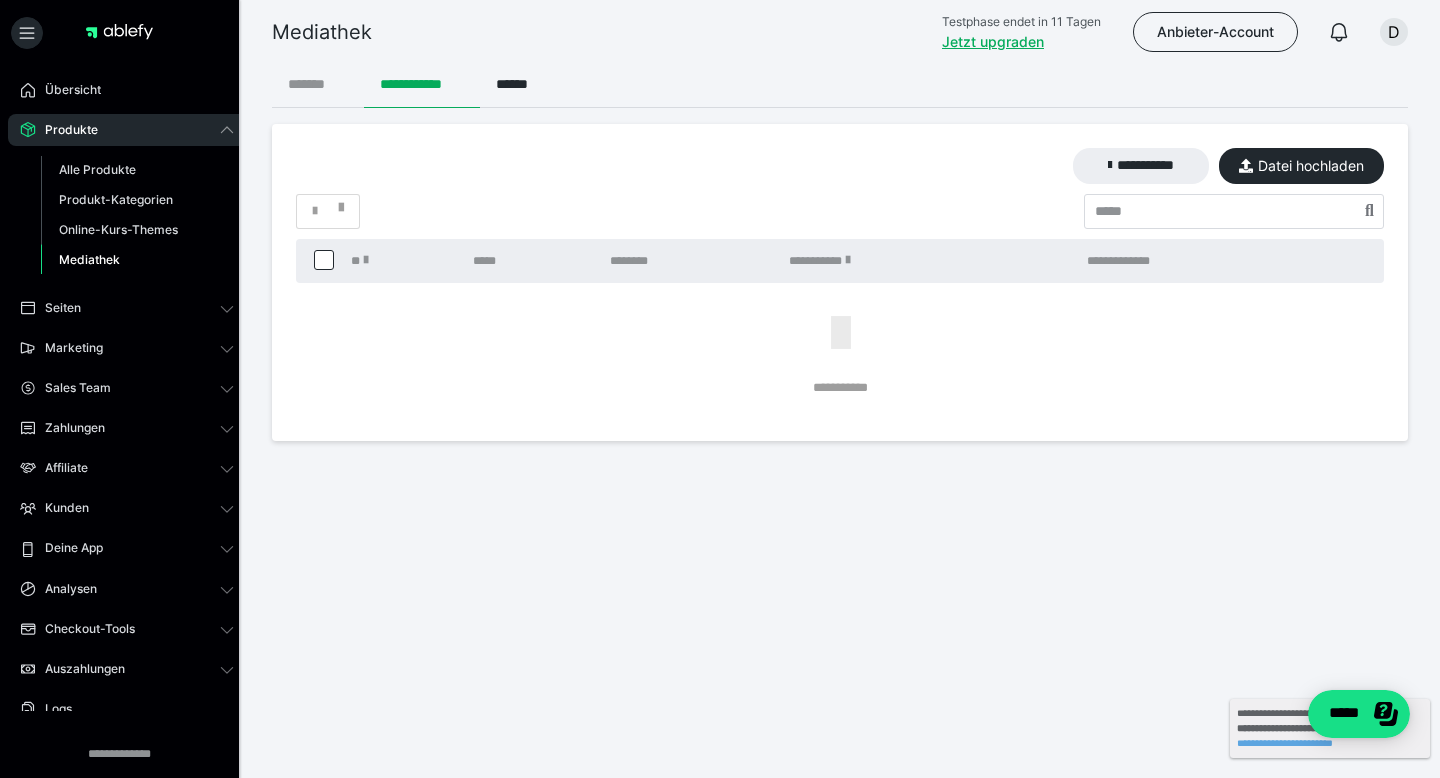 click on "*******" at bounding box center [318, 84] 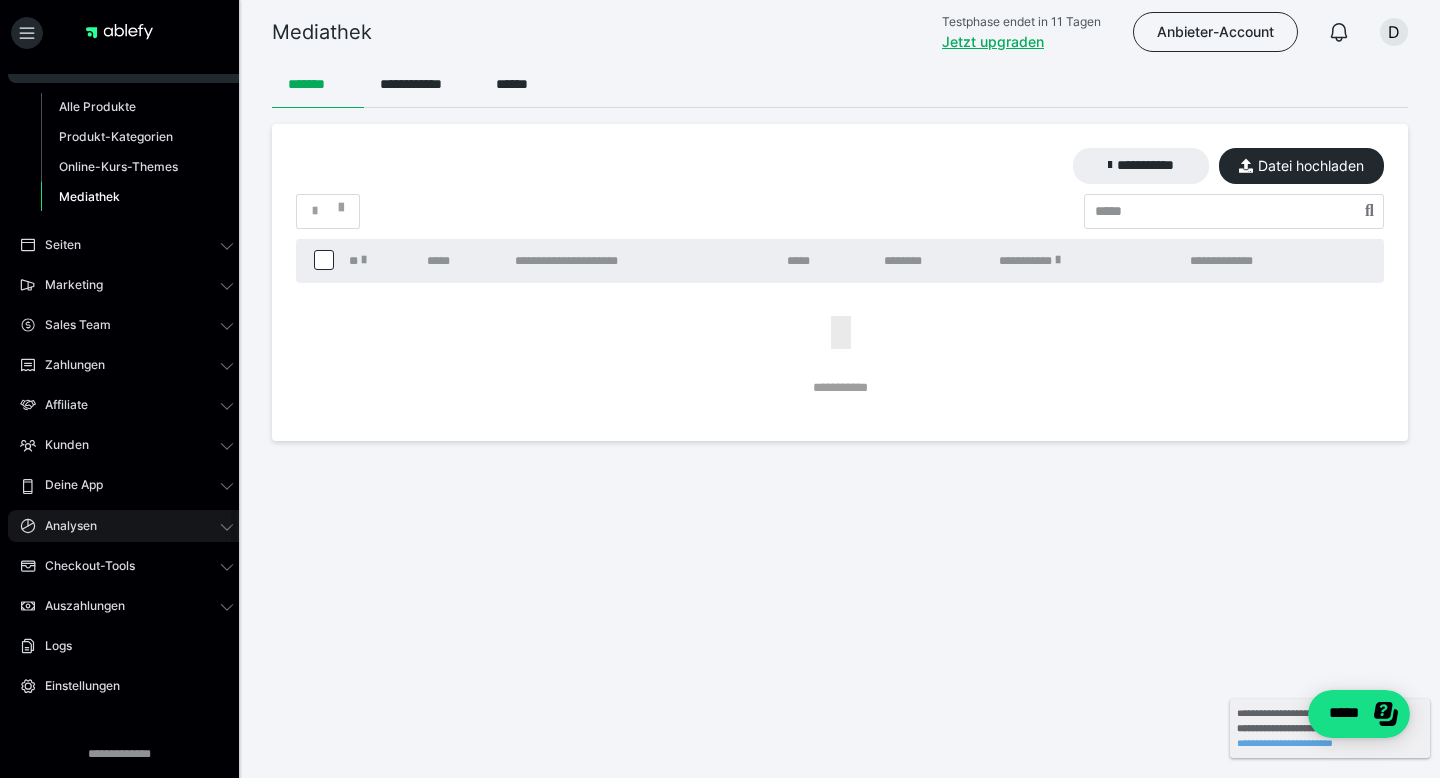 scroll, scrollTop: 99, scrollLeft: 0, axis: vertical 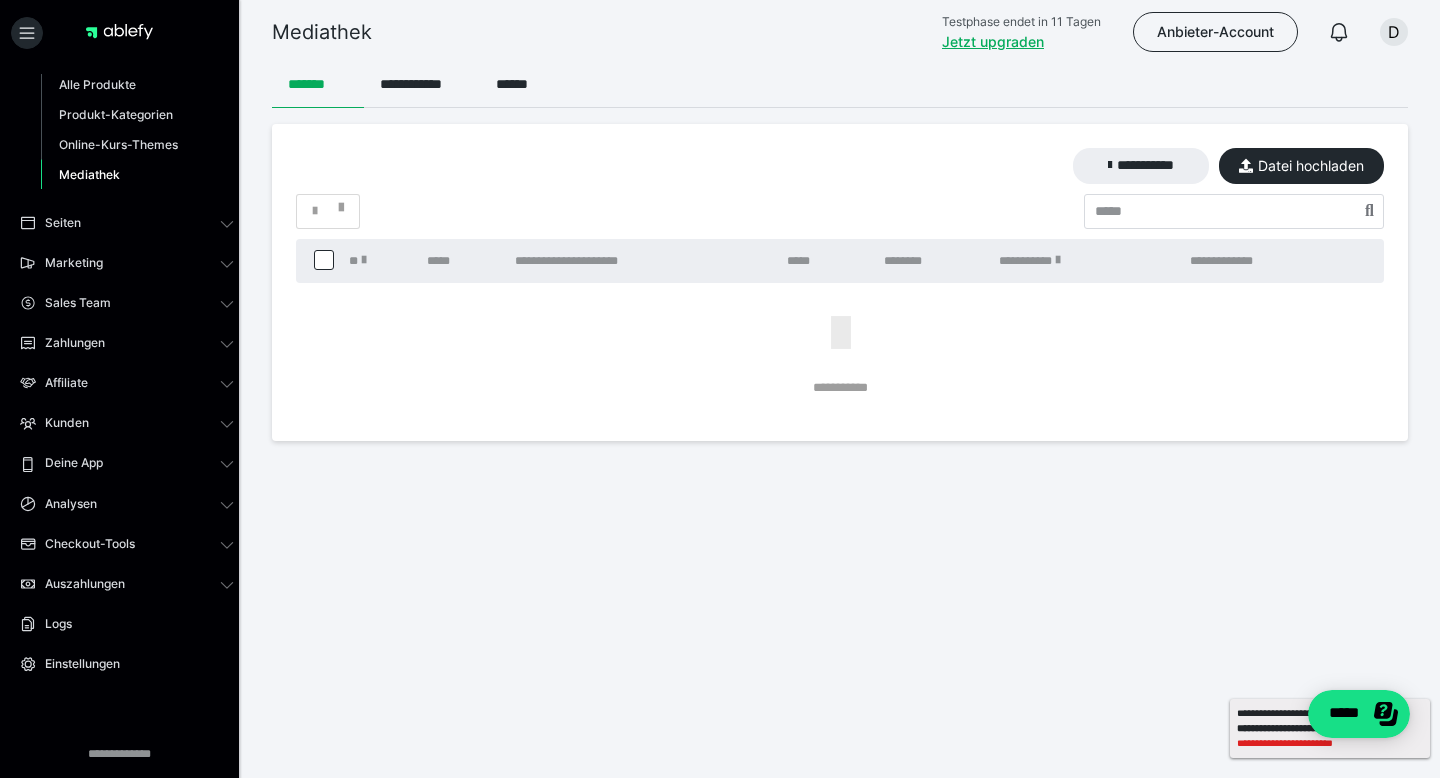 click on "**********" at bounding box center (1330, 743) 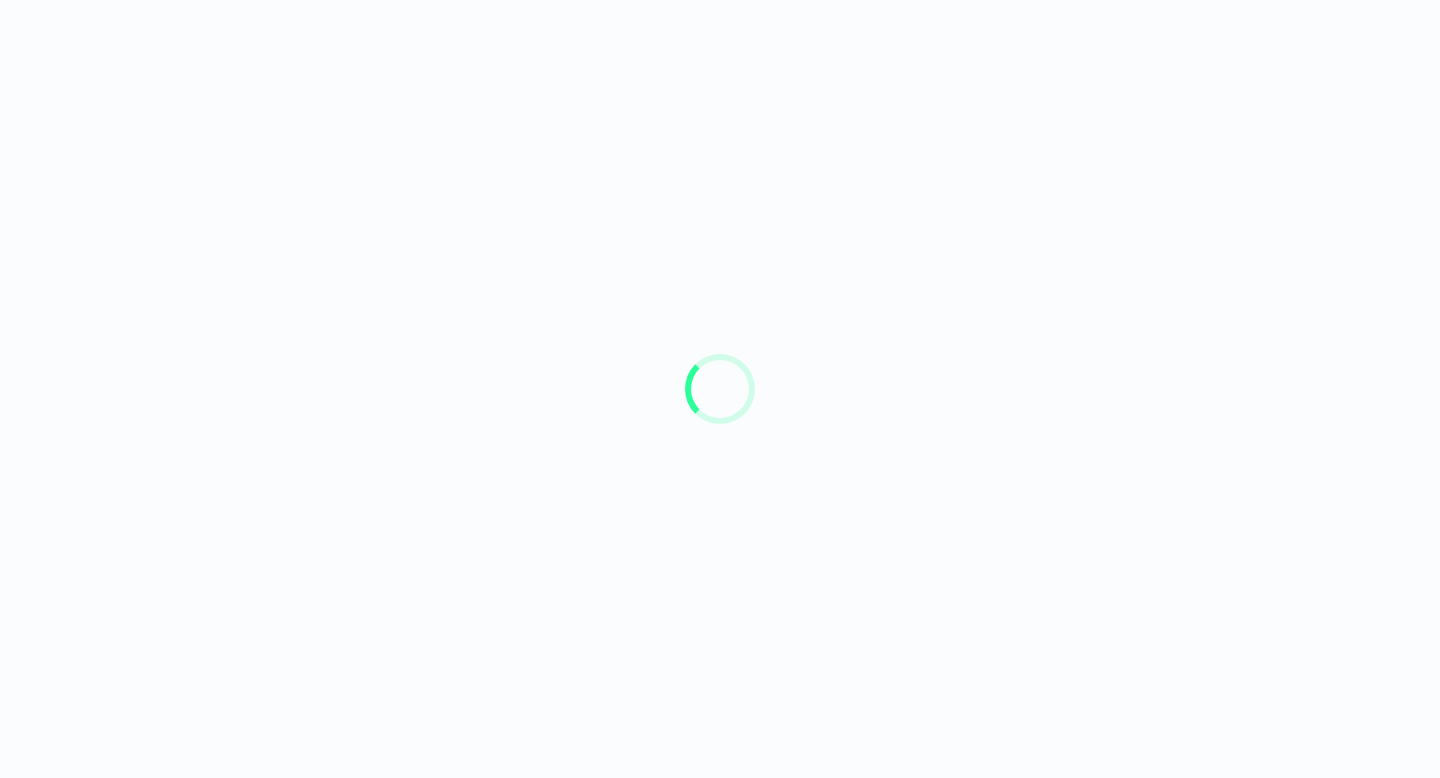 scroll, scrollTop: 0, scrollLeft: 0, axis: both 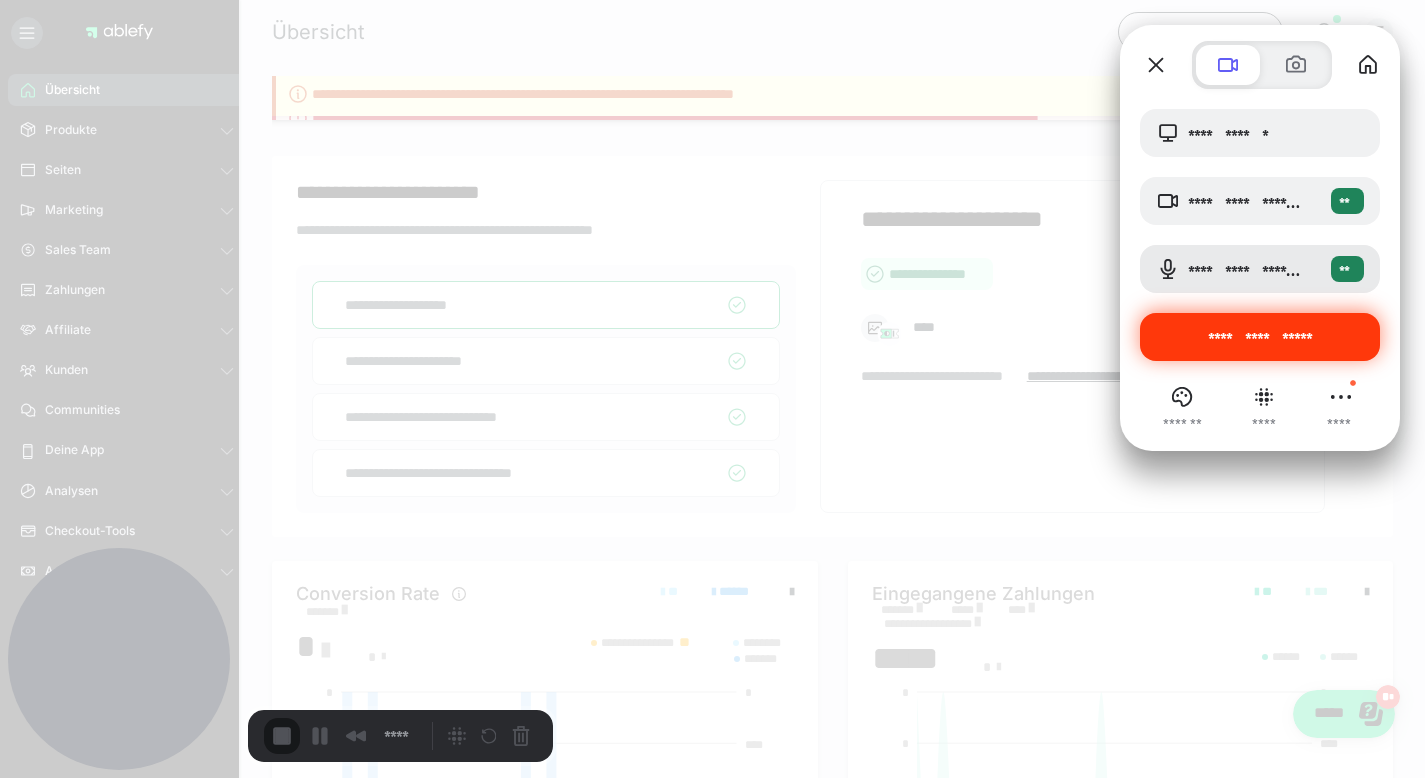 click on "**********" at bounding box center (1260, 337) 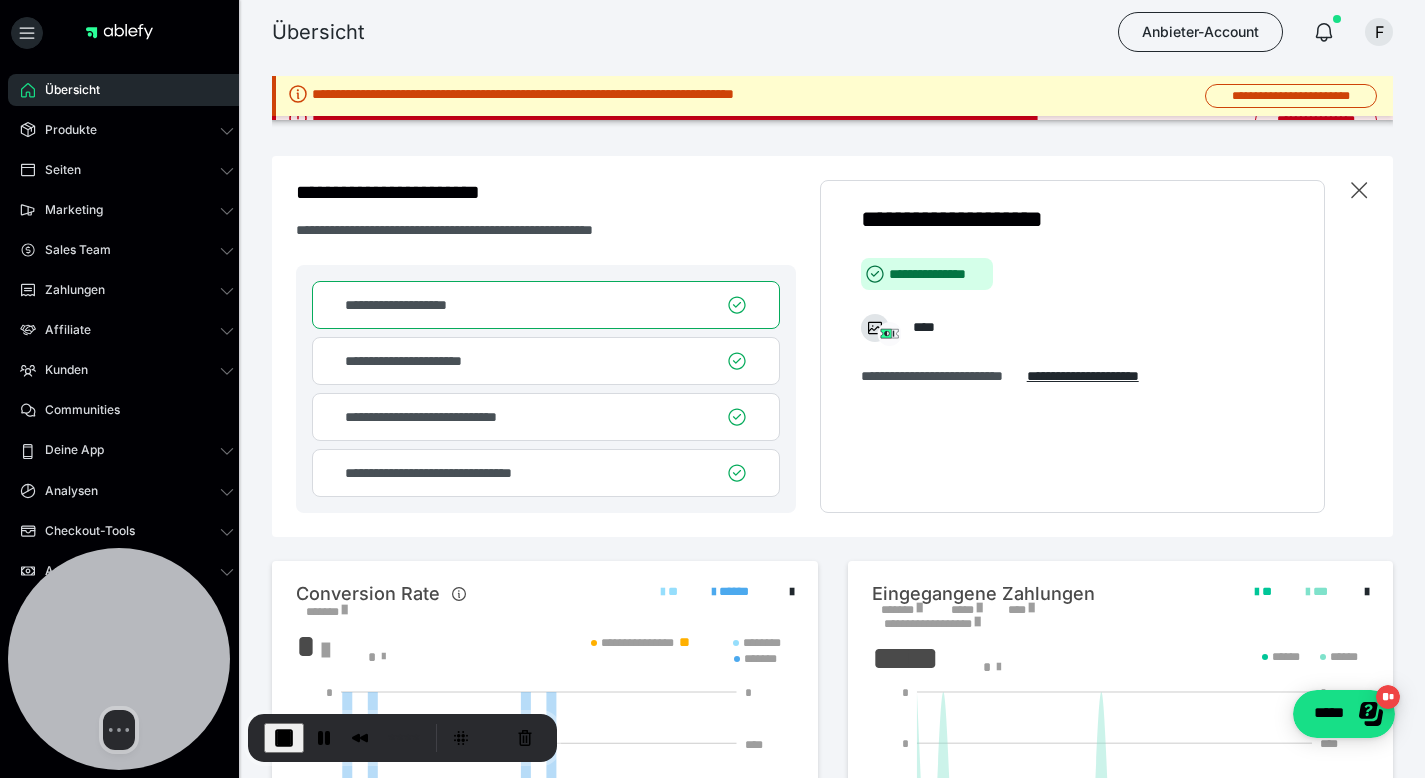 scroll, scrollTop: 304, scrollLeft: 0, axis: vertical 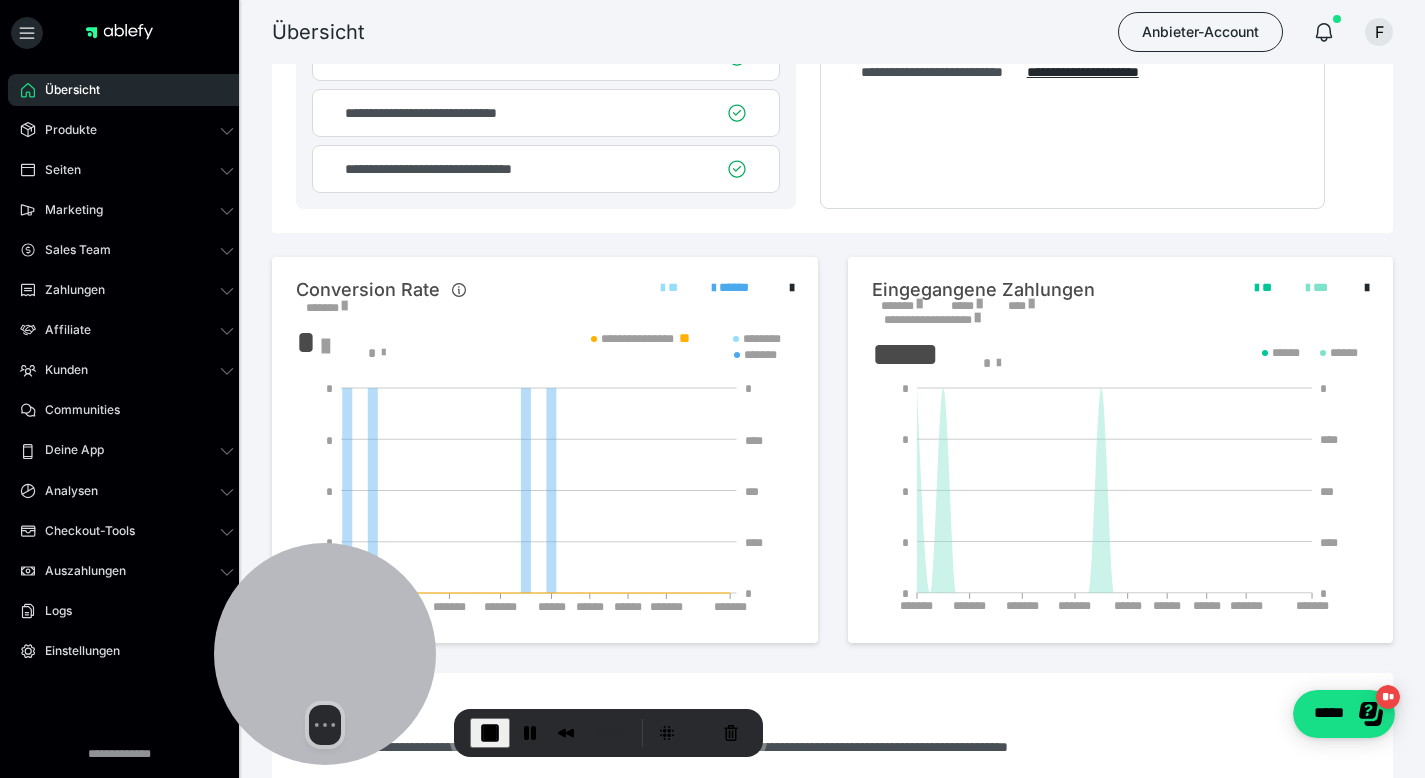 drag, startPoint x: 127, startPoint y: 598, endPoint x: 333, endPoint y: 593, distance: 206.06067 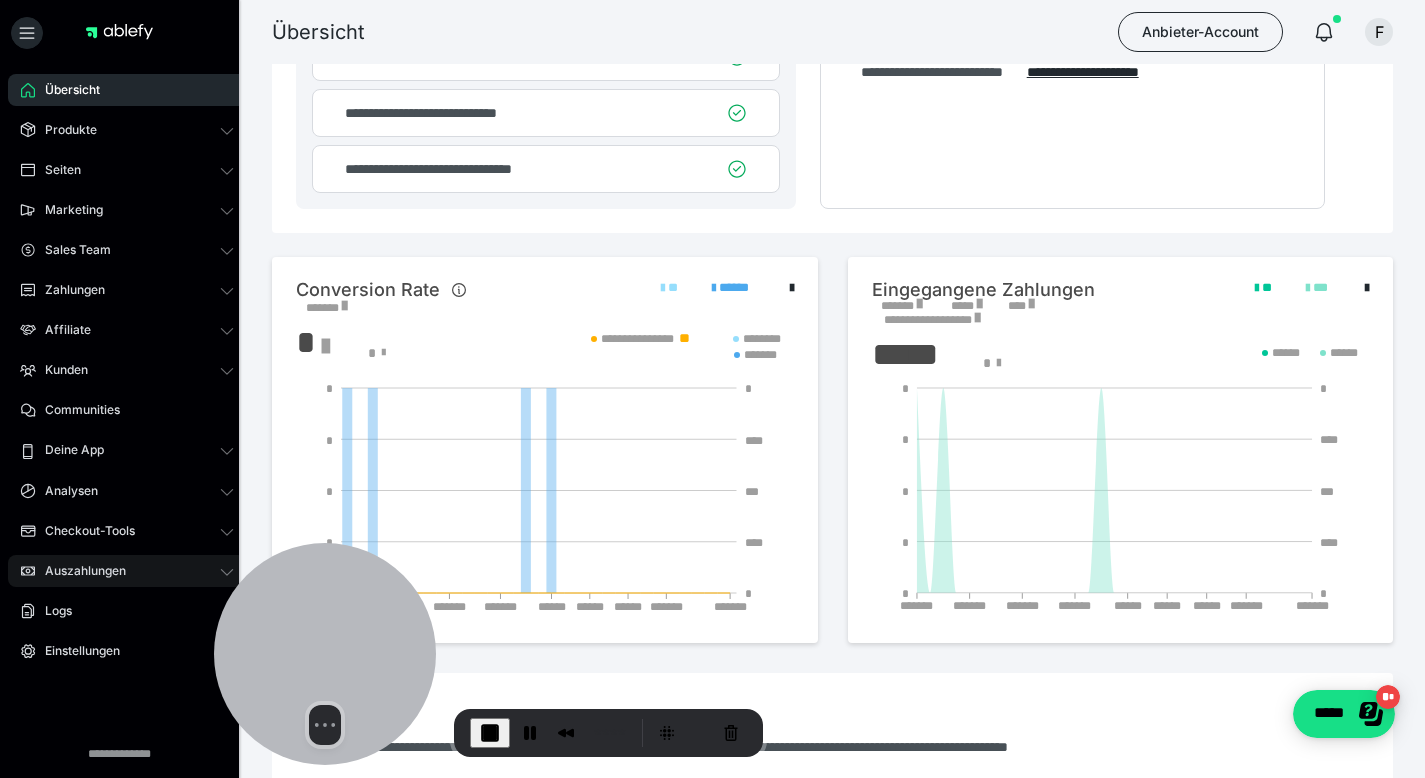 click on "Auszahlungen" at bounding box center (78, 571) 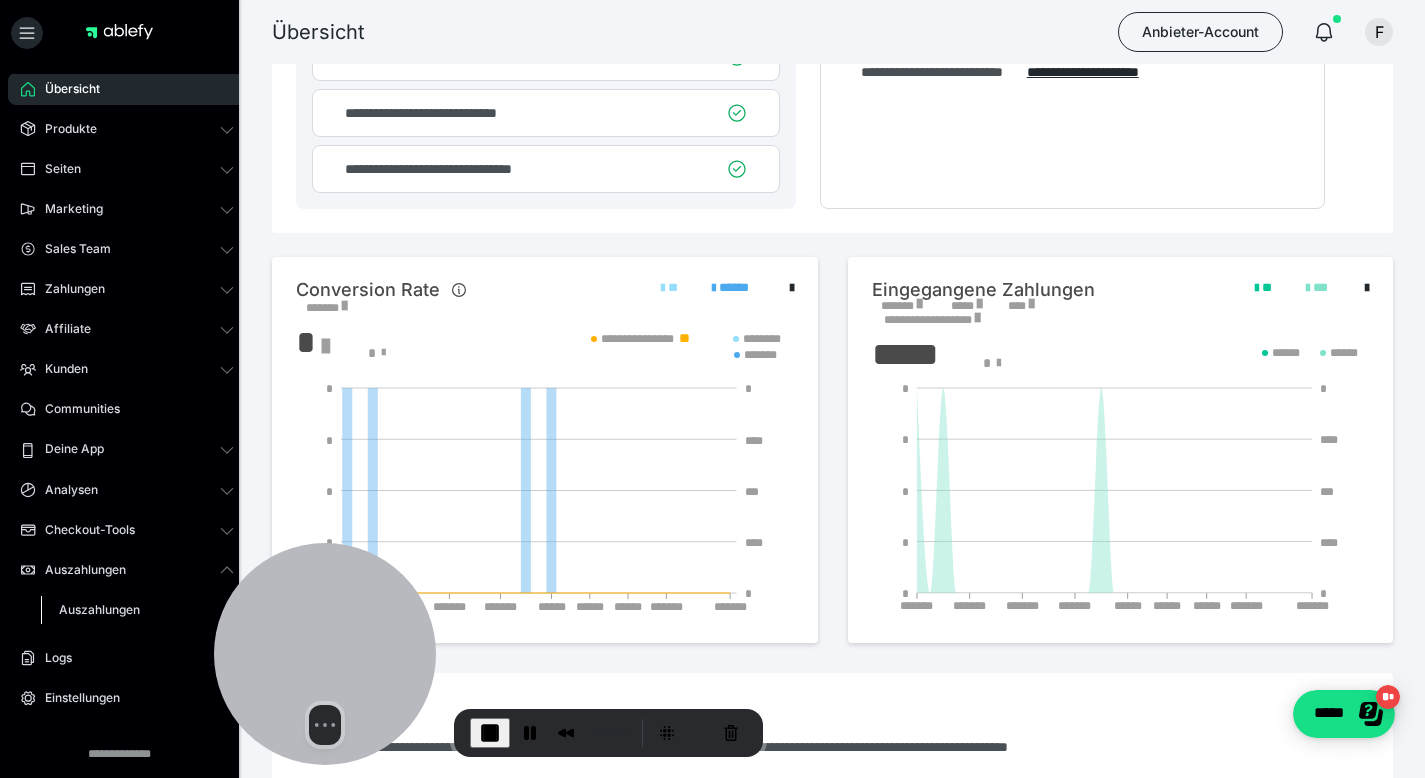 click on "Auszahlungen" at bounding box center (99, 609) 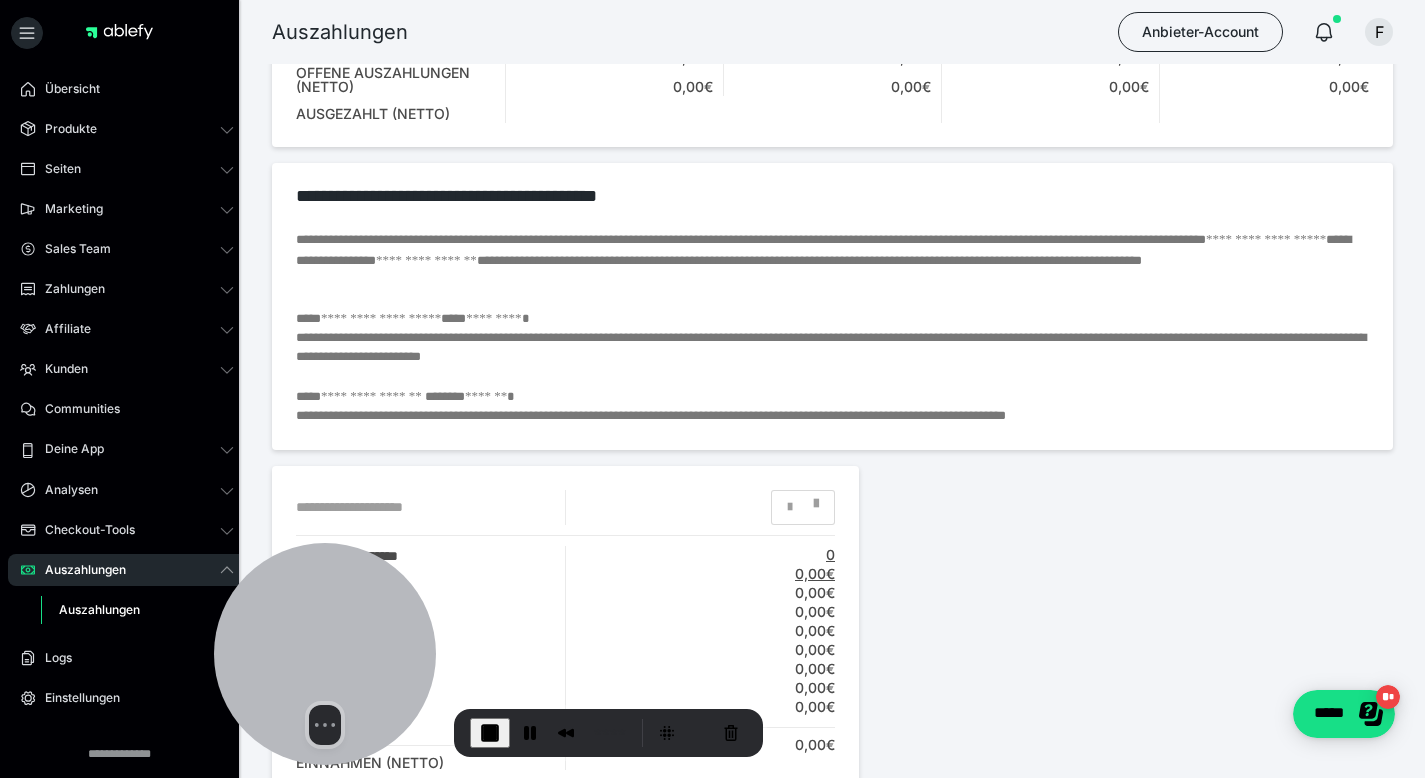 scroll, scrollTop: 0, scrollLeft: 0, axis: both 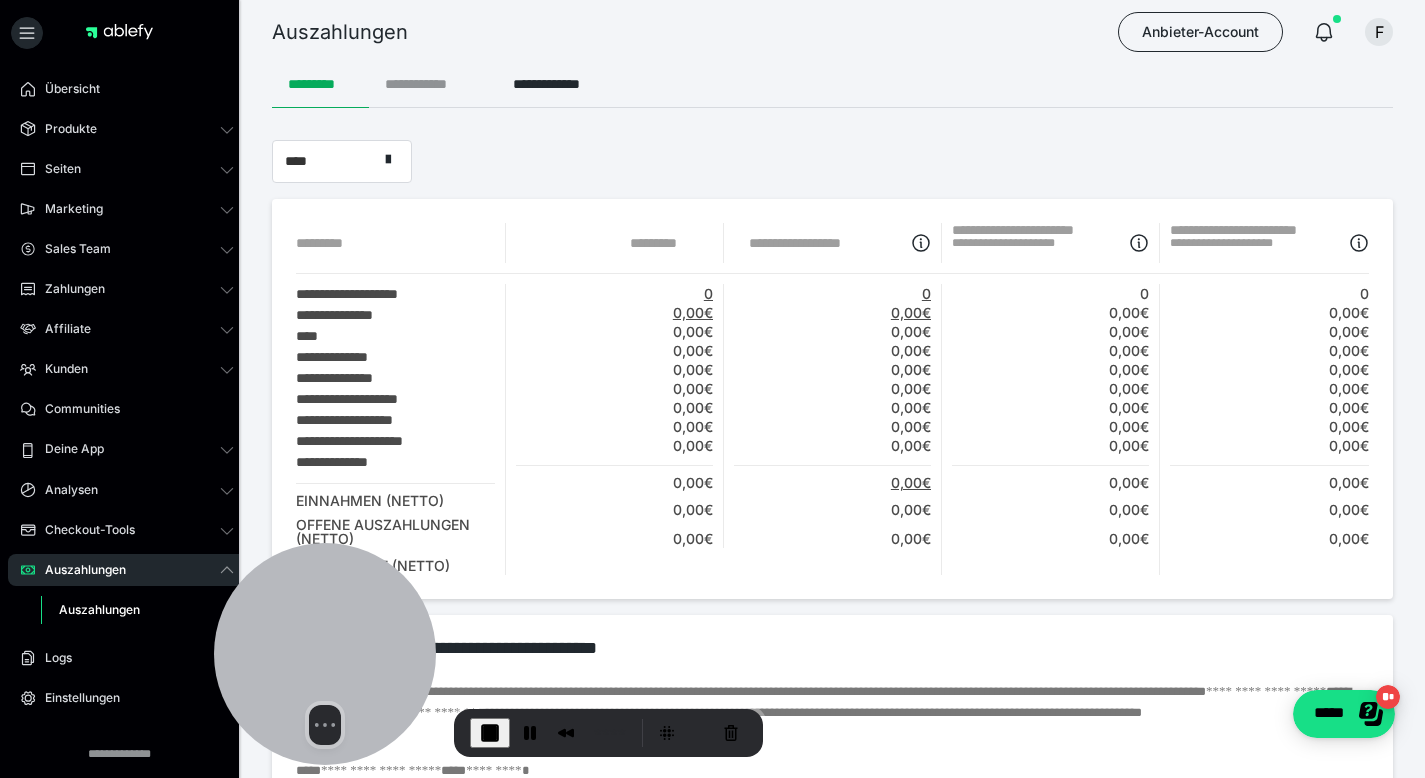 click on "**********" at bounding box center [433, 84] 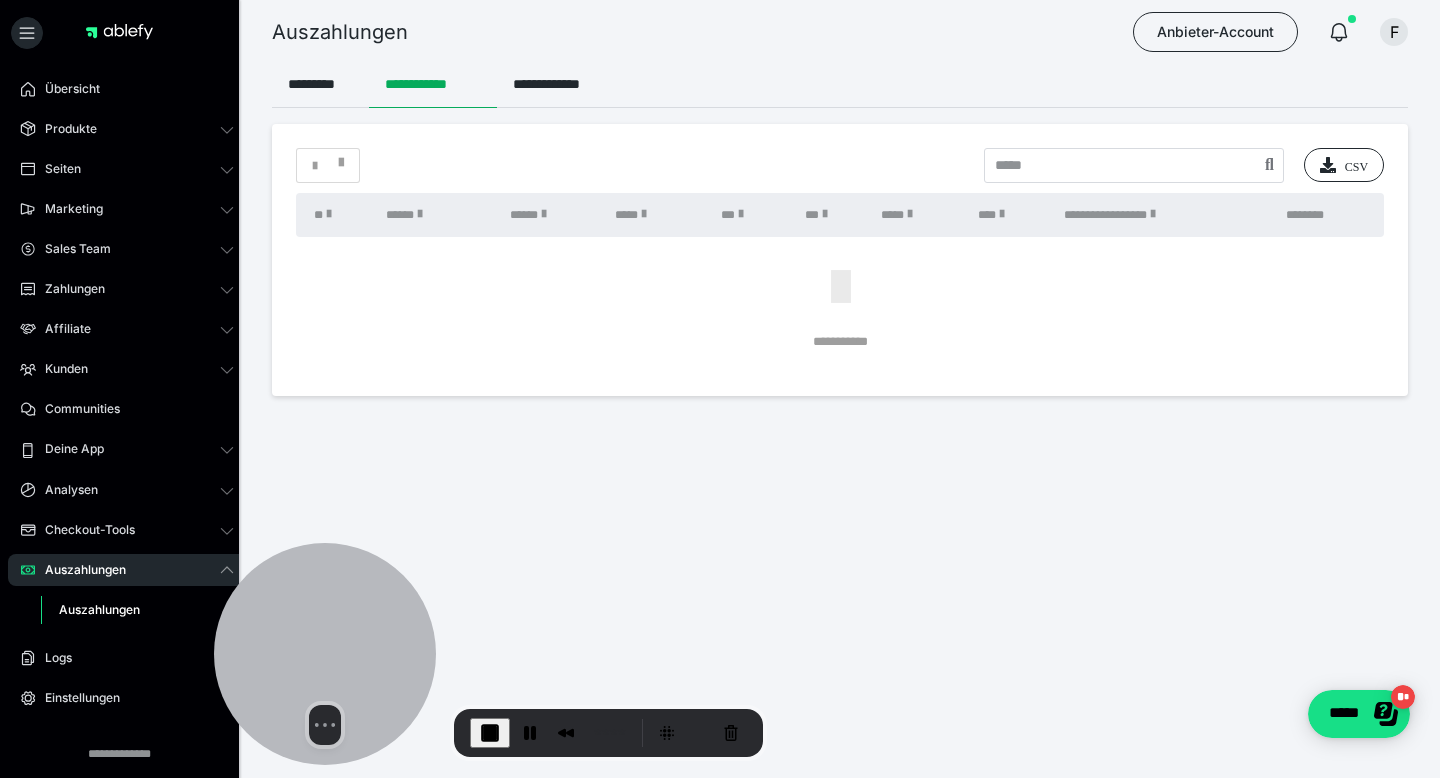 click at bounding box center (325, 654) 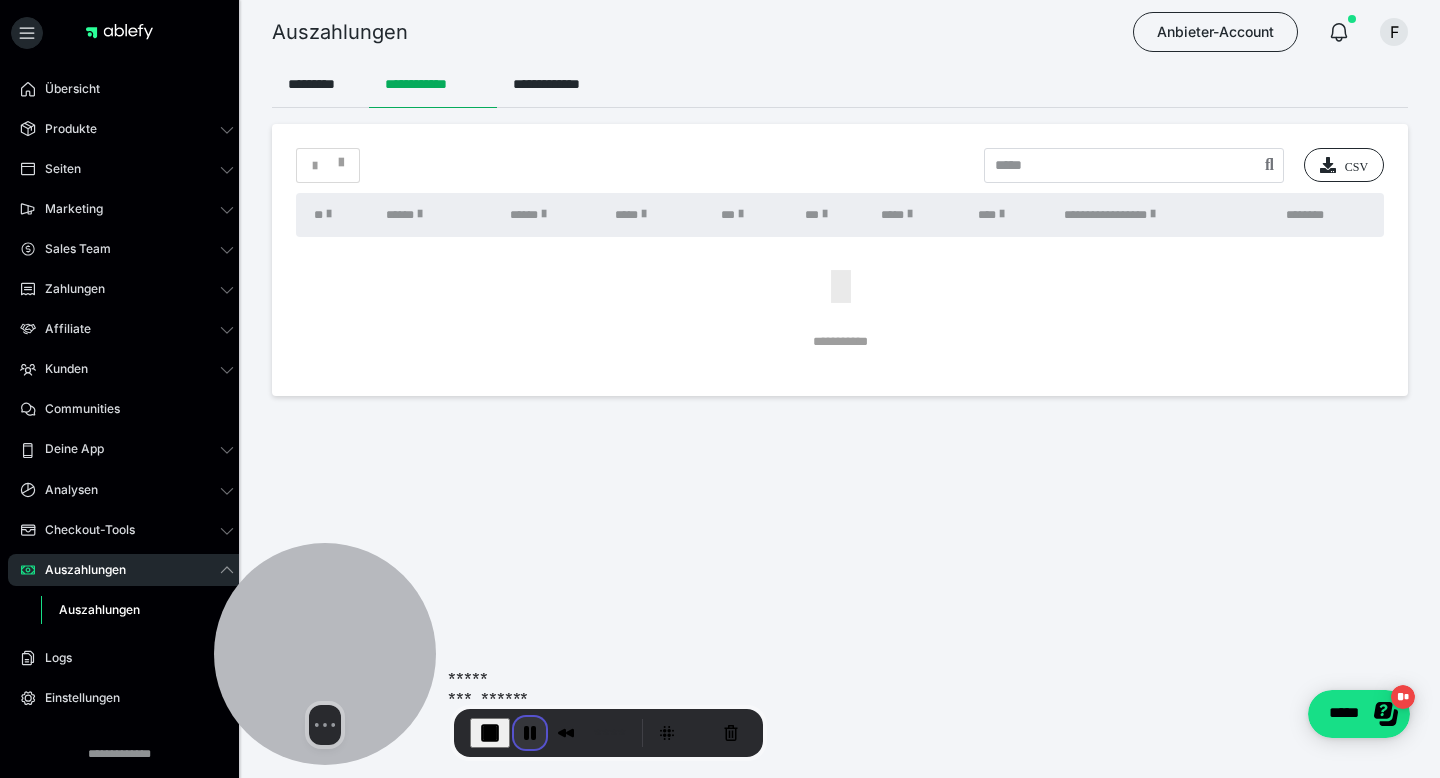 click at bounding box center [530, 733] 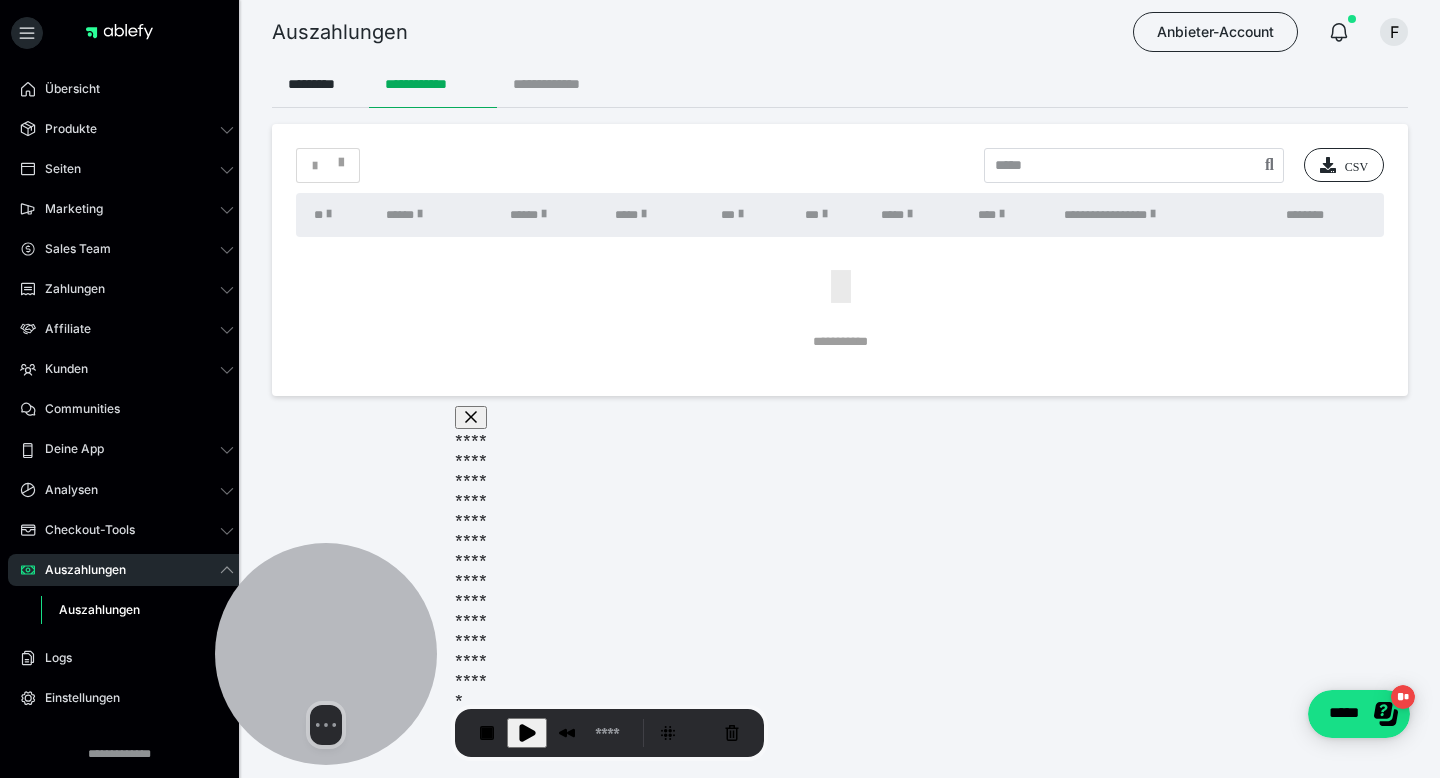 click on "**********" at bounding box center (558, 84) 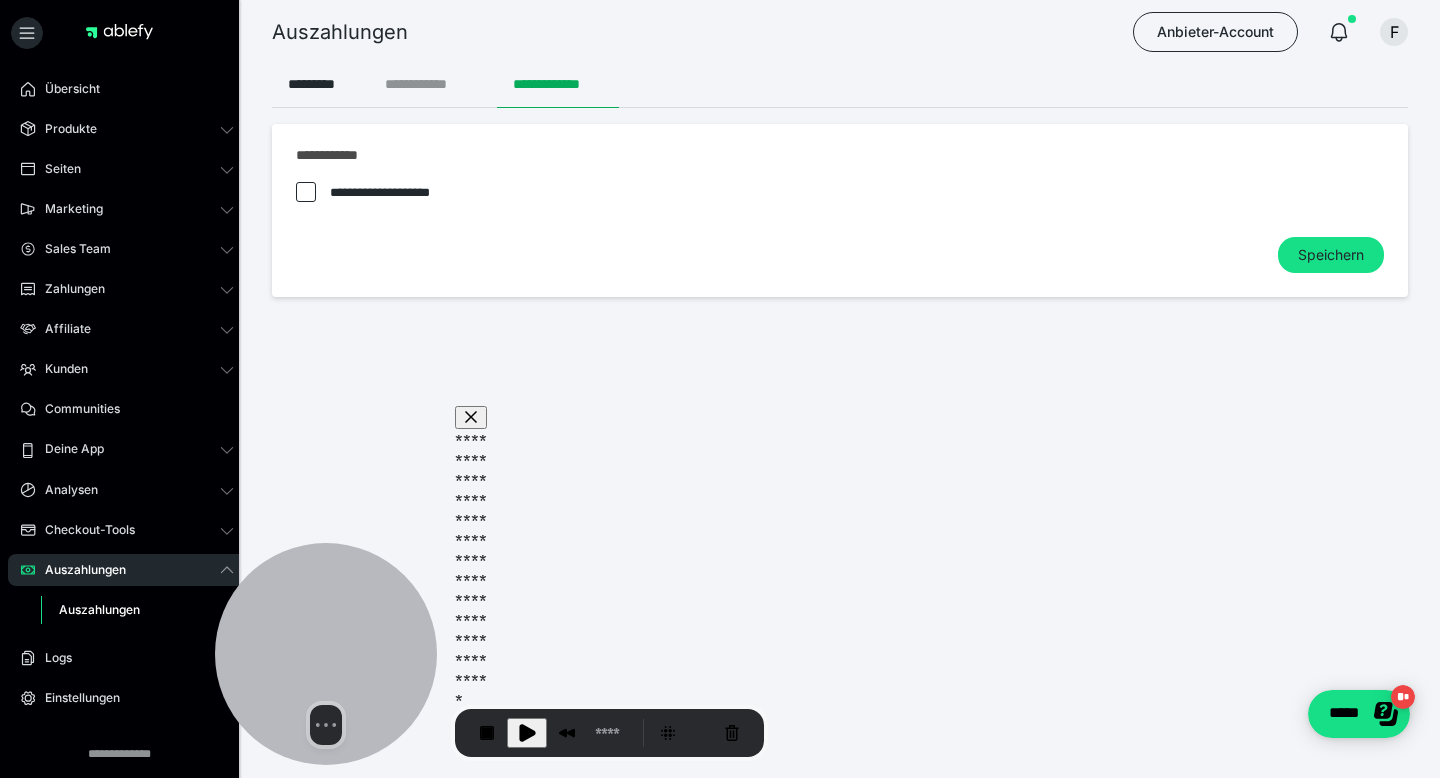 click on "**********" at bounding box center (433, 84) 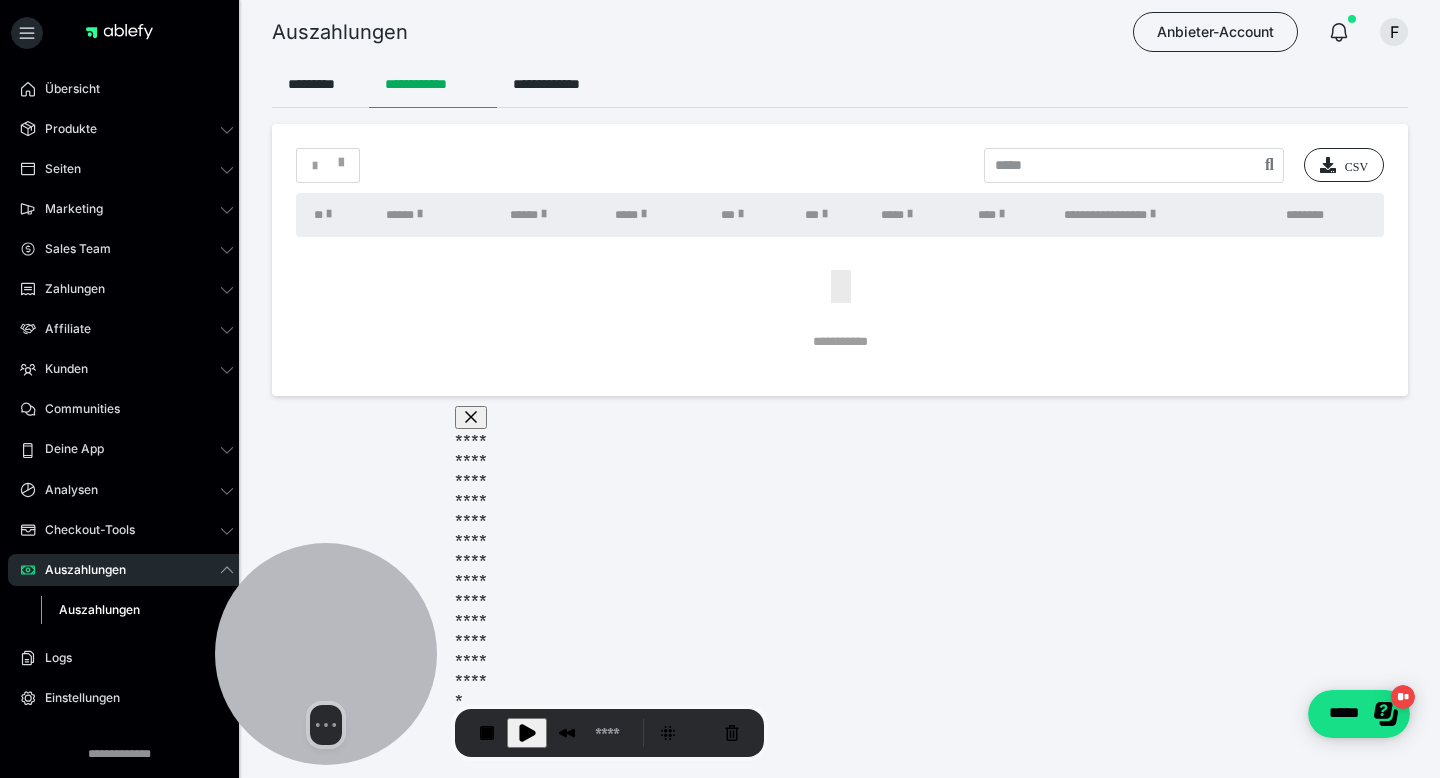 click on "**********" at bounding box center [840, 410] 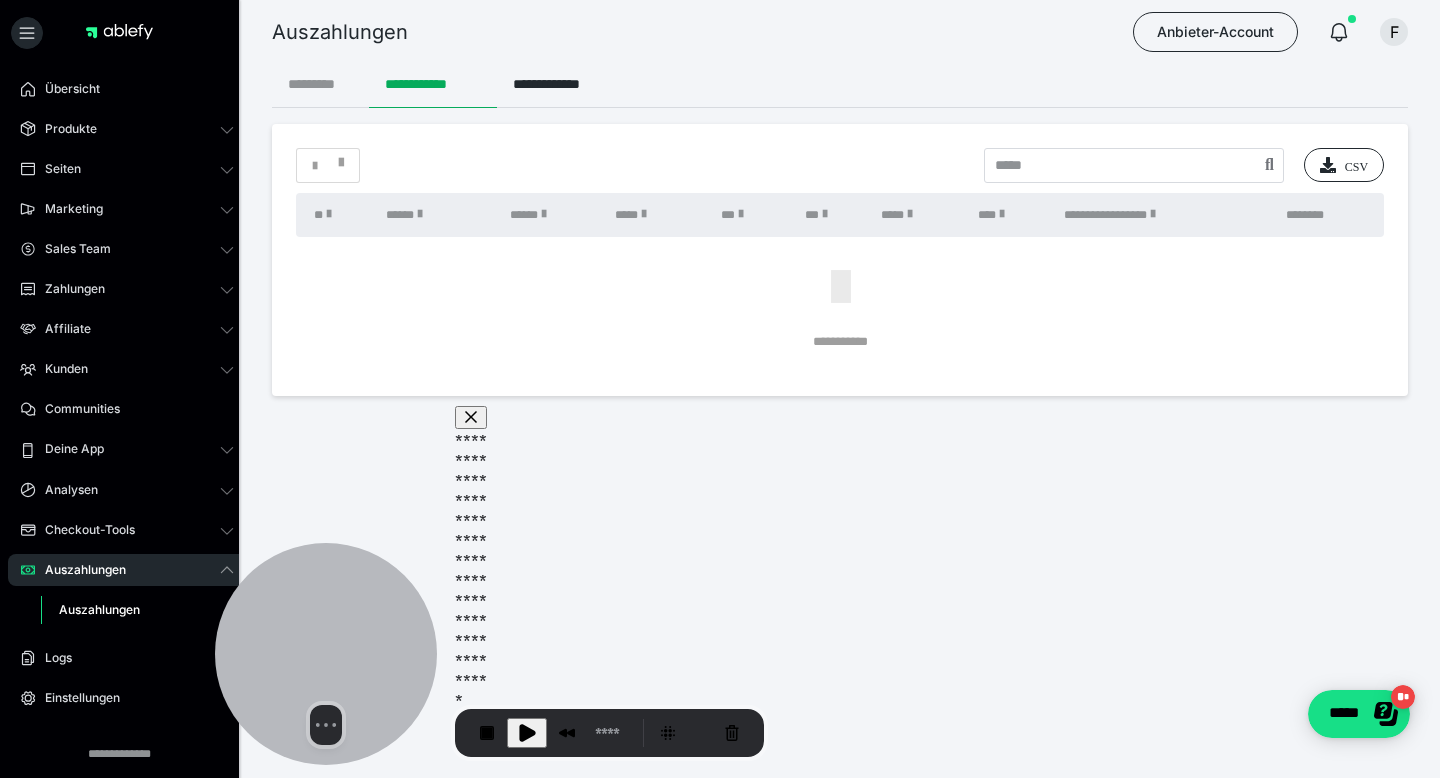 click on "*********" at bounding box center (320, 84) 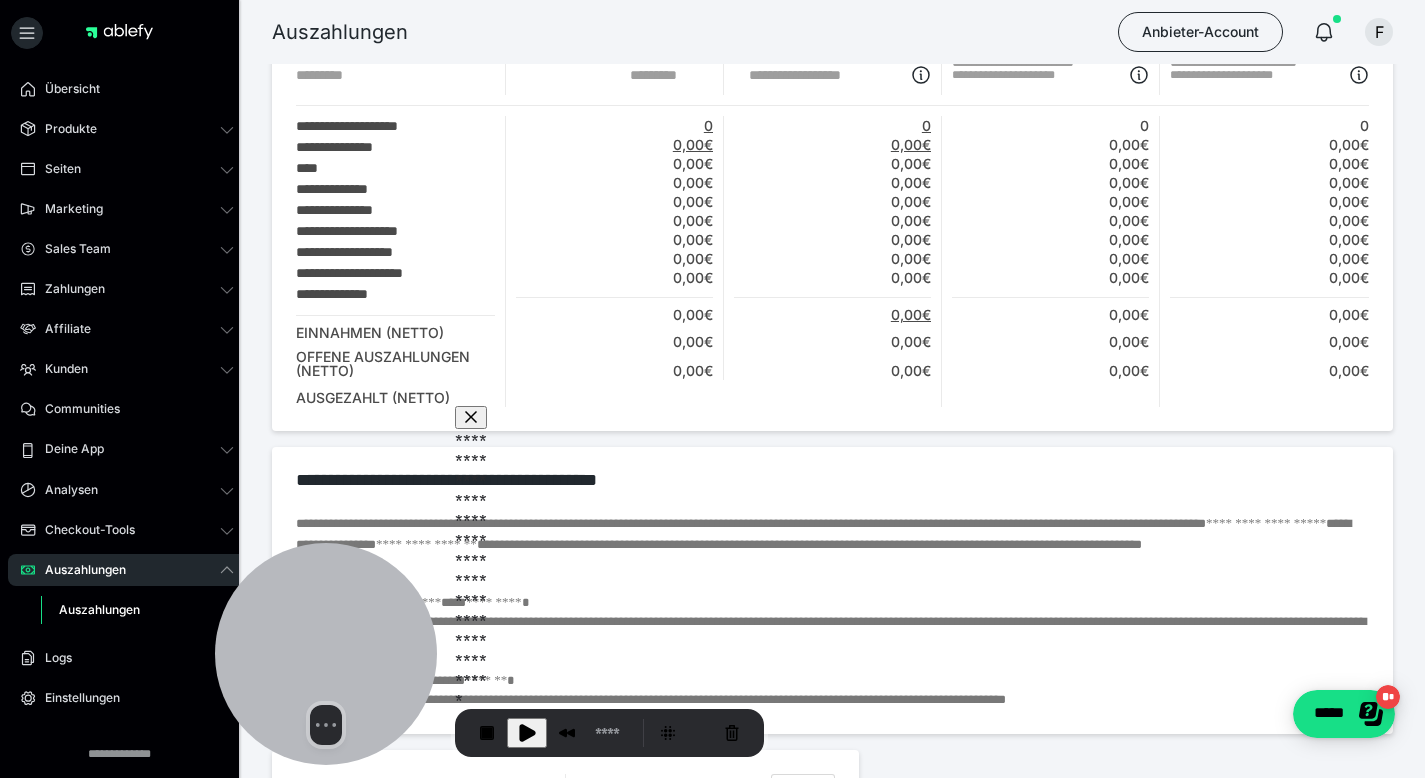 scroll, scrollTop: 0, scrollLeft: 0, axis: both 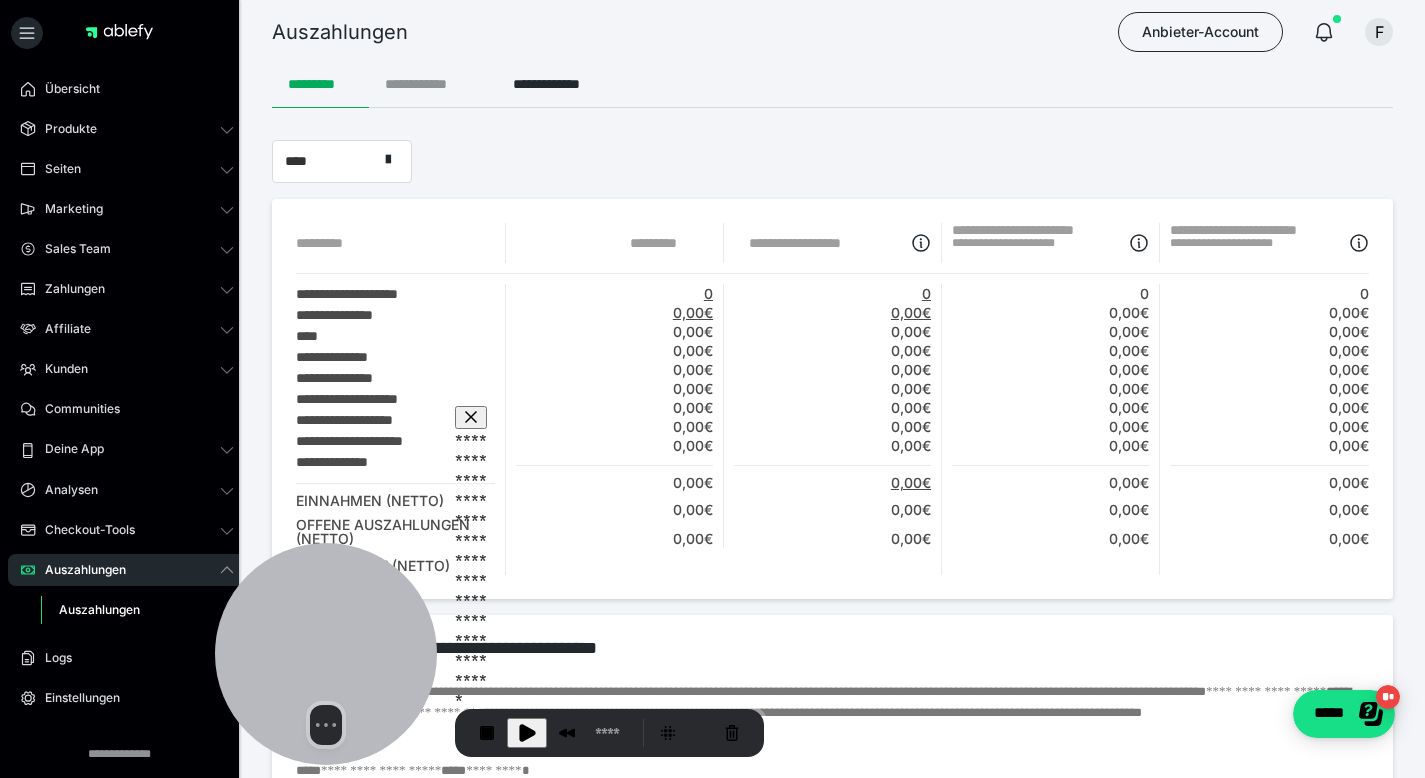 click on "**********" at bounding box center (433, 84) 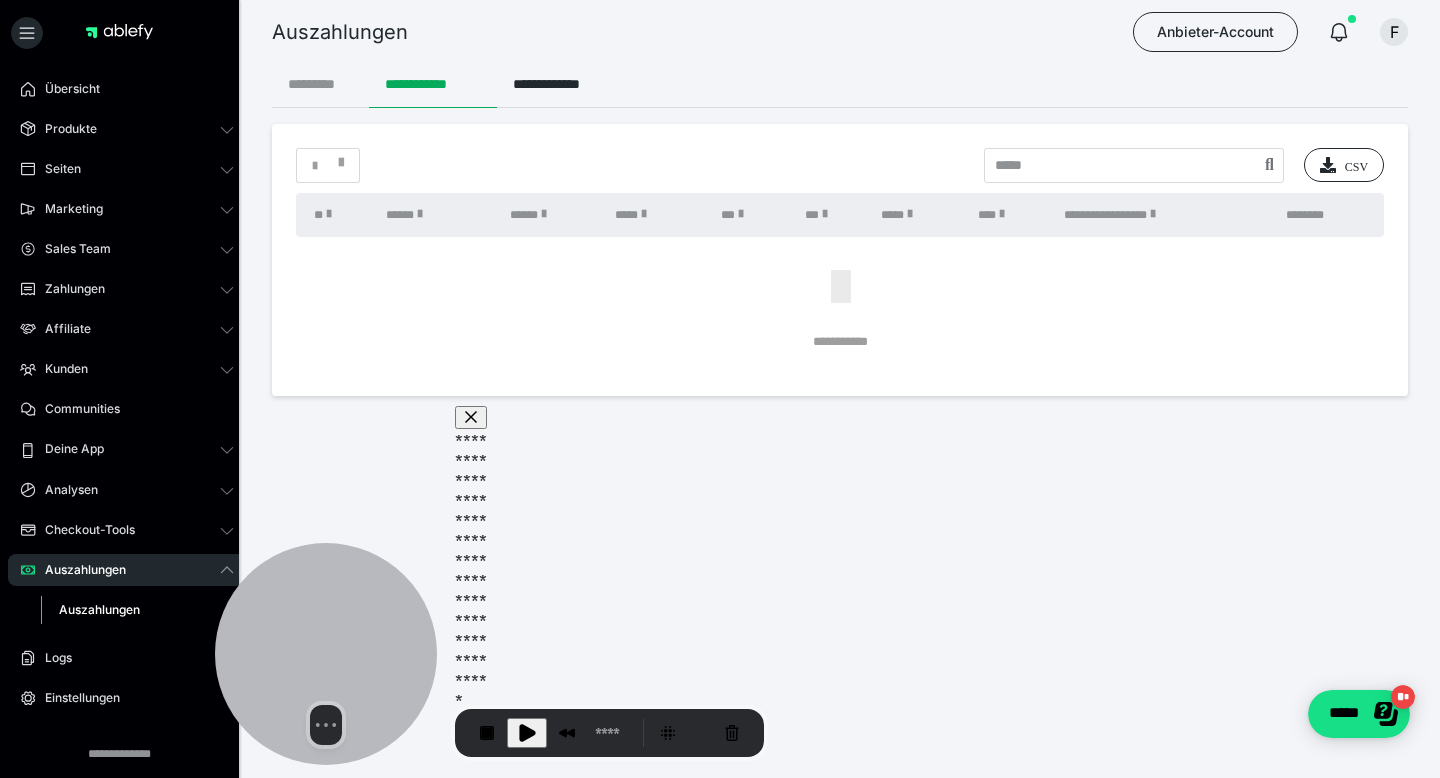 click on "*********" at bounding box center [320, 84] 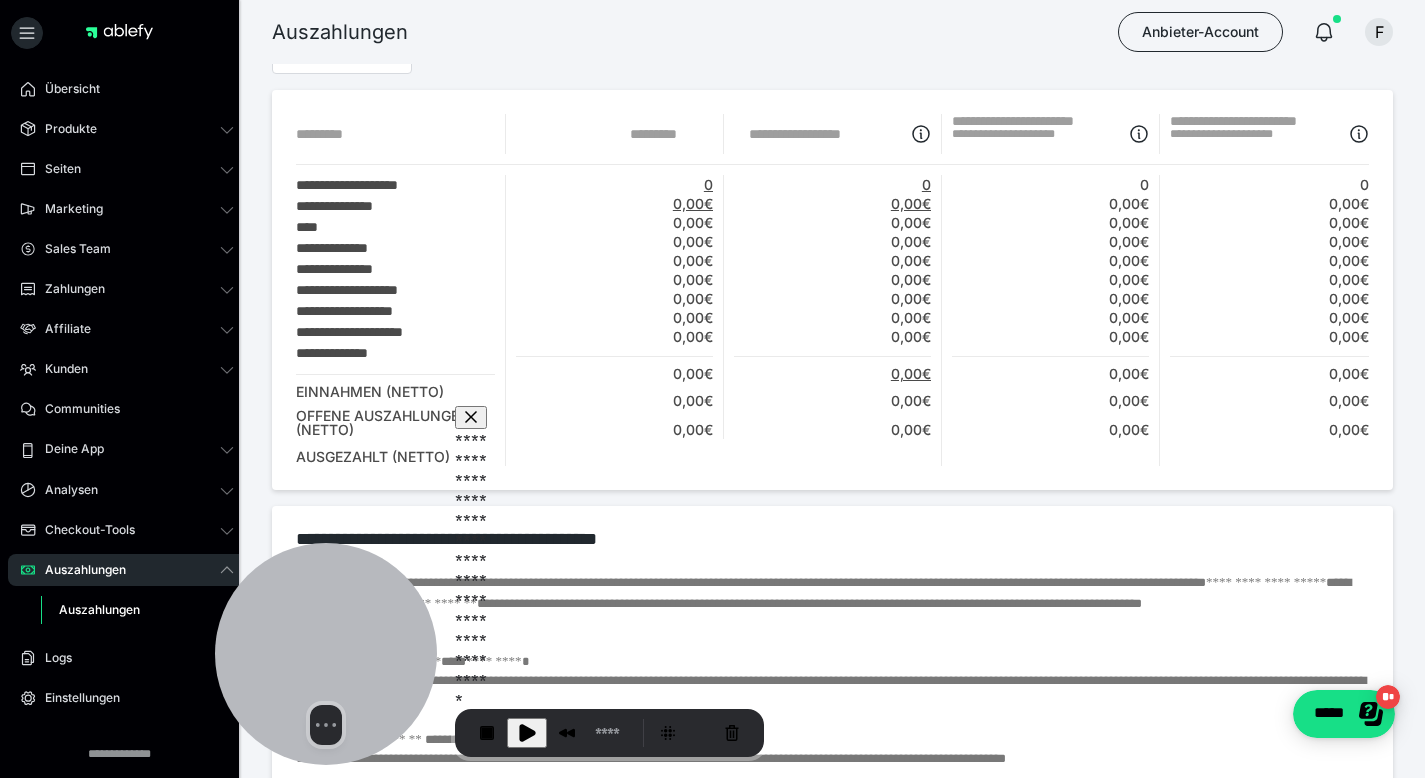 scroll, scrollTop: 0, scrollLeft: 0, axis: both 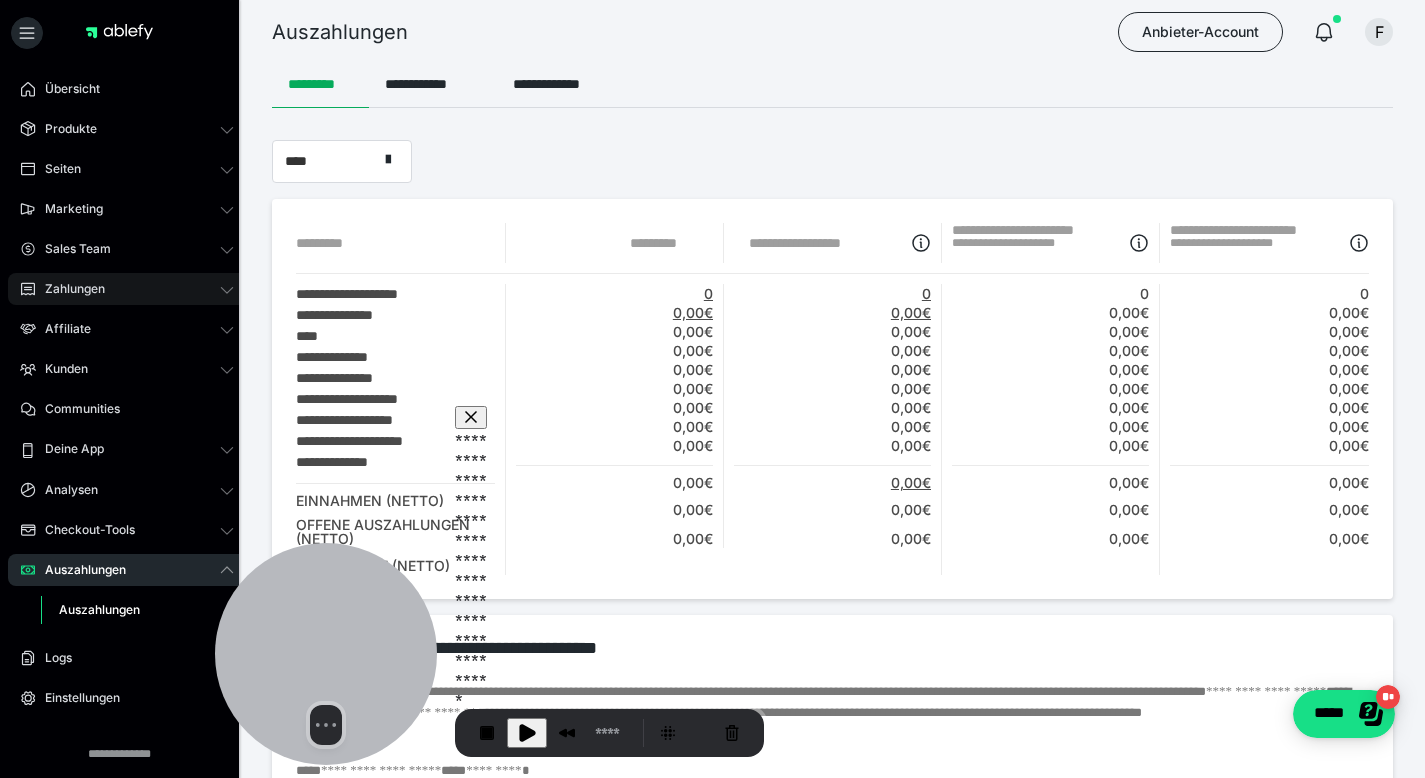 click on "Zahlungen" at bounding box center (68, 289) 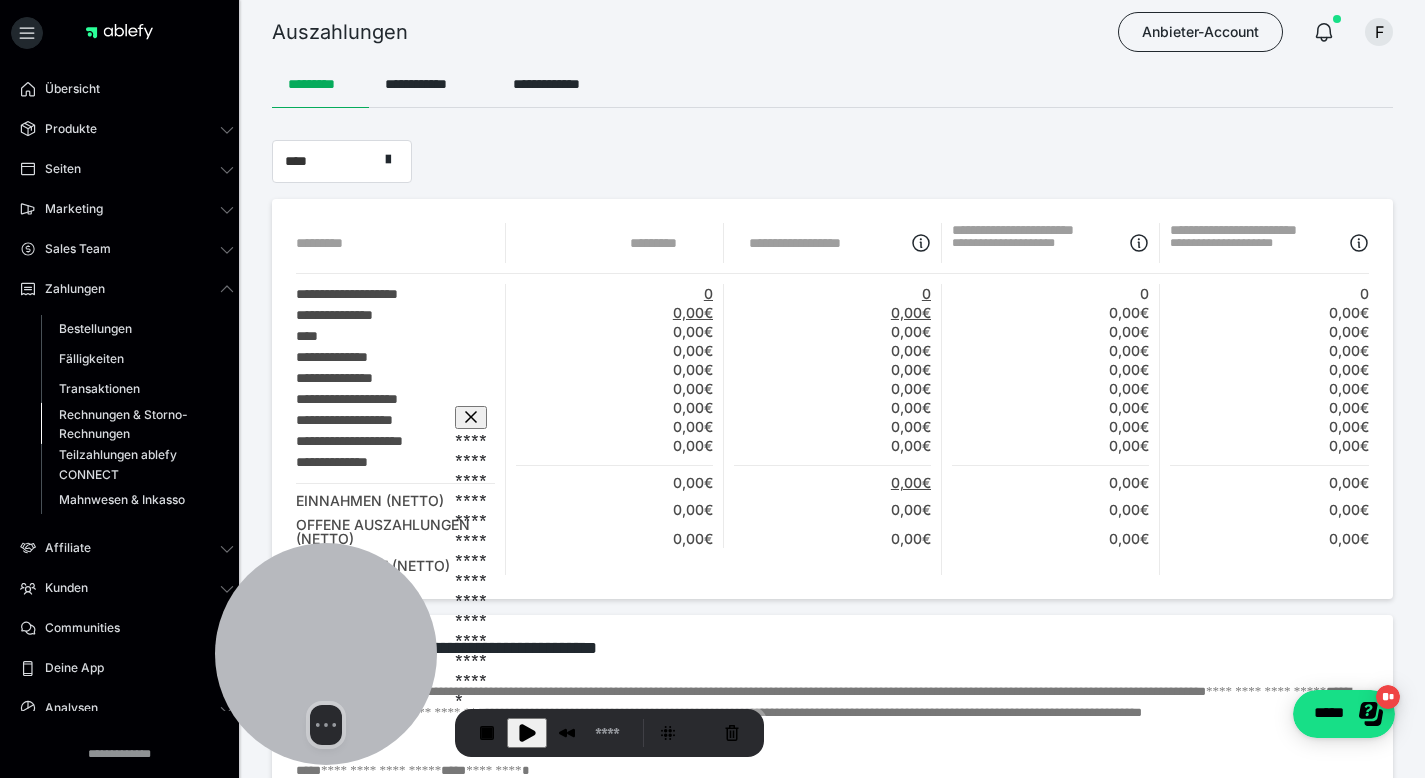 click on "Rechnungen & Storno-Rechnungen" at bounding box center (126, 424) 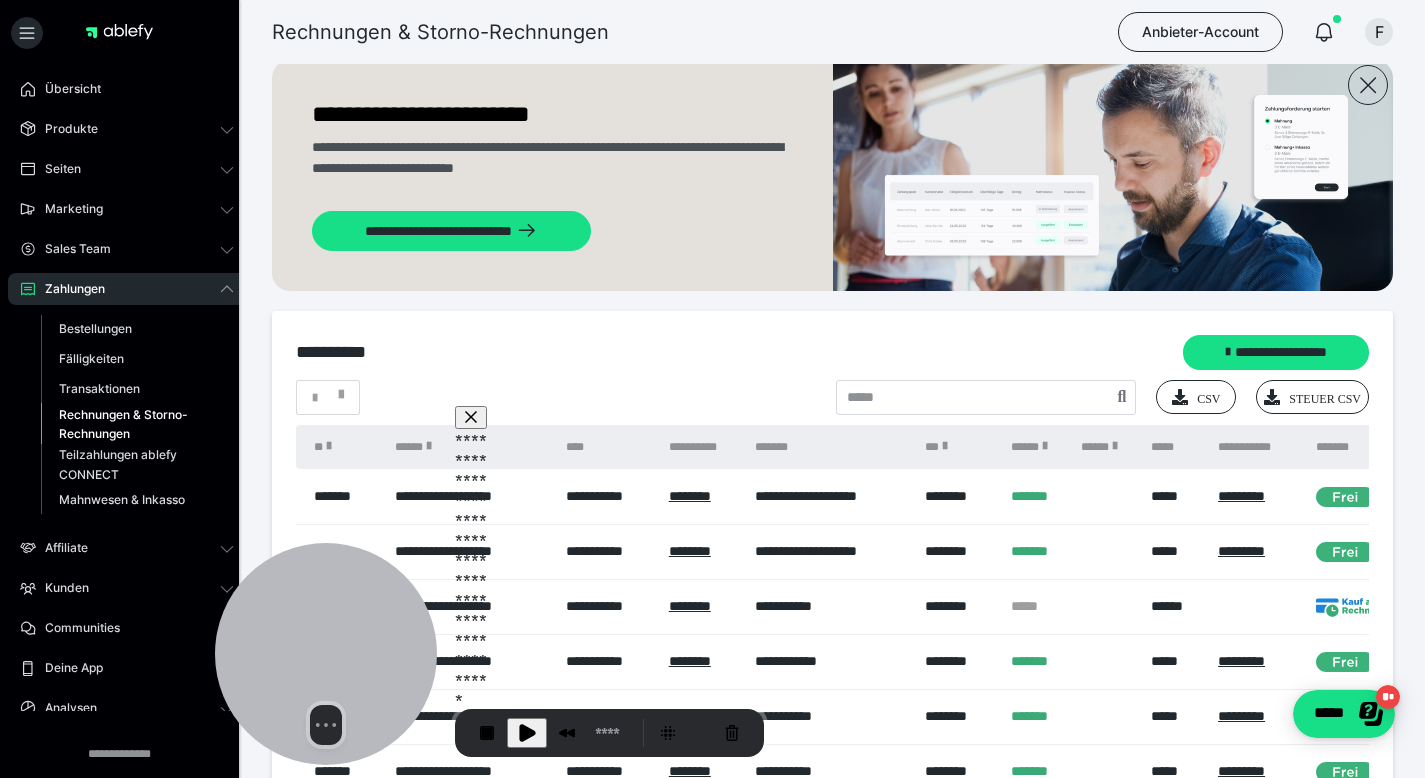 scroll, scrollTop: 0, scrollLeft: 0, axis: both 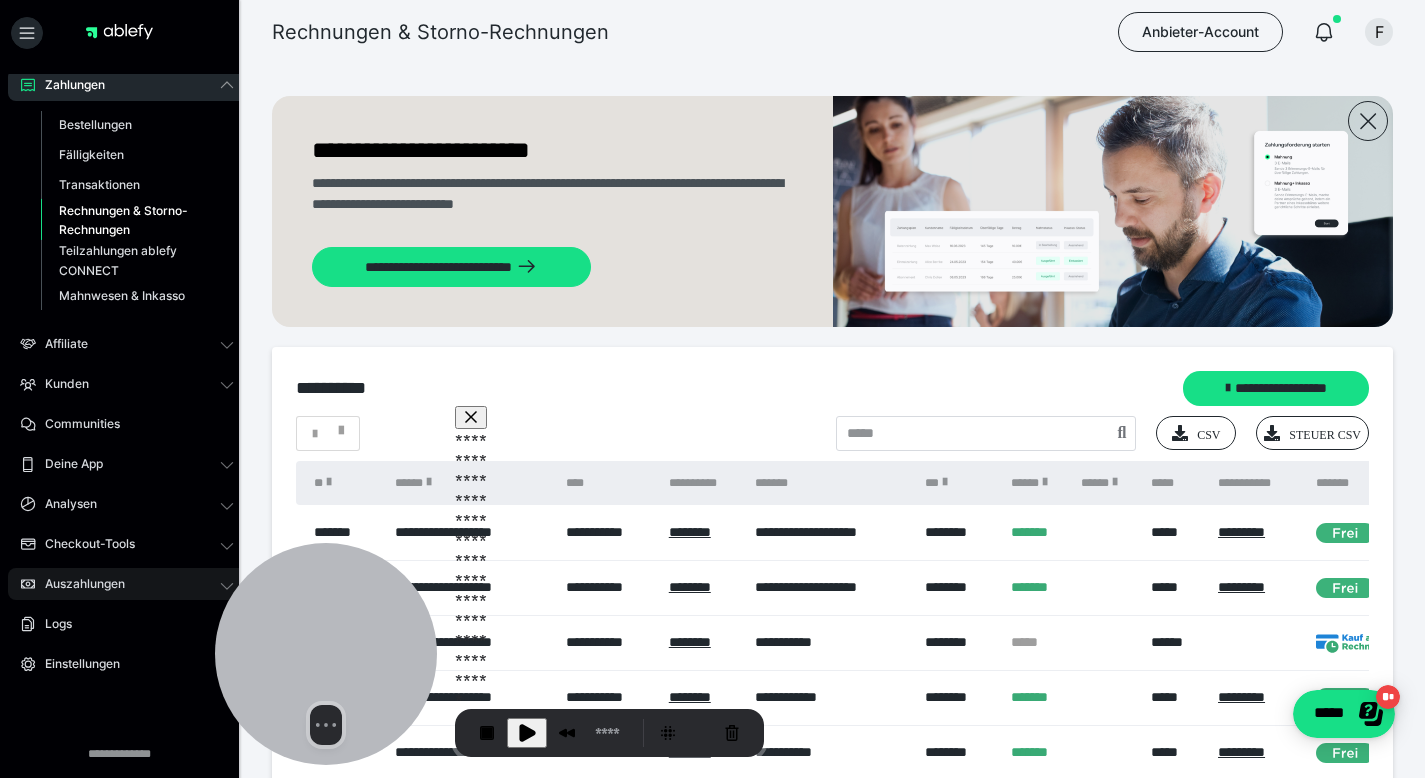 click on "Auszahlungen" at bounding box center [127, 584] 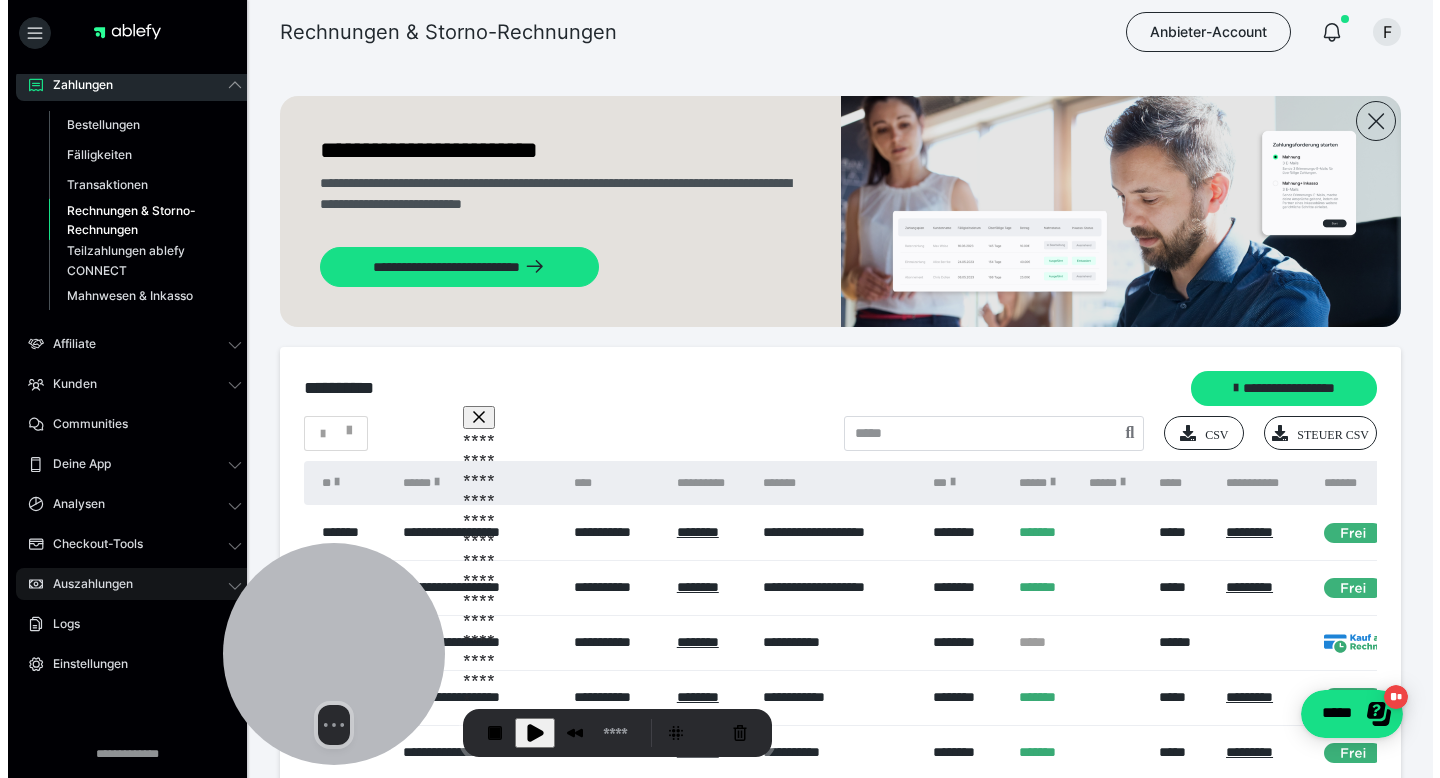 scroll, scrollTop: 49, scrollLeft: 0, axis: vertical 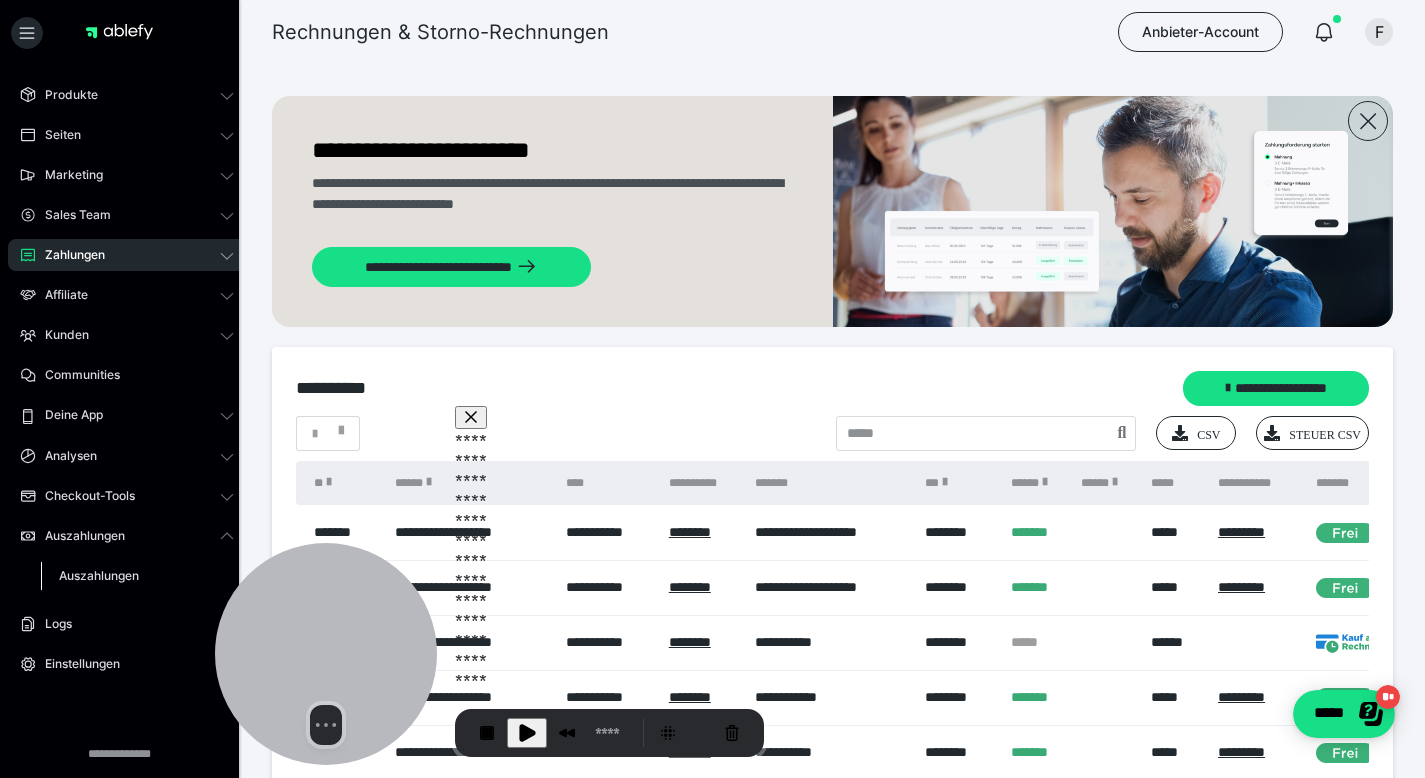 click on "Auszahlungen" at bounding box center (99, 575) 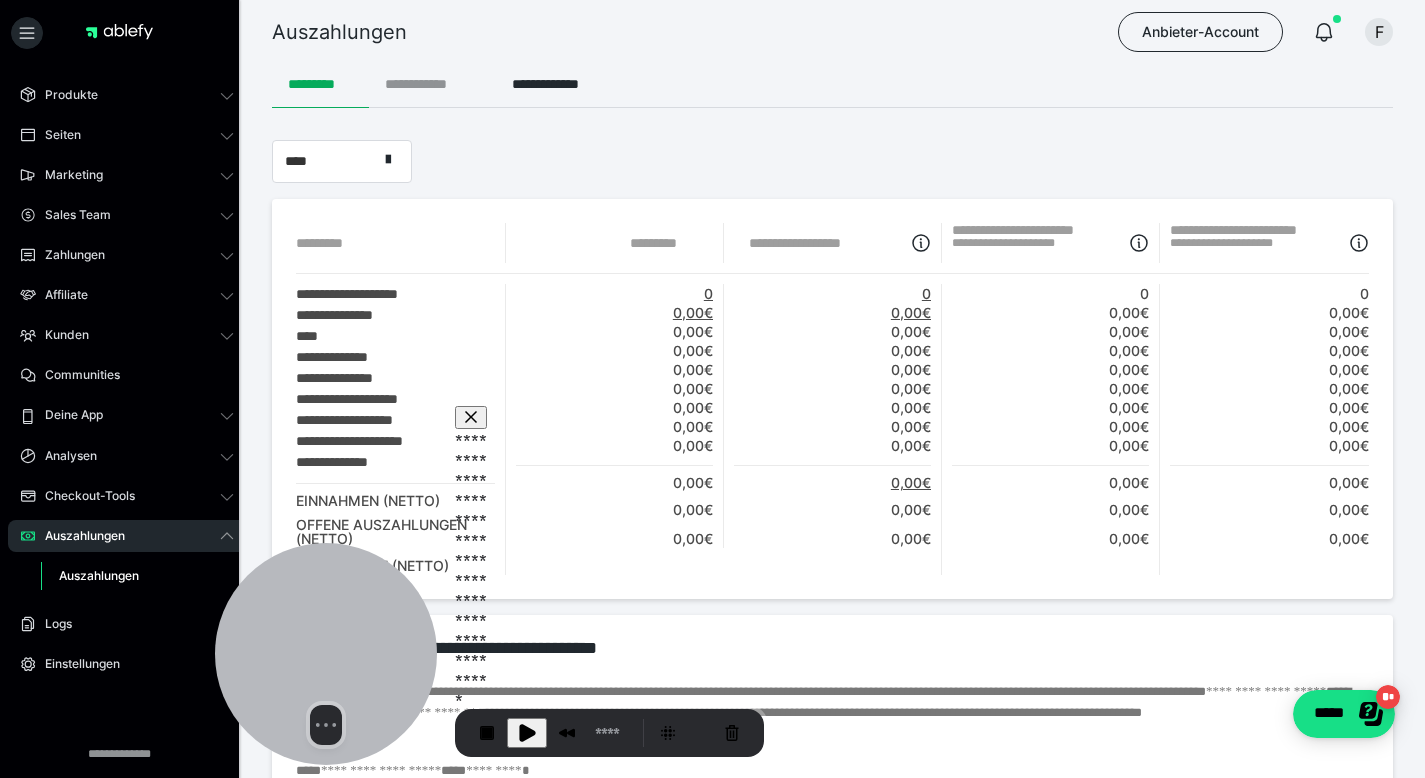 click on "**********" at bounding box center (432, 84) 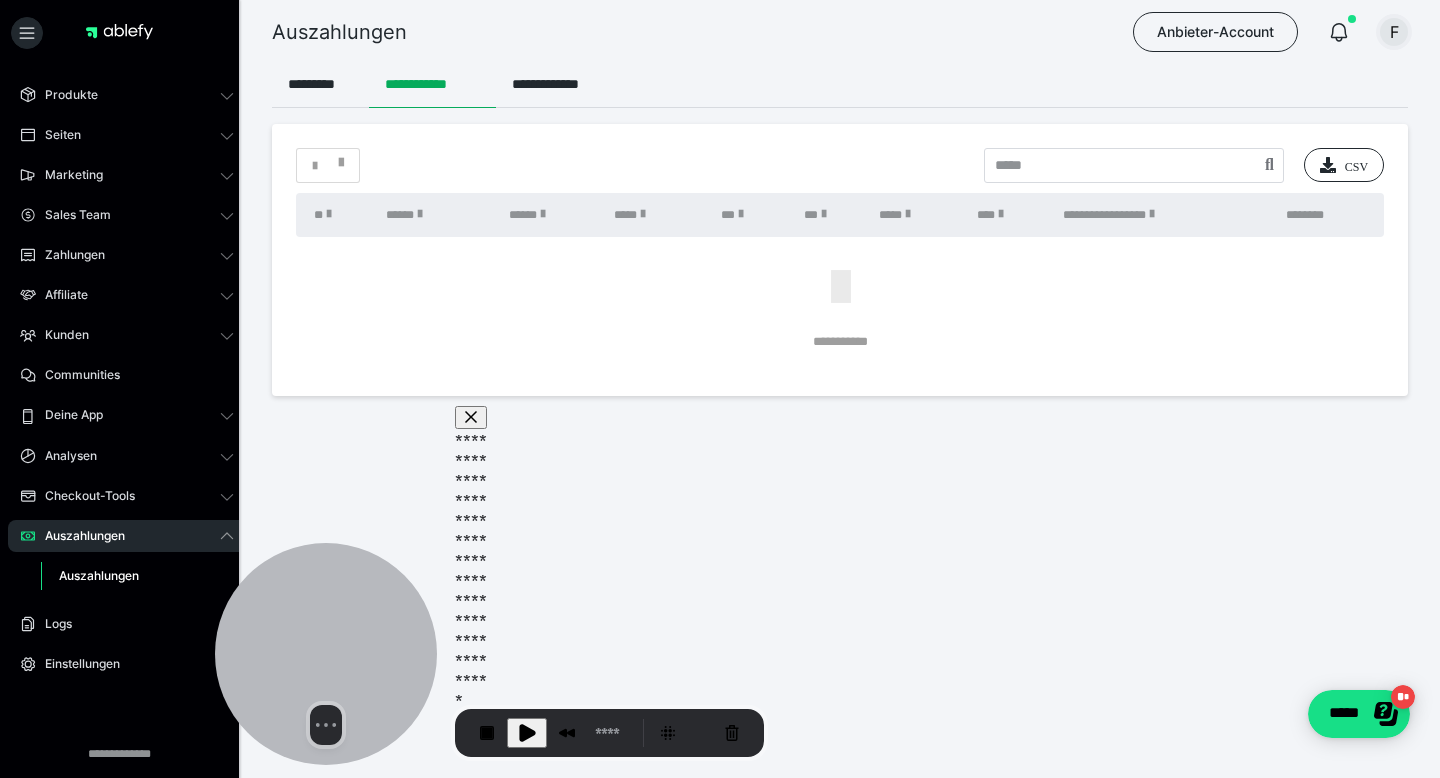 click on "F" at bounding box center (1394, 32) 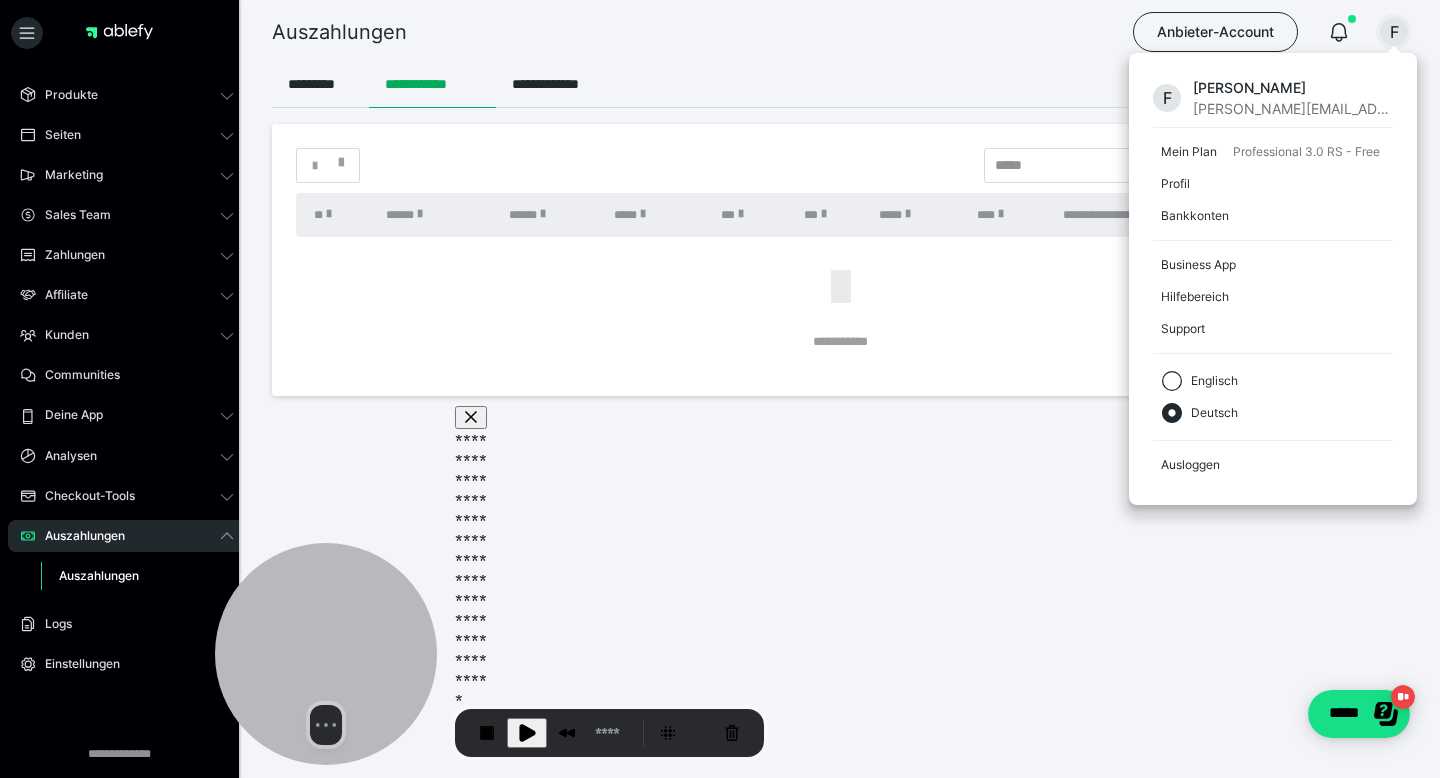 click on "**********" at bounding box center (720, 380) 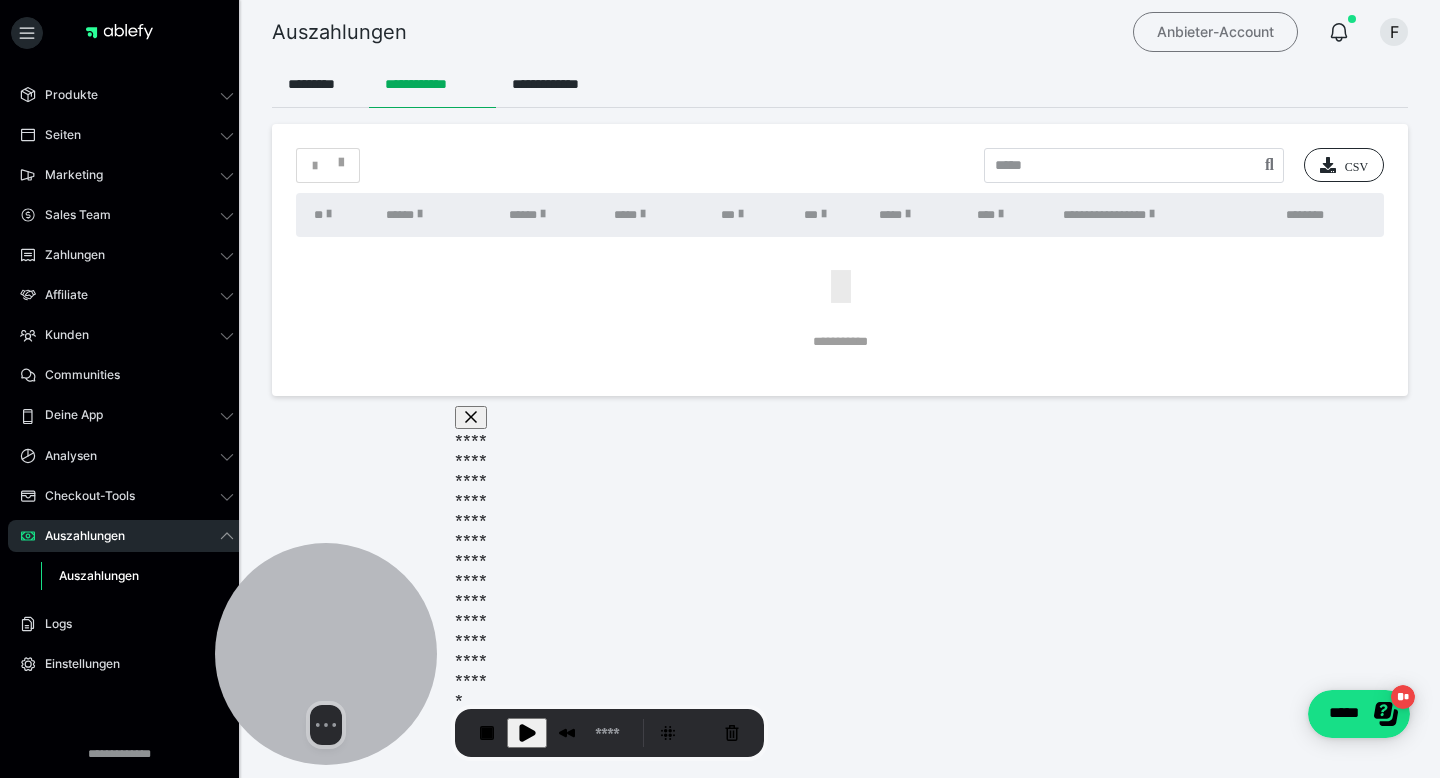 click on "Anbieter-Account" at bounding box center [1215, 32] 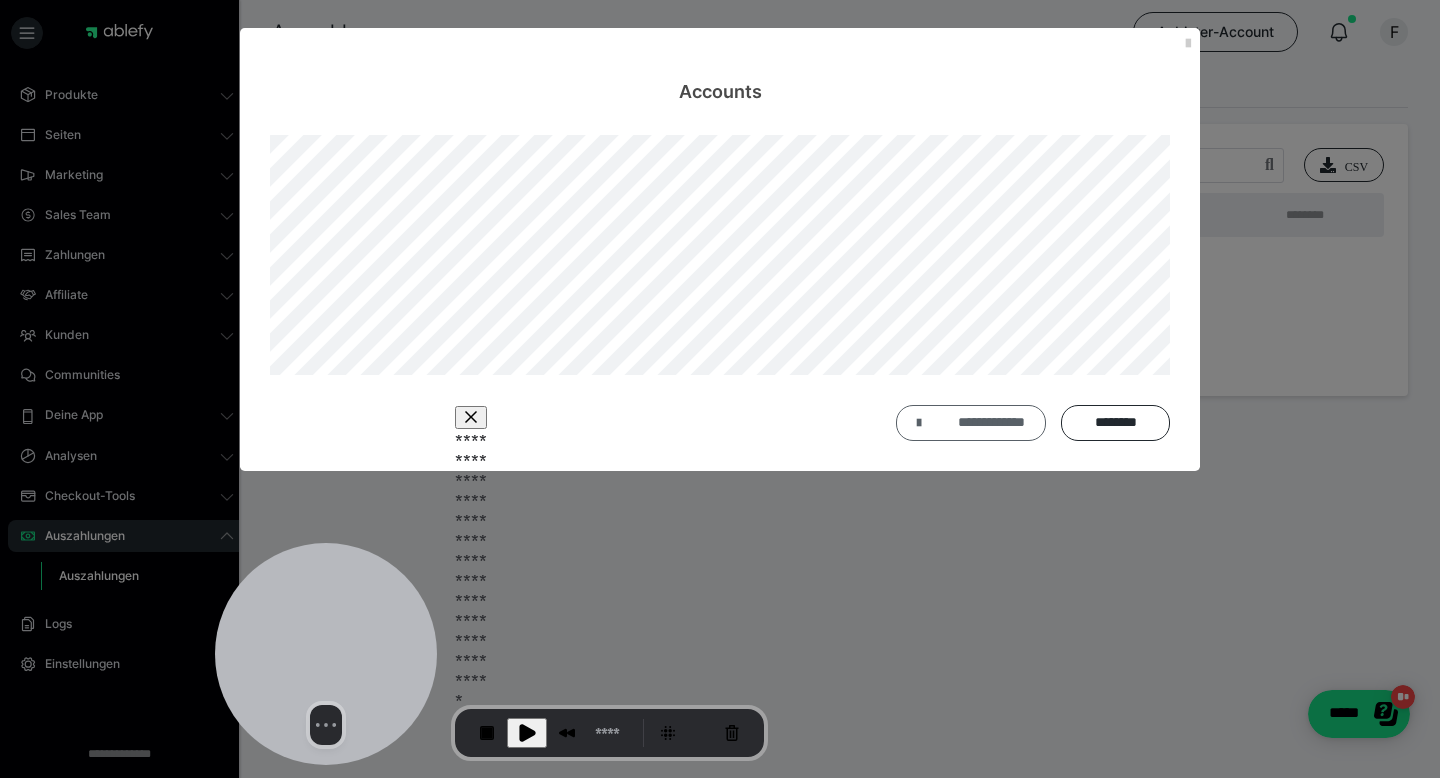 click on "**********" at bounding box center [971, 423] 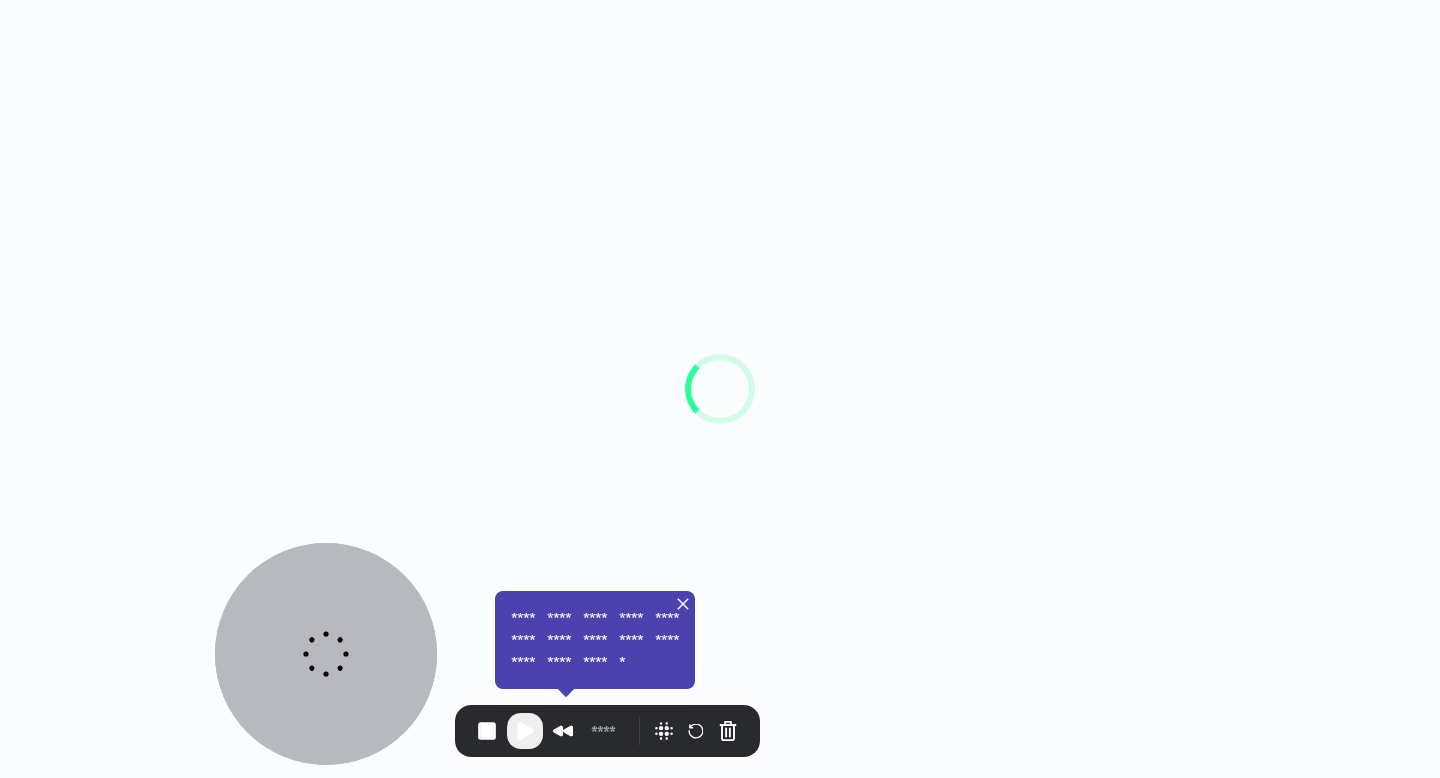 scroll, scrollTop: 0, scrollLeft: 0, axis: both 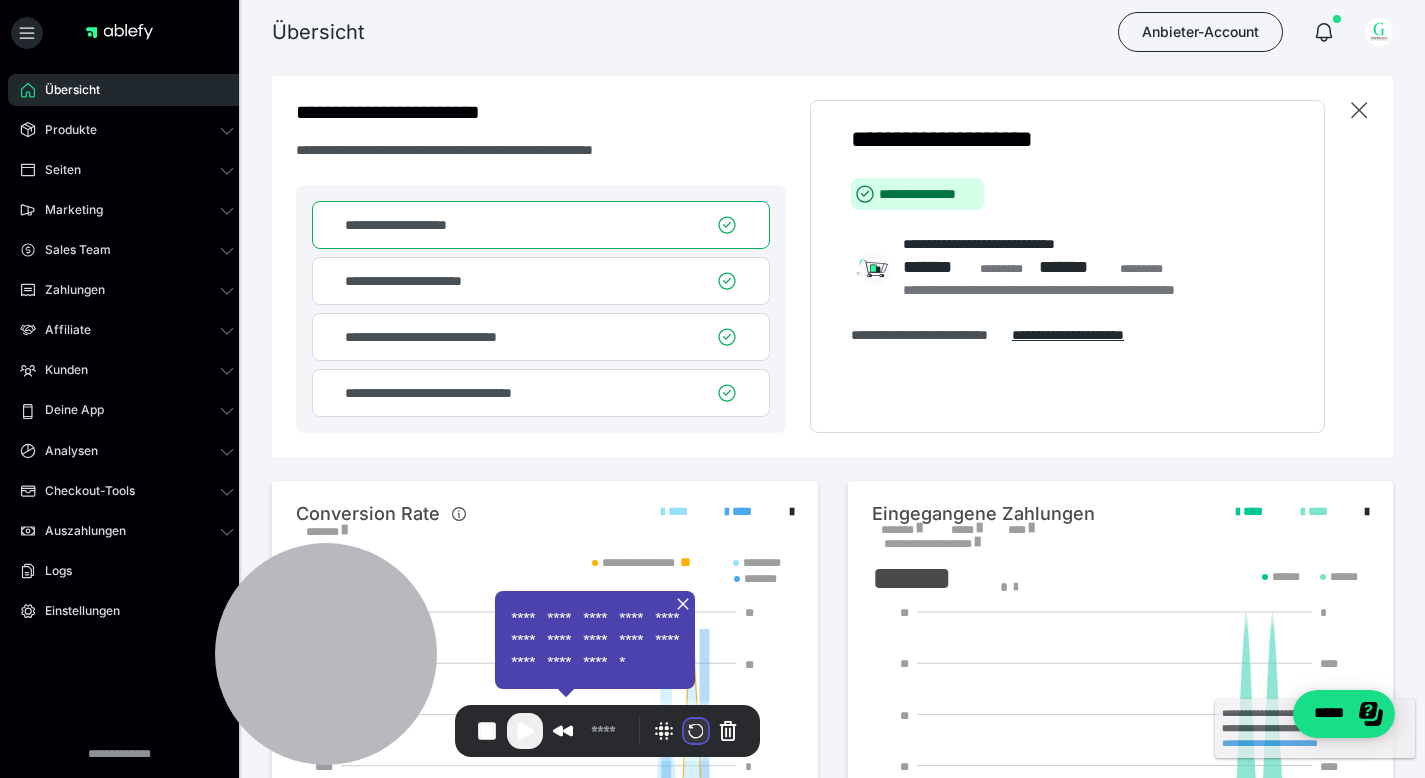 click at bounding box center (696, 731) 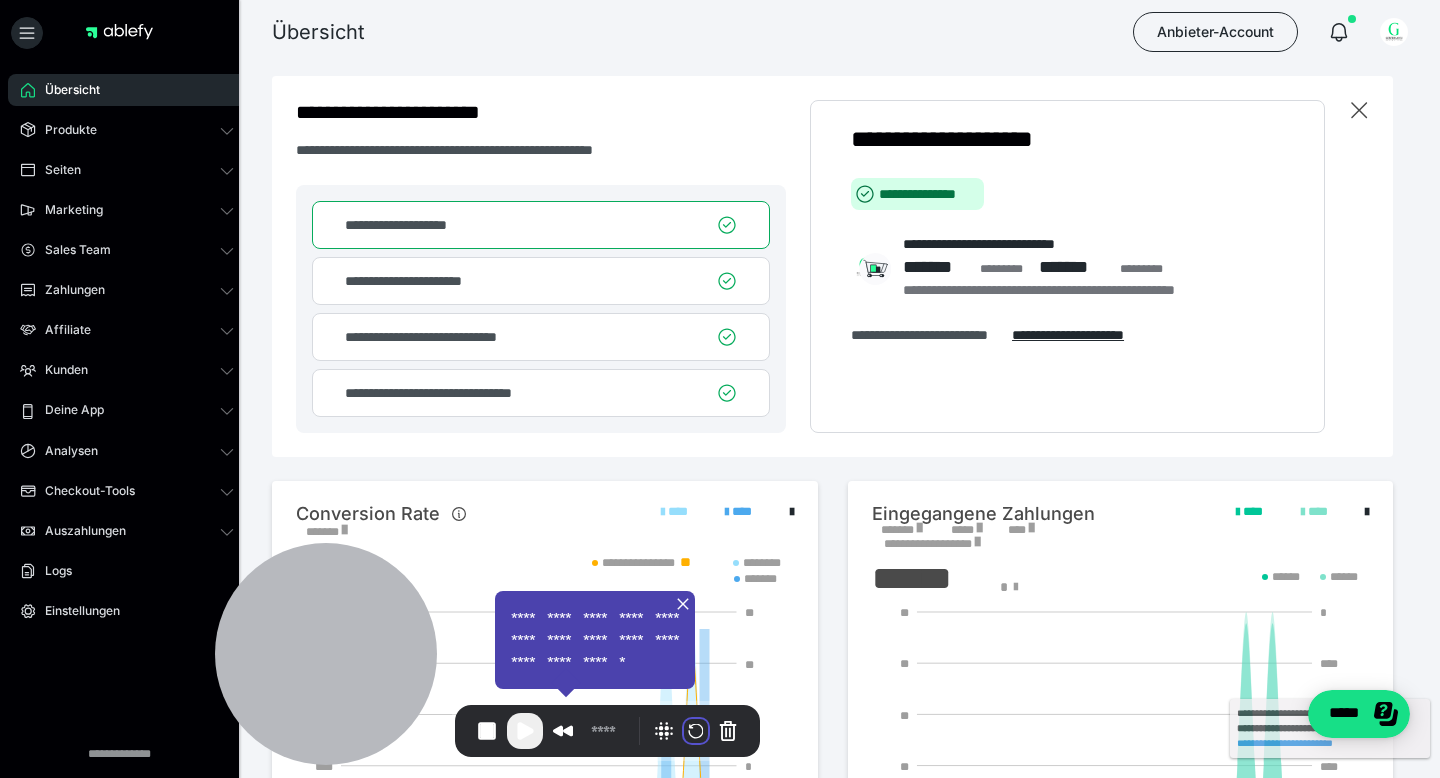 click on "**********" at bounding box center (538, 895) 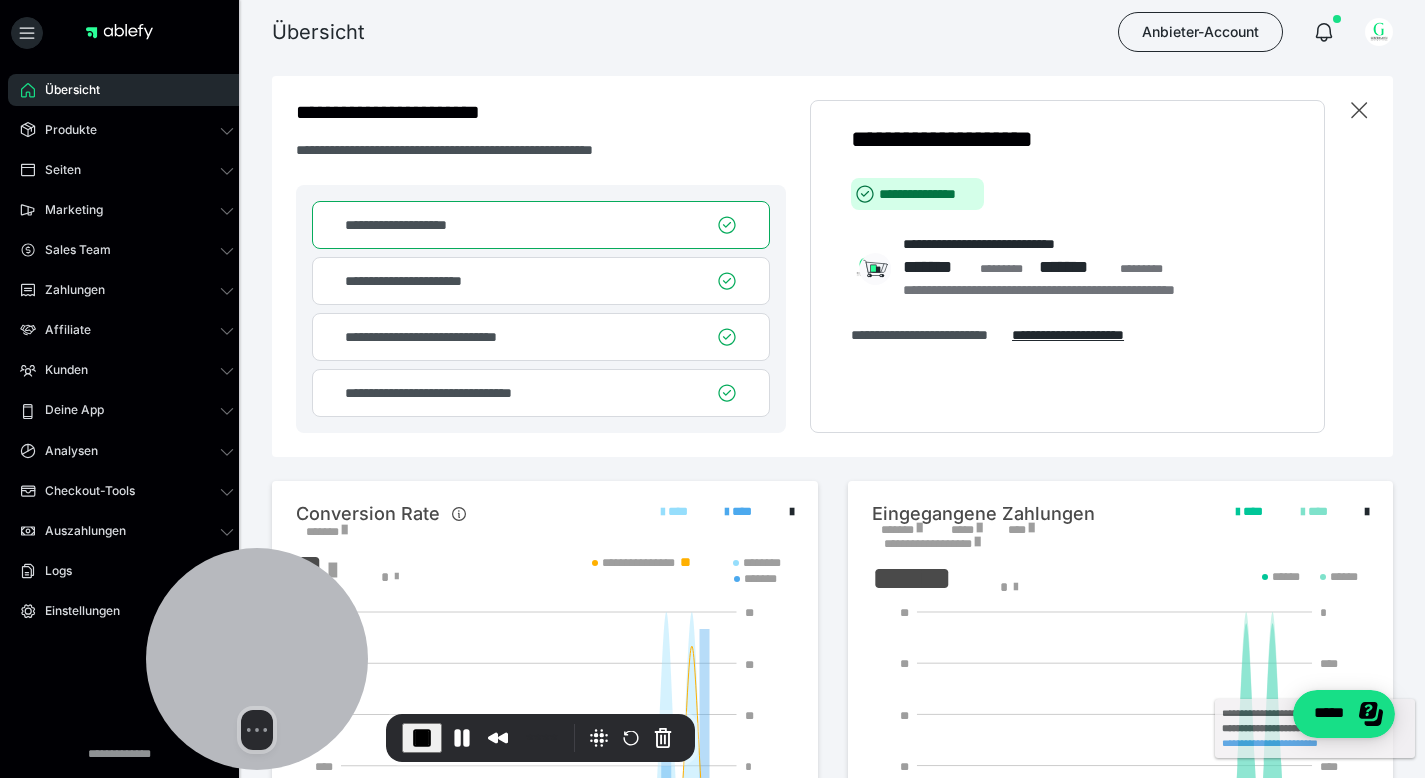 drag, startPoint x: 328, startPoint y: 552, endPoint x: 258, endPoint y: 569, distance: 72.03471 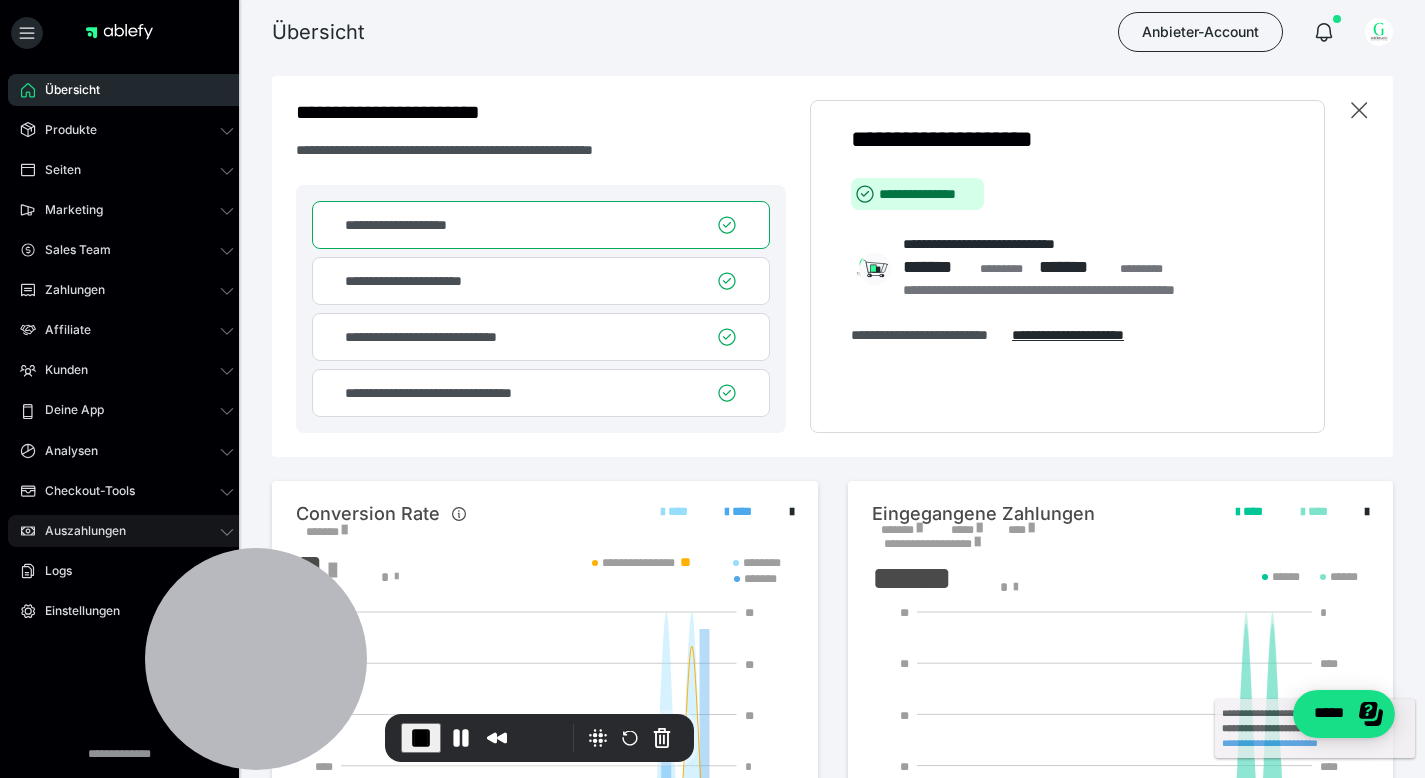 click on "Auszahlungen" at bounding box center [78, 531] 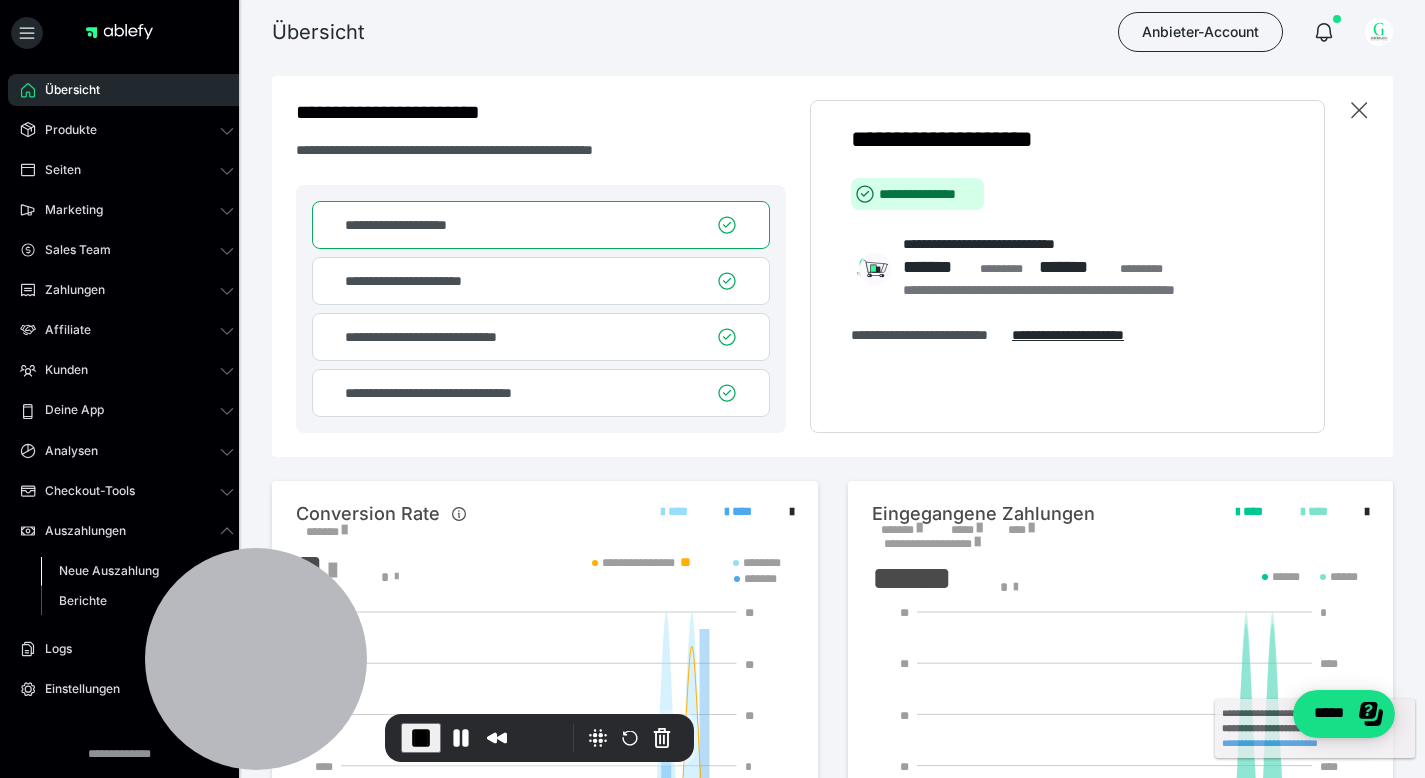 click on "Neue Auszahlung" at bounding box center (109, 570) 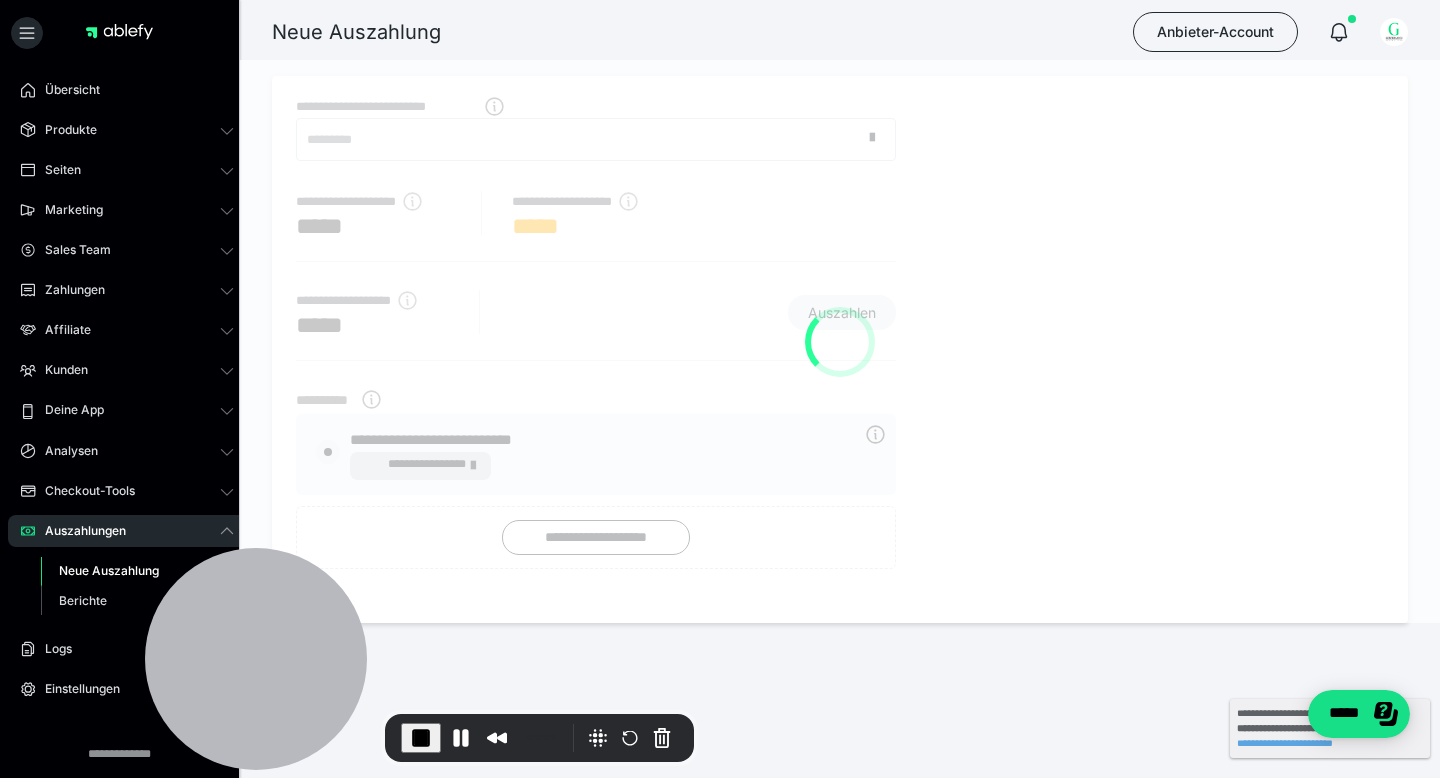 radio on "****" 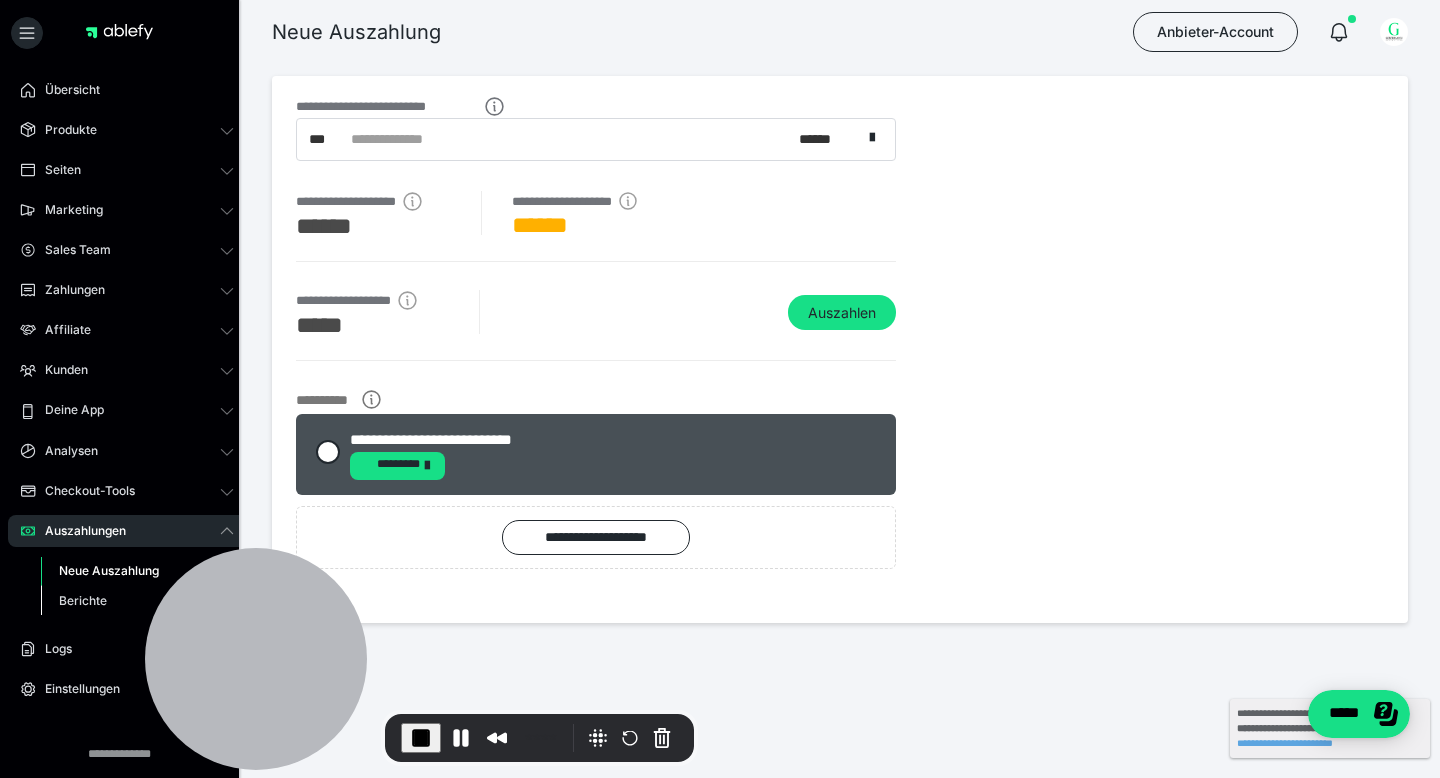 click on "Berichte" at bounding box center (83, 600) 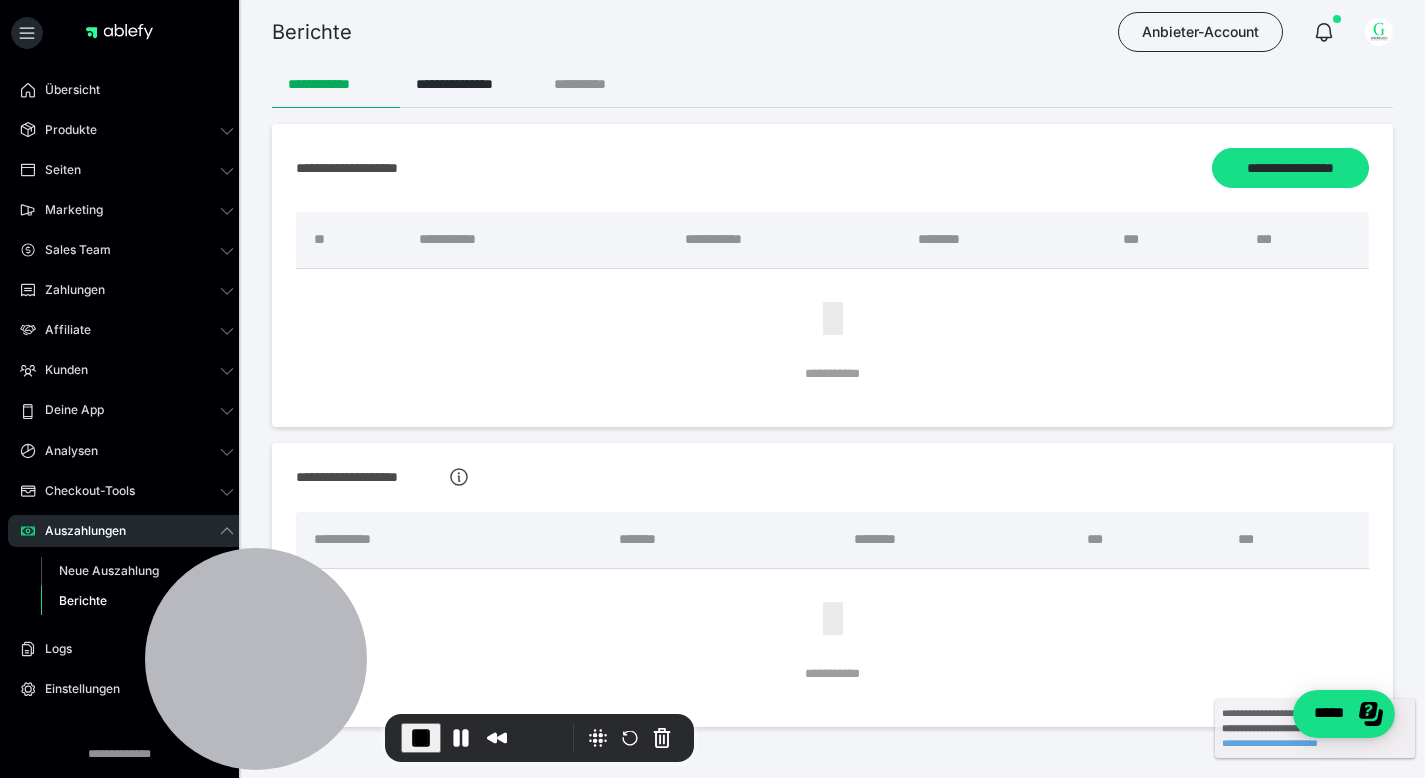 click on "**********" at bounding box center [596, 84] 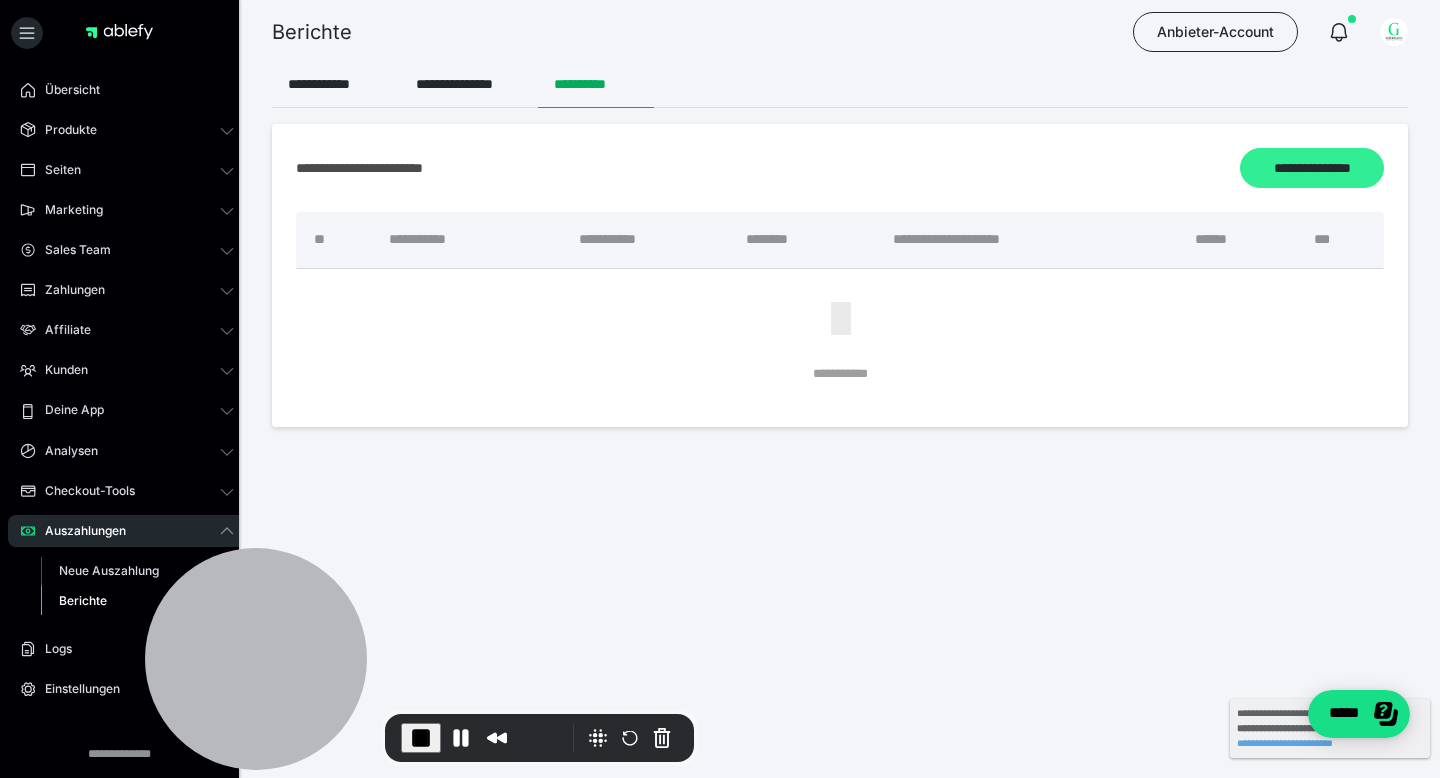 click on "**********" at bounding box center [1312, 168] 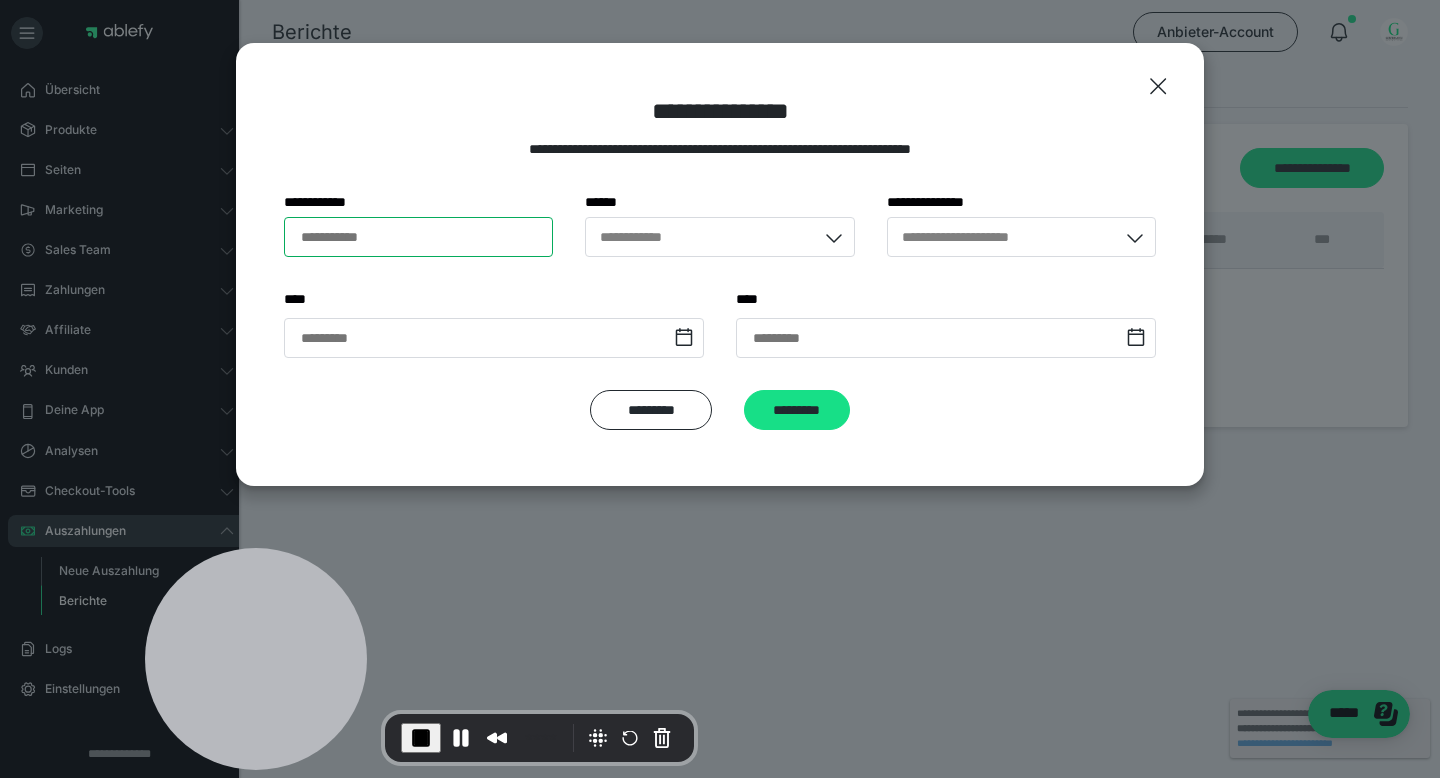 click on "**********" at bounding box center [418, 237] 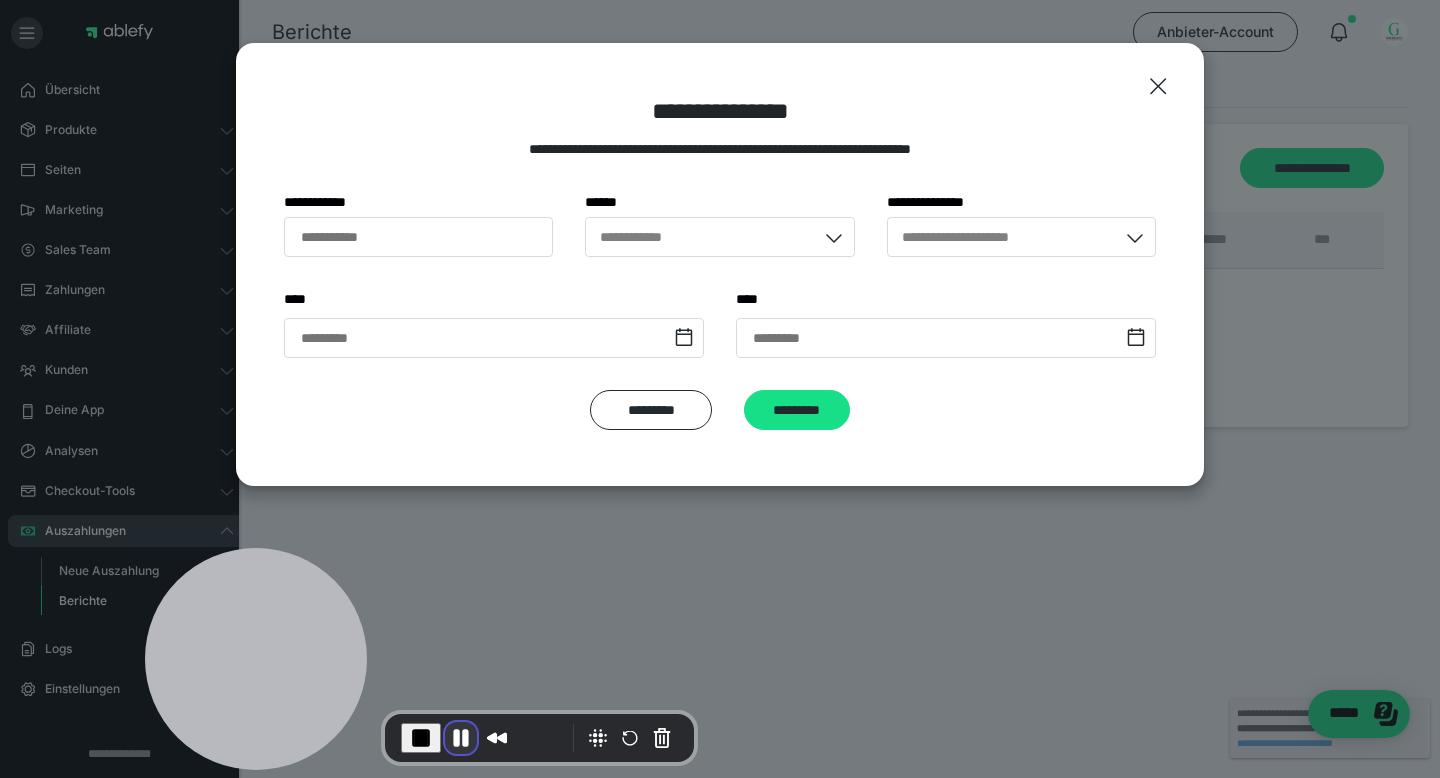 drag, startPoint x: 466, startPoint y: 731, endPoint x: 448, endPoint y: 736, distance: 18.681541 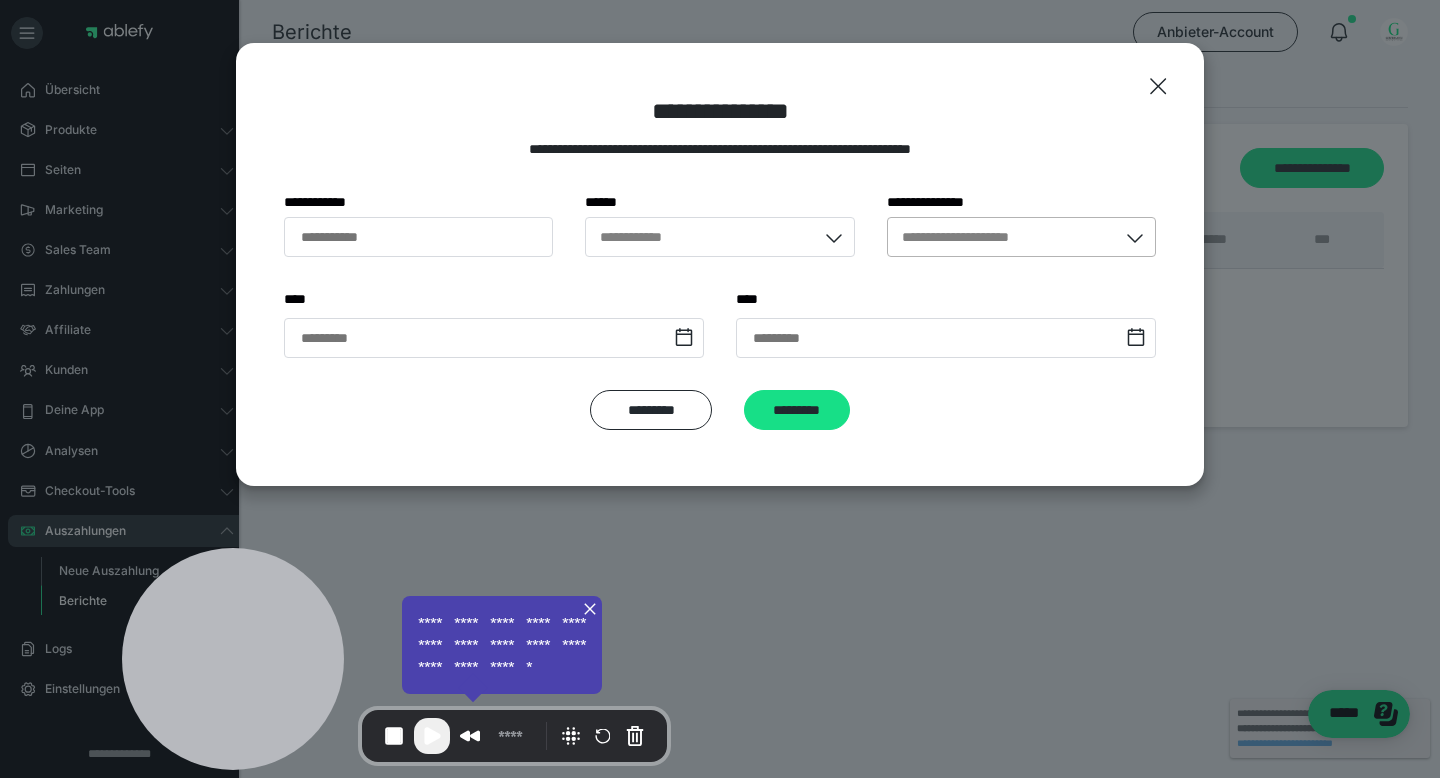 click on "**********" at bounding box center [978, 237] 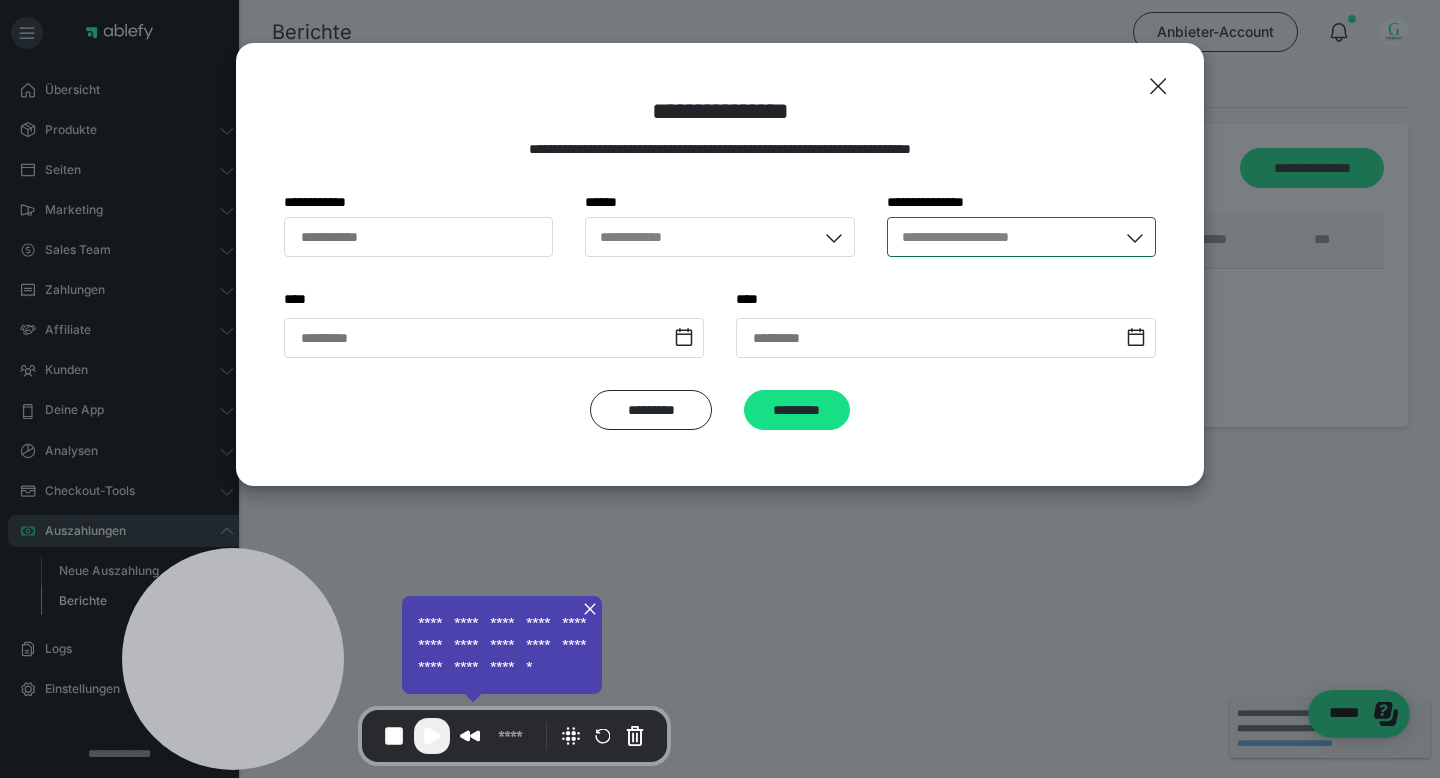 click on "**********" at bounding box center (978, 237) 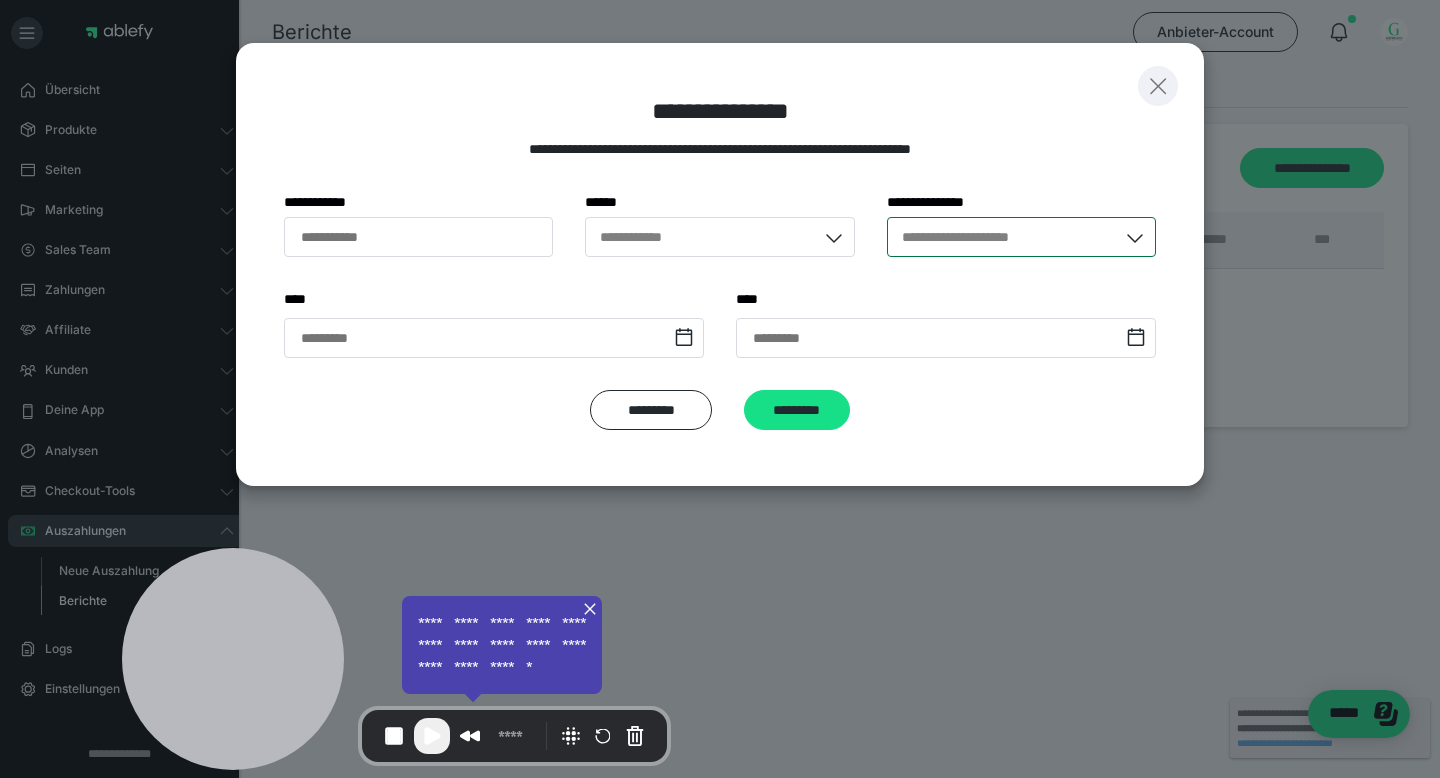 click at bounding box center [1158, 86] 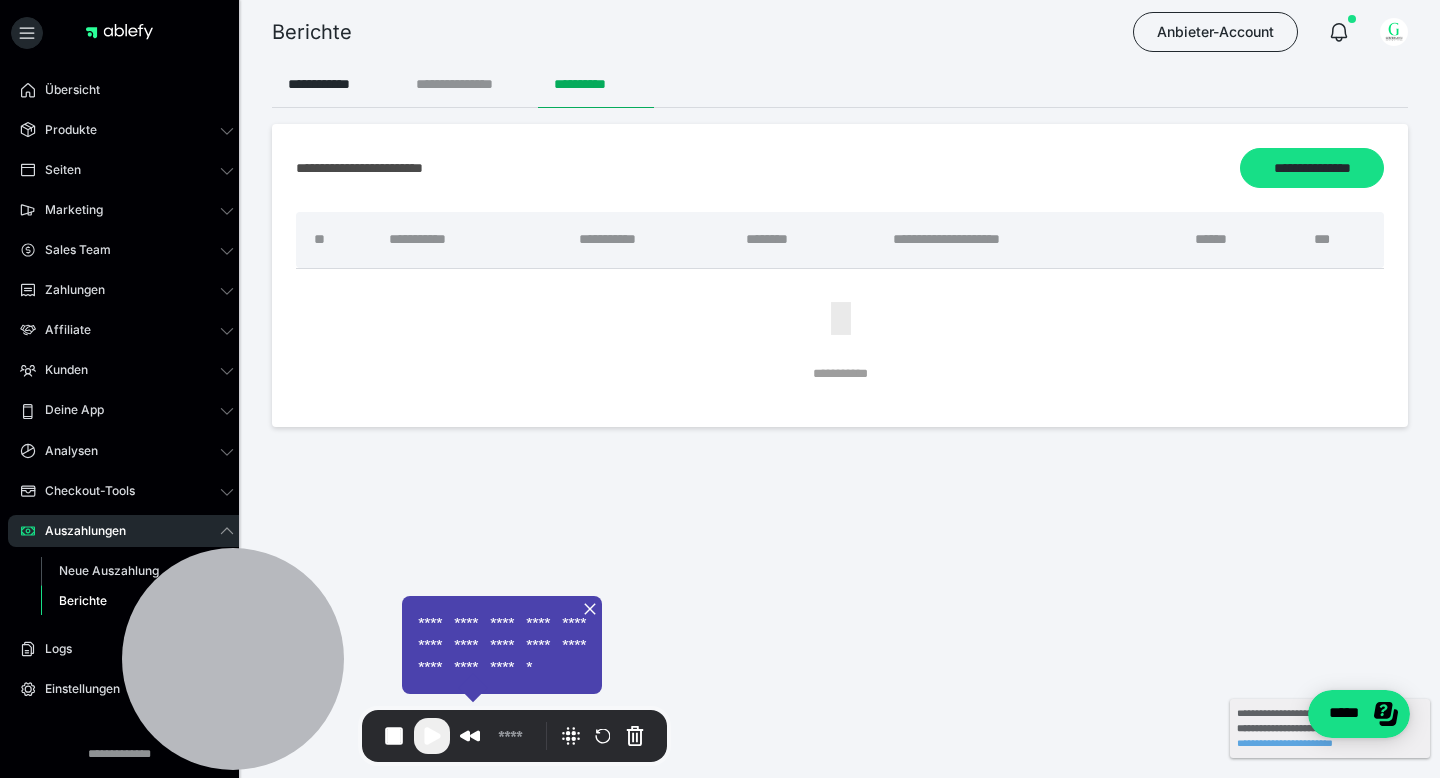 click on "**********" at bounding box center (469, 84) 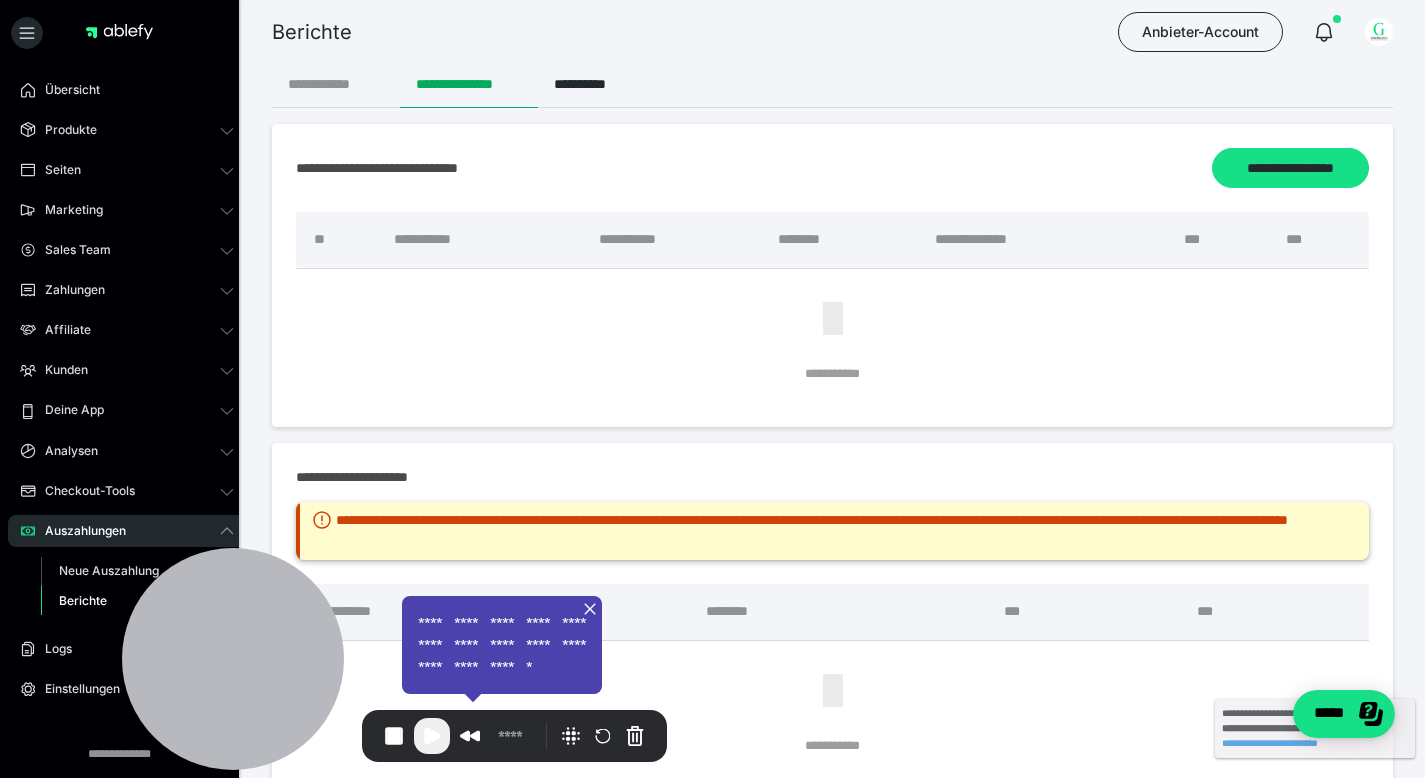 click on "**********" at bounding box center [336, 84] 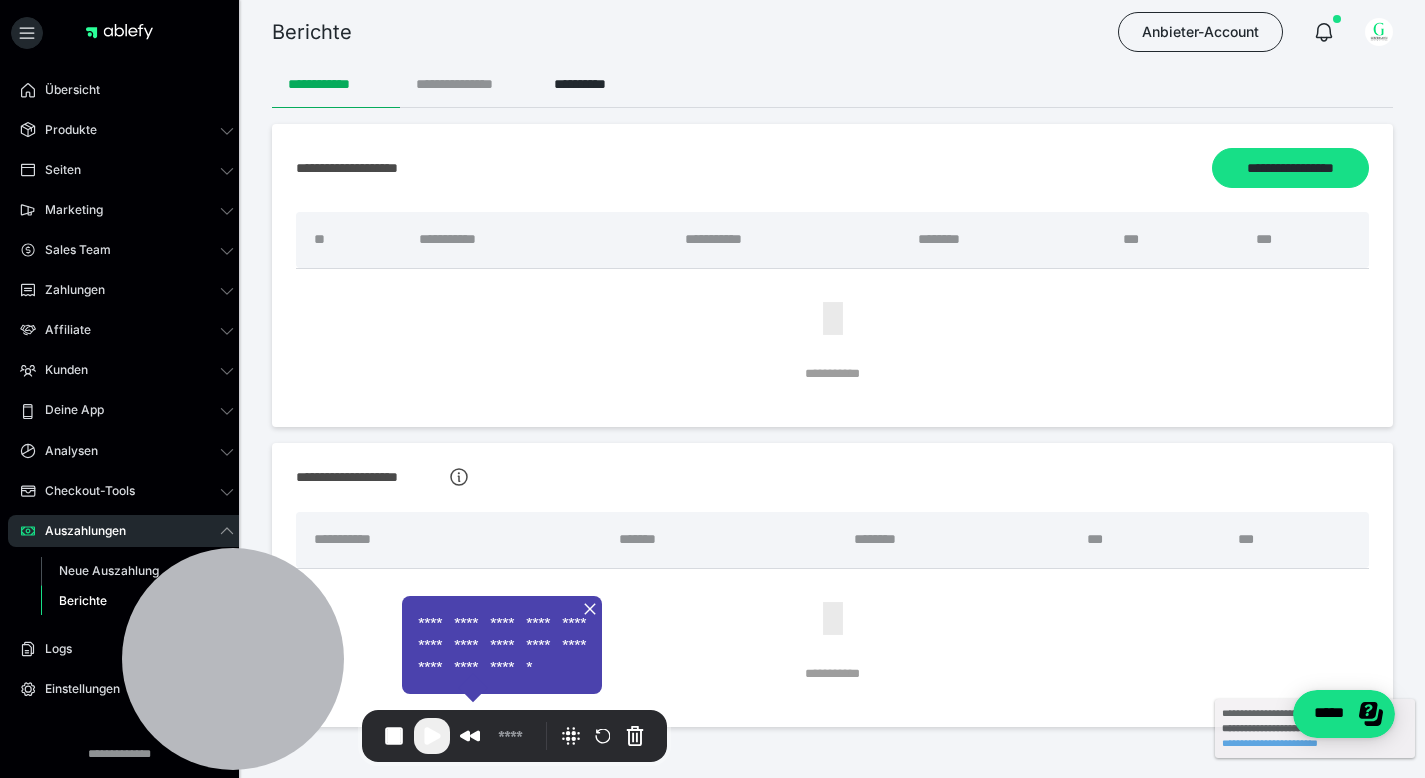 click on "**********" at bounding box center (469, 84) 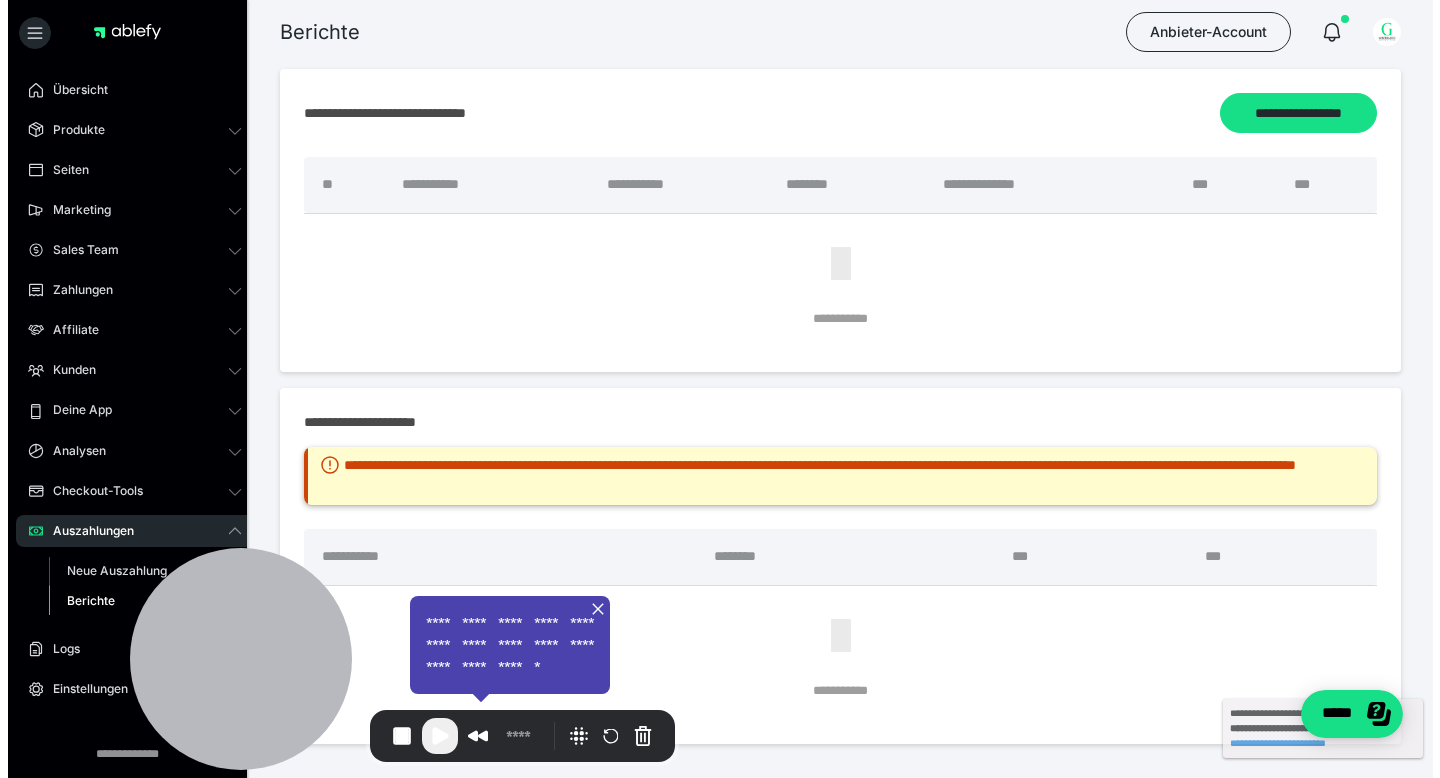 scroll, scrollTop: 0, scrollLeft: 0, axis: both 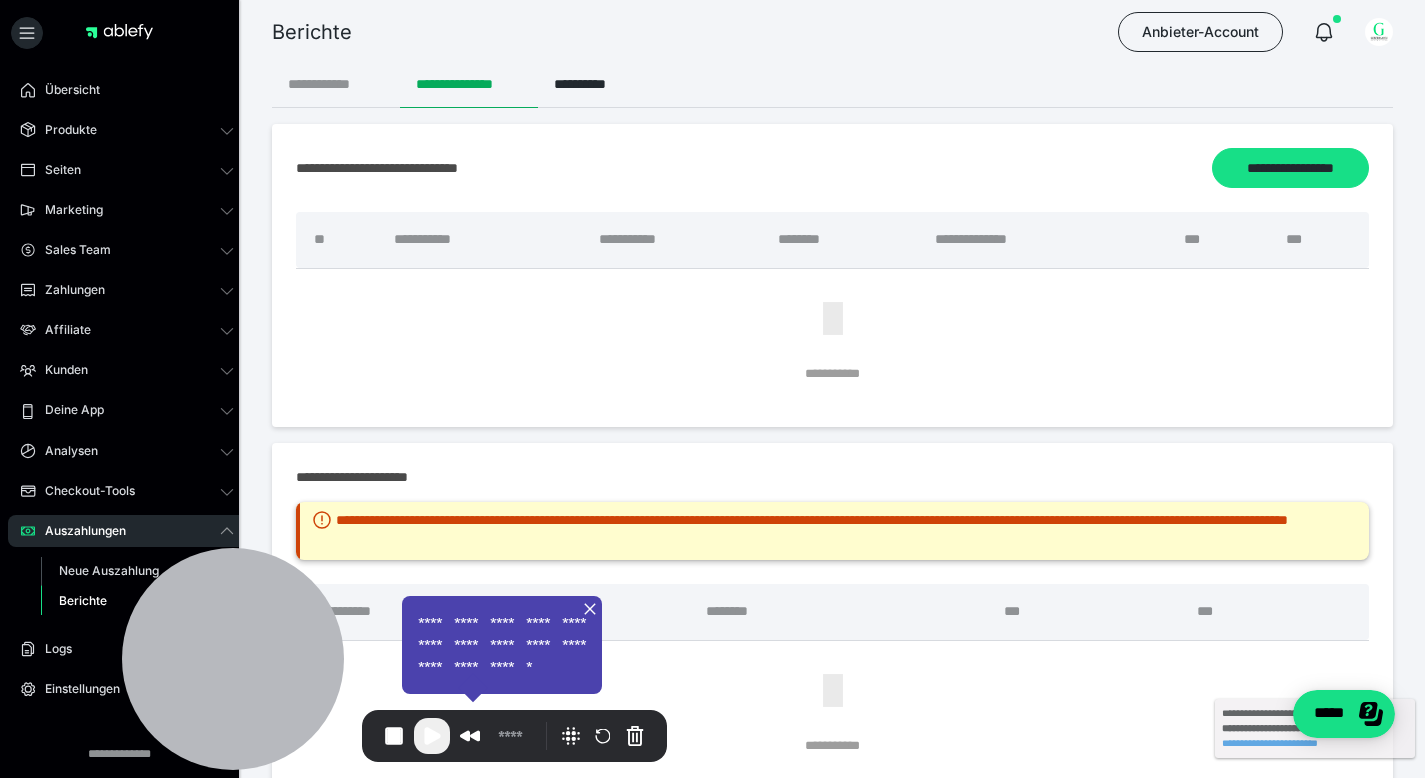 click on "**********" at bounding box center [336, 84] 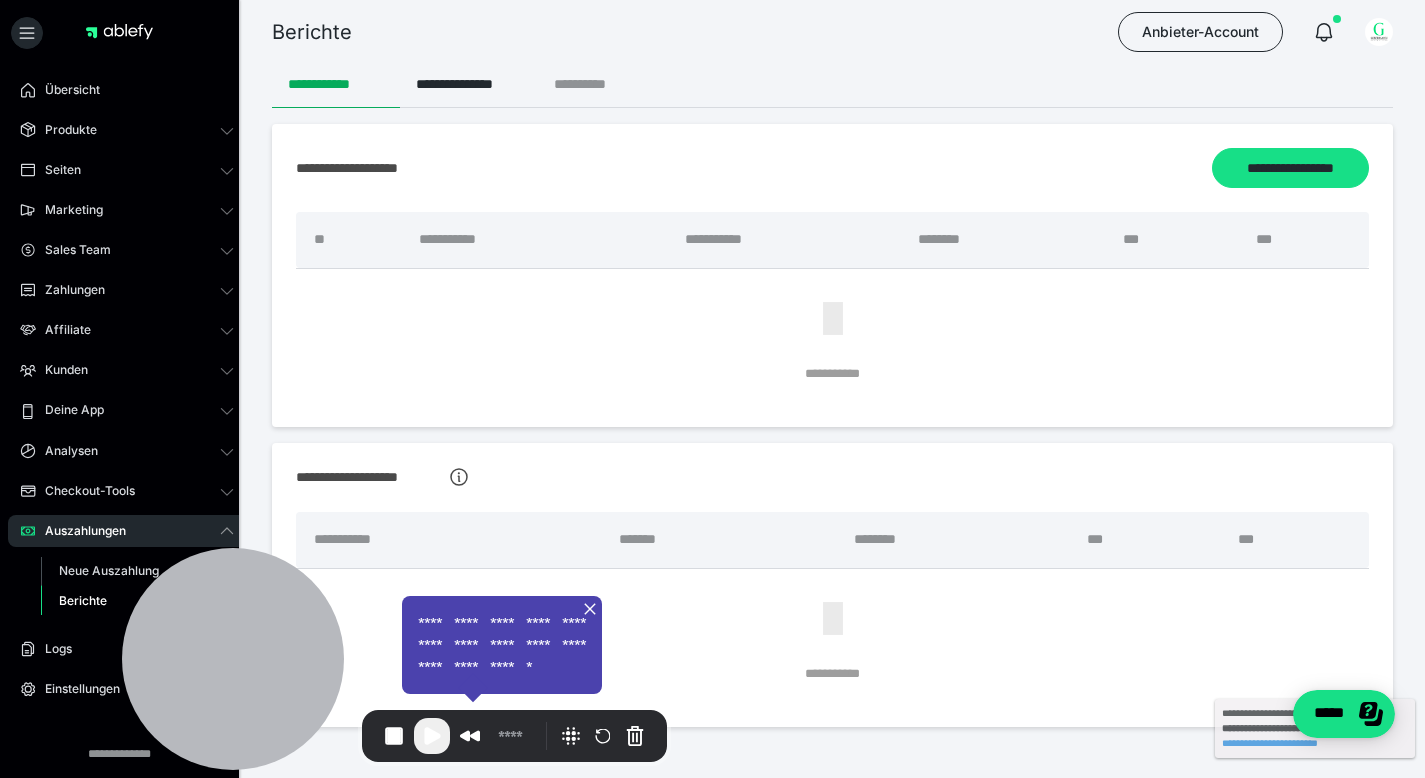 click on "**********" at bounding box center (596, 84) 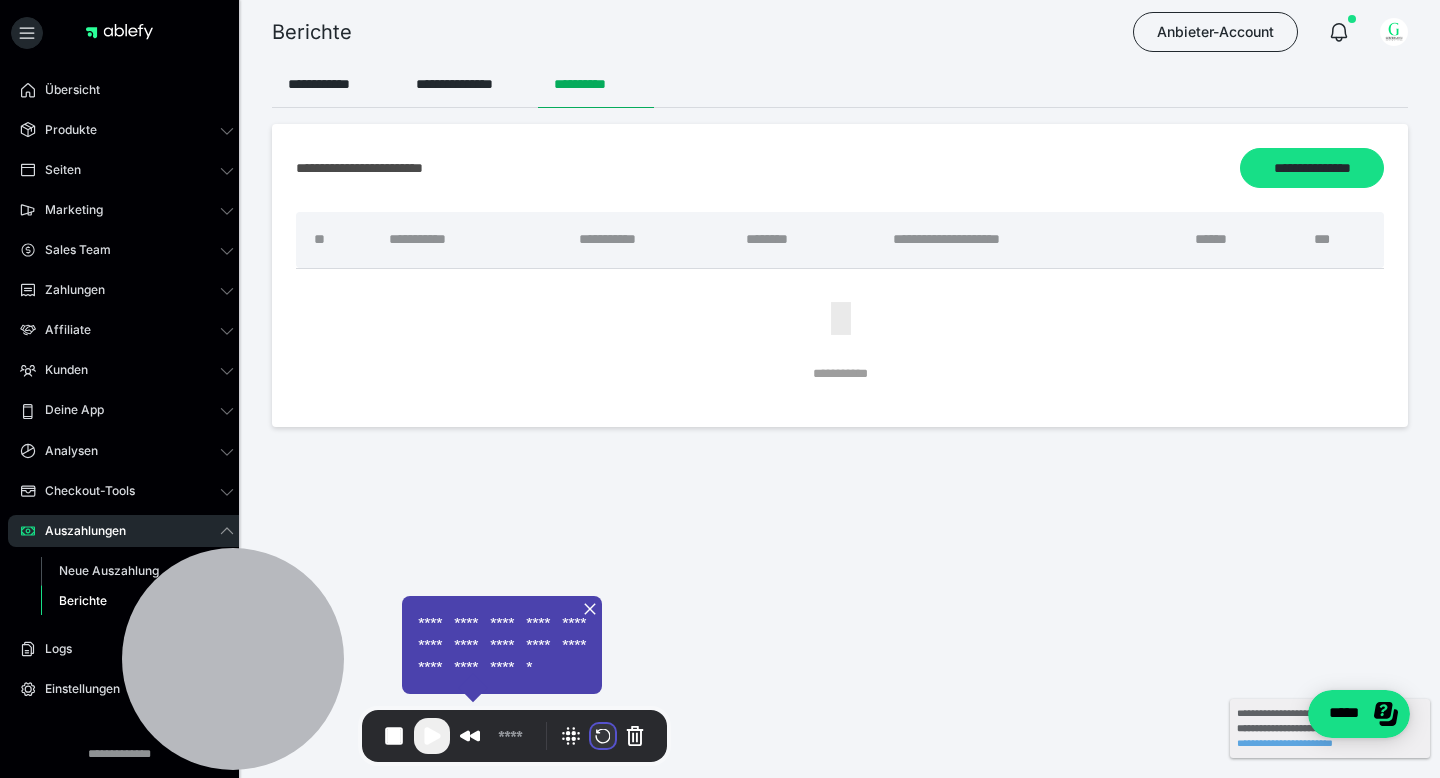 click at bounding box center [603, 736] 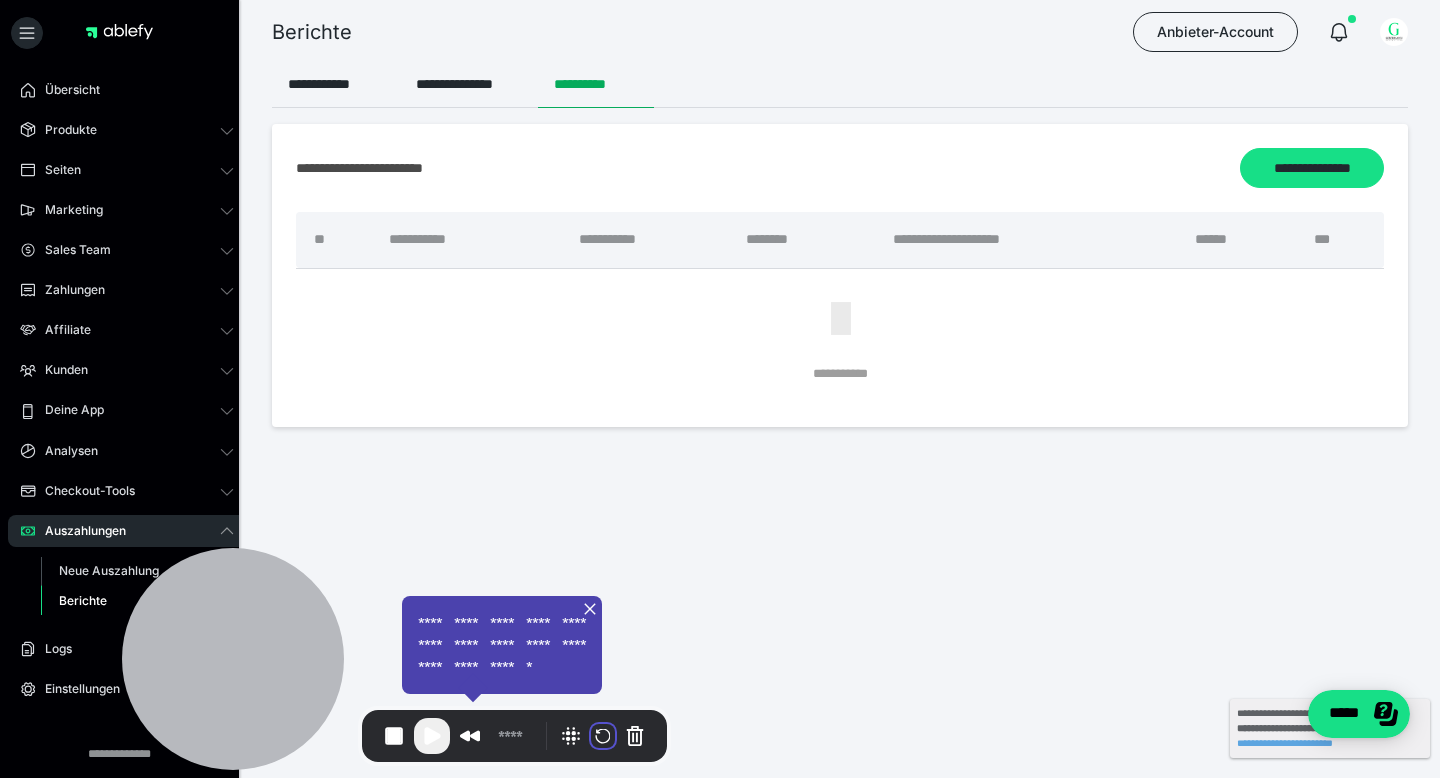 click on "**********" at bounding box center [538, 895] 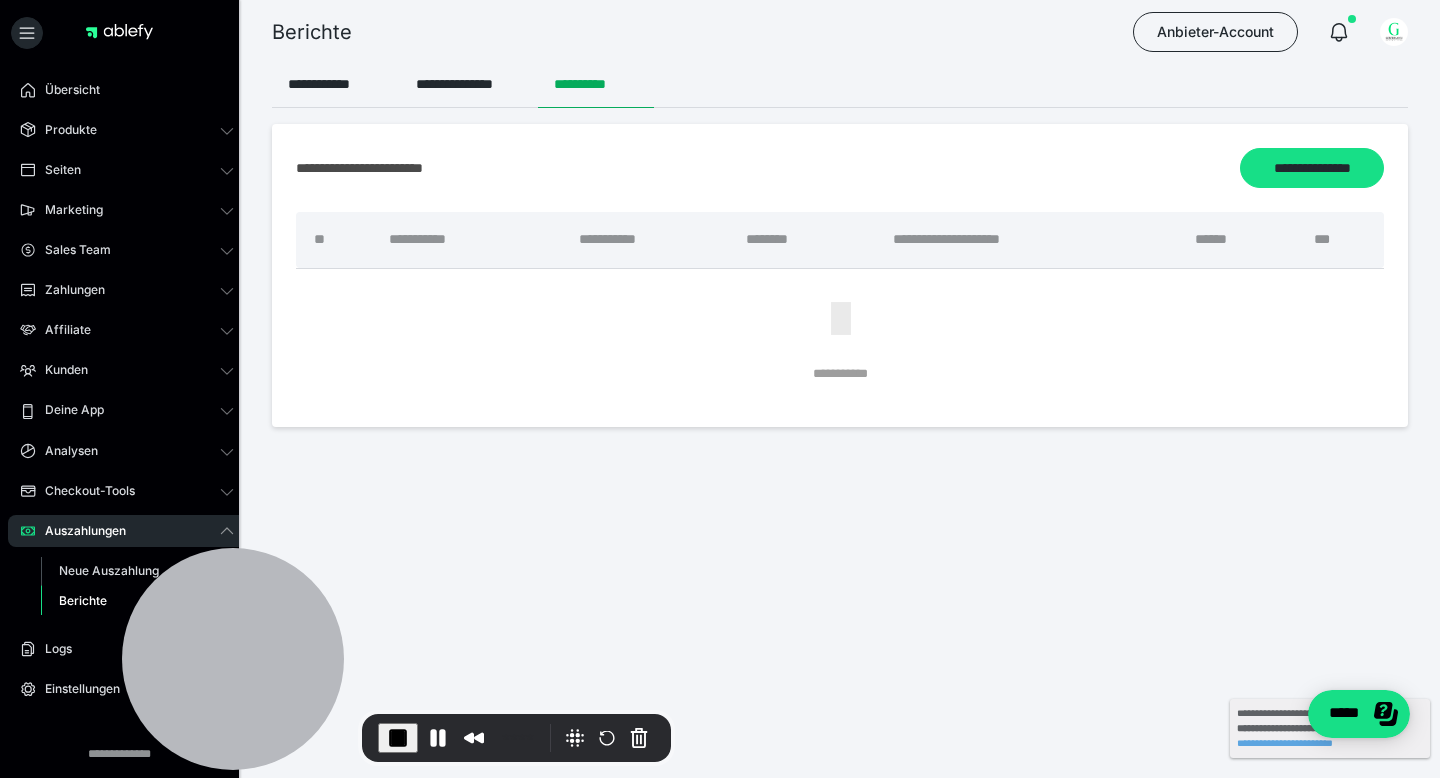 click on "Berichte" at bounding box center (83, 600) 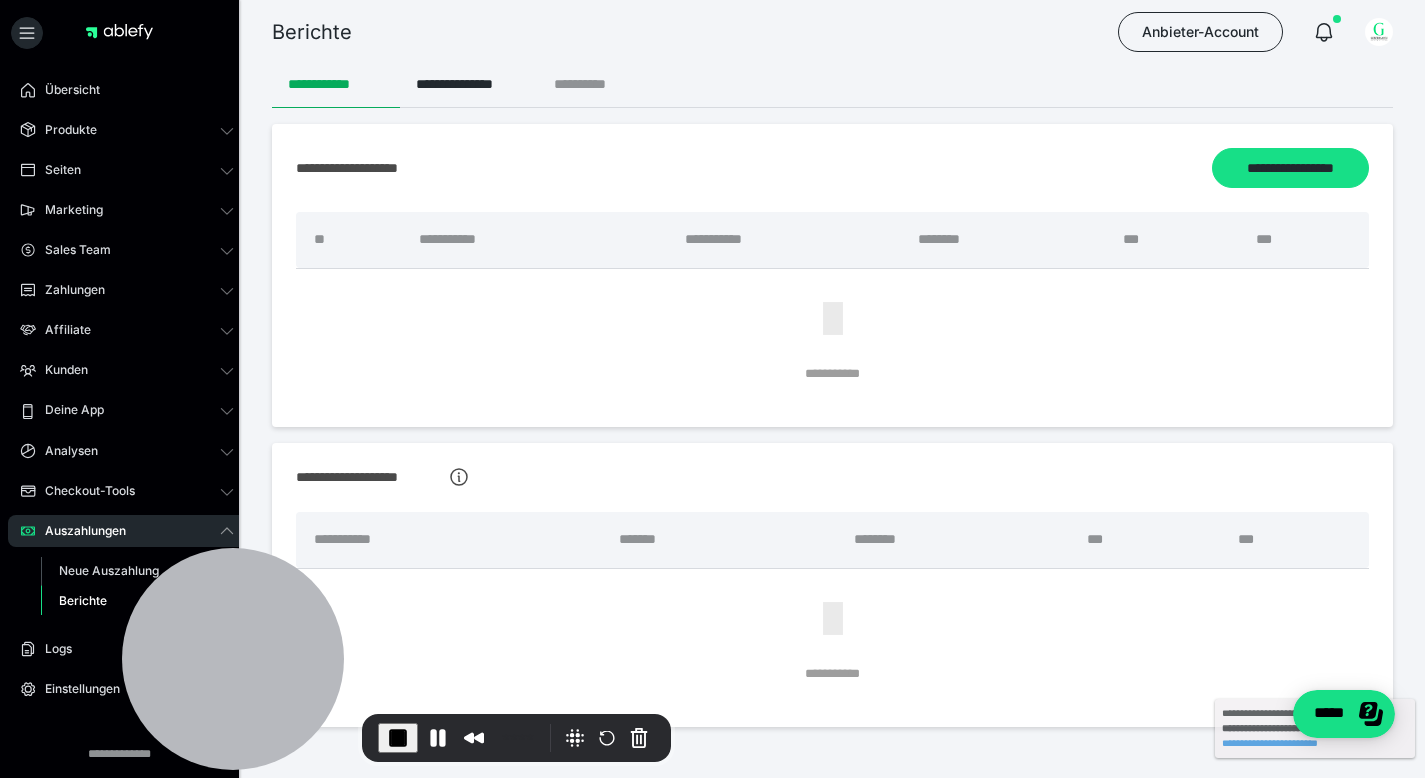click on "**********" at bounding box center [596, 84] 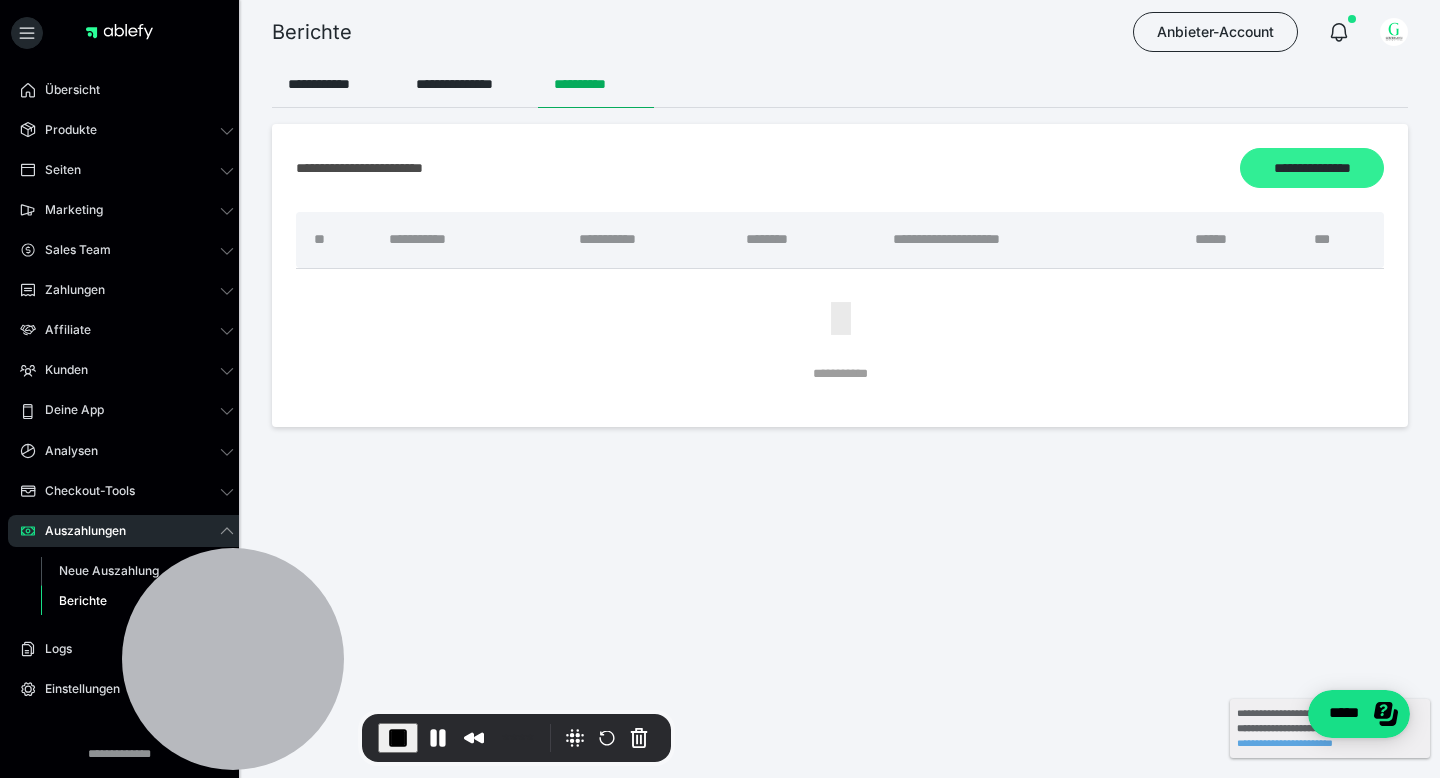click on "**********" at bounding box center [1312, 168] 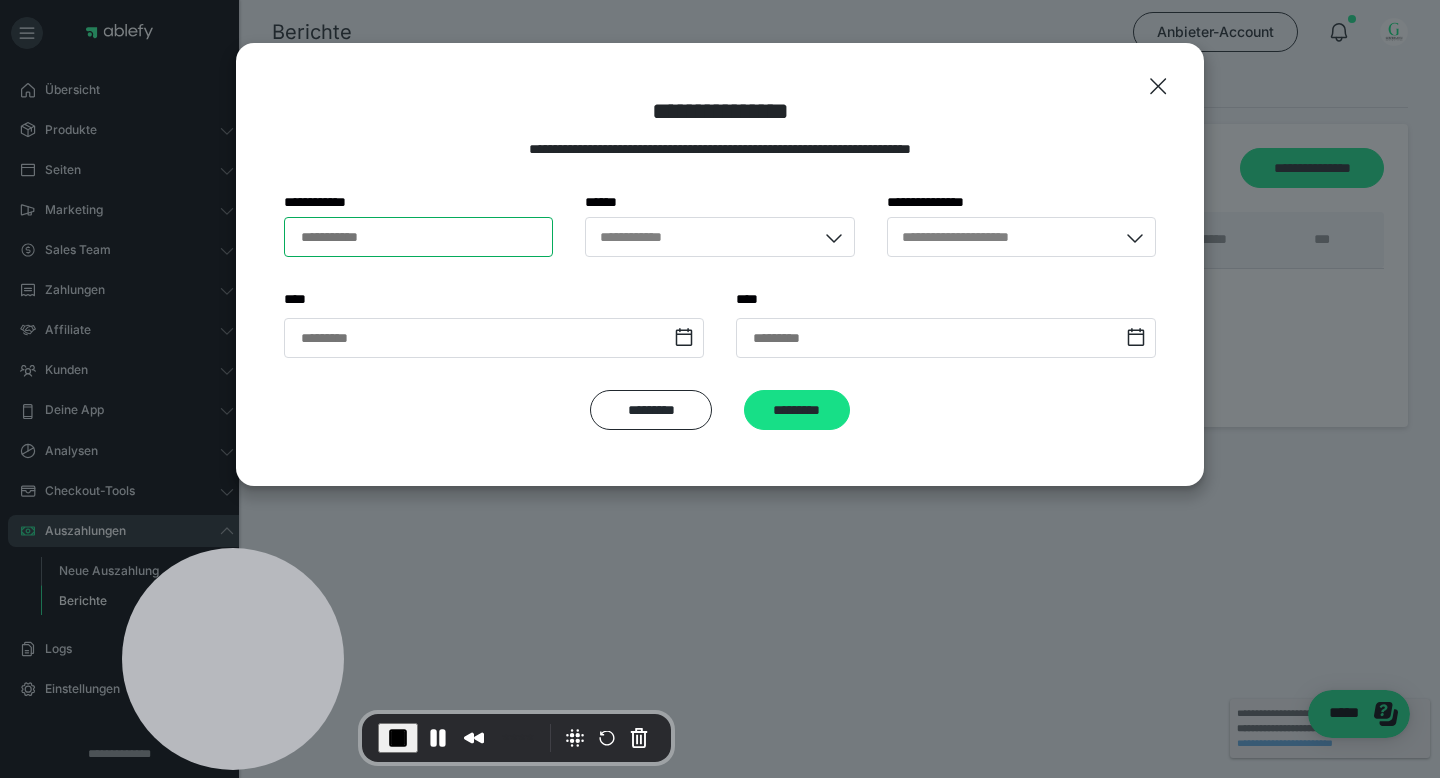 click on "**********" at bounding box center (418, 237) 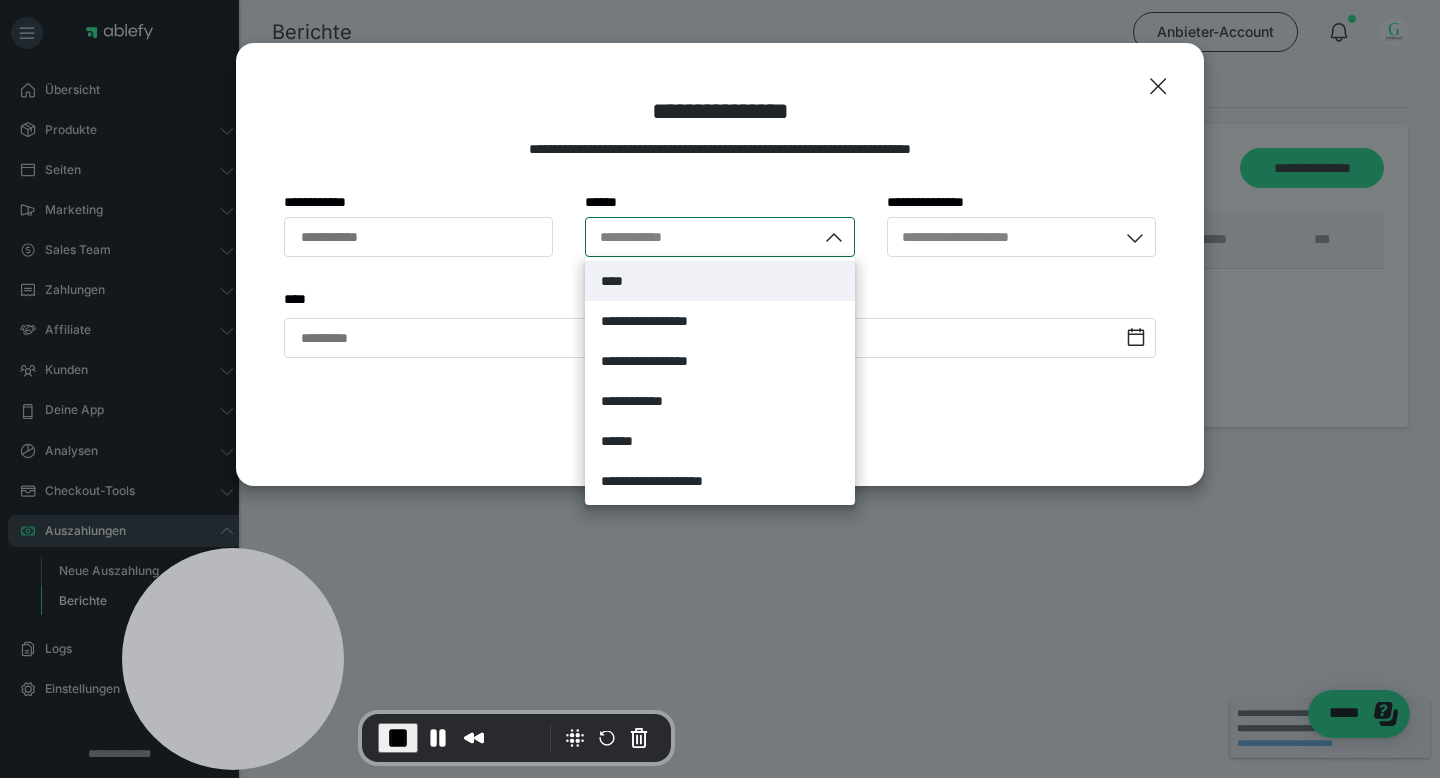 click on "**********" at bounding box center [645, 237] 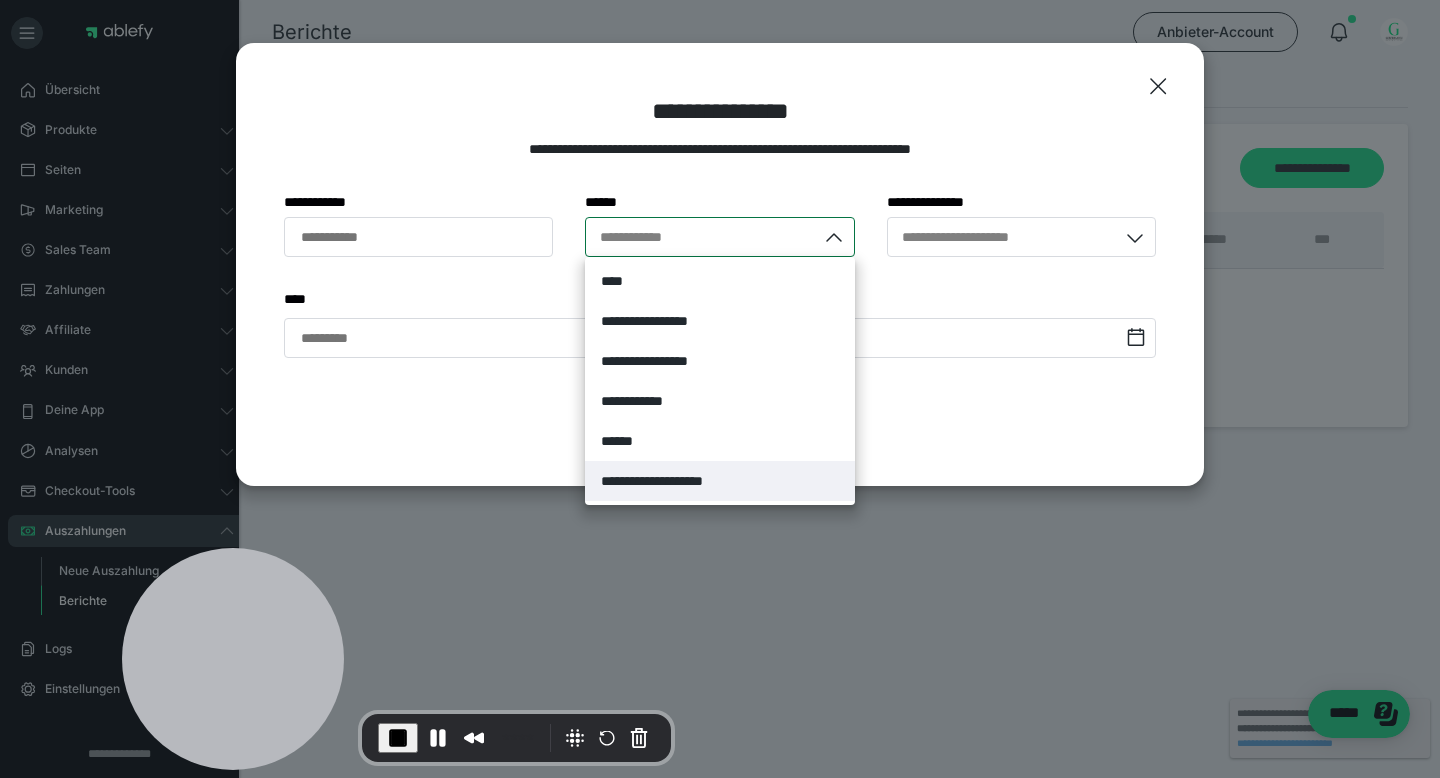 click on "**********" at bounding box center (679, 481) 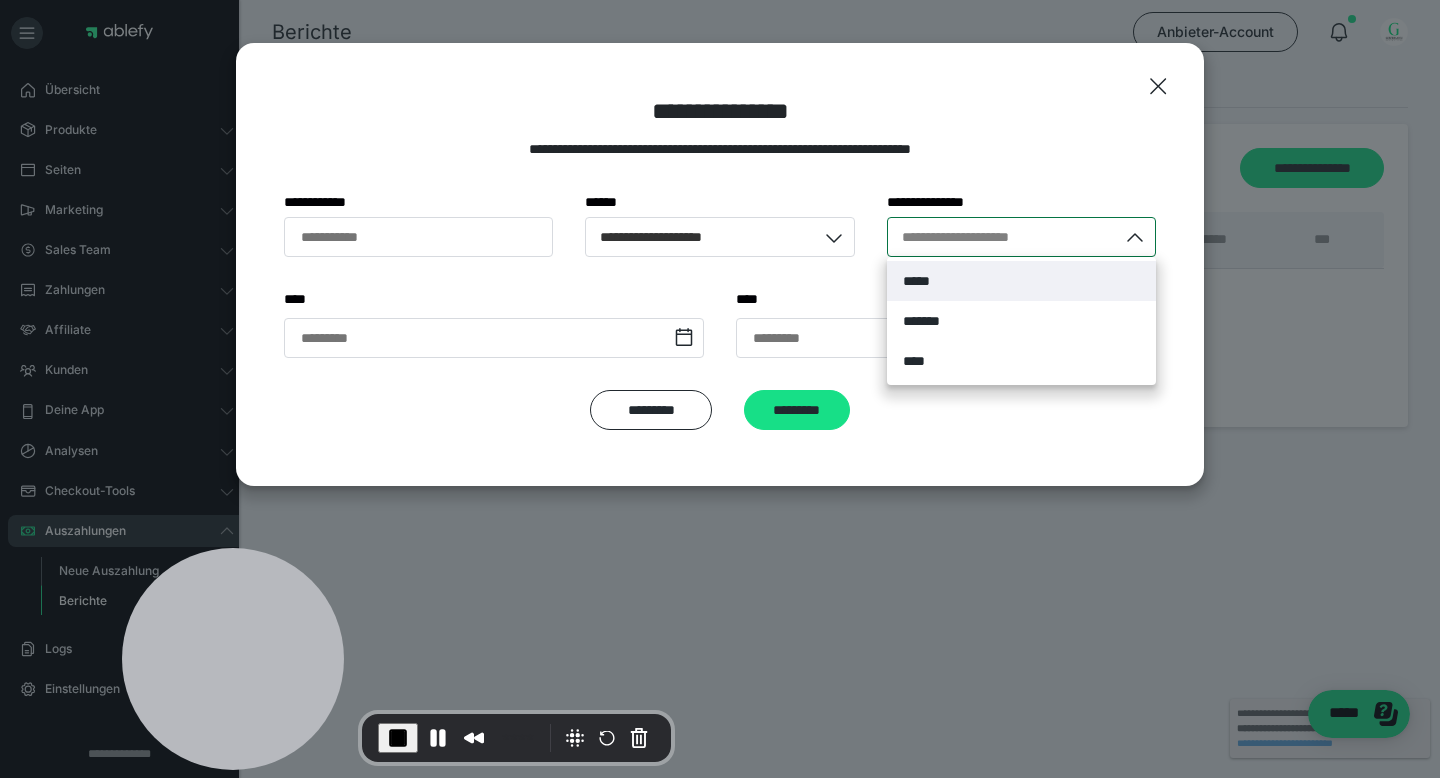 click on "**********" at bounding box center [978, 237] 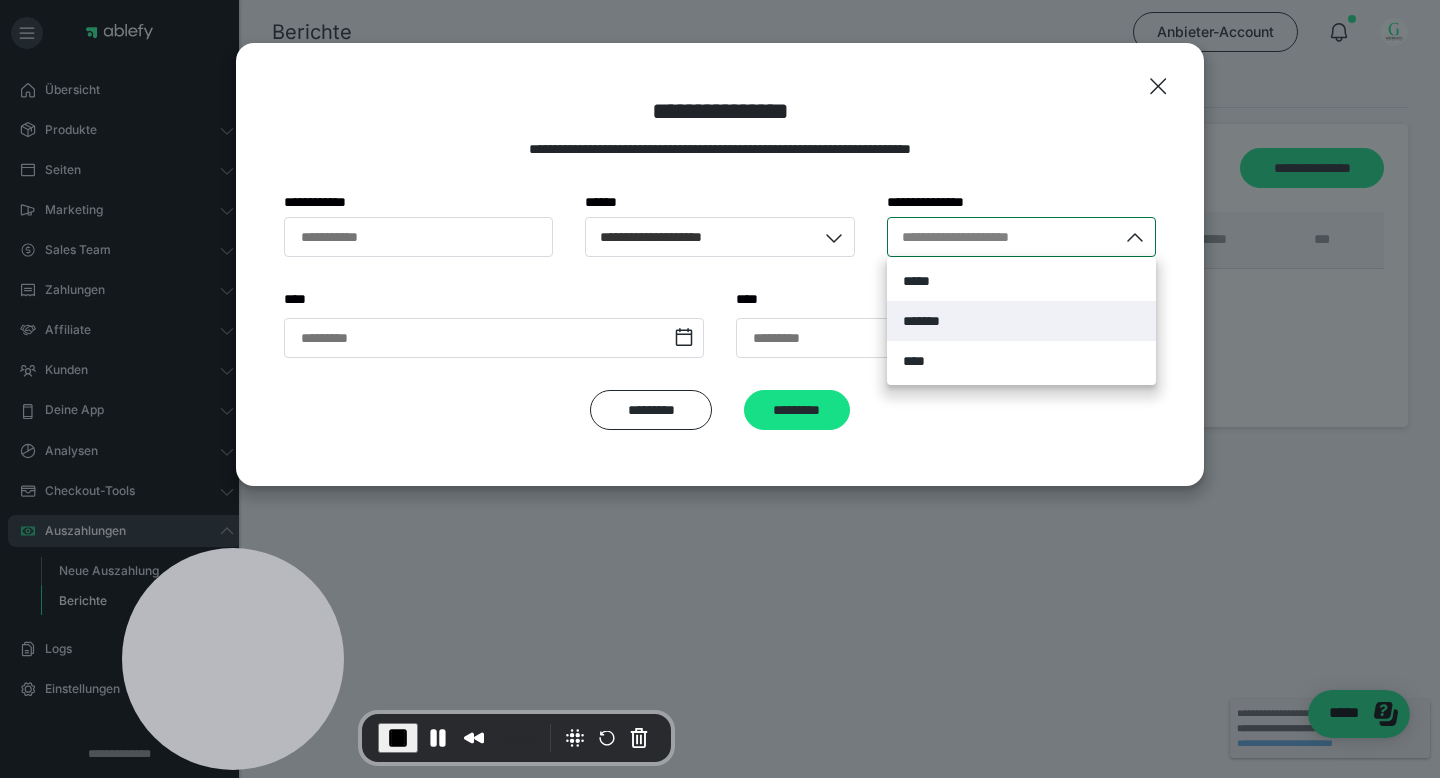 click on "*******" at bounding box center [1021, 321] 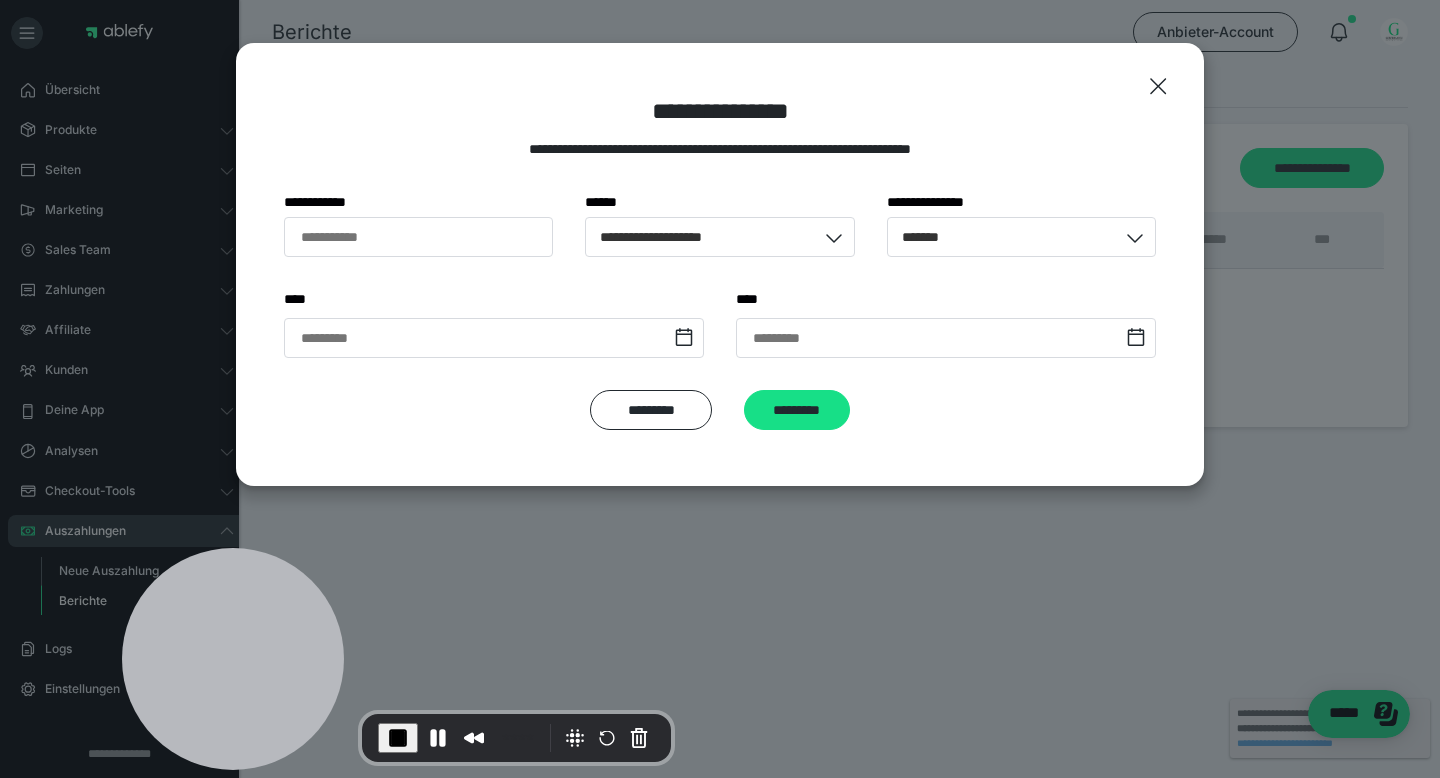 click on "**********" at bounding box center [1021, 202] 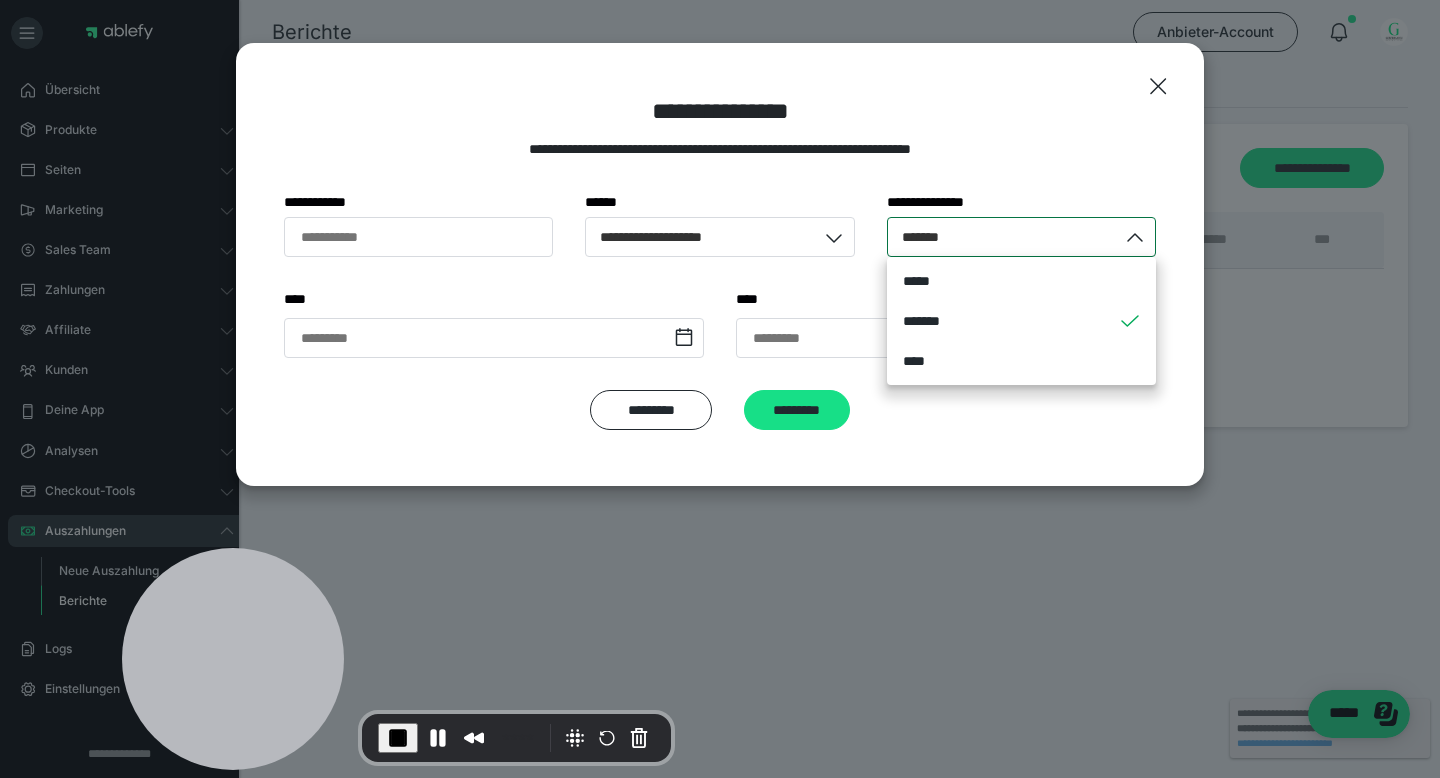 click on "*******" at bounding box center [1002, 237] 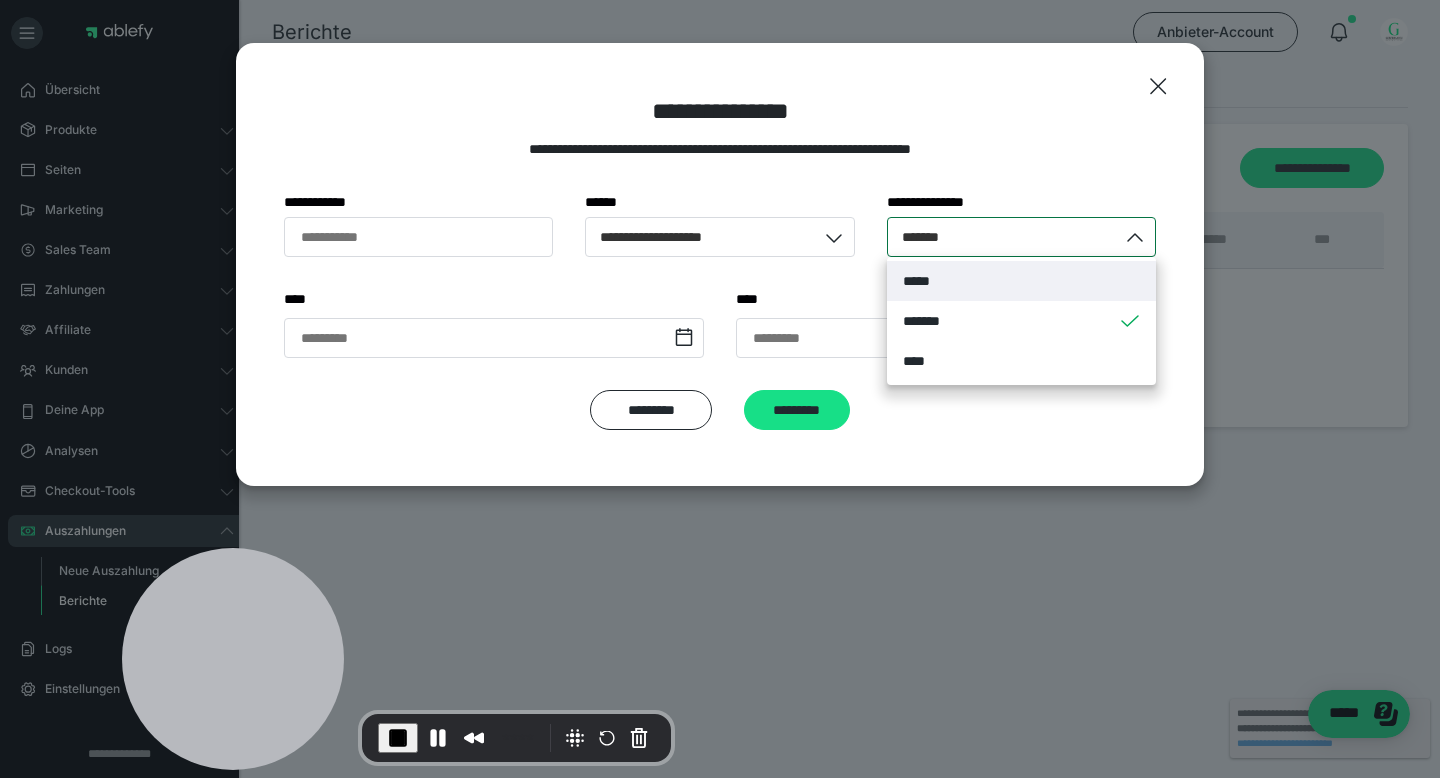 click on "**********" at bounding box center (720, 145) 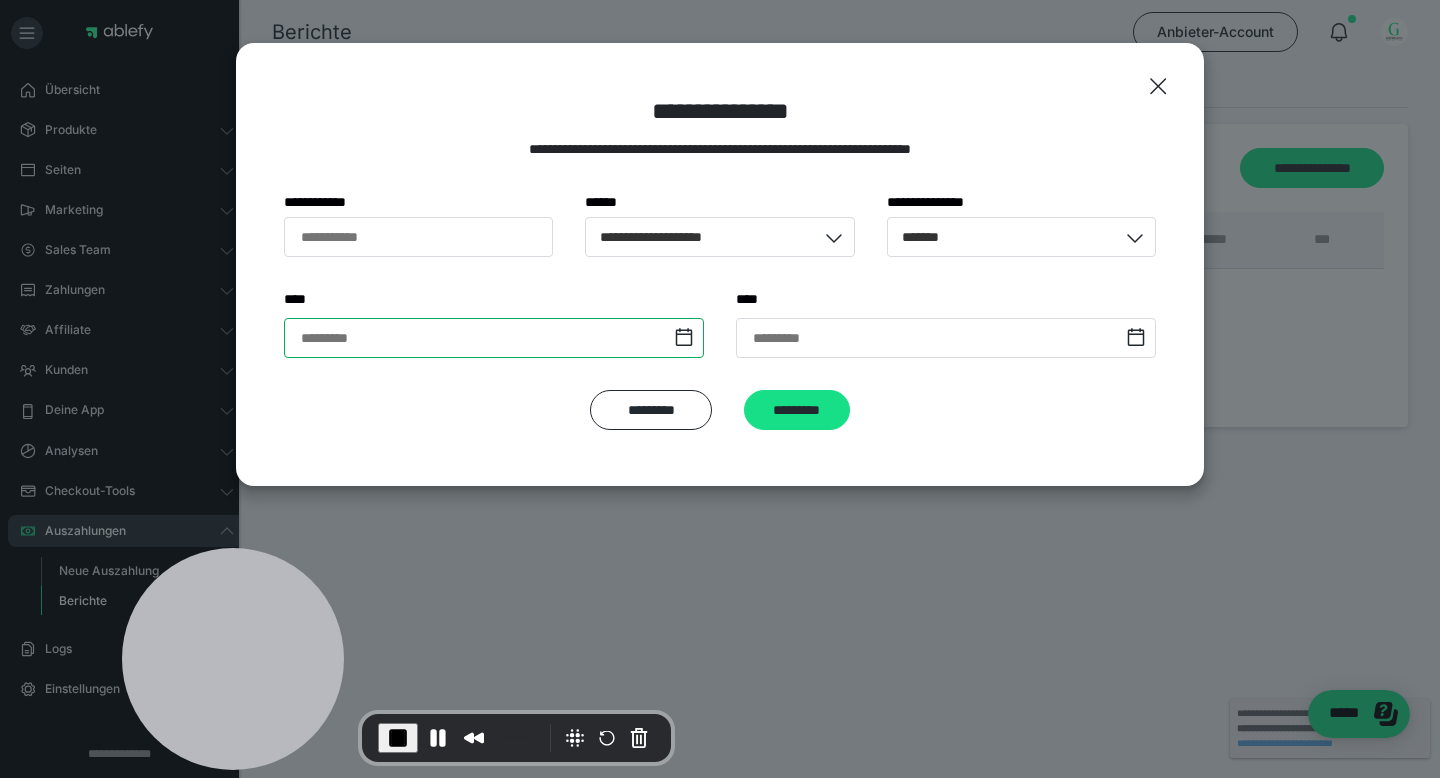 click at bounding box center [494, 338] 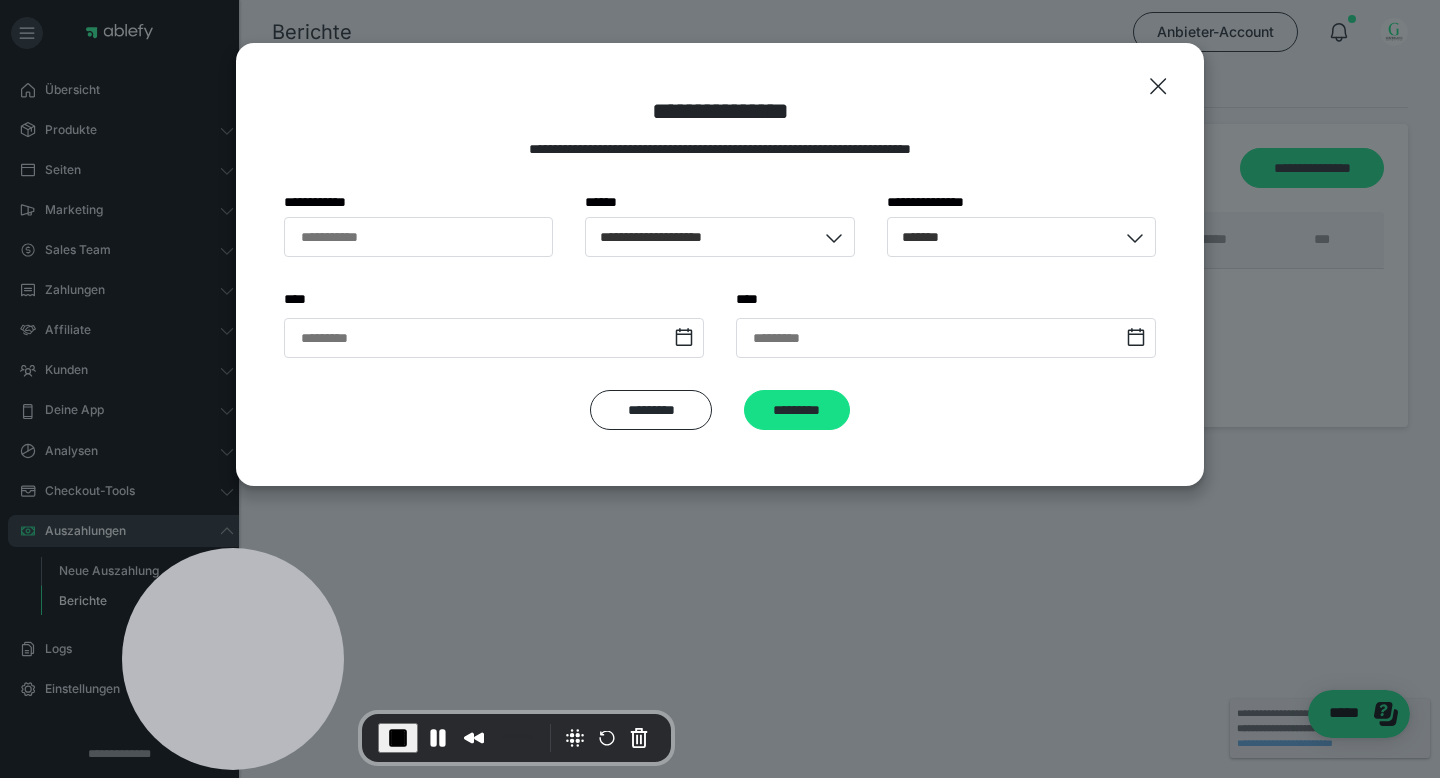 click on "*** *" at bounding box center (946, 299) 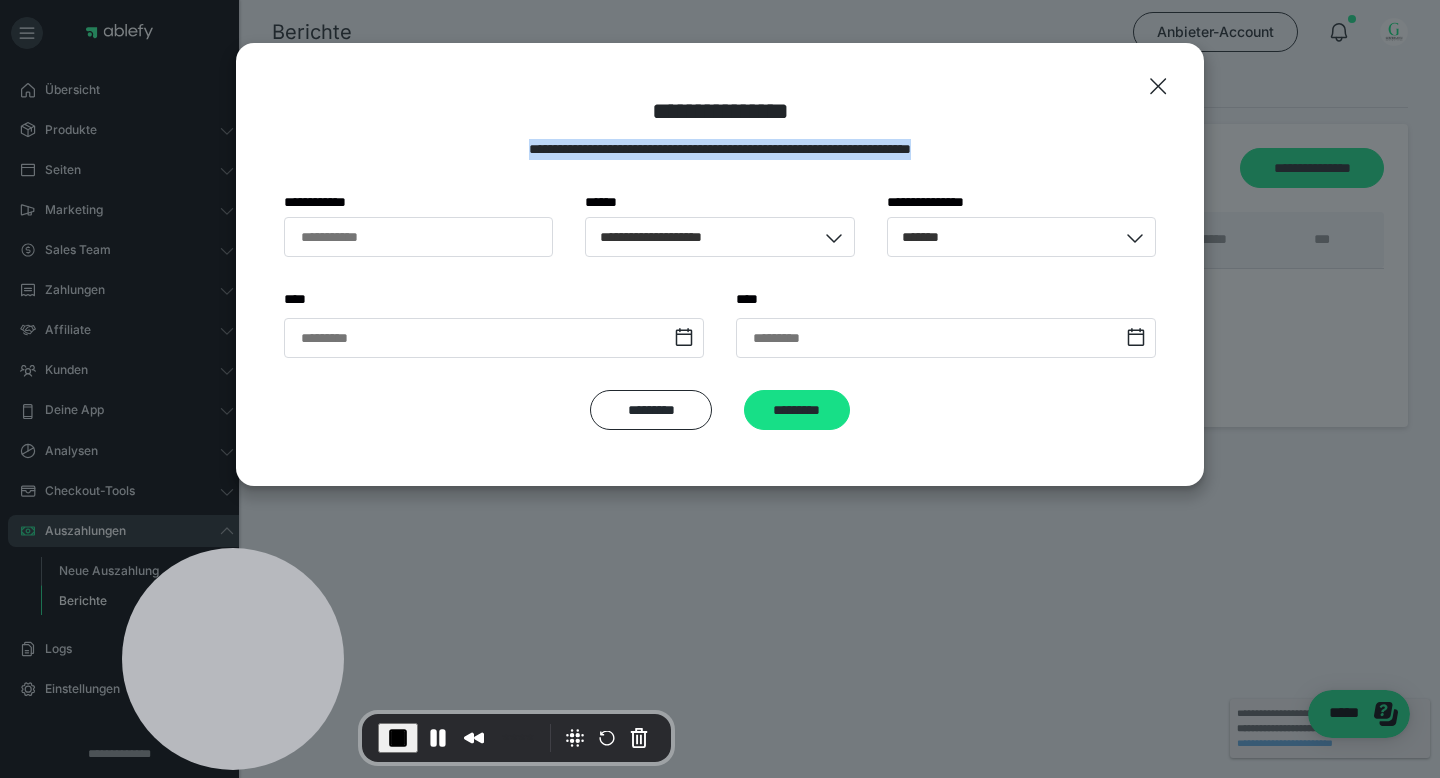 drag, startPoint x: 437, startPoint y: 153, endPoint x: 1011, endPoint y: 154, distance: 574.00085 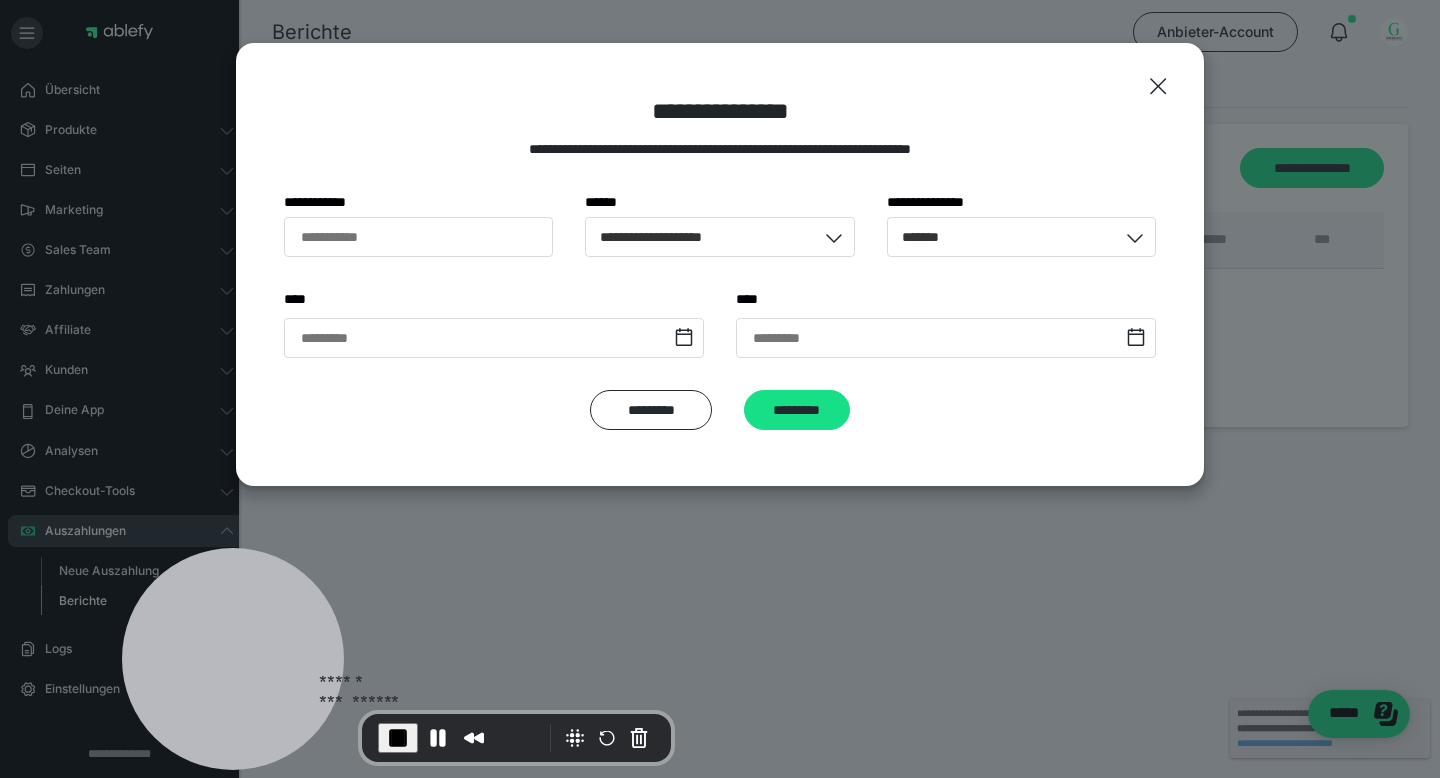 click at bounding box center (398, 738) 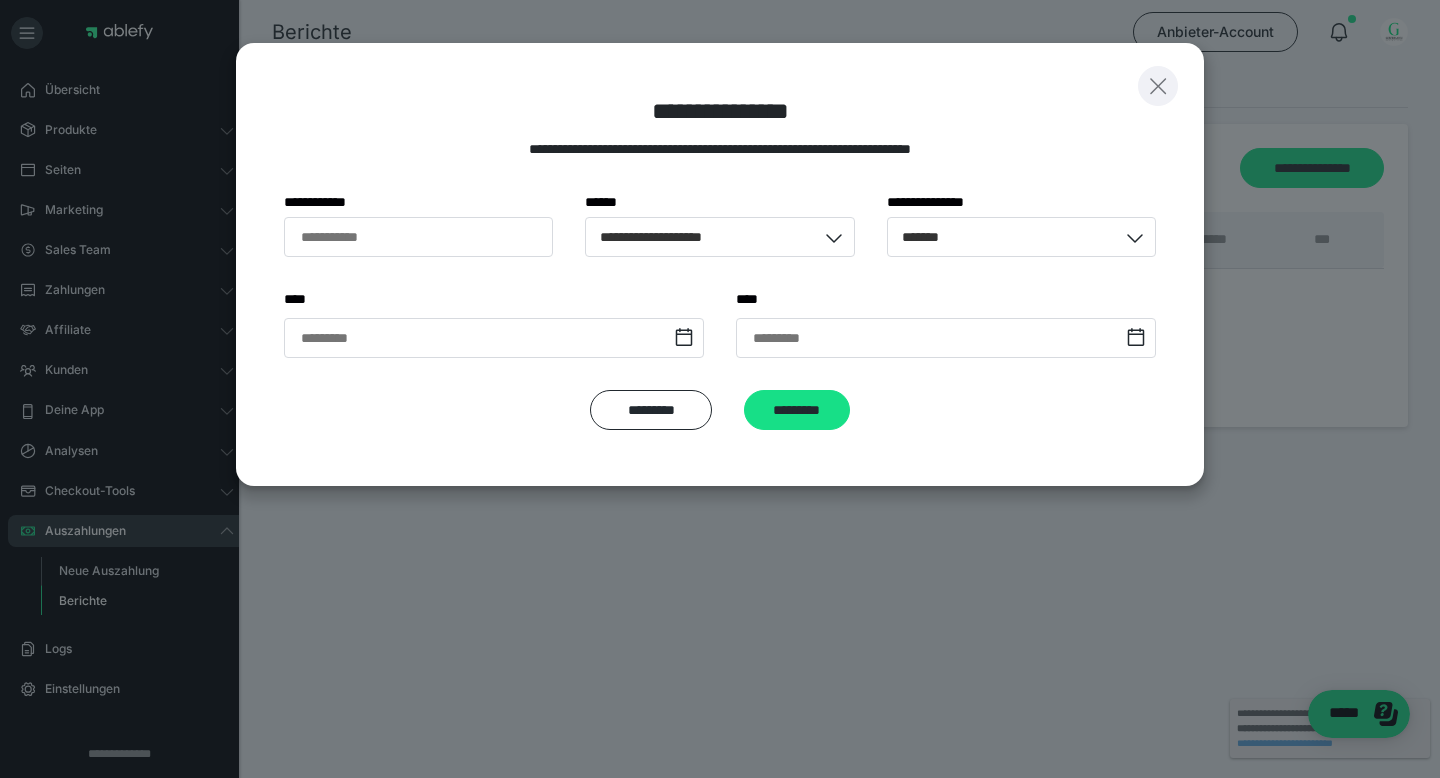 click at bounding box center (1158, 86) 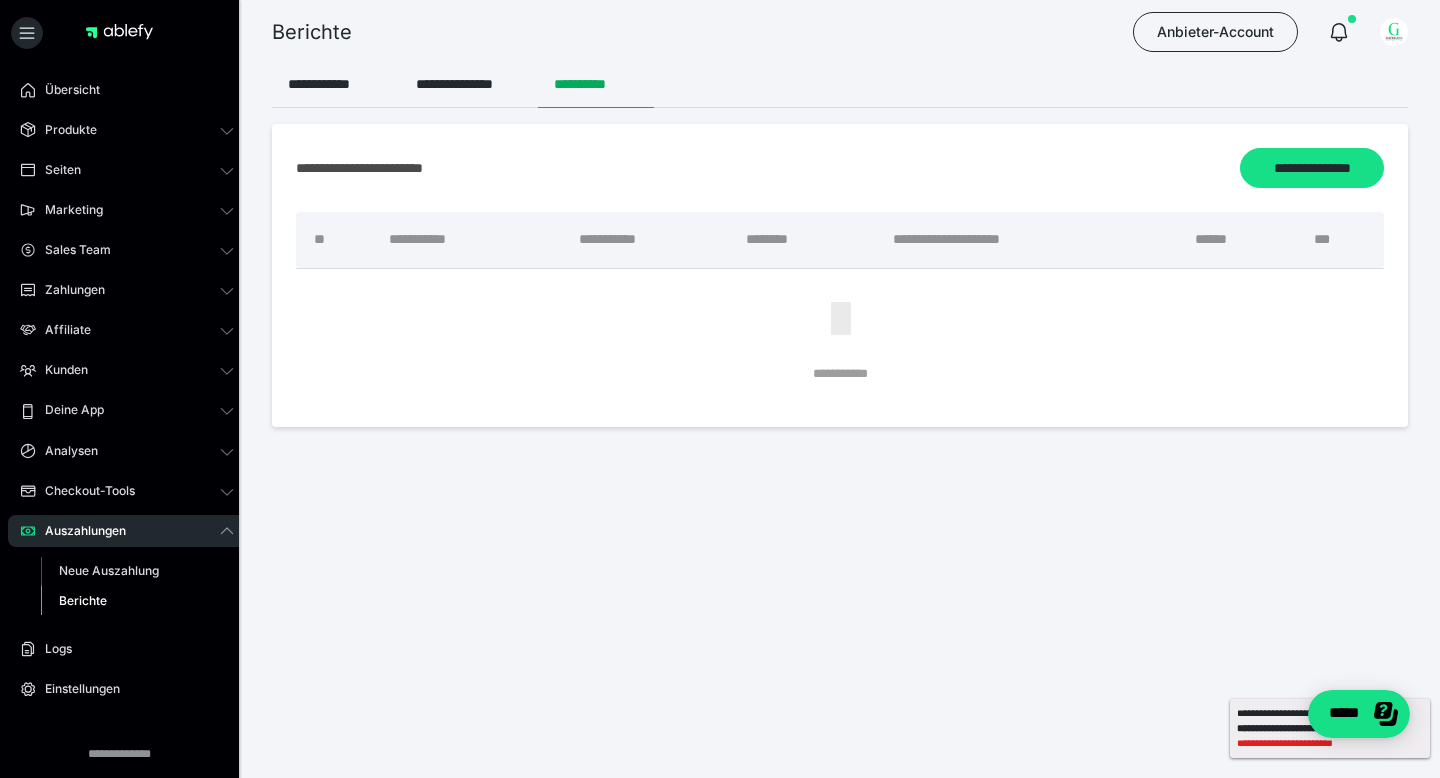 click on "**********" at bounding box center (1330, 743) 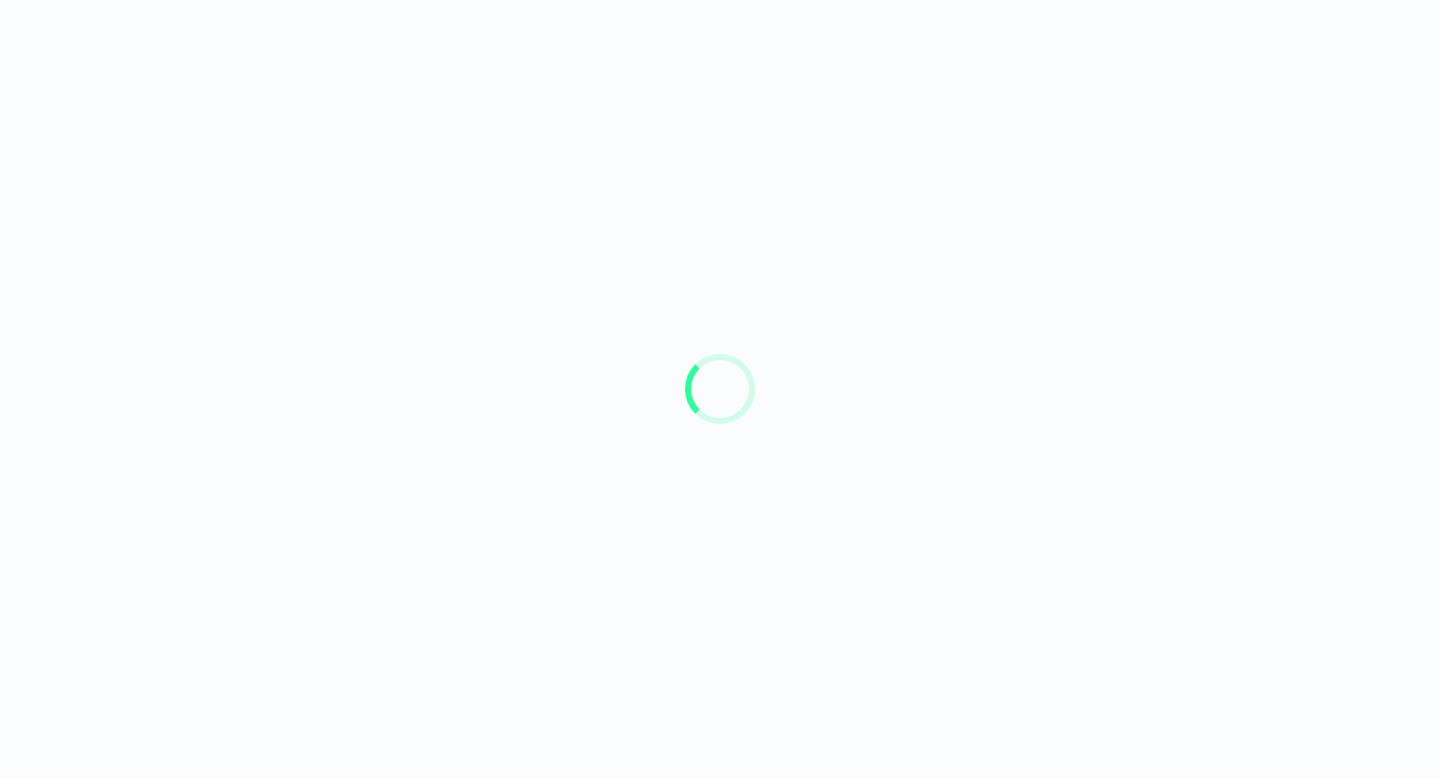 scroll, scrollTop: 0, scrollLeft: 0, axis: both 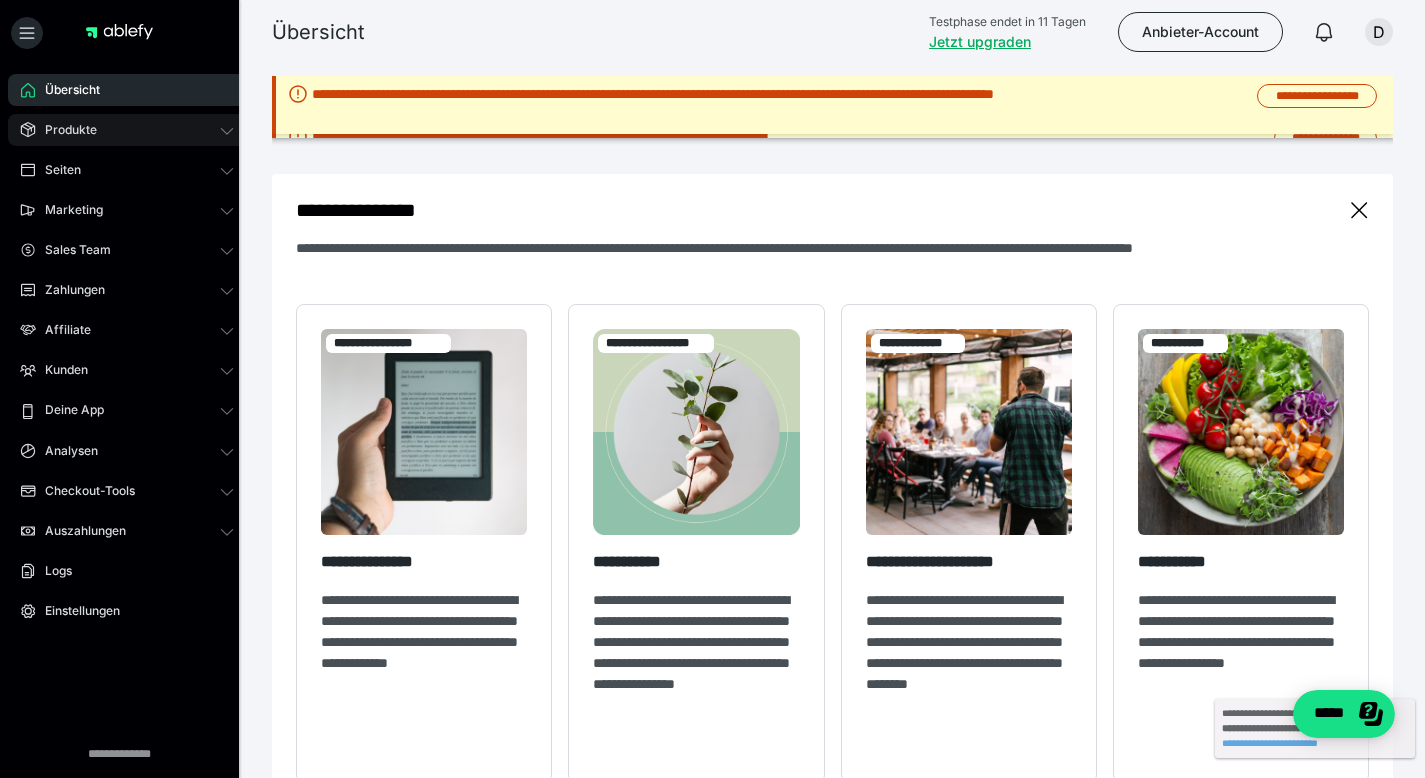 click on "Produkte" at bounding box center [64, 130] 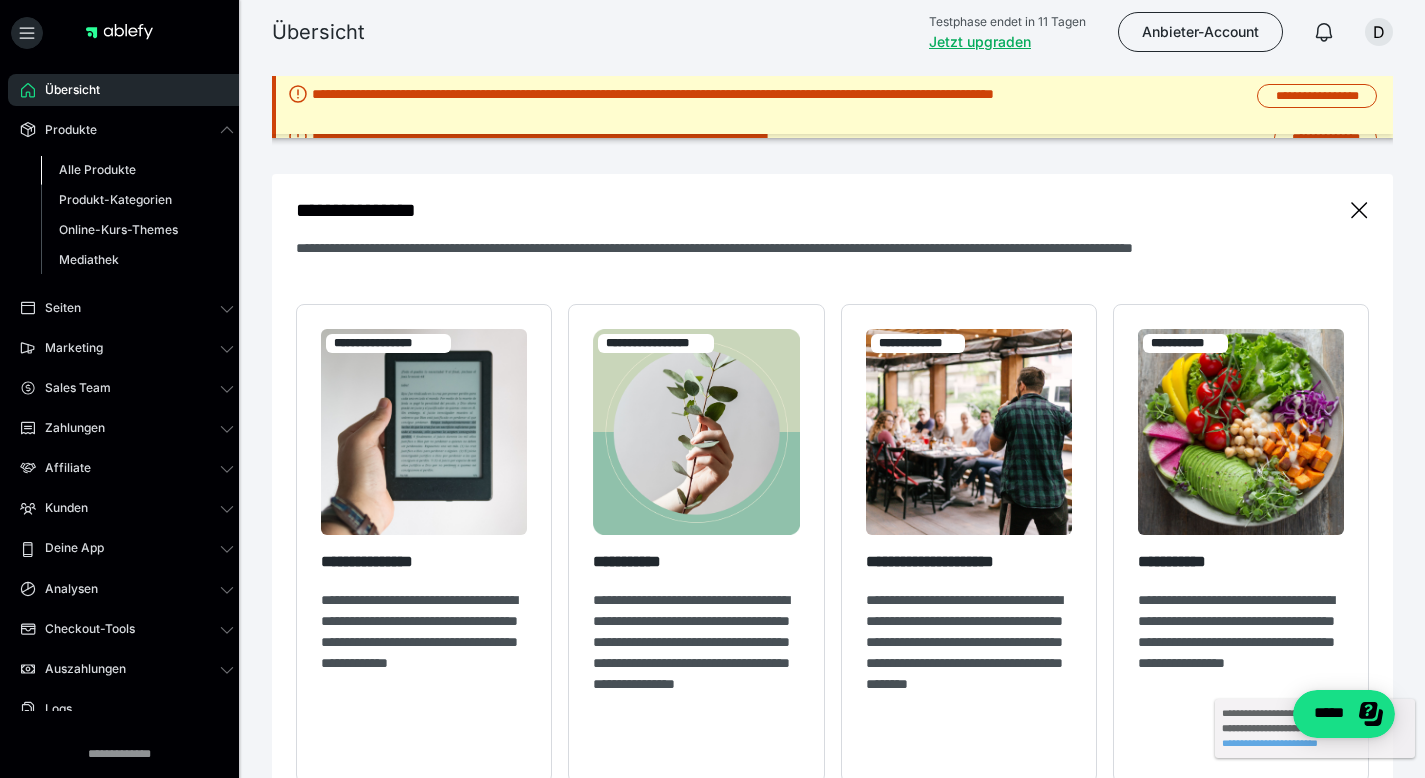 click on "Alle Produkte" at bounding box center [137, 170] 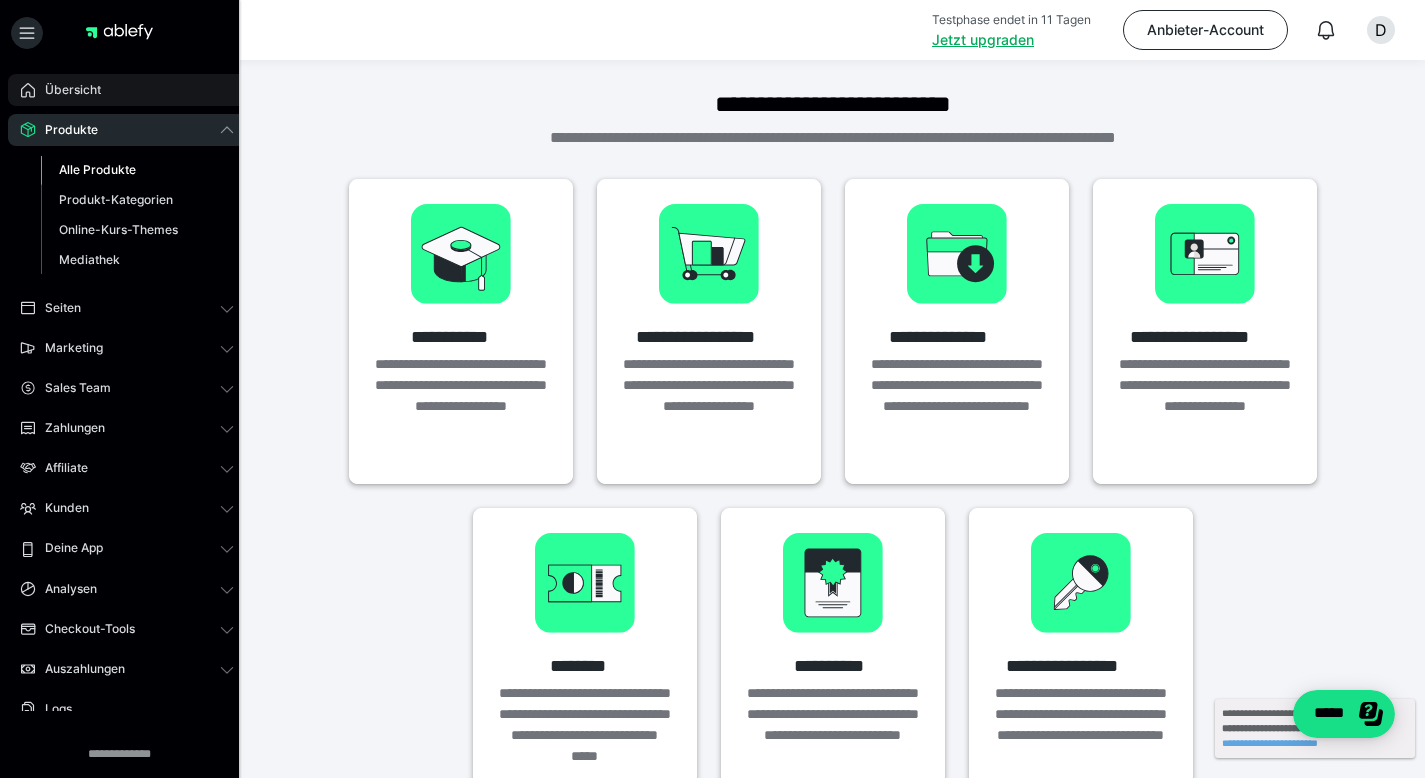 click on "Übersicht" at bounding box center [66, 90] 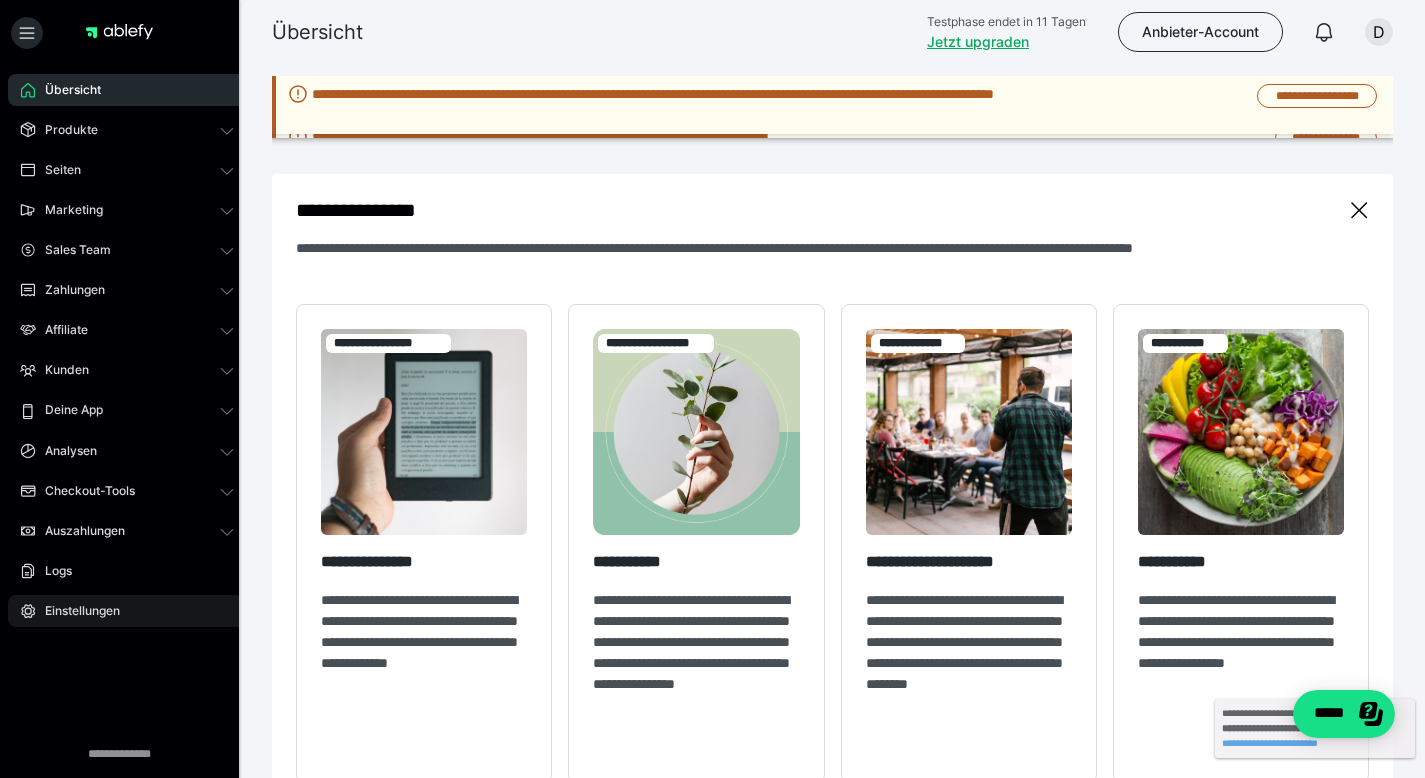 click on "Einstellungen" at bounding box center [127, 611] 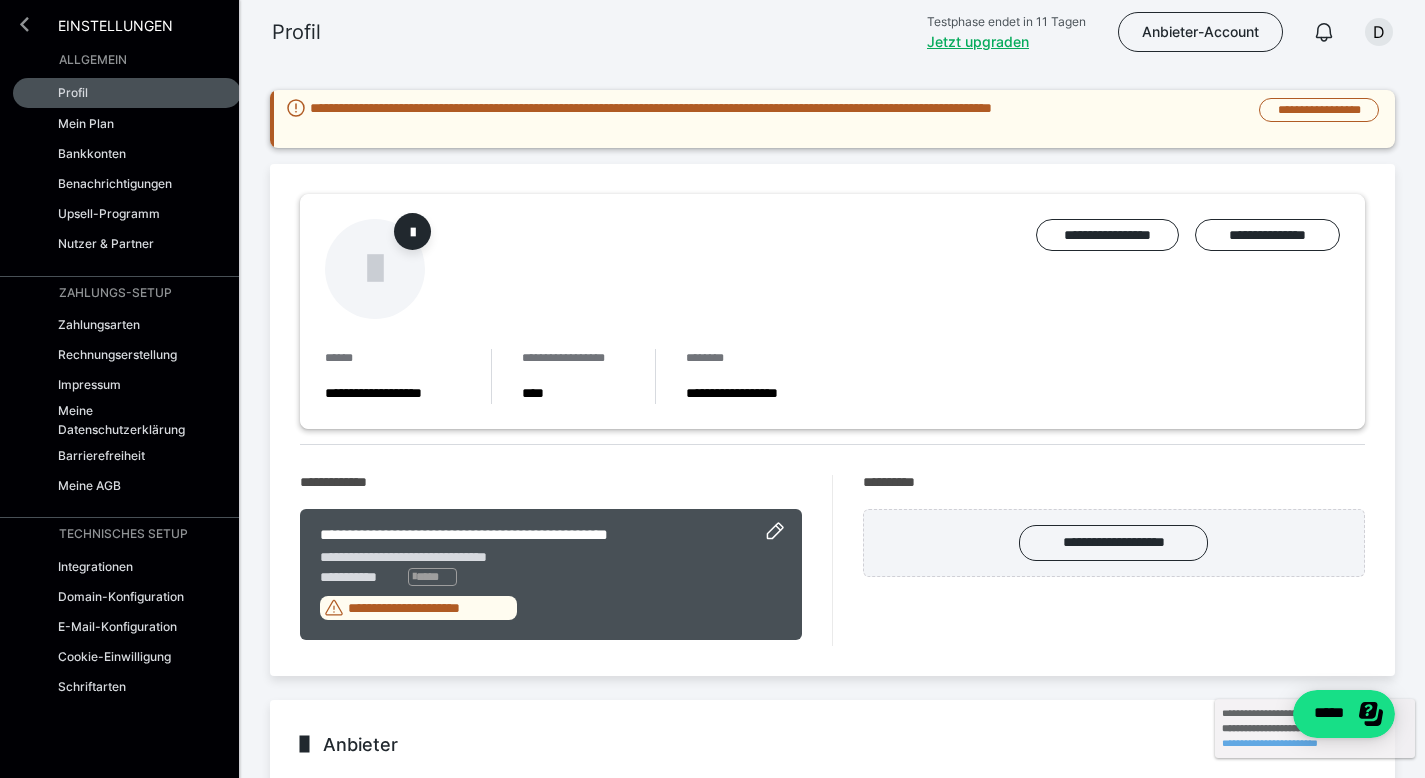 click at bounding box center (24, 24) 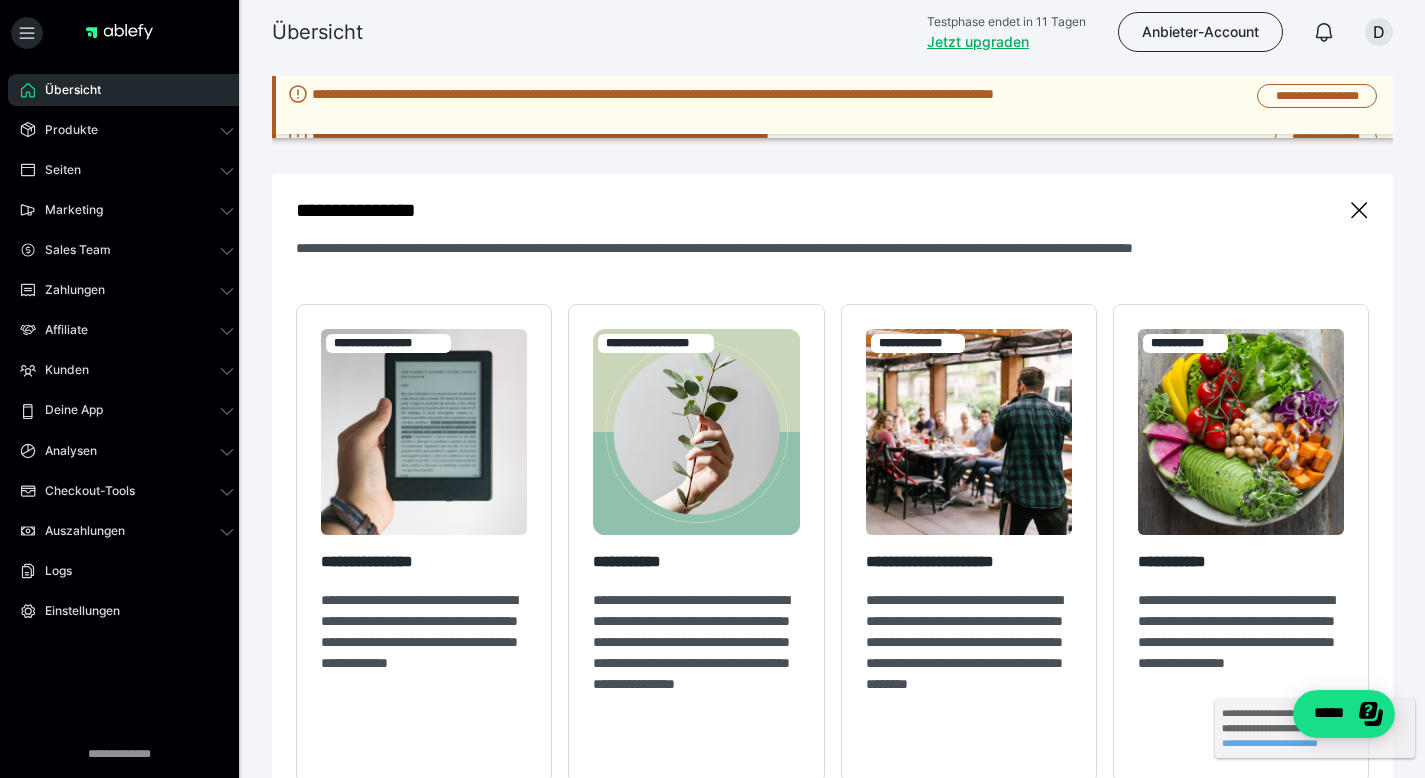 click on "Übersicht Testphase endet in 11 Tagen Jetzt upgraden Anbieter-Account D" at bounding box center (712, 32) 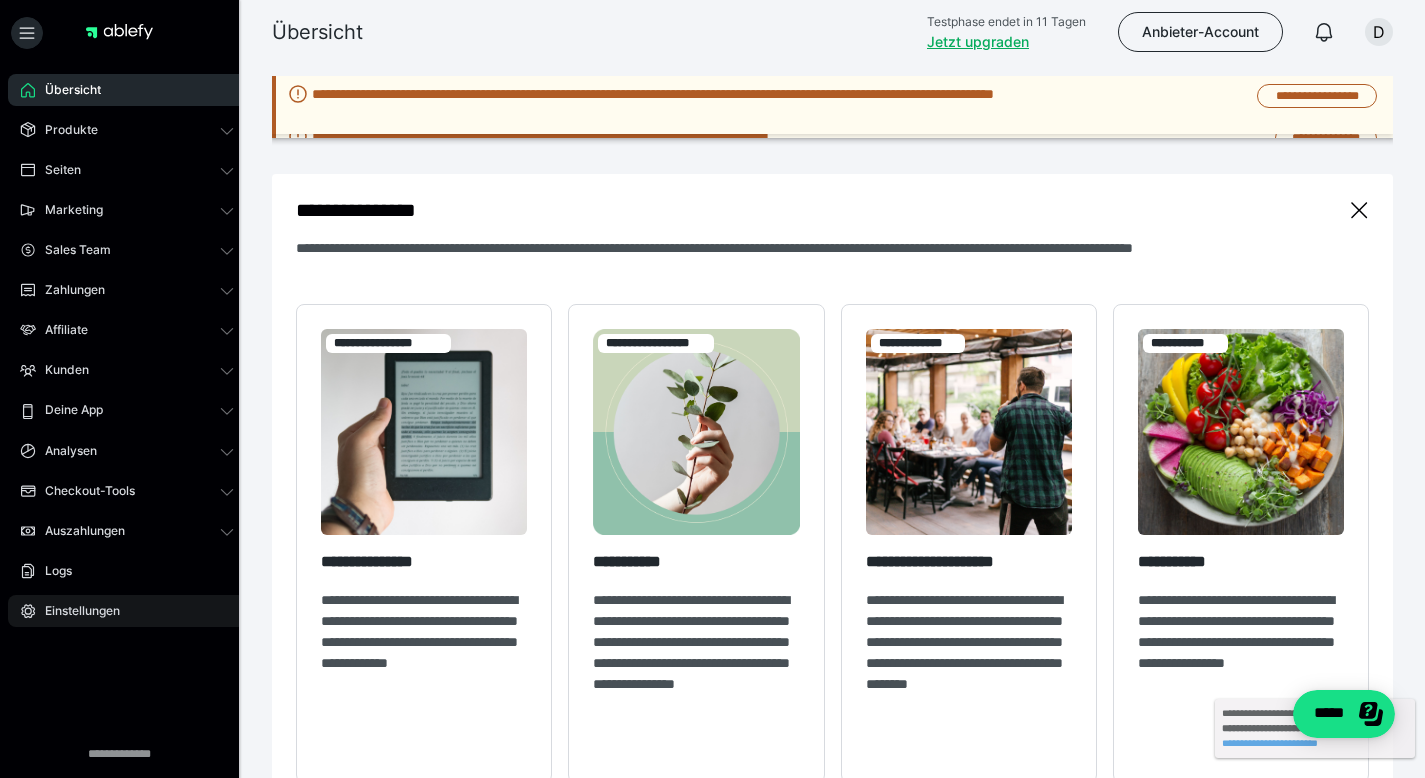 click on "Einstellungen" at bounding box center (75, 611) 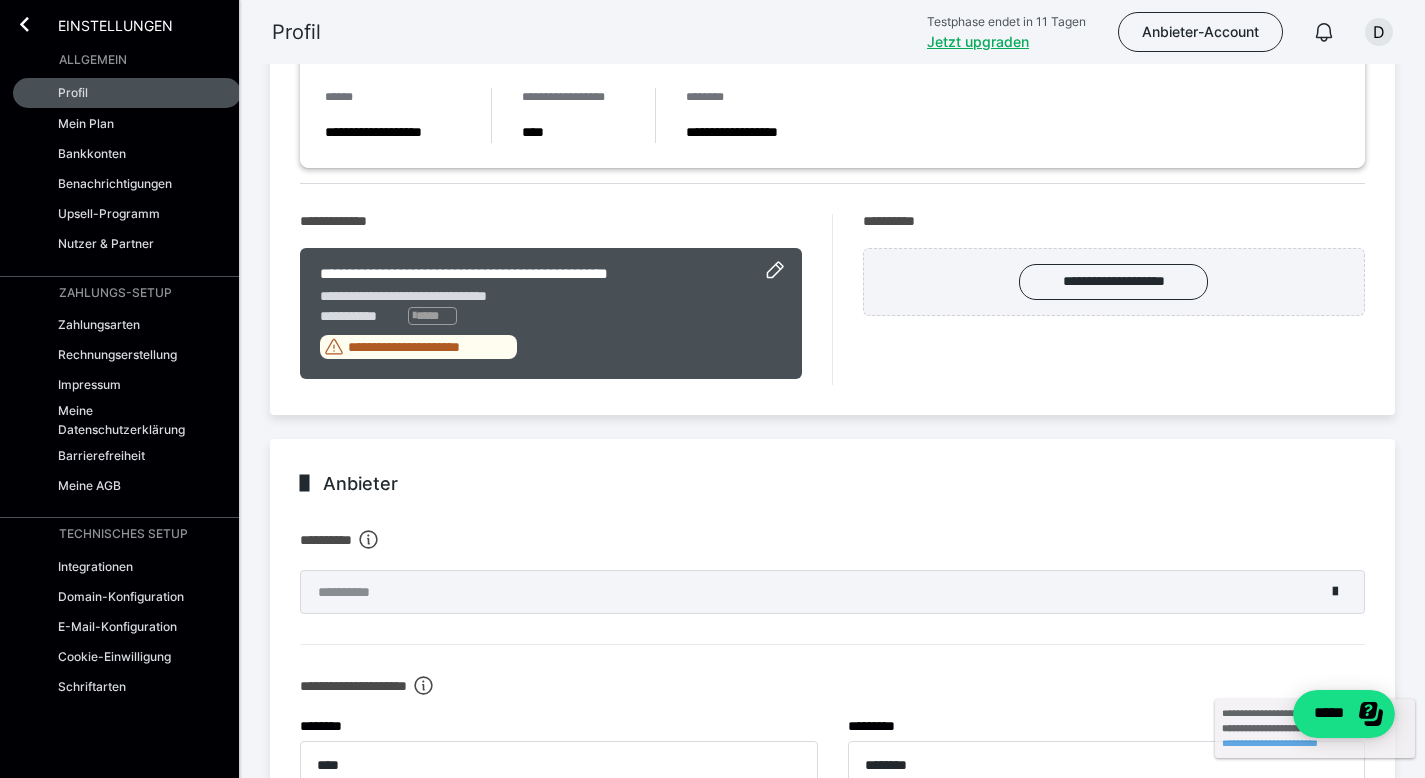 scroll, scrollTop: 260, scrollLeft: 0, axis: vertical 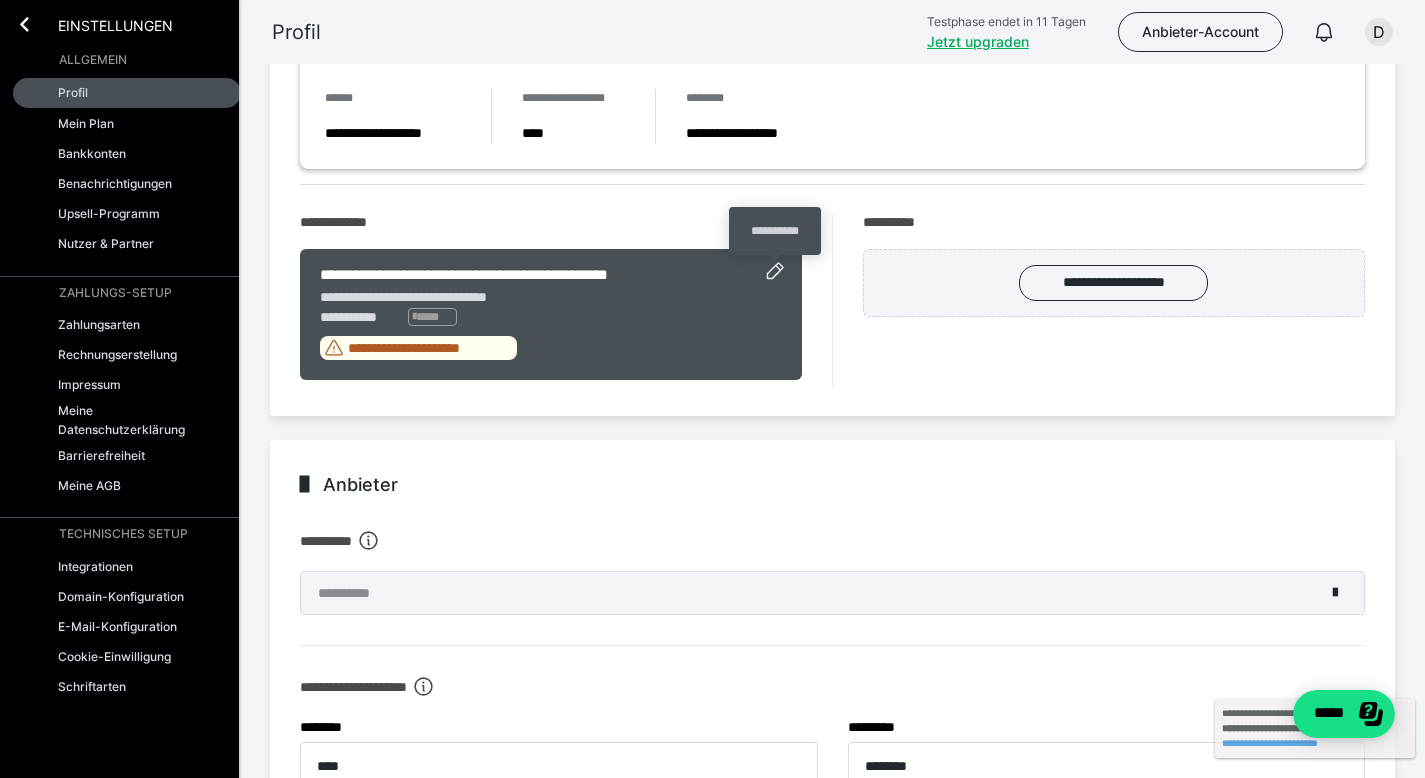 click 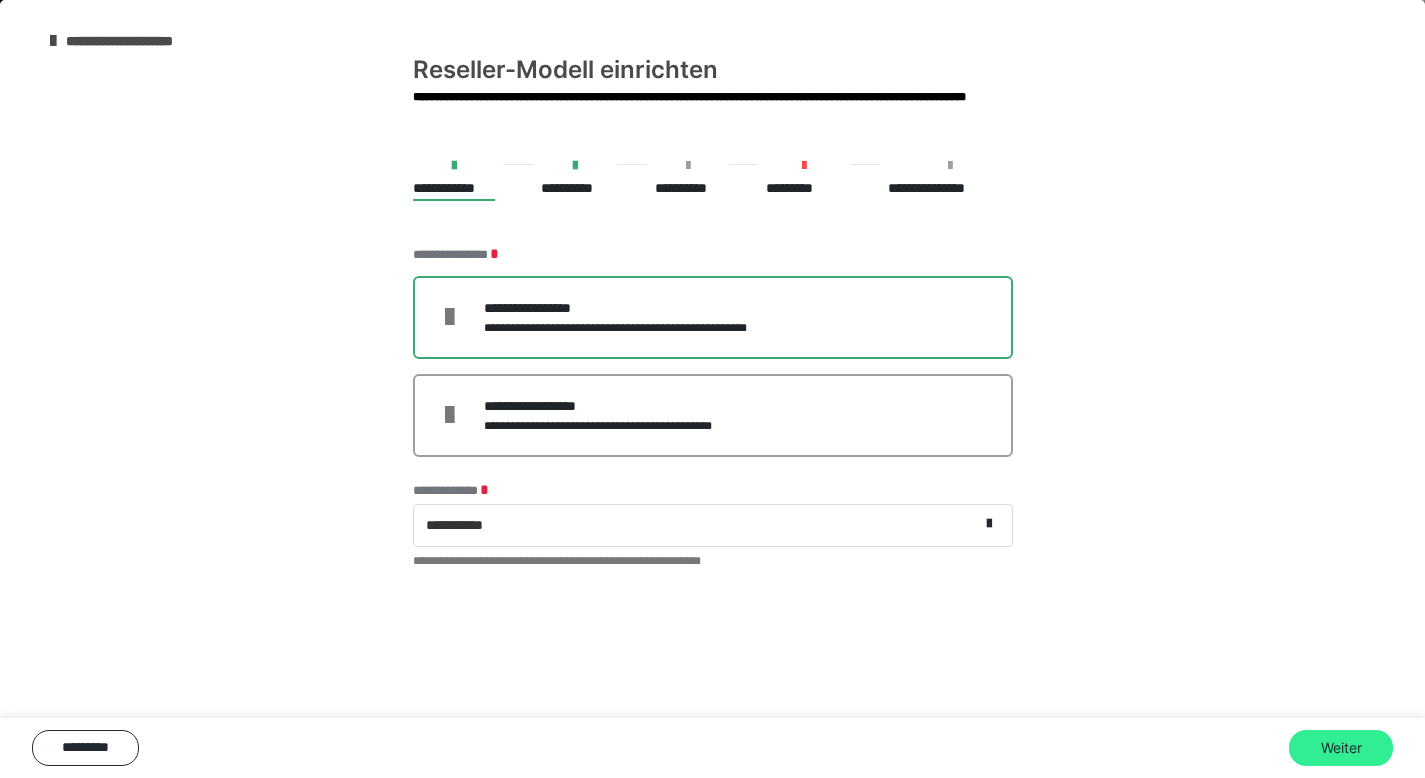 click on "Weiter" at bounding box center (1341, 748) 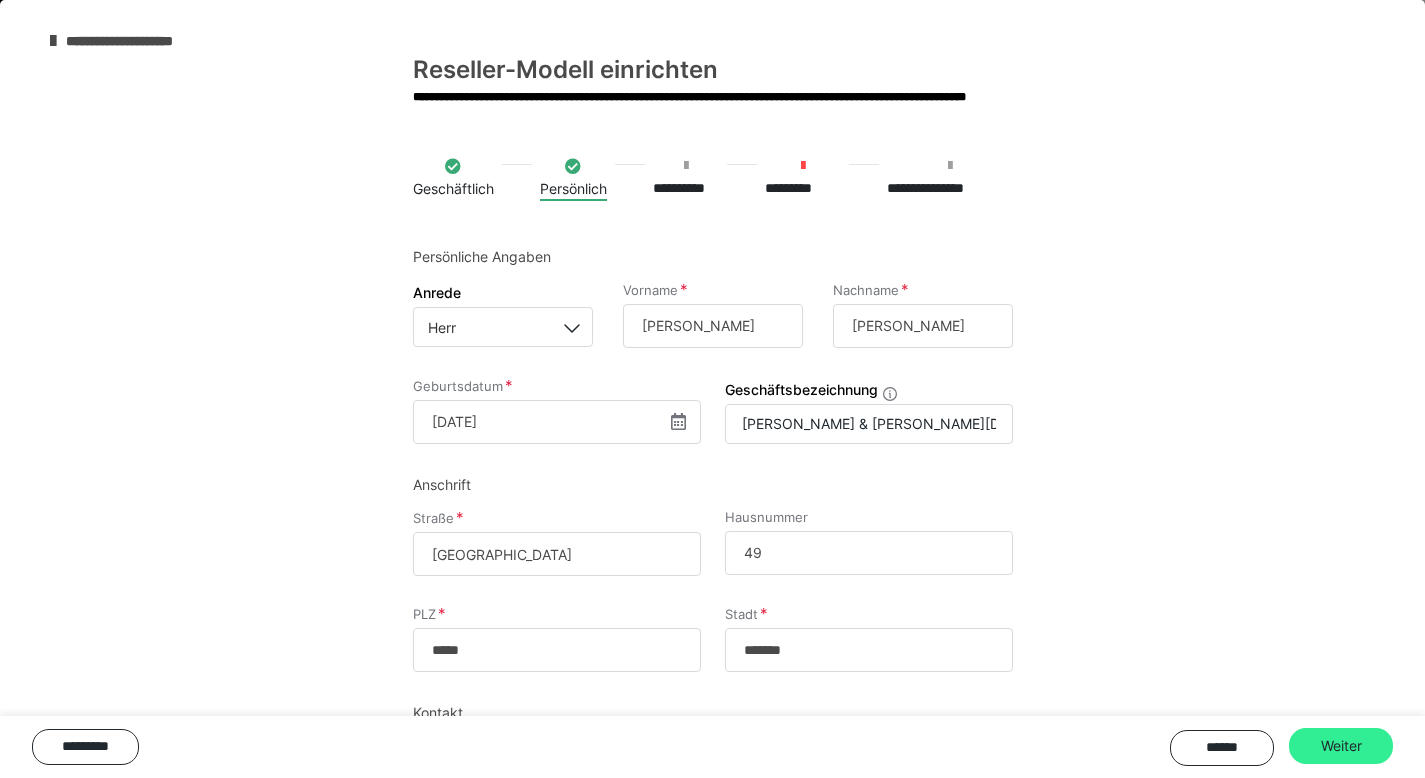 click on "Weiter" at bounding box center [1341, 746] 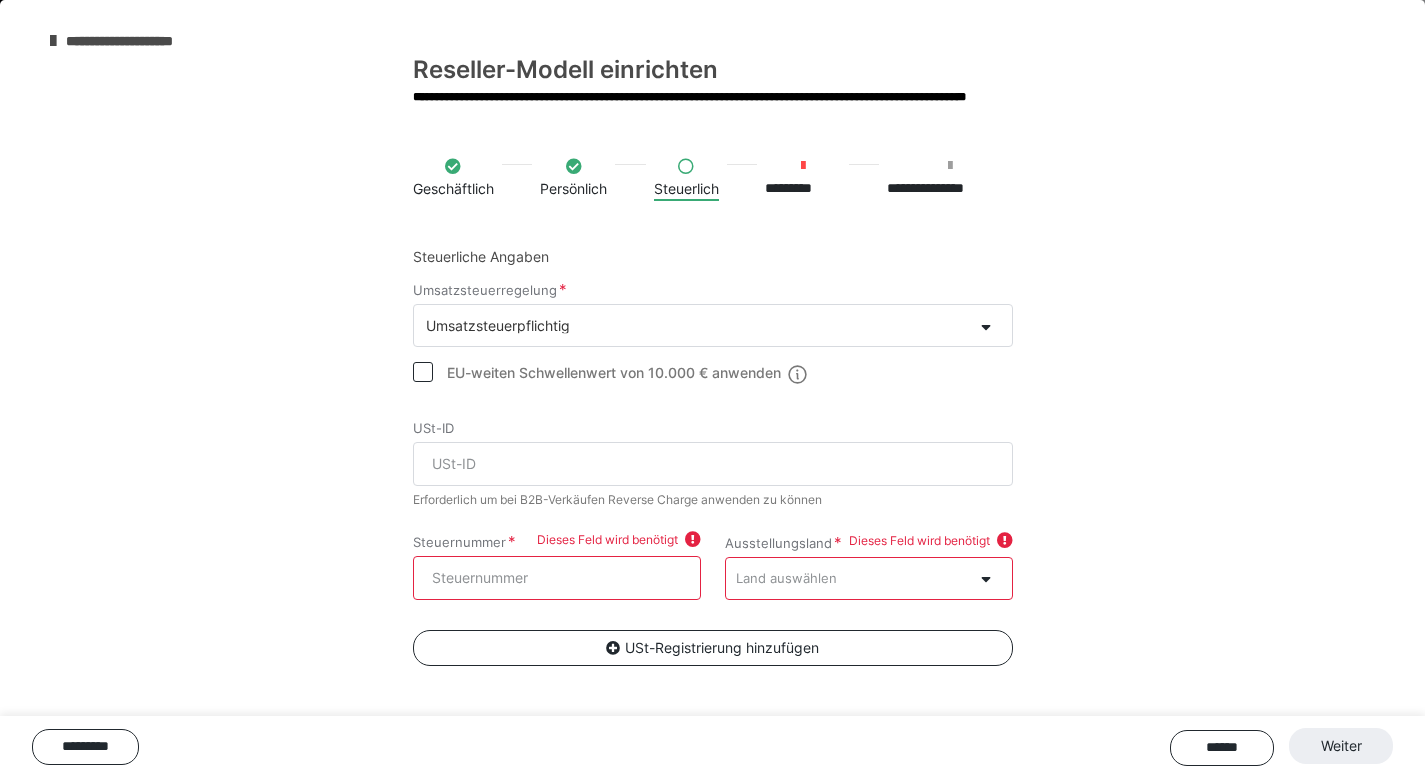 scroll, scrollTop: 260, scrollLeft: 0, axis: vertical 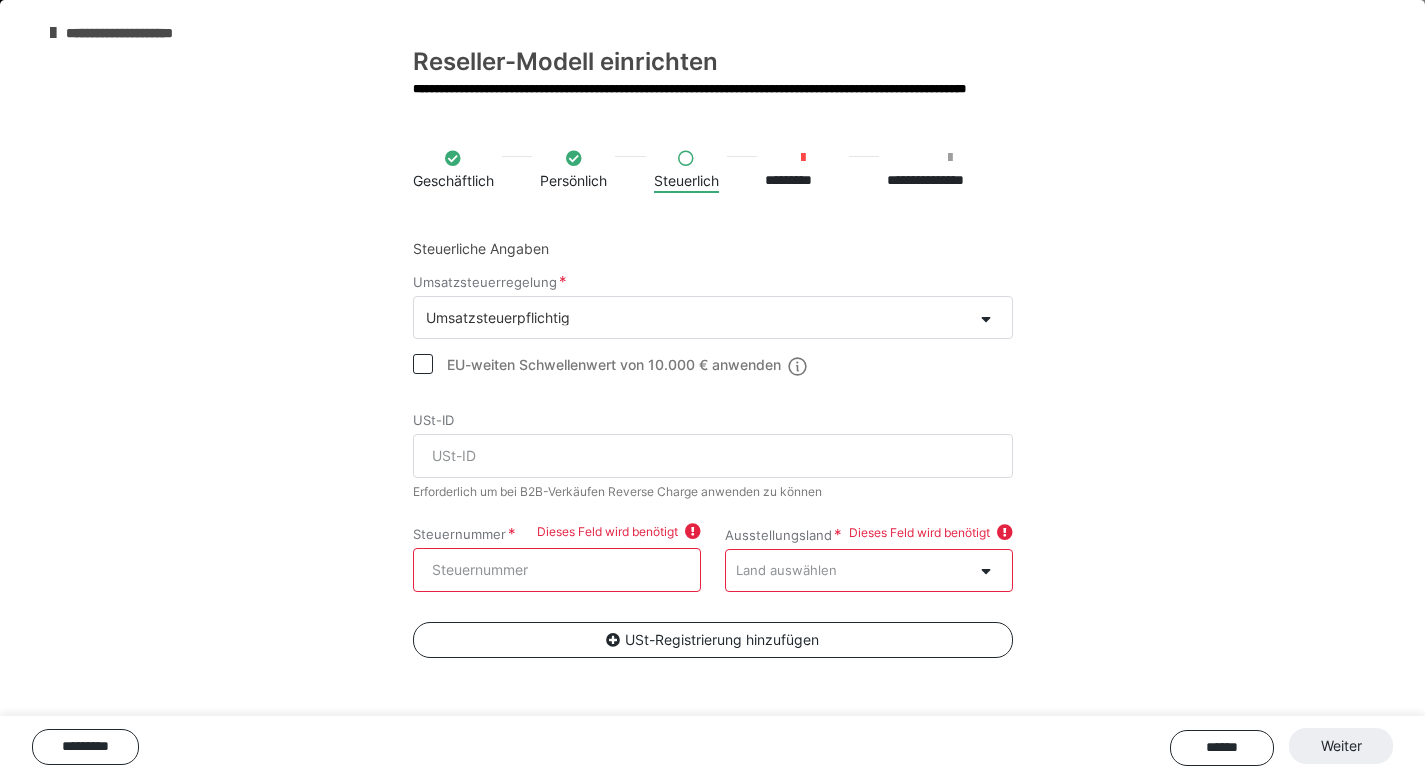 click on "**********" at bounding box center [141, 33] 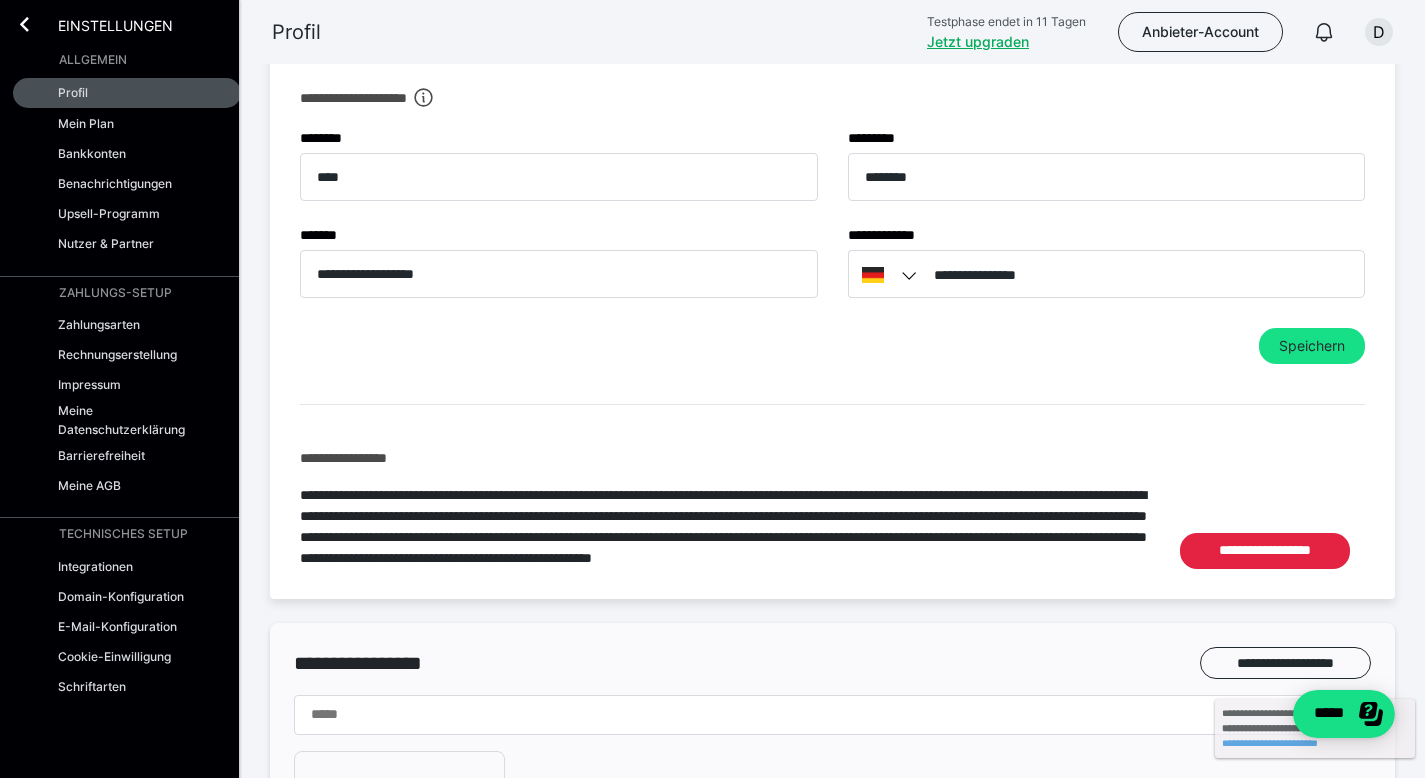 scroll, scrollTop: 570, scrollLeft: 0, axis: vertical 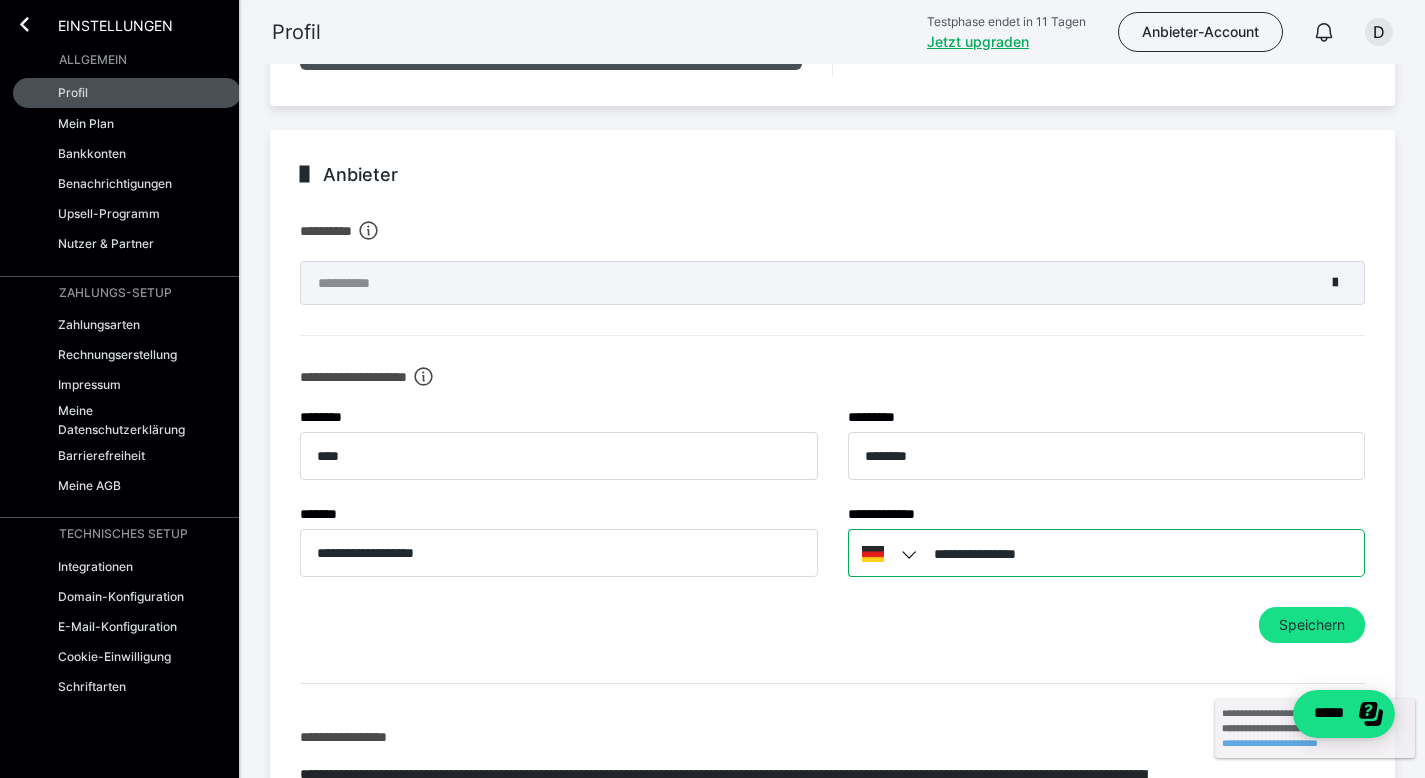 click on "**********" at bounding box center [1107, 553] 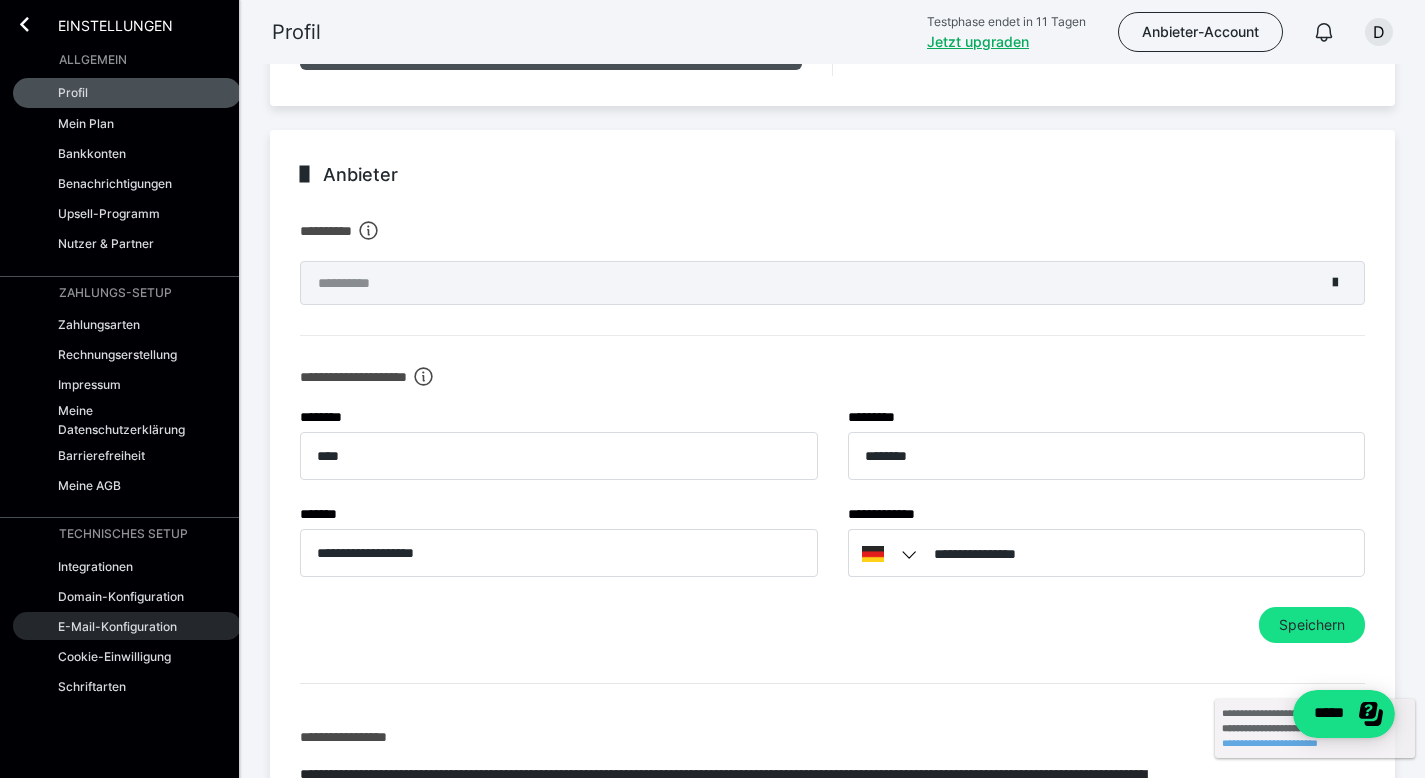 click on "E-Mail-Konfiguration" at bounding box center [117, 626] 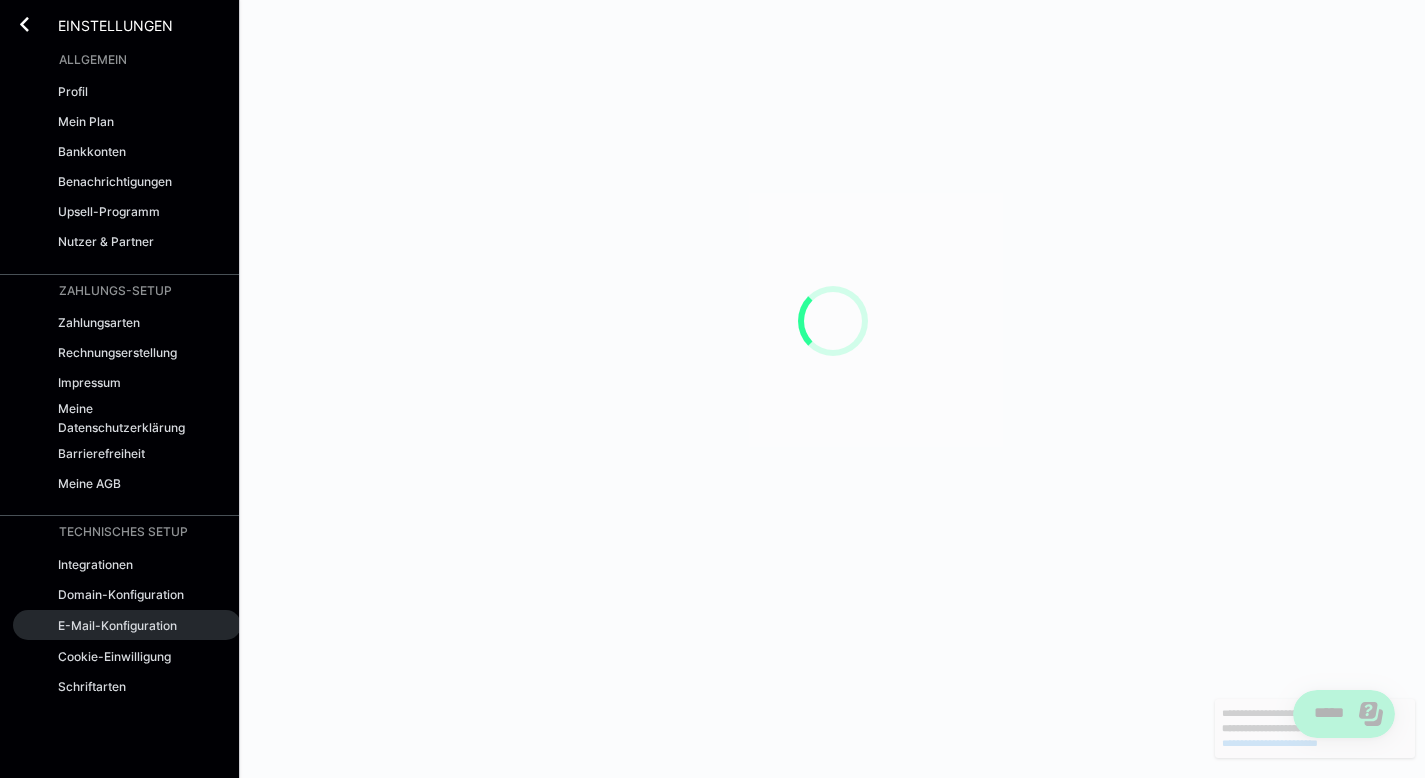scroll, scrollTop: 0, scrollLeft: 0, axis: both 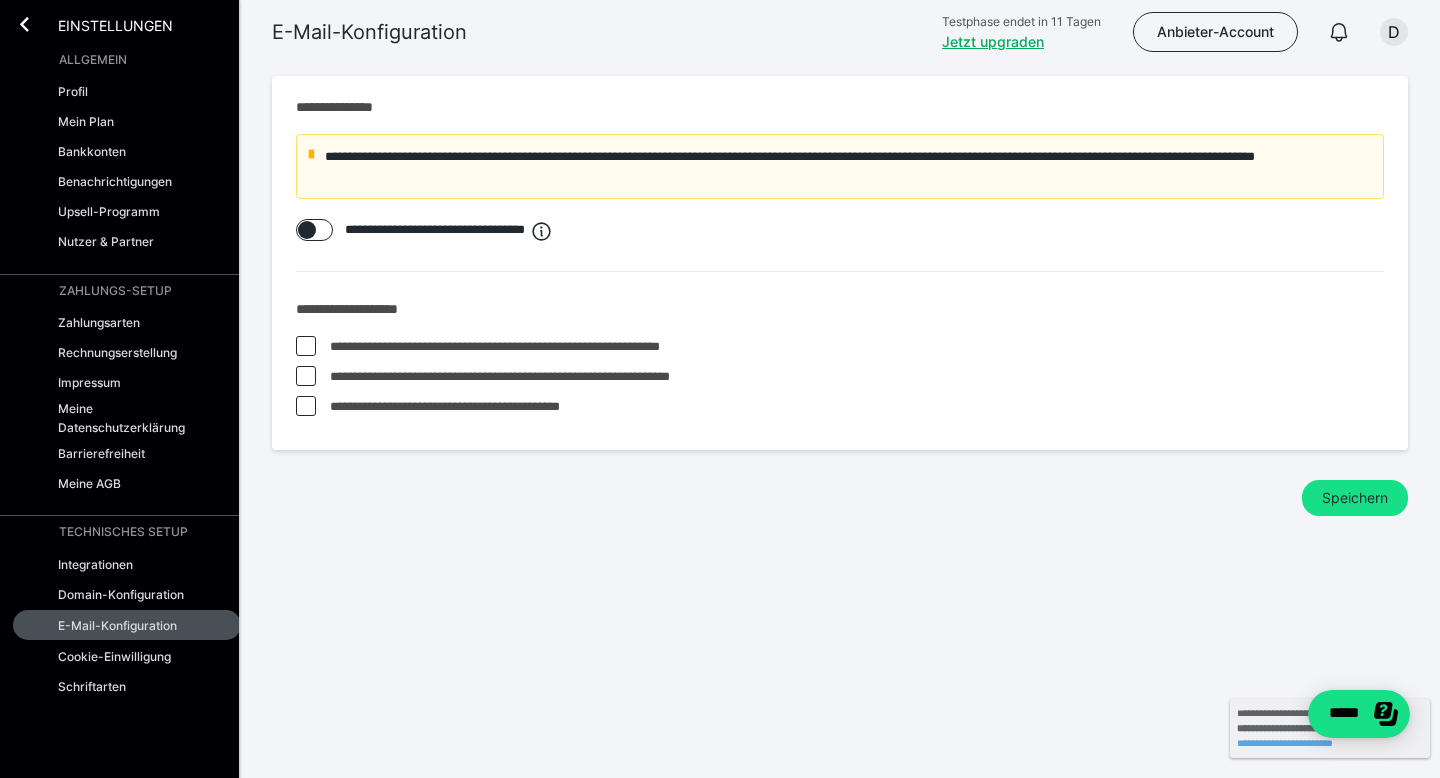 click at bounding box center (306, 376) 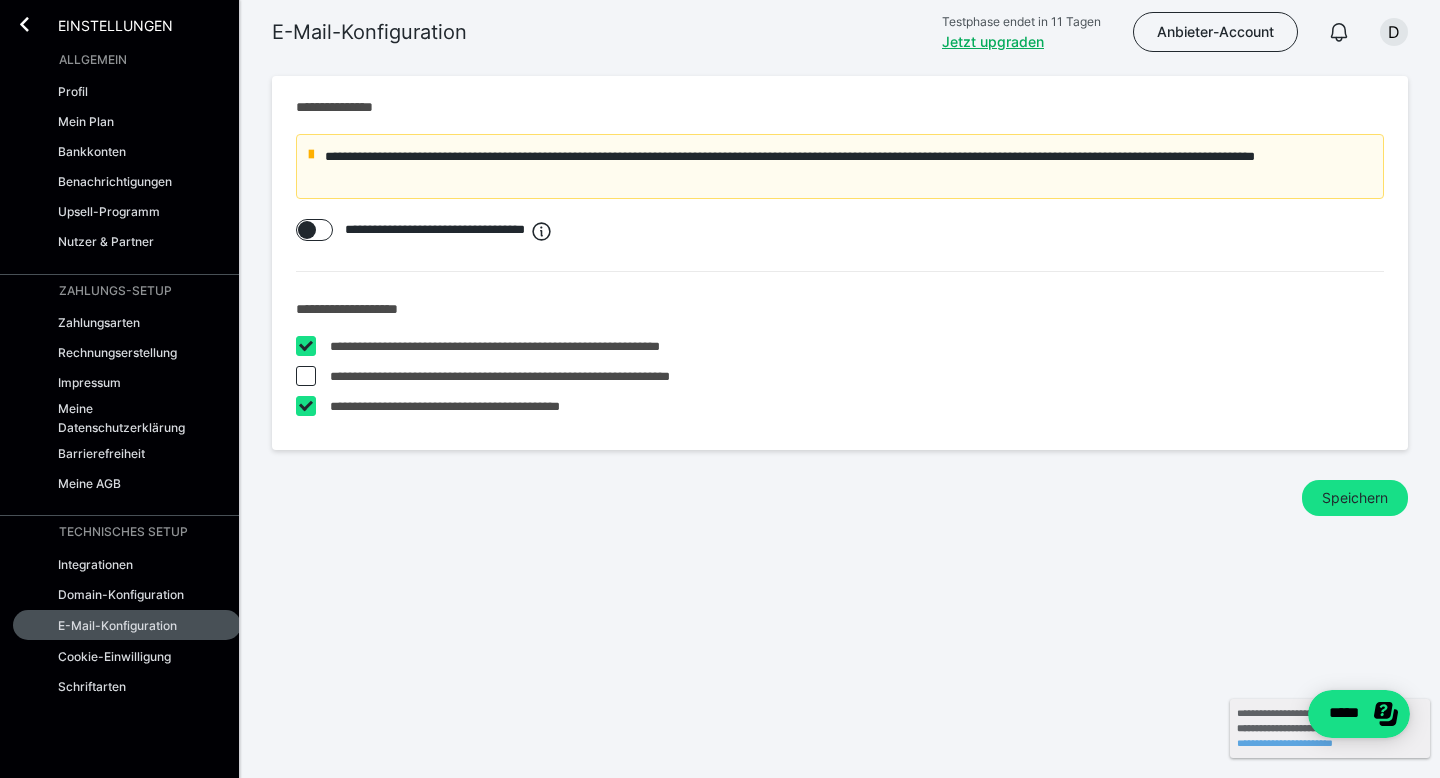 checkbox on "*****" 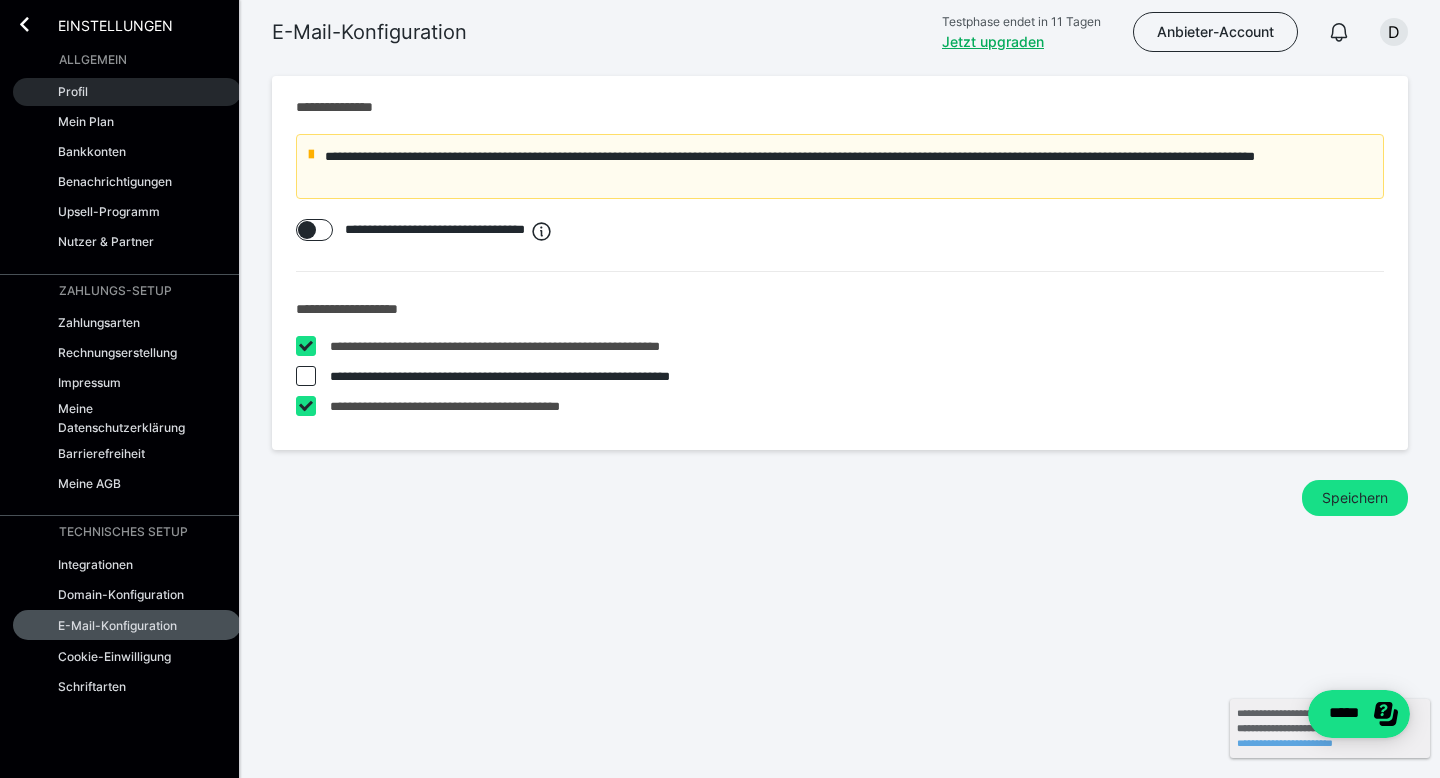 click on "Profil" at bounding box center [73, 91] 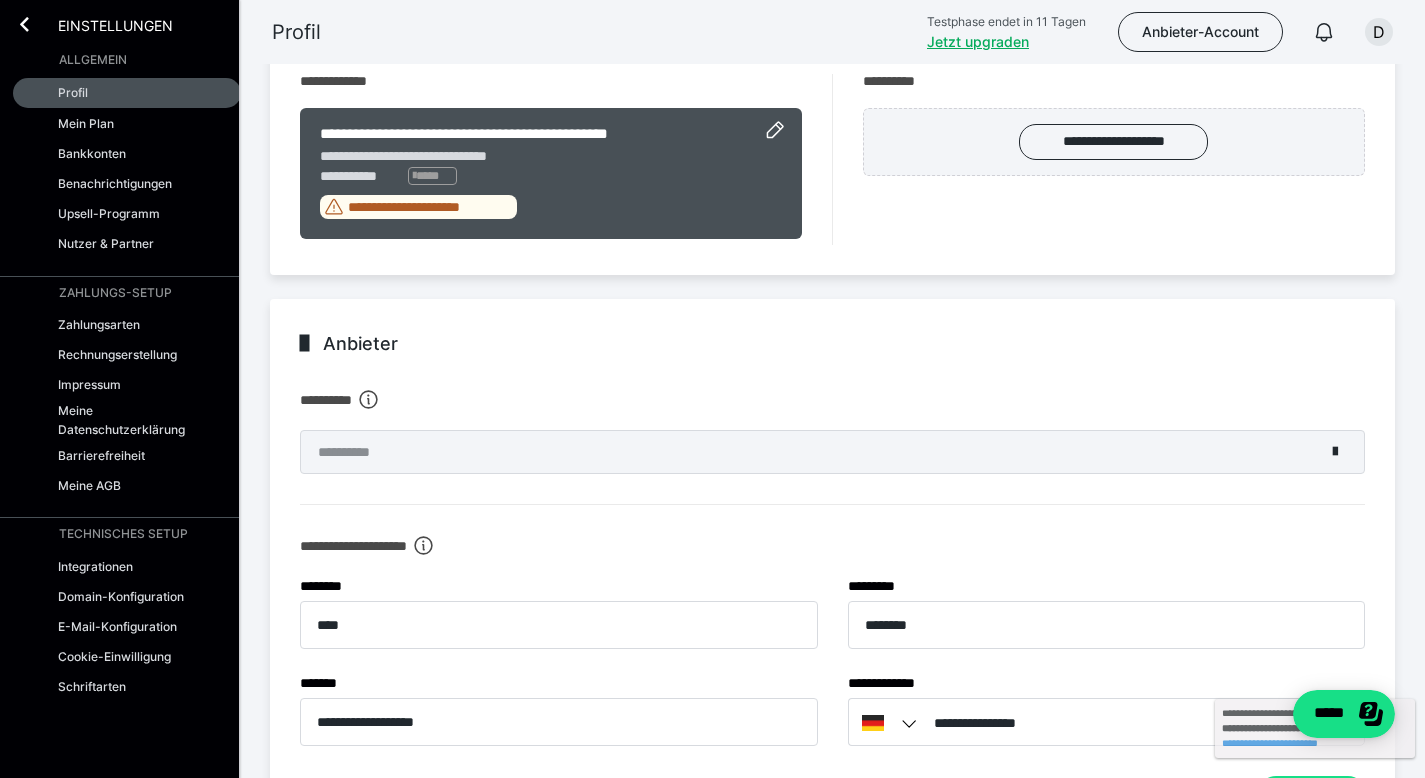 scroll, scrollTop: 715, scrollLeft: 0, axis: vertical 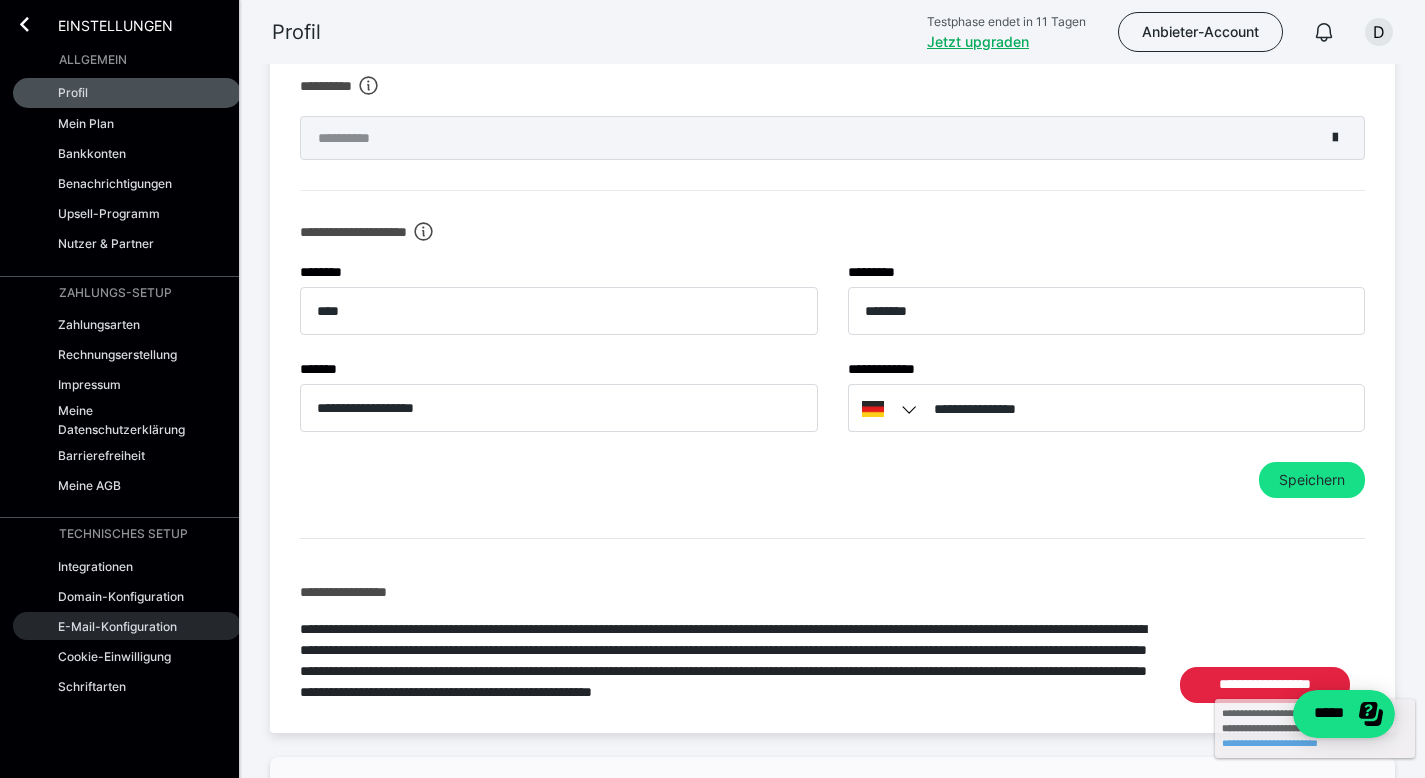 click on "E-Mail-Konfiguration" at bounding box center [117, 626] 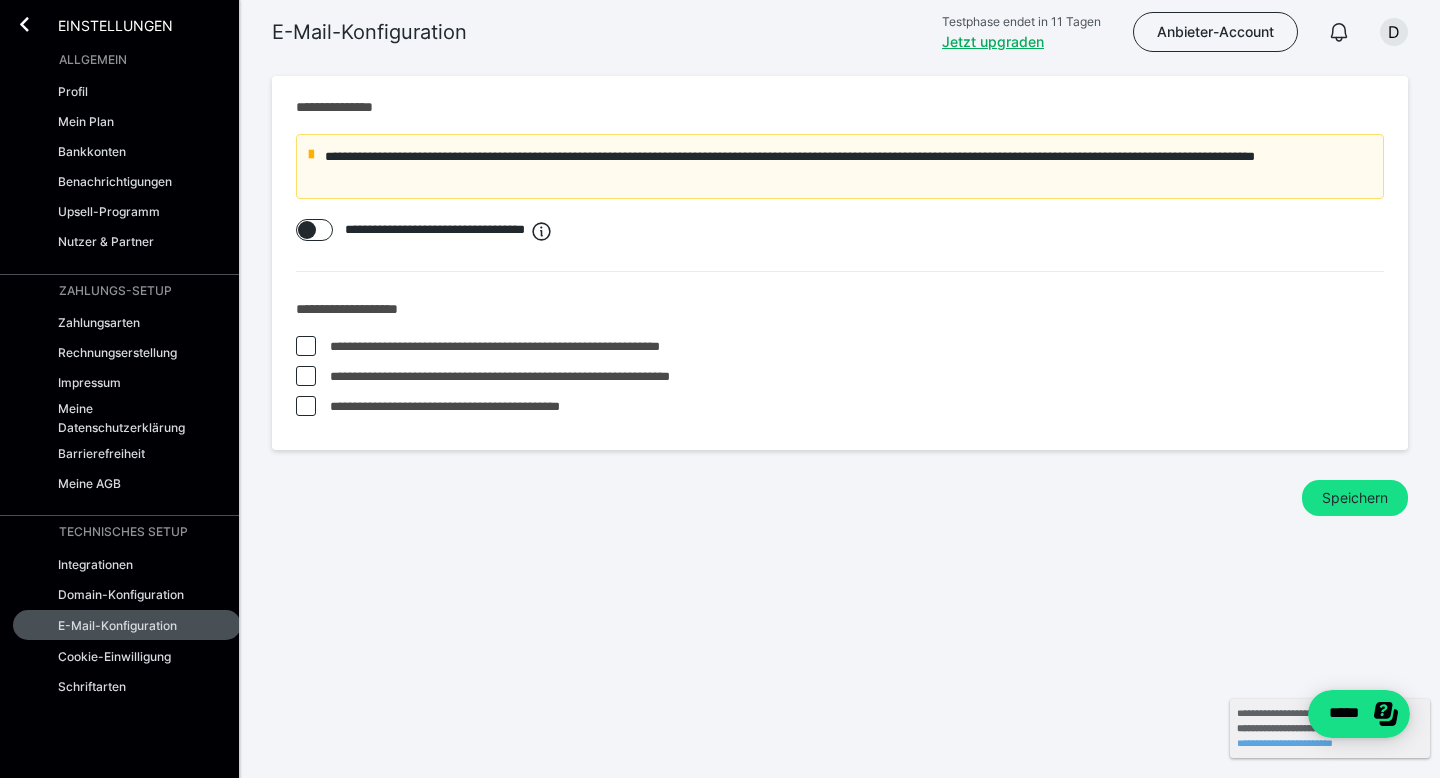 click at bounding box center (306, 376) 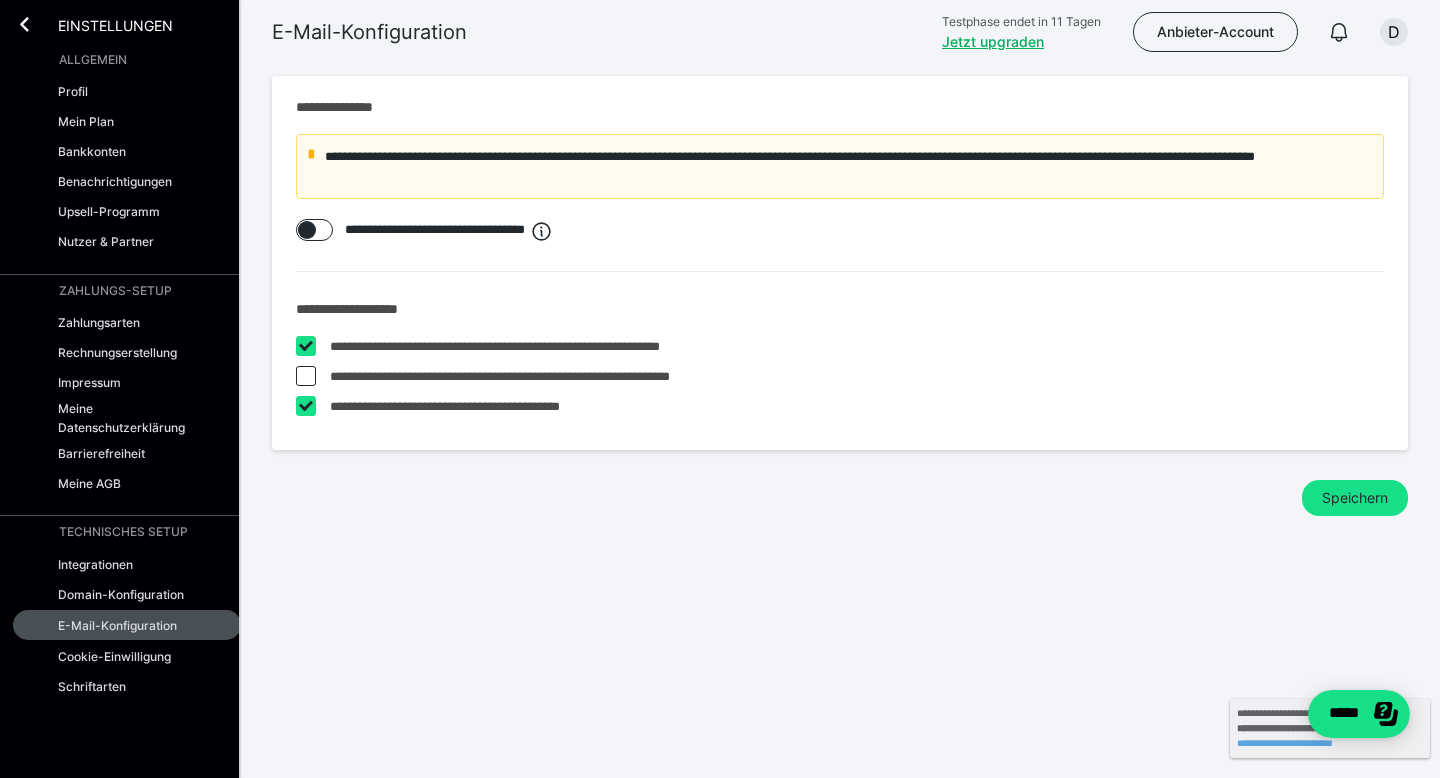 checkbox on "*****" 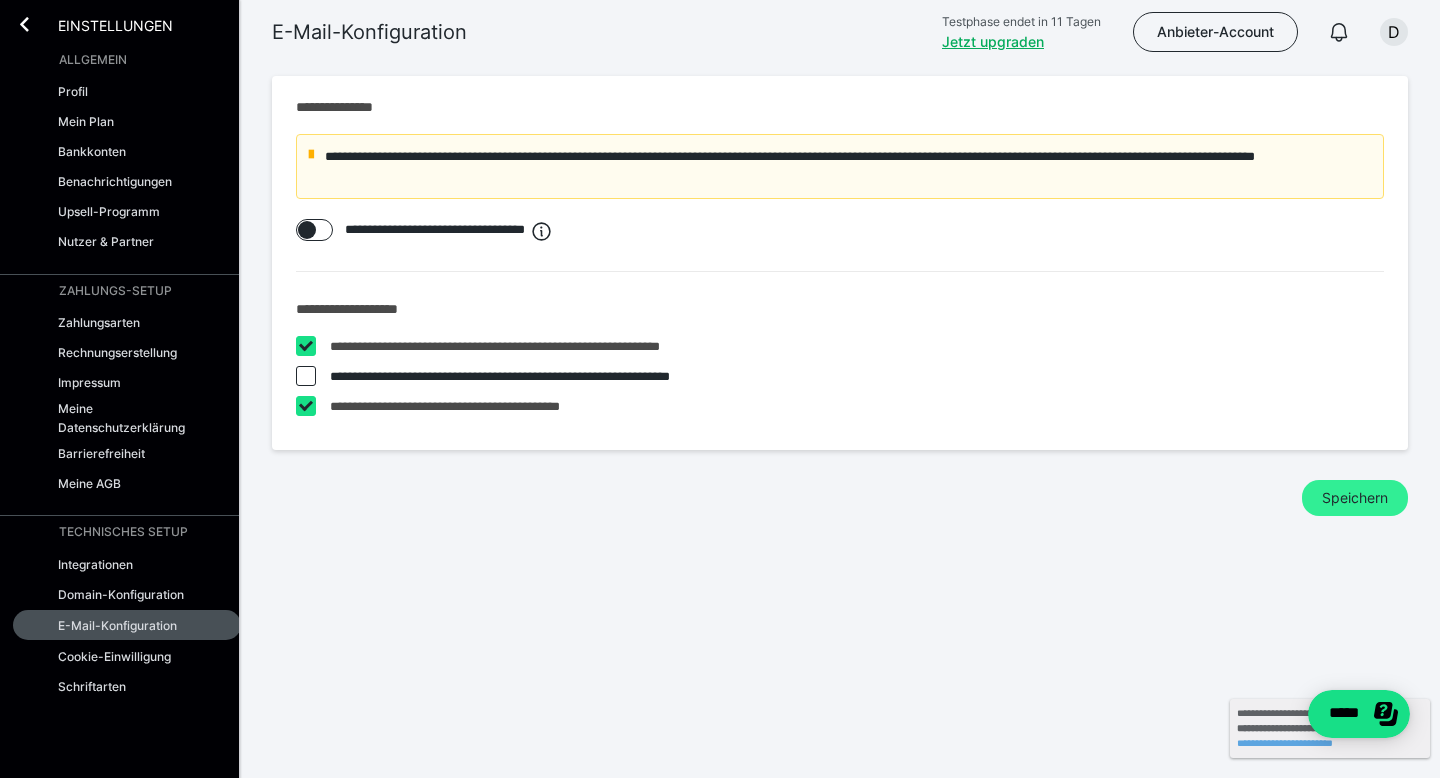 click on "Speichern" at bounding box center [1355, 498] 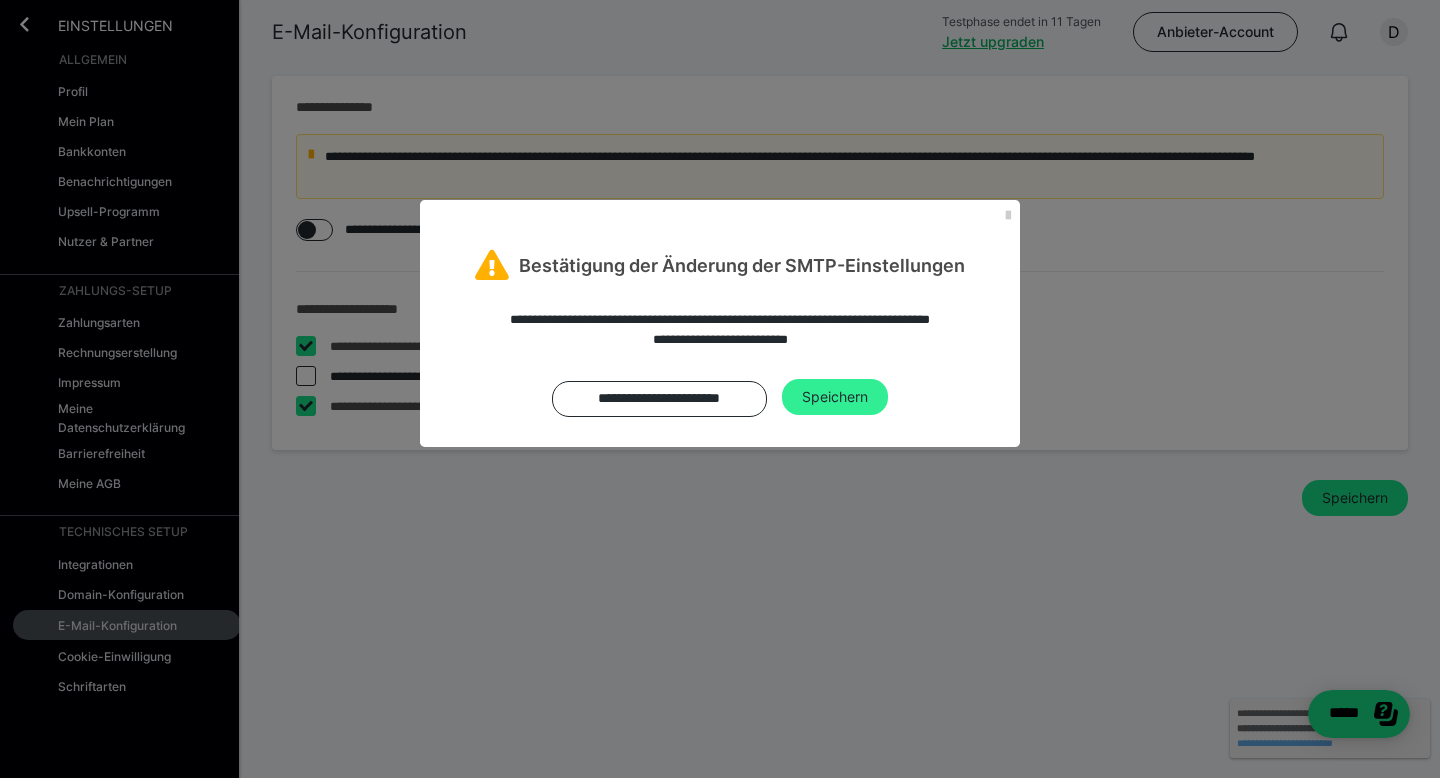 click on "Speichern" at bounding box center [835, 397] 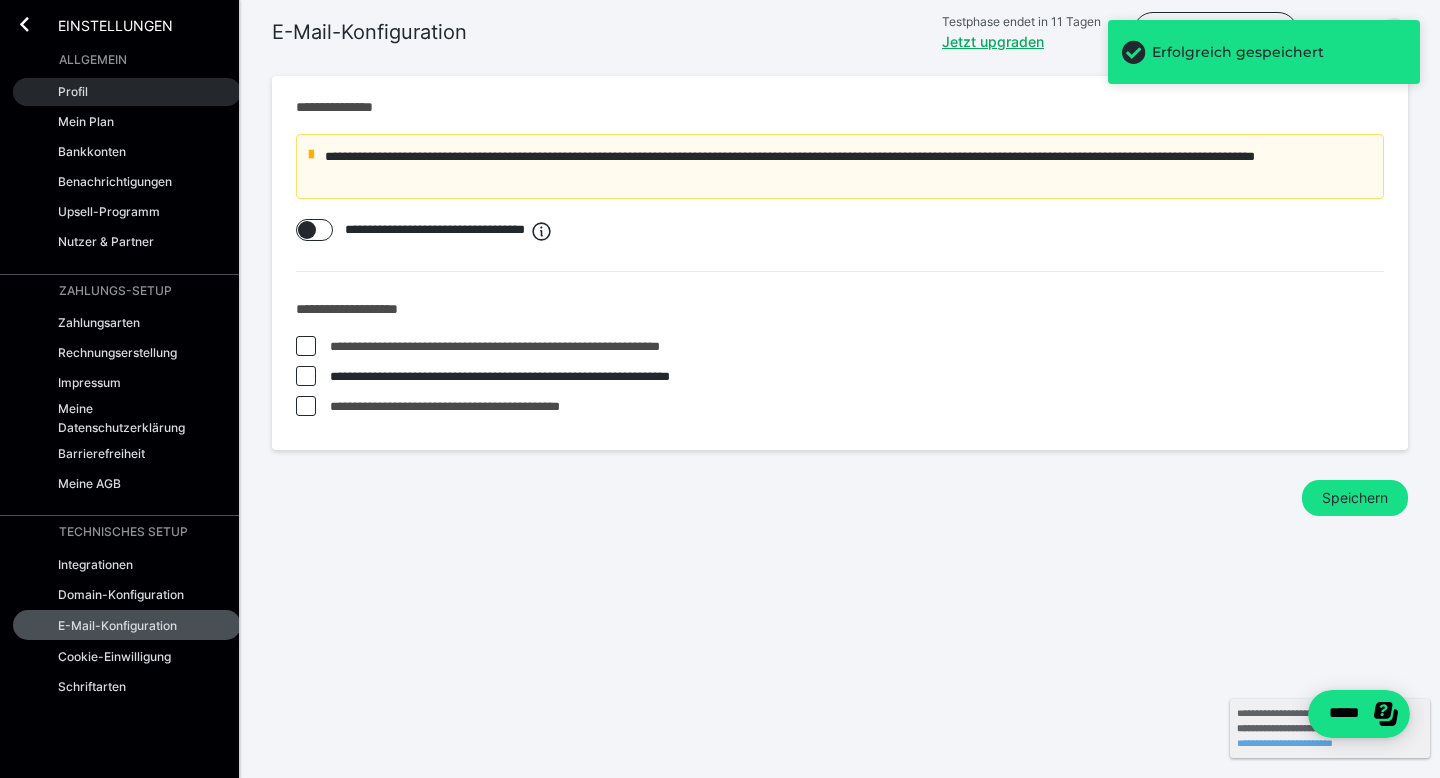 click on "Profil" at bounding box center [127, 92] 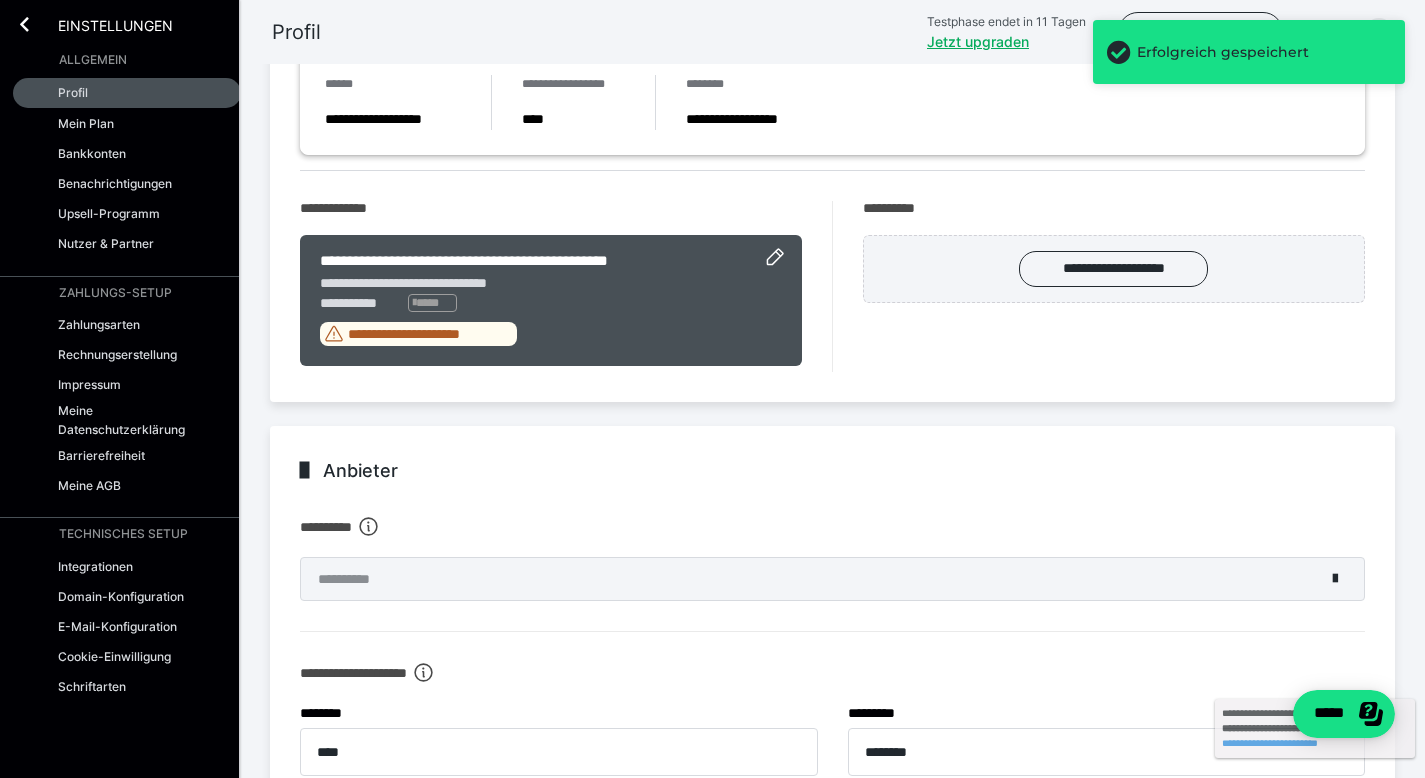 scroll, scrollTop: 488, scrollLeft: 0, axis: vertical 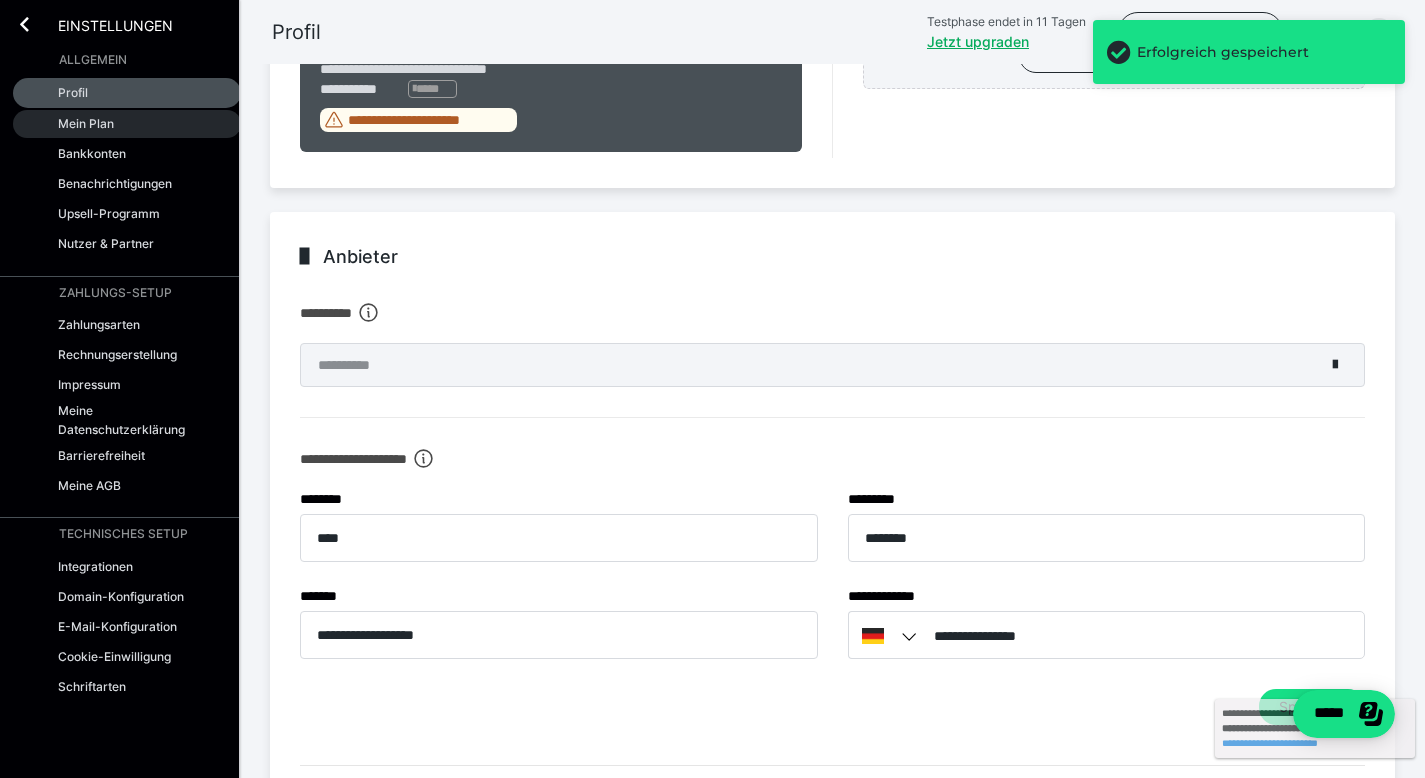 click on "Mein Plan" at bounding box center (86, 123) 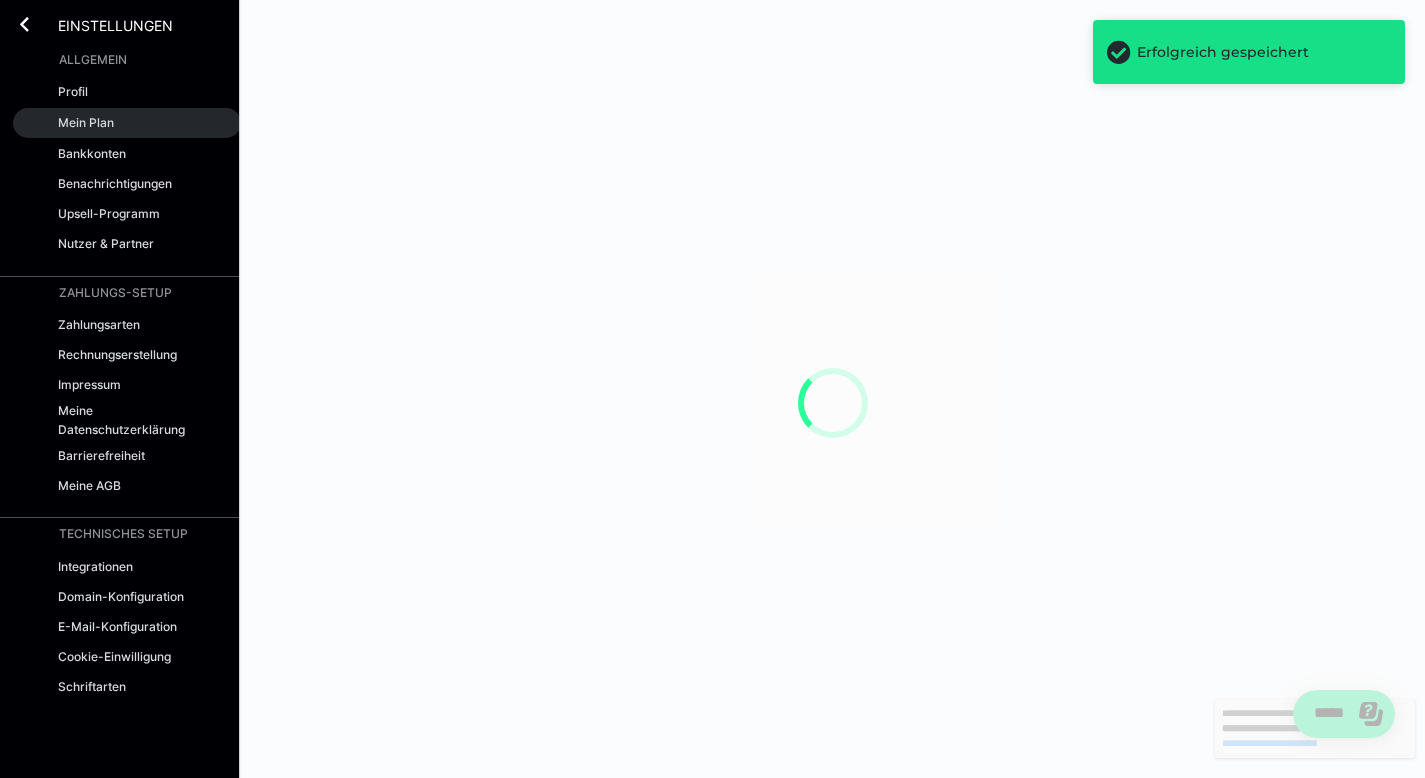 scroll, scrollTop: 0, scrollLeft: 0, axis: both 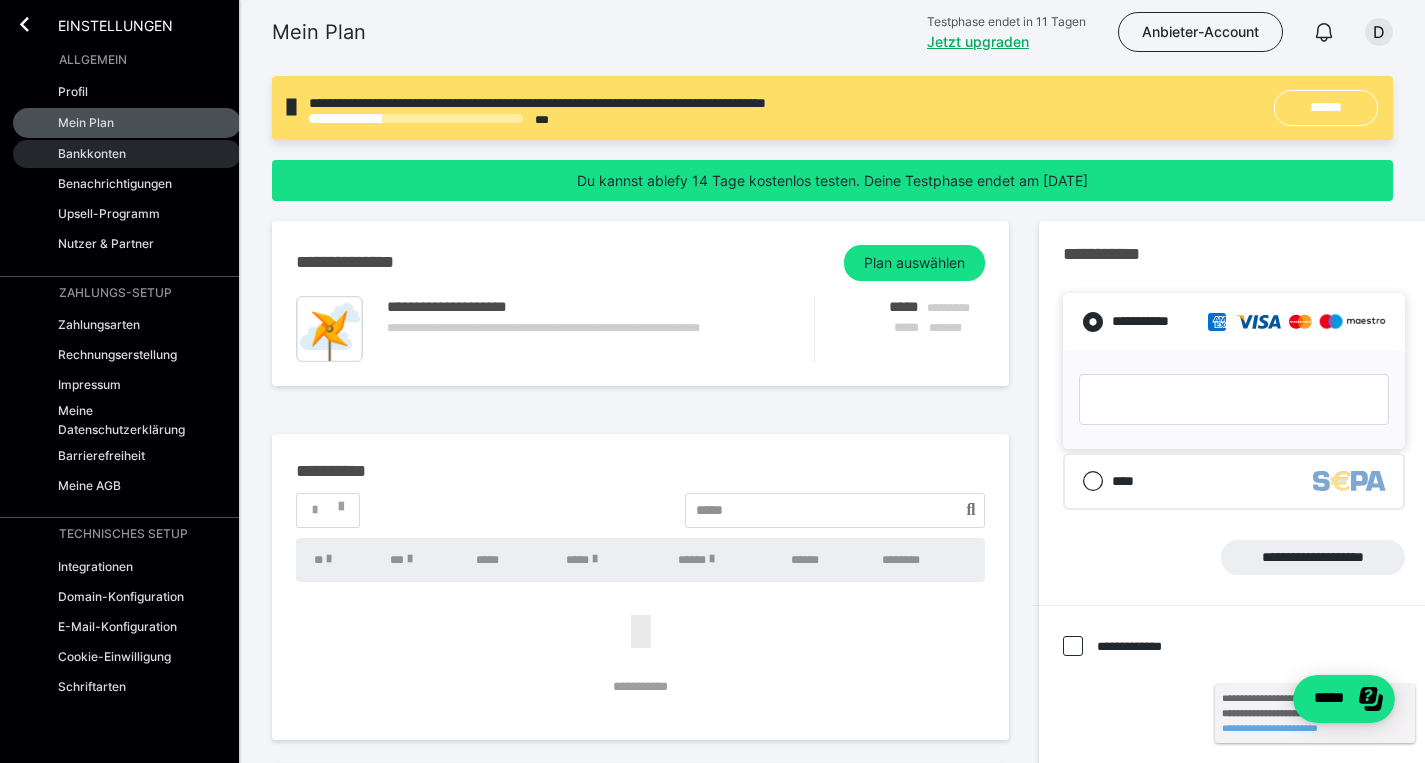 click on "Bankkonten" at bounding box center (92, 153) 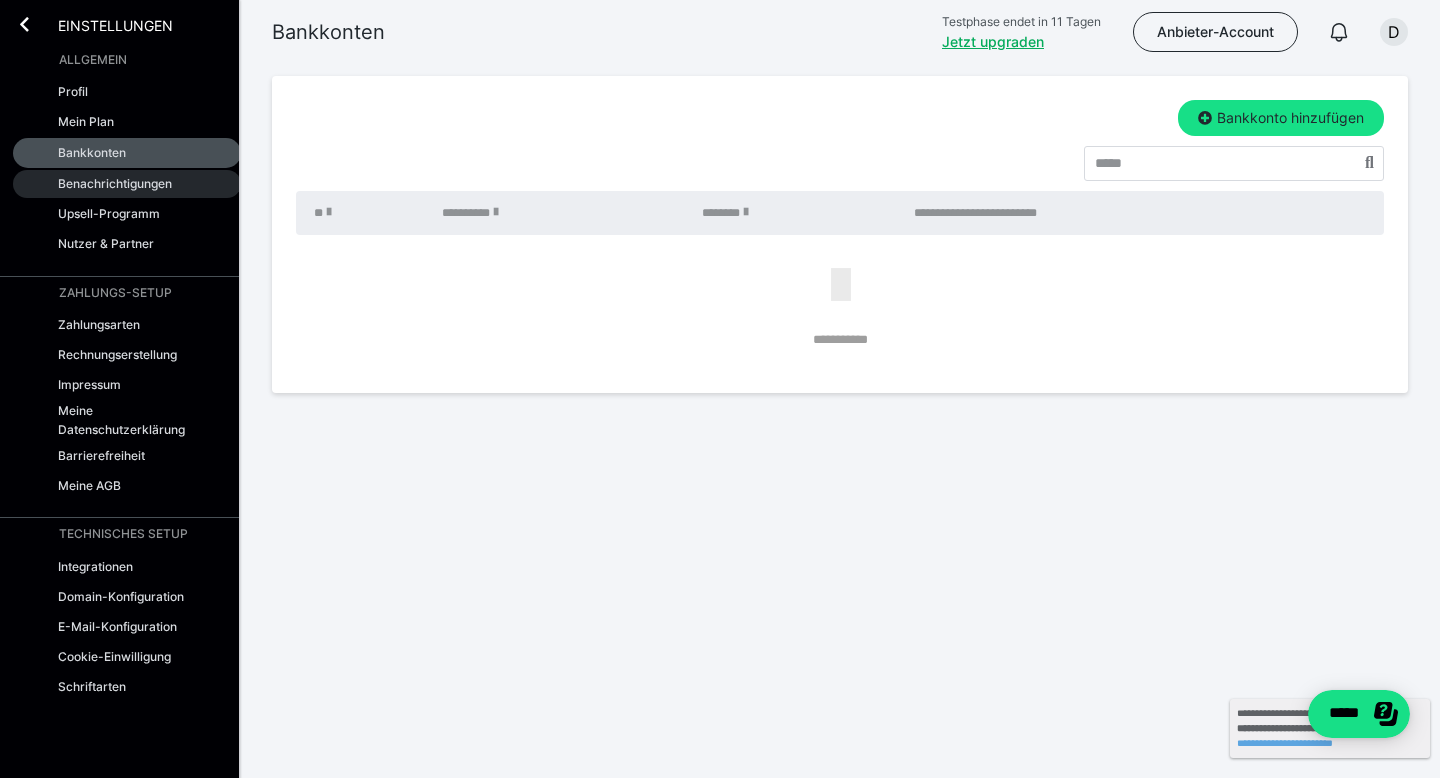 click on "Benachrichtigungen" at bounding box center [115, 183] 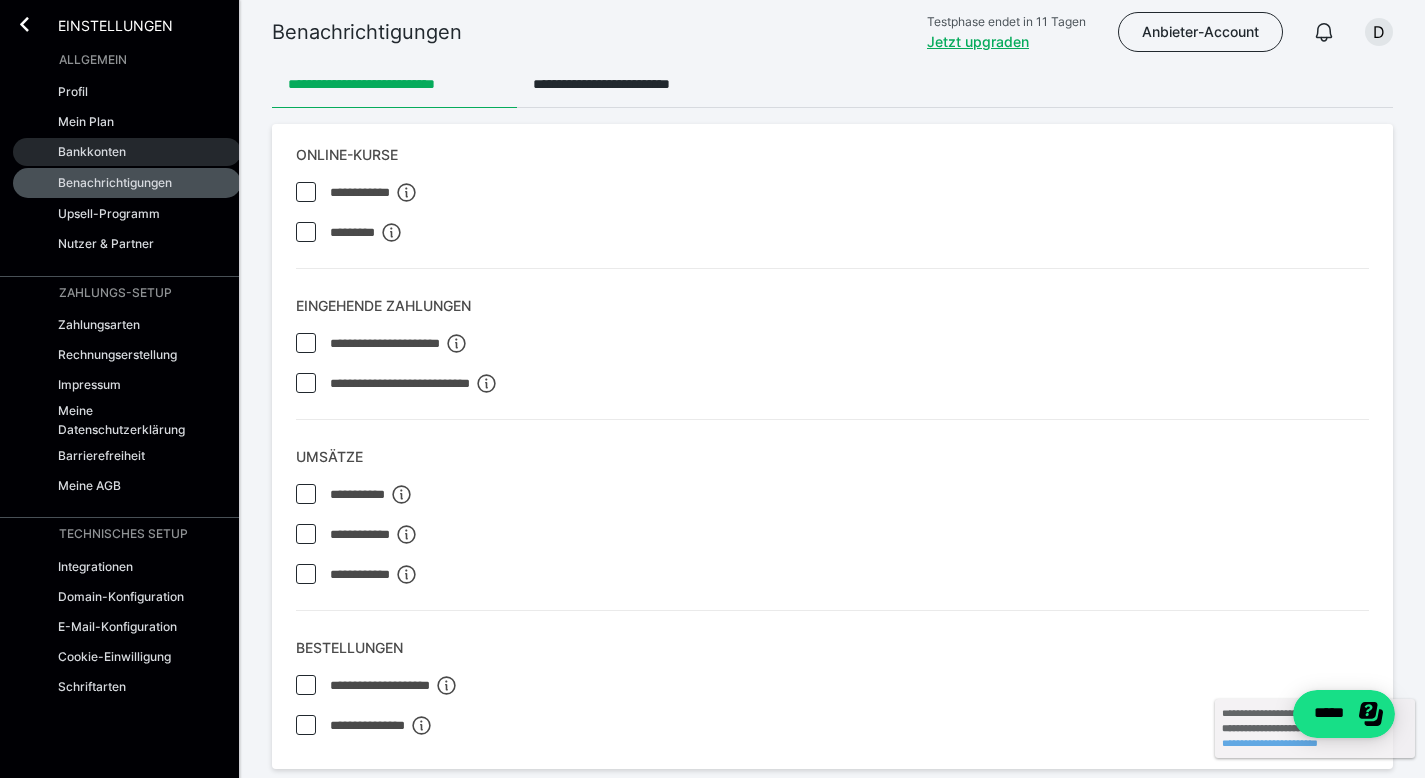 click on "Bankkonten" at bounding box center [92, 151] 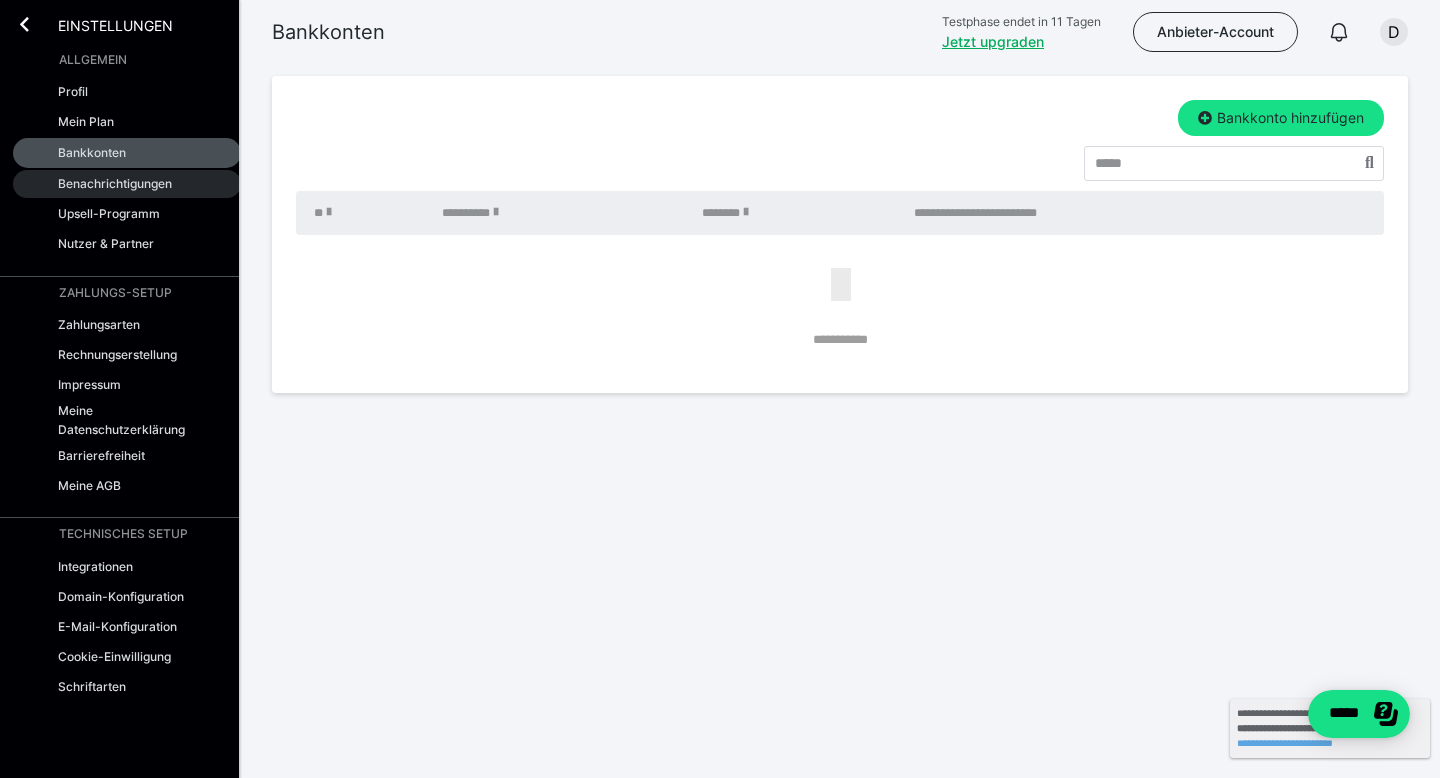 click on "Benachrichtigungen" at bounding box center (115, 183) 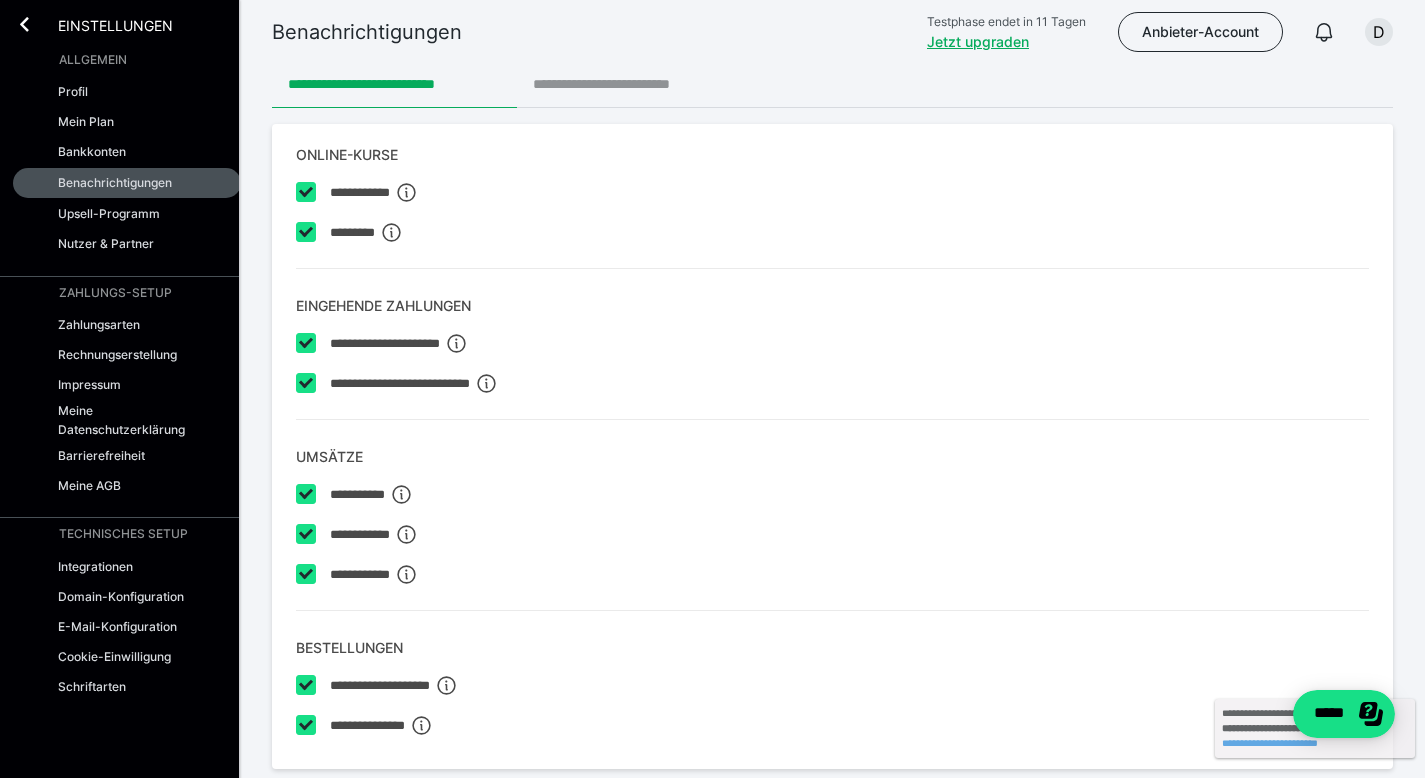 click on "**********" at bounding box center (629, 84) 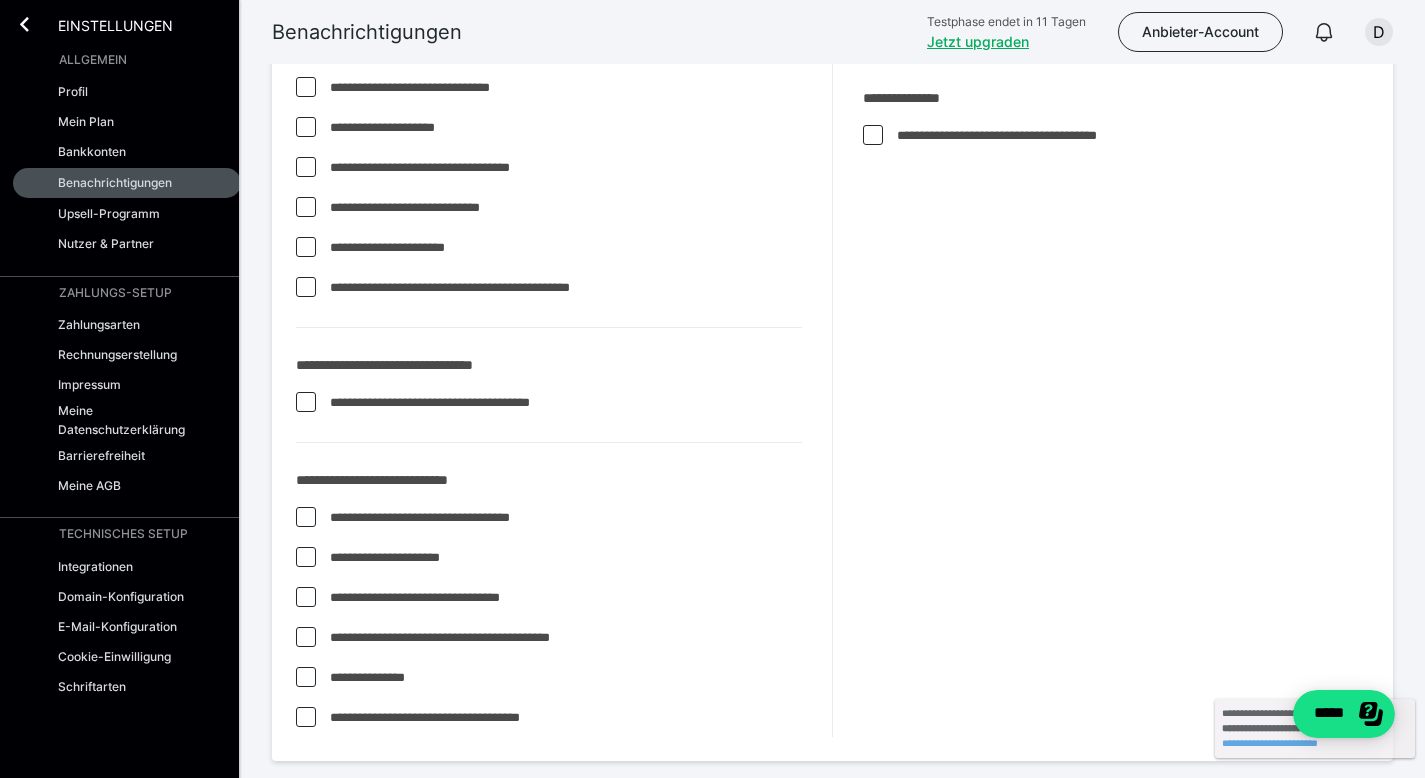 scroll, scrollTop: 454, scrollLeft: 0, axis: vertical 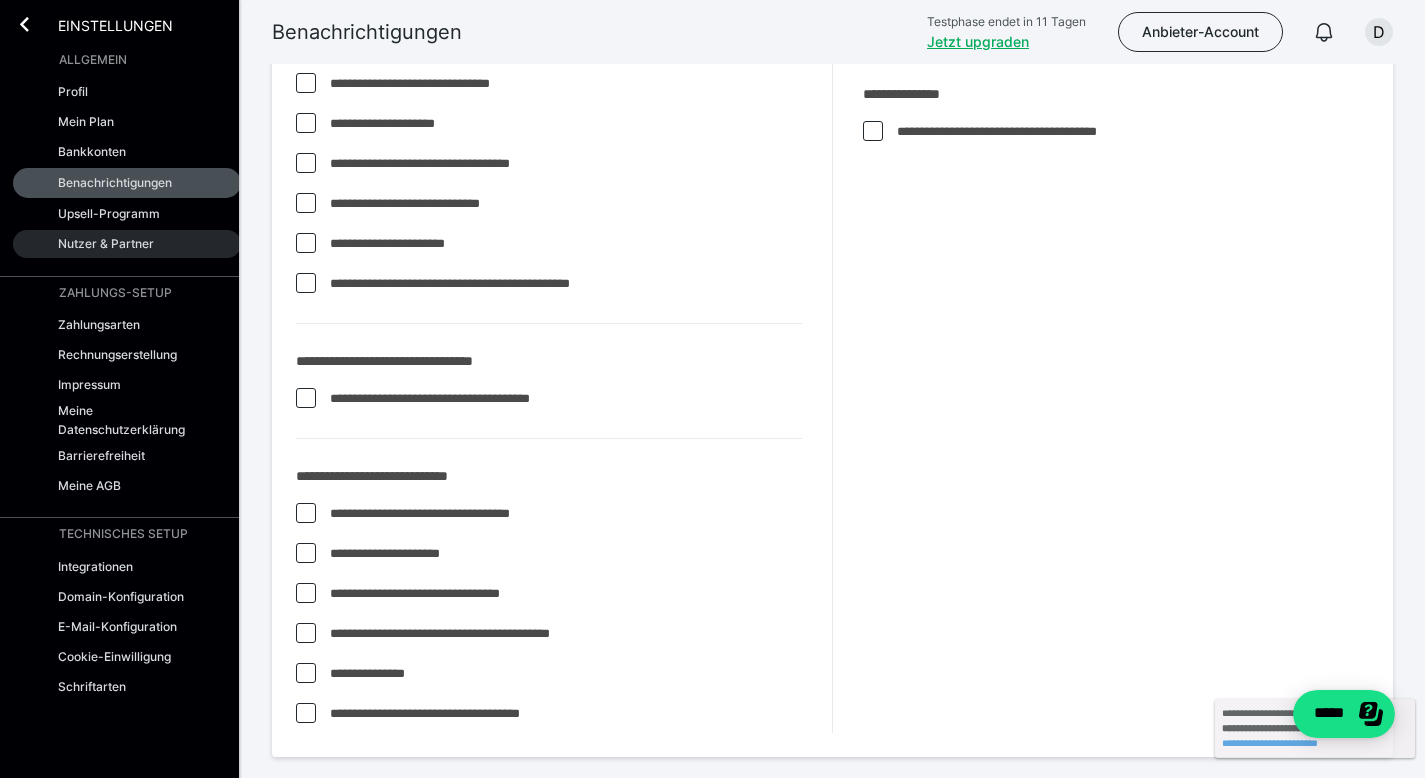 click on "Nutzer & Partner" at bounding box center (106, 243) 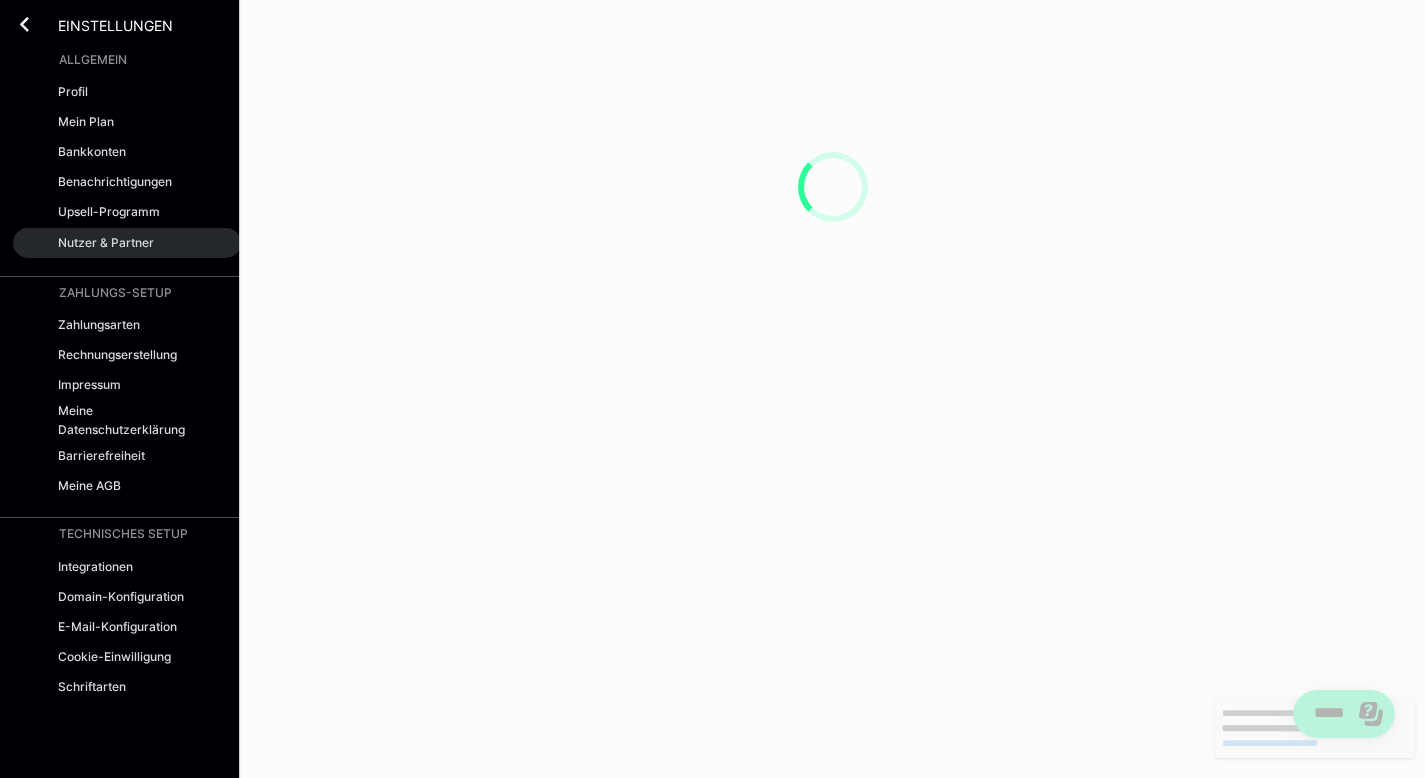 scroll, scrollTop: 0, scrollLeft: 0, axis: both 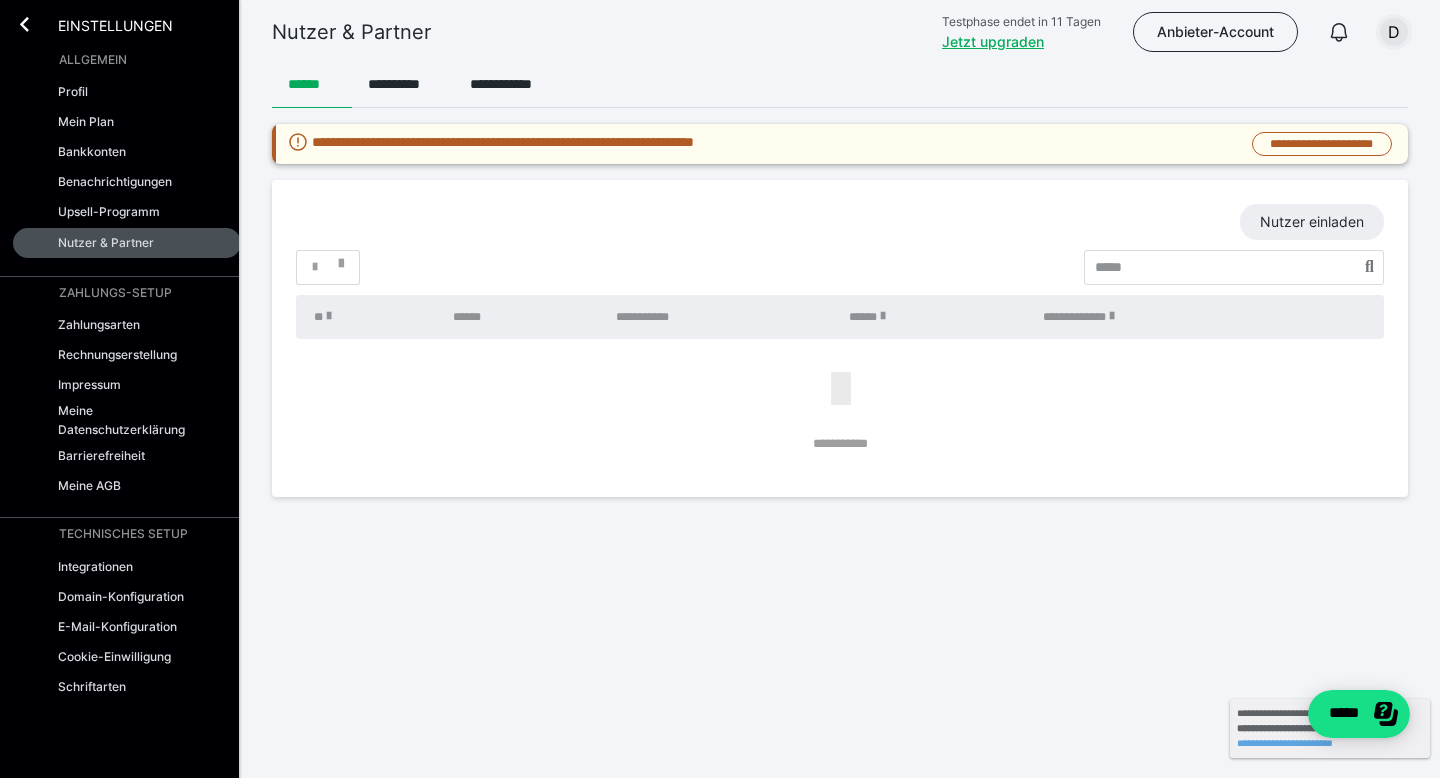 click on "D" at bounding box center (1394, 32) 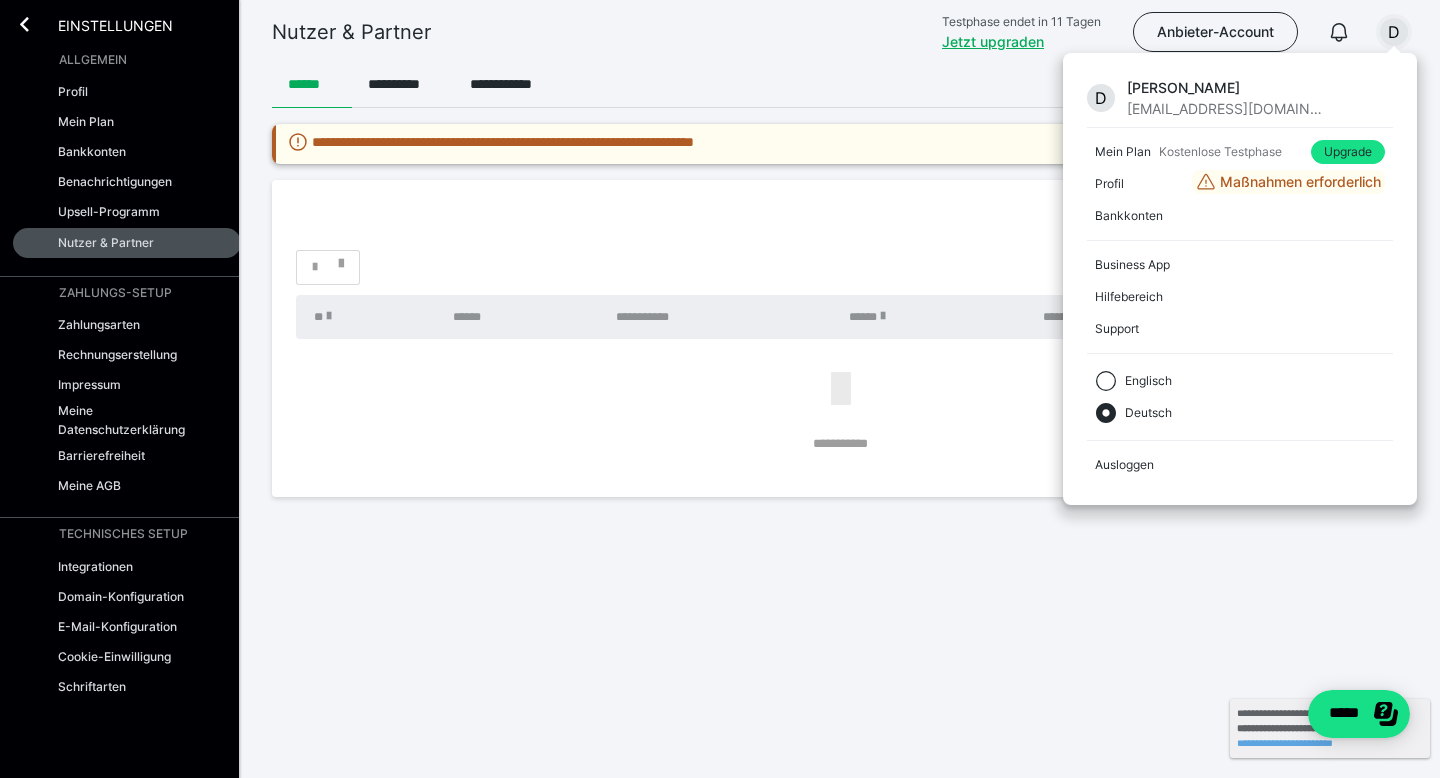 click on "D" at bounding box center [1394, 32] 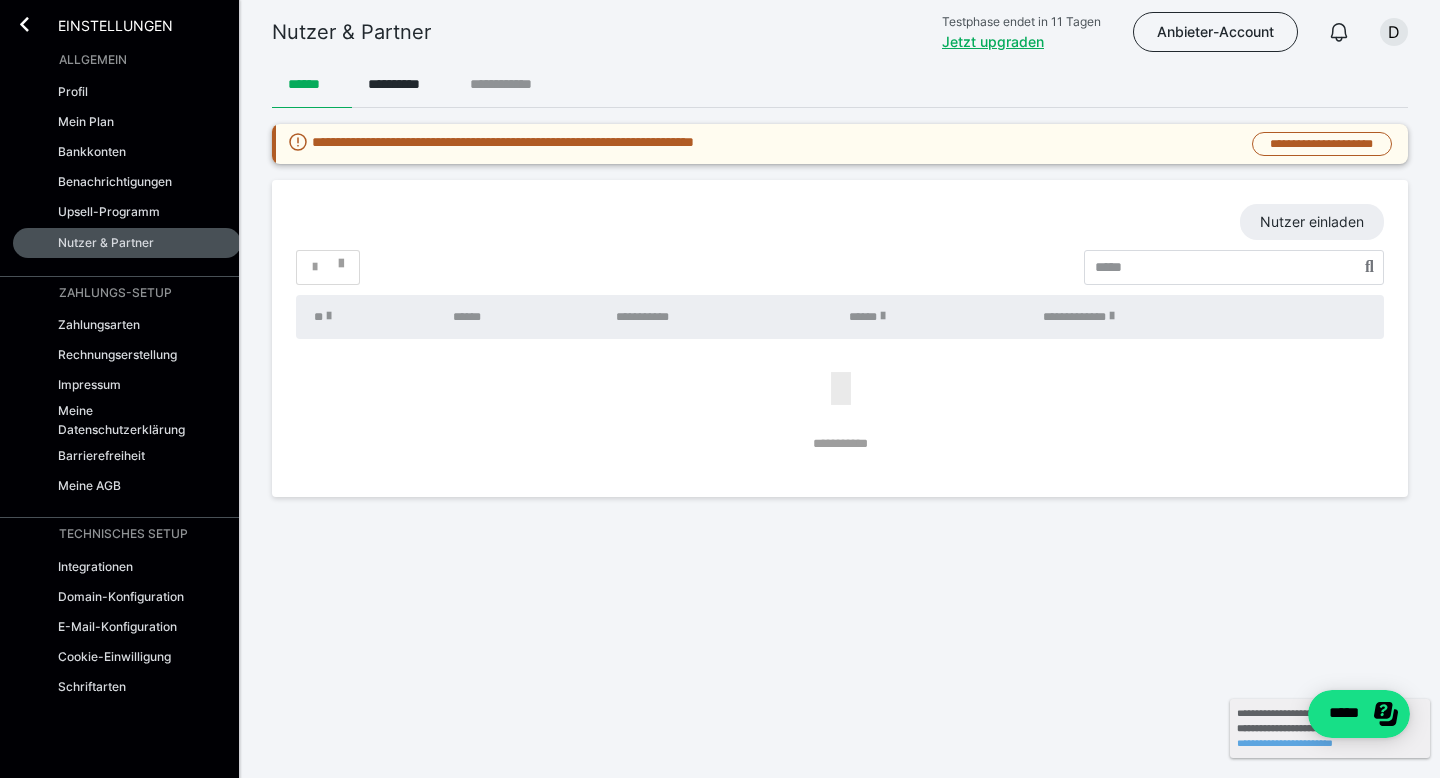 click on "**********" at bounding box center [511, 84] 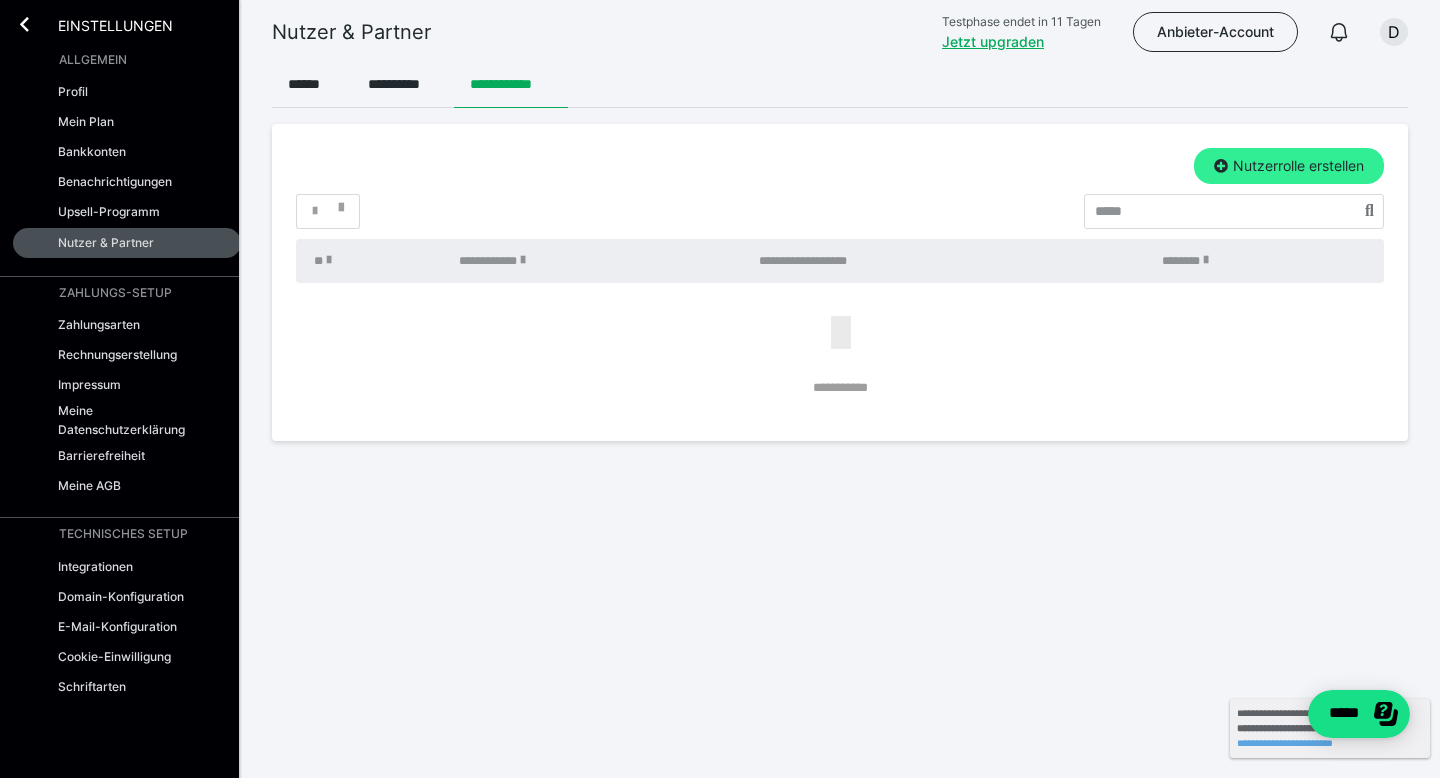 click on "Nutzerrolle erstellen" at bounding box center (1289, 166) 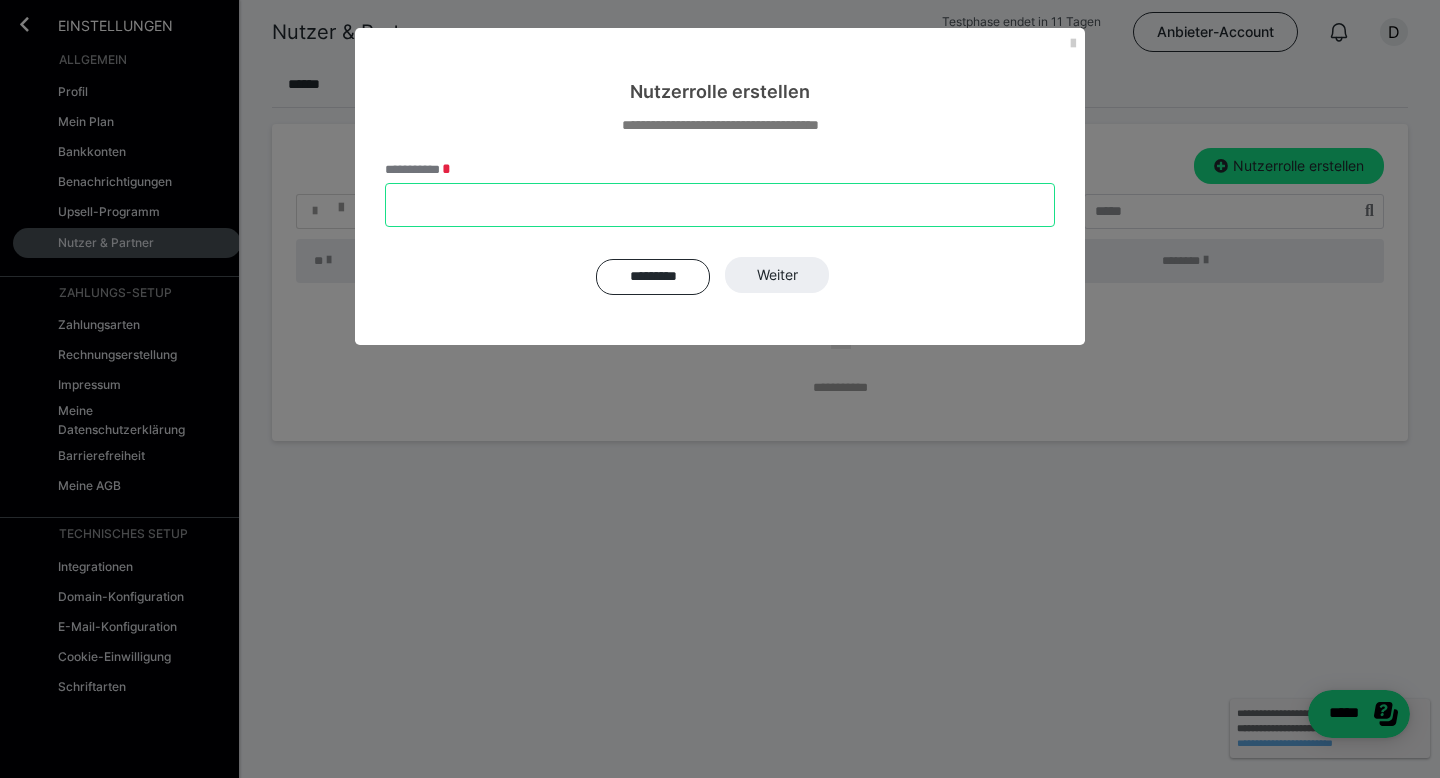 click on "**********" at bounding box center [720, 205] 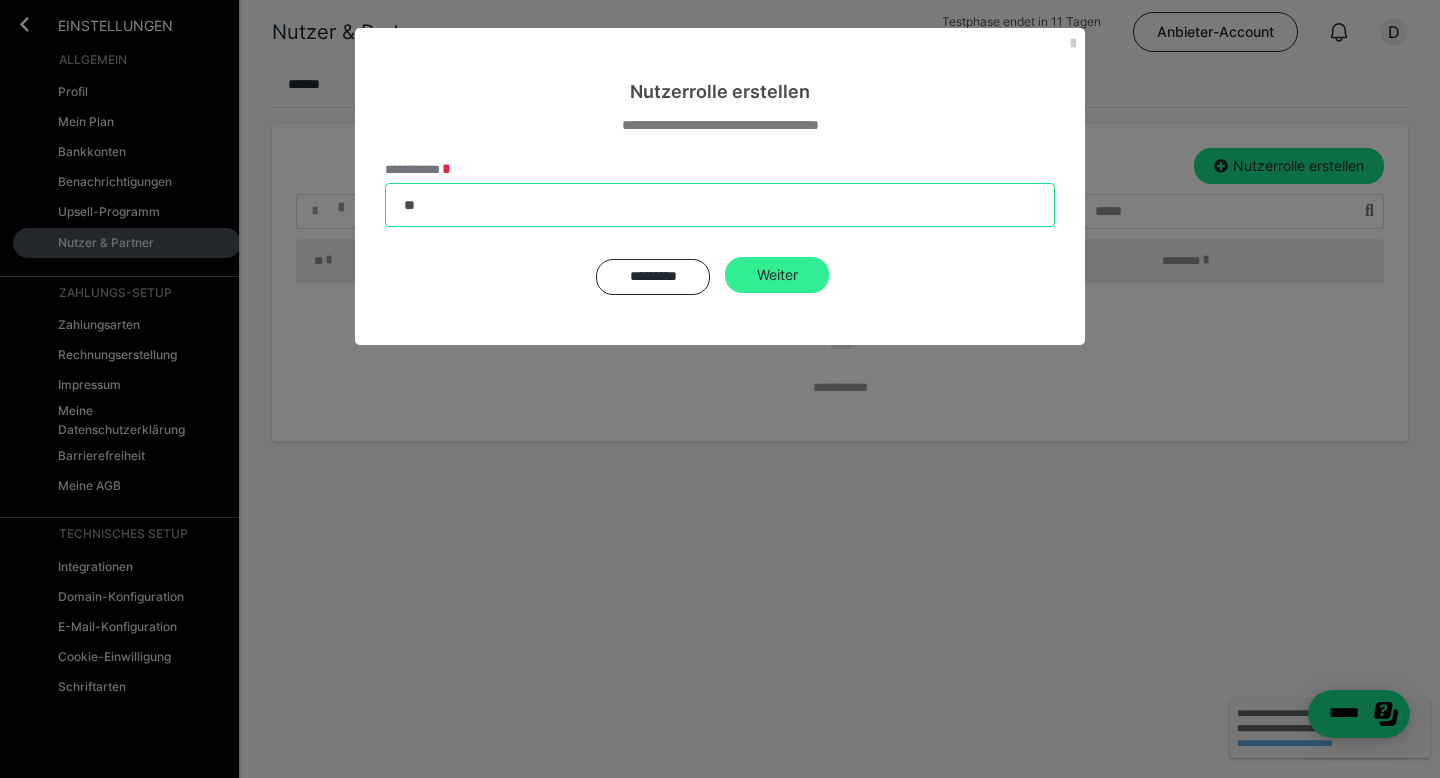 type on "**" 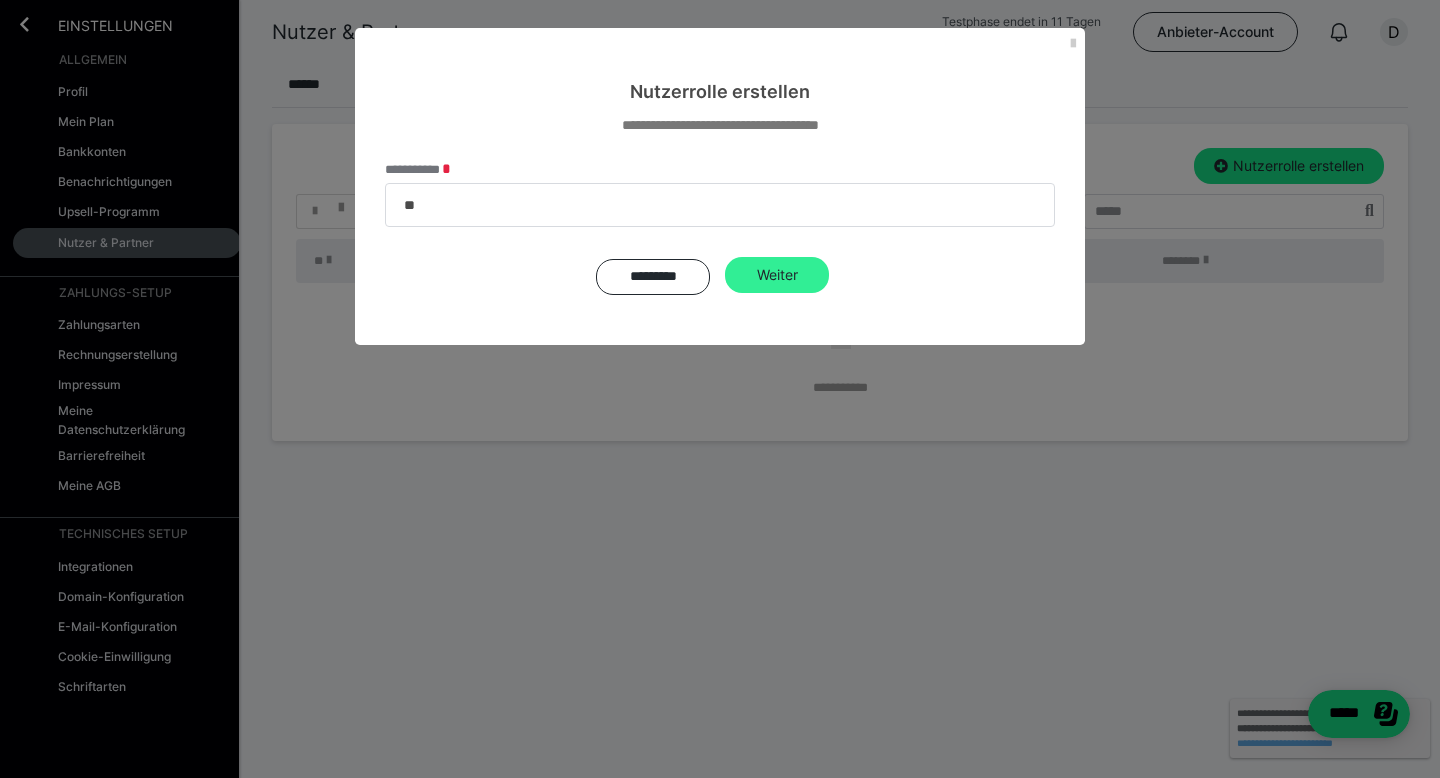 click on "Weiter" at bounding box center [777, 275] 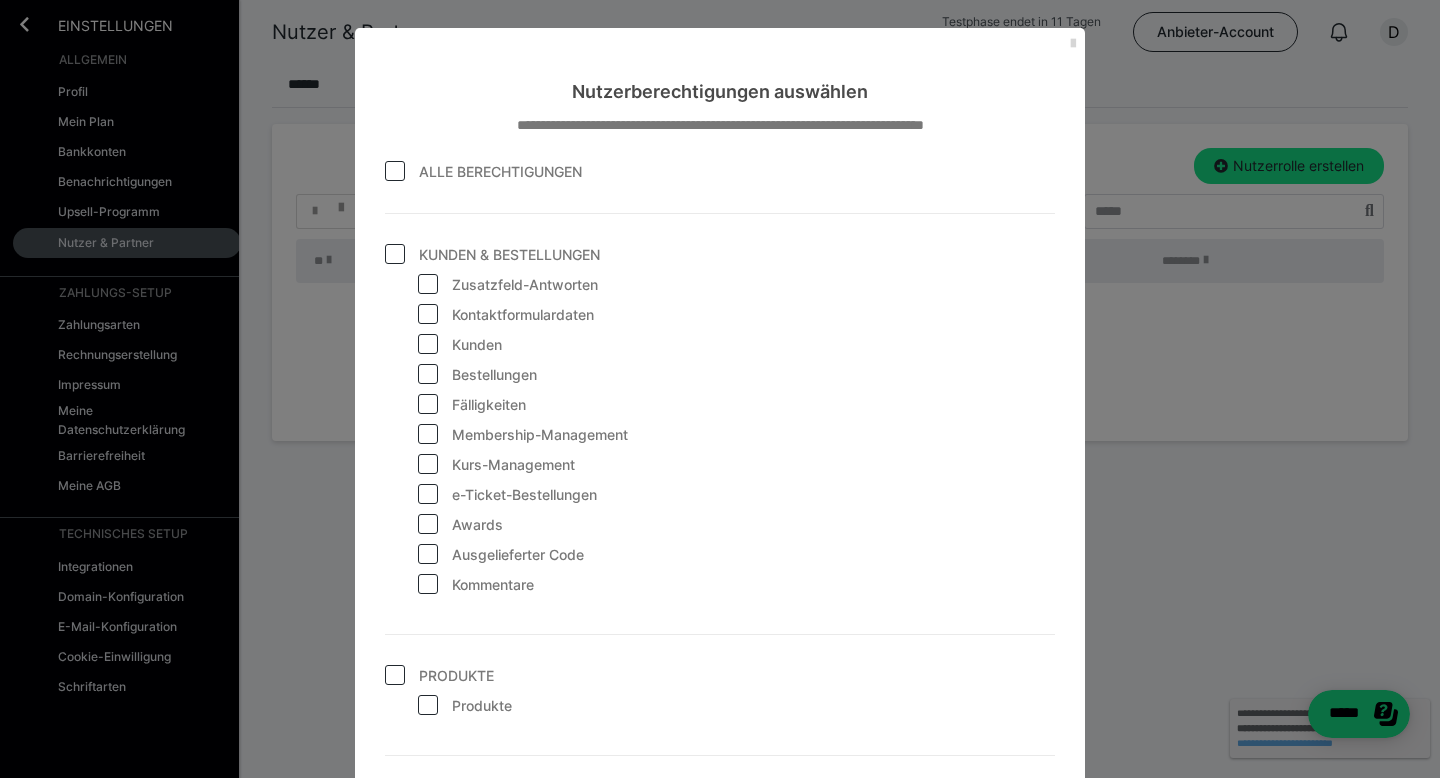 click at bounding box center (1073, 44) 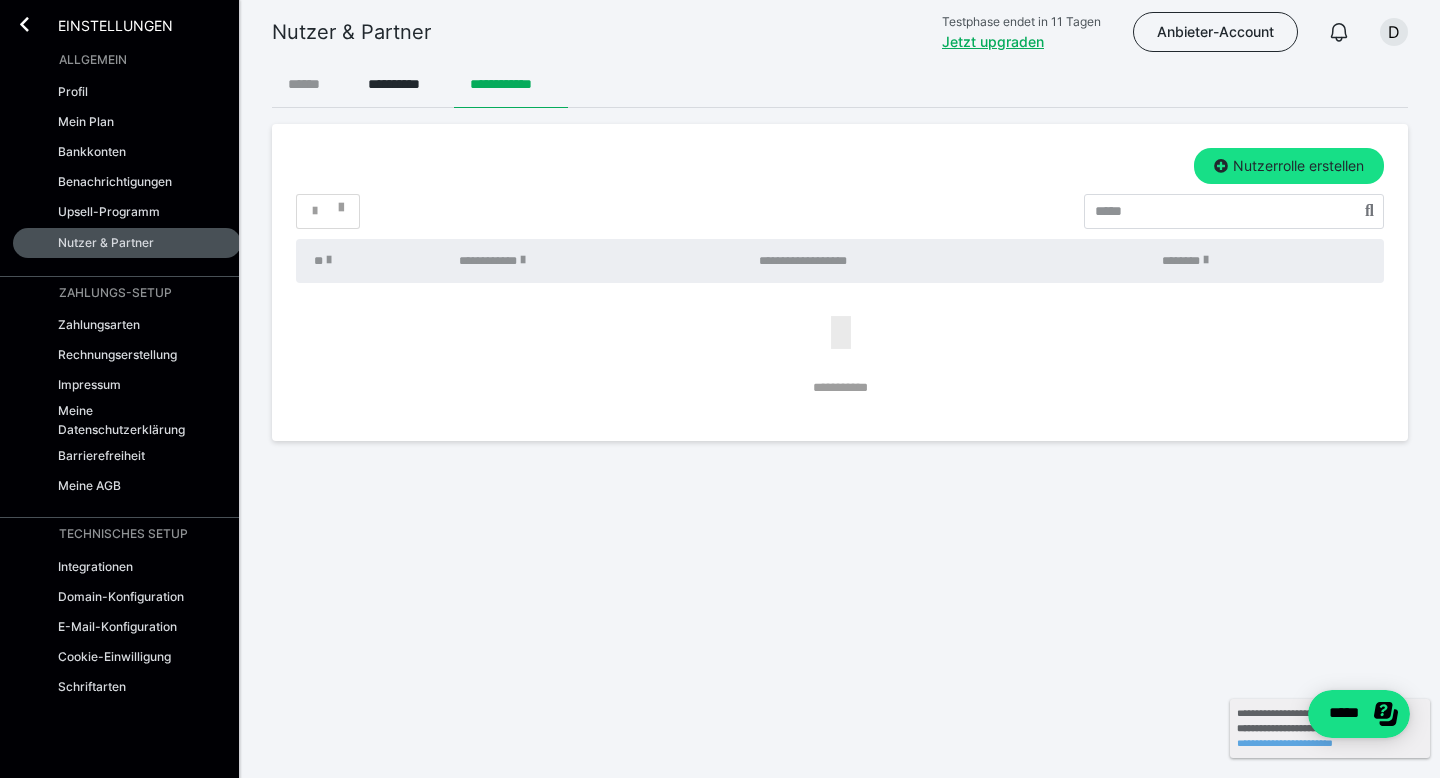 click on "******" at bounding box center (312, 84) 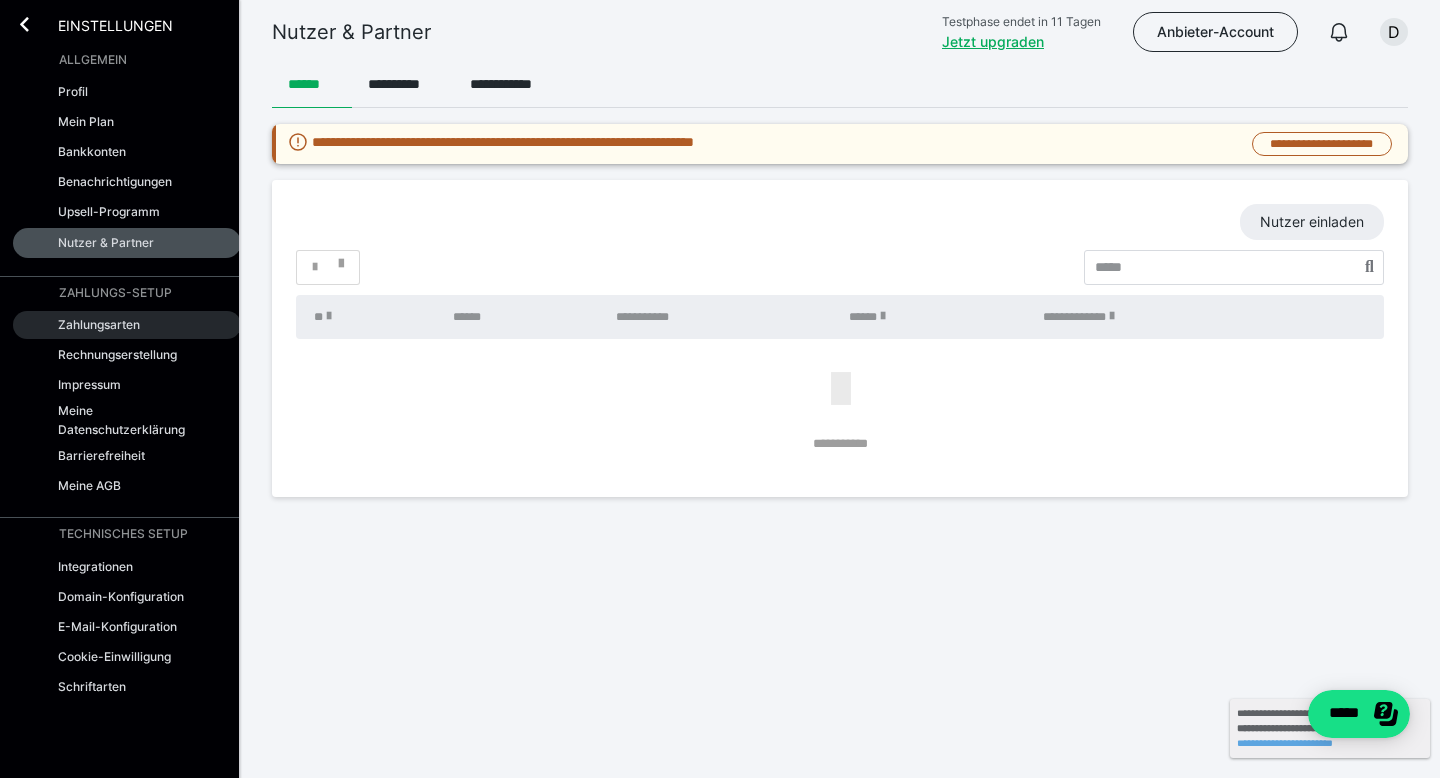click on "Zahlungsarten" at bounding box center (99, 324) 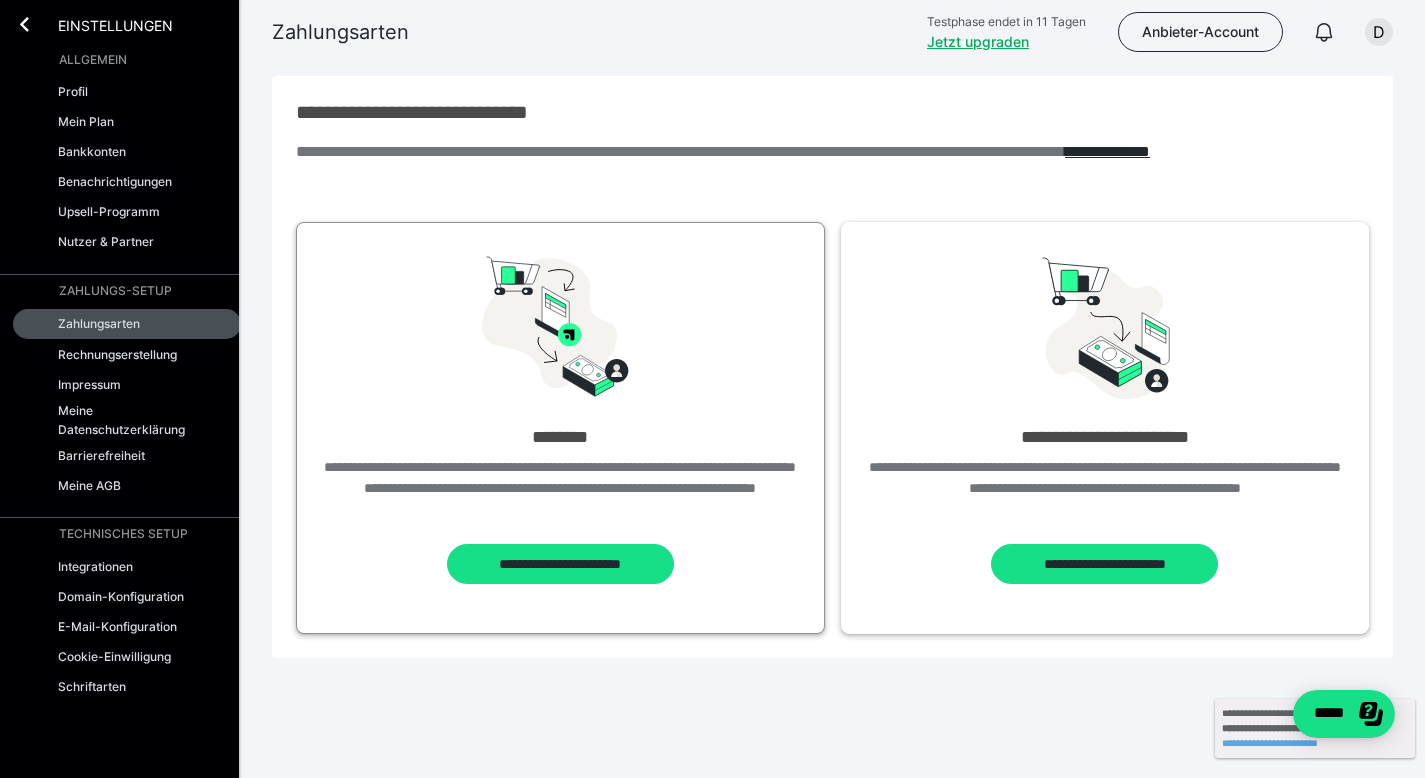 scroll, scrollTop: 3, scrollLeft: 0, axis: vertical 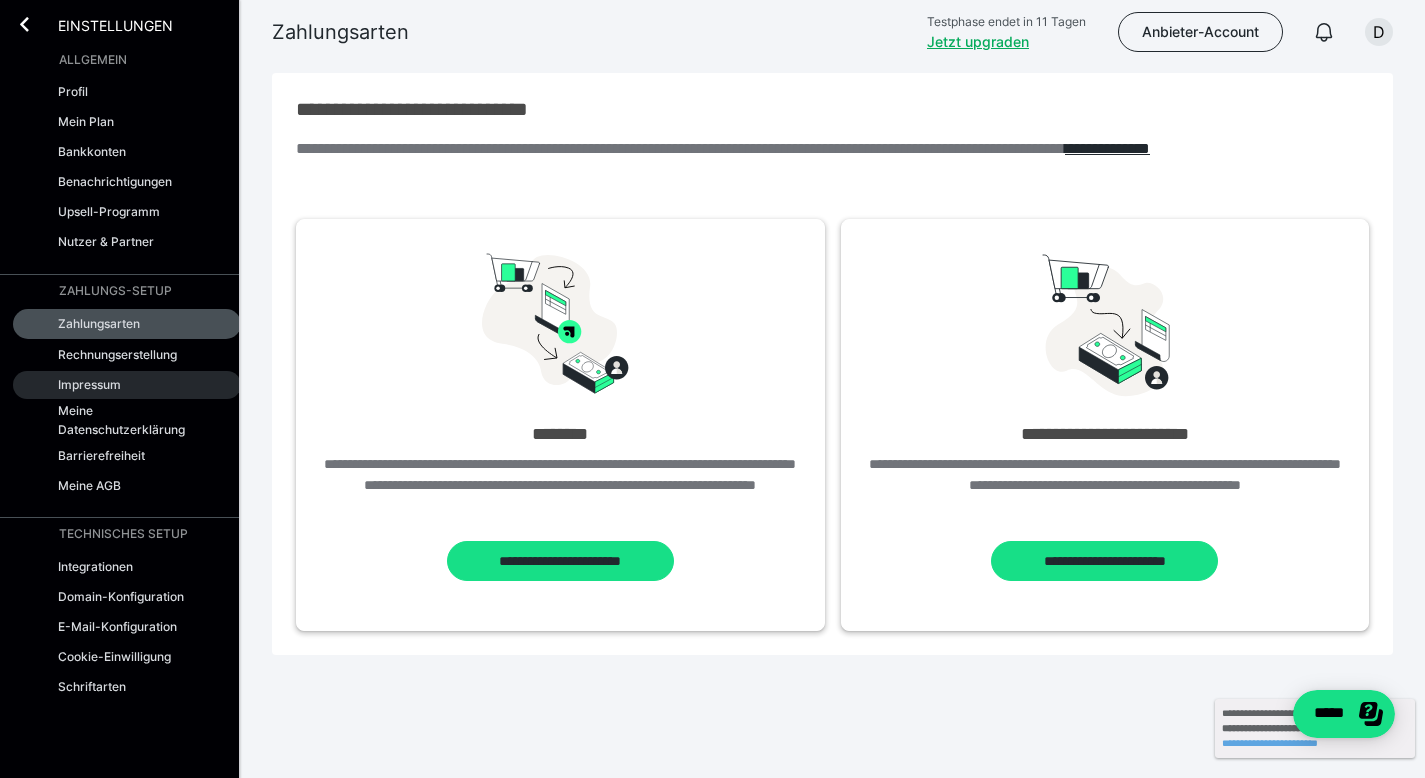 click on "Impressum" at bounding box center (89, 384) 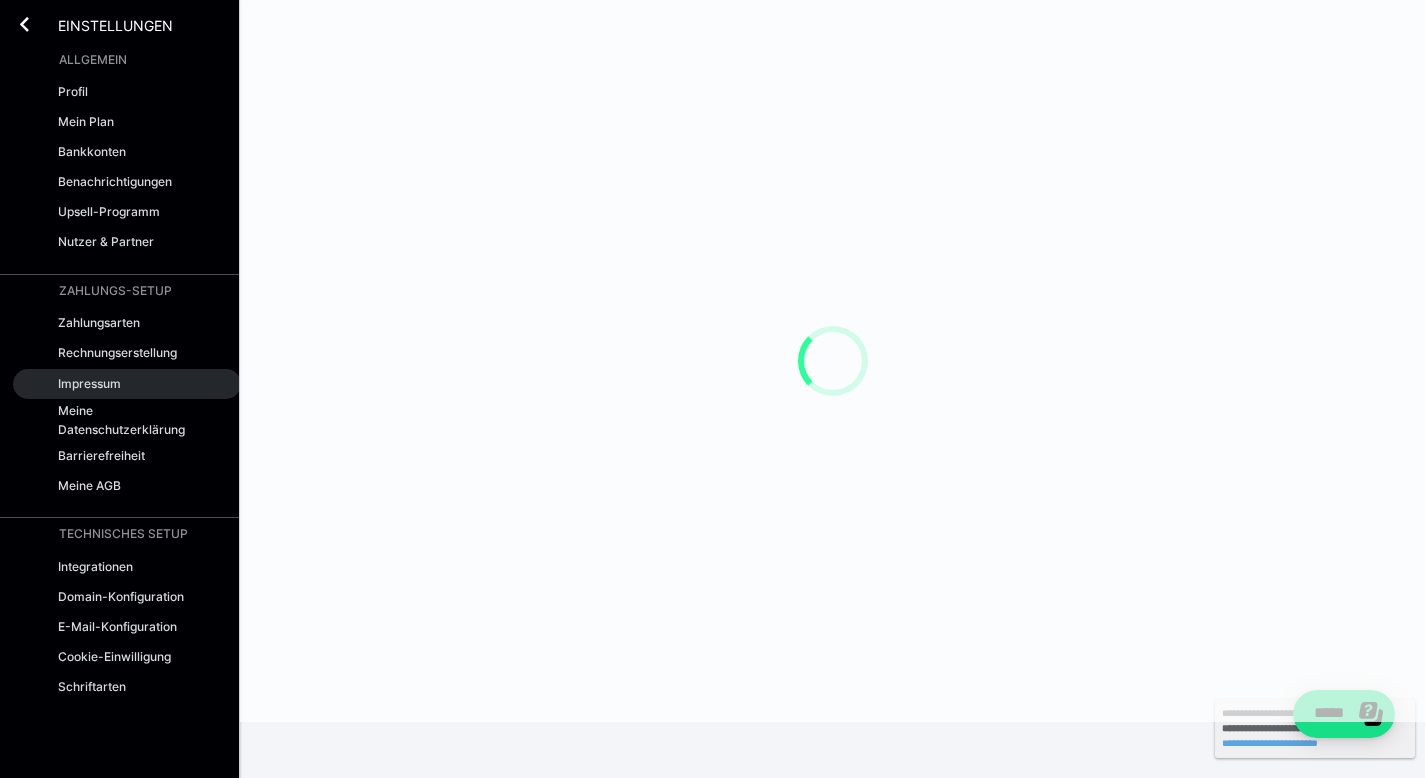scroll, scrollTop: 0, scrollLeft: 0, axis: both 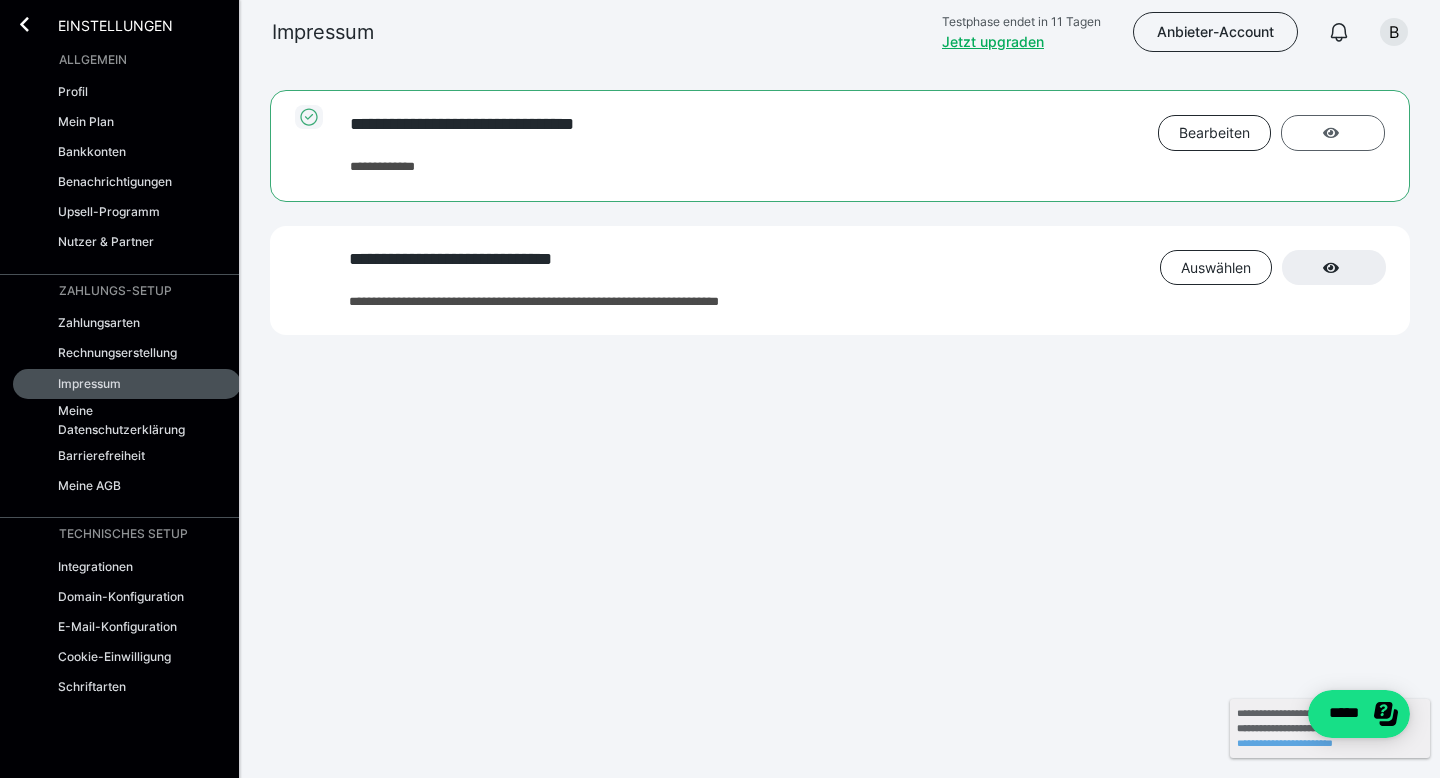 click at bounding box center (1333, 133) 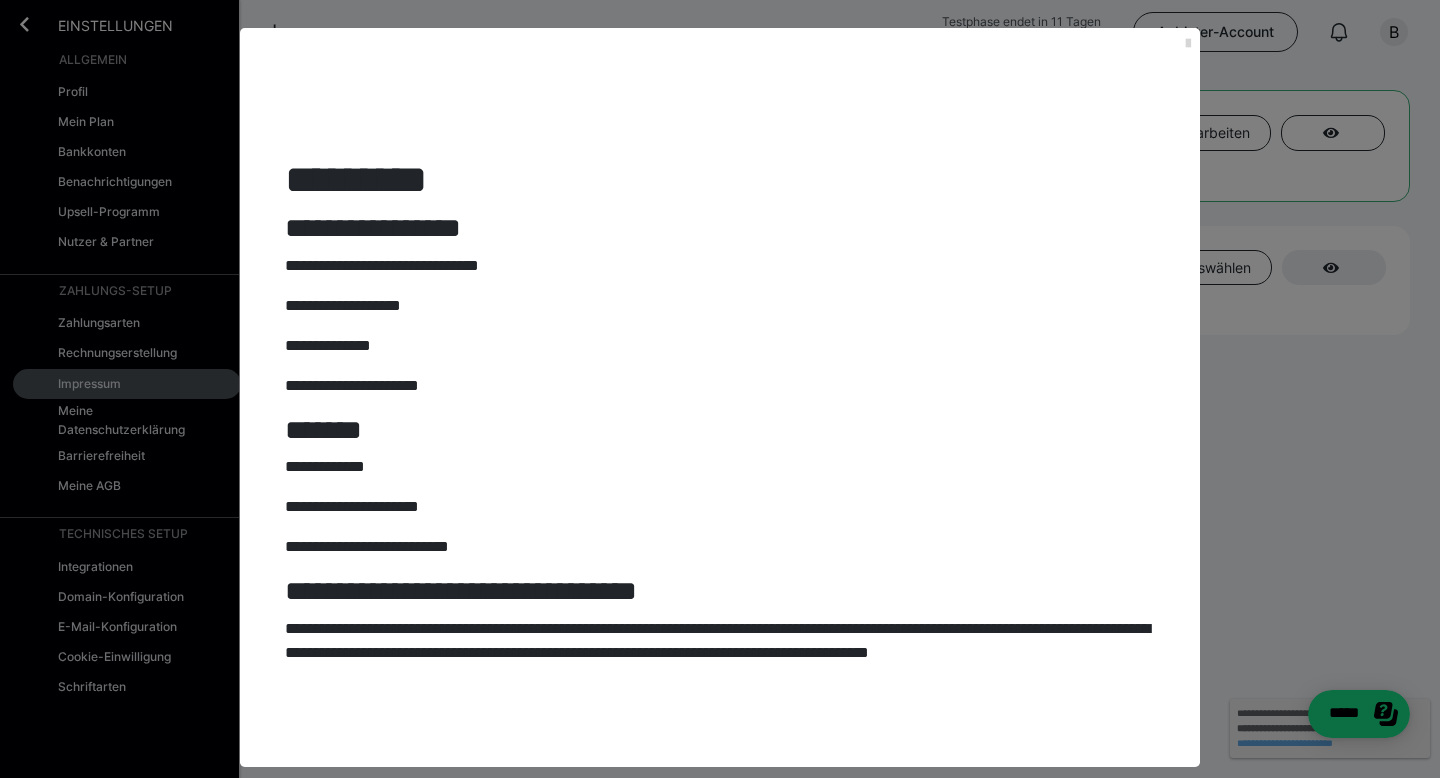 click at bounding box center [1188, 44] 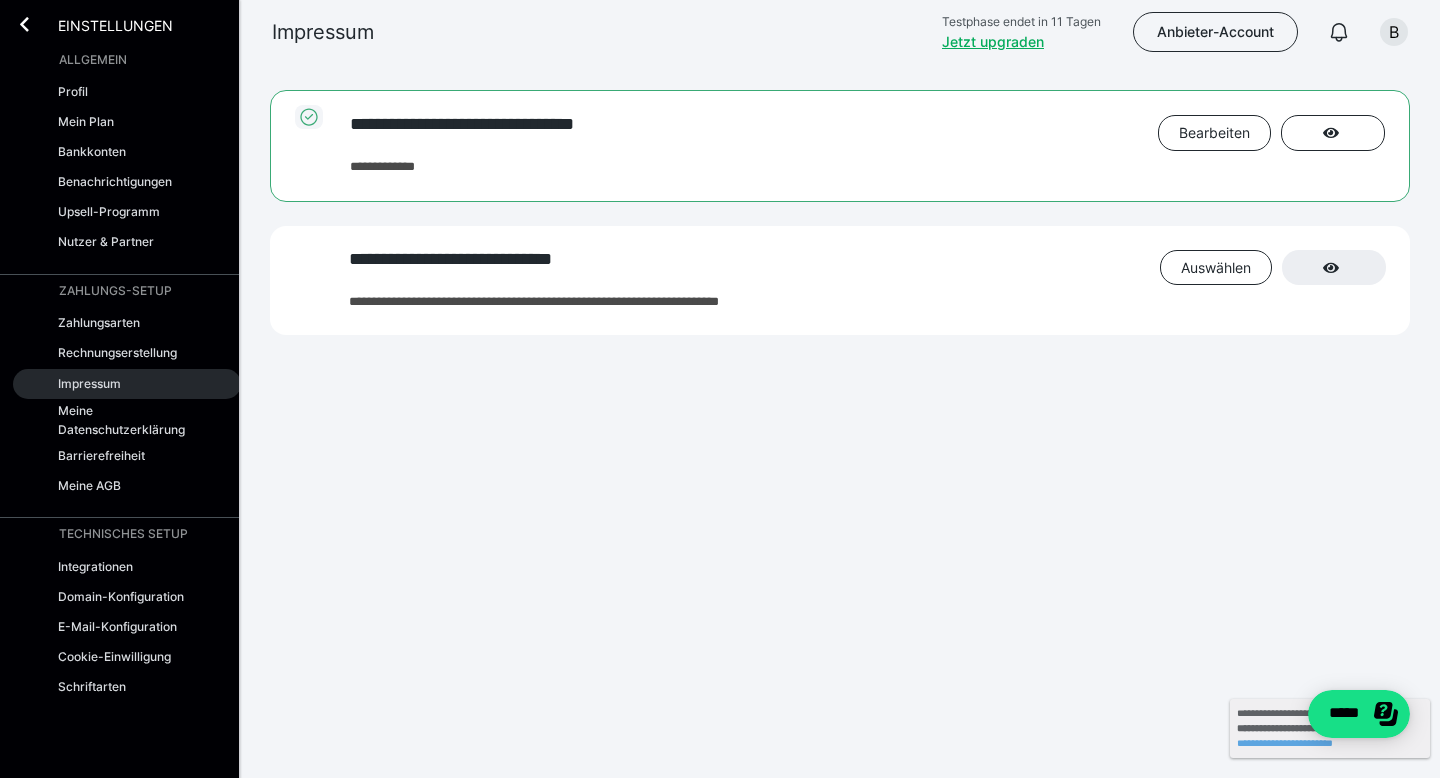 click on "Impressum" at bounding box center (89, 383) 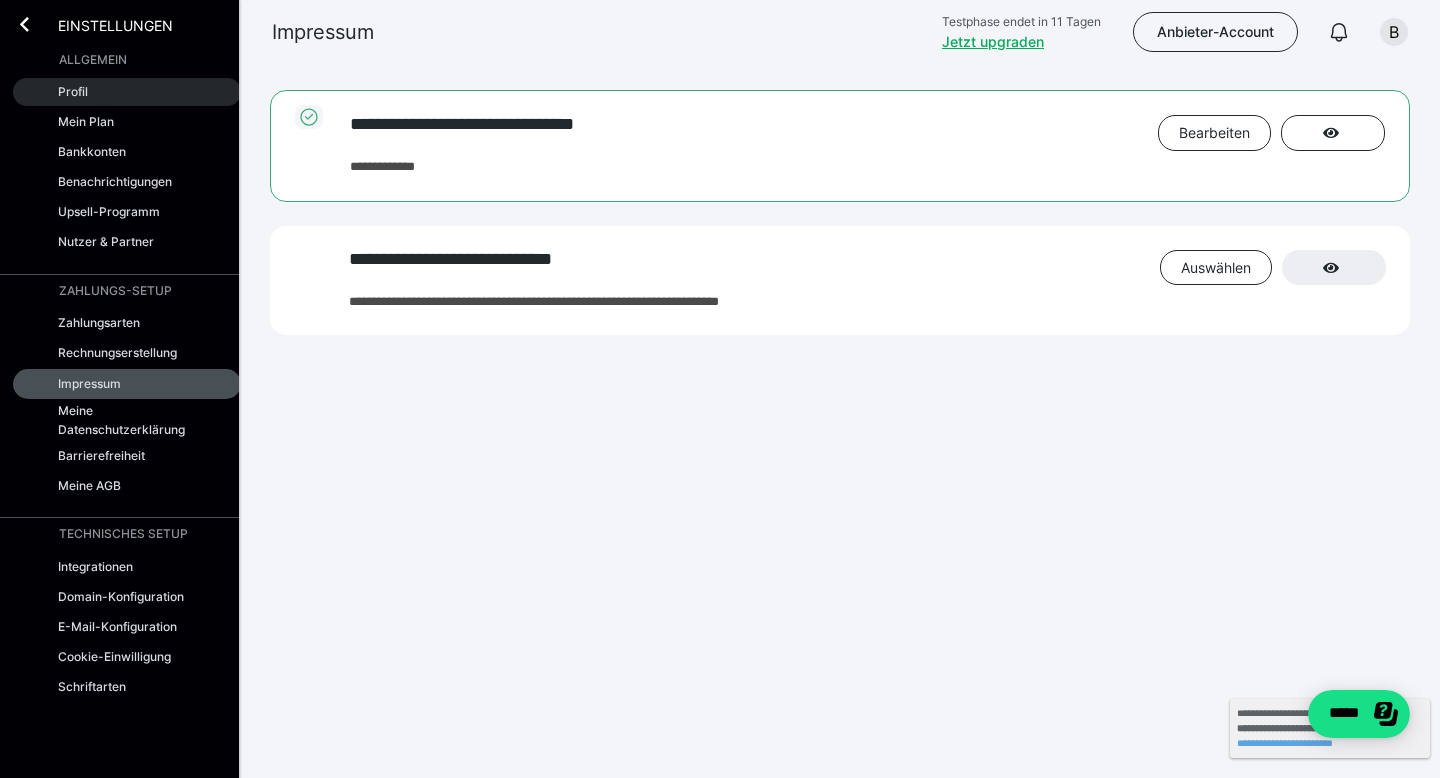click on "Profil" at bounding box center (73, 91) 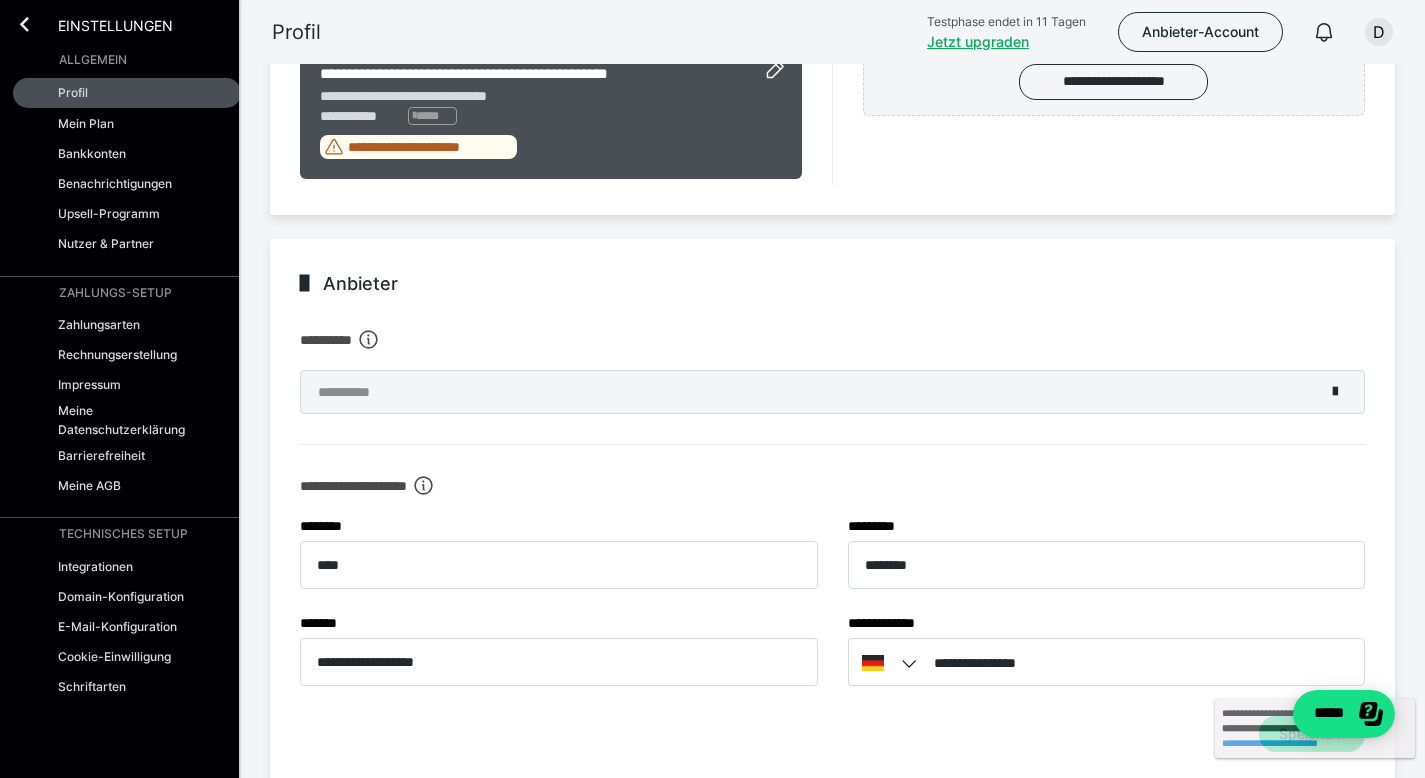 scroll, scrollTop: 464, scrollLeft: 0, axis: vertical 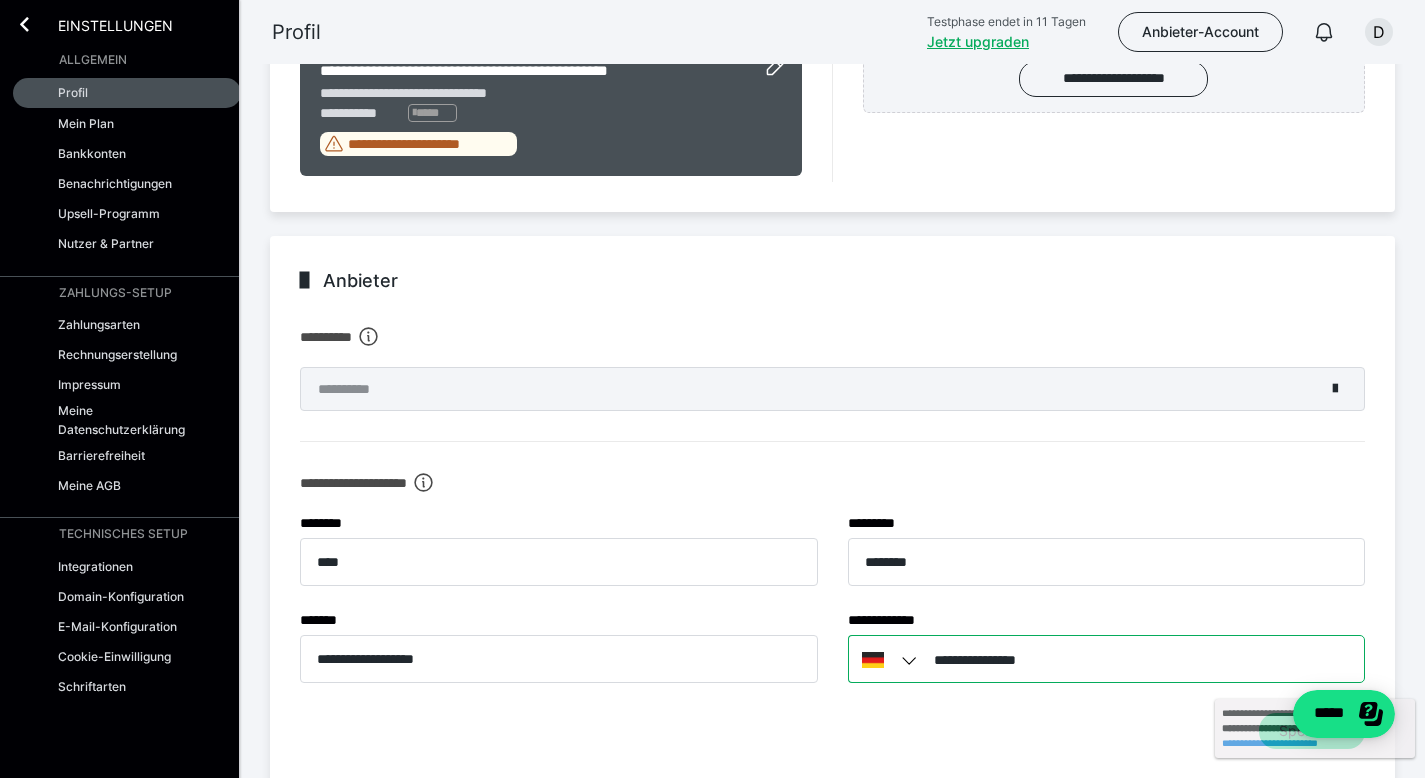drag, startPoint x: 1106, startPoint y: 661, endPoint x: 1138, endPoint y: 650, distance: 33.83785 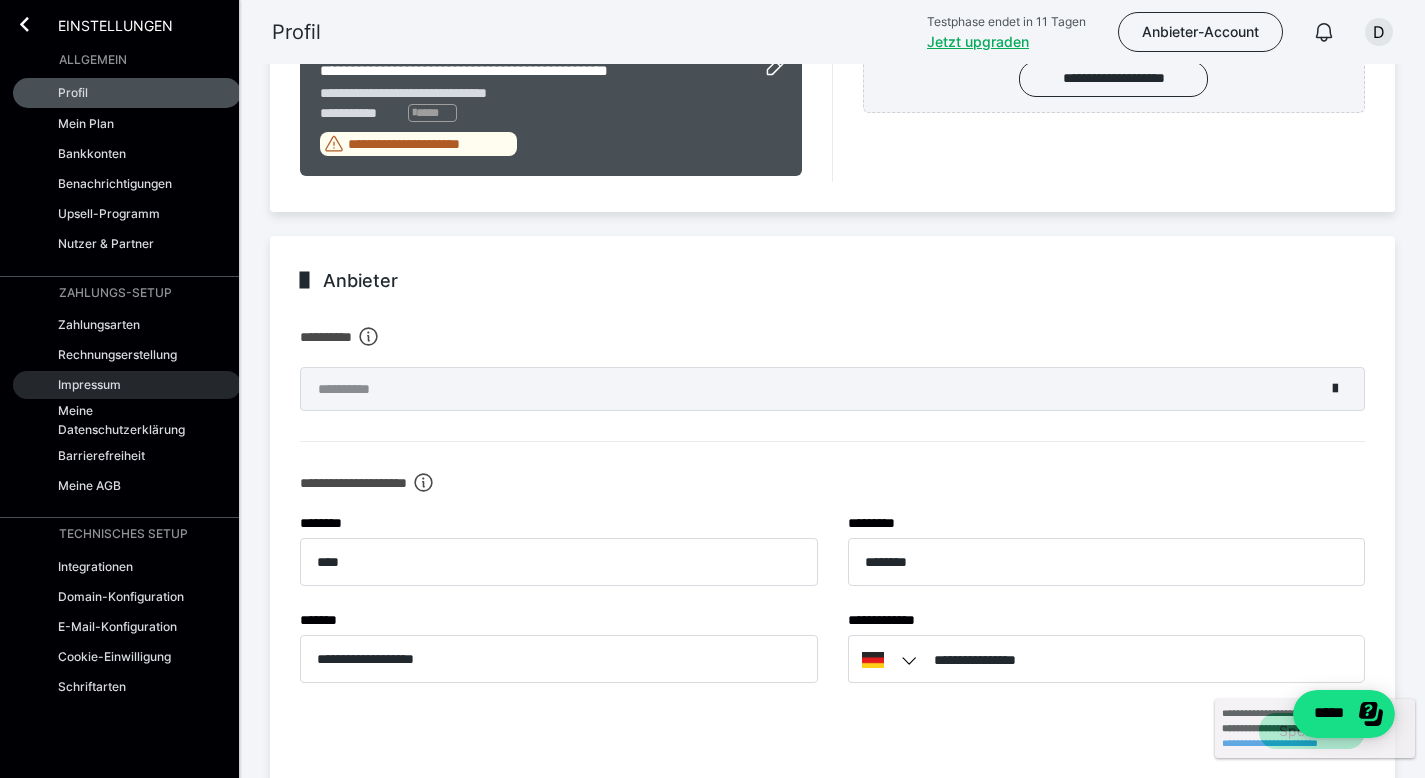 click on "Impressum" at bounding box center [89, 384] 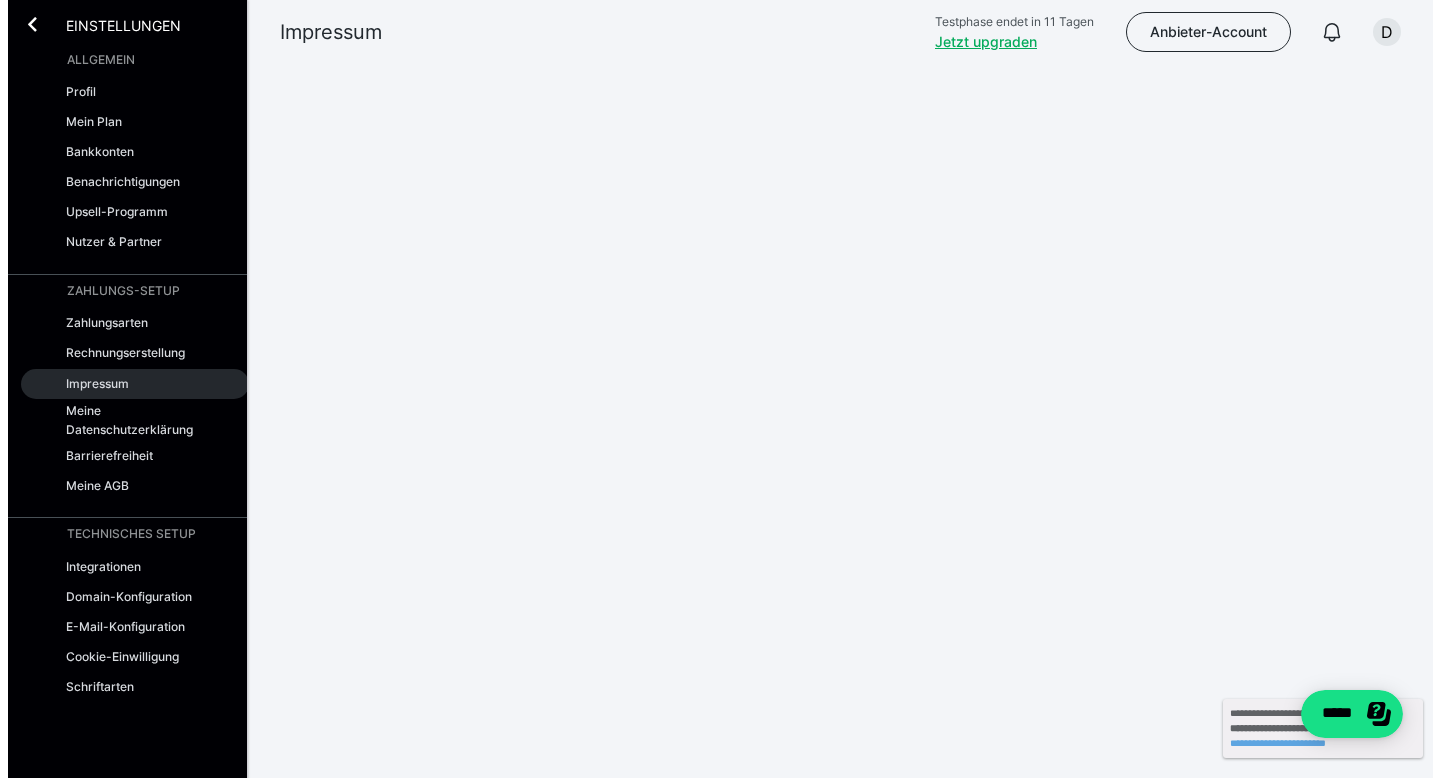 scroll, scrollTop: 0, scrollLeft: 0, axis: both 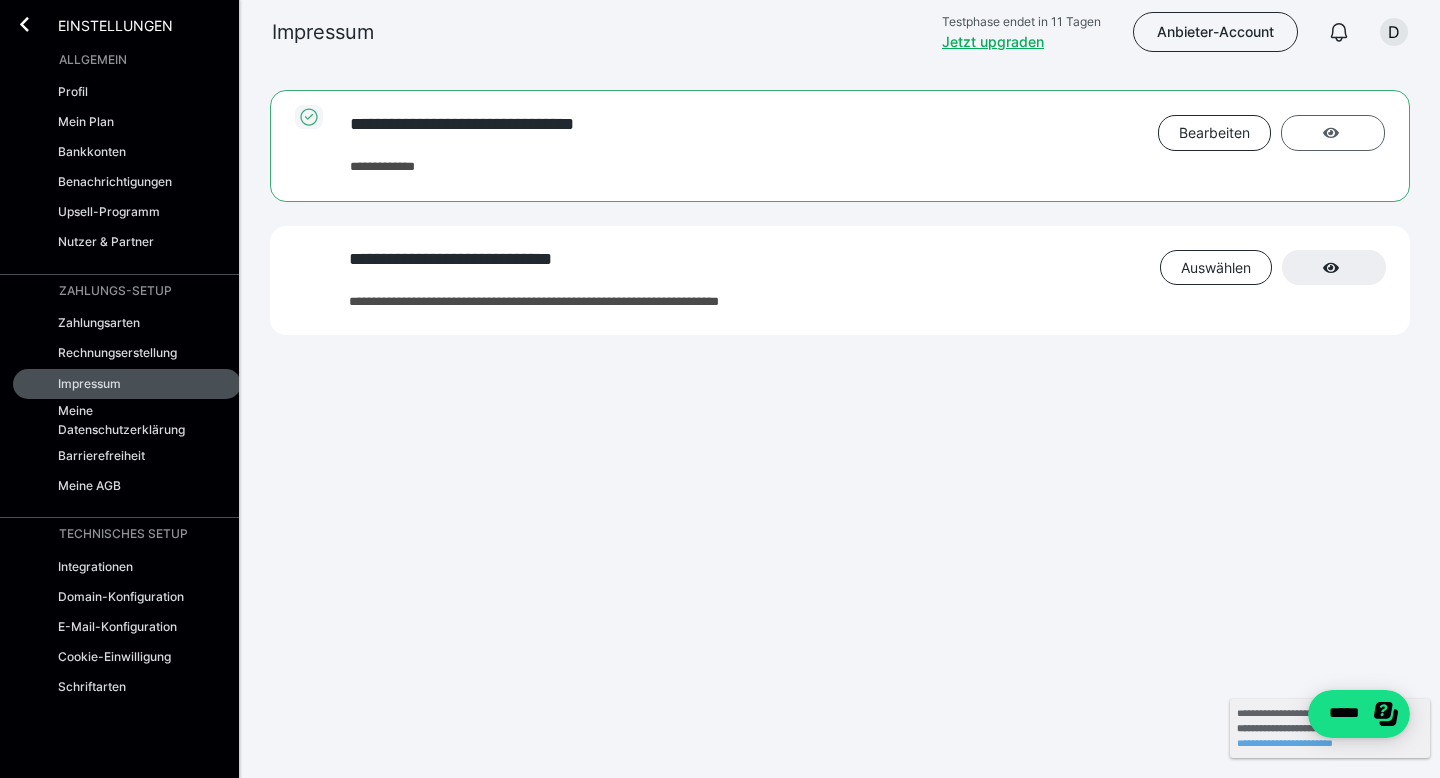click at bounding box center (1333, 133) 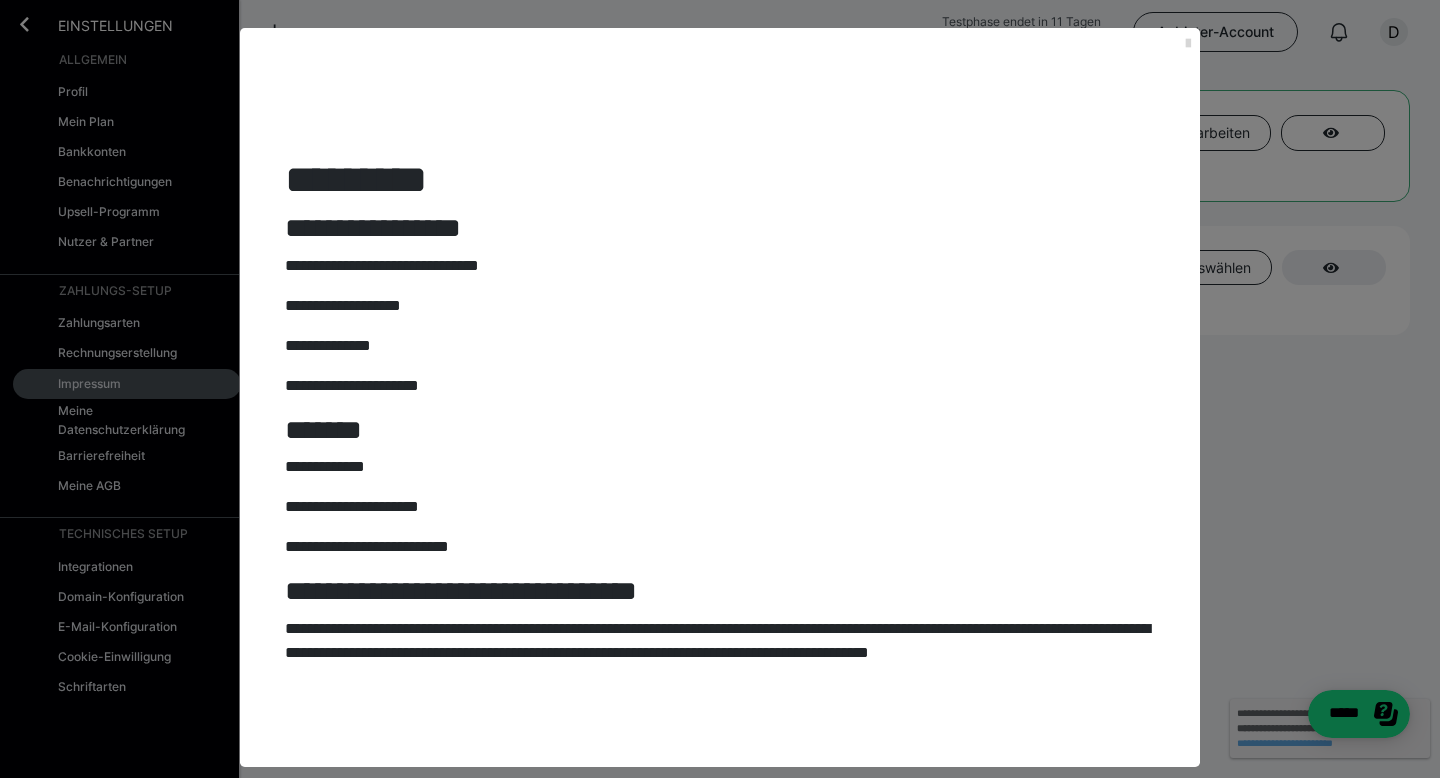 click at bounding box center (1188, 44) 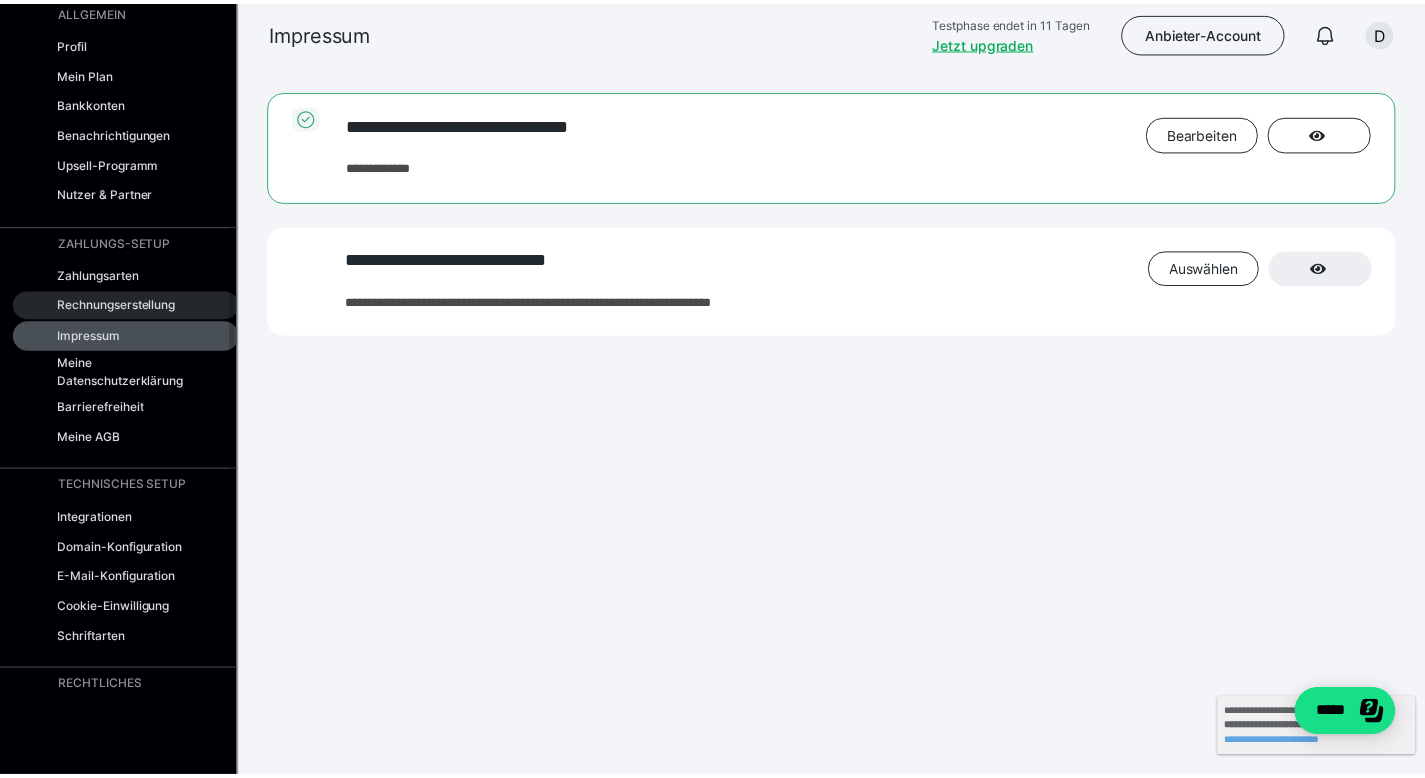 scroll, scrollTop: 55, scrollLeft: 0, axis: vertical 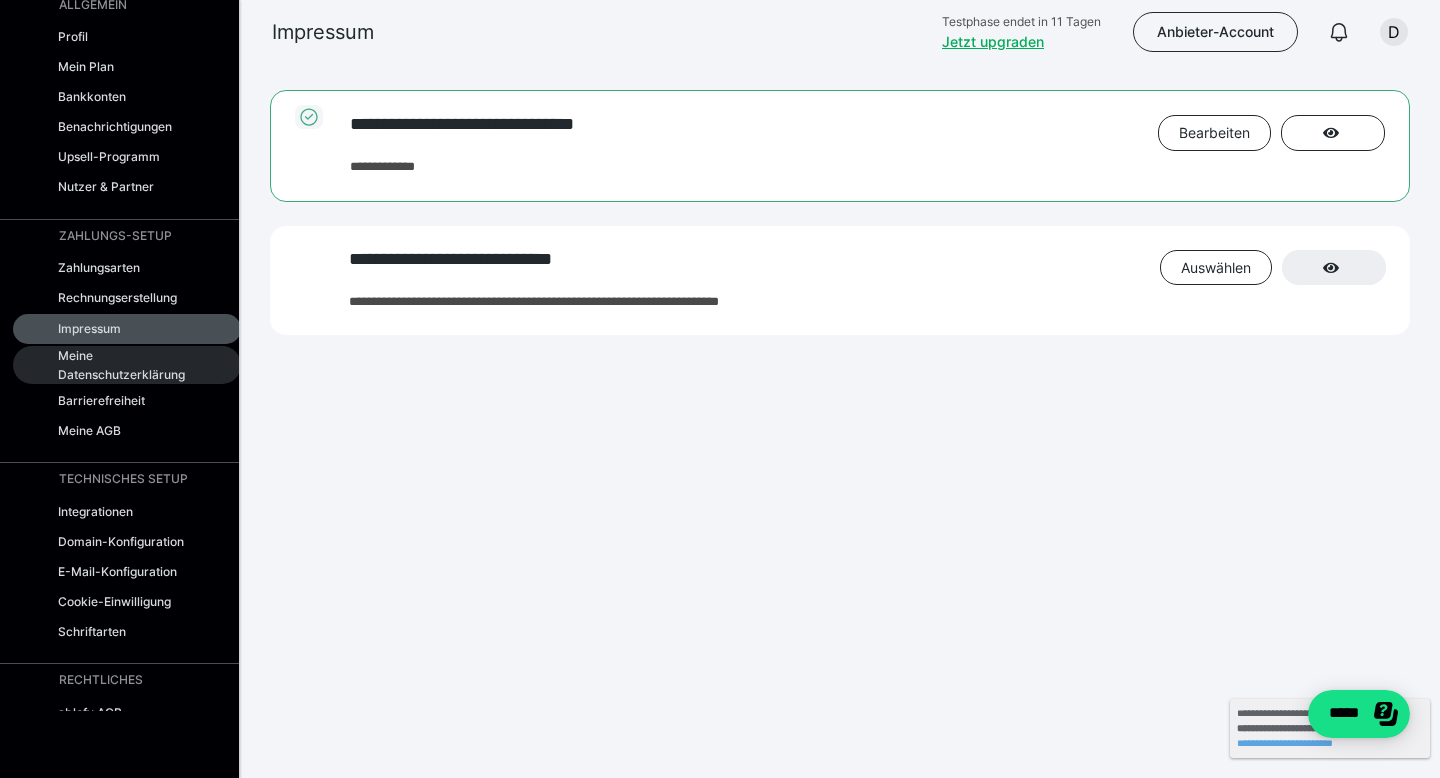 click on "Meine Datenschutzerklärung" at bounding box center (125, 365) 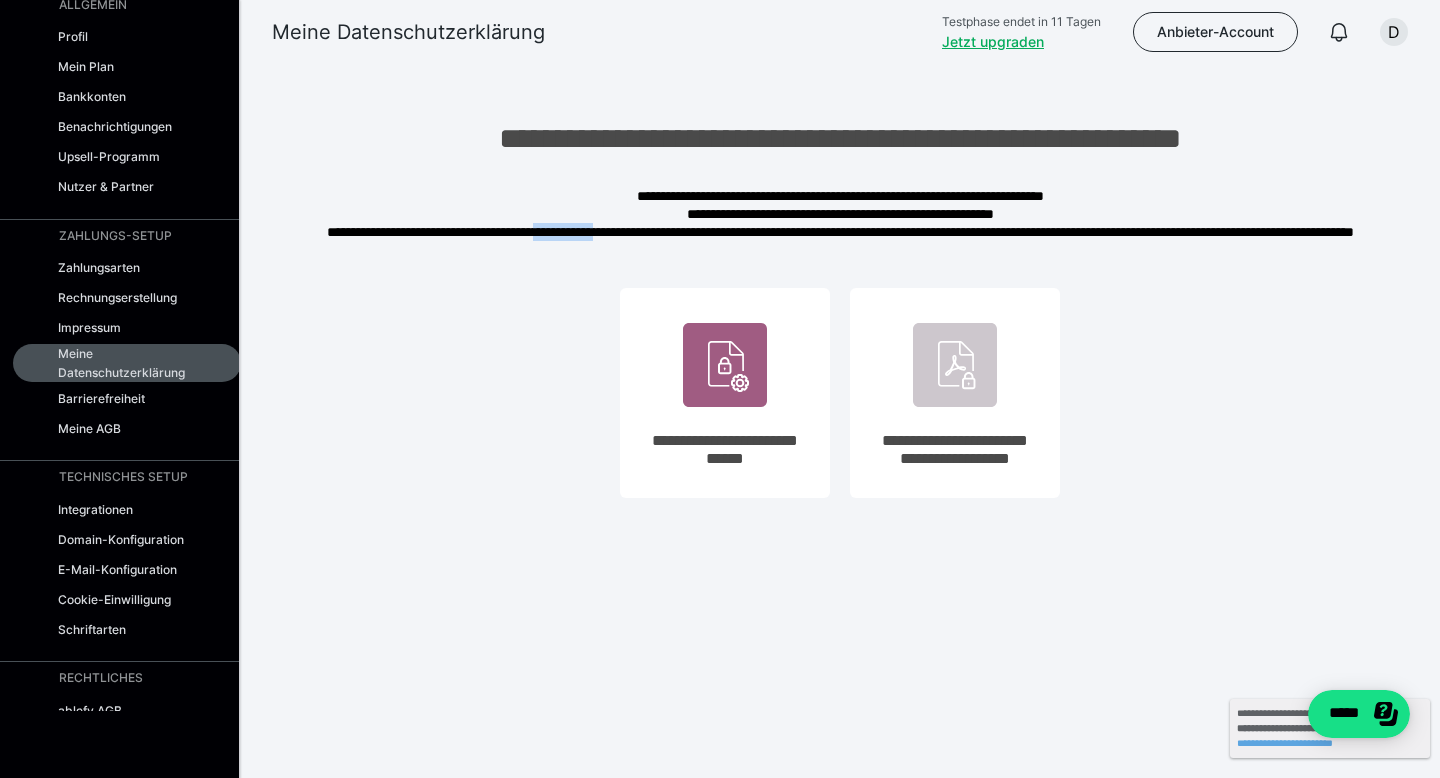 drag, startPoint x: 569, startPoint y: 234, endPoint x: 644, endPoint y: 232, distance: 75.026665 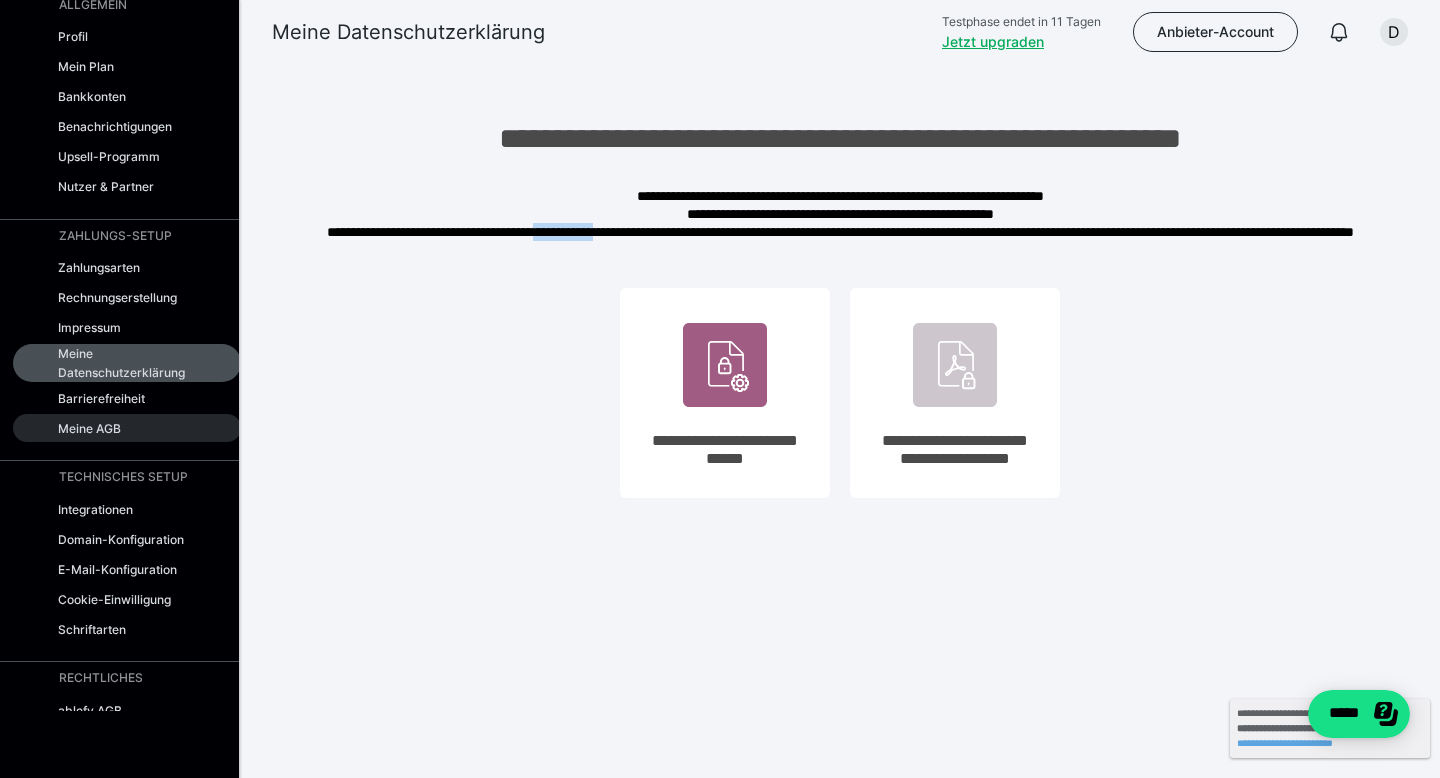 click on "Meine AGB" at bounding box center (127, 428) 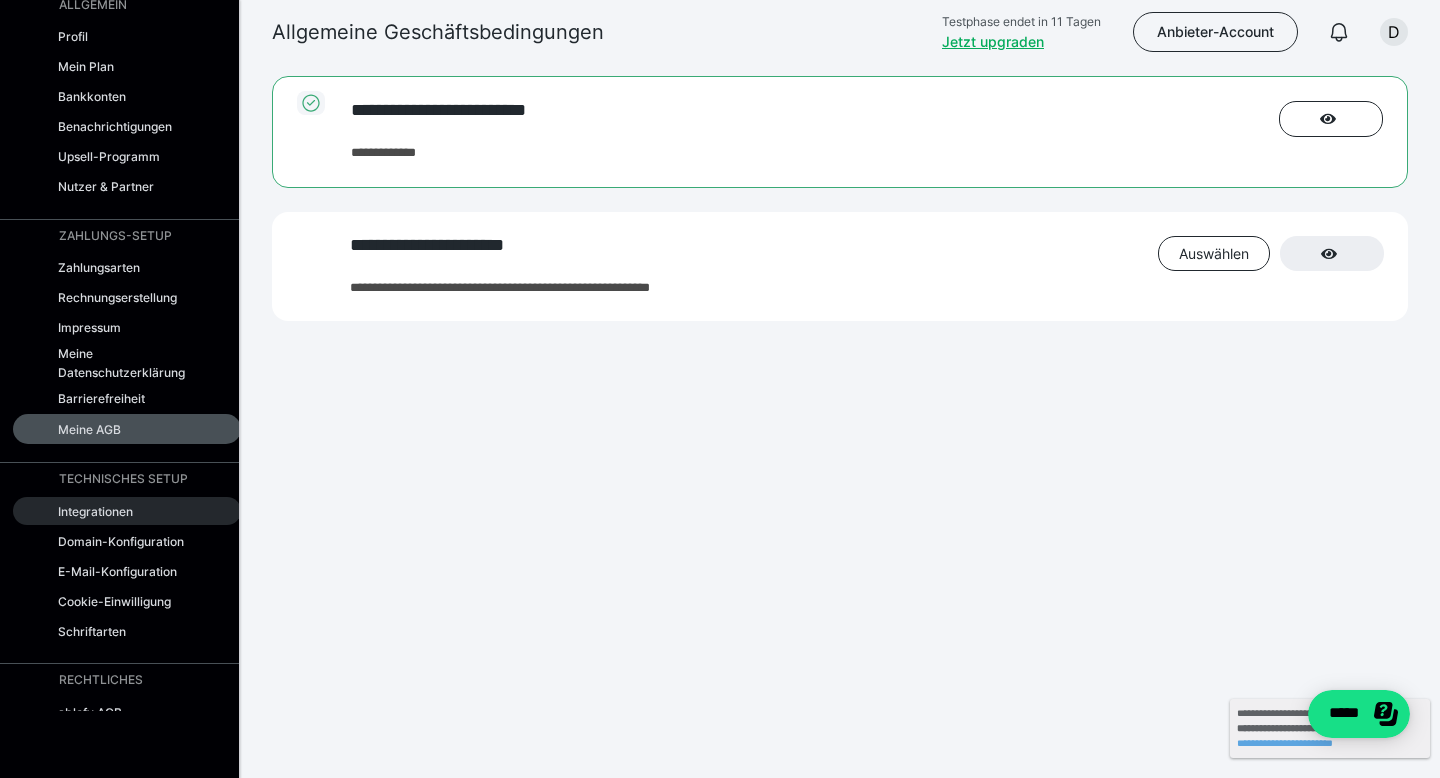 click on "Integrationen" at bounding box center [95, 511] 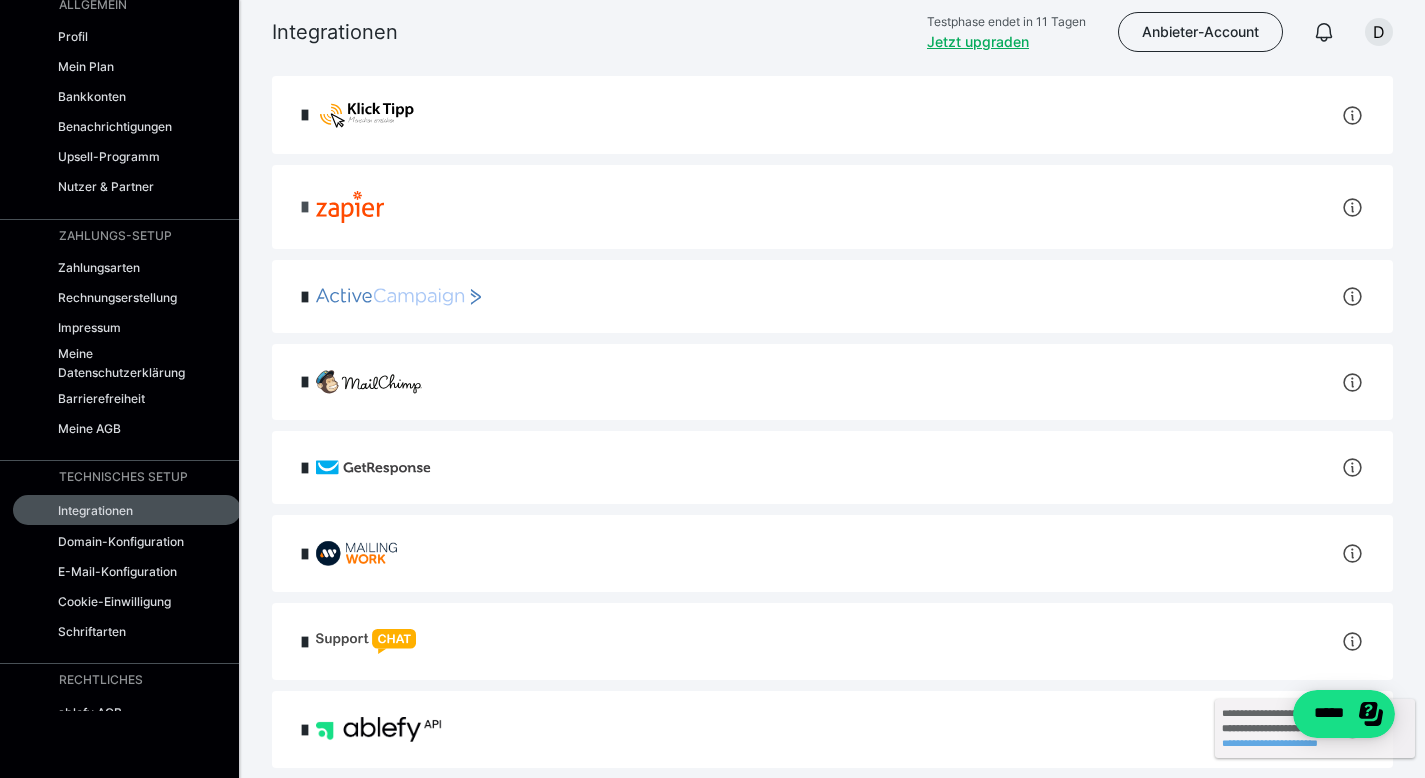 click at bounding box center (305, 207) 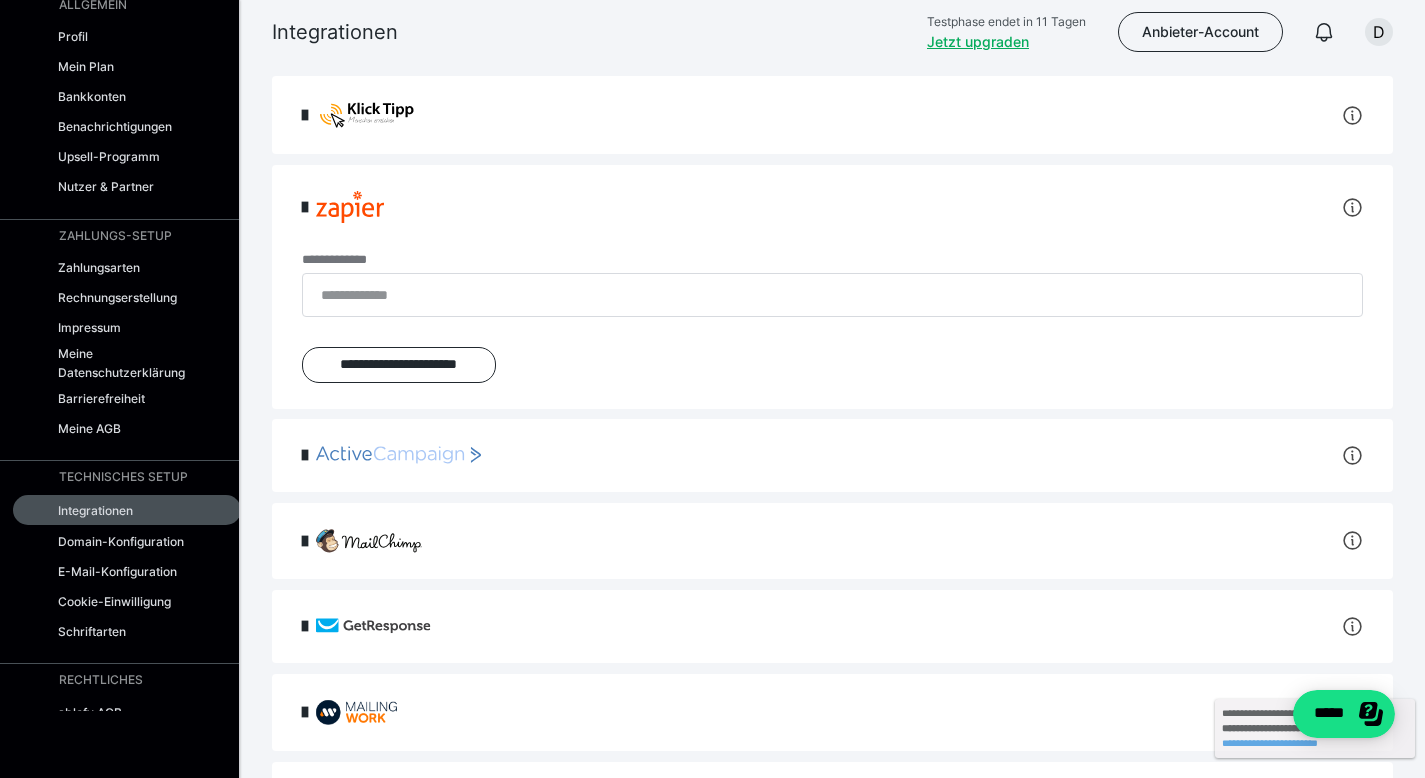 click at bounding box center [305, 207] 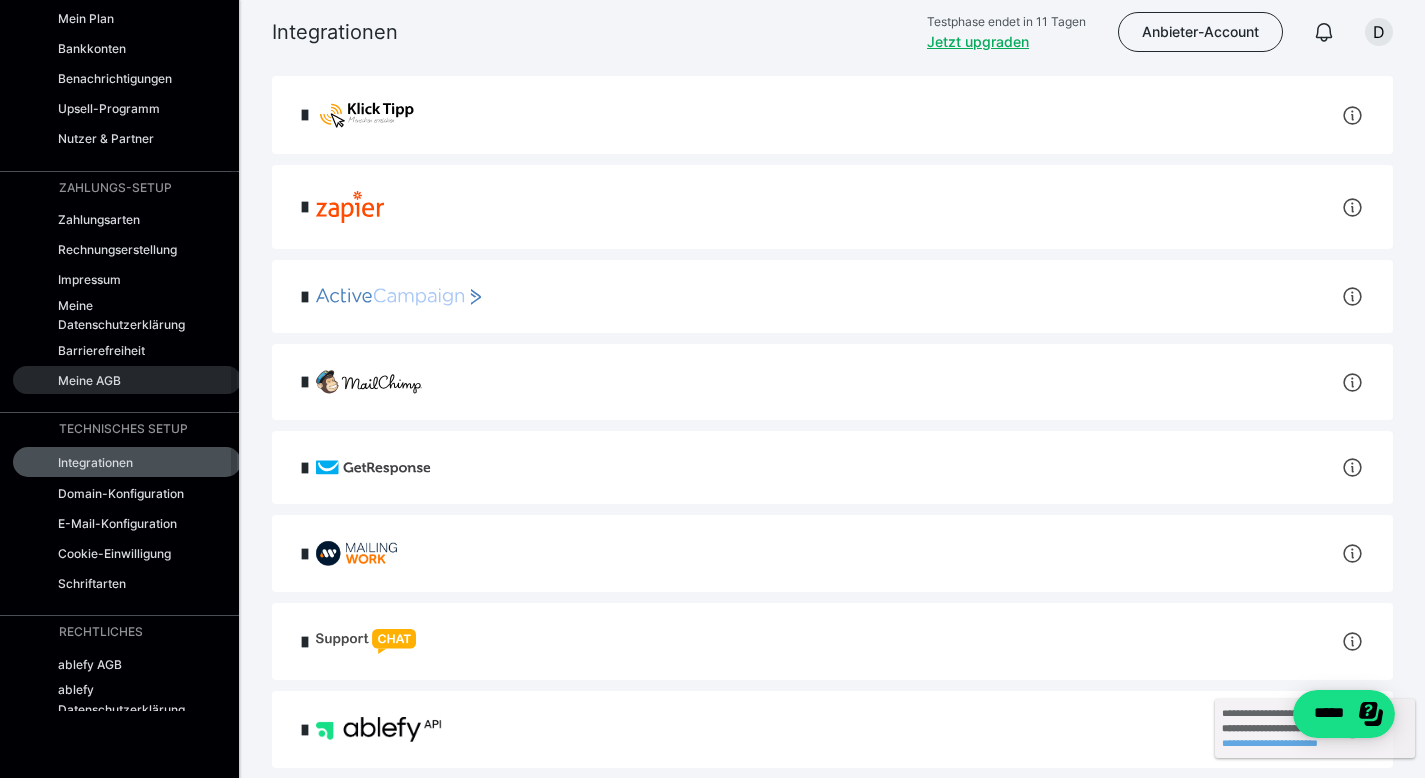 scroll, scrollTop: 0, scrollLeft: 0, axis: both 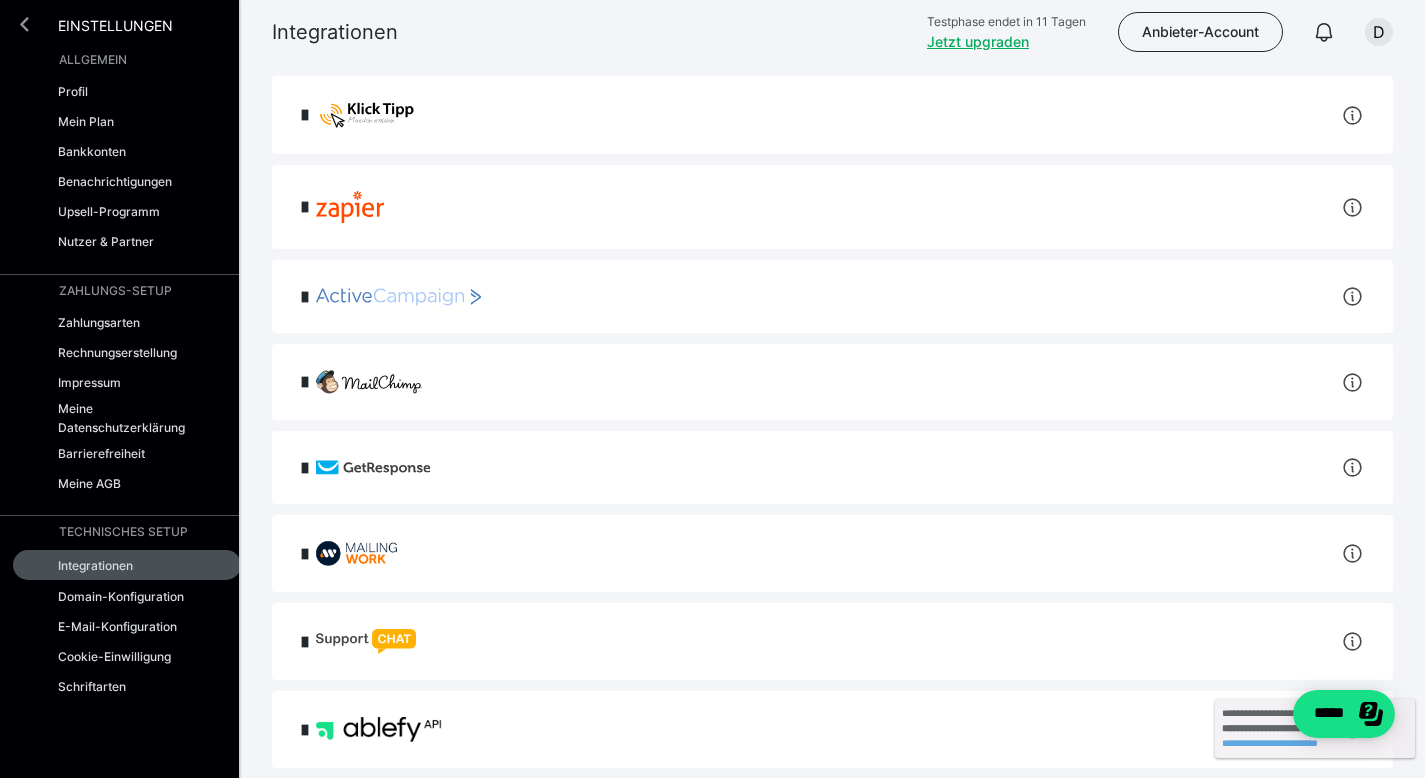 click at bounding box center [24, 24] 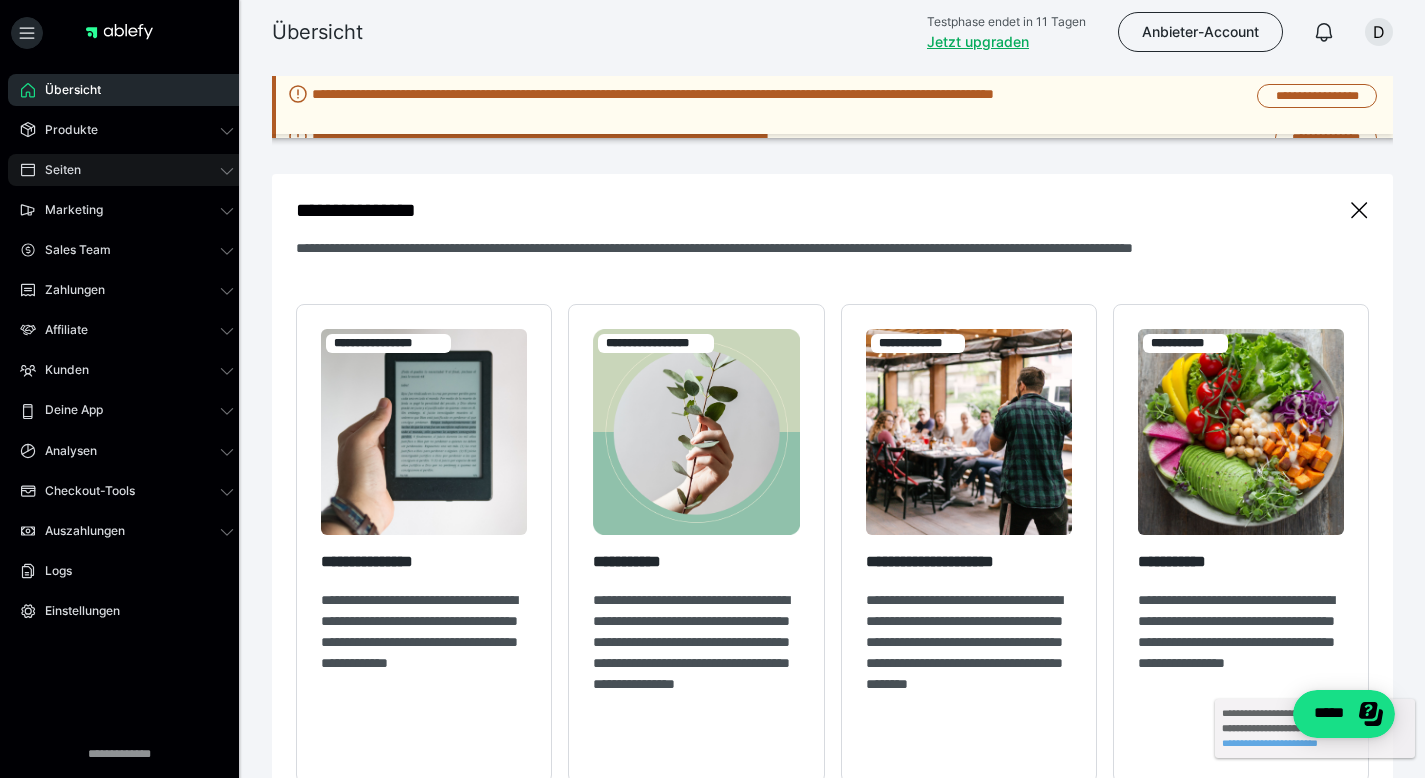 click on "Seiten" at bounding box center (56, 170) 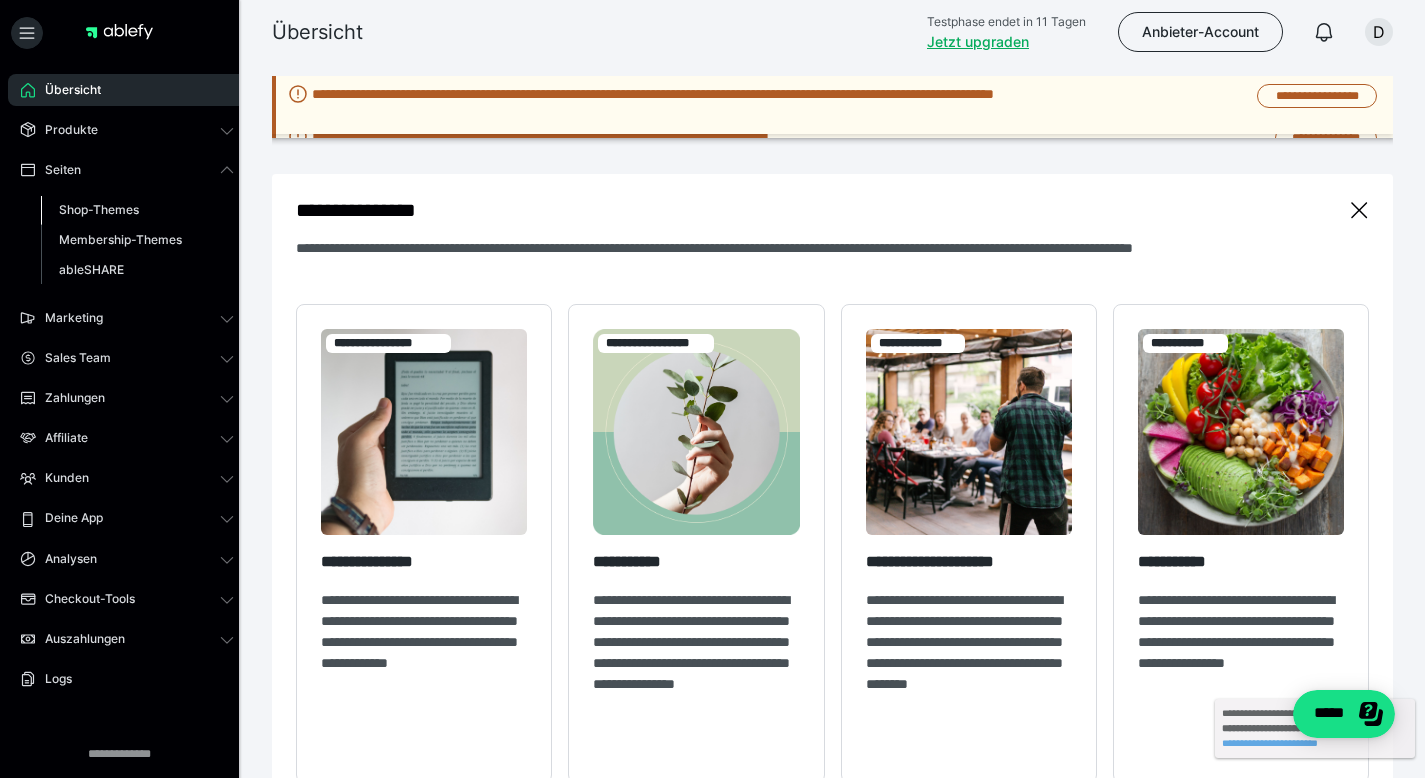 click on "Shop-Themes" at bounding box center [99, 209] 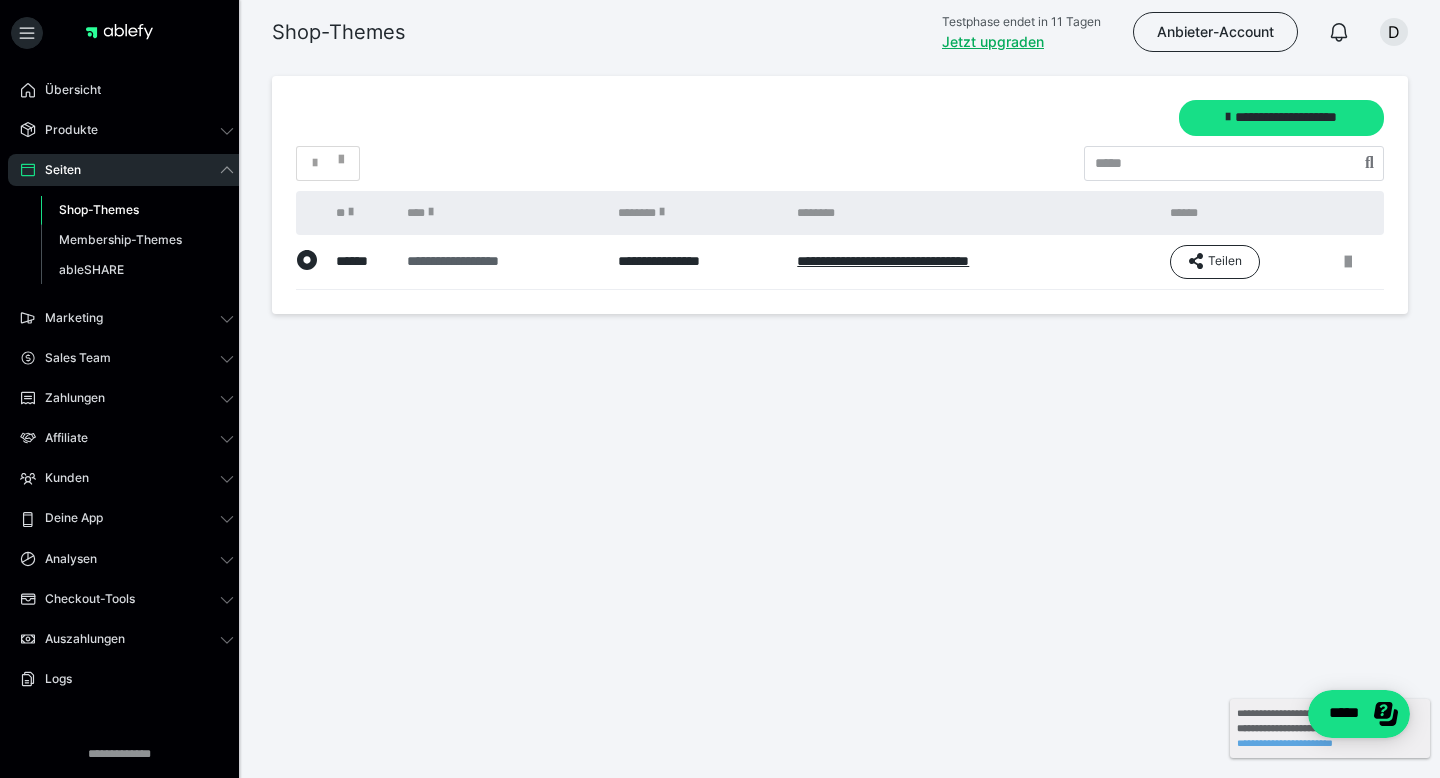 click on "**********" at bounding box center (500, 261) 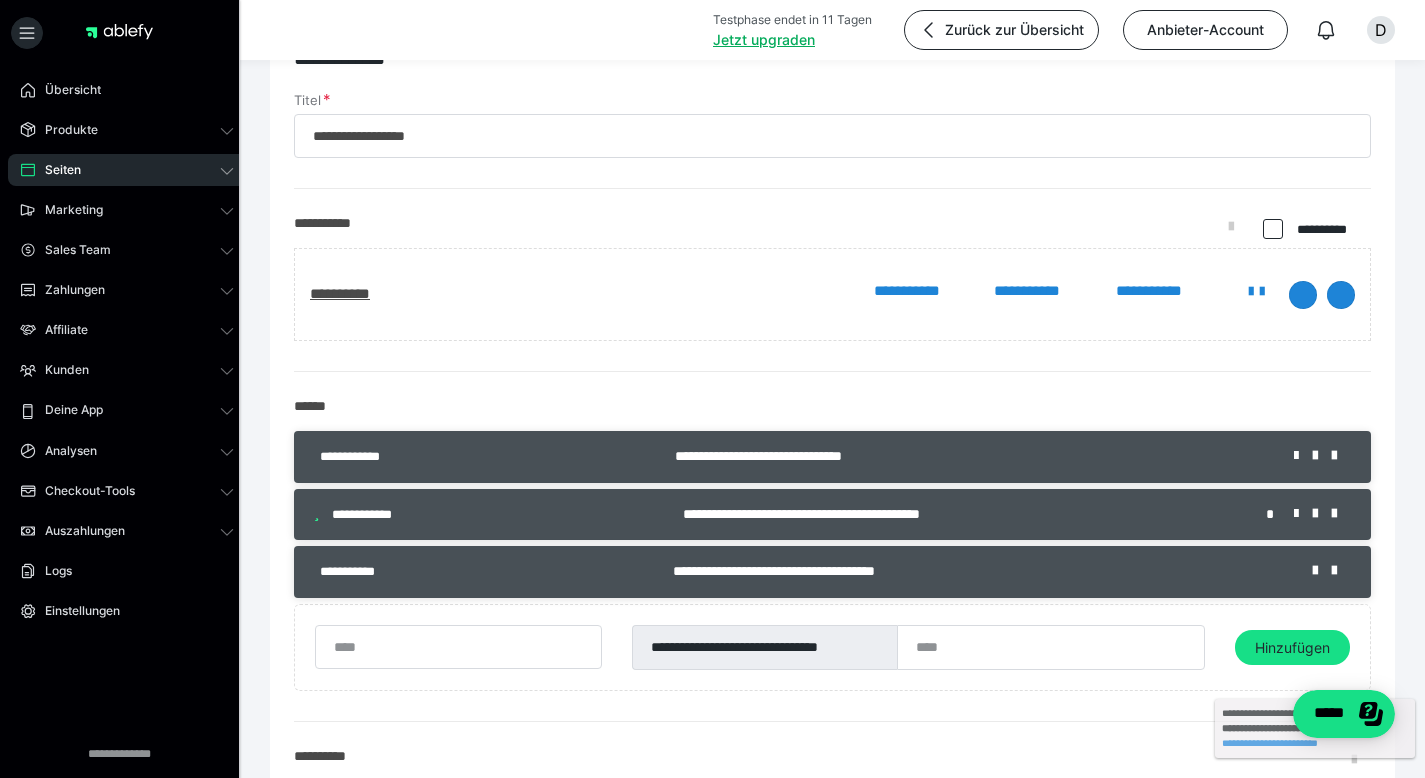 scroll, scrollTop: 58, scrollLeft: 0, axis: vertical 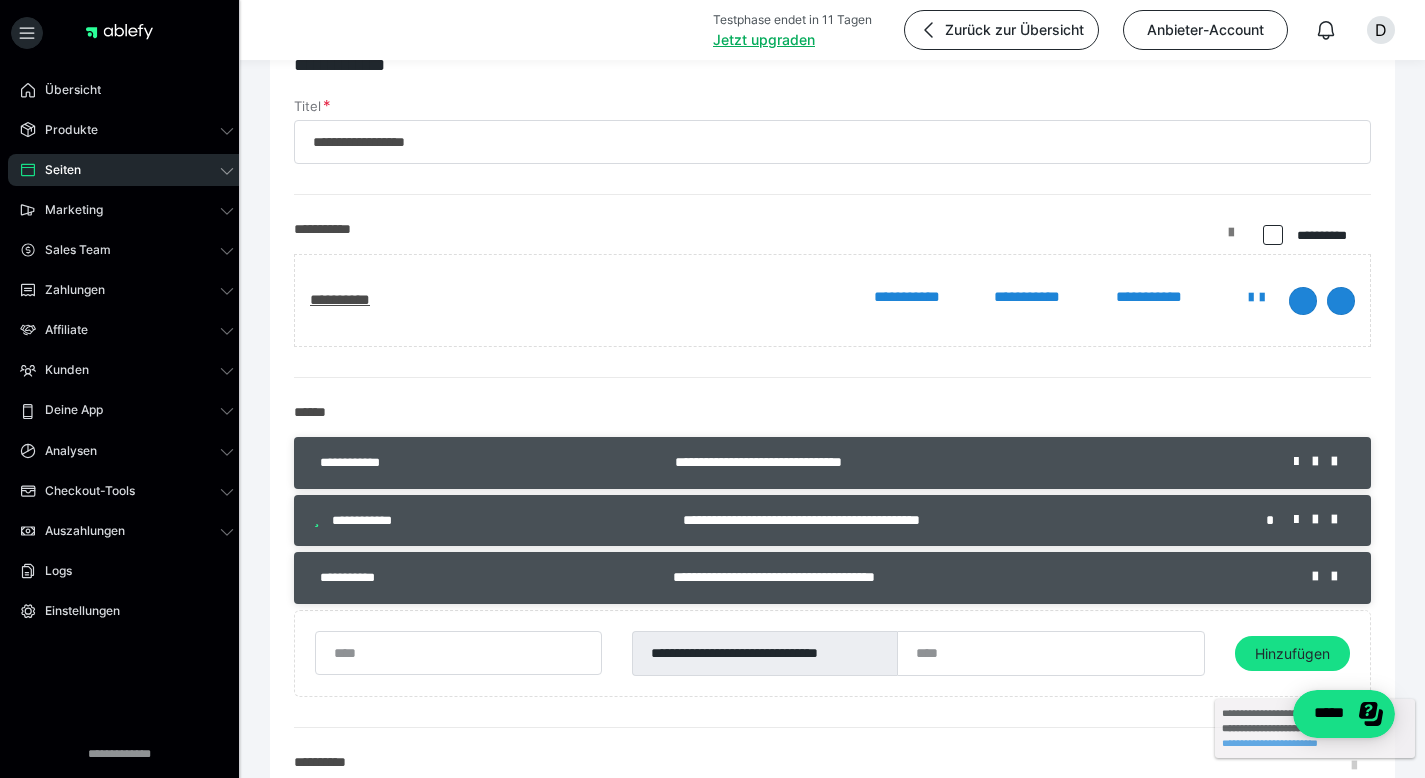 click at bounding box center (1231, 240) 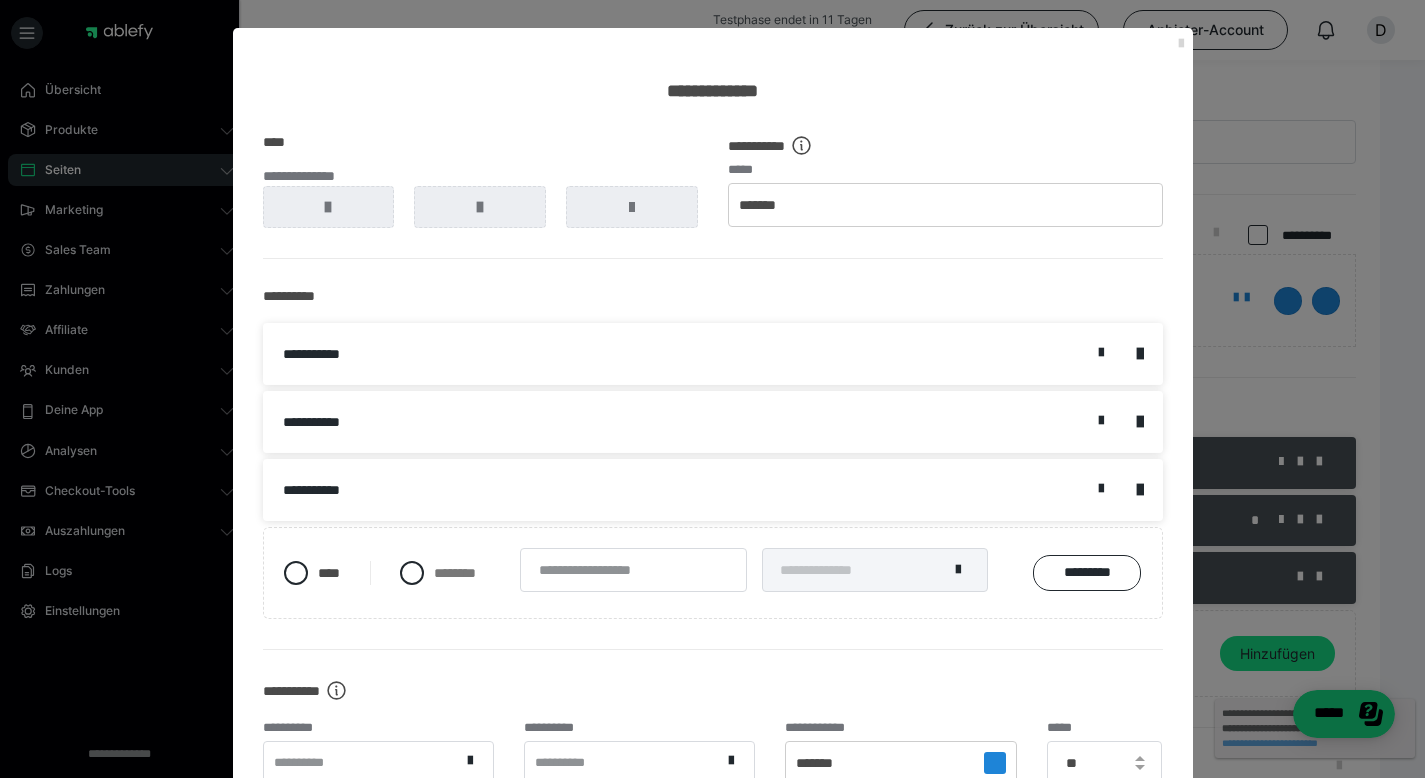 click at bounding box center [1181, 44] 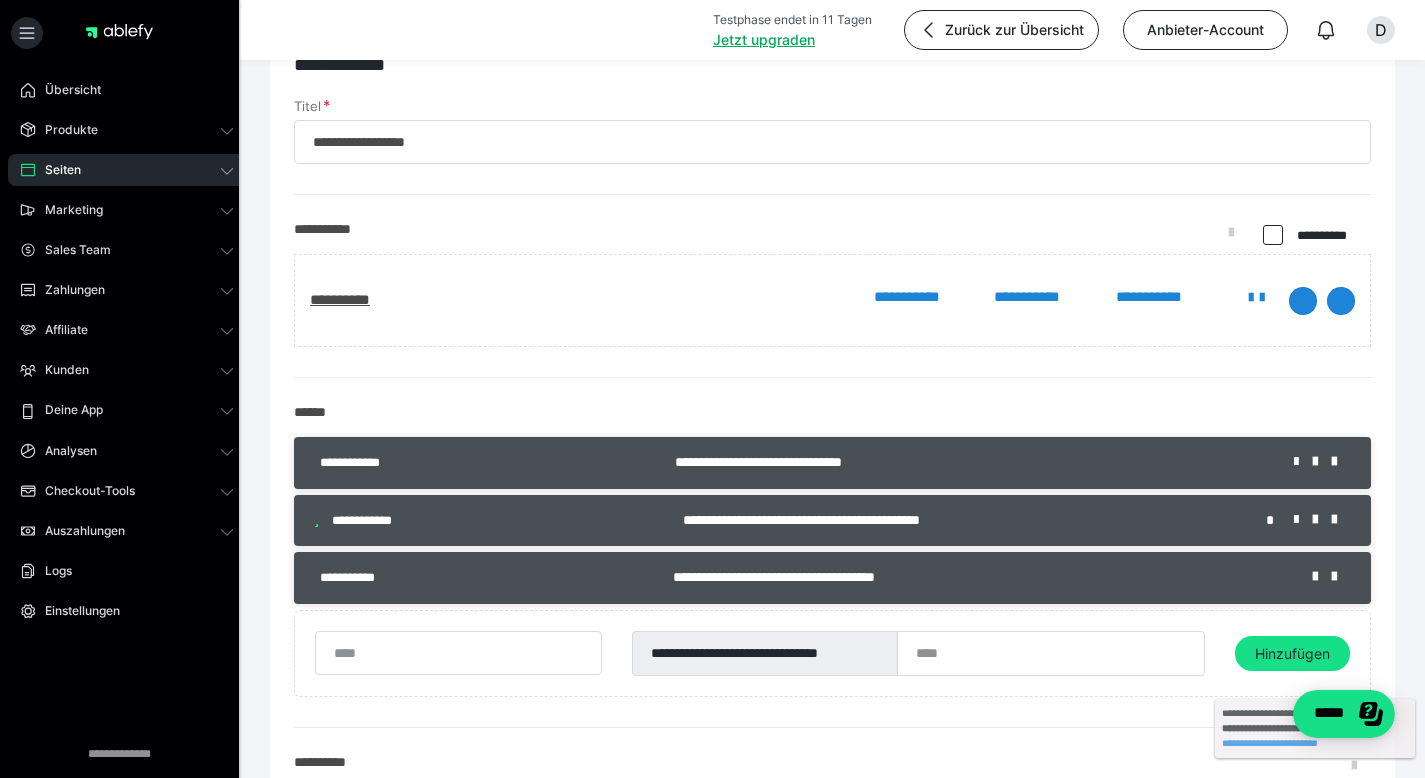 click on "Seiten" at bounding box center (127, 170) 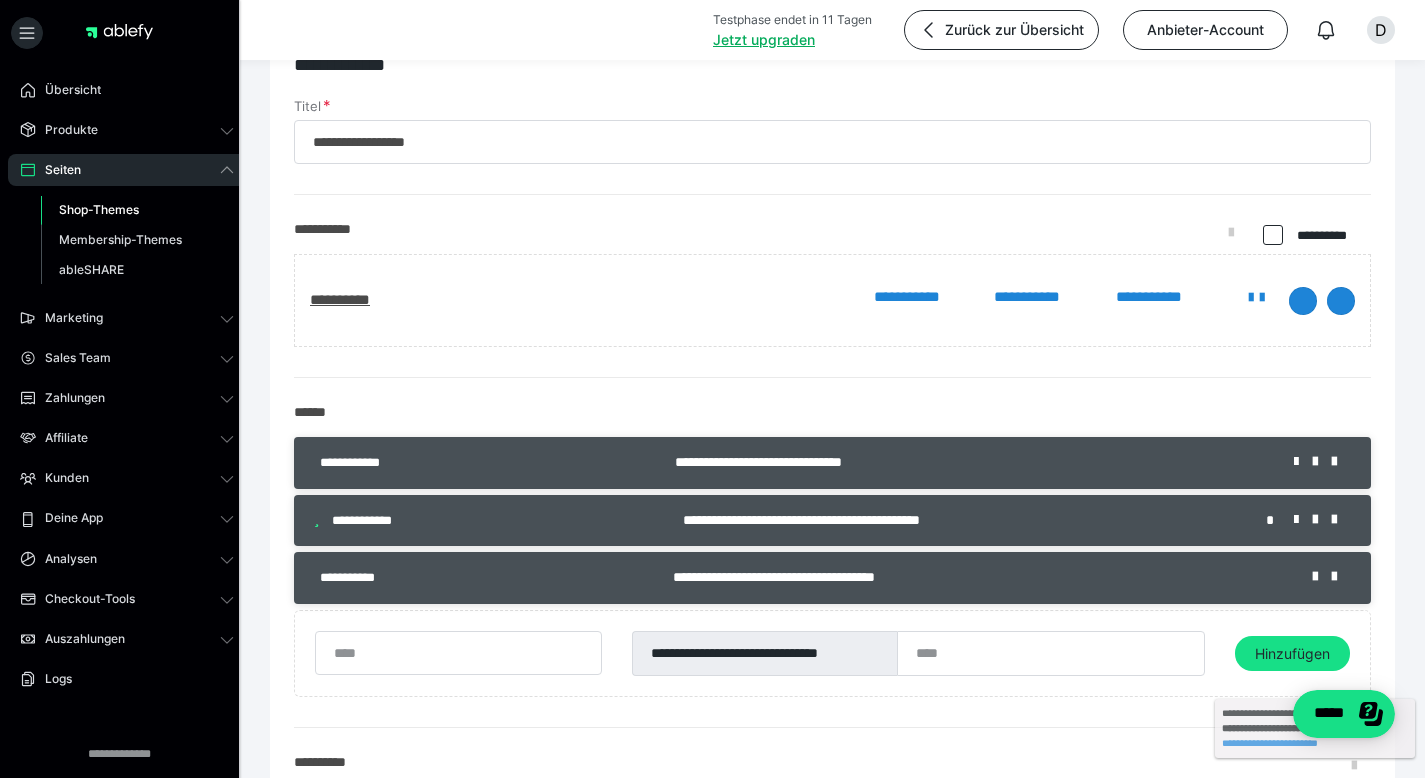 click on "Shop-Themes" at bounding box center [99, 209] 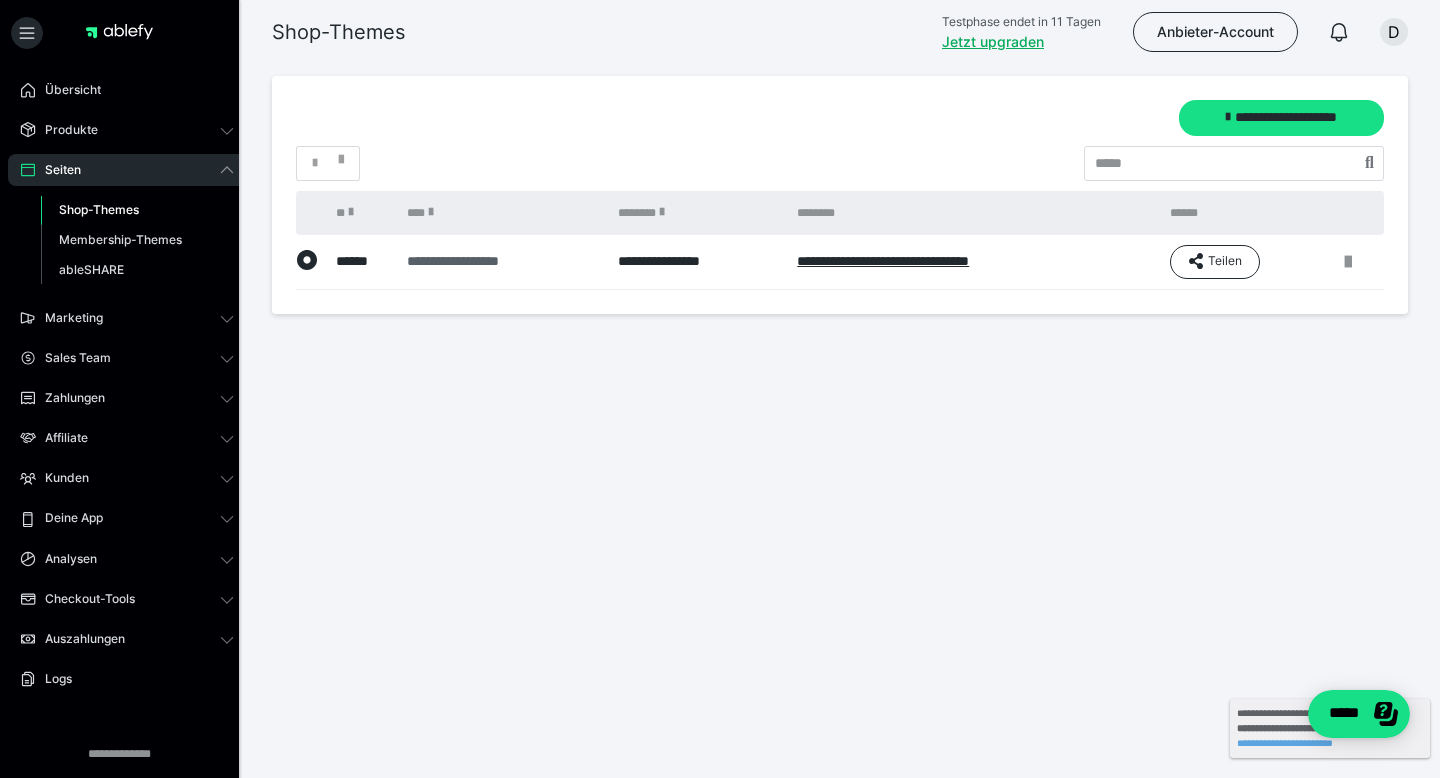 click on "**********" at bounding box center (500, 261) 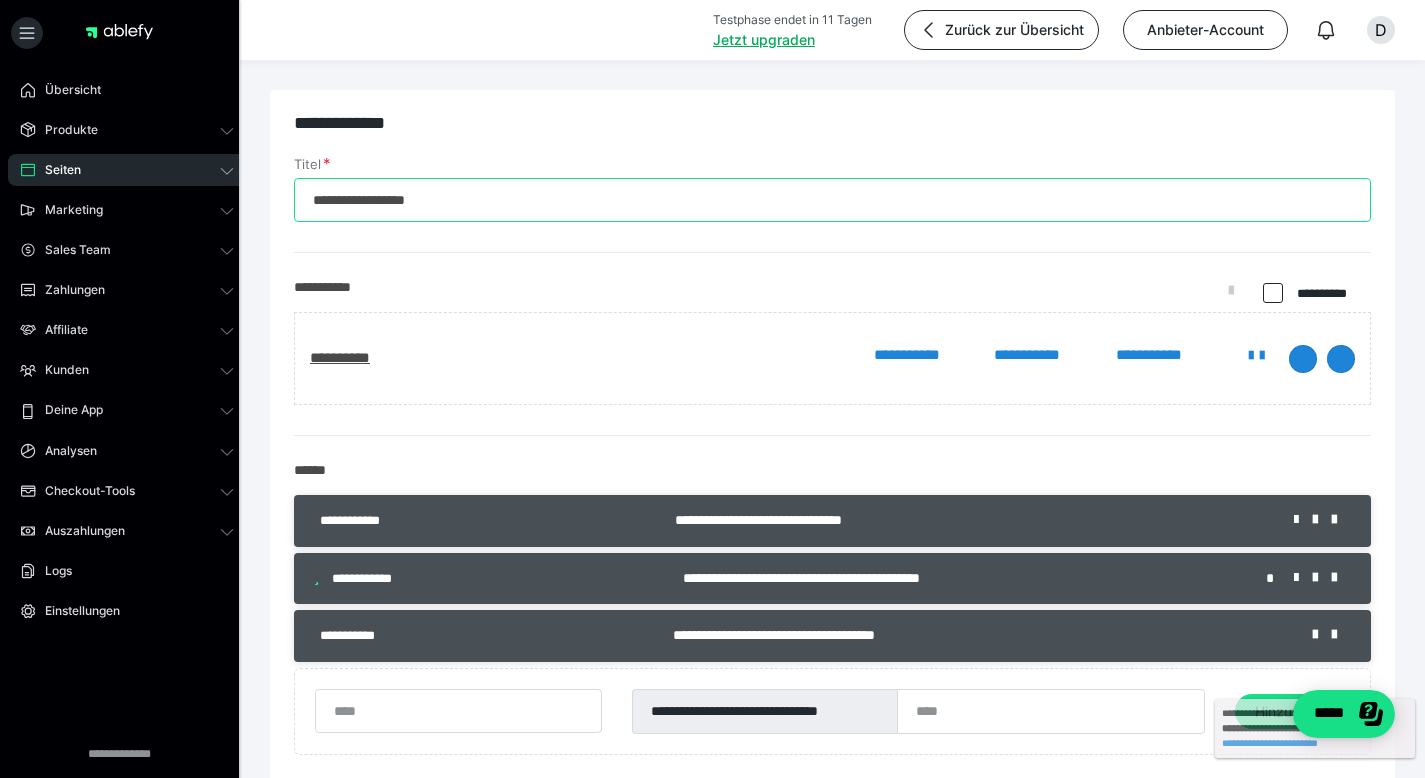drag, startPoint x: 484, startPoint y: 201, endPoint x: 287, endPoint y: 200, distance: 197.00253 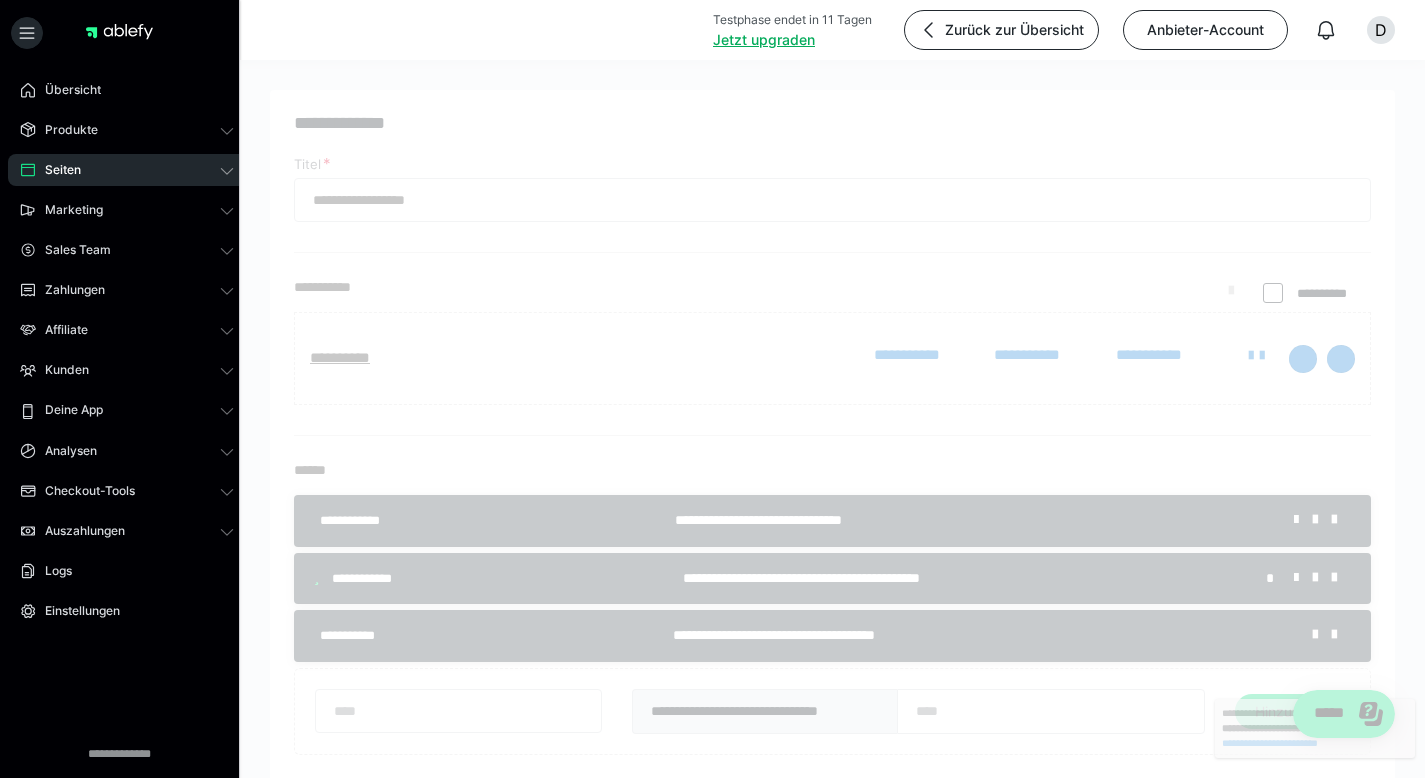 click on "**********" at bounding box center (832, 1143) 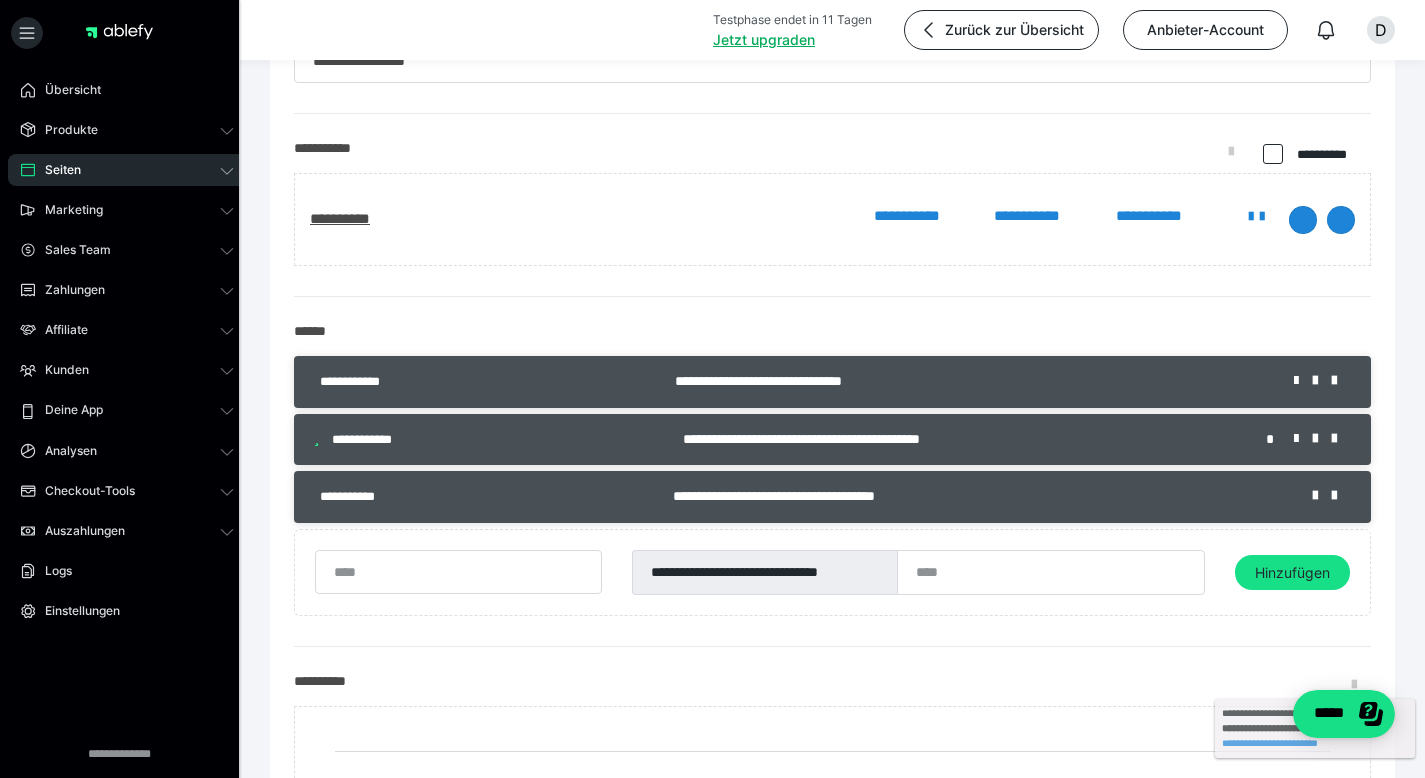 scroll, scrollTop: 133, scrollLeft: 0, axis: vertical 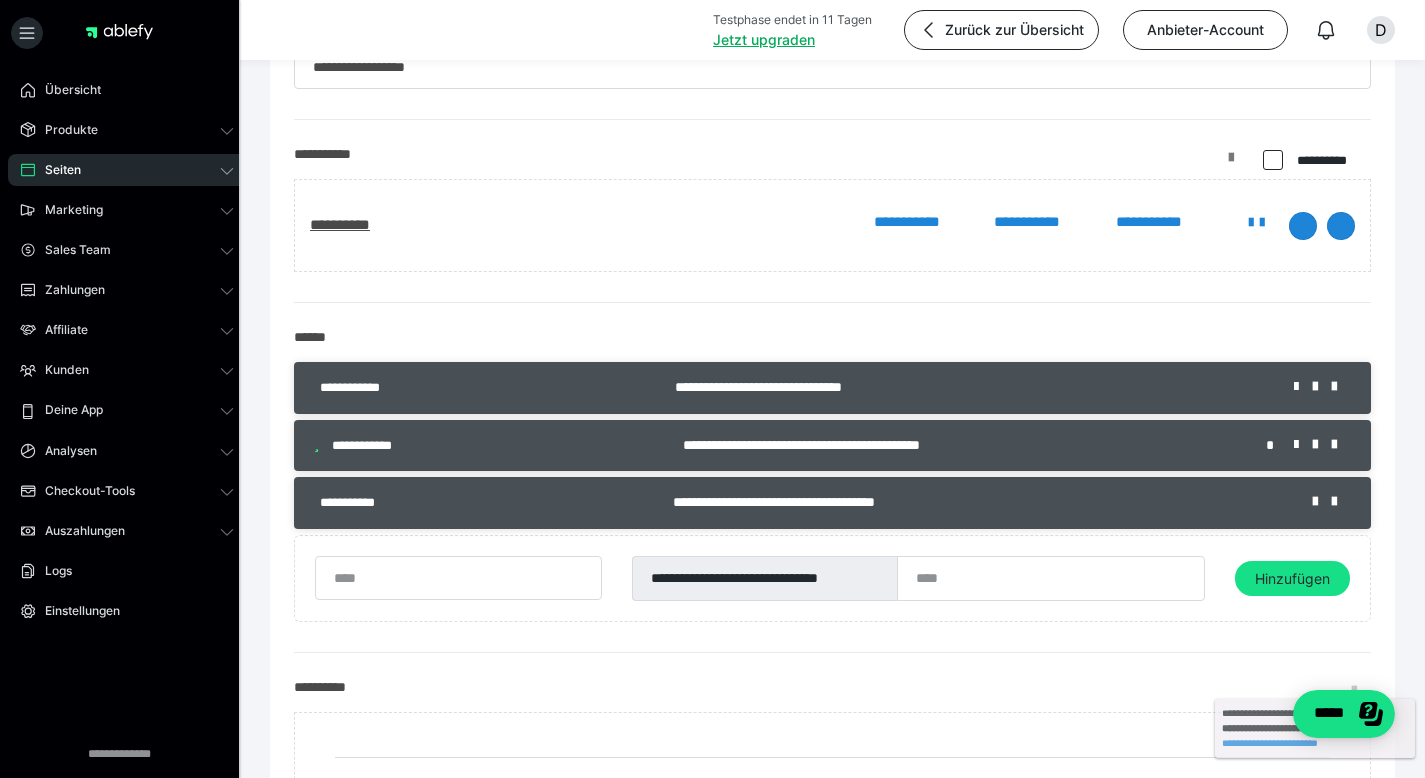 click at bounding box center [1231, 165] 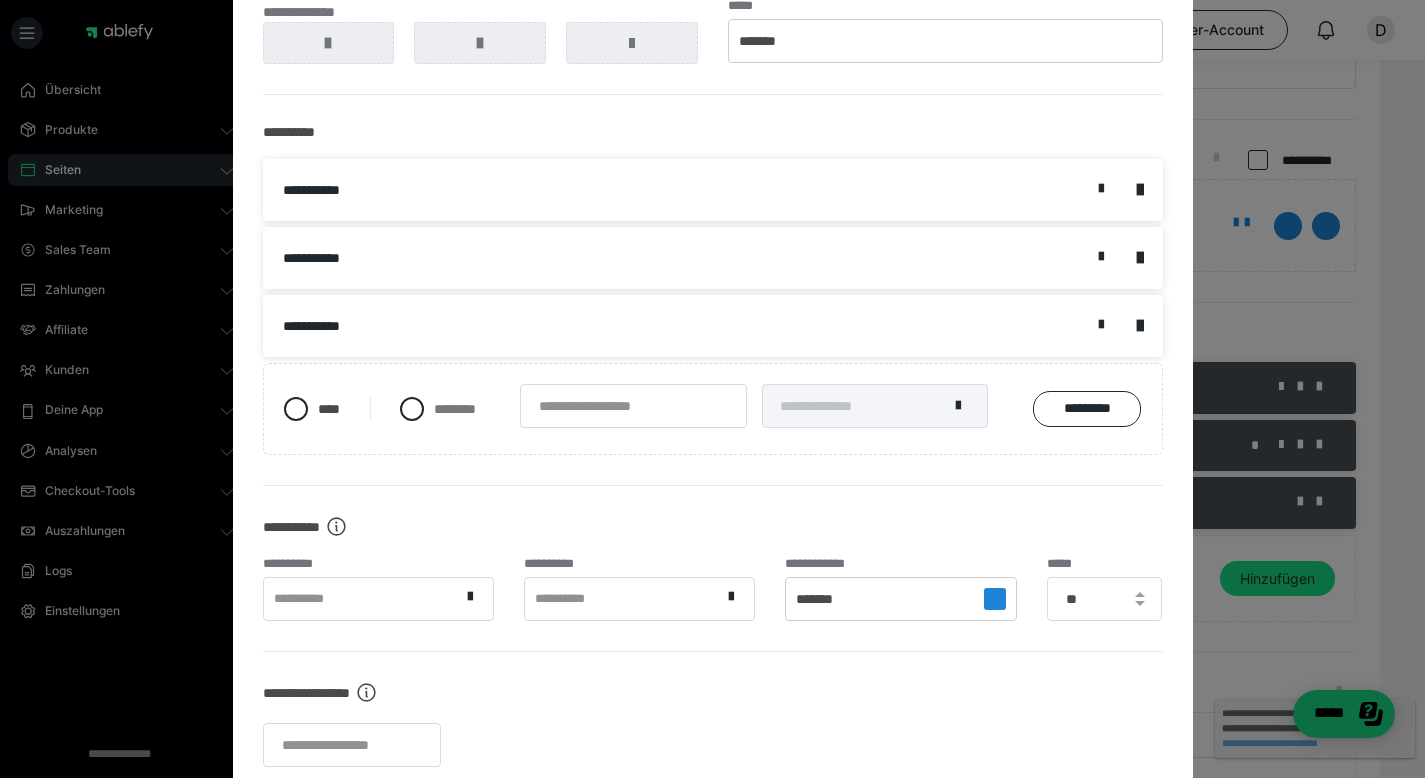 scroll, scrollTop: 0, scrollLeft: 0, axis: both 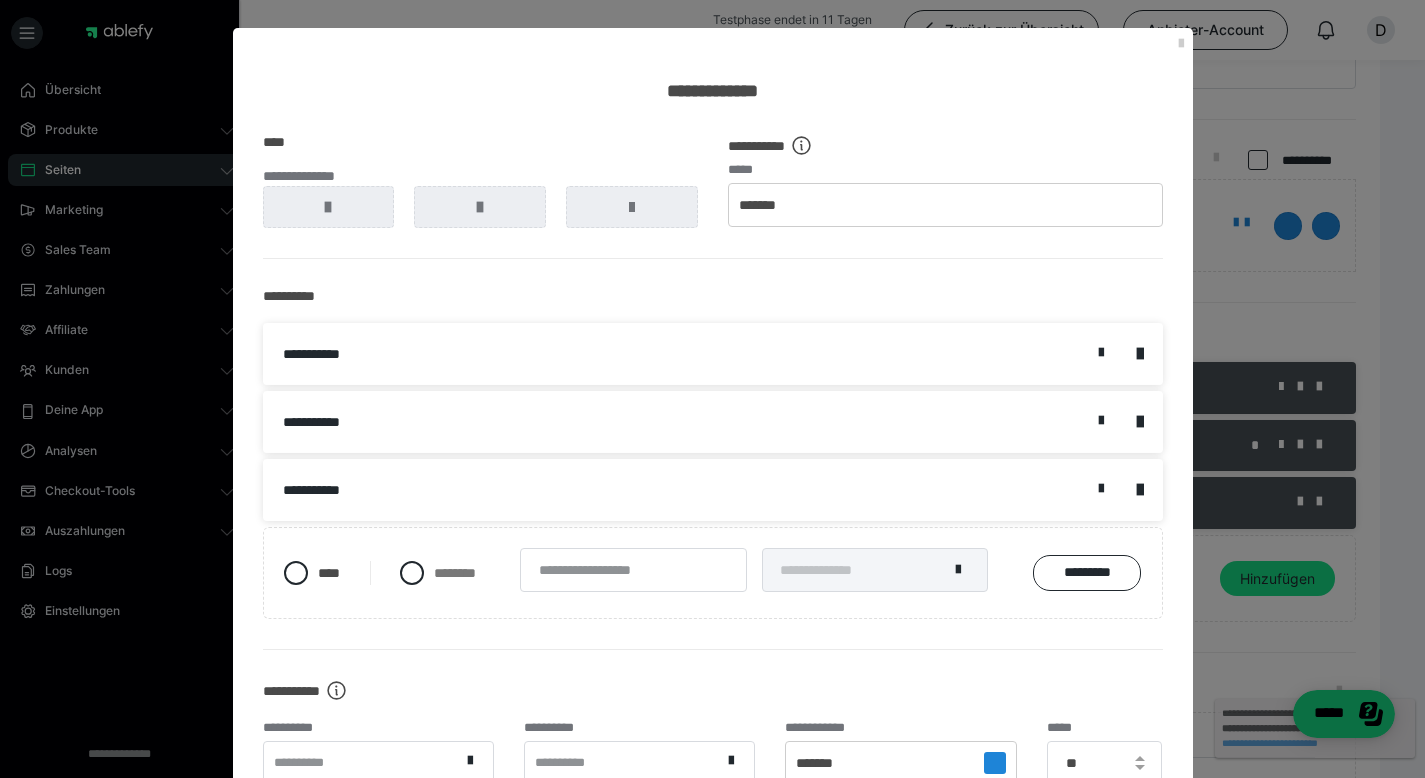 click on "**********" at bounding box center (713, 66) 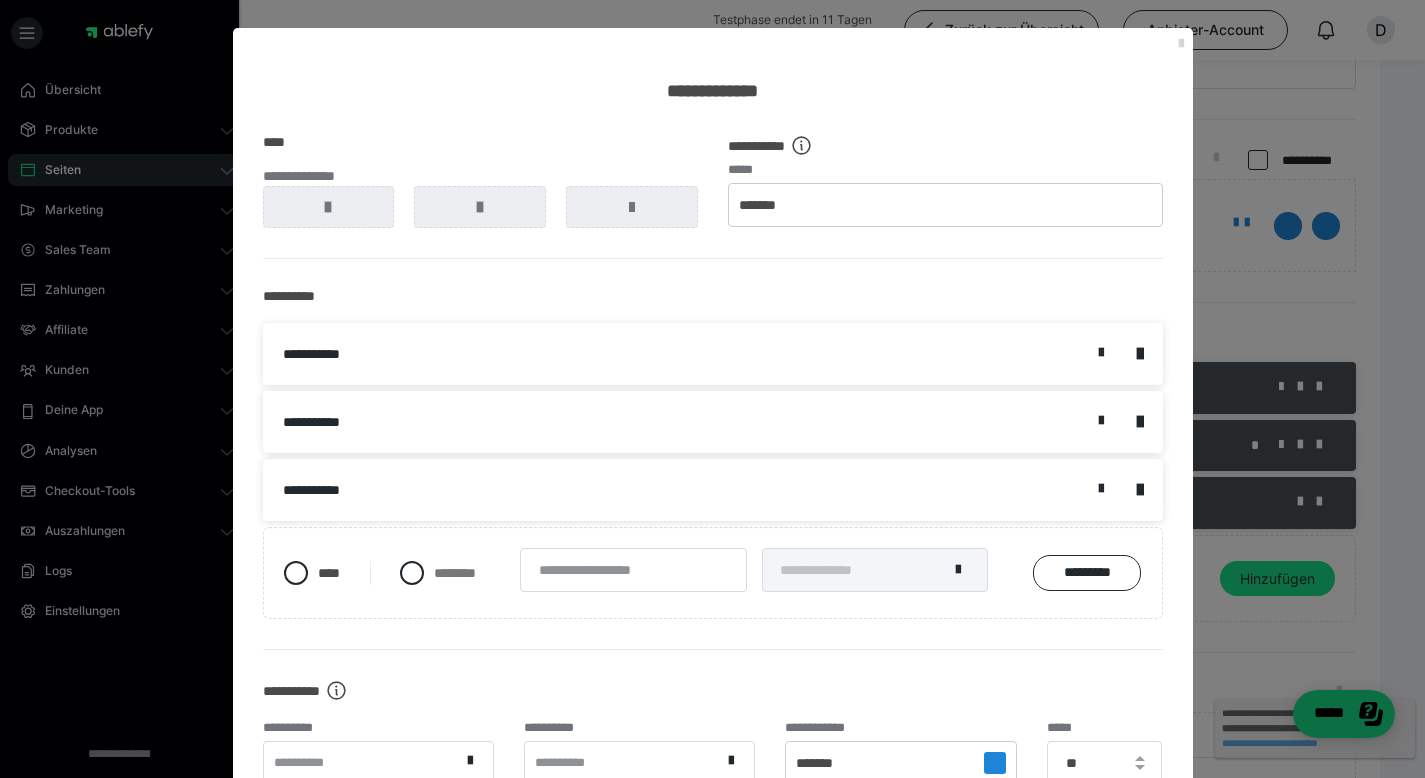 click at bounding box center [1181, 44] 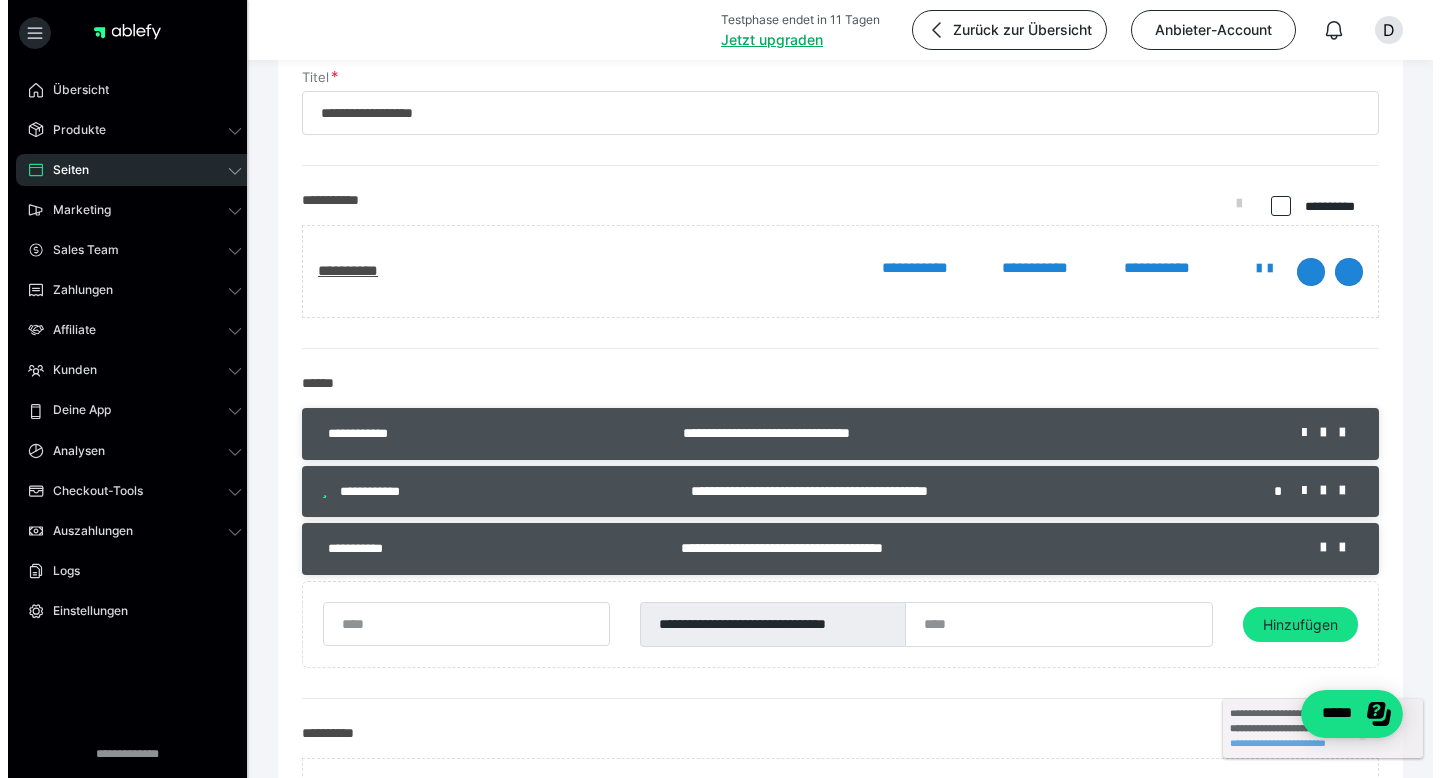scroll, scrollTop: 102, scrollLeft: 0, axis: vertical 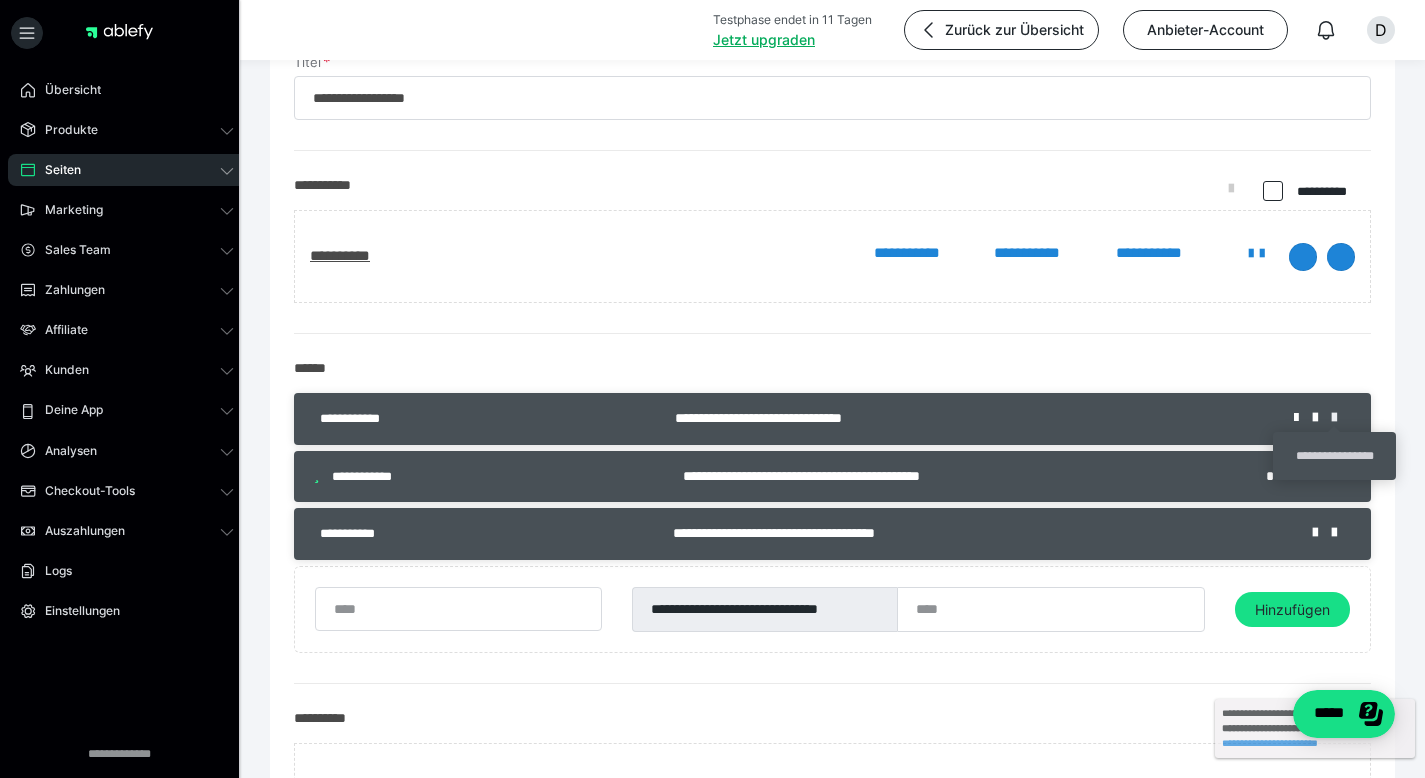 click at bounding box center (1341, 418) 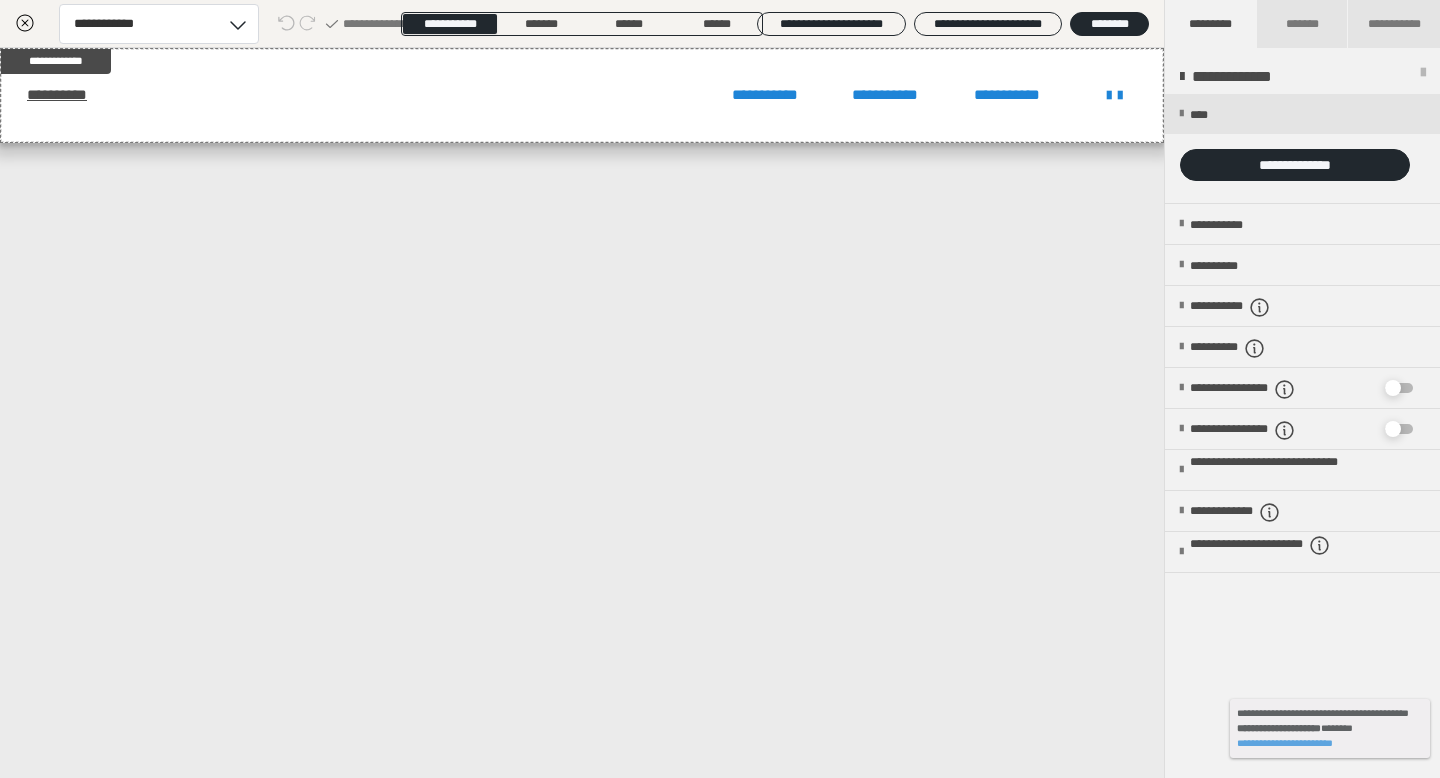 click on "**********" at bounding box center [582, 413] 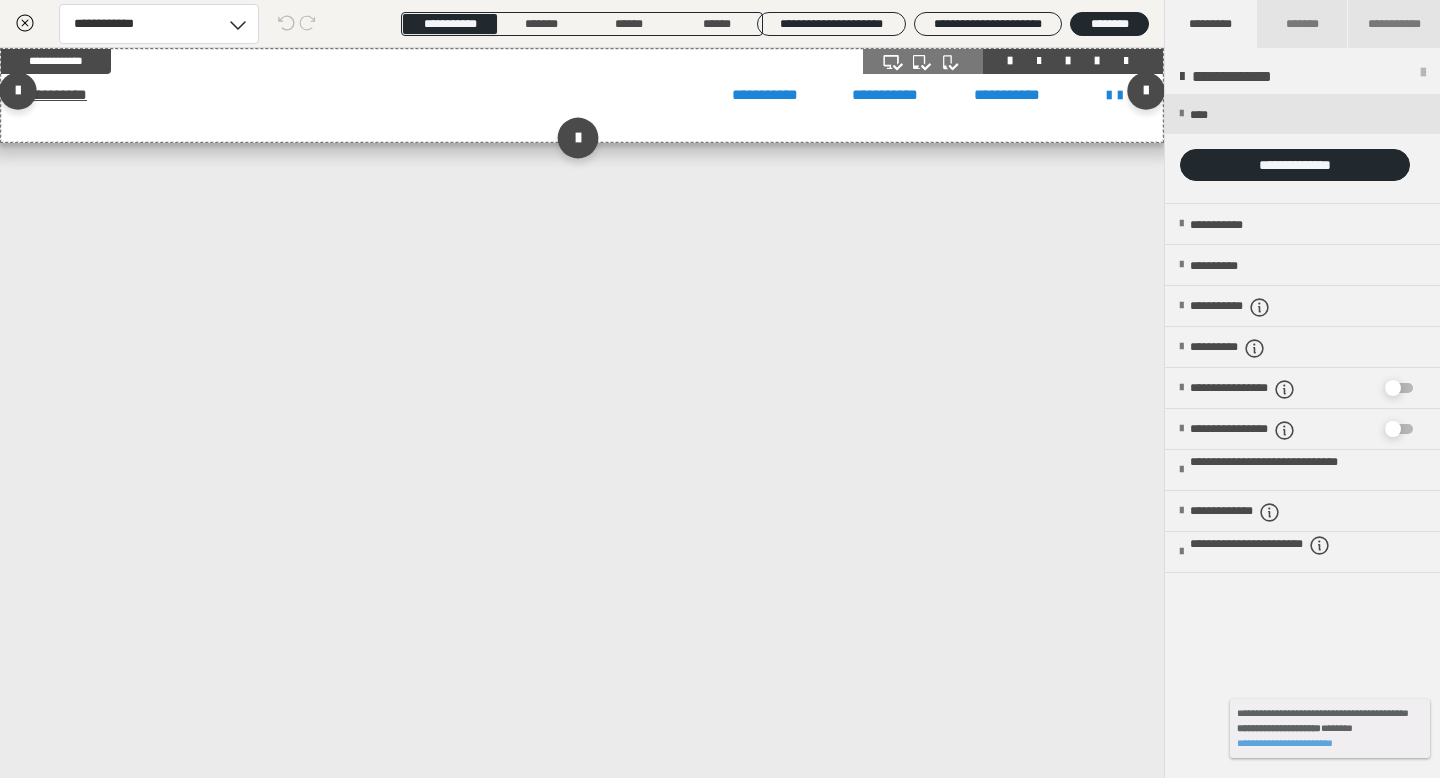 click at bounding box center [577, 137] 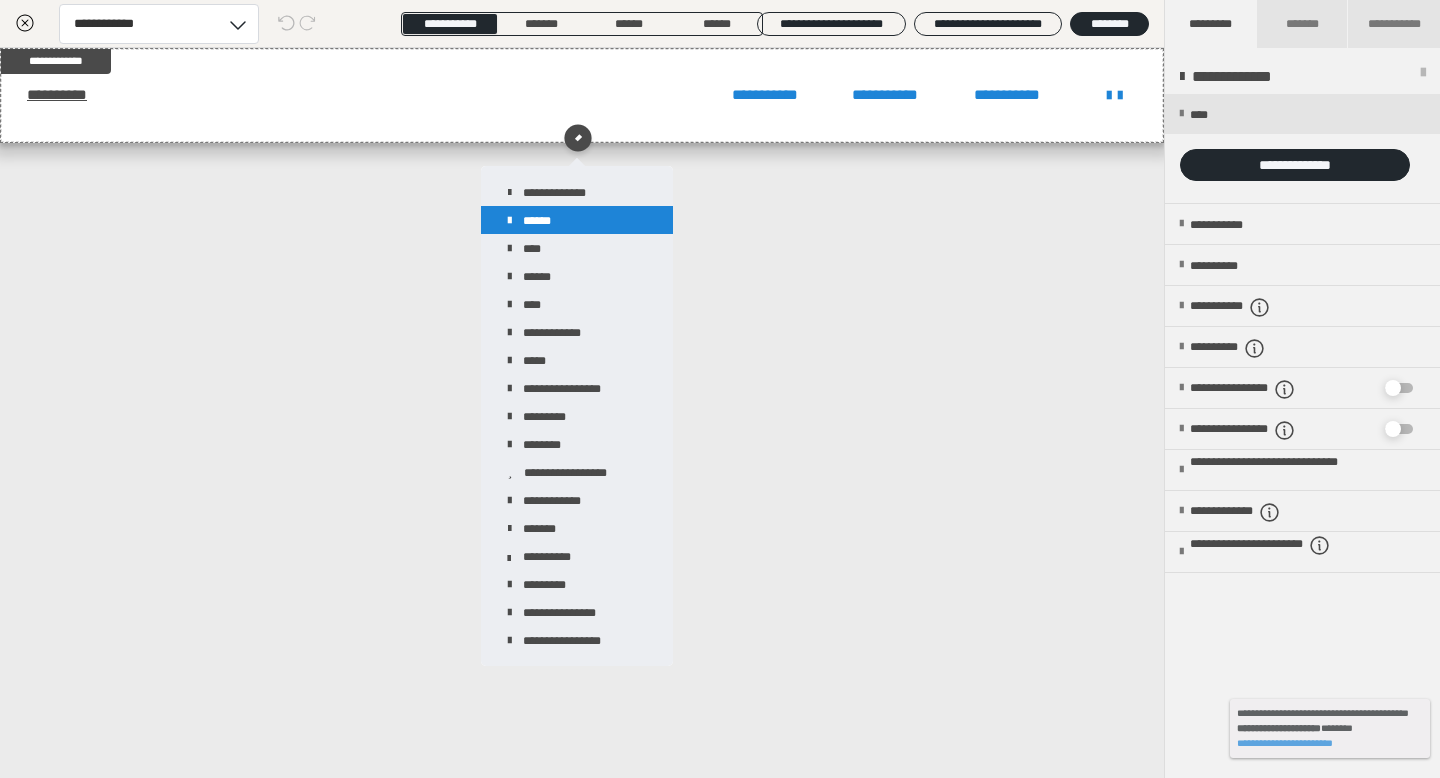 click on "******" at bounding box center [577, 220] 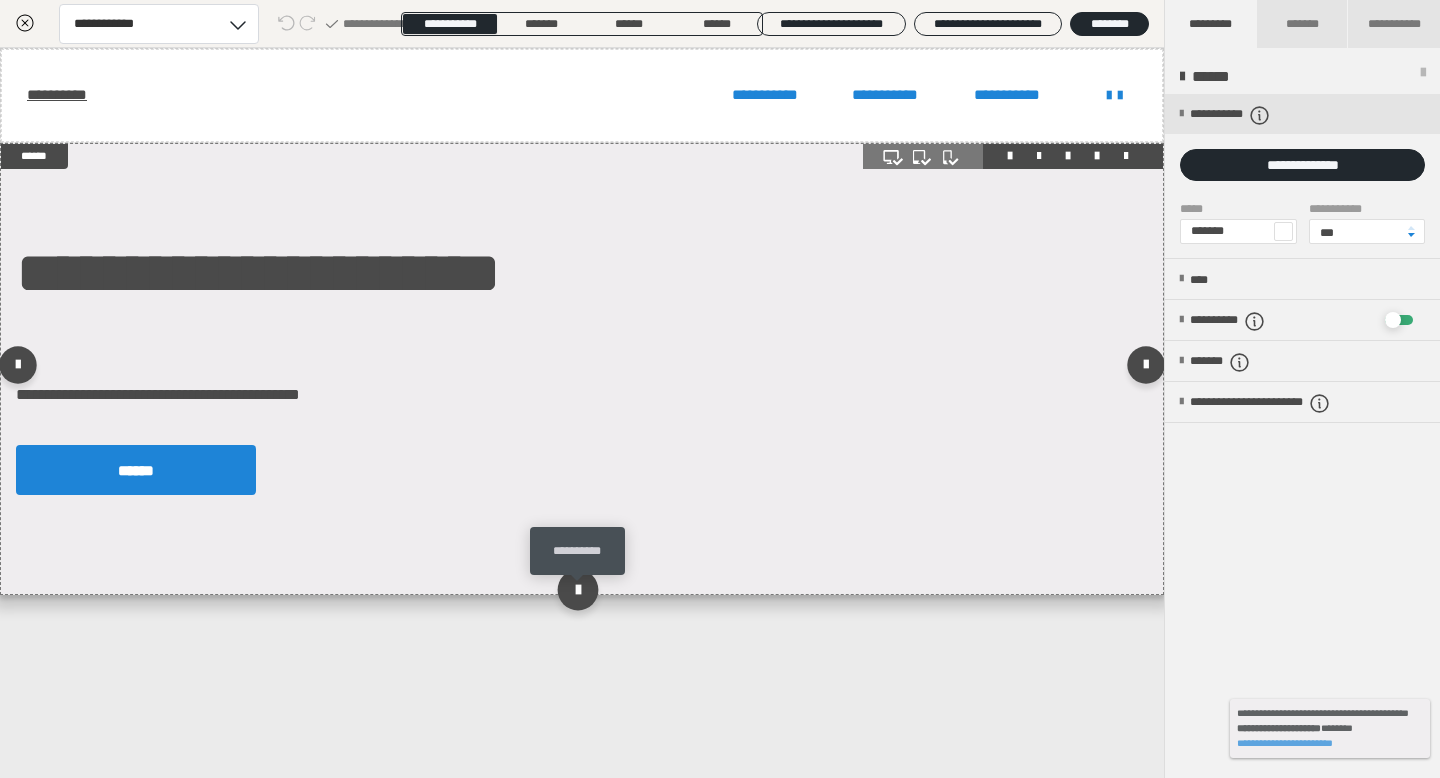 click on "**********" at bounding box center (720, 1056) 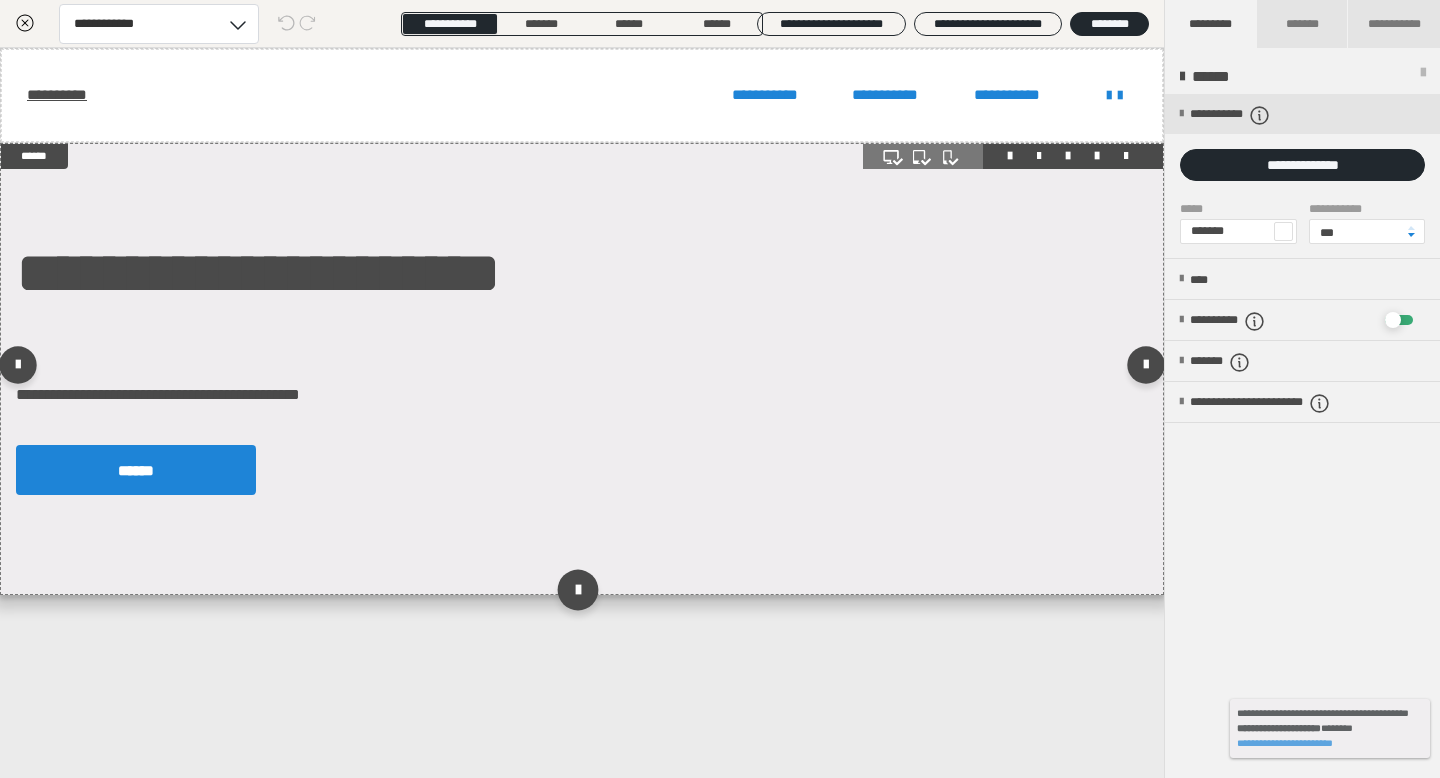 click at bounding box center (577, 589) 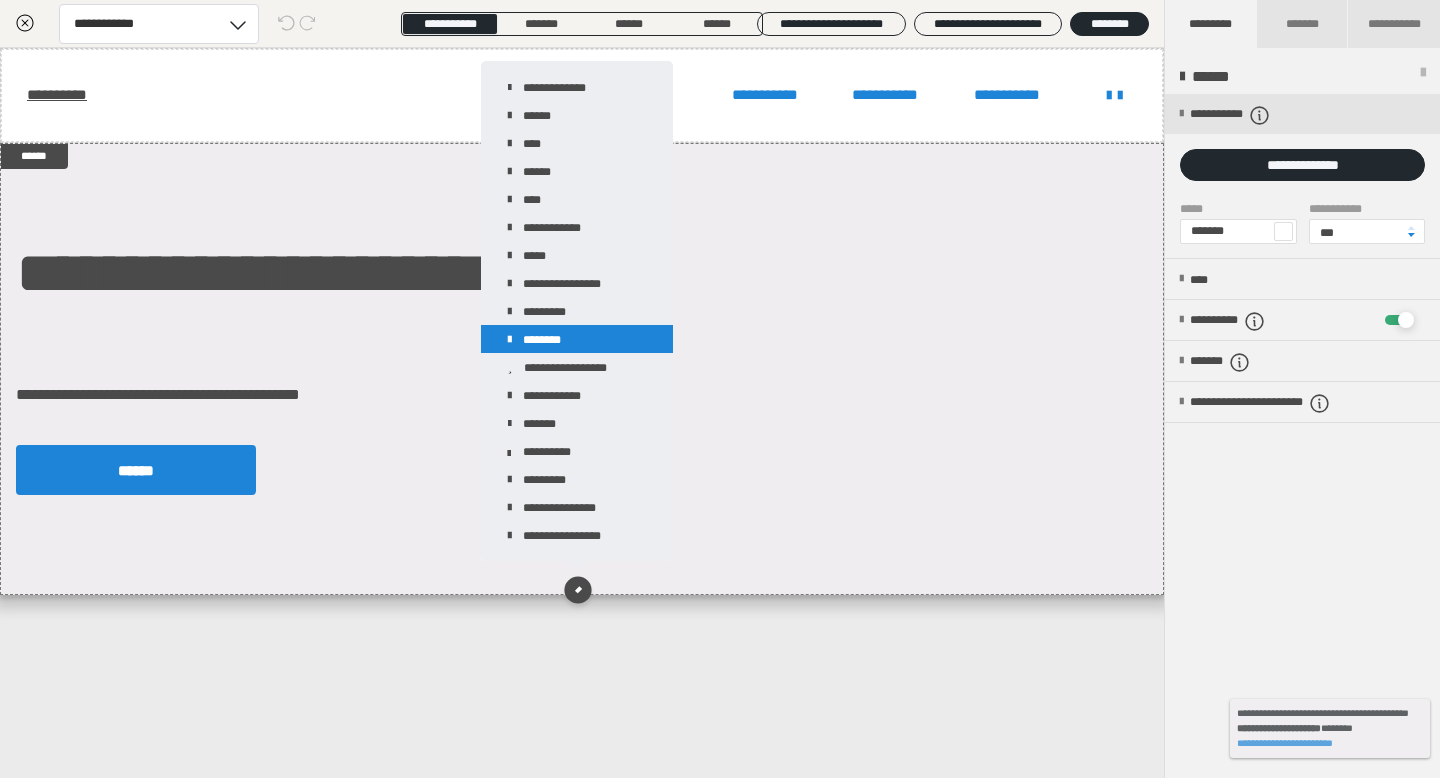 click on "********" at bounding box center [577, 339] 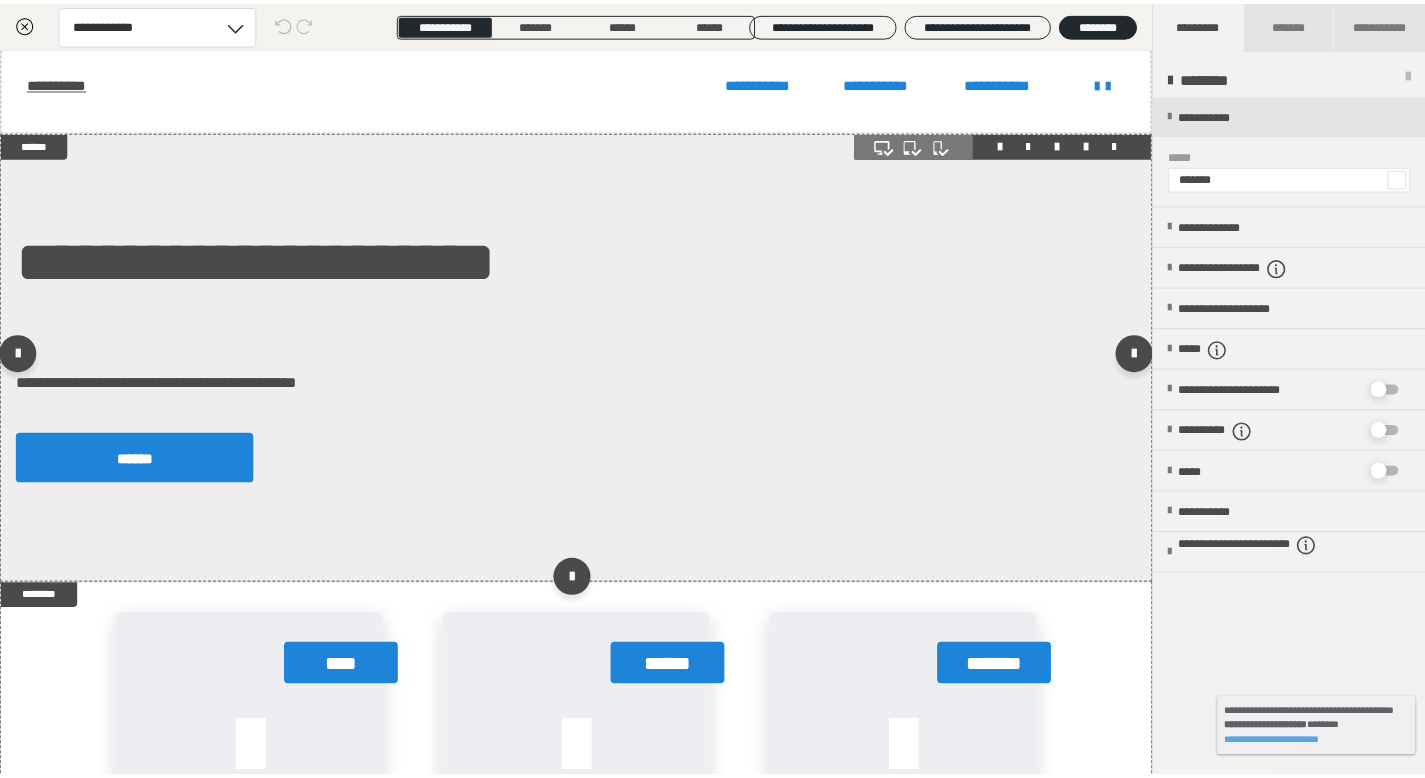 scroll, scrollTop: 0, scrollLeft: 0, axis: both 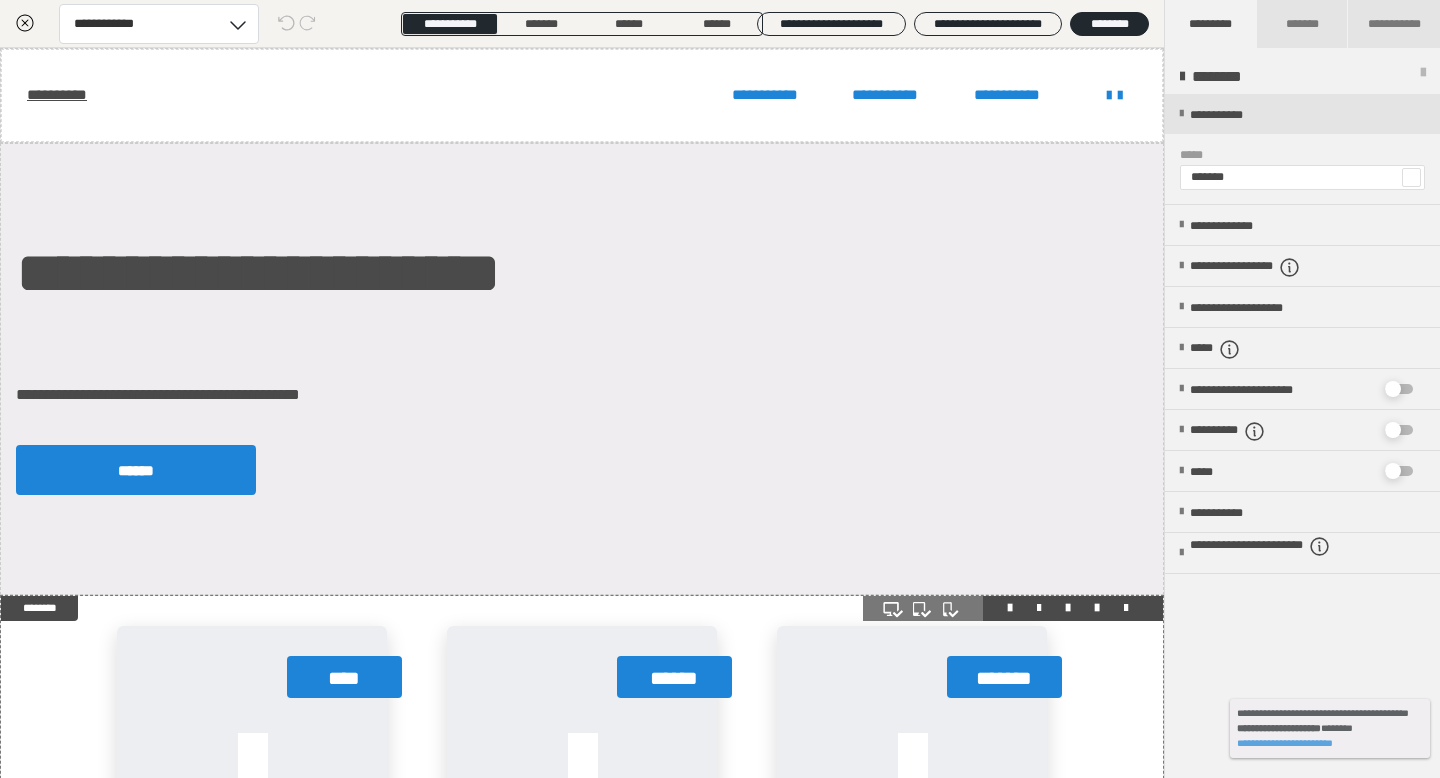 click on "**** ********* ****** ********* ******* *********" at bounding box center (582, 822) 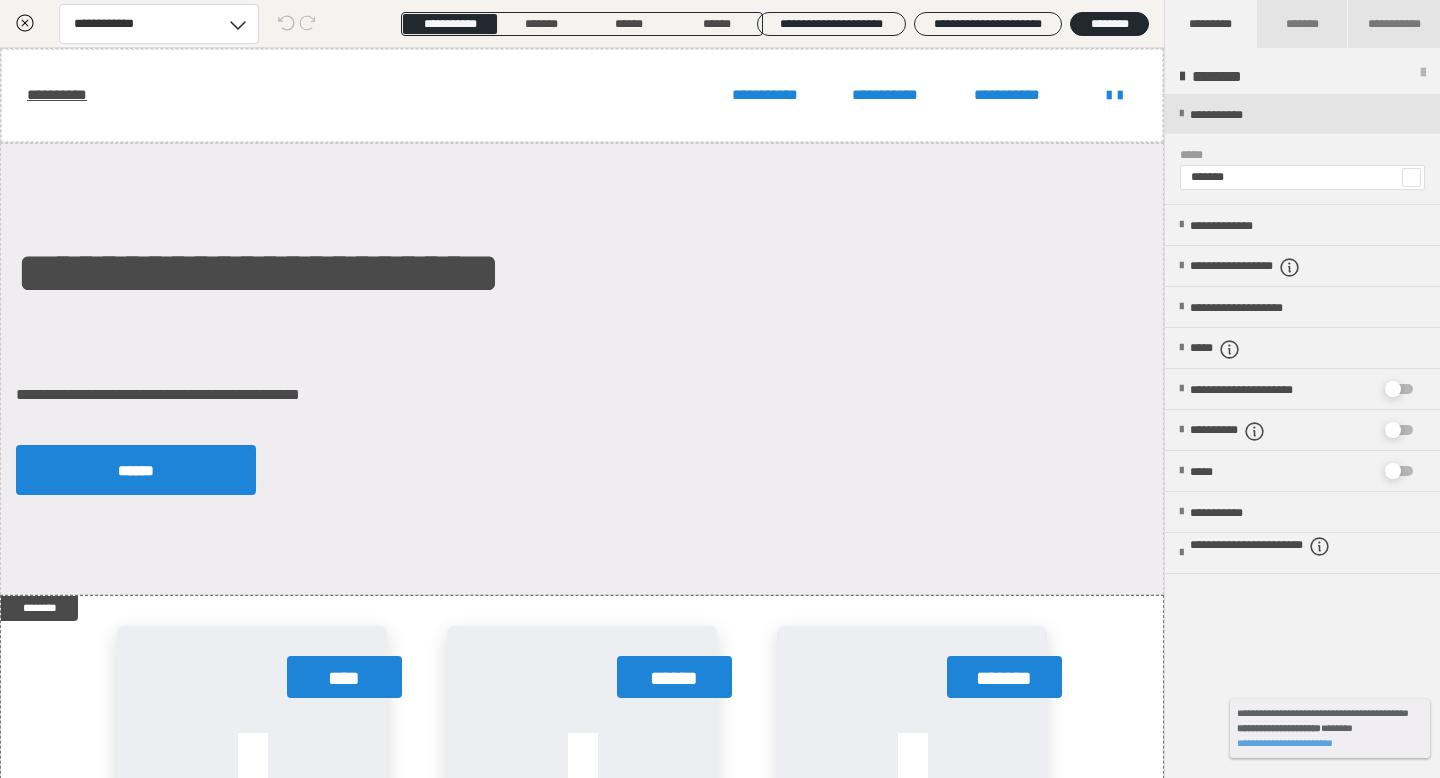 click 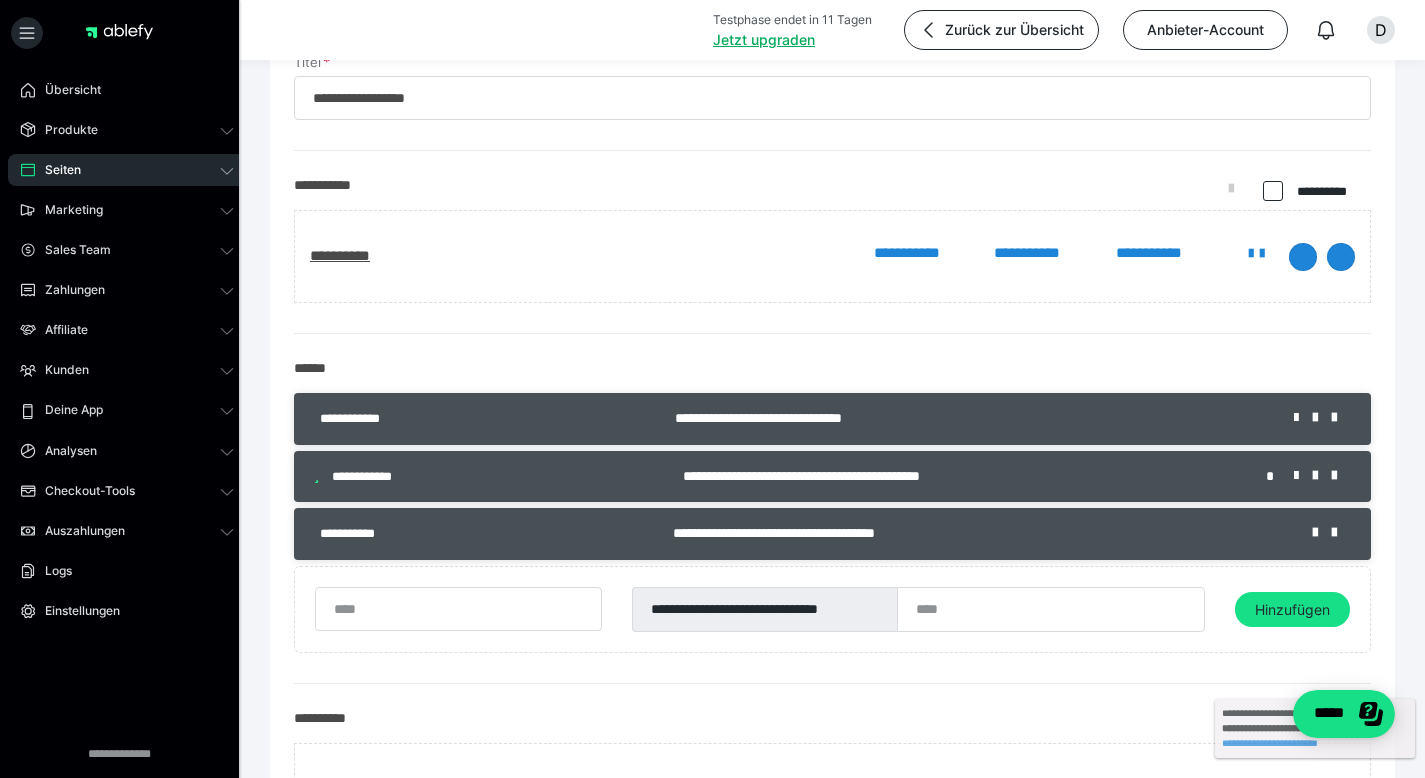 click on "**********" at bounding box center (969, 418) 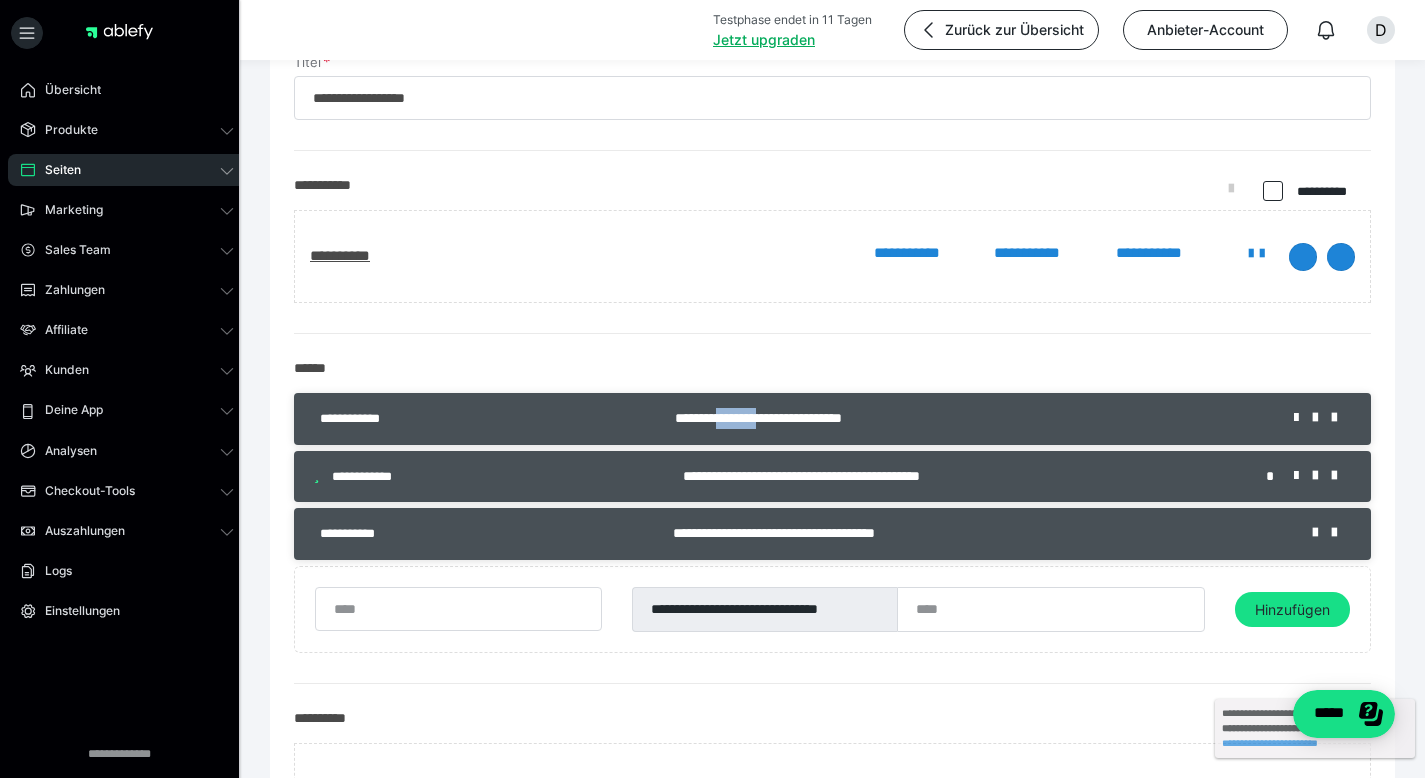 click on "**********" at bounding box center [969, 418] 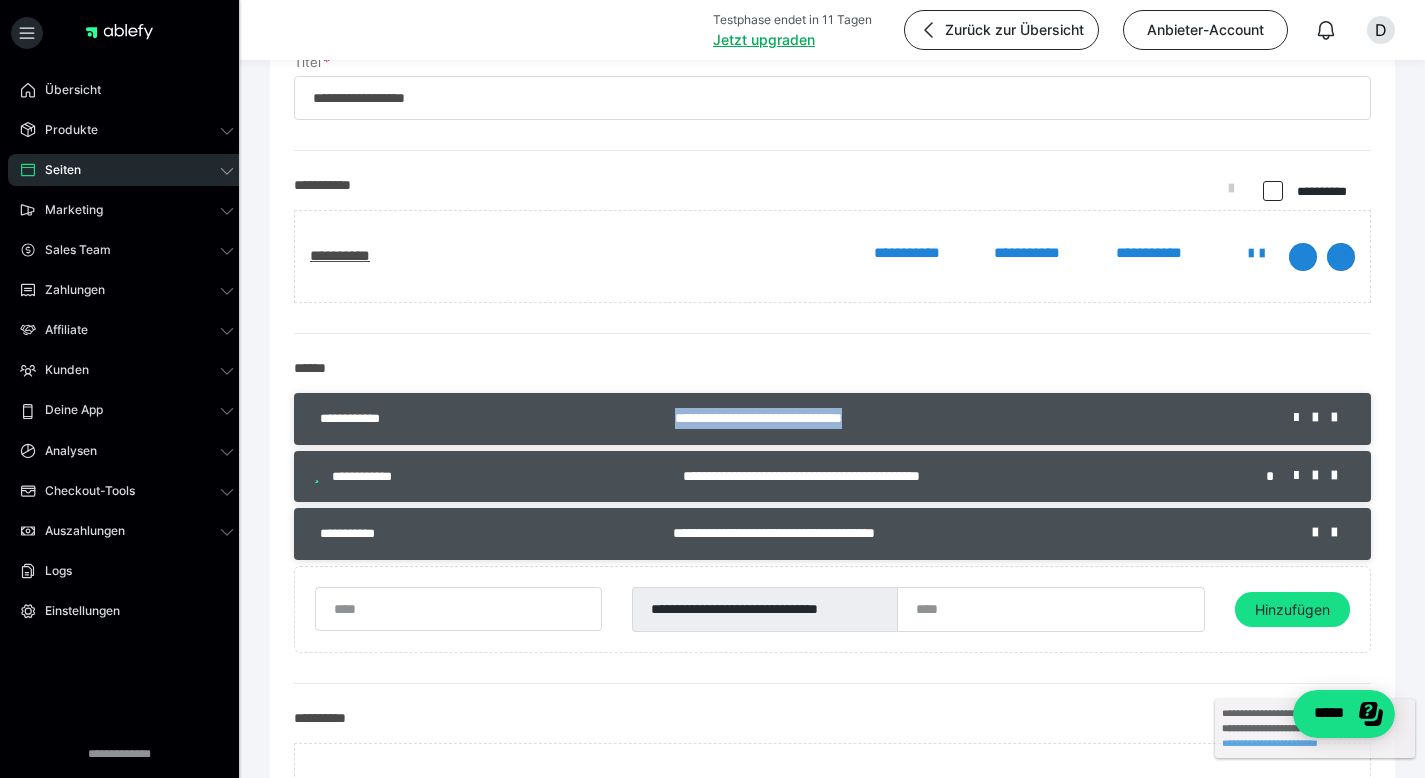 click on "**********" at bounding box center [969, 418] 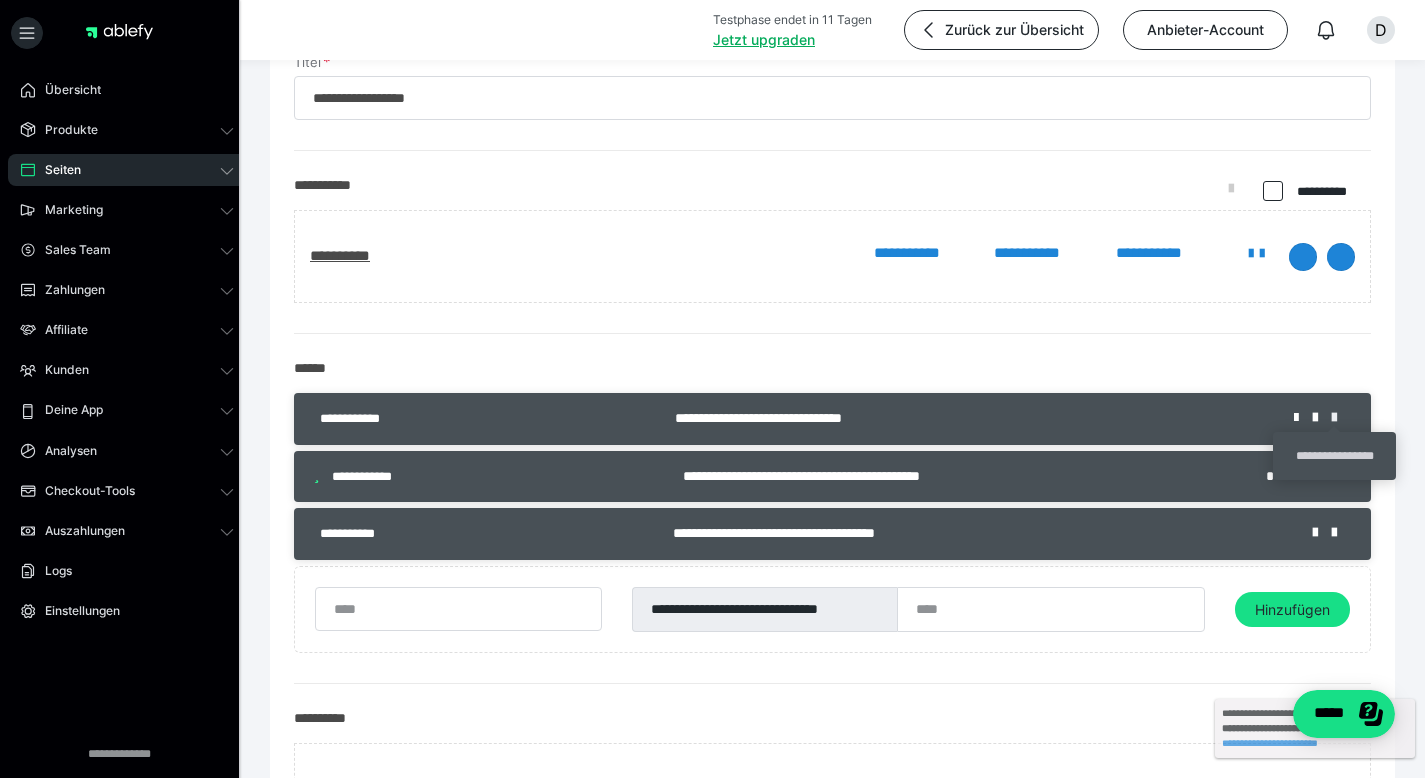 click at bounding box center (1341, 418) 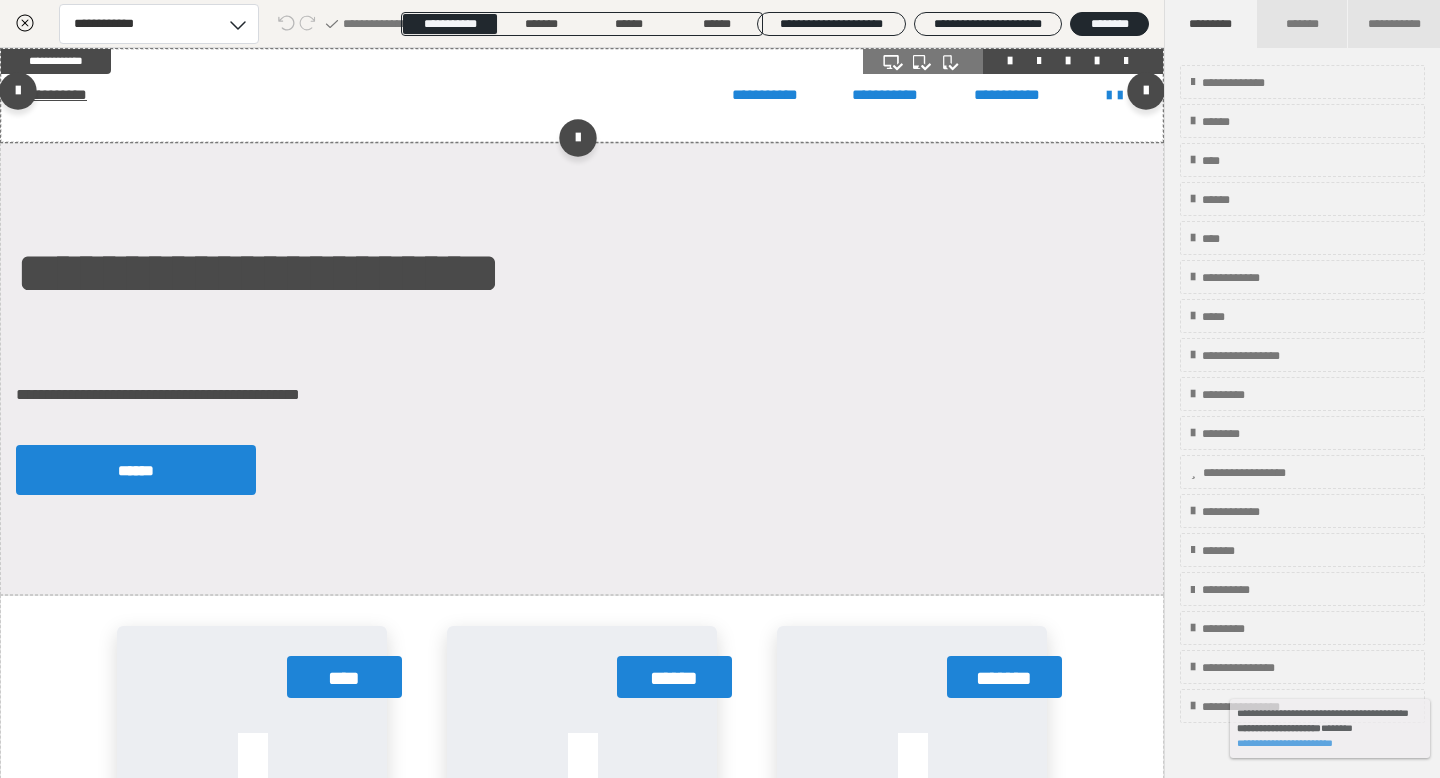 click at bounding box center [1126, 61] 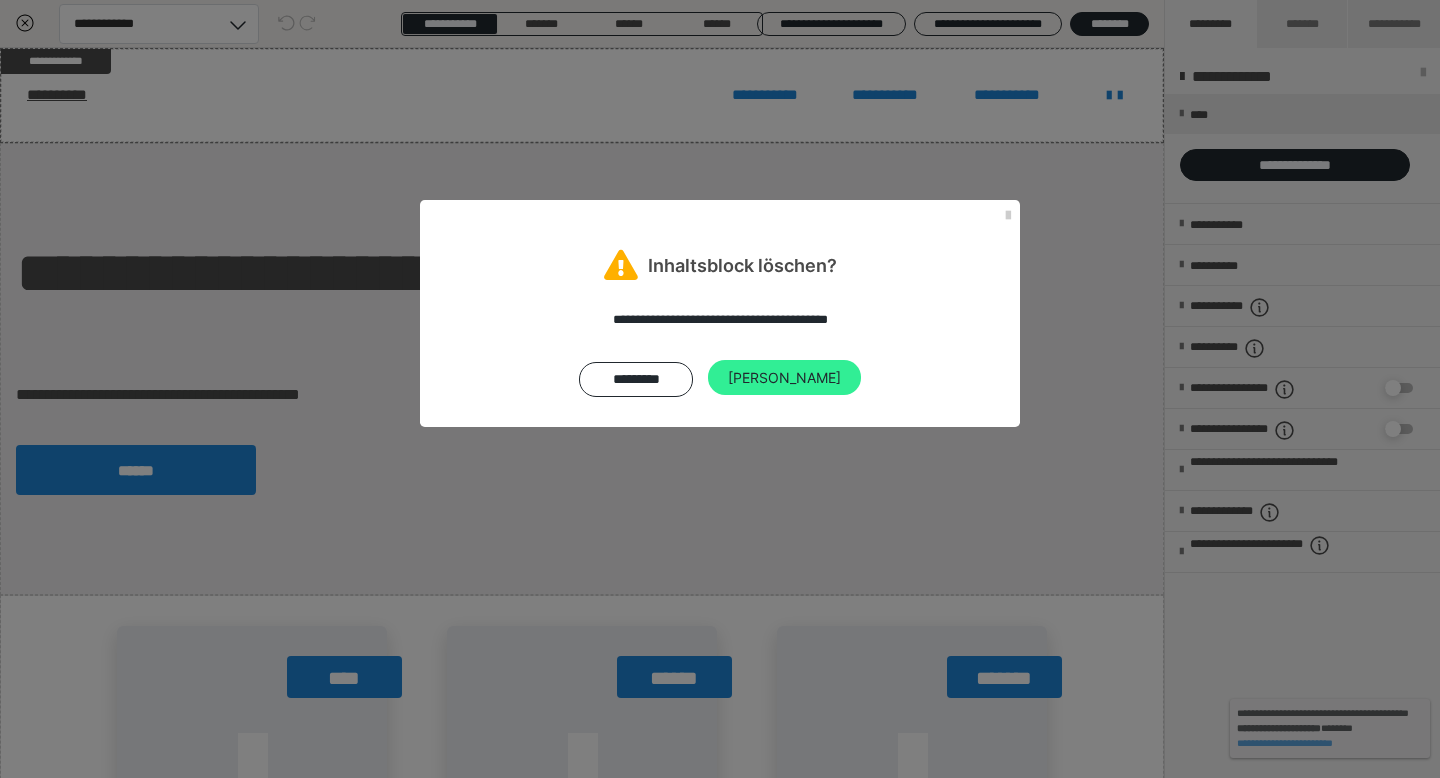 click on "Ja" at bounding box center (784, 378) 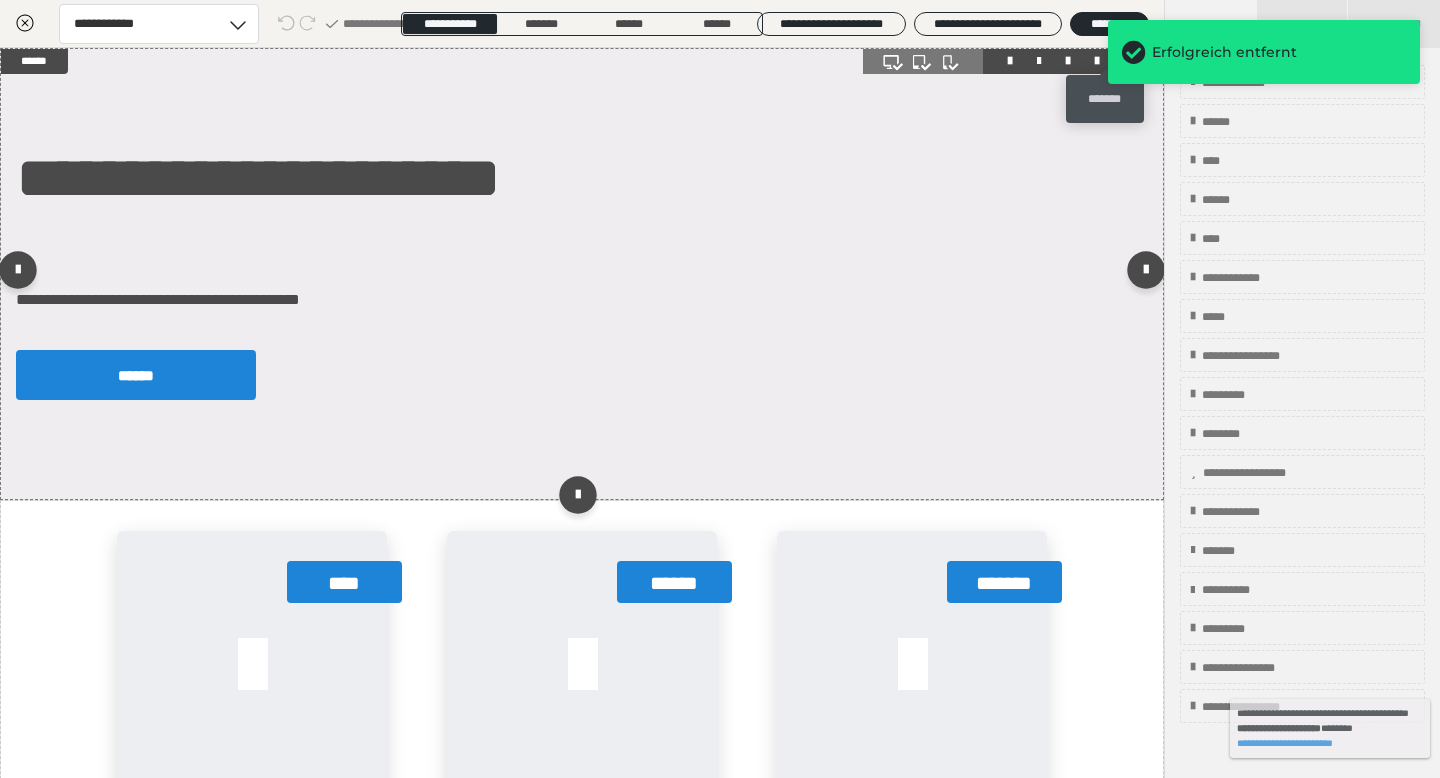 click at bounding box center [1126, 61] 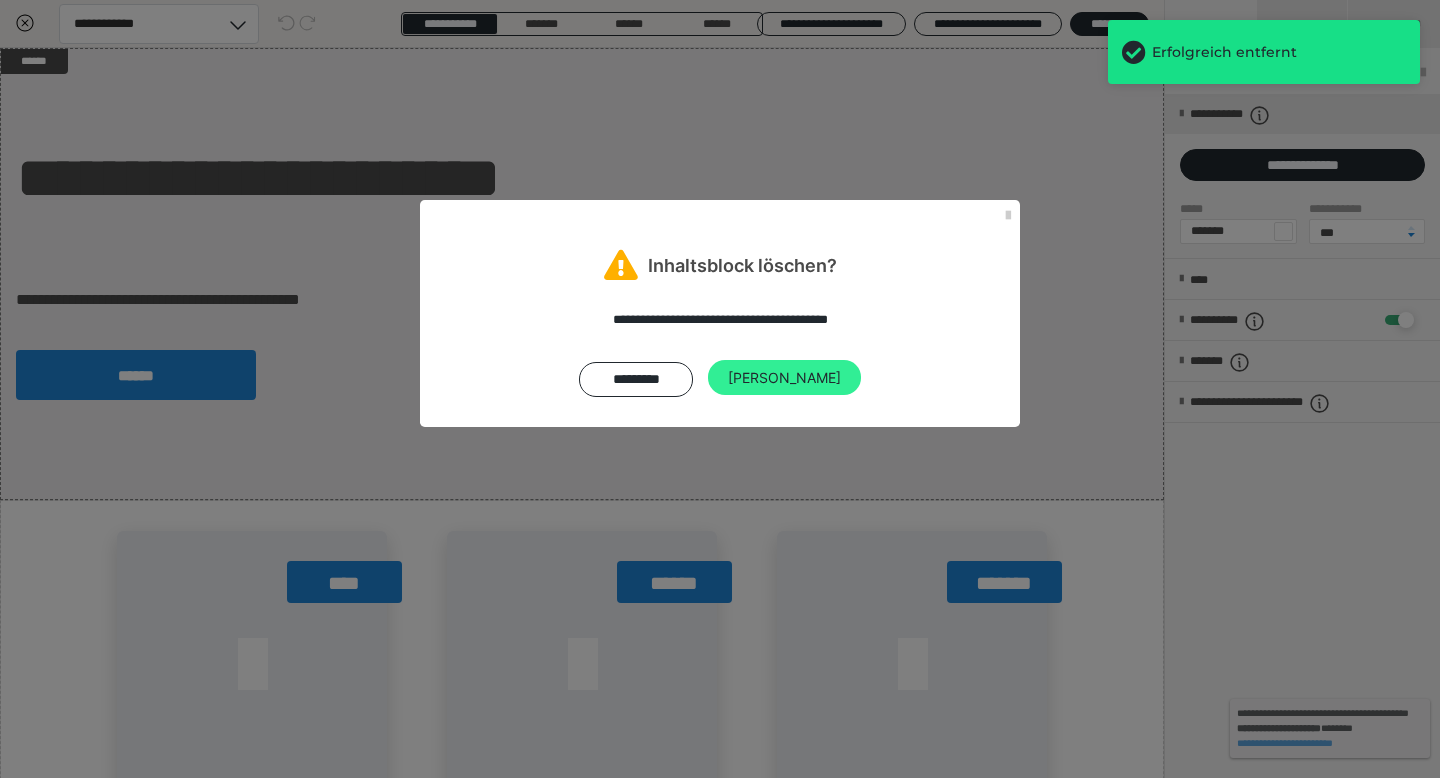 click on "Ja" at bounding box center (784, 378) 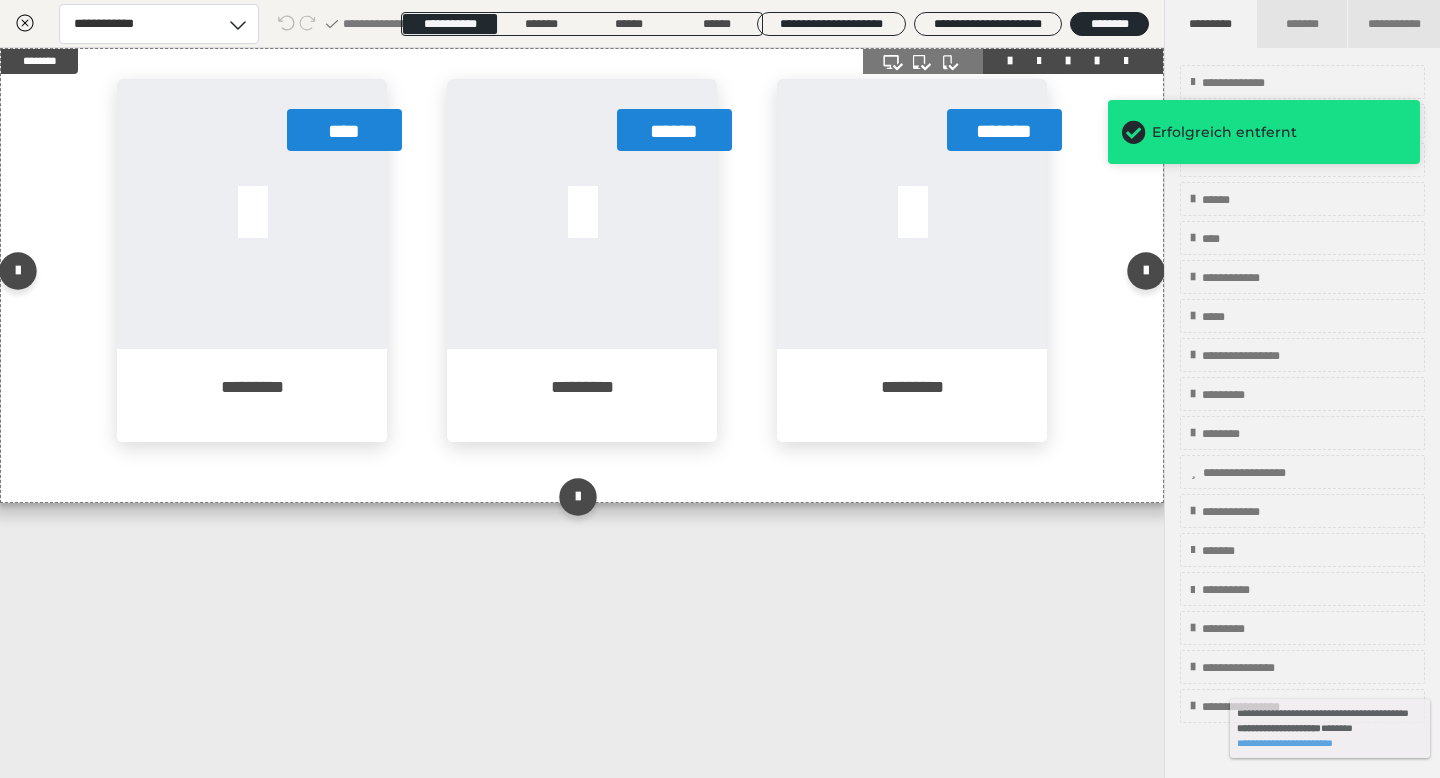 click on "**** ********* ****** ********* ******* *********" at bounding box center (582, 275) 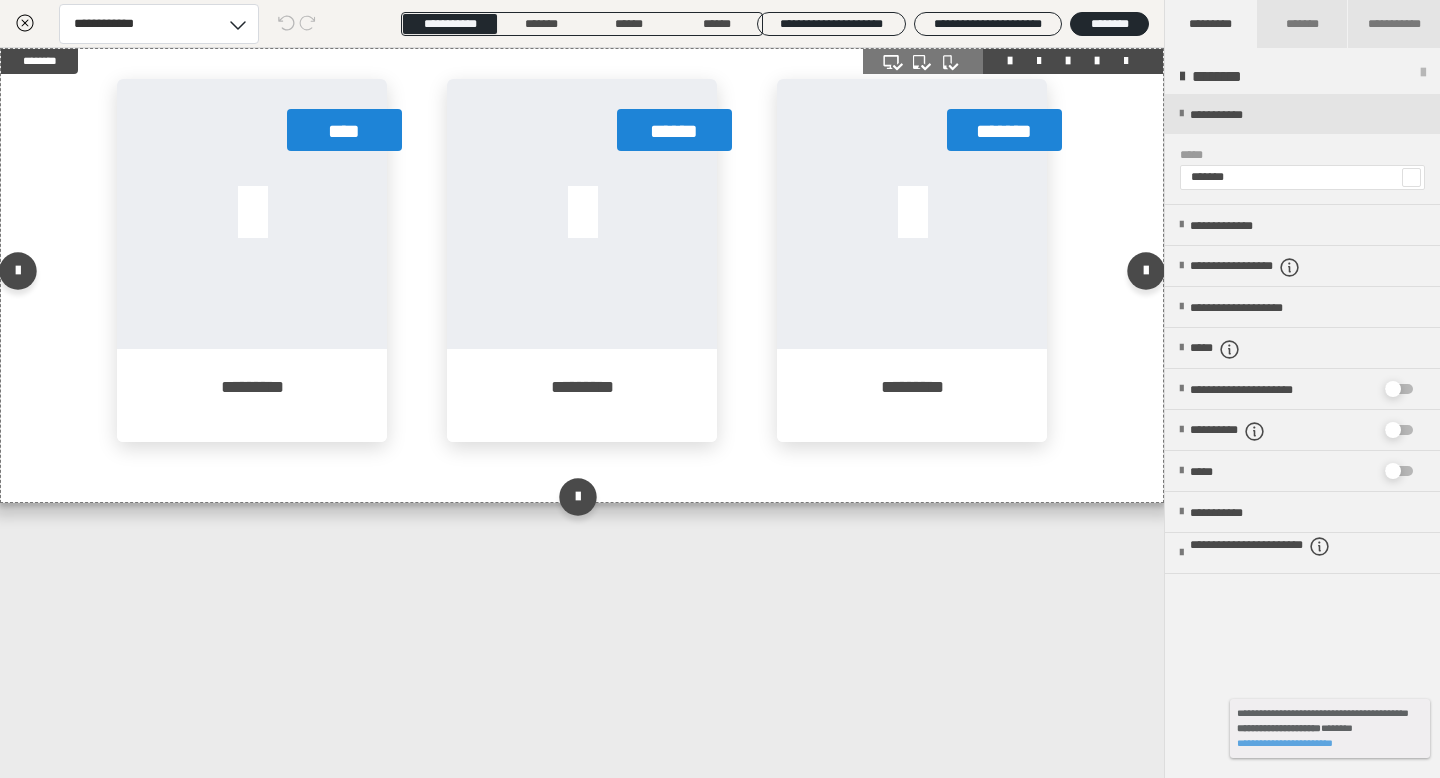 click at bounding box center [1126, 61] 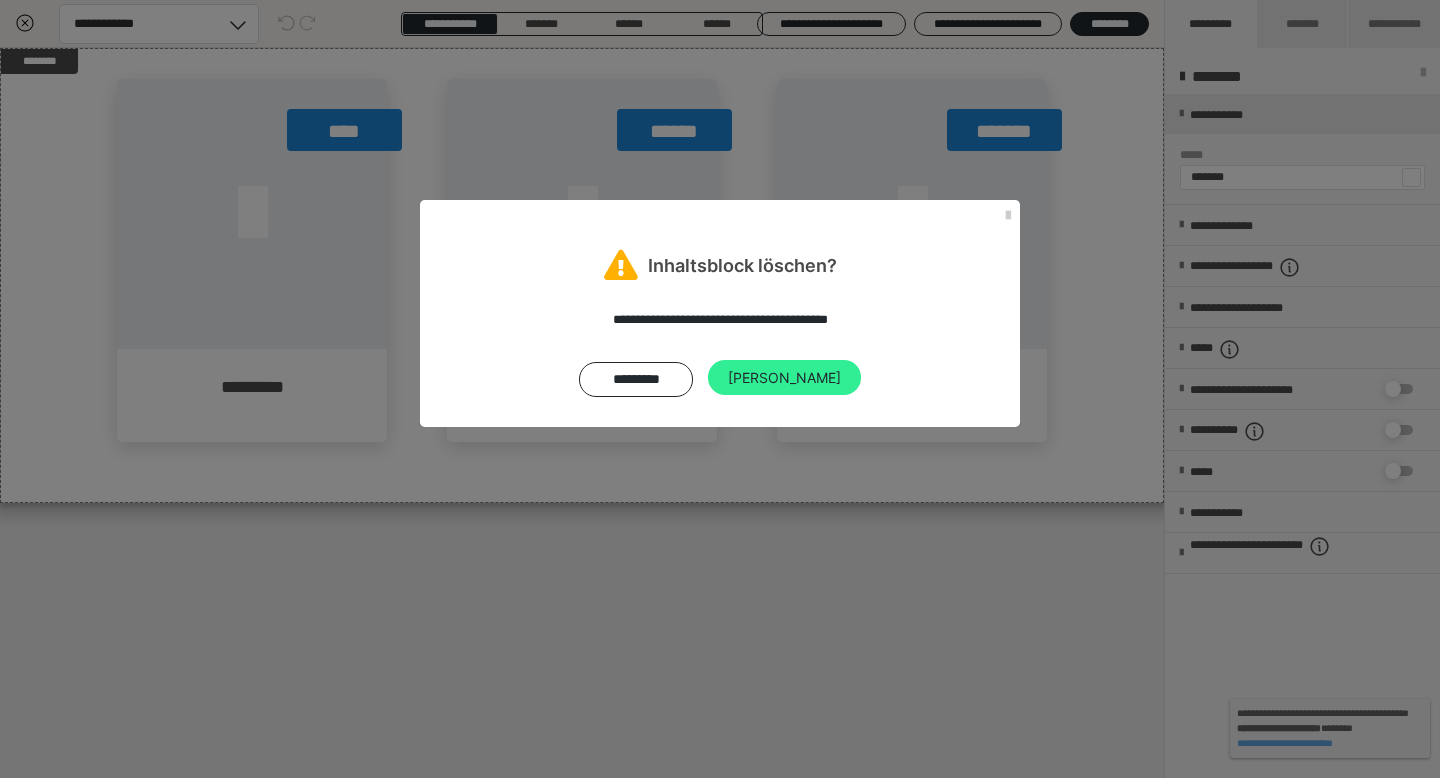 click on "Ja" at bounding box center [784, 378] 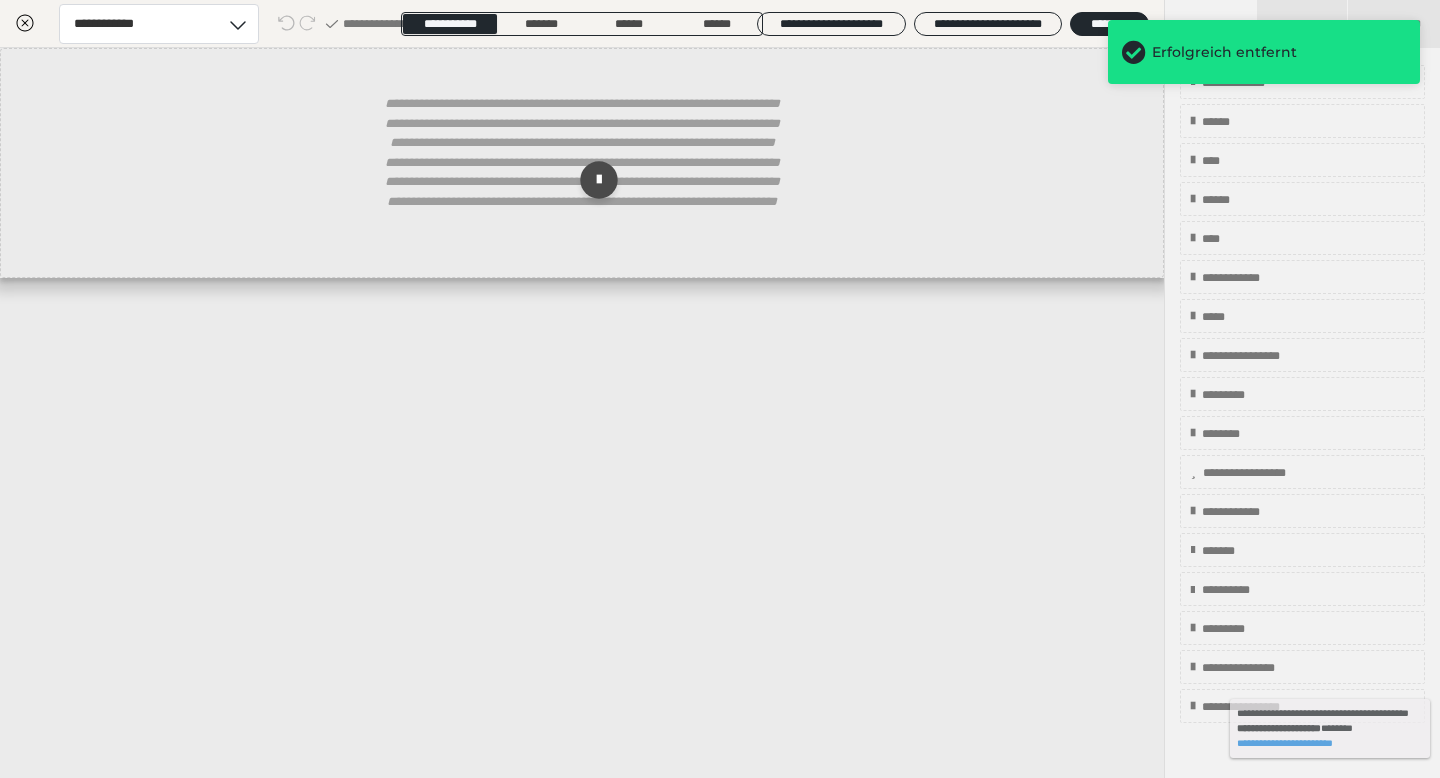 click 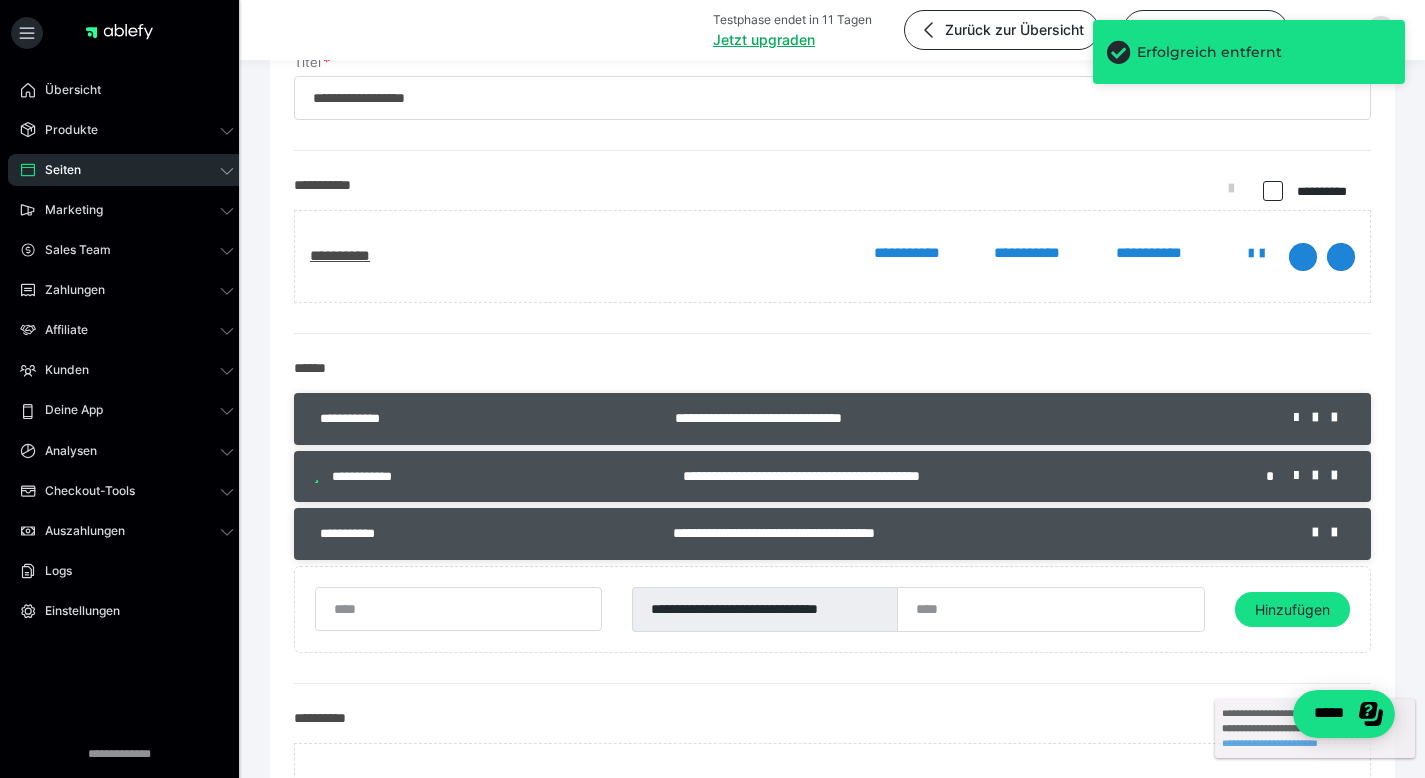 click on "**********" at bounding box center (969, 418) 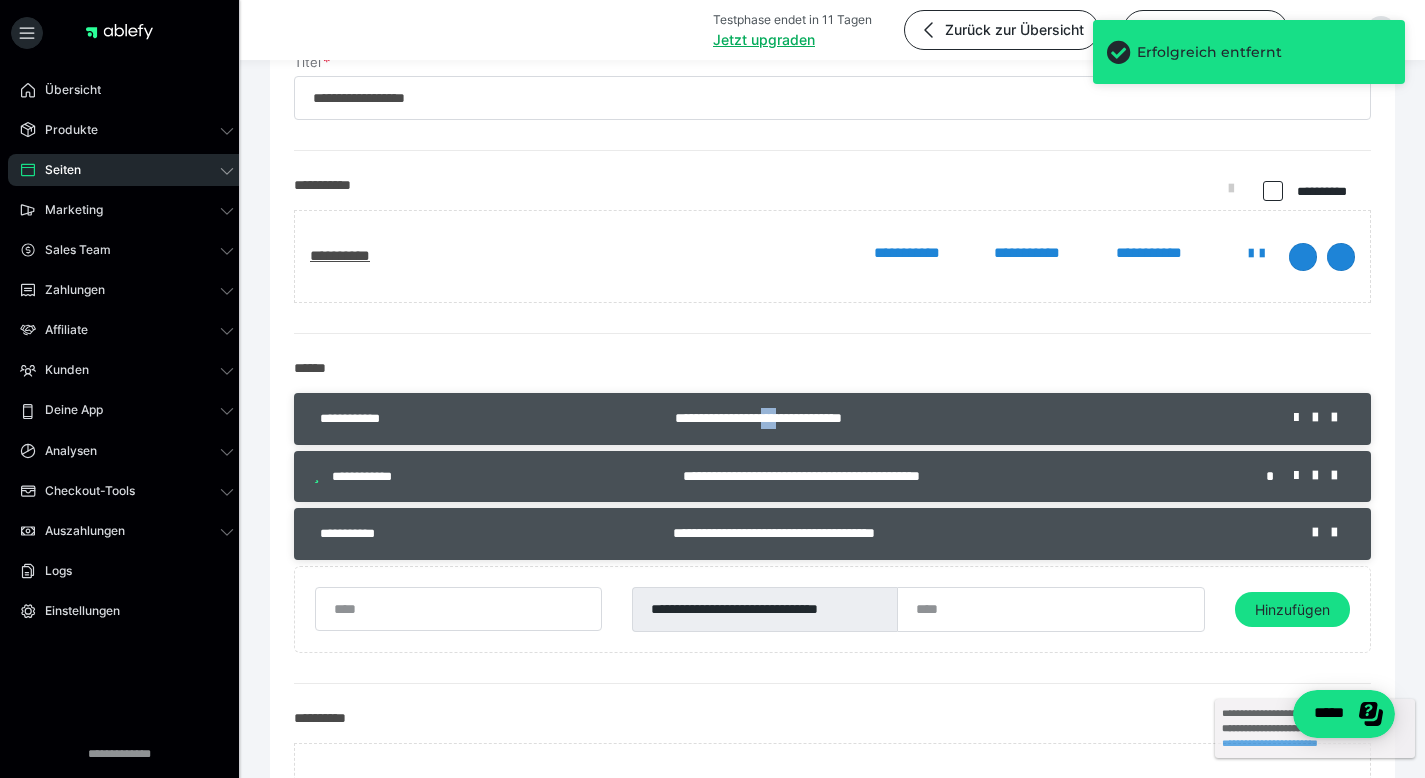click on "**********" at bounding box center [969, 418] 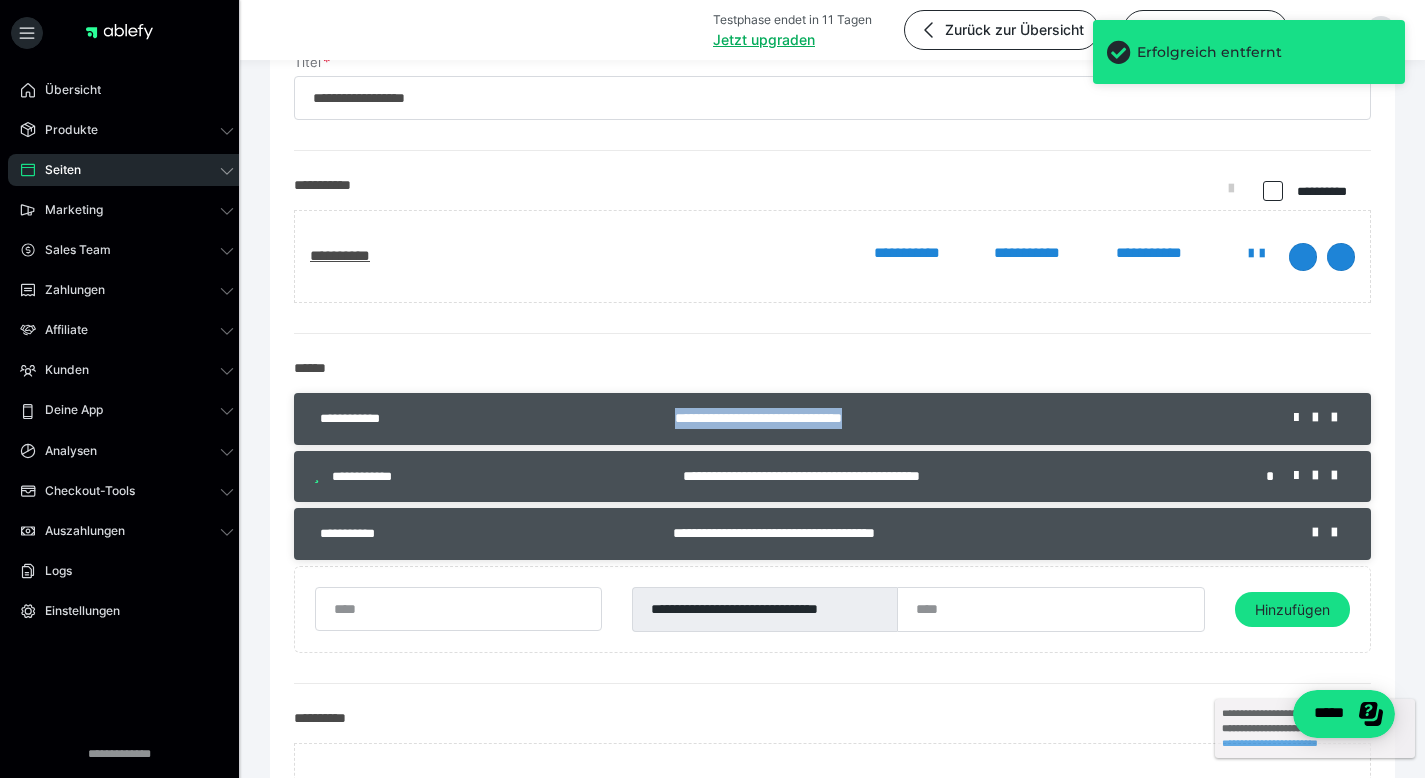 click on "**********" at bounding box center (969, 418) 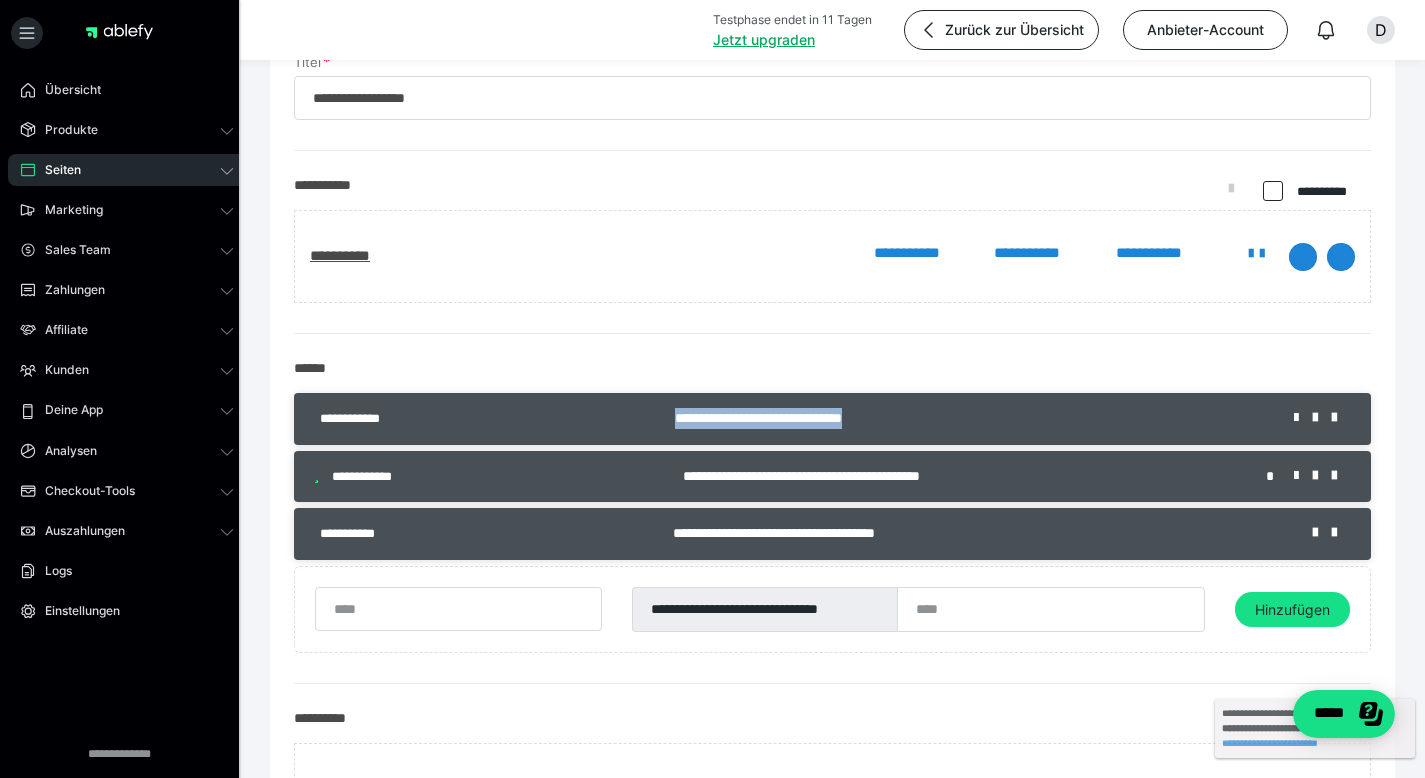 copy on "**********" 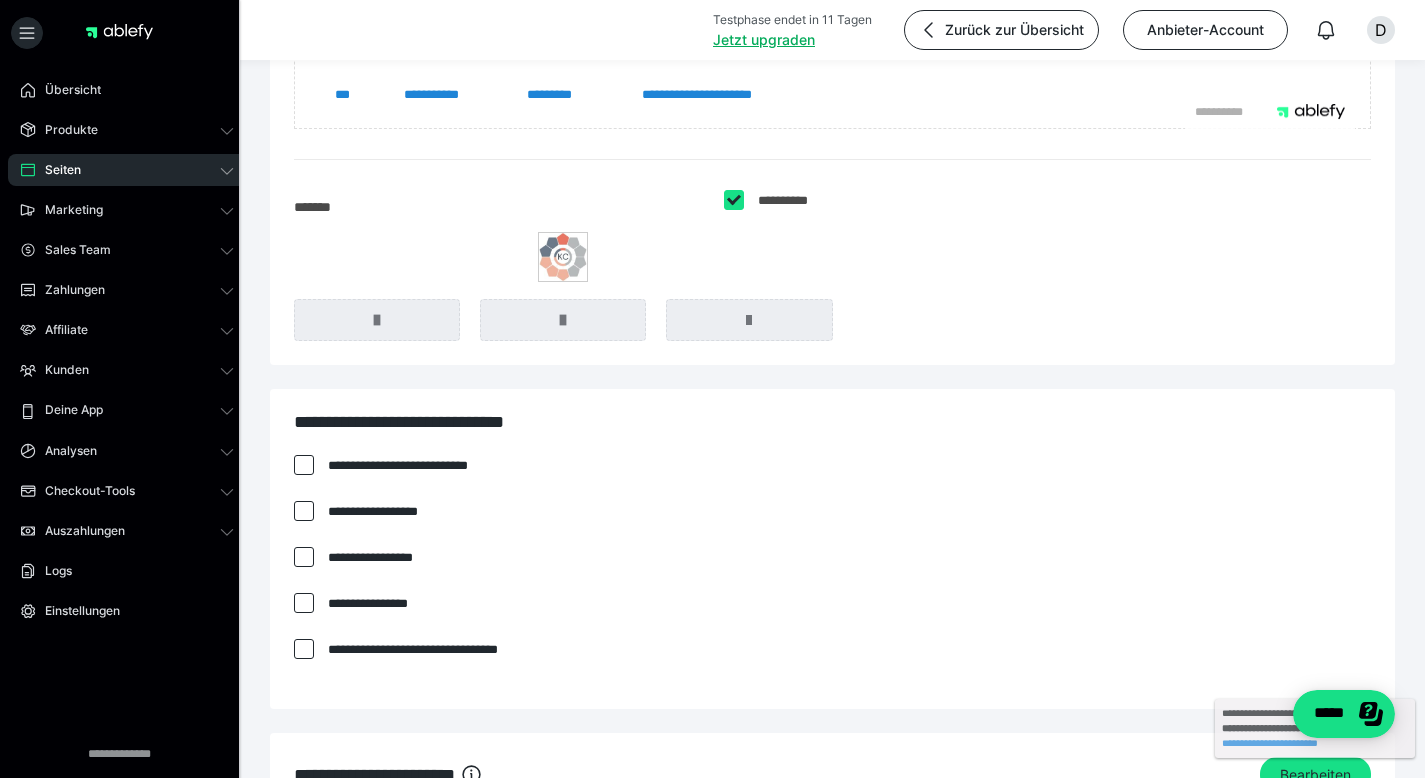 scroll, scrollTop: 836, scrollLeft: 0, axis: vertical 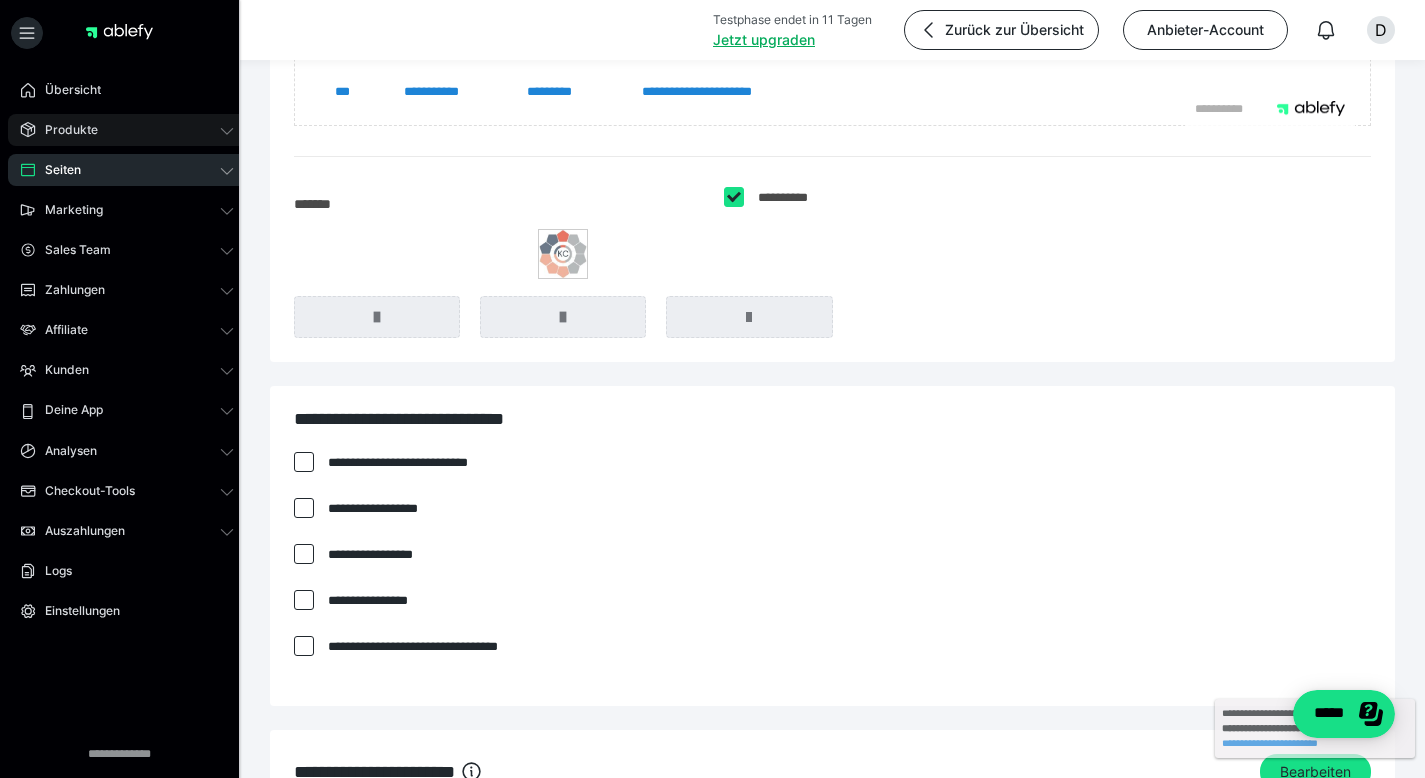 click on "Produkte" at bounding box center (64, 130) 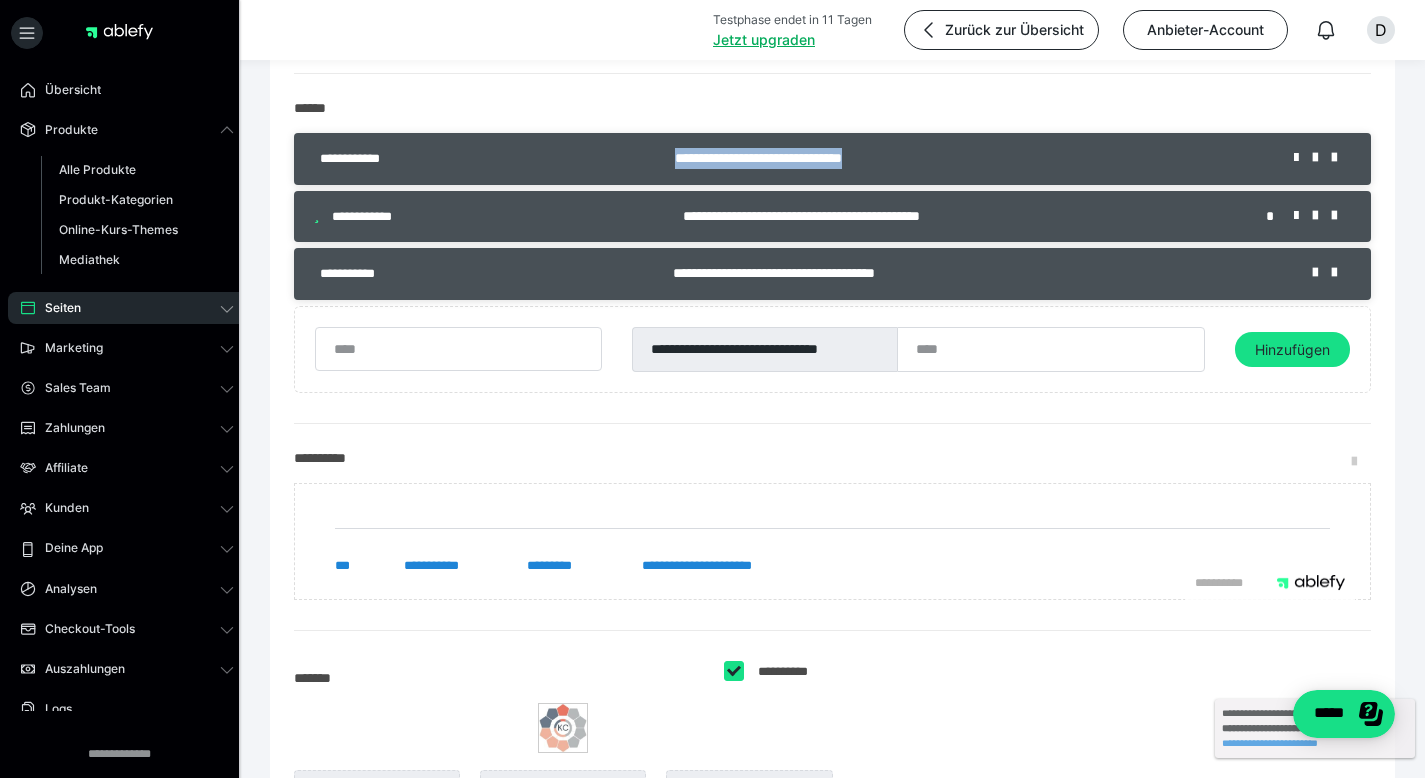 scroll, scrollTop: 360, scrollLeft: 0, axis: vertical 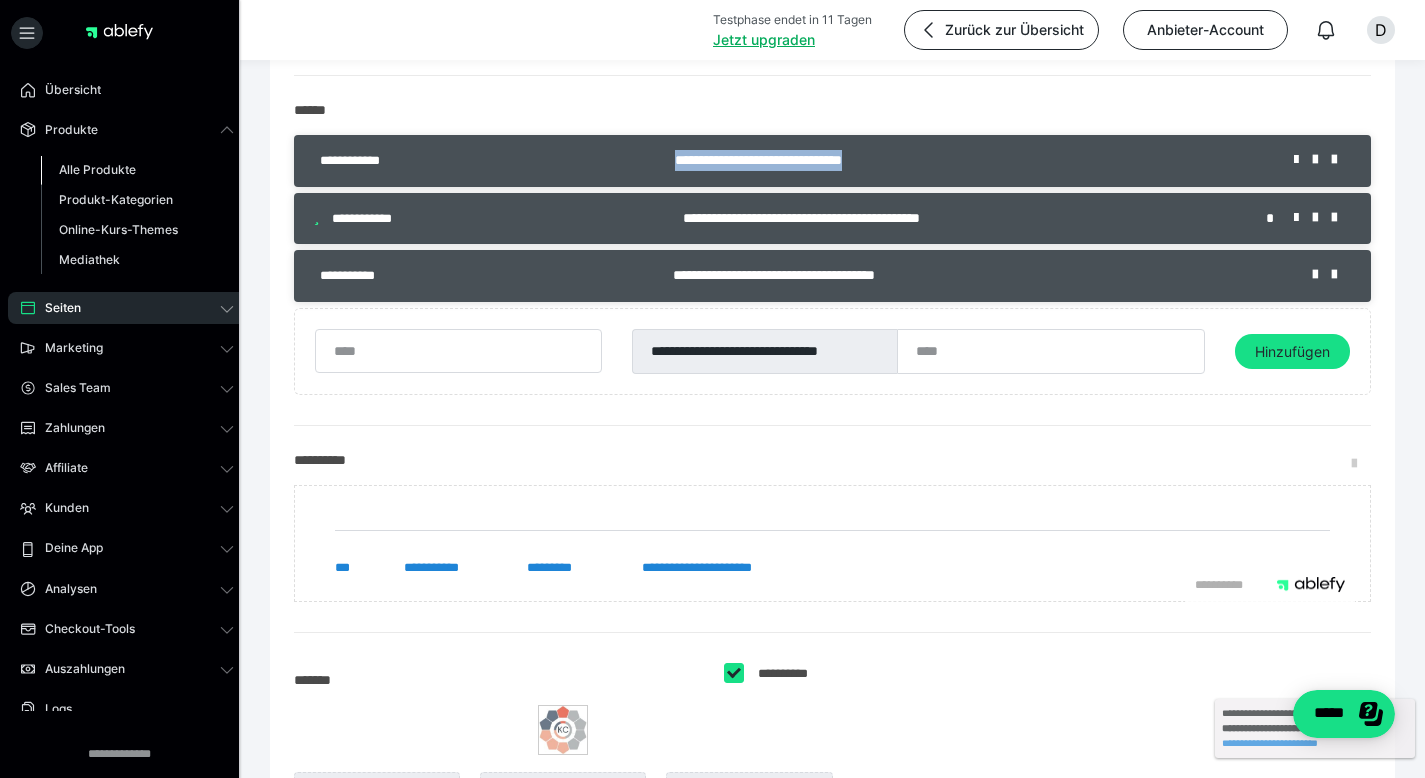 click on "Alle Produkte" at bounding box center [97, 169] 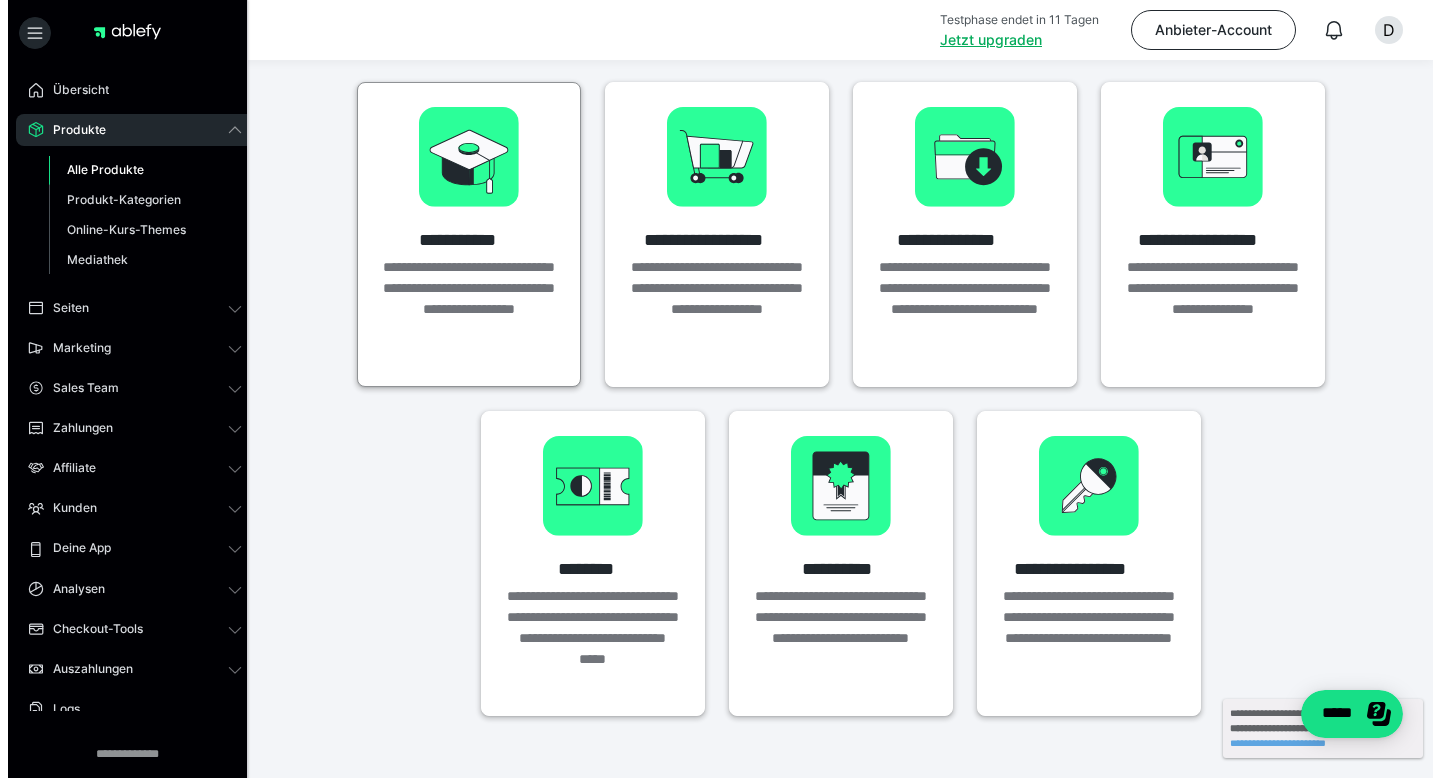 scroll, scrollTop: 107, scrollLeft: 0, axis: vertical 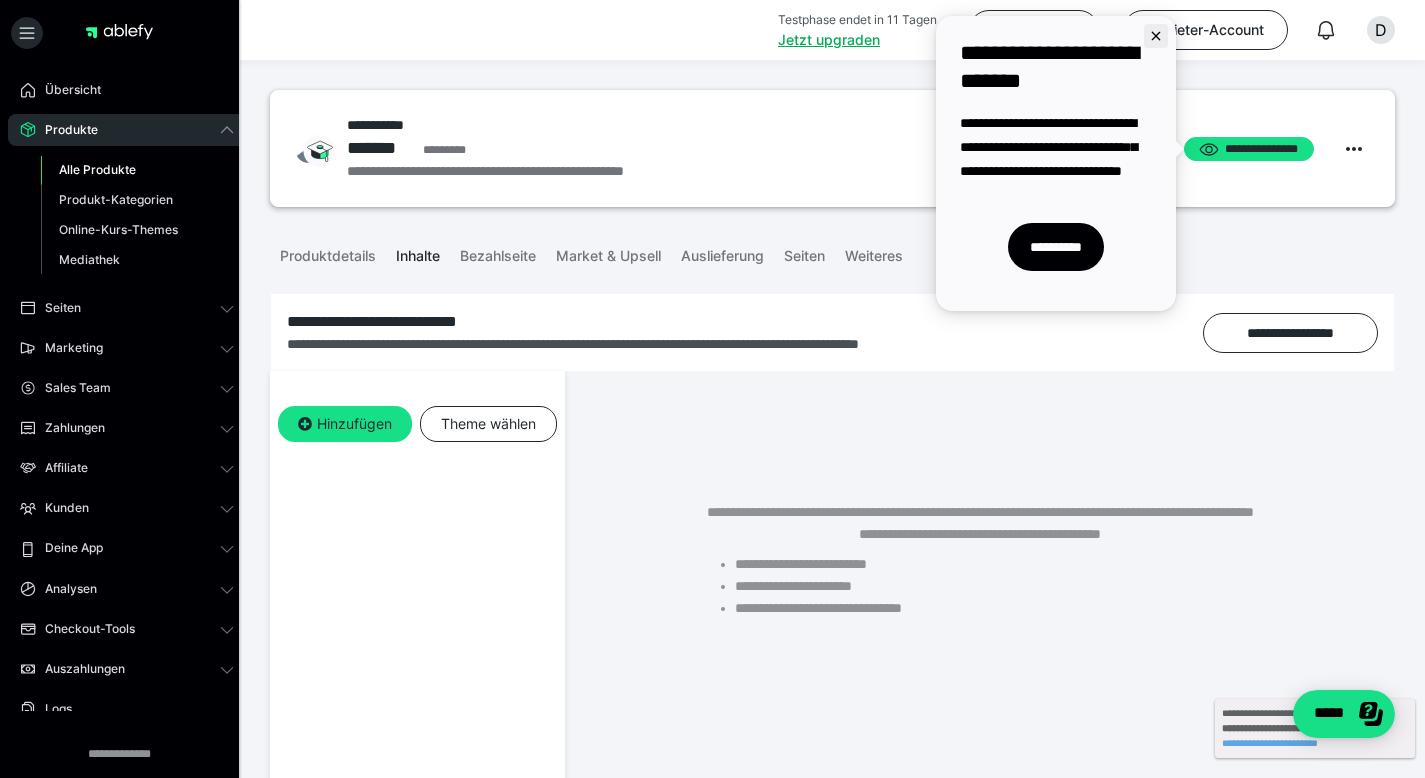 click 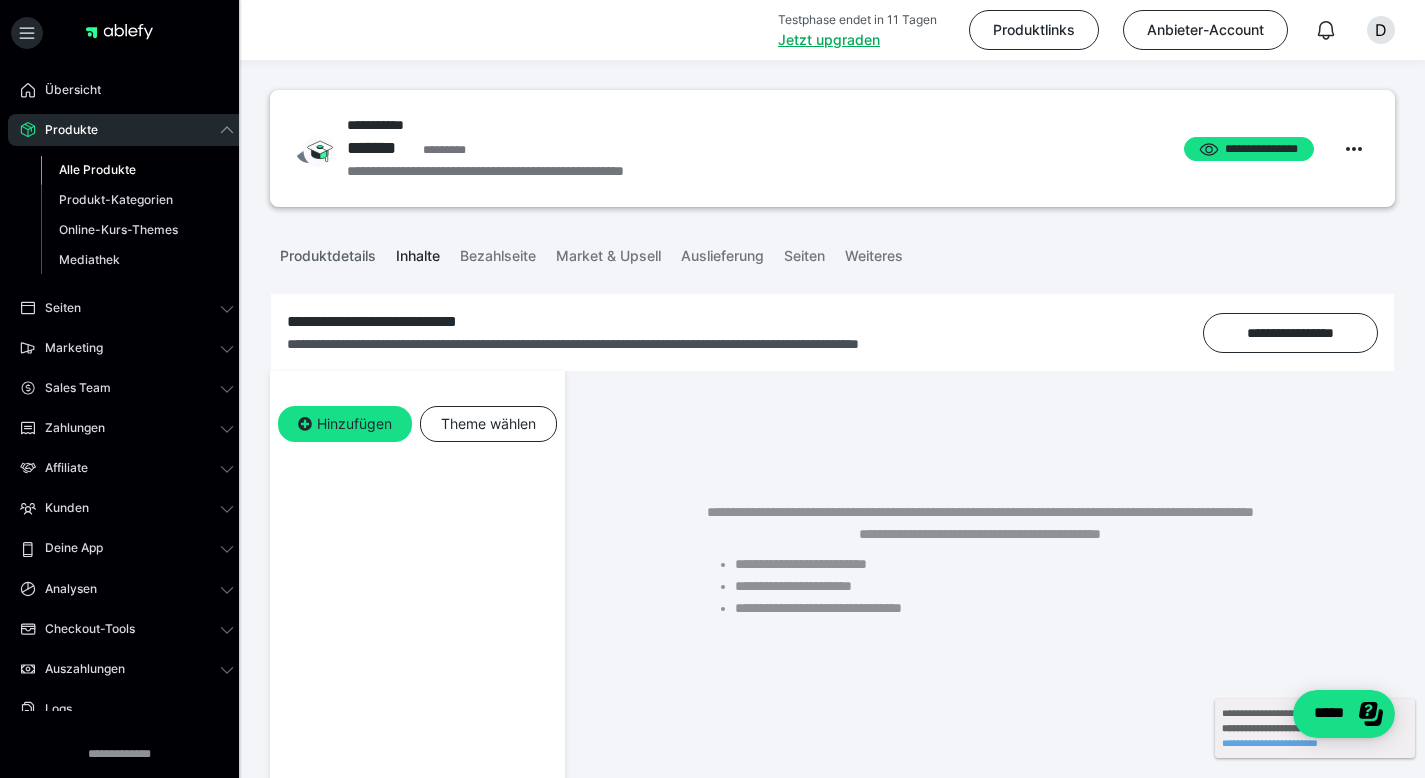 click on "Produktdetails" at bounding box center (328, 252) 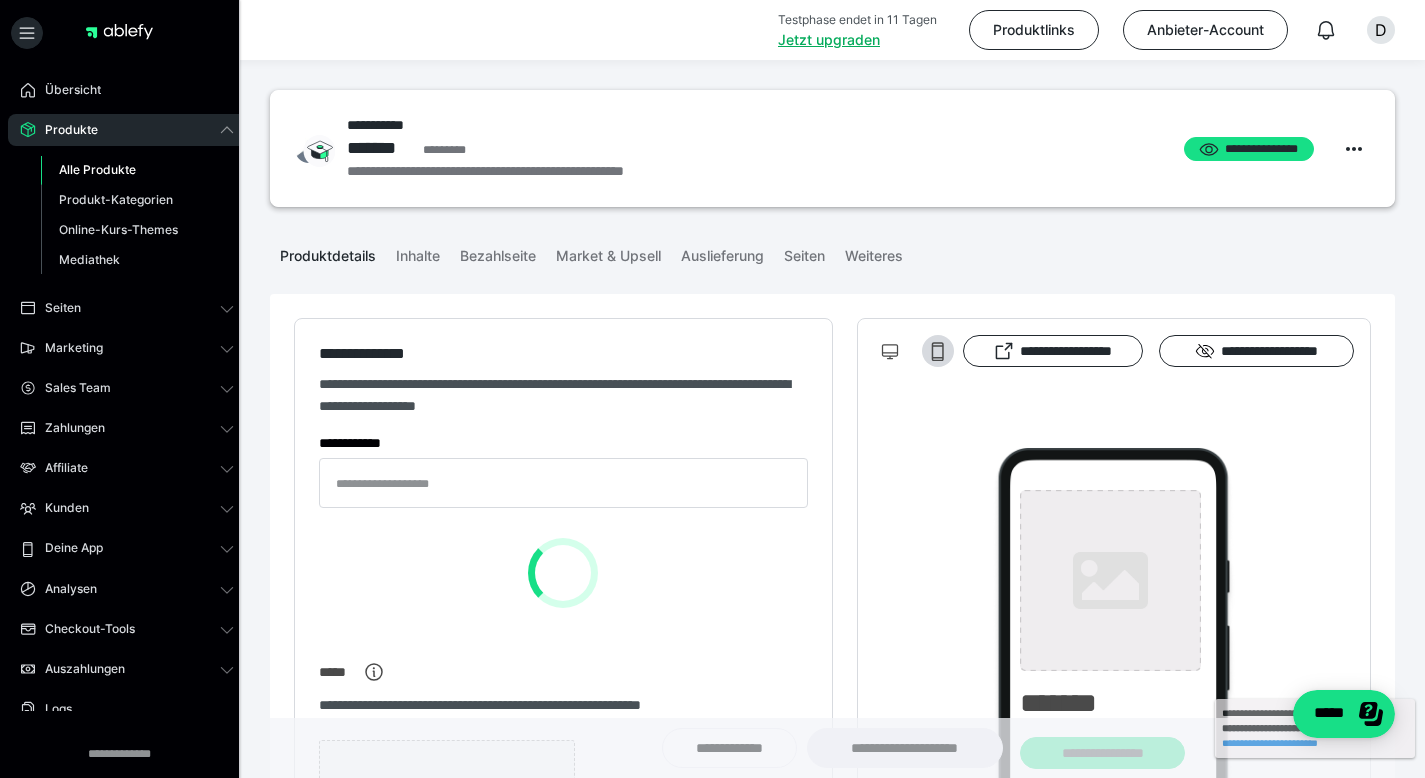 type on "**********" 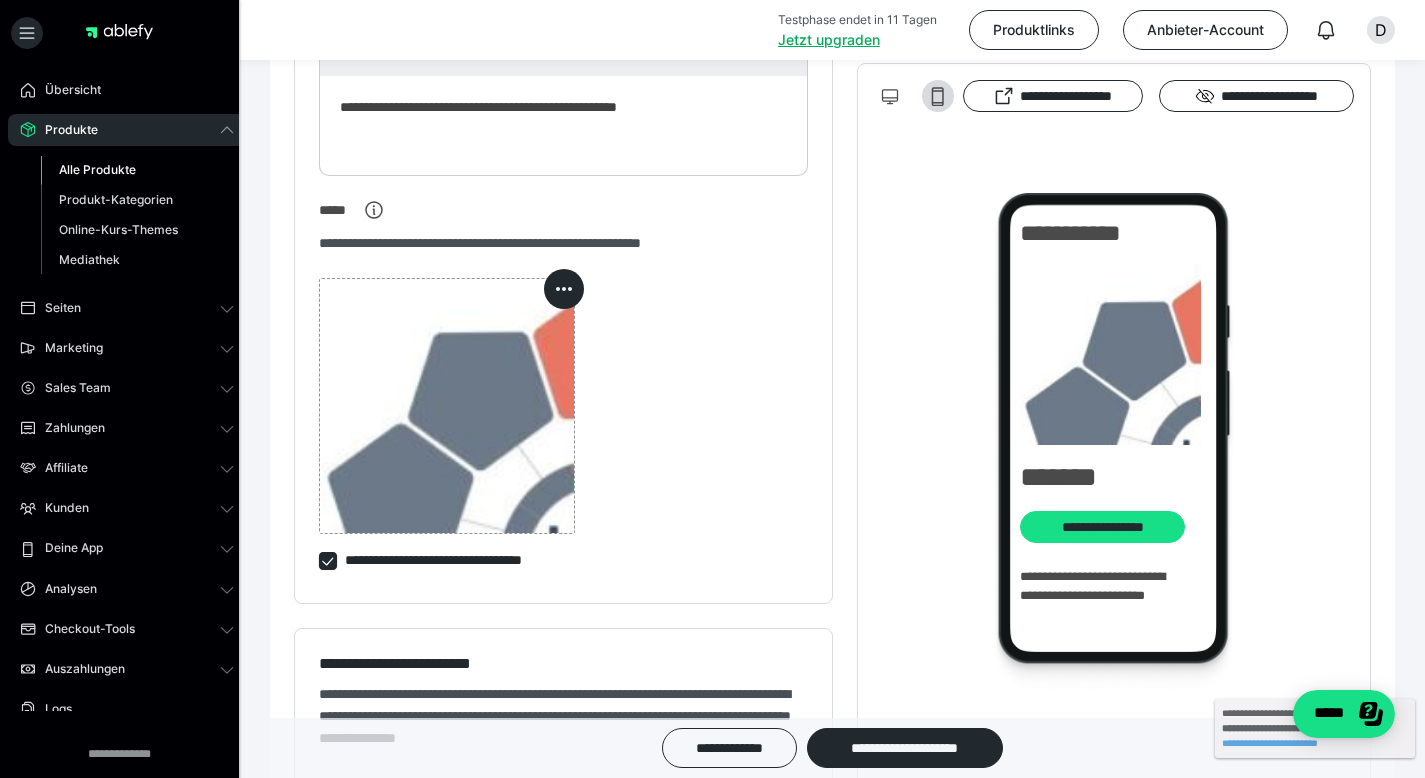 scroll, scrollTop: 571, scrollLeft: 0, axis: vertical 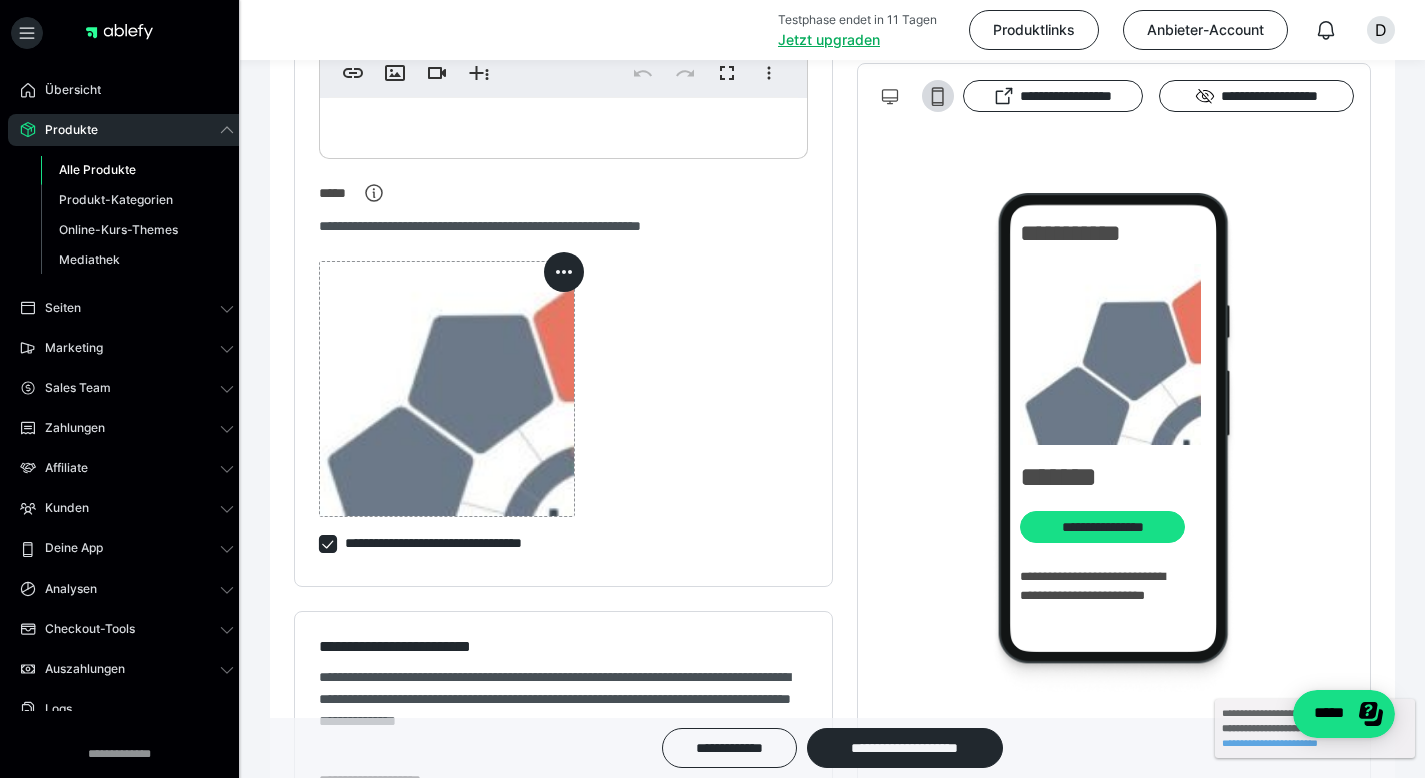 click at bounding box center [328, 544] 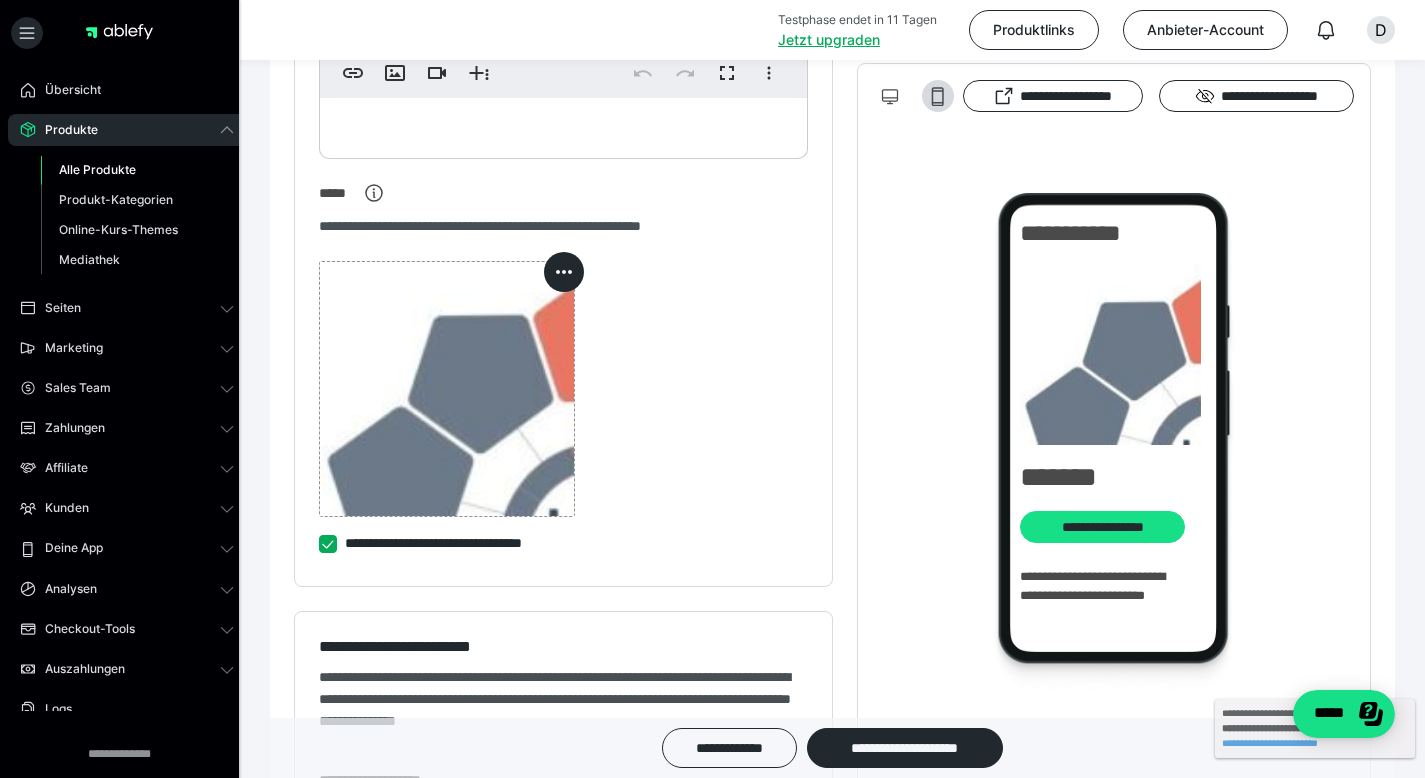 click on "**********" at bounding box center (319, 544) 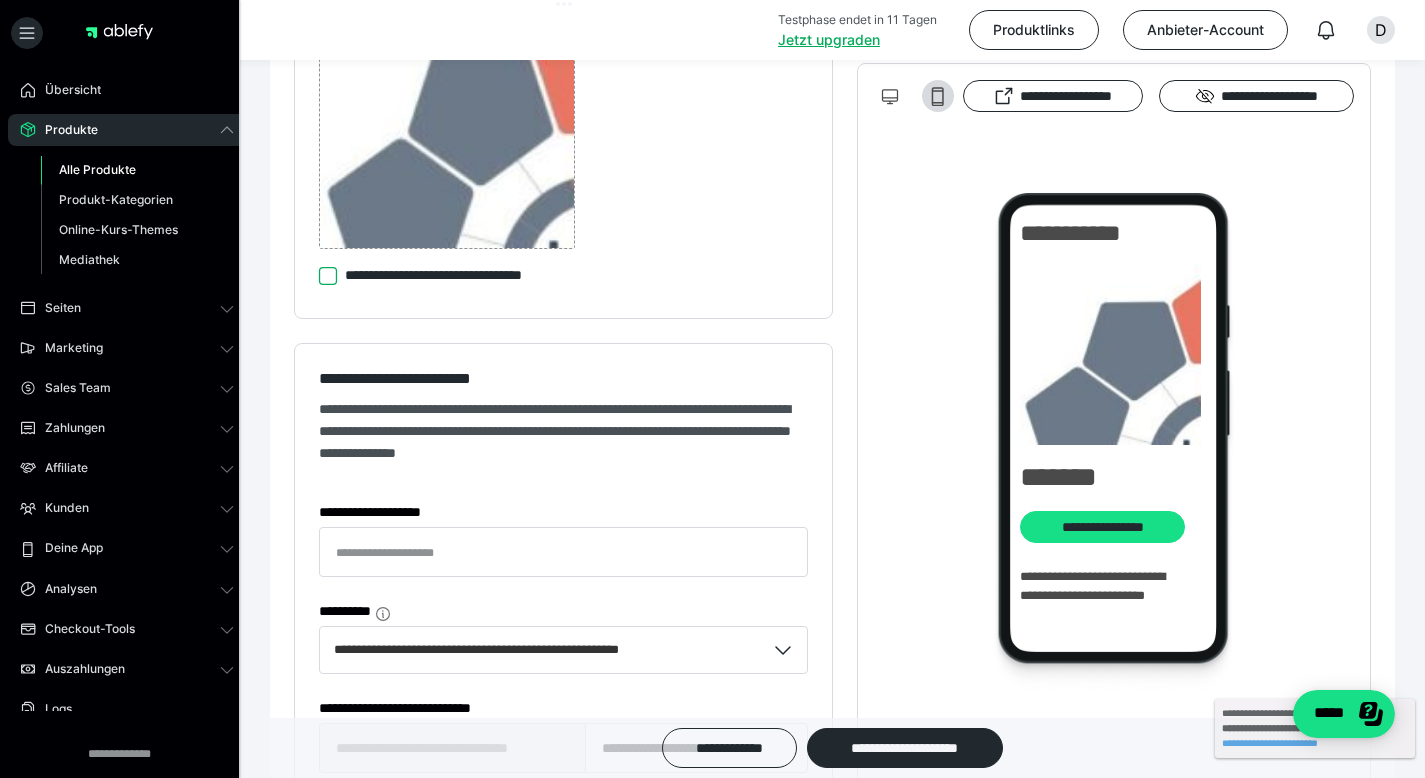 scroll, scrollTop: 1050, scrollLeft: 0, axis: vertical 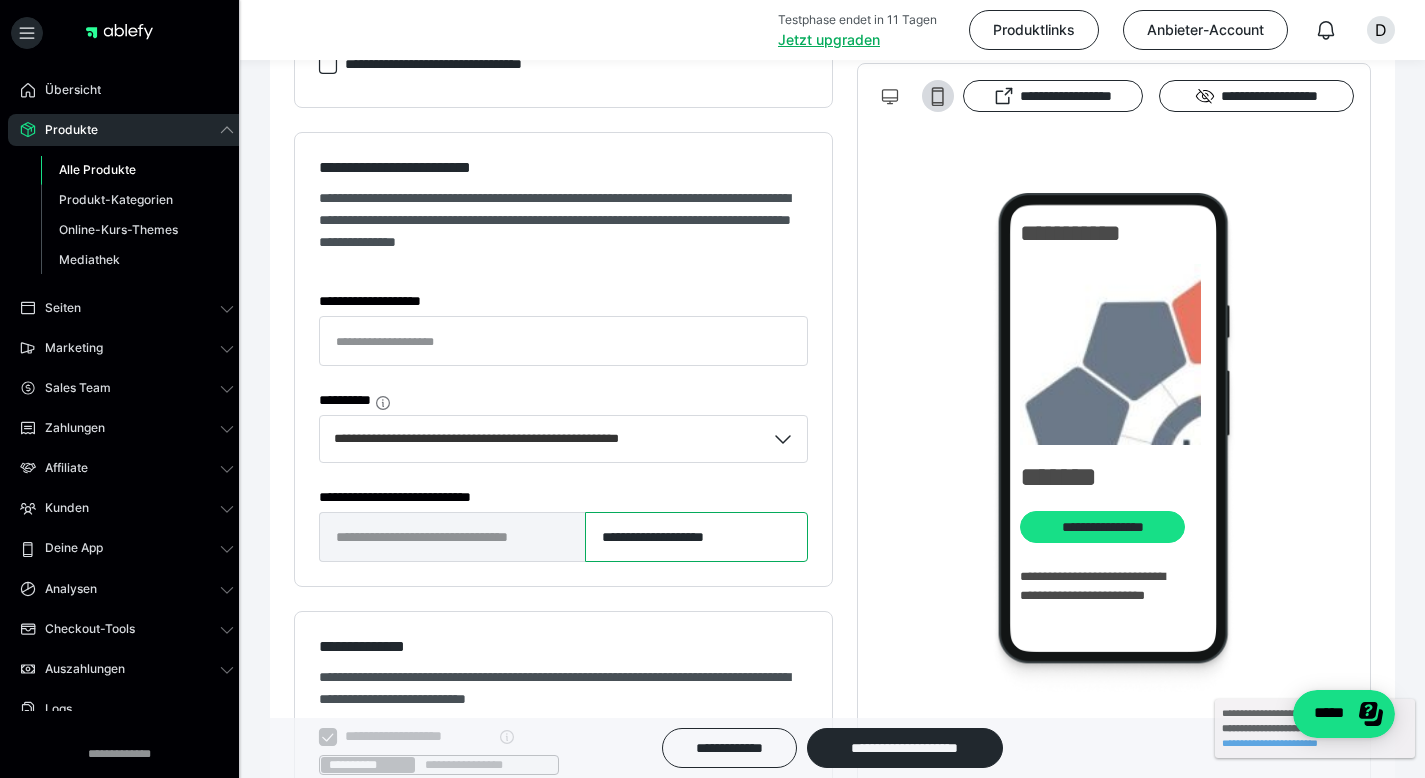 drag, startPoint x: 752, startPoint y: 535, endPoint x: 676, endPoint y: 538, distance: 76.05919 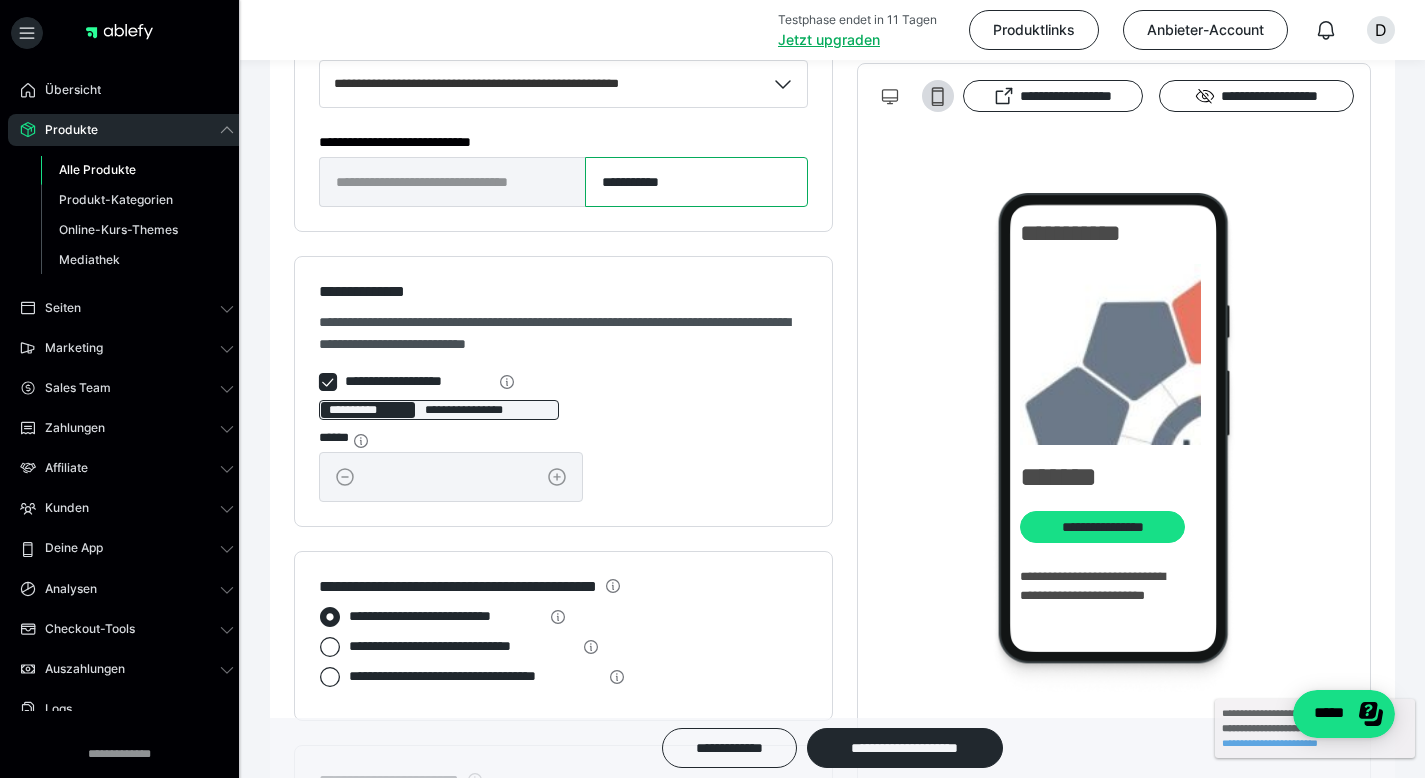 scroll, scrollTop: 1404, scrollLeft: 0, axis: vertical 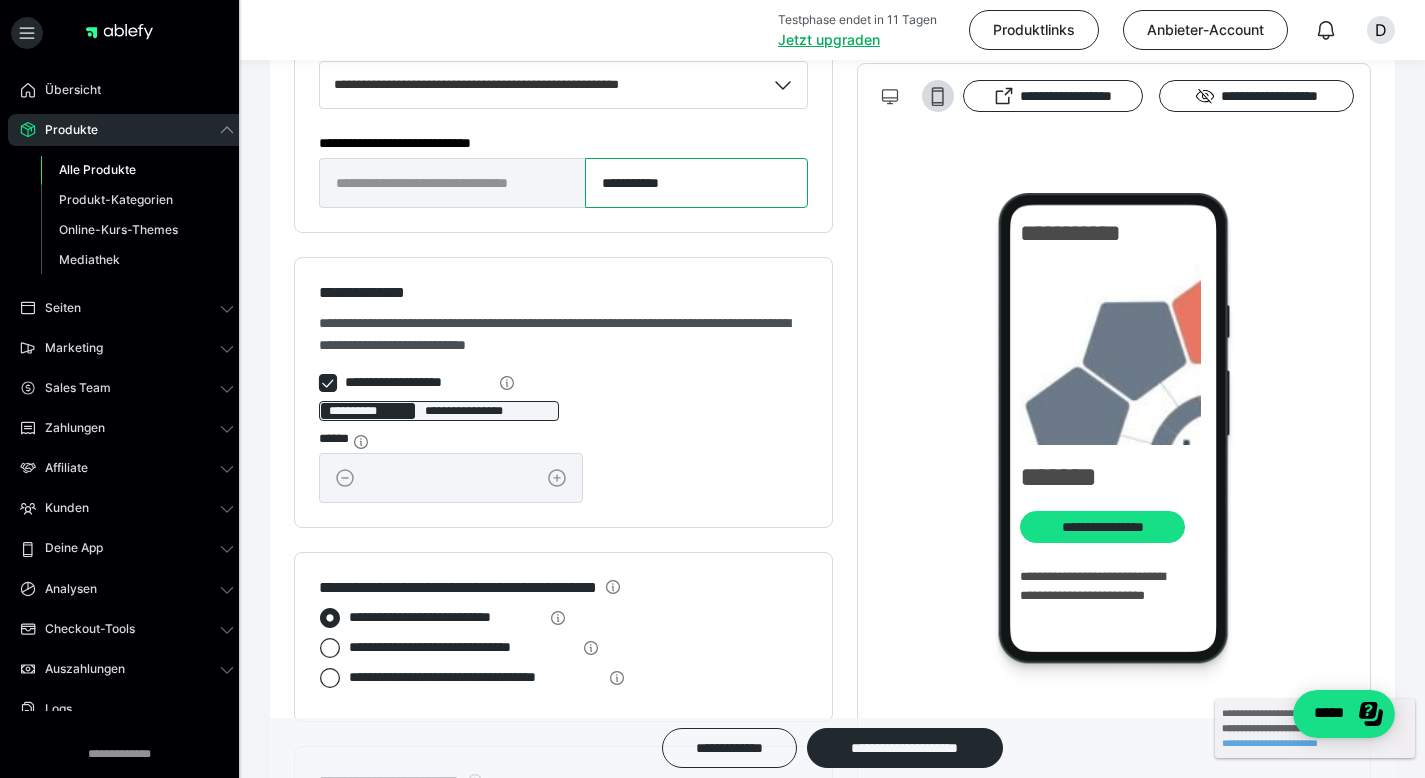 type on "**********" 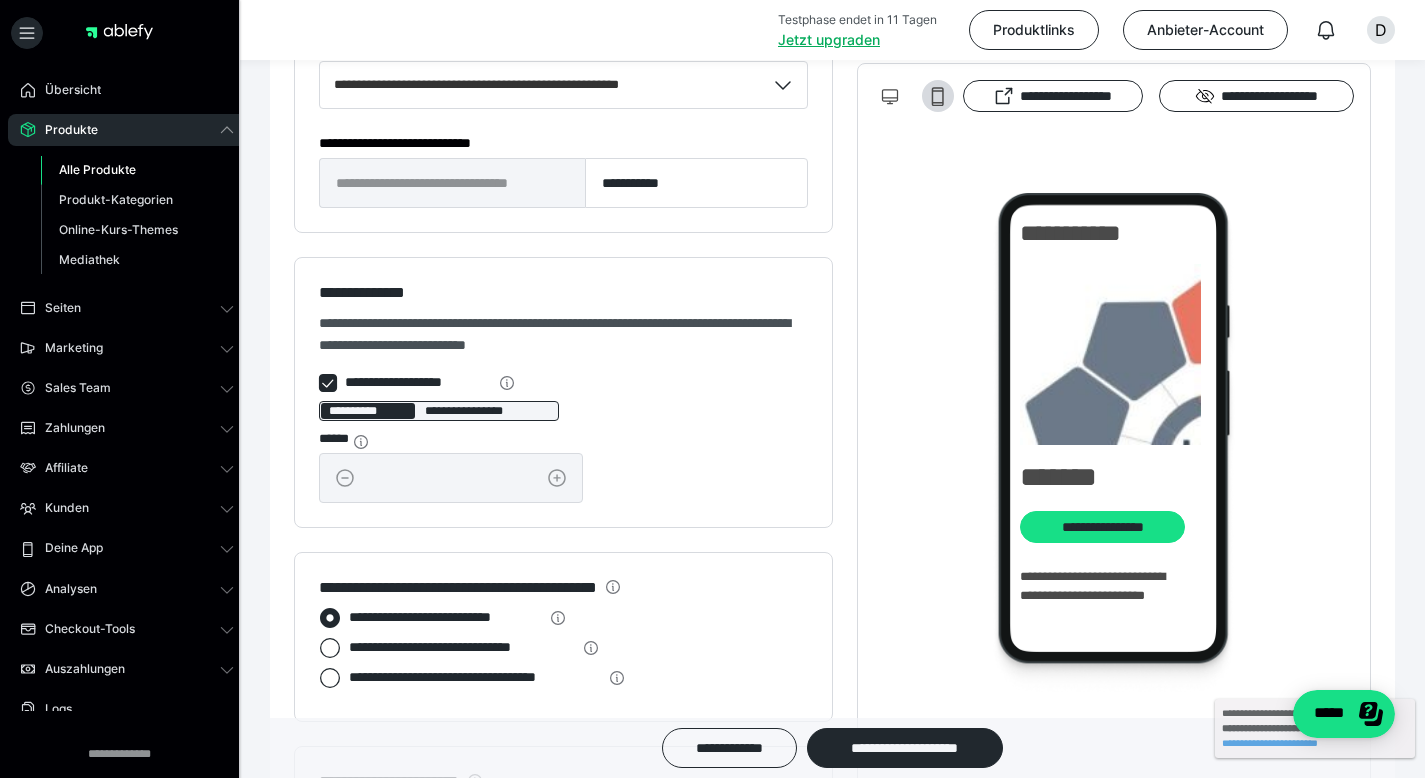 click at bounding box center [328, 383] 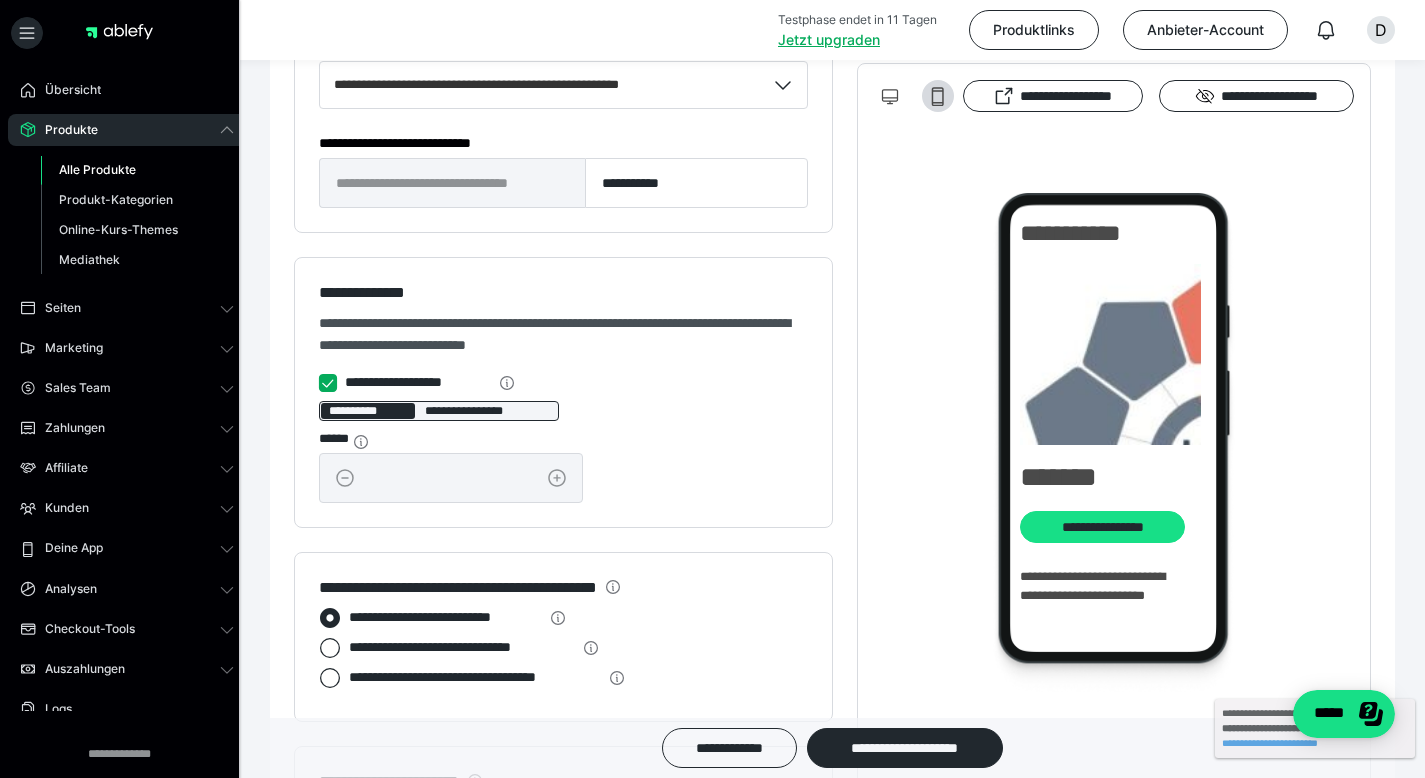 click on "**********" at bounding box center (319, 383) 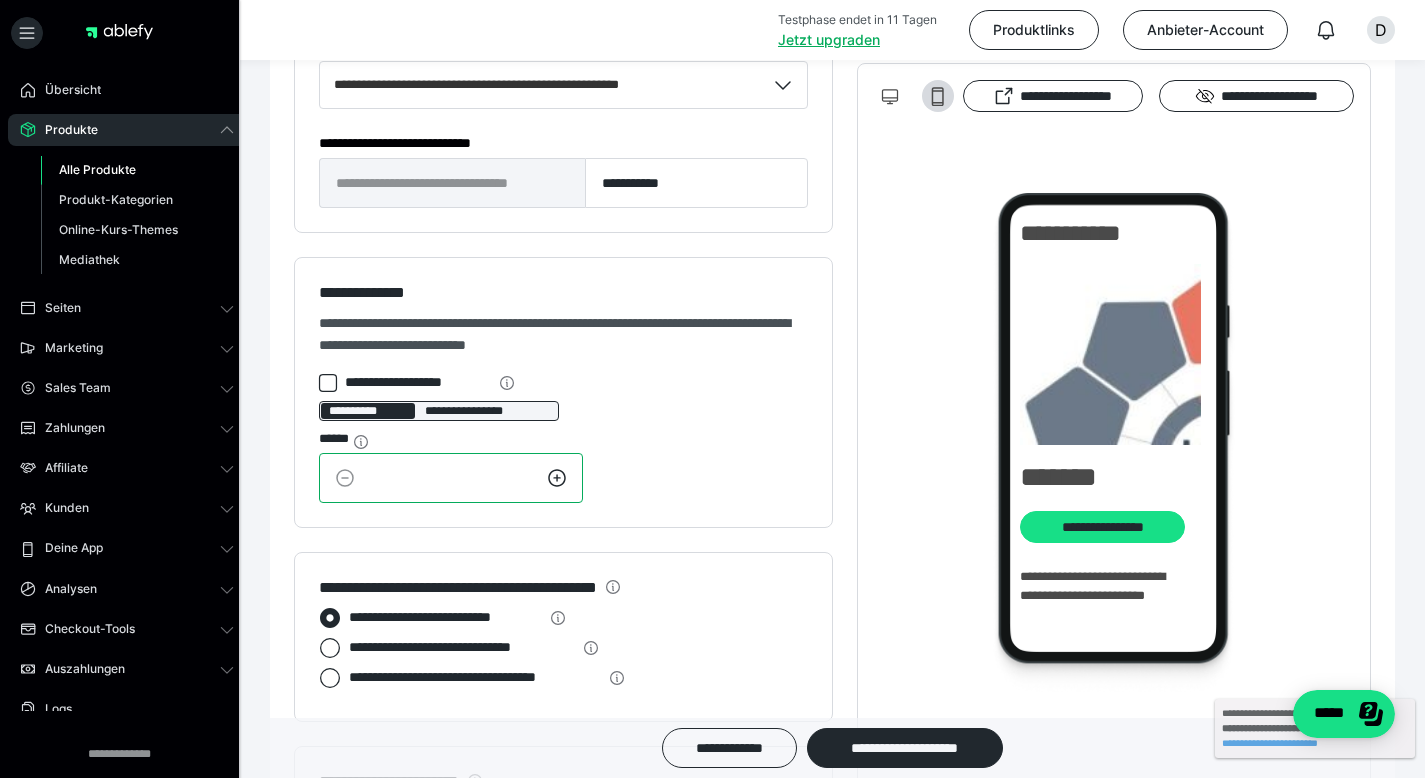 drag, startPoint x: 440, startPoint y: 490, endPoint x: 351, endPoint y: 494, distance: 89.08984 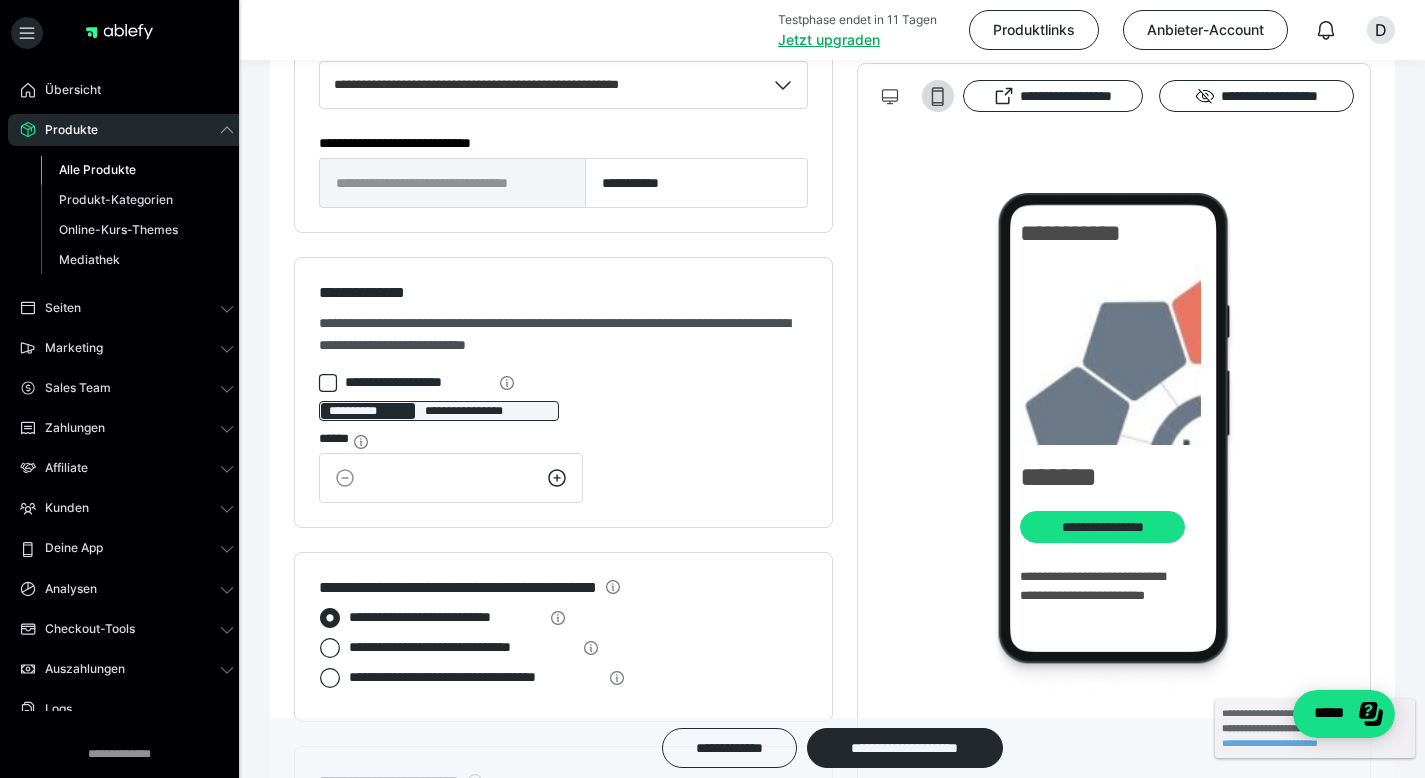 click 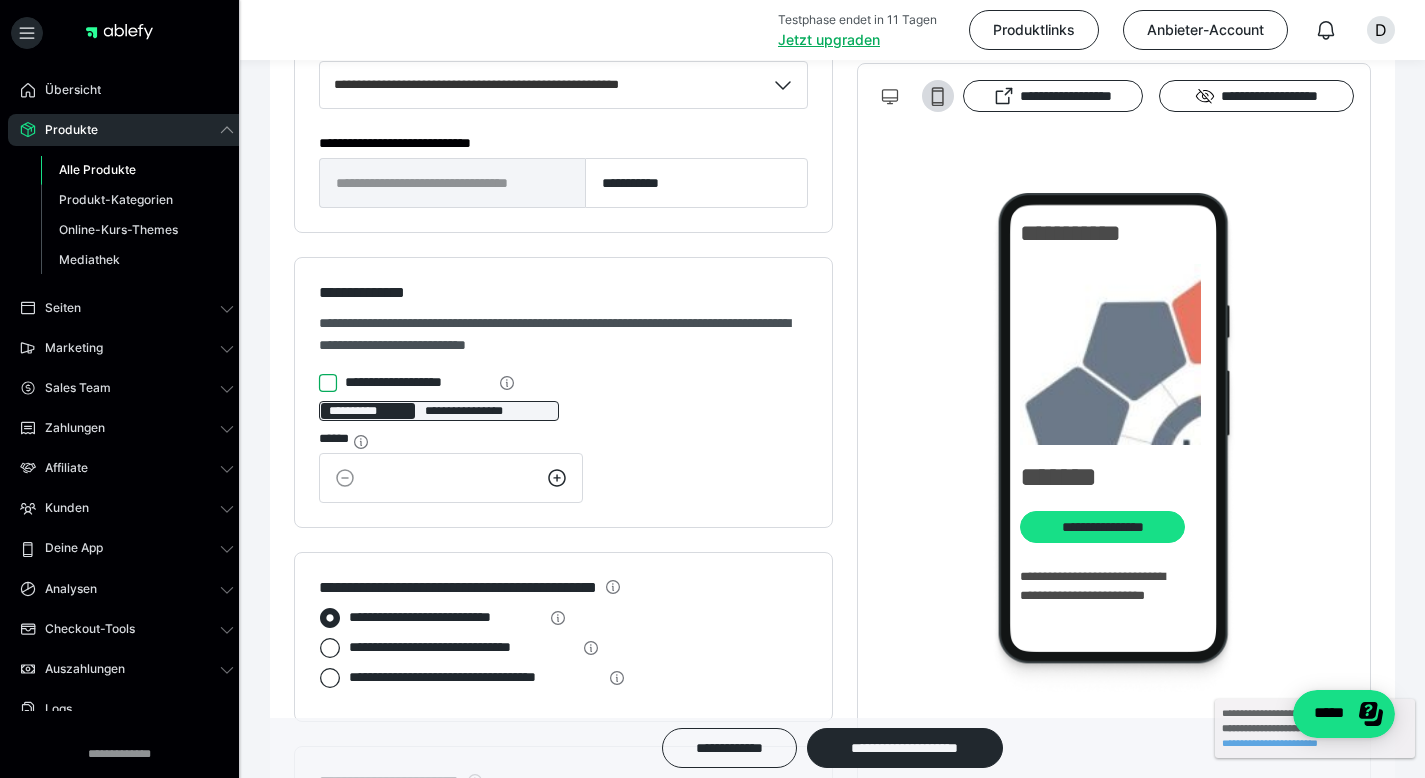 click on "**********" at bounding box center (319, 383) 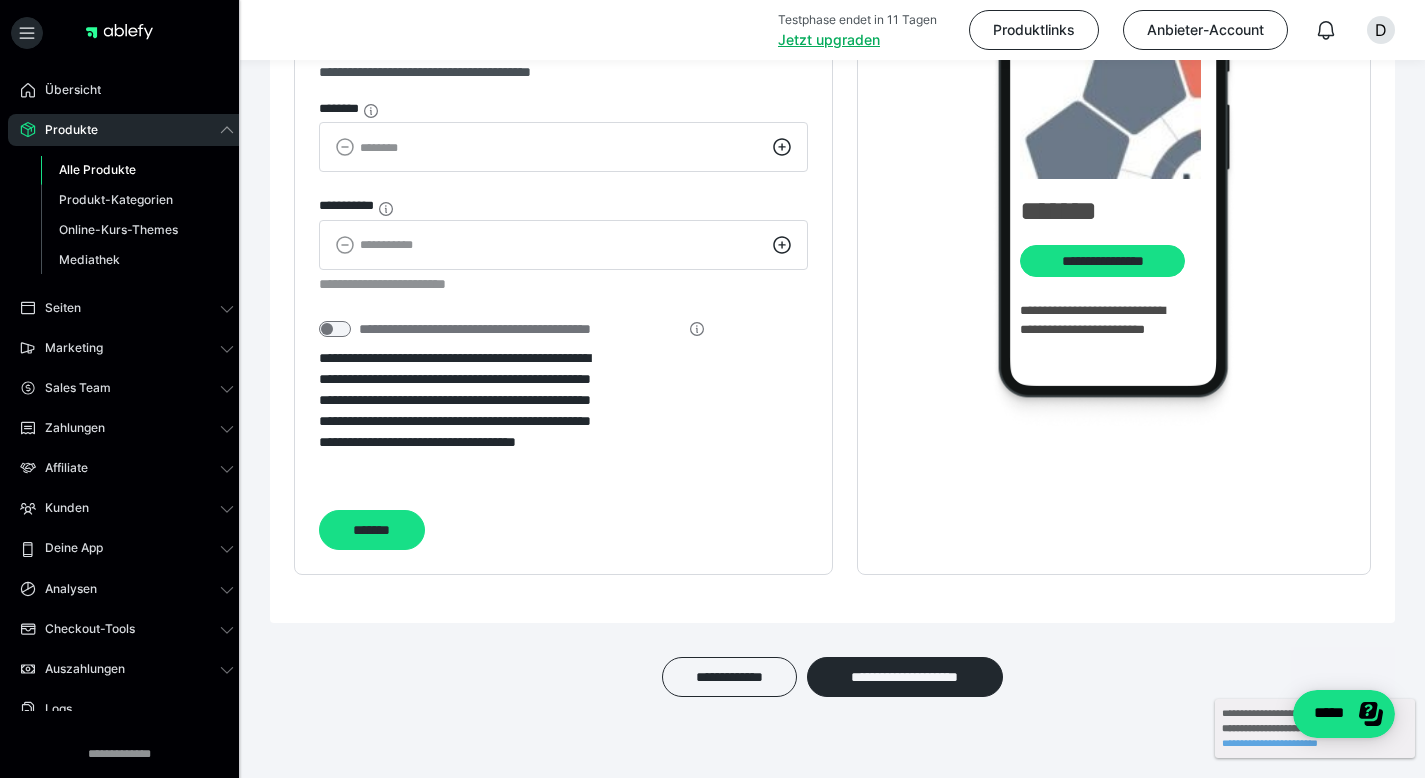 scroll, scrollTop: 2386, scrollLeft: 0, axis: vertical 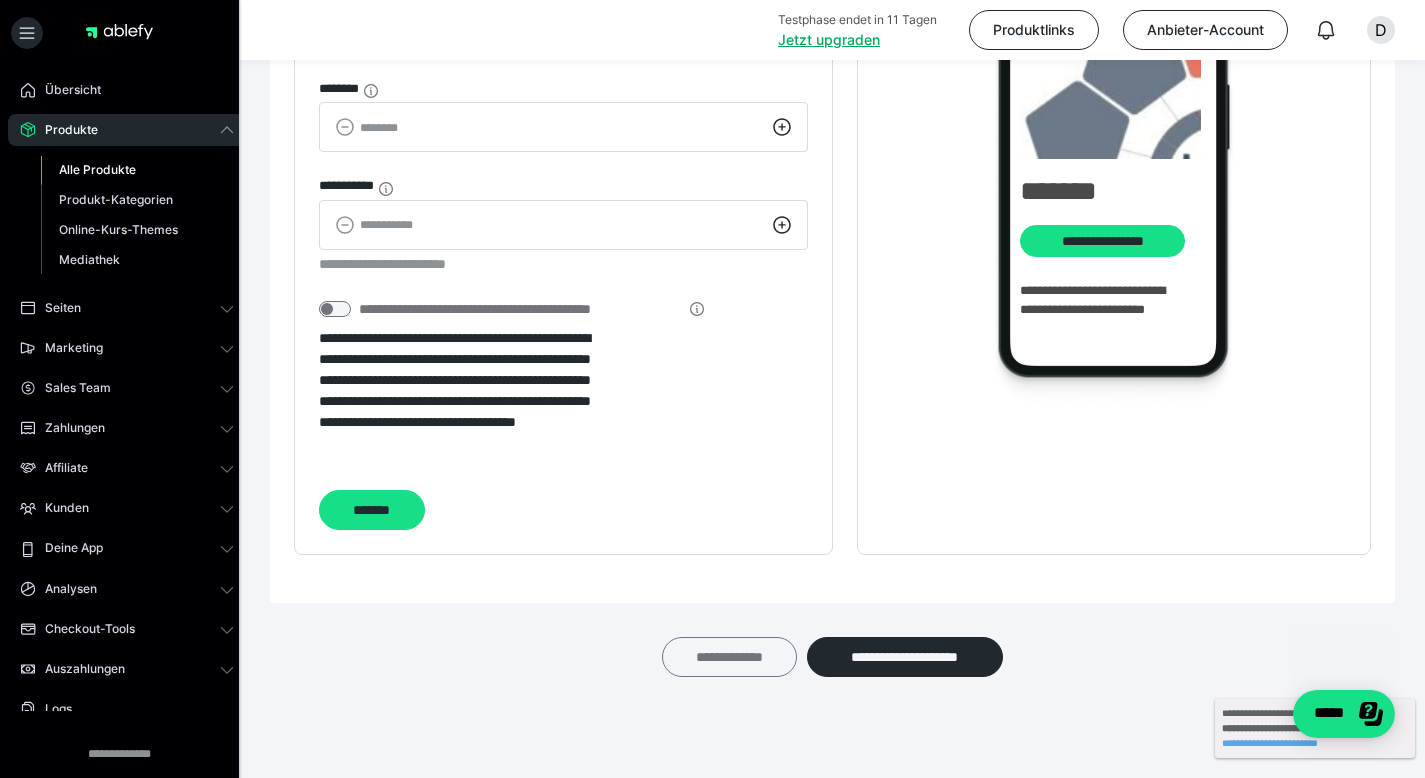 click on "**********" at bounding box center [729, 657] 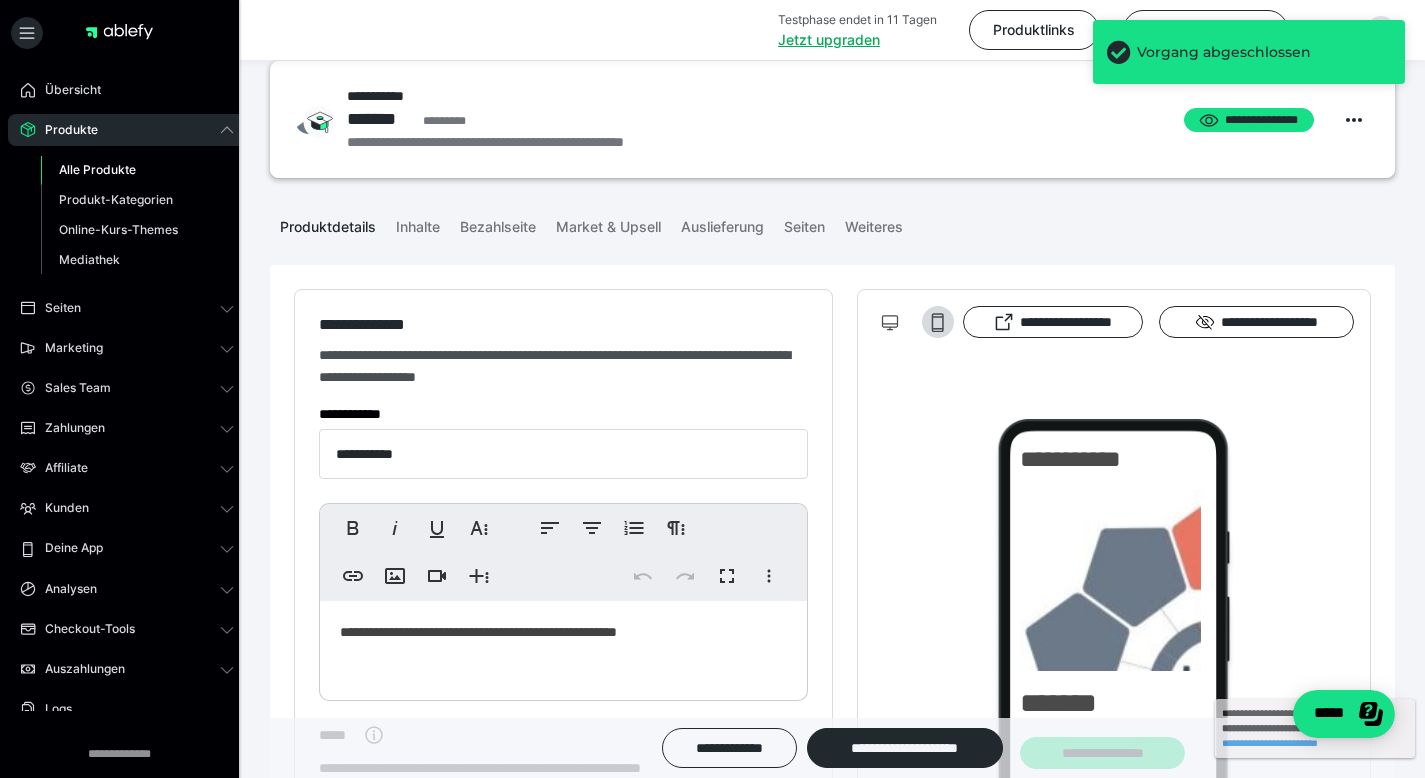 scroll, scrollTop: 30, scrollLeft: 0, axis: vertical 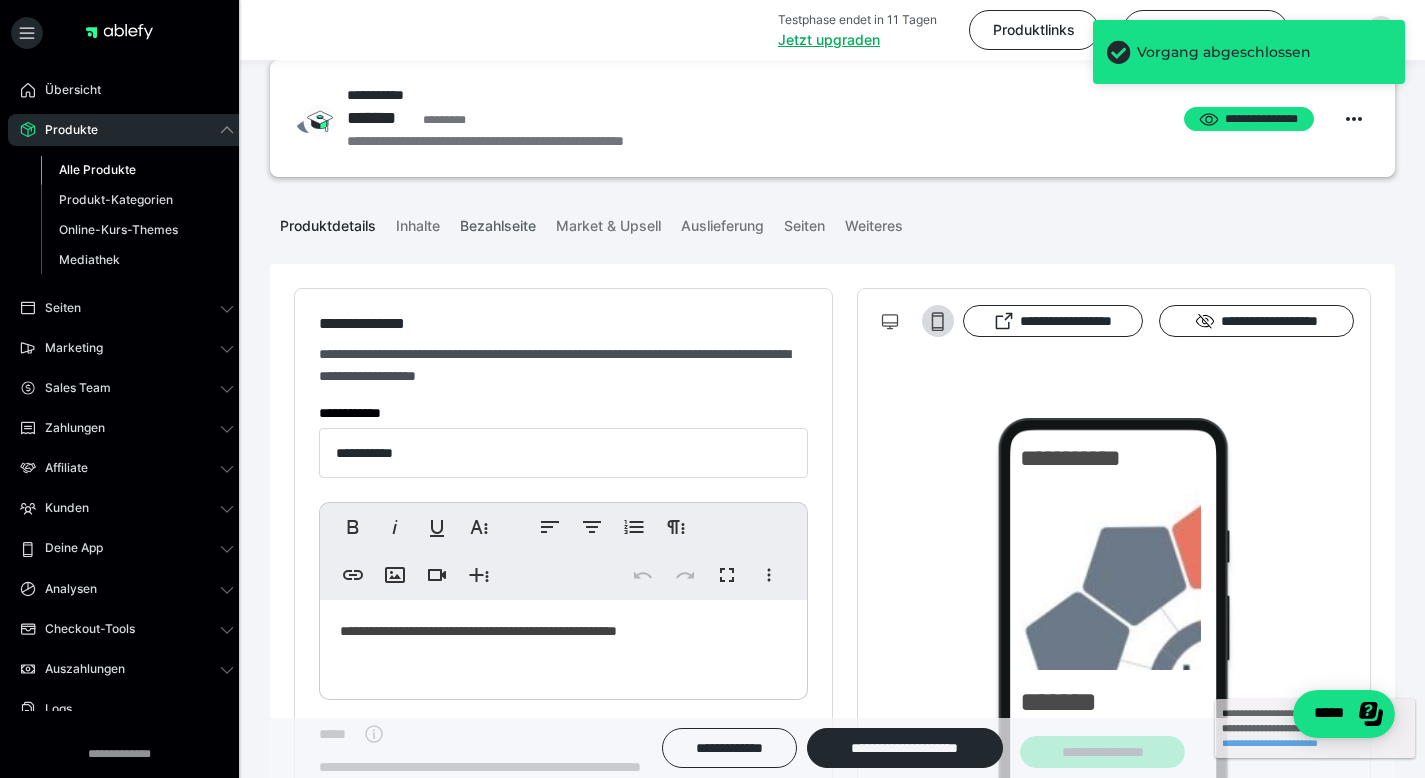 click on "Bezahlseite" at bounding box center (498, 222) 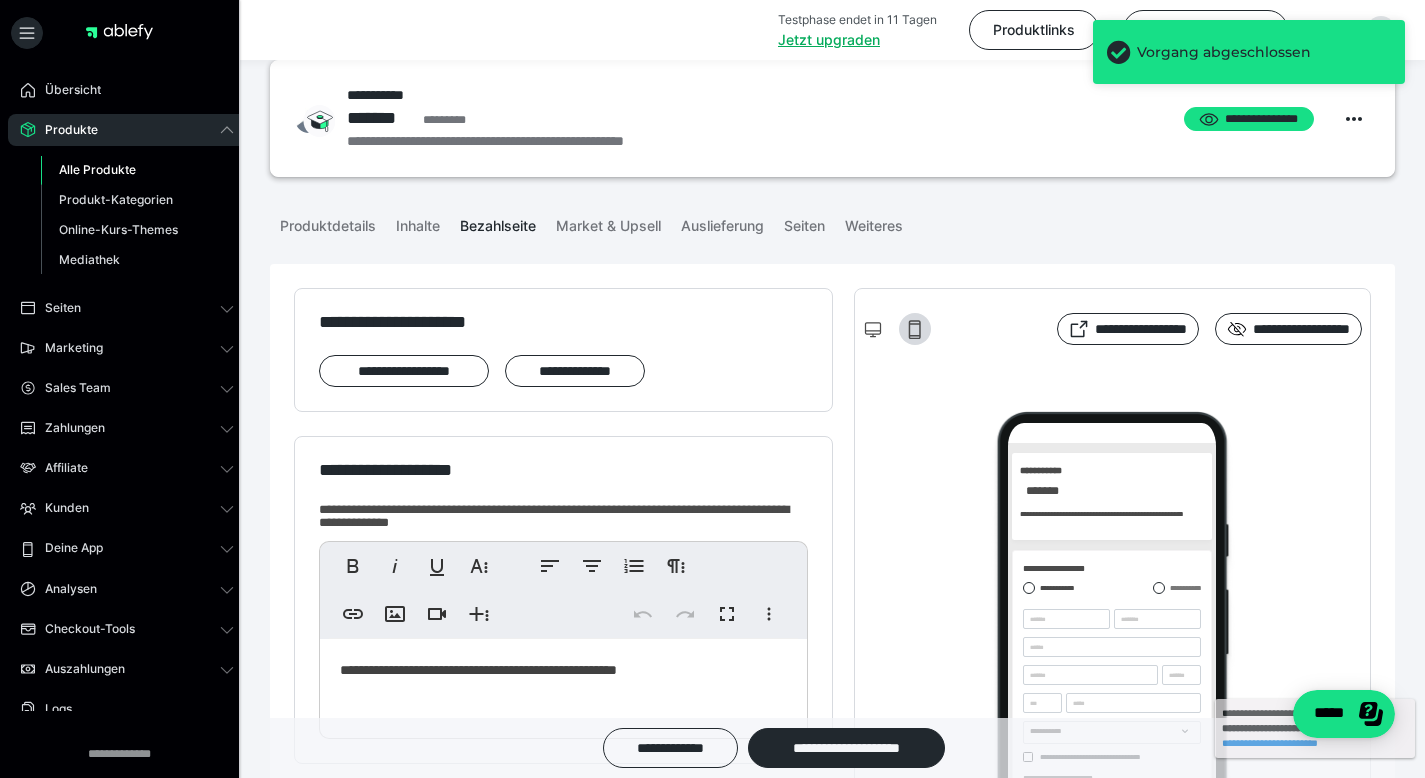 scroll, scrollTop: 0, scrollLeft: 0, axis: both 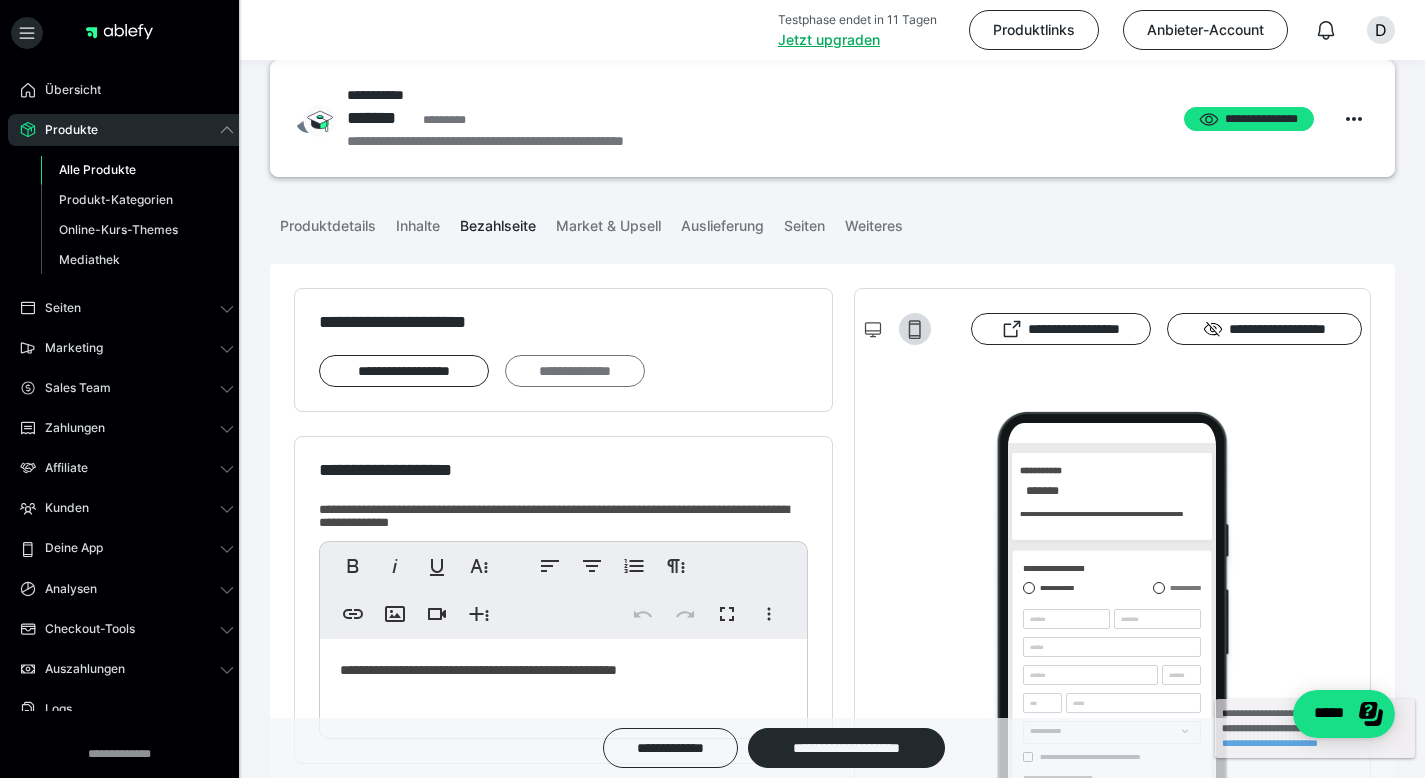 click on "**********" at bounding box center (575, 371) 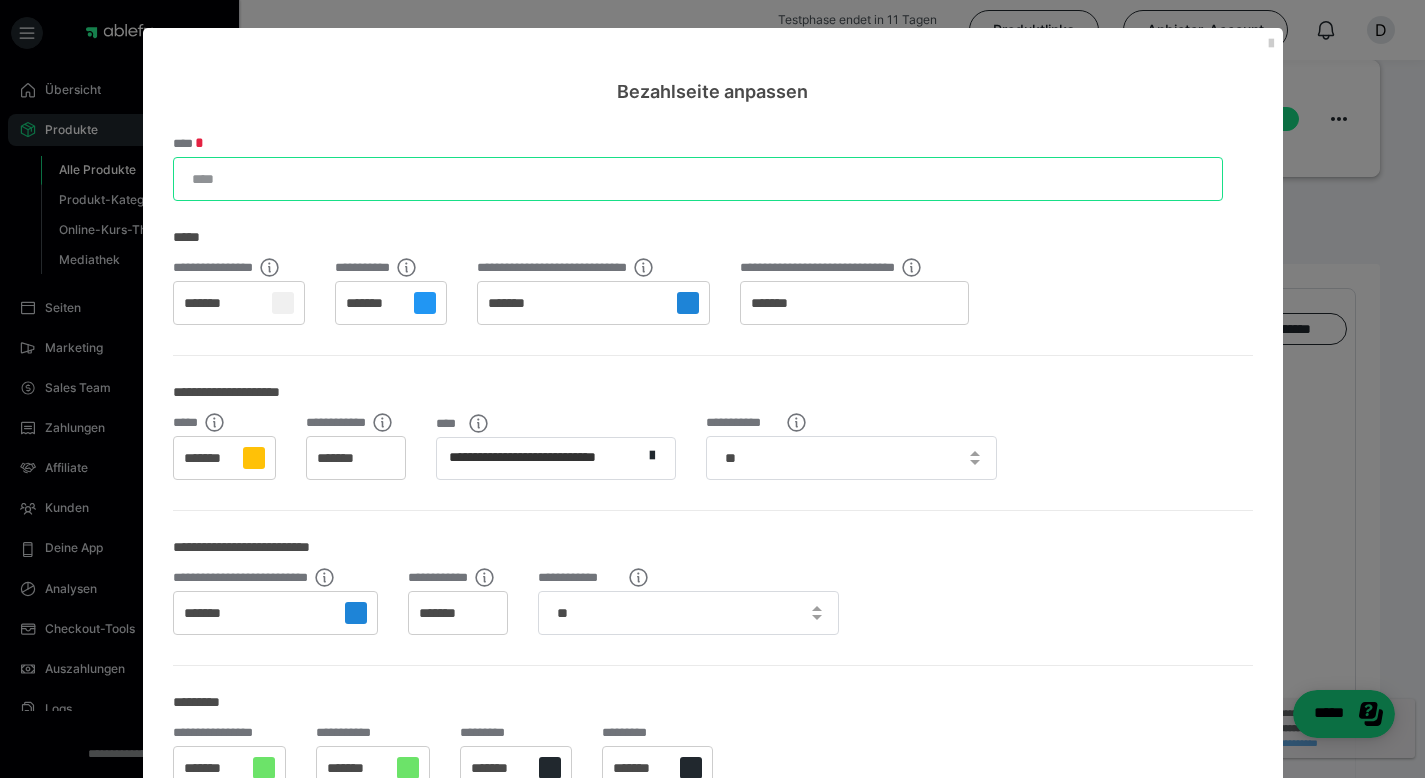 click on "****" at bounding box center (698, 179) 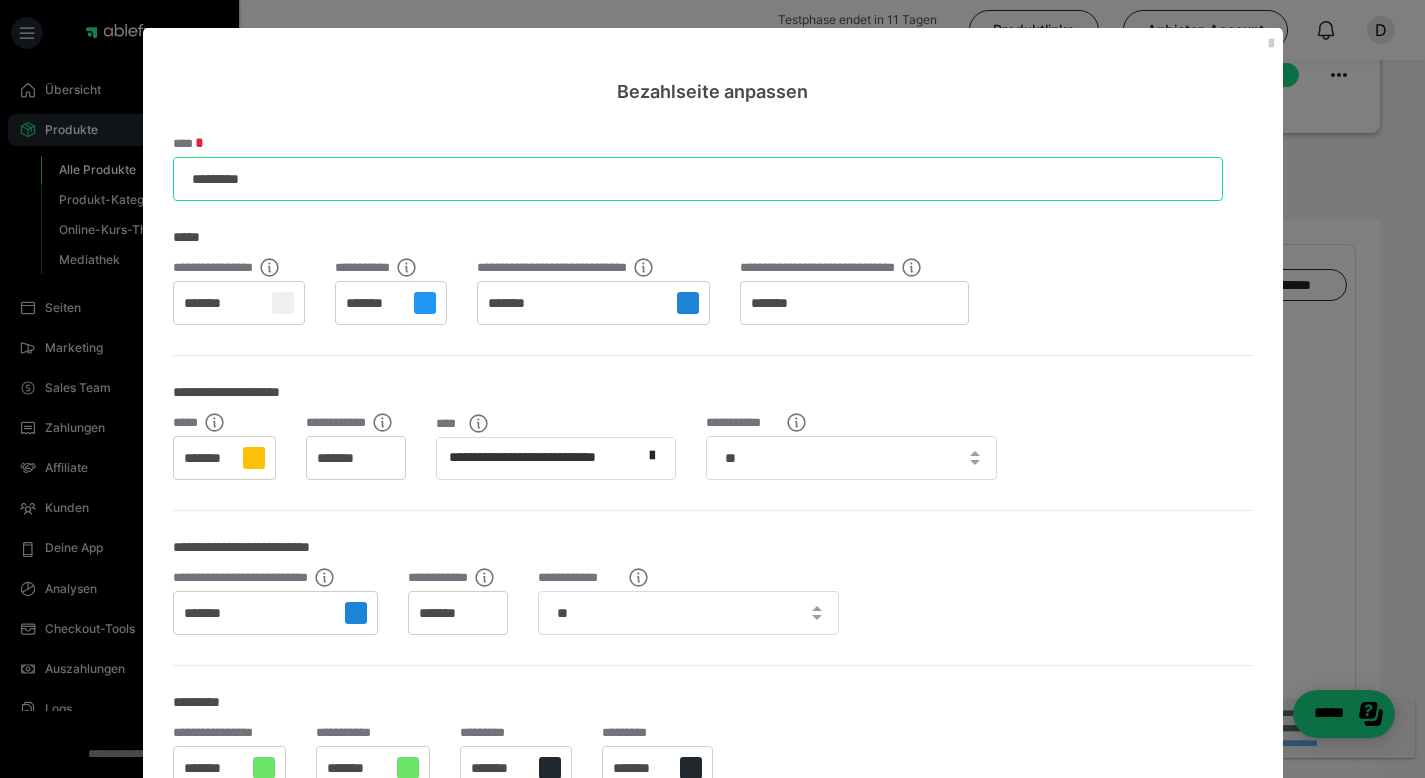 scroll, scrollTop: 81, scrollLeft: 0, axis: vertical 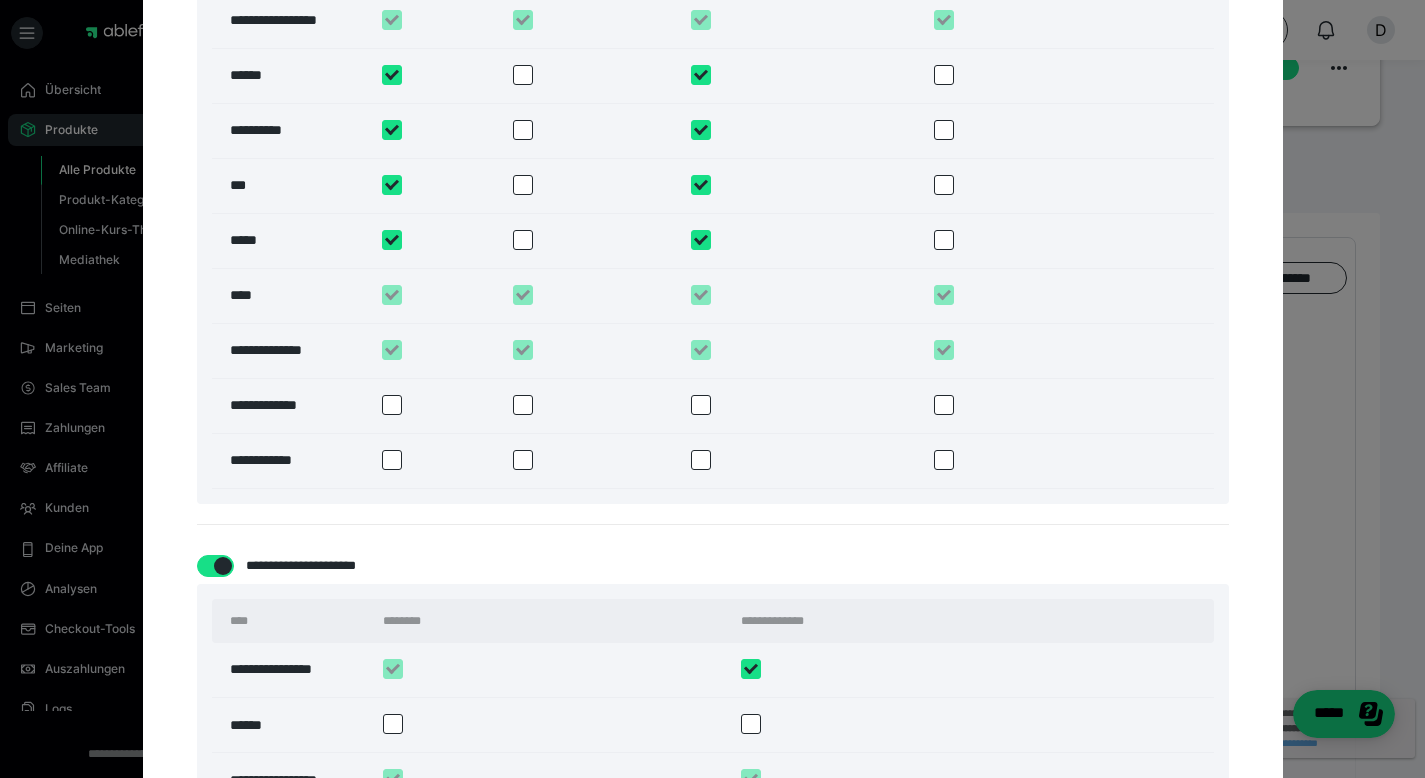 type on "*********" 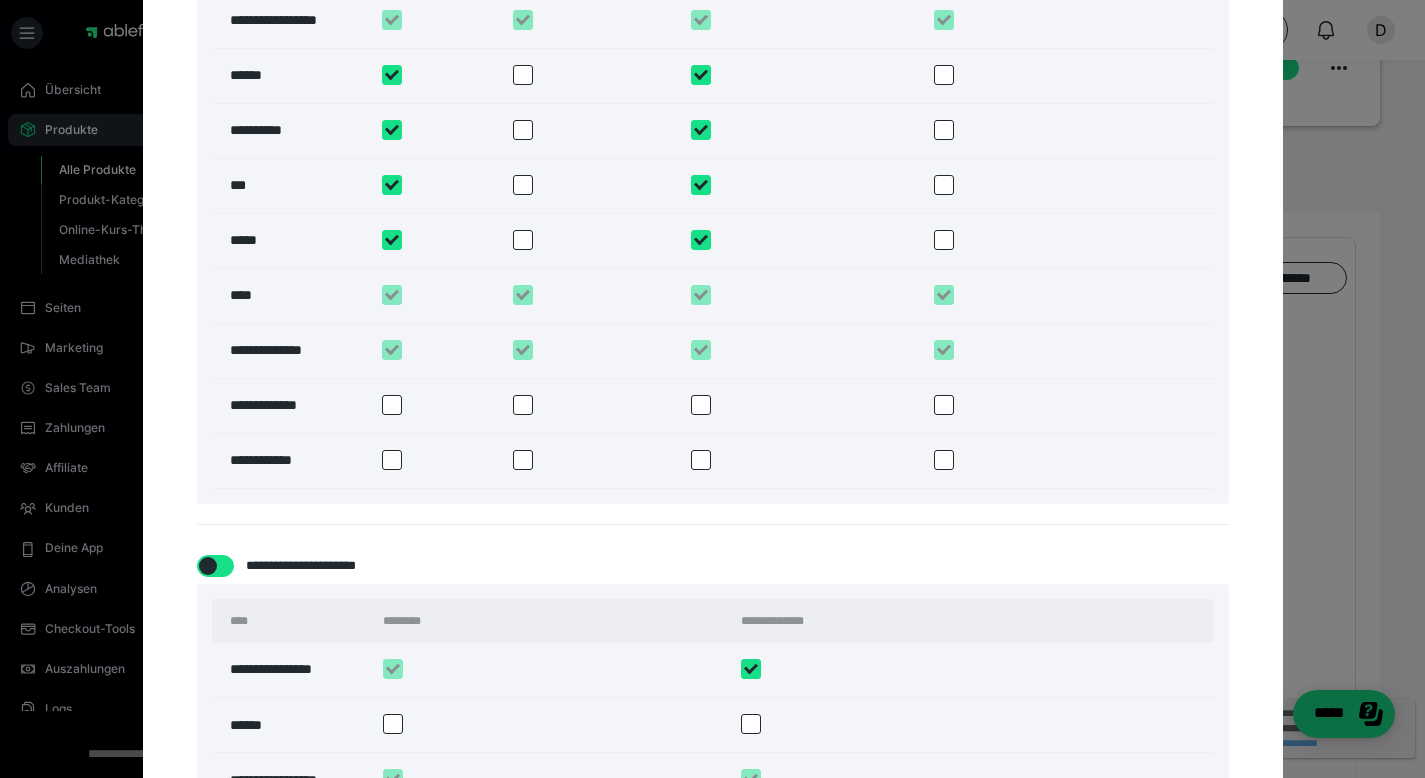 checkbox on "*****" 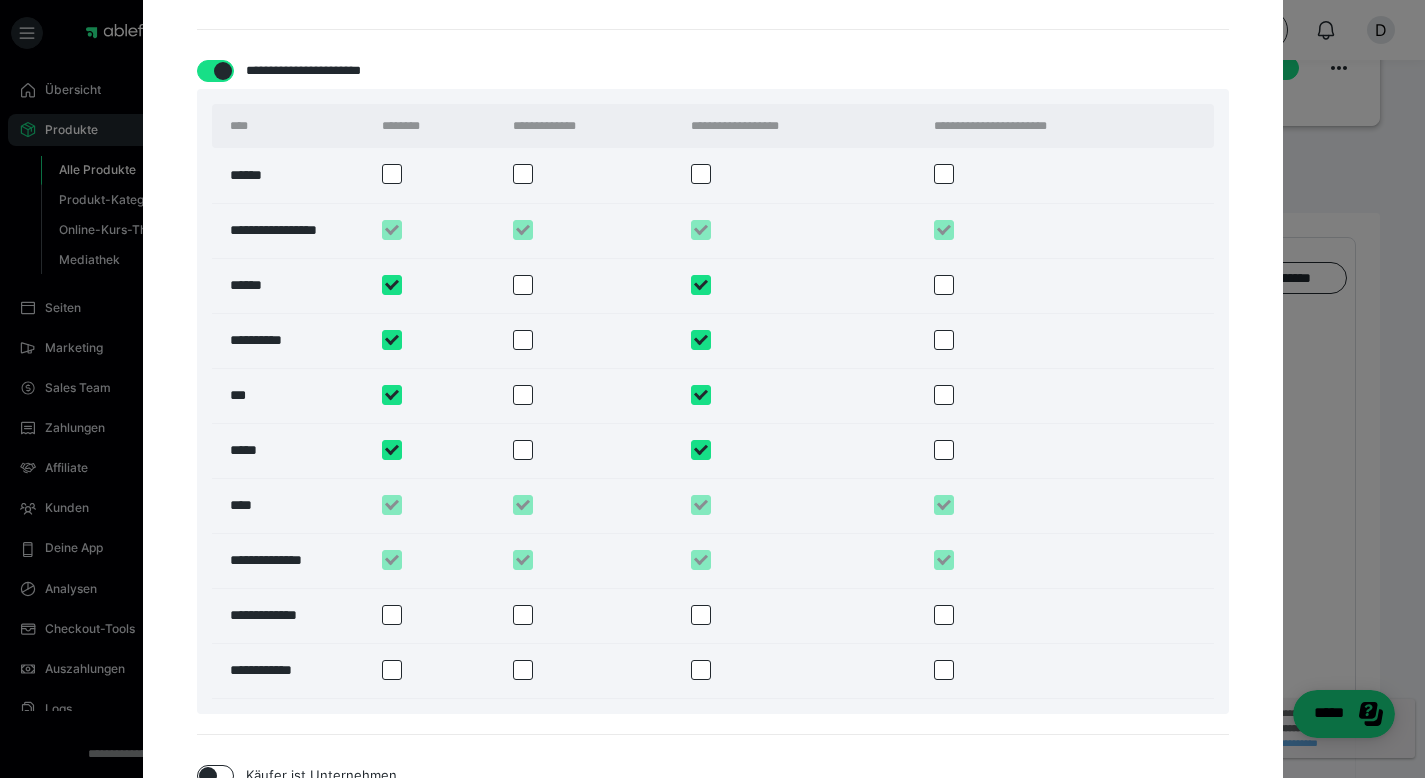 scroll, scrollTop: 1331, scrollLeft: 0, axis: vertical 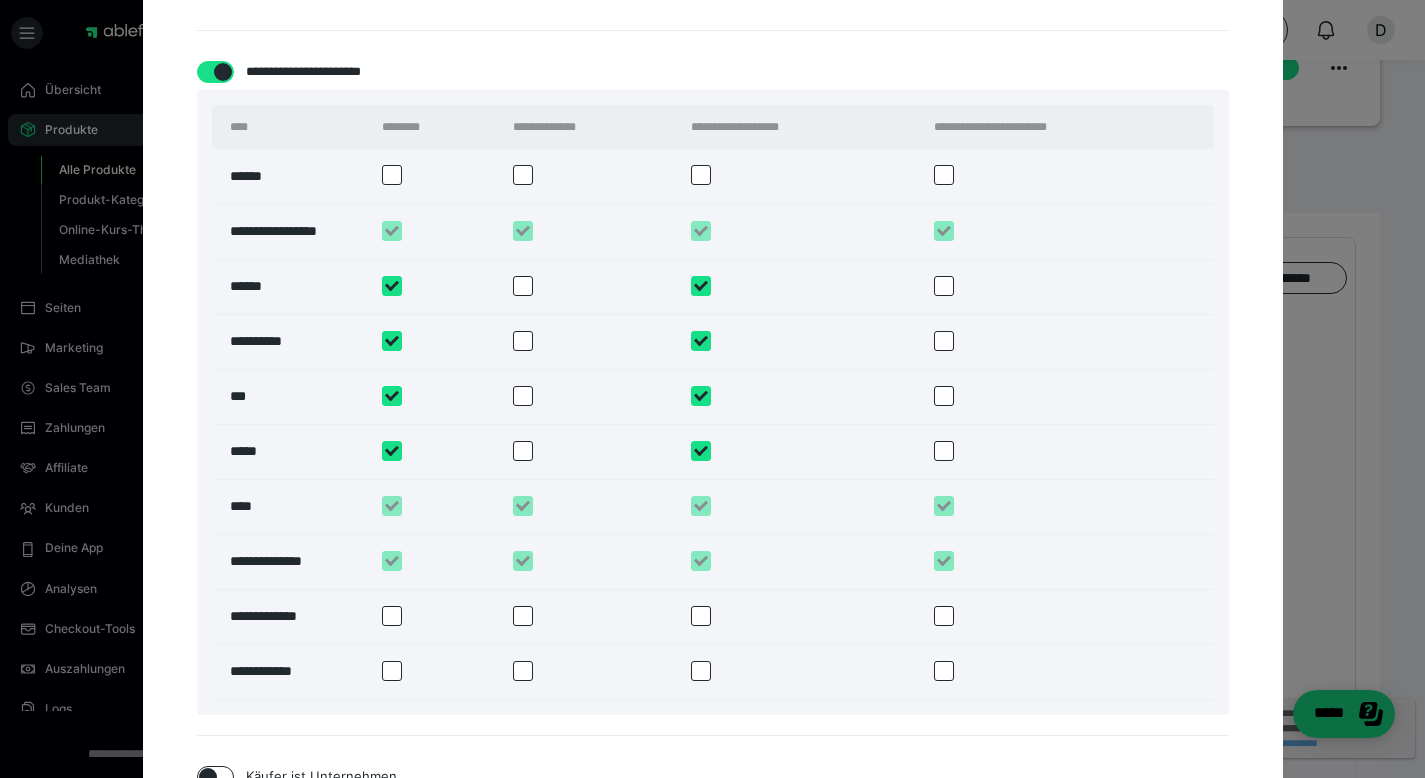 click at bounding box center (944, 286) 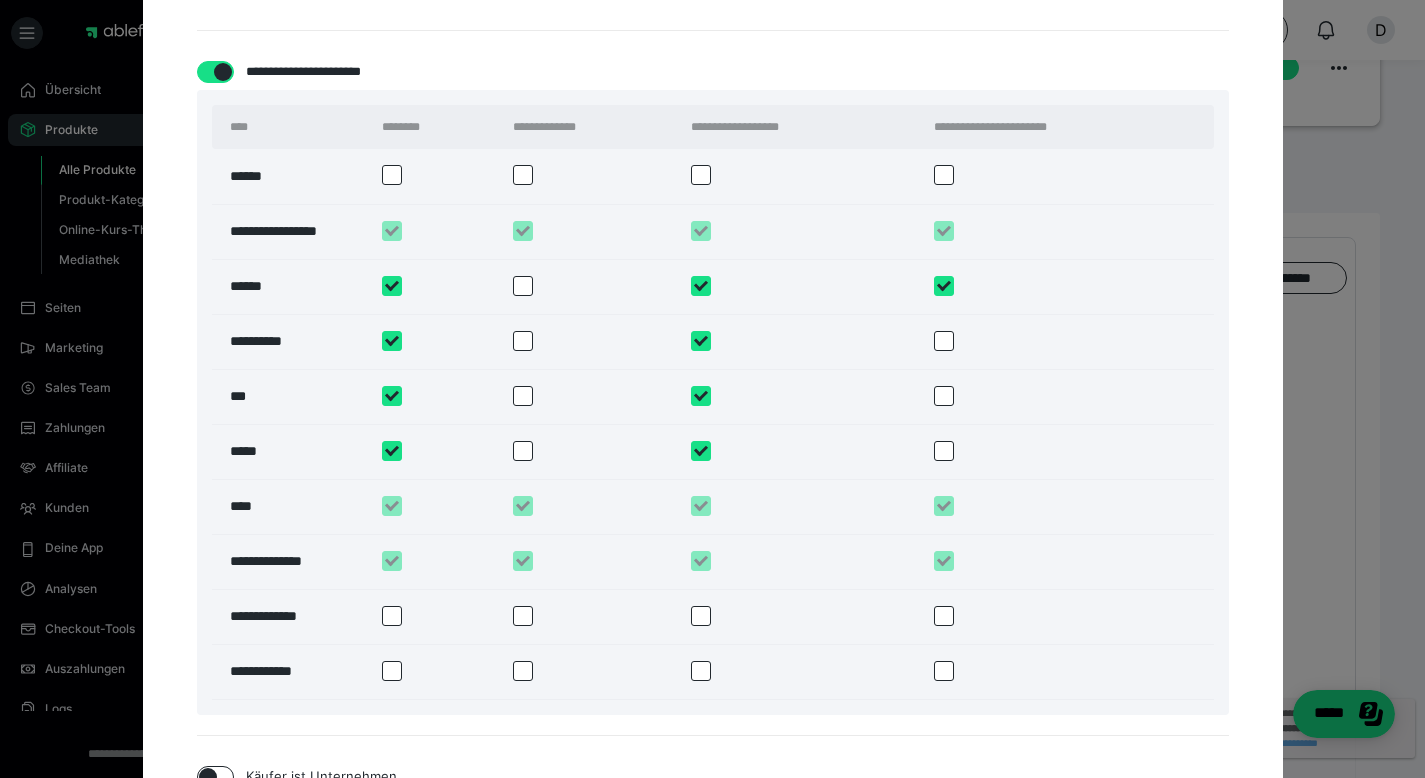 checkbox on "****" 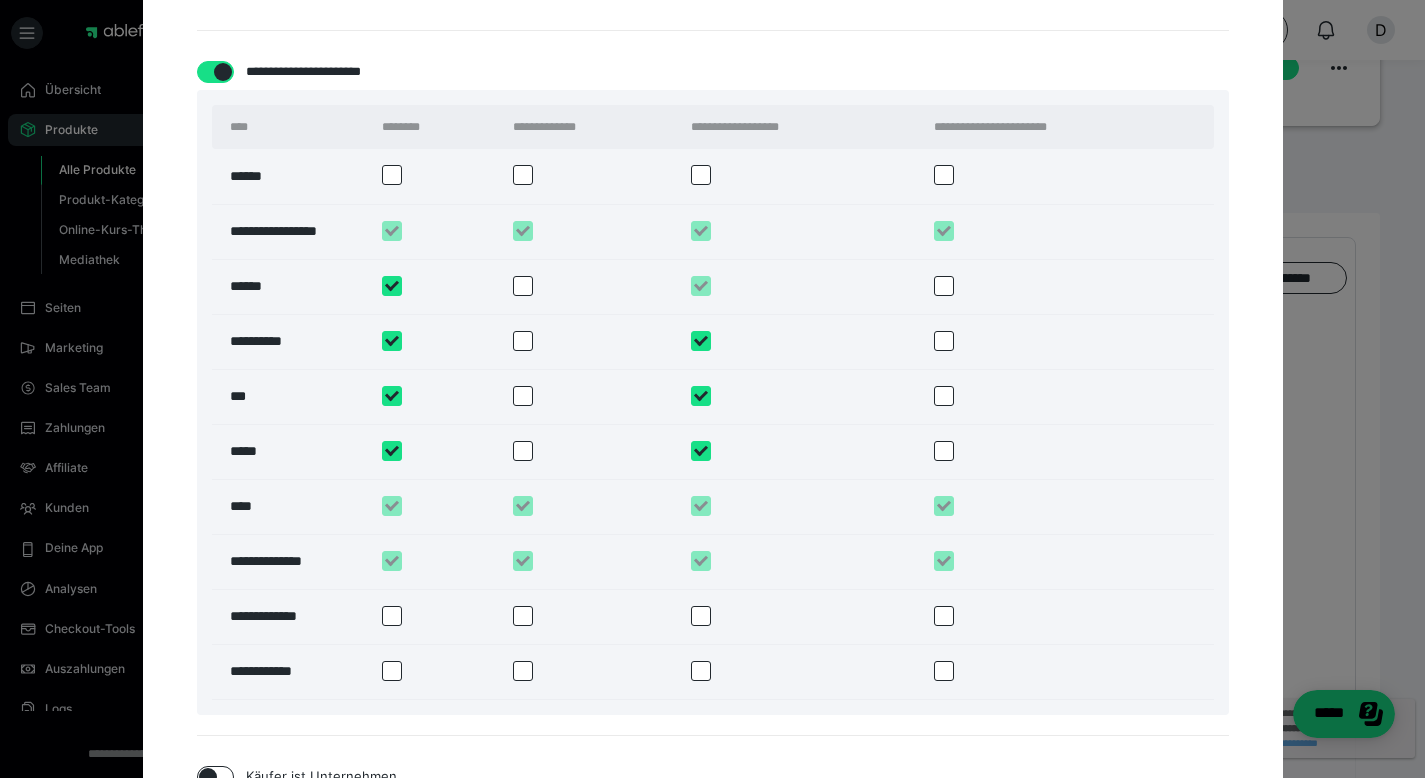 click at bounding box center (944, 341) 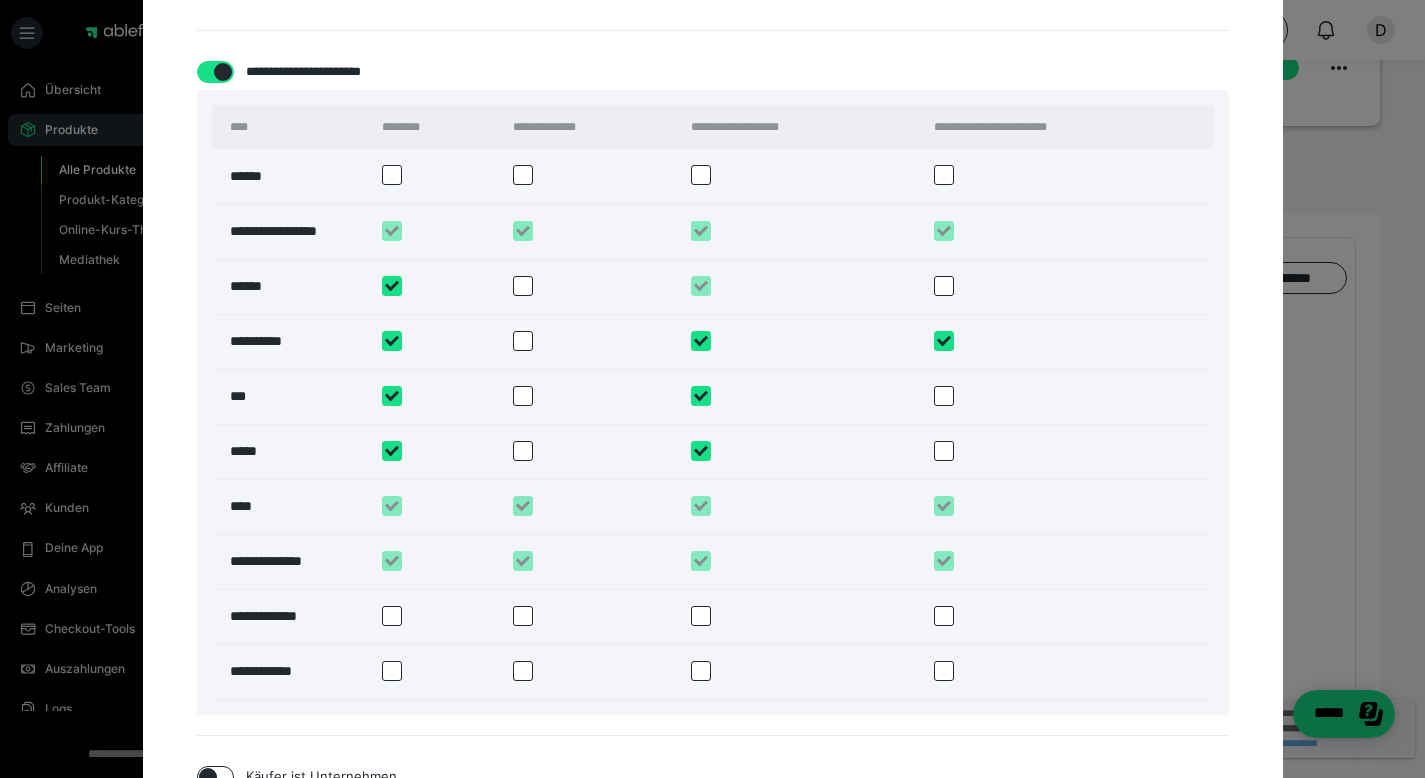 checkbox on "****" 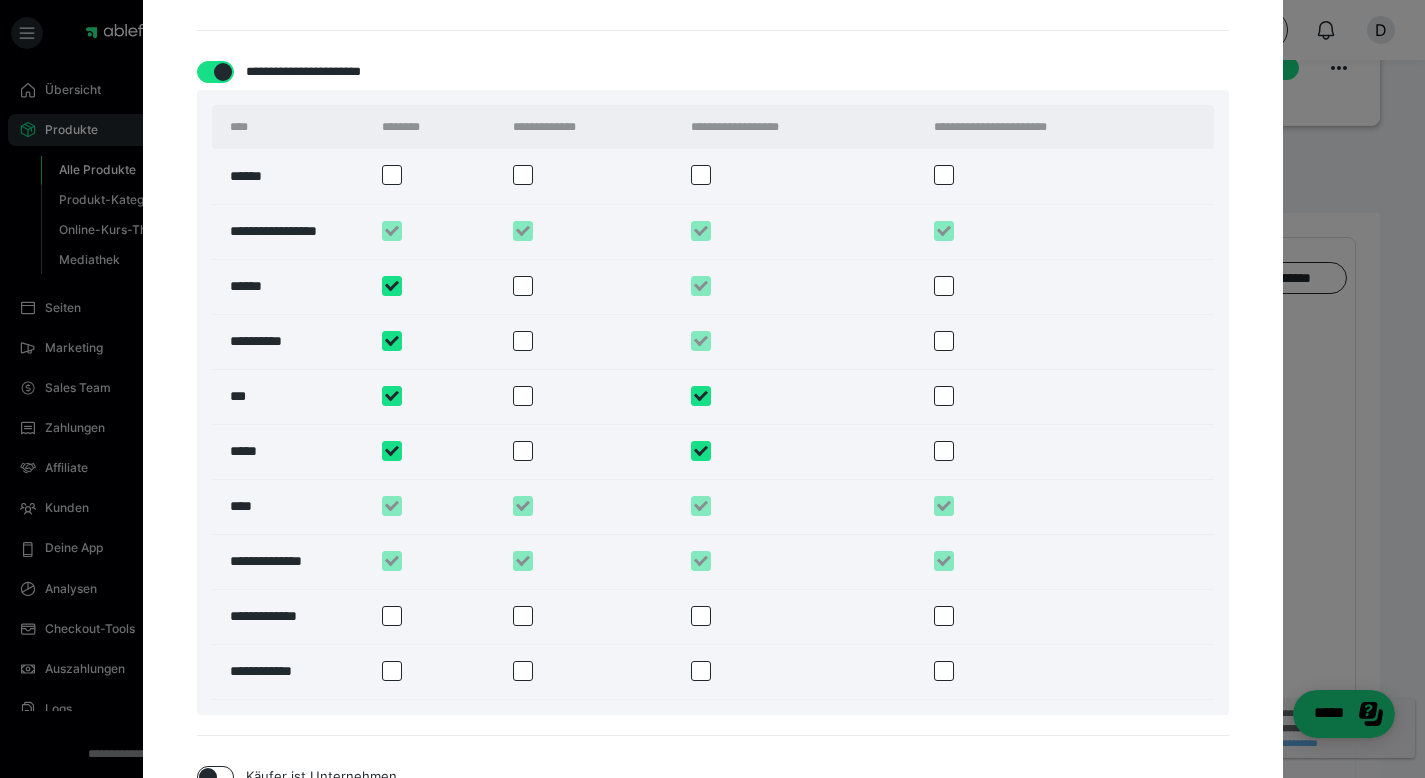 click at bounding box center (944, 396) 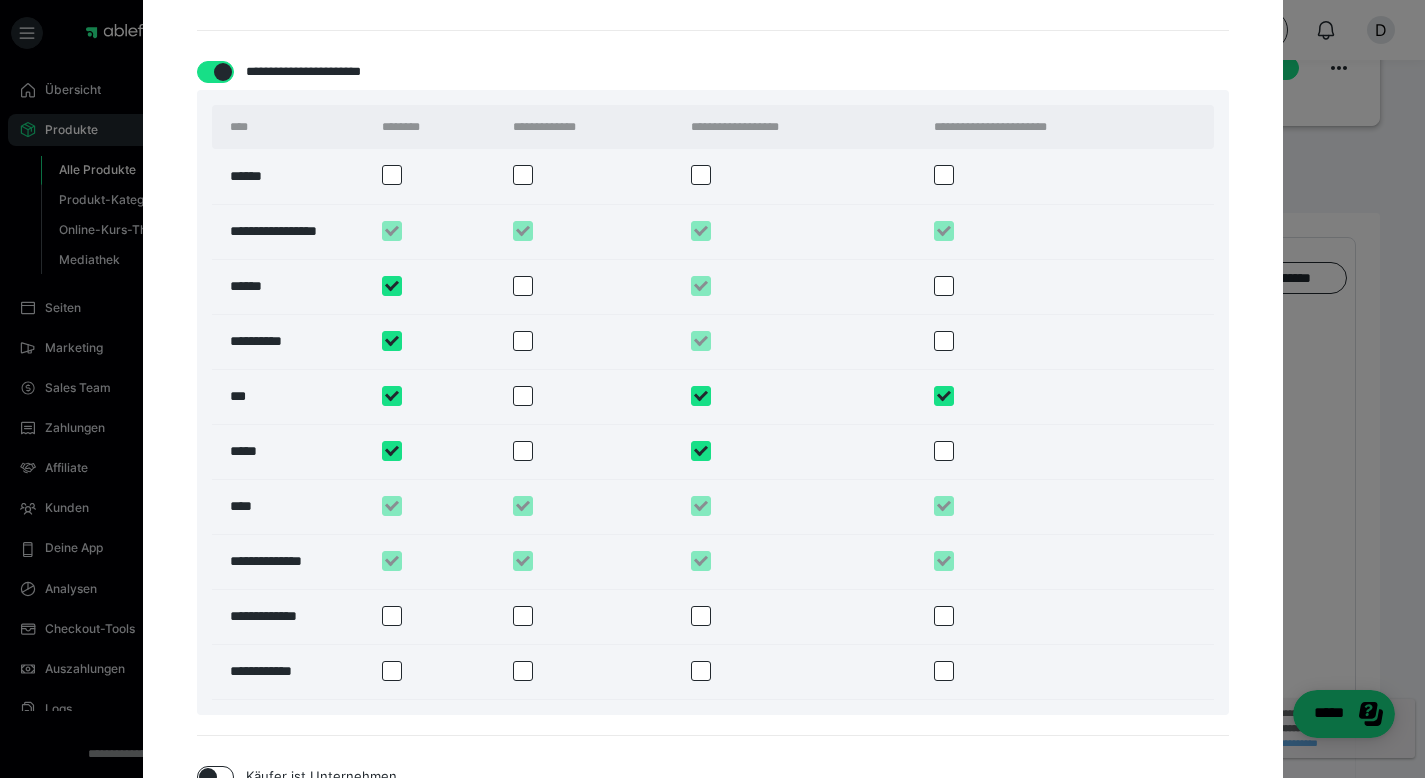 checkbox on "****" 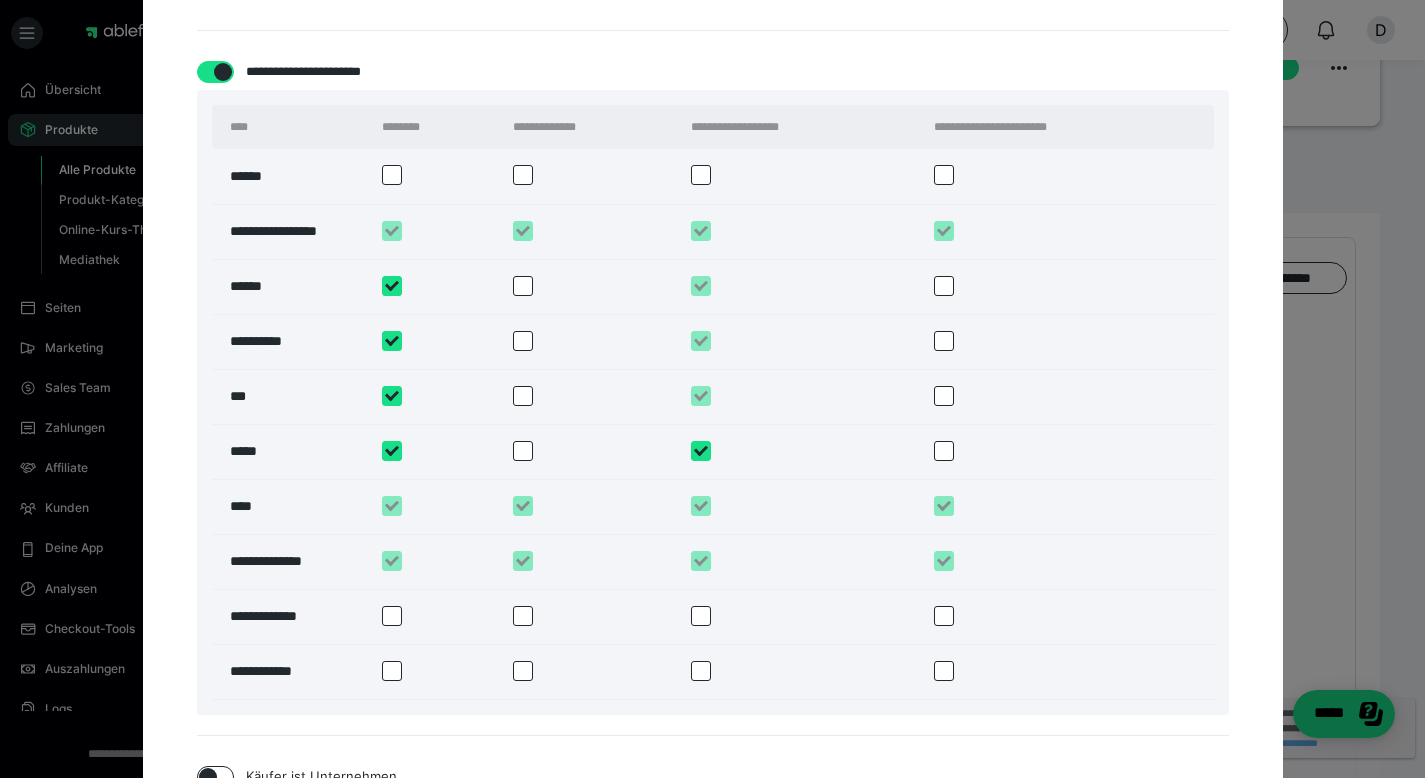 click at bounding box center [944, 451] 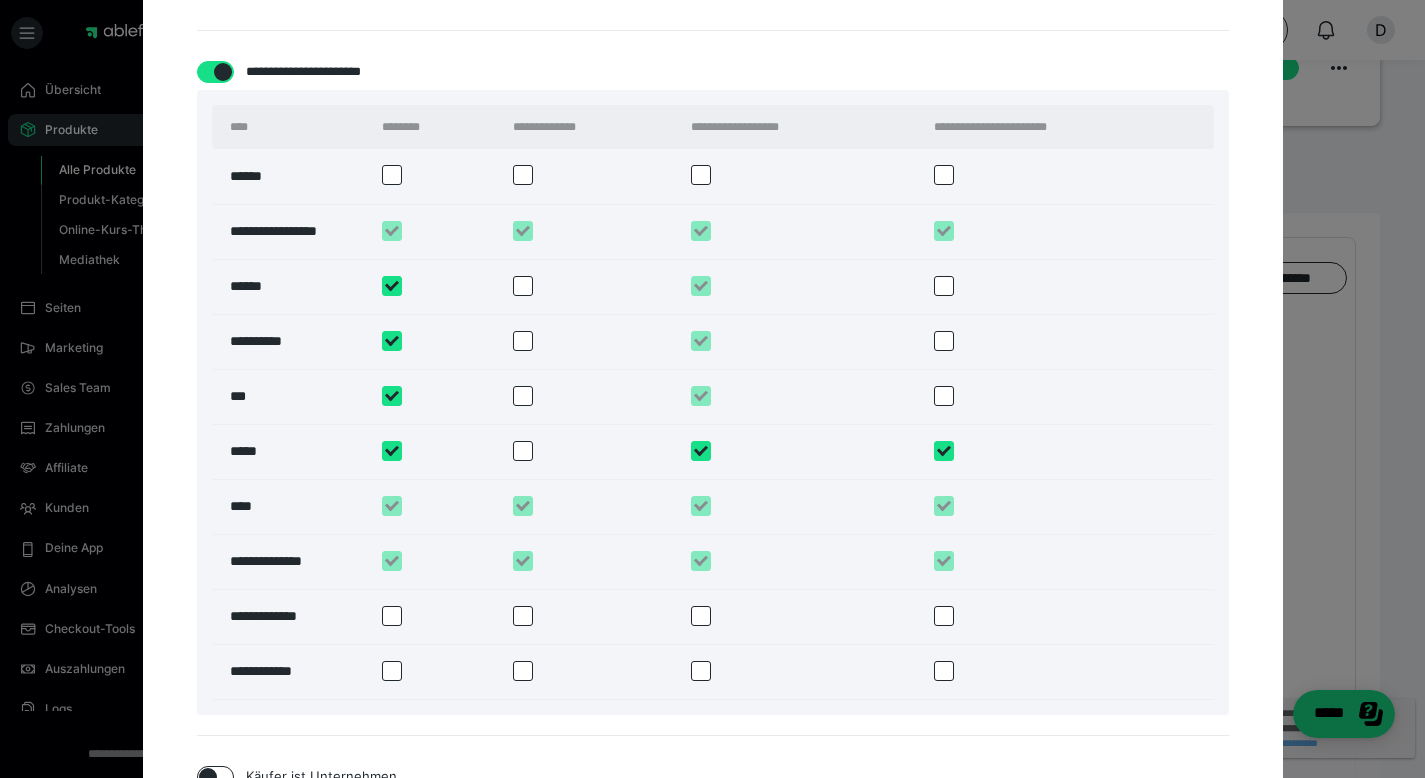 checkbox on "****" 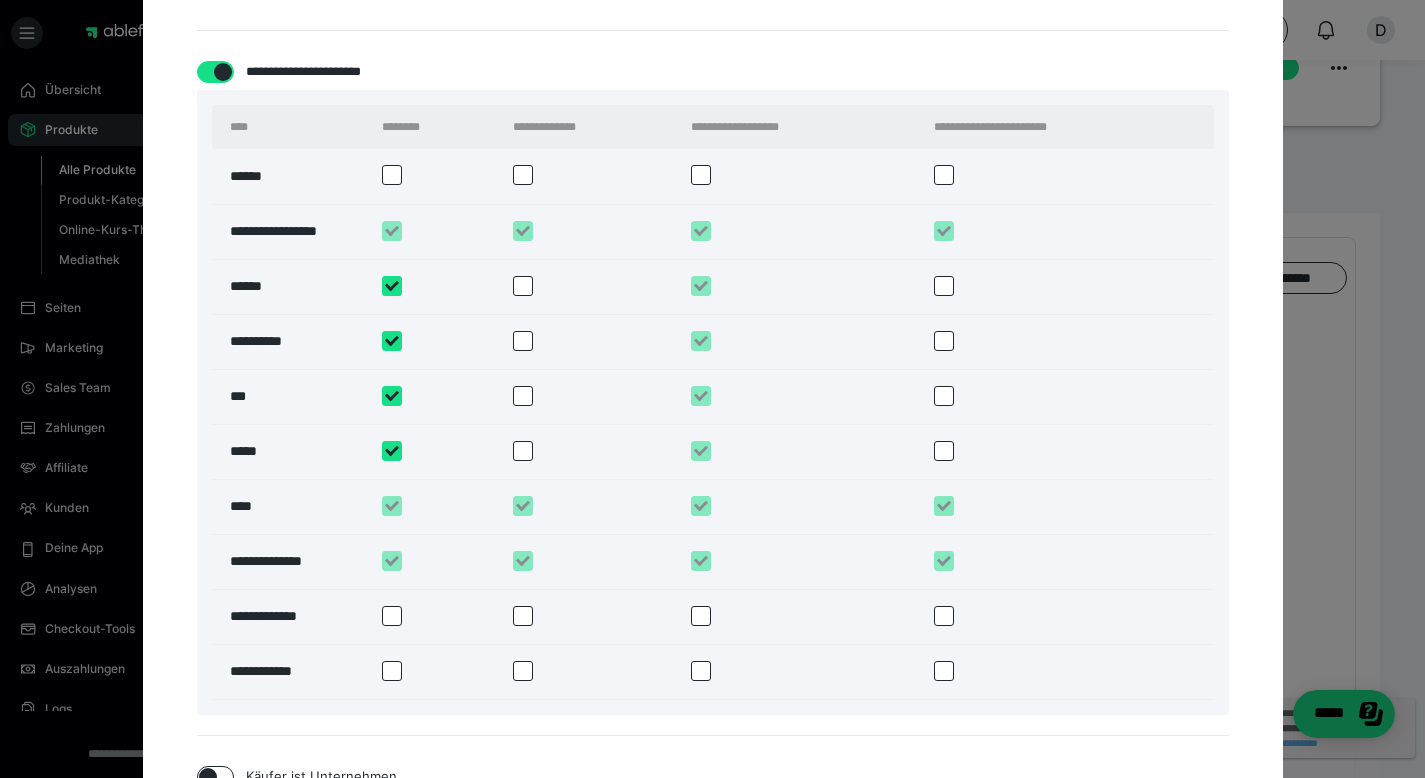 click at bounding box center (523, 286) 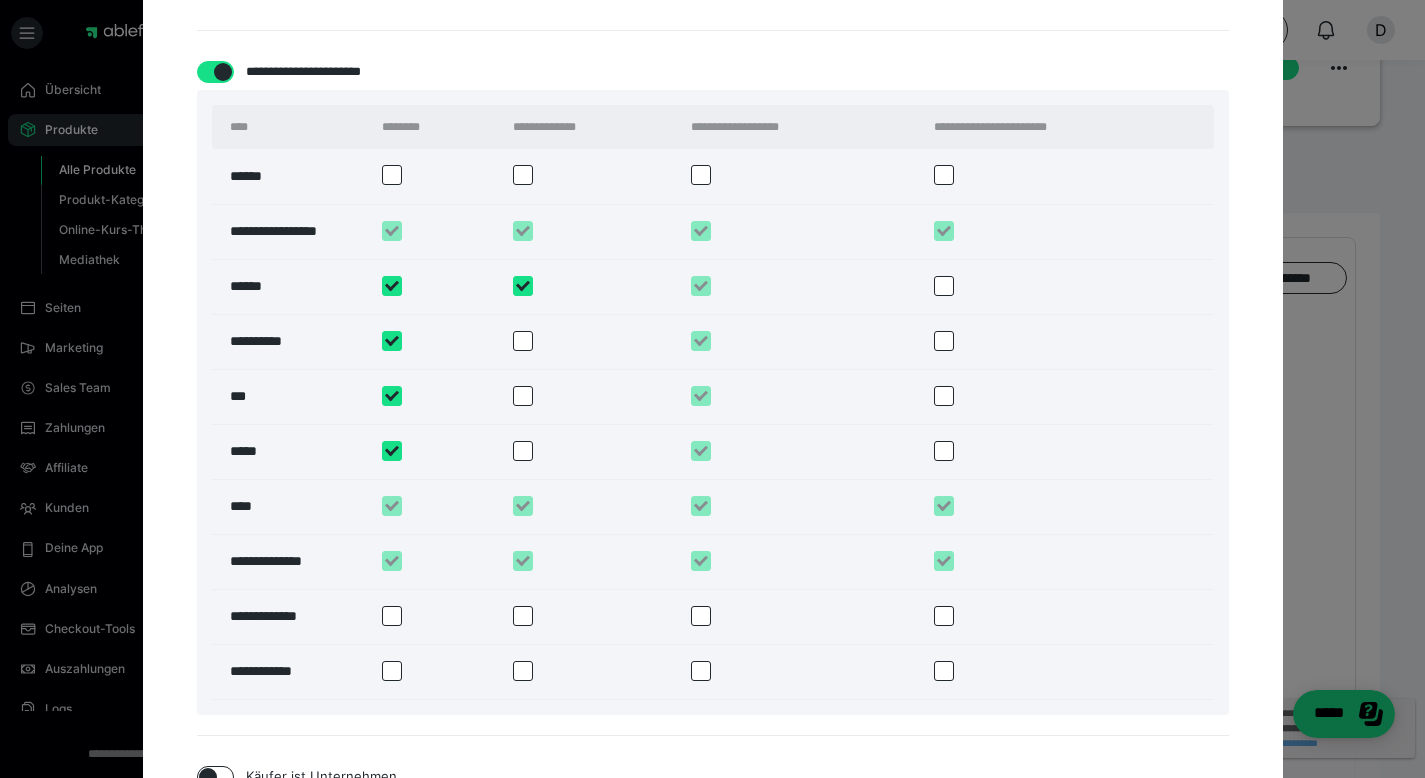 checkbox on "****" 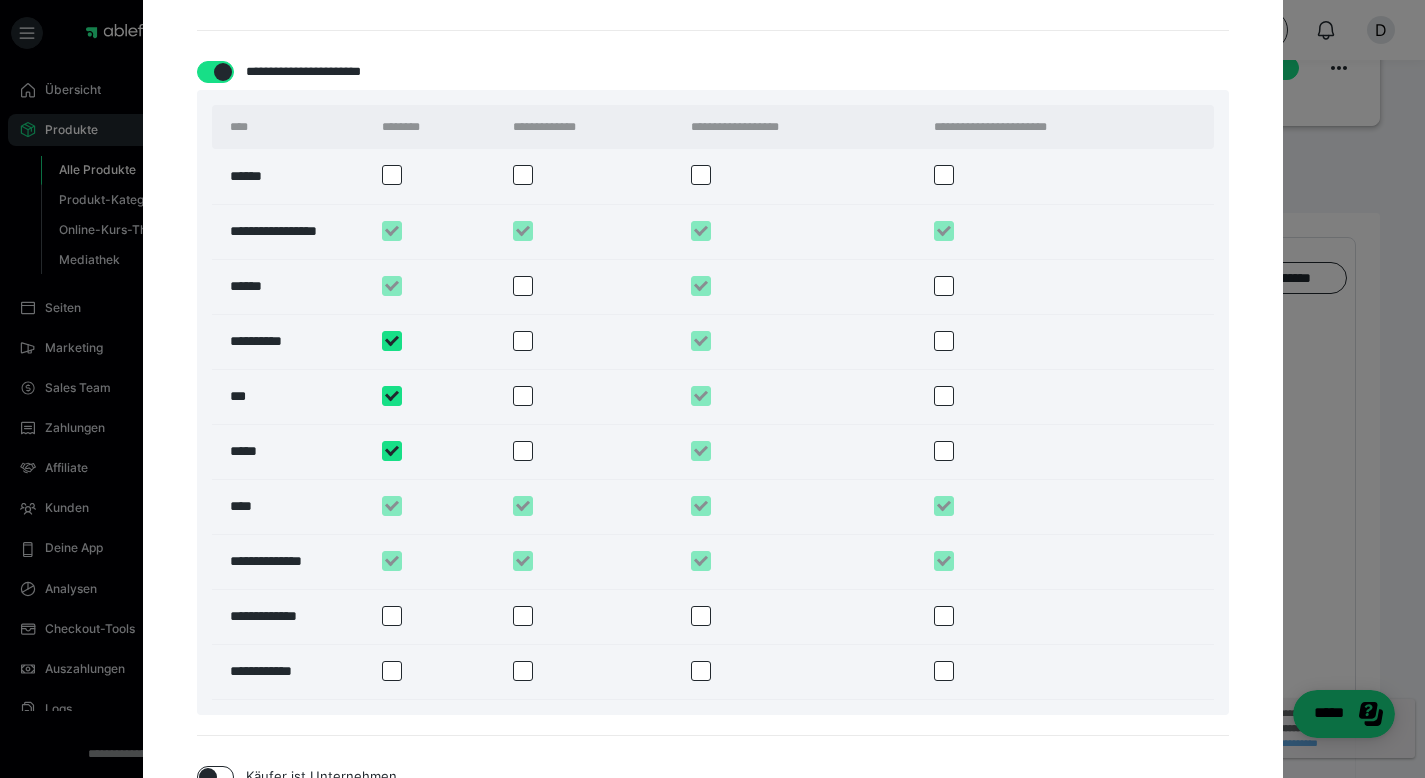 click at bounding box center [523, 341] 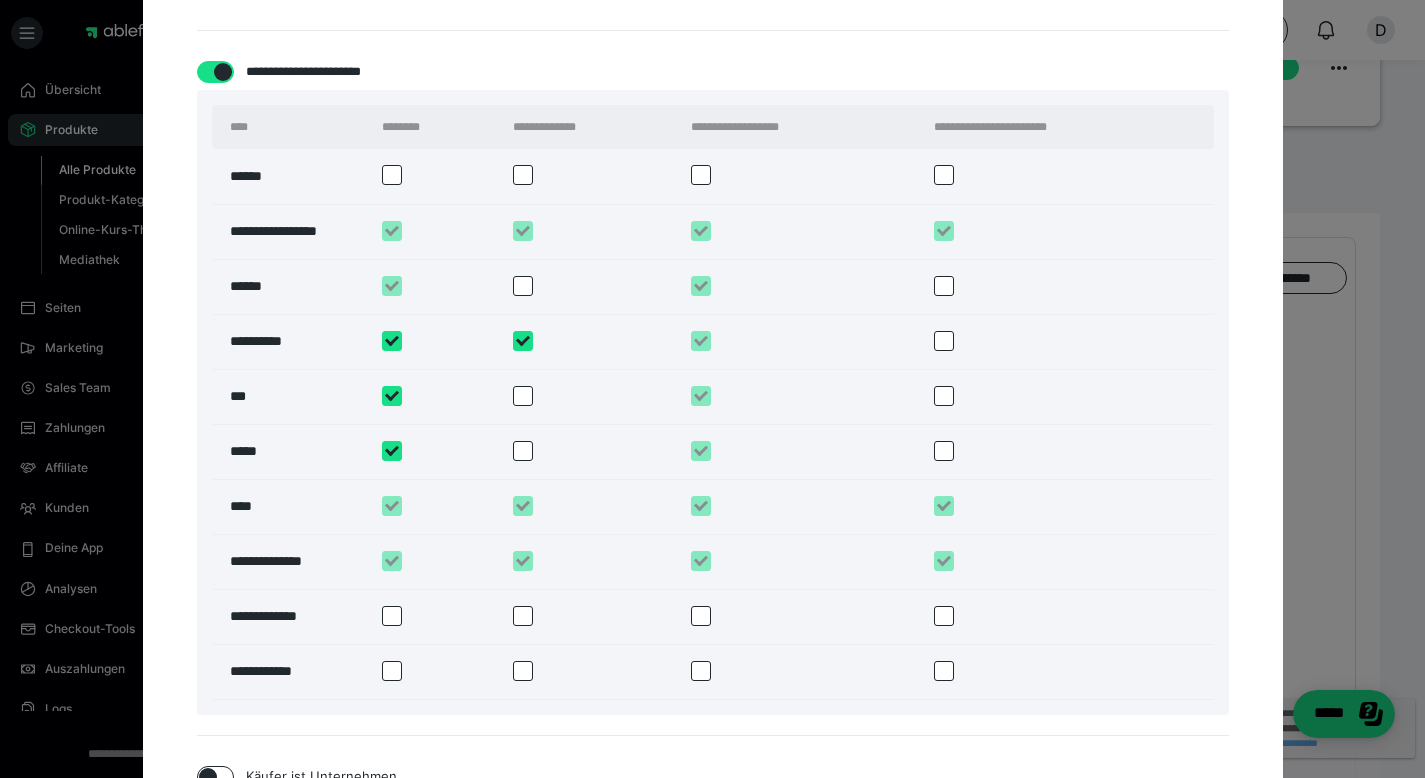 checkbox on "****" 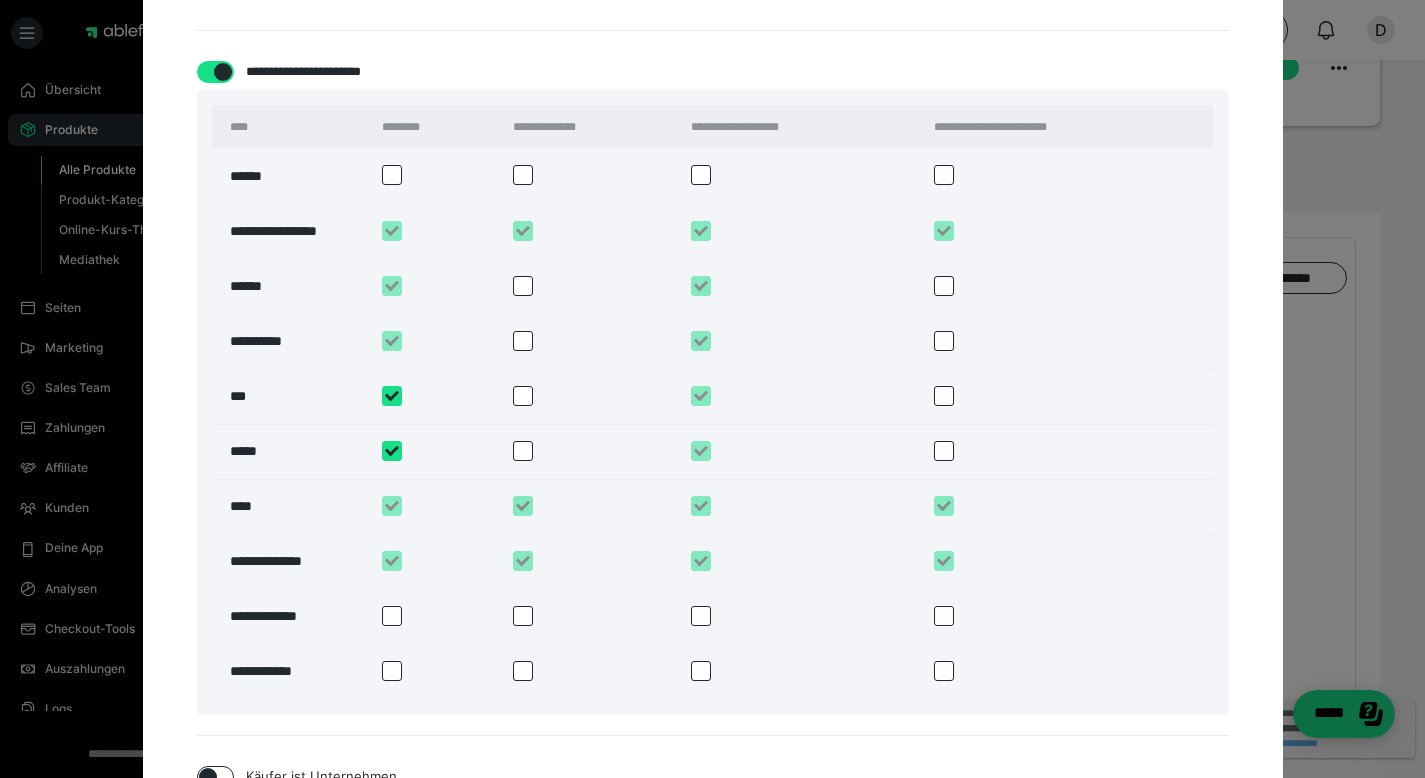click at bounding box center [519, 397] 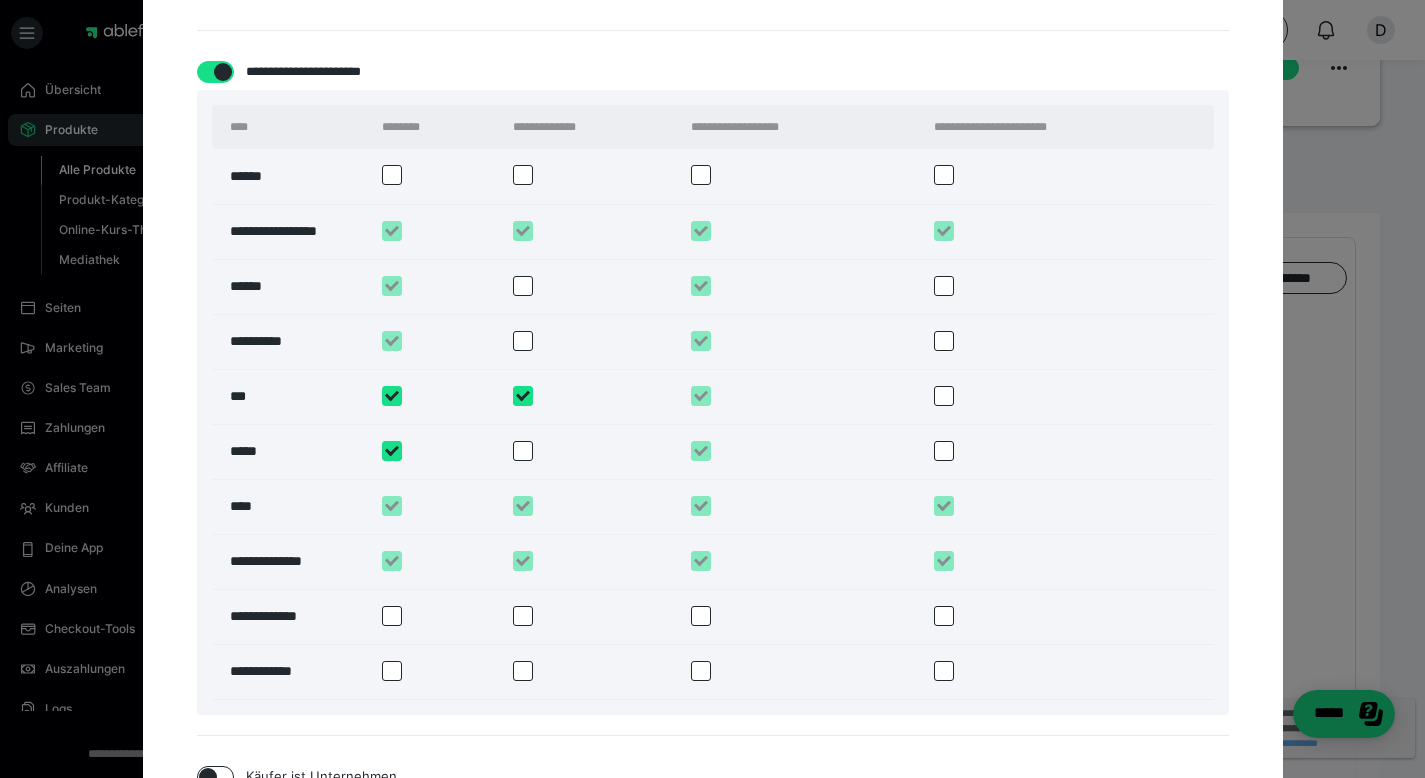 checkbox on "****" 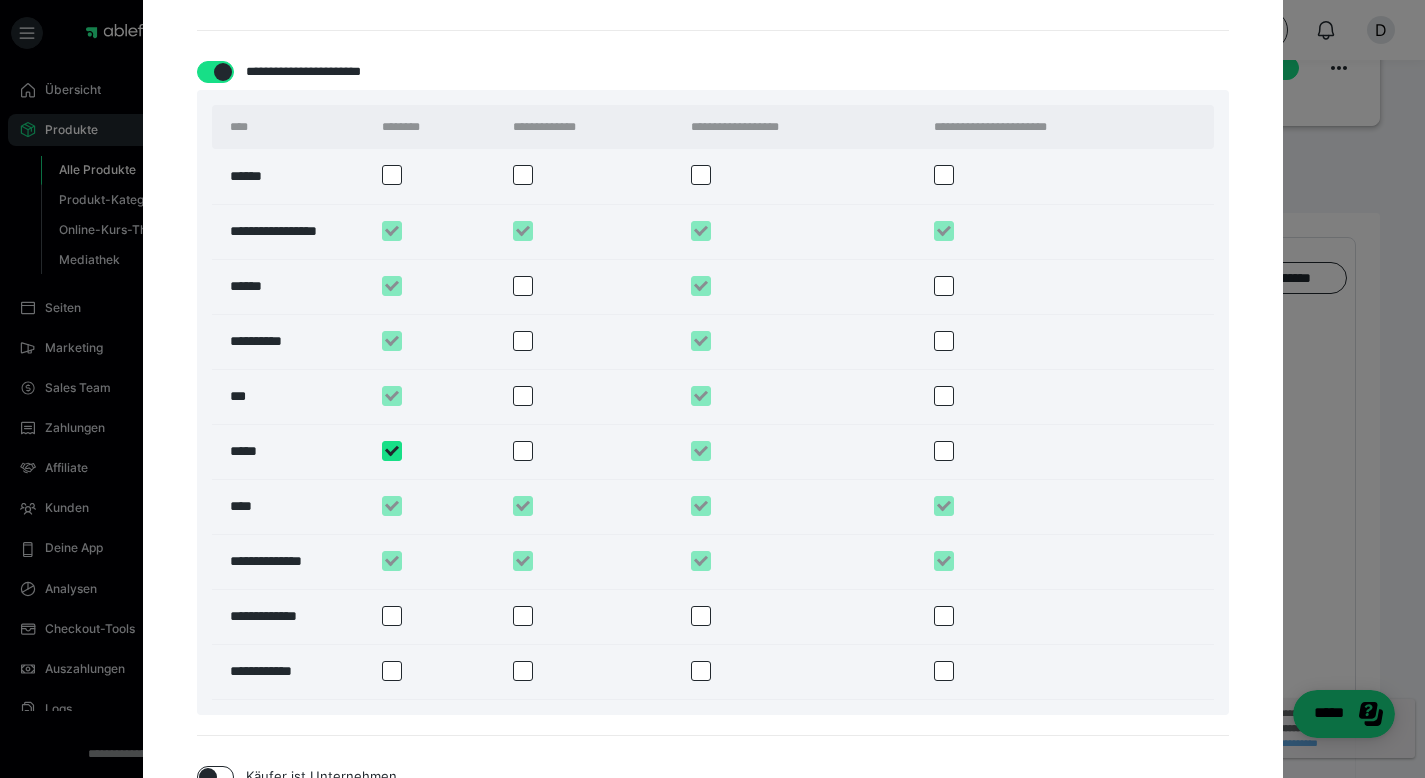 click at bounding box center [523, 451] 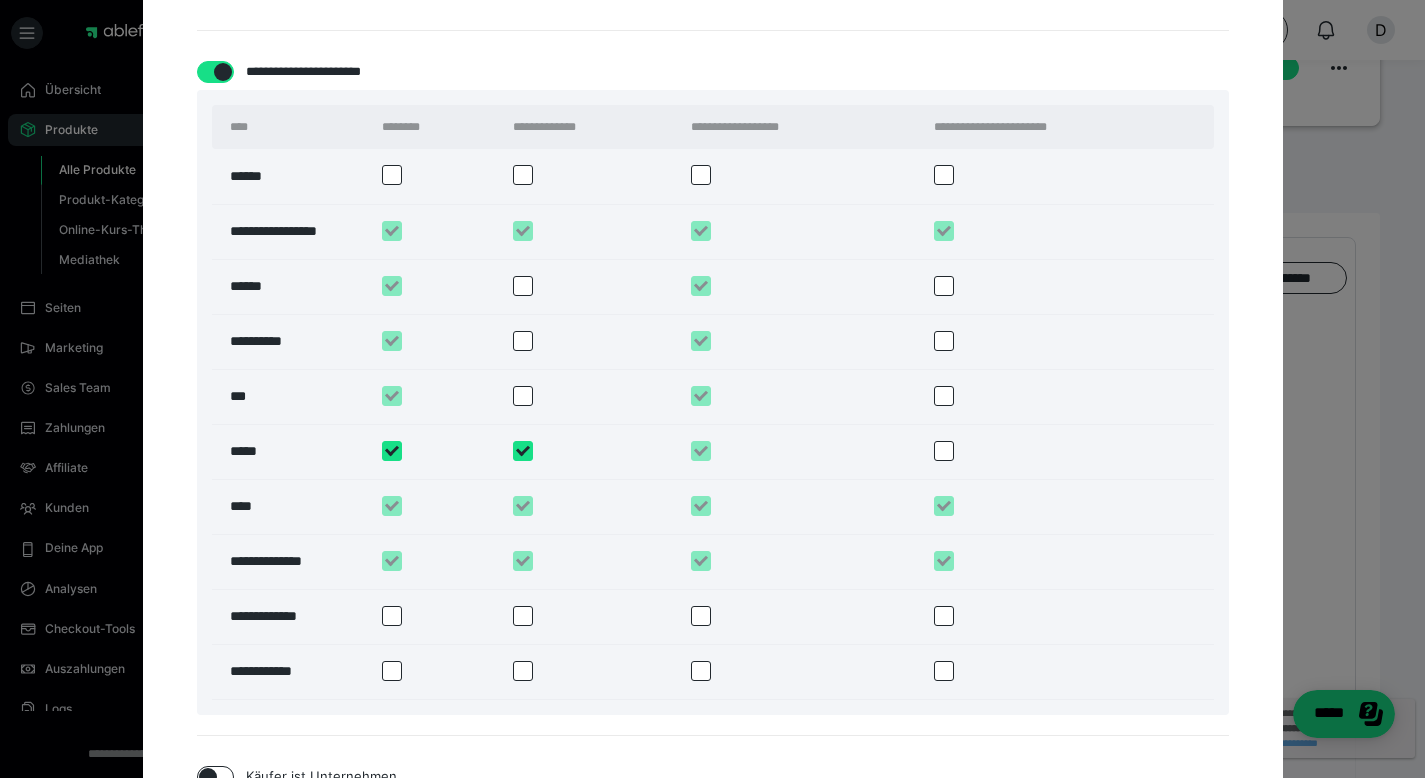 checkbox on "****" 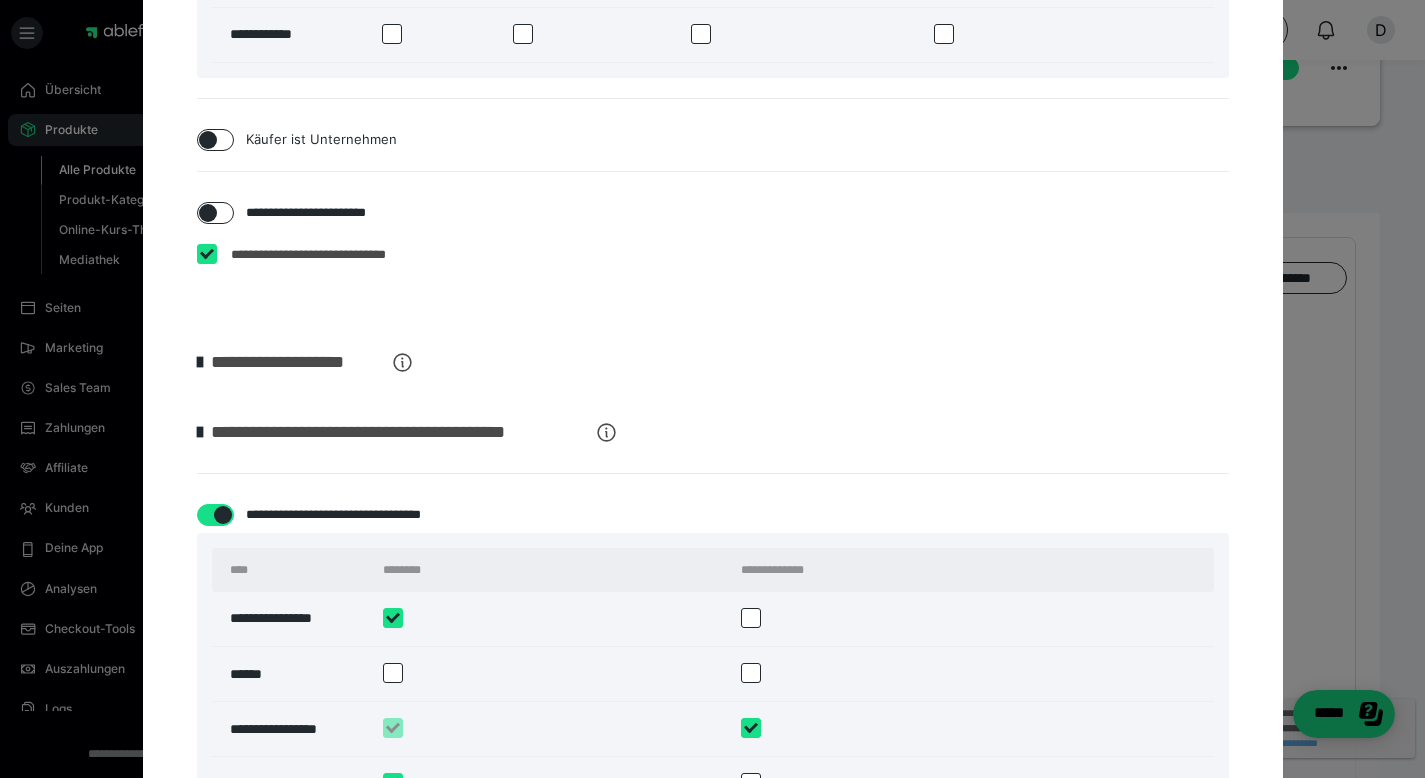 scroll, scrollTop: 1972, scrollLeft: 0, axis: vertical 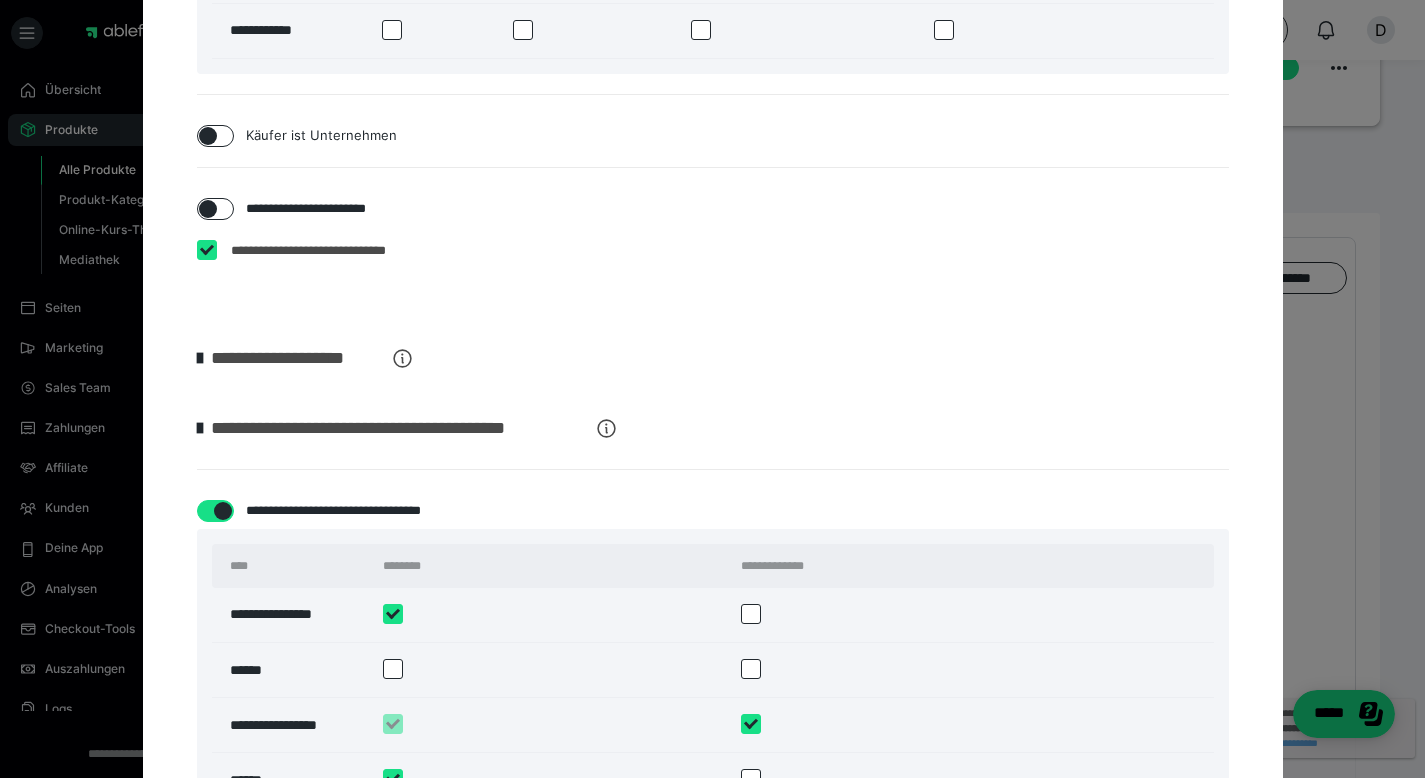 click at bounding box center (207, 250) 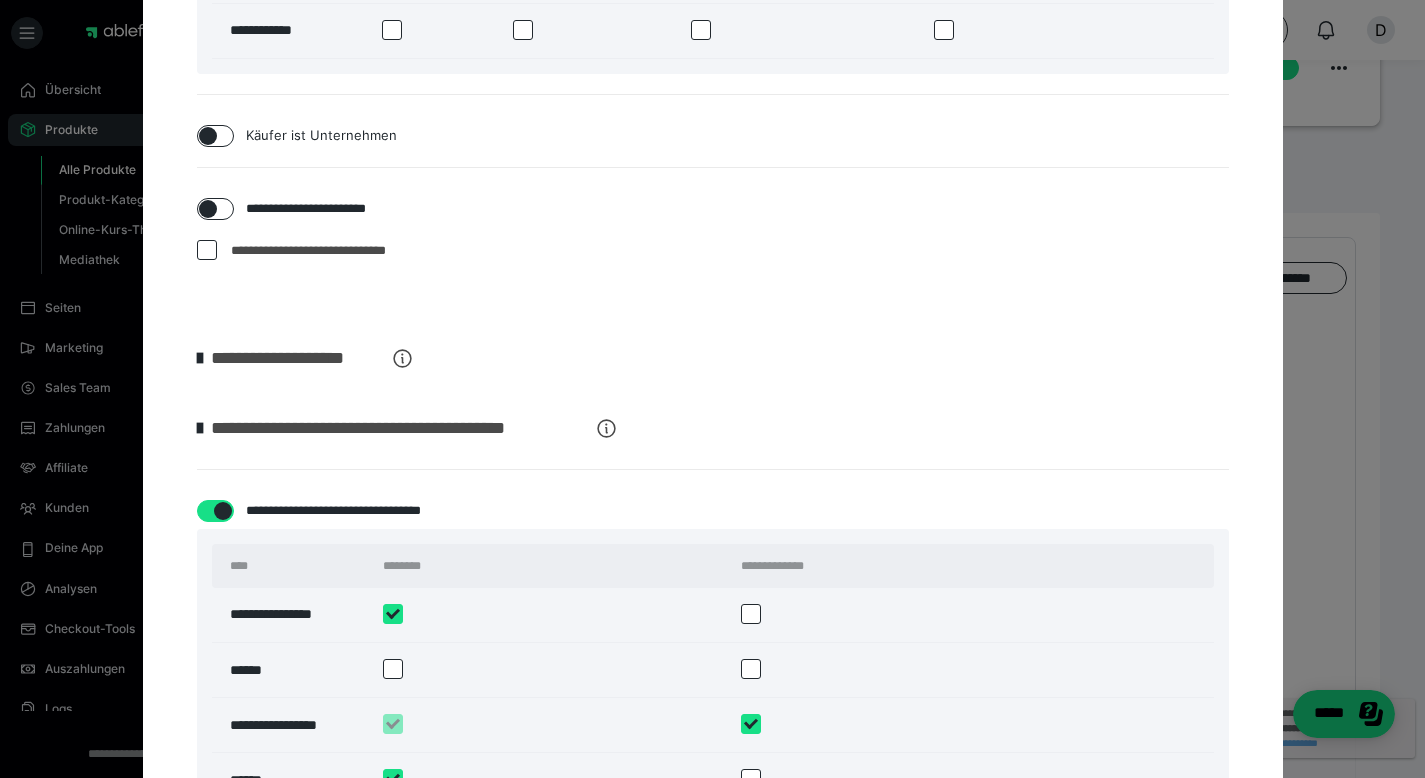 checkbox on "*****" 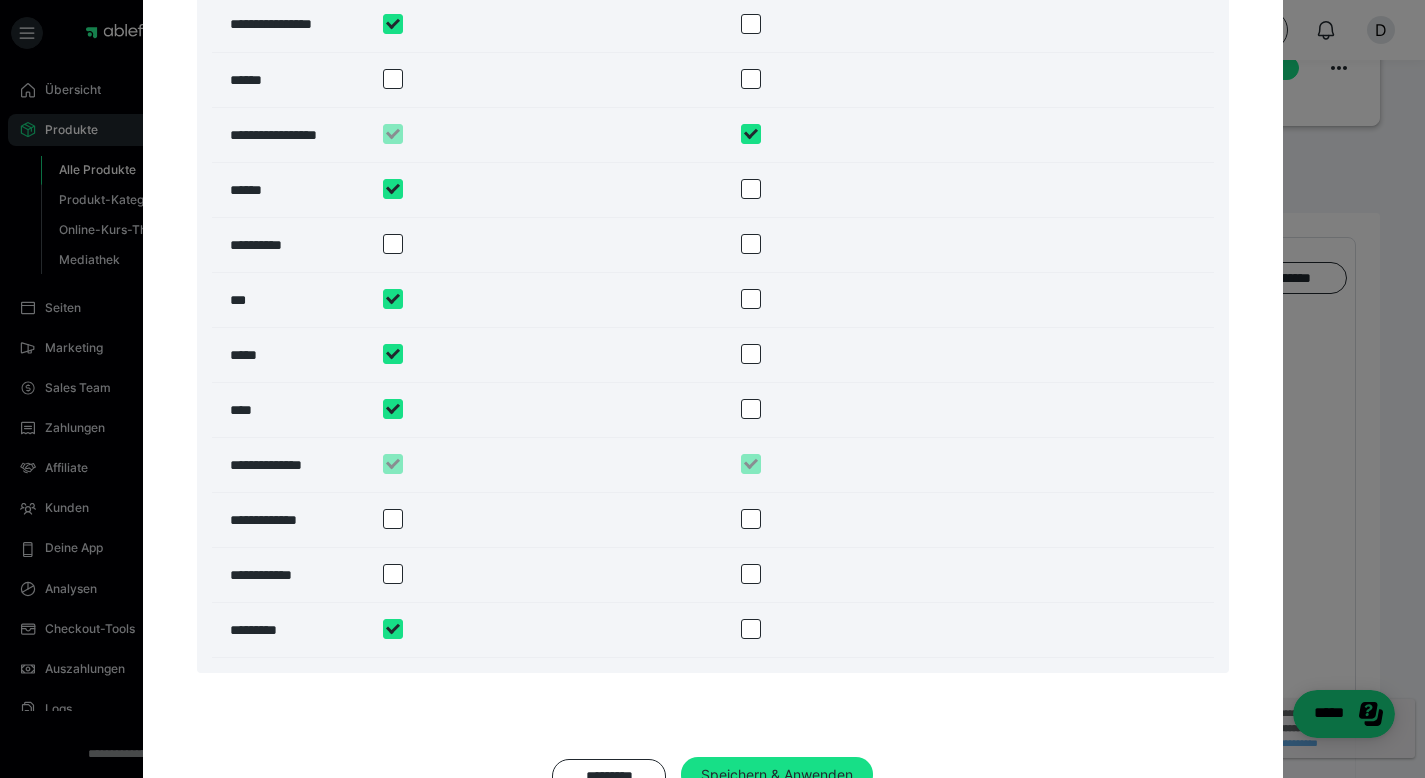 scroll, scrollTop: 2634, scrollLeft: 0, axis: vertical 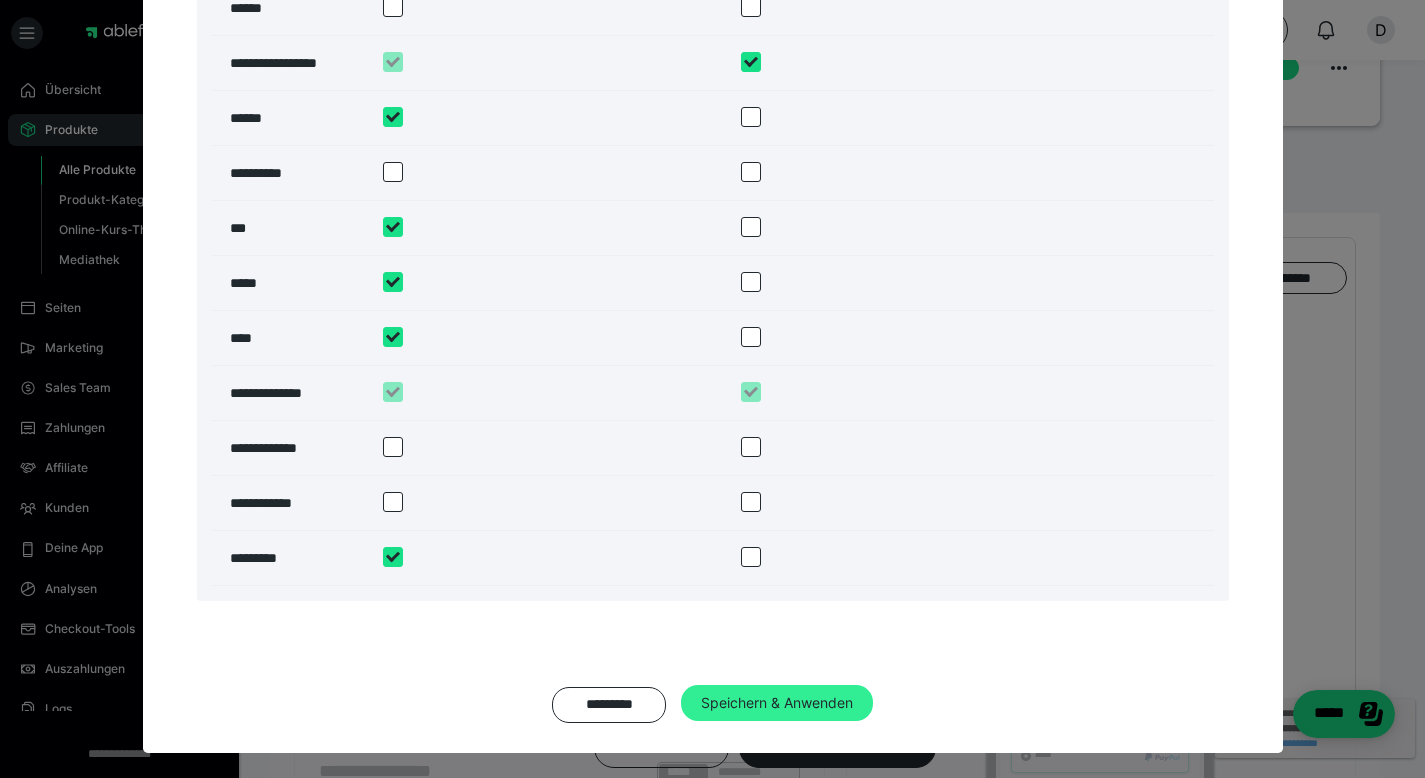 click on "Speichern & Anwenden" at bounding box center [777, 703] 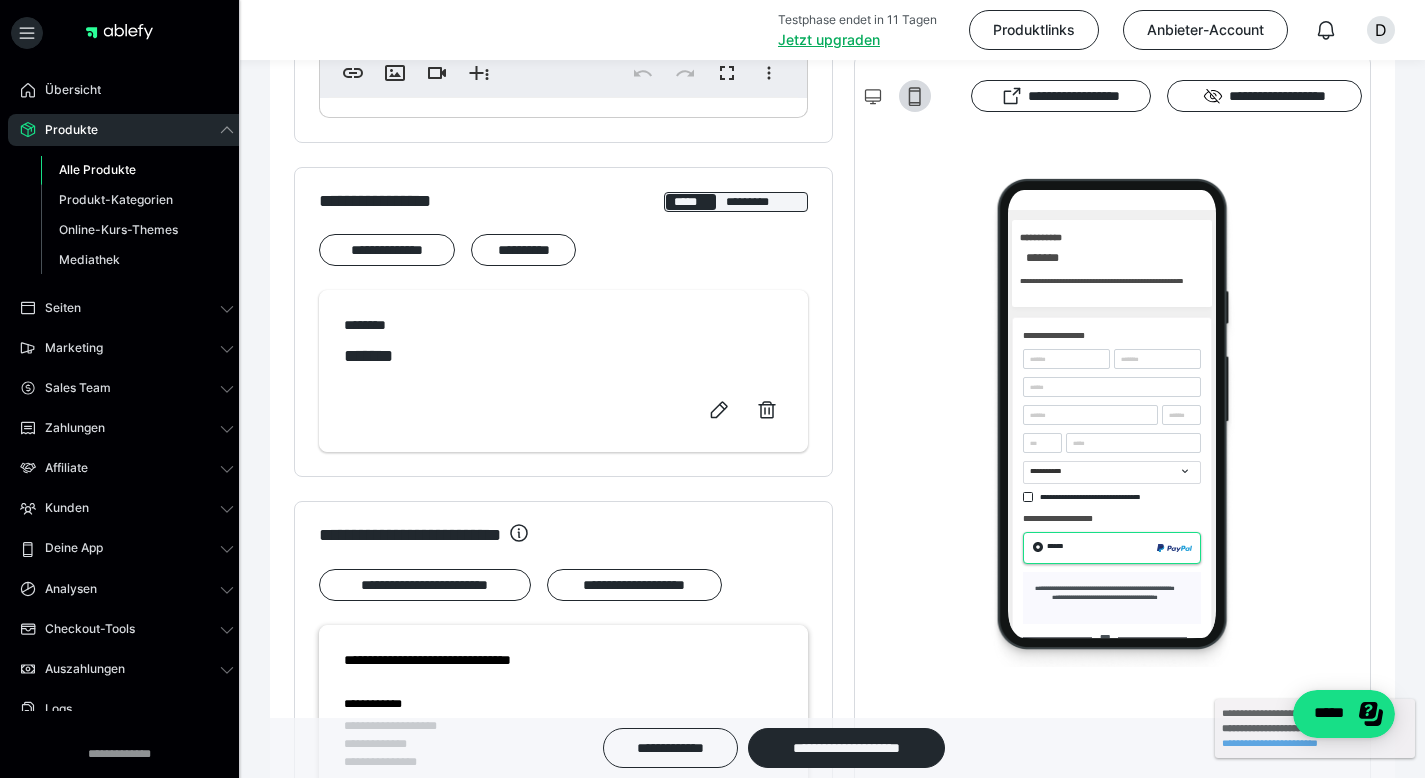 scroll, scrollTop: 733, scrollLeft: 0, axis: vertical 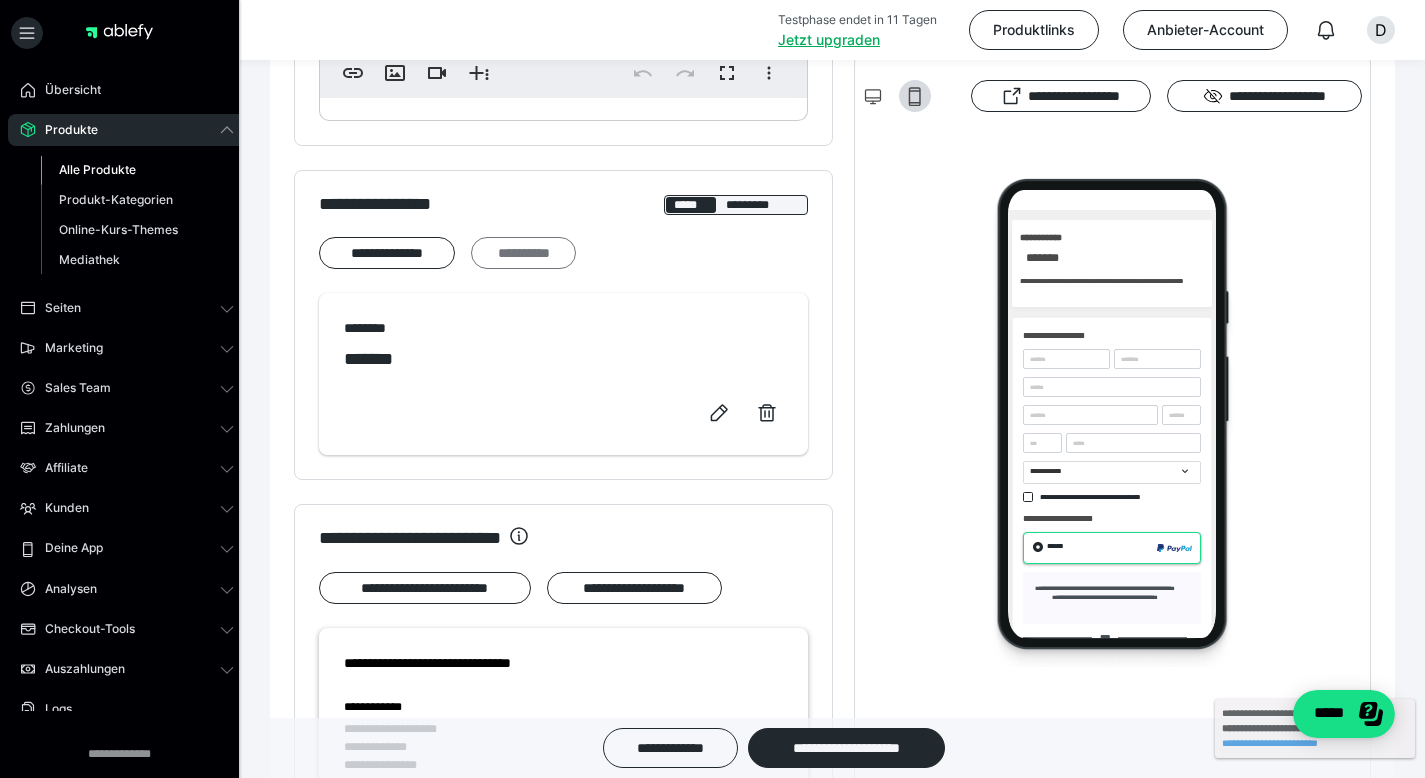 click on "**********" at bounding box center [523, 253] 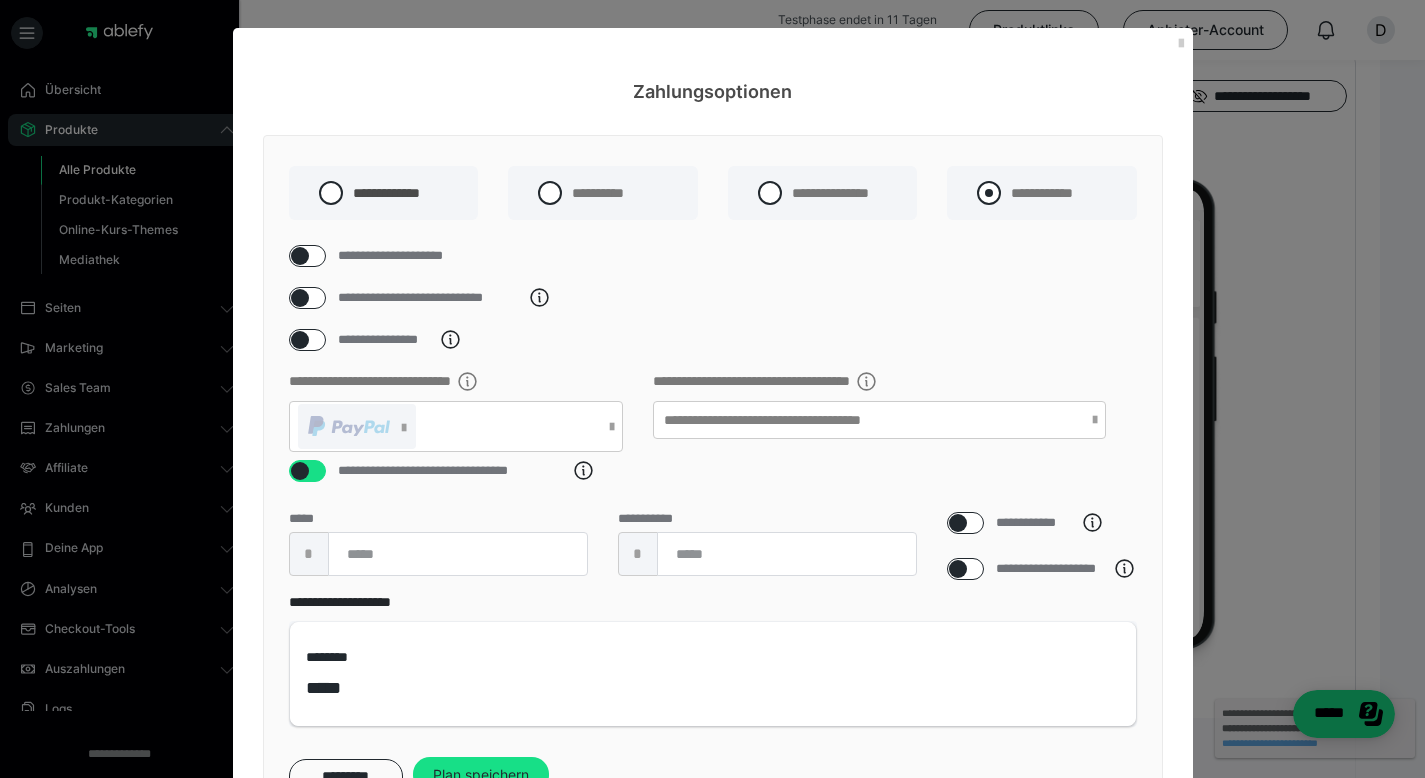click at bounding box center (989, 193) 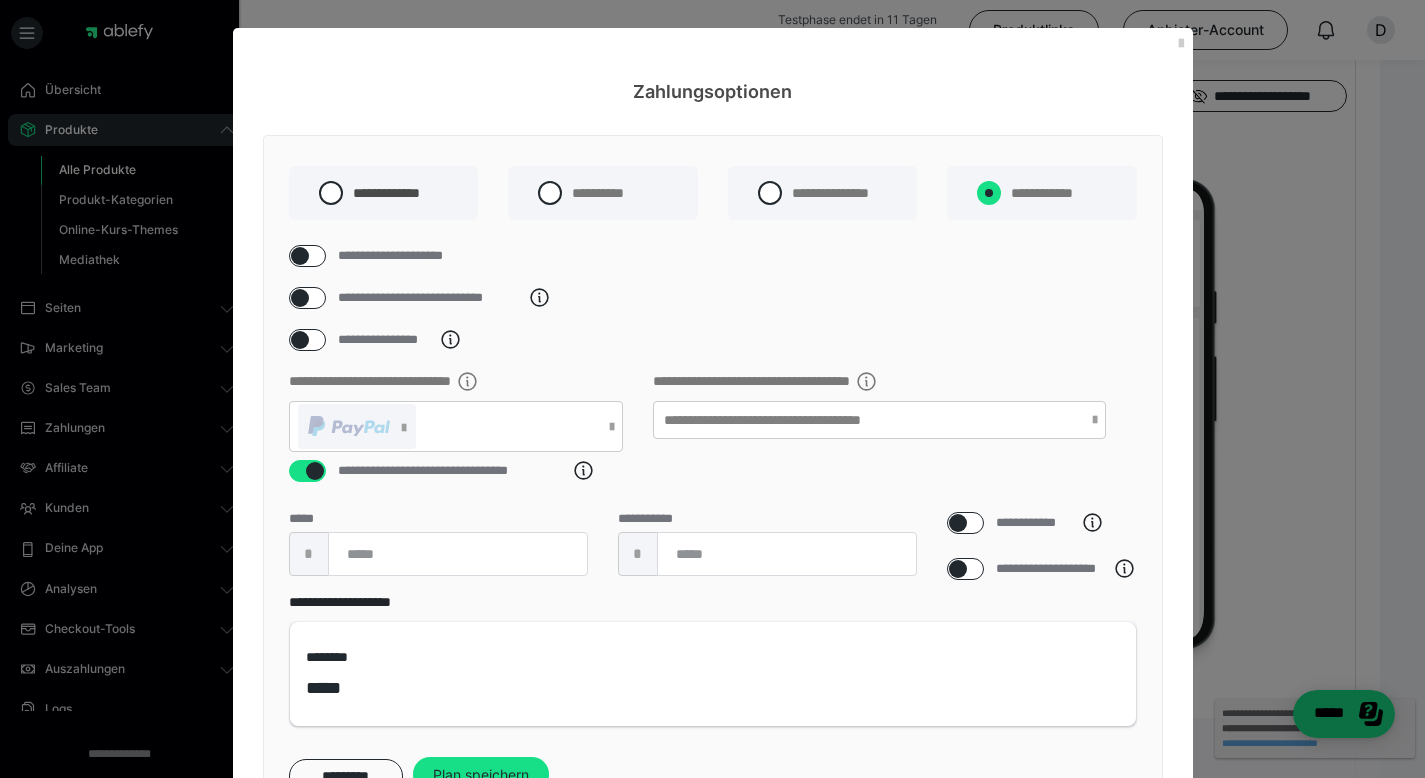 radio on "****" 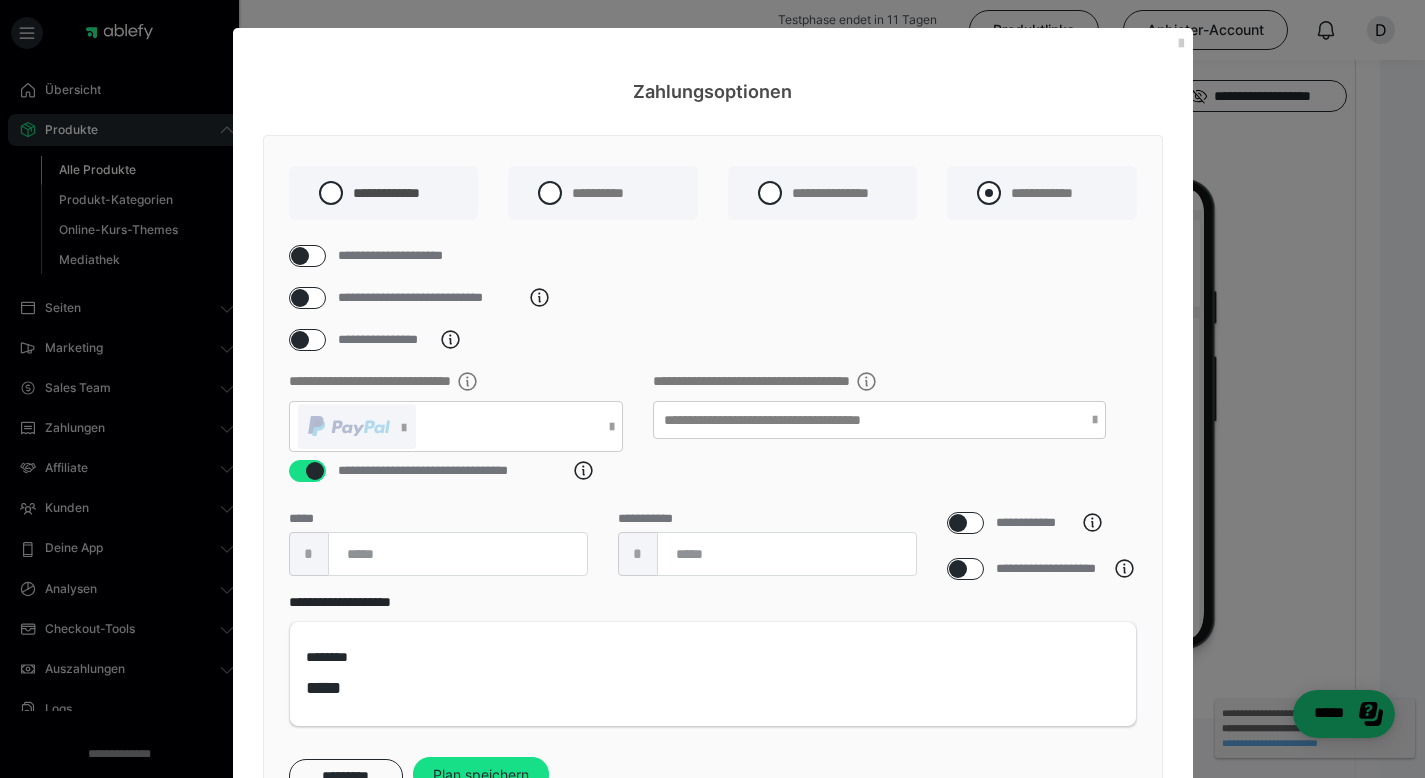 radio on "*****" 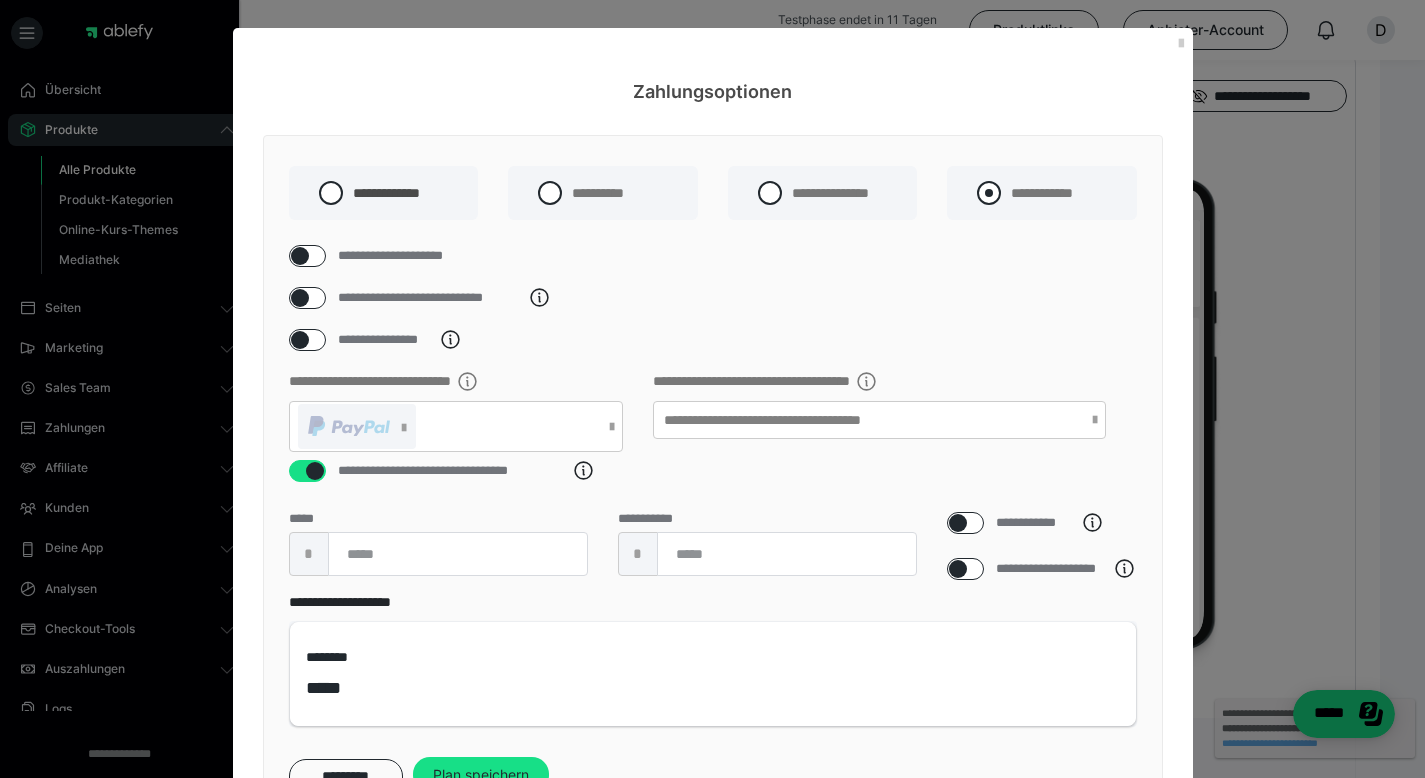 select on "1m" 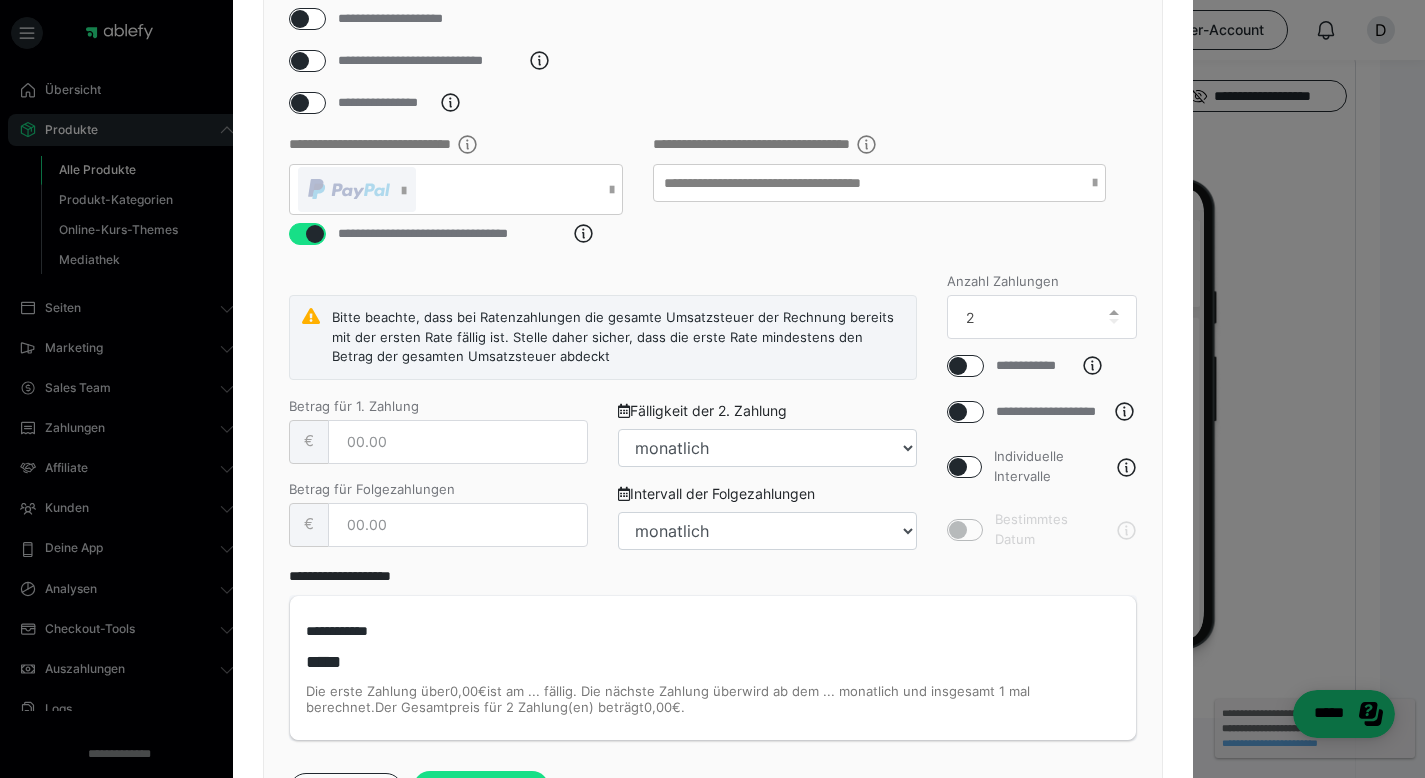 scroll, scrollTop: 236, scrollLeft: 0, axis: vertical 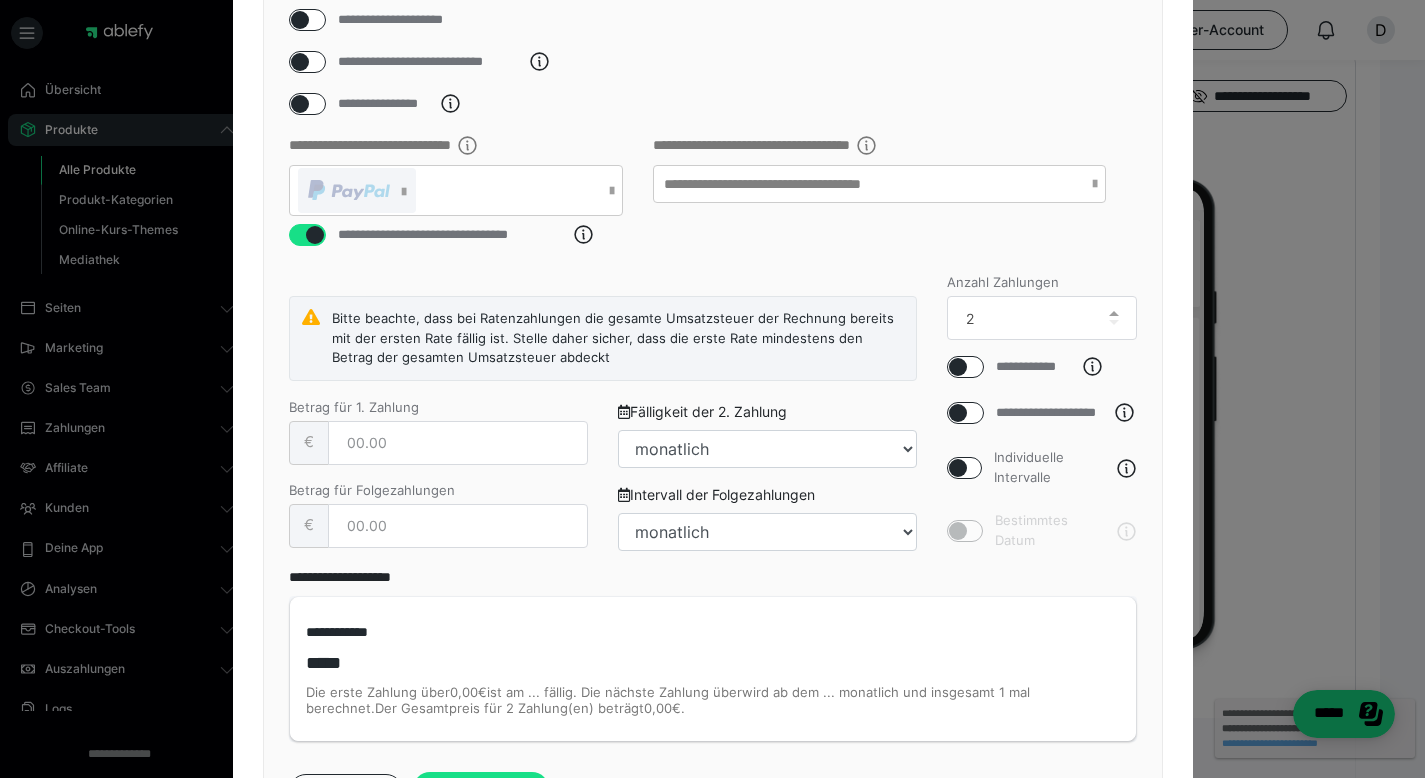 click on "Betrag für 1. Zahlung" at bounding box center (354, 407) 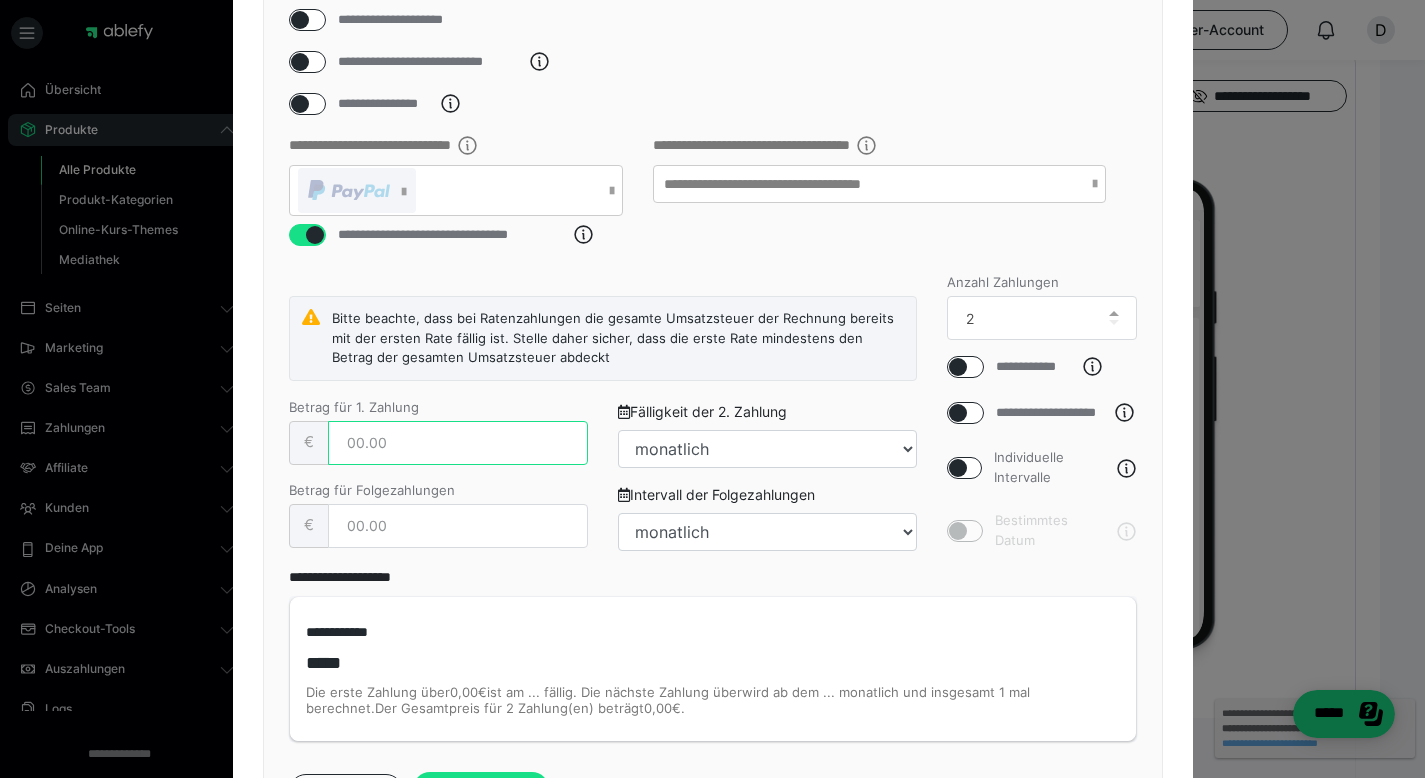 click at bounding box center (458, 443) 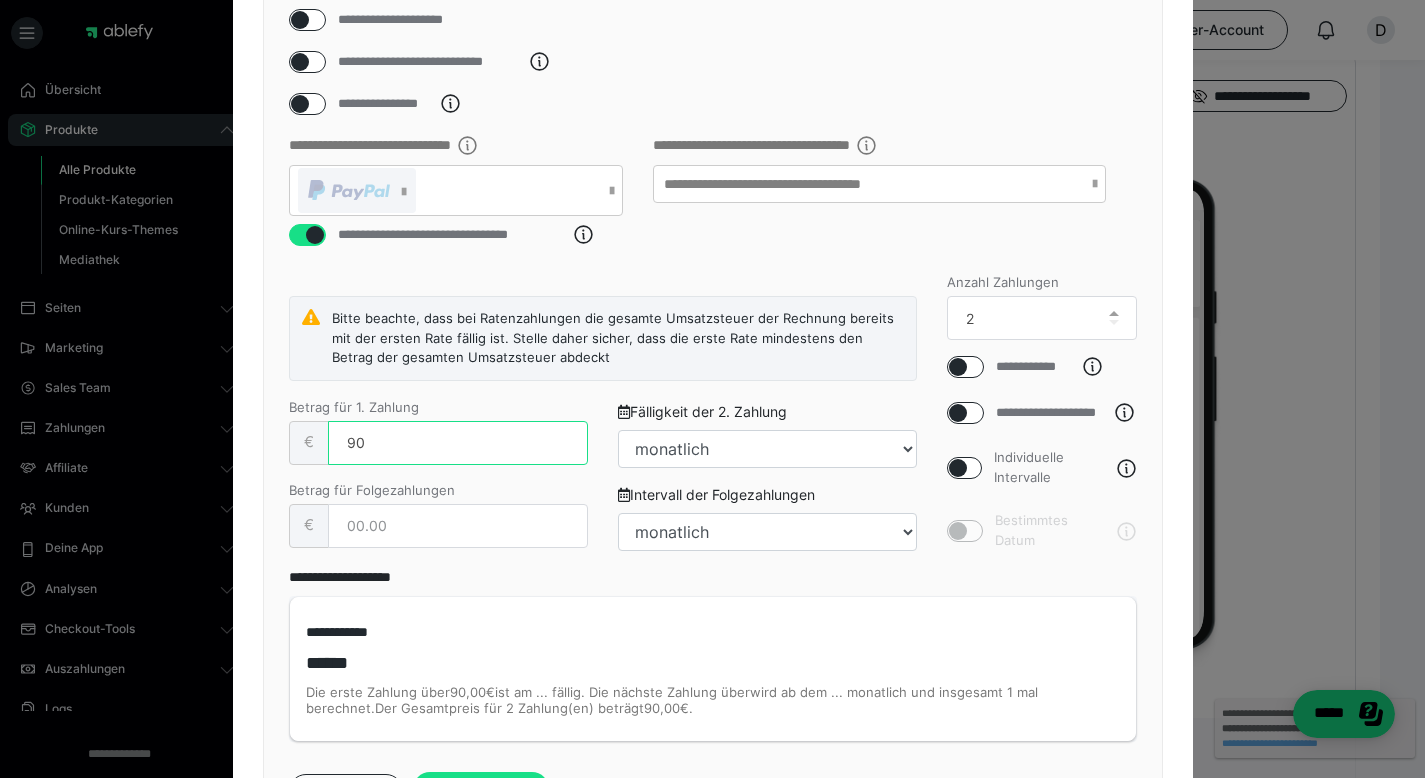 type on "90" 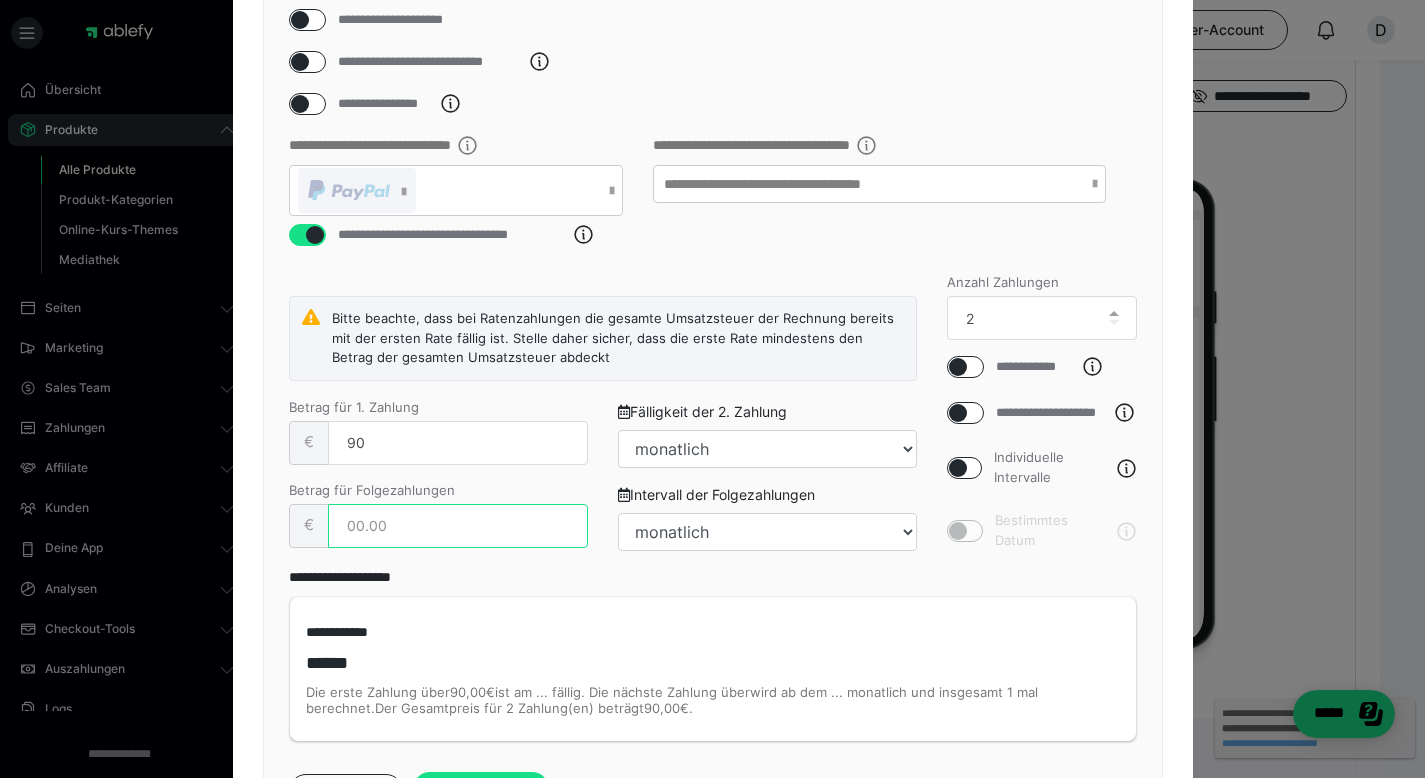 click at bounding box center (458, 526) 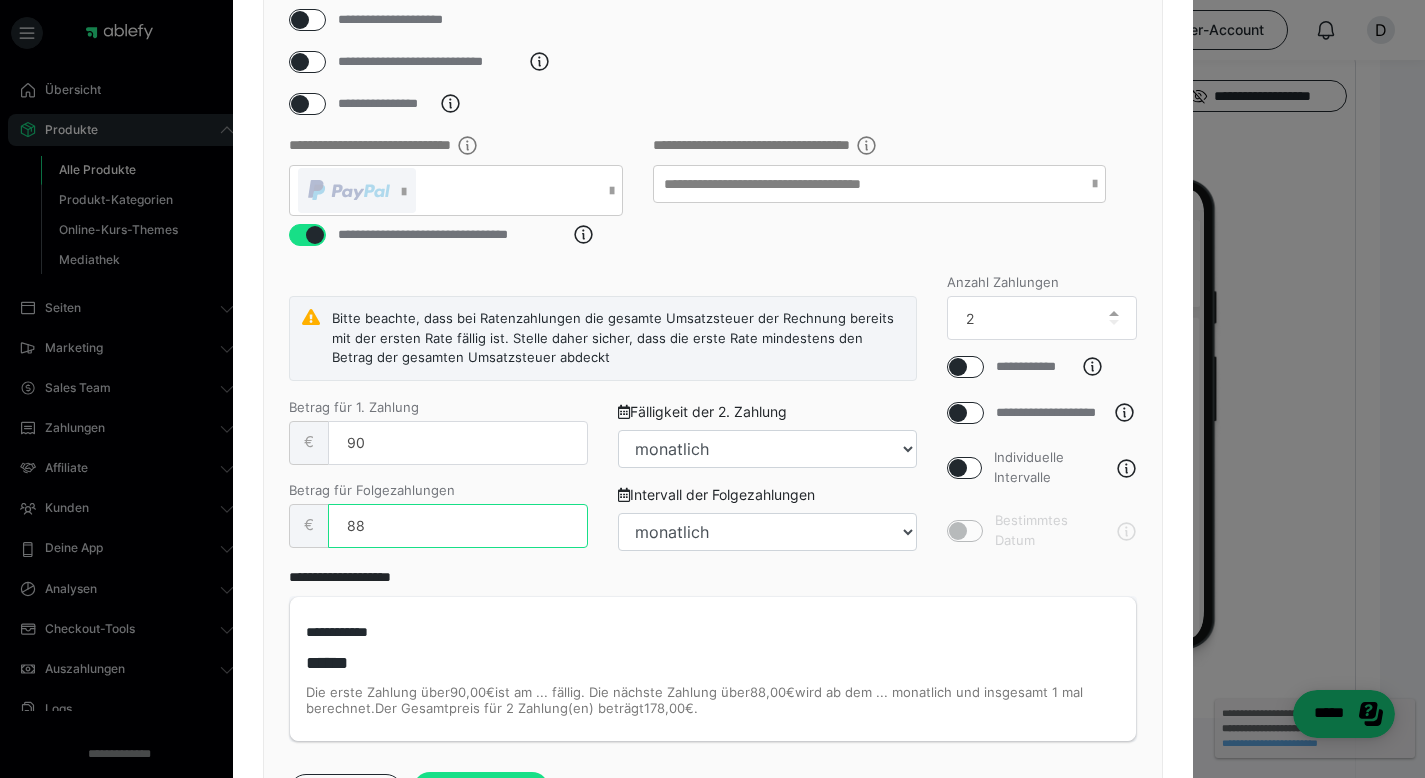scroll, scrollTop: 379, scrollLeft: 0, axis: vertical 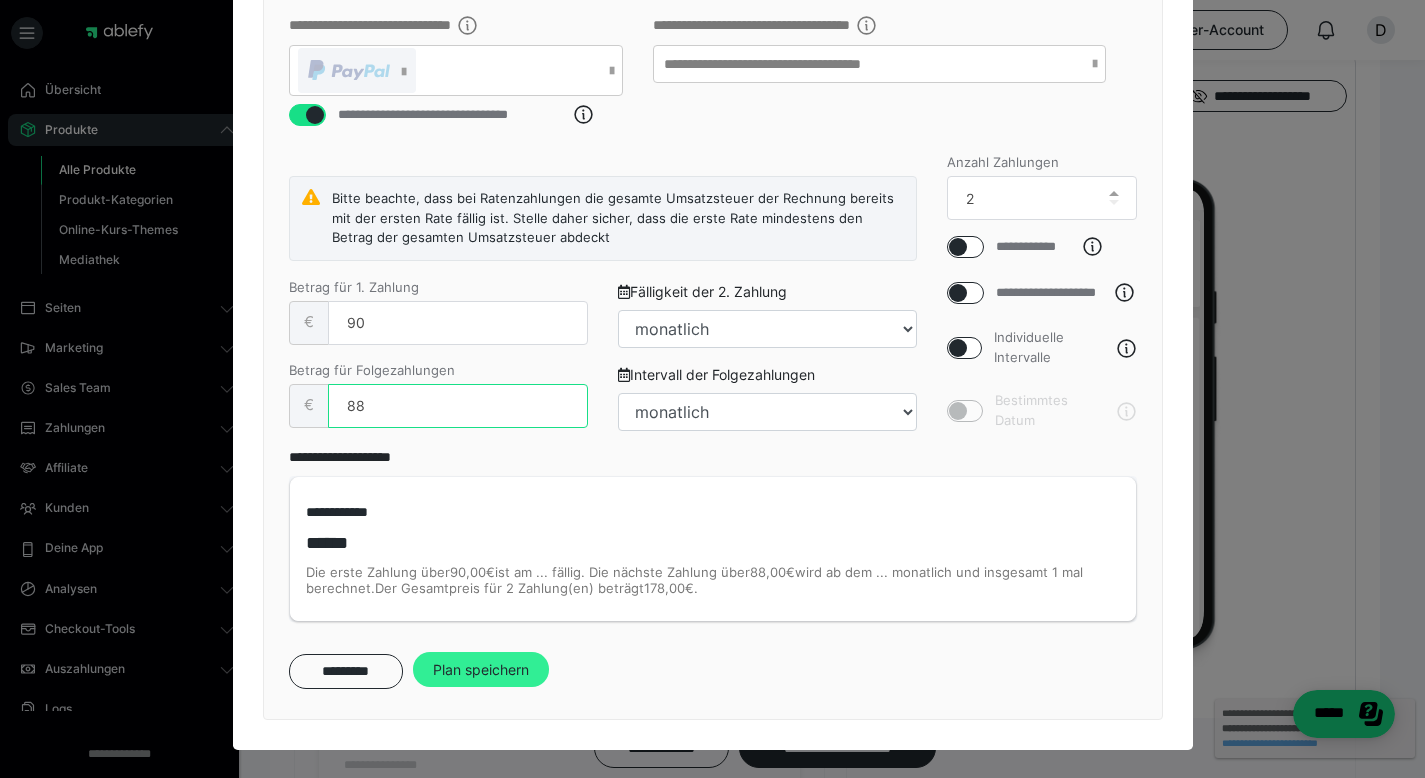 type on "88" 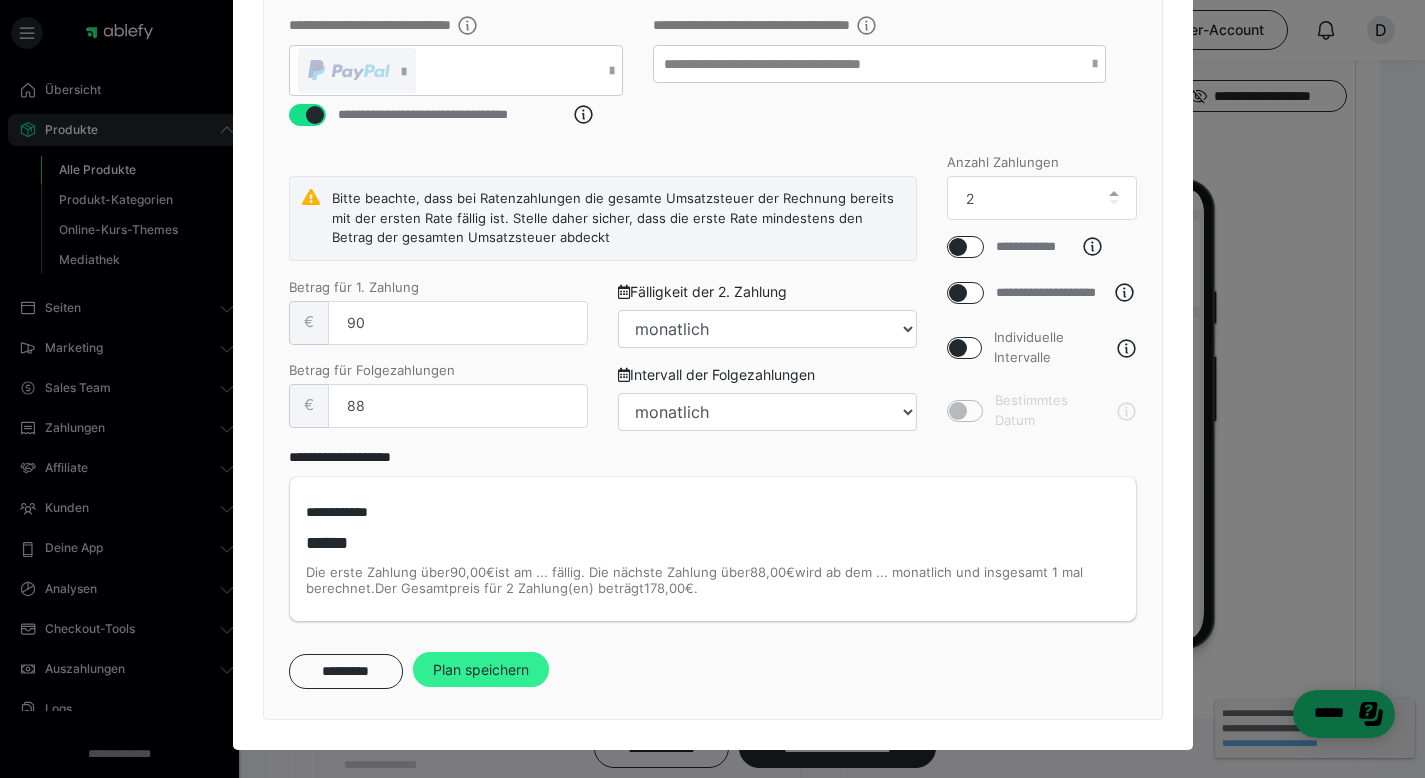 click on "Plan speichern" at bounding box center [481, 670] 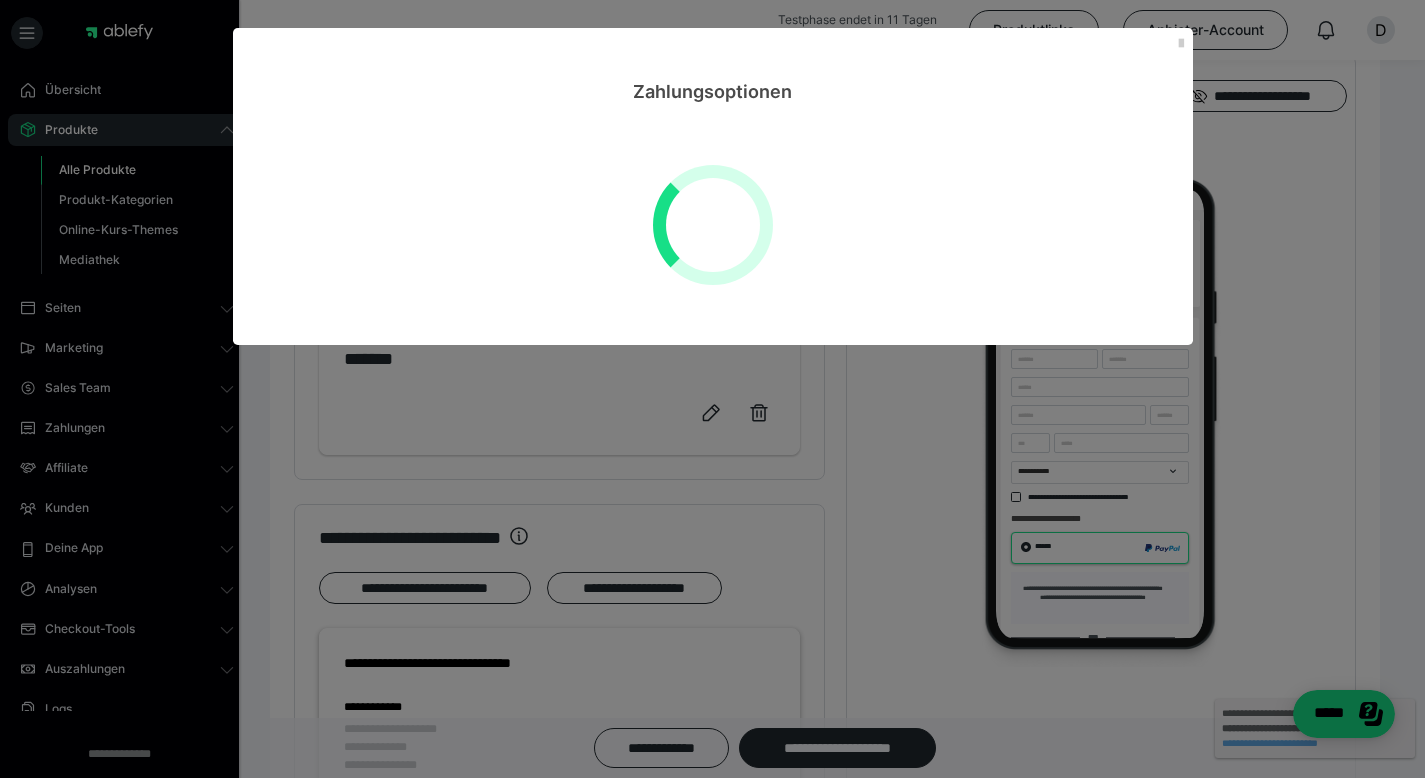 scroll, scrollTop: 0, scrollLeft: 0, axis: both 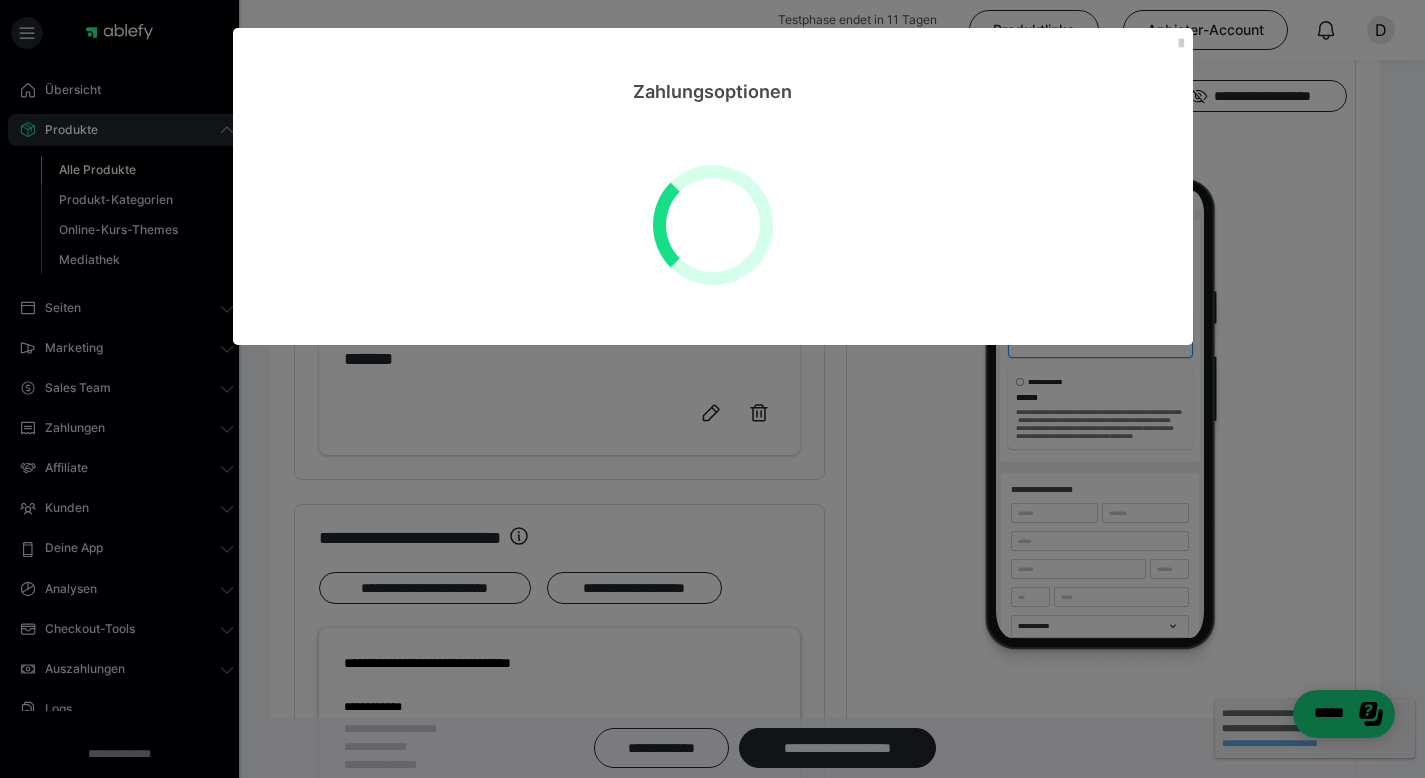 select on "**" 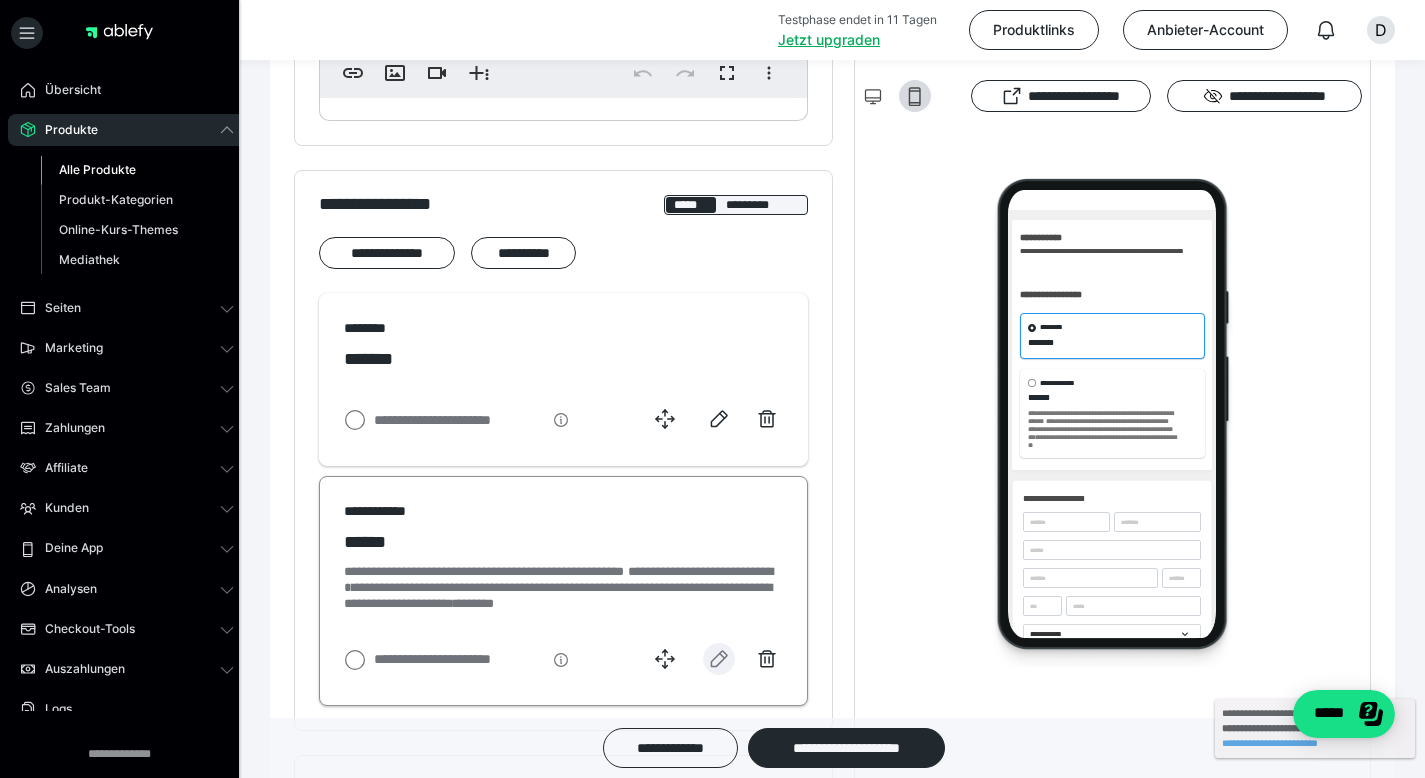click 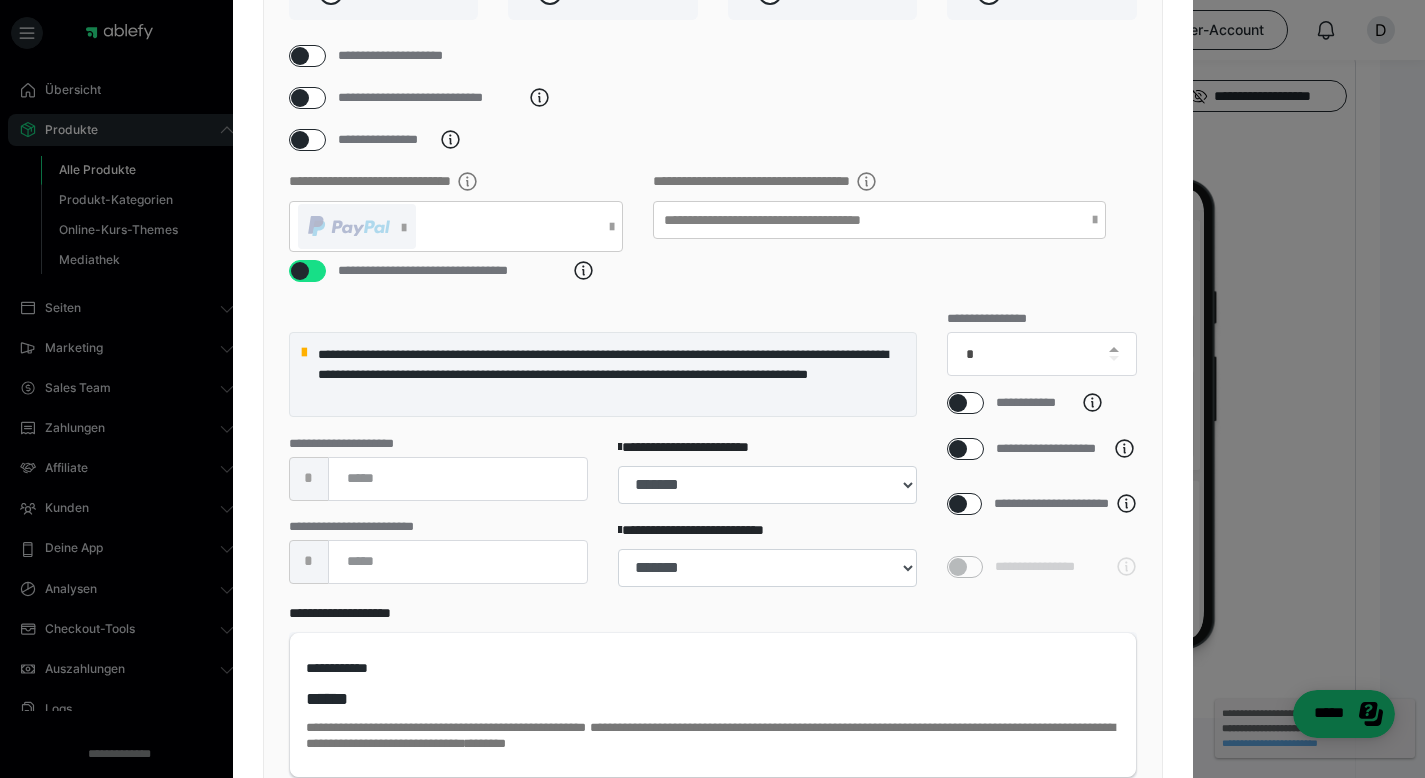 scroll, scrollTop: 238, scrollLeft: 0, axis: vertical 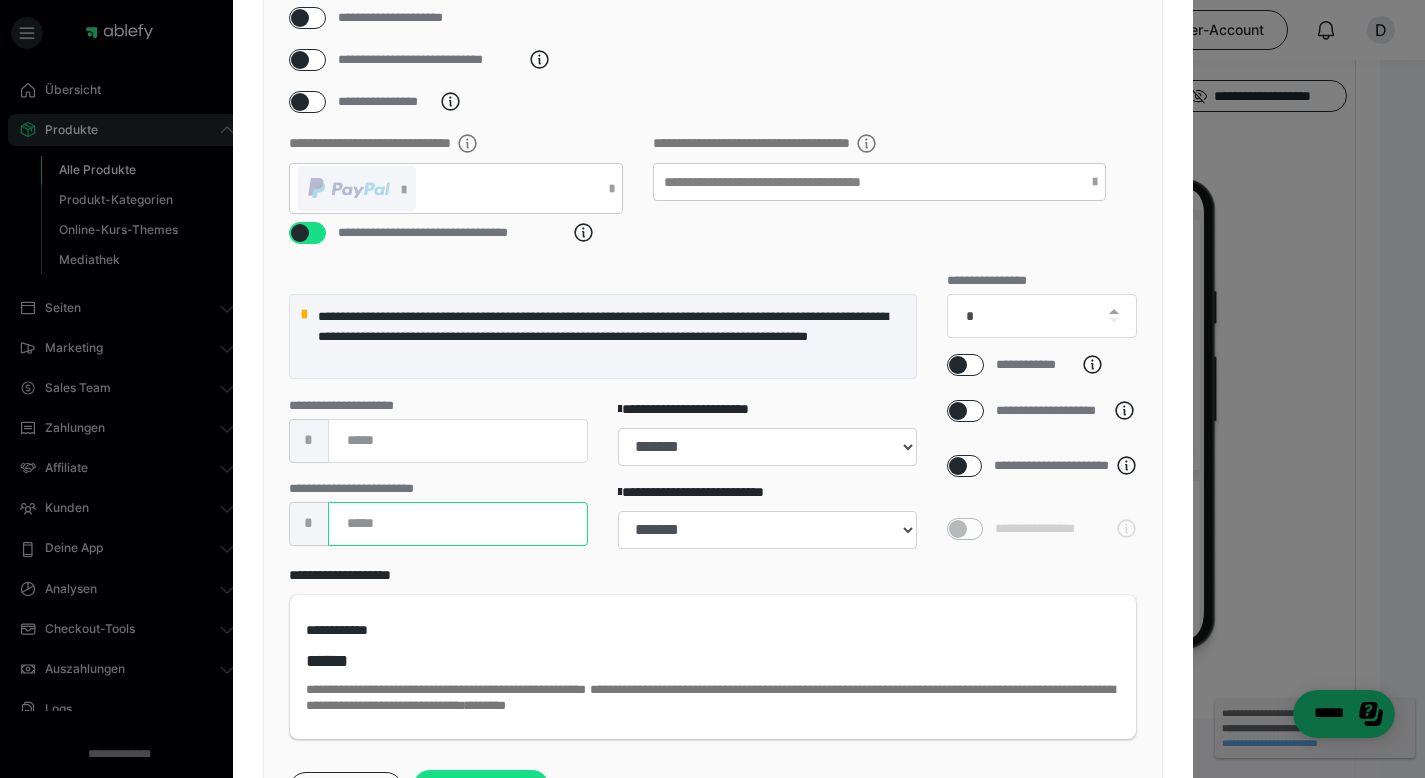 click on "**" at bounding box center [458, 524] 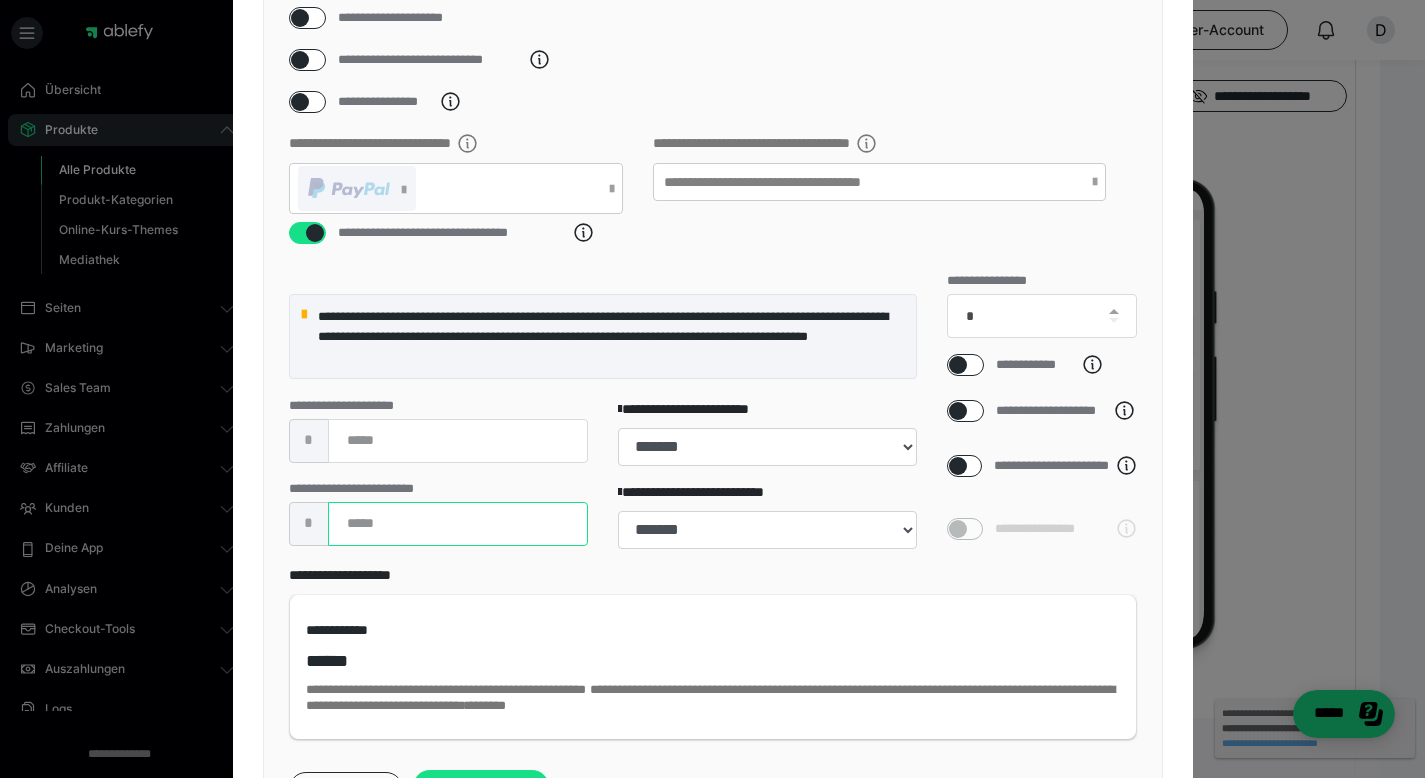 type on "**" 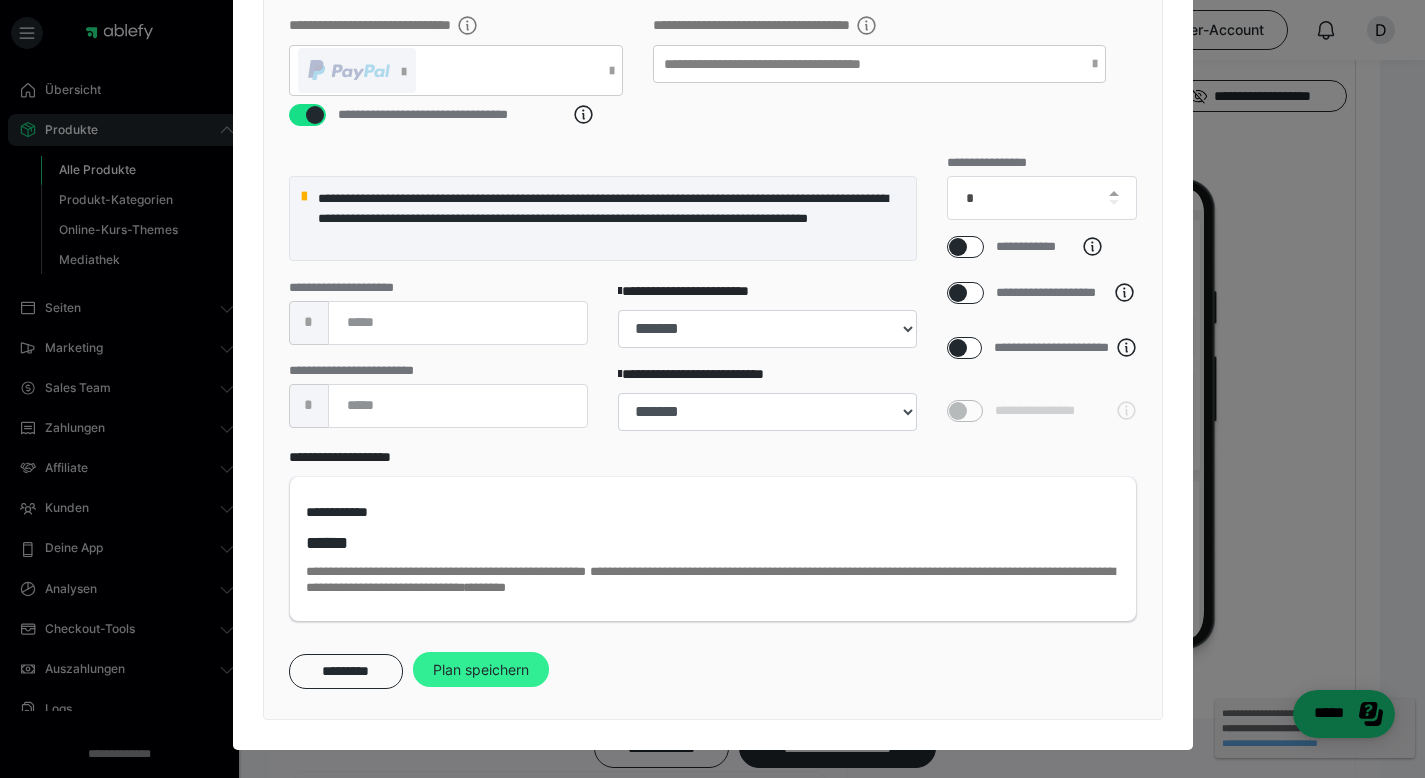 click on "Plan speichern" at bounding box center [481, 670] 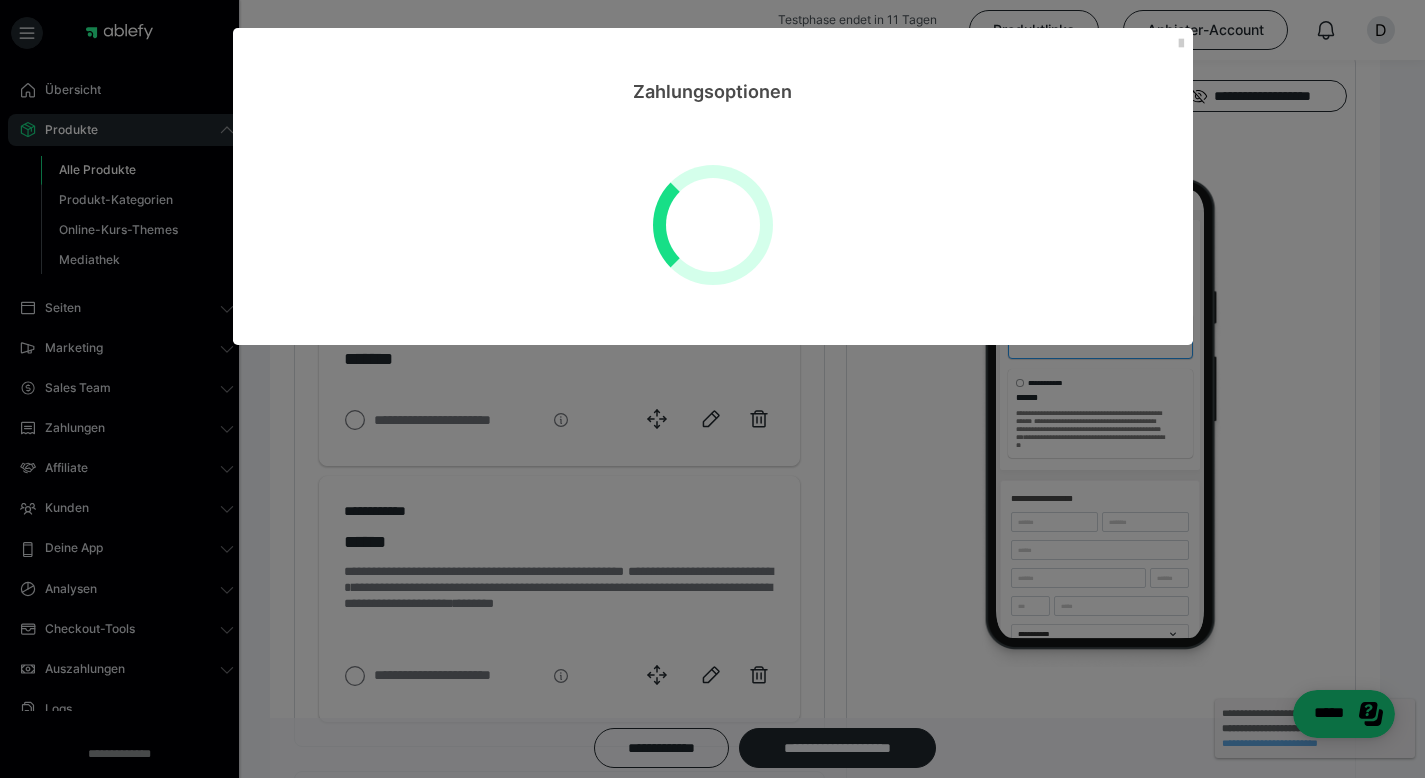 select on "**" 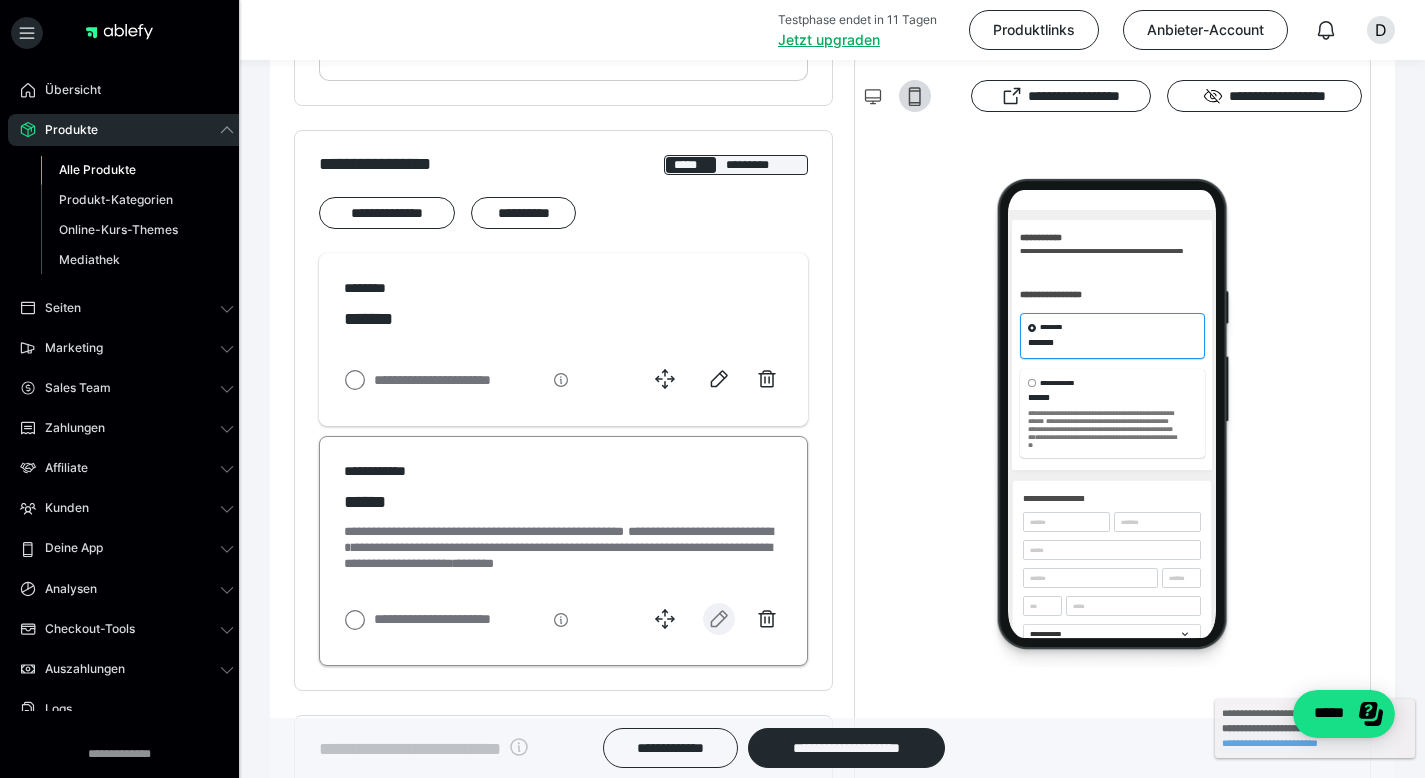 scroll, scrollTop: 775, scrollLeft: 0, axis: vertical 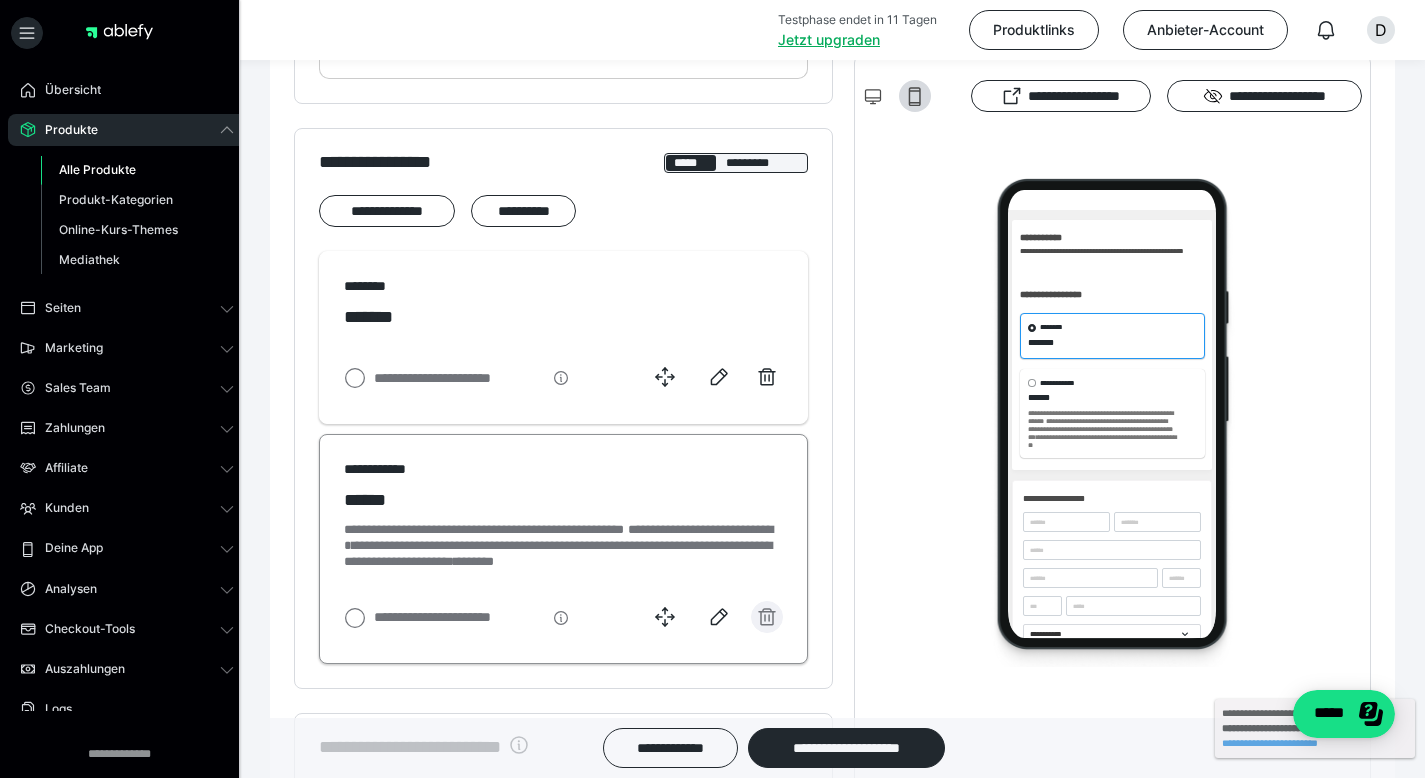 click 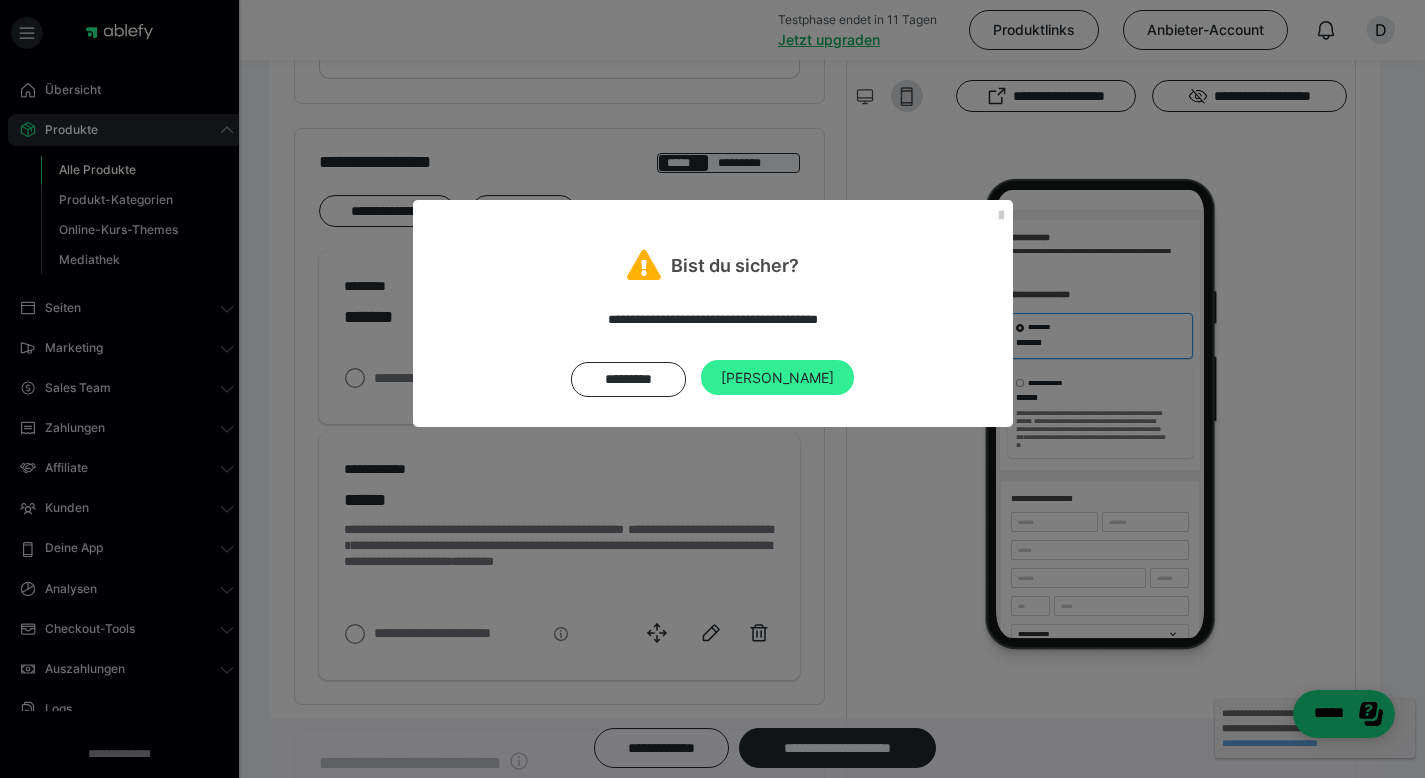 click on "Ja" at bounding box center (777, 378) 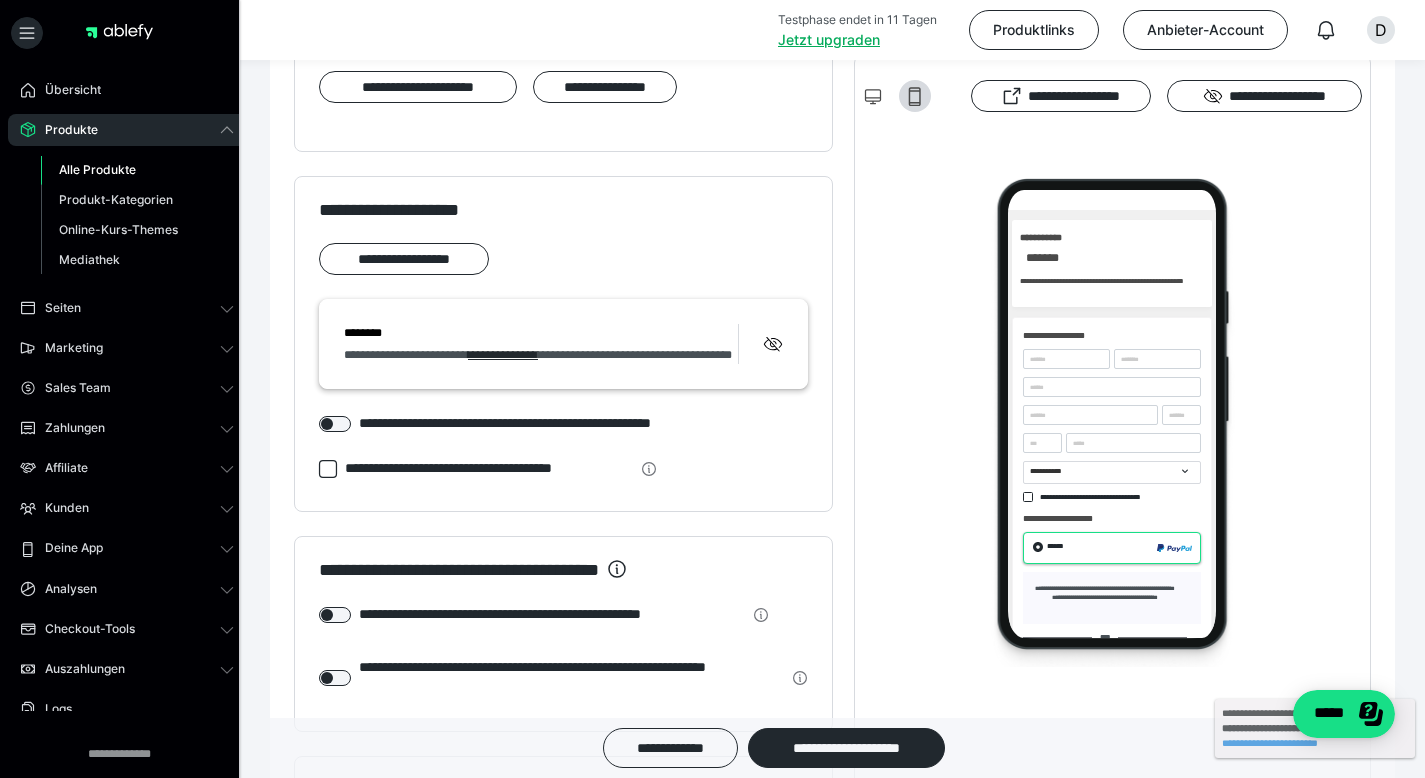 scroll, scrollTop: 1690, scrollLeft: 0, axis: vertical 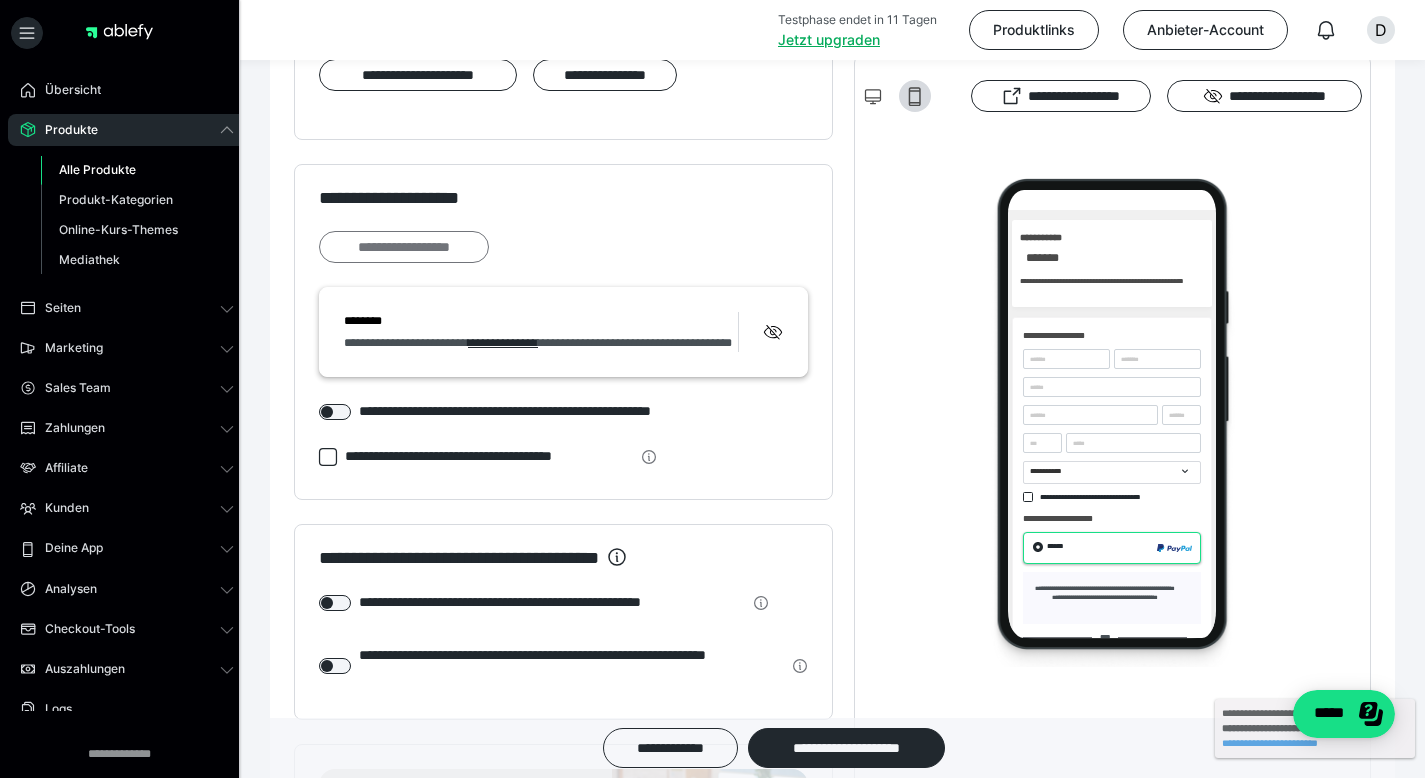 click on "**********" at bounding box center (404, 247) 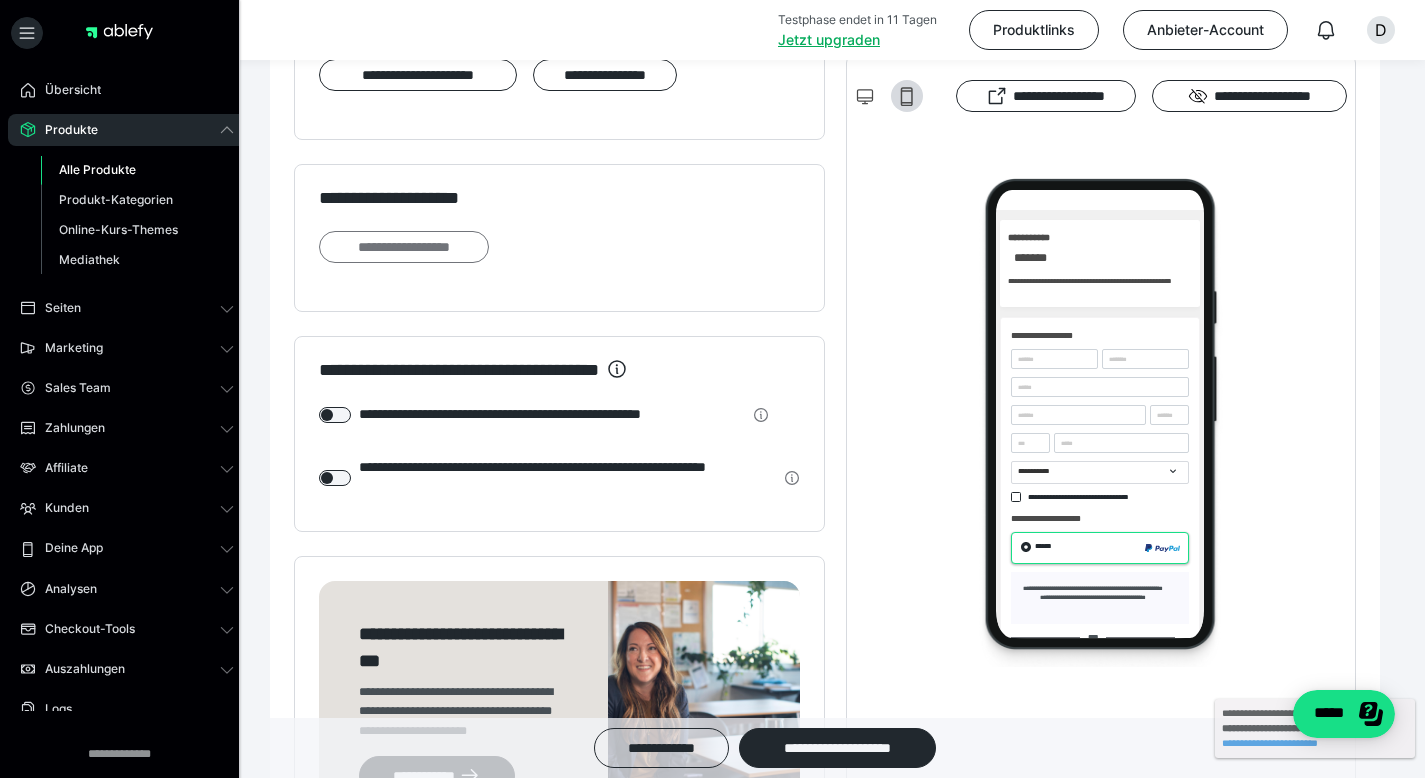 scroll, scrollTop: 0, scrollLeft: 0, axis: both 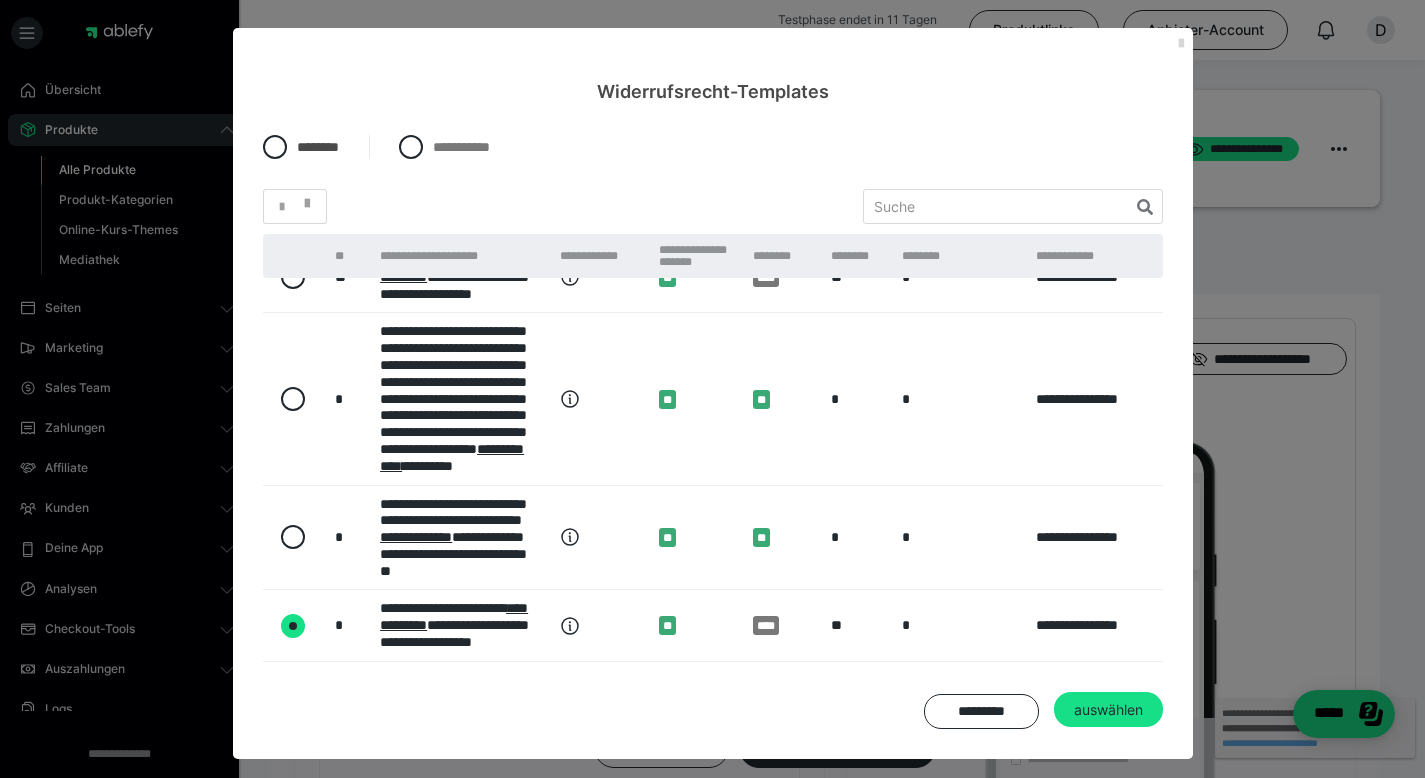 click at bounding box center (1181, 44) 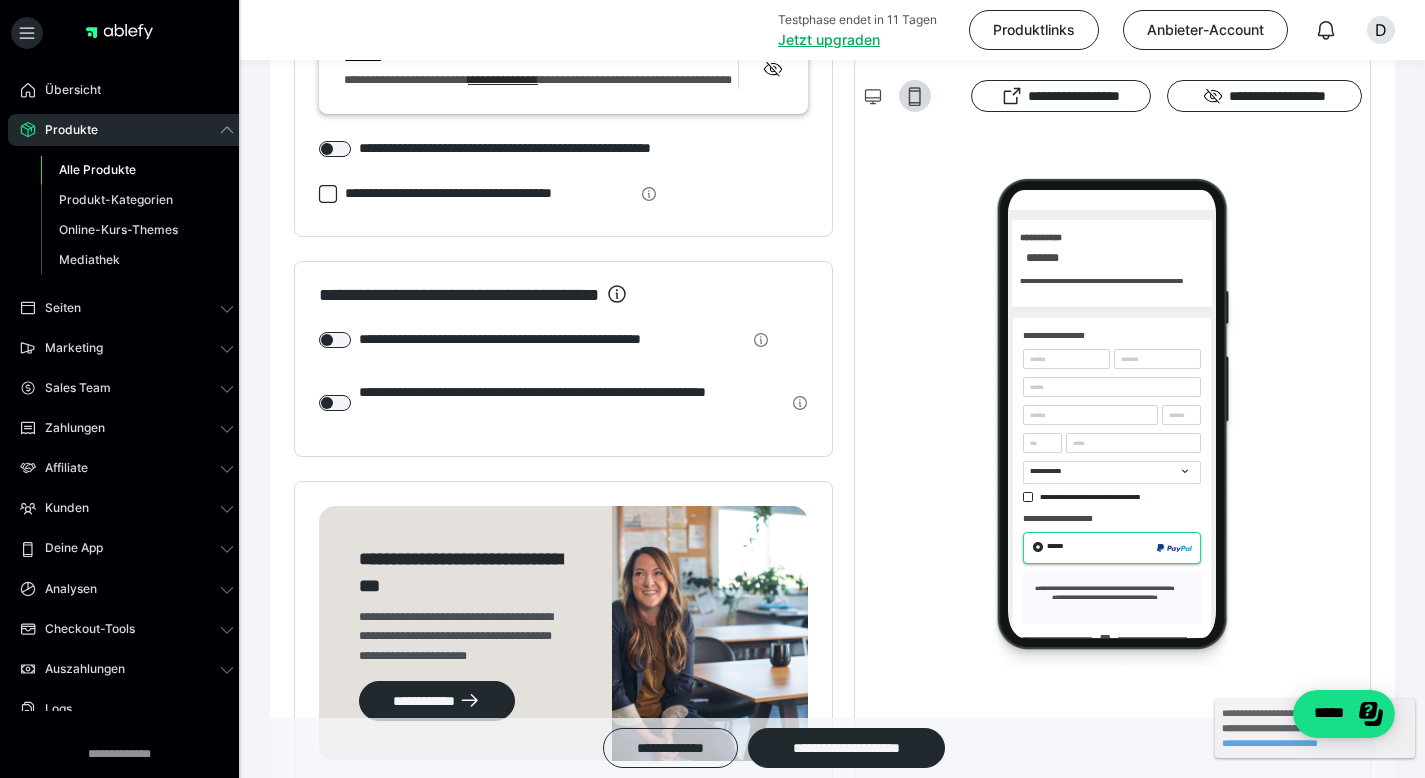 scroll, scrollTop: 1989, scrollLeft: 0, axis: vertical 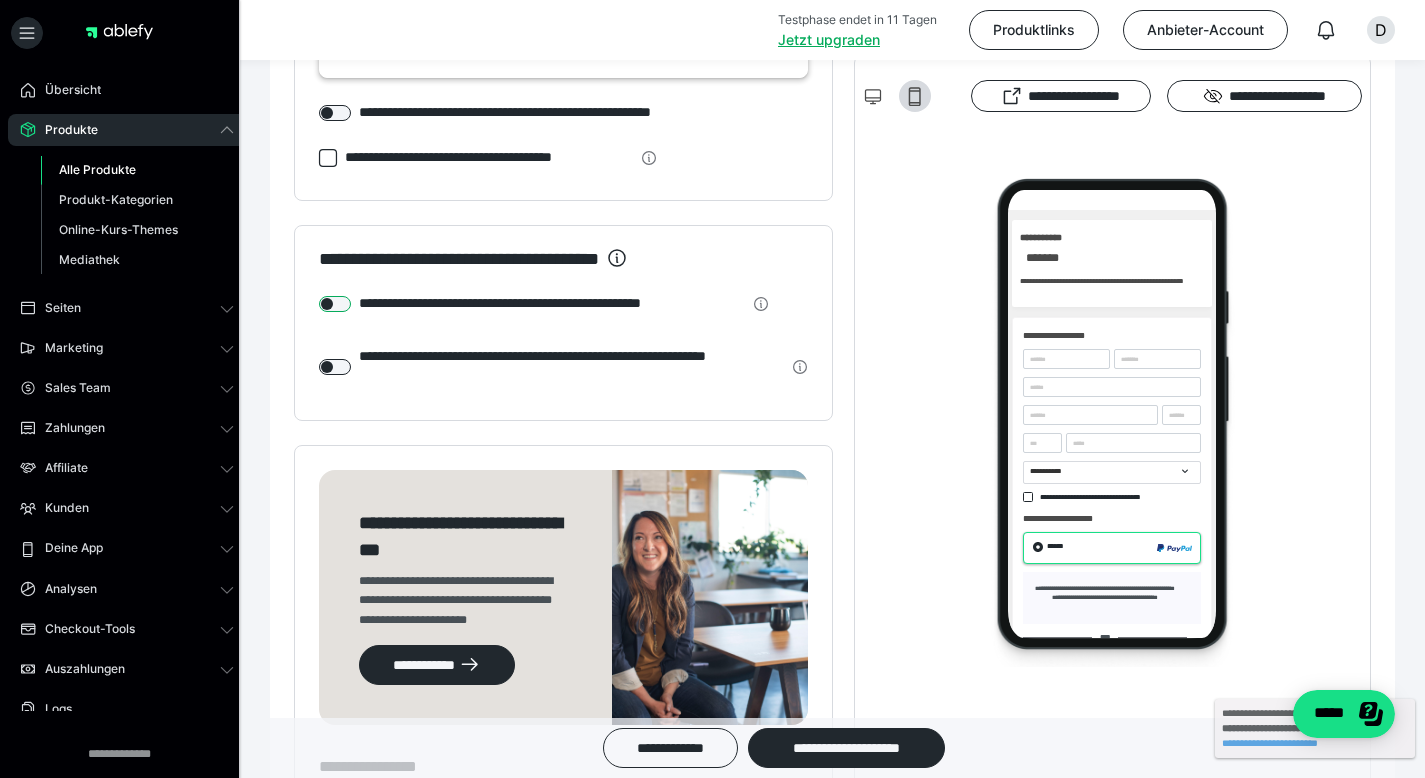 click at bounding box center (335, 304) 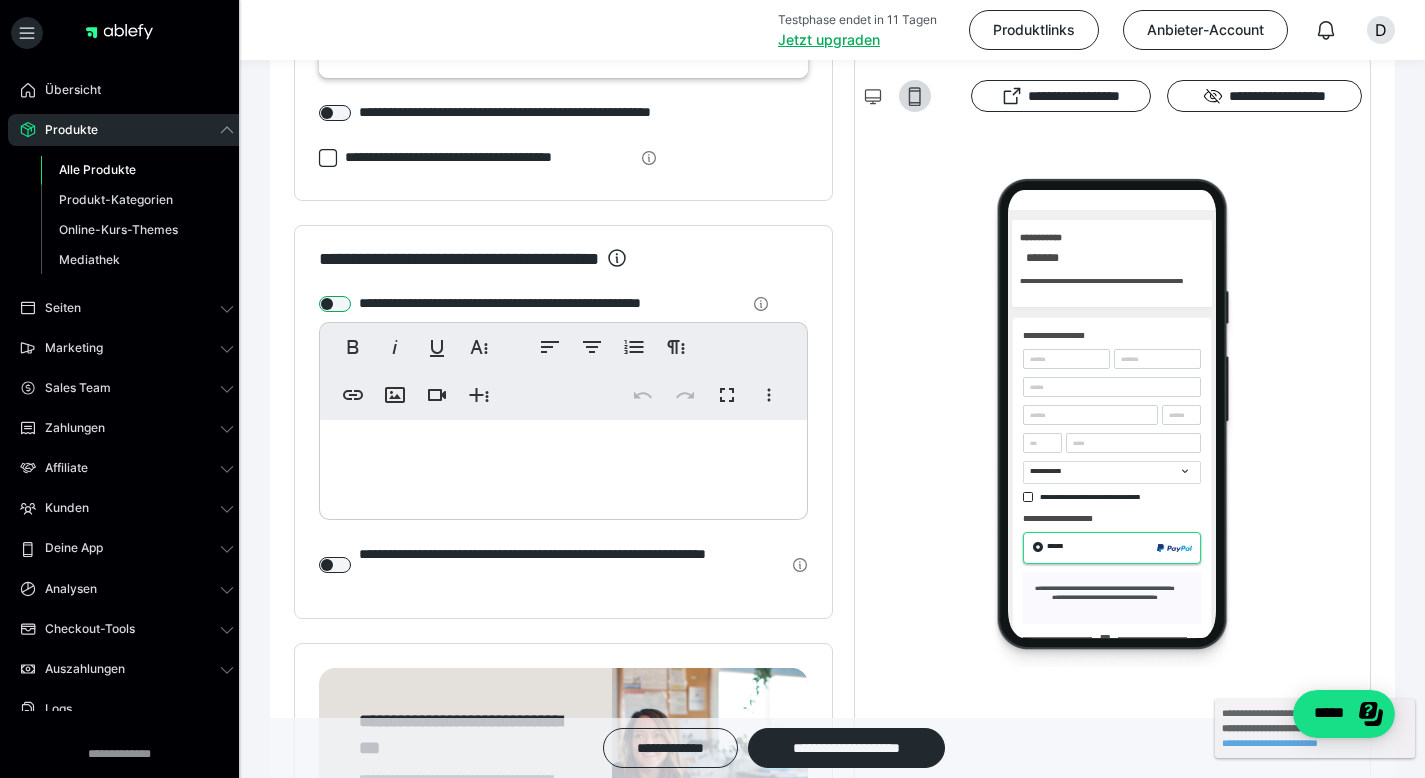 scroll, scrollTop: 2038, scrollLeft: 0, axis: vertical 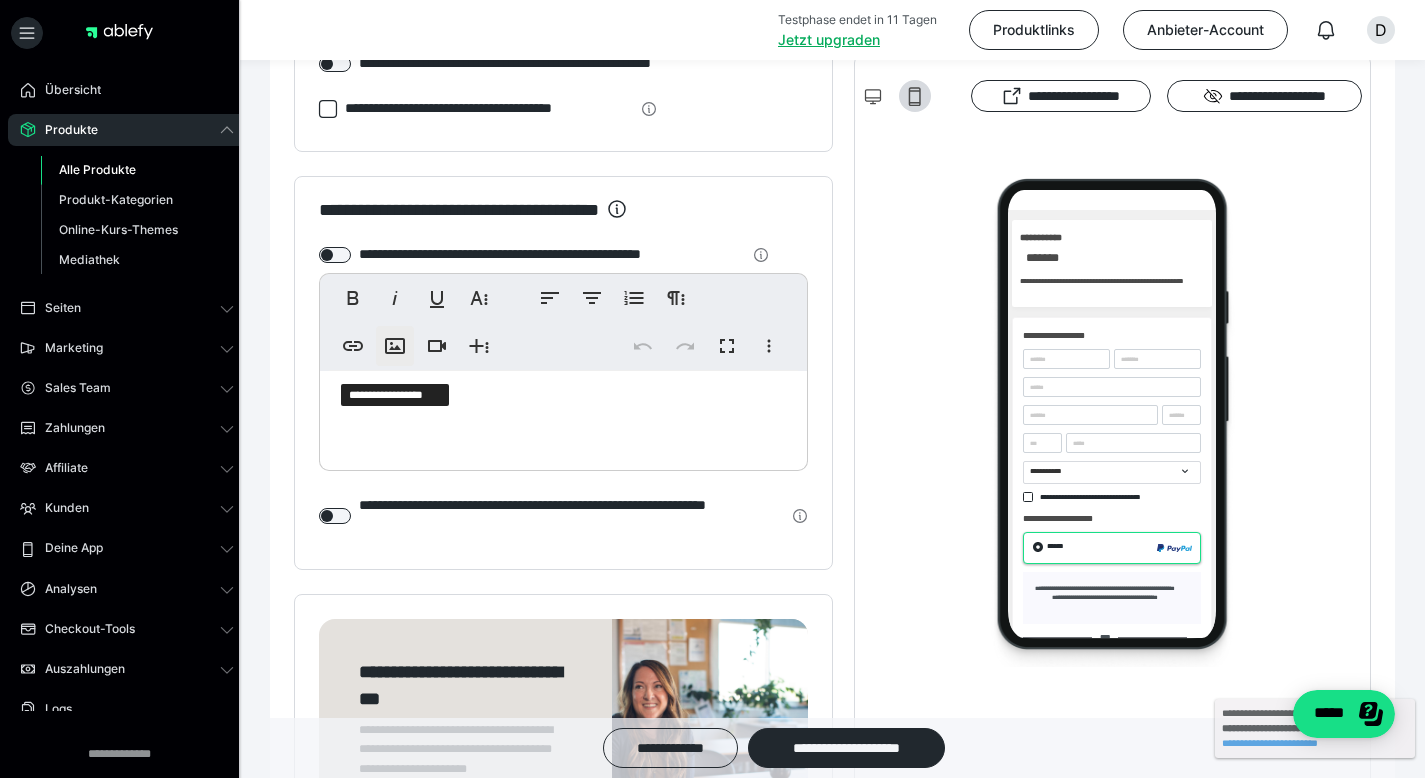 click 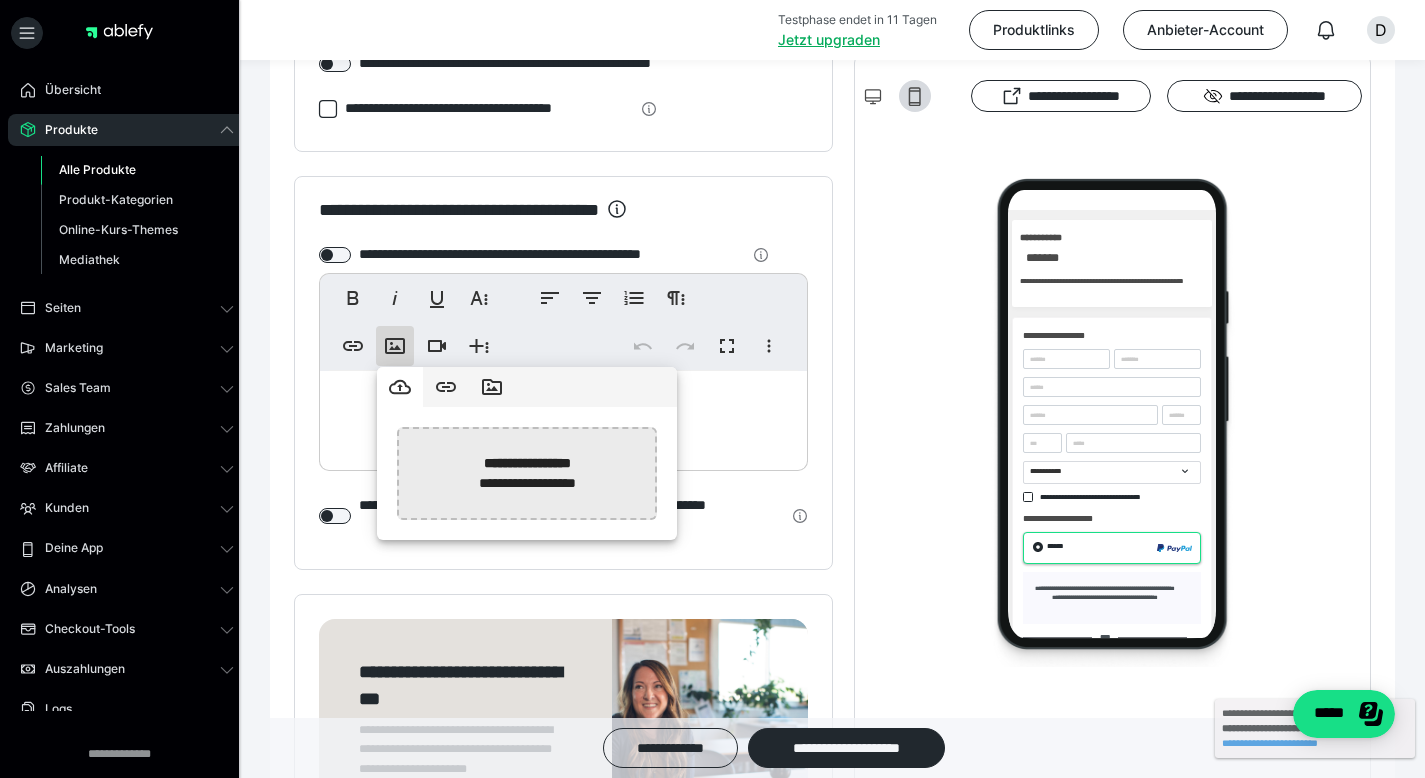 click at bounding box center [15, 473] 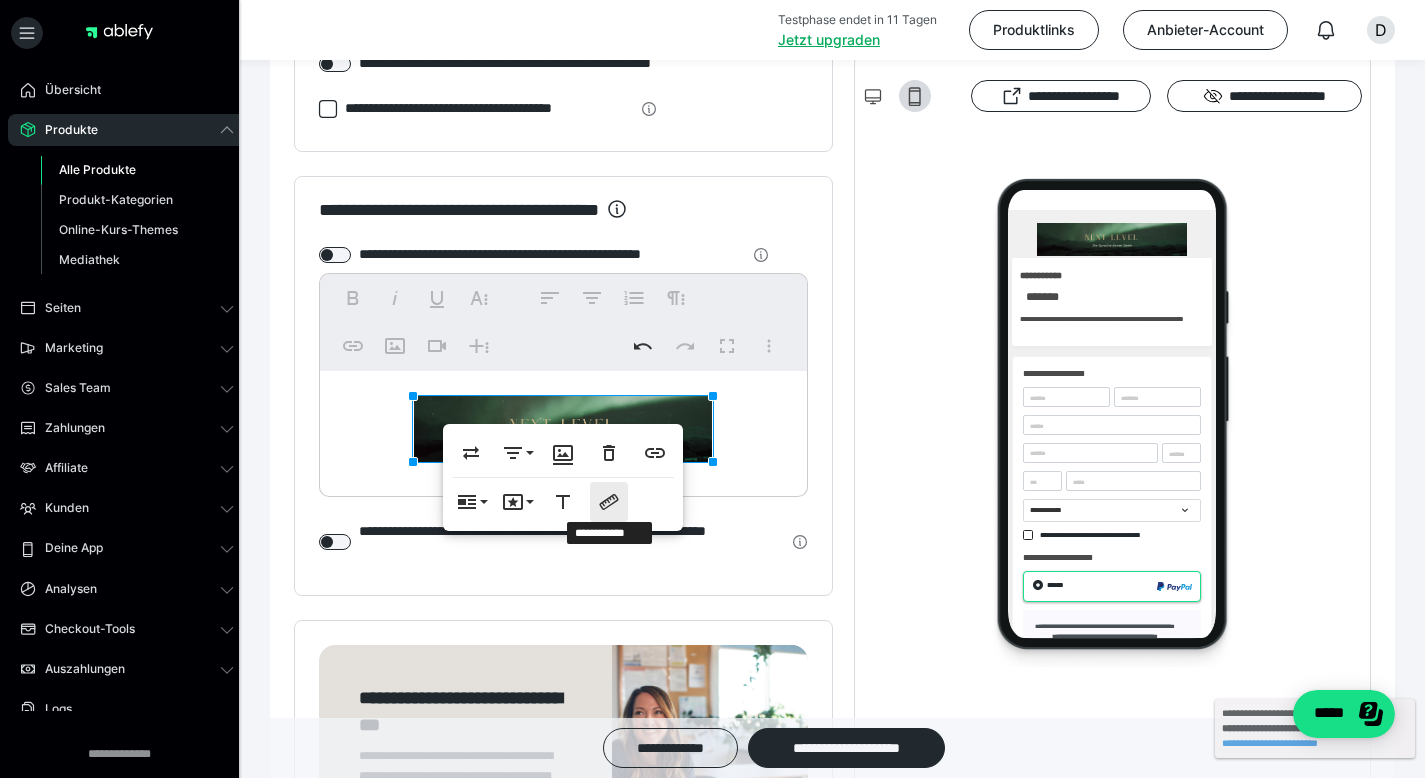 click 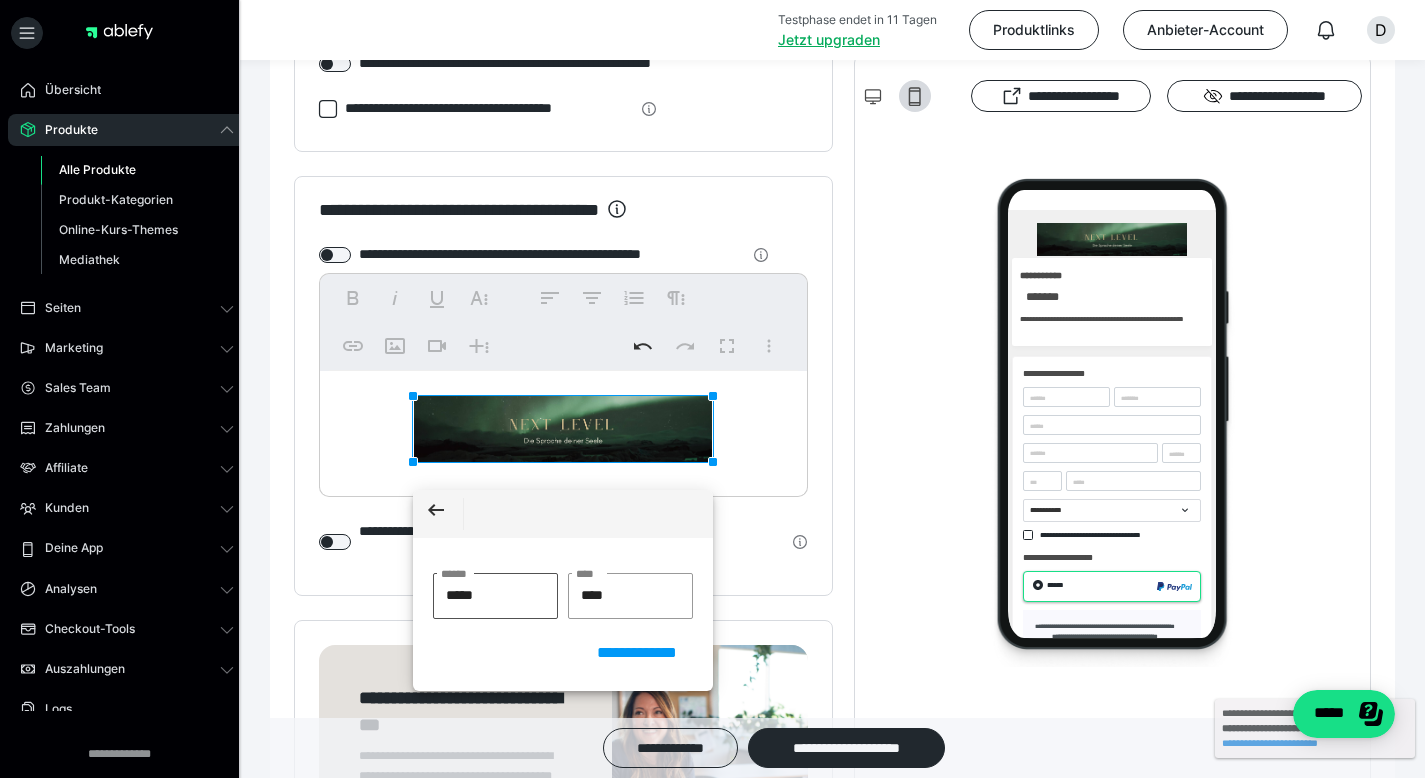 click on "*****" at bounding box center (495, 596) 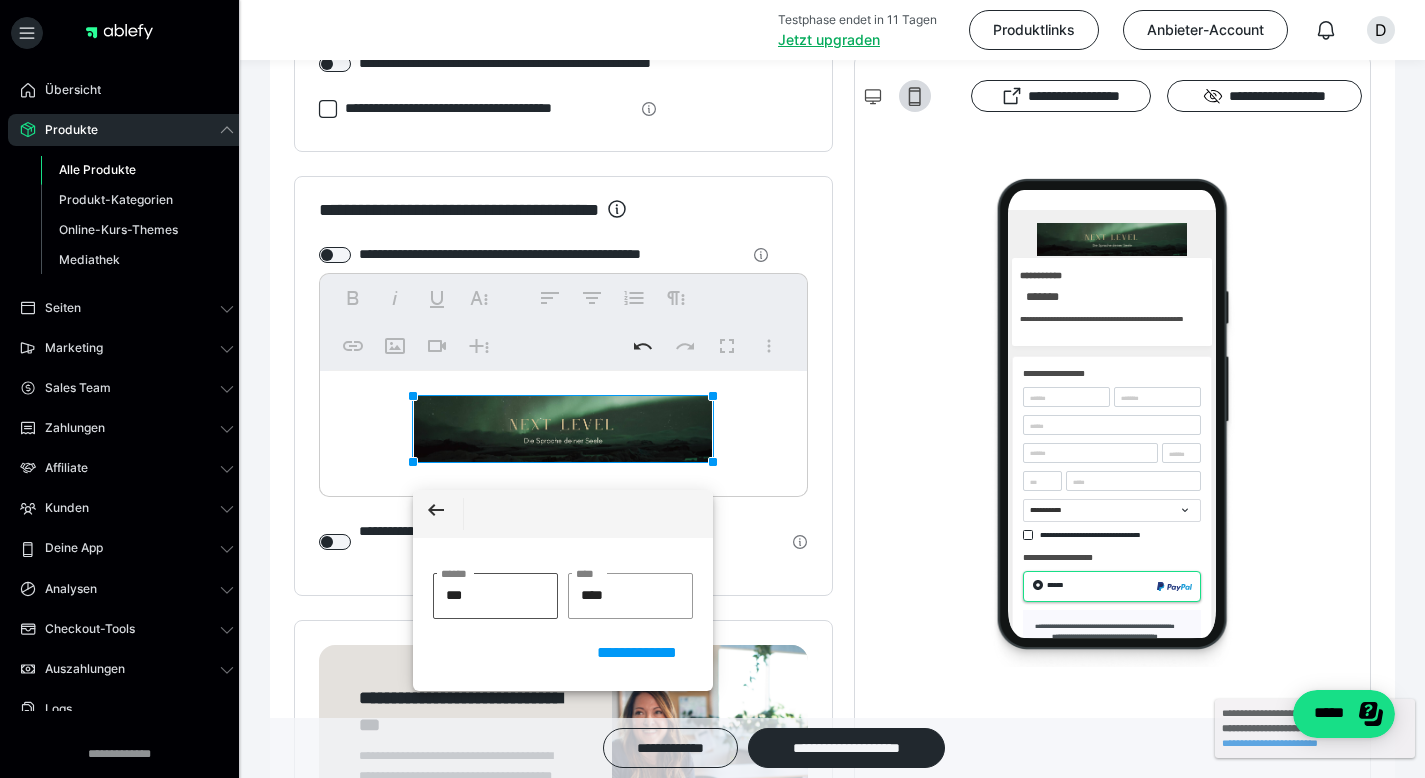 type on "****" 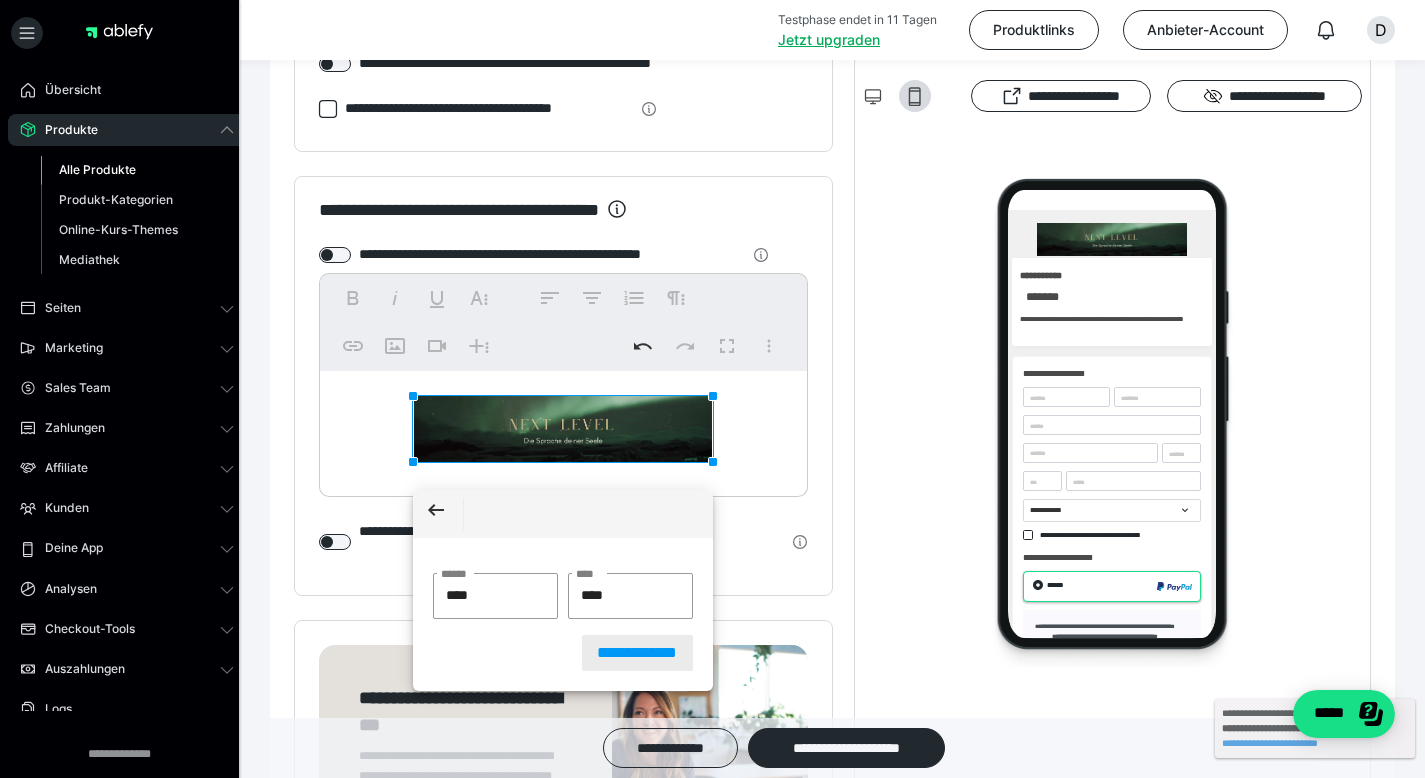 click on "**********" at bounding box center (638, 653) 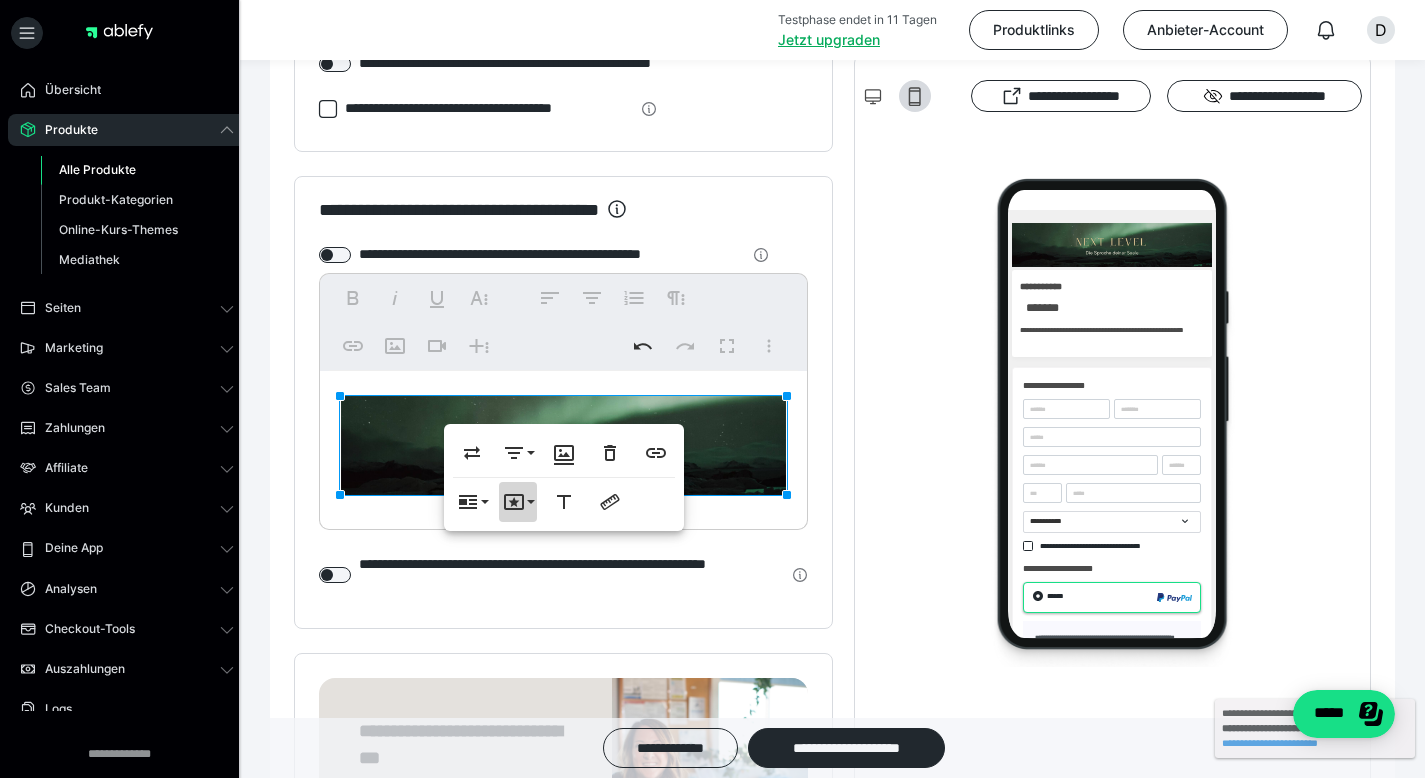 click 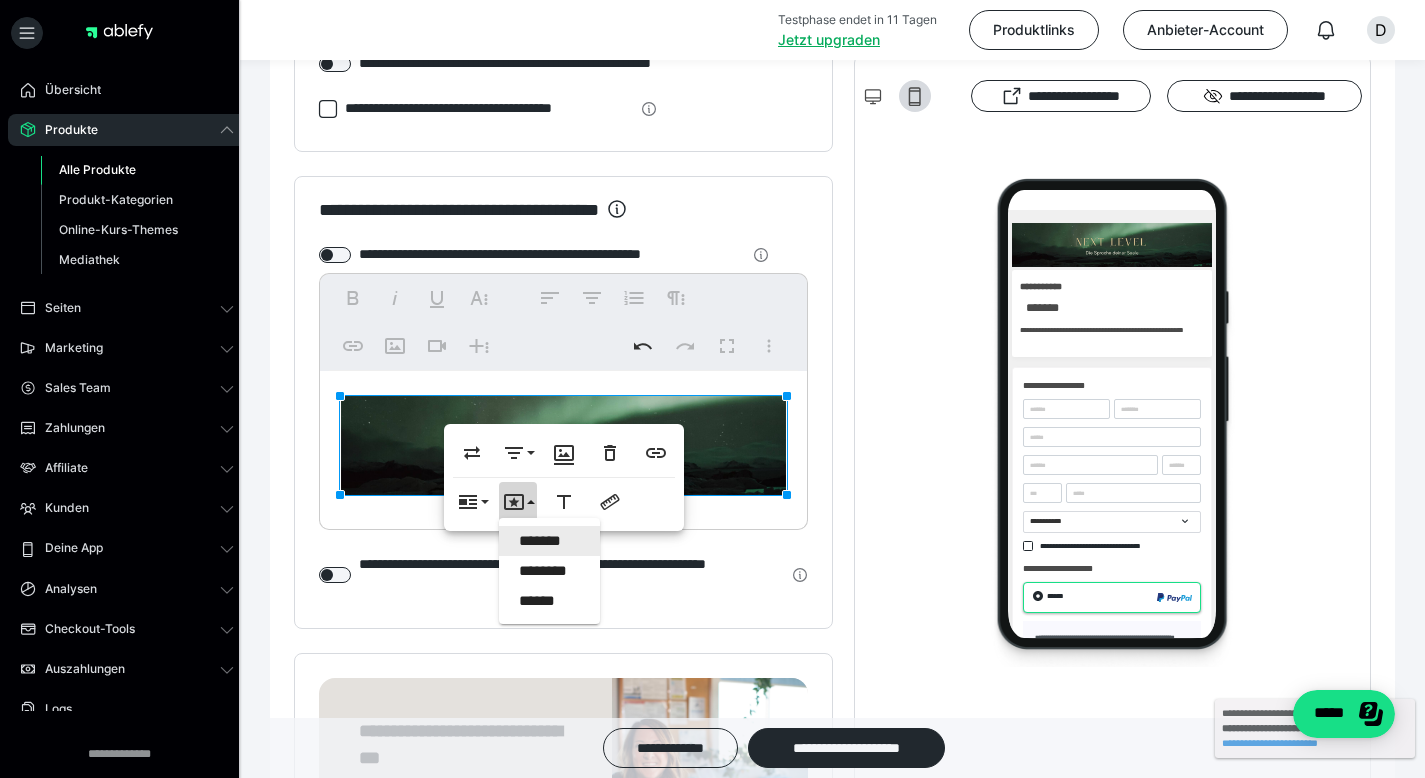 click on "*******" at bounding box center [550, 541] 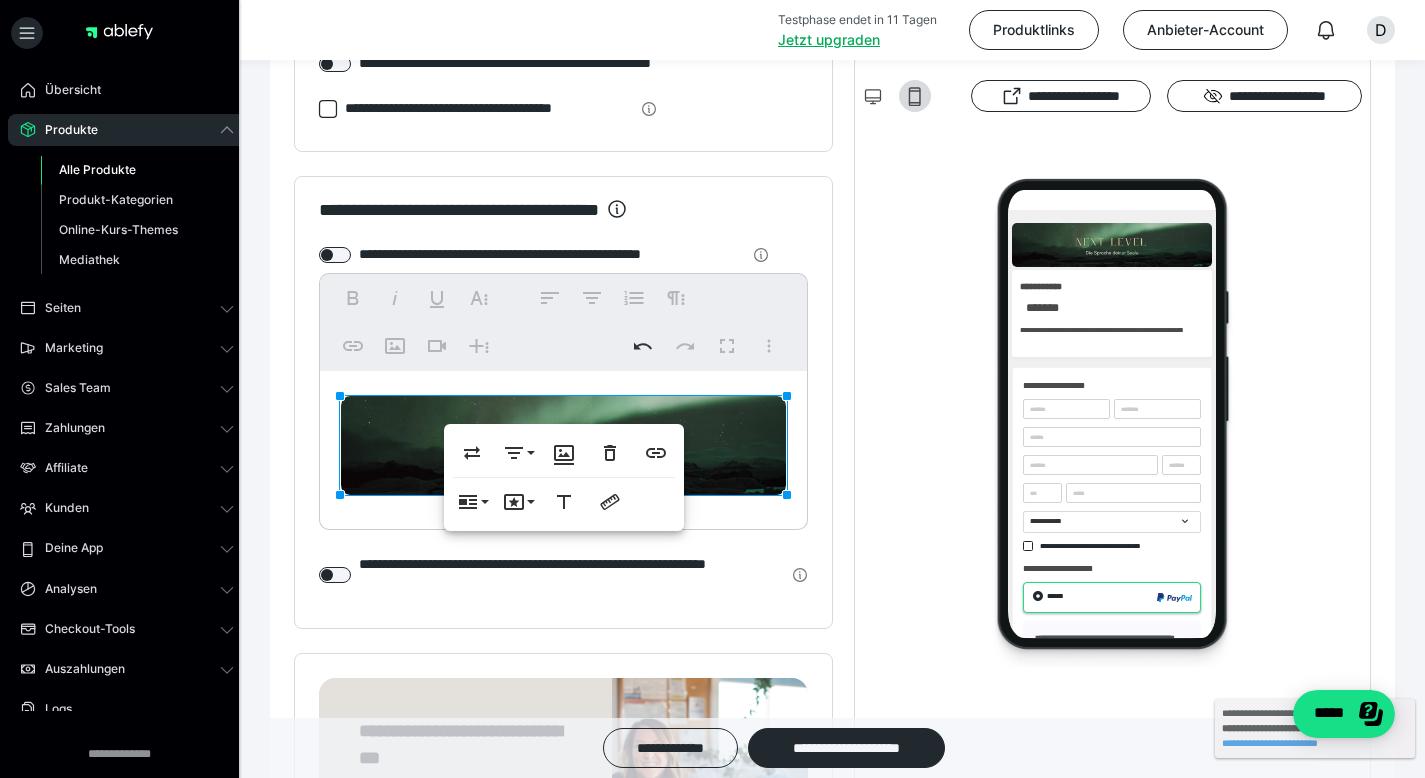 click at bounding box center [563, 445] 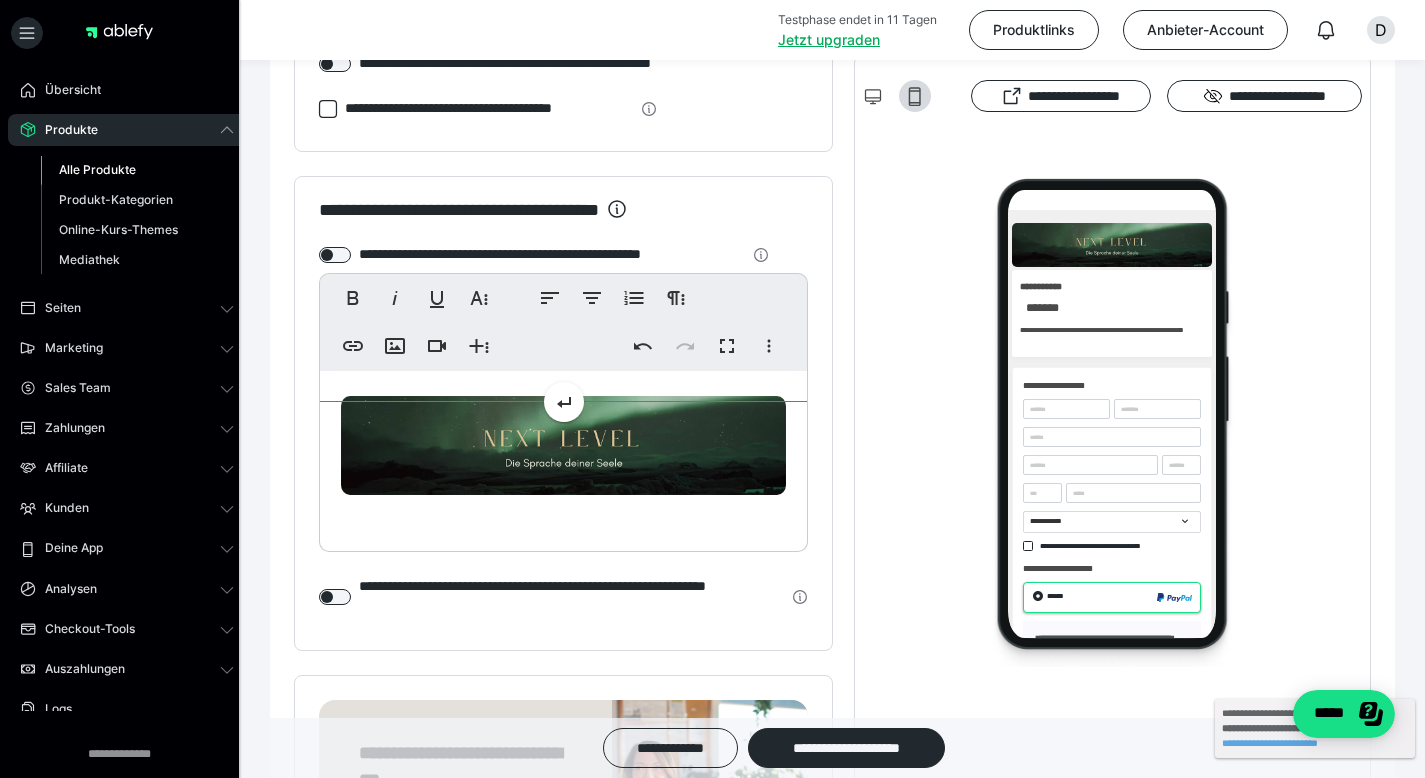 type 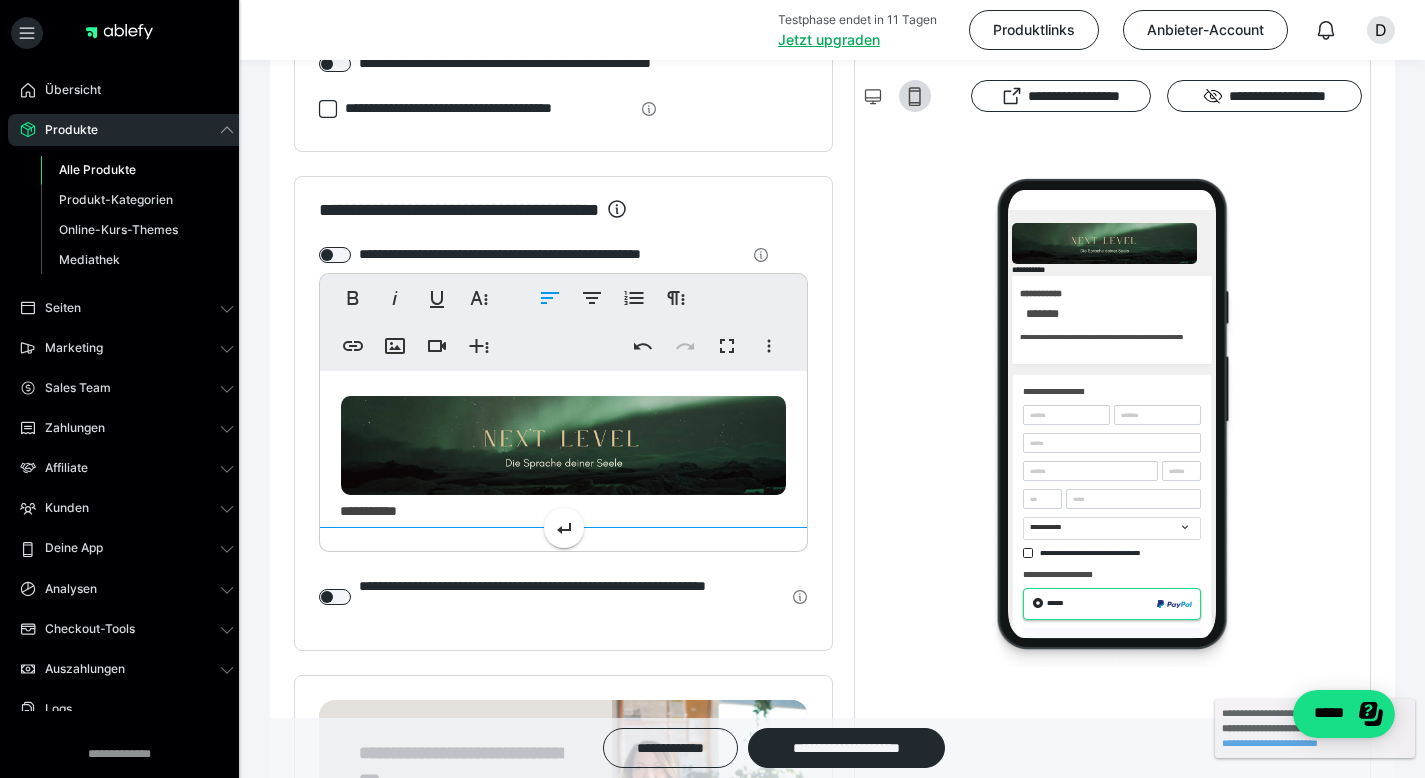 click on "**********" at bounding box center [563, 456] 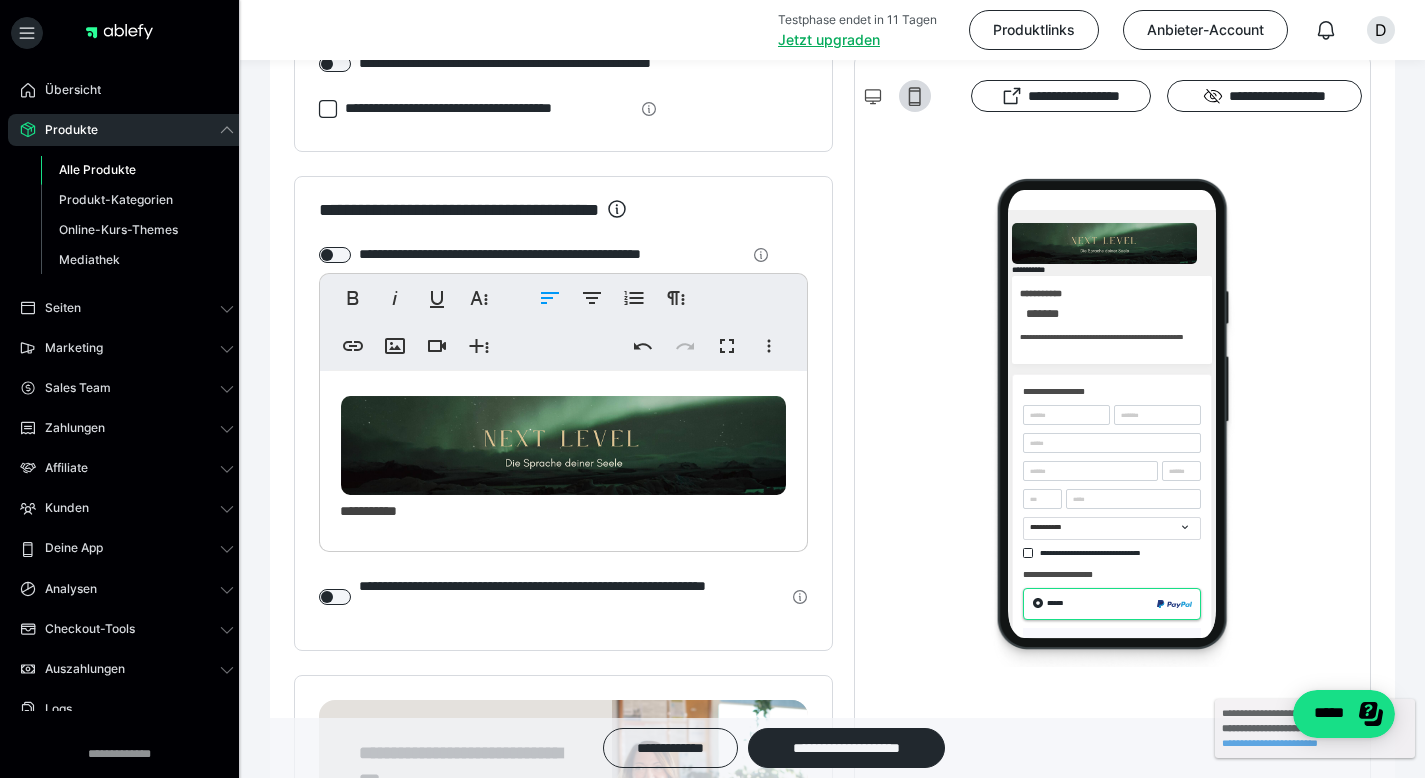 click on "**********" at bounding box center (832, 342) 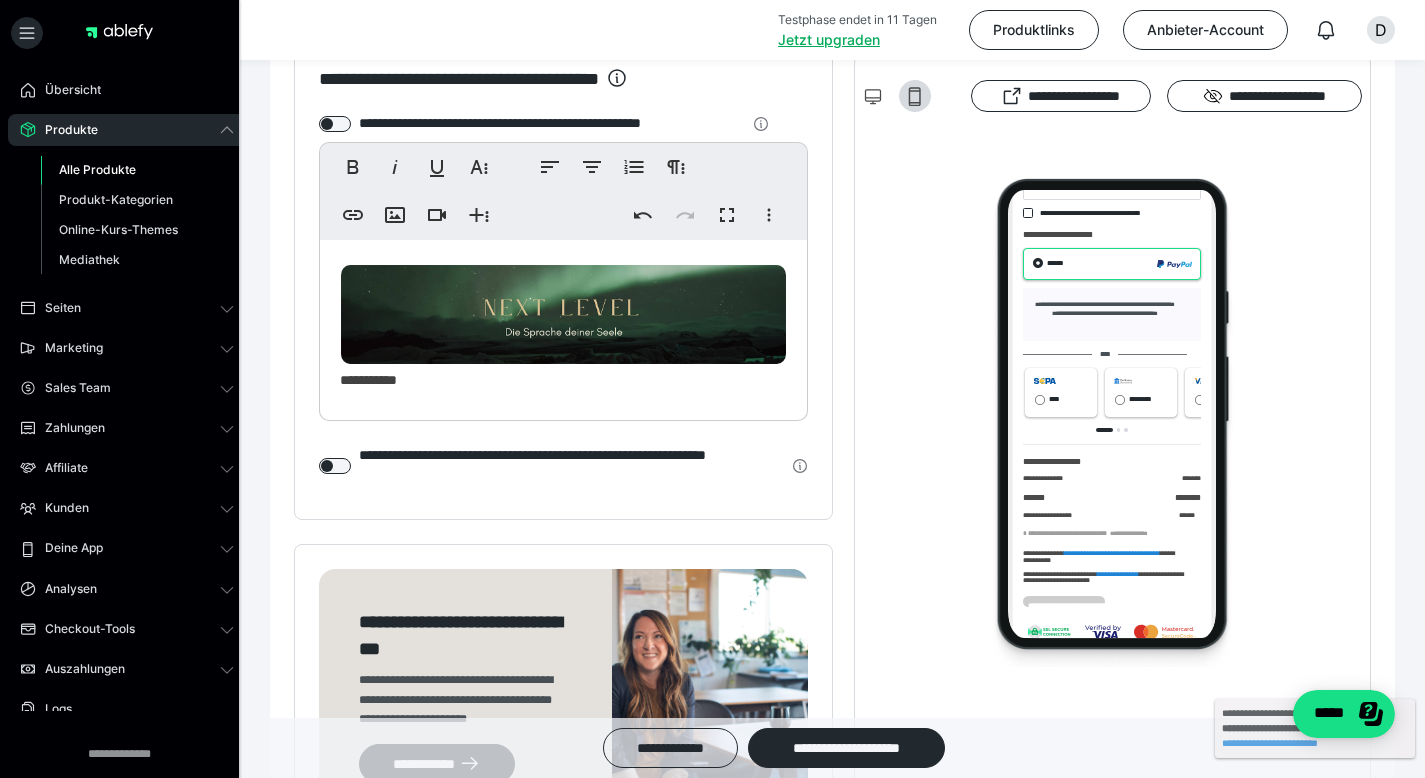scroll, scrollTop: 411, scrollLeft: 0, axis: vertical 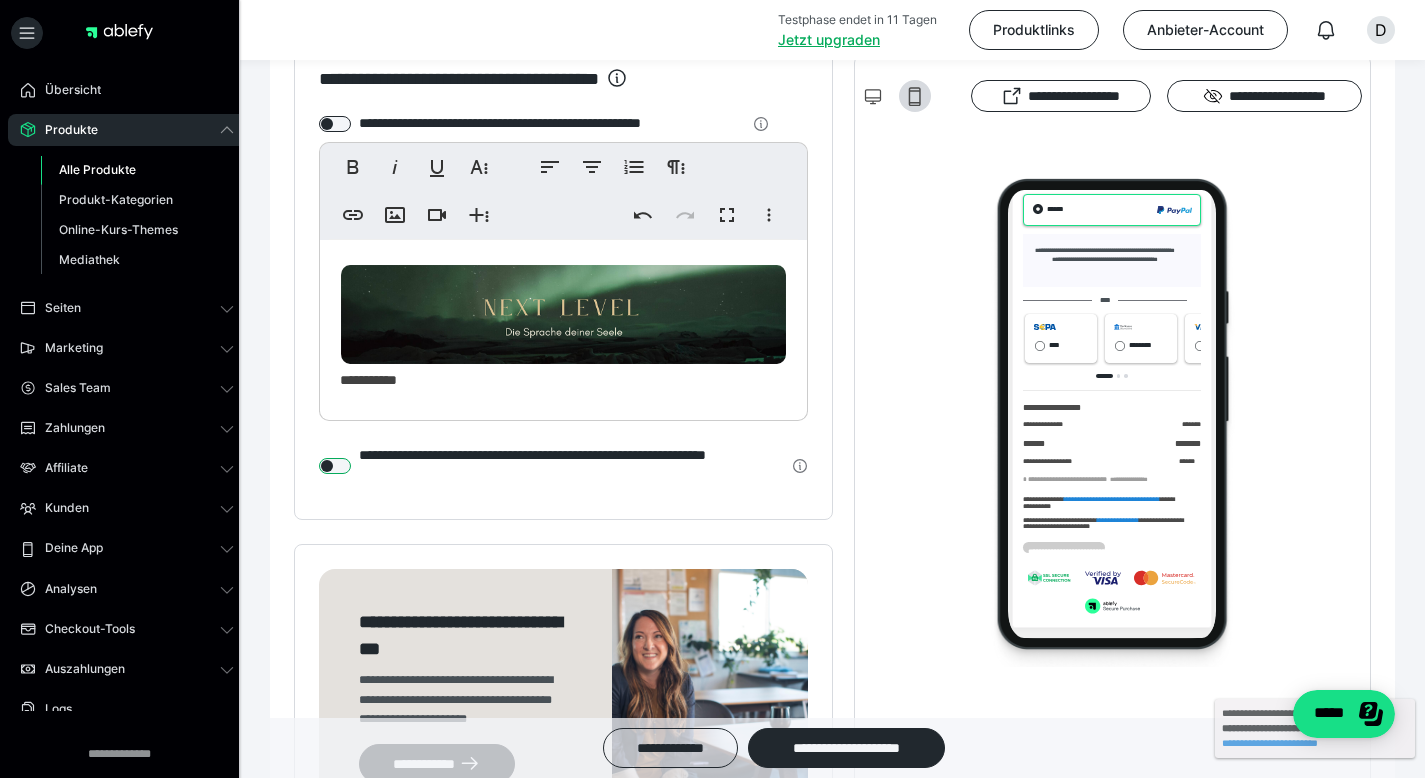 click at bounding box center [335, 466] 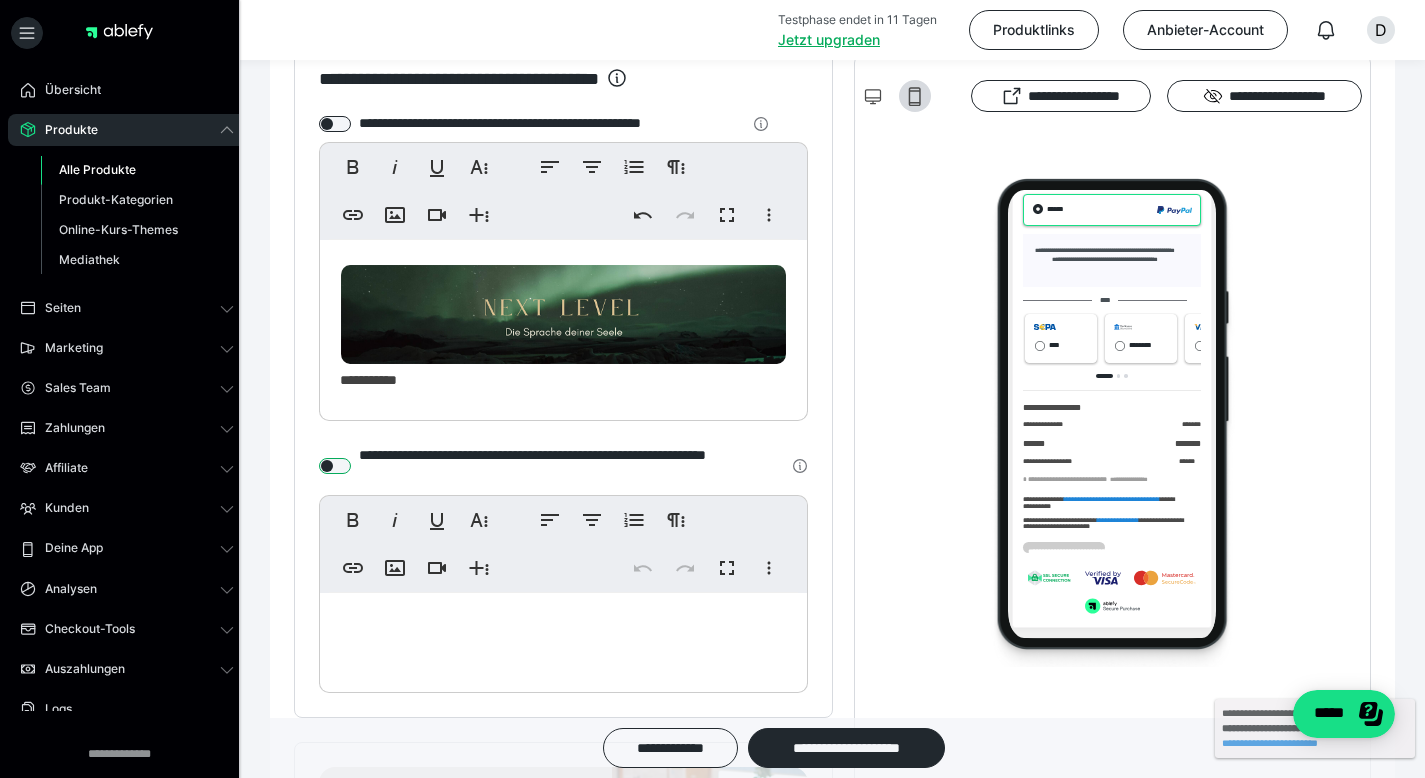 click at bounding box center (335, 466) 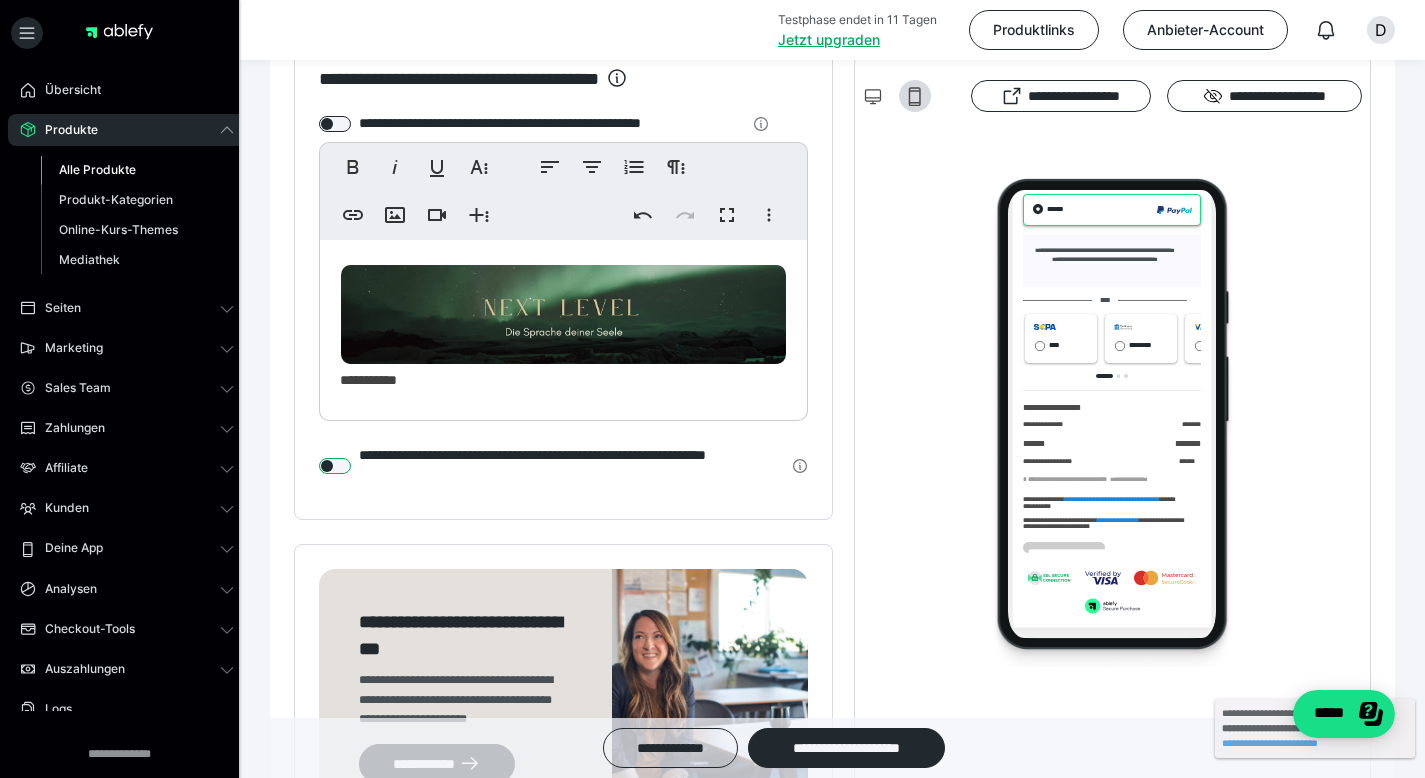 click at bounding box center (335, 466) 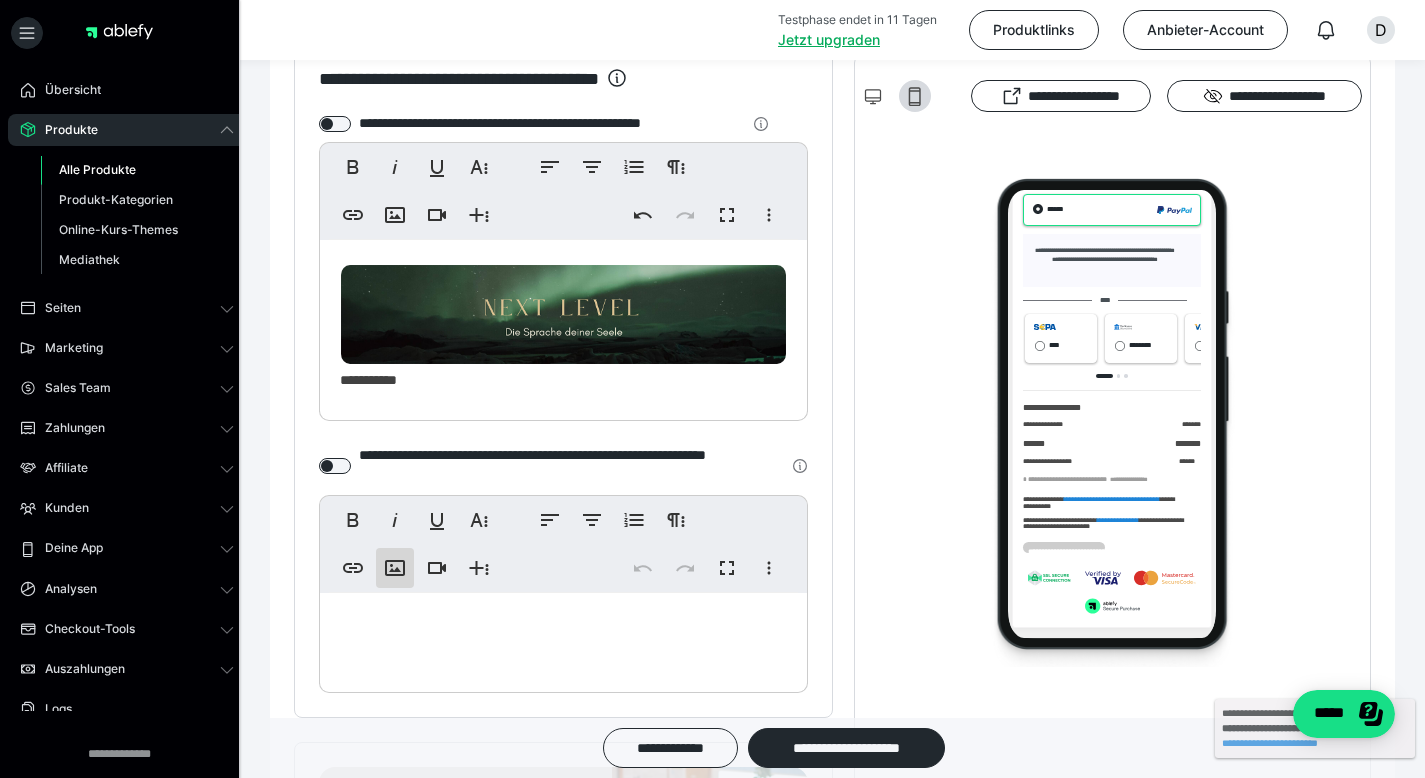 click 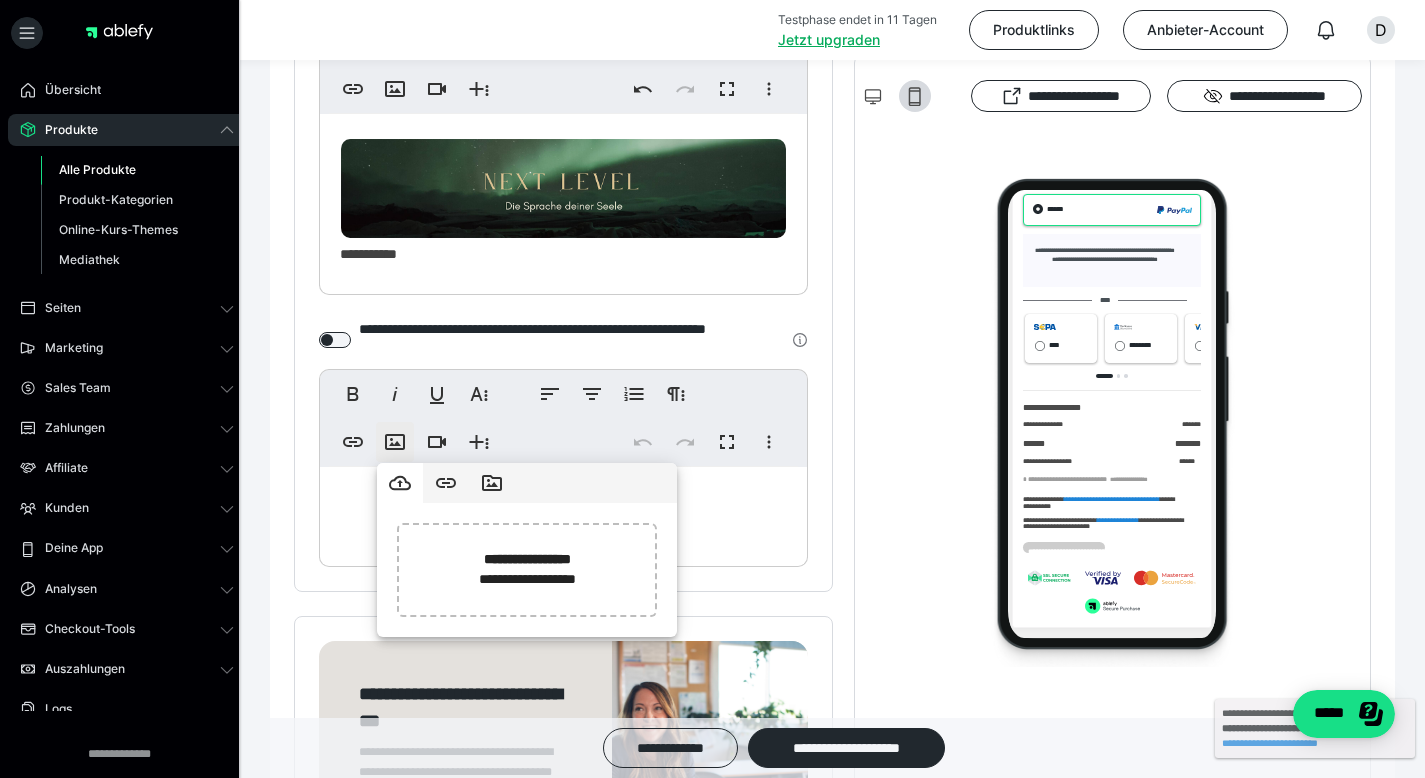 scroll, scrollTop: 2298, scrollLeft: 0, axis: vertical 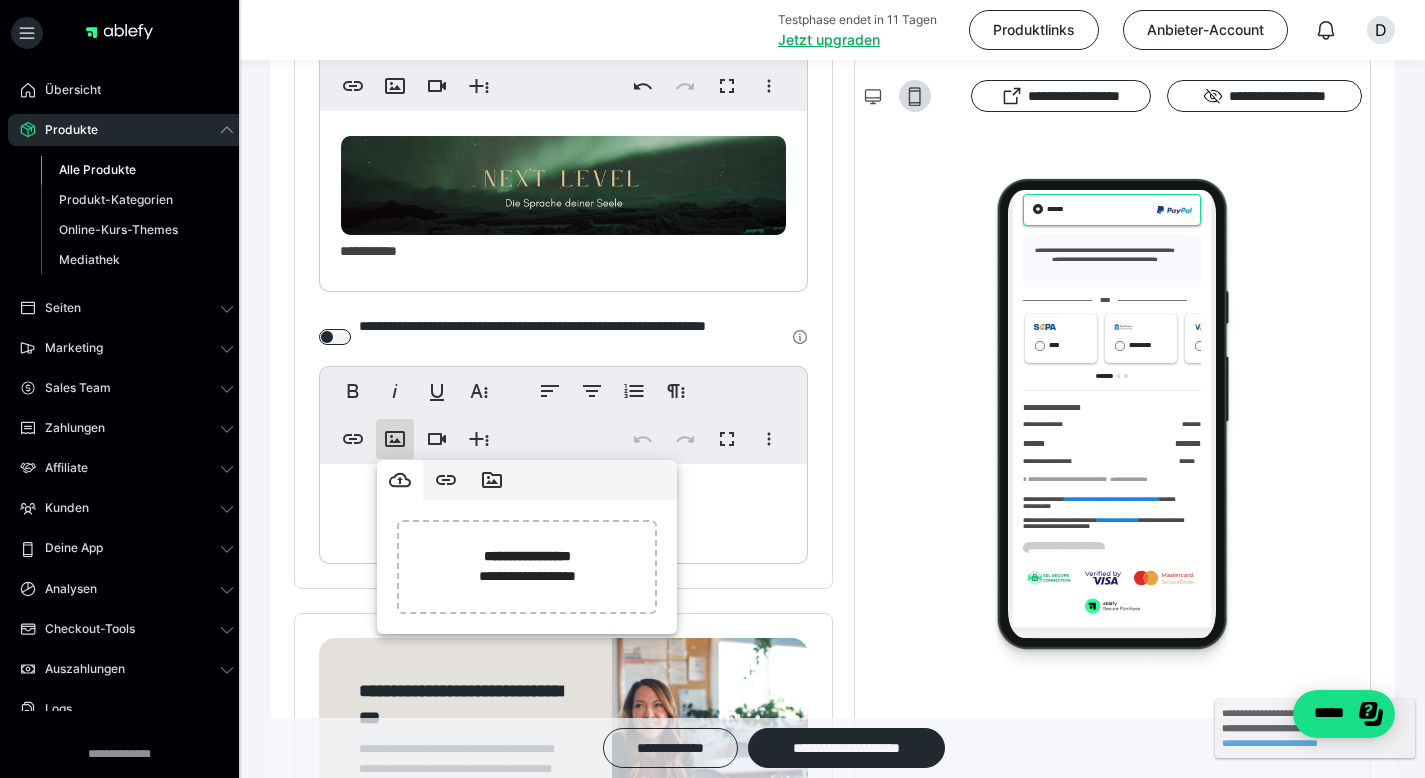 click on "**********" at bounding box center (571, 337) 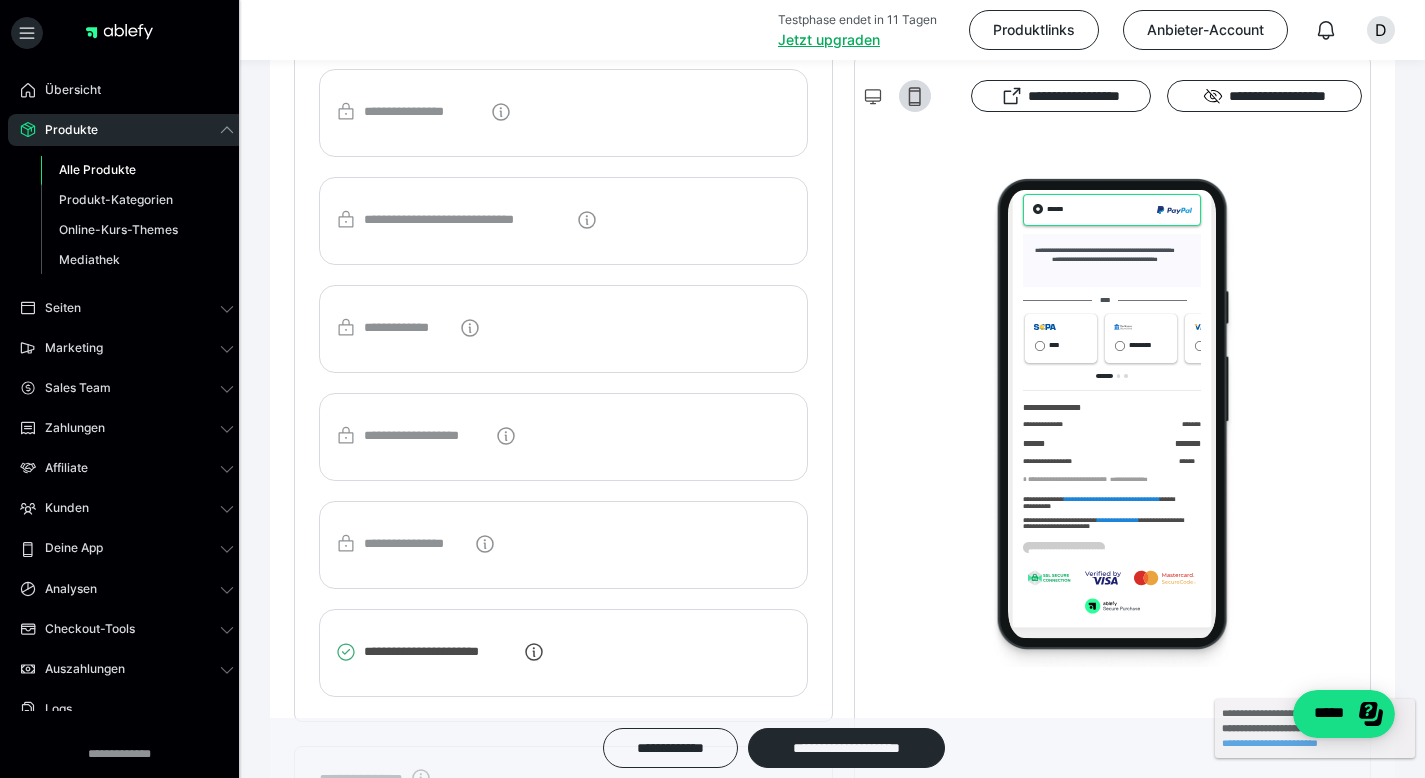 scroll, scrollTop: 3265, scrollLeft: 0, axis: vertical 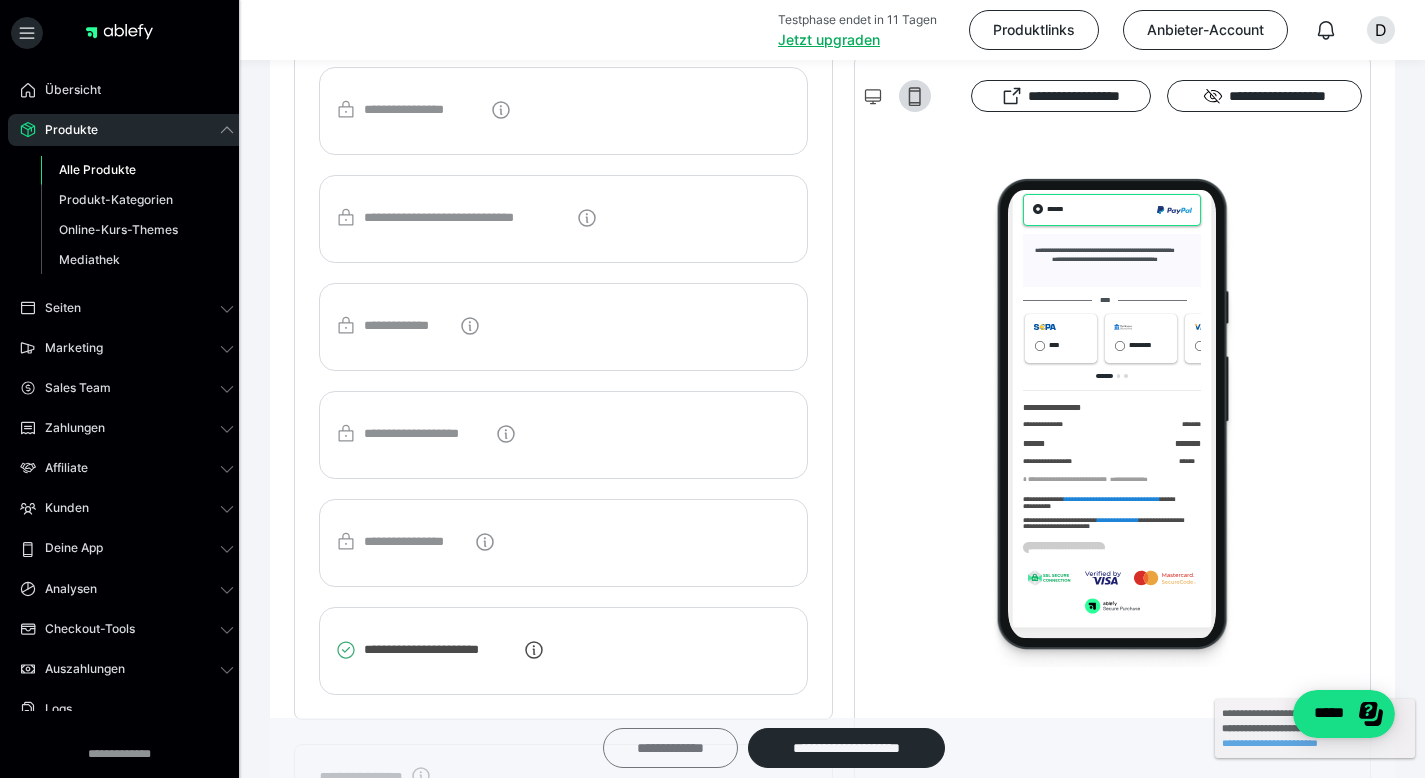 click on "**********" at bounding box center [670, 748] 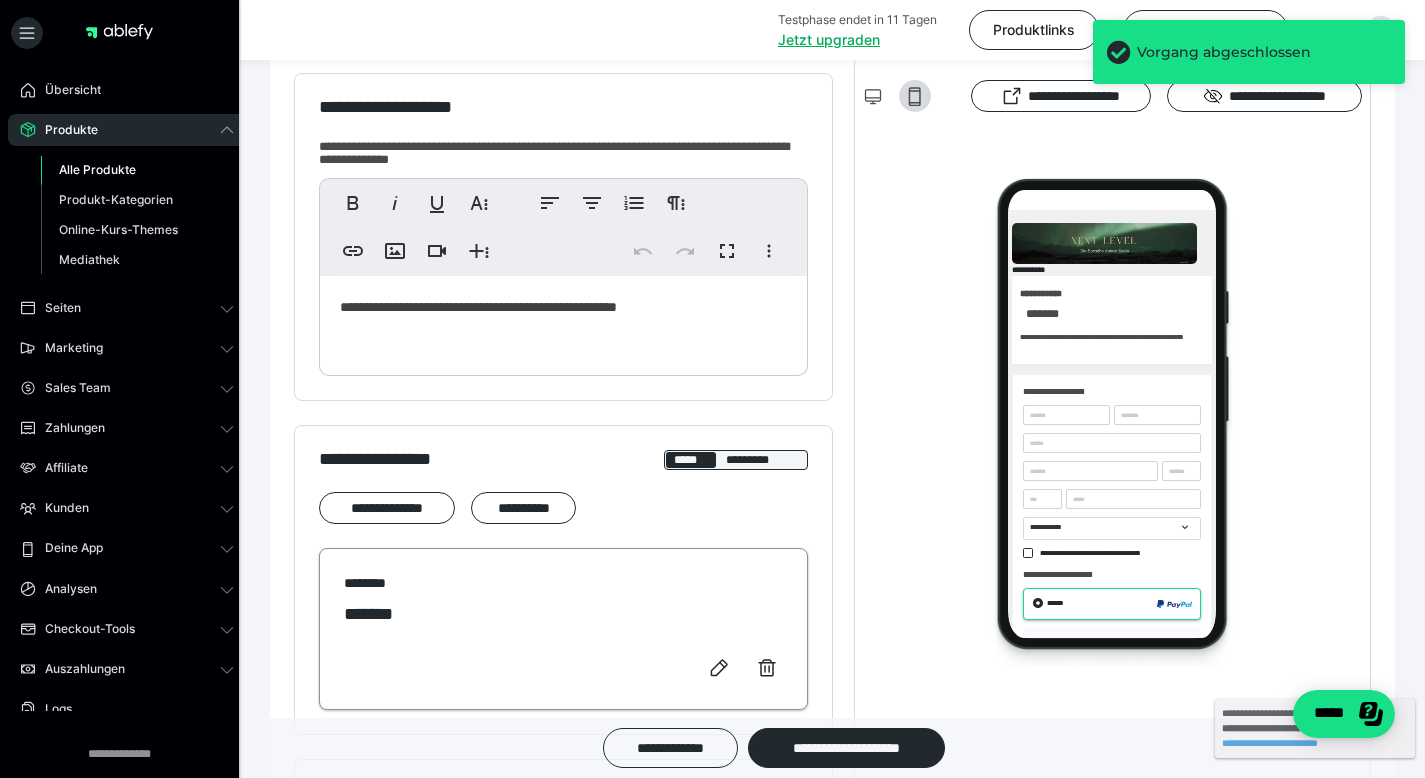 scroll, scrollTop: 0, scrollLeft: 0, axis: both 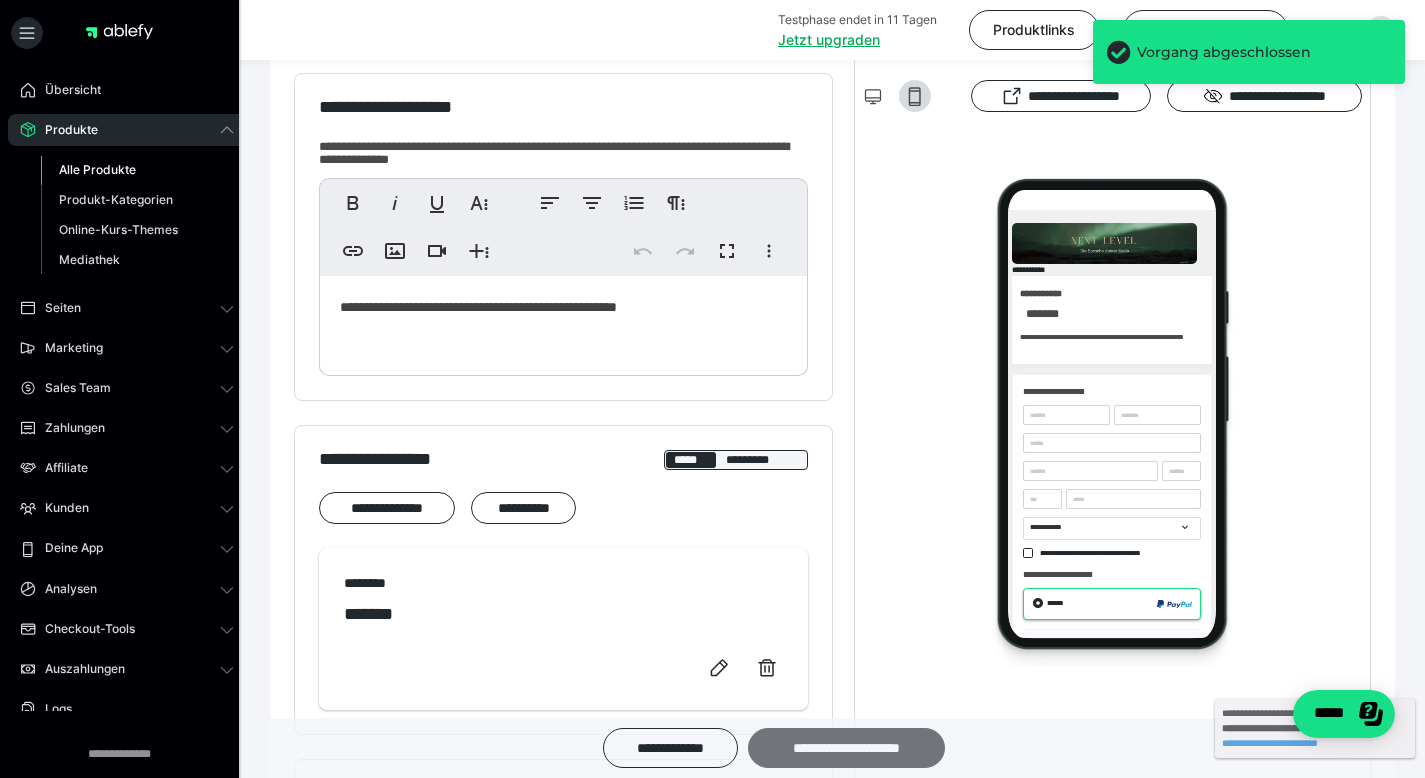 click on "**********" at bounding box center (846, 748) 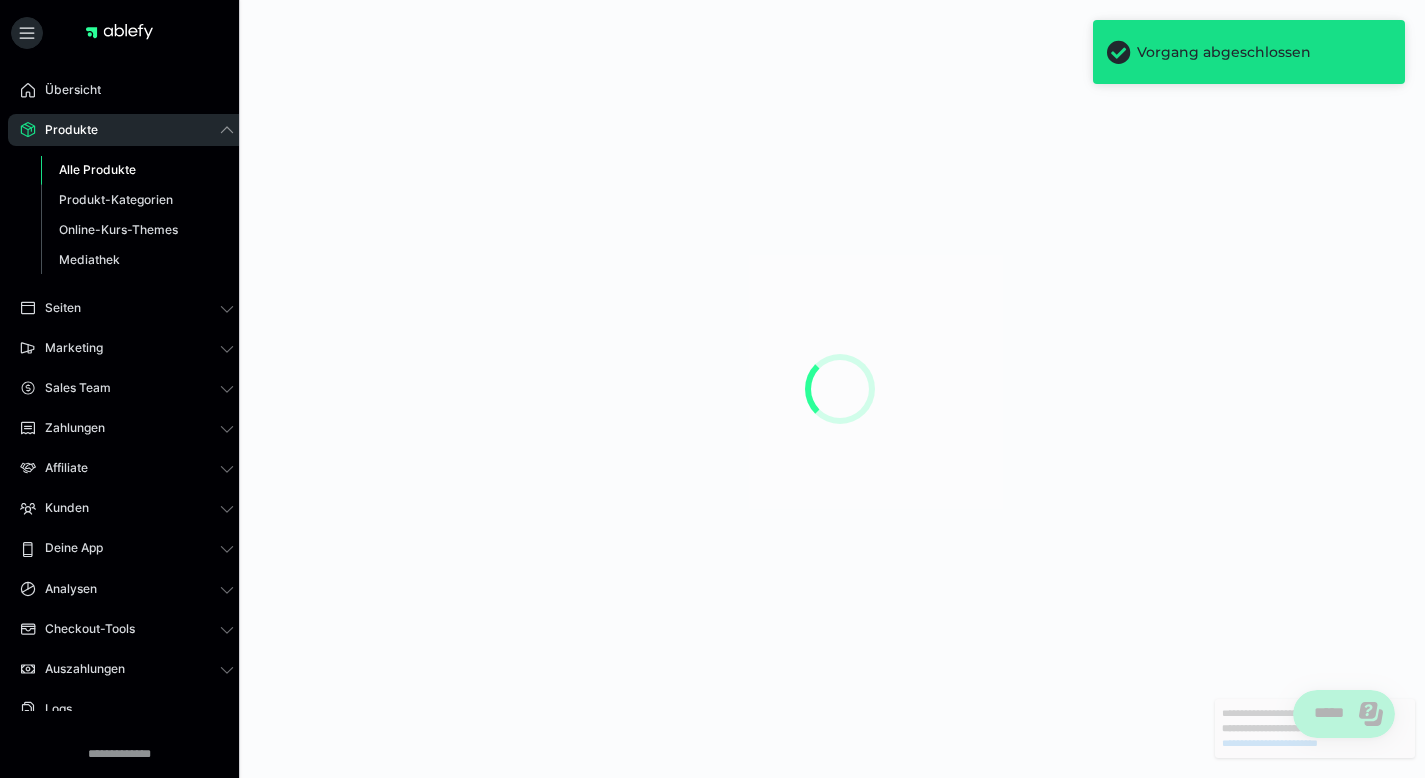 scroll, scrollTop: 0, scrollLeft: 0, axis: both 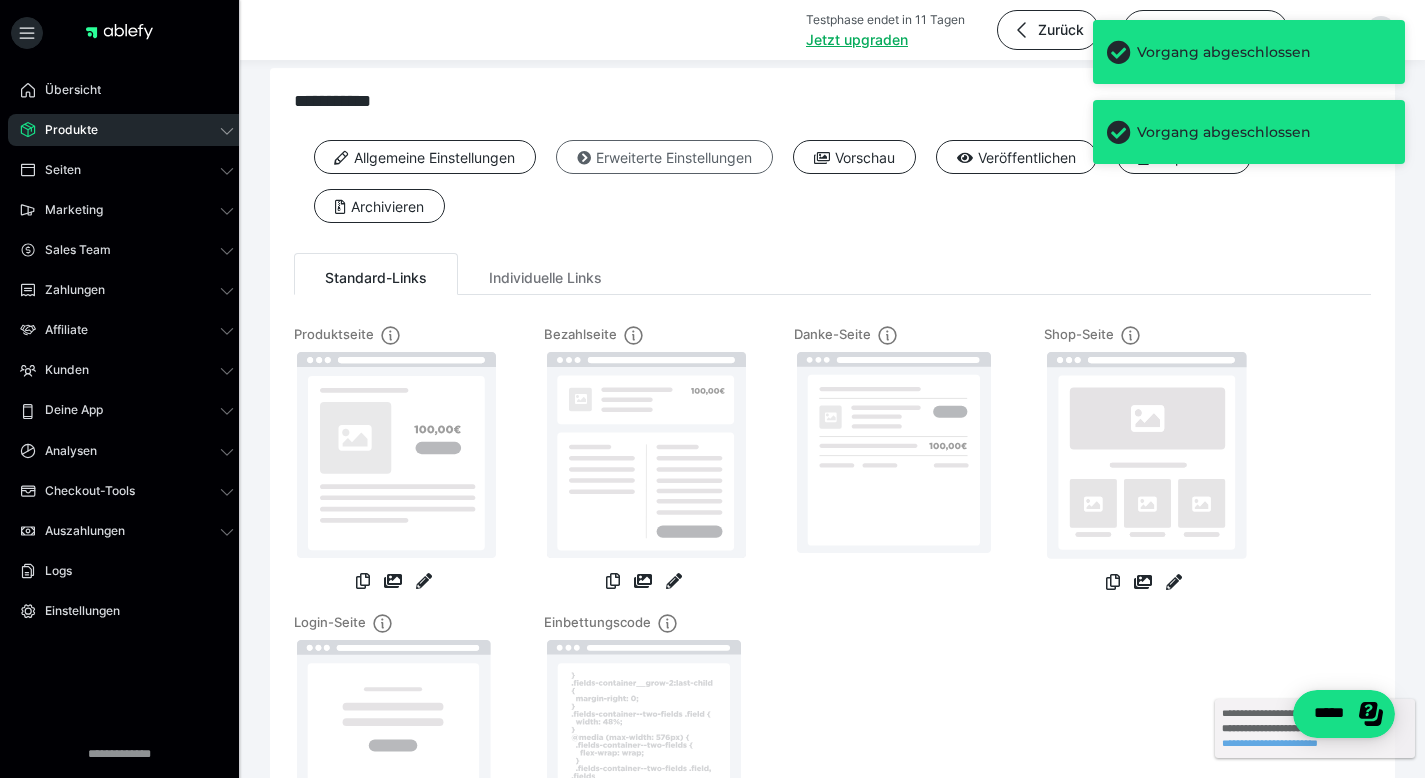 click on "Erweiterte Einstellungen" at bounding box center (664, 157) 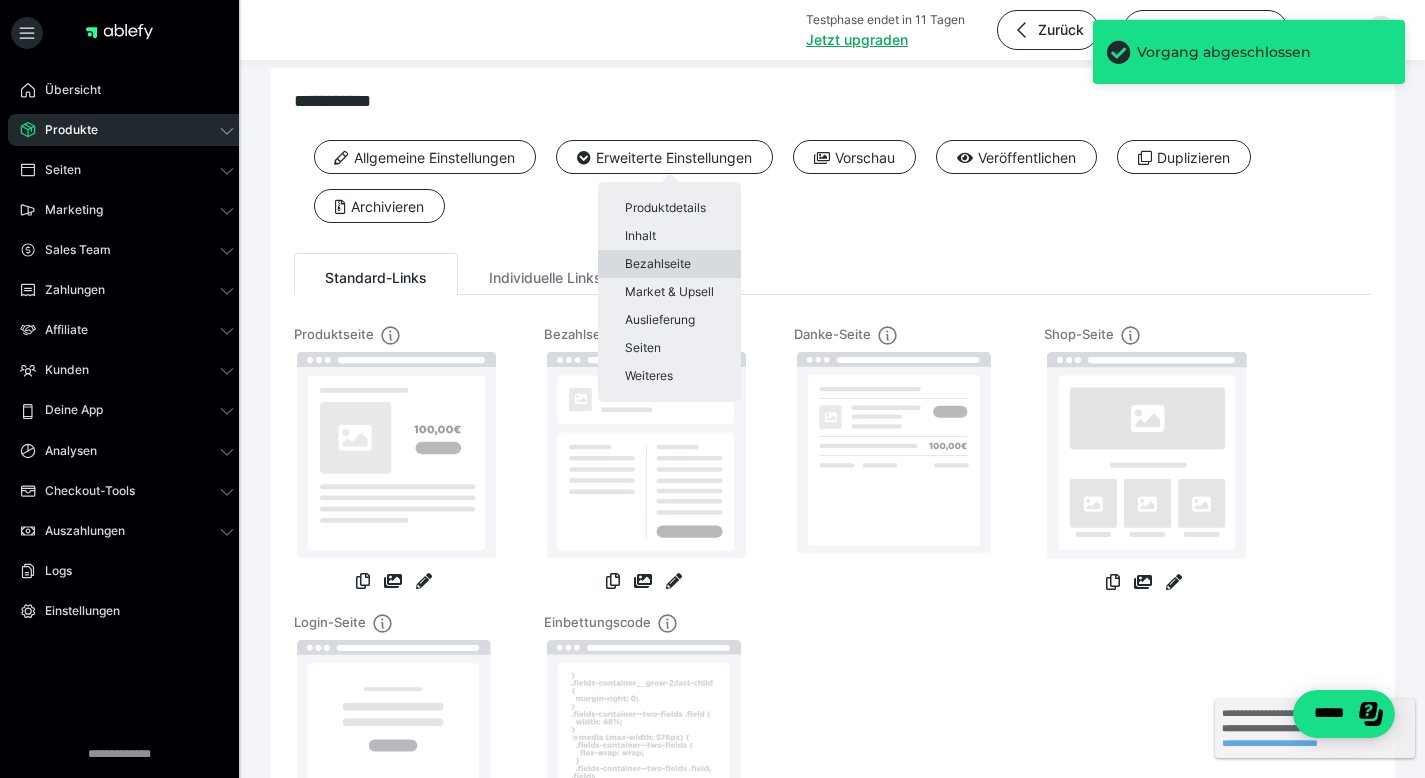 click on "Bezahlseite" at bounding box center [669, 264] 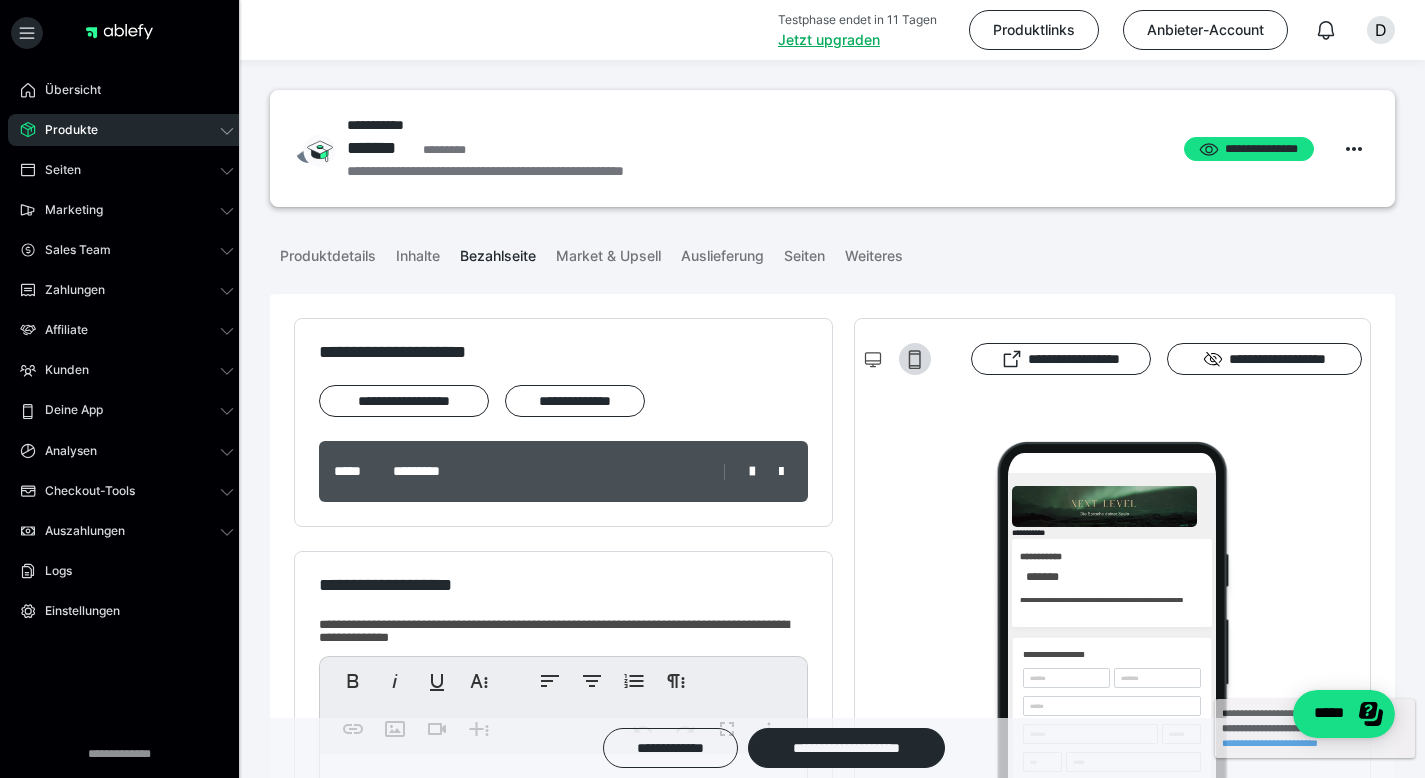 scroll, scrollTop: 0, scrollLeft: 0, axis: both 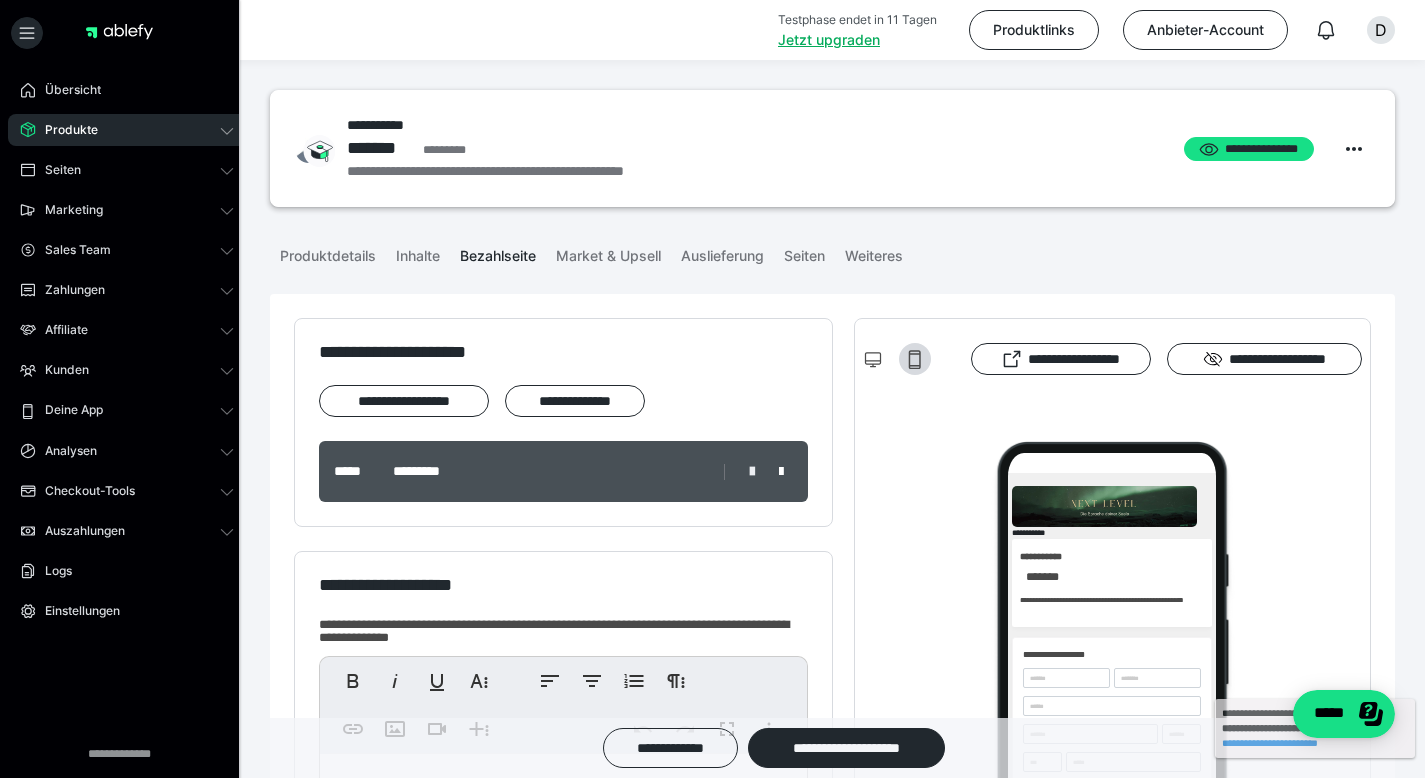 click at bounding box center (752, 472) 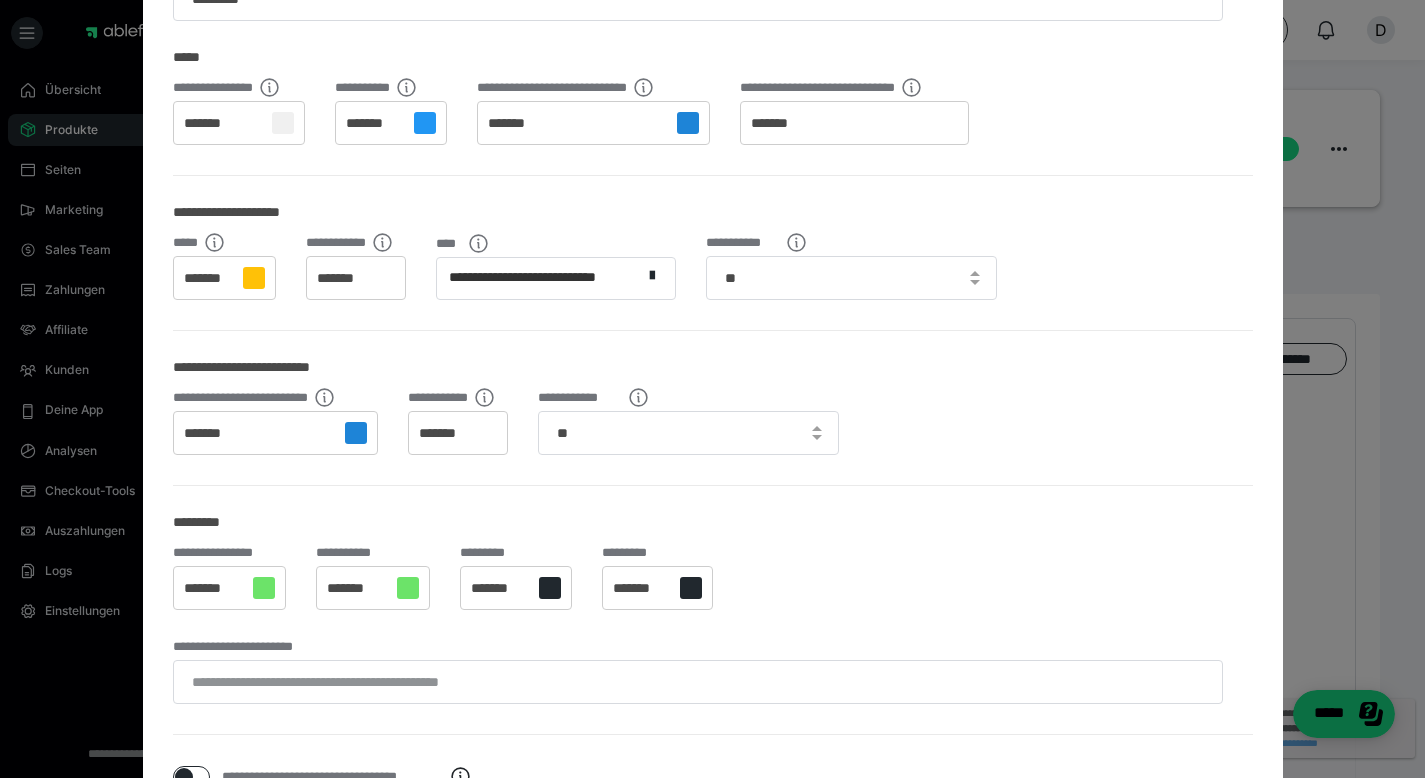 scroll, scrollTop: 0, scrollLeft: 0, axis: both 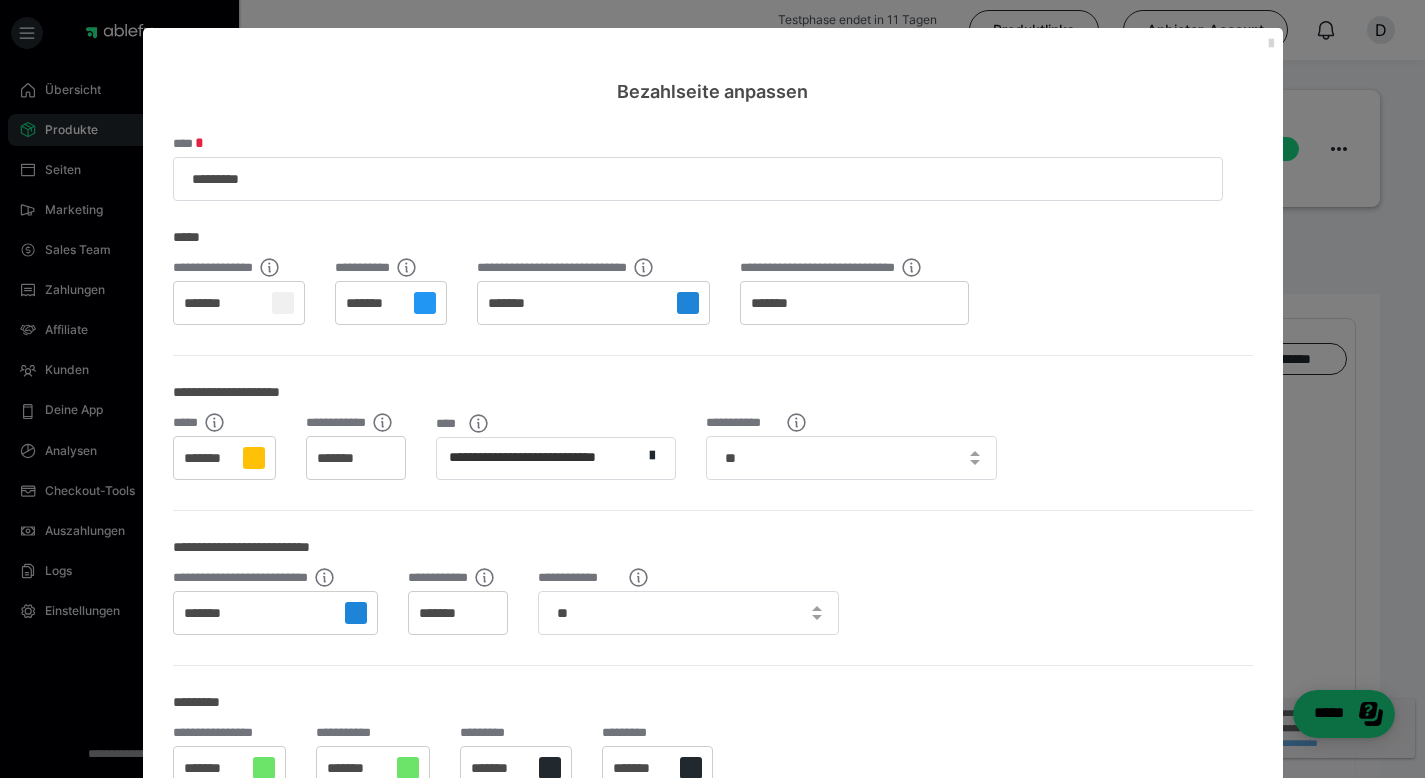 click at bounding box center [1271, 44] 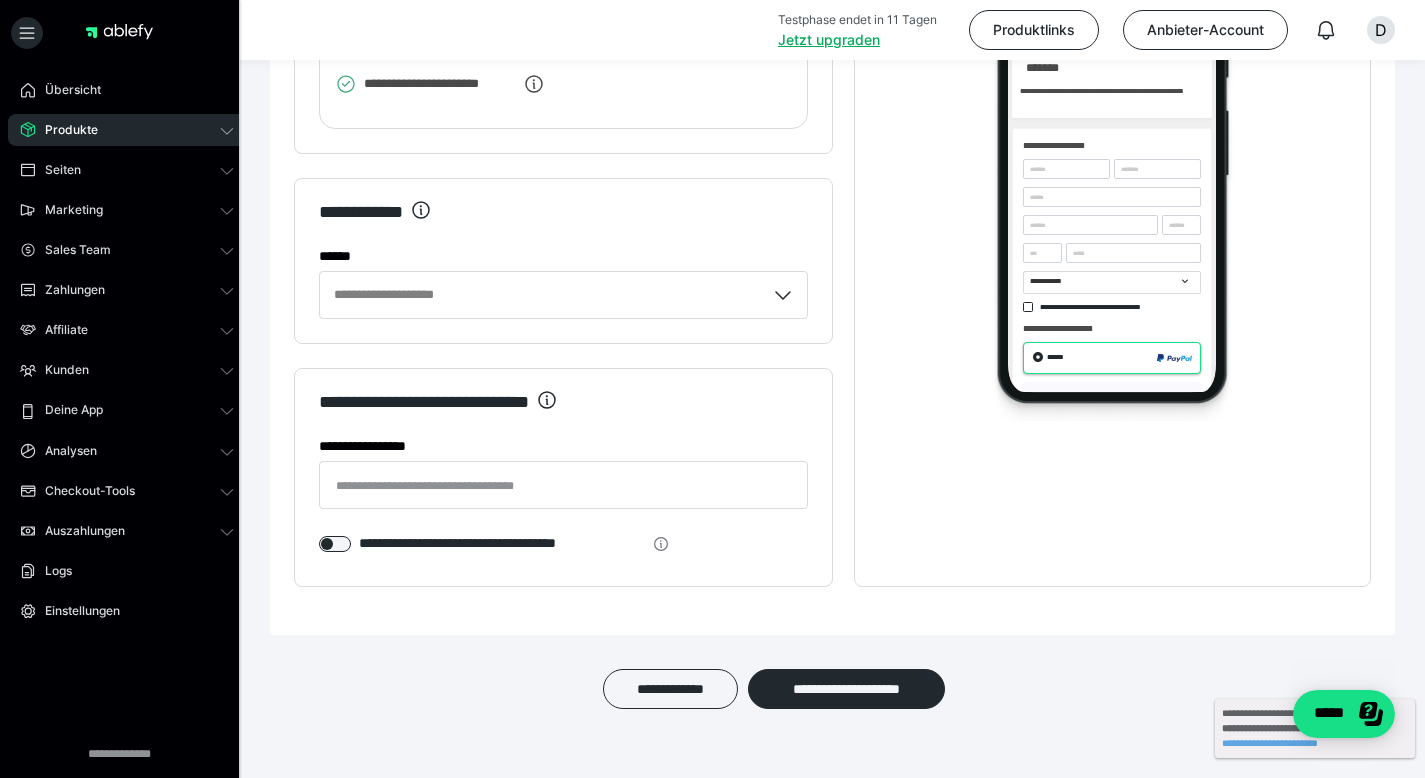 scroll, scrollTop: 3889, scrollLeft: 0, axis: vertical 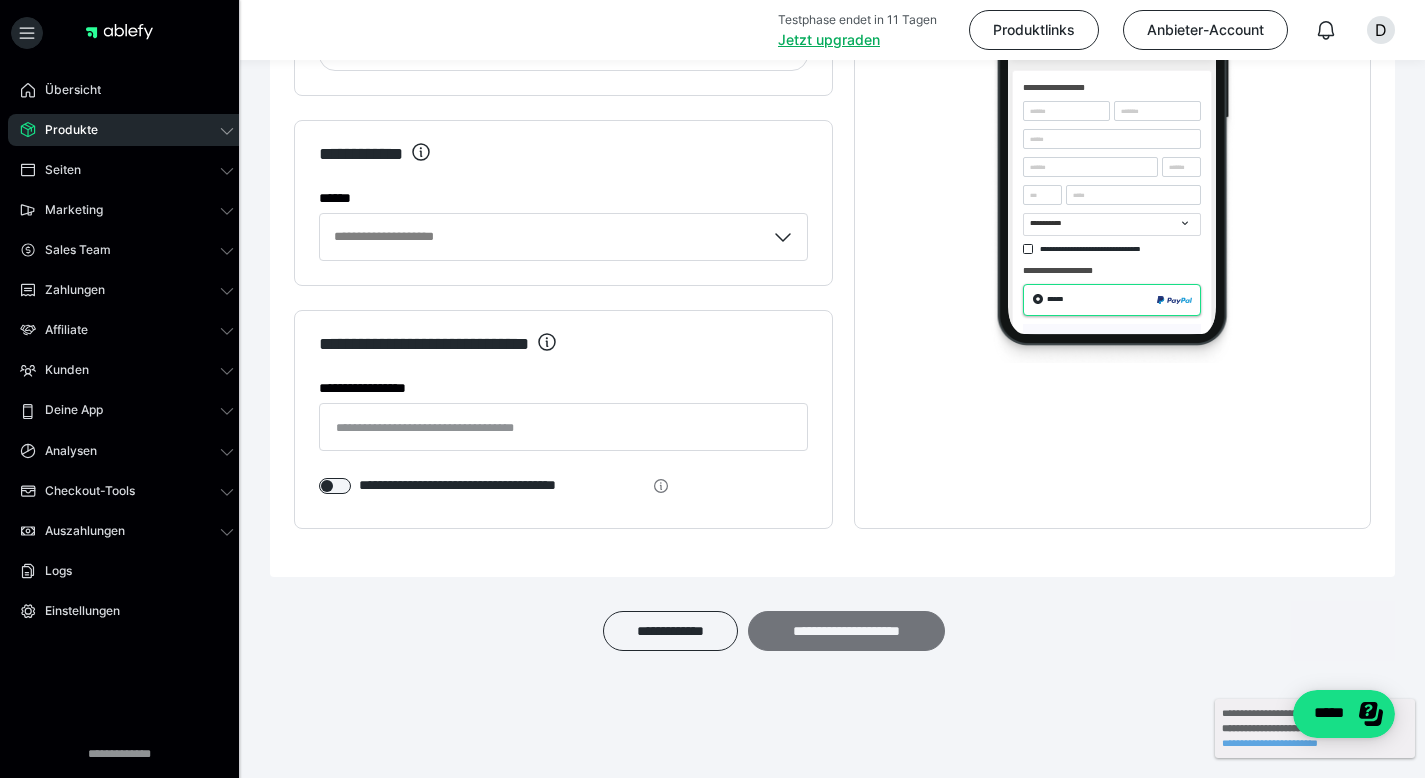 click on "**********" at bounding box center [846, 631] 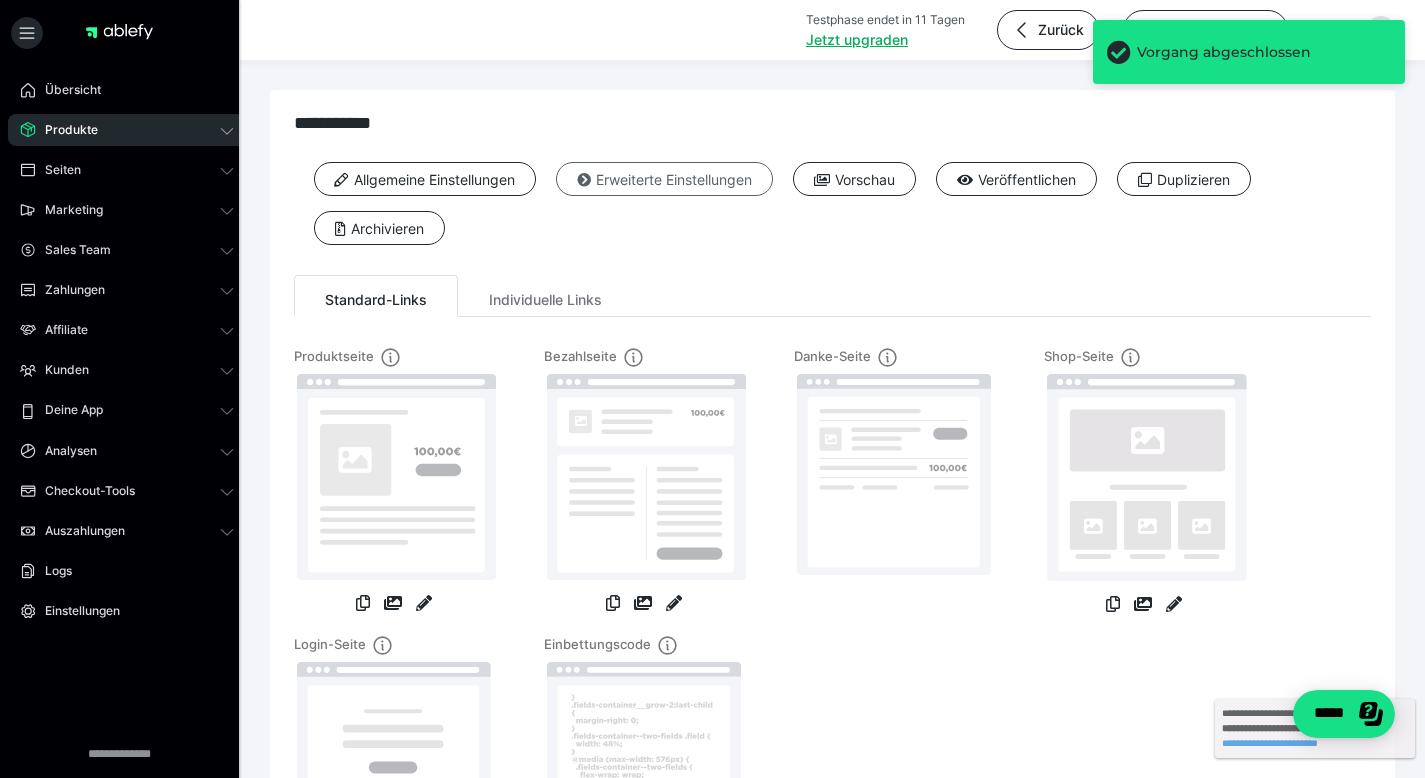click on "Erweiterte Einstellungen" at bounding box center (664, 179) 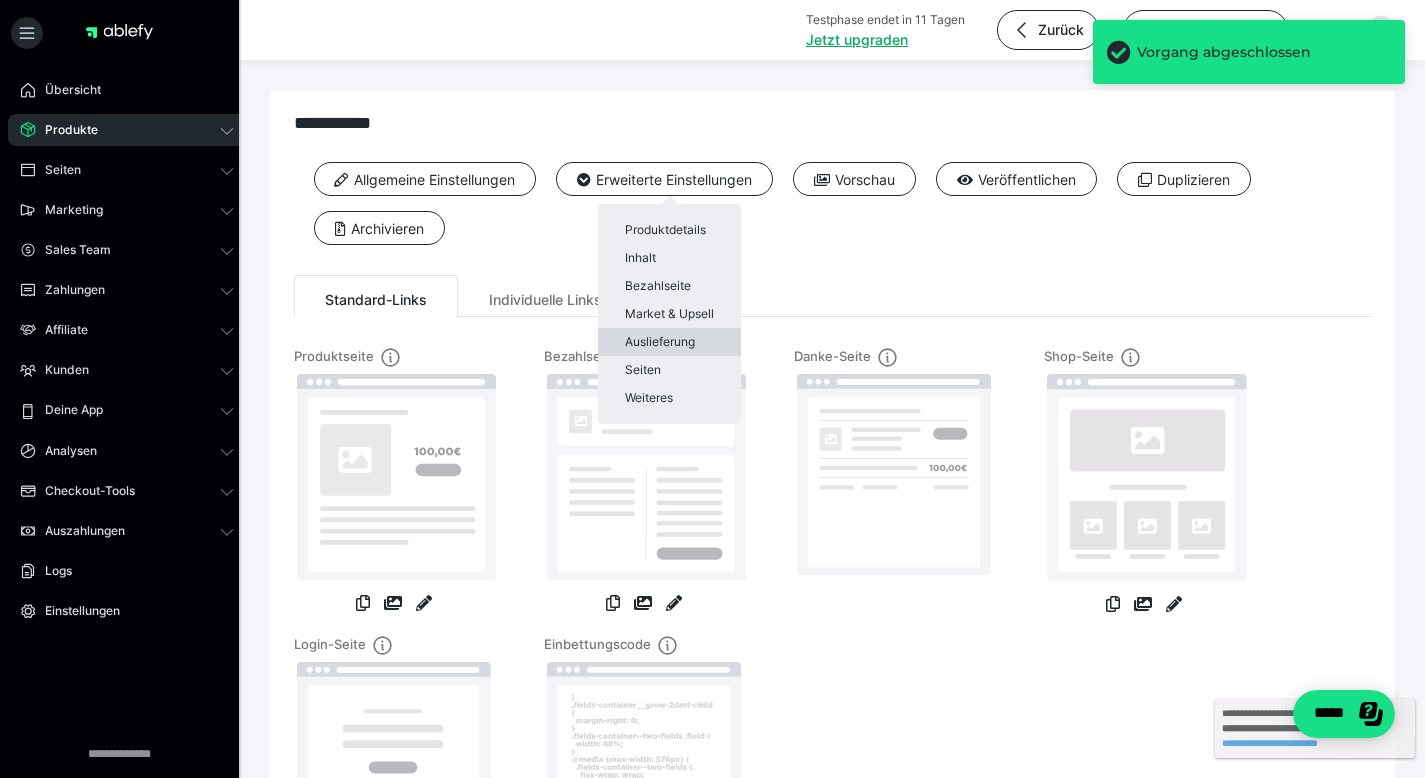click on "Auslieferung" at bounding box center [669, 342] 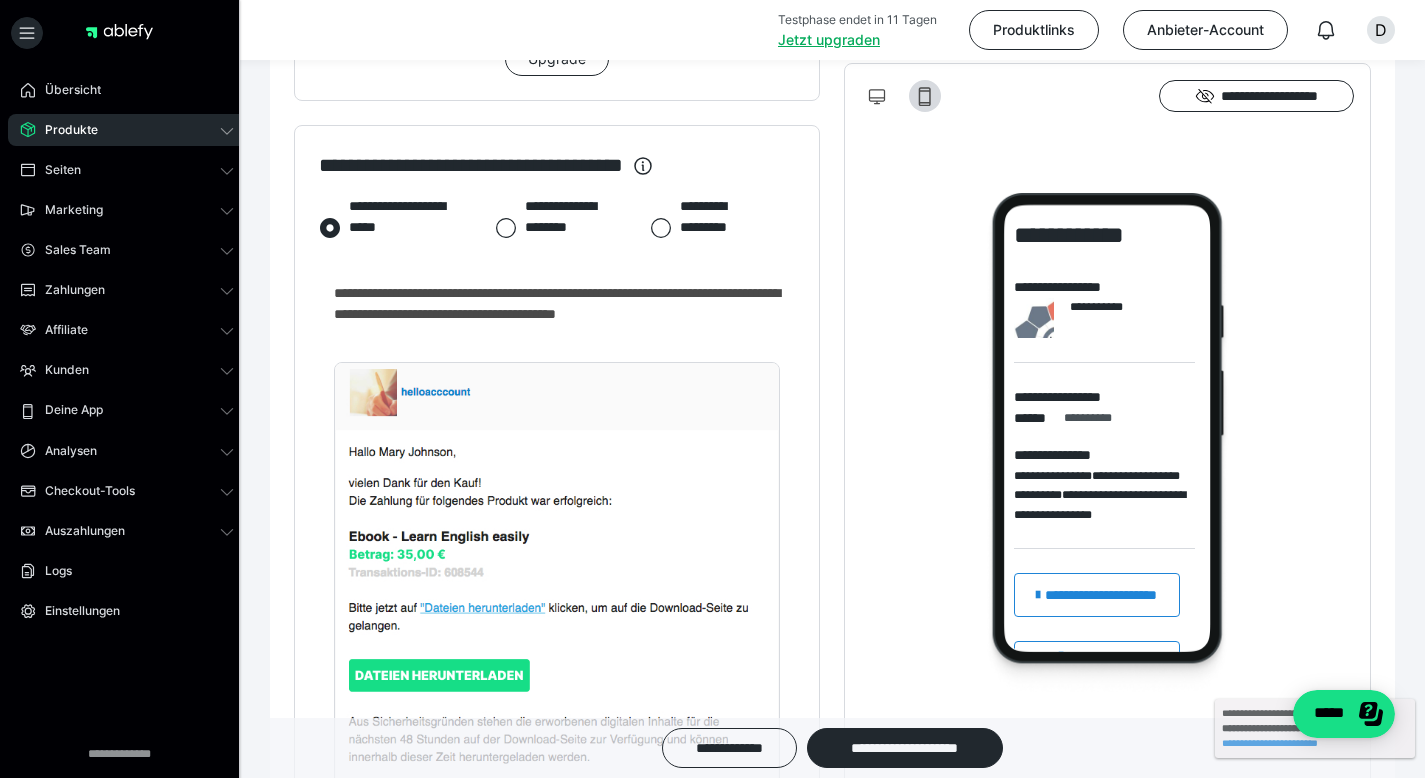 scroll, scrollTop: 1928, scrollLeft: 0, axis: vertical 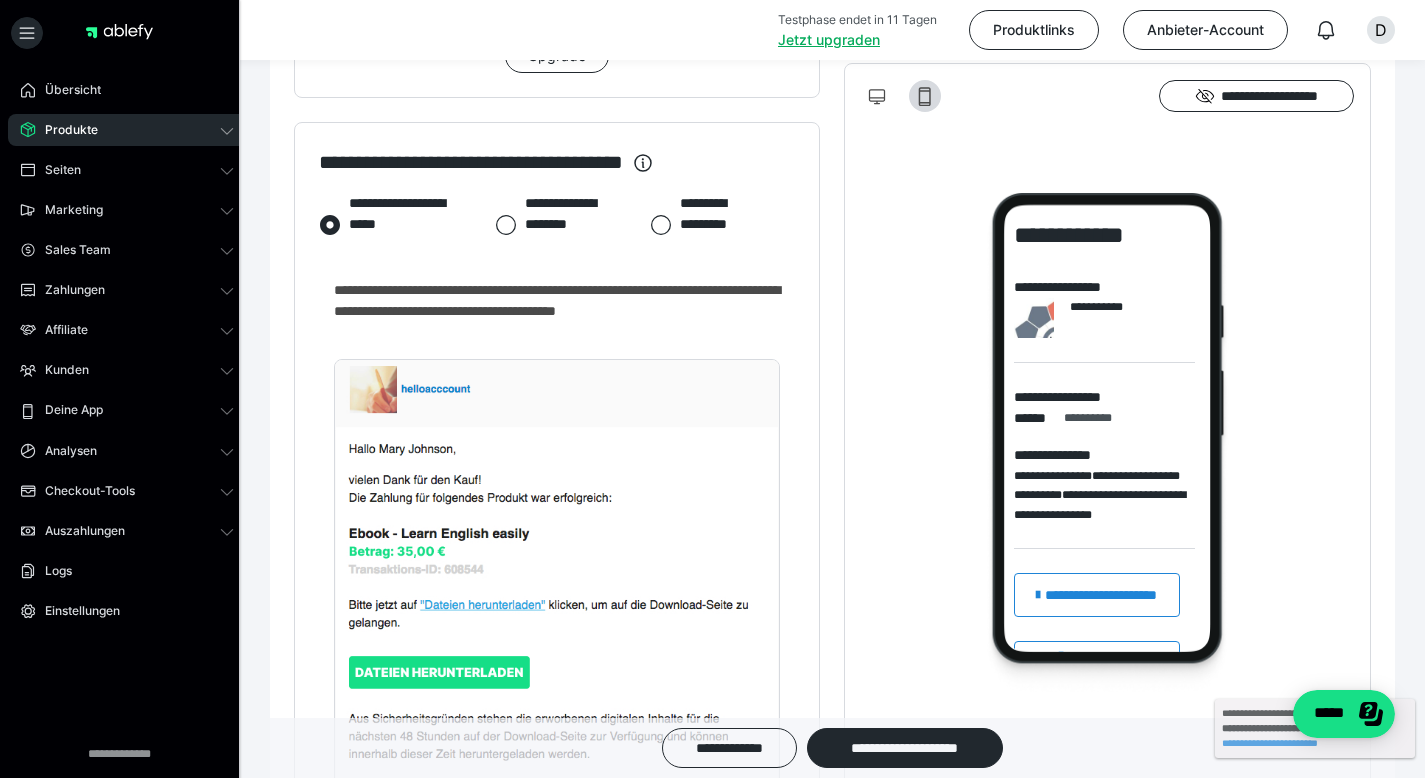 click 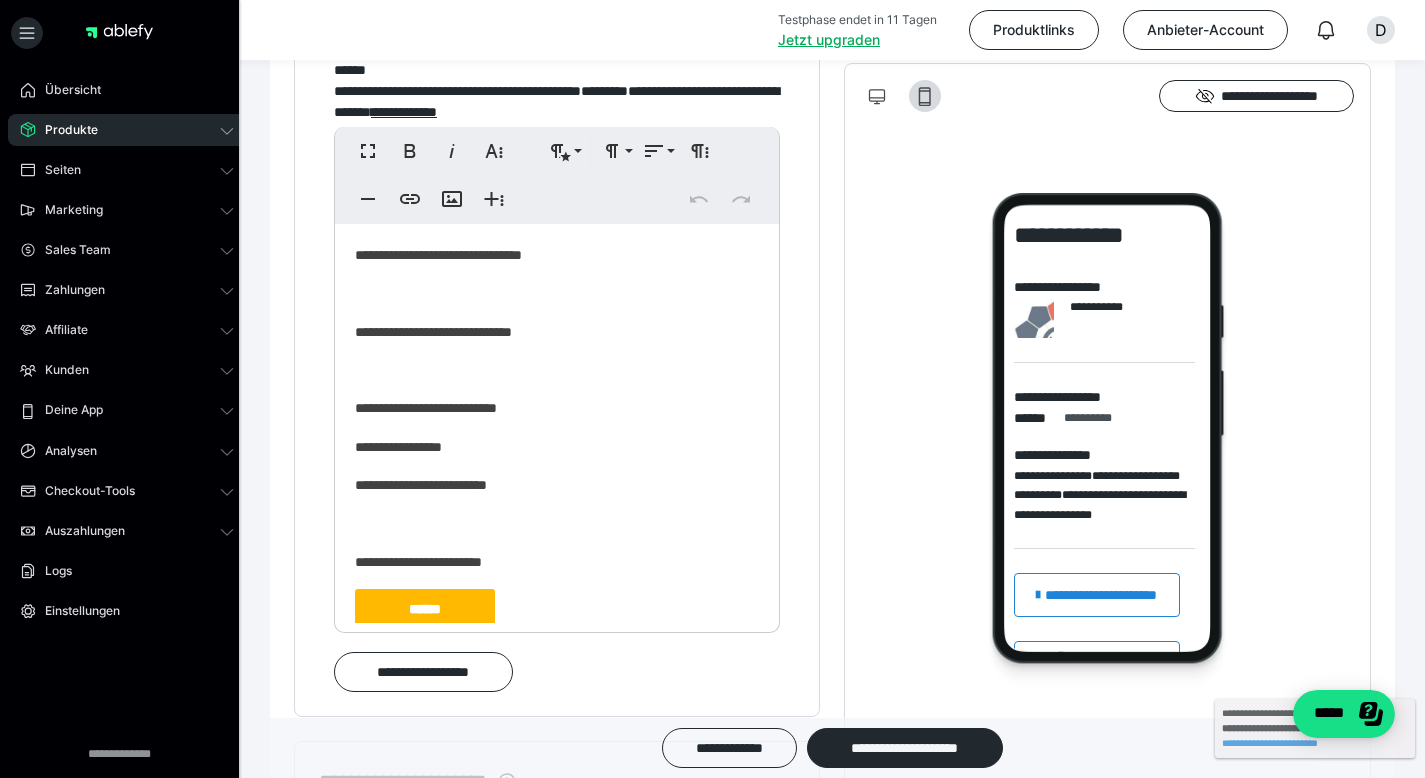 scroll, scrollTop: 2304, scrollLeft: 0, axis: vertical 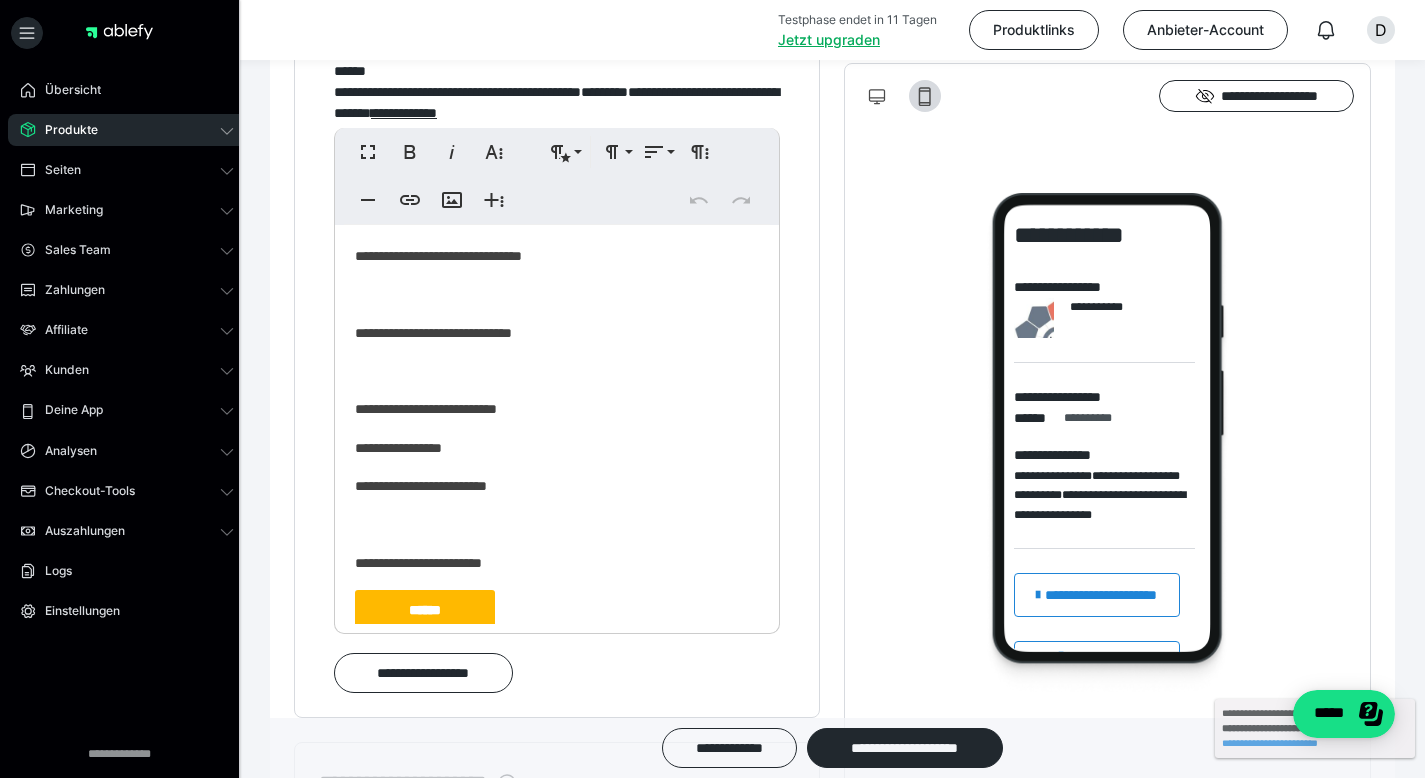 click on "**********" at bounding box center [557, 484] 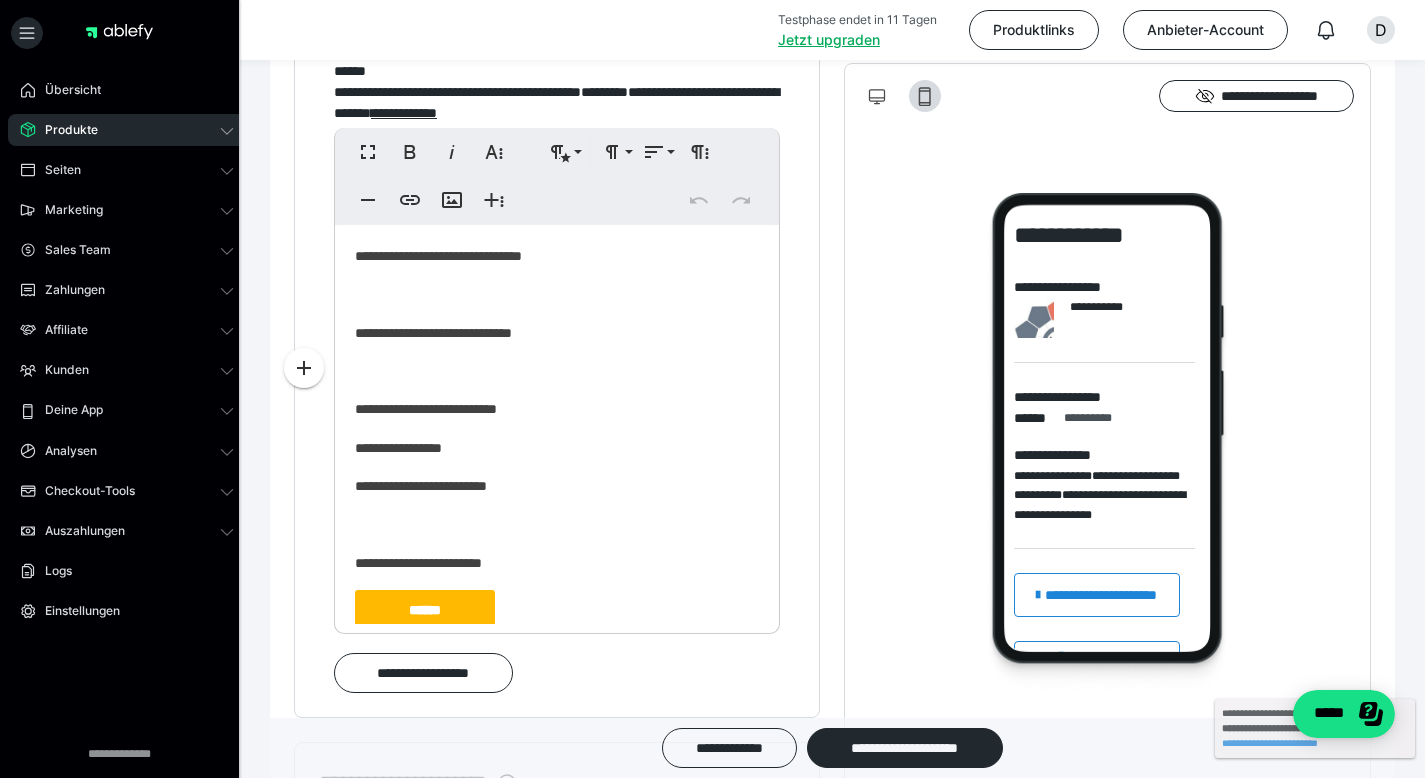 click on "**********" at bounding box center (557, 484) 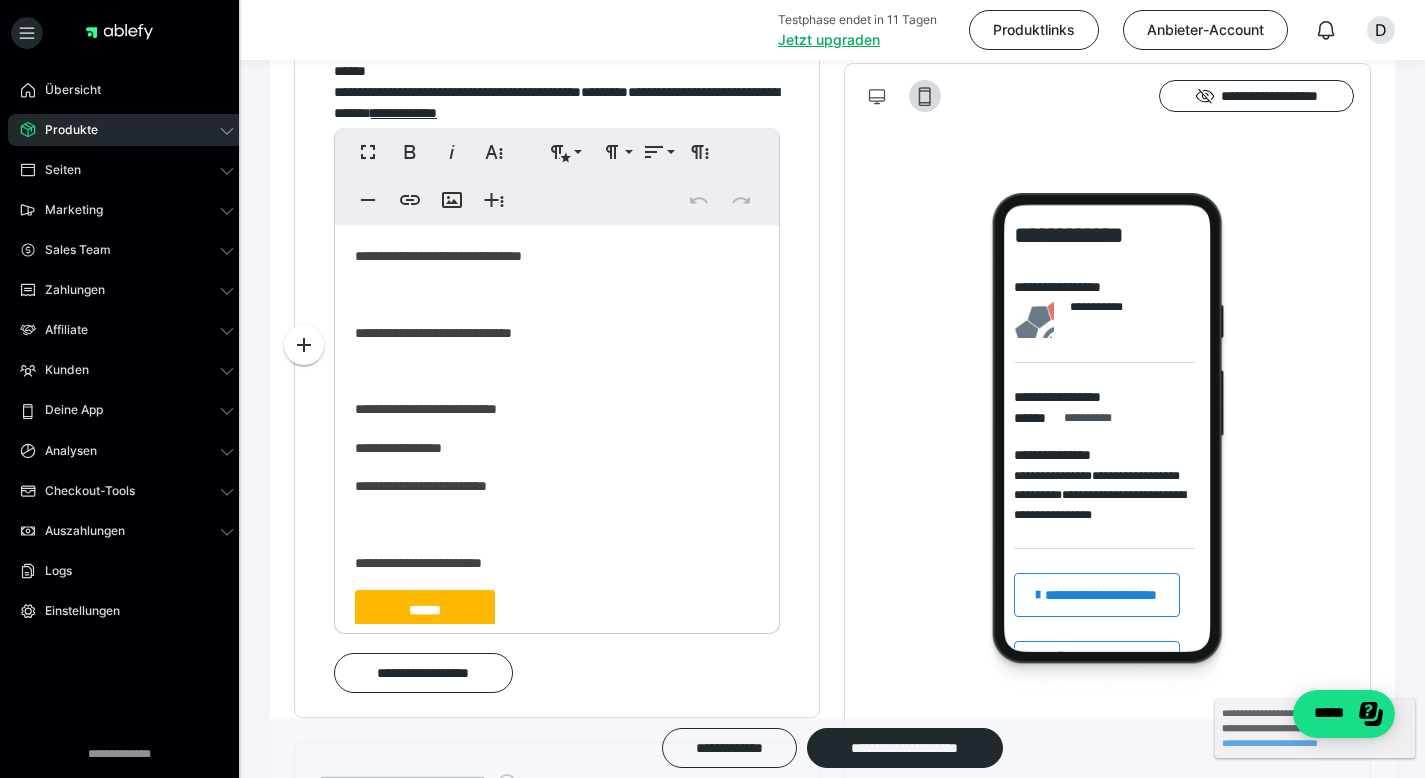scroll, scrollTop: 27, scrollLeft: 0, axis: vertical 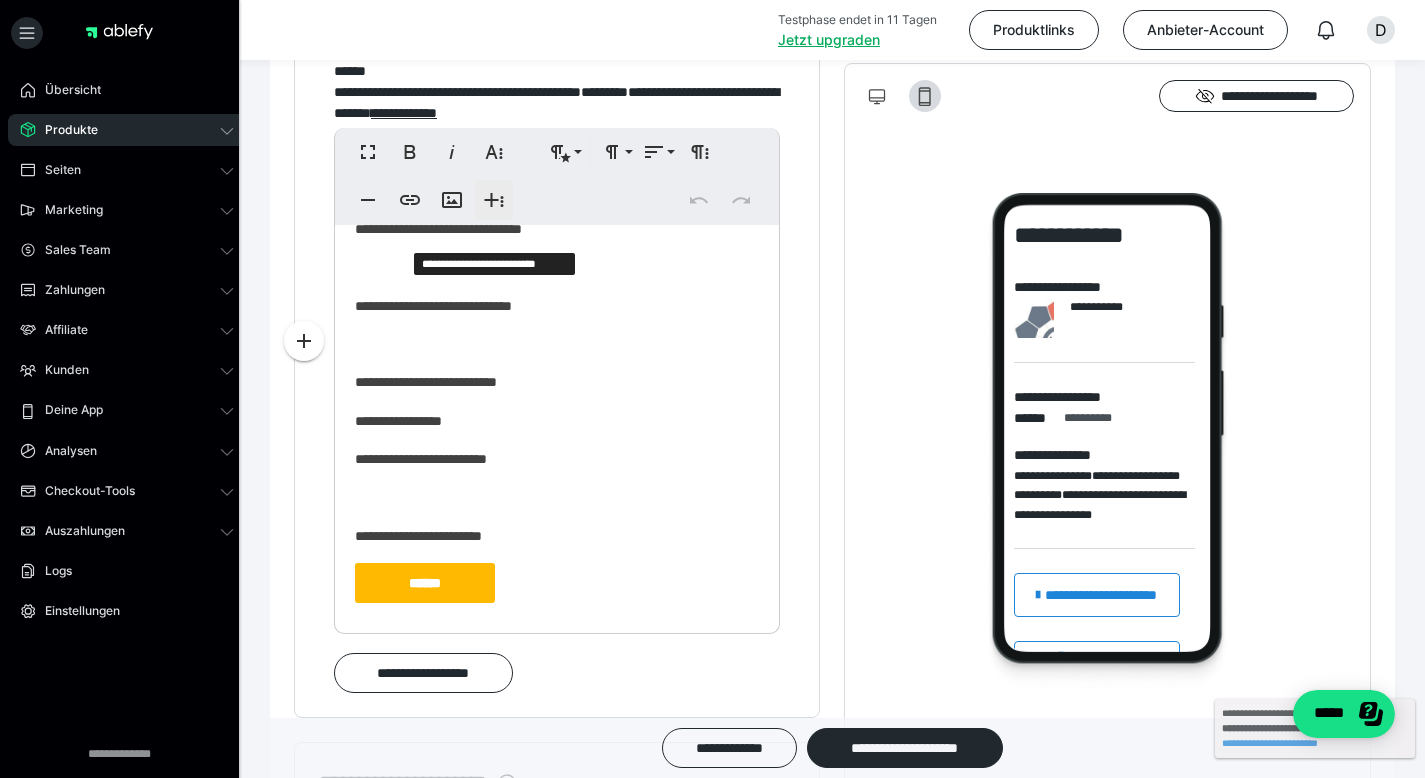 click 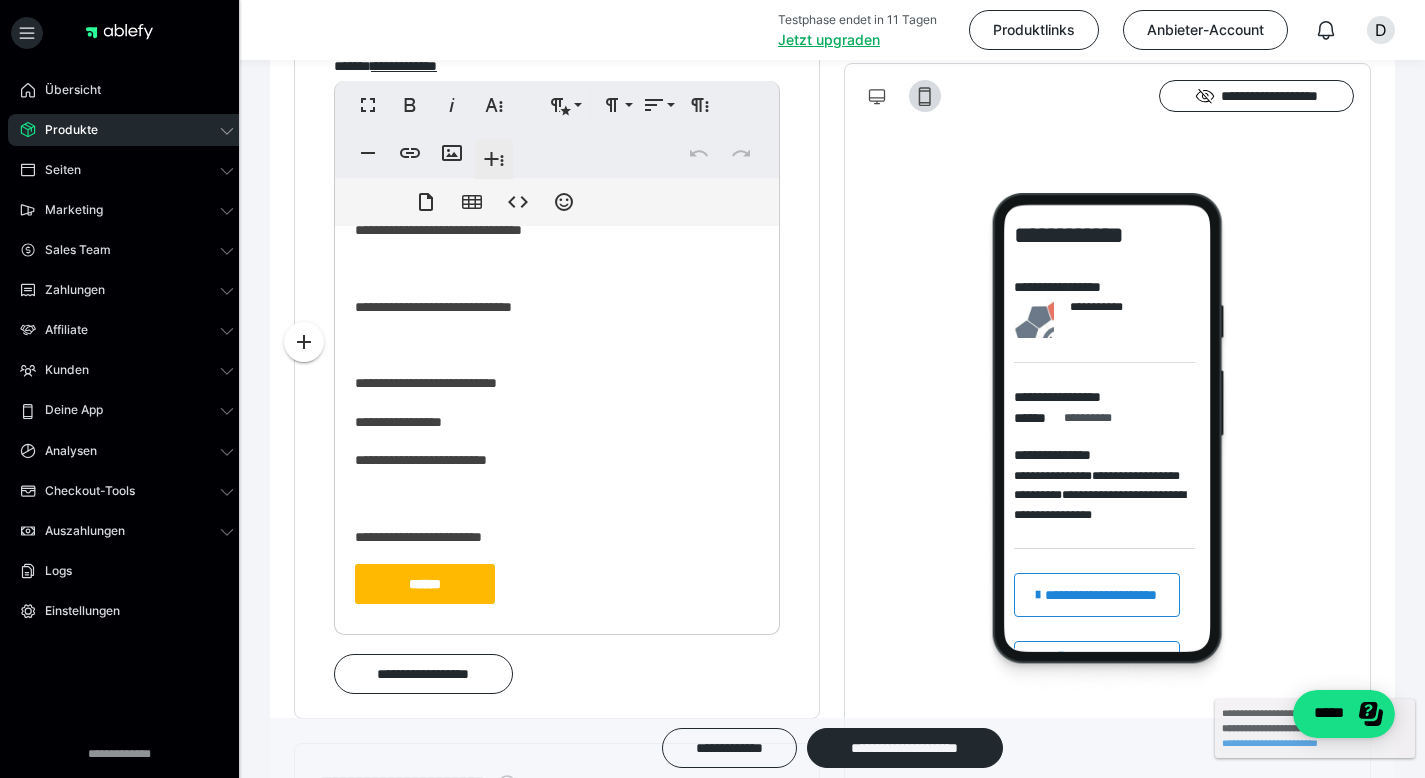 scroll, scrollTop: 2352, scrollLeft: 0, axis: vertical 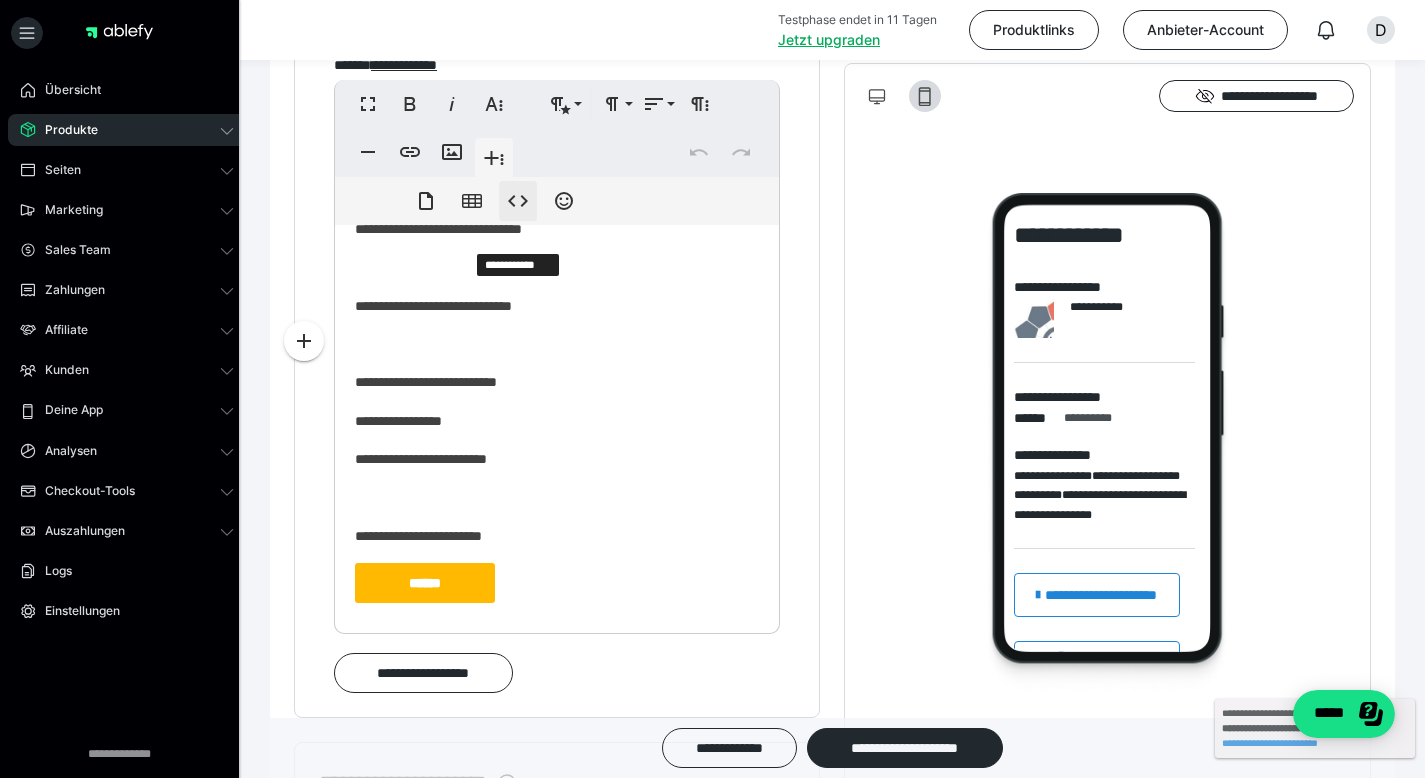 click 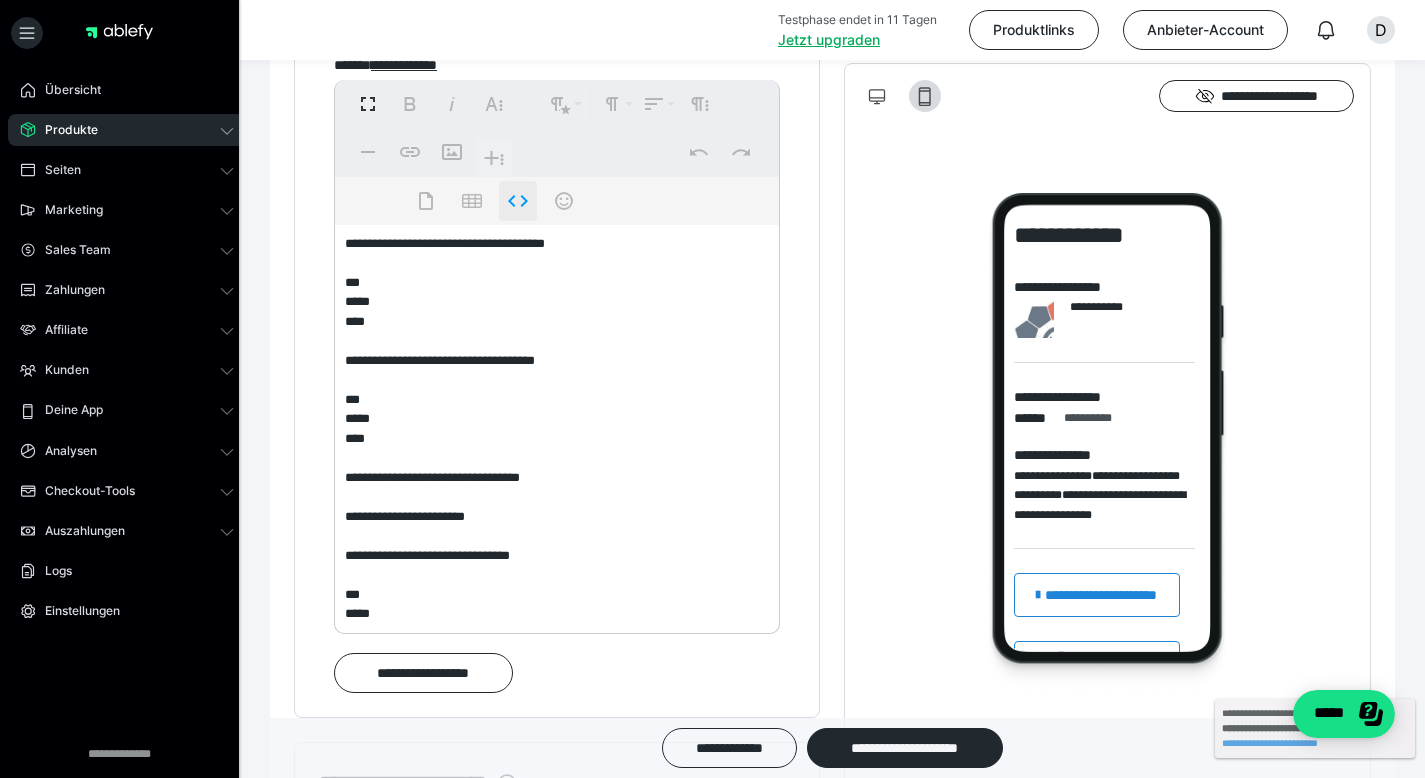 scroll, scrollTop: 1, scrollLeft: 0, axis: vertical 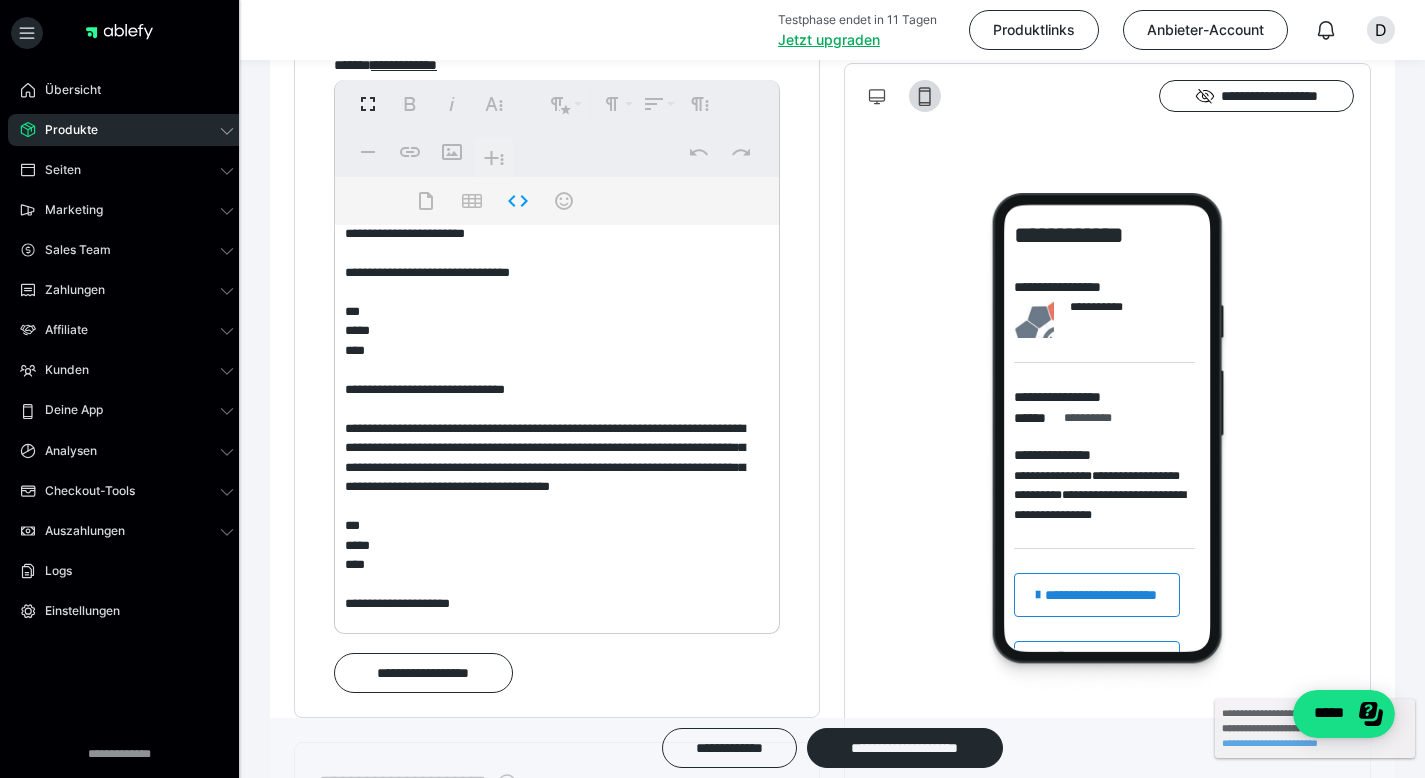 drag, startPoint x: 536, startPoint y: 422, endPoint x: 491, endPoint y: 421, distance: 45.01111 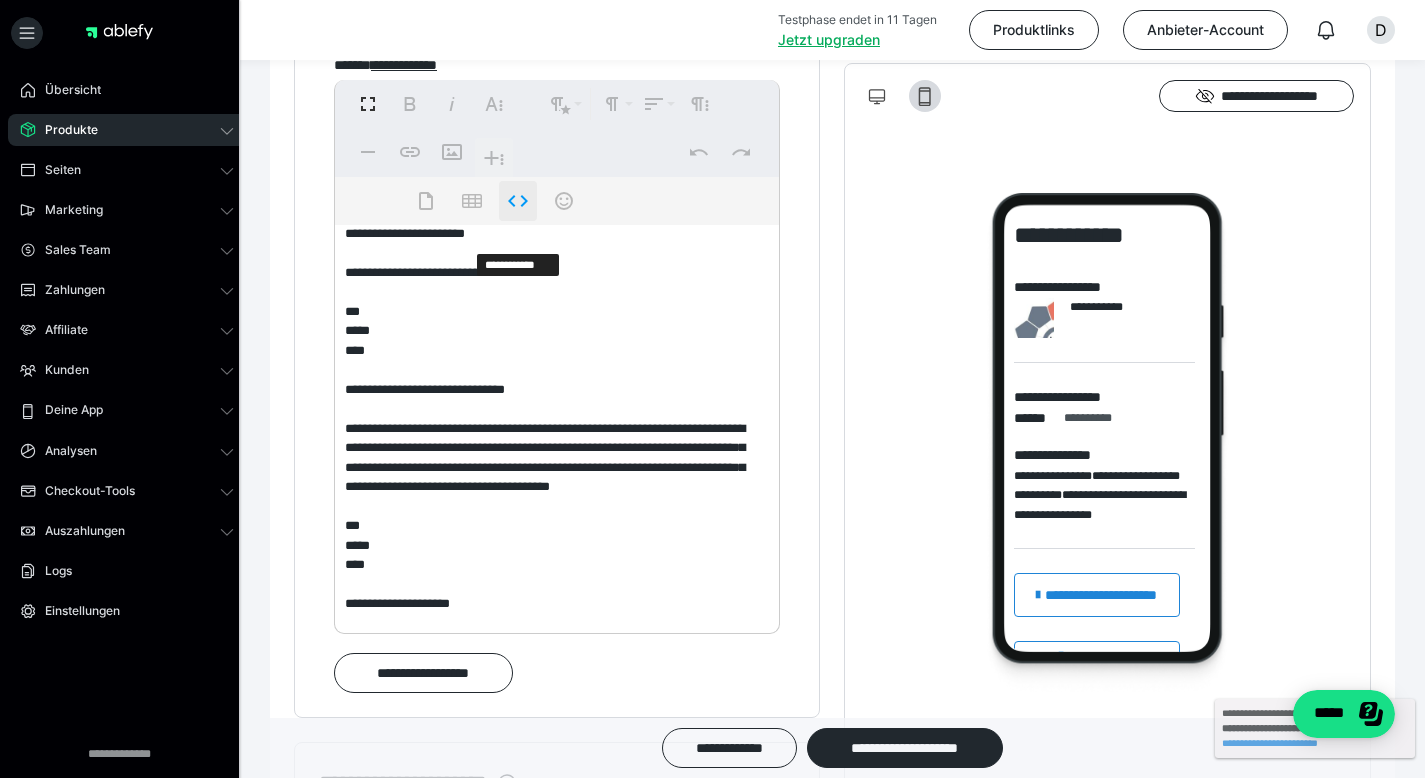 click 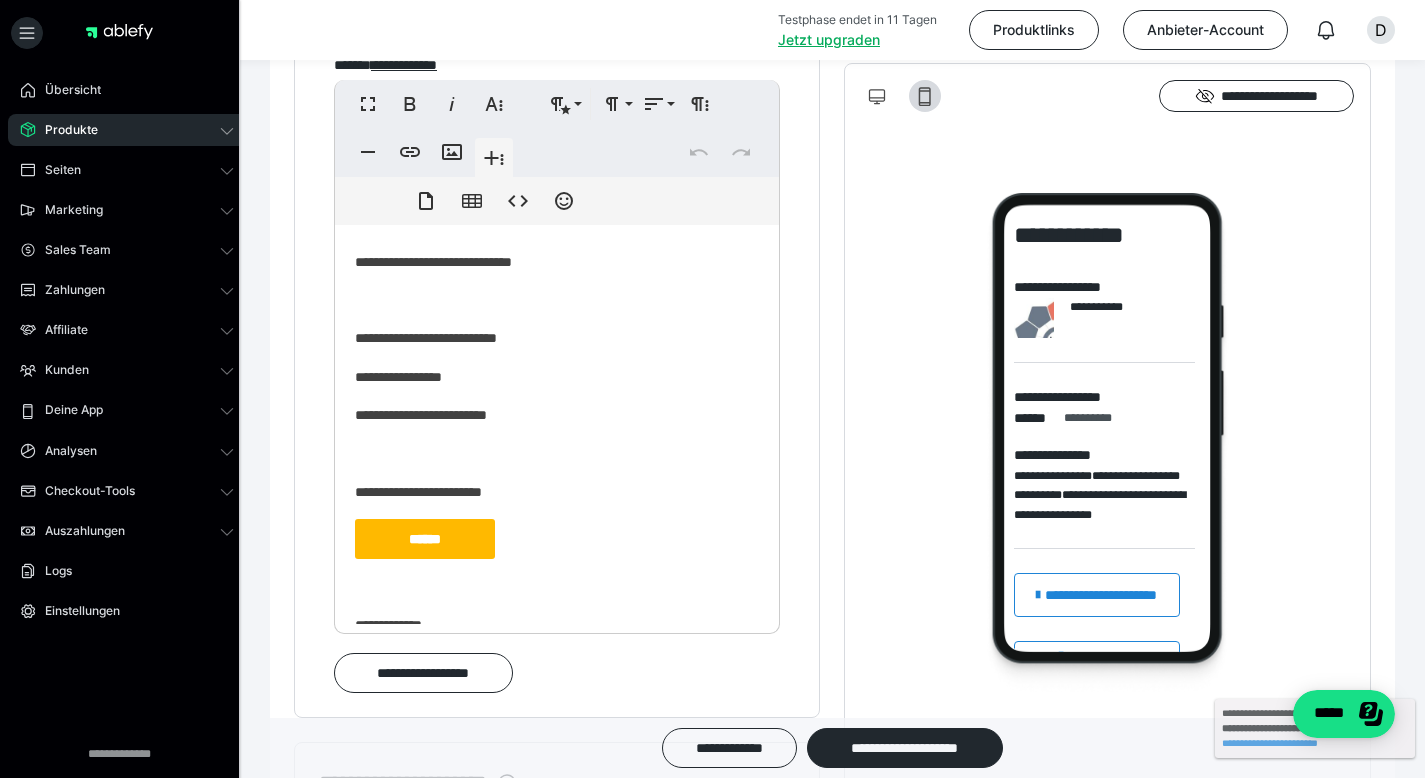 scroll, scrollTop: 0, scrollLeft: 0, axis: both 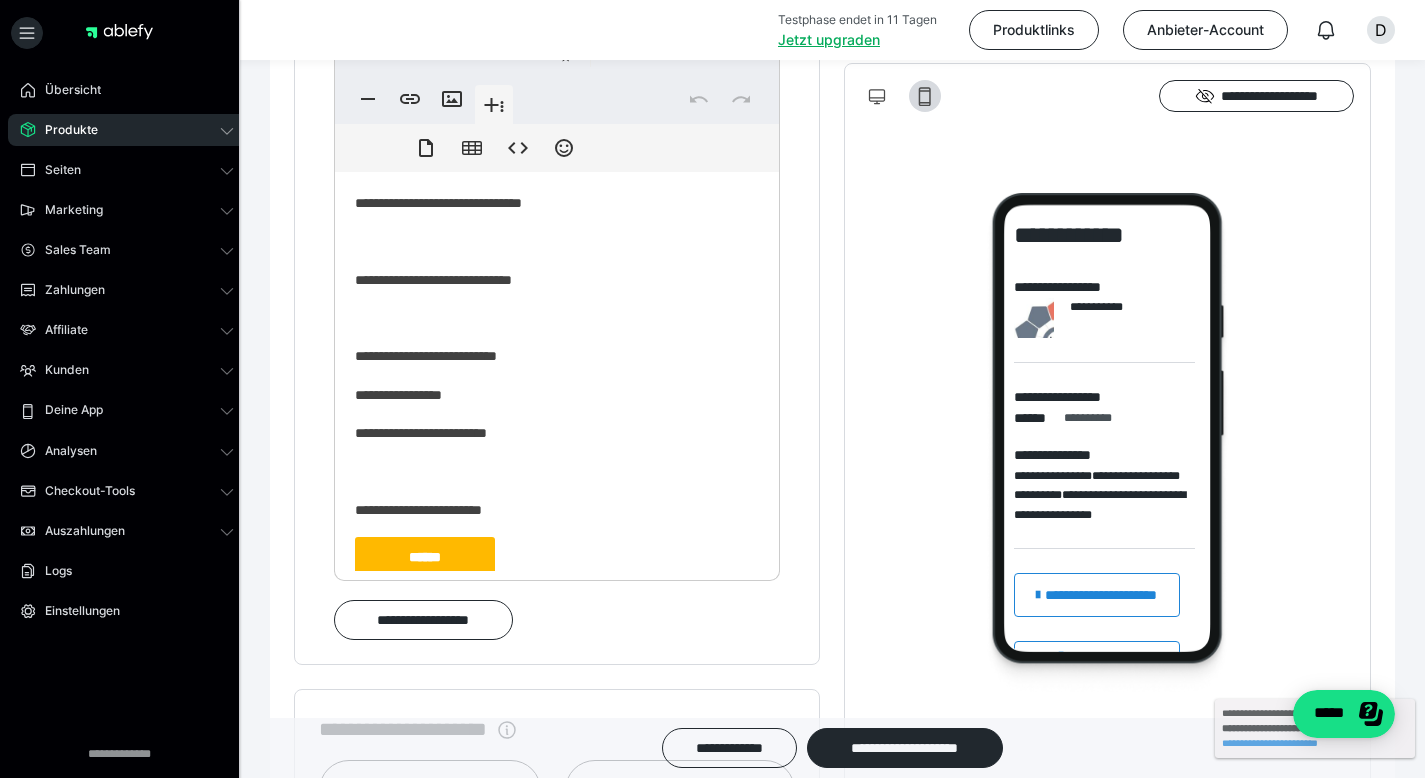 click on "******" at bounding box center [425, 557] 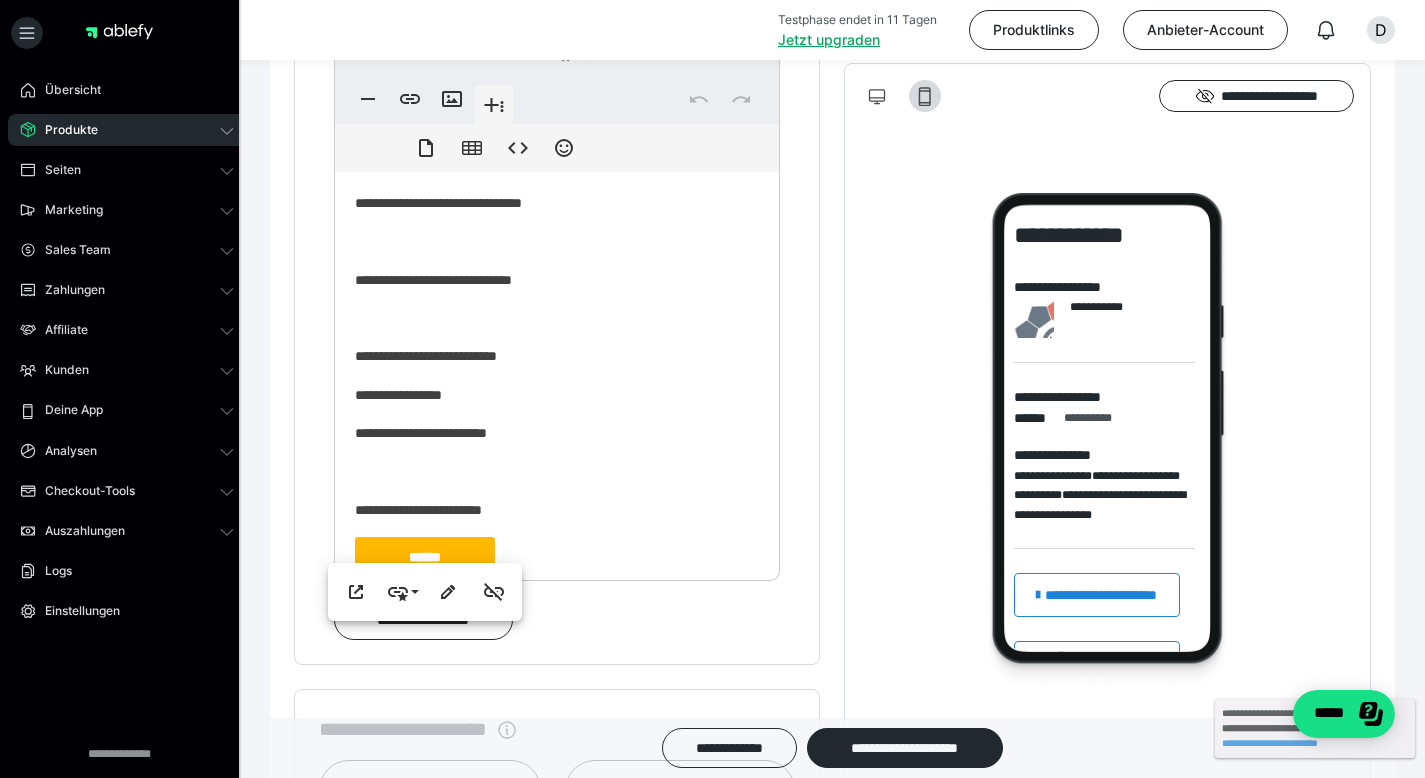 scroll, scrollTop: 86, scrollLeft: 0, axis: vertical 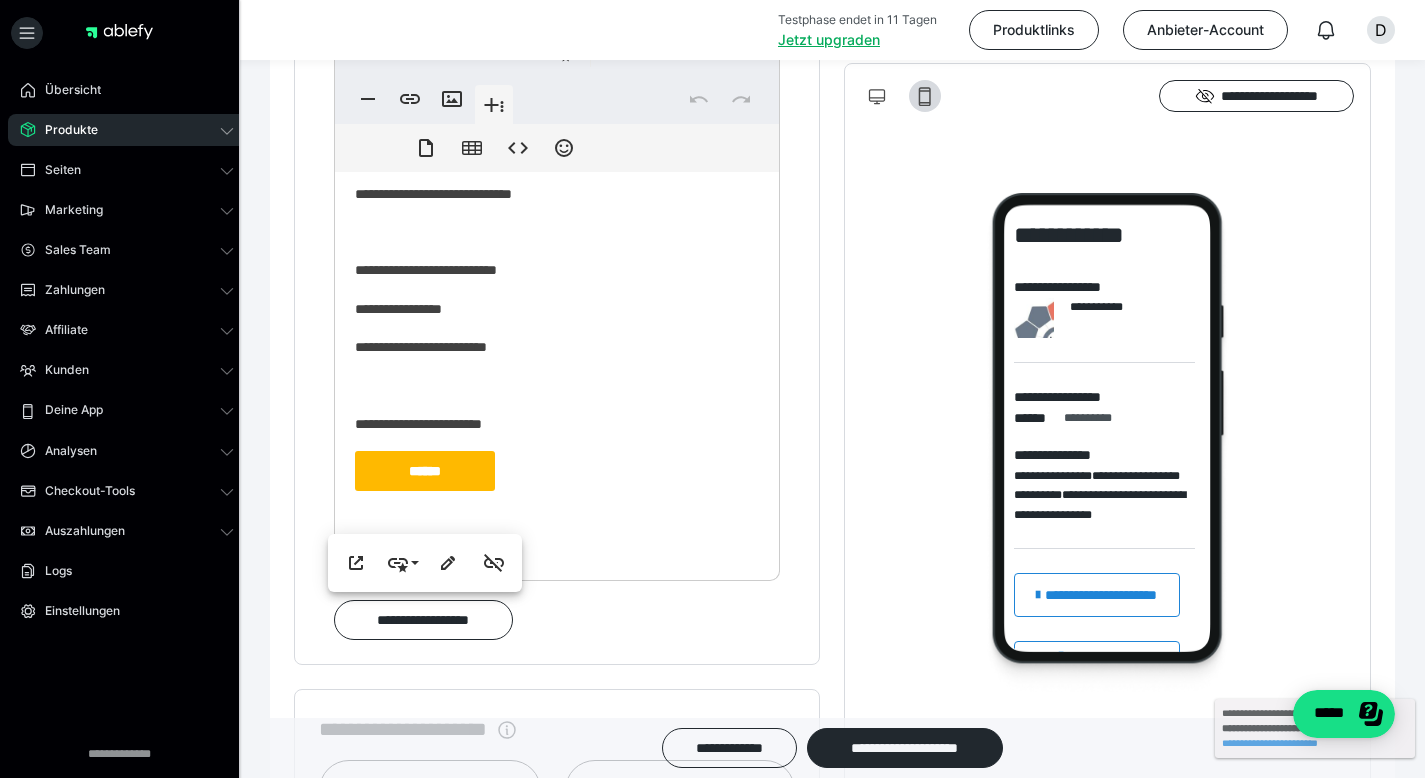 click on "******" at bounding box center [425, 471] 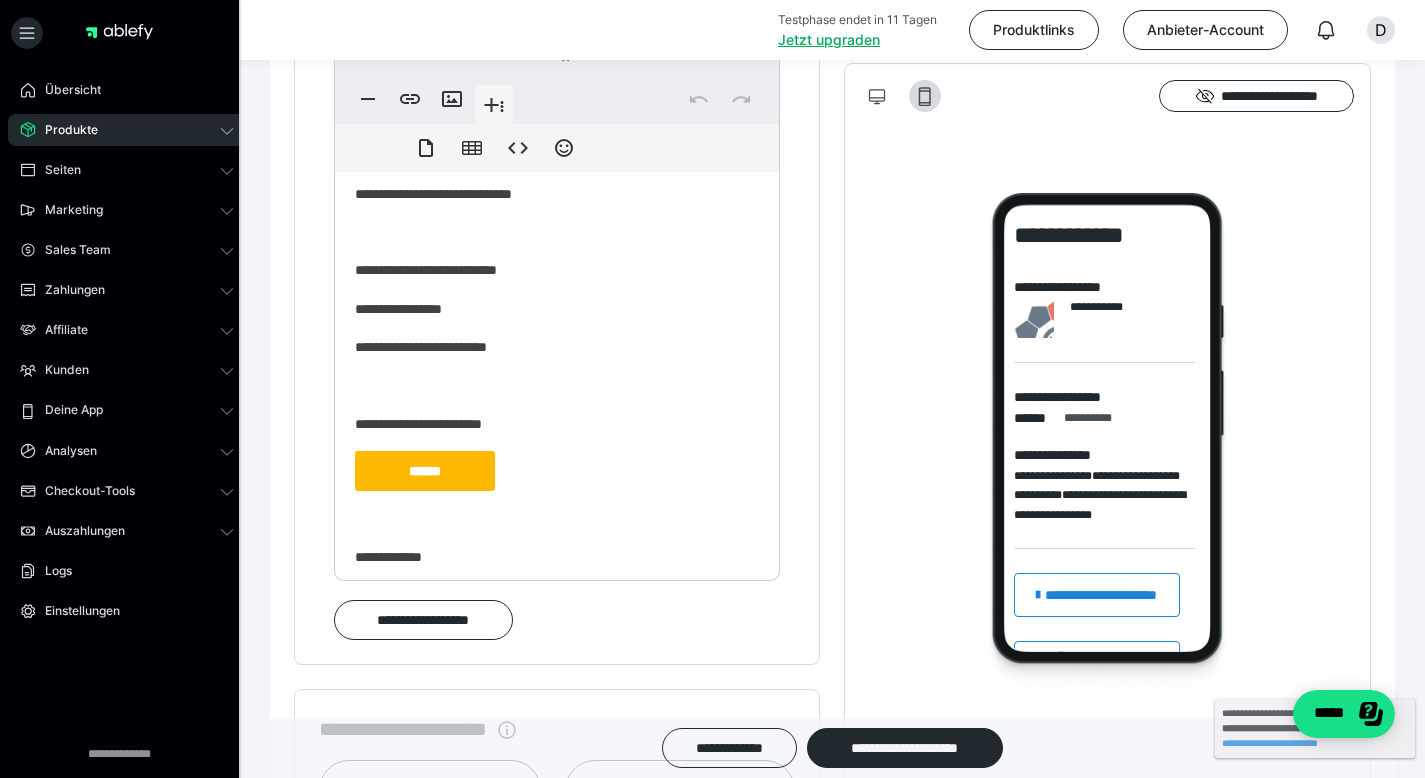 click on "******" at bounding box center (425, 471) 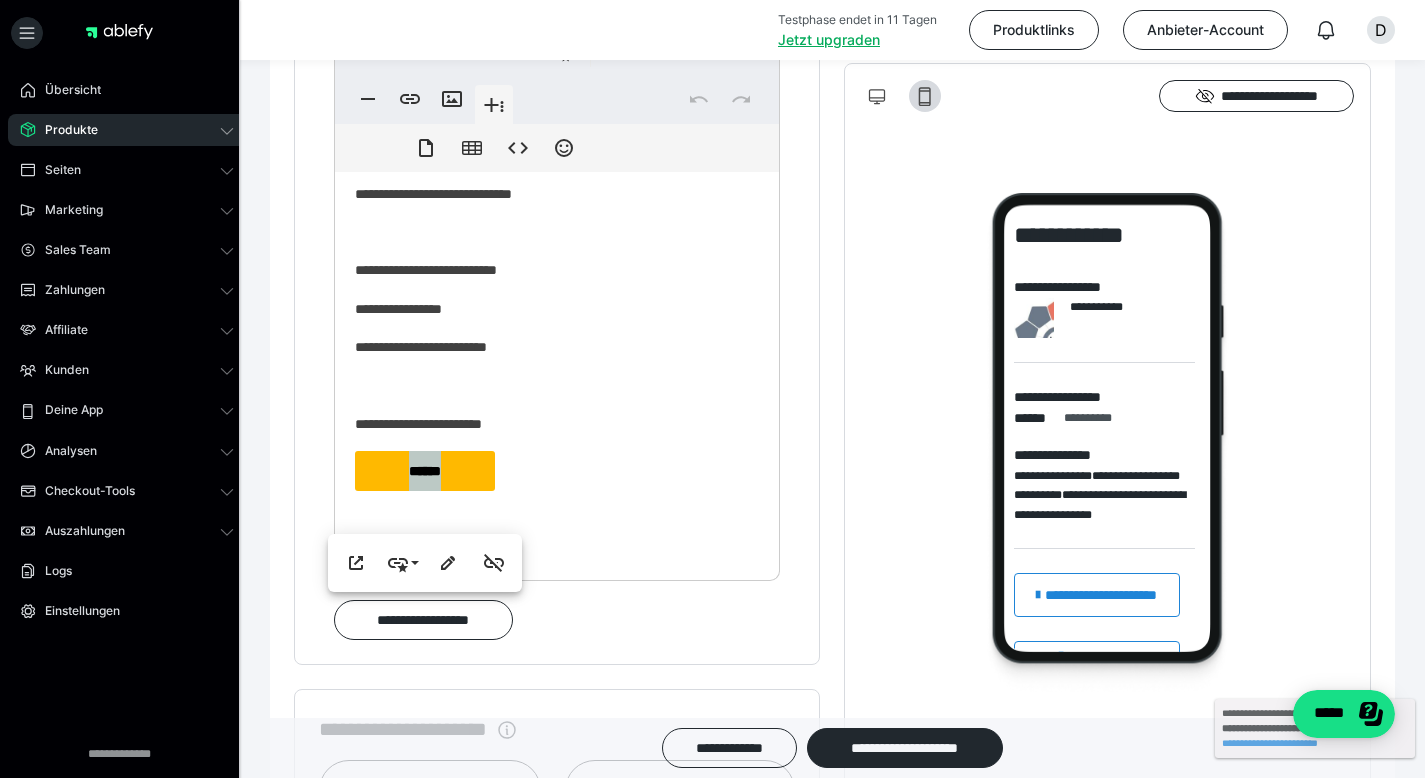 drag, startPoint x: 476, startPoint y: 507, endPoint x: 369, endPoint y: 497, distance: 107.46627 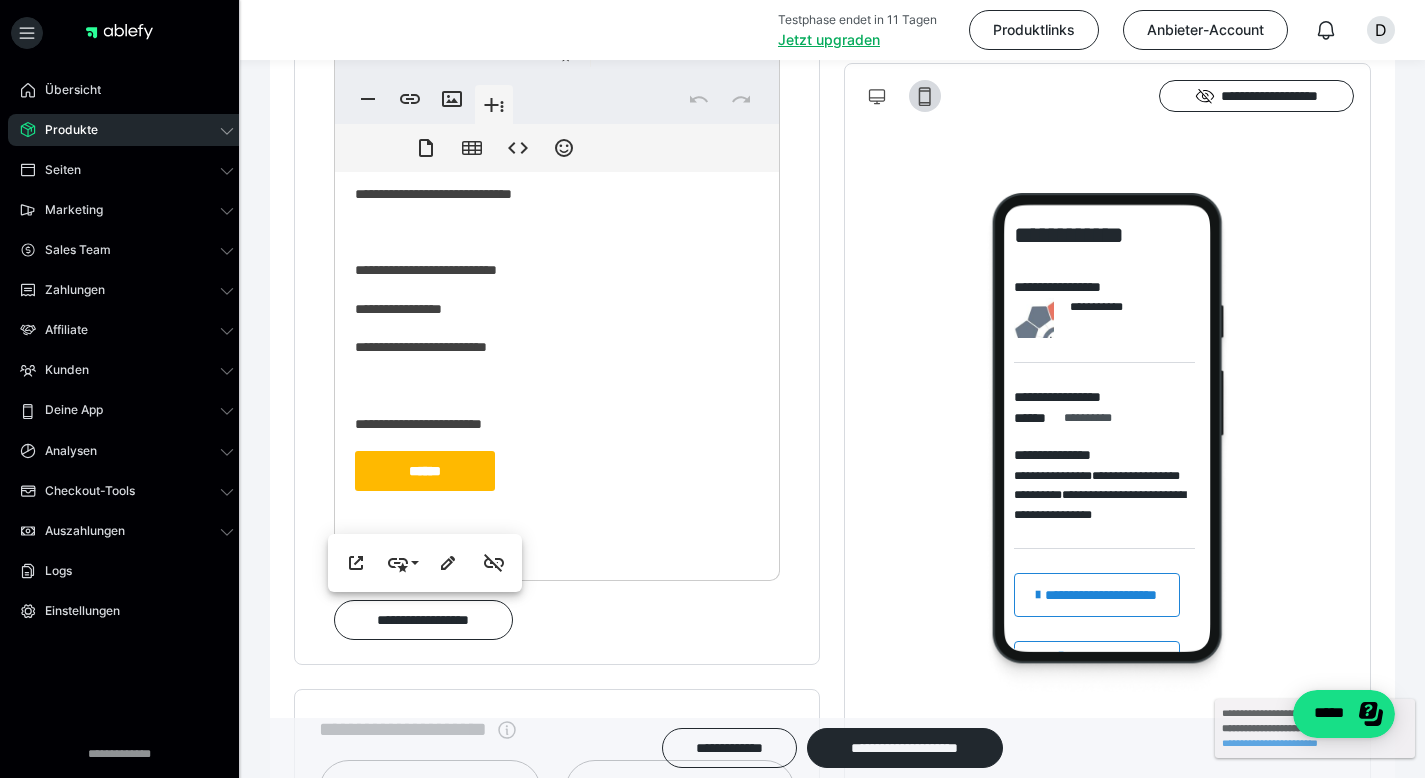 click on "**********" 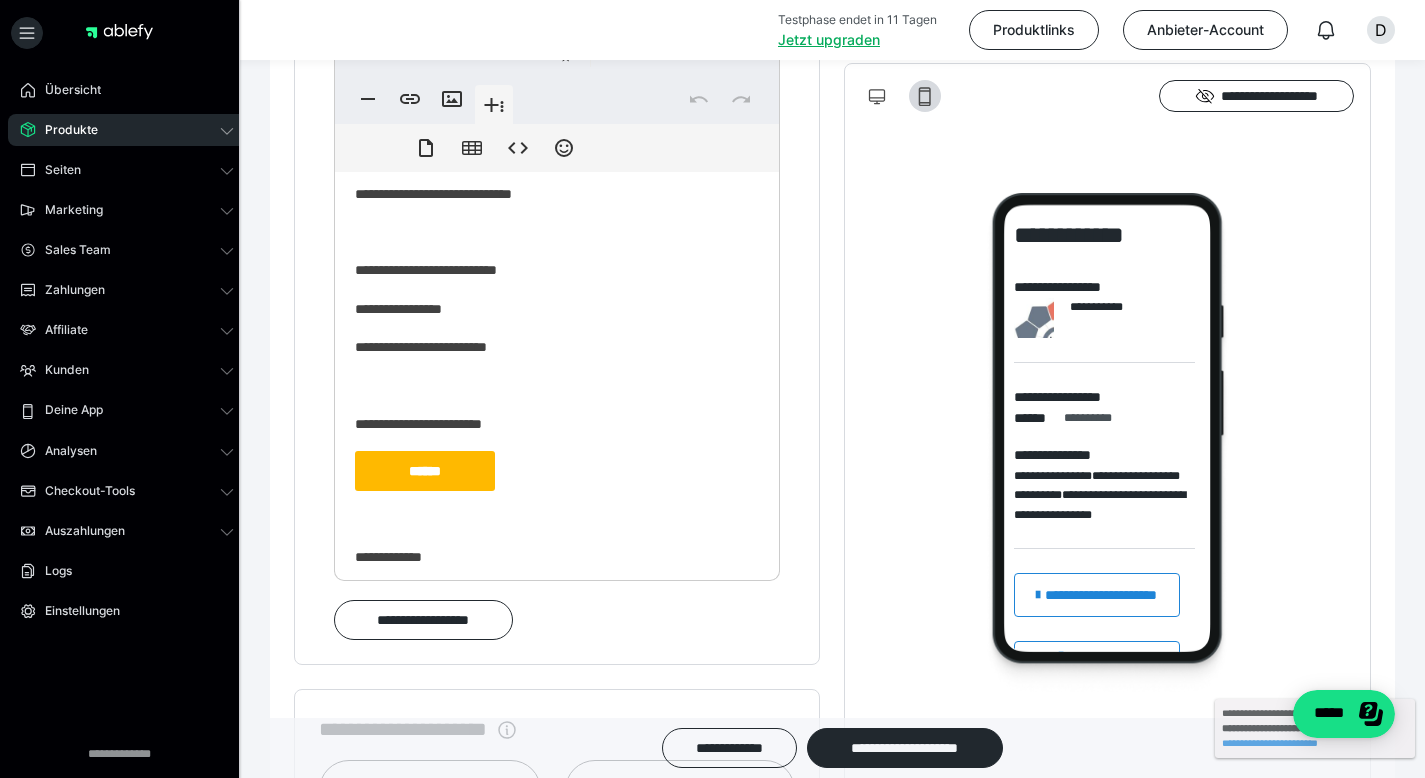 click on "******" 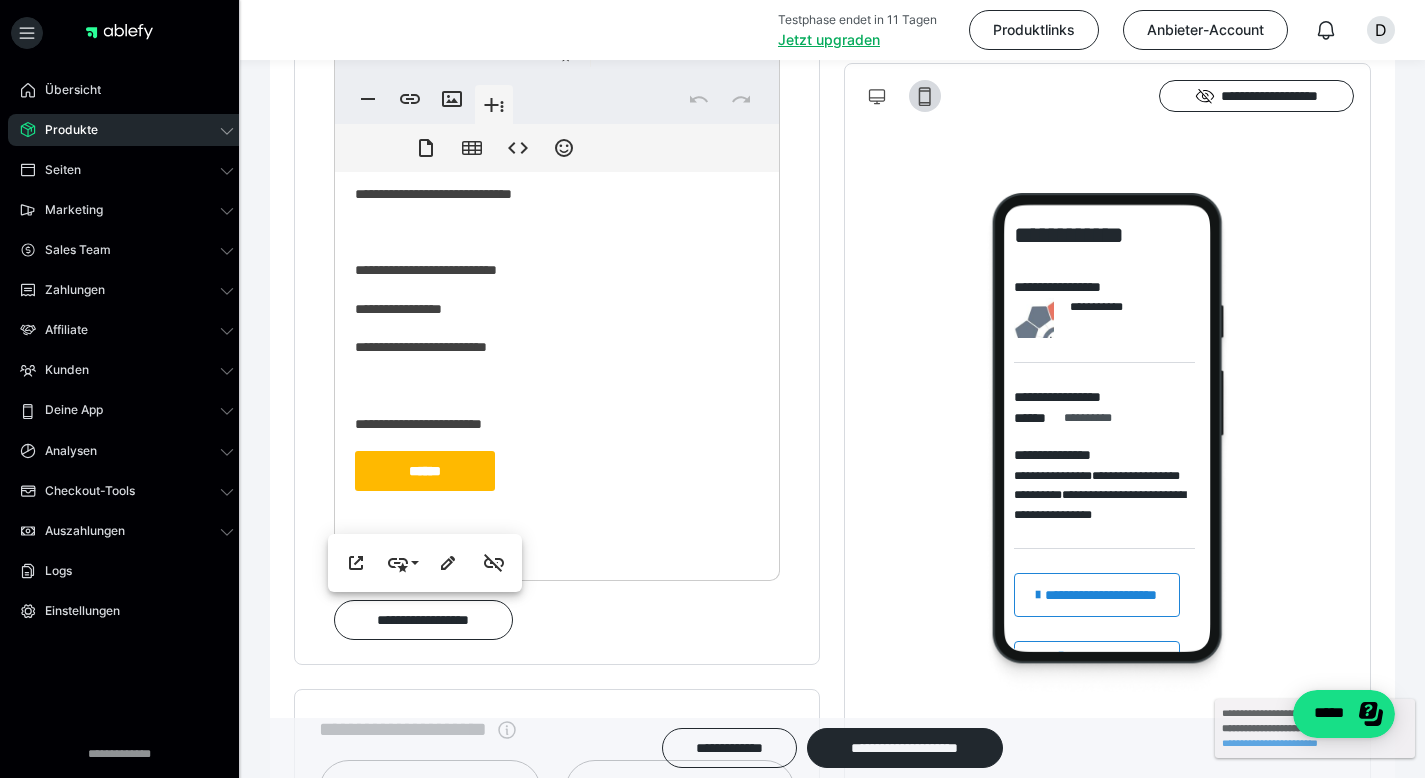 click on "******" 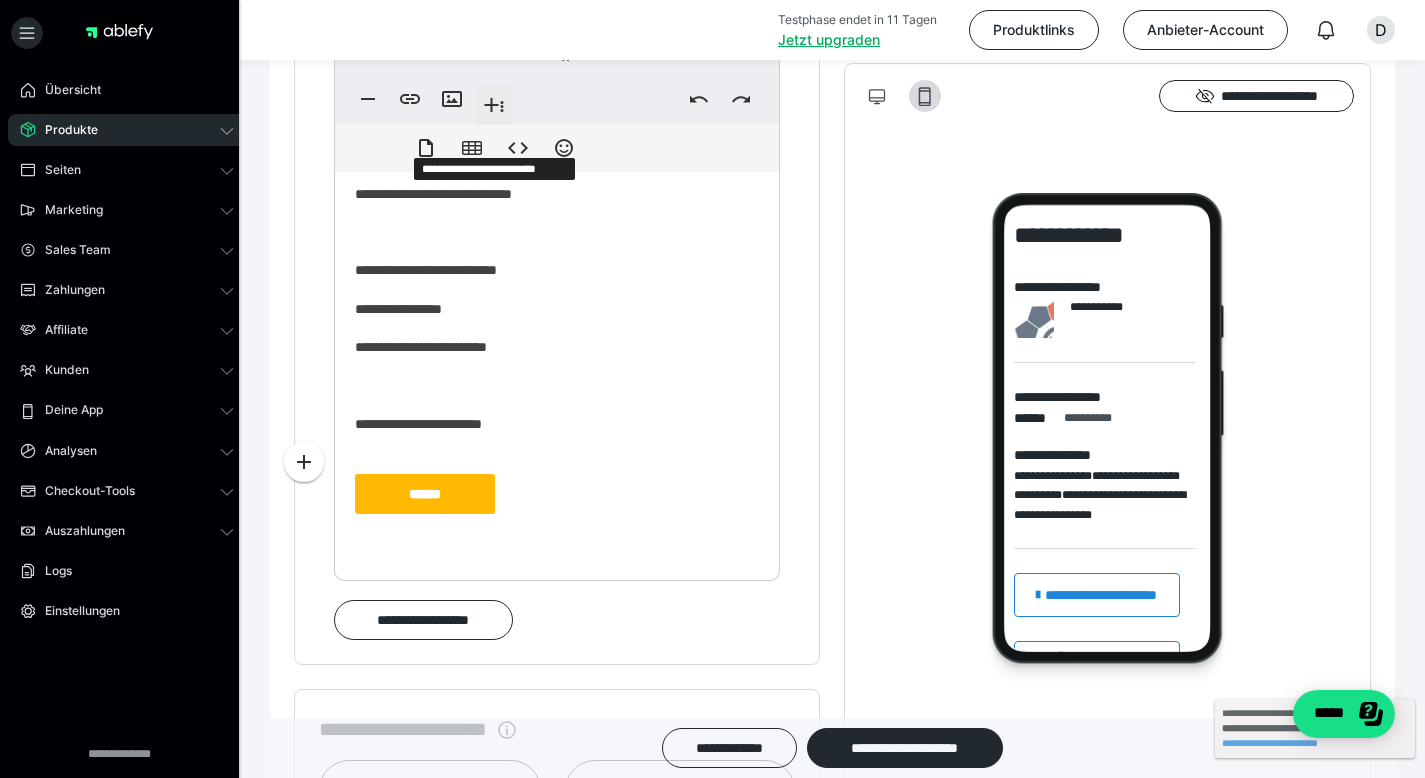 click 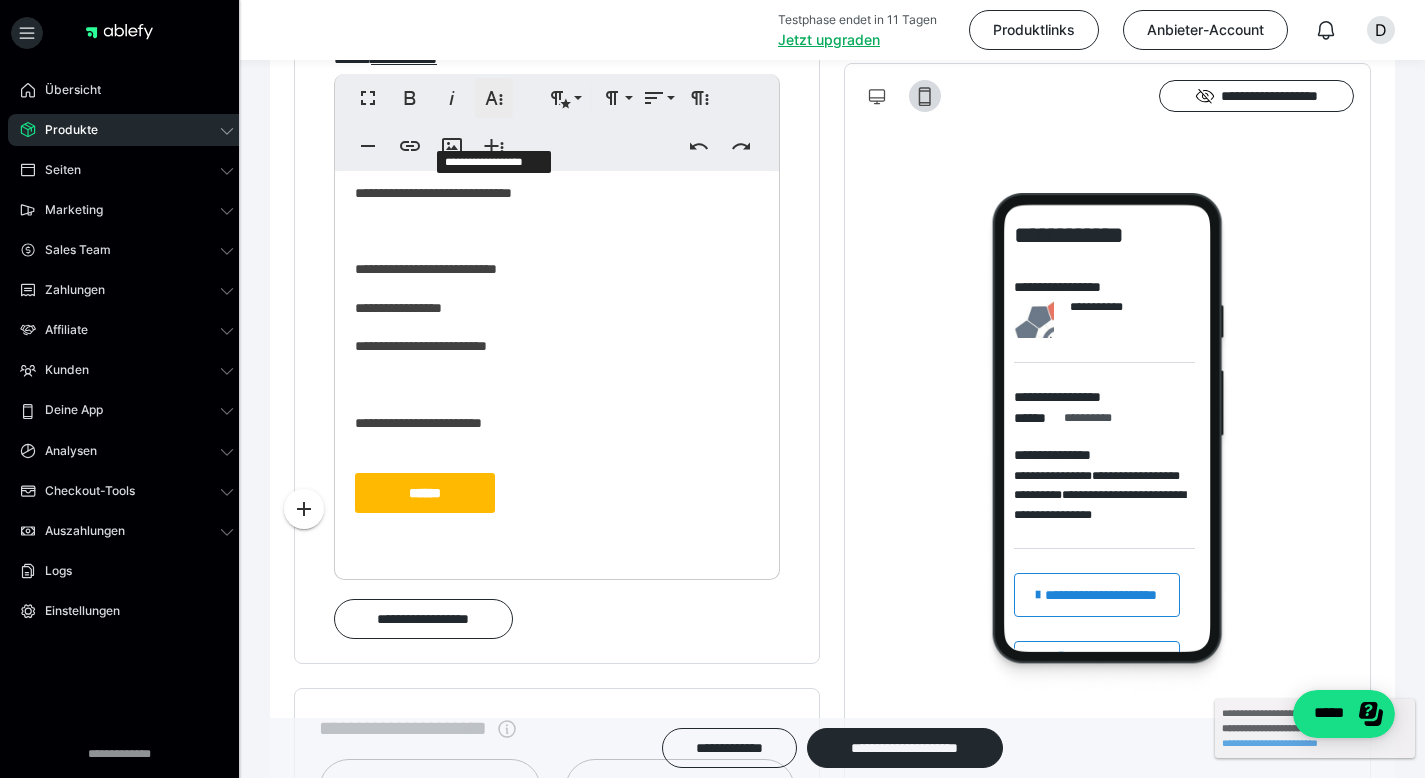 scroll, scrollTop: 2357, scrollLeft: 0, axis: vertical 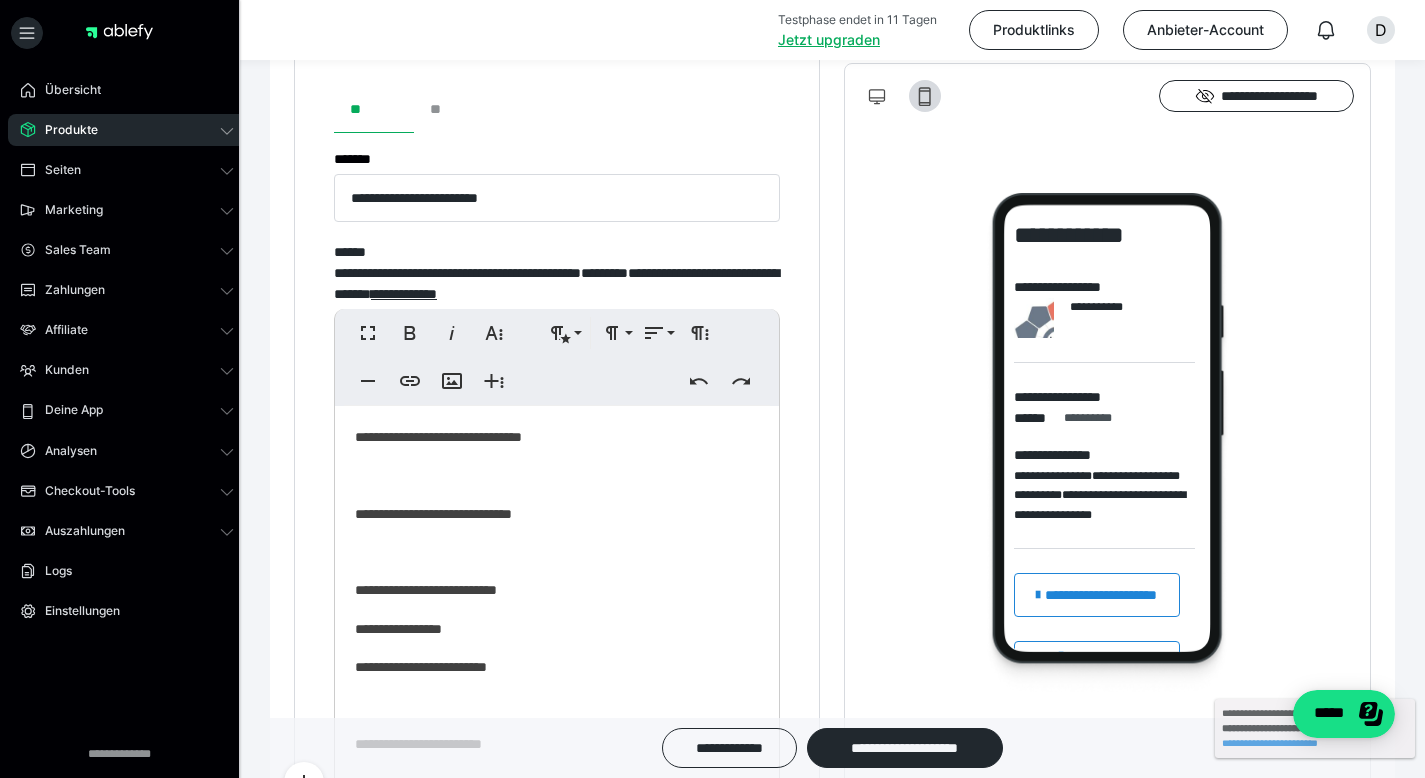 click on "**" at bounding box center (454, 109) 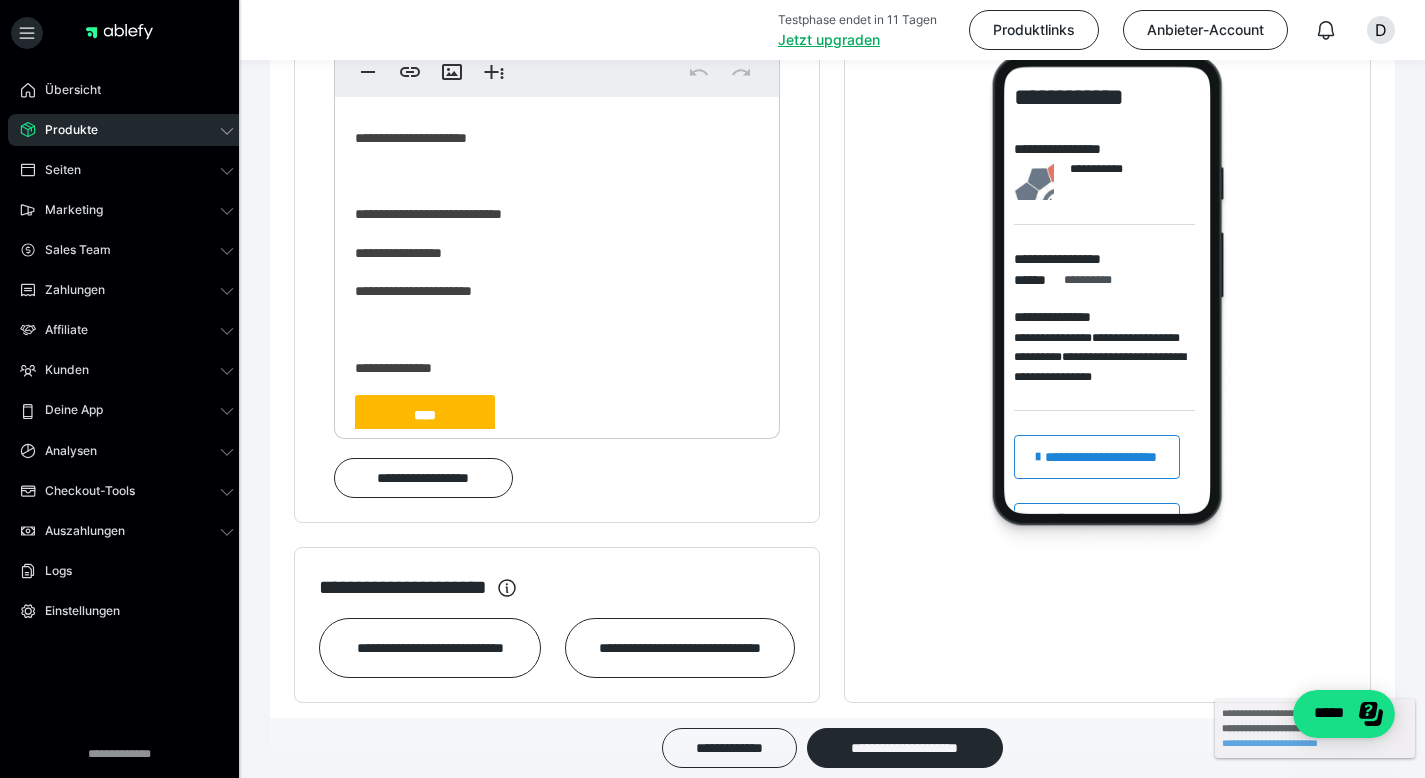 scroll, scrollTop: 2689, scrollLeft: 0, axis: vertical 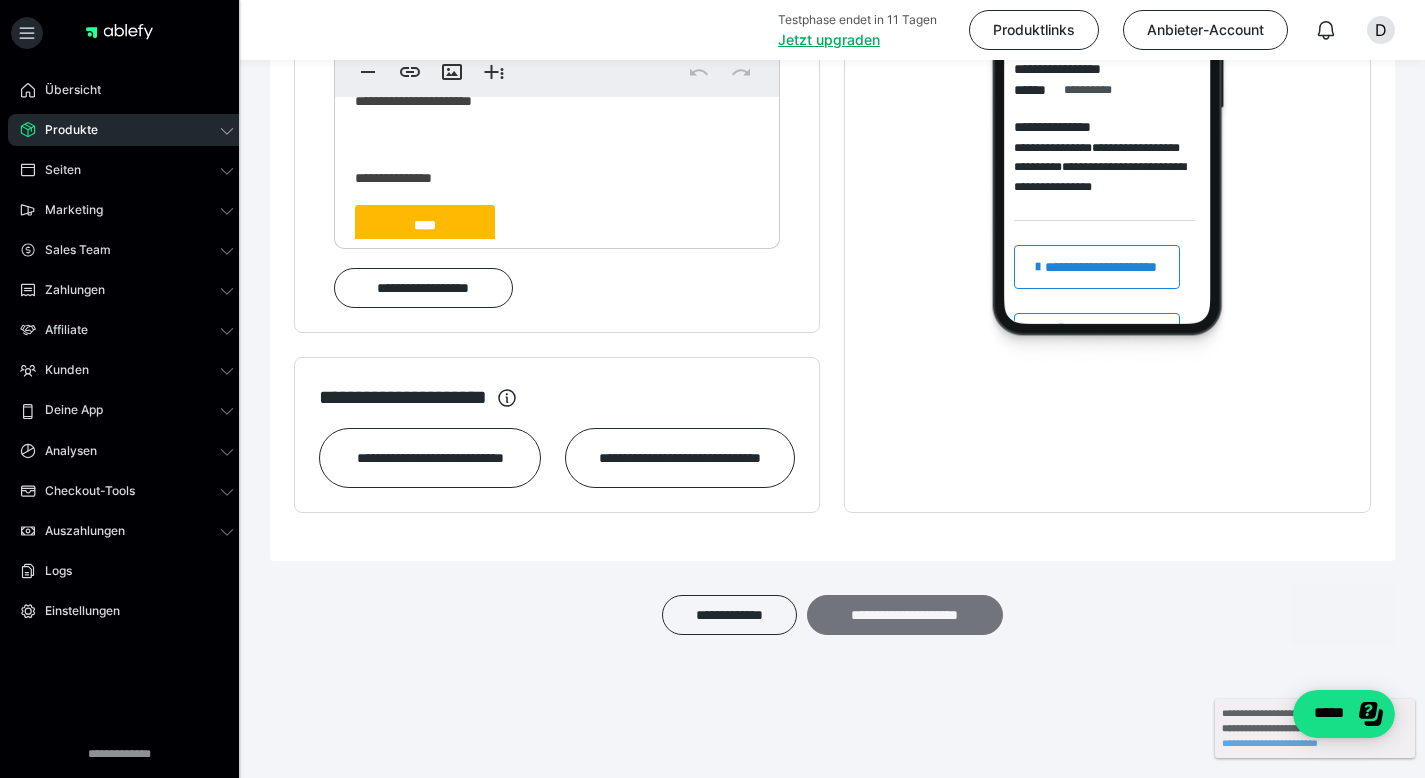 click on "**********" at bounding box center (905, 615) 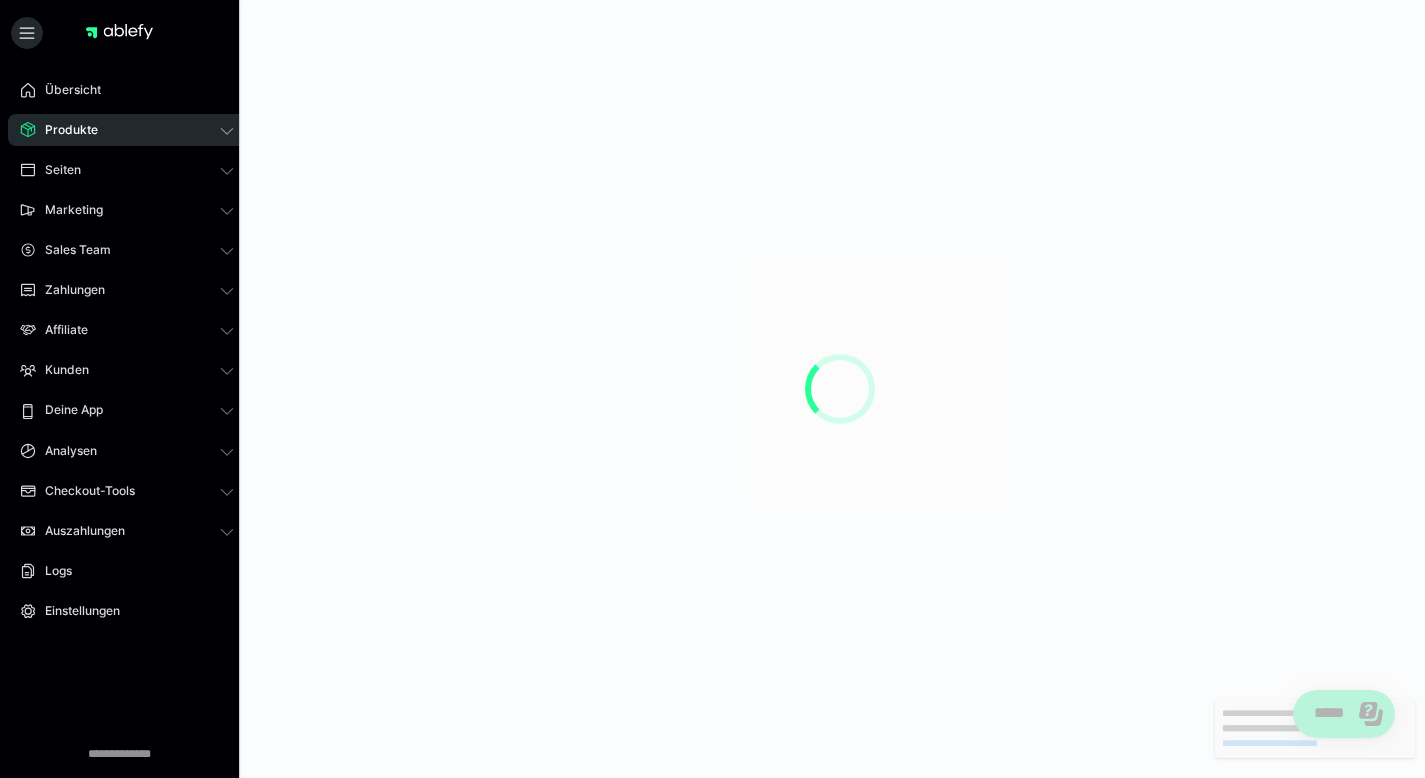 scroll, scrollTop: 0, scrollLeft: 0, axis: both 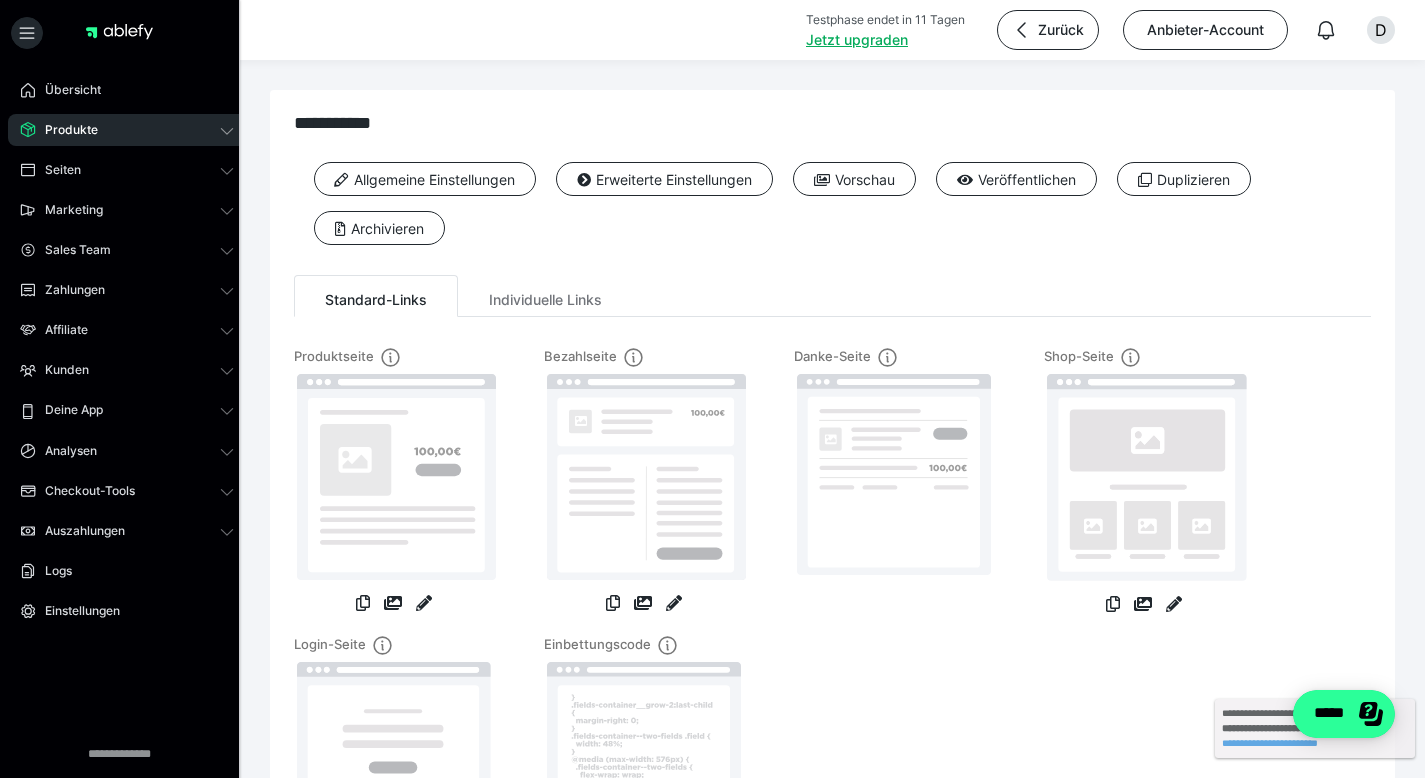 click on "*****" at bounding box center [1344, 714] 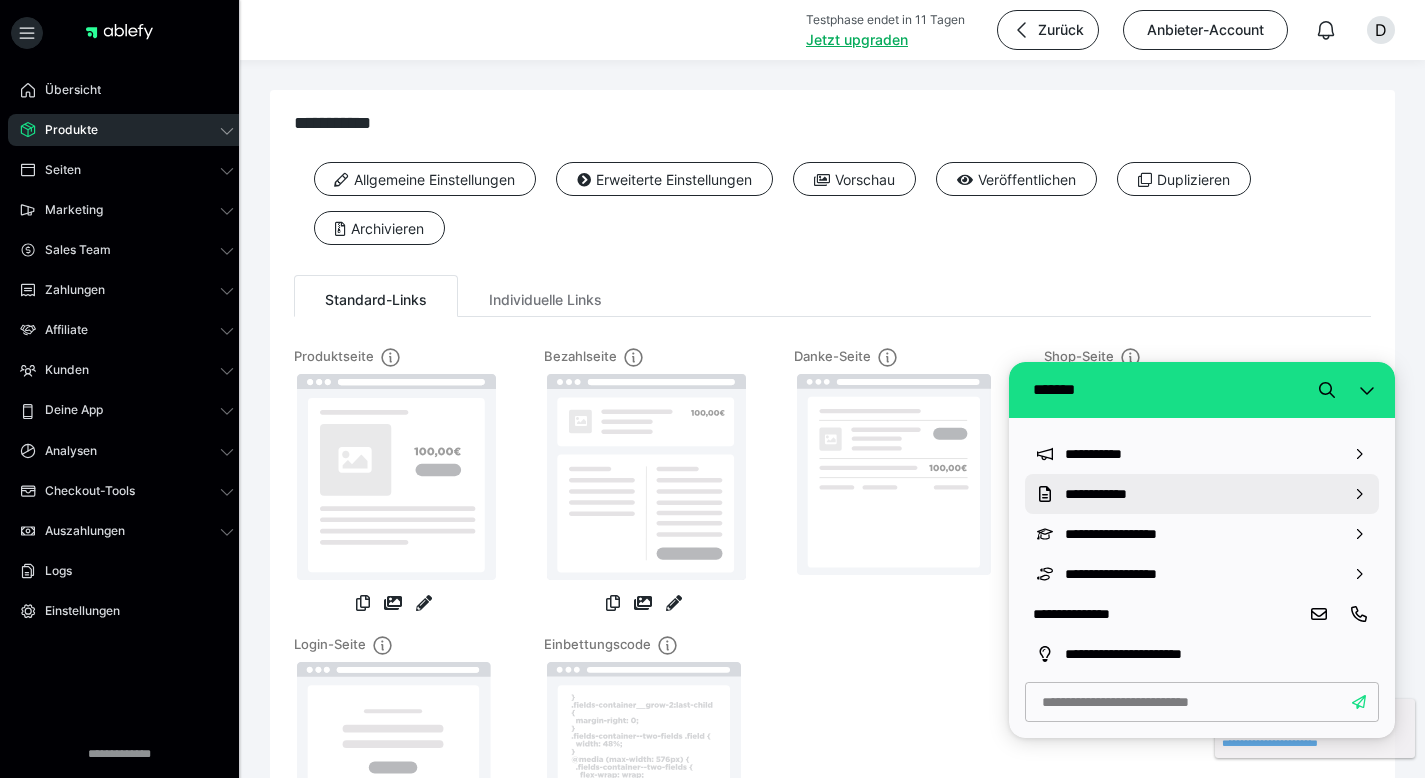 click on "**********" at bounding box center [1202, 494] 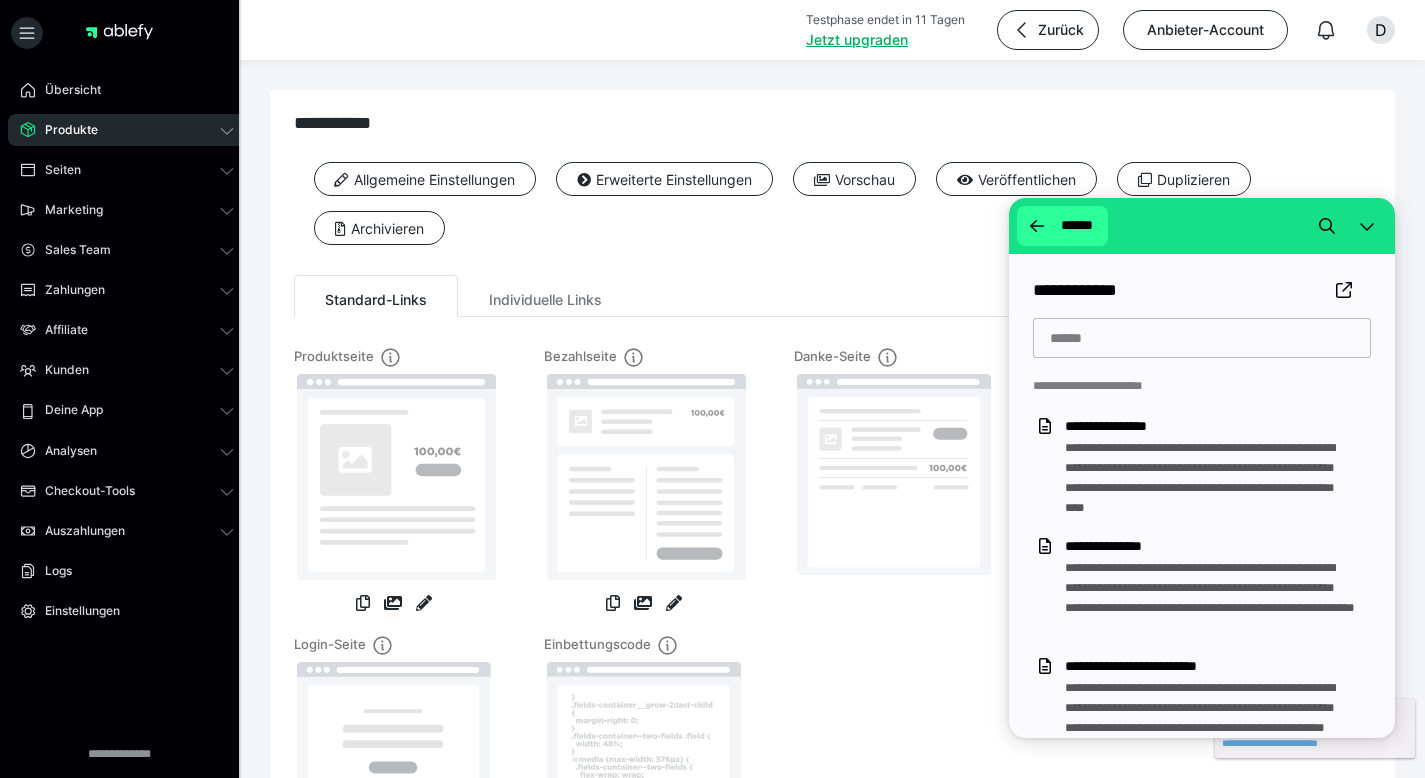 click 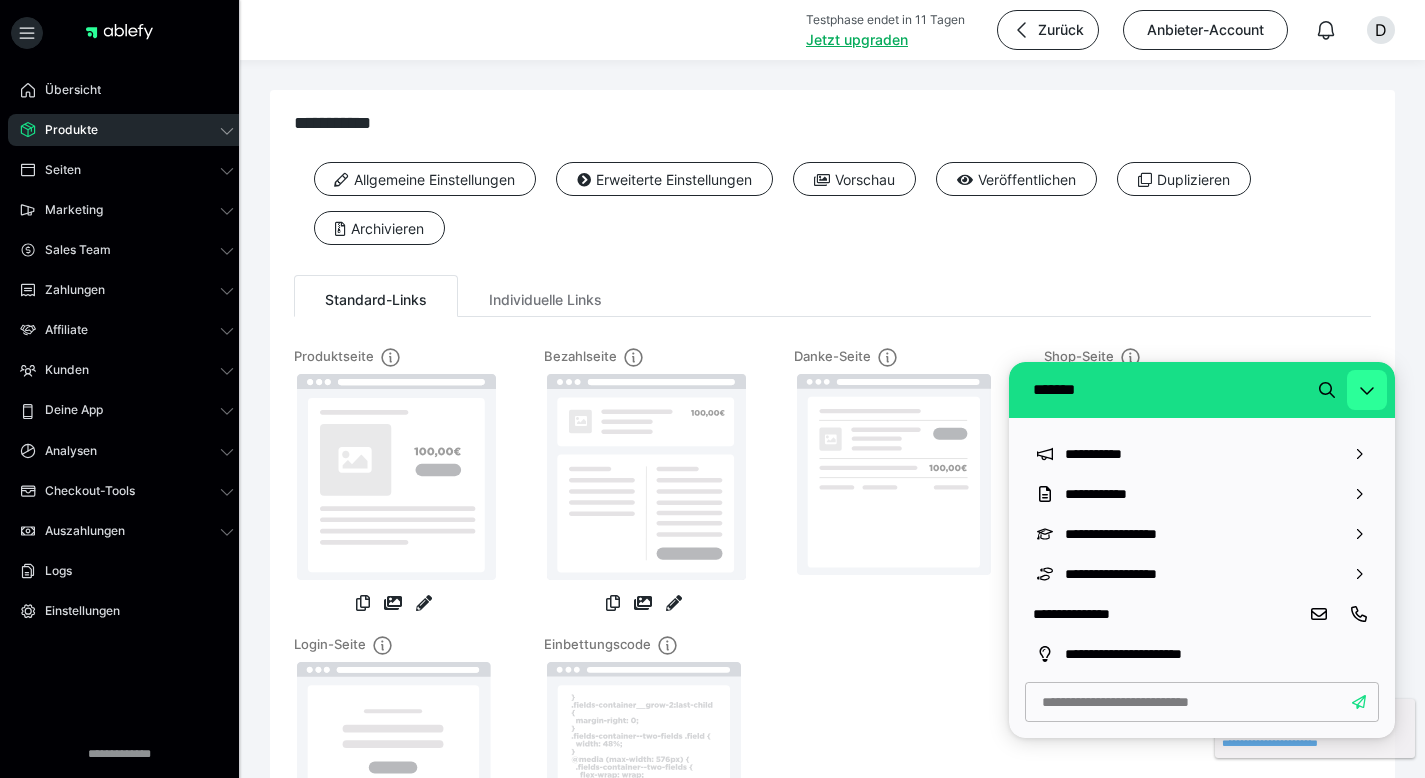 click at bounding box center (1367, 390) 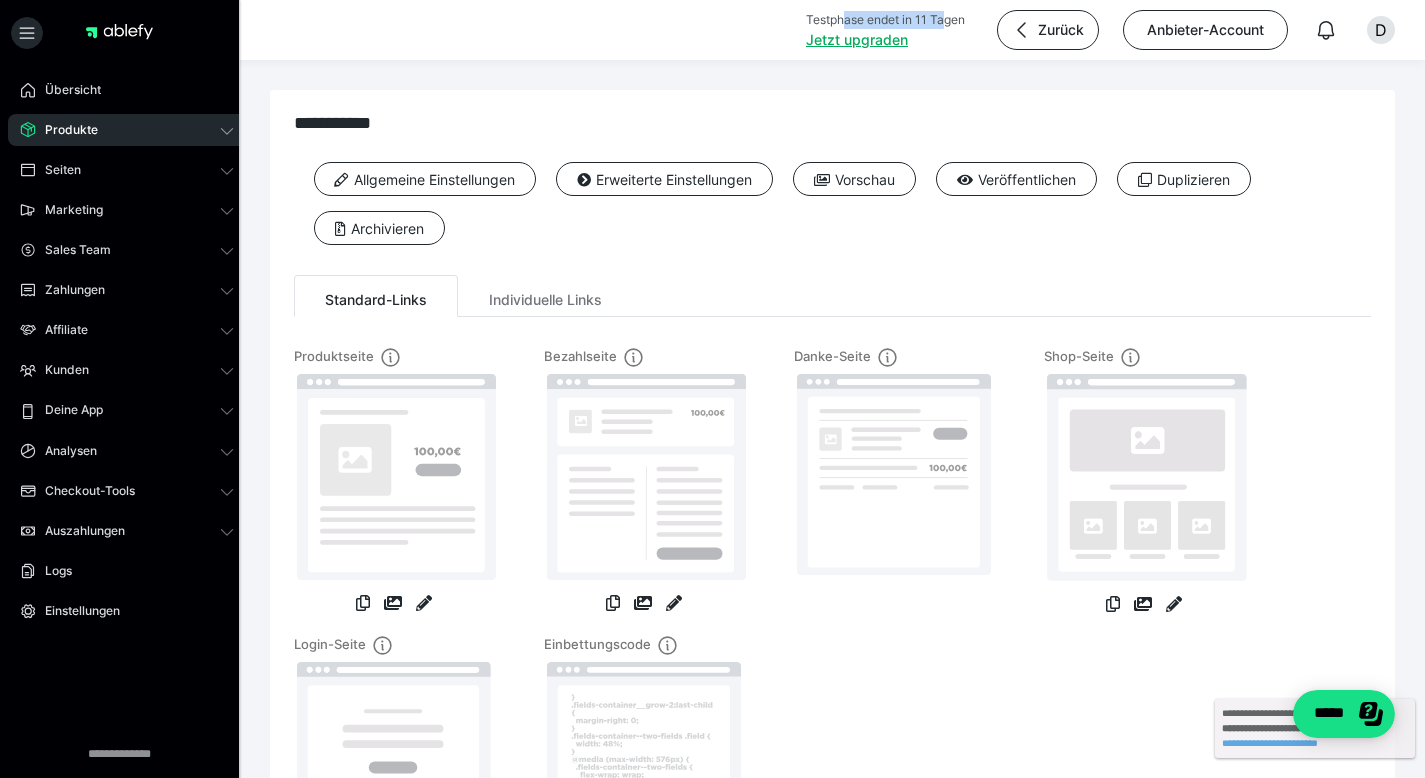 drag, startPoint x: 941, startPoint y: 14, endPoint x: 836, endPoint y: 17, distance: 105.04285 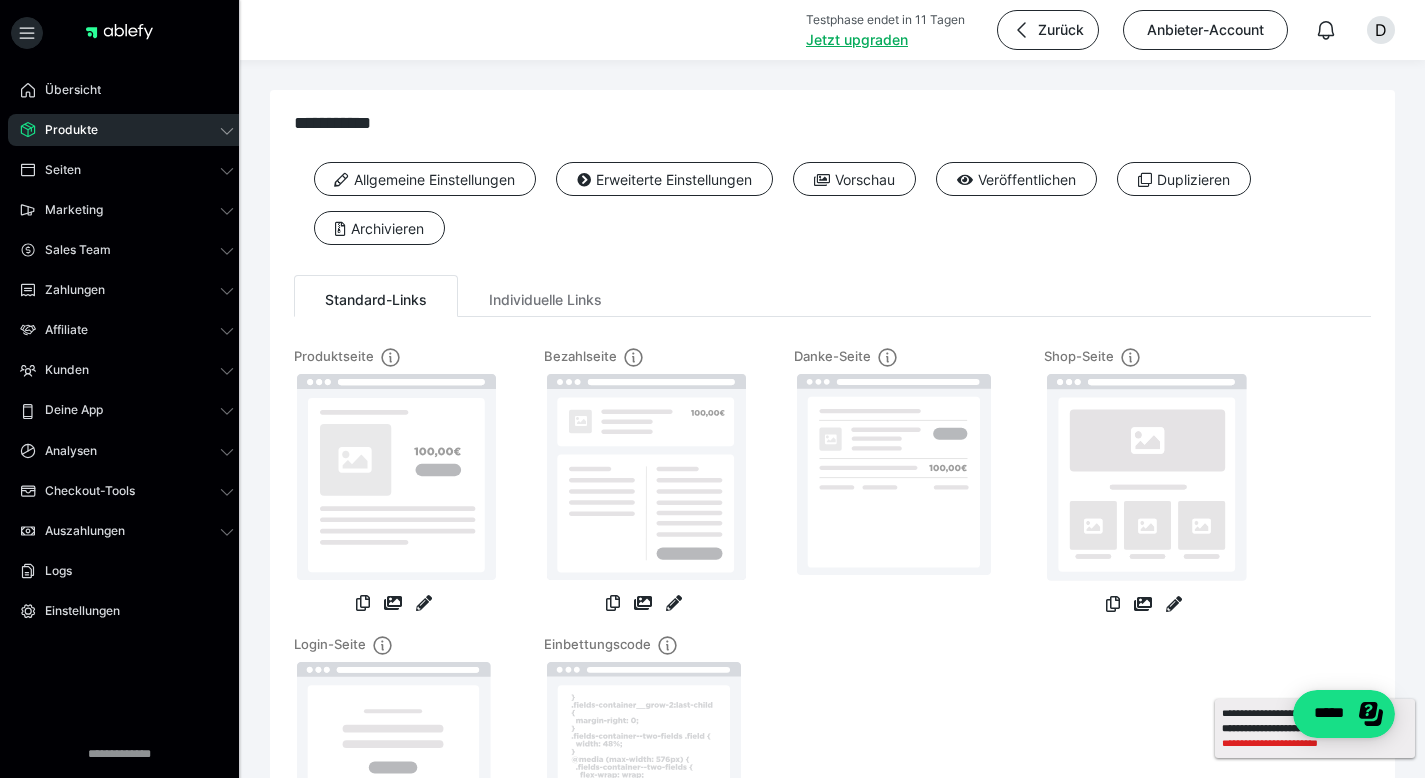 click on "**********" at bounding box center (1315, 743) 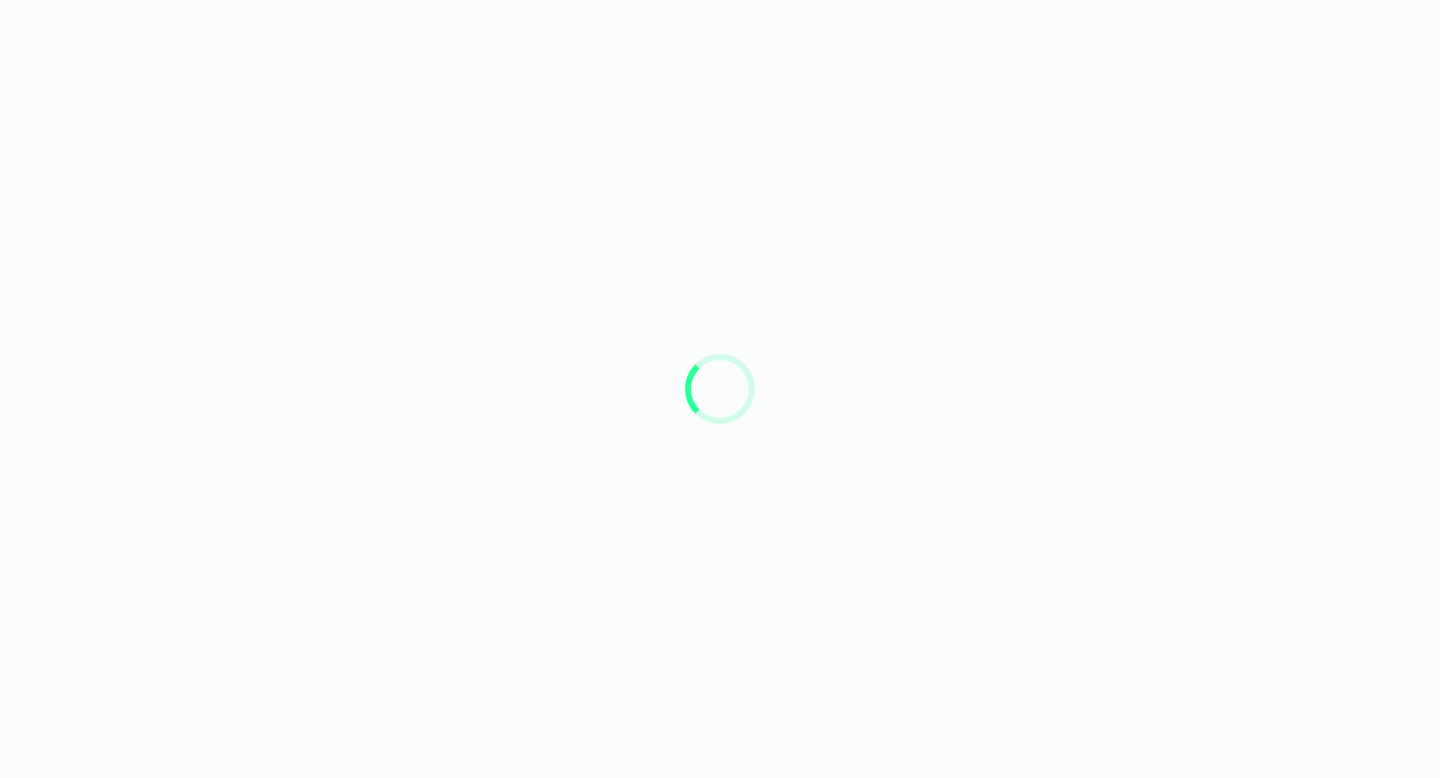 scroll, scrollTop: 0, scrollLeft: 0, axis: both 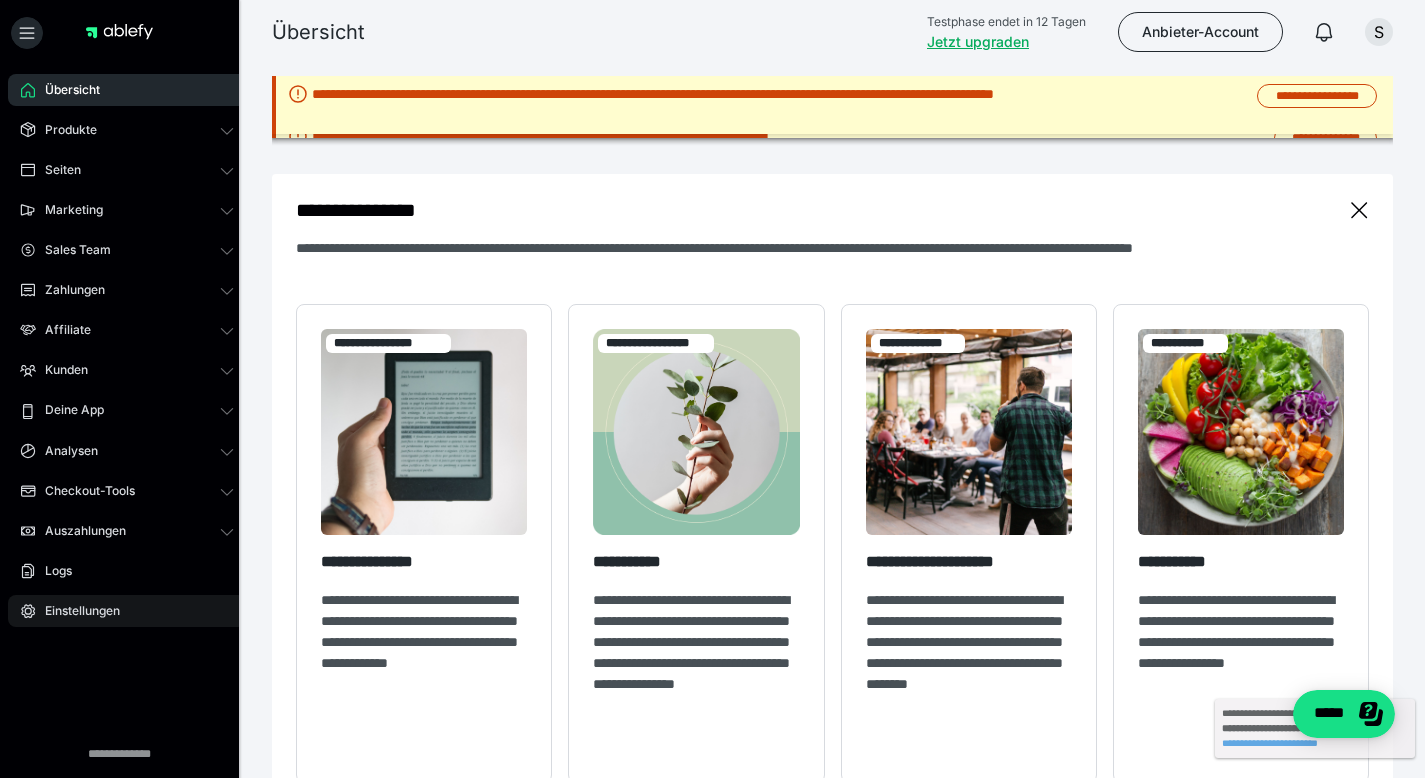 click on "Einstellungen" at bounding box center [75, 611] 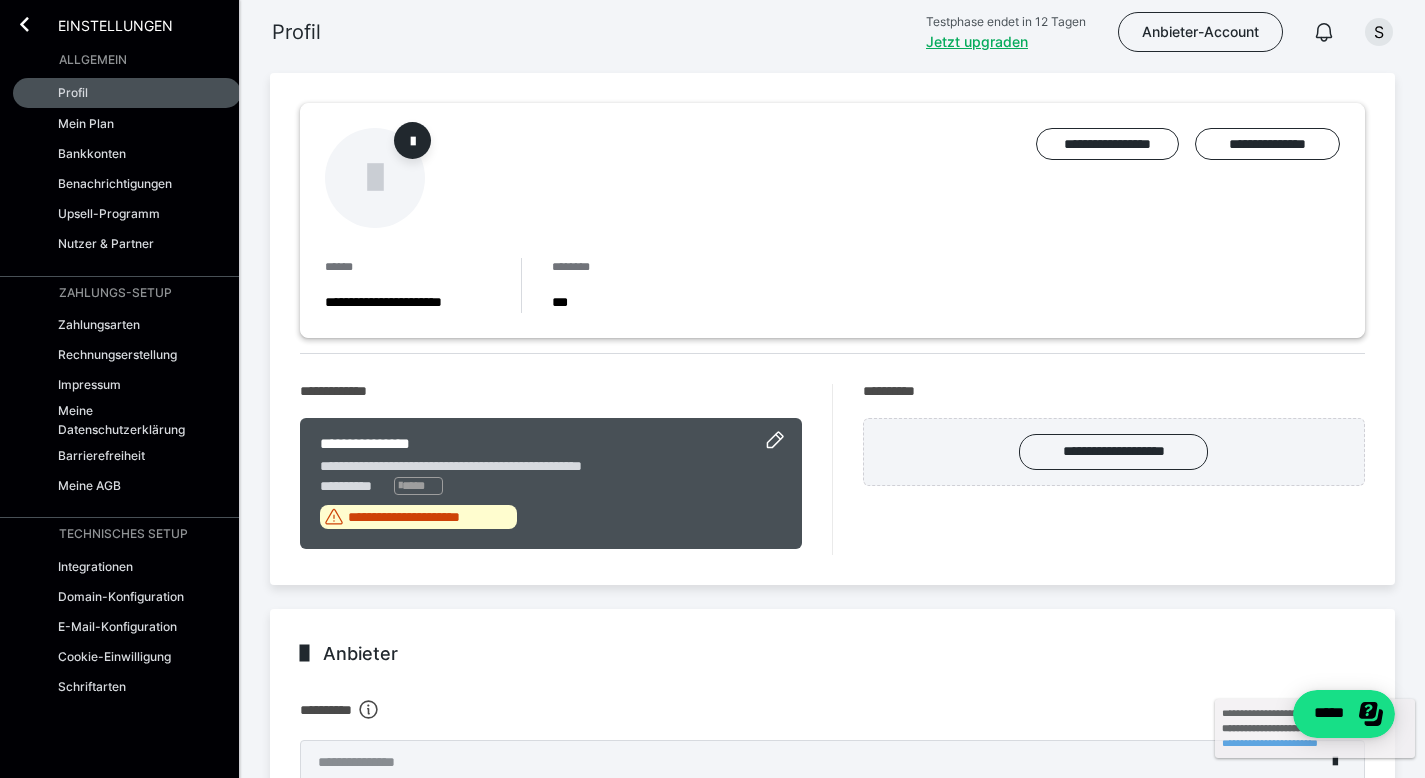 scroll, scrollTop: 358, scrollLeft: 0, axis: vertical 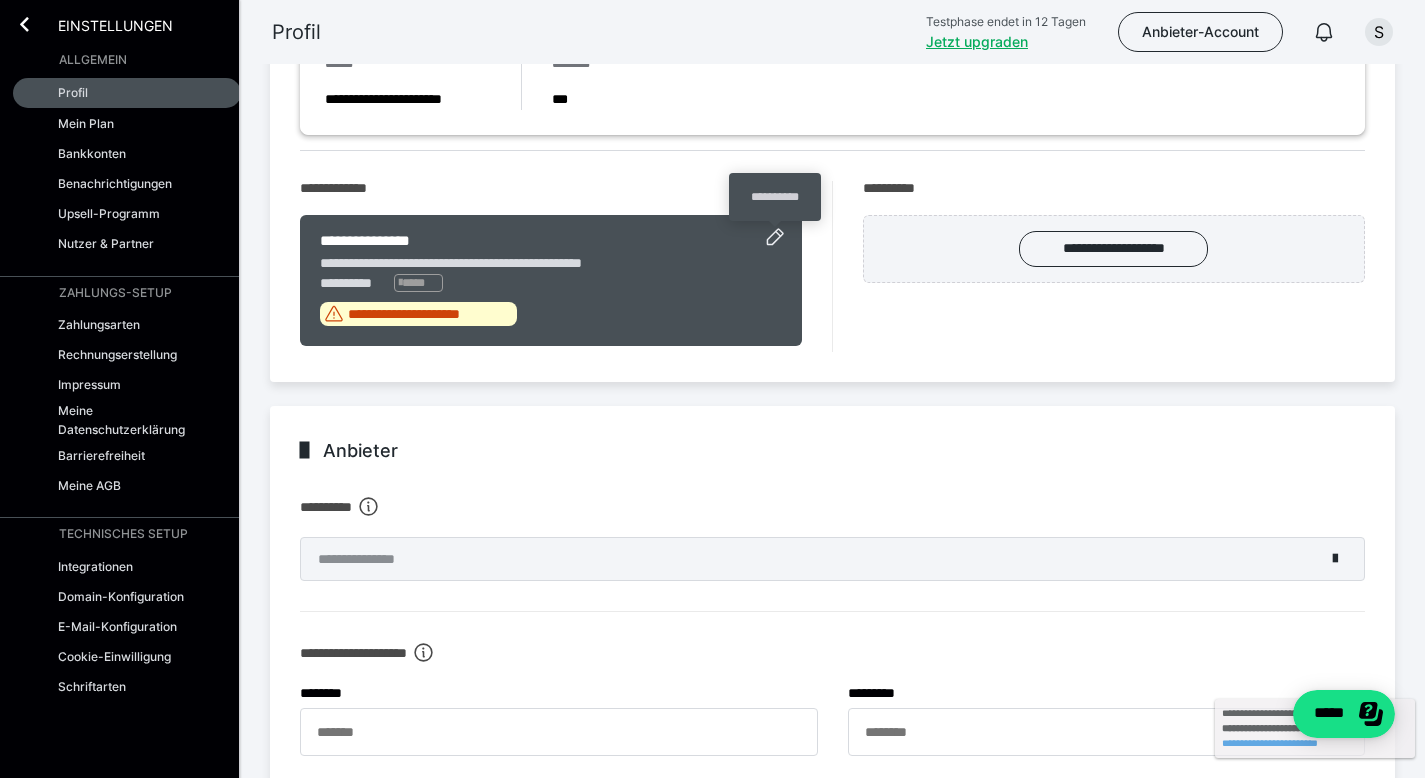 click 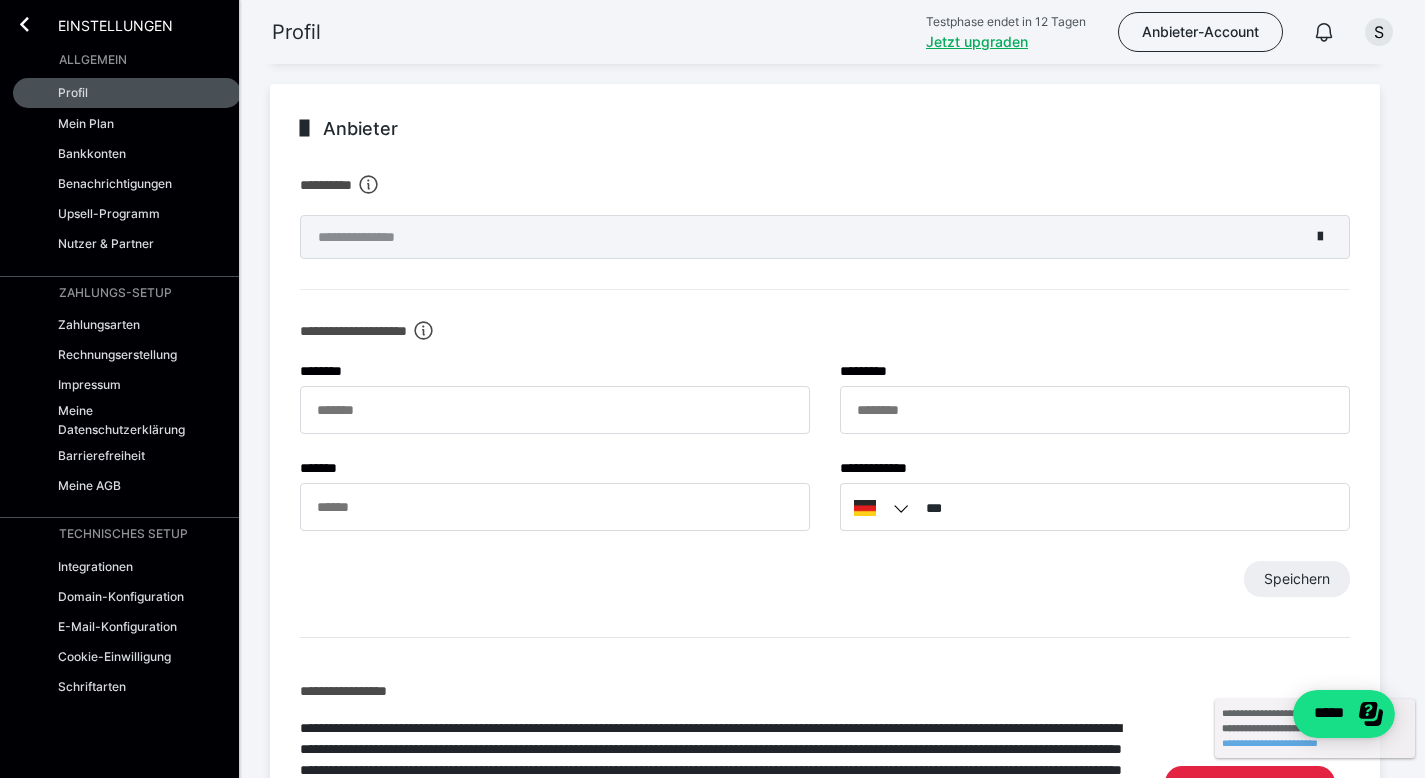 scroll, scrollTop: 358, scrollLeft: 0, axis: vertical 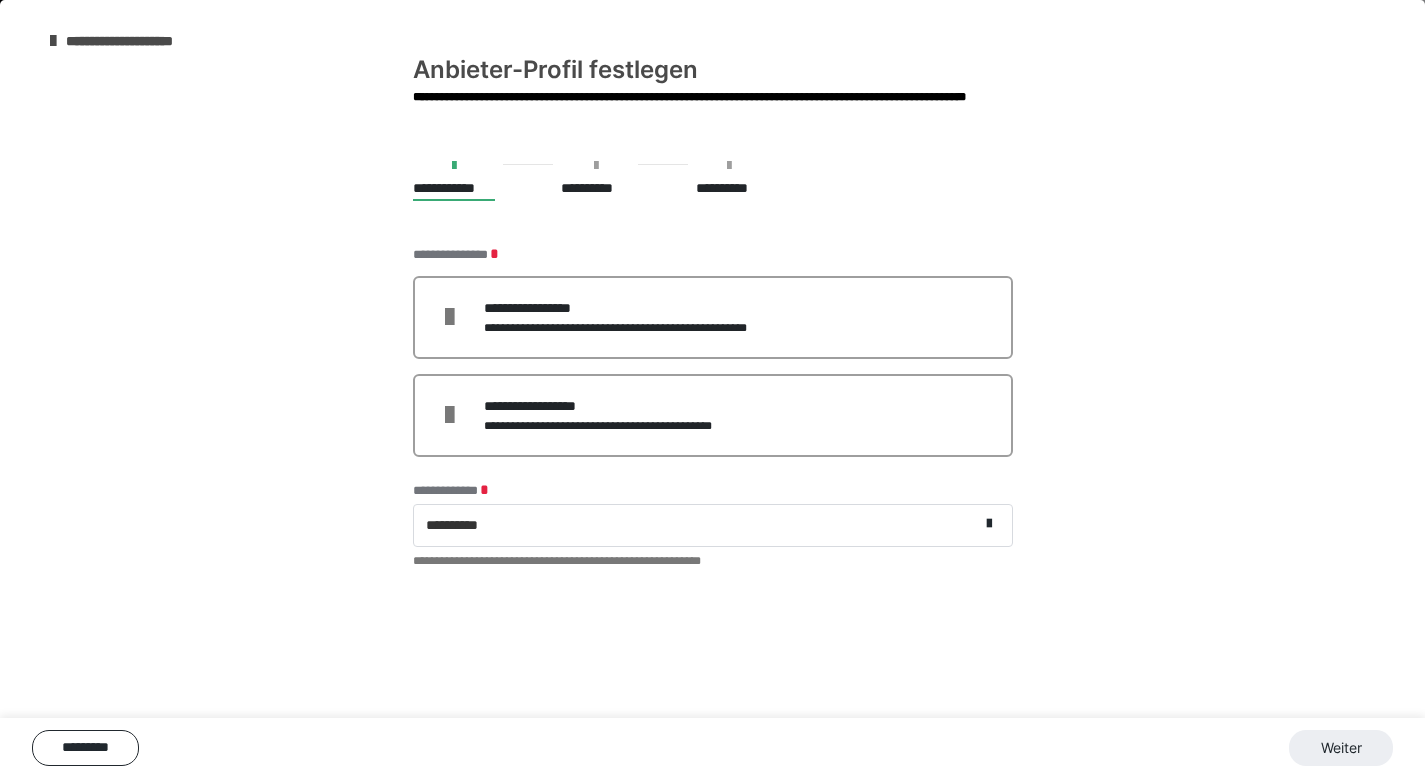 click on "**********" at bounding box center (141, 41) 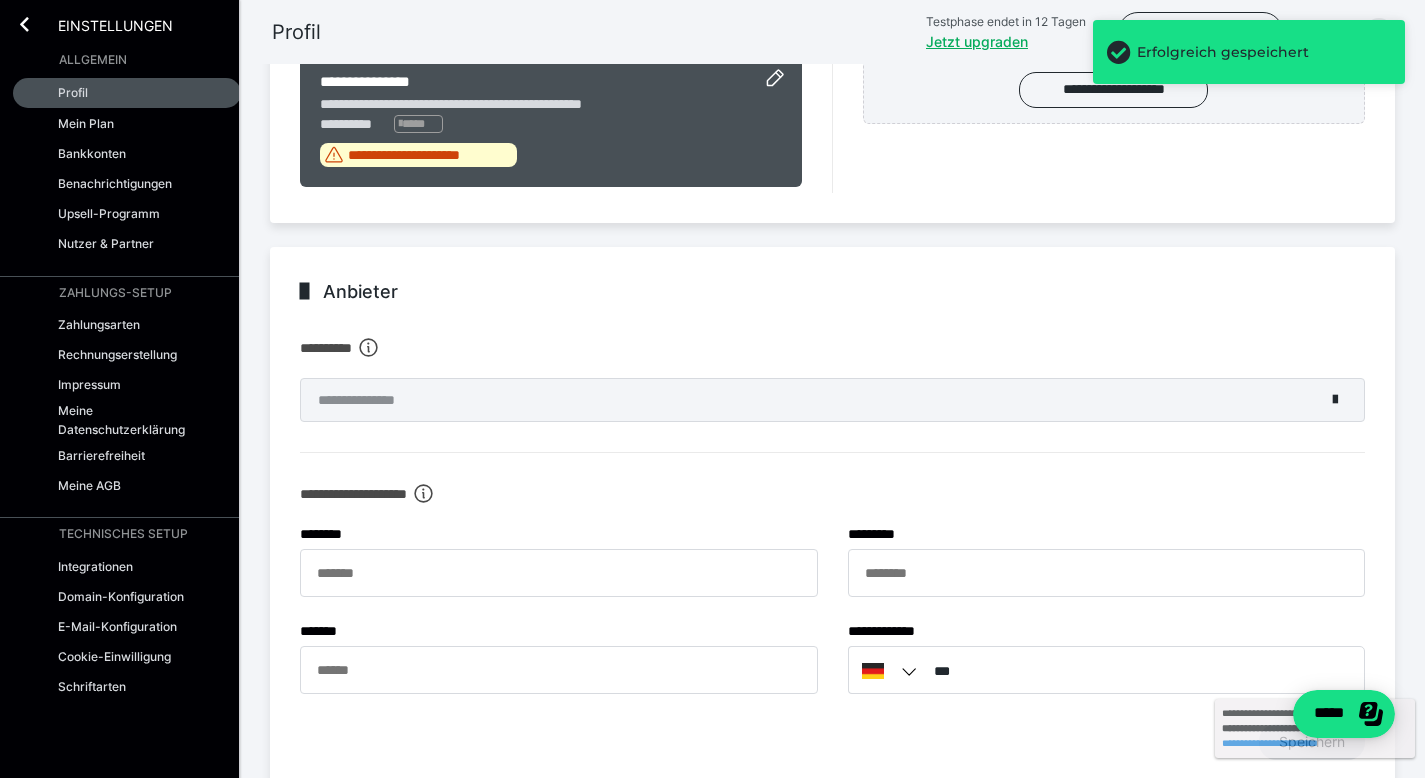 scroll, scrollTop: 604, scrollLeft: 0, axis: vertical 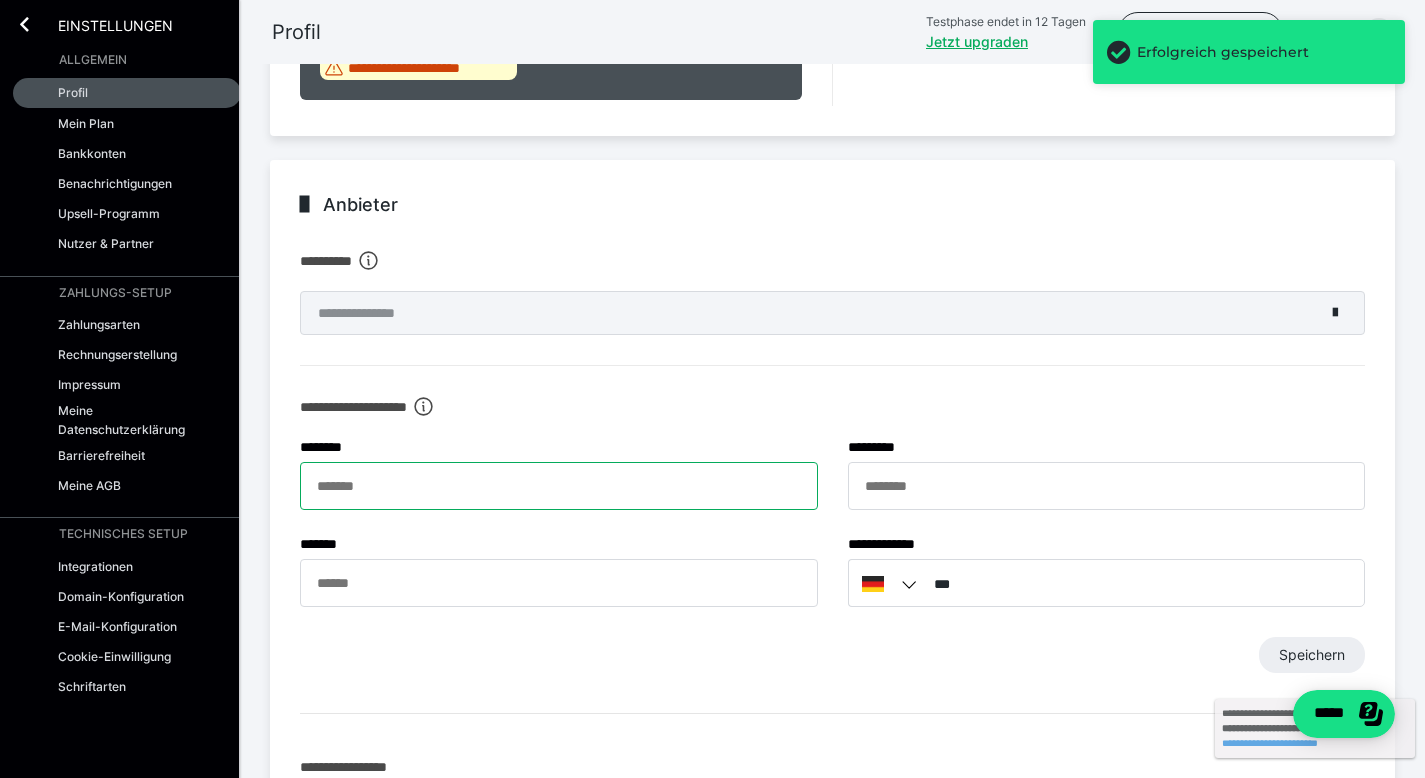 click on "******* *" at bounding box center (559, 486) 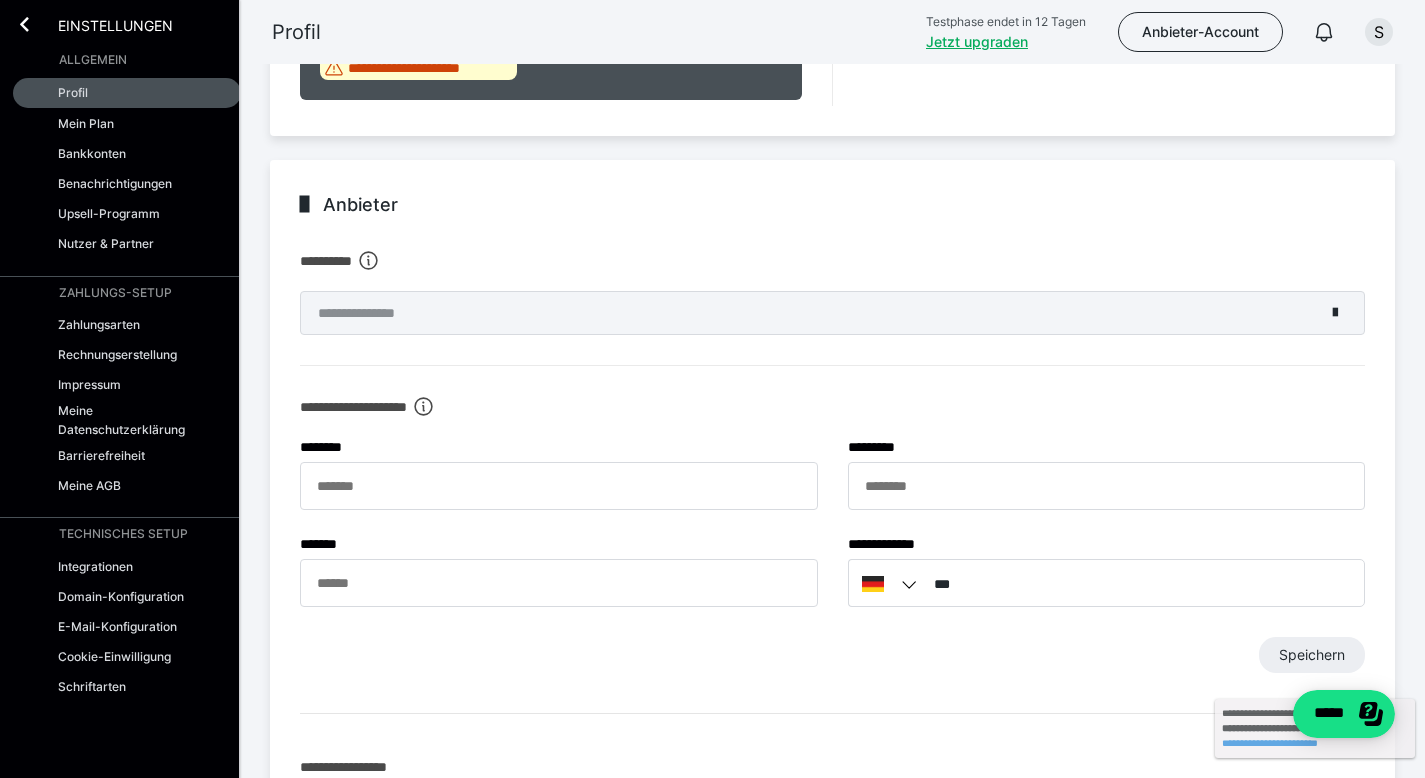 click on "**********" at bounding box center (832, 501) 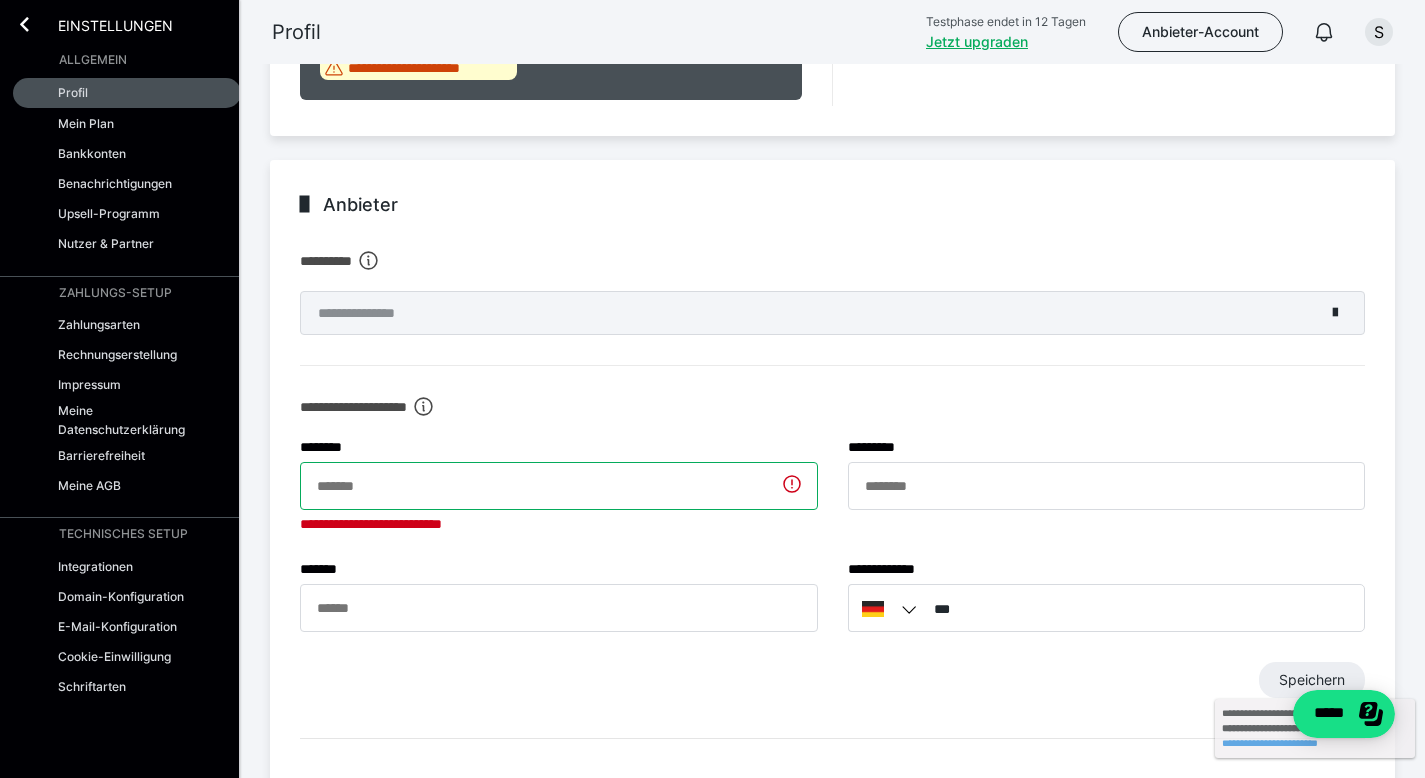 click on "******* *" at bounding box center (559, 486) 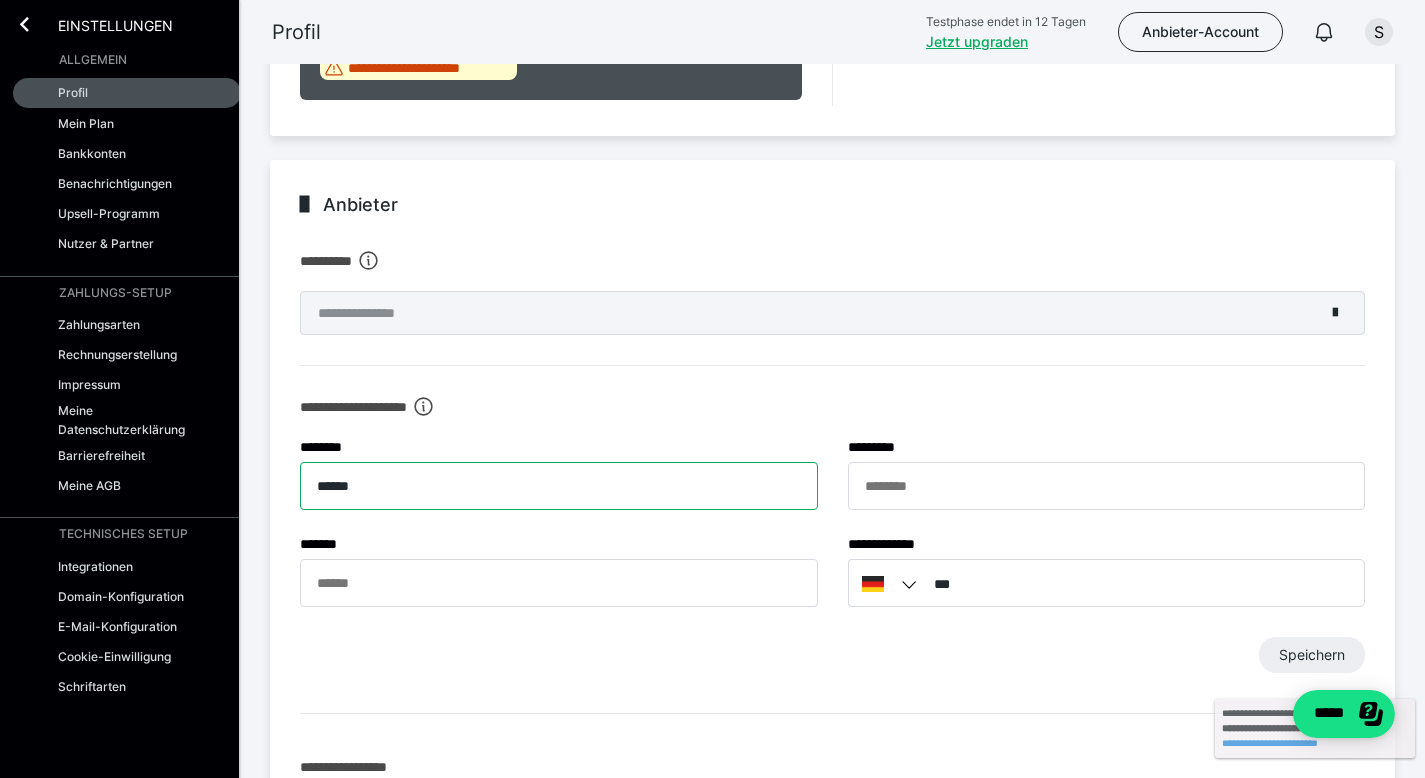 type on "******" 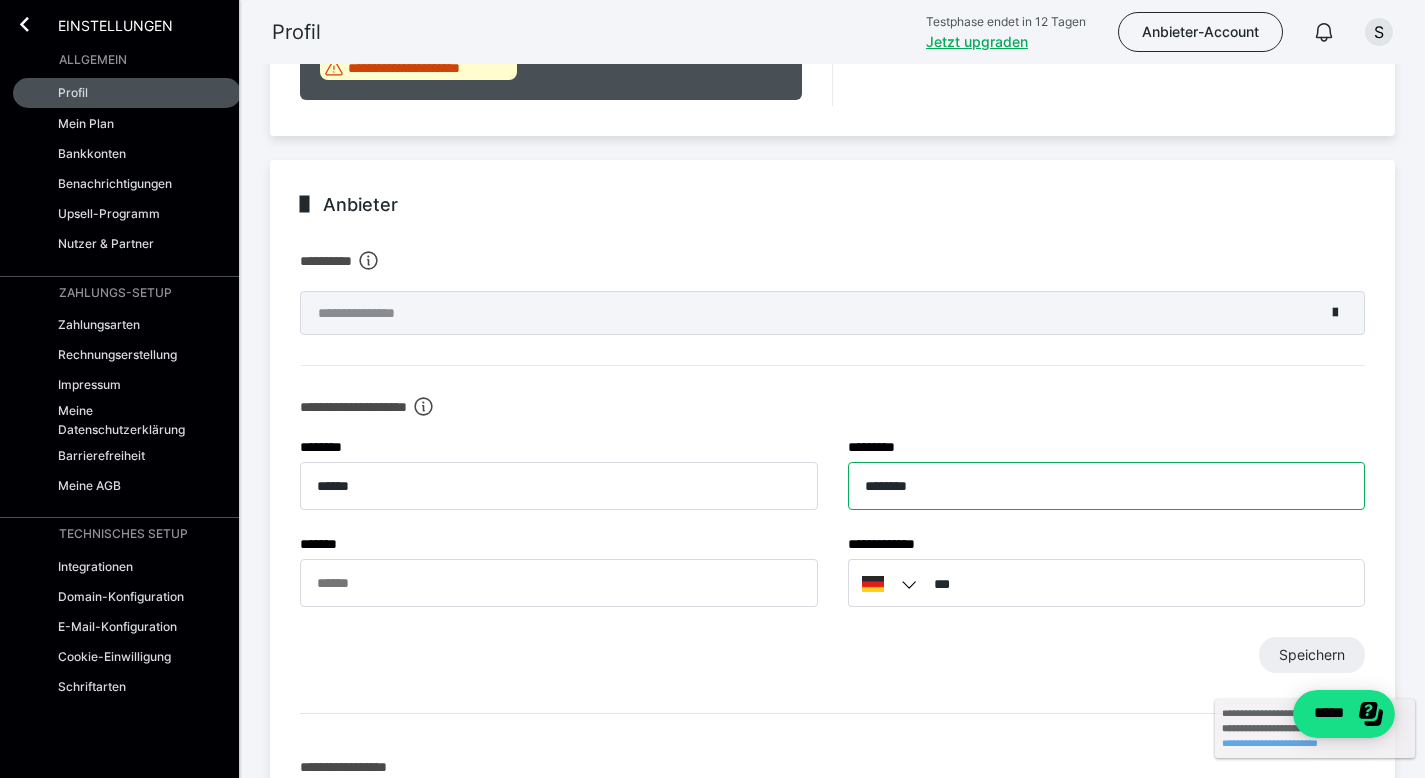 type on "********" 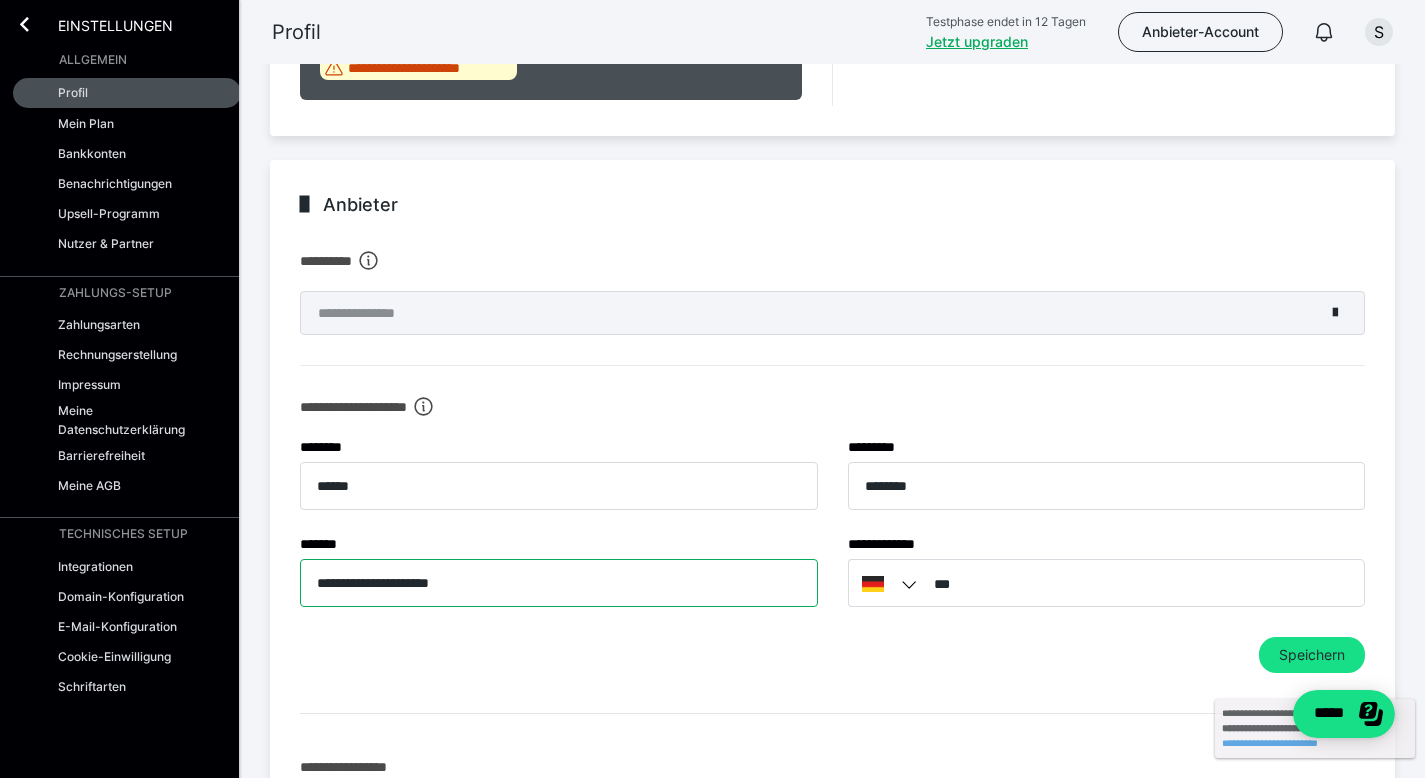 type on "**********" 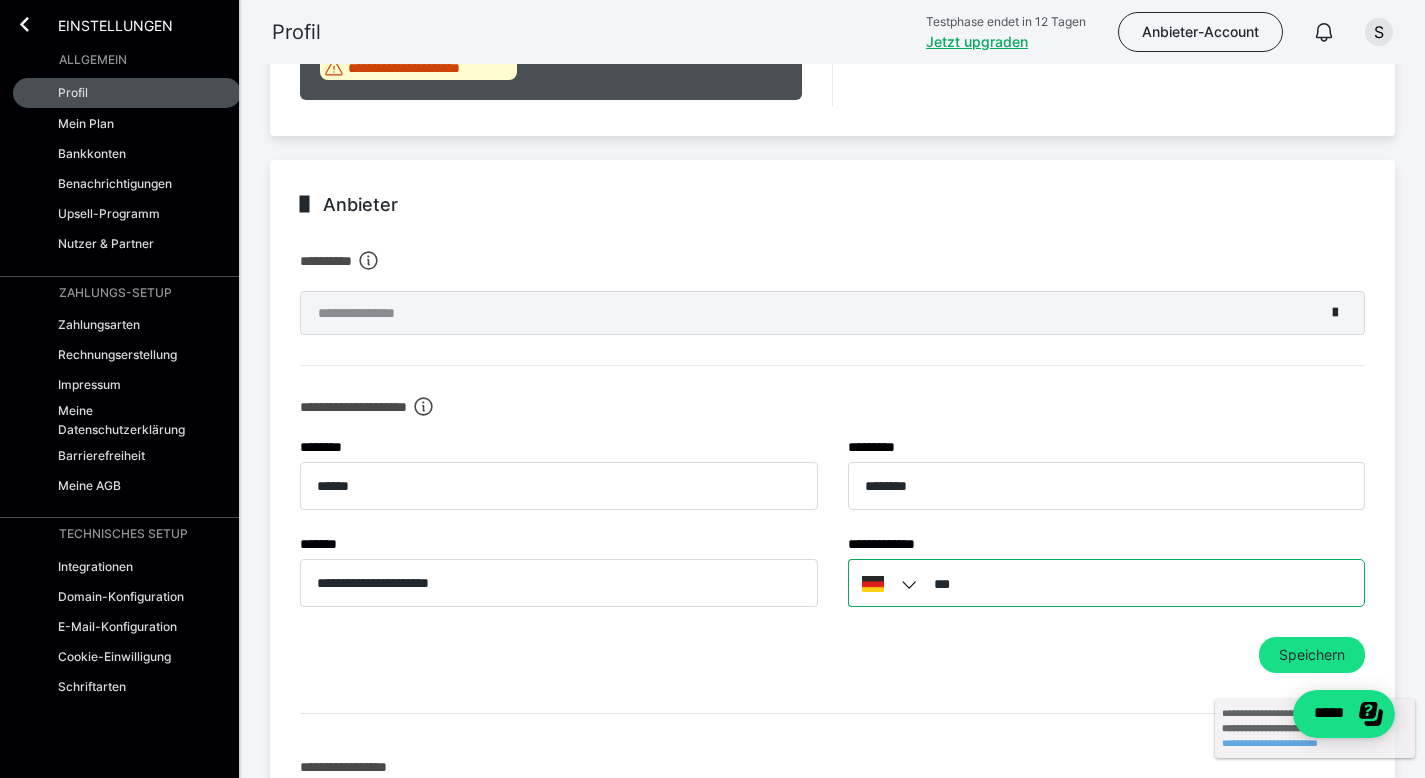 click on "***" at bounding box center [1107, 583] 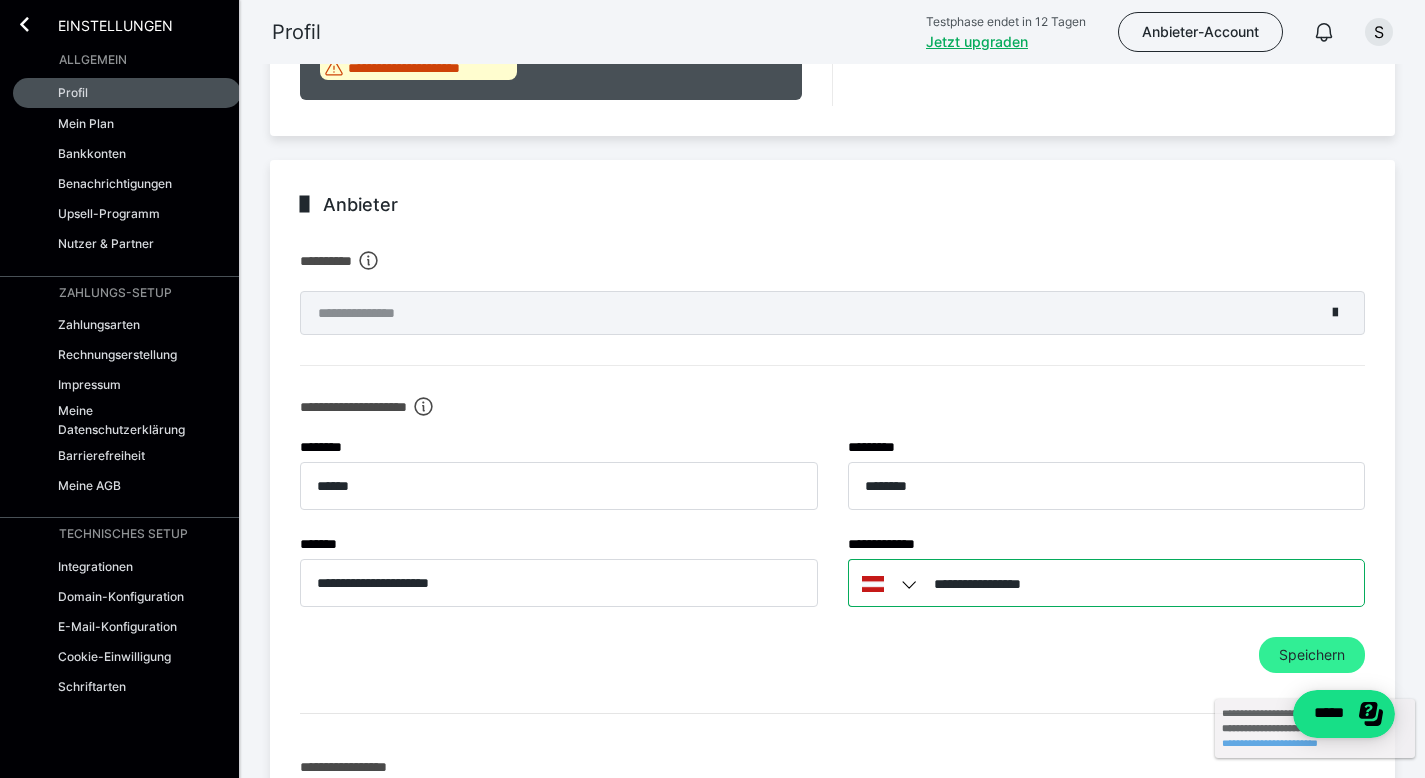 type on "**********" 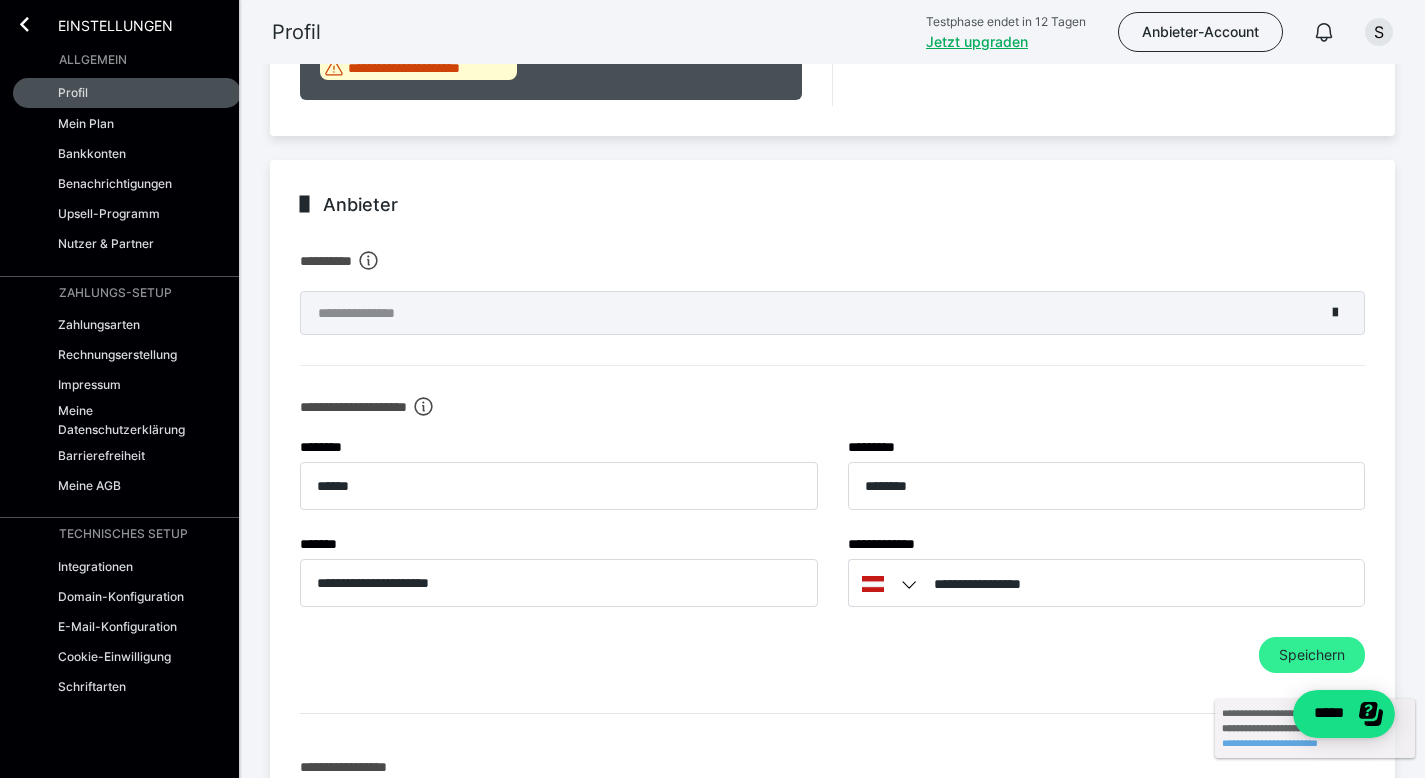 click on "Speichern" at bounding box center (1312, 655) 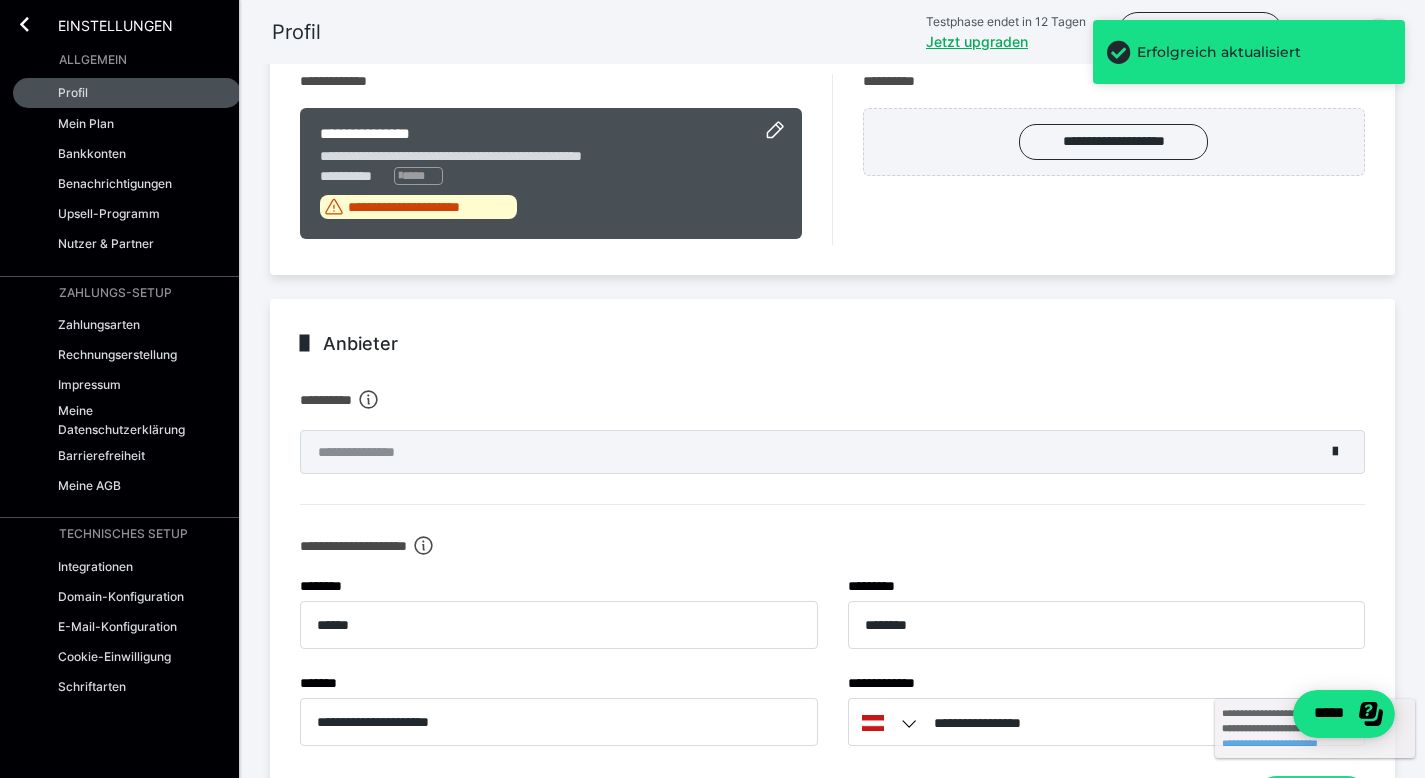 scroll, scrollTop: 397, scrollLeft: 0, axis: vertical 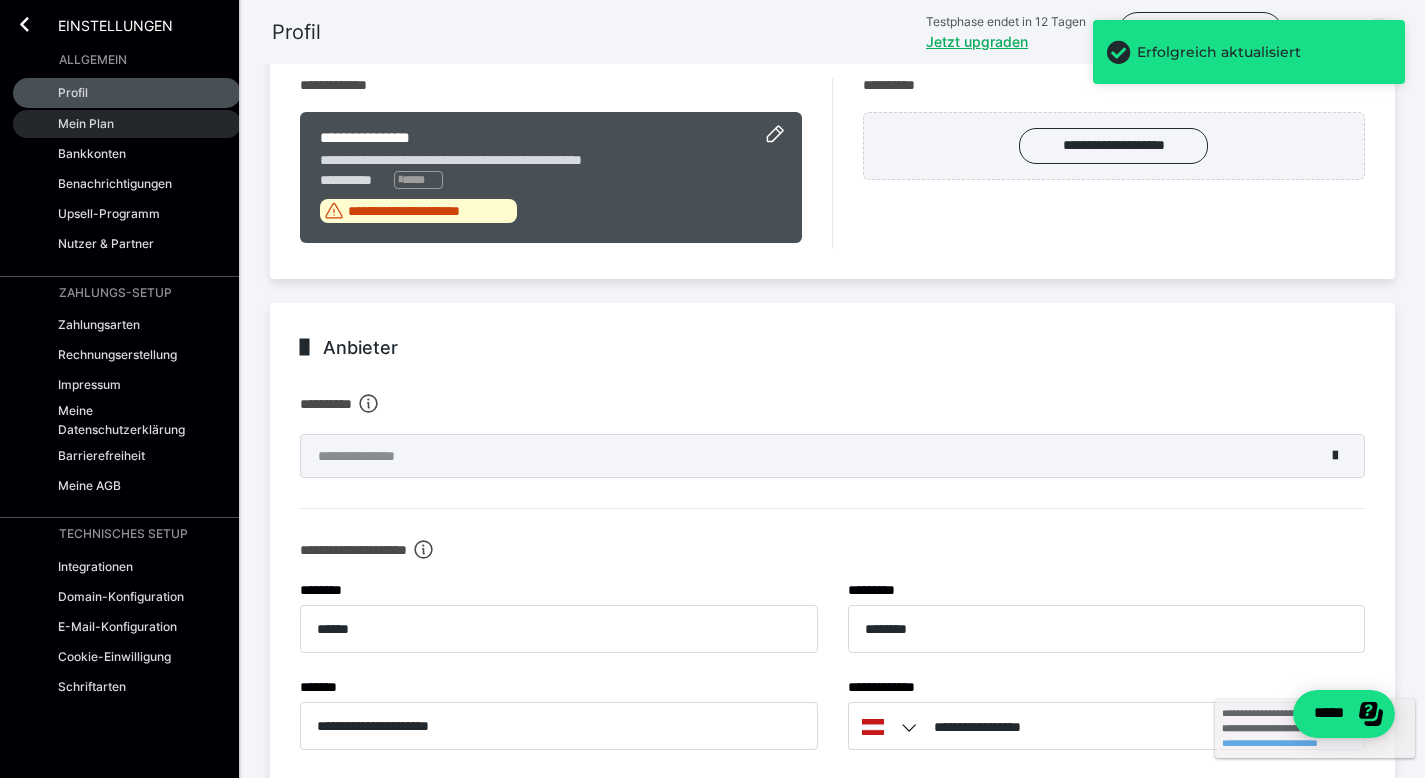 click on "Mein Plan" at bounding box center (86, 123) 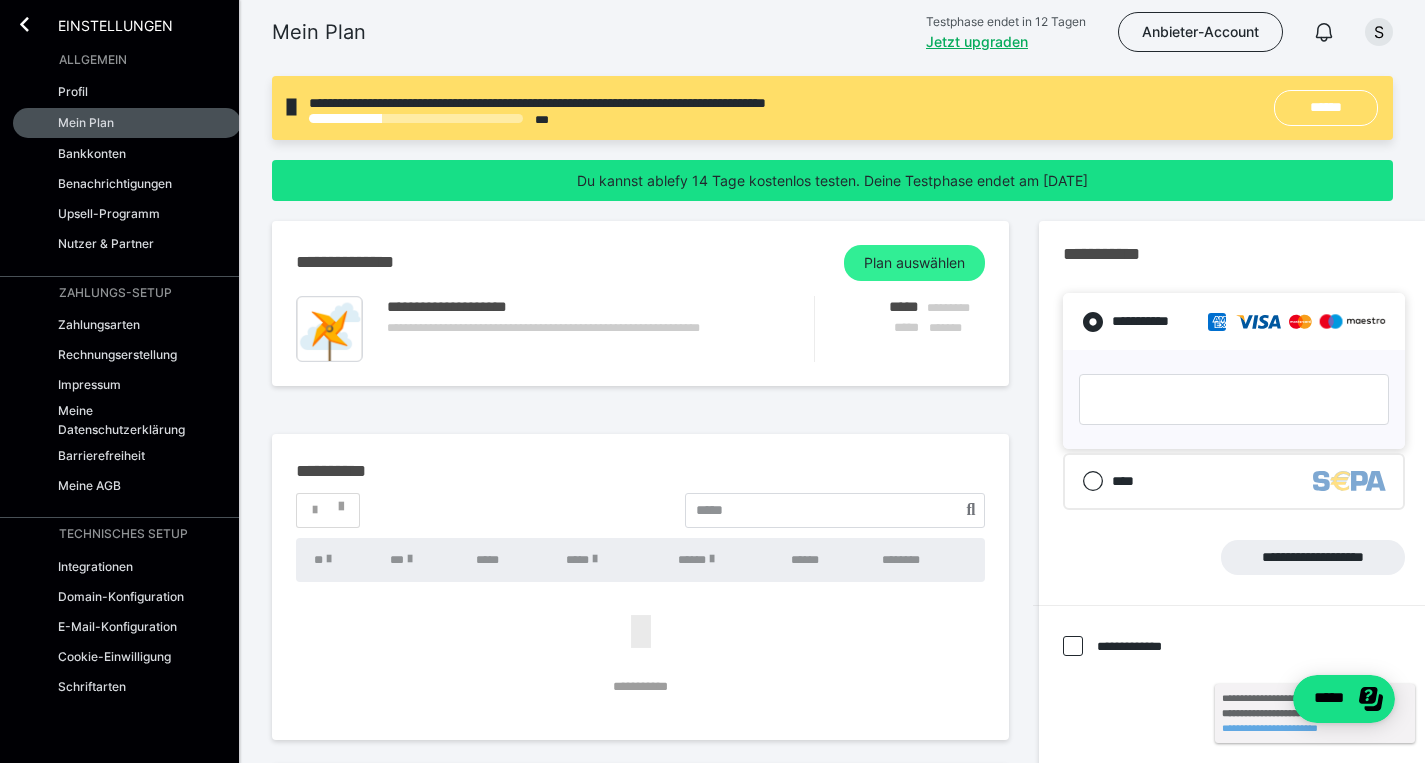 click on "Plan auswählen" at bounding box center [914, 263] 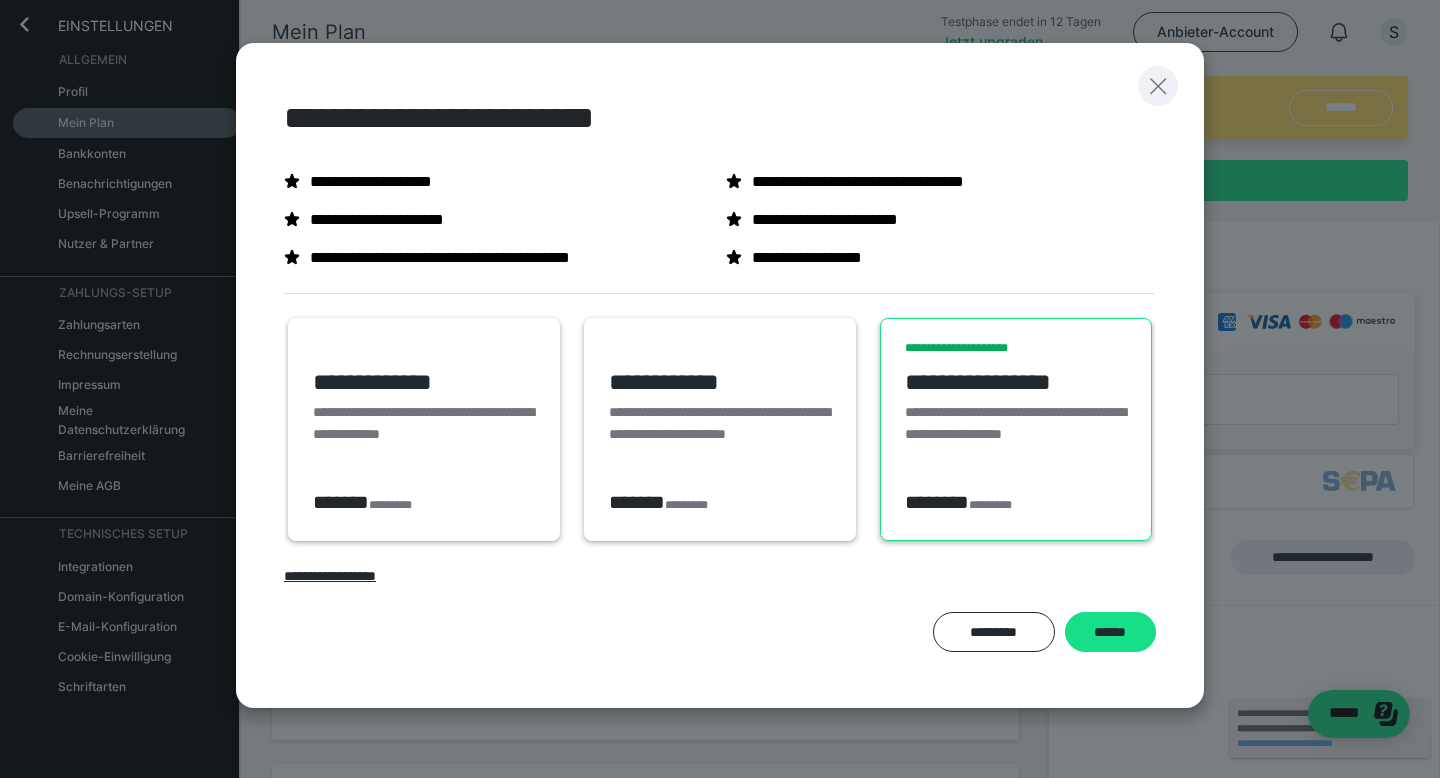 click 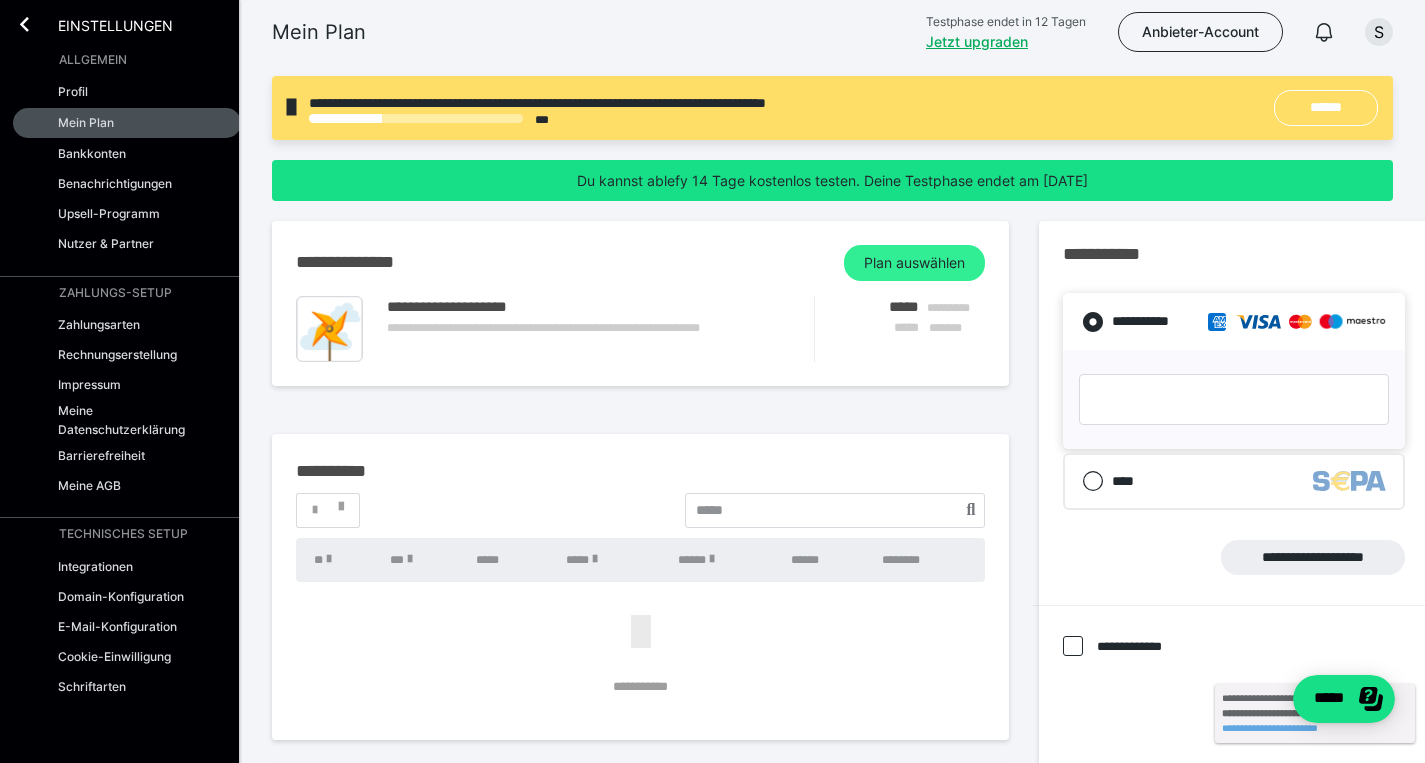 click on "Plan auswählen" at bounding box center [914, 263] 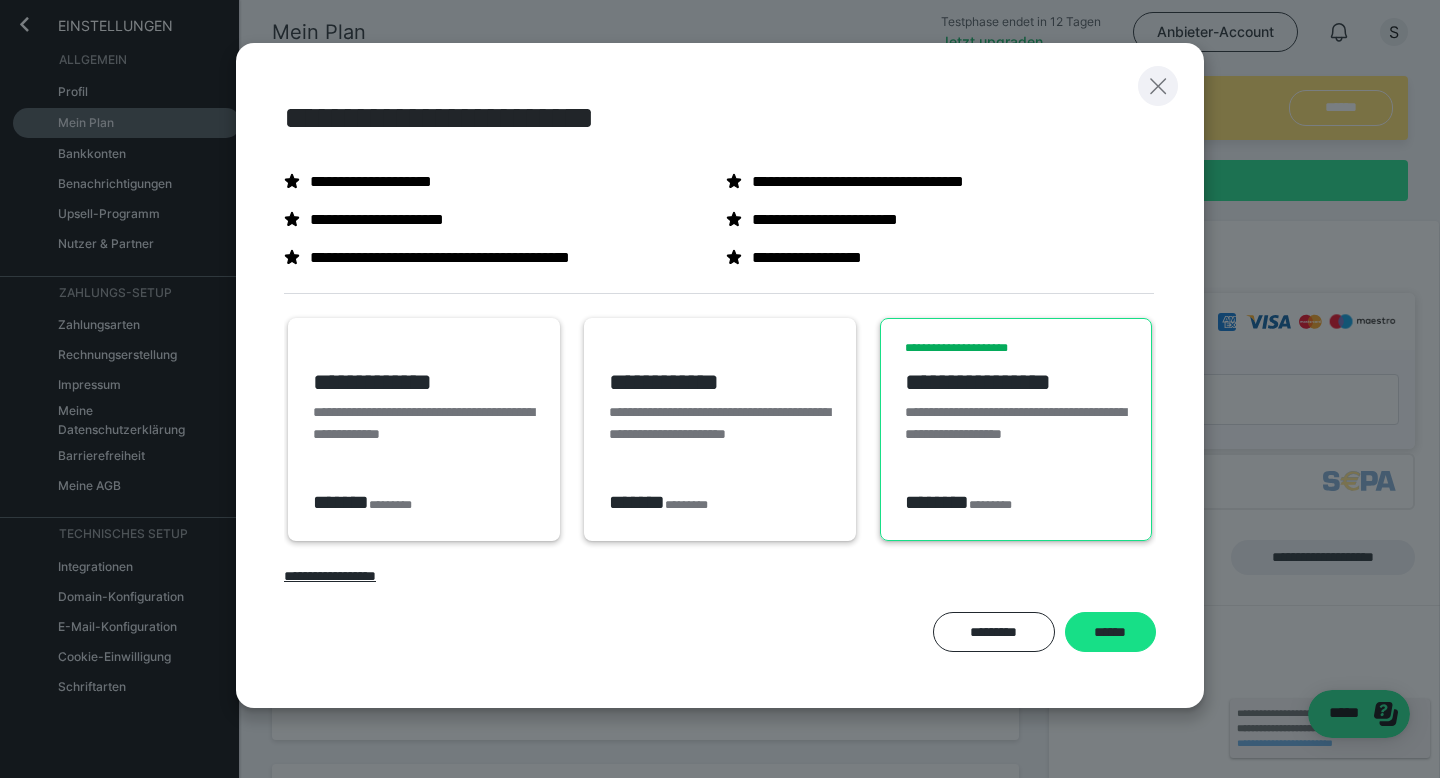click at bounding box center (1158, 86) 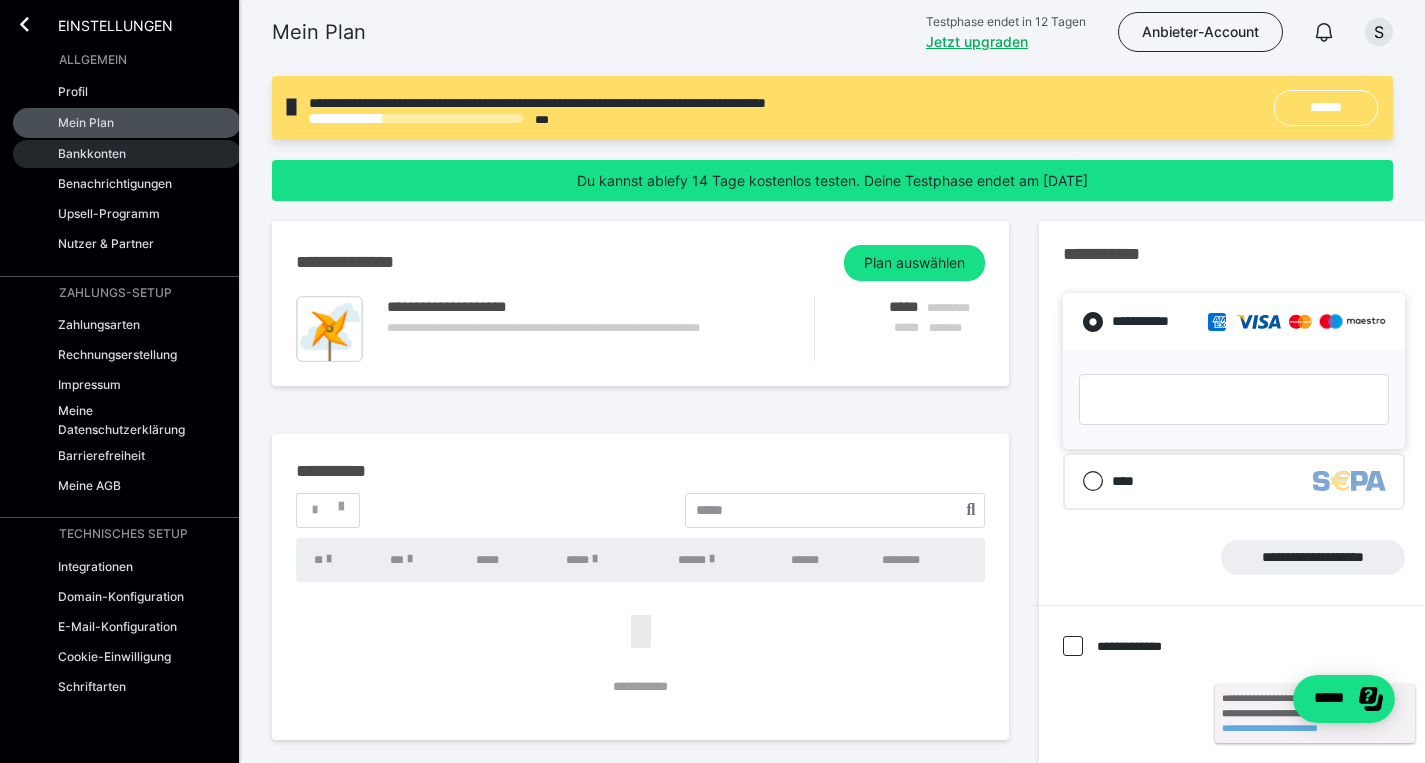 click on "Bankkonten" at bounding box center [92, 153] 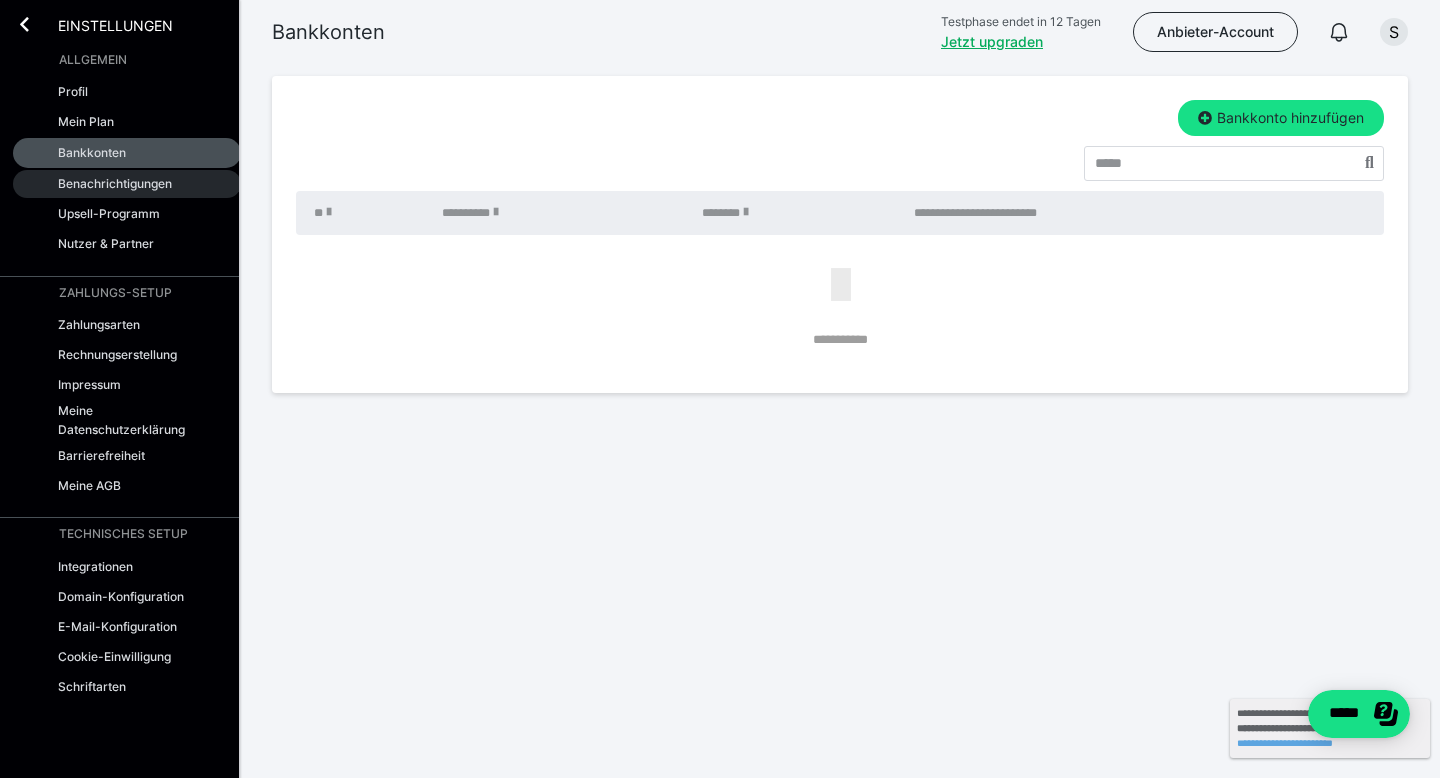 click on "Benachrichtigungen" at bounding box center (127, 184) 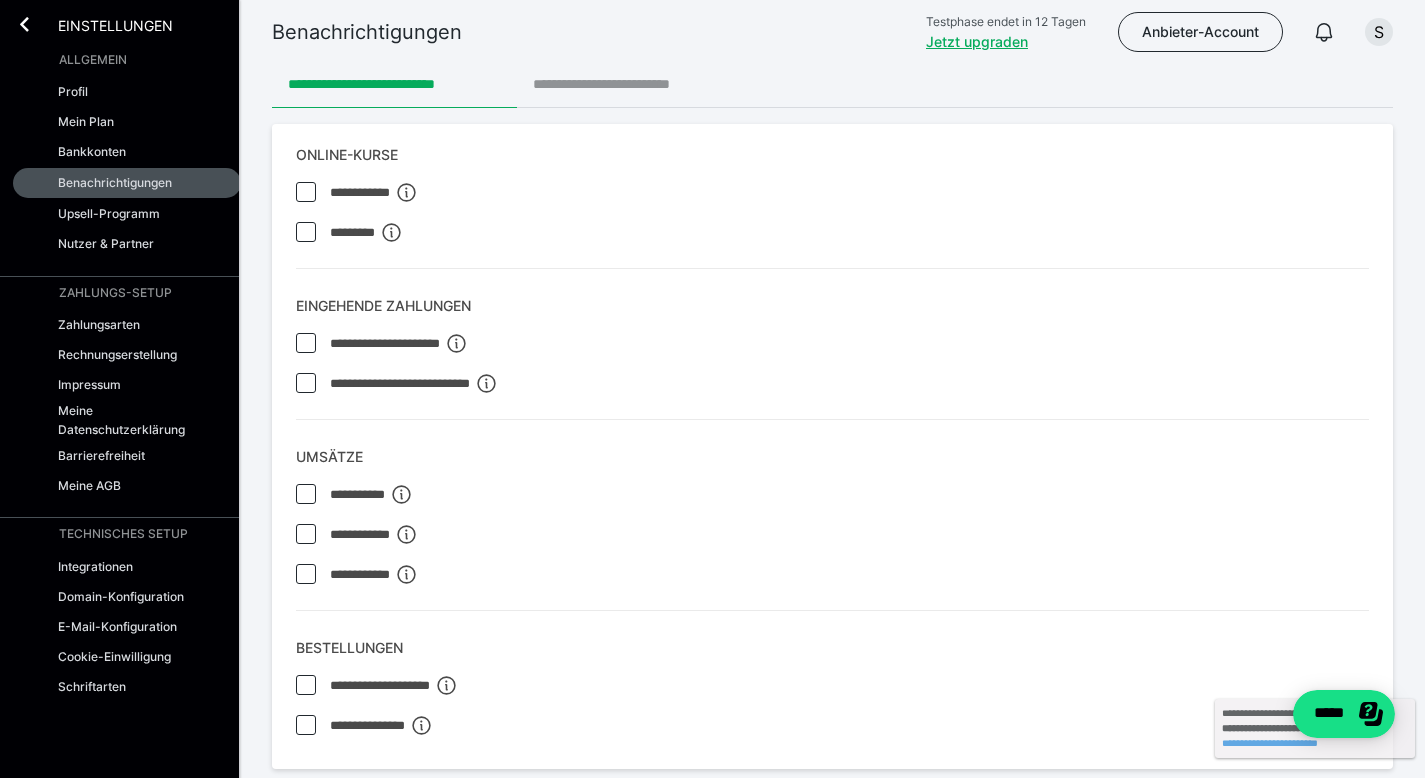 click on "**********" at bounding box center [629, 84] 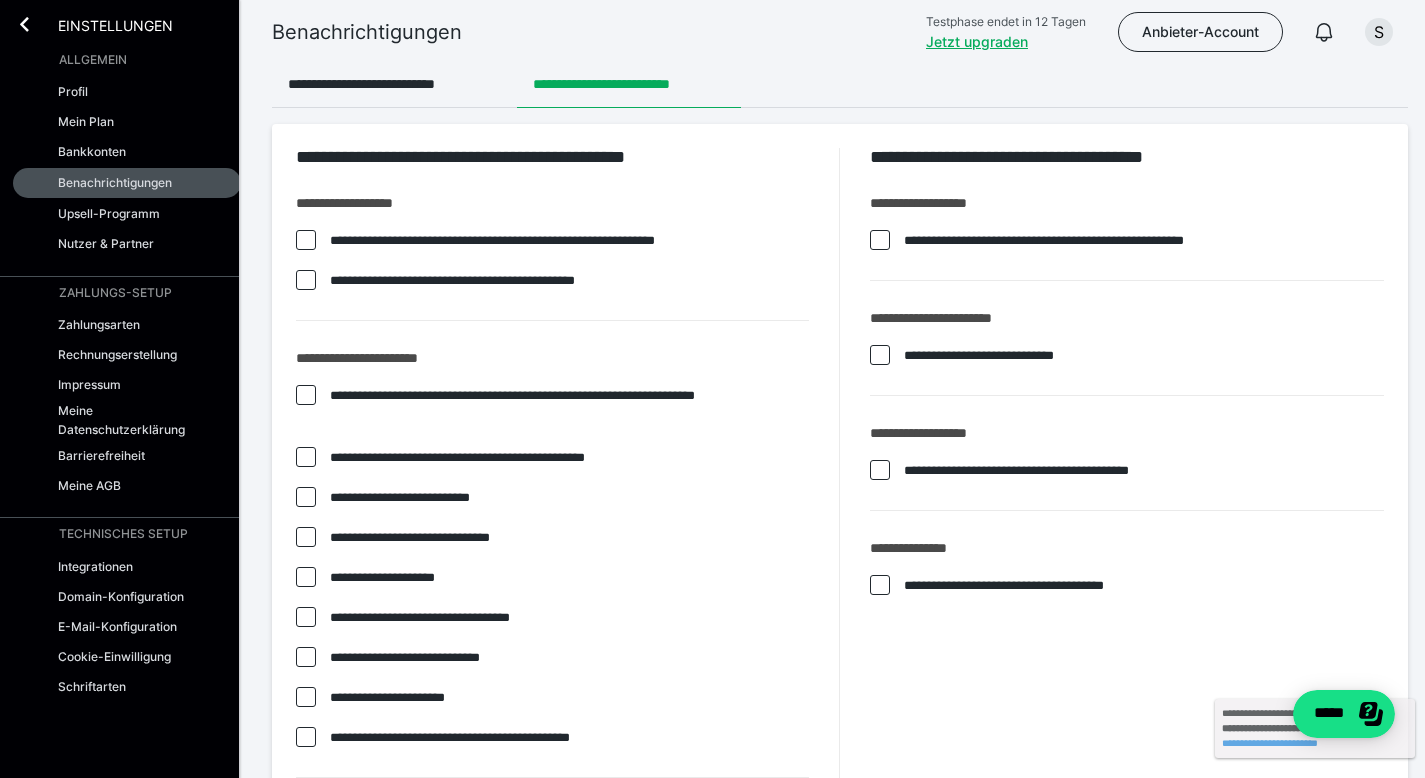 checkbox on "****" 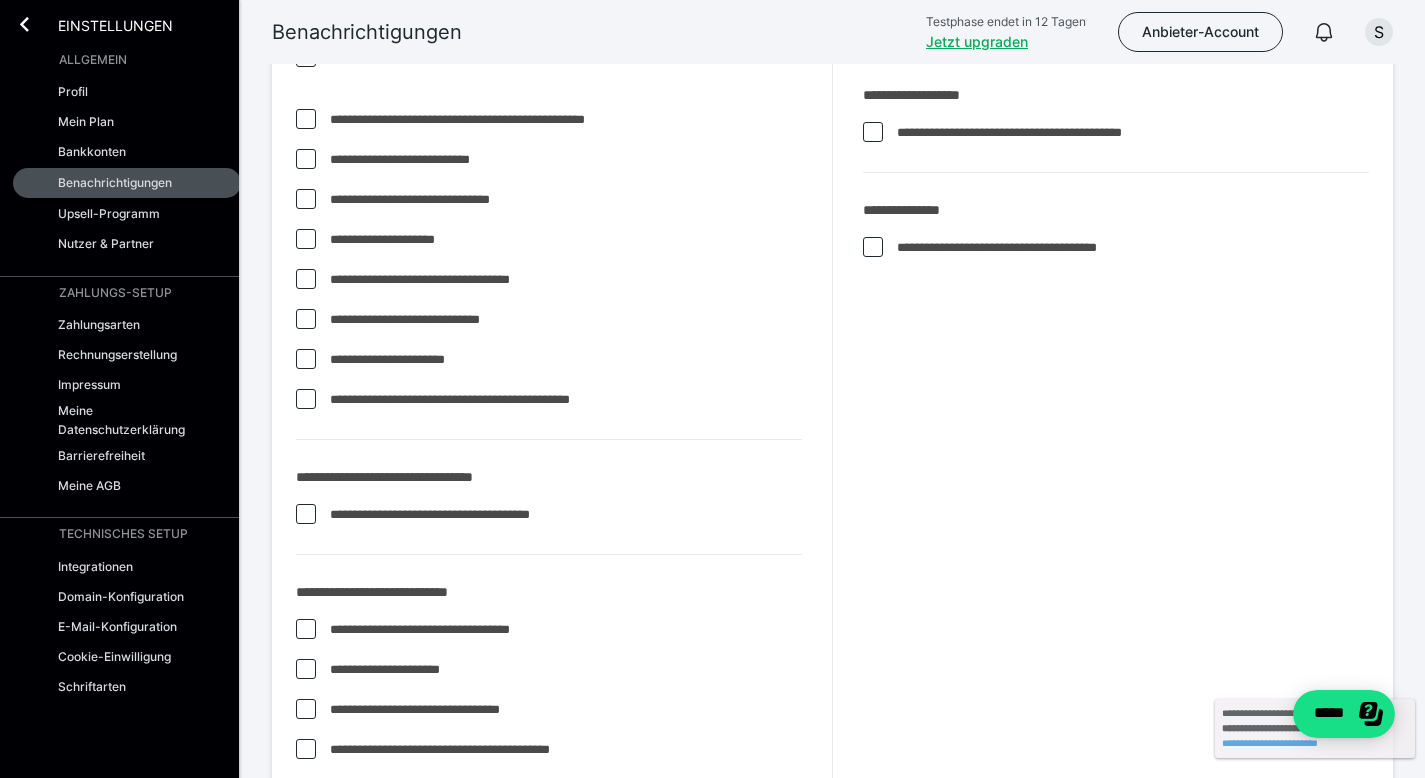 scroll, scrollTop: 332, scrollLeft: 0, axis: vertical 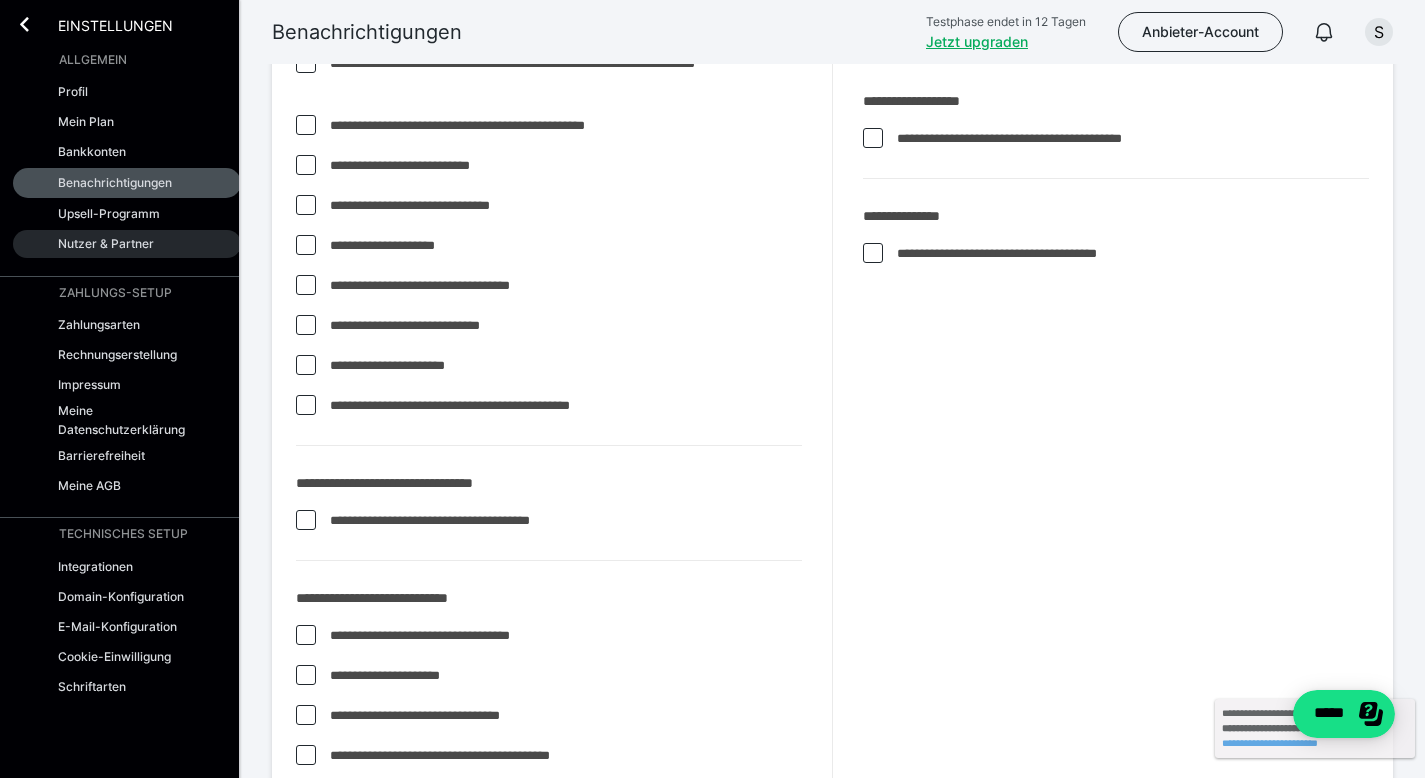 click on "Nutzer & Partner" at bounding box center [106, 243] 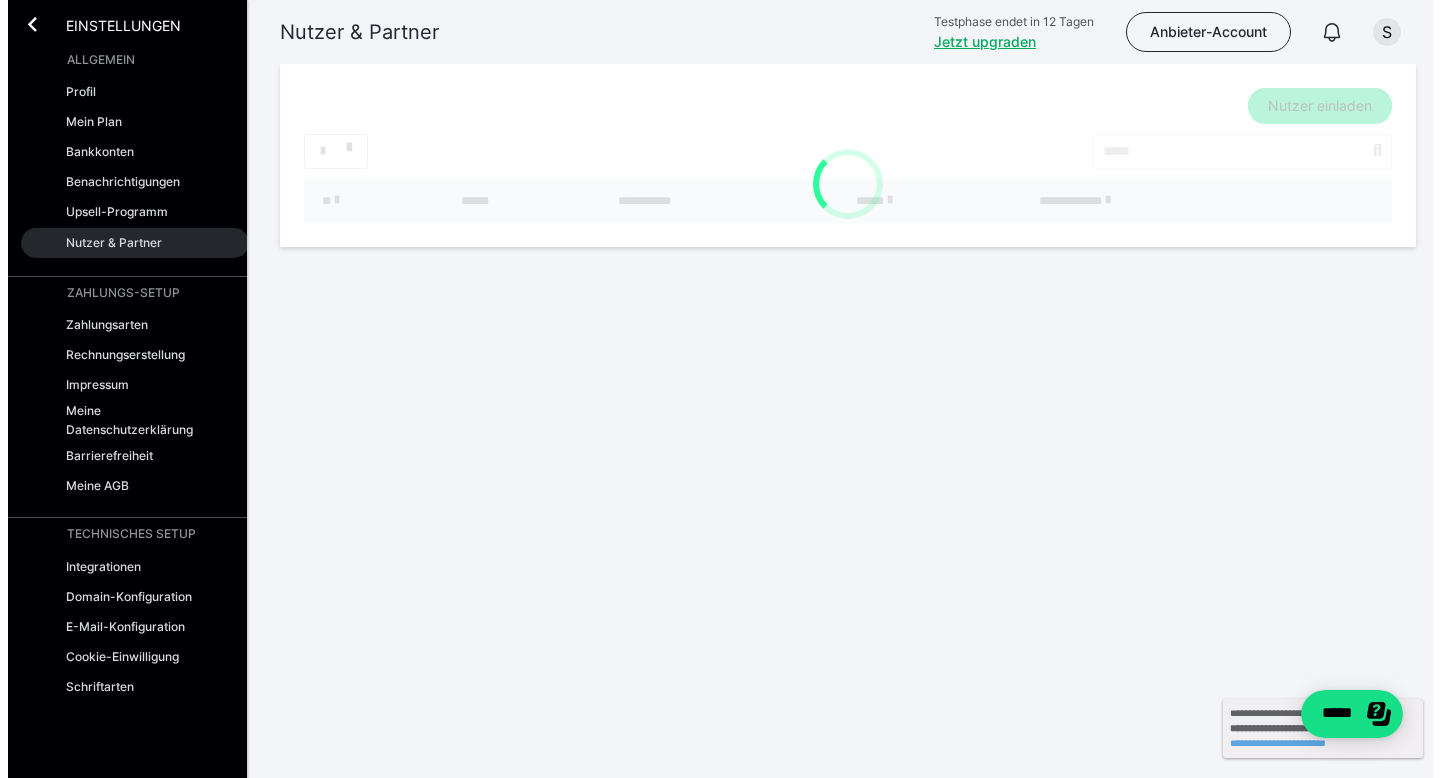 scroll, scrollTop: 0, scrollLeft: 0, axis: both 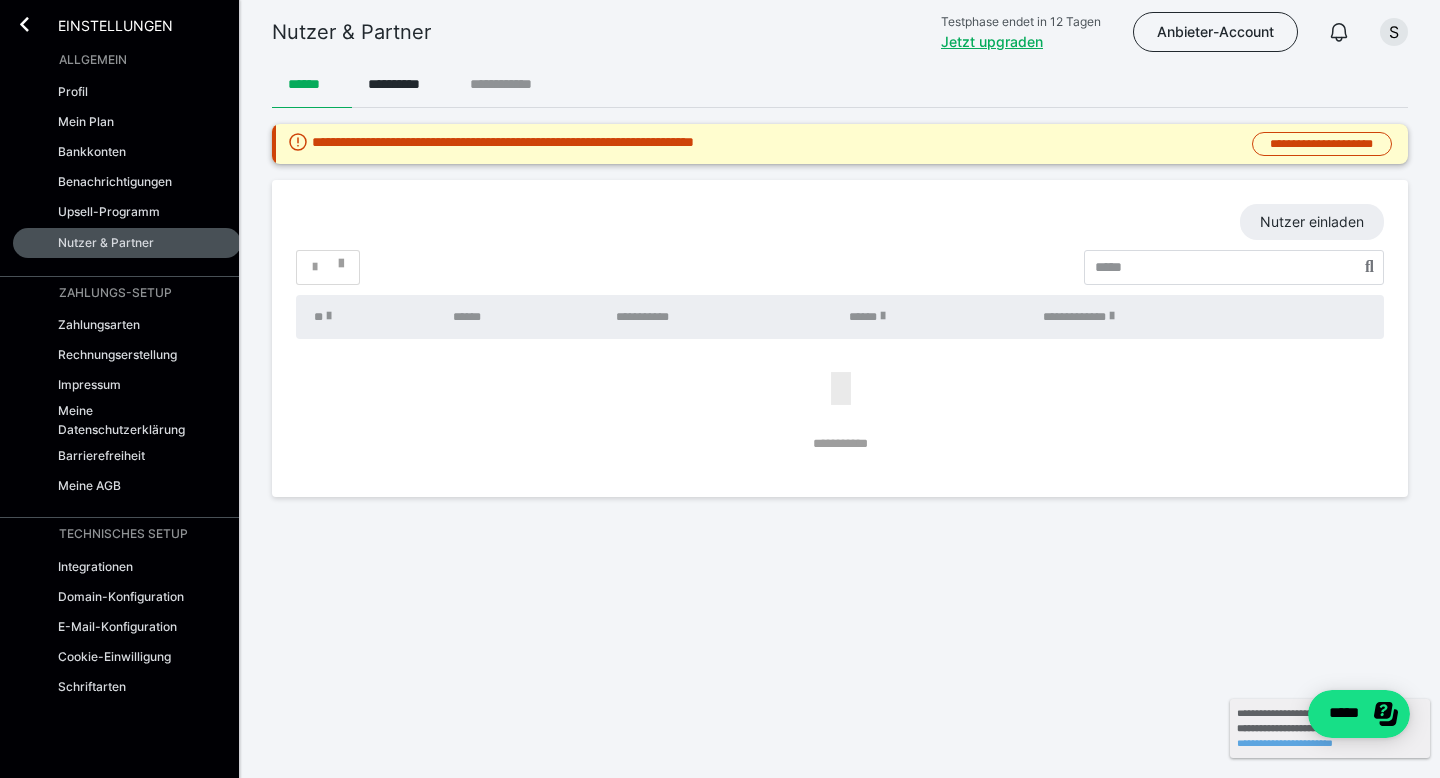 click on "**********" at bounding box center [511, 84] 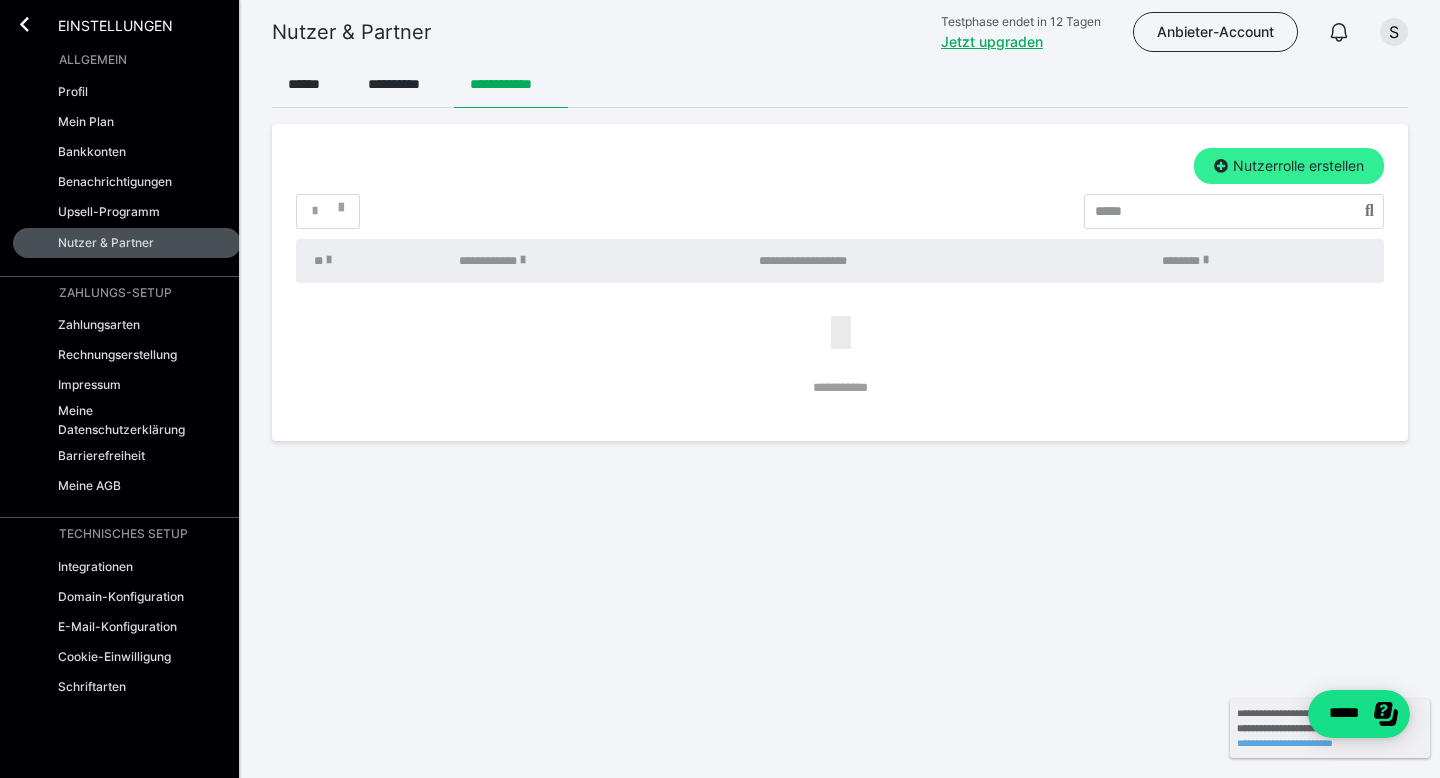 click on "Nutzerrolle erstellen" at bounding box center (1289, 166) 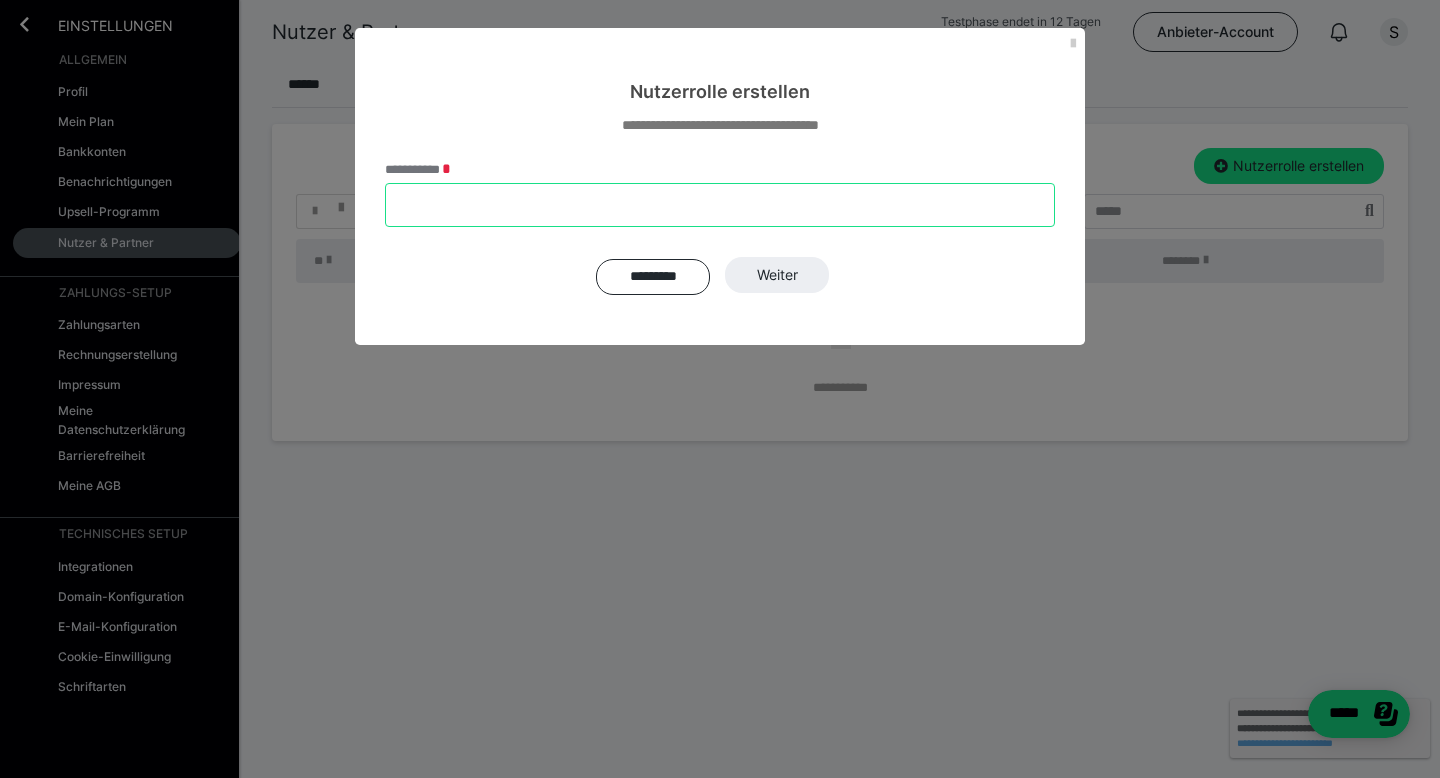 click on "**********" at bounding box center (720, 205) 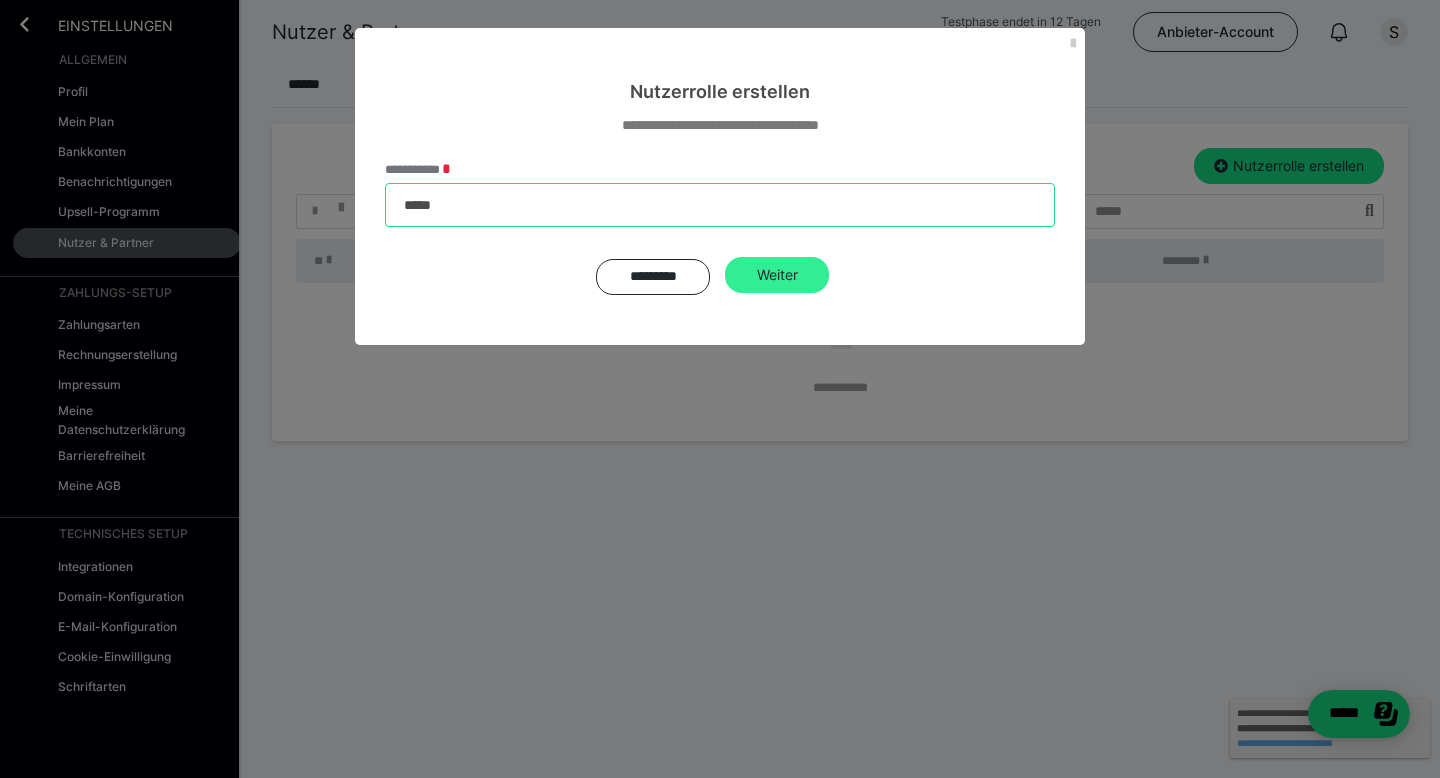 type on "*****" 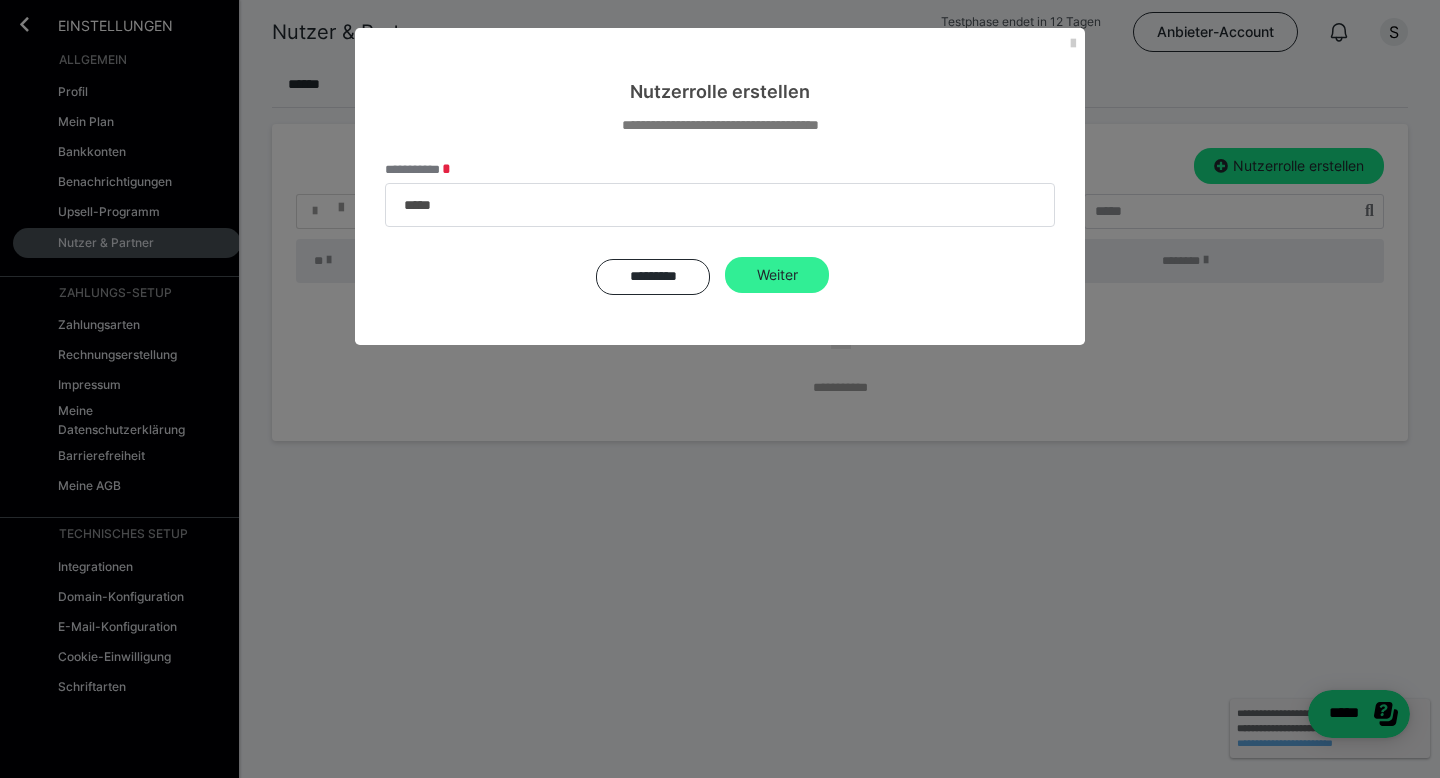 click on "Weiter" at bounding box center (777, 275) 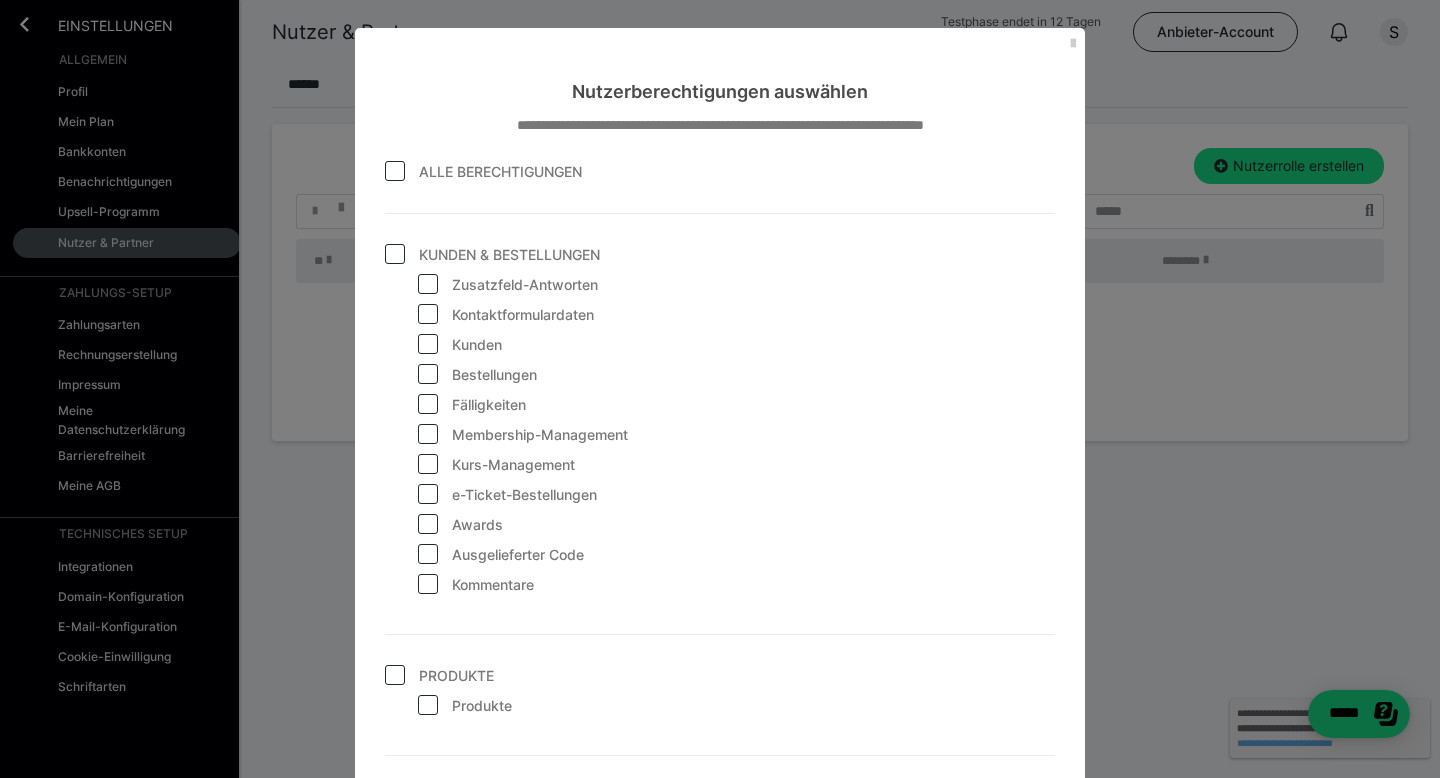 click at bounding box center [395, 171] 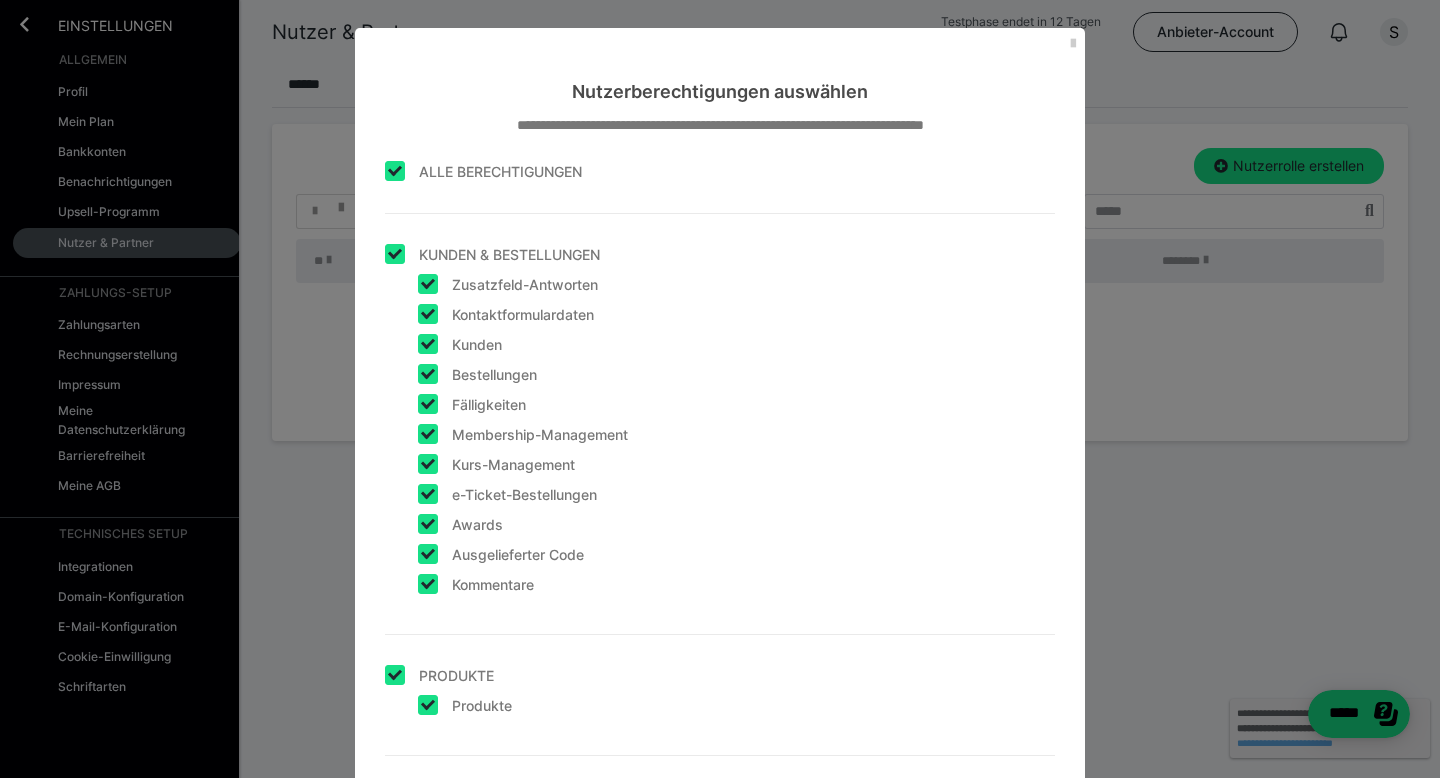 checkbox on "true" 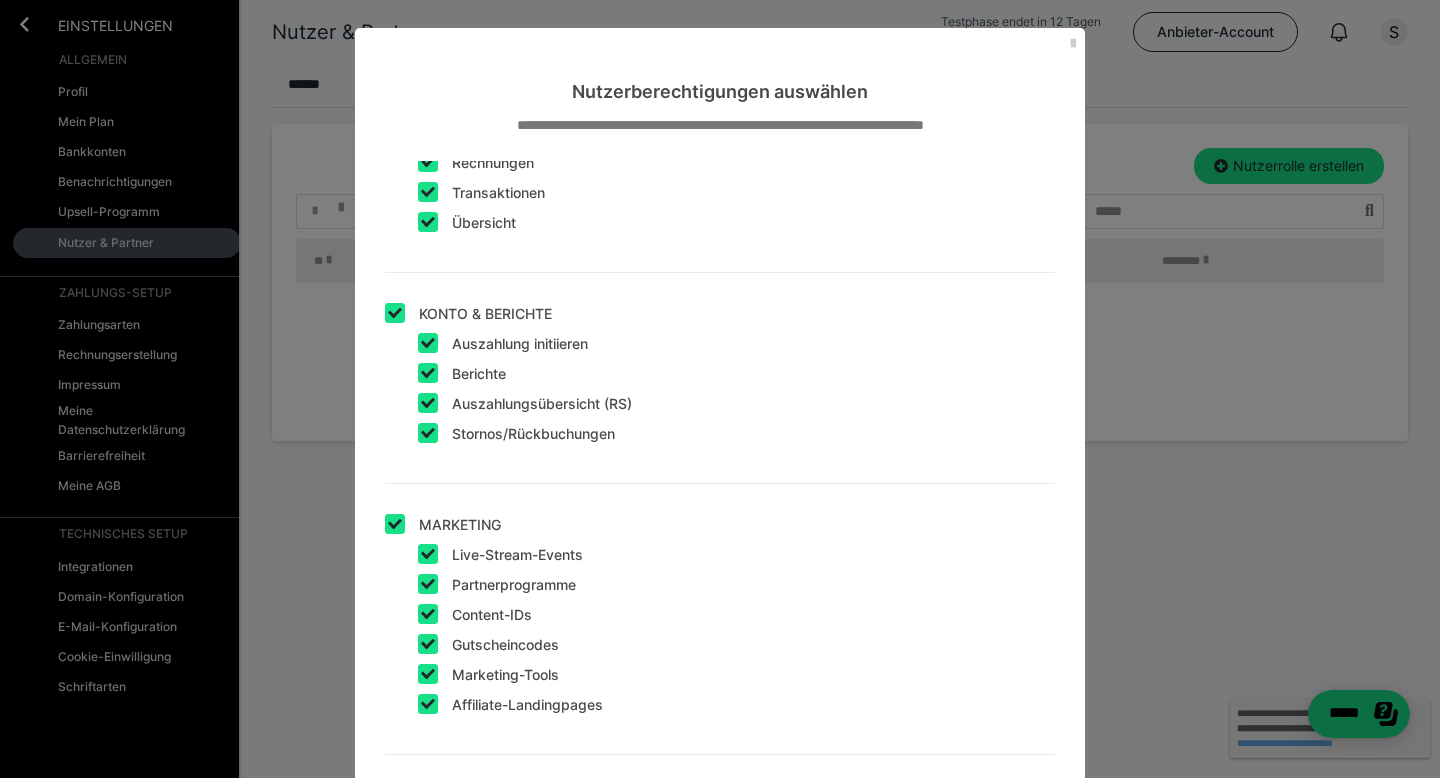 scroll, scrollTop: 850, scrollLeft: 0, axis: vertical 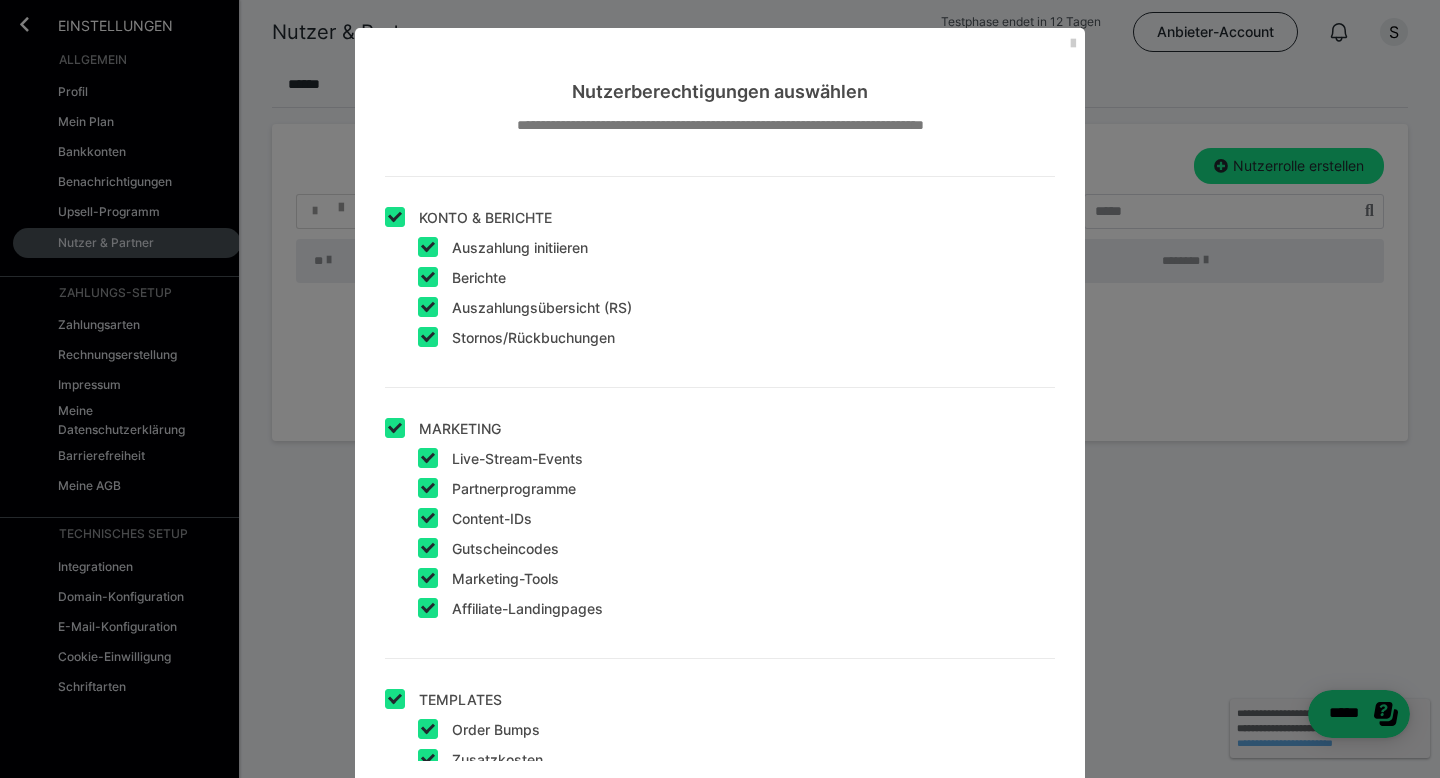 click at bounding box center [395, 217] 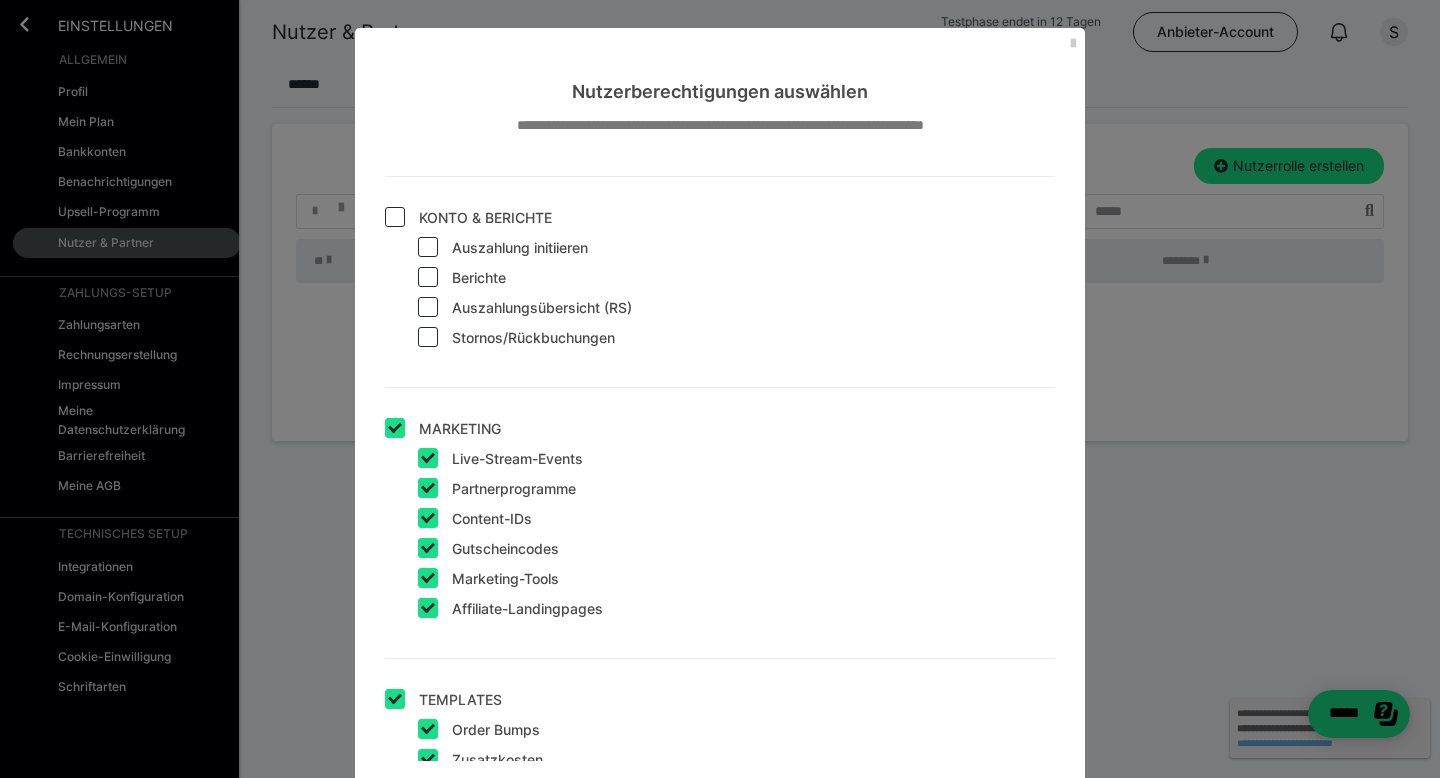 checkbox on "false" 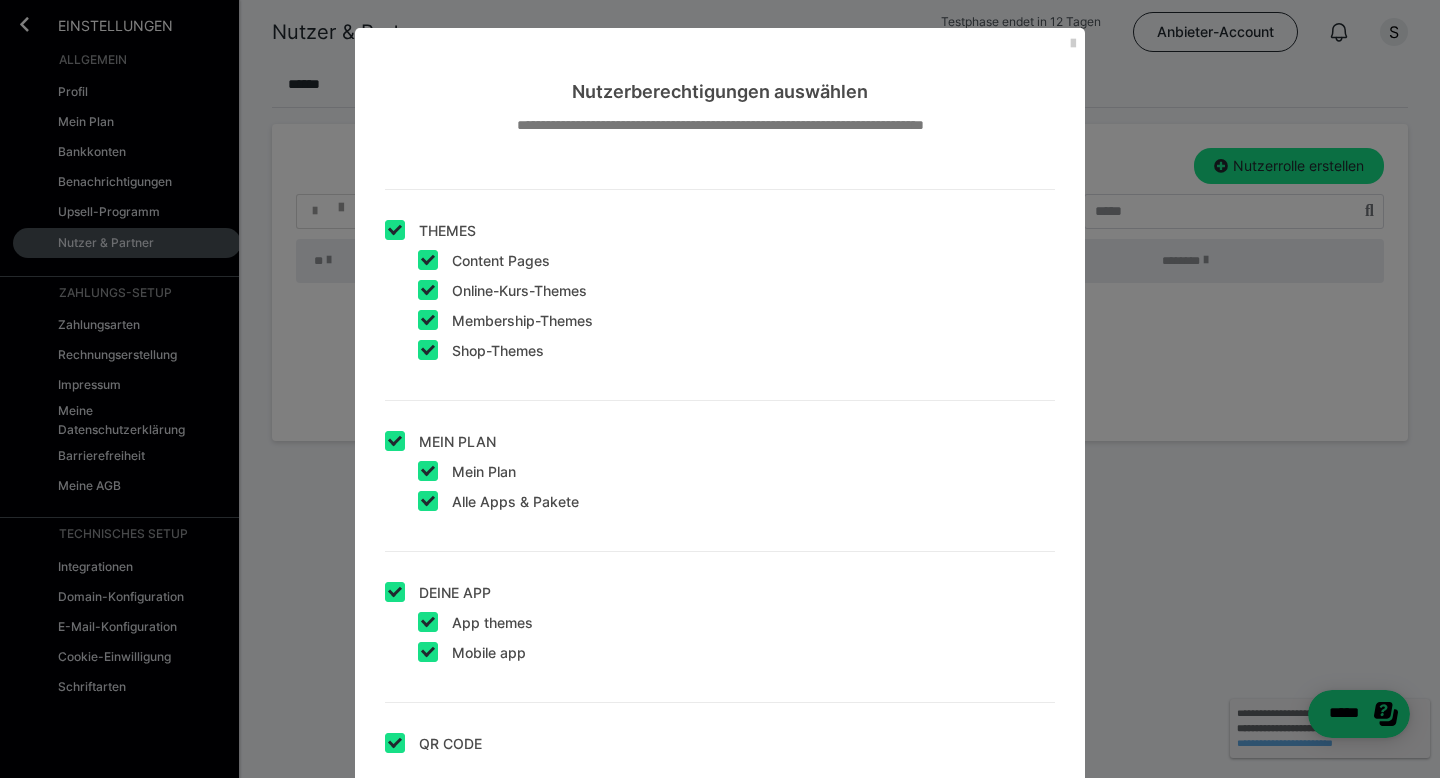 scroll, scrollTop: 2495, scrollLeft: 0, axis: vertical 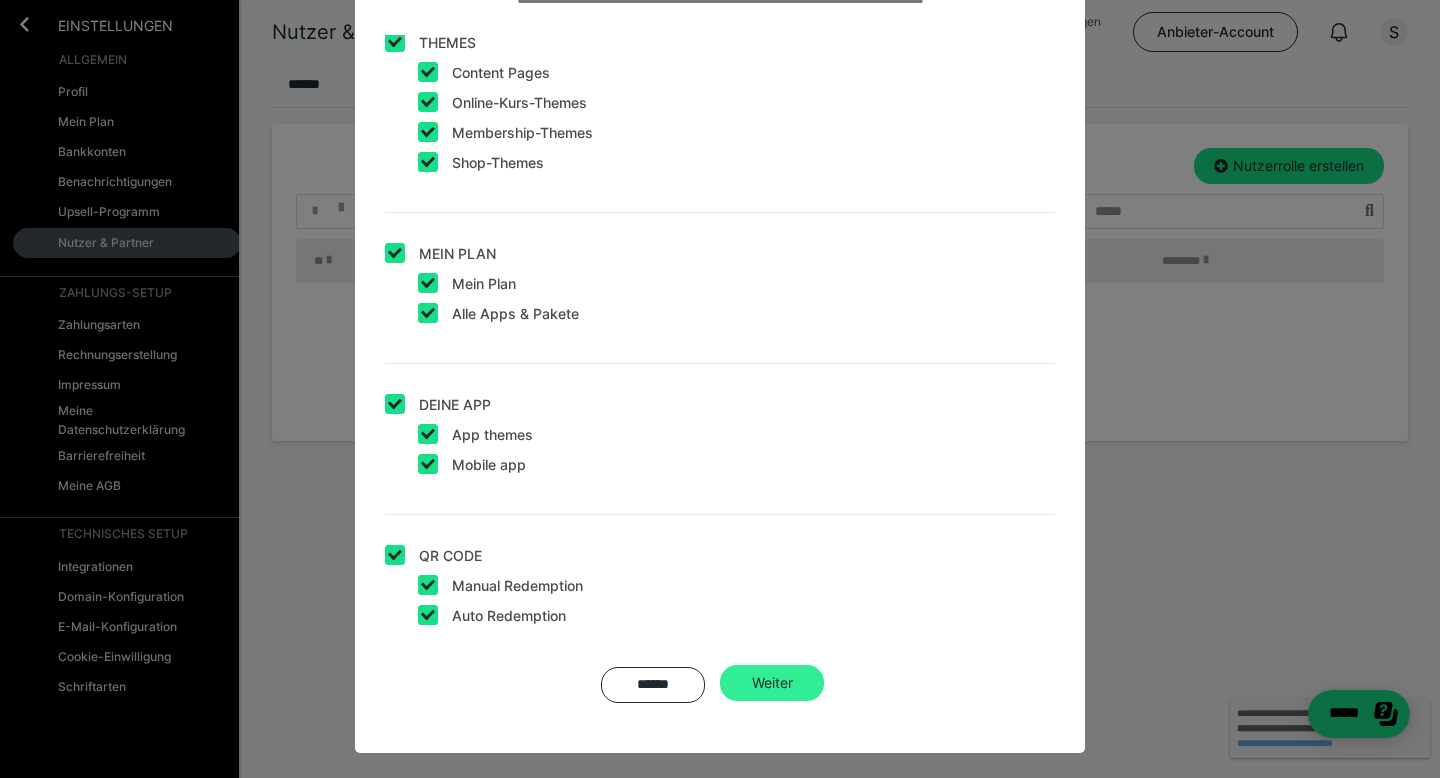 click on "Weiter" at bounding box center (772, 683) 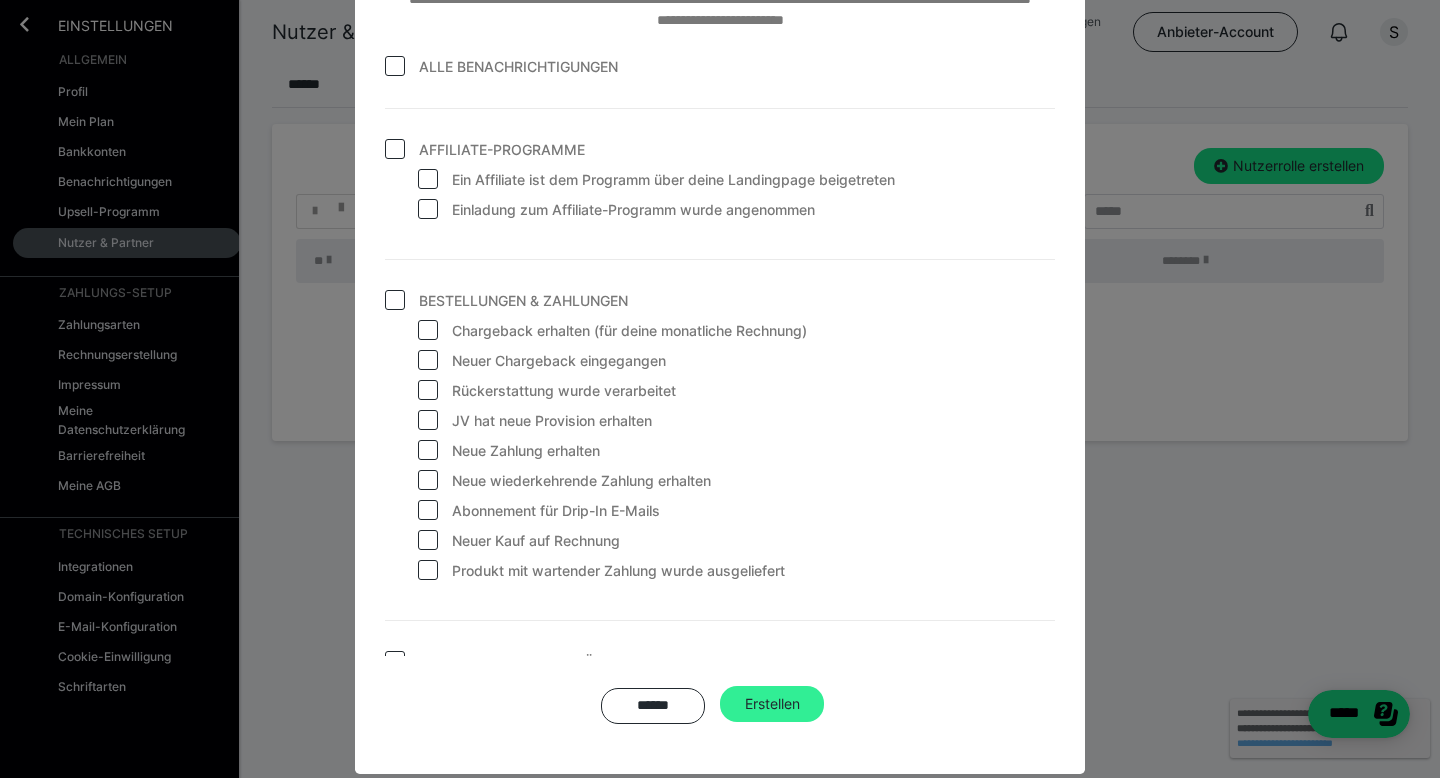 click on "Erstellen" at bounding box center [772, 704] 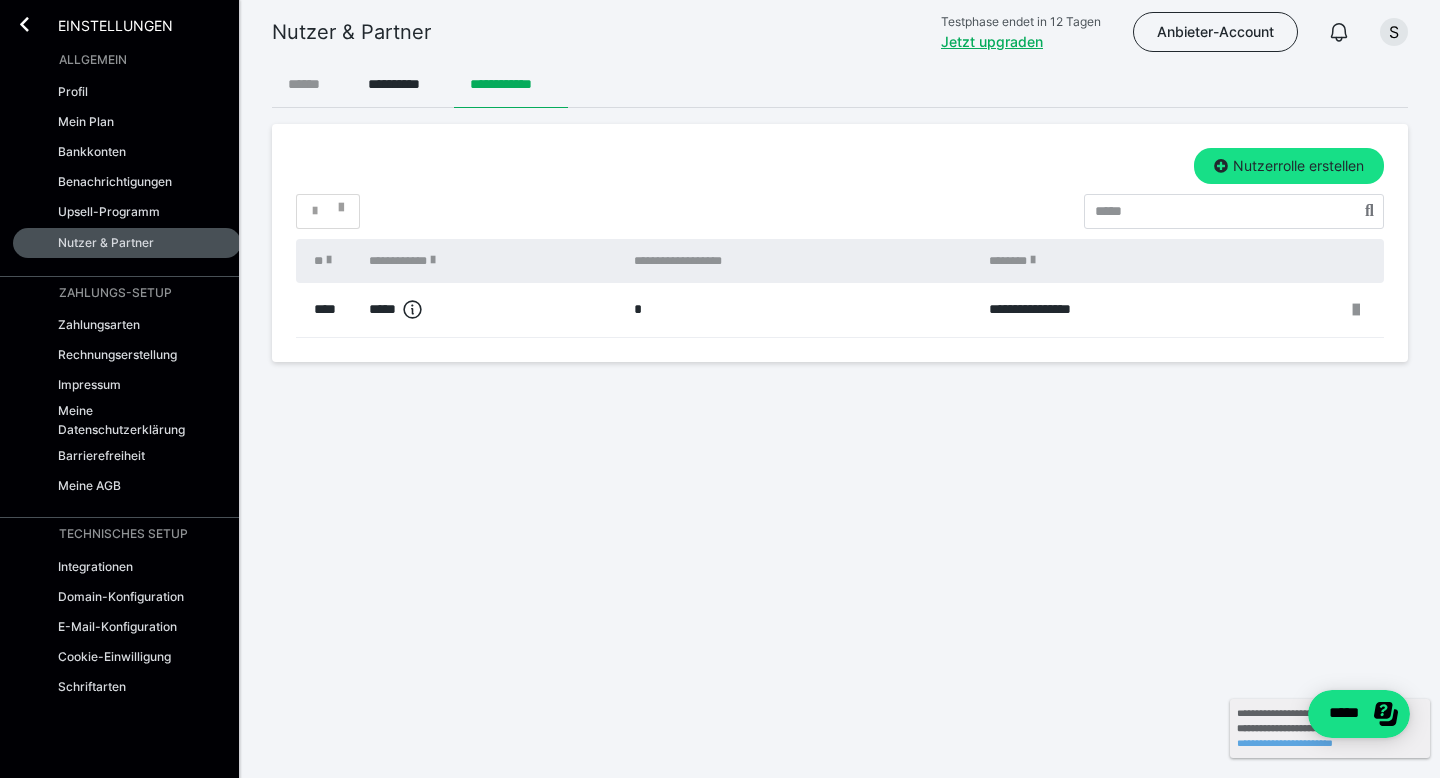click on "******" at bounding box center (312, 84) 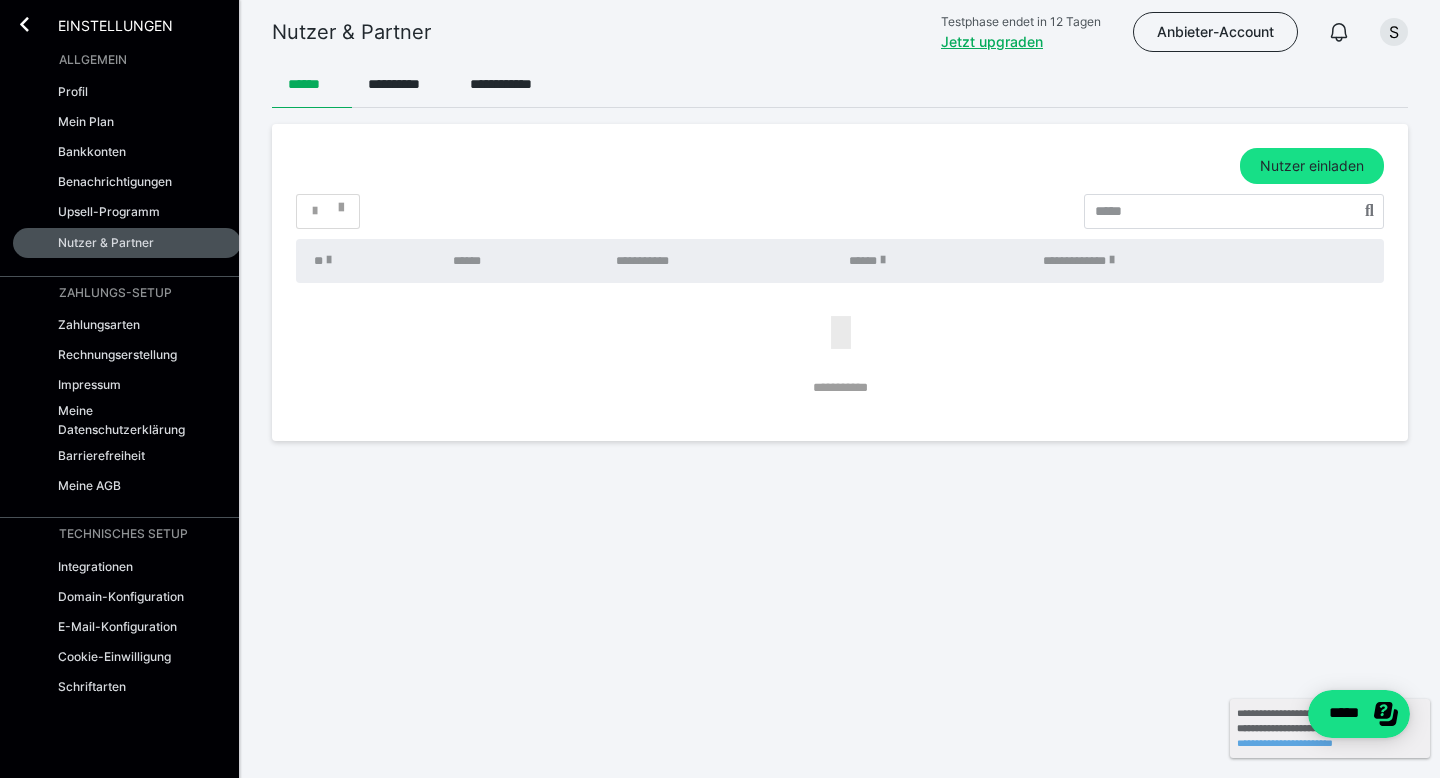 click on "Nutzer einladen" at bounding box center (1312, 166) 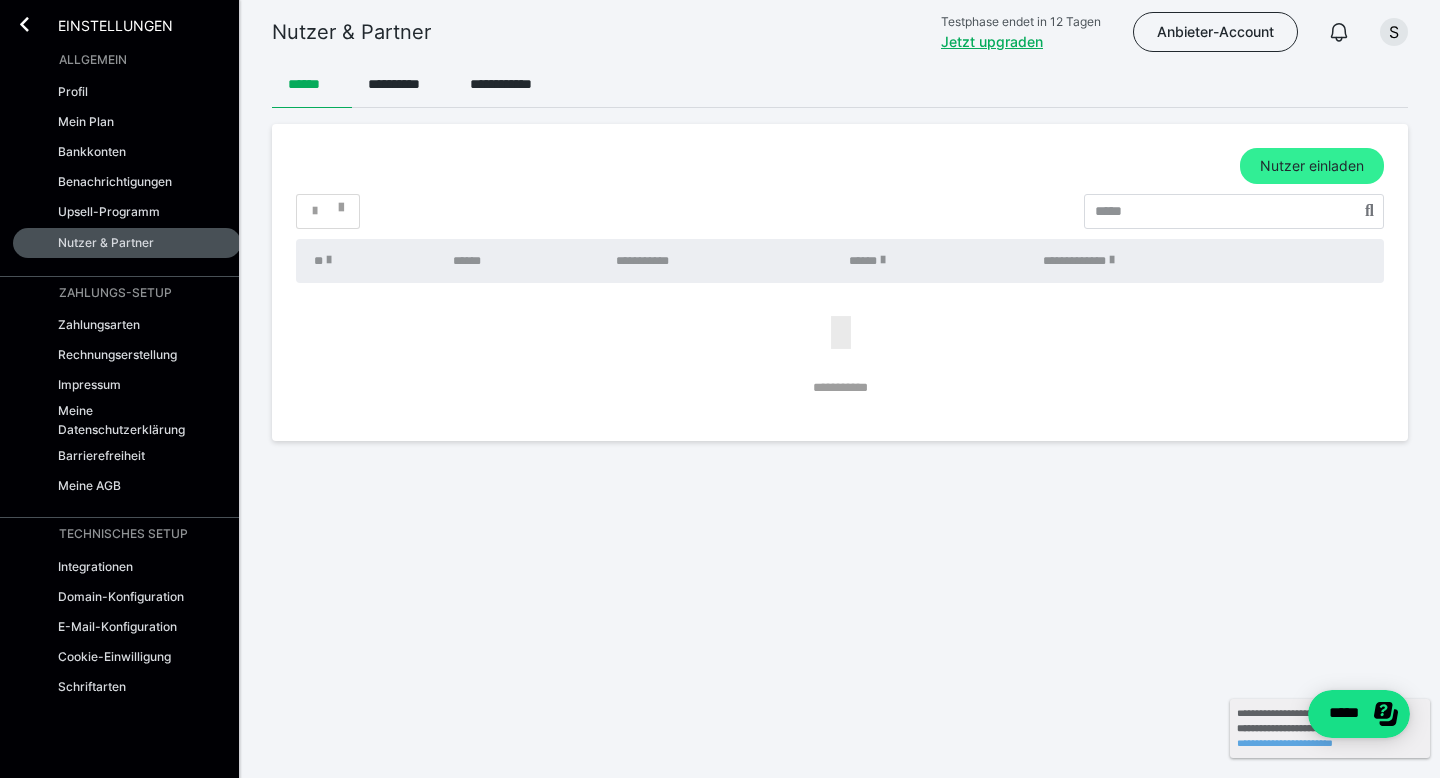 click on "Nutzer einladen" at bounding box center [1312, 166] 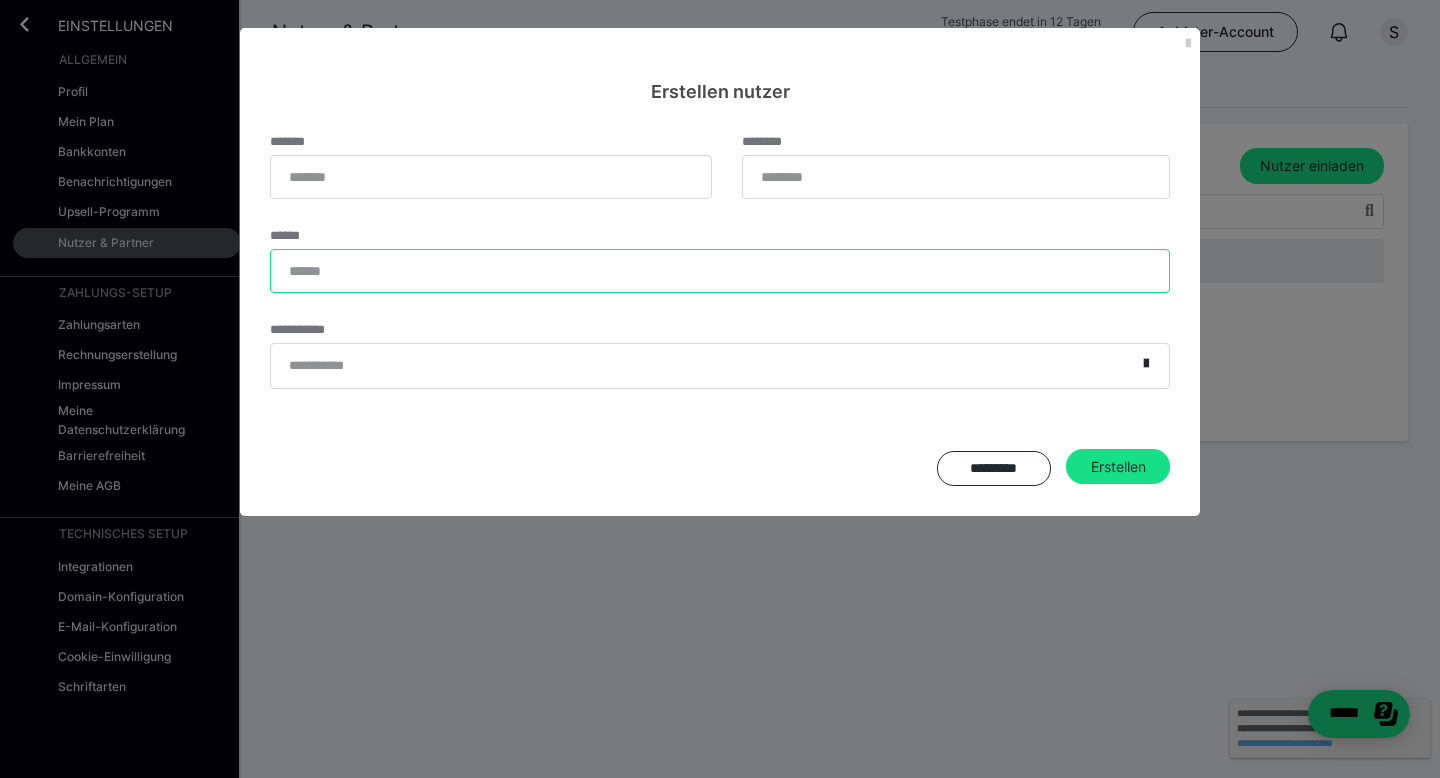 click on "******" at bounding box center [720, 271] 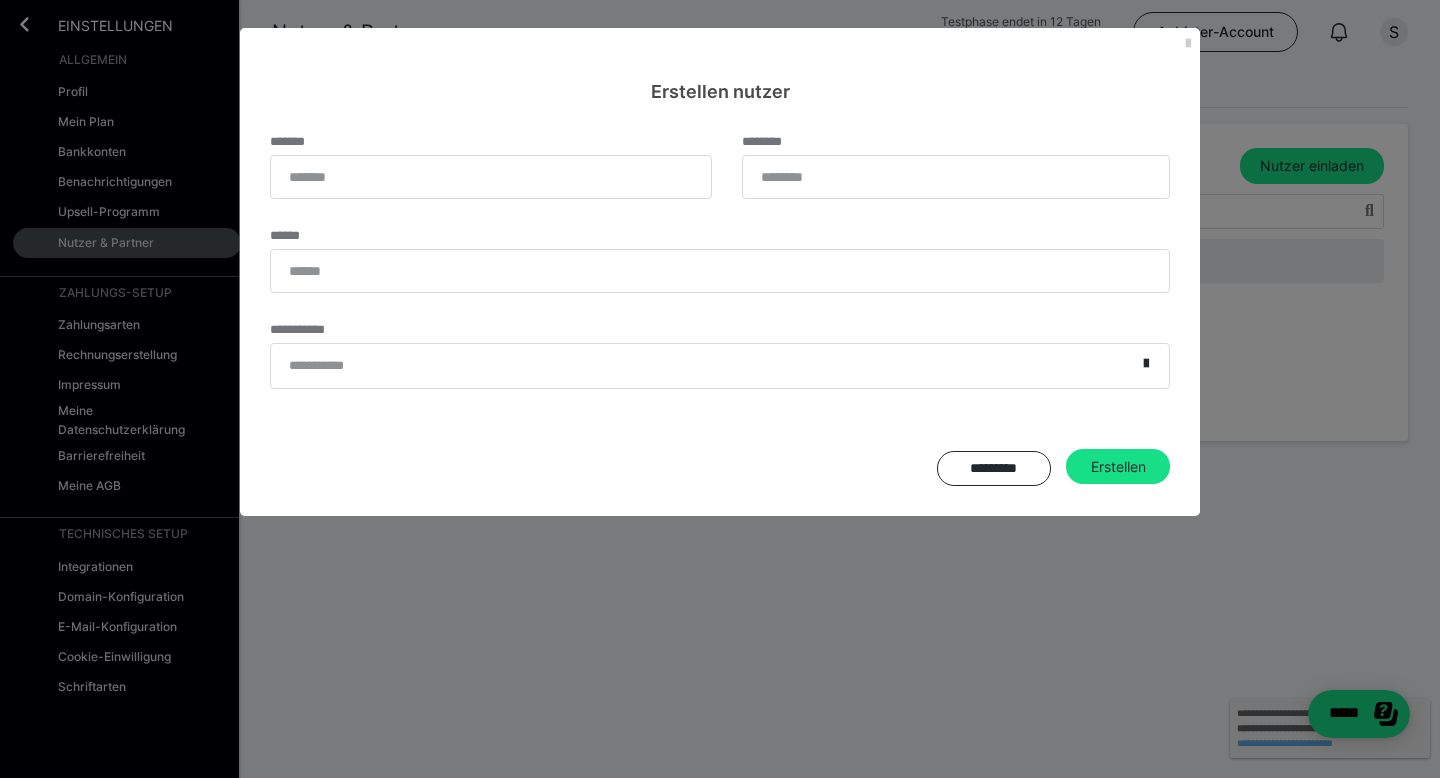 click on "**********" at bounding box center [703, 366] 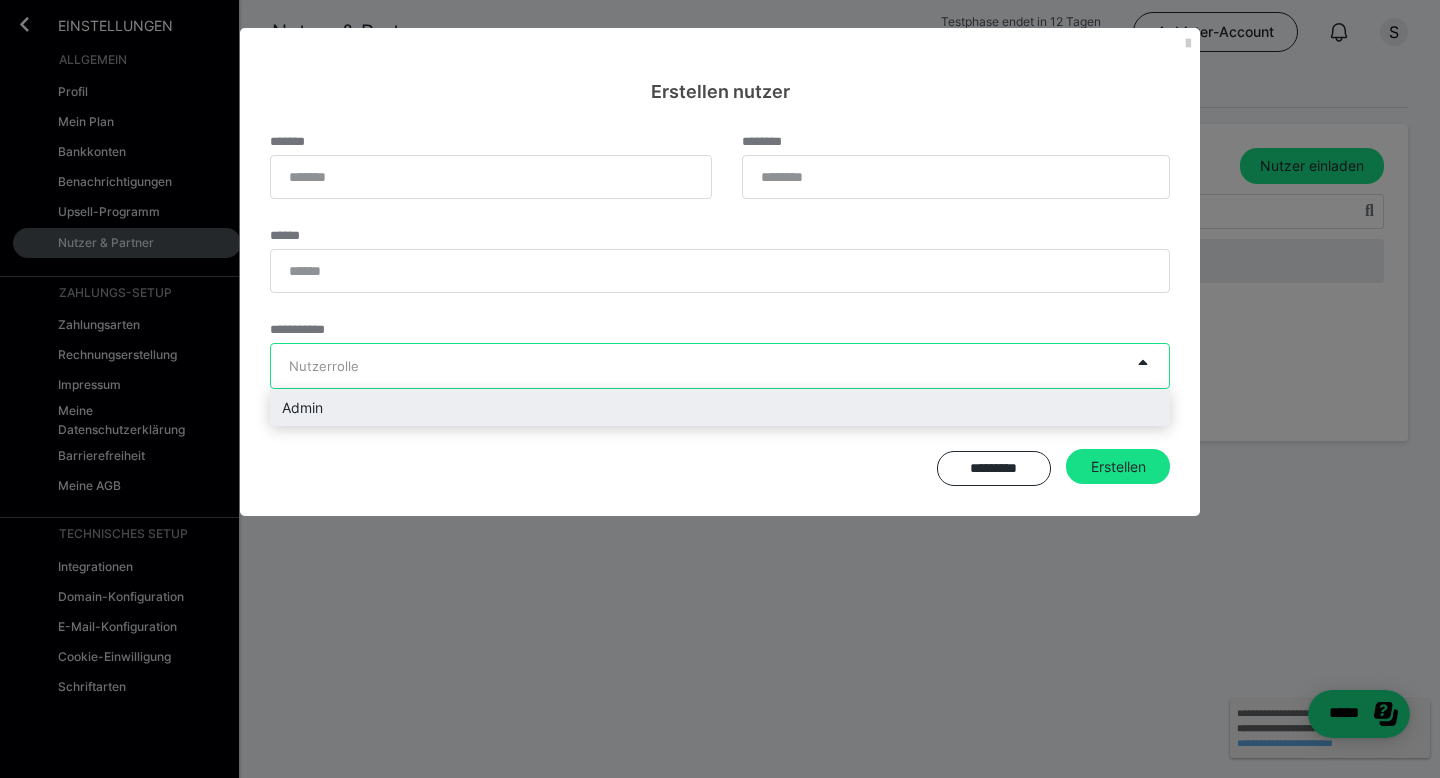 click on "Admin" at bounding box center (720, 407) 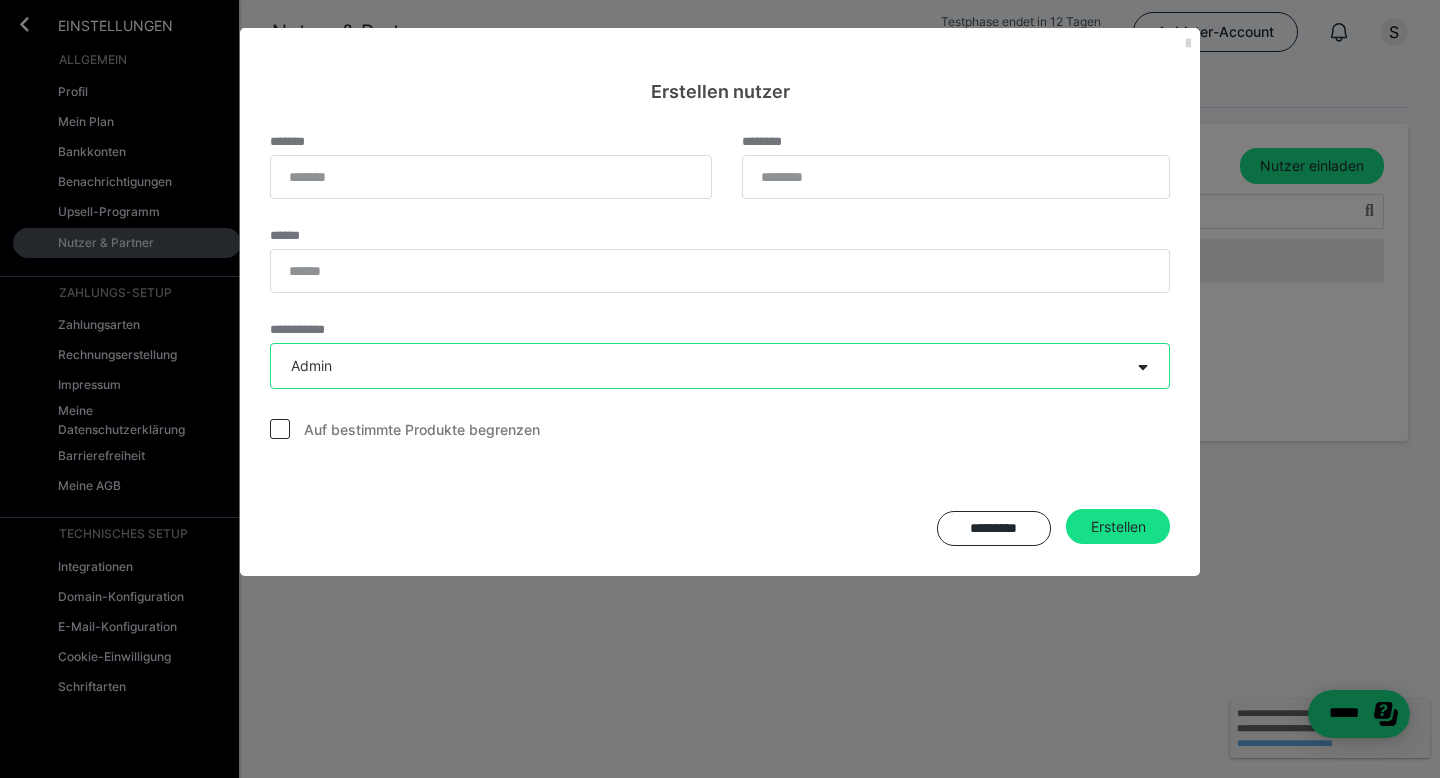 click at bounding box center (1188, 44) 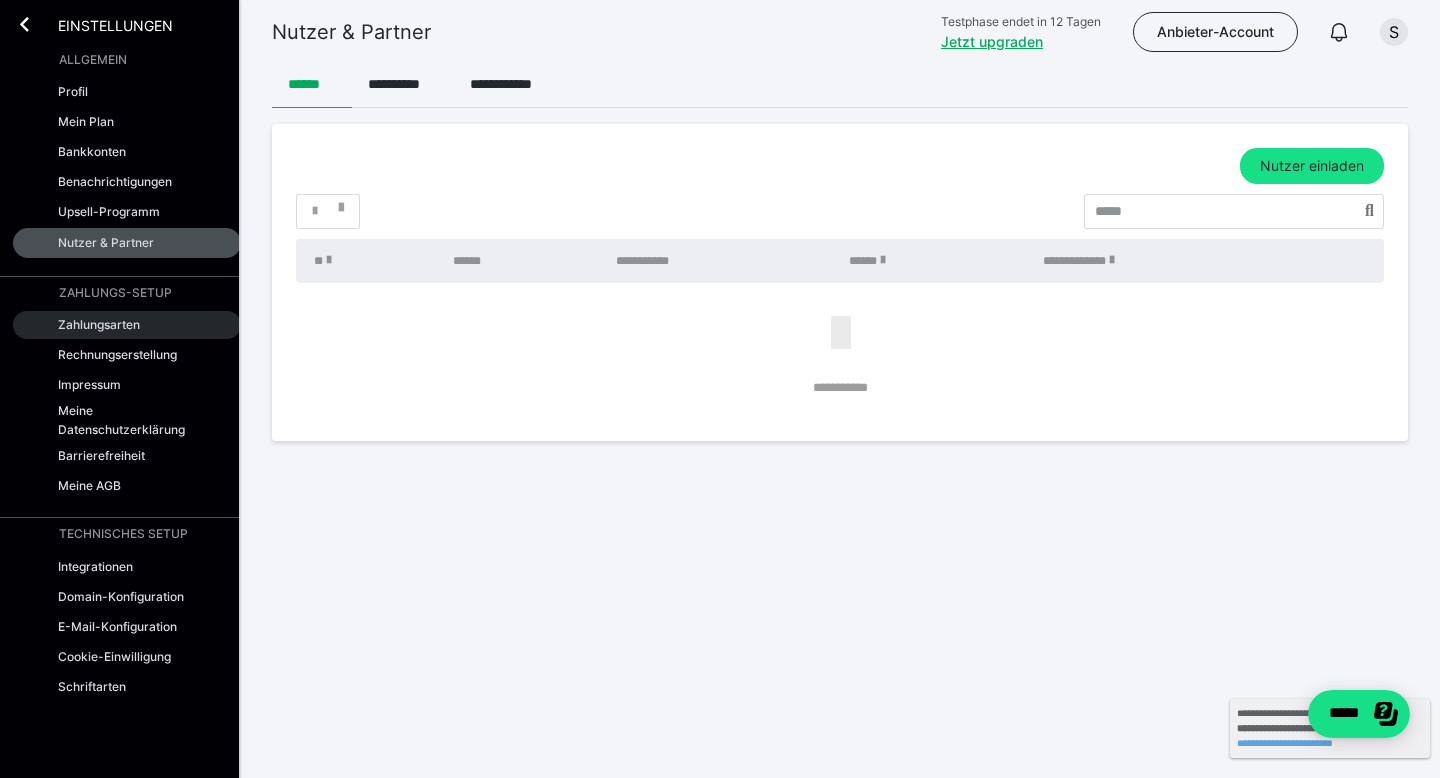 click on "Zahlungsarten" at bounding box center [99, 324] 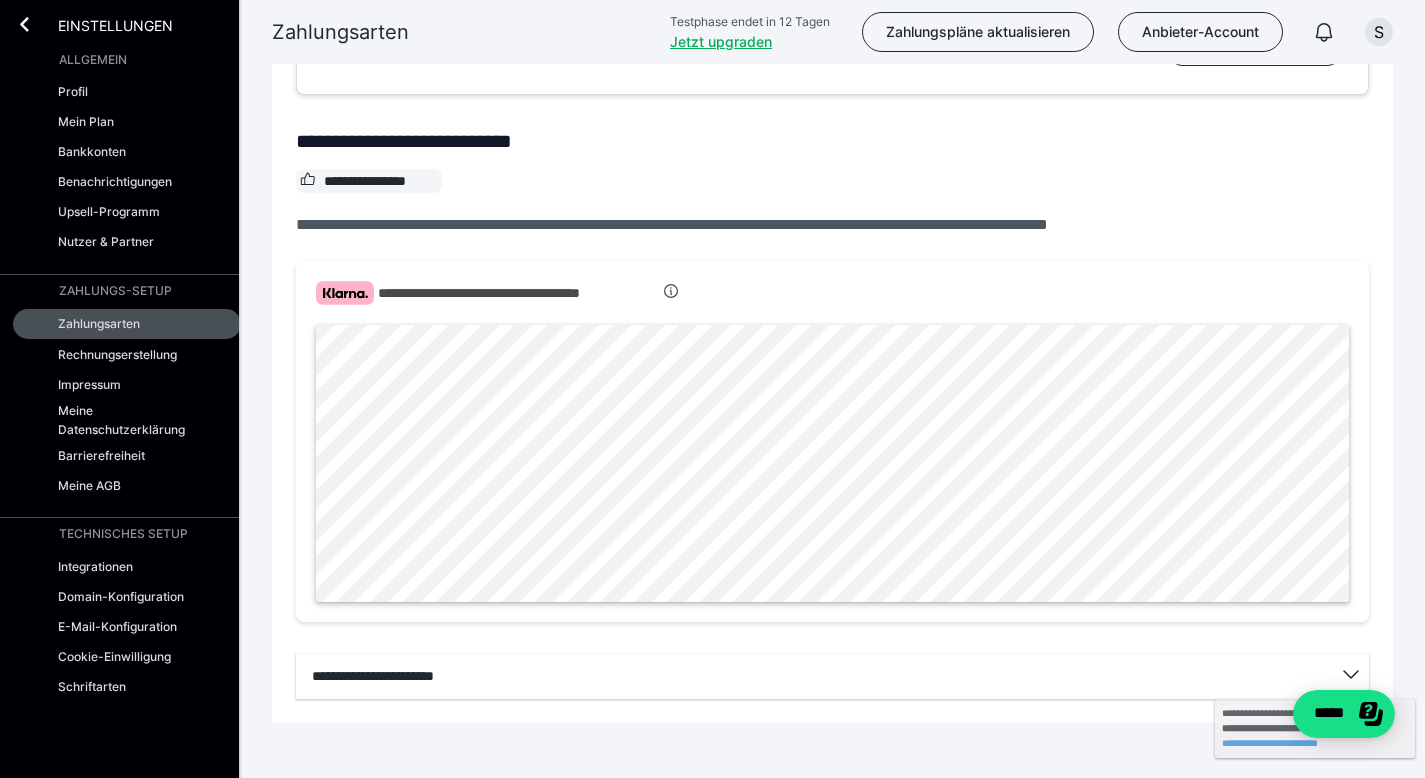 scroll, scrollTop: 558, scrollLeft: 0, axis: vertical 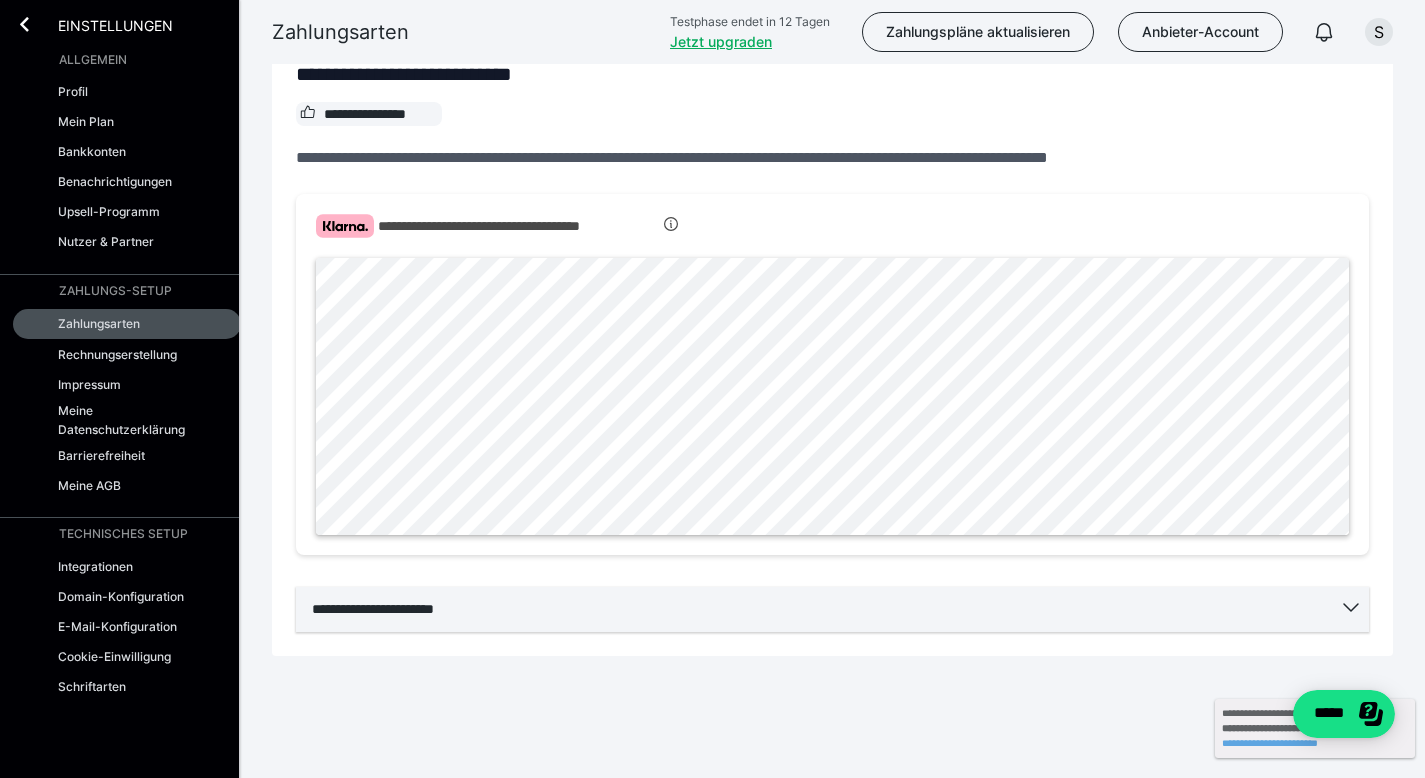click on "**********" at bounding box center (832, 609) 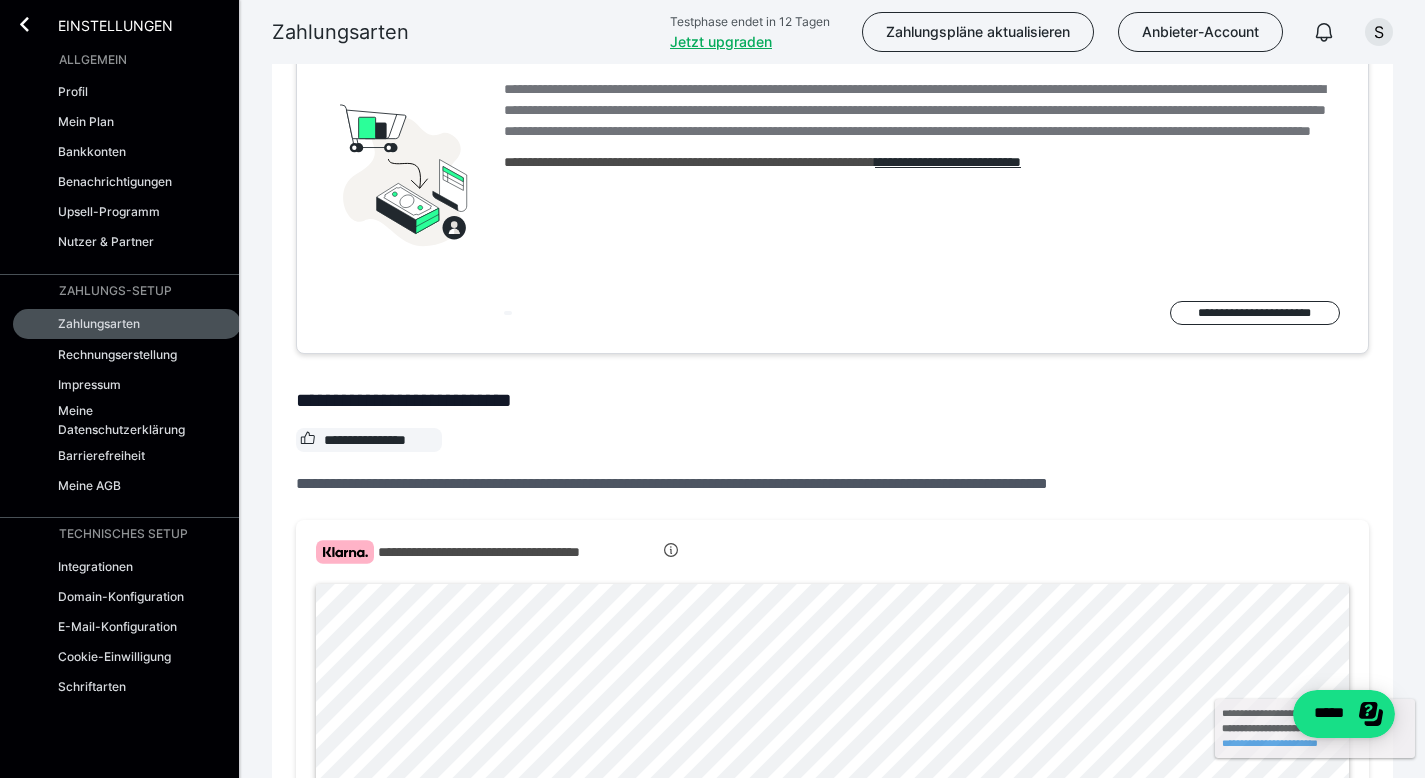scroll, scrollTop: 0, scrollLeft: 0, axis: both 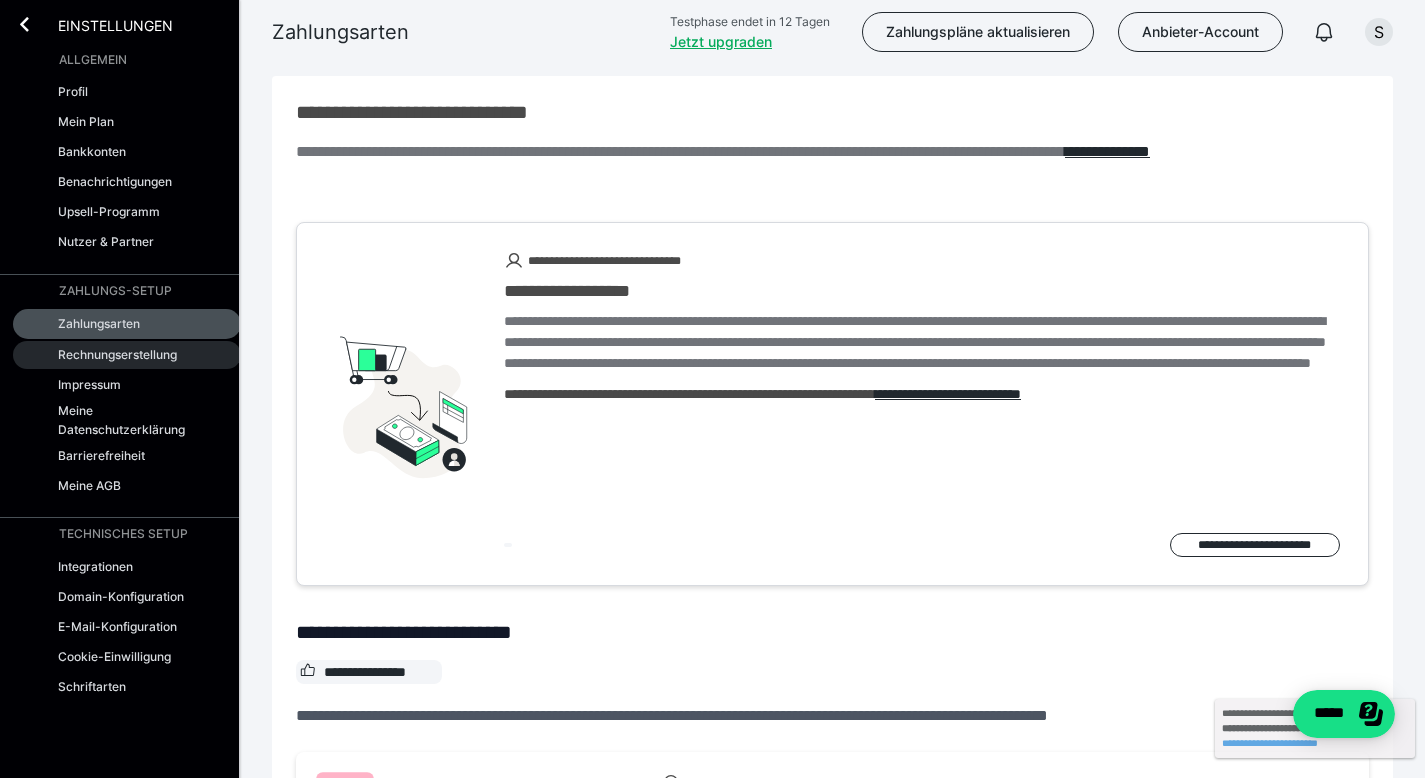 click on "Rechnungserstellung" at bounding box center [127, 355] 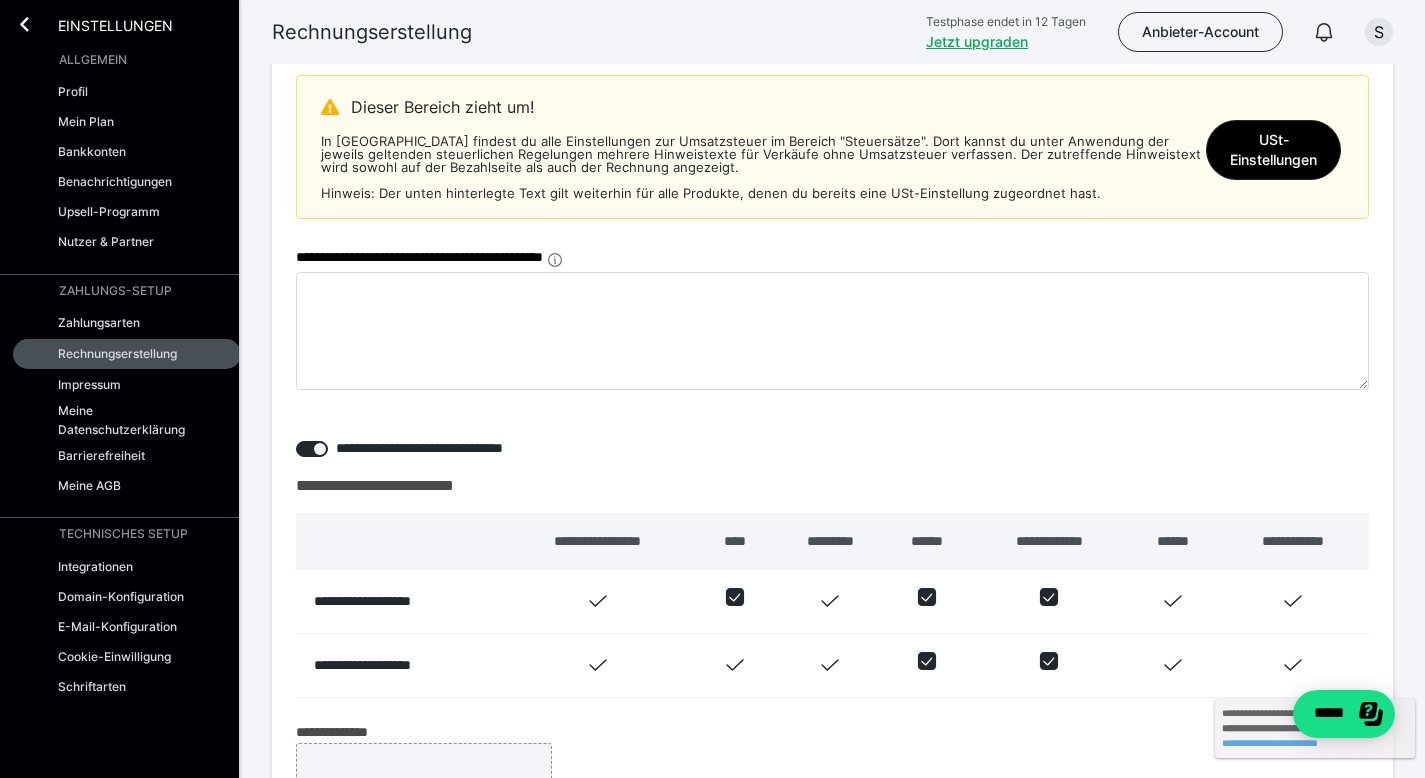 scroll, scrollTop: 53, scrollLeft: 0, axis: vertical 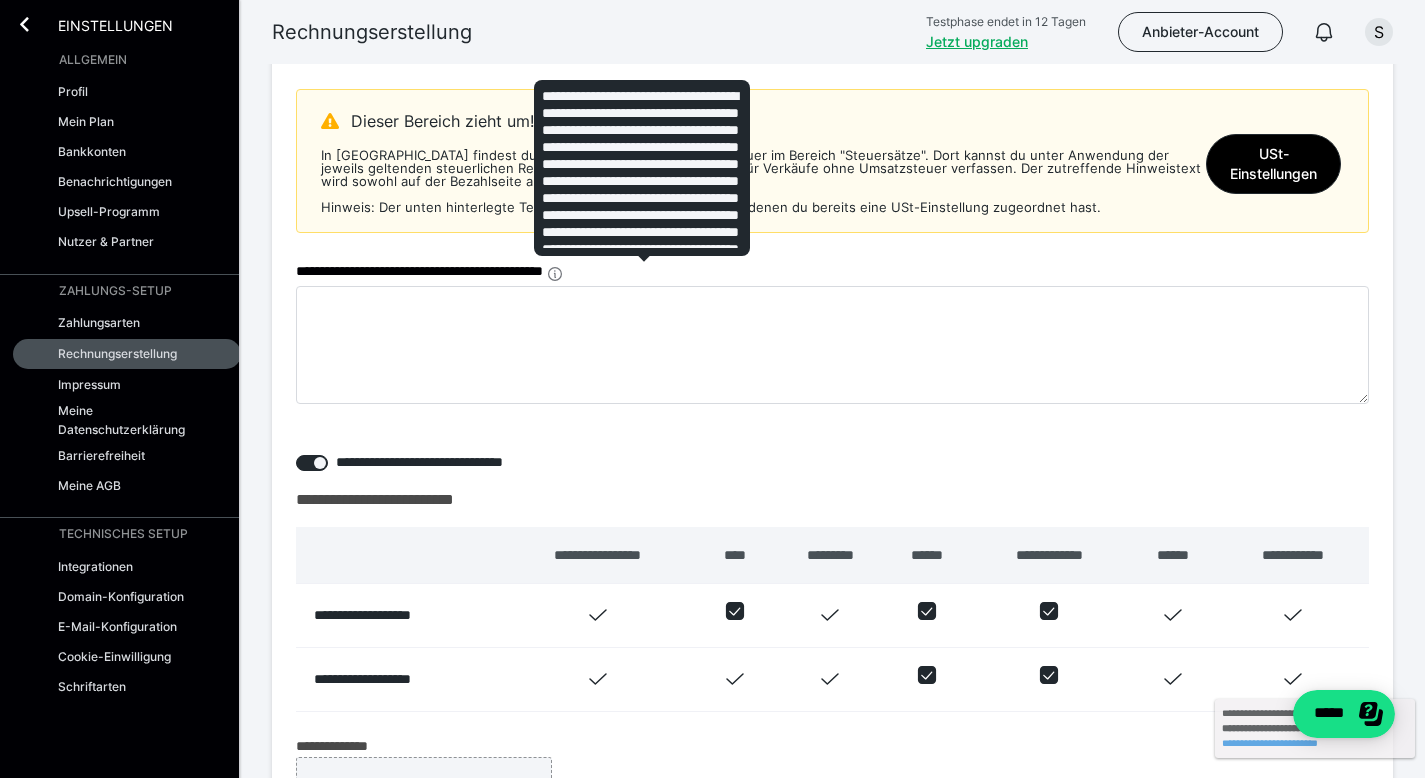 click 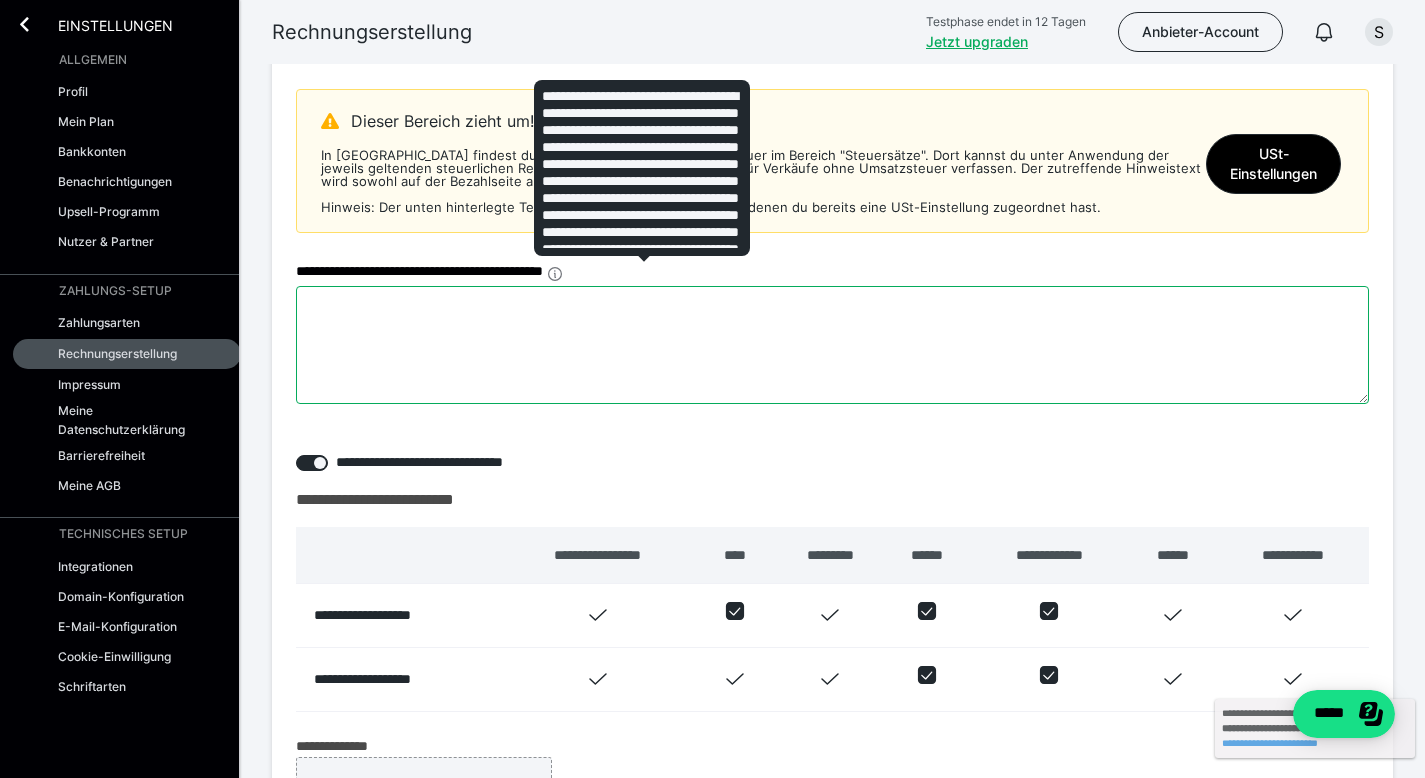 click on "**********" at bounding box center [832, 345] 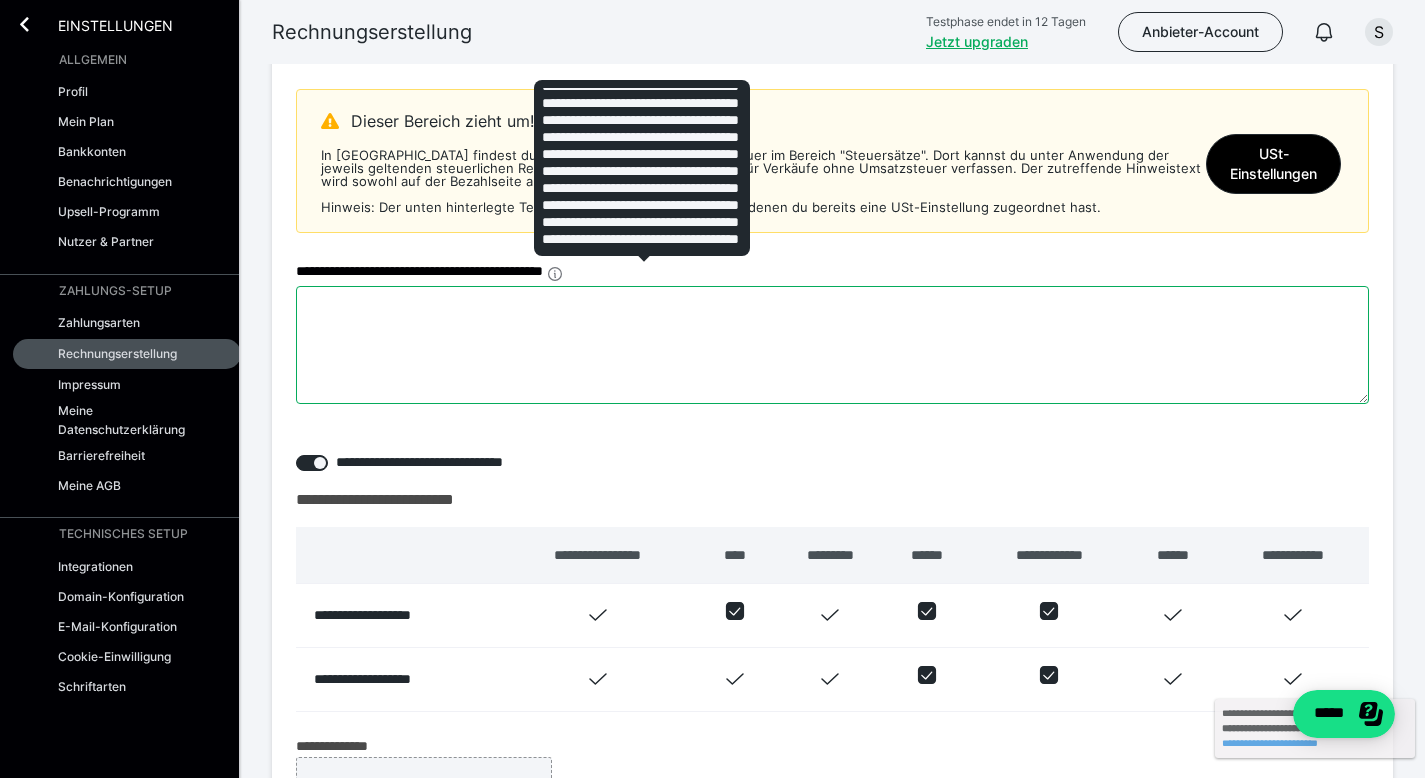 scroll, scrollTop: 53, scrollLeft: 0, axis: vertical 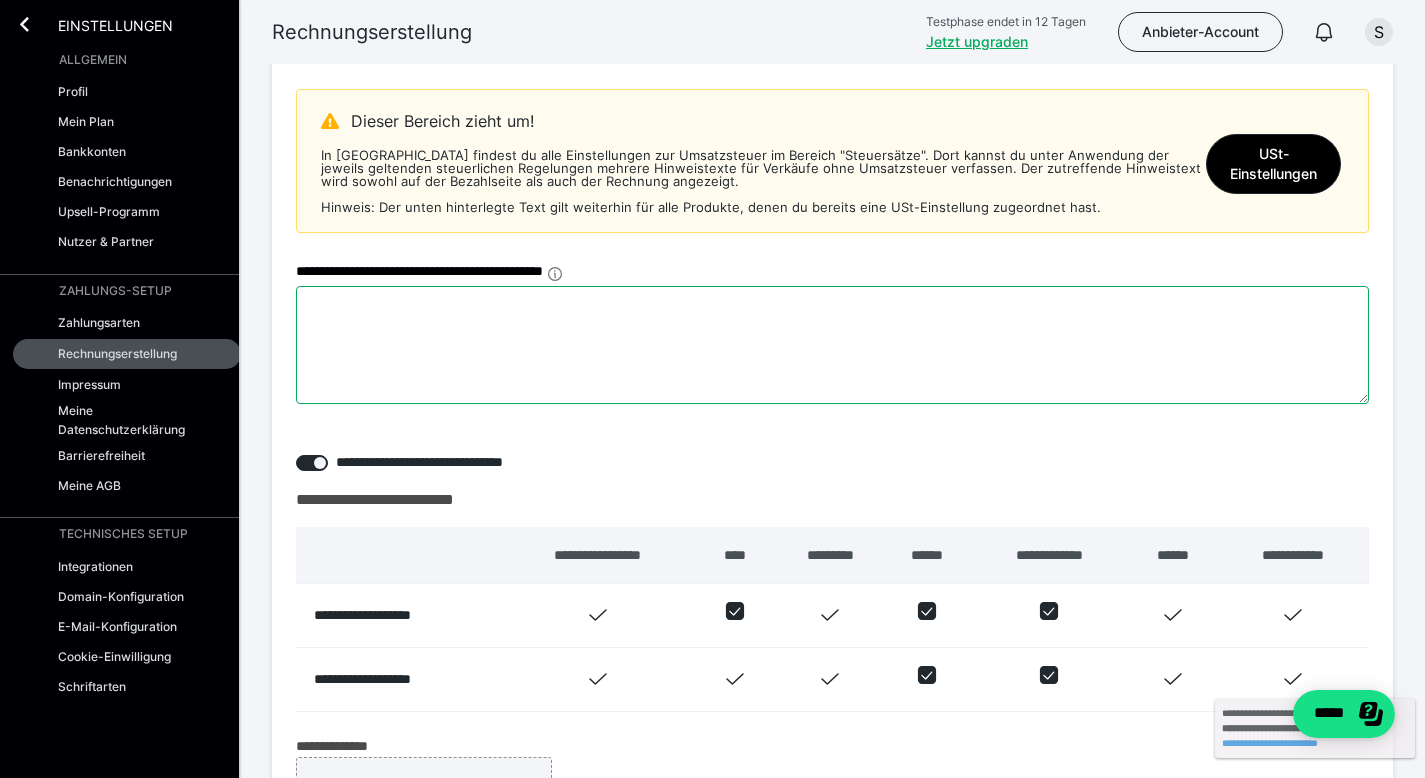 click on "**********" at bounding box center (832, 345) 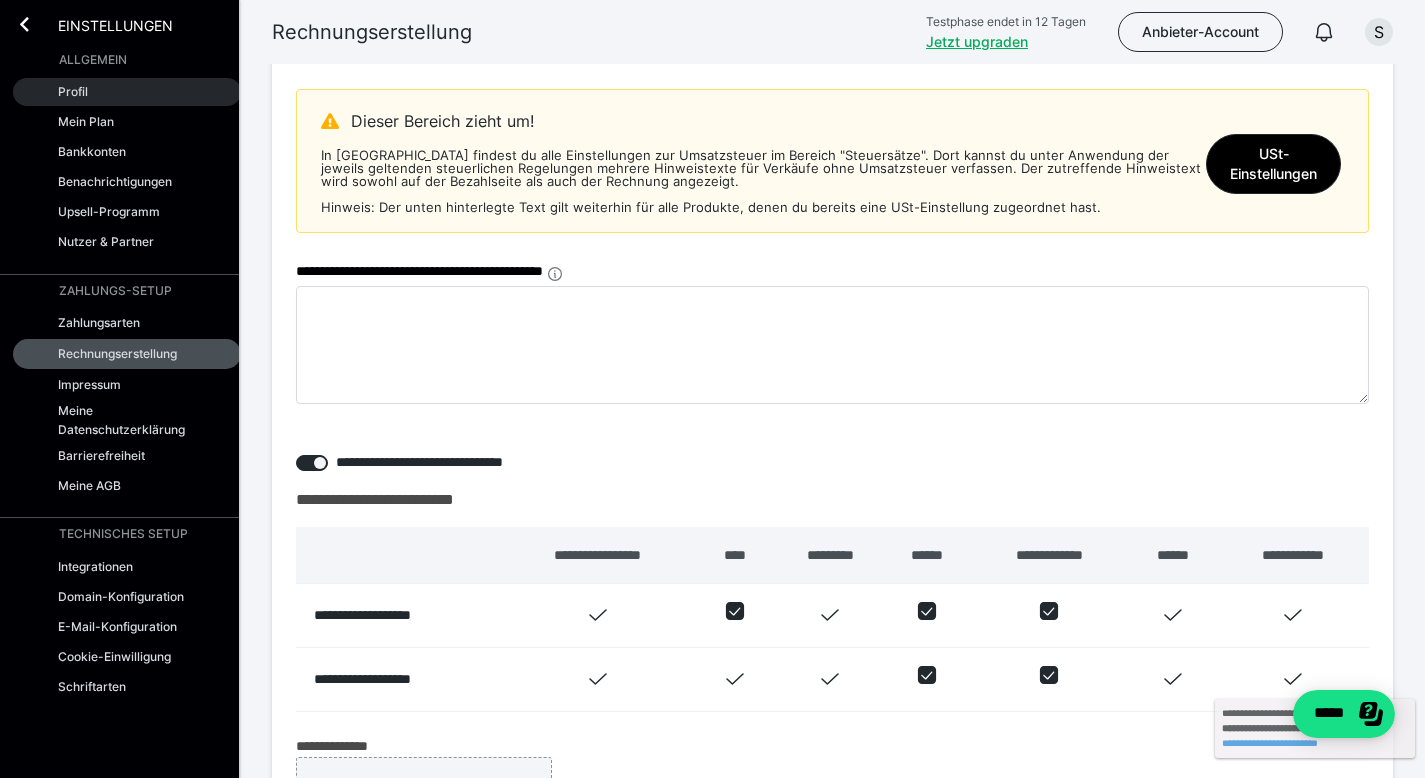 click on "Profil" at bounding box center (73, 91) 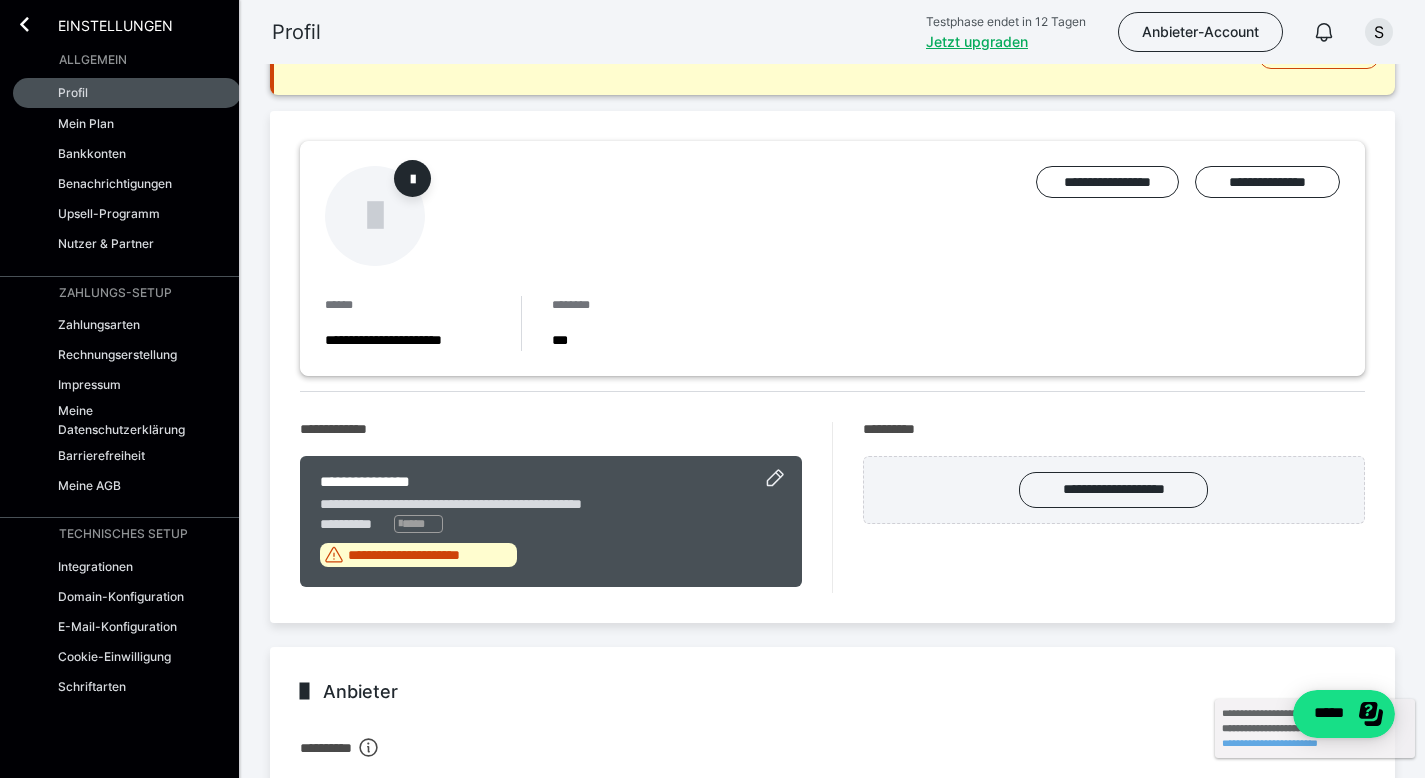click 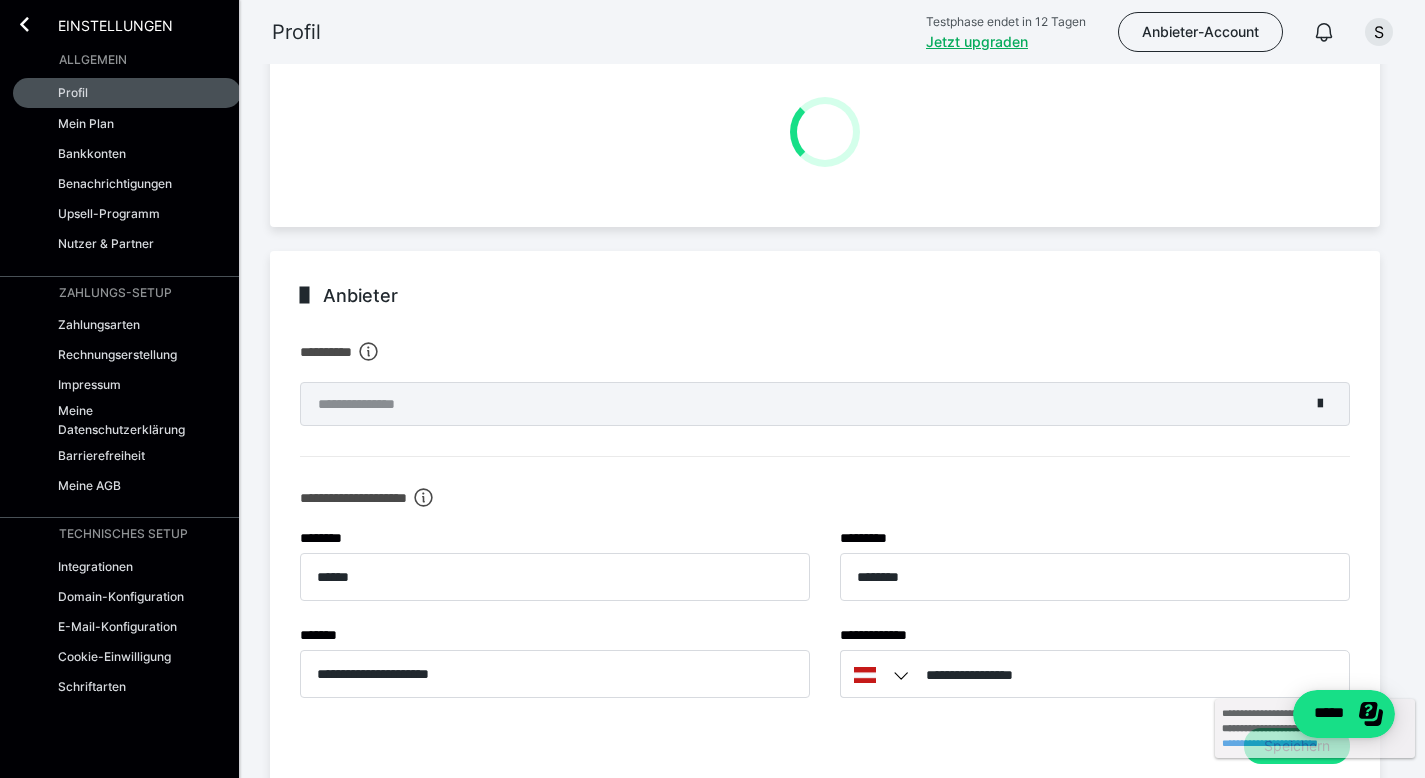 scroll, scrollTop: 0, scrollLeft: 0, axis: both 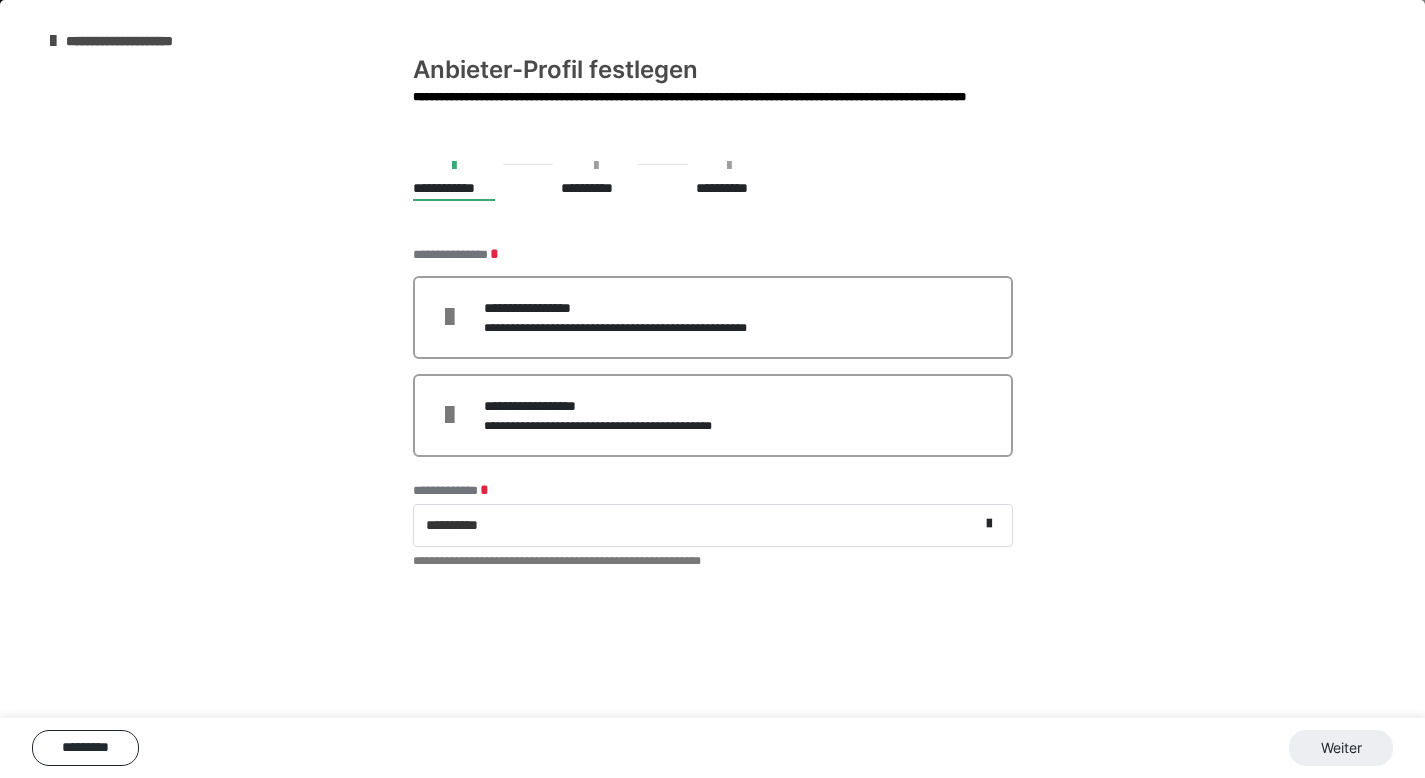 click on "**********" at bounding box center (141, 41) 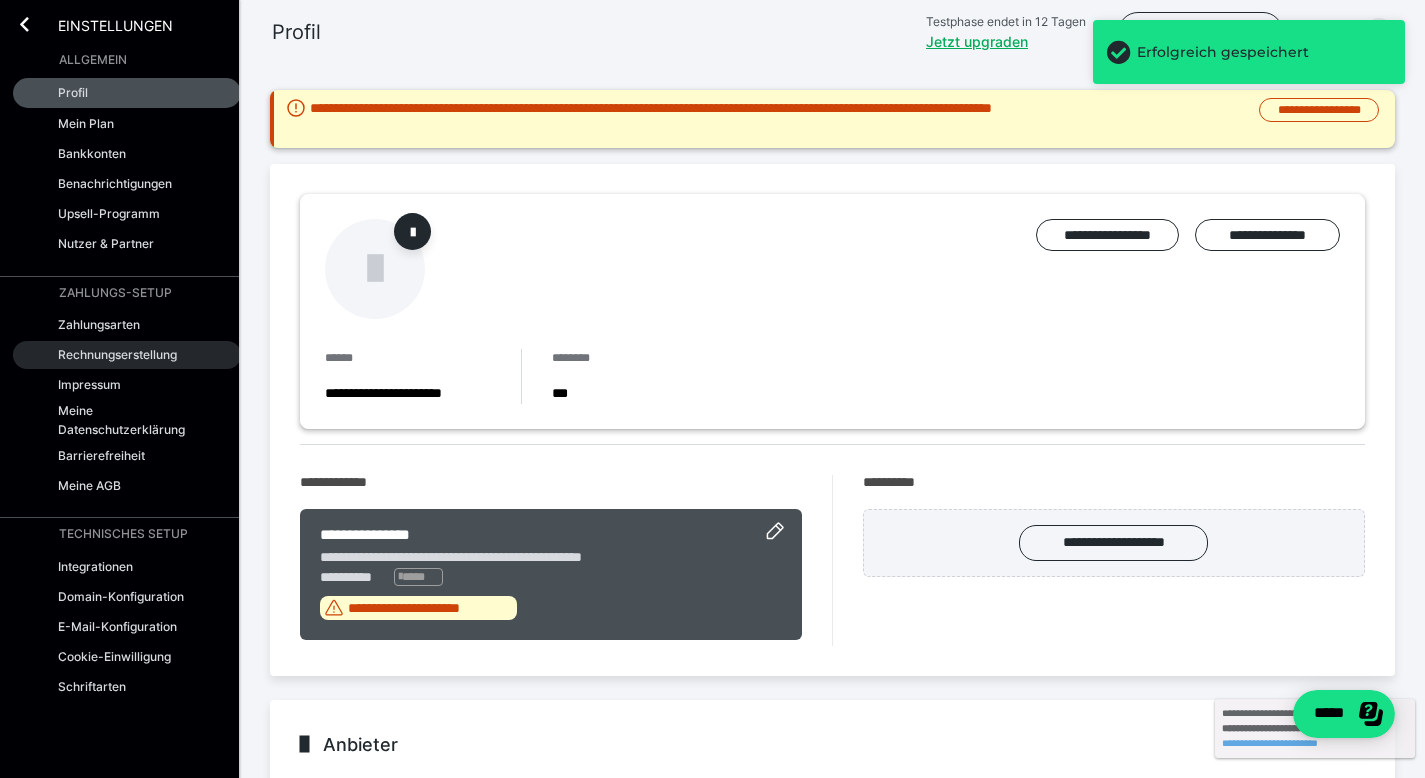 click on "Rechnungserstellung" at bounding box center [117, 354] 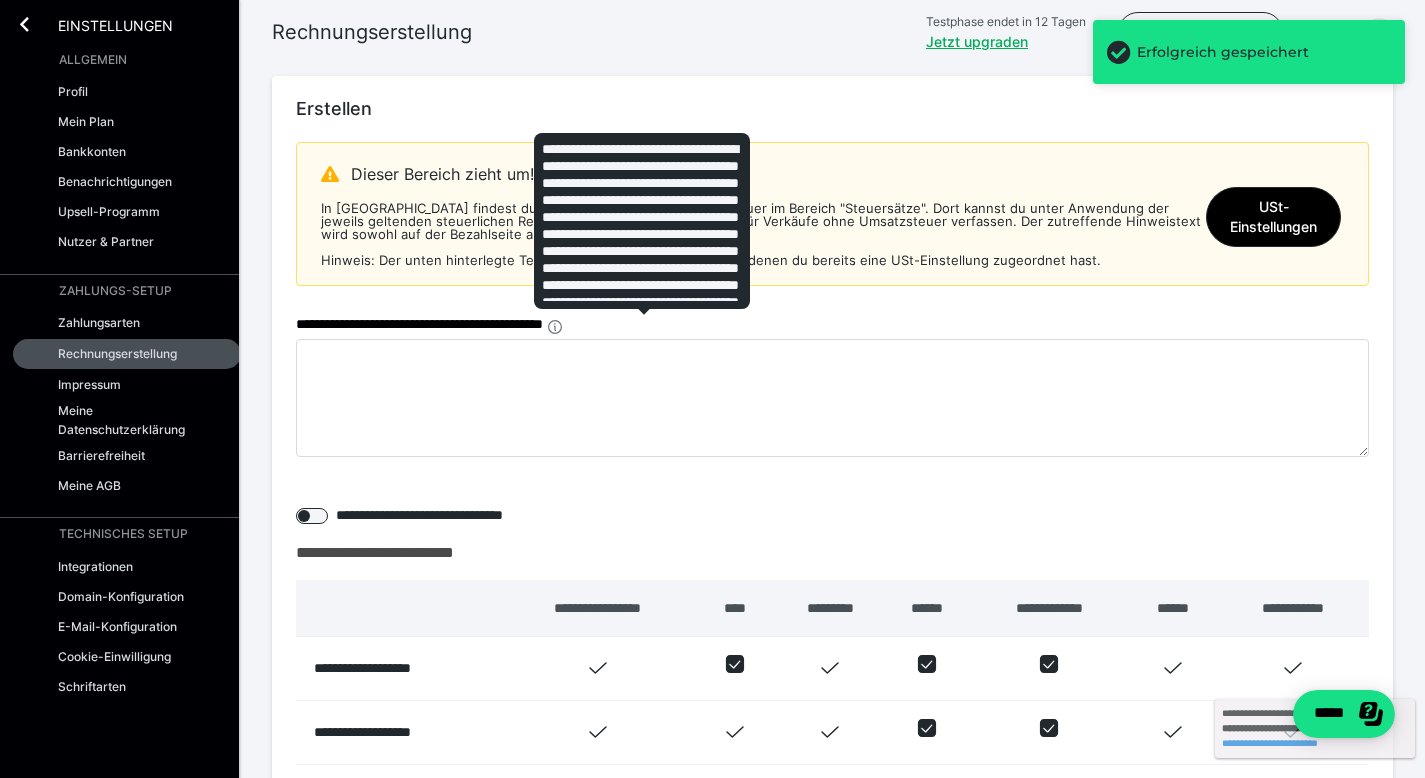 scroll, scrollTop: 180, scrollLeft: 0, axis: vertical 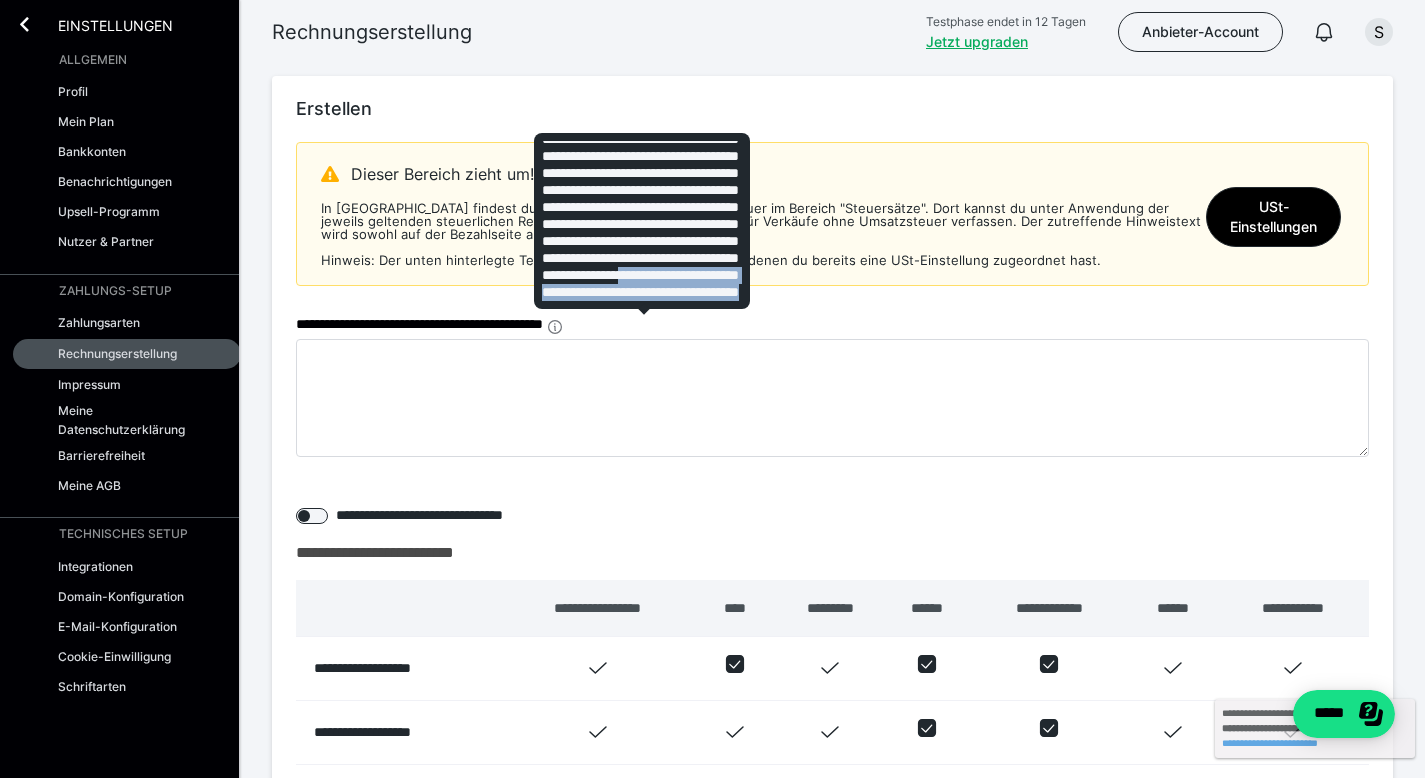 drag, startPoint x: 668, startPoint y: 292, endPoint x: 547, endPoint y: 257, distance: 125.96031 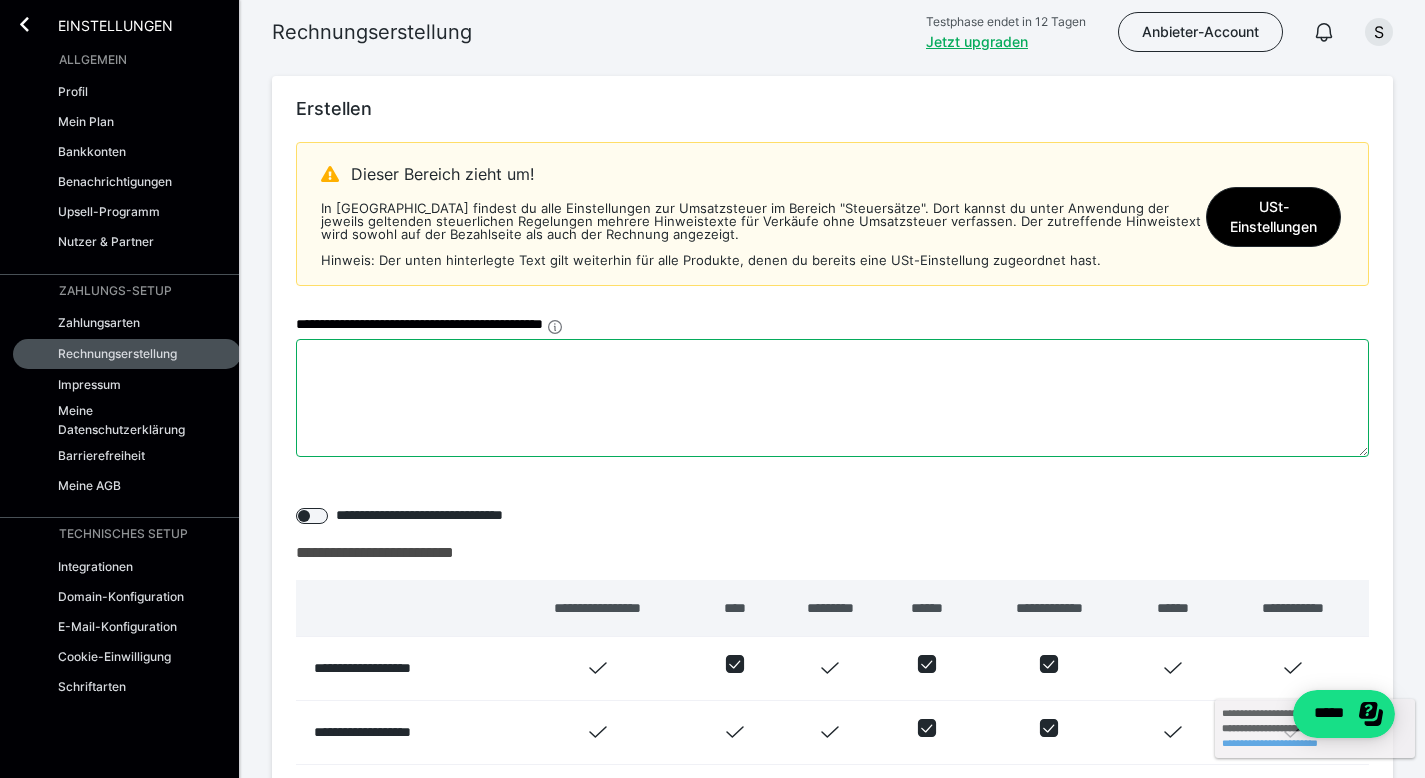 click on "**********" at bounding box center [832, 398] 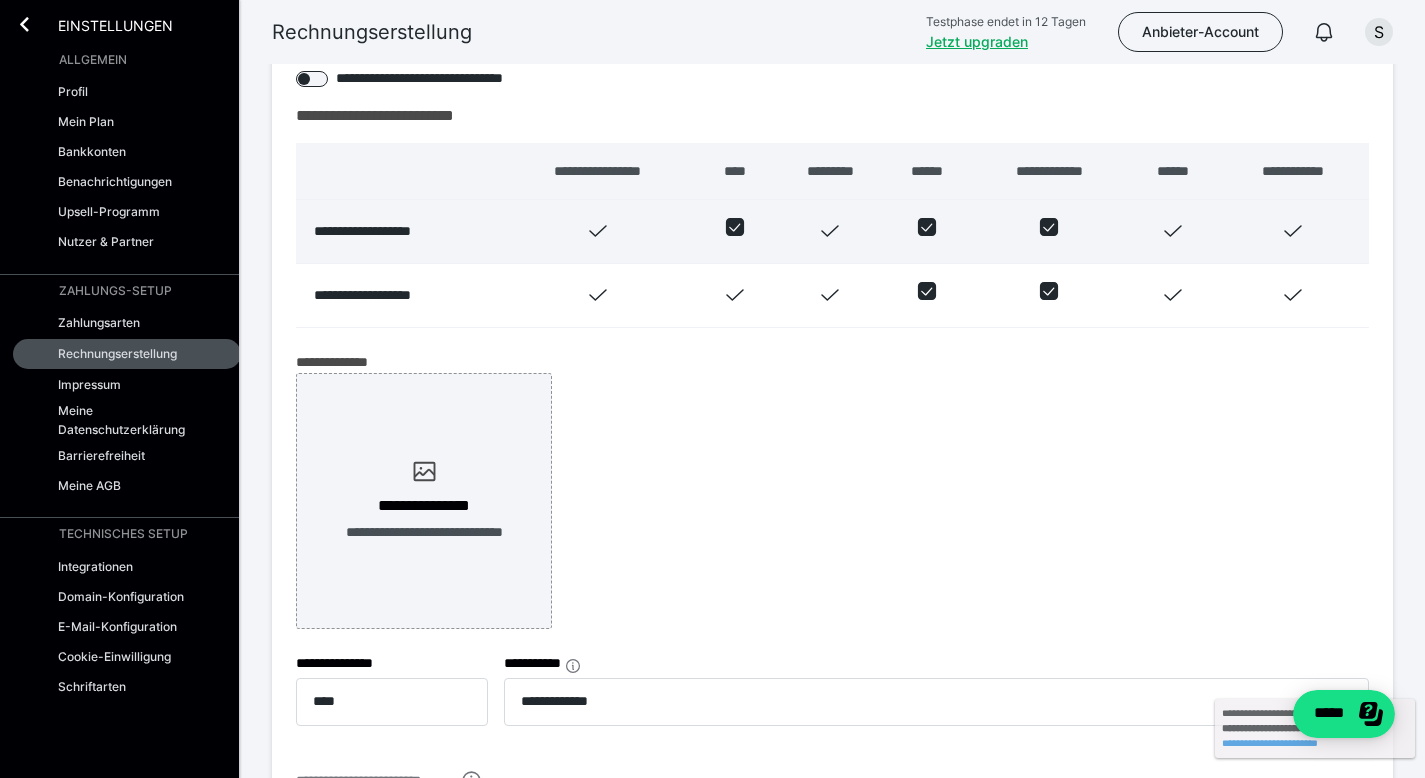 scroll, scrollTop: 702, scrollLeft: 0, axis: vertical 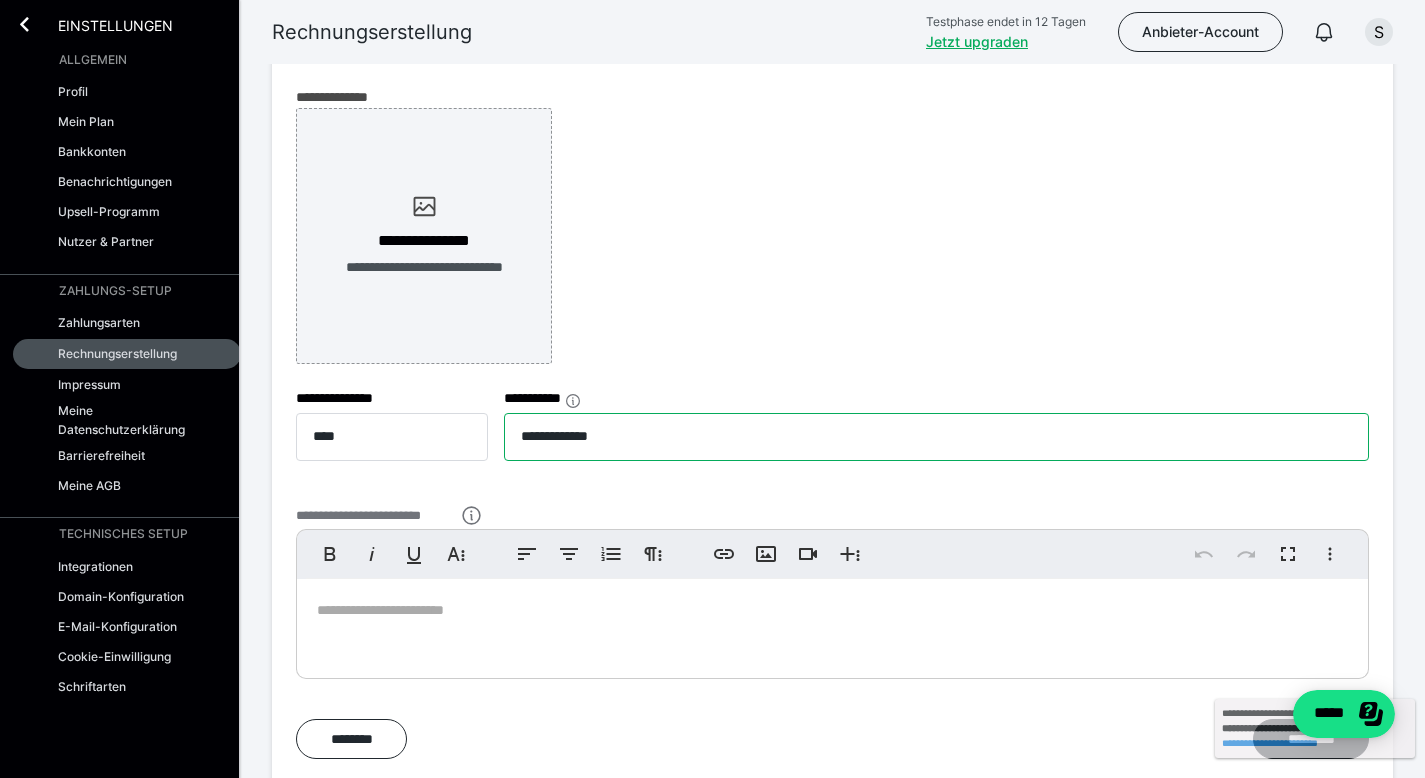 drag, startPoint x: 570, startPoint y: 438, endPoint x: 349, endPoint y: 435, distance: 221.02036 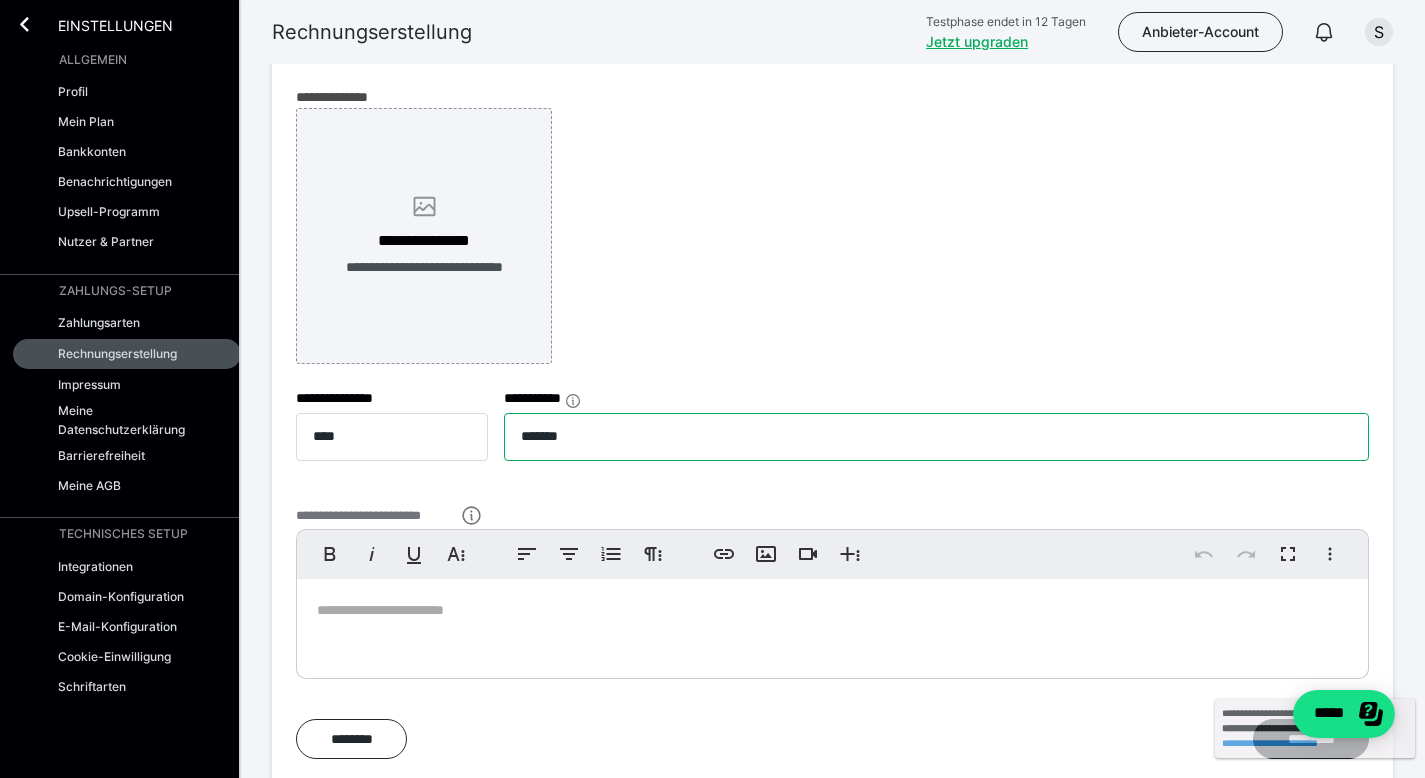 type on "*******" 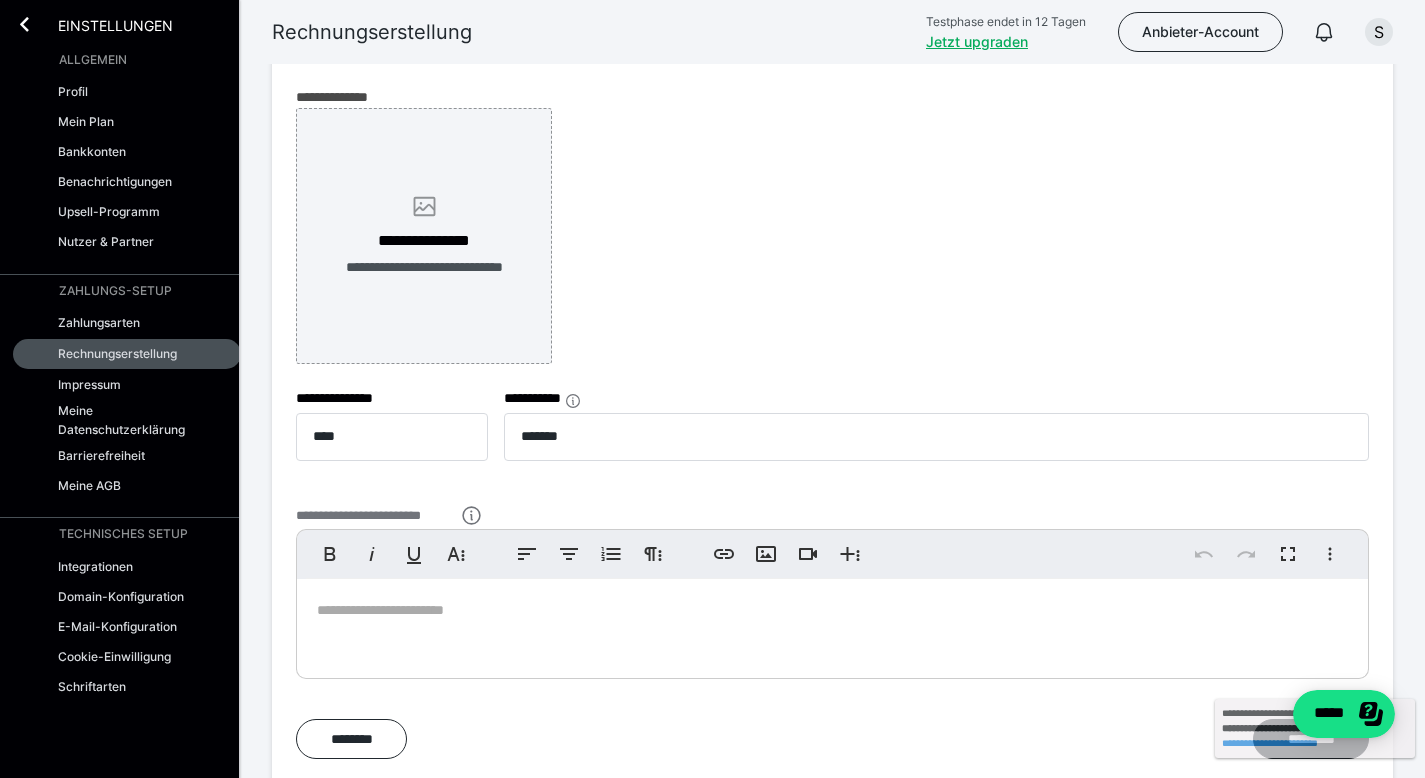click on "**********" at bounding box center [424, 236] 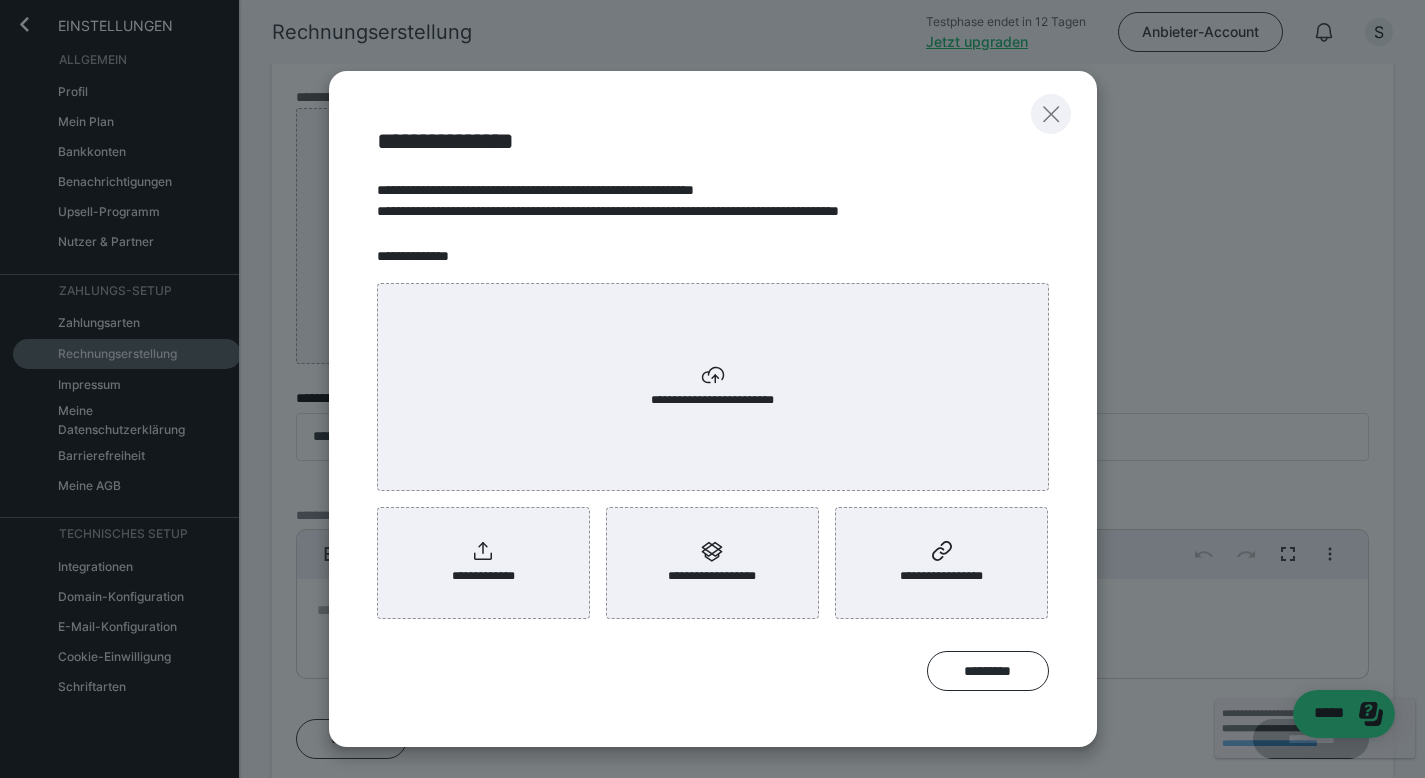 click 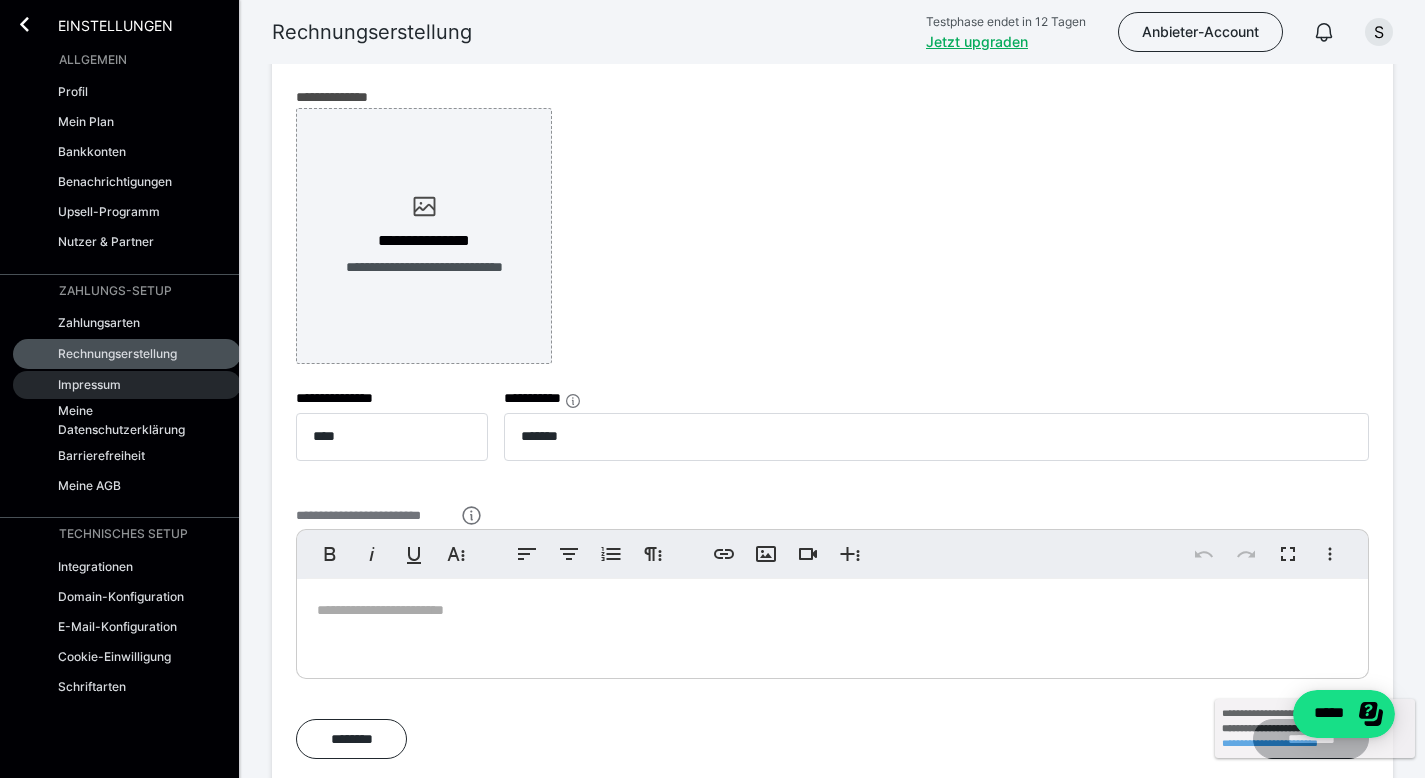 click on "Impressum" at bounding box center (89, 384) 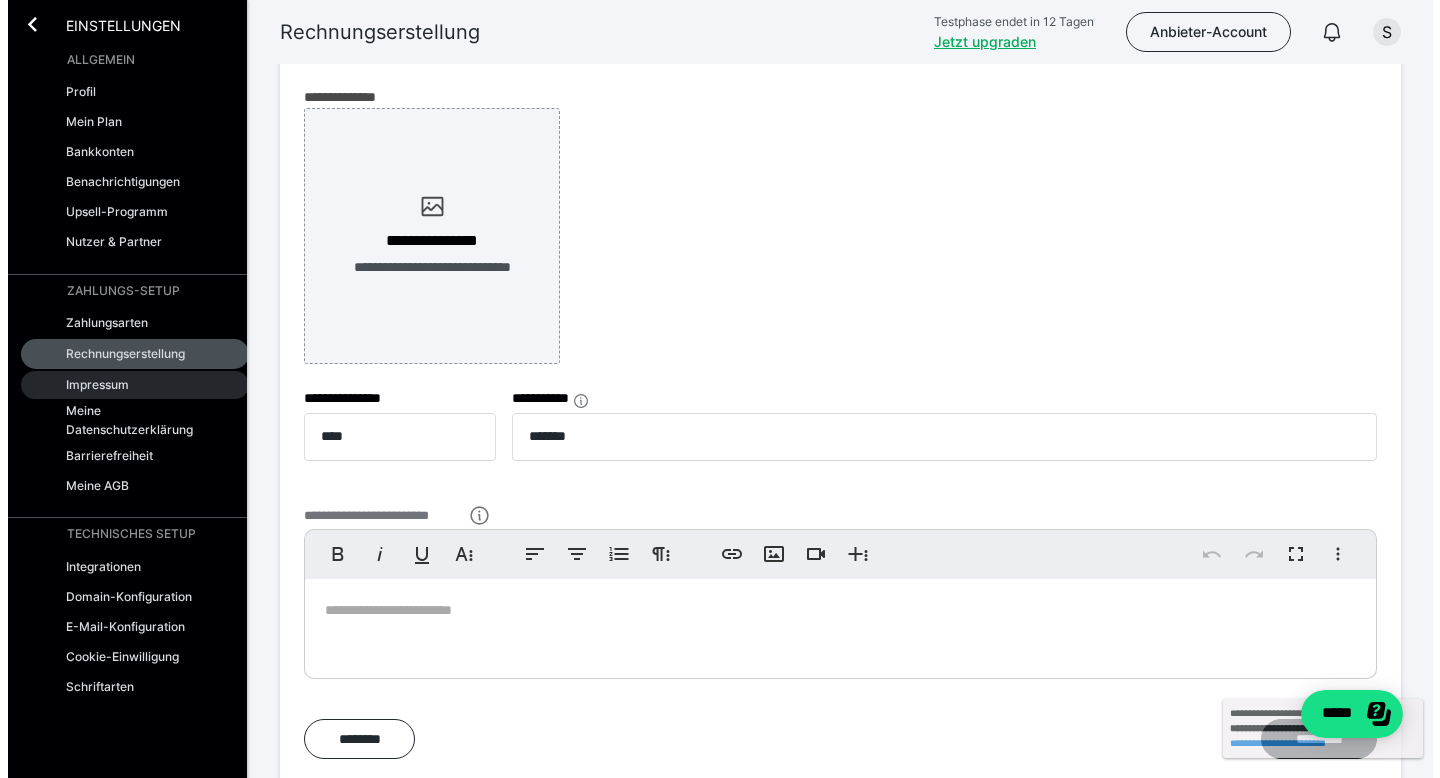 scroll, scrollTop: 0, scrollLeft: 0, axis: both 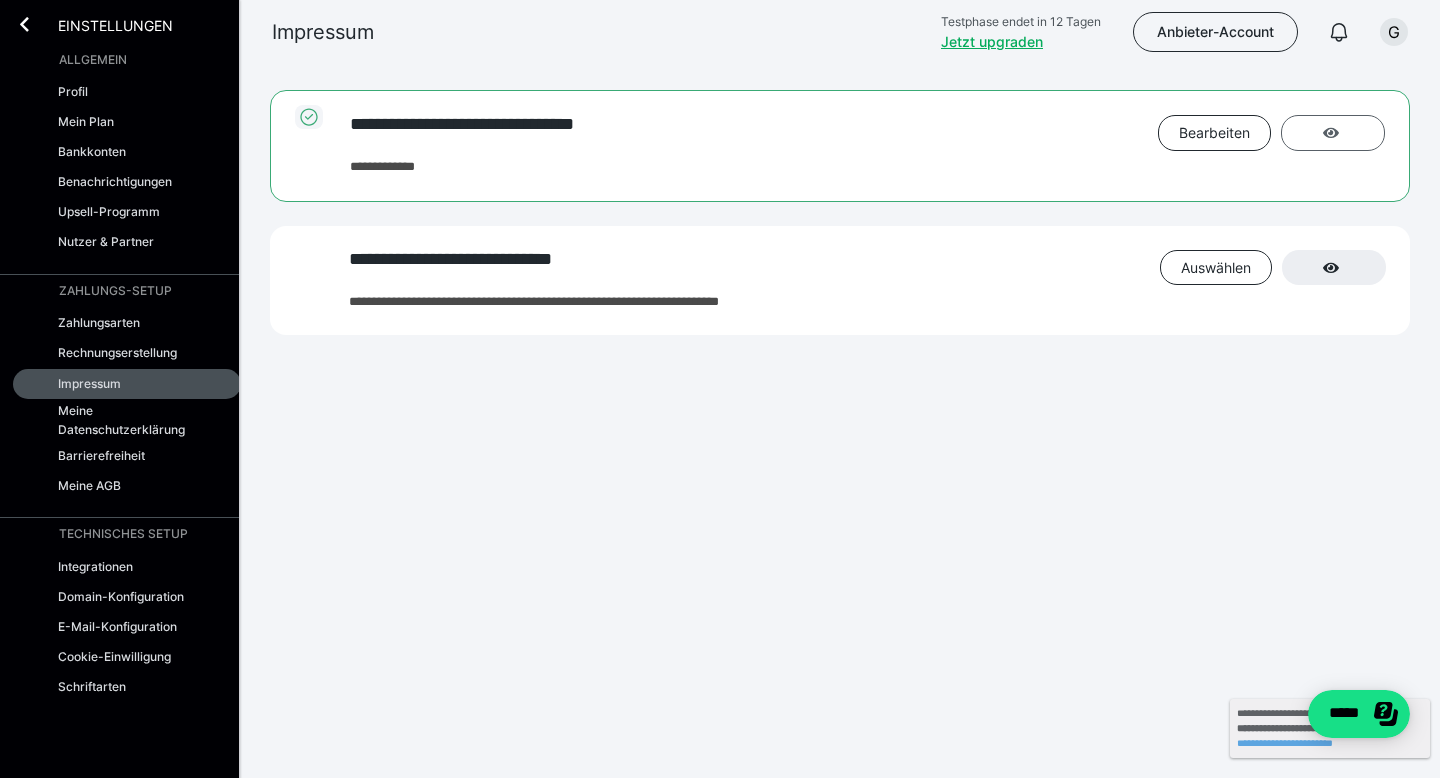 click at bounding box center (1333, 133) 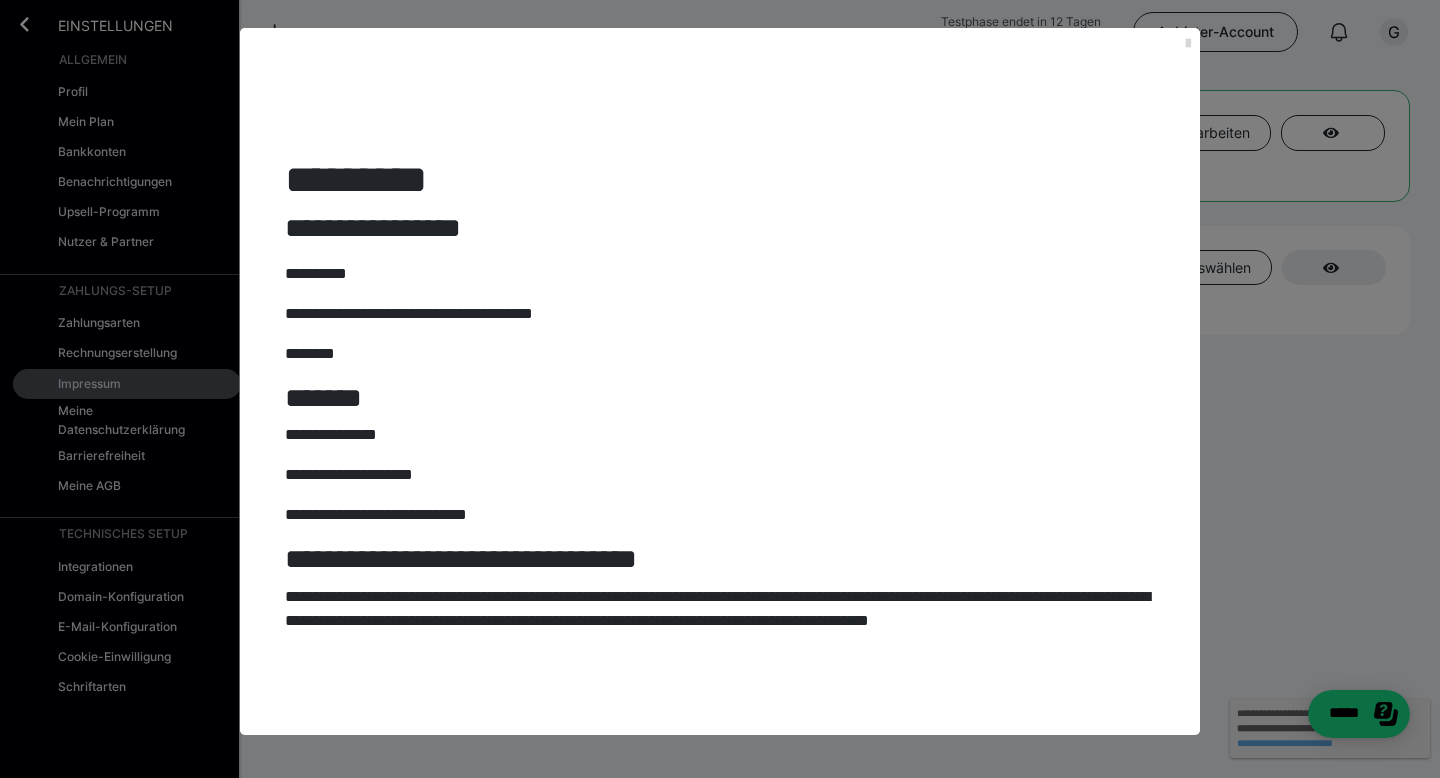 click at bounding box center (1188, 44) 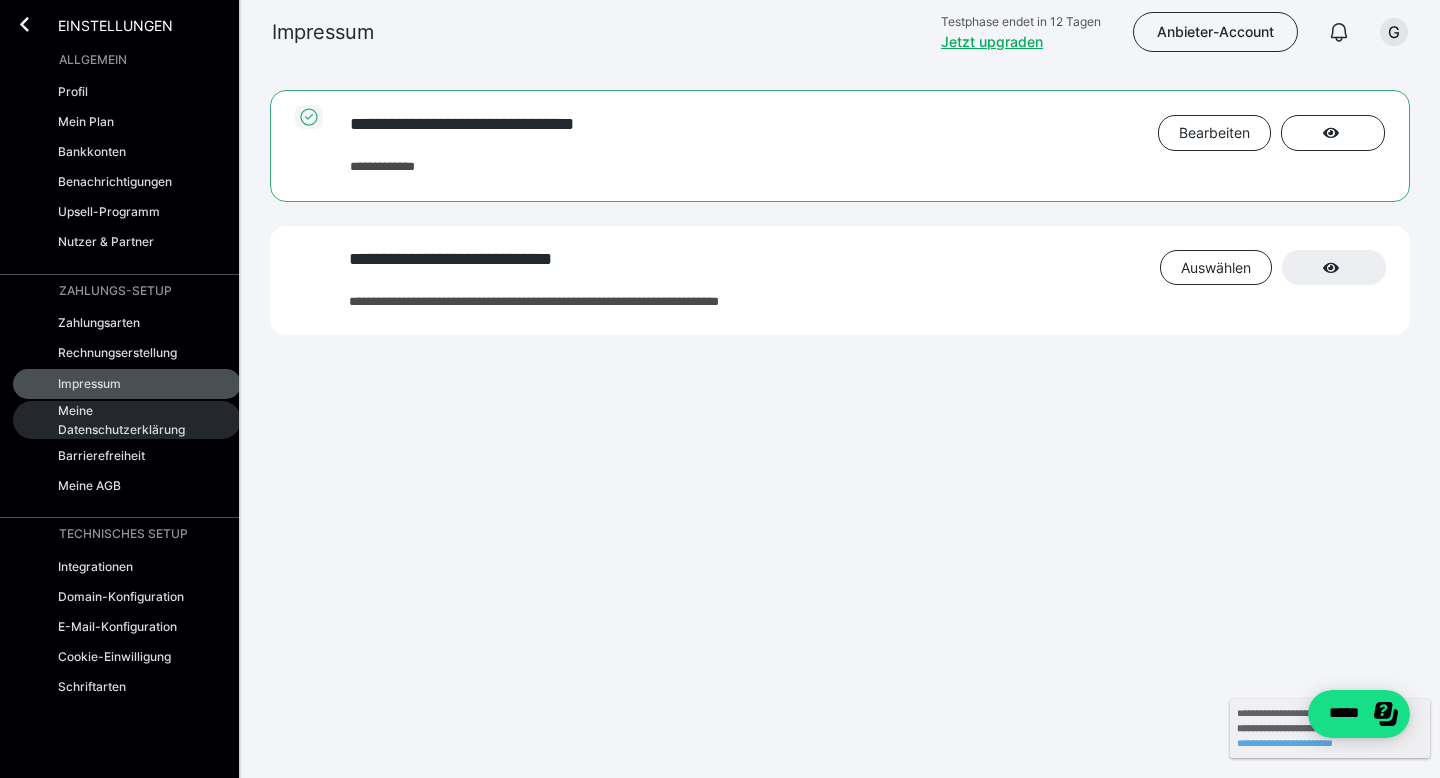 click on "Meine Datenschutzerklärung" at bounding box center (125, 420) 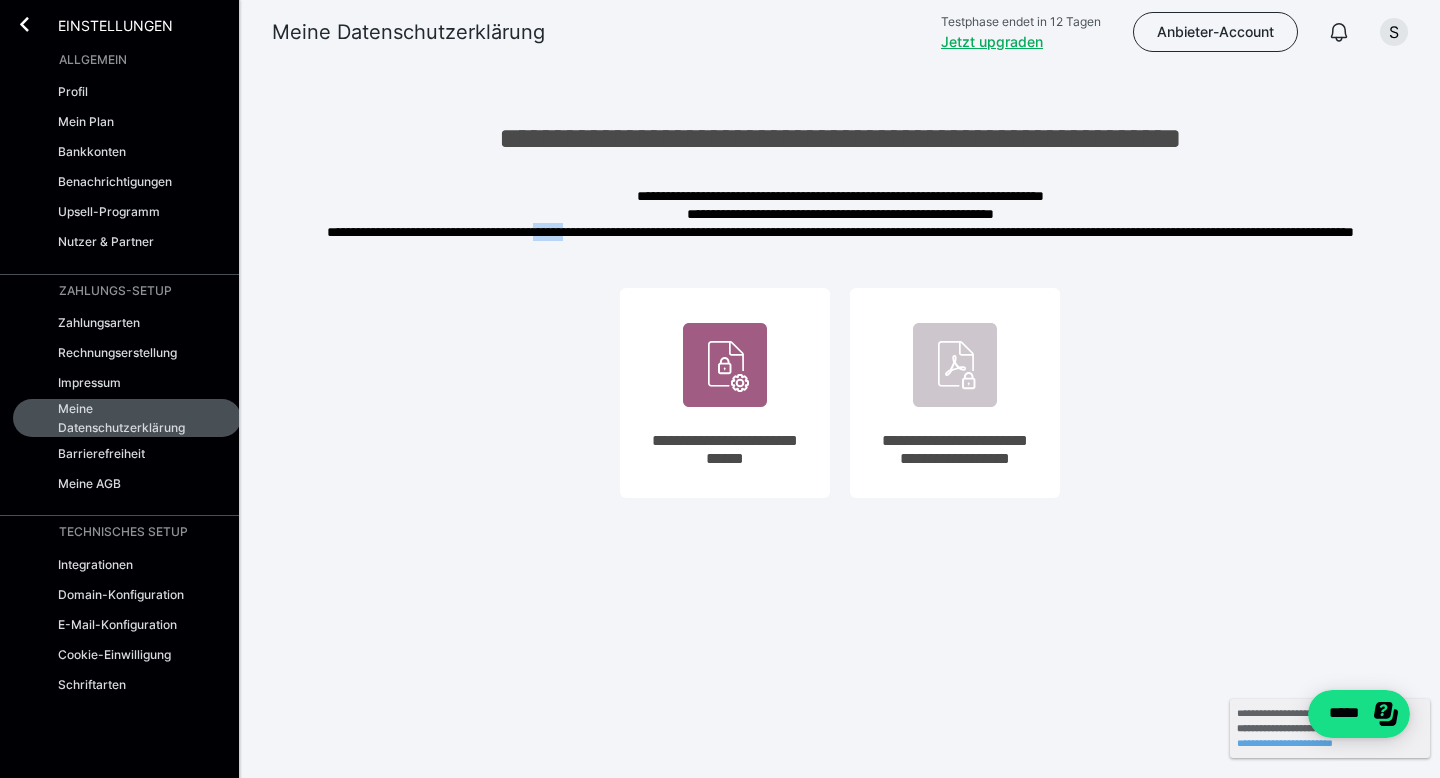drag, startPoint x: 604, startPoint y: 225, endPoint x: 570, endPoint y: 228, distance: 34.132095 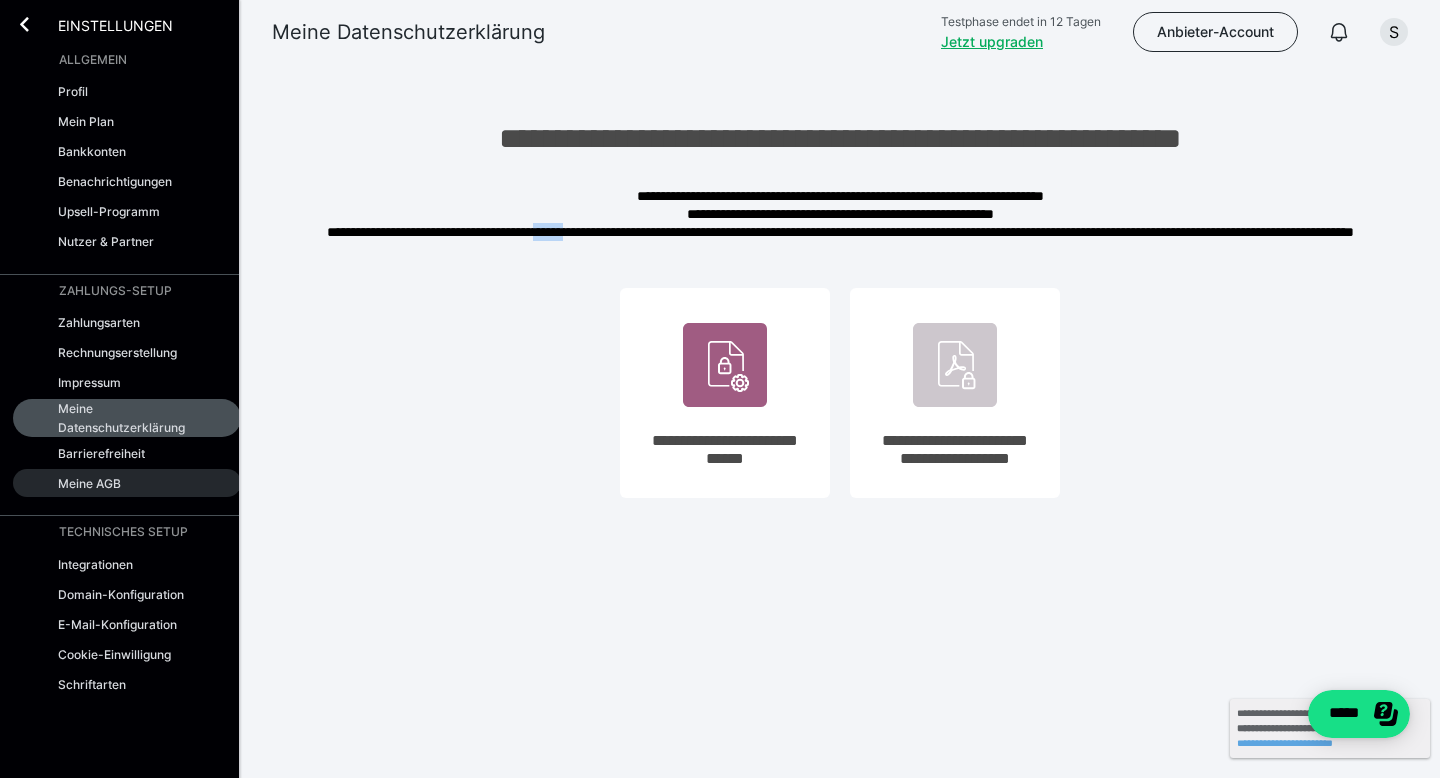 click on "Meine AGB" at bounding box center (89, 483) 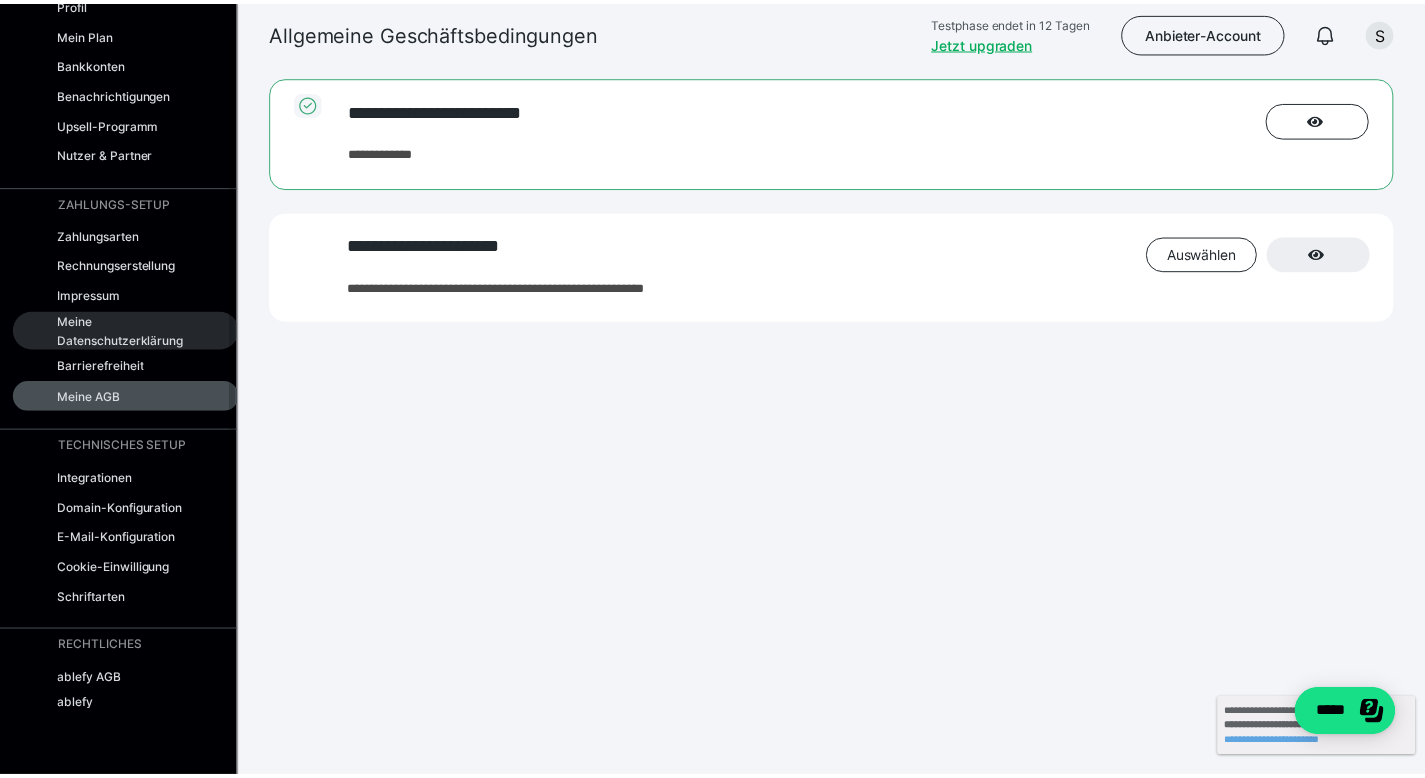 scroll, scrollTop: 89, scrollLeft: 0, axis: vertical 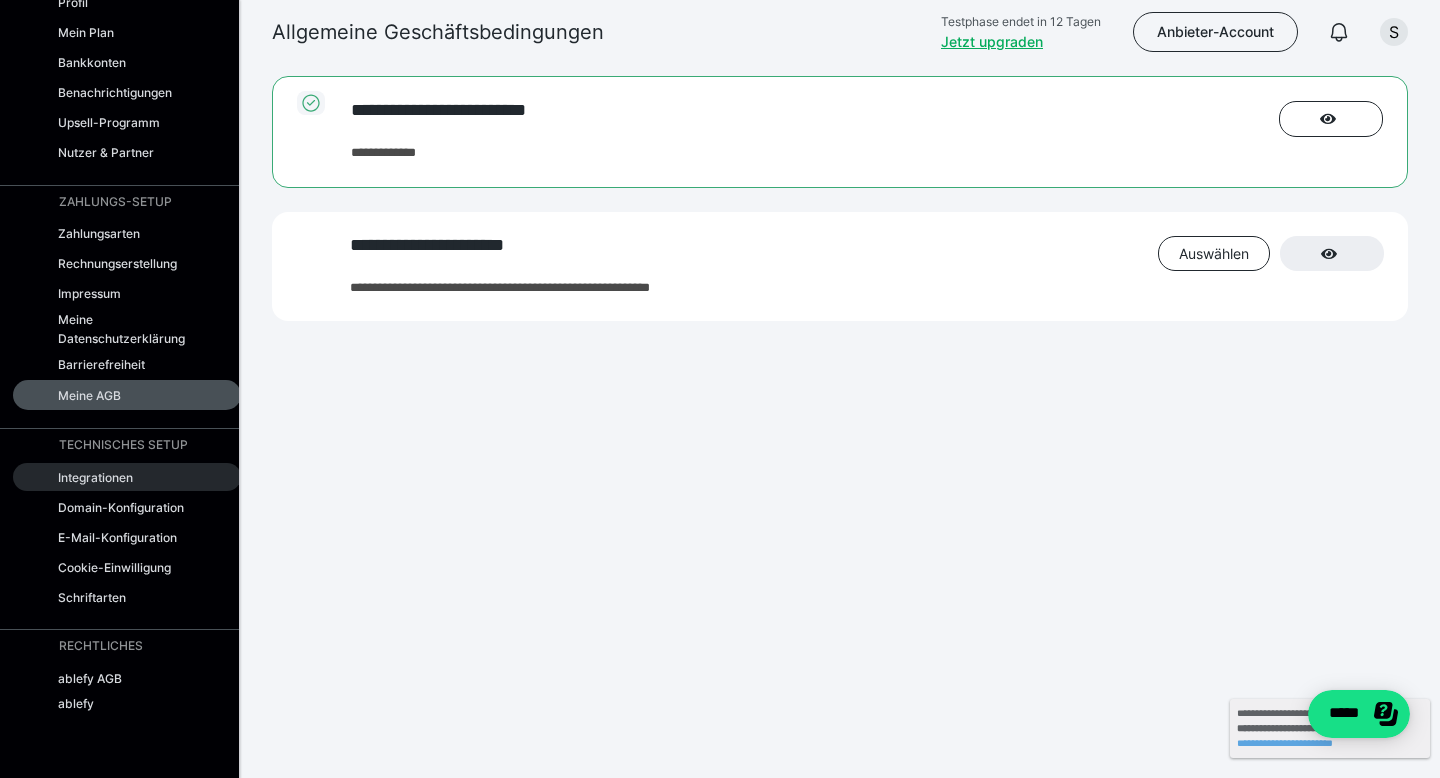 click on "Integrationen" at bounding box center [95, 477] 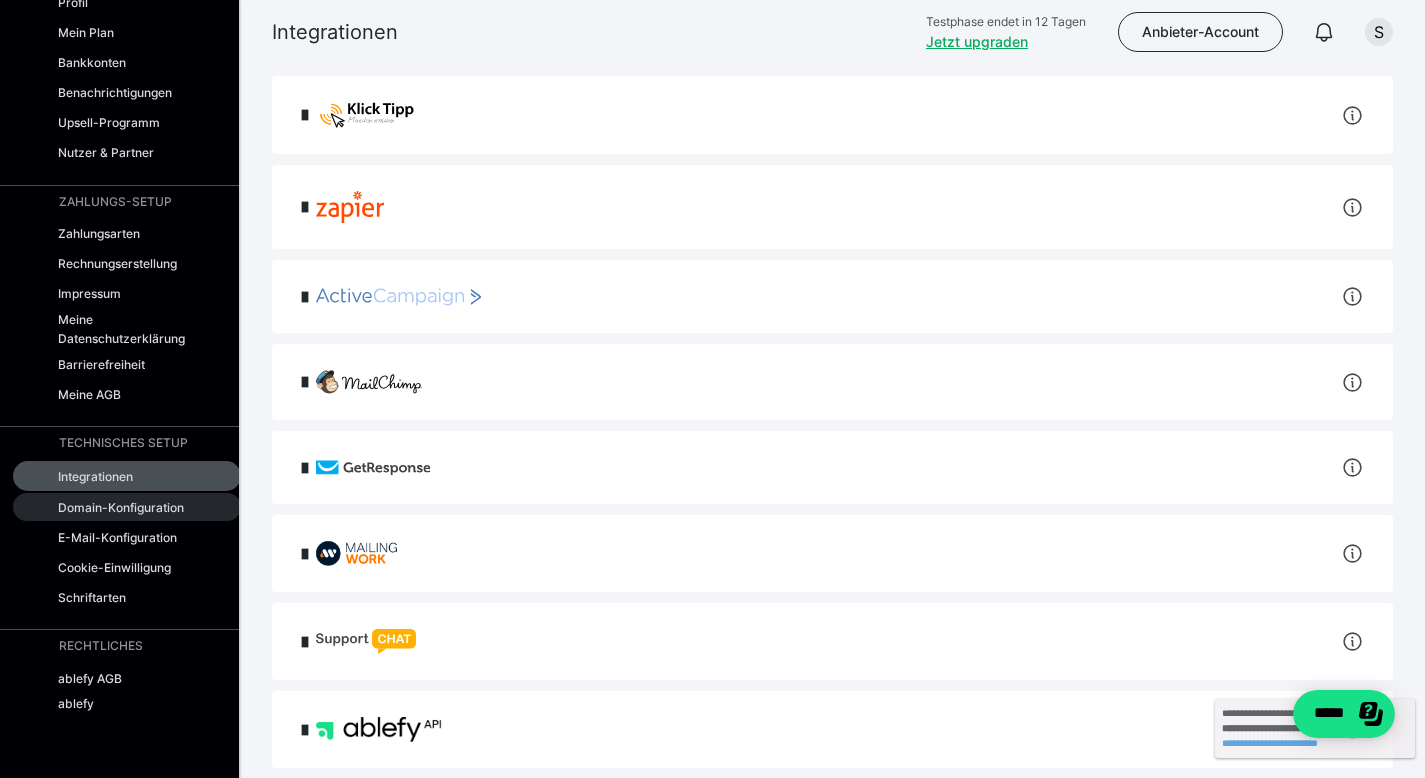 click on "Domain-Konfiguration" at bounding box center (121, 507) 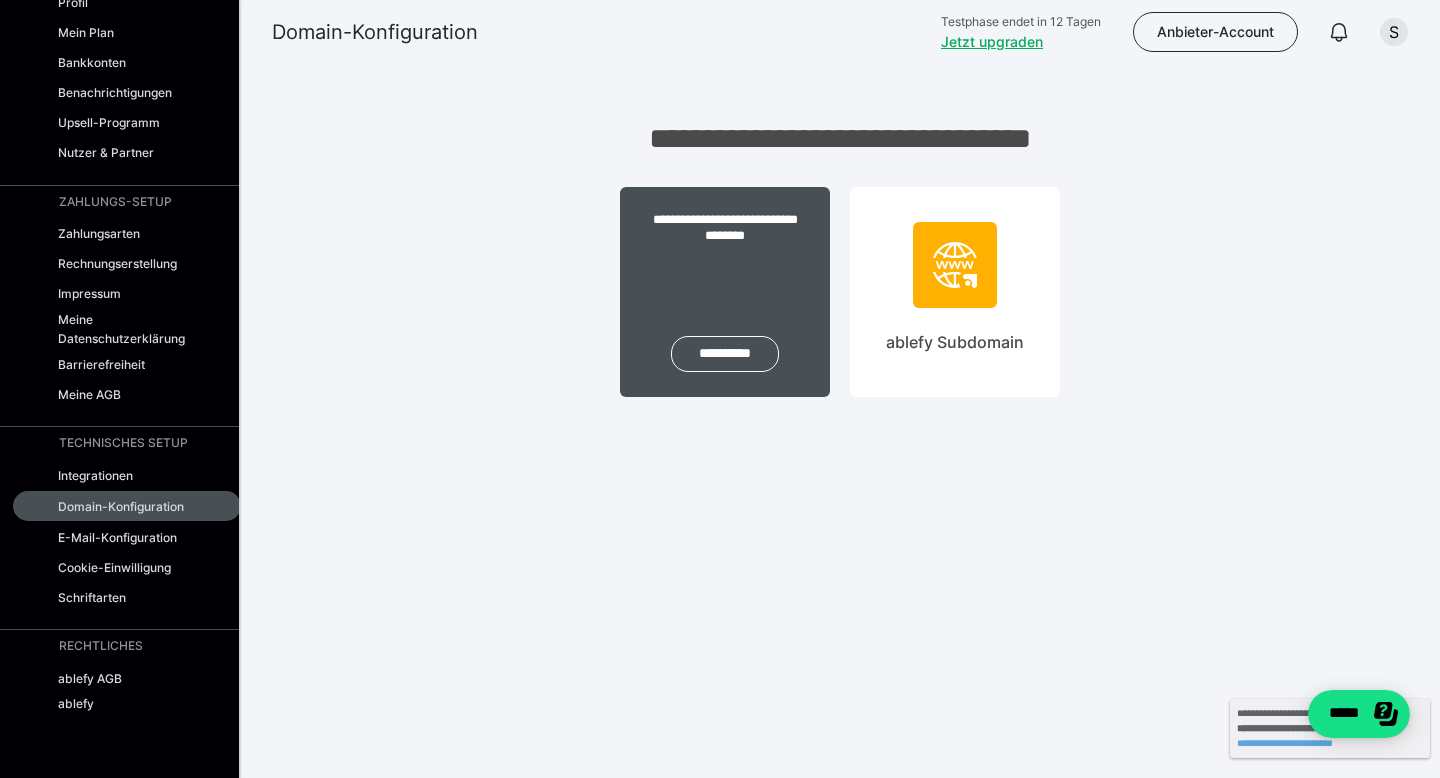 click on "**********" at bounding box center [725, 292] 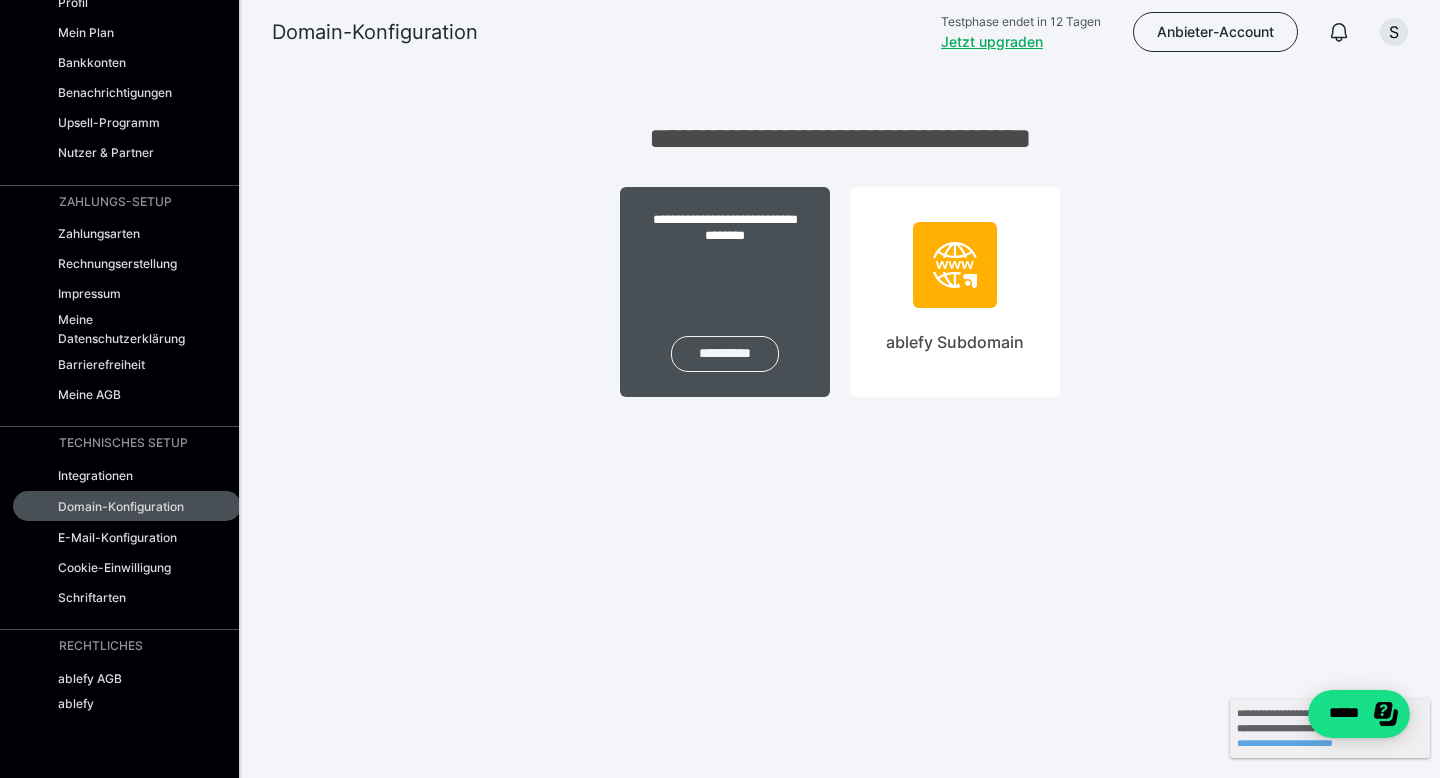 click on "**********" at bounding box center (725, 354) 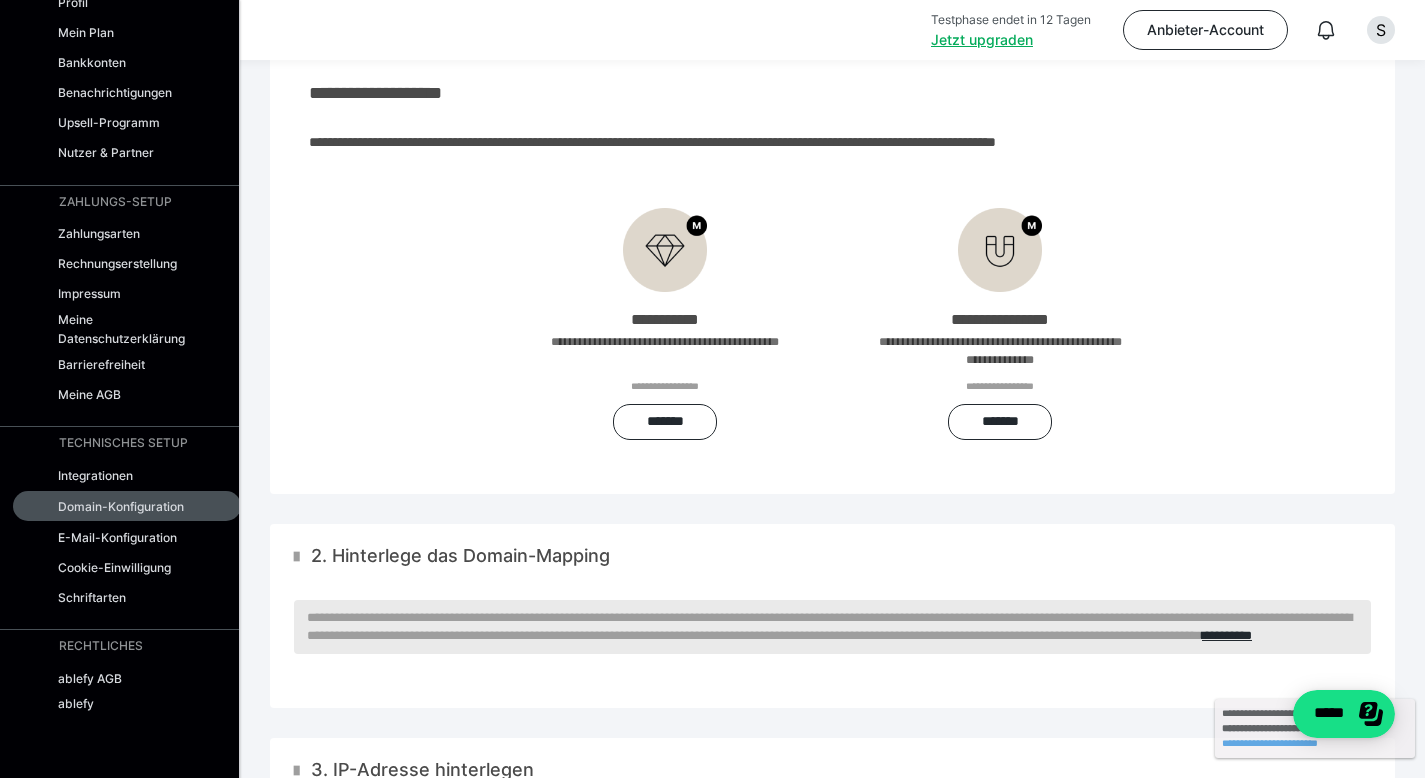 scroll, scrollTop: 48, scrollLeft: 0, axis: vertical 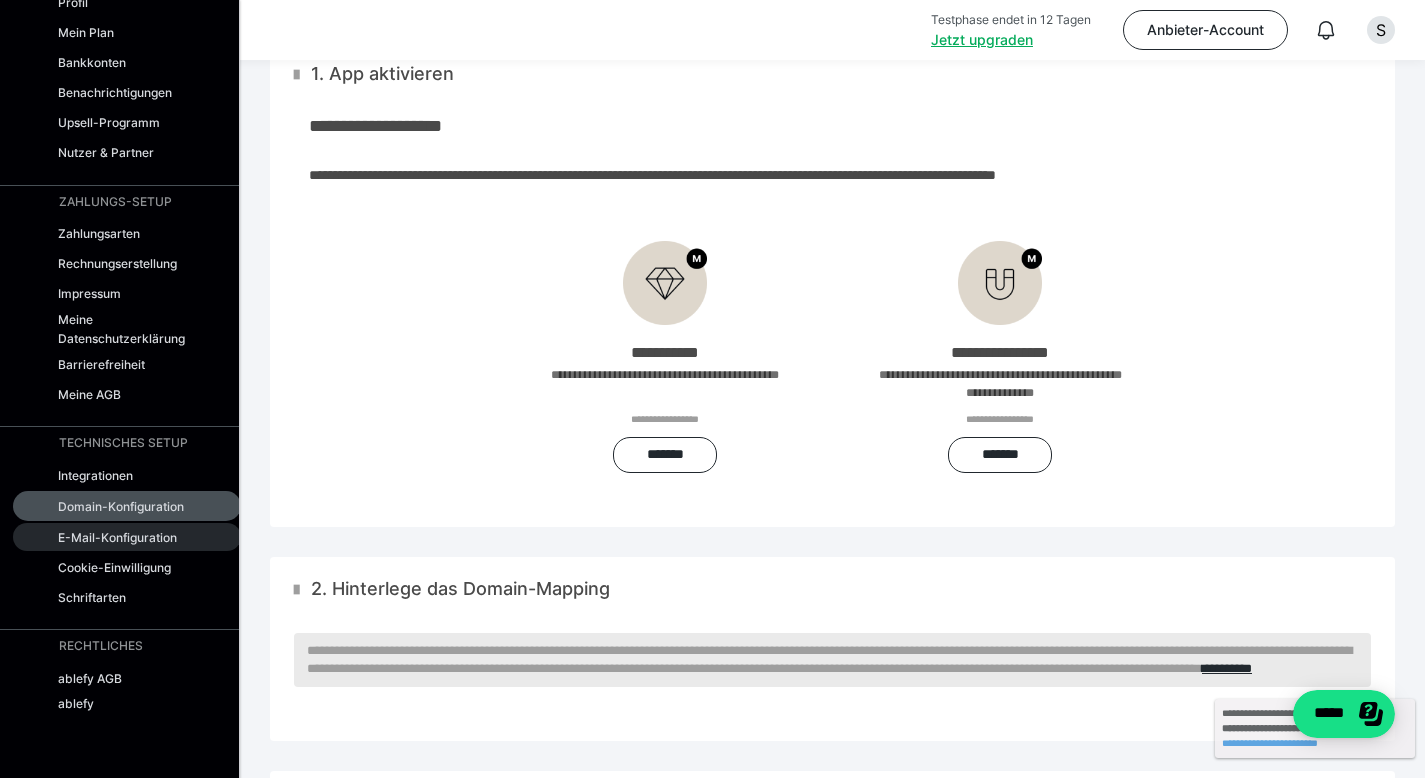 click on "E-Mail-Konfiguration" at bounding box center (117, 537) 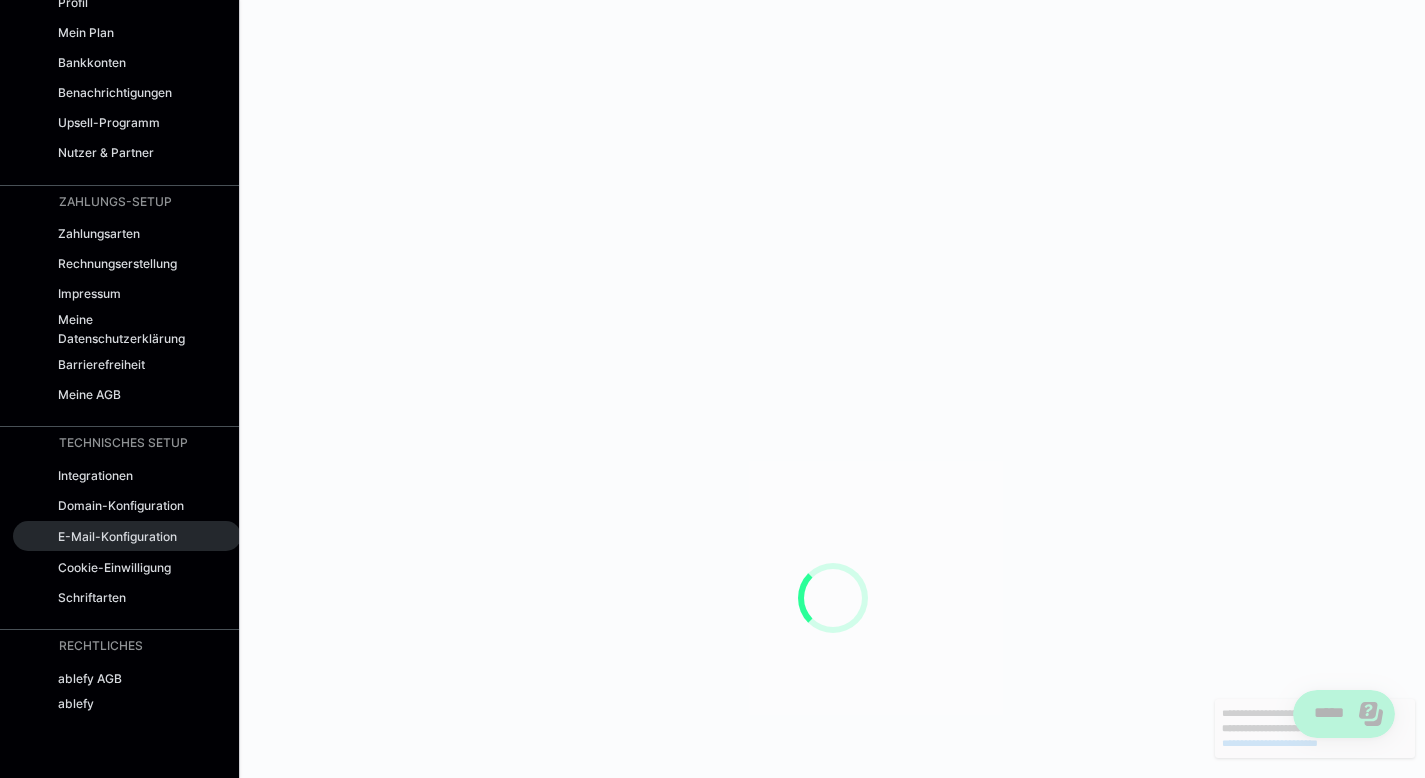 scroll, scrollTop: 0, scrollLeft: 0, axis: both 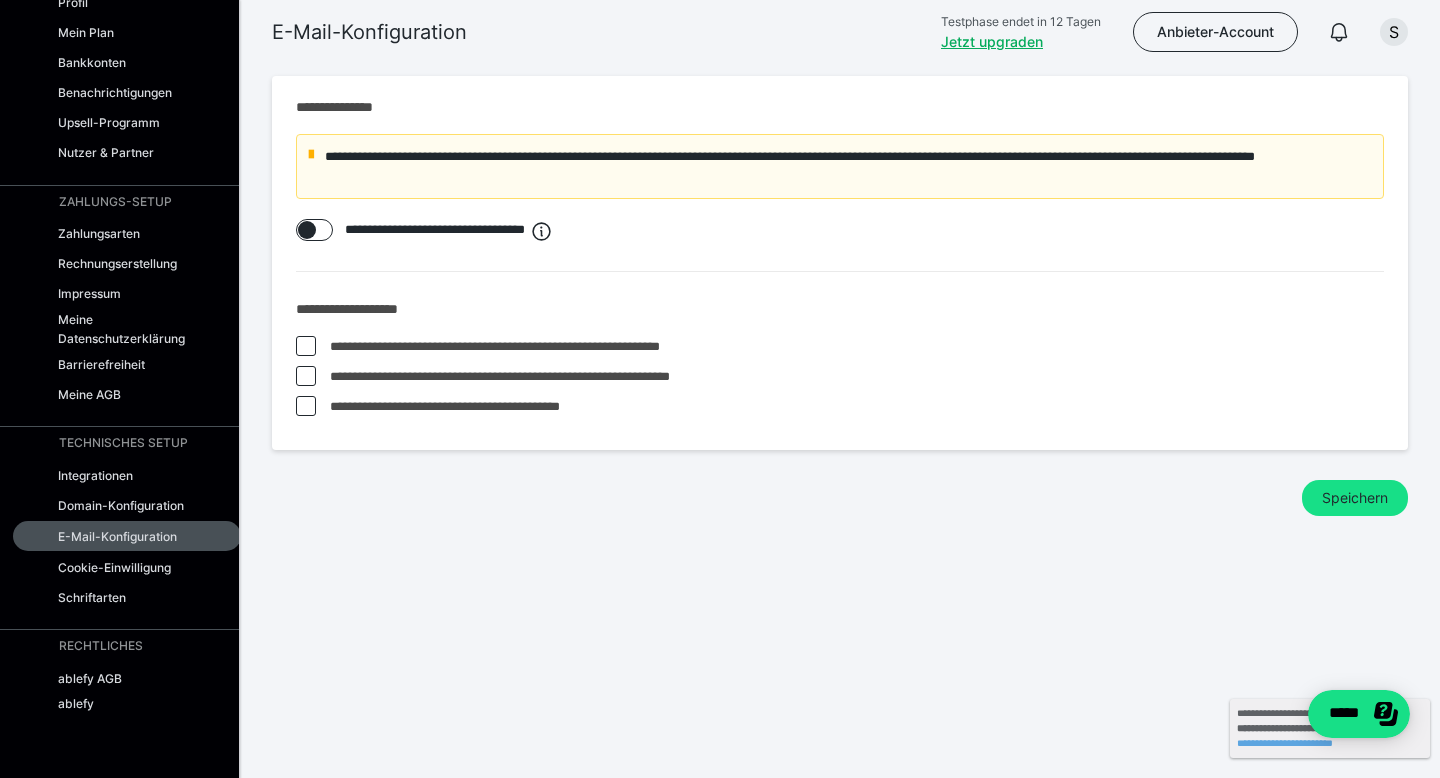 click at bounding box center [307, 230] 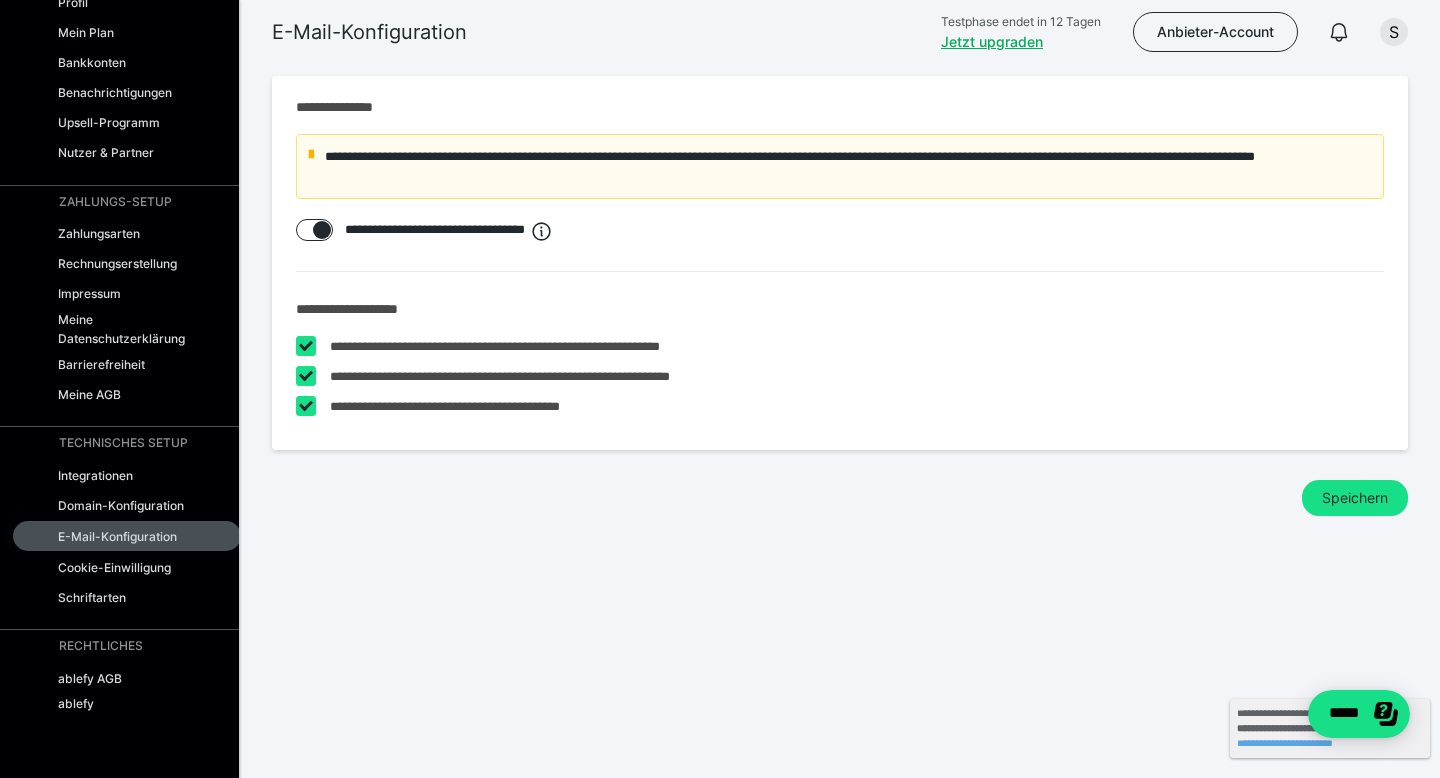 checkbox on "****" 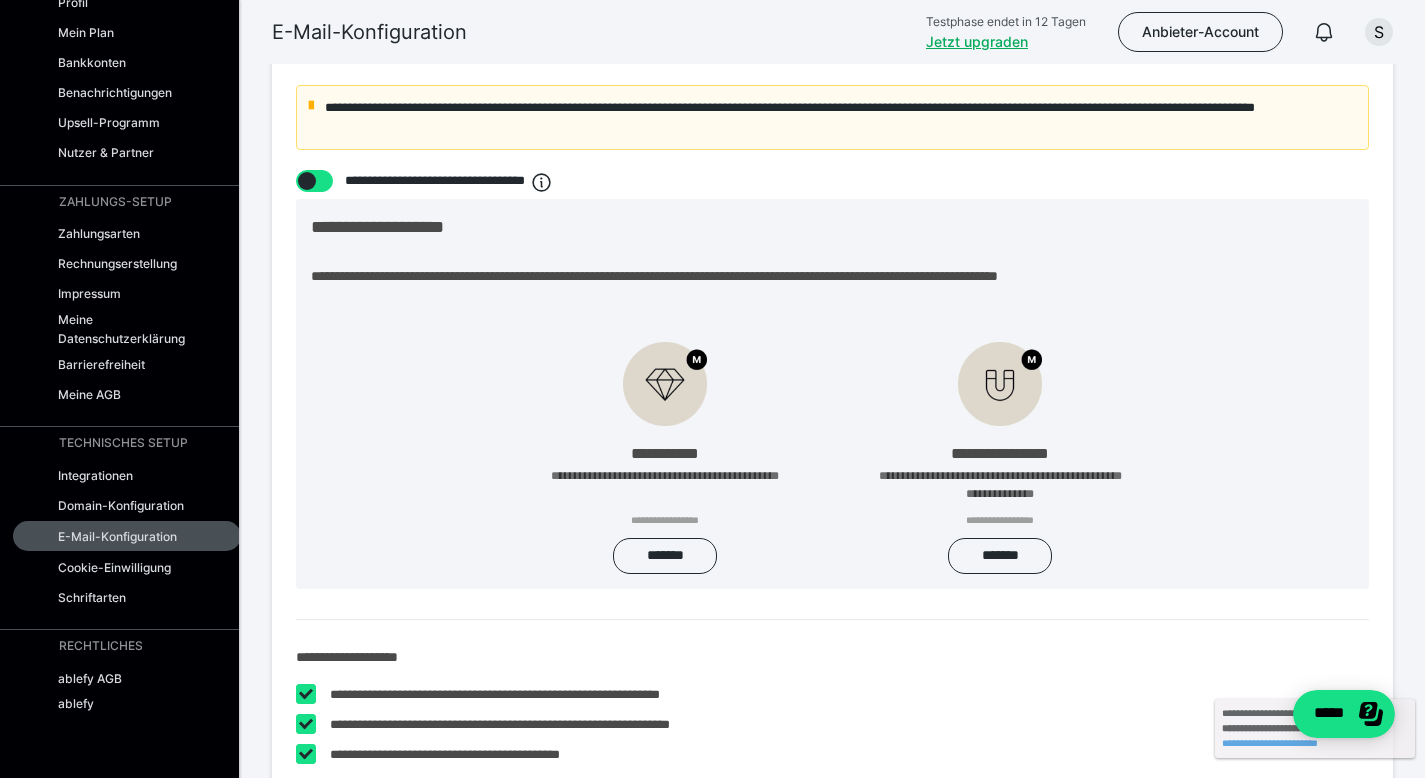 scroll, scrollTop: 45, scrollLeft: 0, axis: vertical 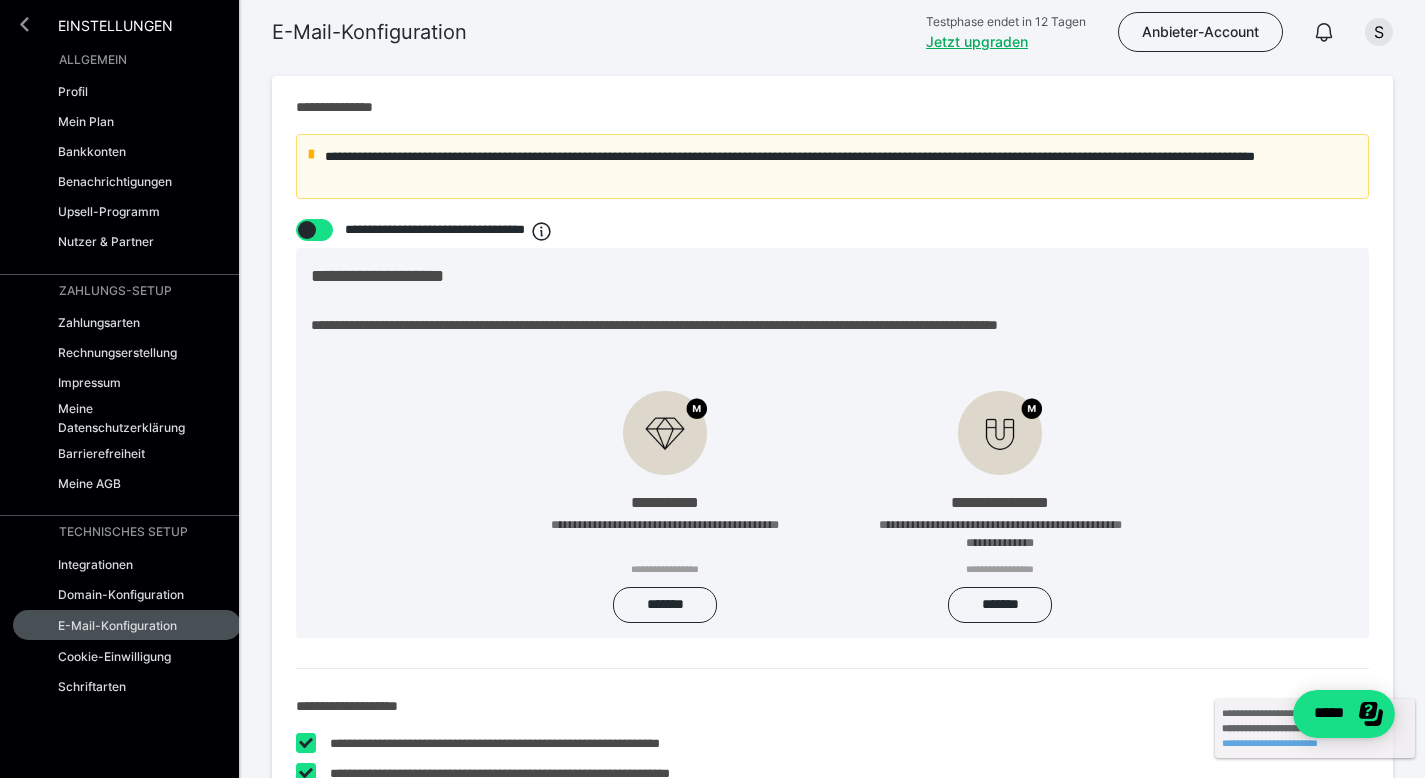 click at bounding box center [24, 24] 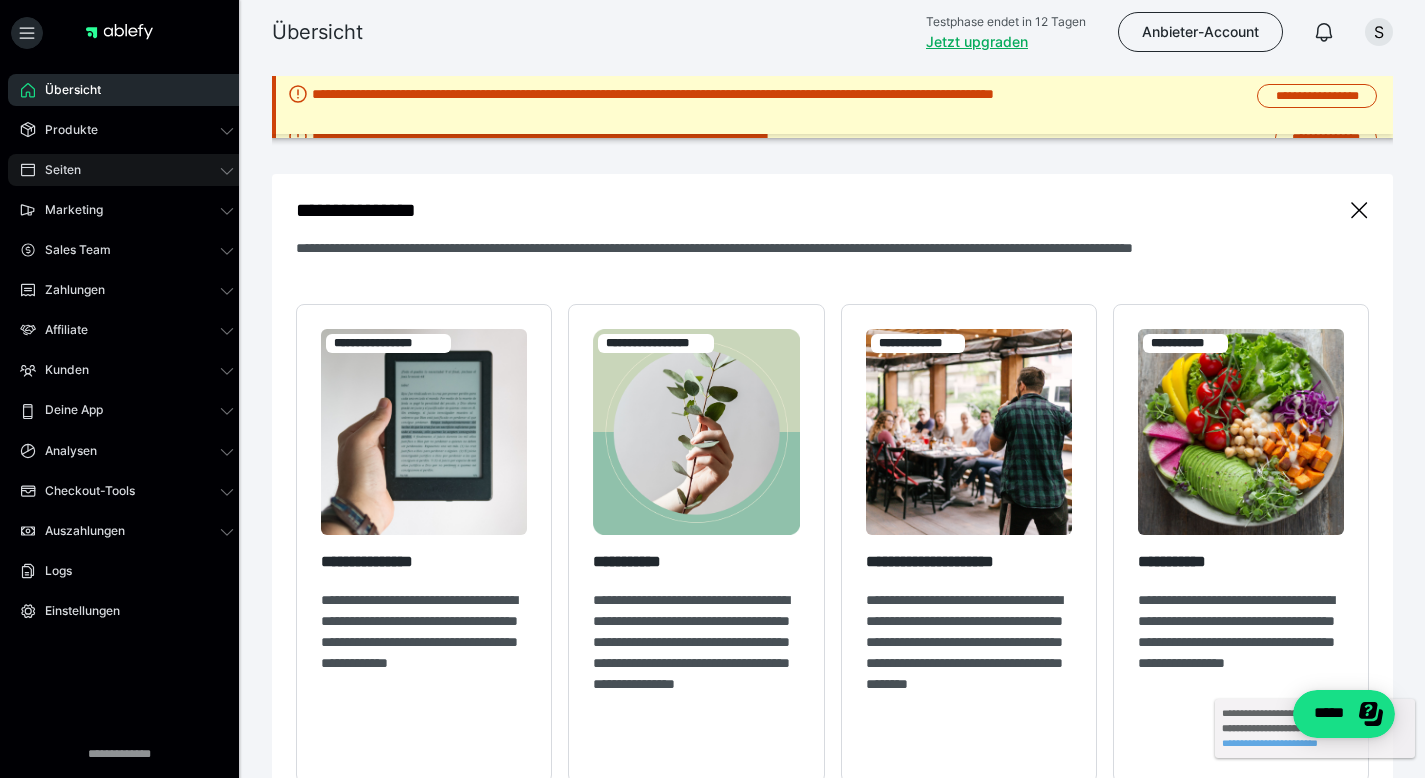 click on "Seiten" at bounding box center [56, 170] 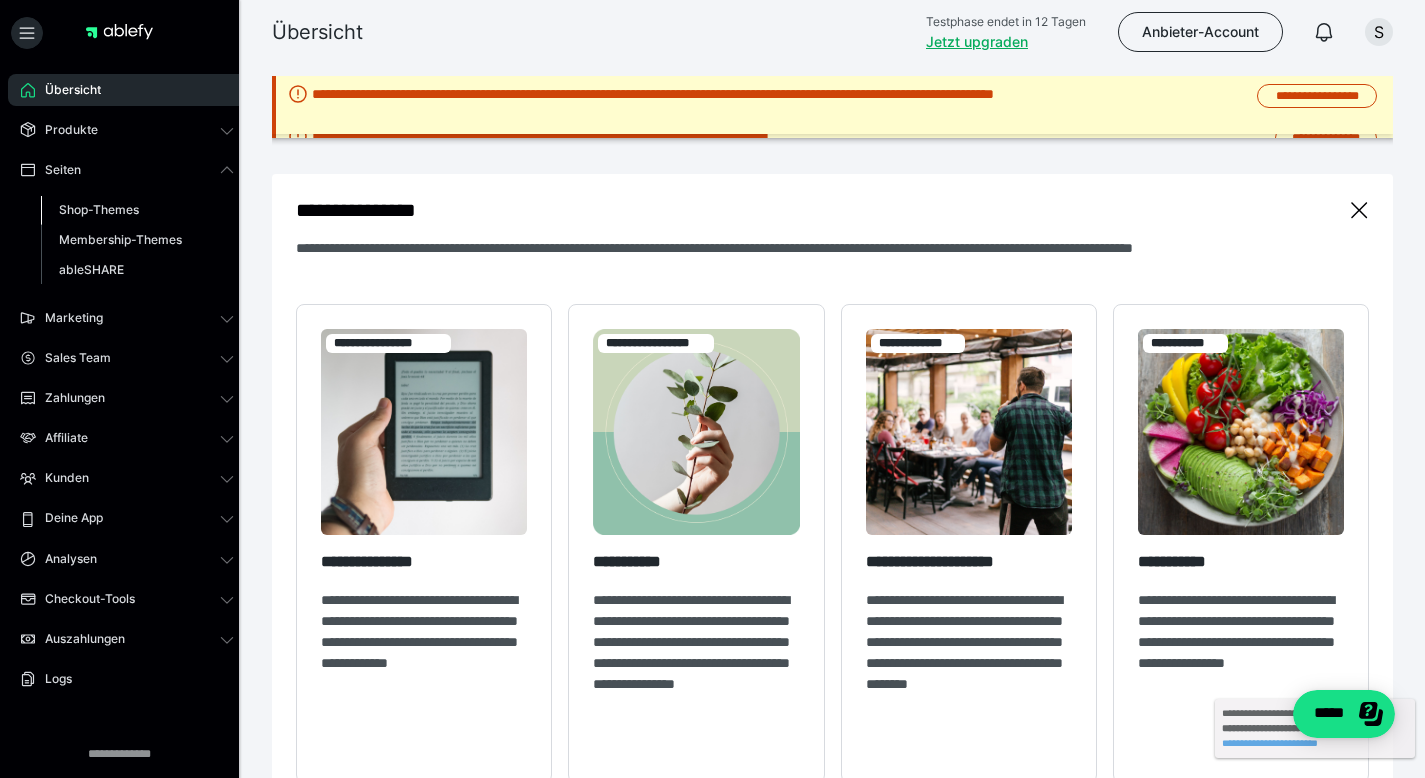 click on "Shop-Themes" at bounding box center [99, 209] 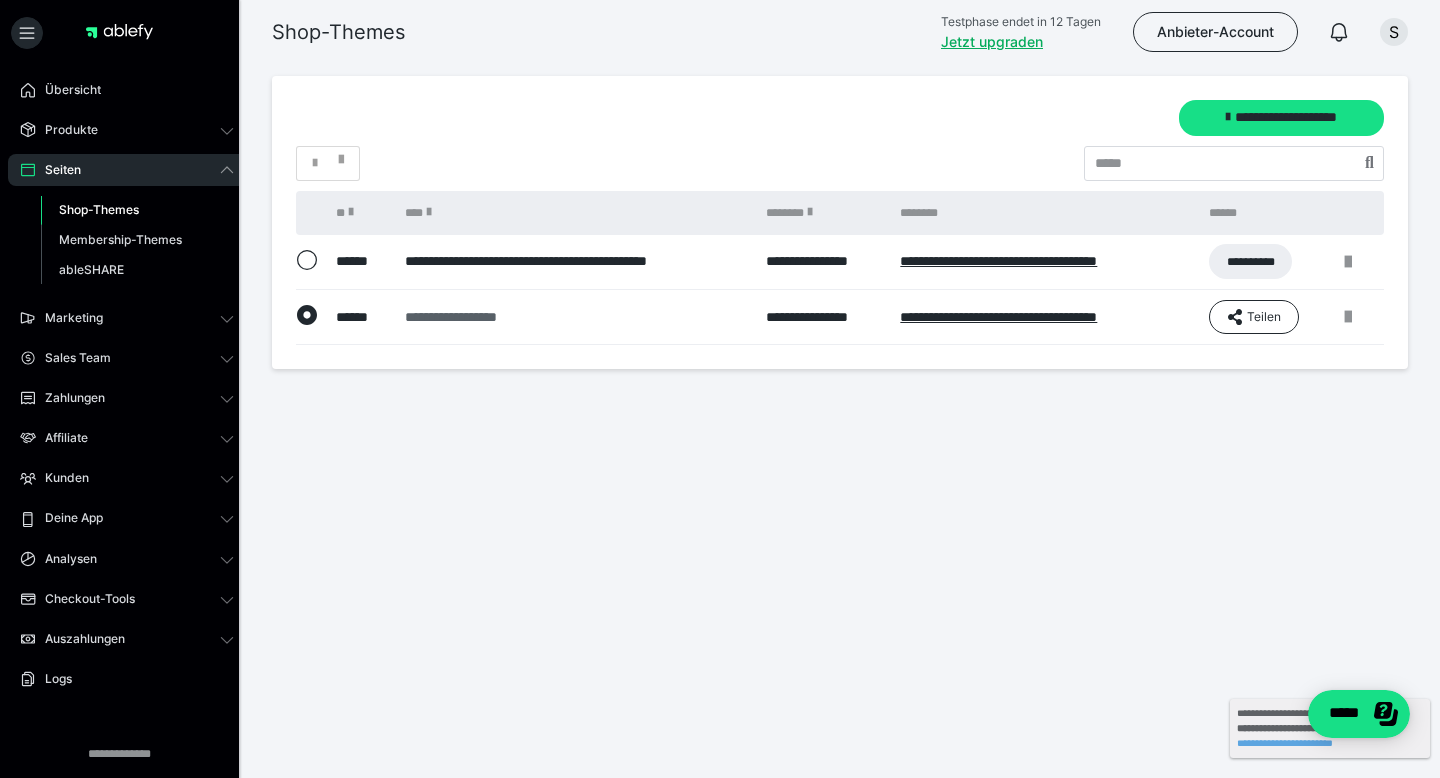 click on "**********" at bounding box center [575, 317] 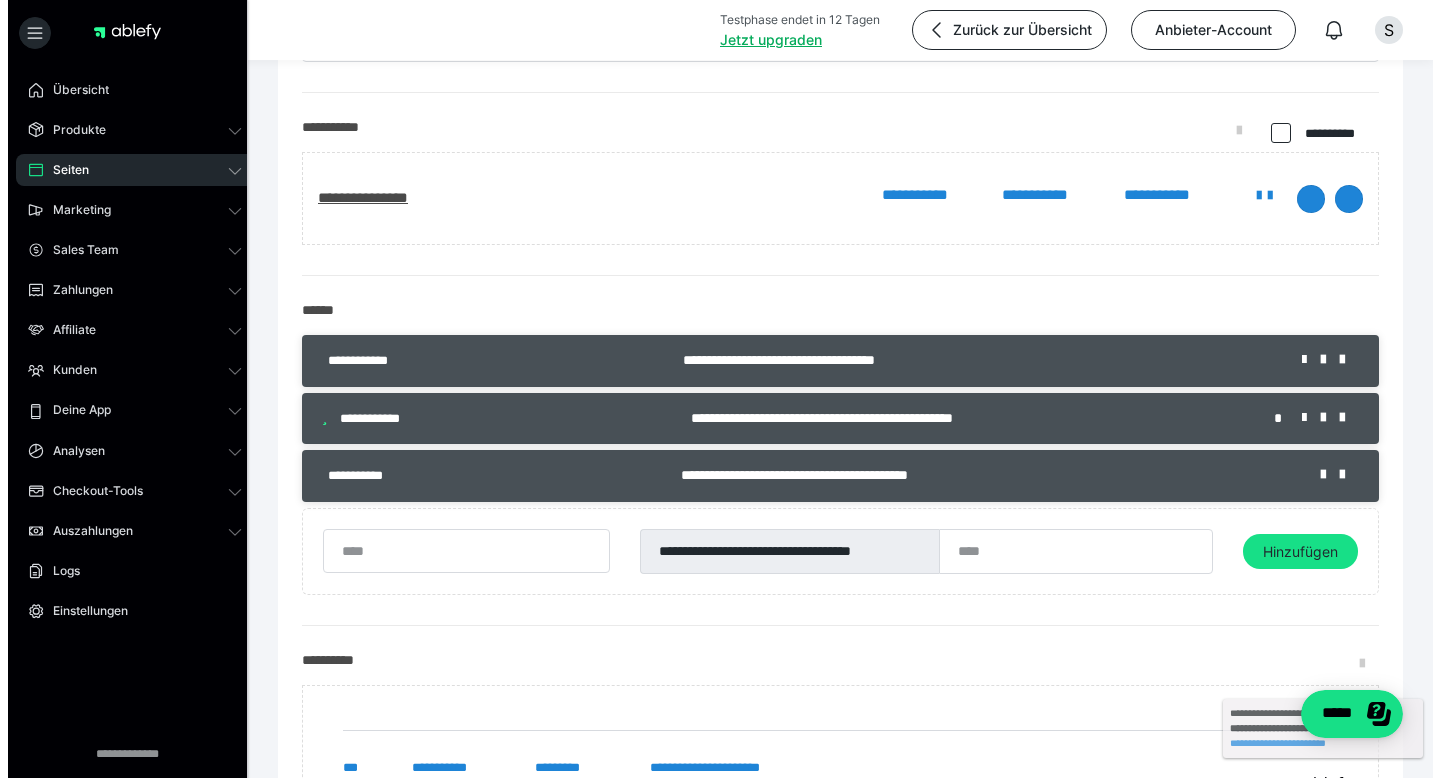 scroll, scrollTop: 211, scrollLeft: 0, axis: vertical 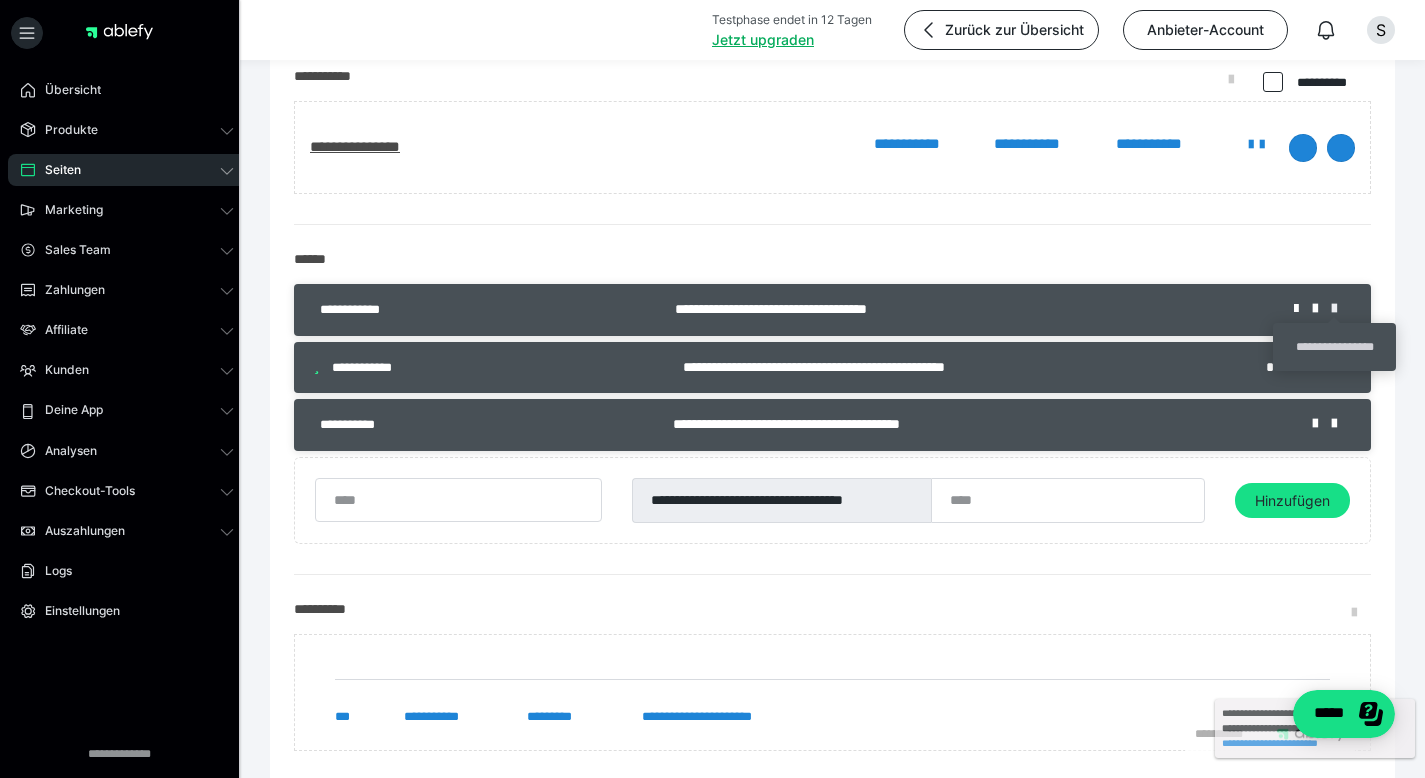 click at bounding box center (1341, 309) 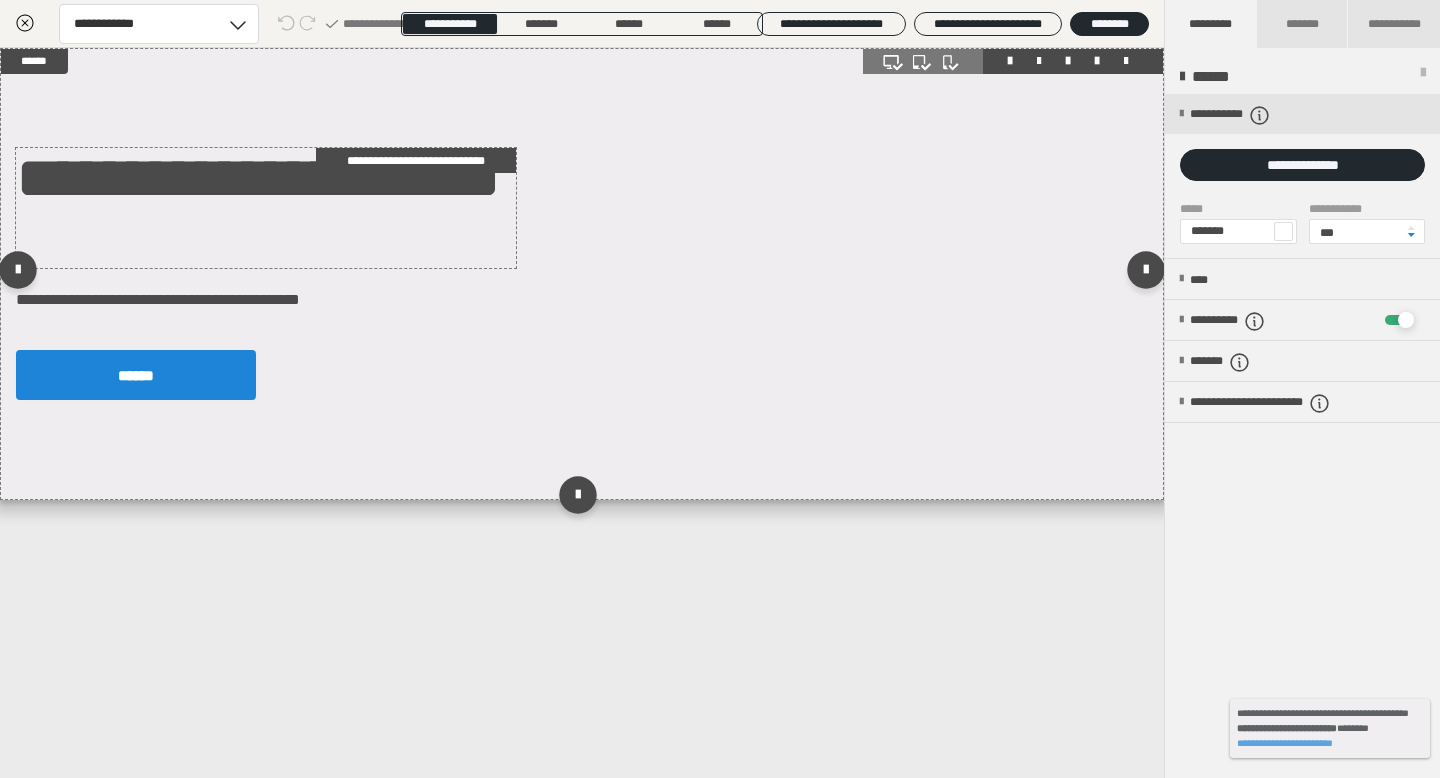 click on "**********" at bounding box center (266, 208) 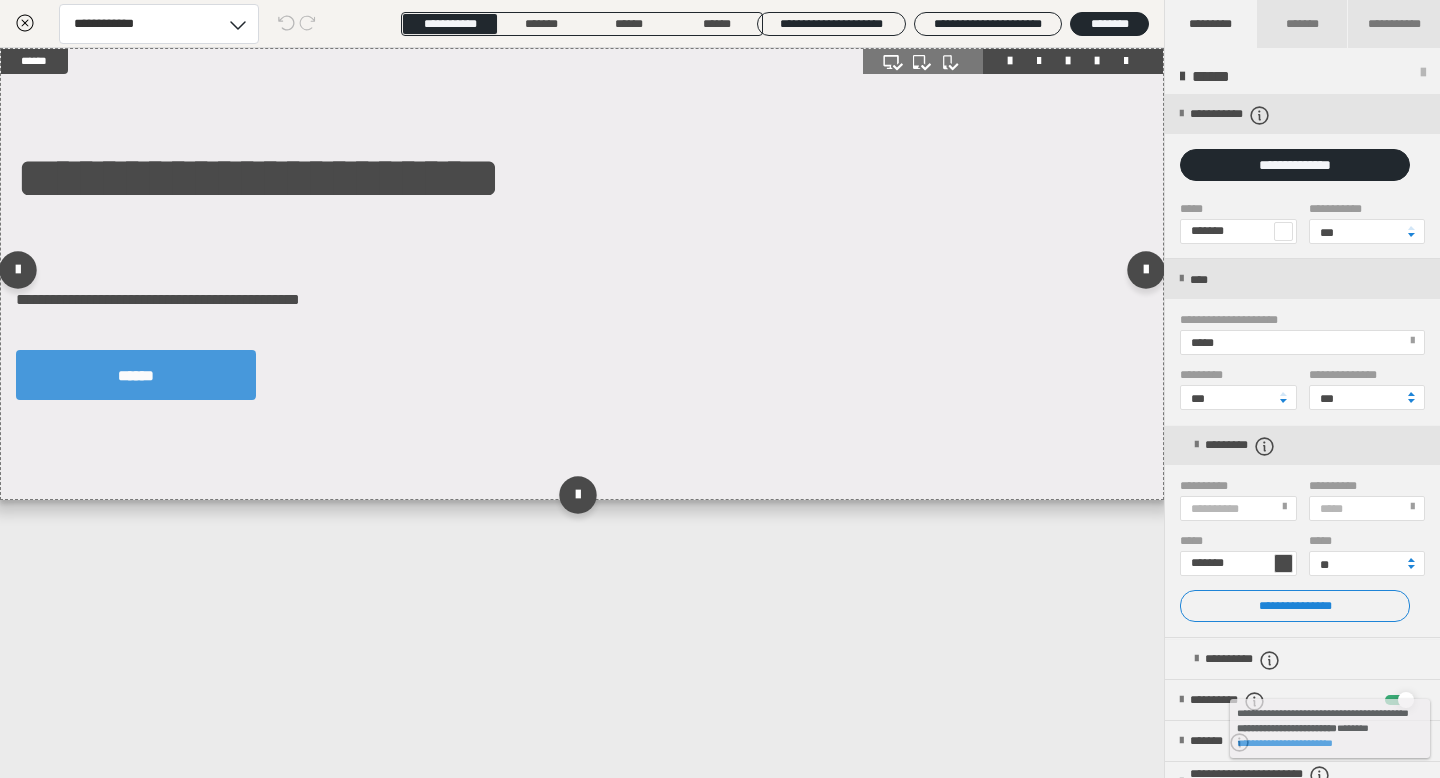 click on "******" at bounding box center (136, 375) 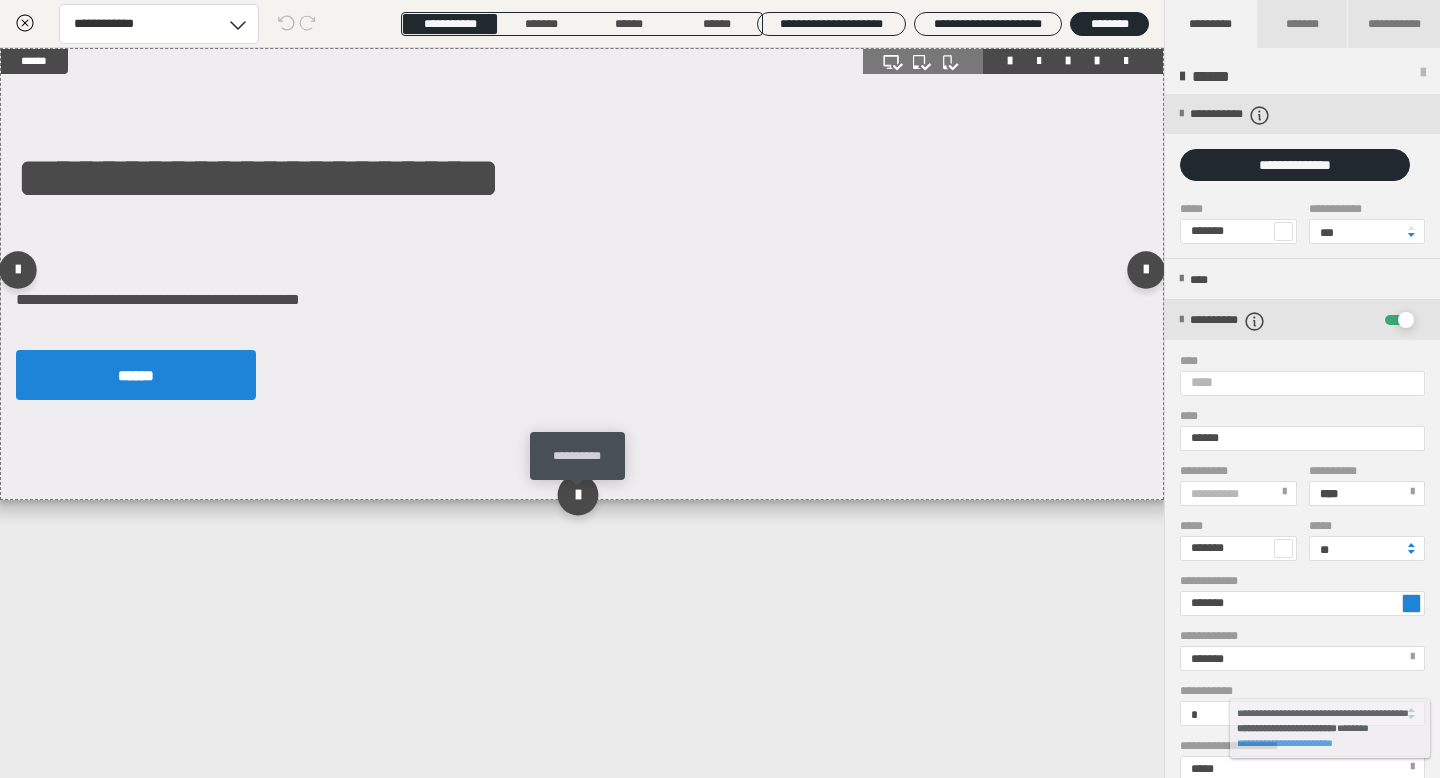 click at bounding box center [577, 494] 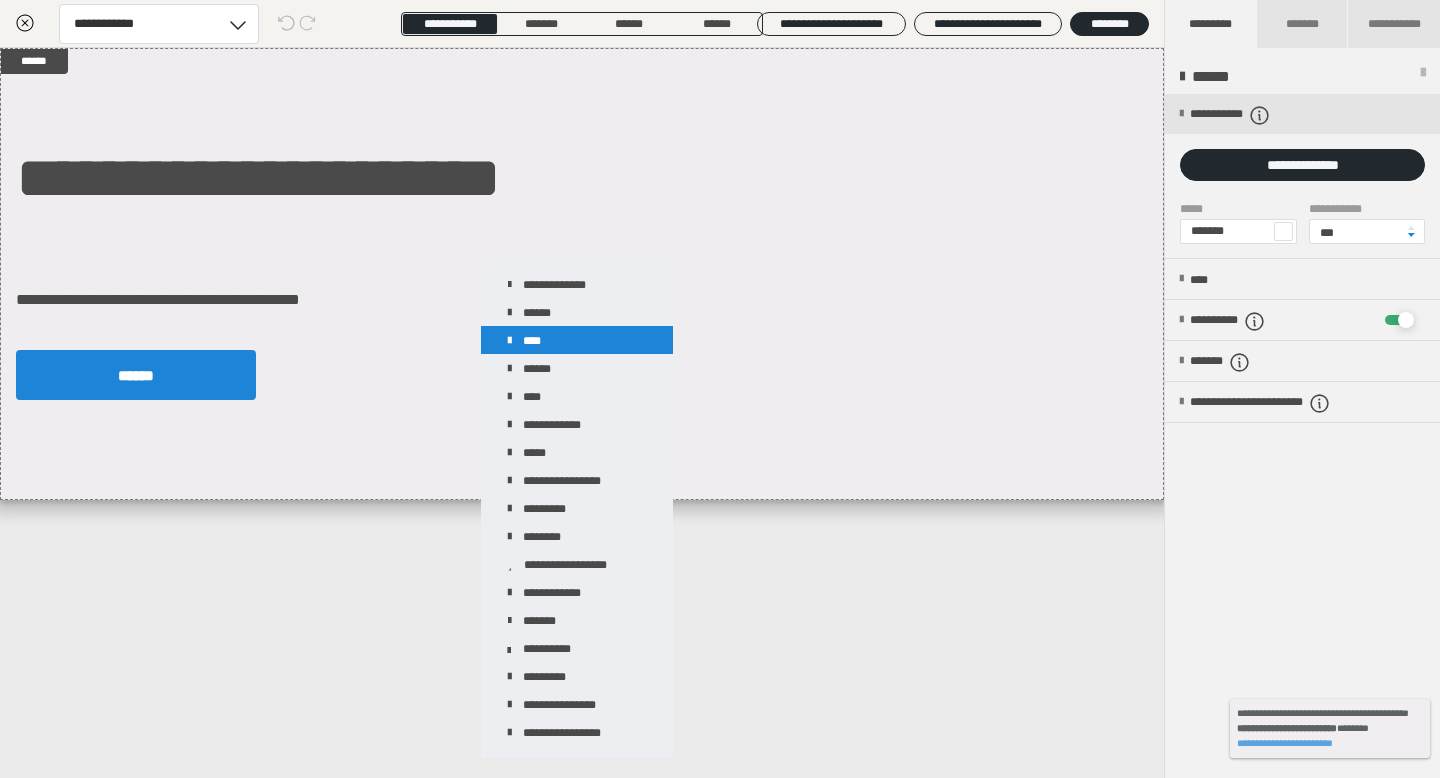 click on "****" at bounding box center (577, 340) 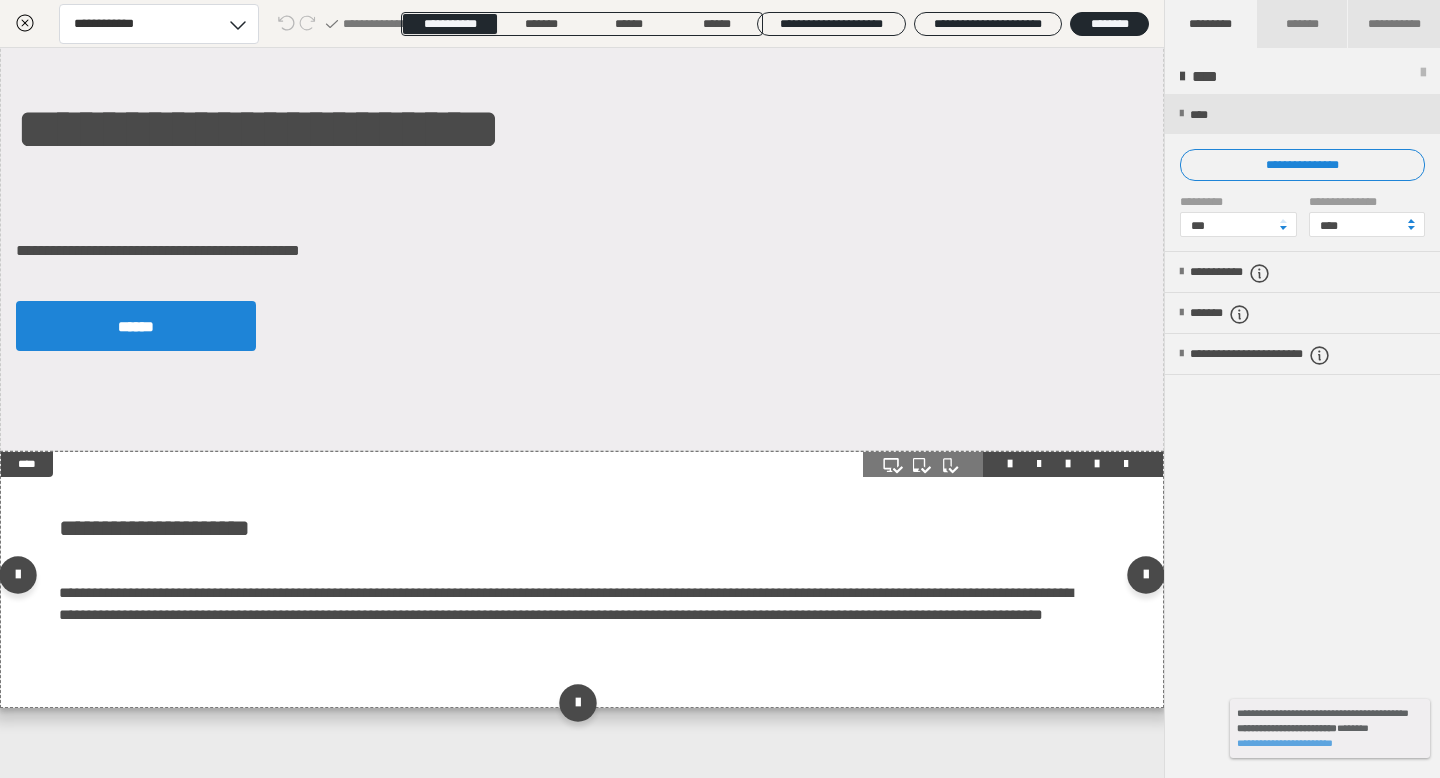 scroll, scrollTop: 78, scrollLeft: 0, axis: vertical 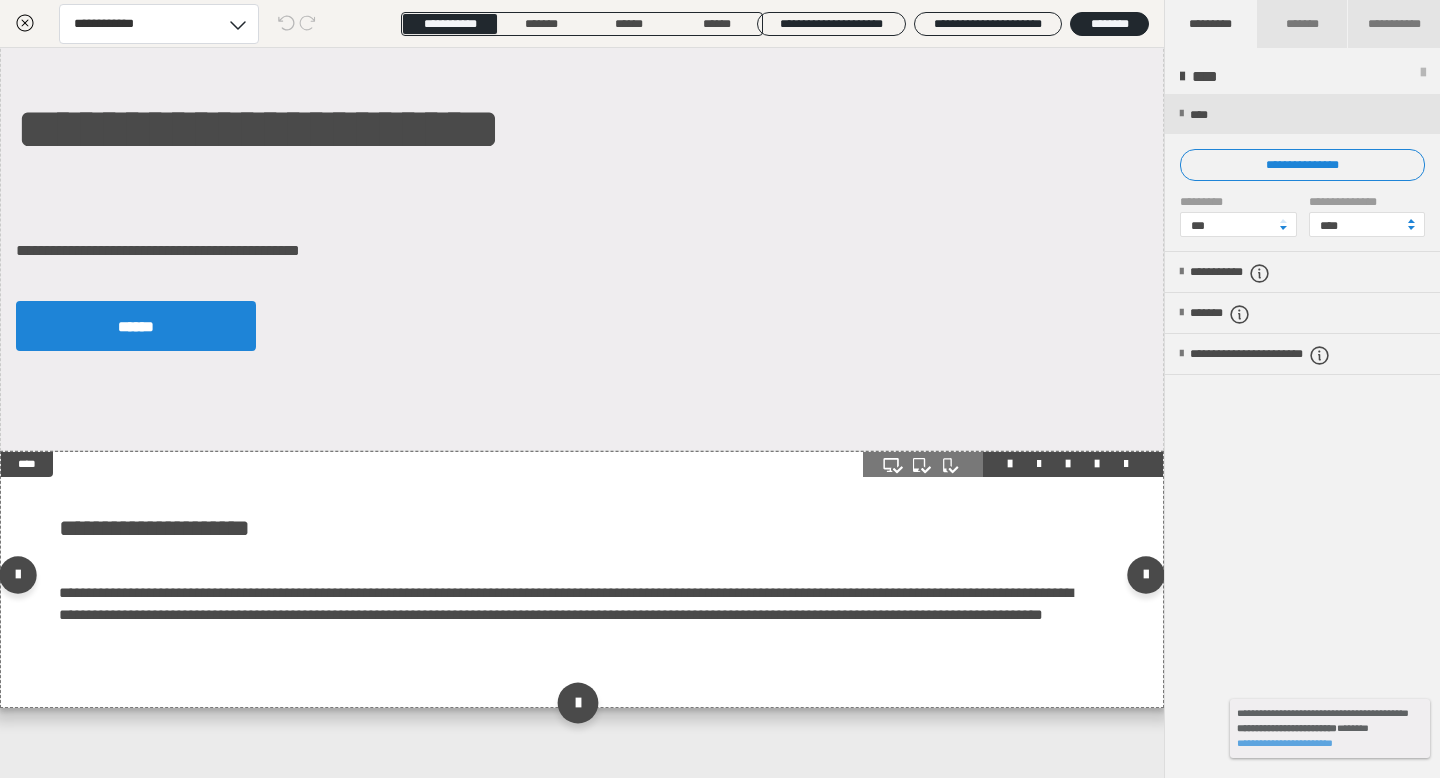 click at bounding box center (577, 702) 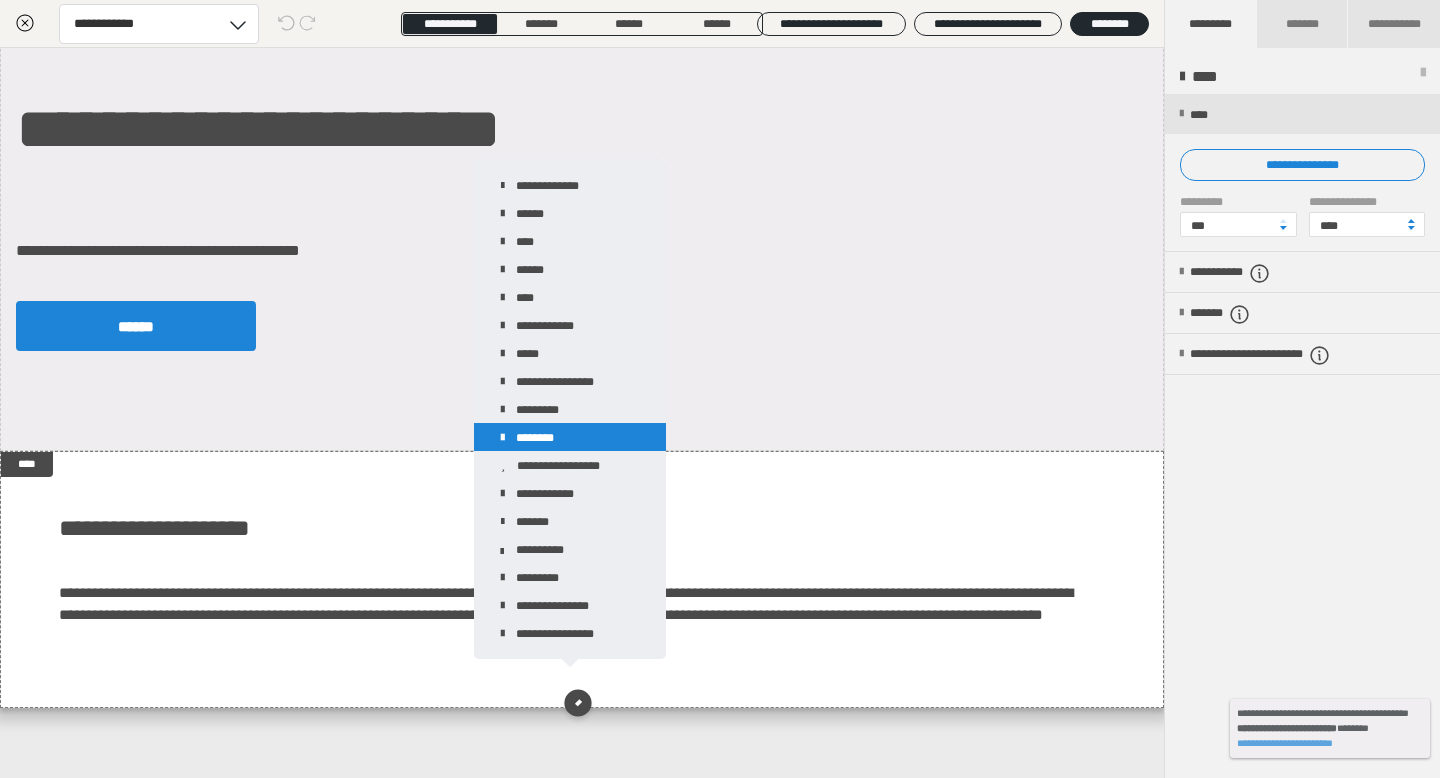 click on "********" at bounding box center [570, 437] 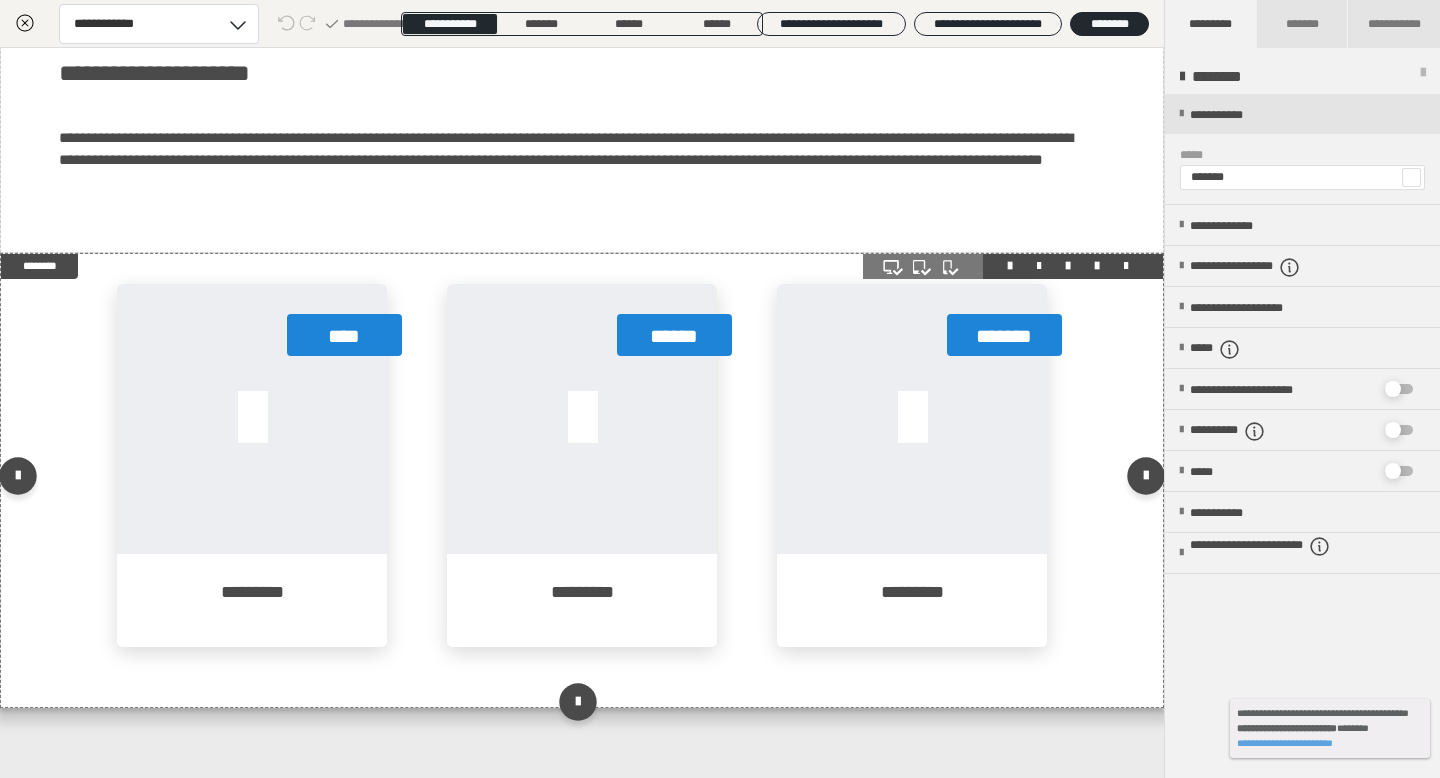 scroll, scrollTop: 533, scrollLeft: 0, axis: vertical 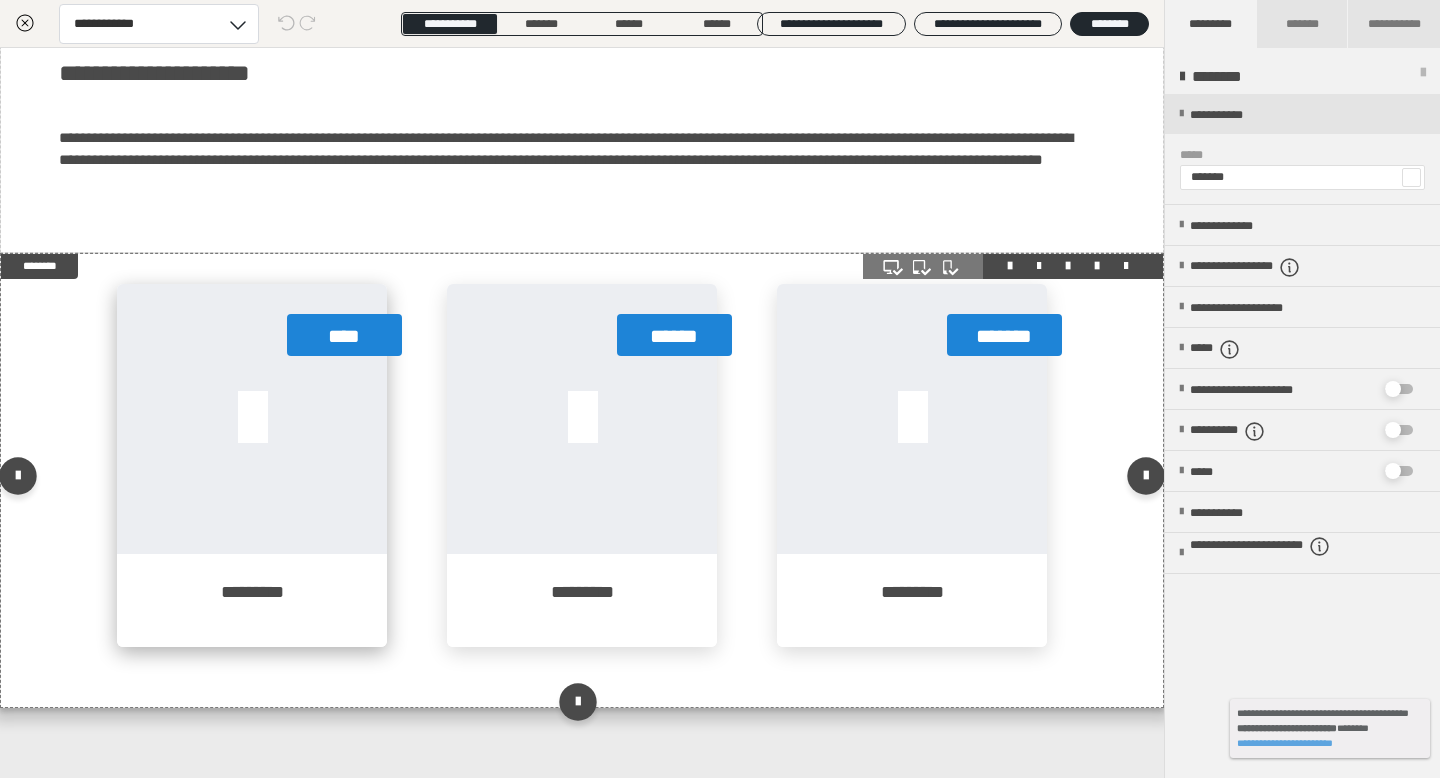 click on "****" at bounding box center [344, 335] 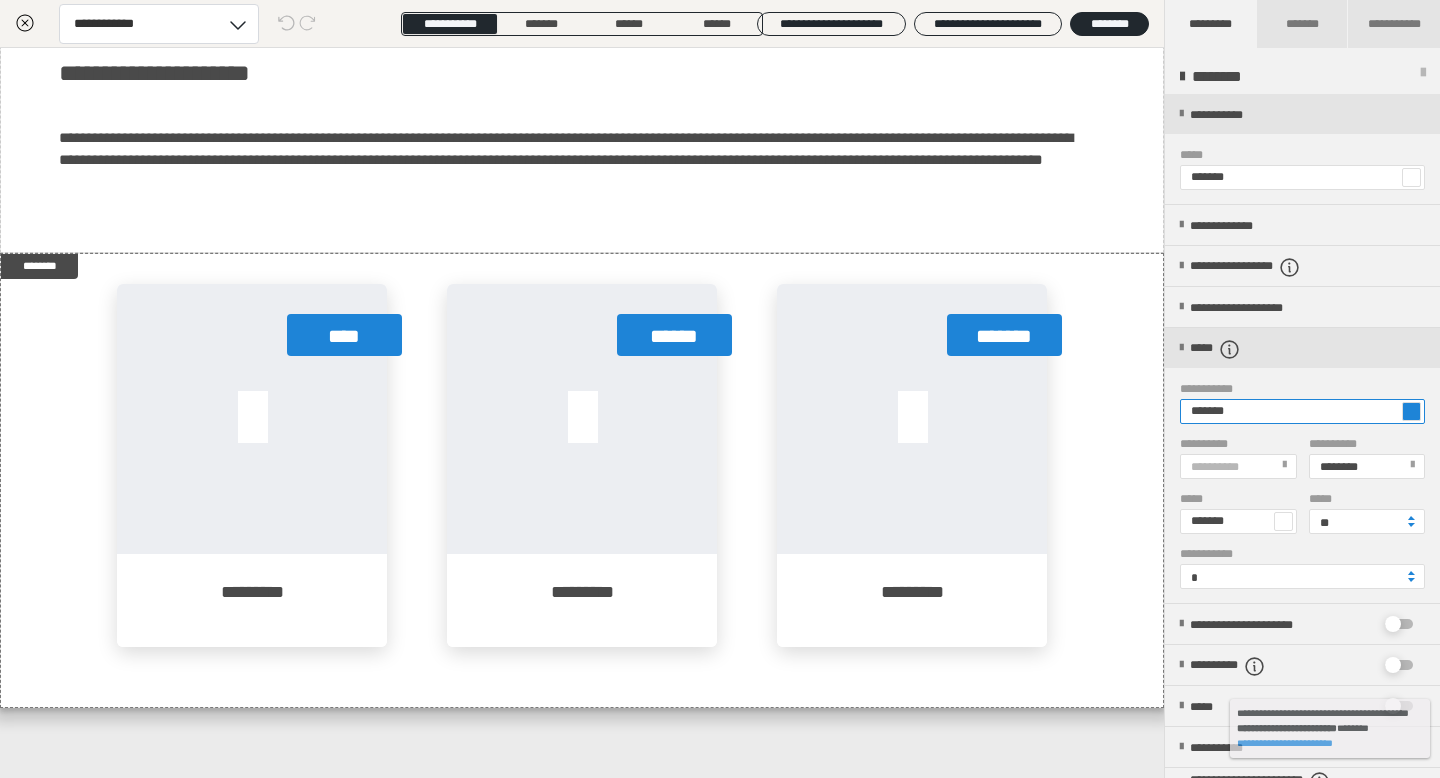 click on "*******" at bounding box center (1302, 411) 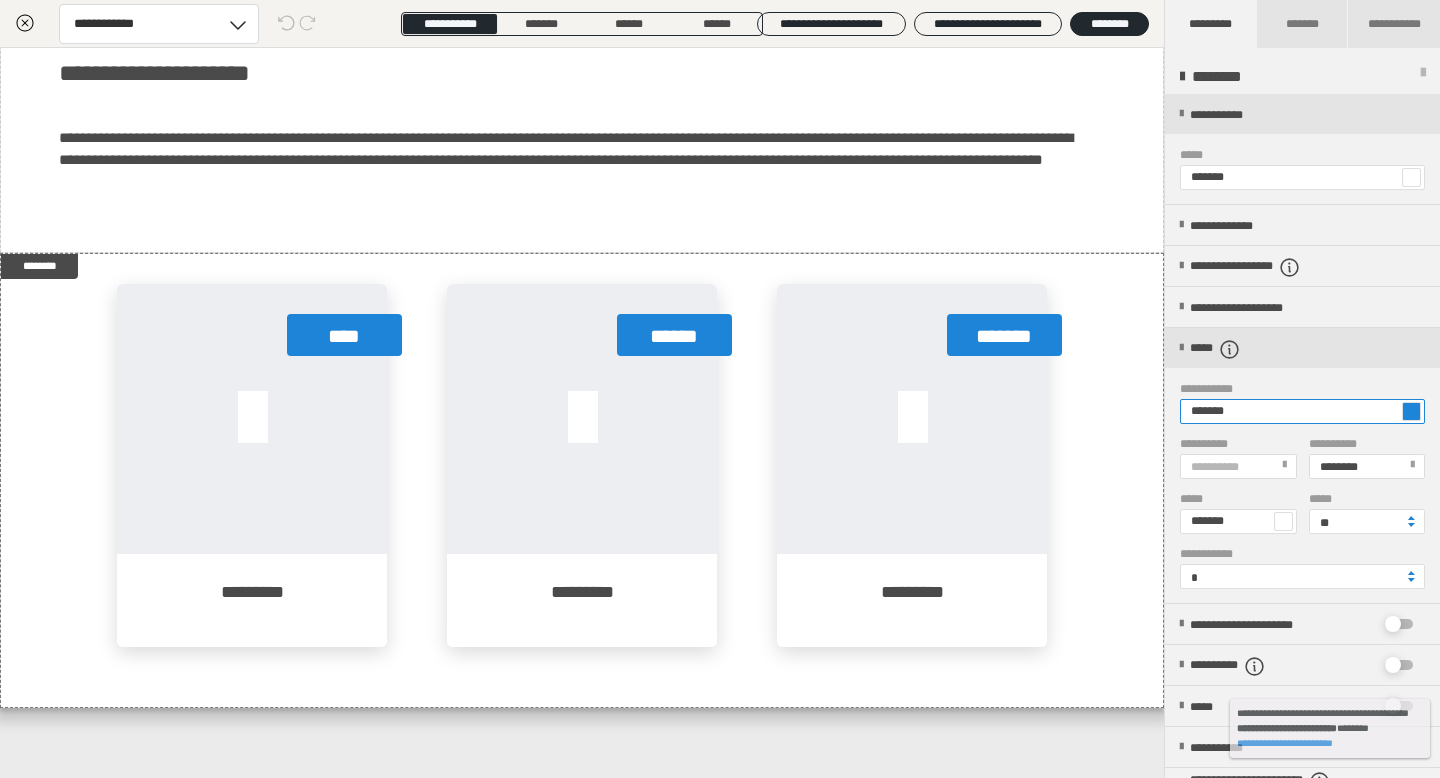click on "*******" at bounding box center (1302, 411) 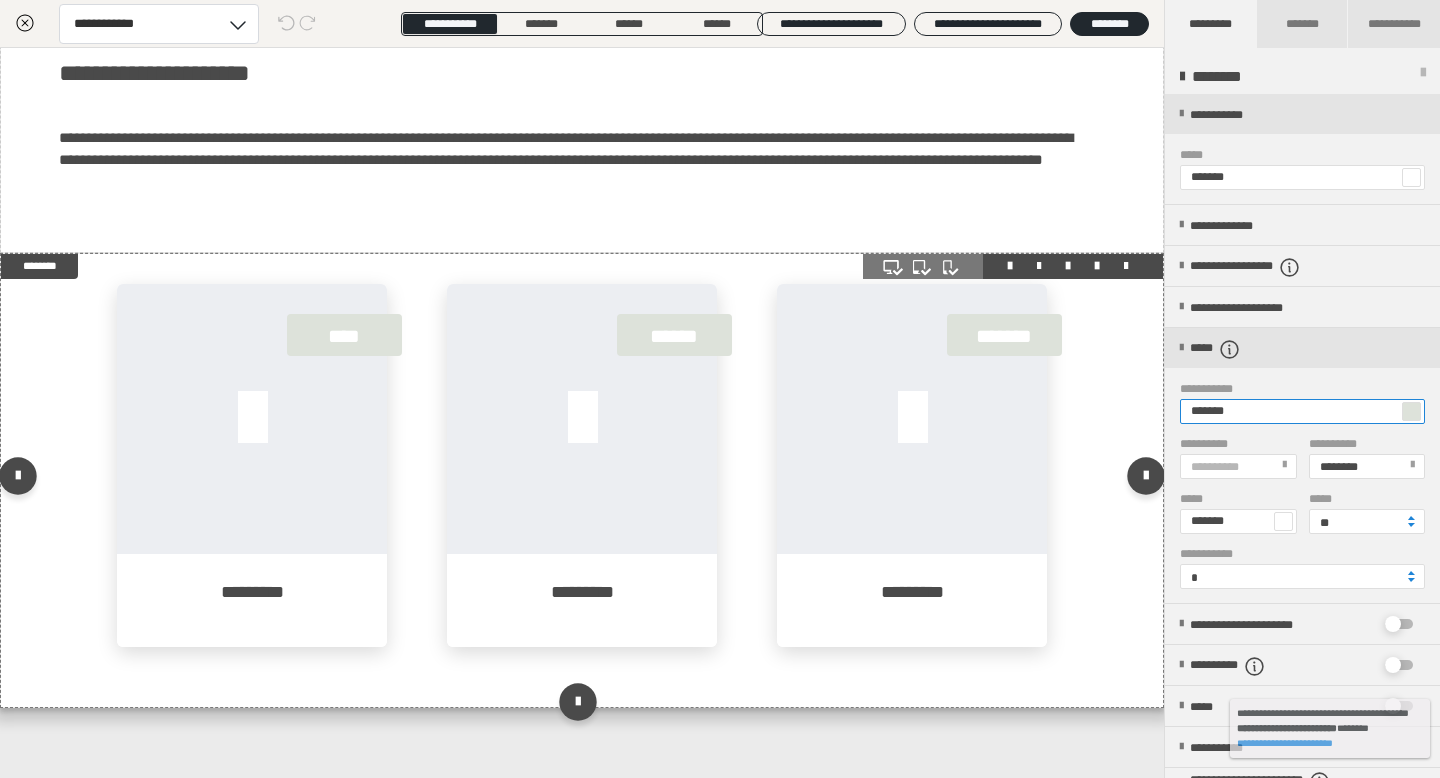 type on "*******" 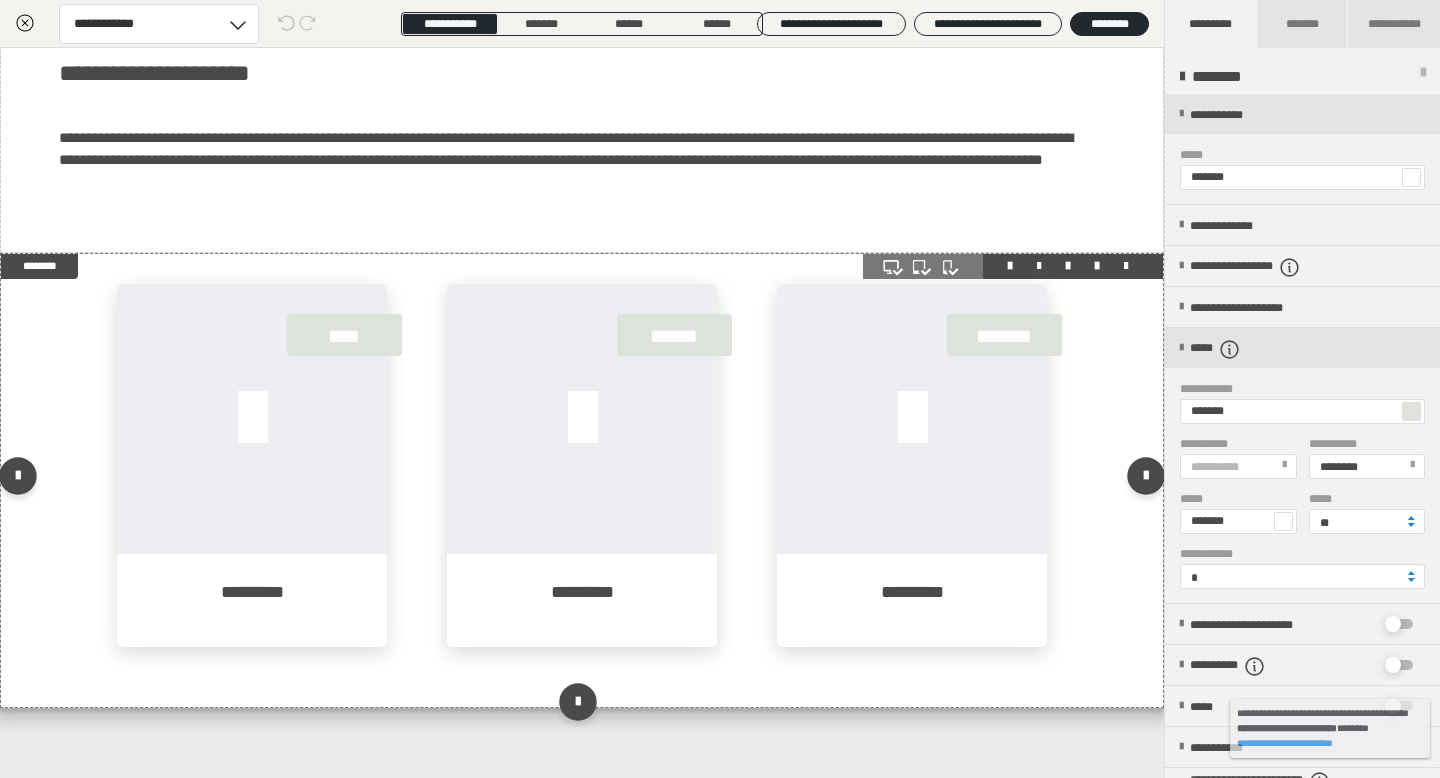 click on "**** ********* ****** ********* ******* *********" at bounding box center (582, 480) 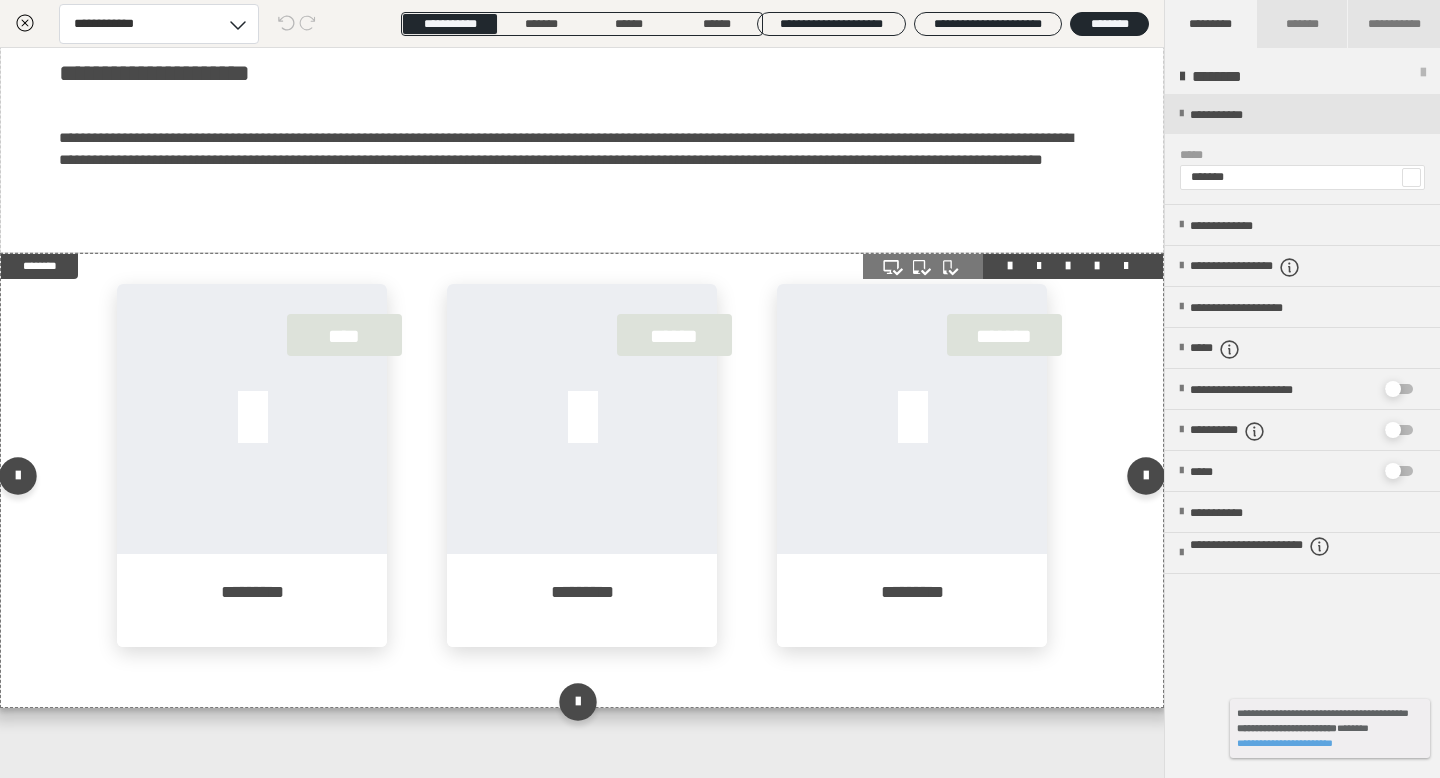 click on "**** ********* ****** ********* ******* *********" at bounding box center (582, 480) 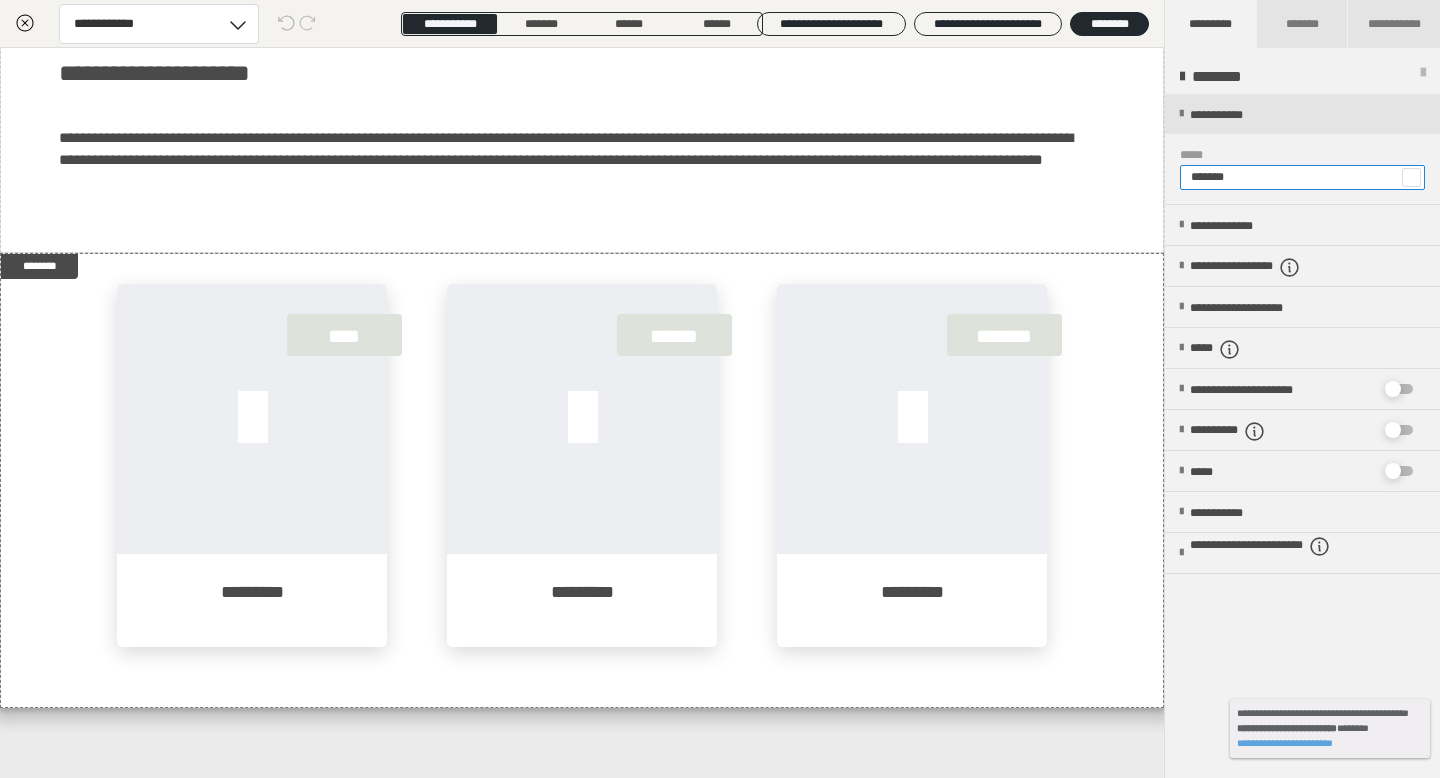 click on "*******" at bounding box center [1302, 177] 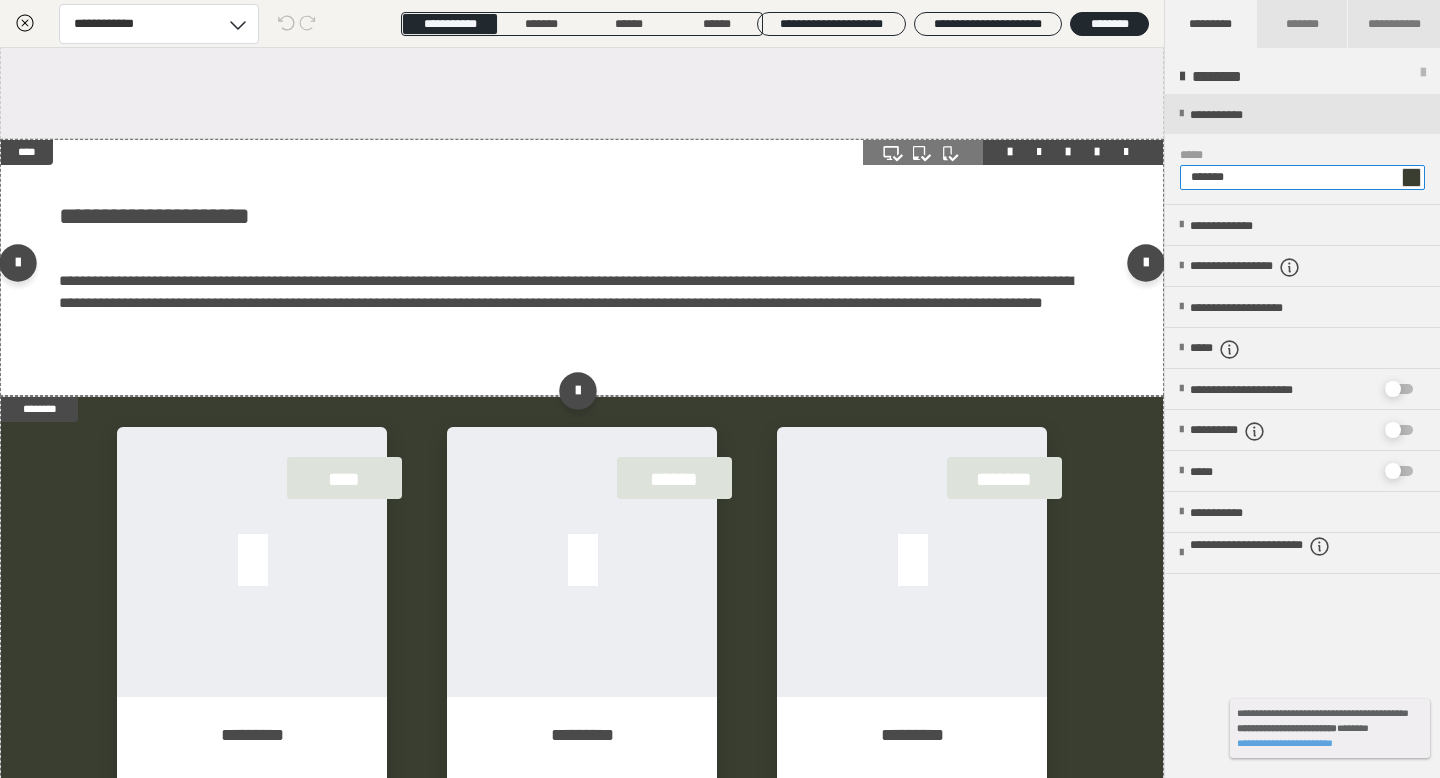 scroll, scrollTop: 349, scrollLeft: 0, axis: vertical 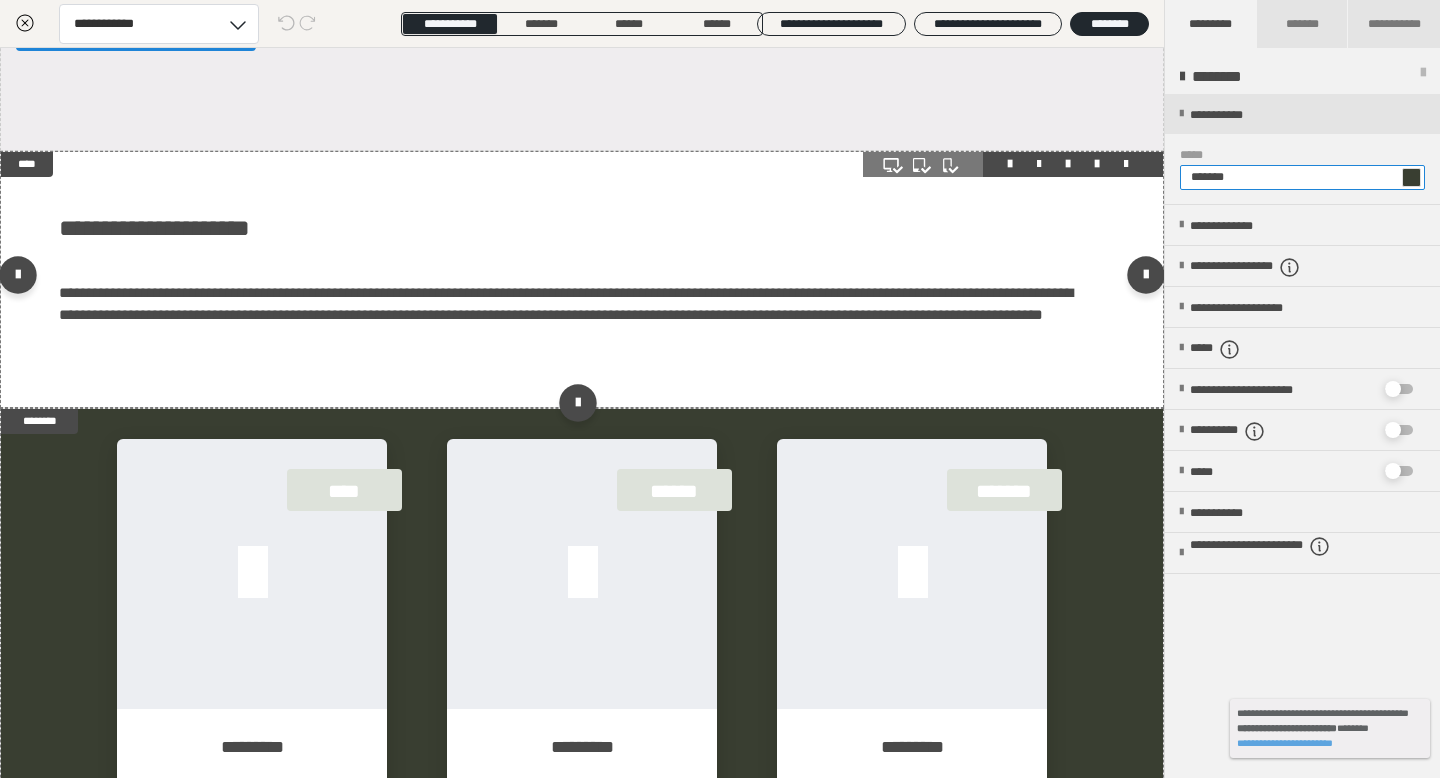 type on "*******" 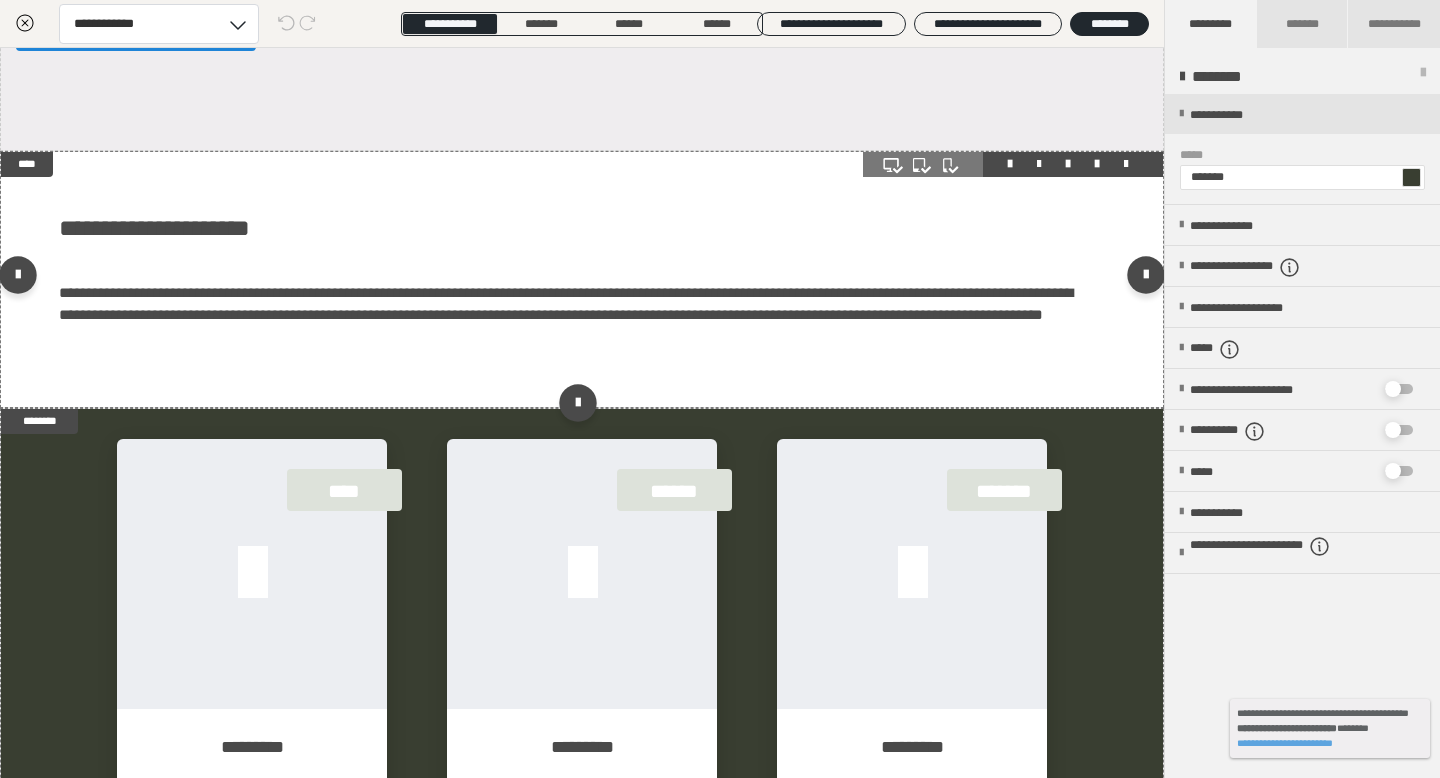 click on "**********" at bounding box center (582, 279) 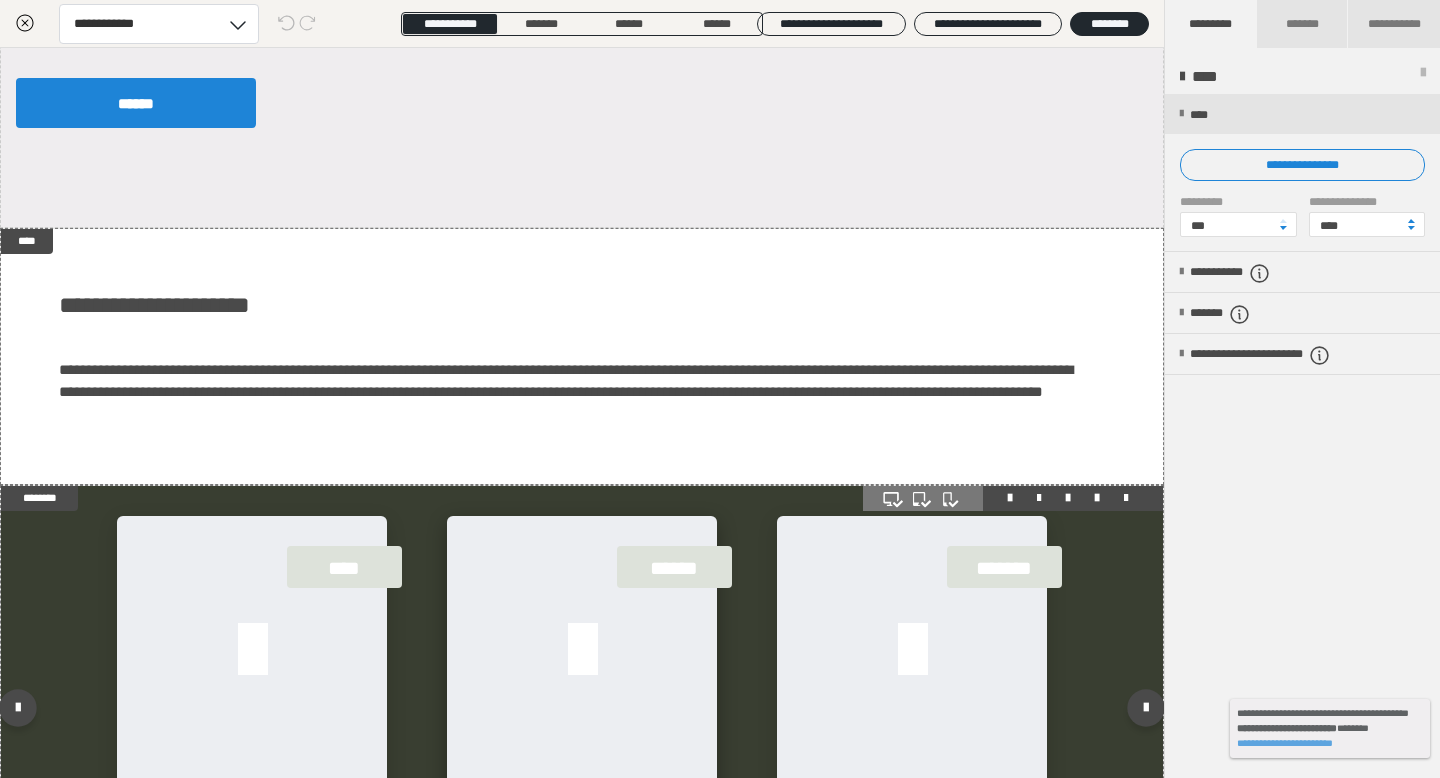 scroll, scrollTop: 533, scrollLeft: 0, axis: vertical 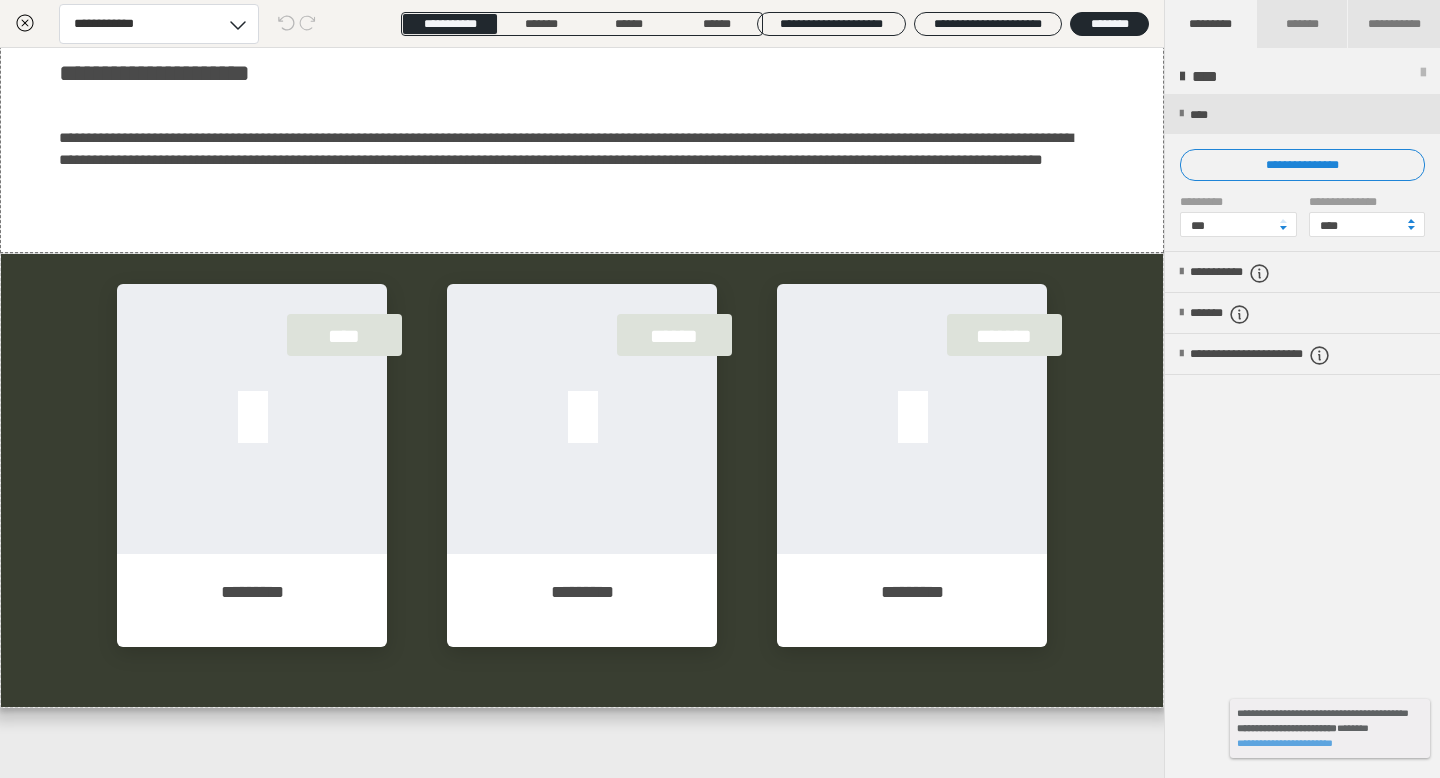 click 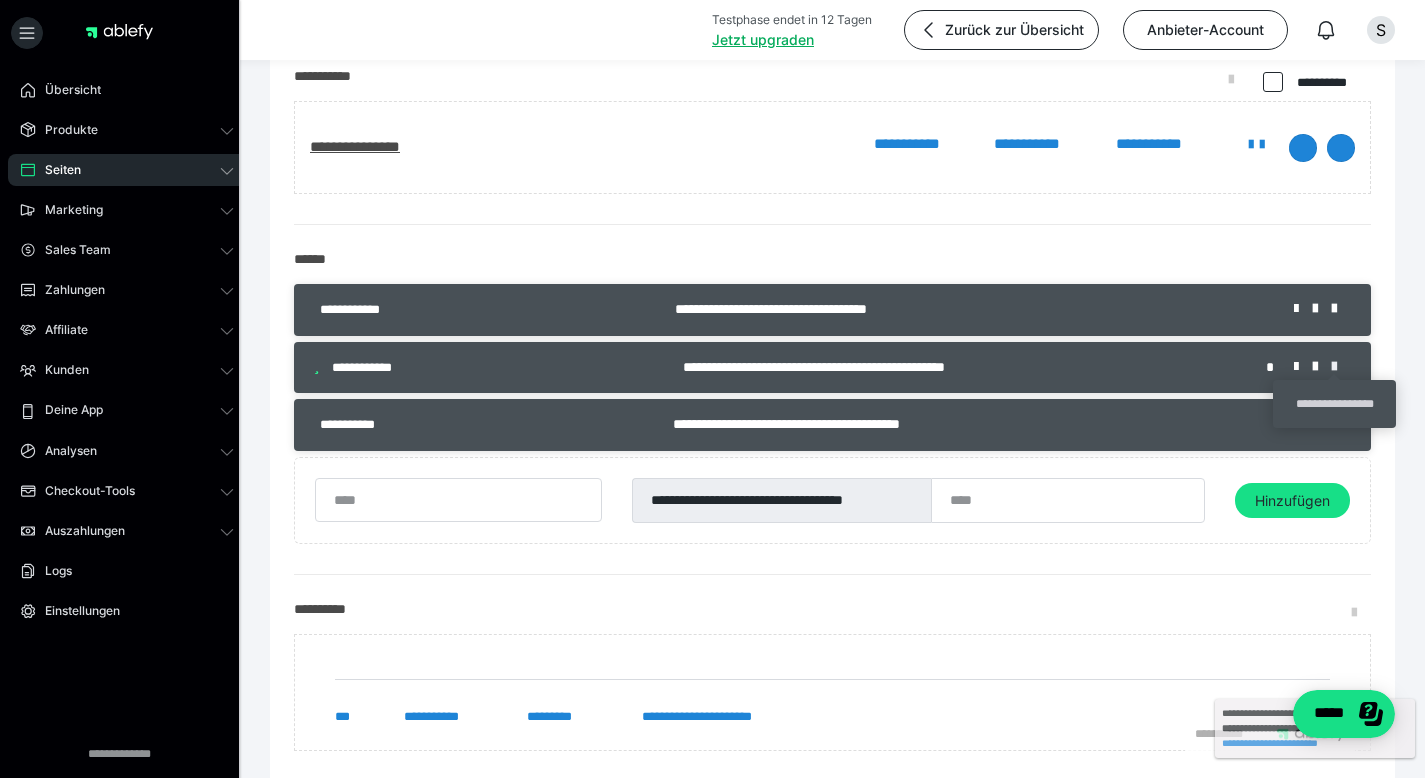 click at bounding box center (1341, 367) 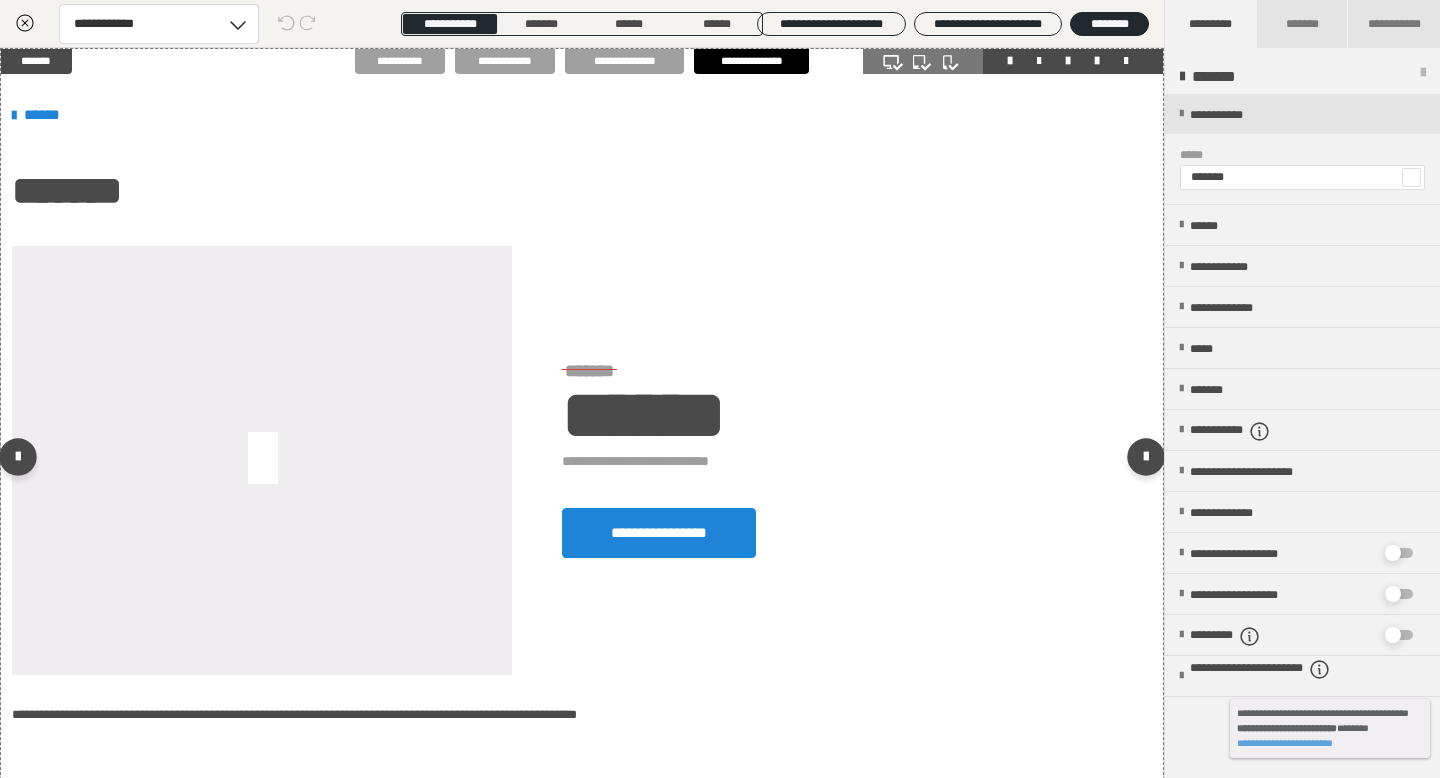 scroll, scrollTop: 0, scrollLeft: 0, axis: both 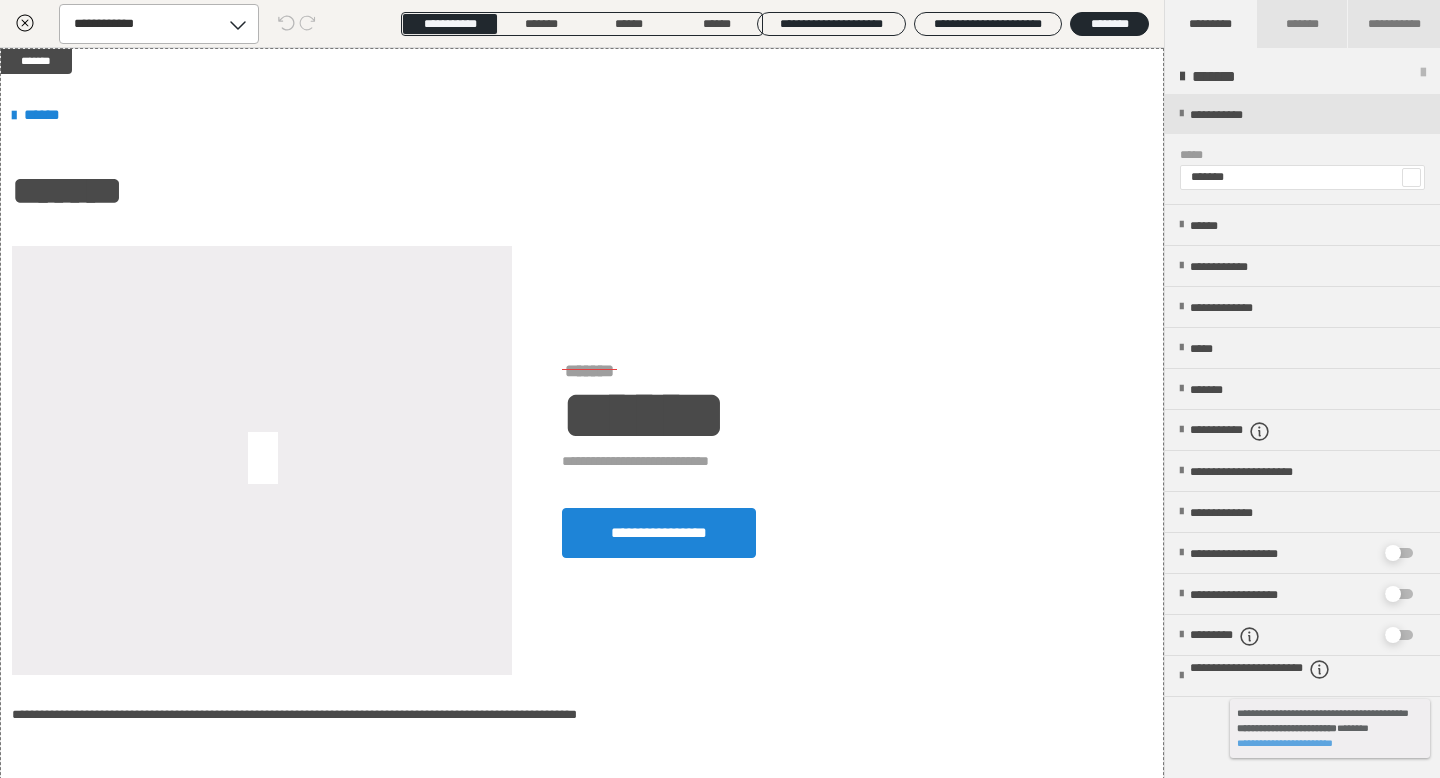 click on "**********" at bounding box center (140, 24) 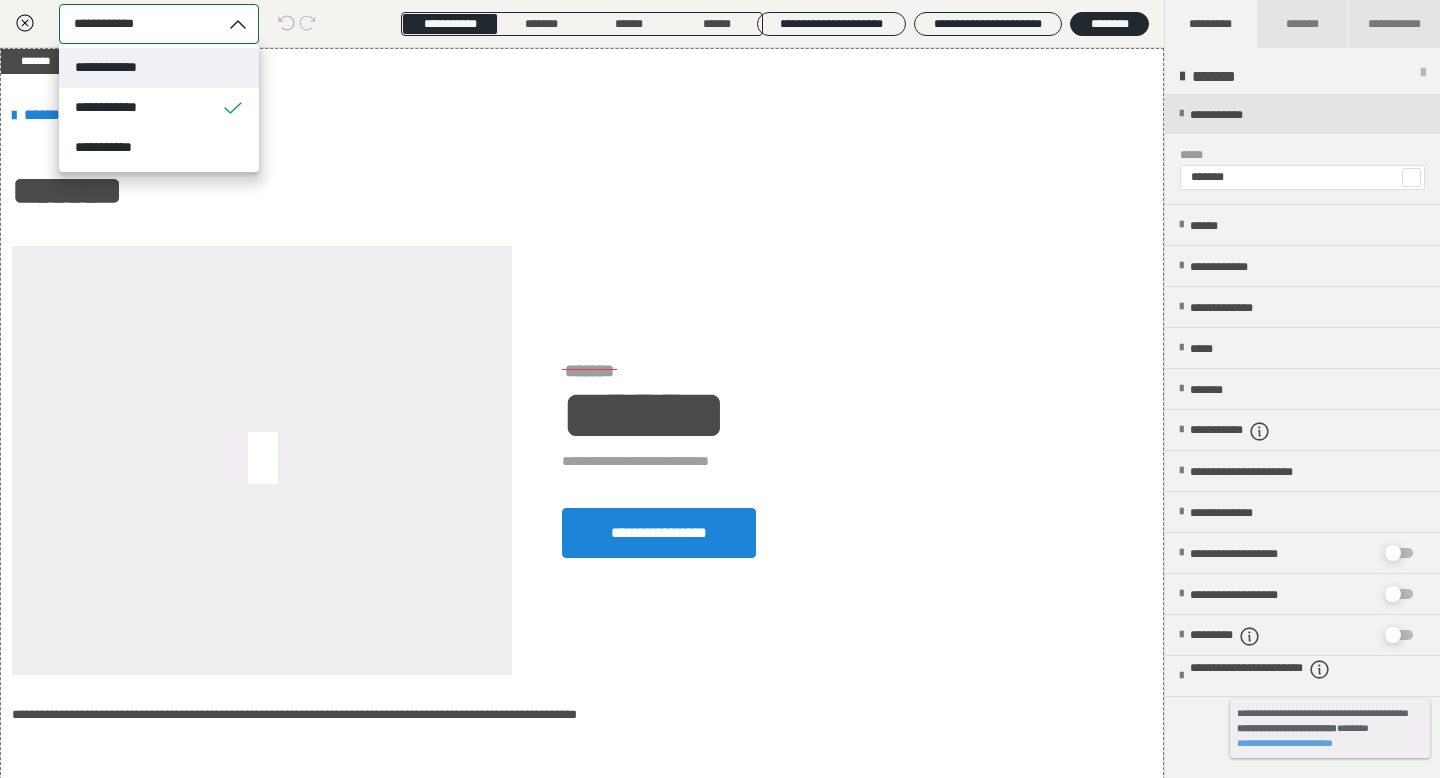 click on "**********" at bounding box center [120, 67] 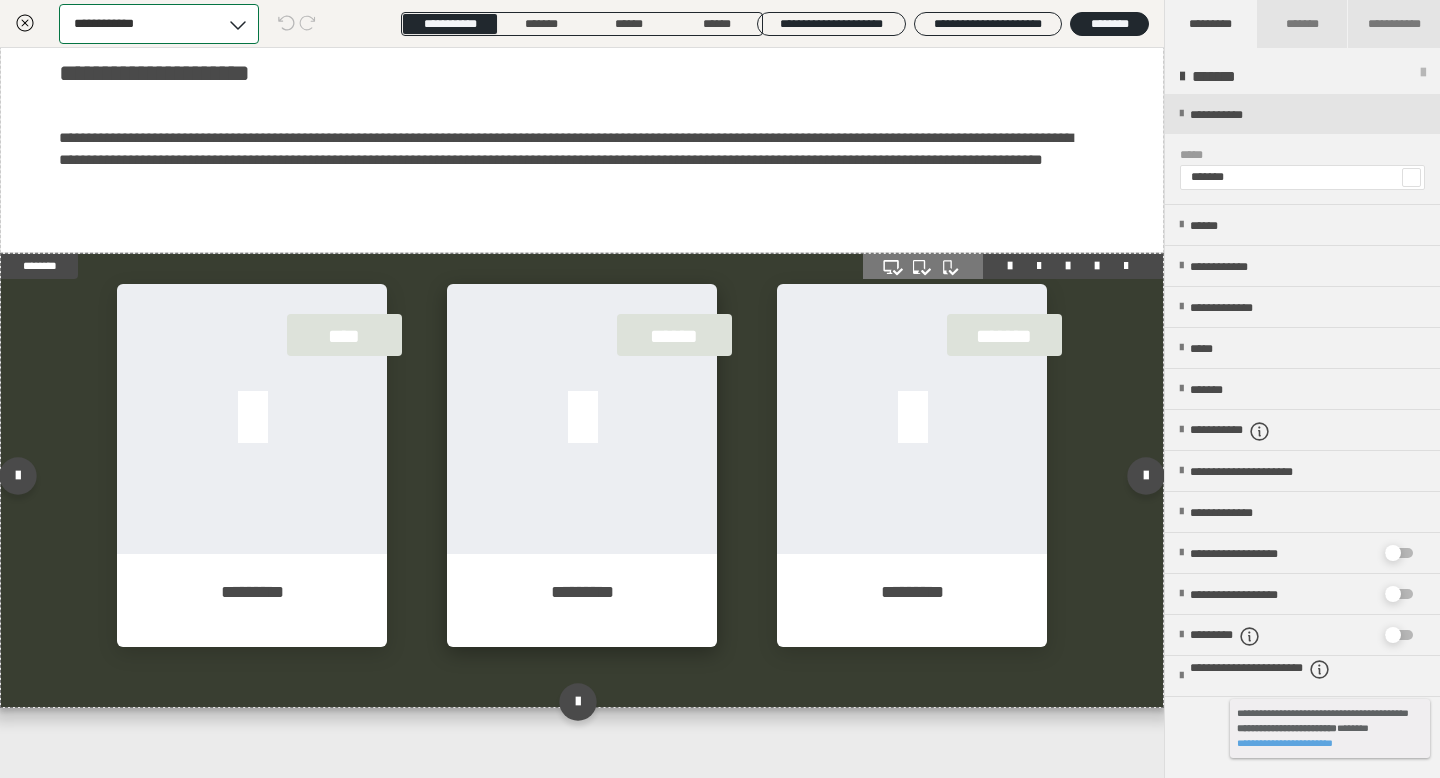 scroll, scrollTop: 533, scrollLeft: 0, axis: vertical 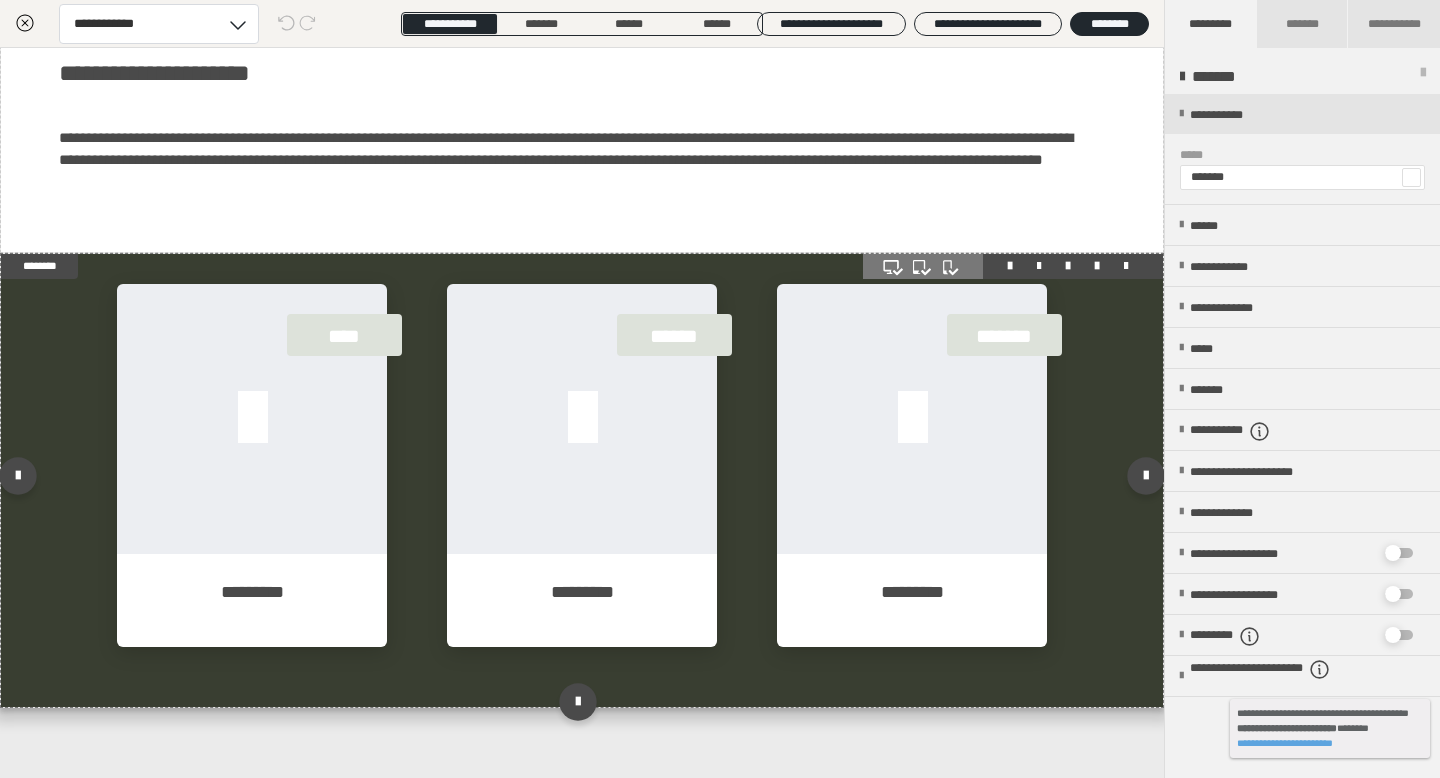 click on "**** ********* ****** ********* ******* *********" at bounding box center [582, 480] 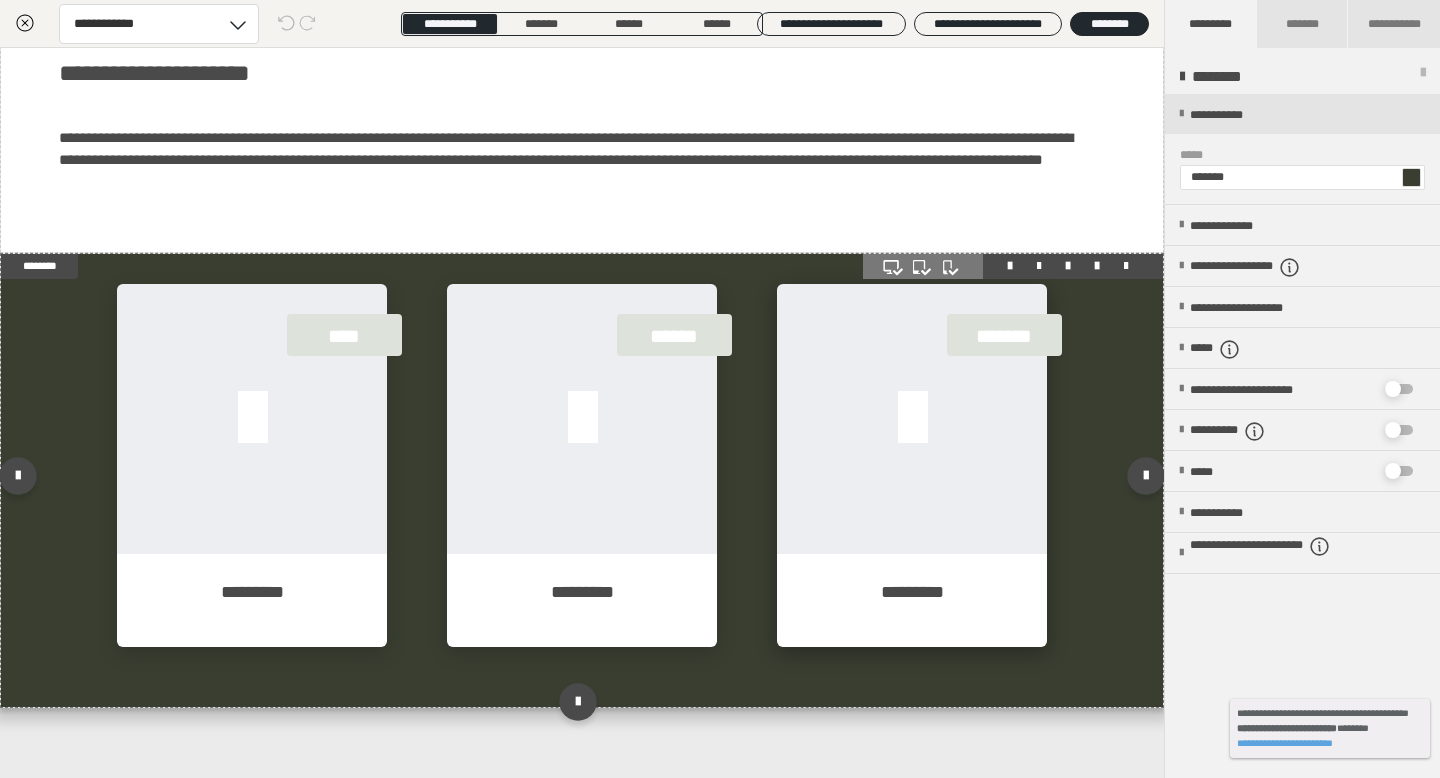 click at bounding box center (912, 419) 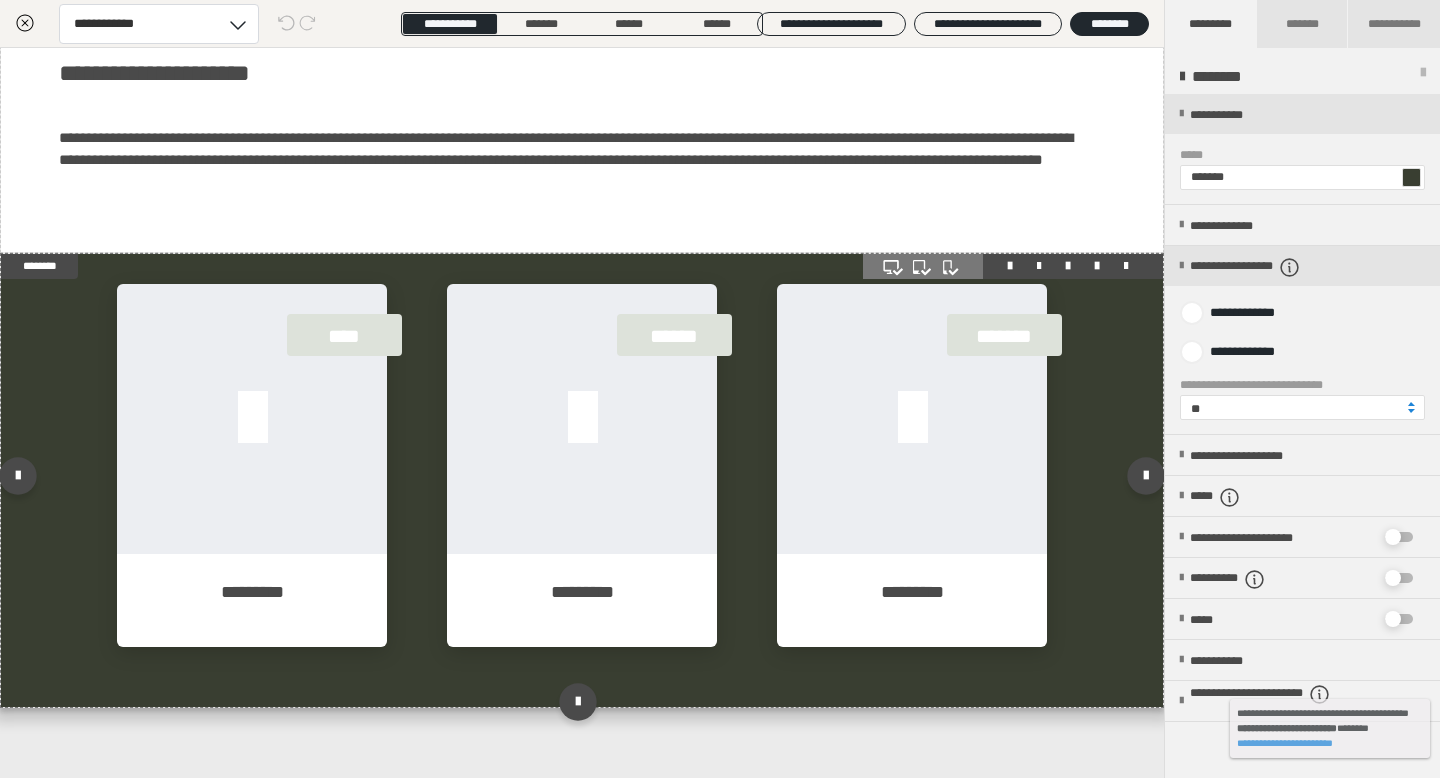 click on "**** ********* ****** ********* ******* *********" at bounding box center [582, 480] 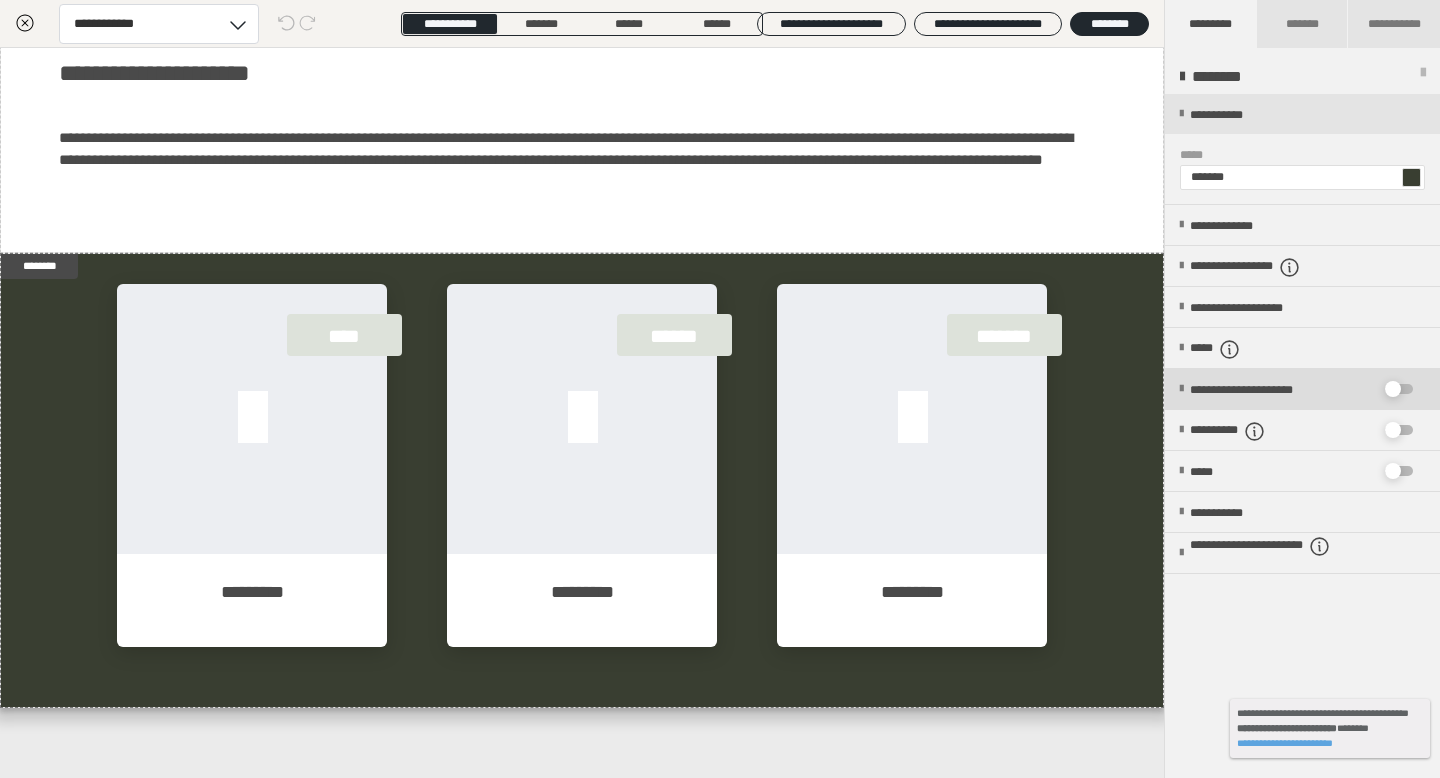 click at bounding box center (1393, 389) 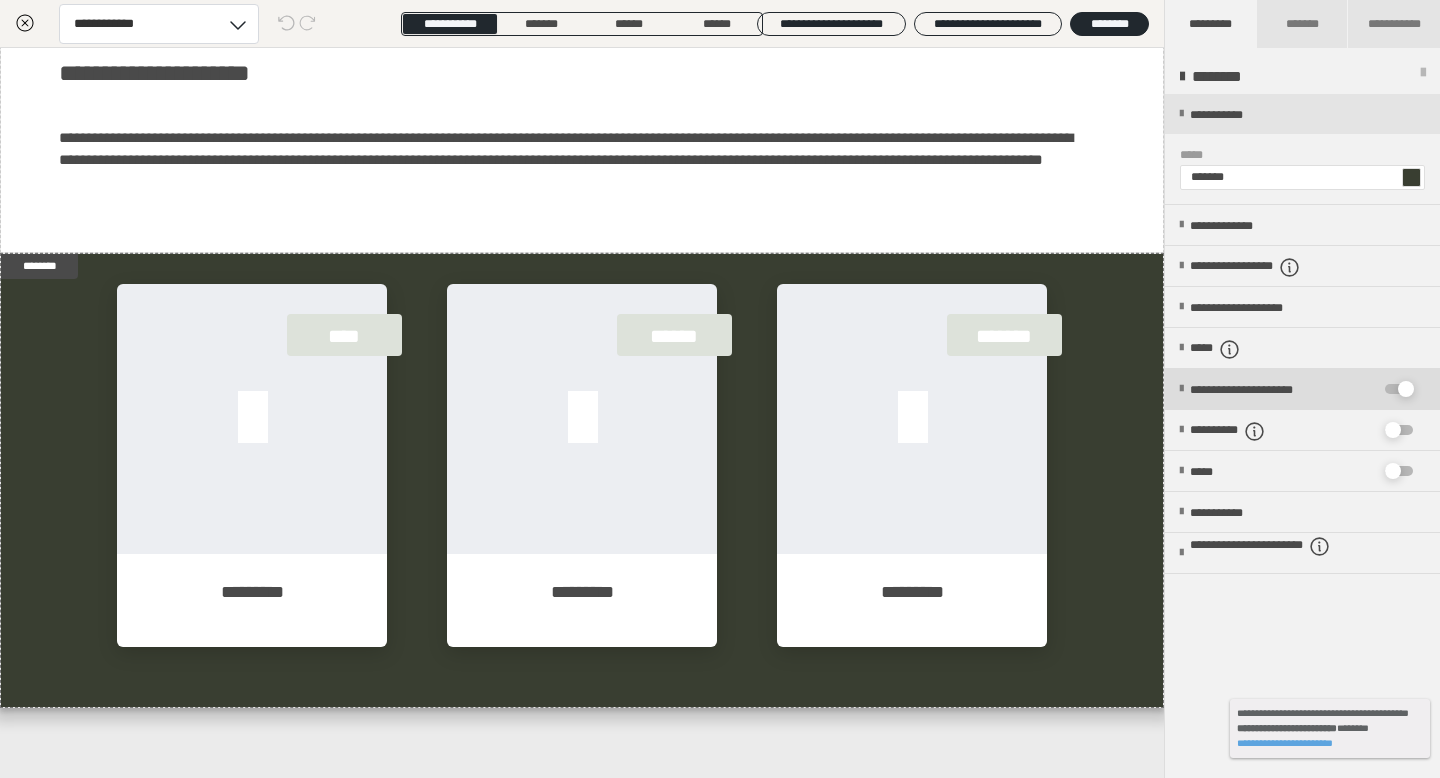 checkbox on "****" 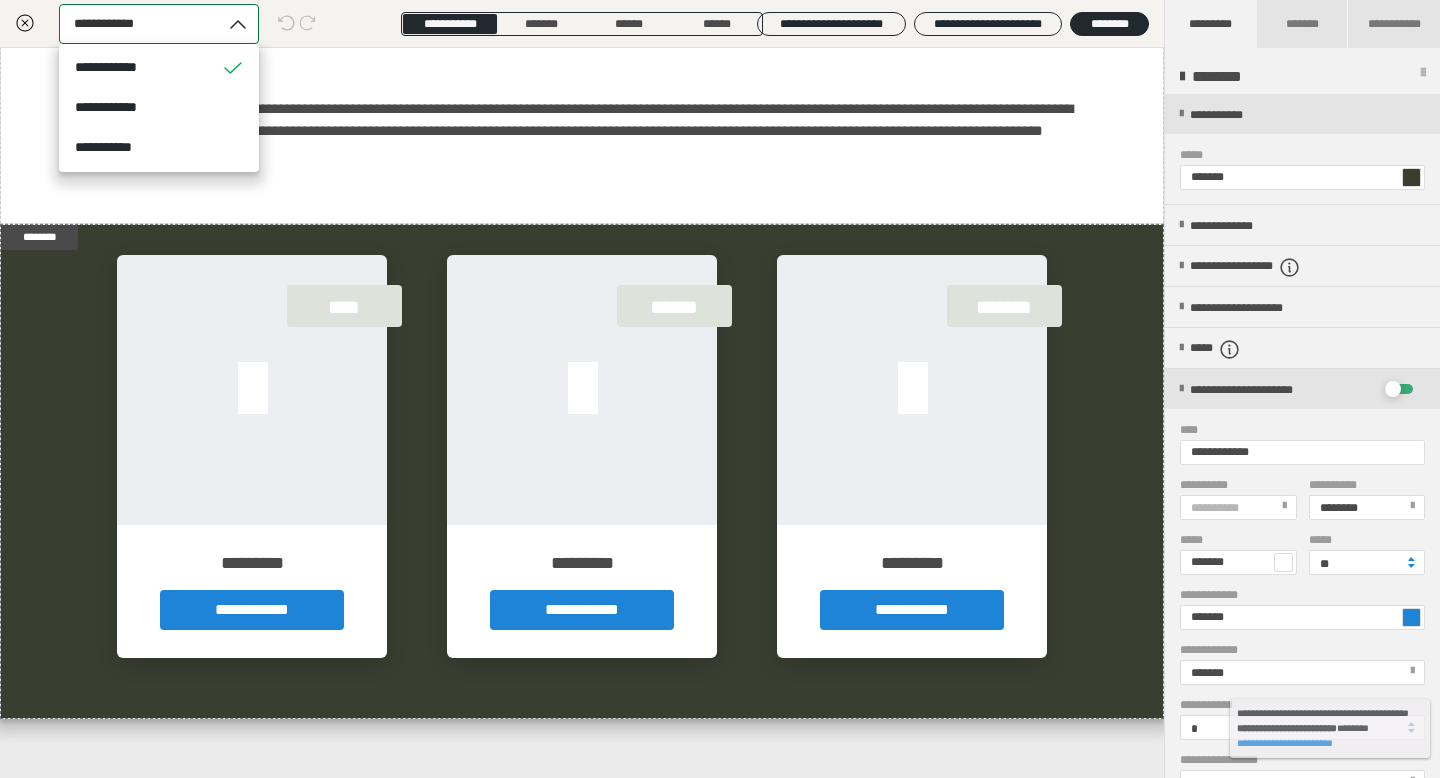 click on "**********" at bounding box center [140, 24] 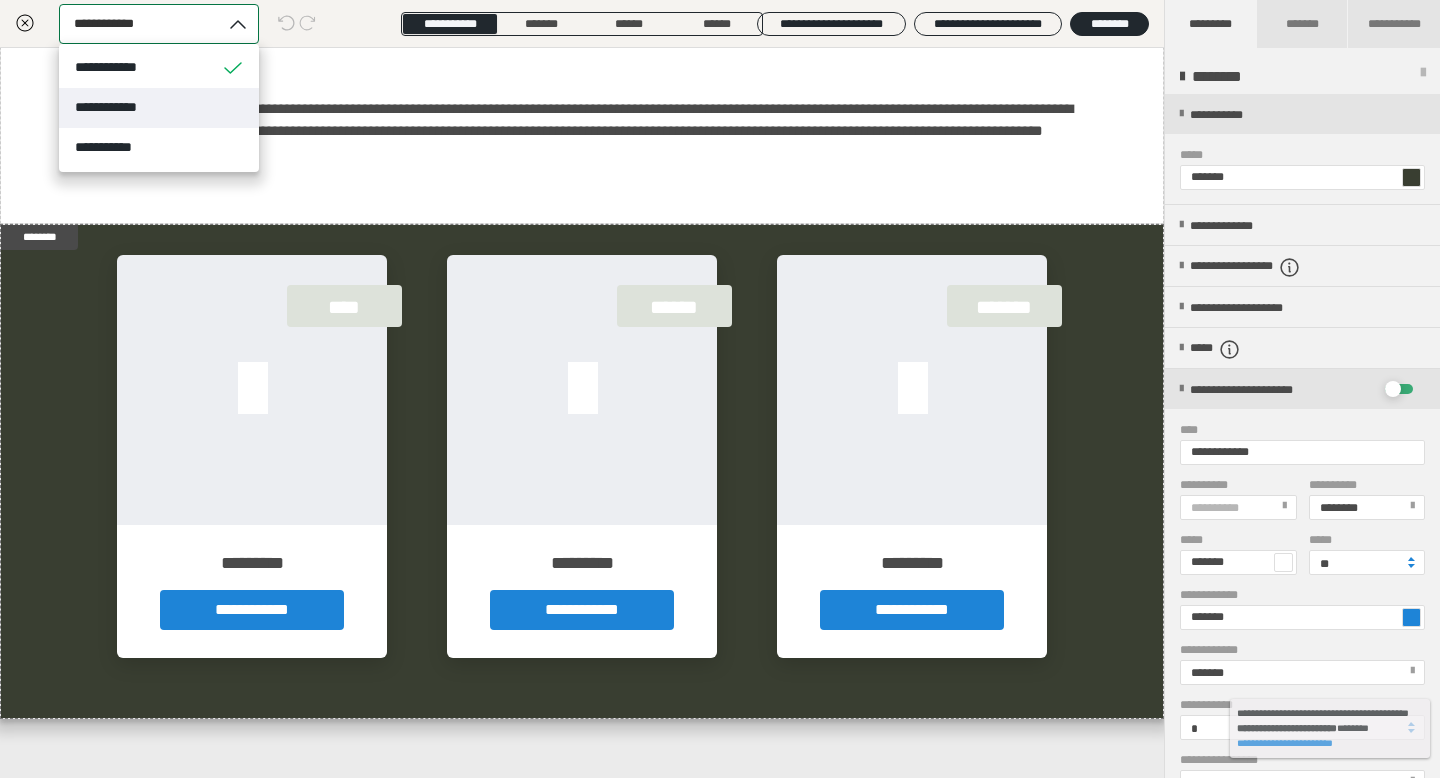 click on "**********" at bounding box center [117, 107] 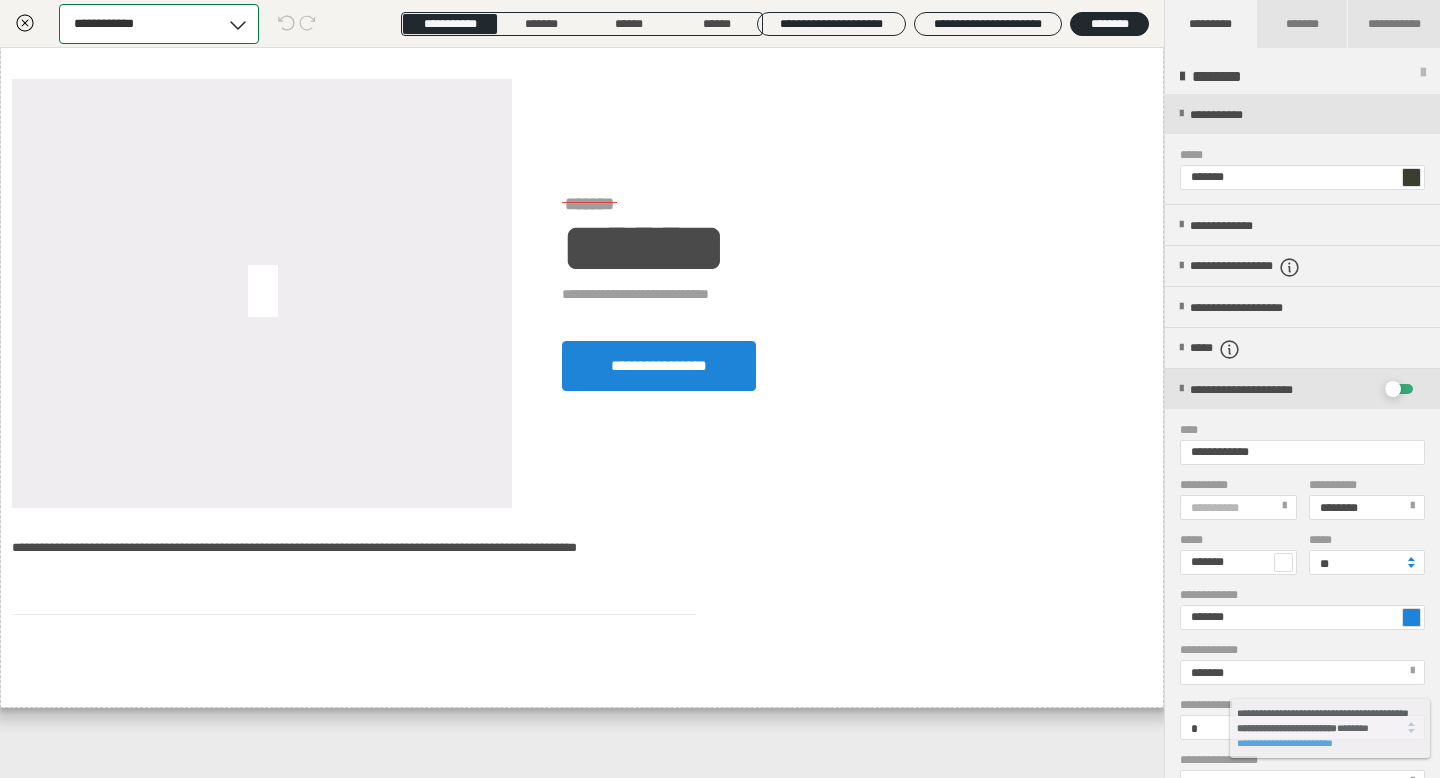 click on "**********" at bounding box center [113, 24] 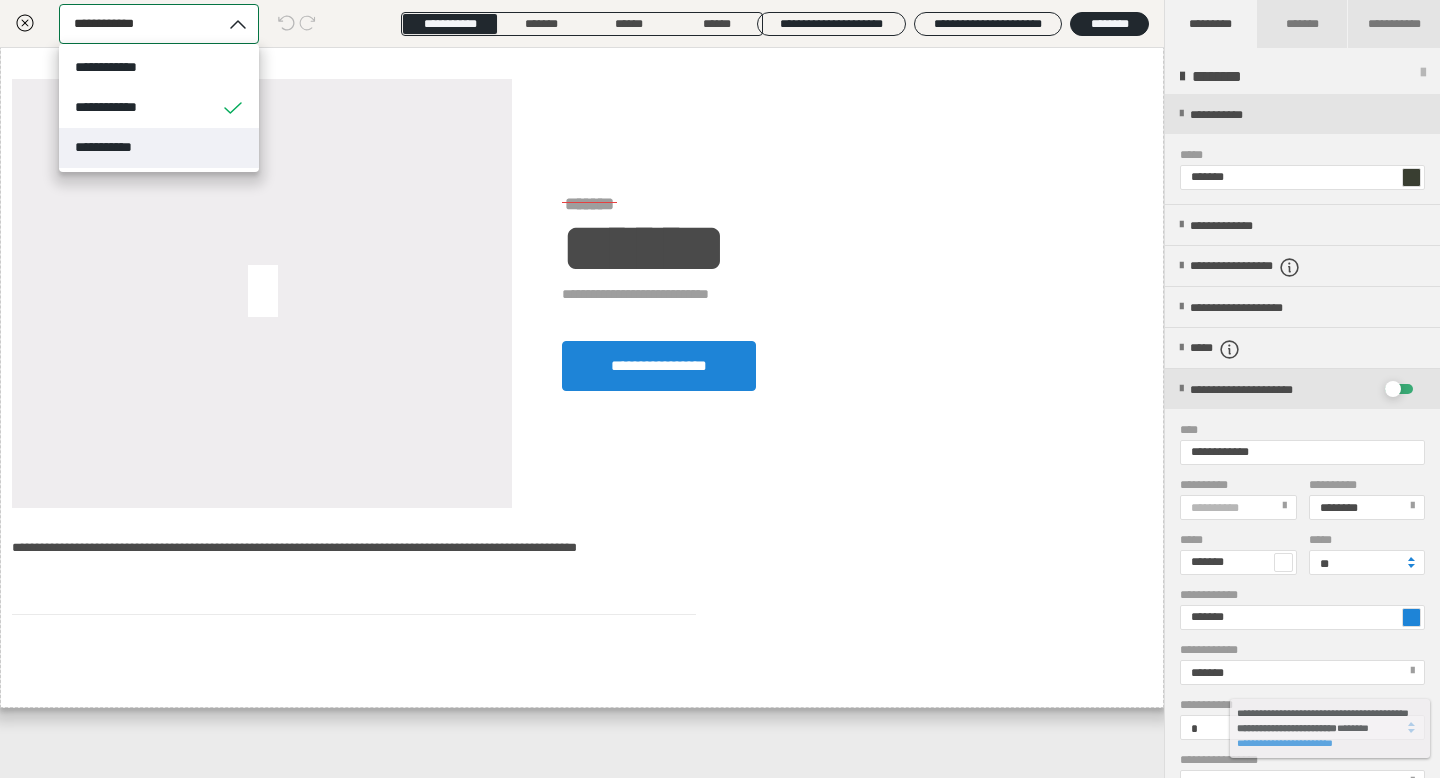 click on "**********" at bounding box center (114, 147) 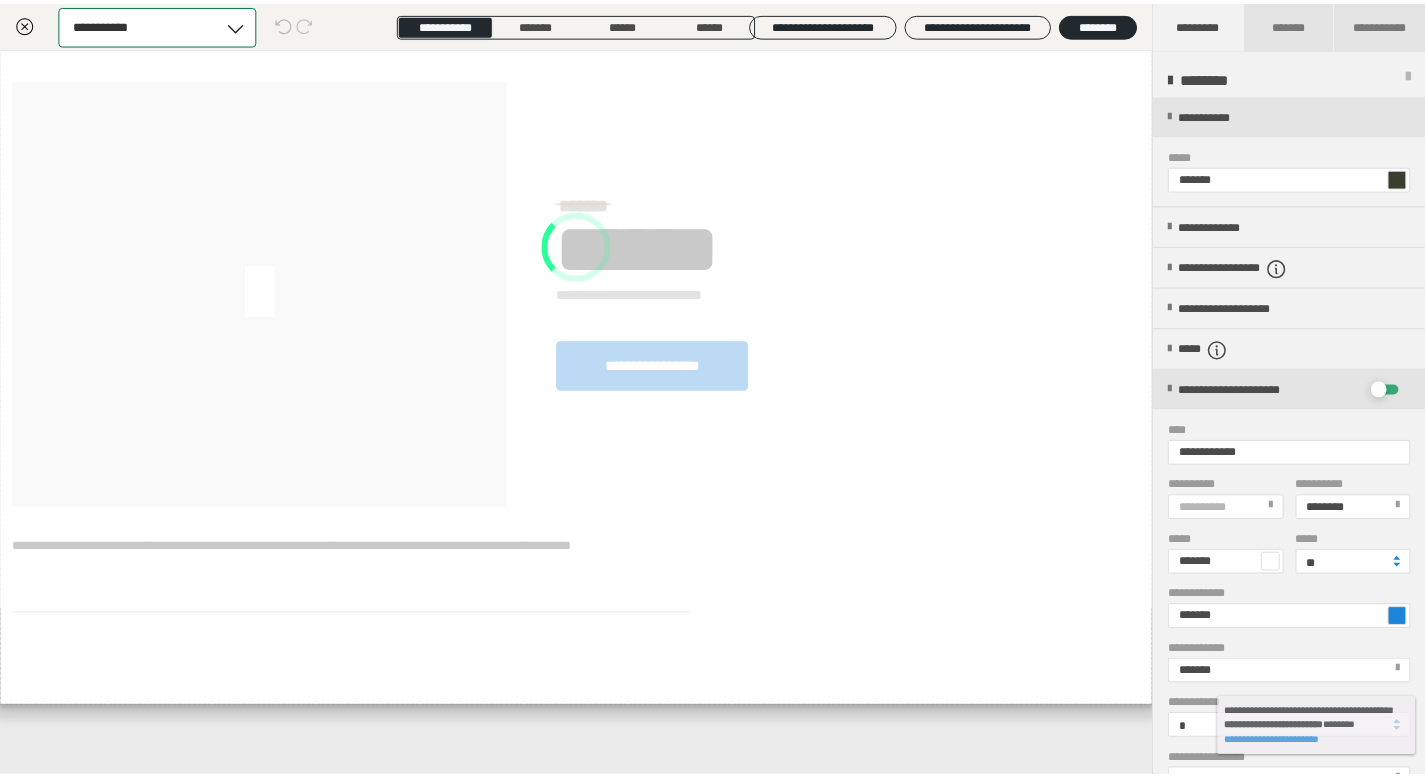 scroll, scrollTop: 0, scrollLeft: 0, axis: both 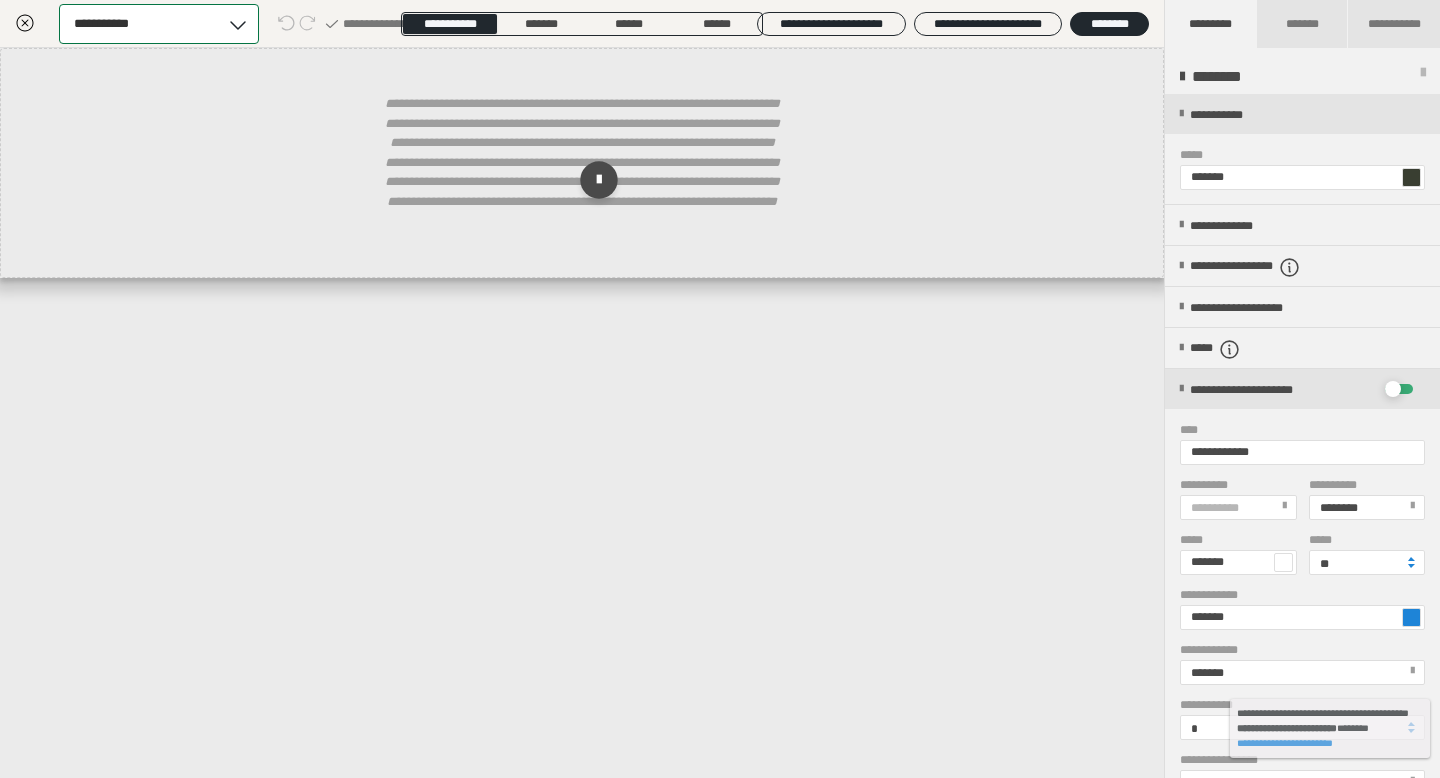 click on "**********" at bounding box center (582, 413) 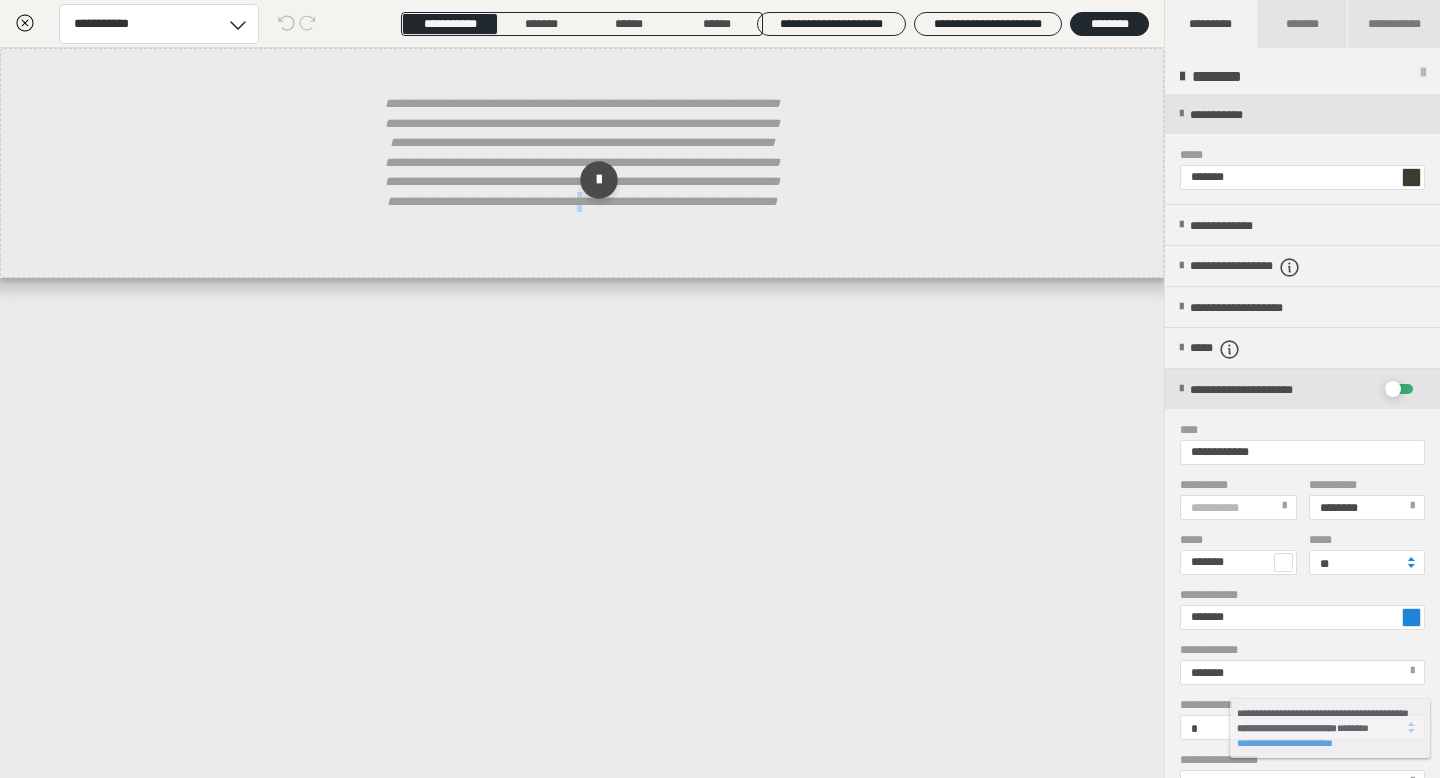 click on "**********" at bounding box center (582, 172) 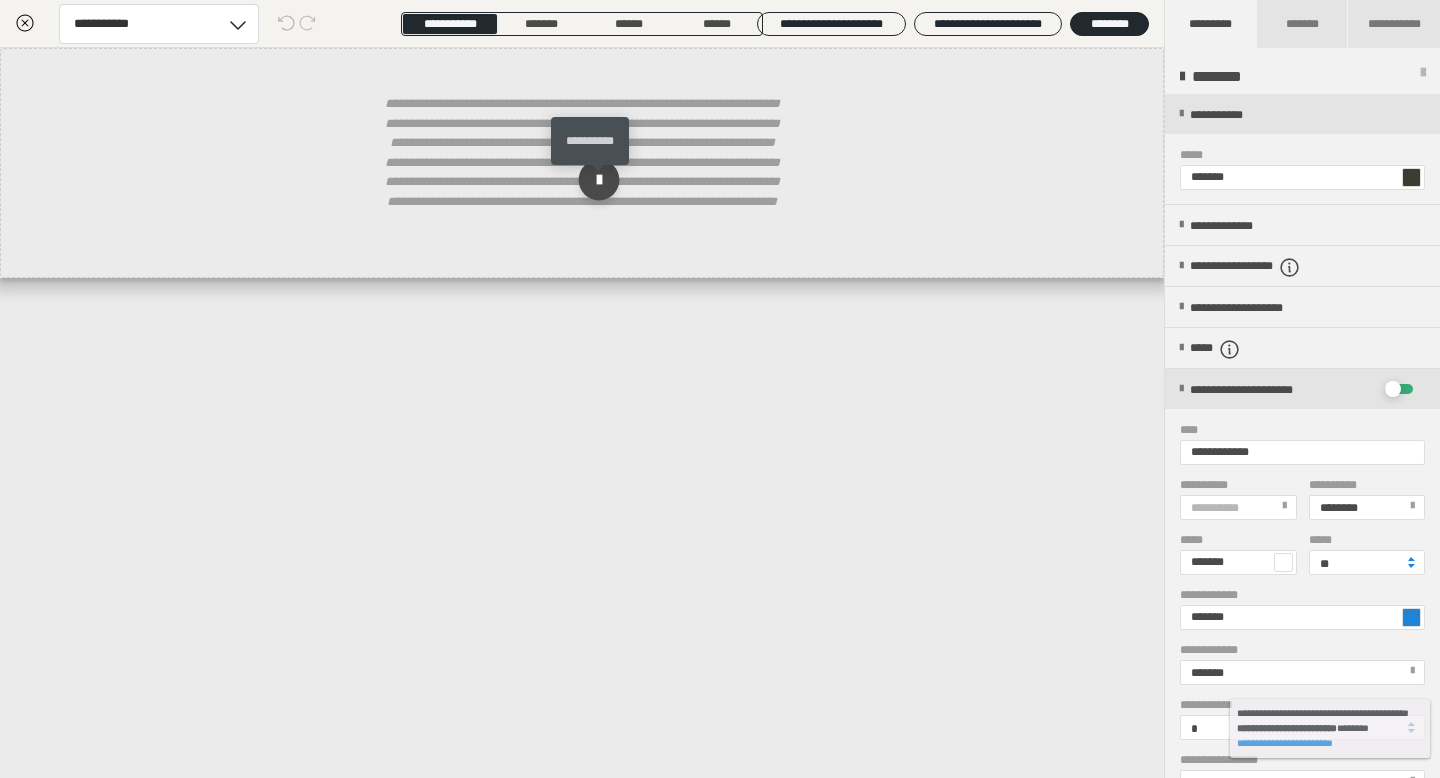click at bounding box center [599, 180] 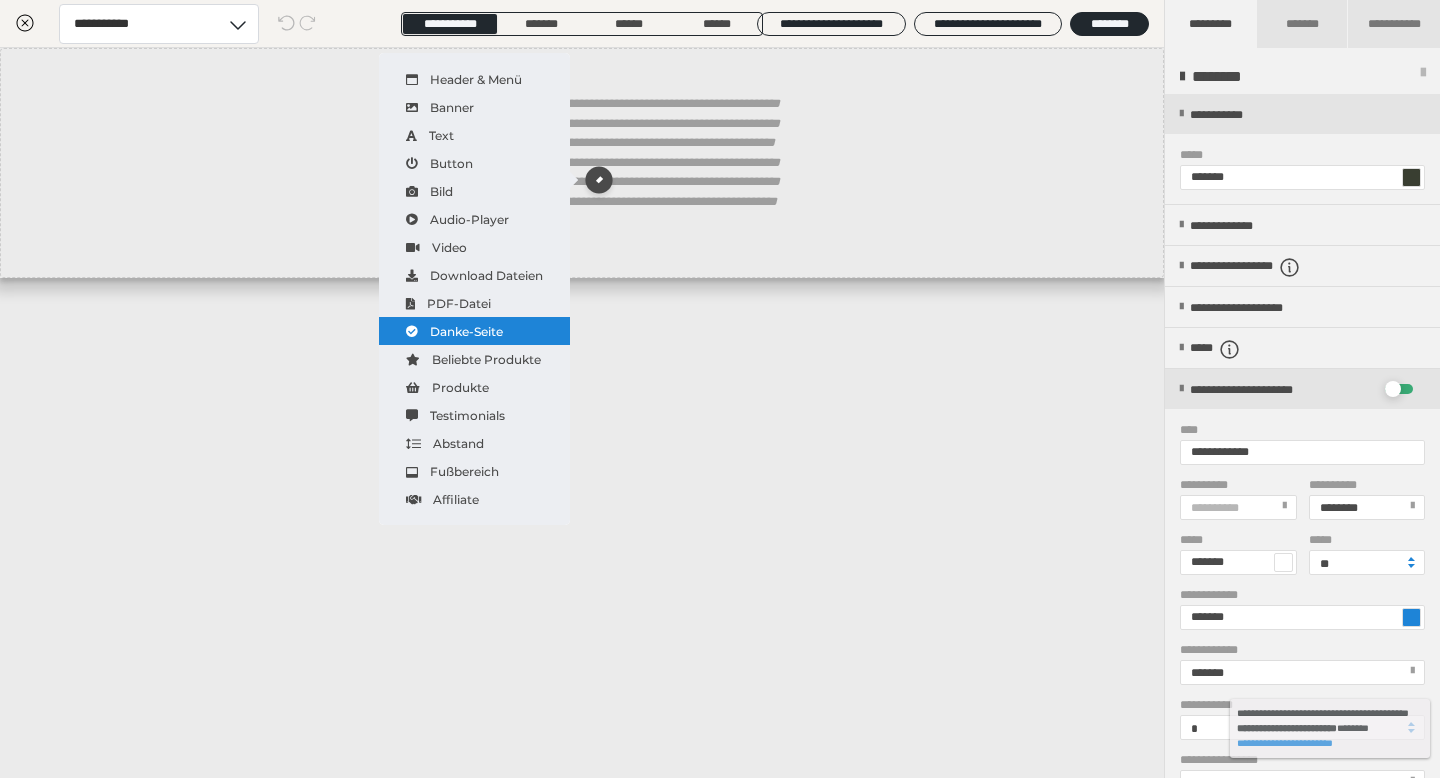 click on "Danke-Seite" at bounding box center (474, 331) 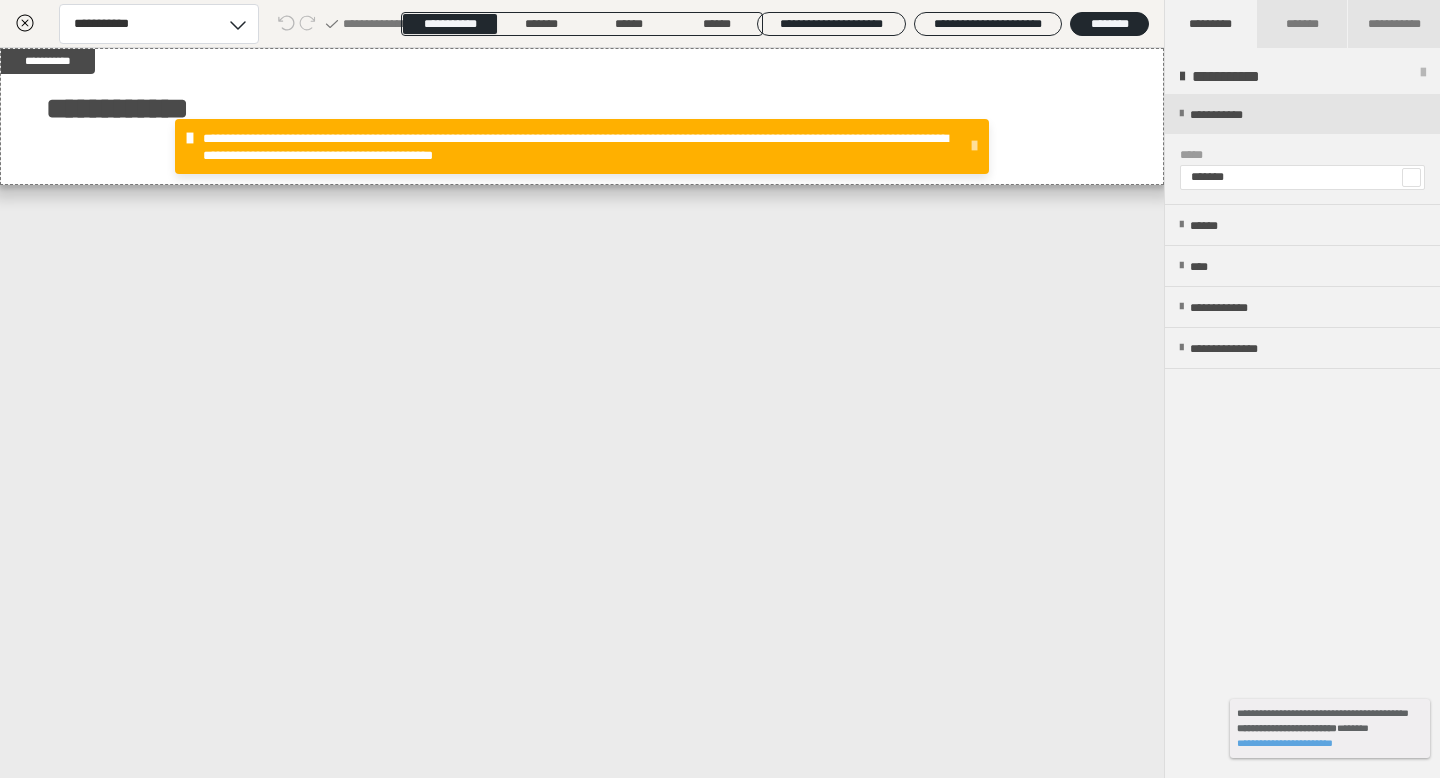 click on "**********" at bounding box center [582, 413] 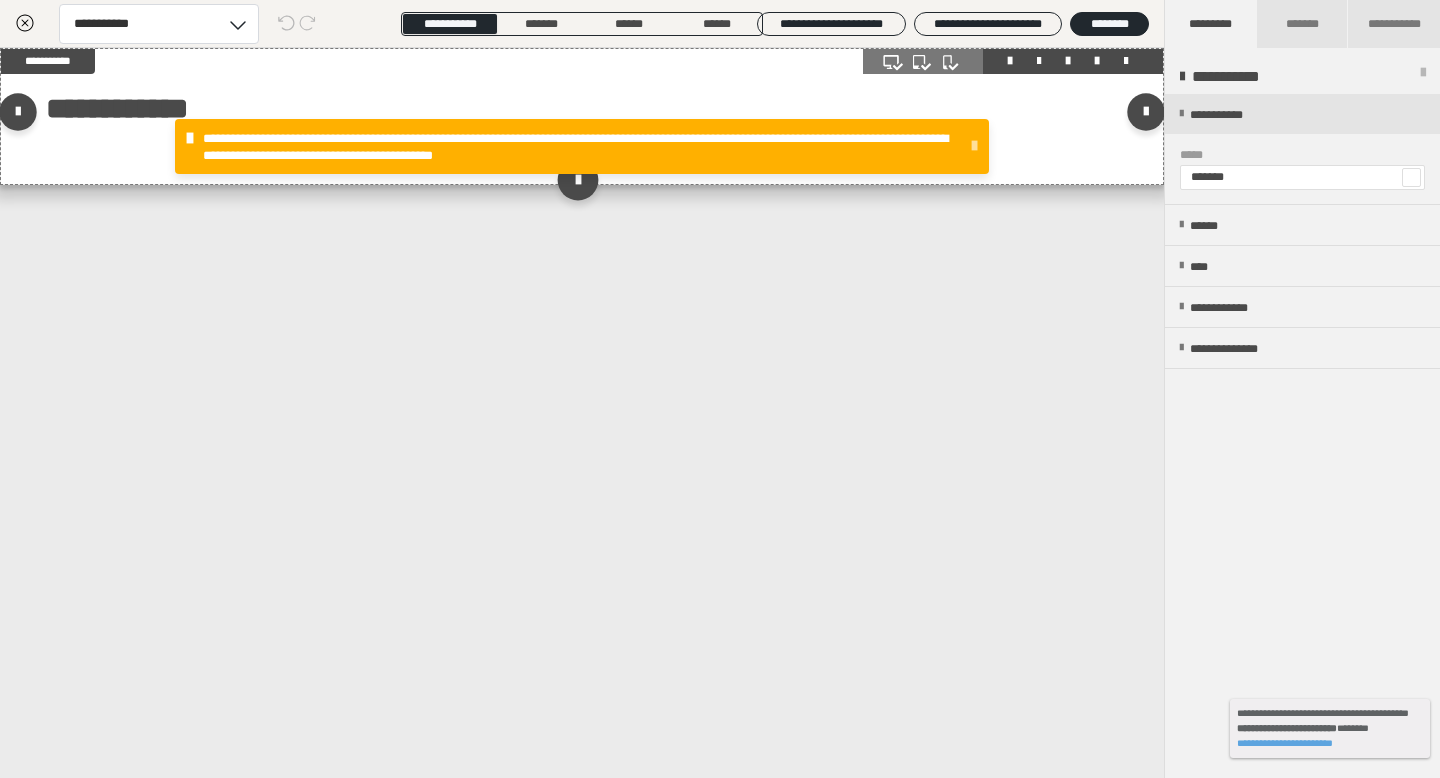 click at bounding box center [577, 179] 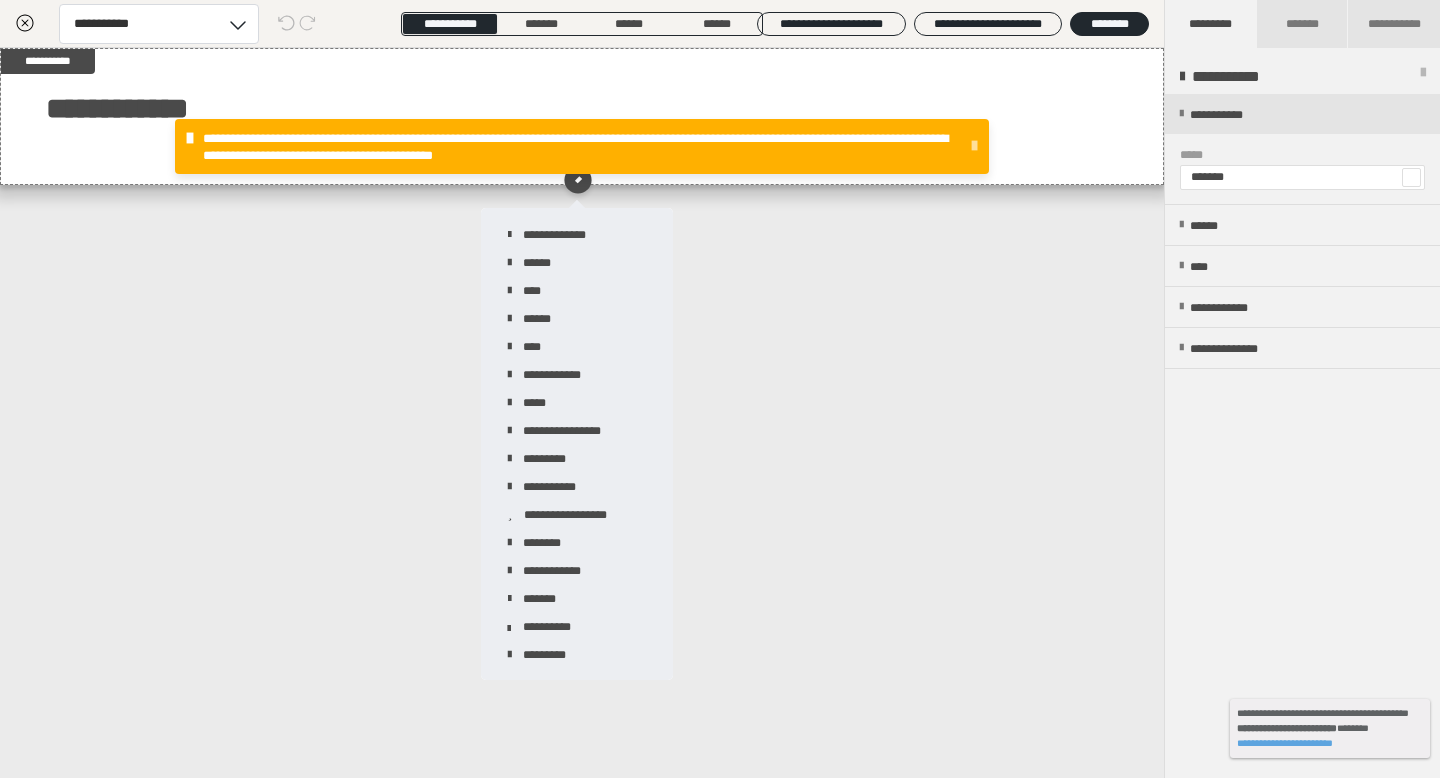 click on "**********" at bounding box center [582, 413] 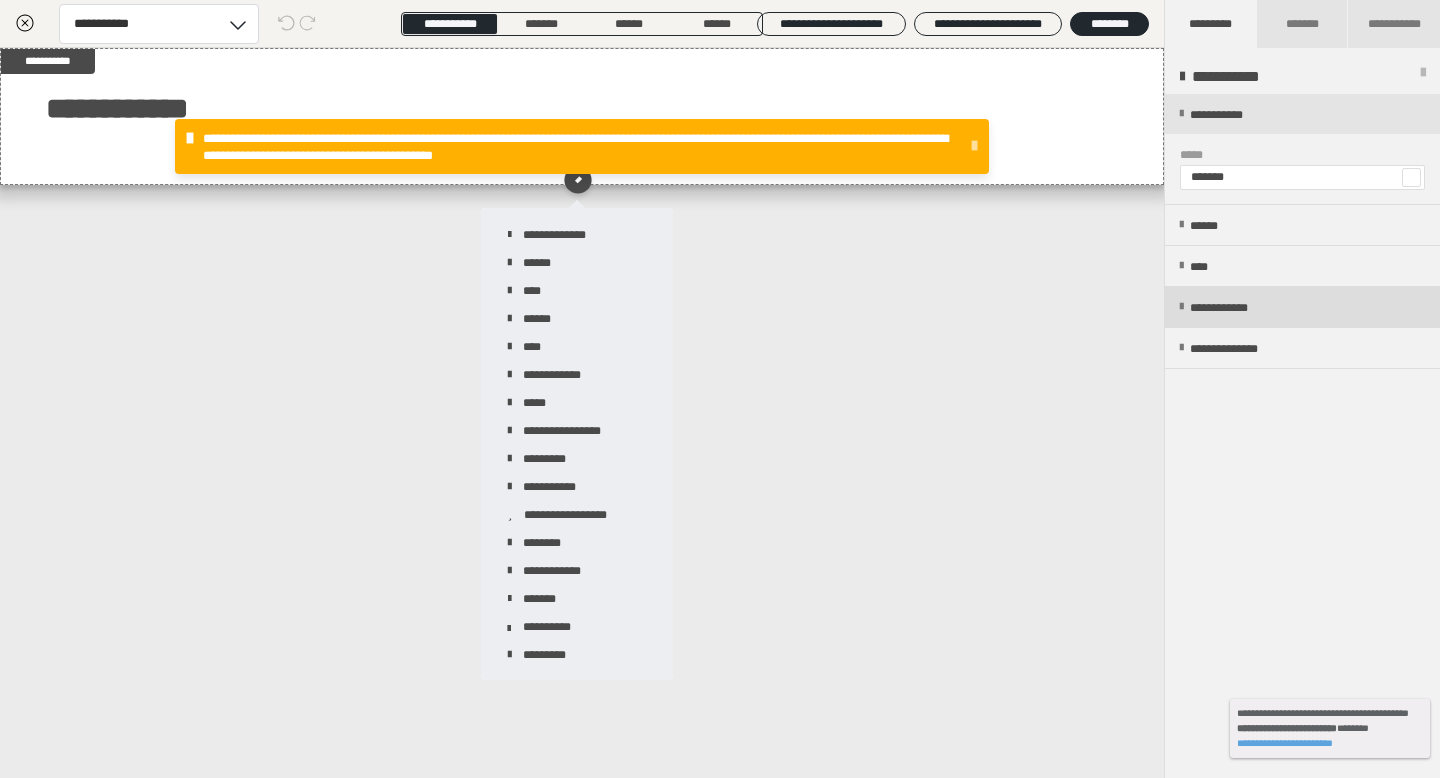 click on "**********" at bounding box center (1240, 308) 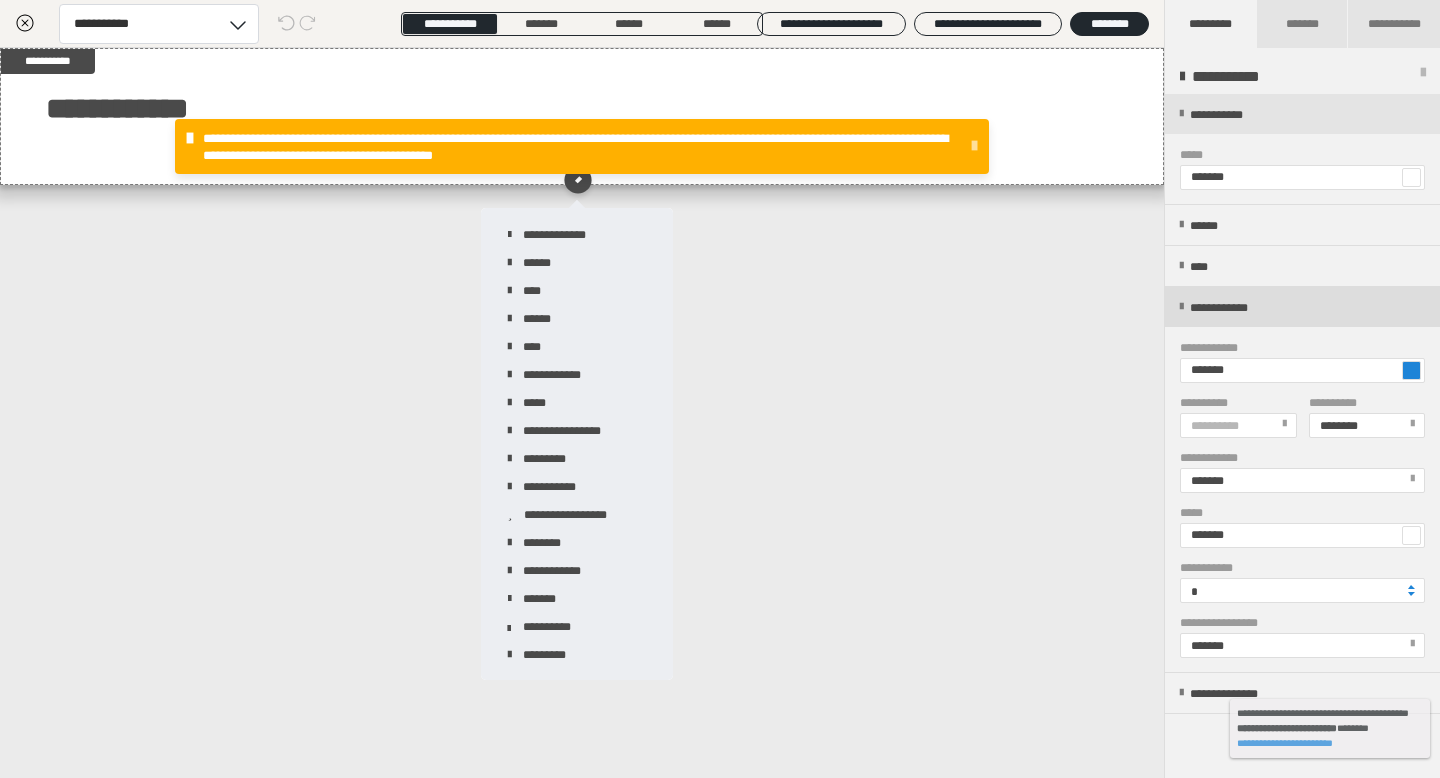 click on "**********" at bounding box center [1240, 308] 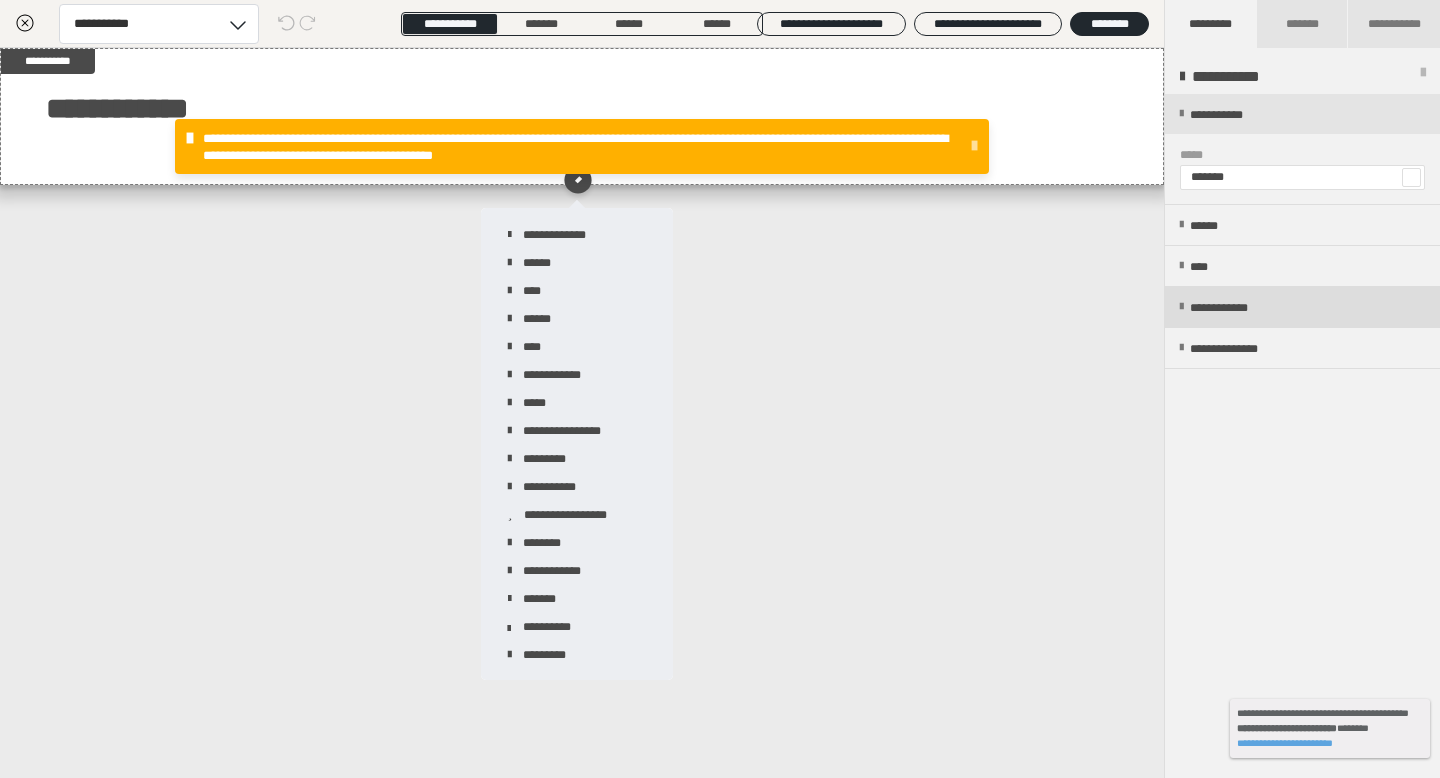 click on "**********" at bounding box center [1240, 308] 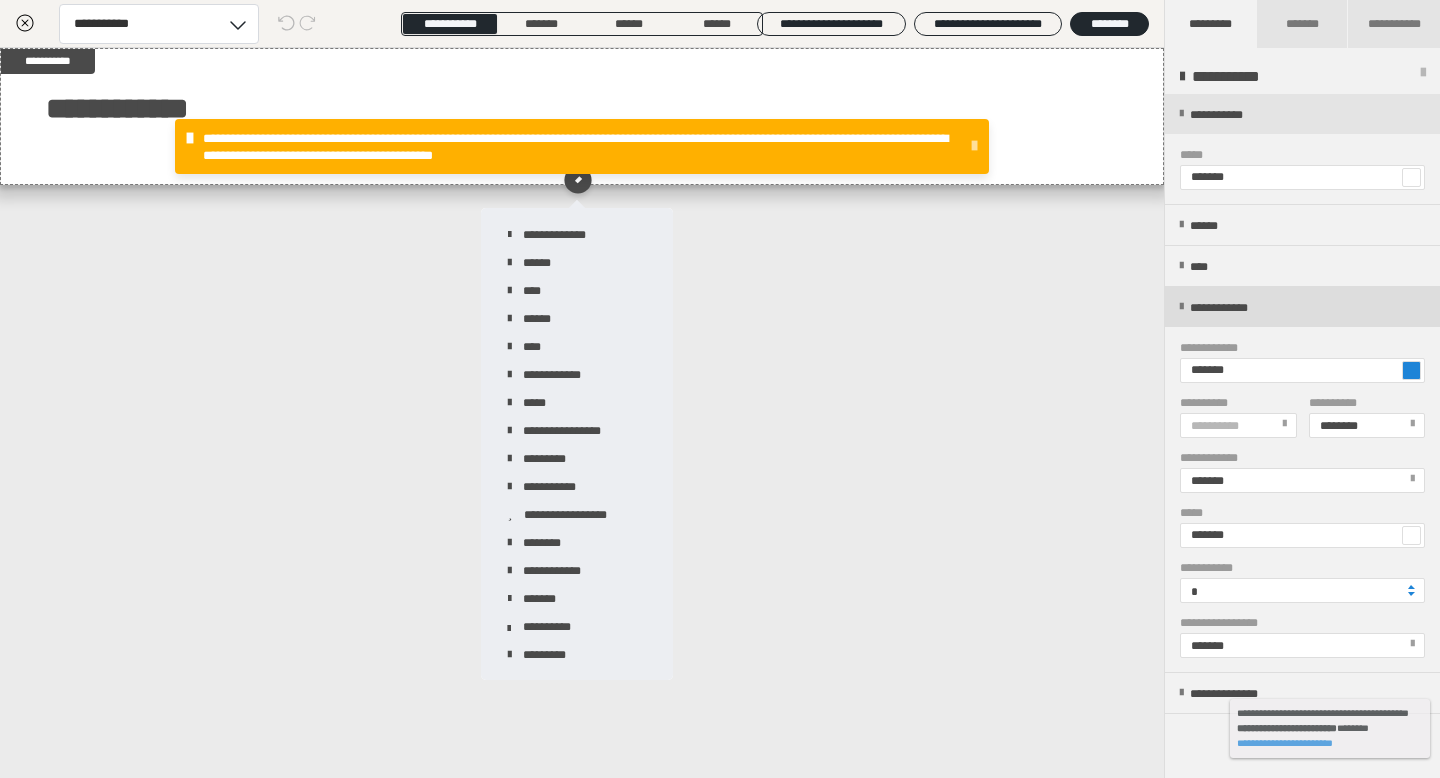 click on "**********" at bounding box center (1302, 307) 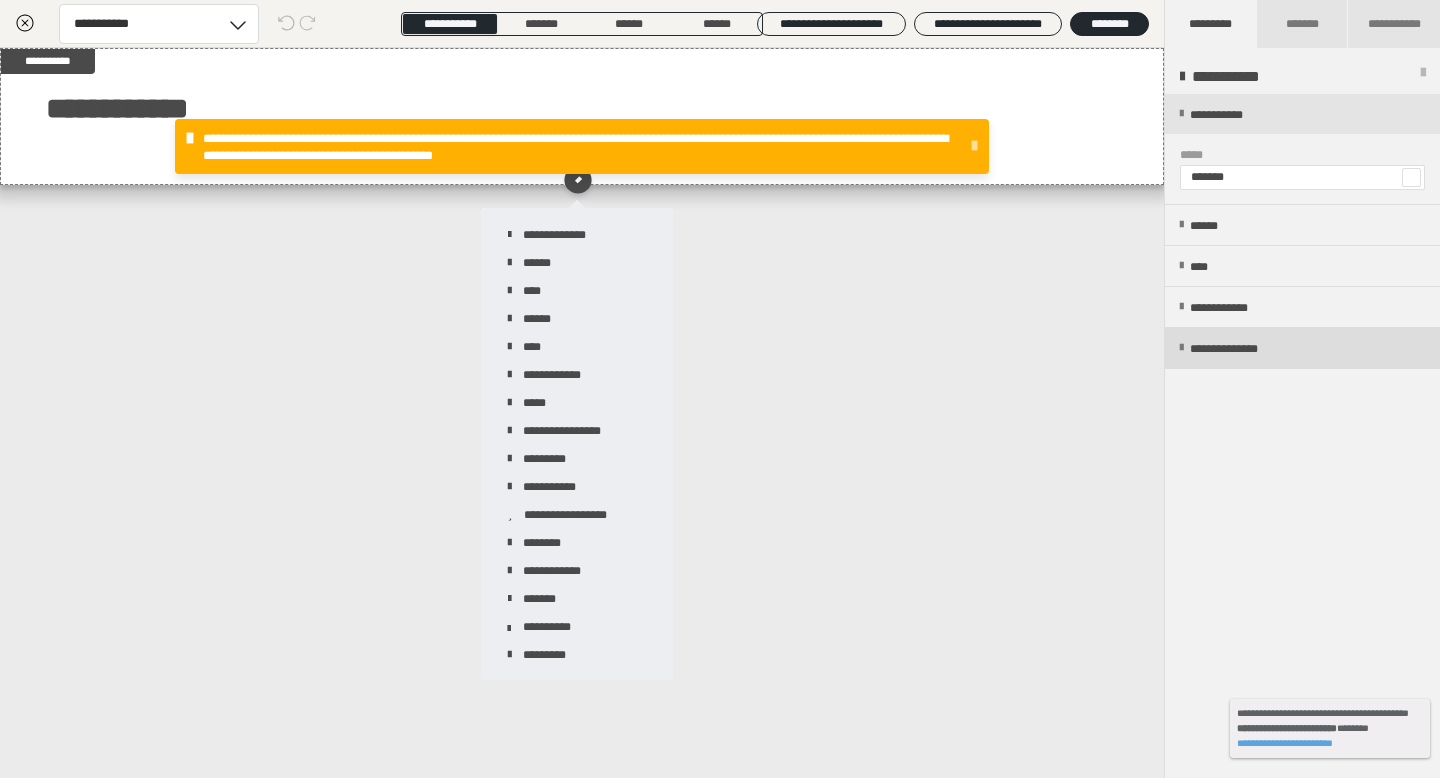 click on "**********" at bounding box center [1246, 349] 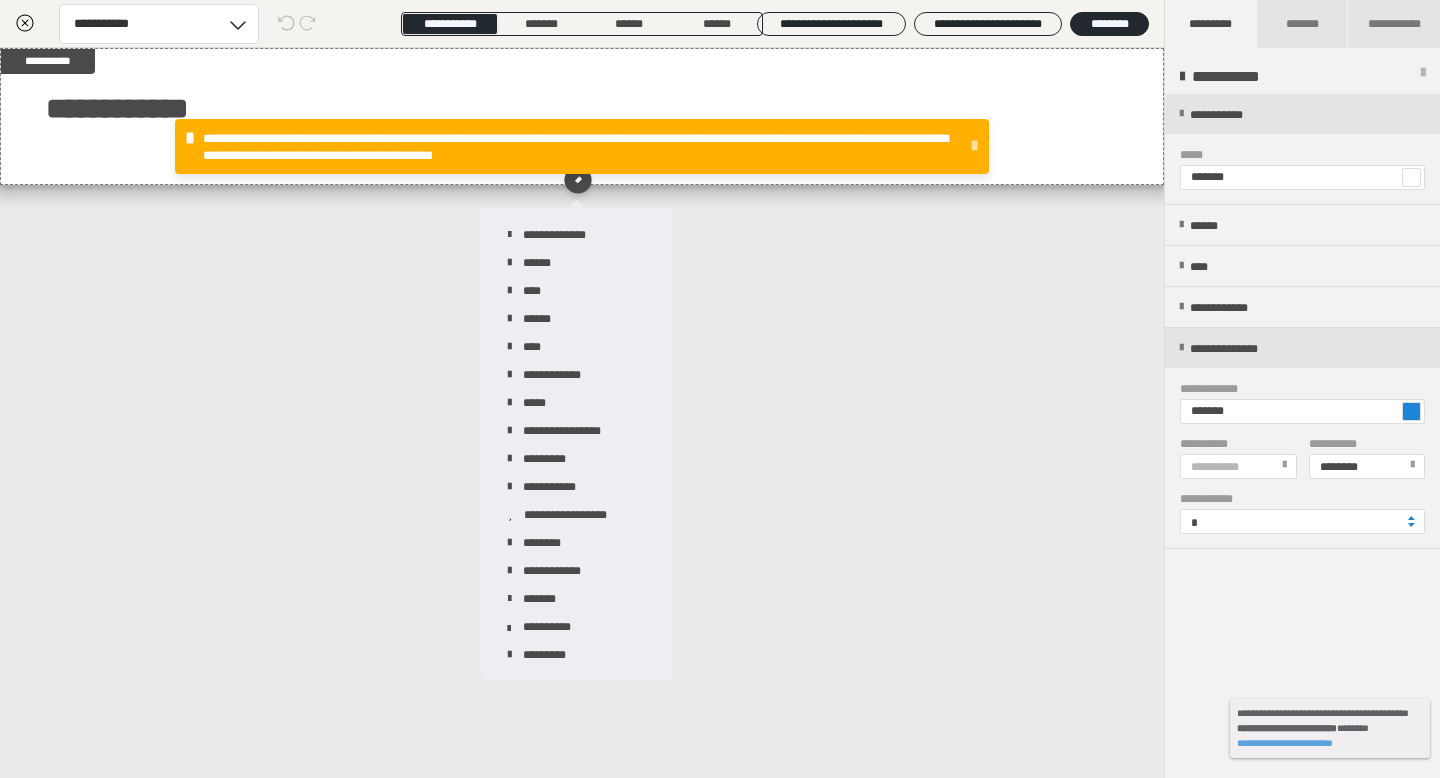 click on "**********" at bounding box center (582, 413) 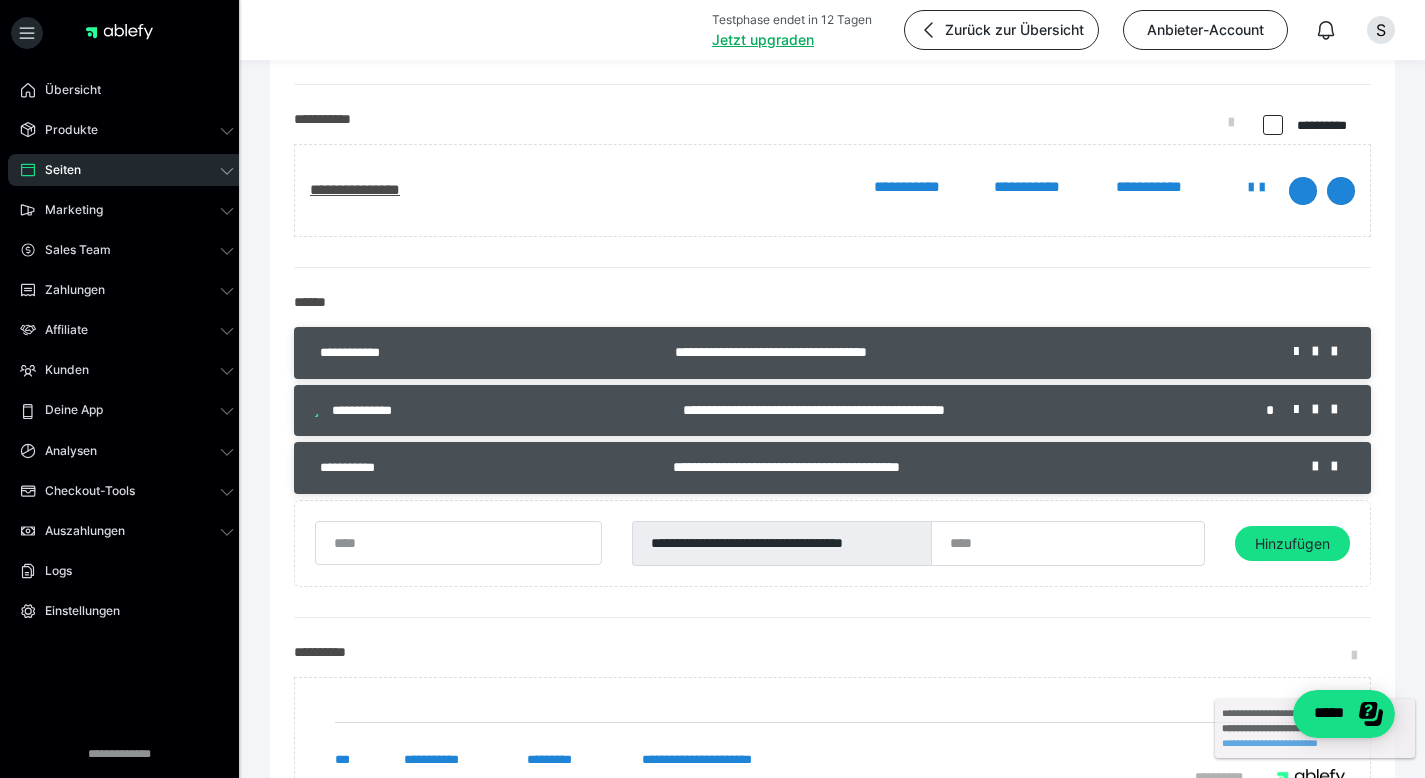 scroll, scrollTop: 164, scrollLeft: 0, axis: vertical 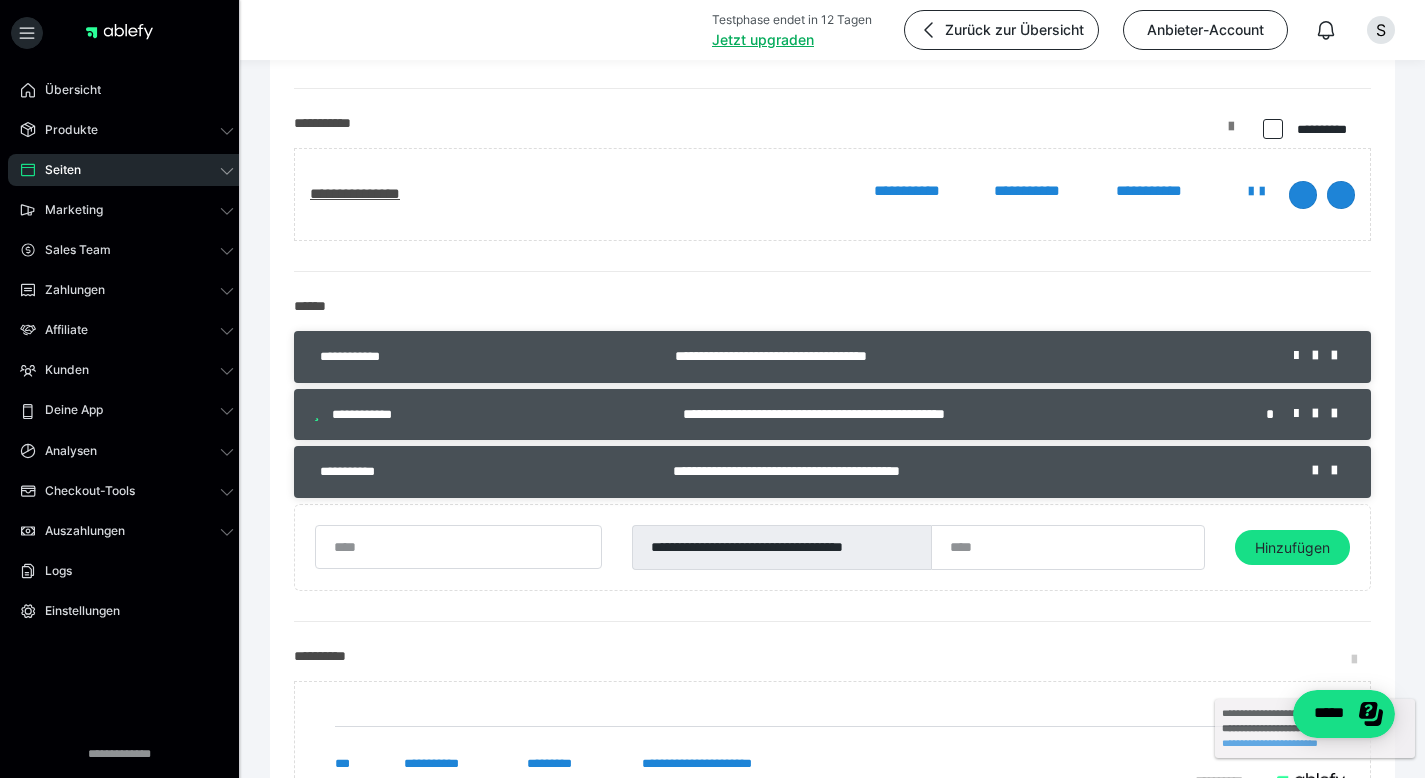click at bounding box center [1231, 134] 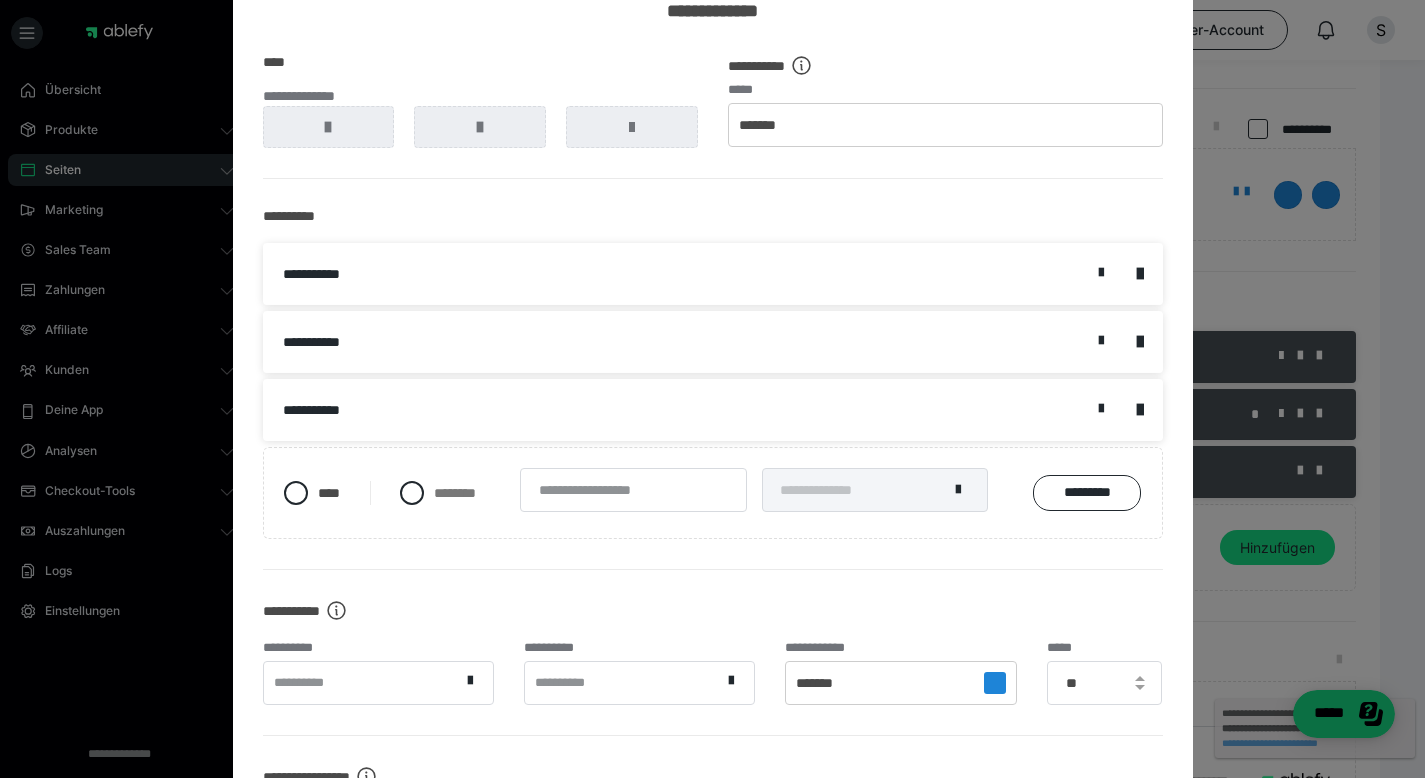 scroll, scrollTop: 81, scrollLeft: 0, axis: vertical 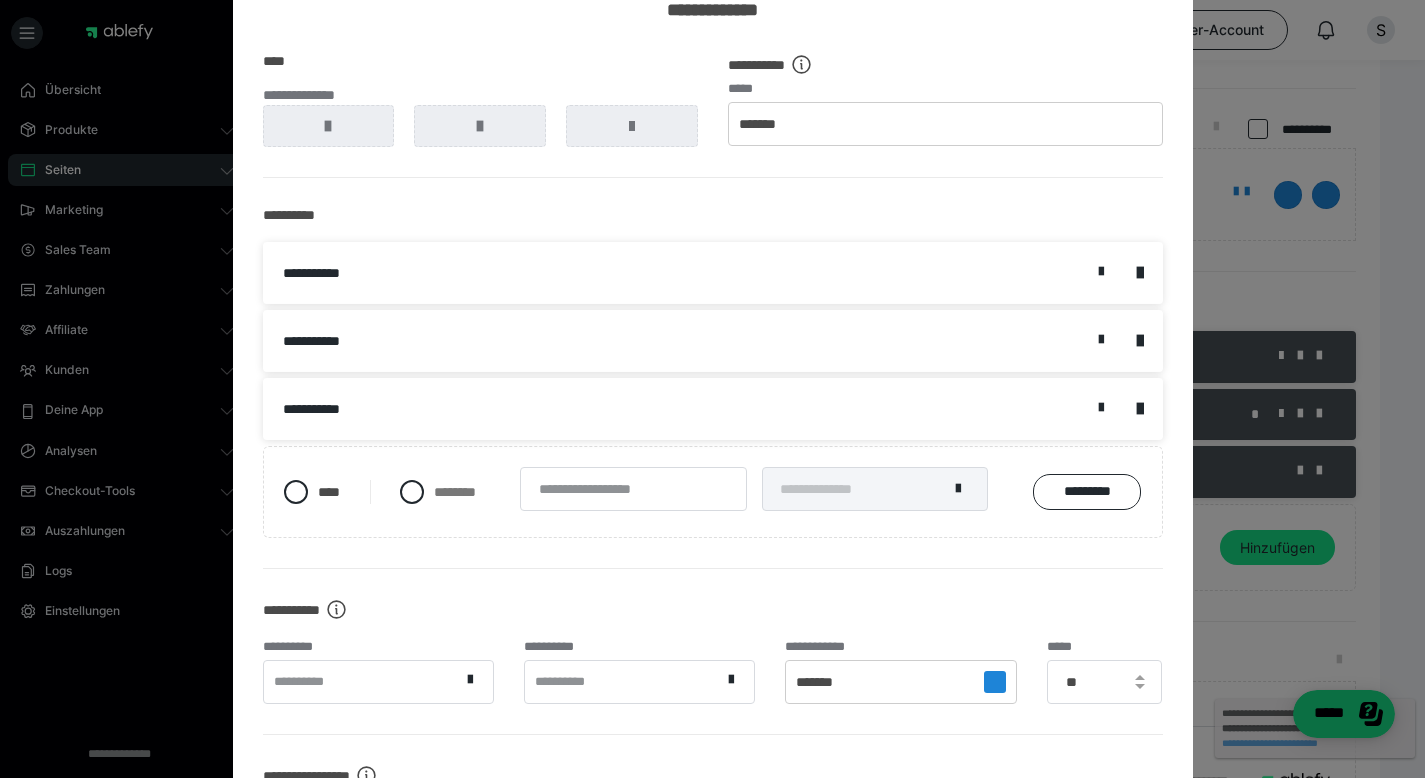 click on "*******" at bounding box center [945, 124] 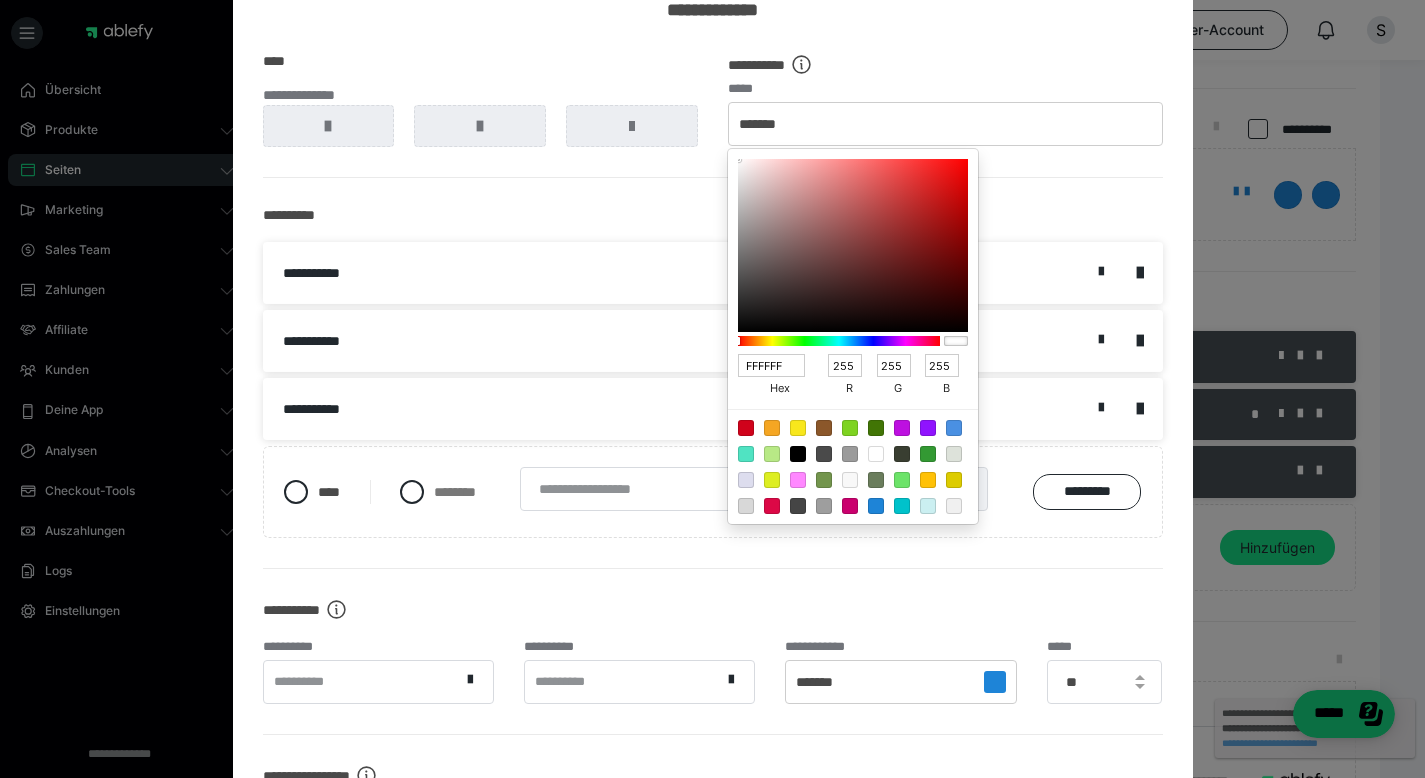 click at bounding box center [712, 389] 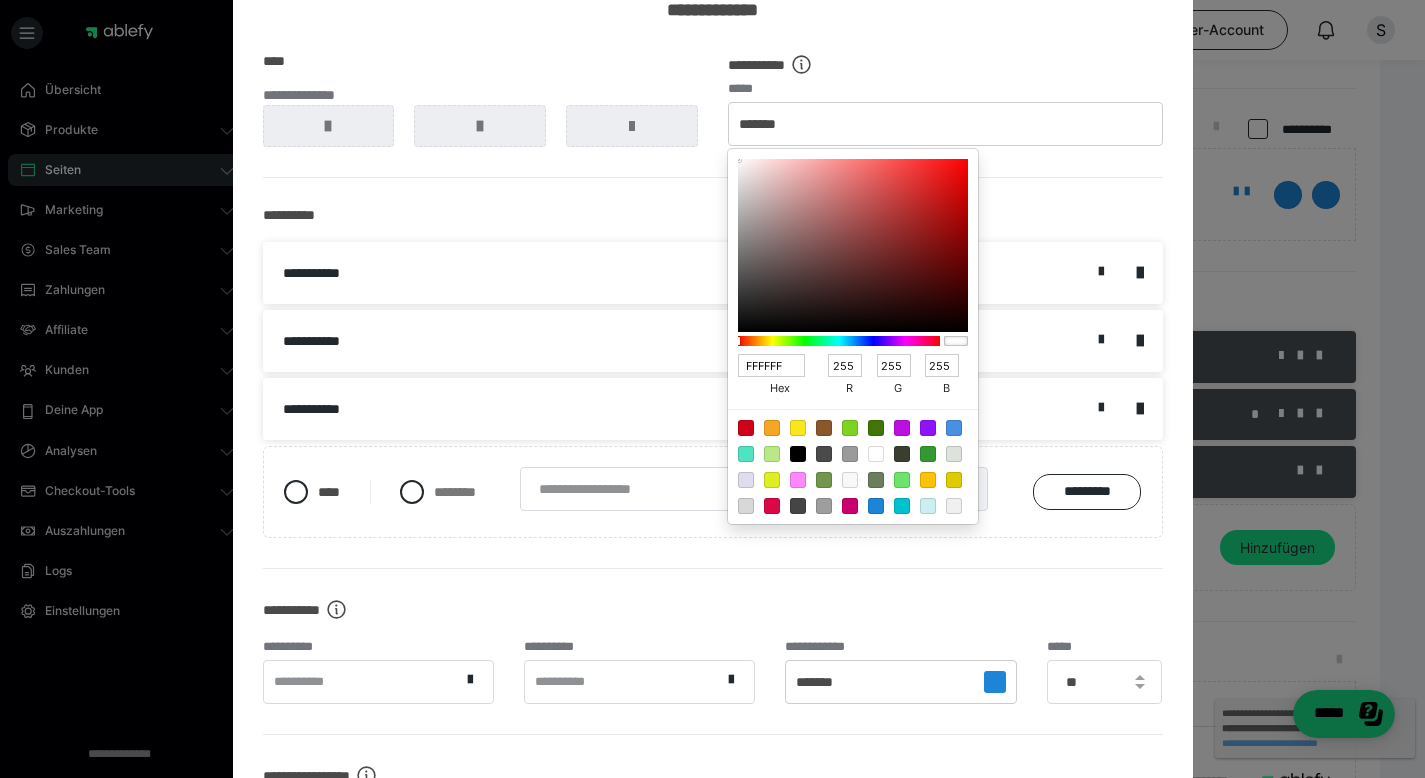 click on "*******" at bounding box center (945, 124) 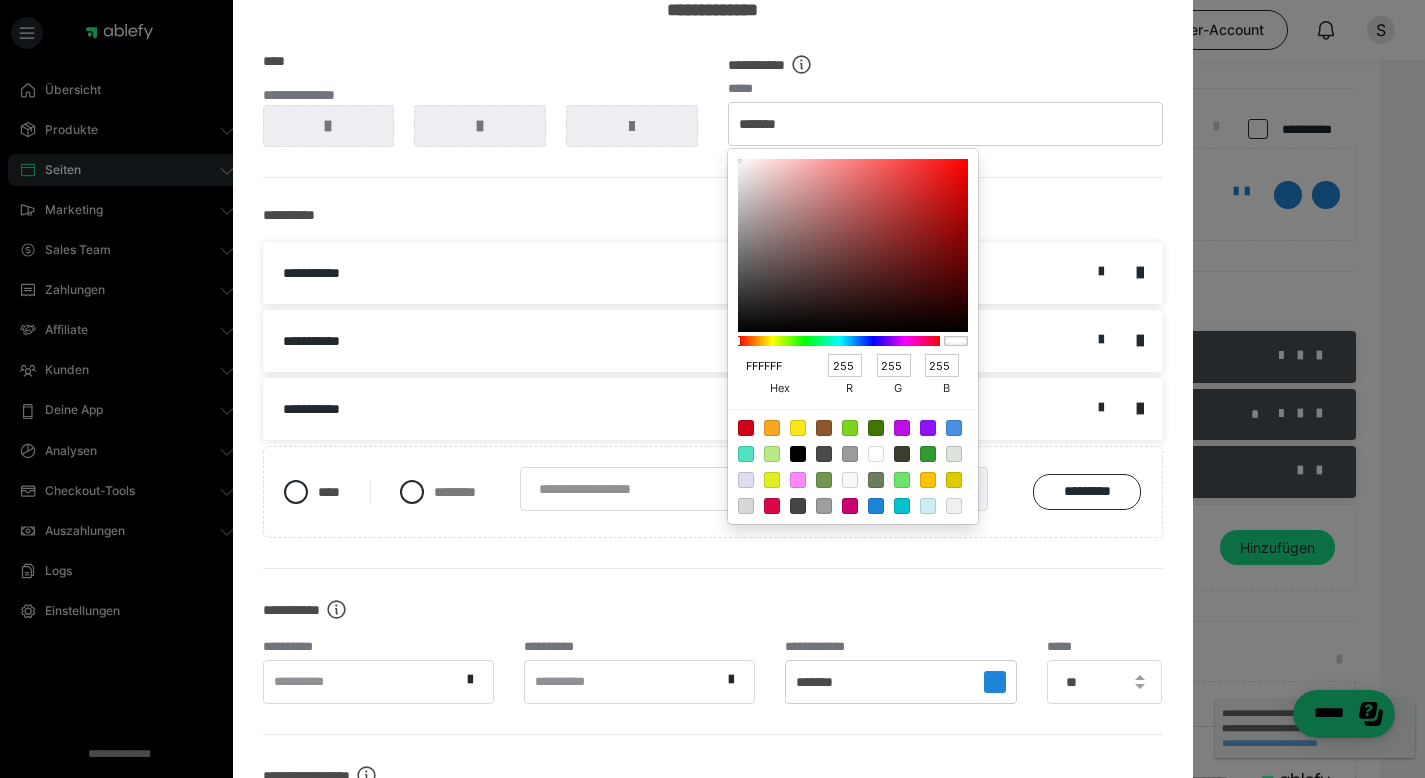 click on "FFFFFF" at bounding box center (772, 366) 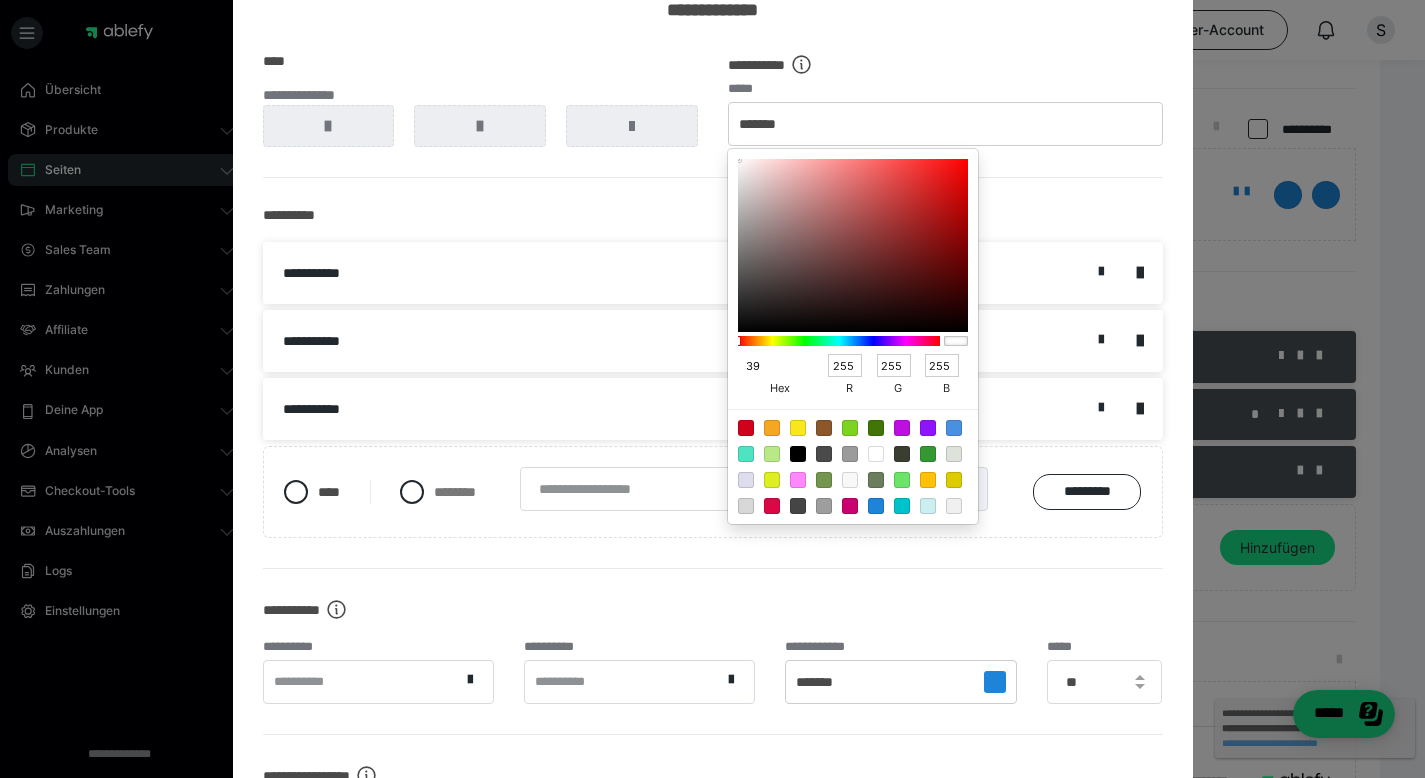 type on "393" 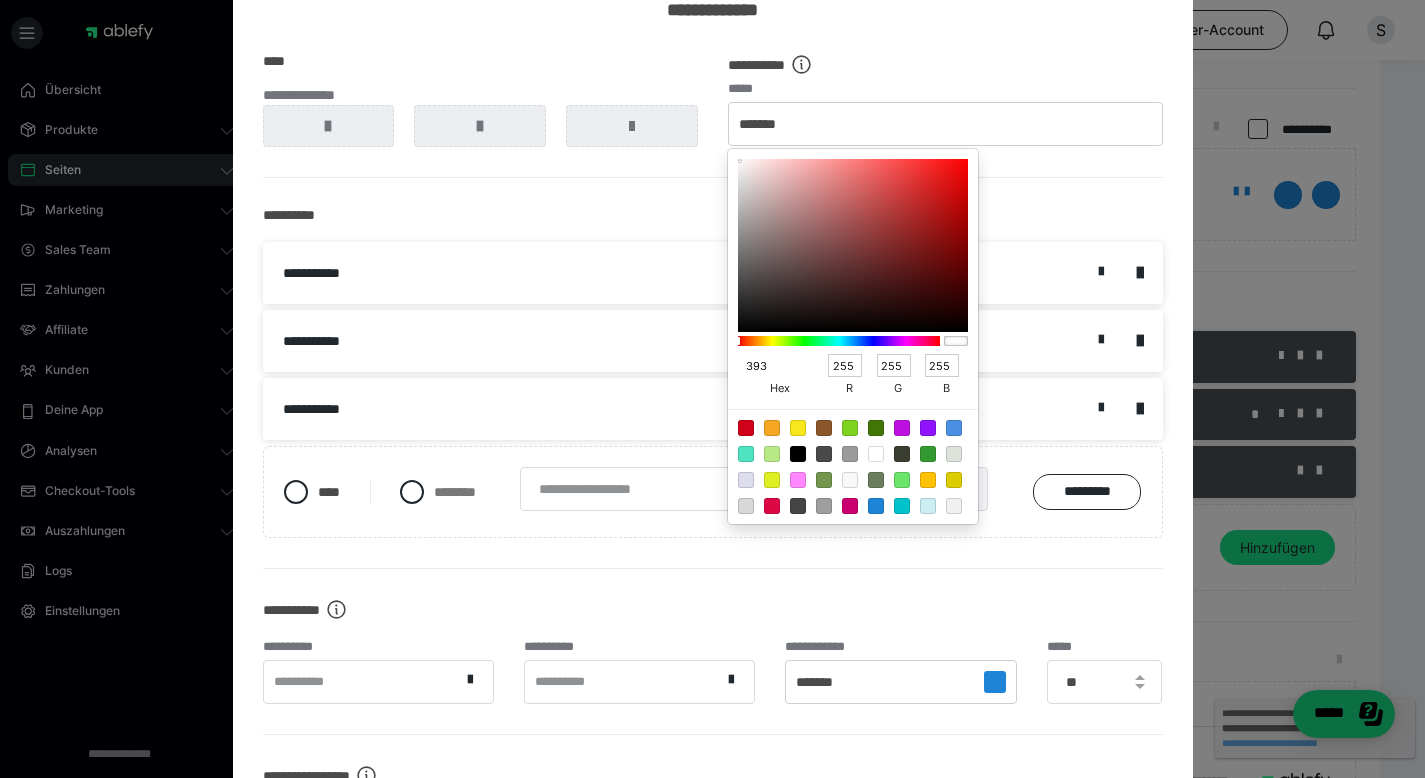 type on "51" 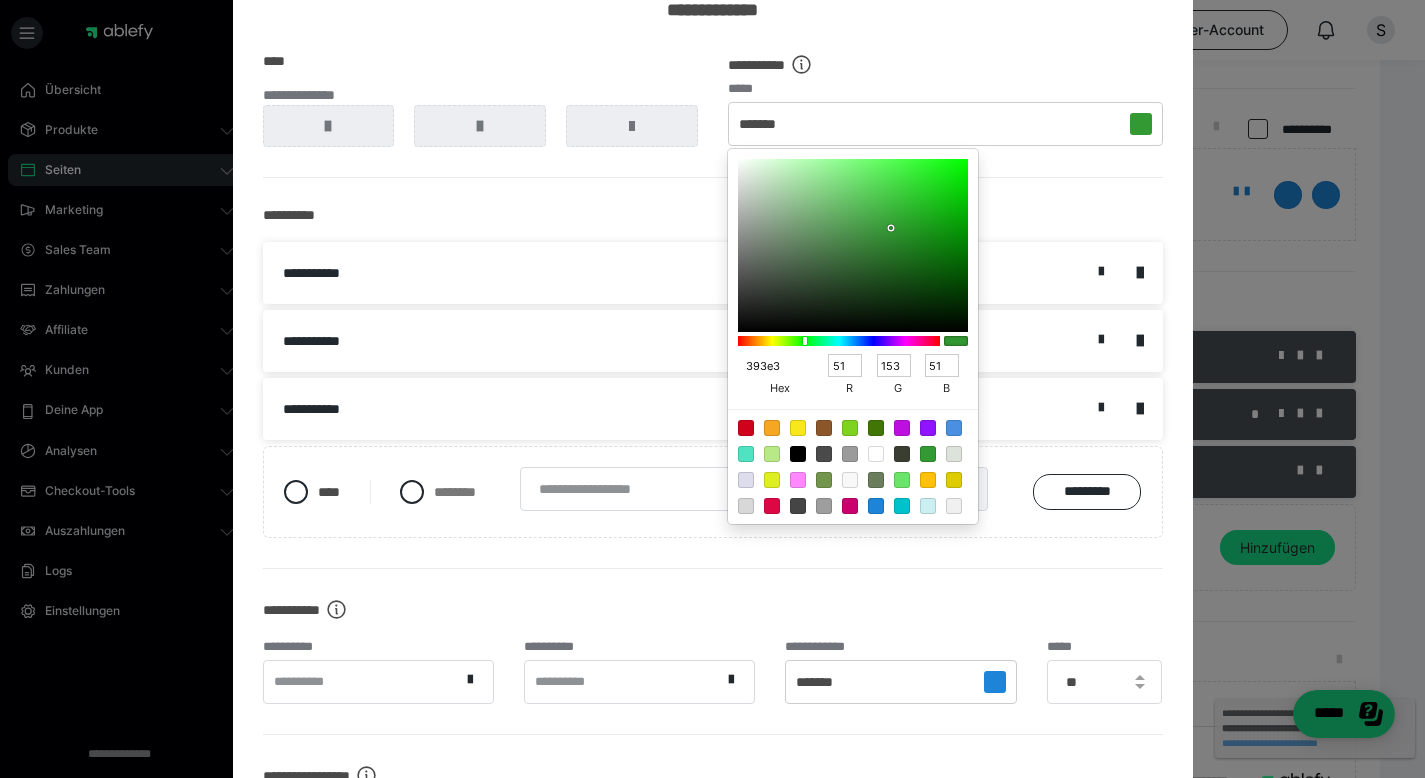 type on "393e31" 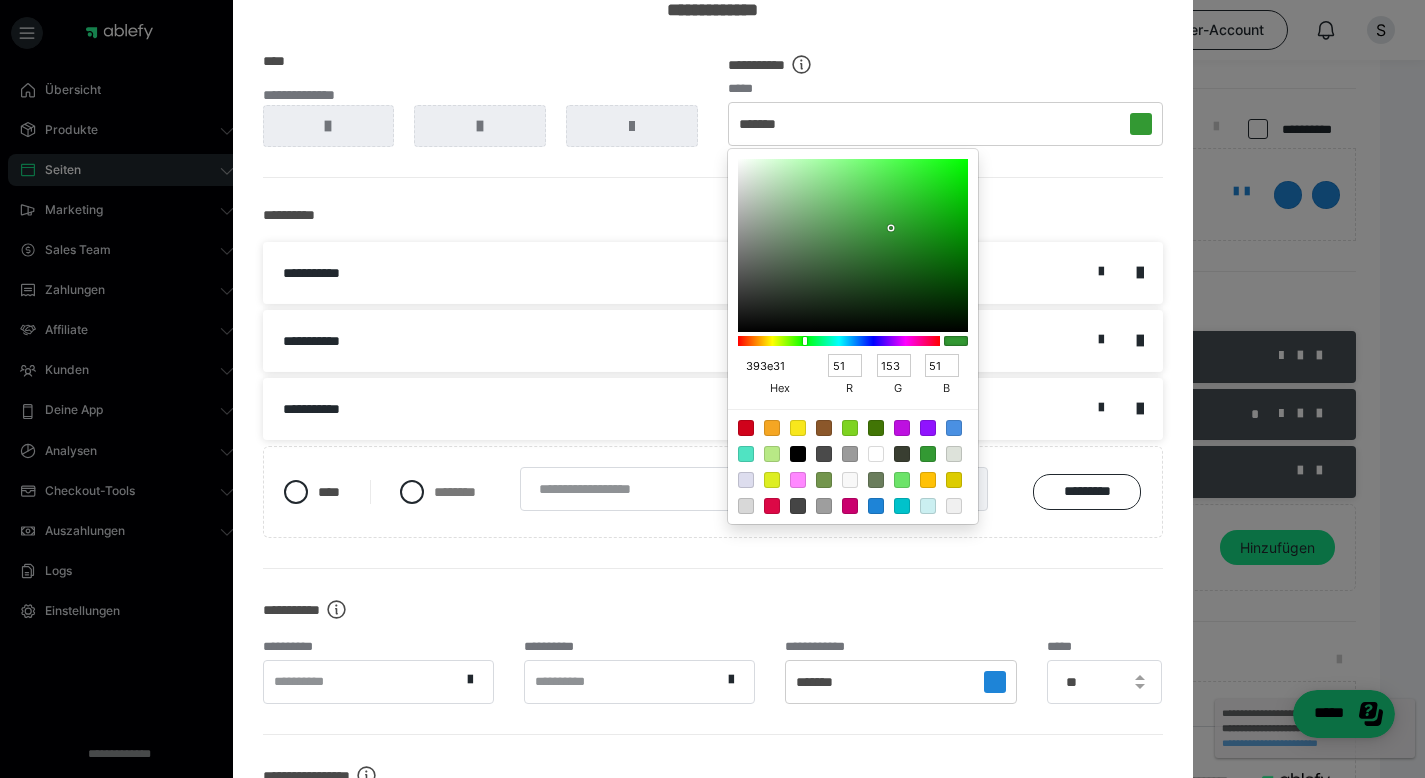 type on "57" 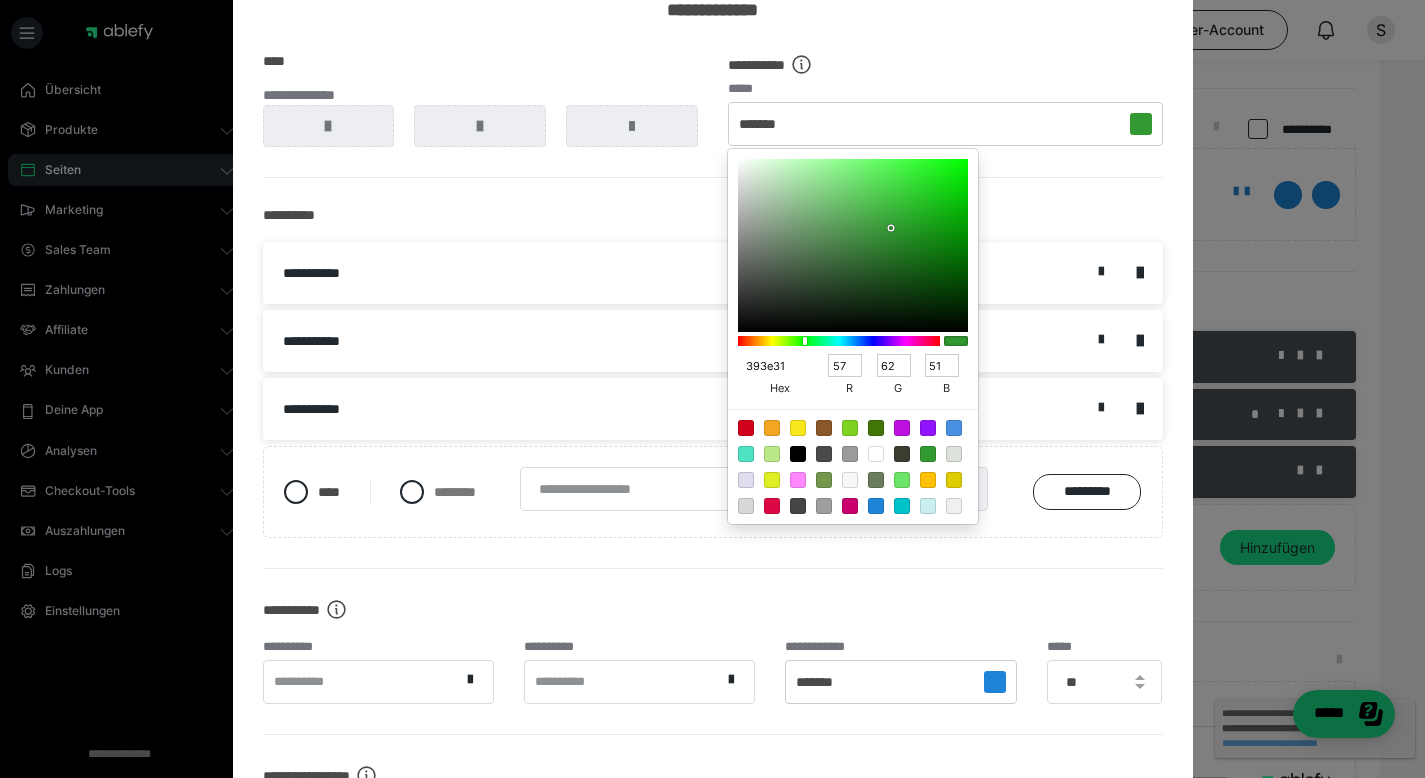 type on "49" 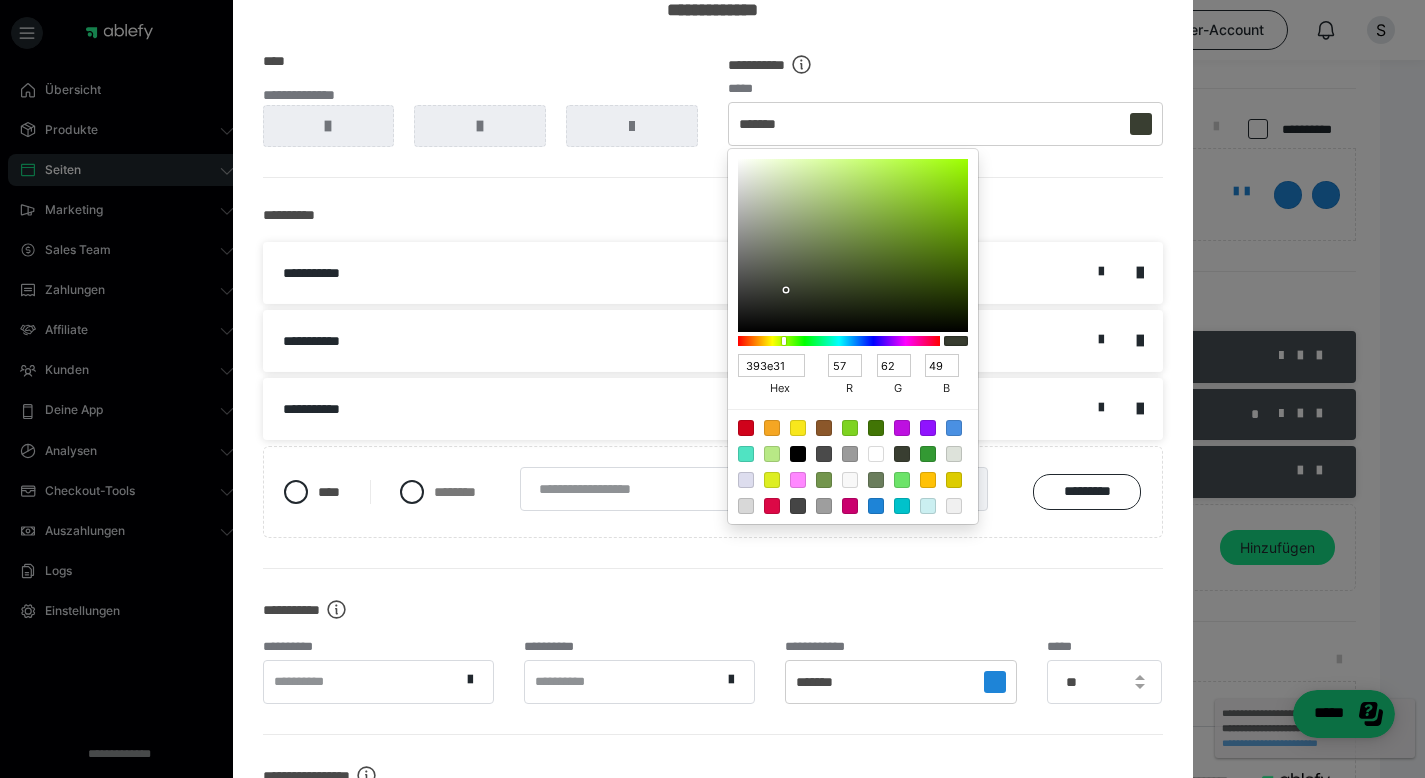 type on "393E31" 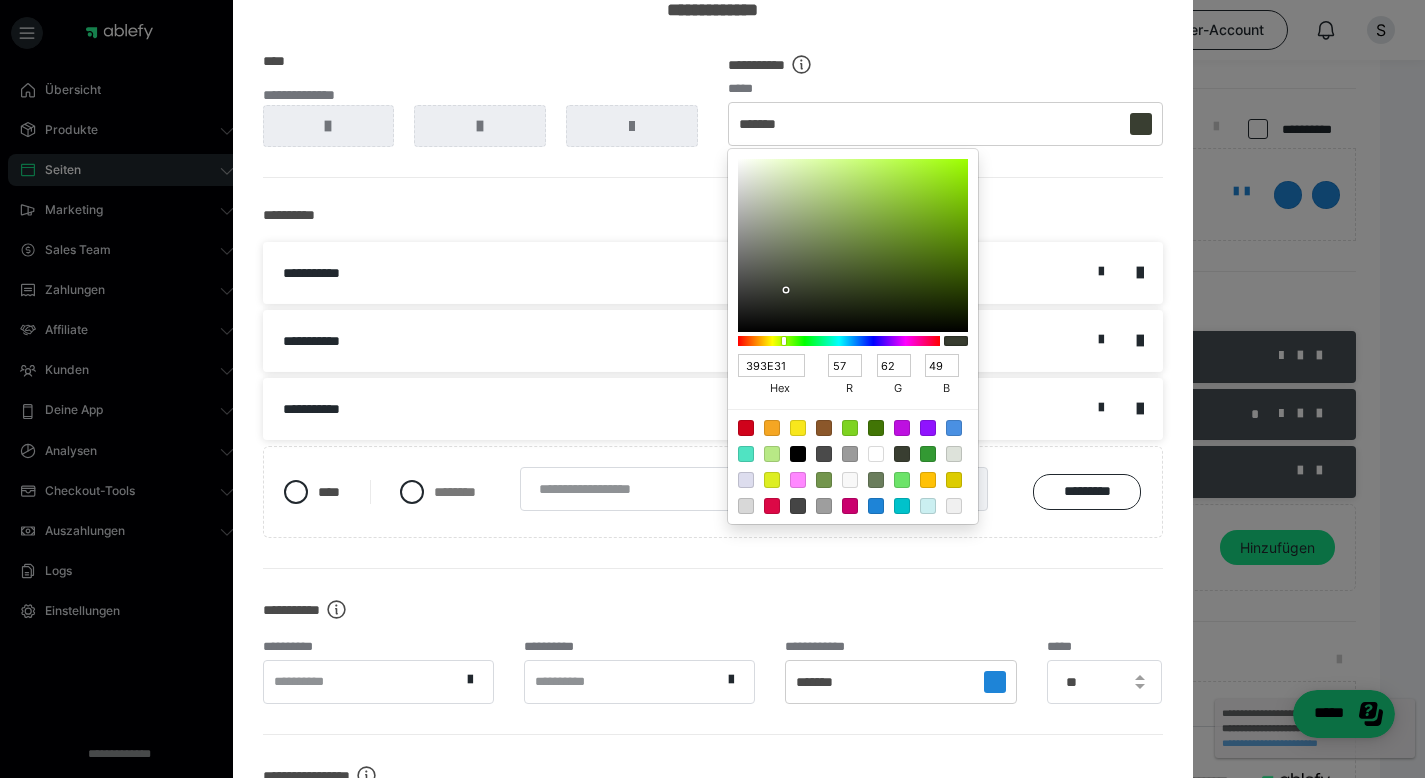 click on "**********" at bounding box center (713, 215) 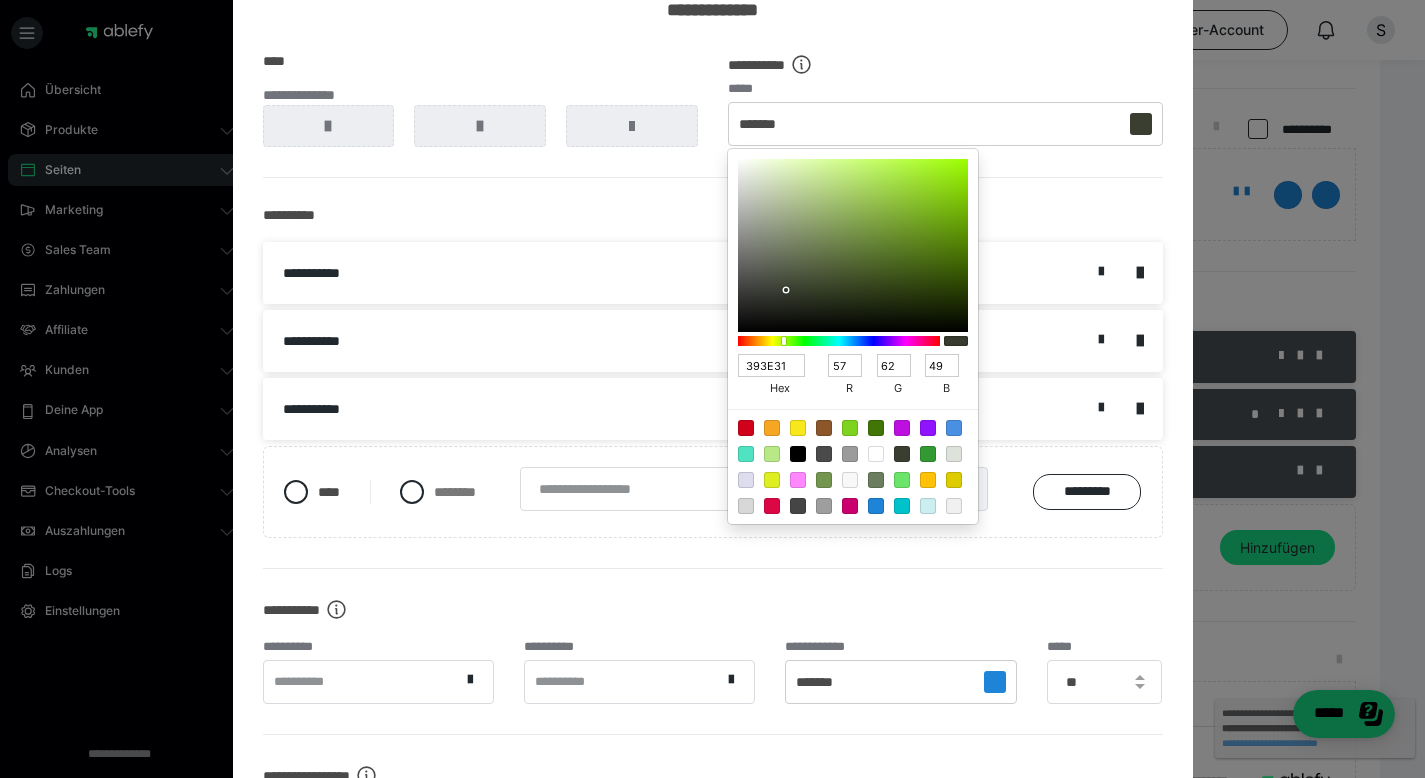click on "**********" at bounding box center [713, 373] 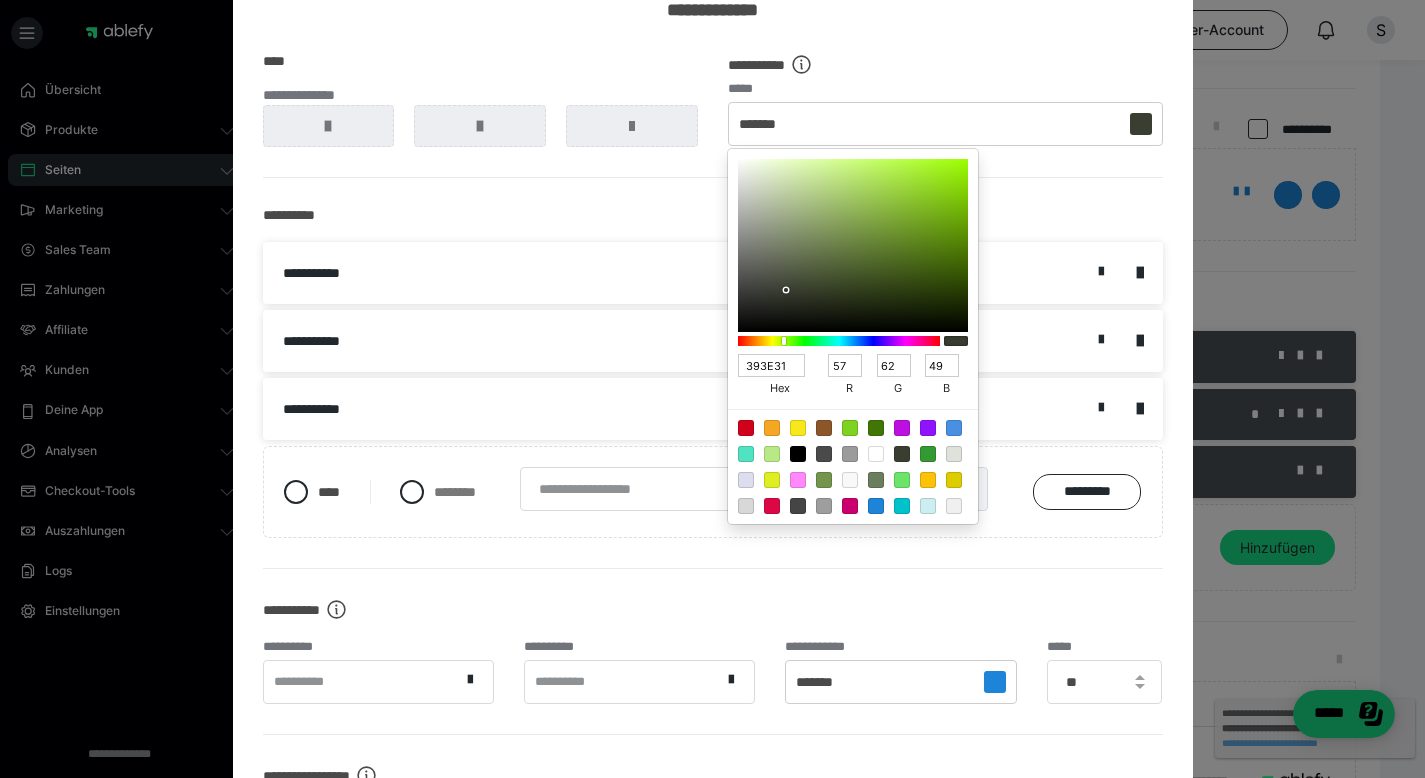 click at bounding box center [712, 389] 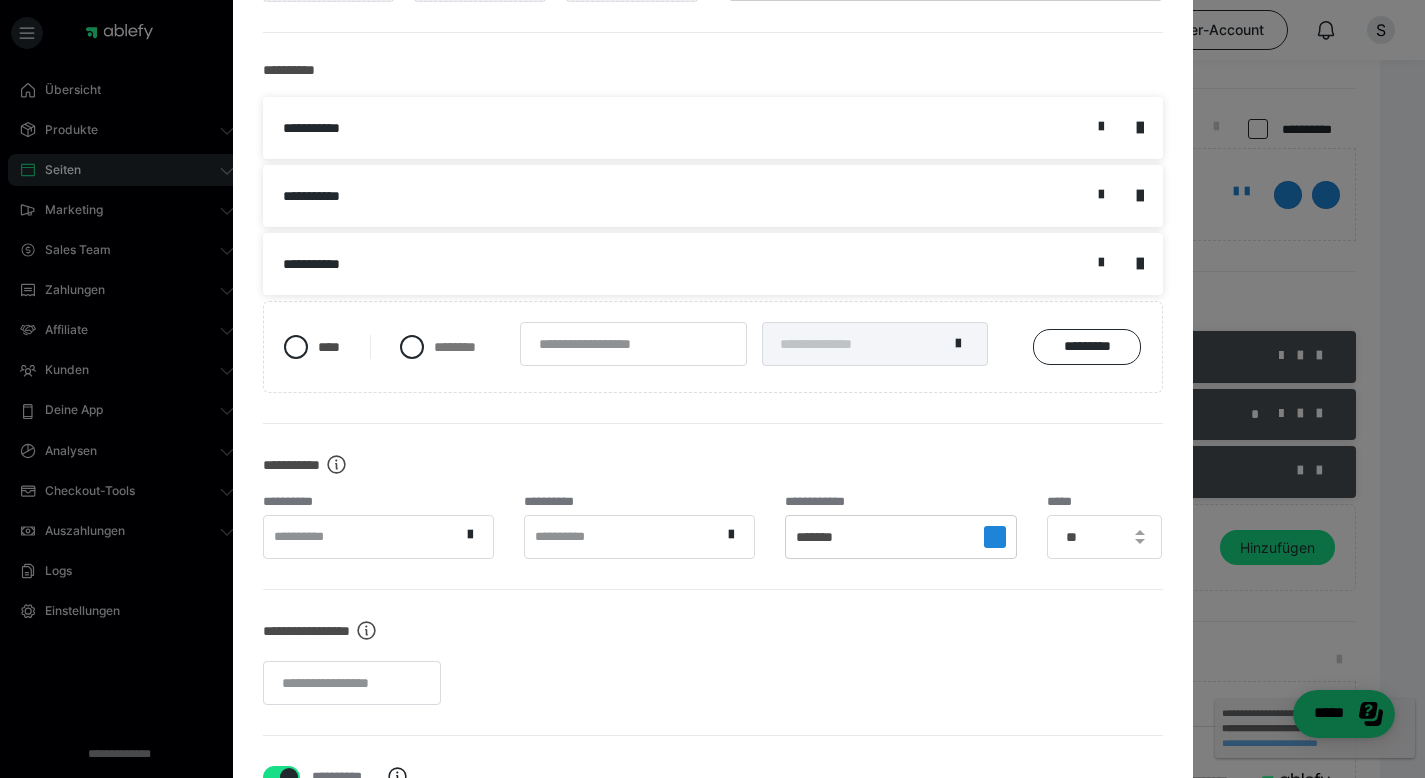 scroll, scrollTop: 226, scrollLeft: 0, axis: vertical 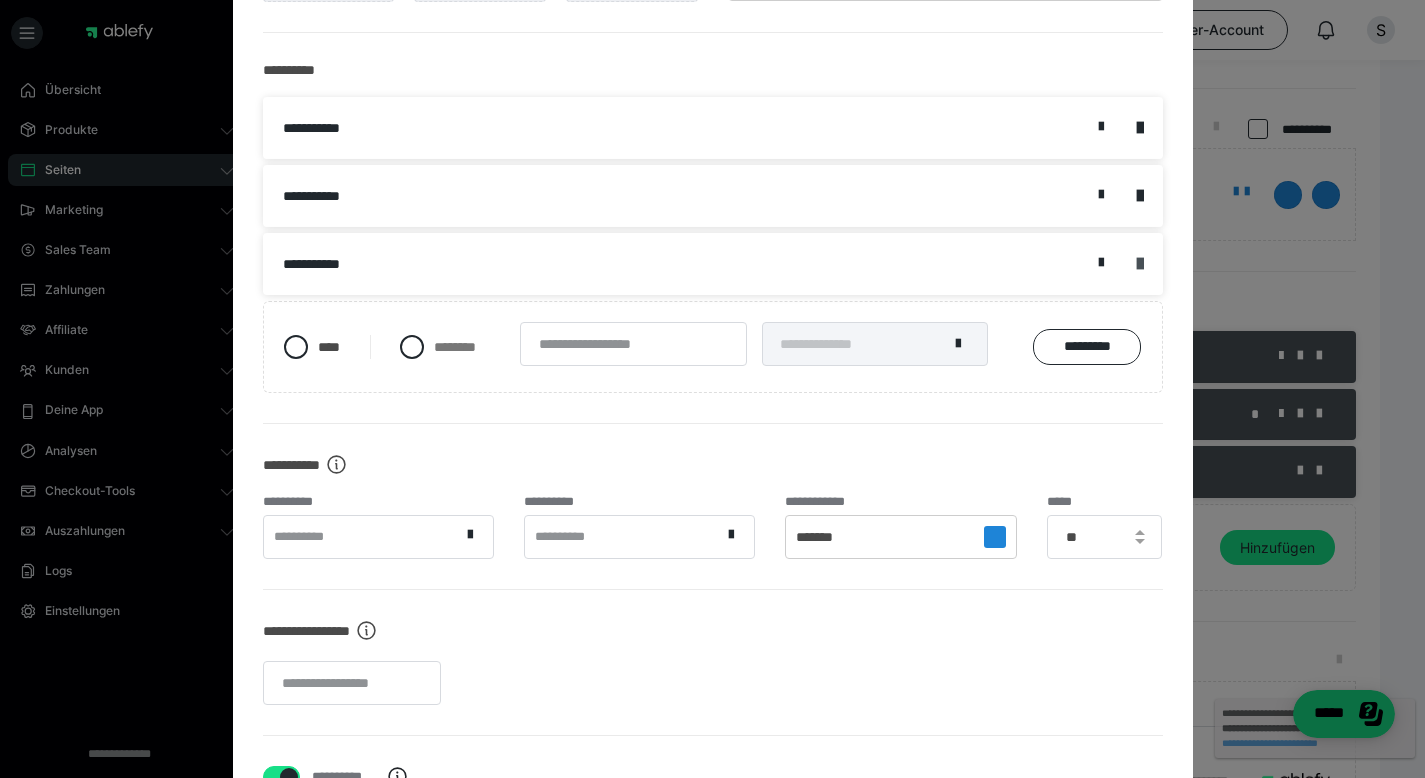 click at bounding box center [1140, 264] 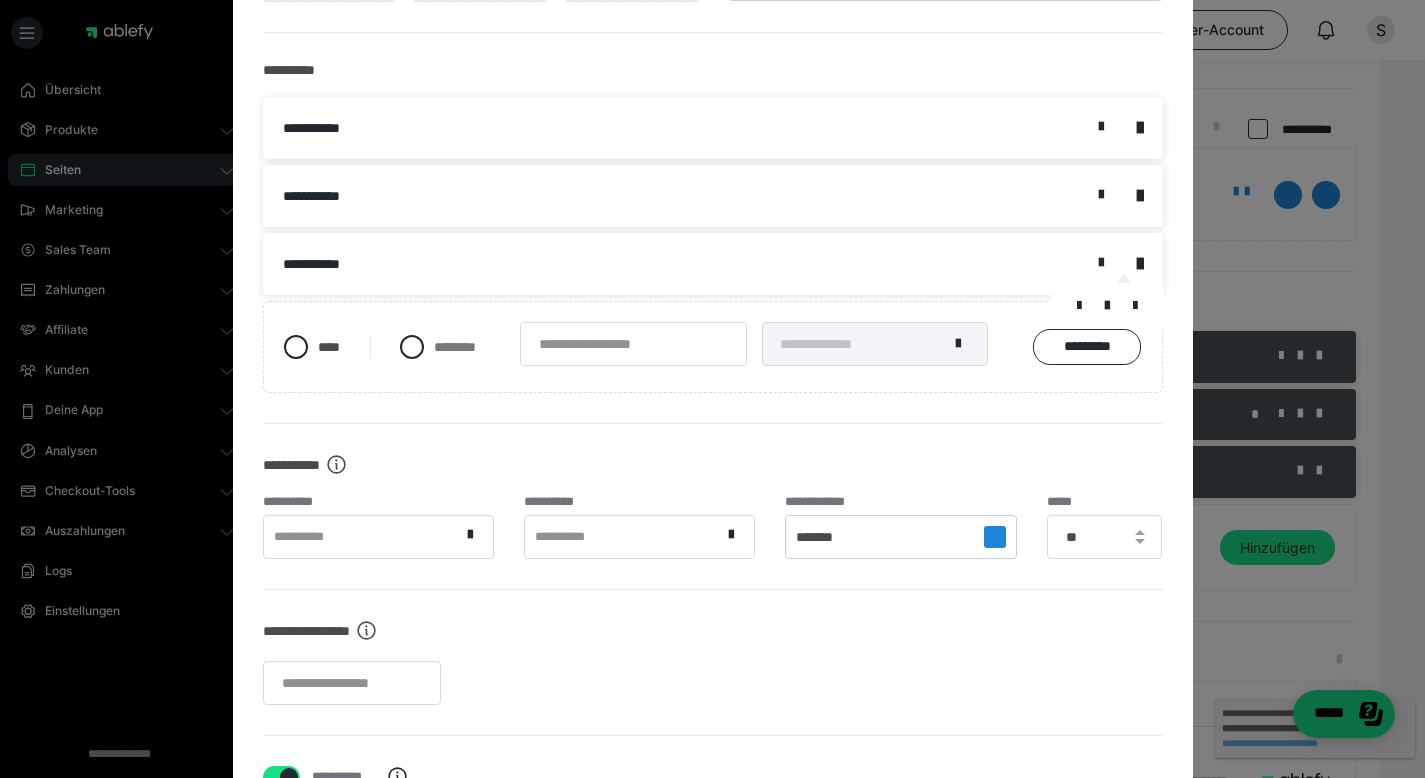 click at bounding box center [712, 389] 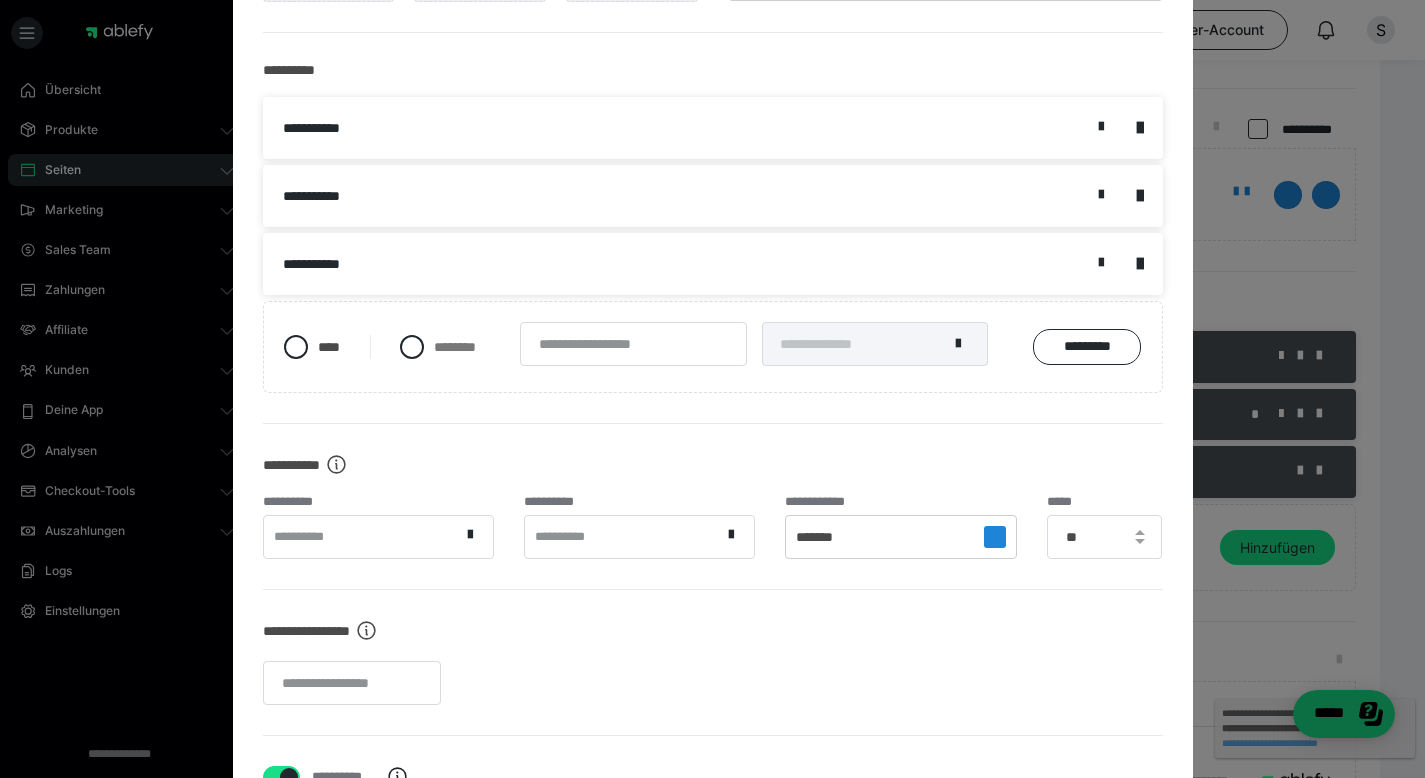 click at bounding box center [412, 347] 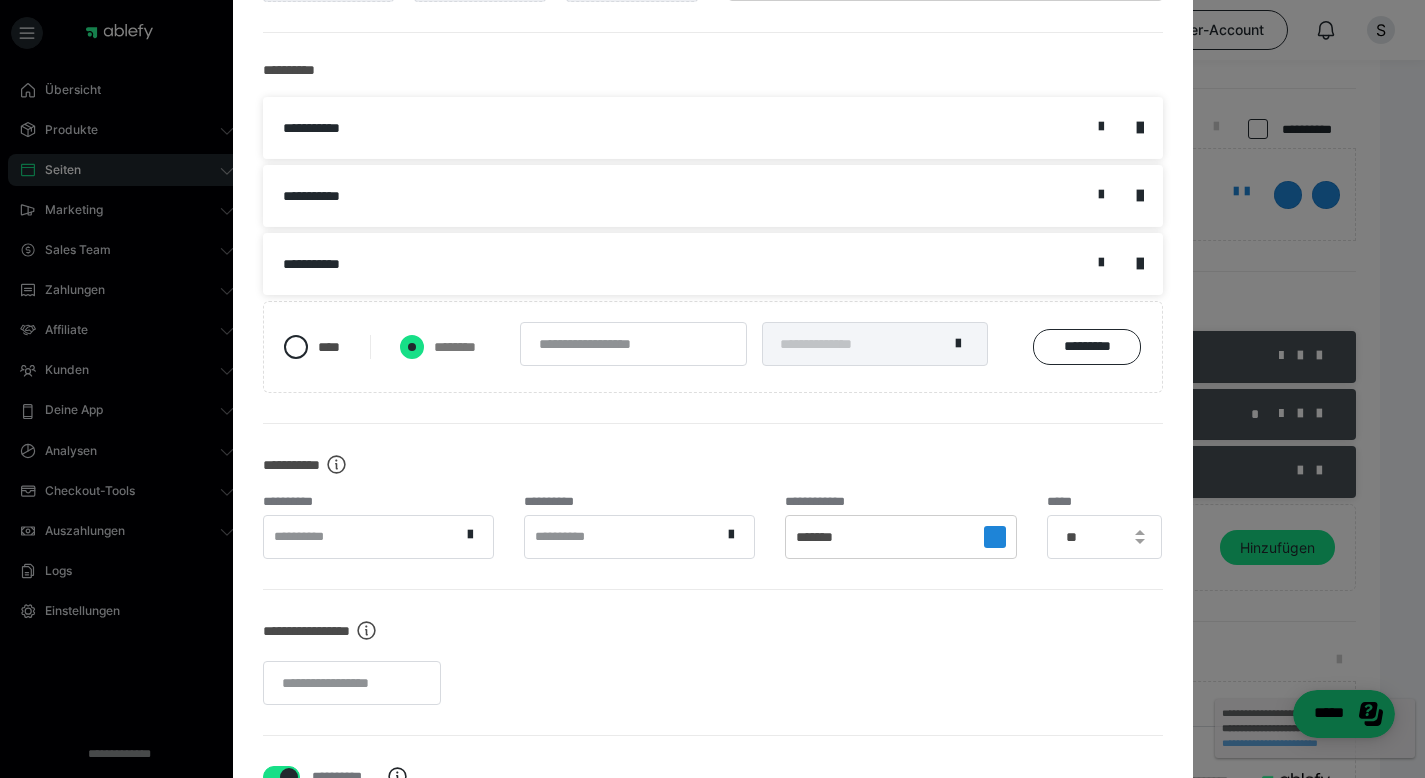 radio on "****" 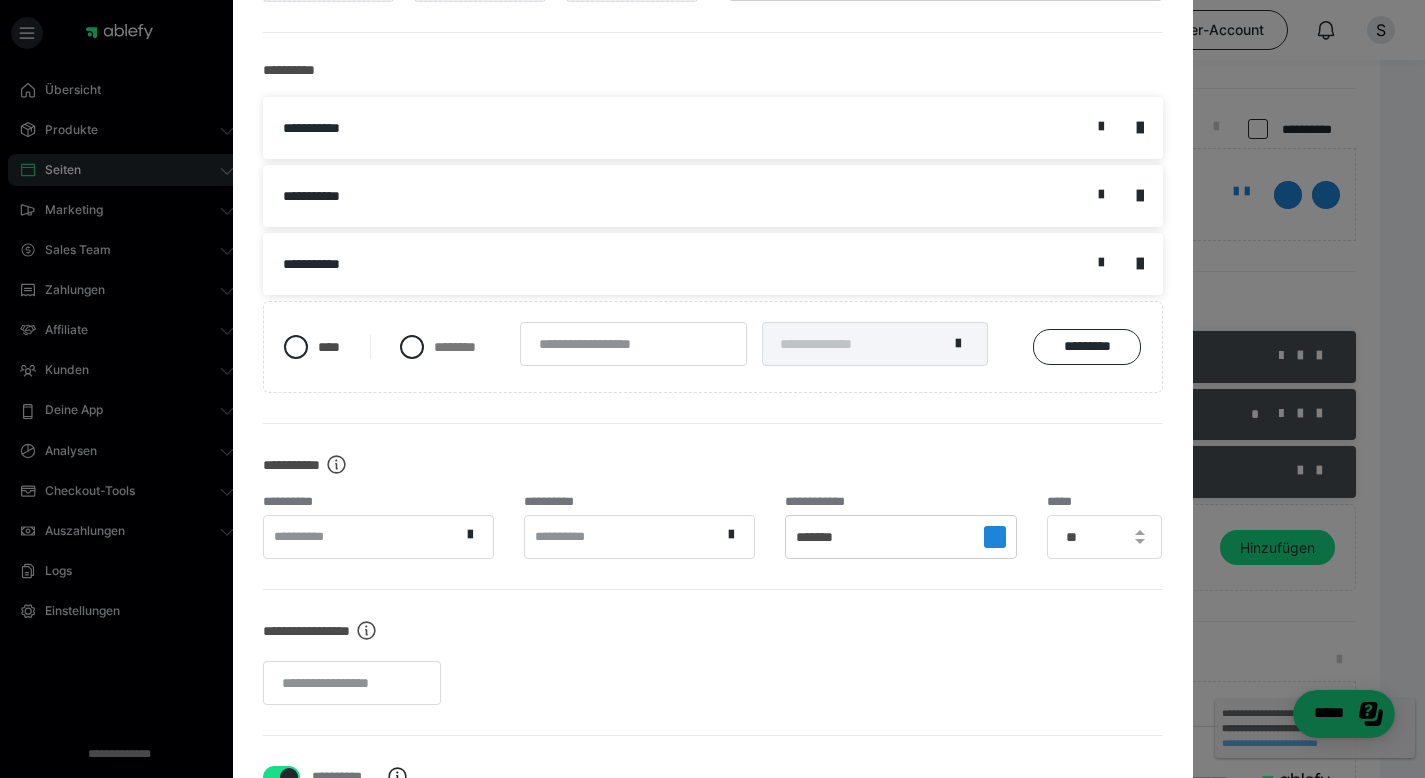 radio on "*****" 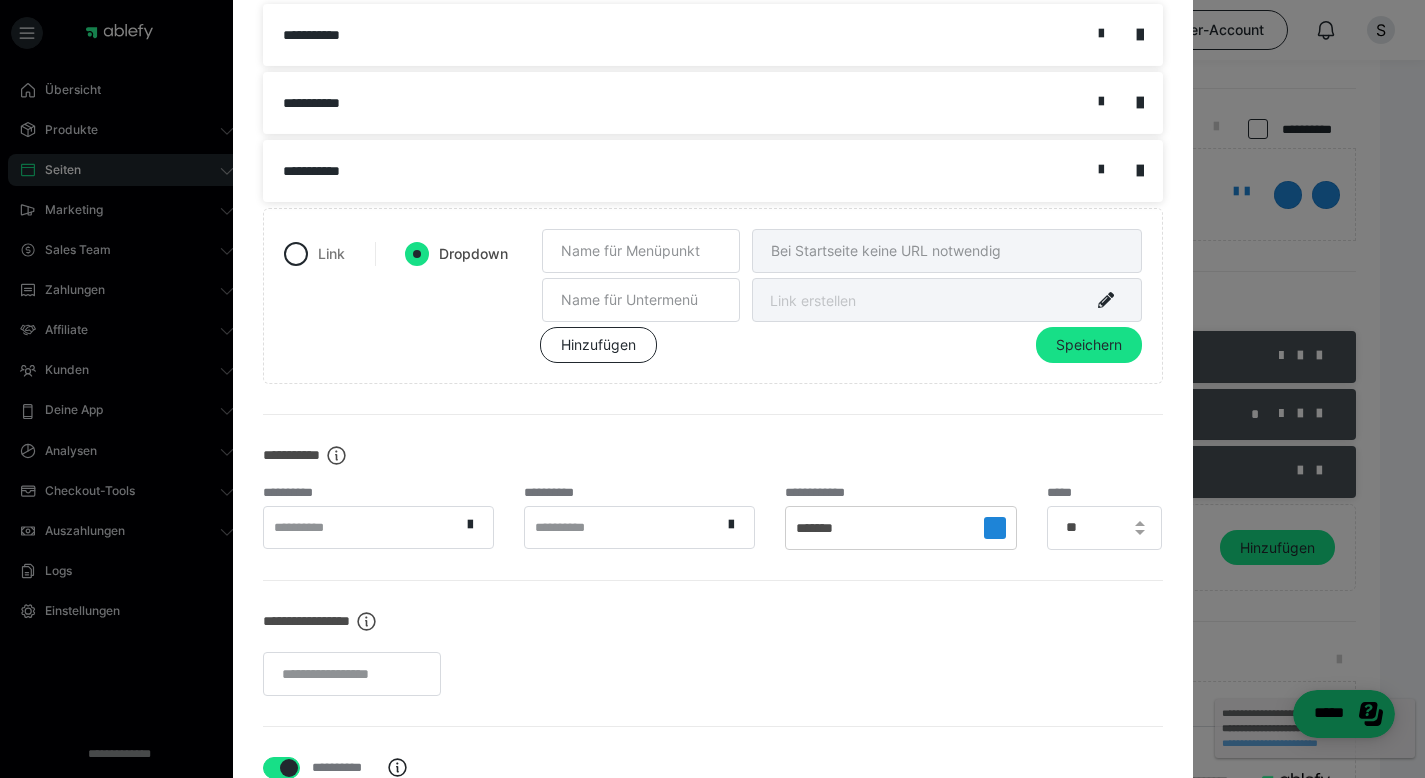 scroll, scrollTop: 341, scrollLeft: 0, axis: vertical 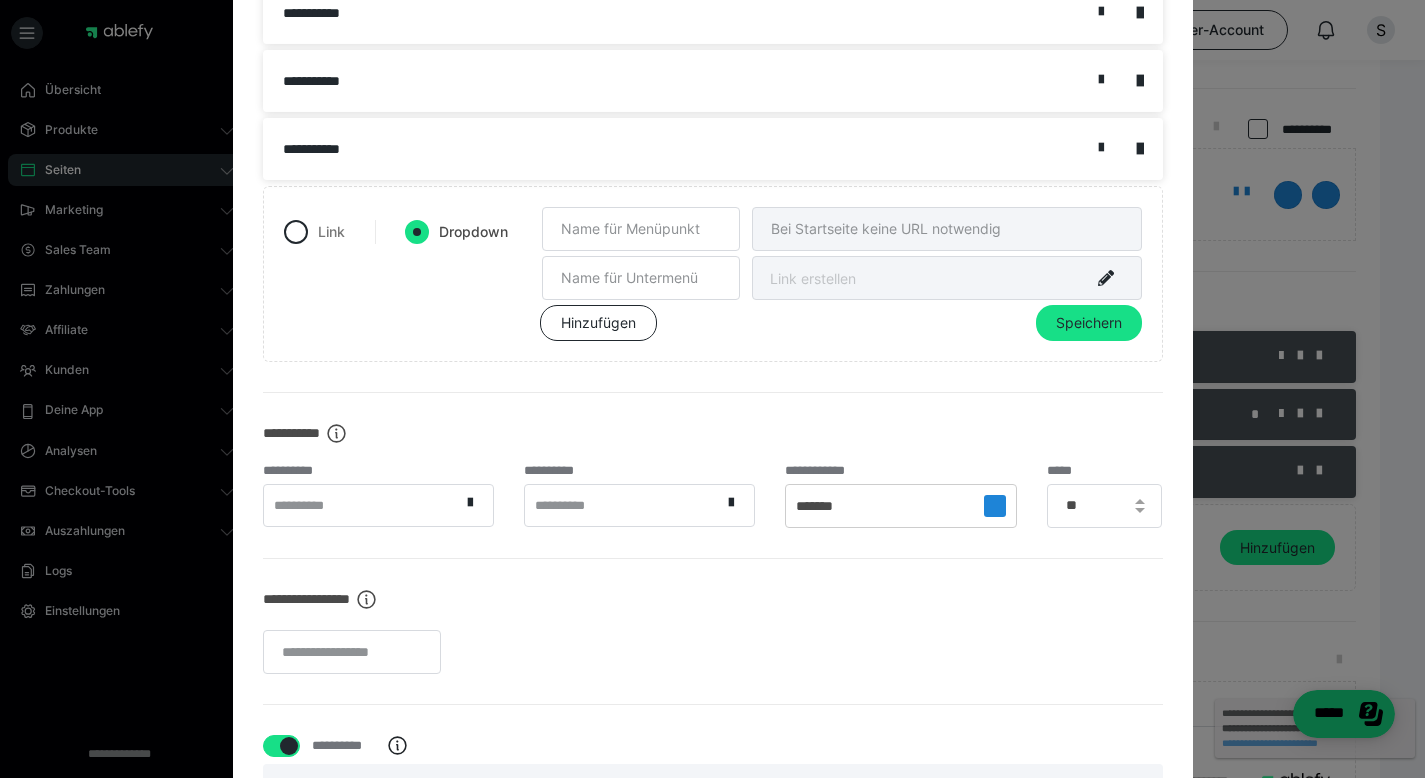 click on "*******" at bounding box center [900, 506] 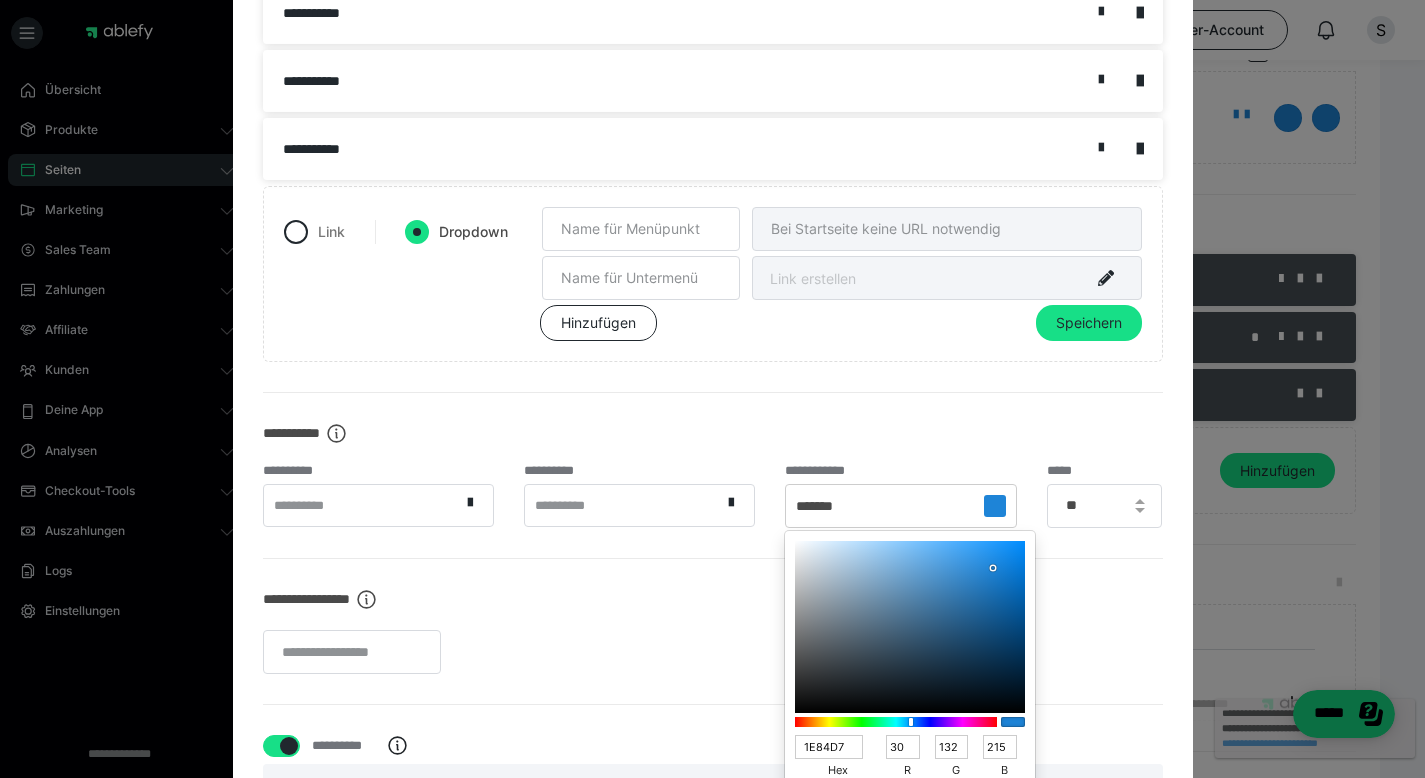 scroll, scrollTop: 265, scrollLeft: 0, axis: vertical 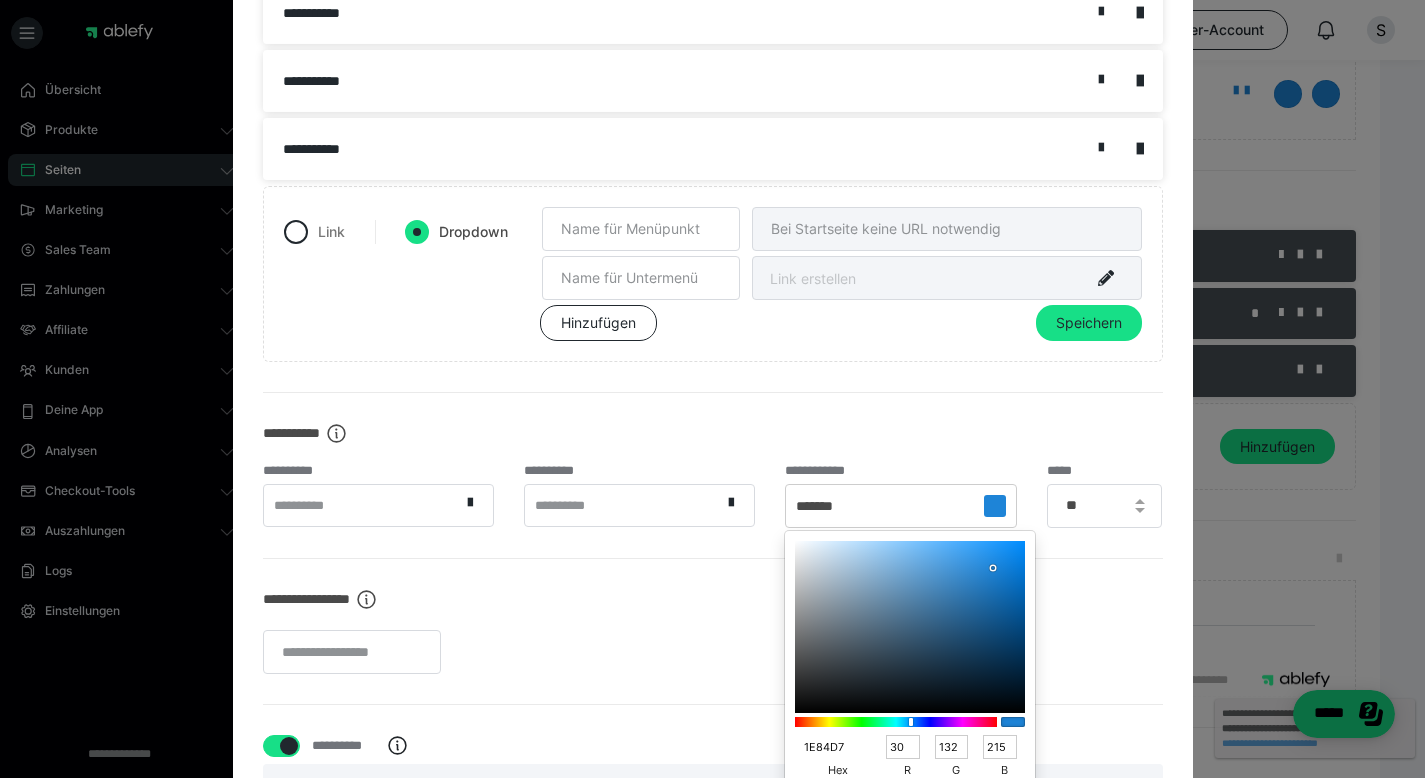 click on "1E84D7" at bounding box center (829, 747) 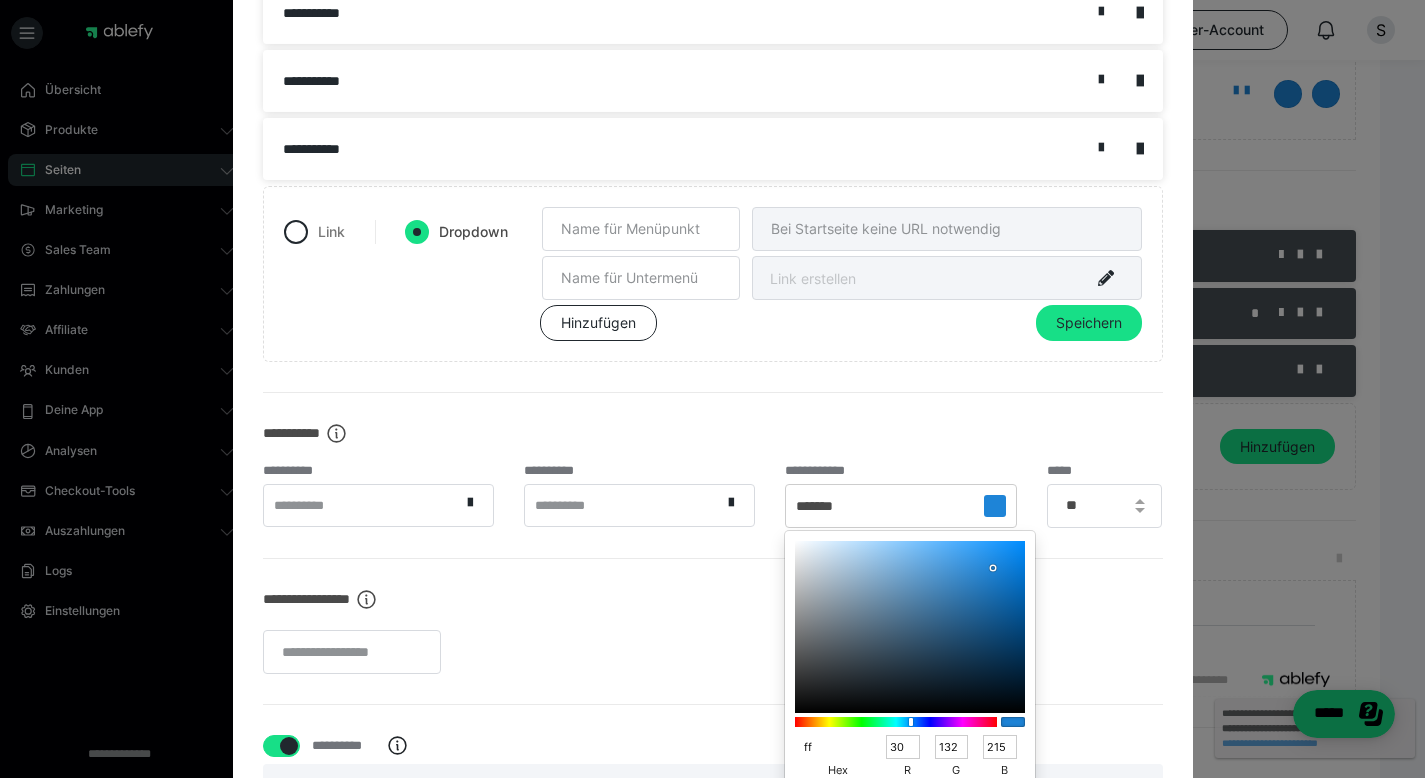 type on "fff" 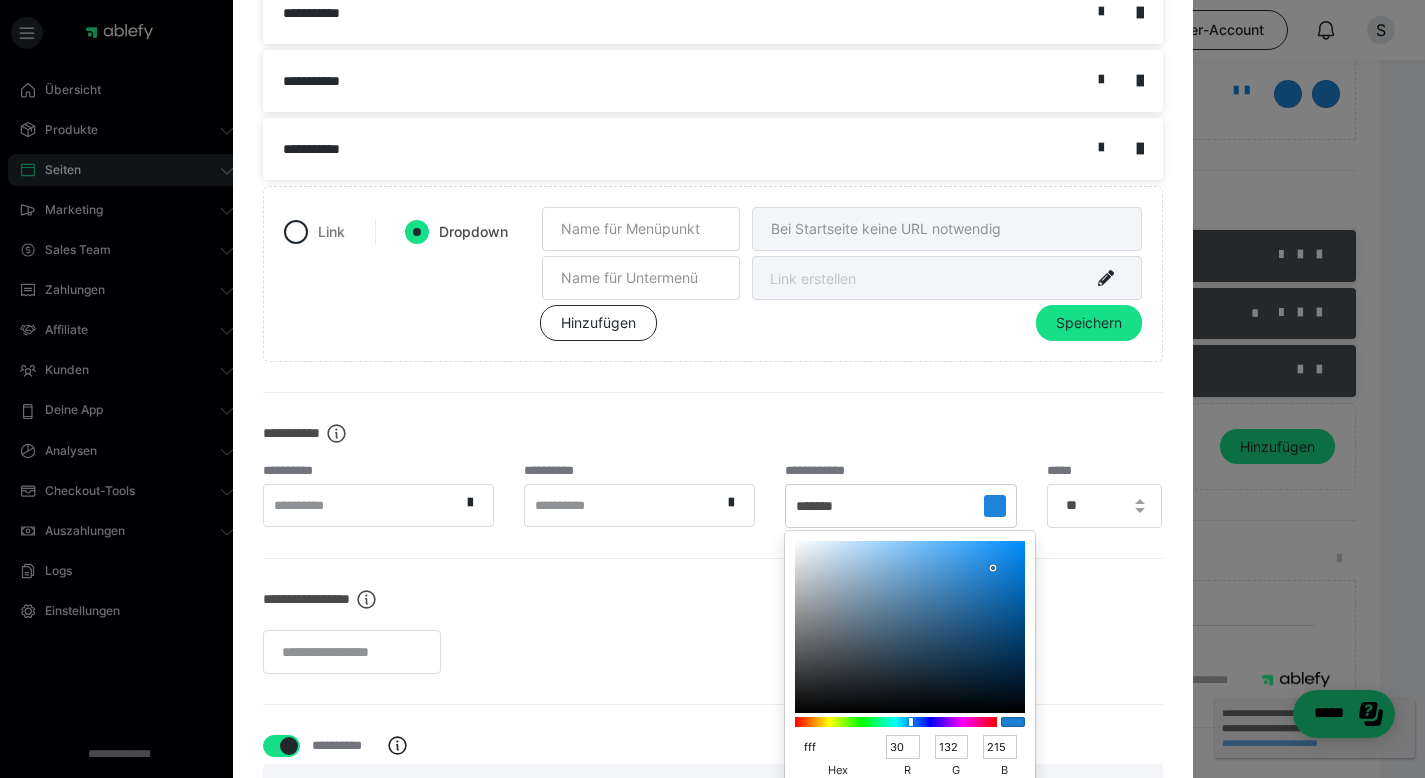 type on "255" 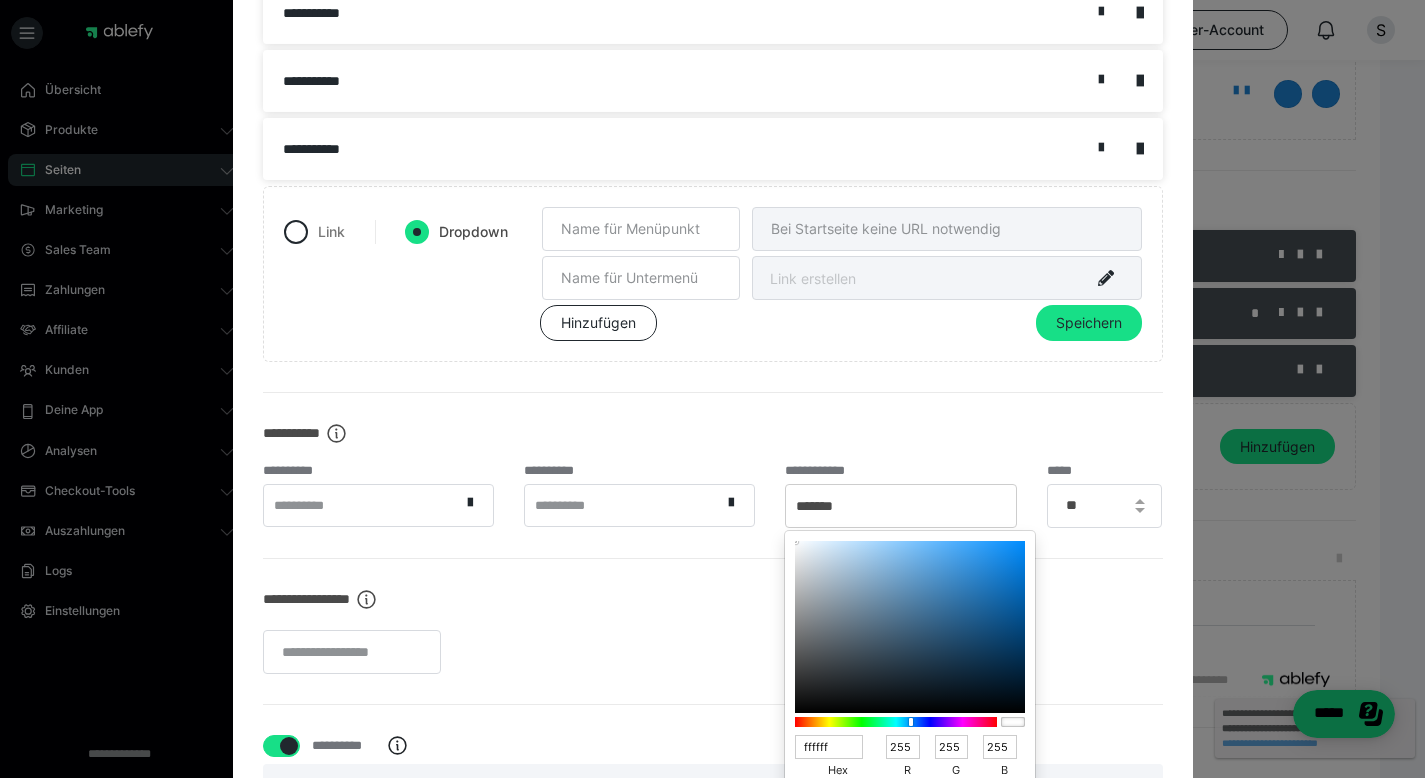 type on "FFFFFF" 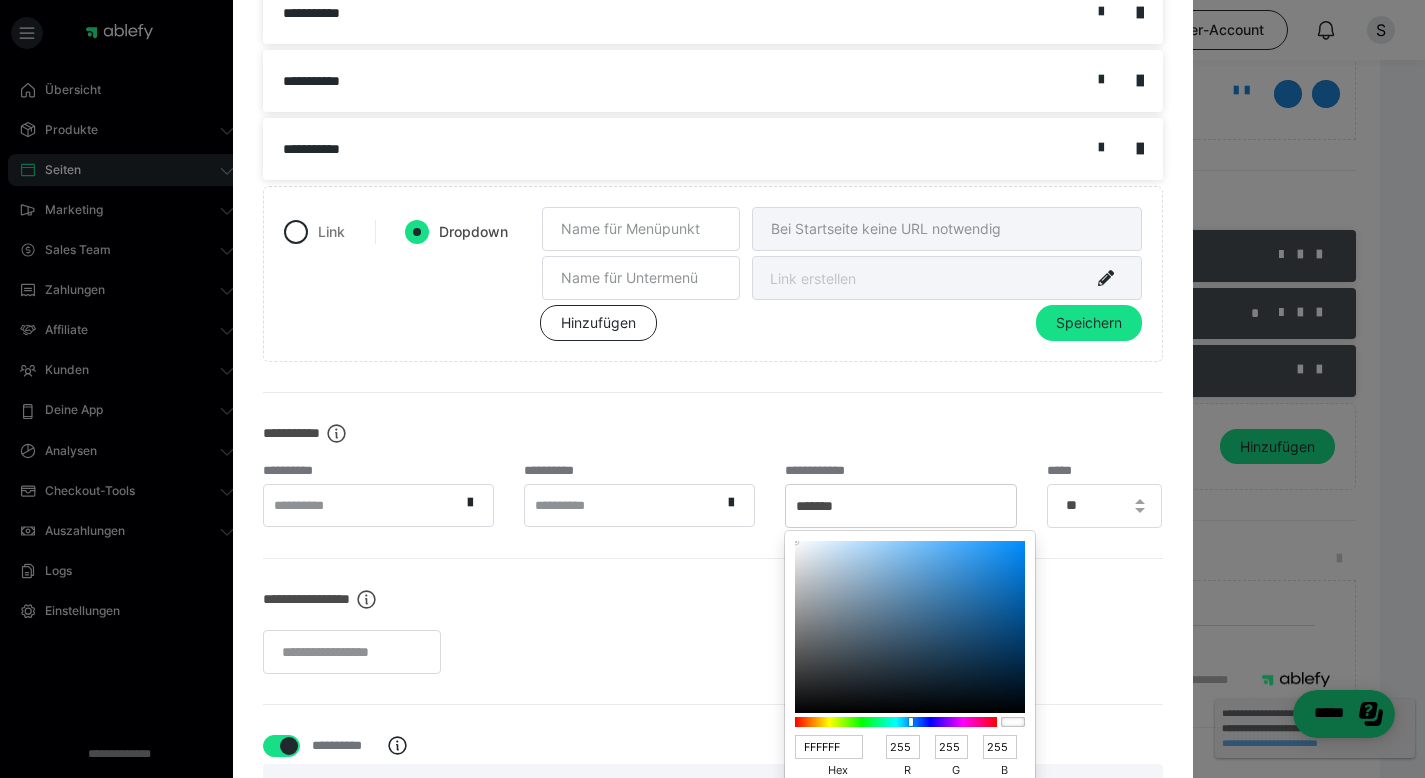 click on "**********" at bounding box center [713, 599] 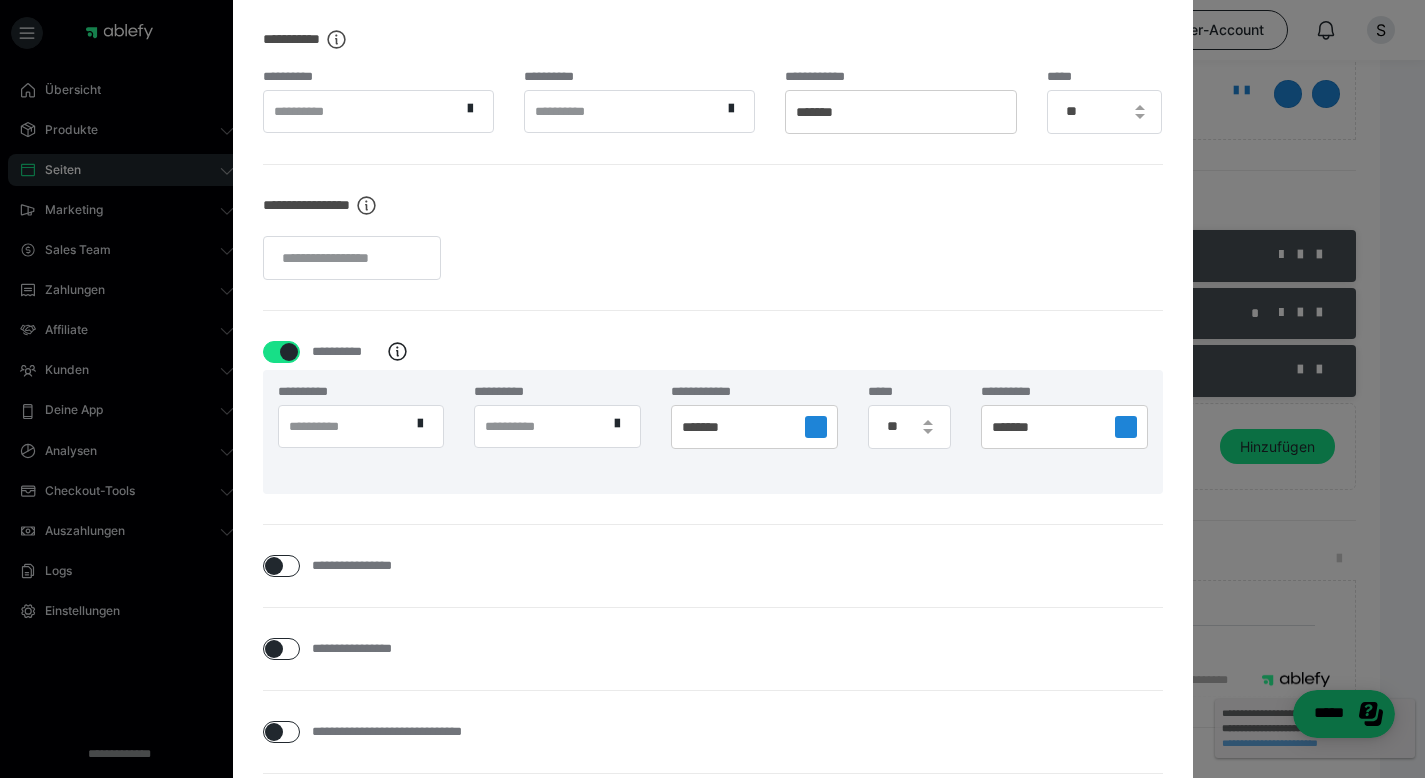 scroll, scrollTop: 763, scrollLeft: 0, axis: vertical 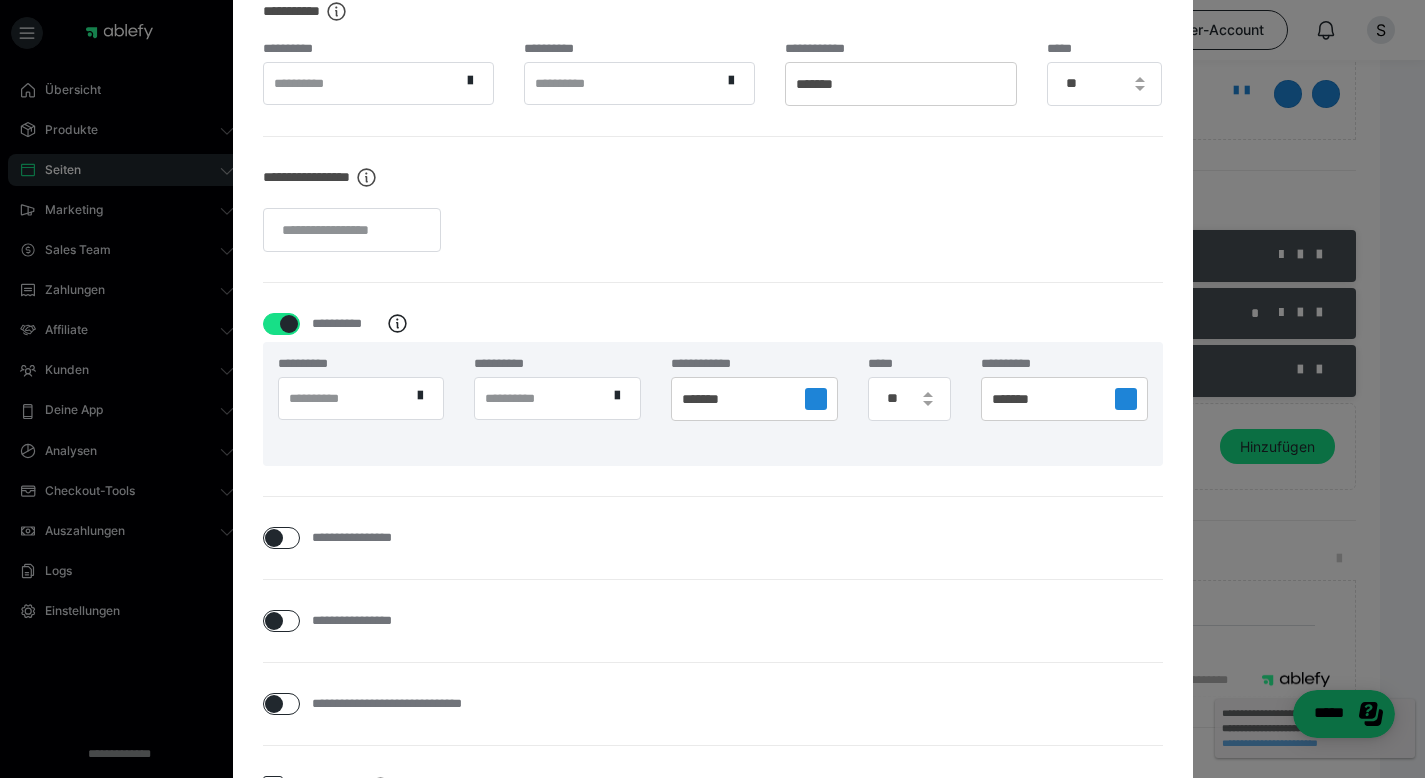 click on "*******" at bounding box center (711, 400) 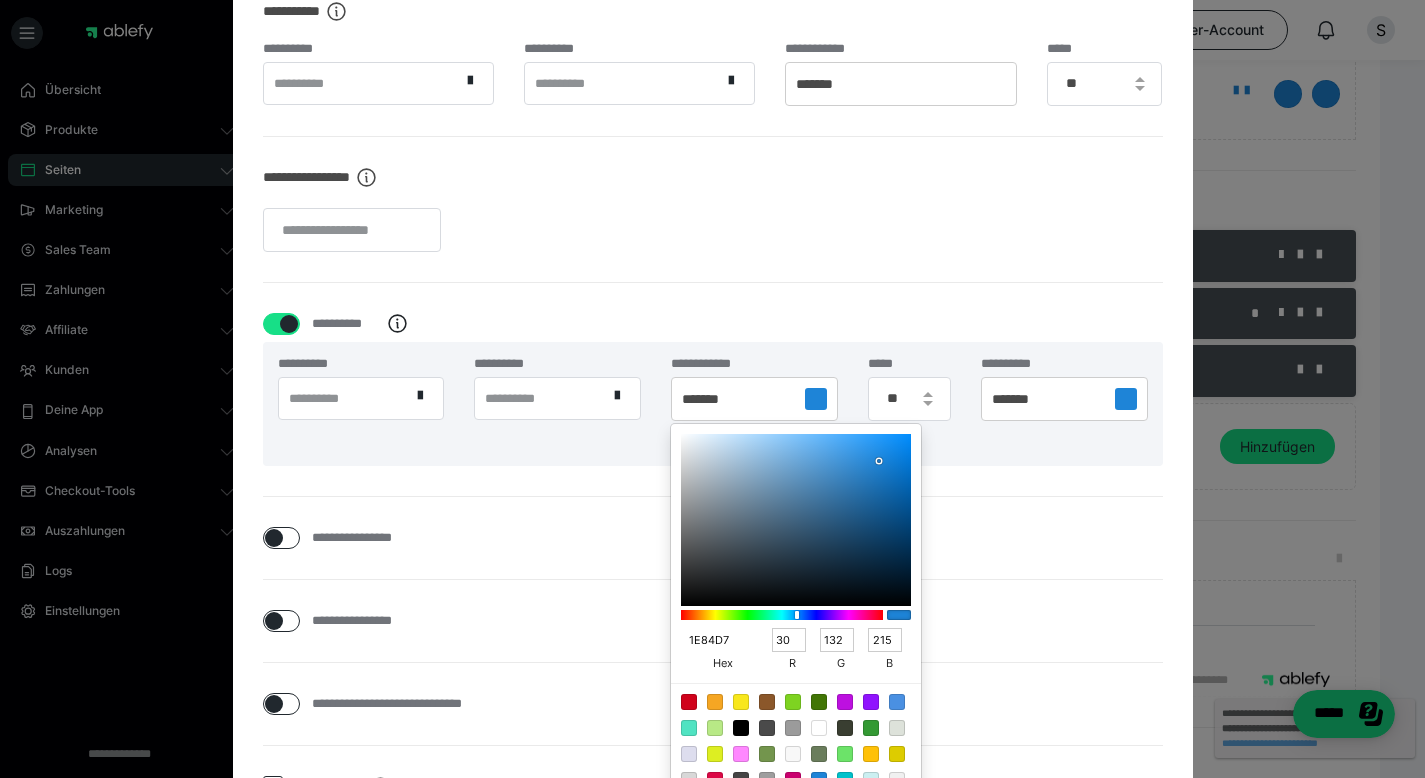 click on "1E84D7" at bounding box center (715, 640) 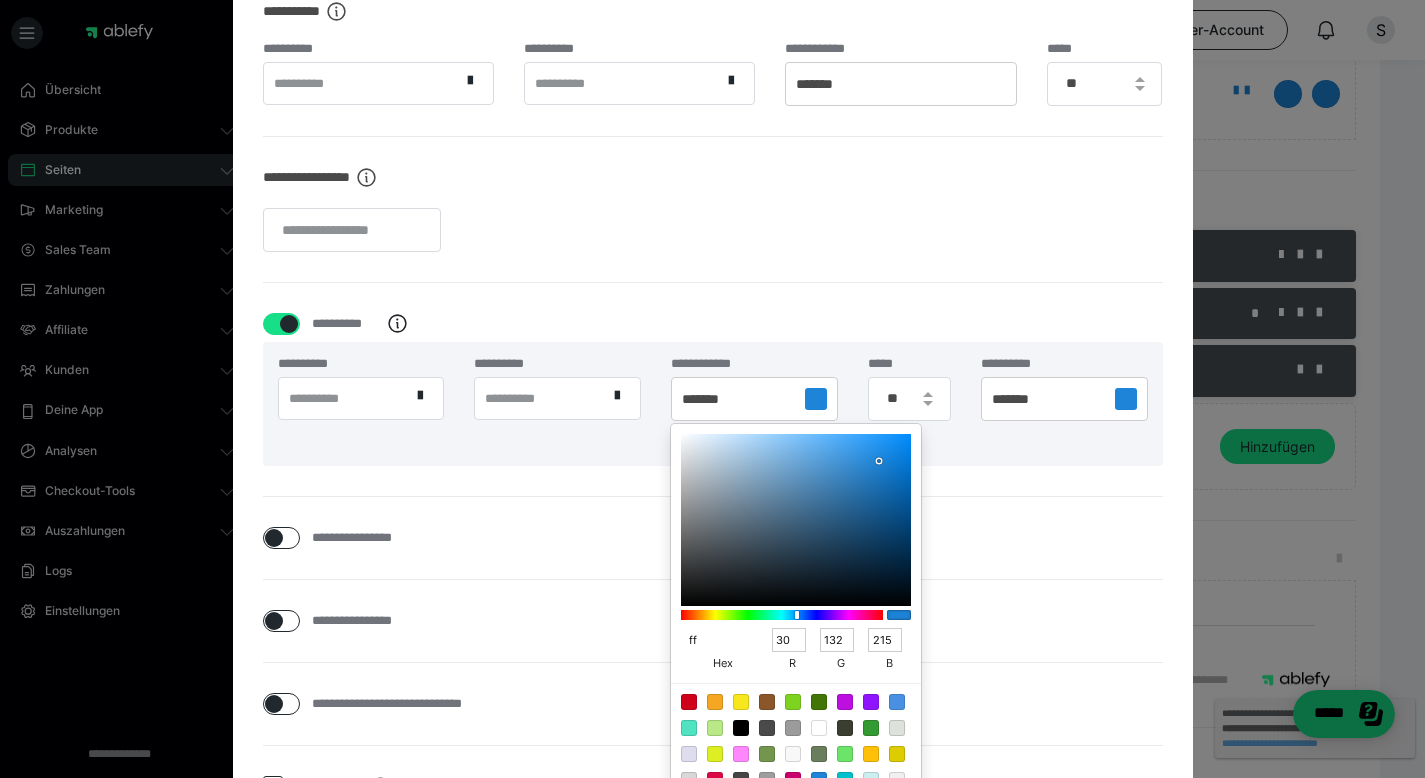 type on "fff" 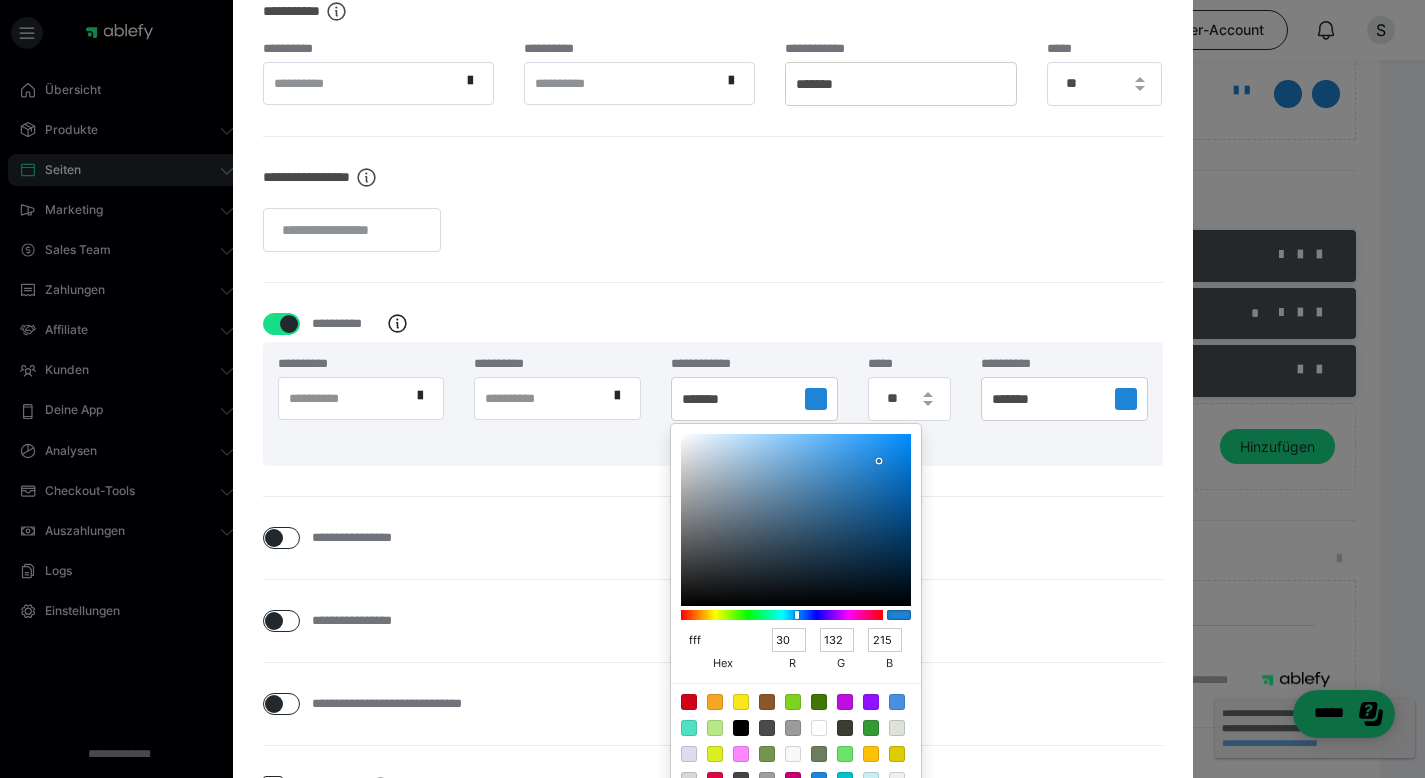 type on "255" 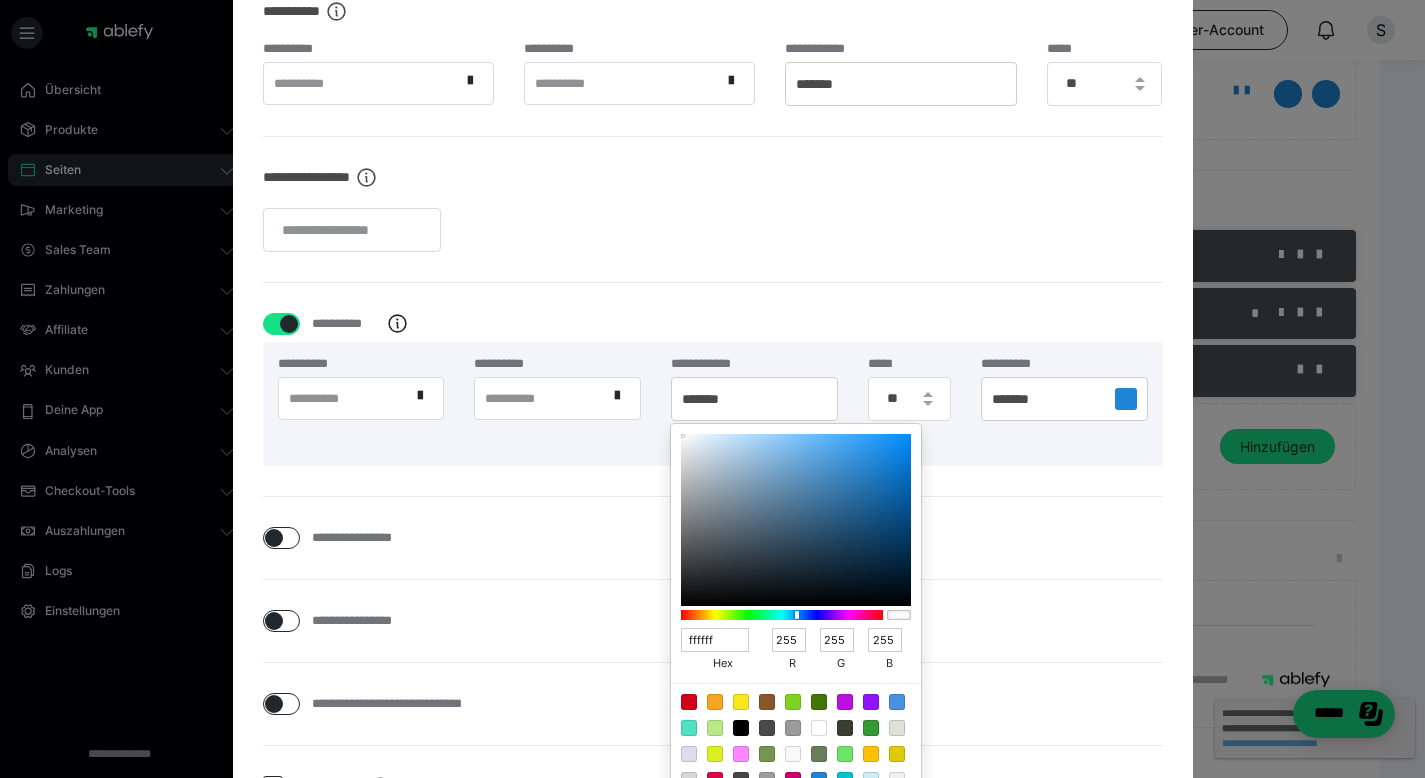 type on "FFFFFF" 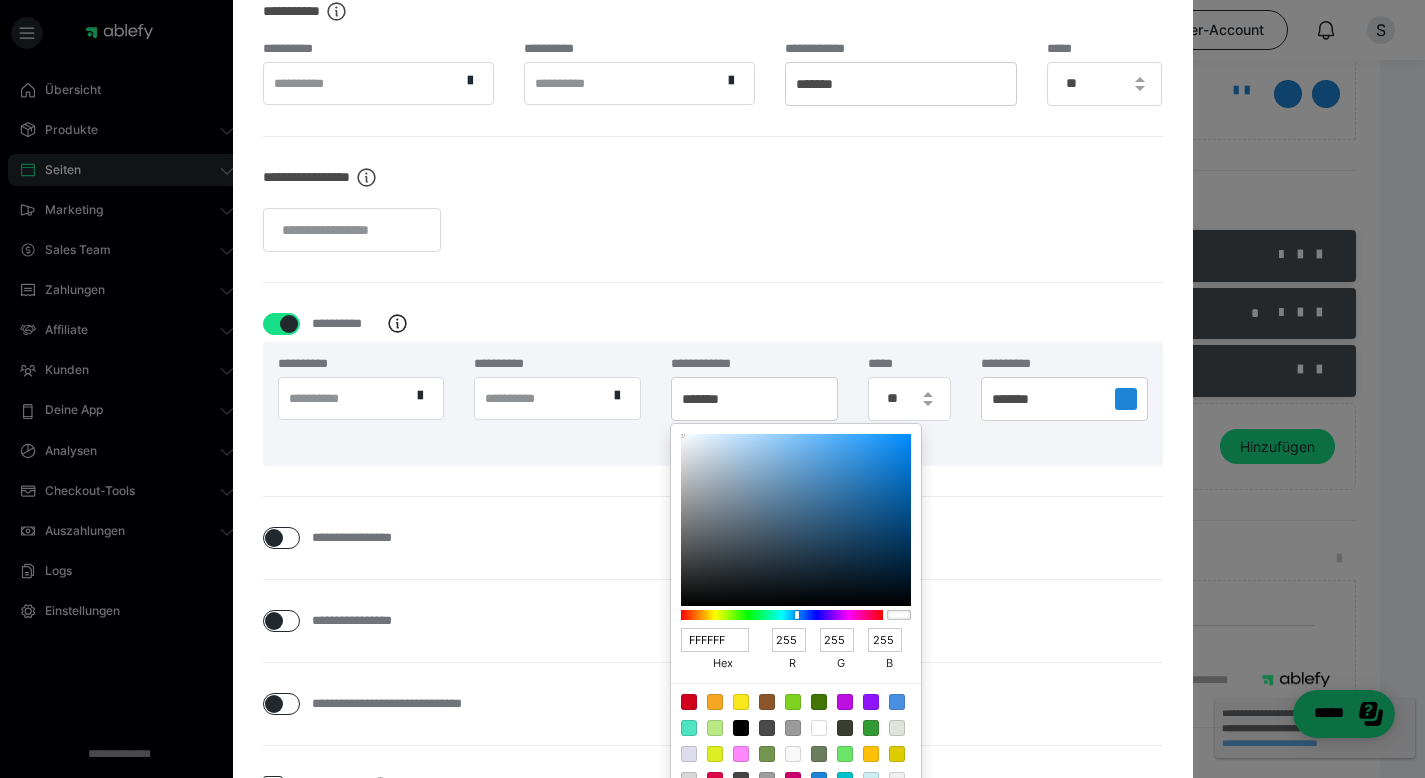click on "*******" at bounding box center [1021, 400] 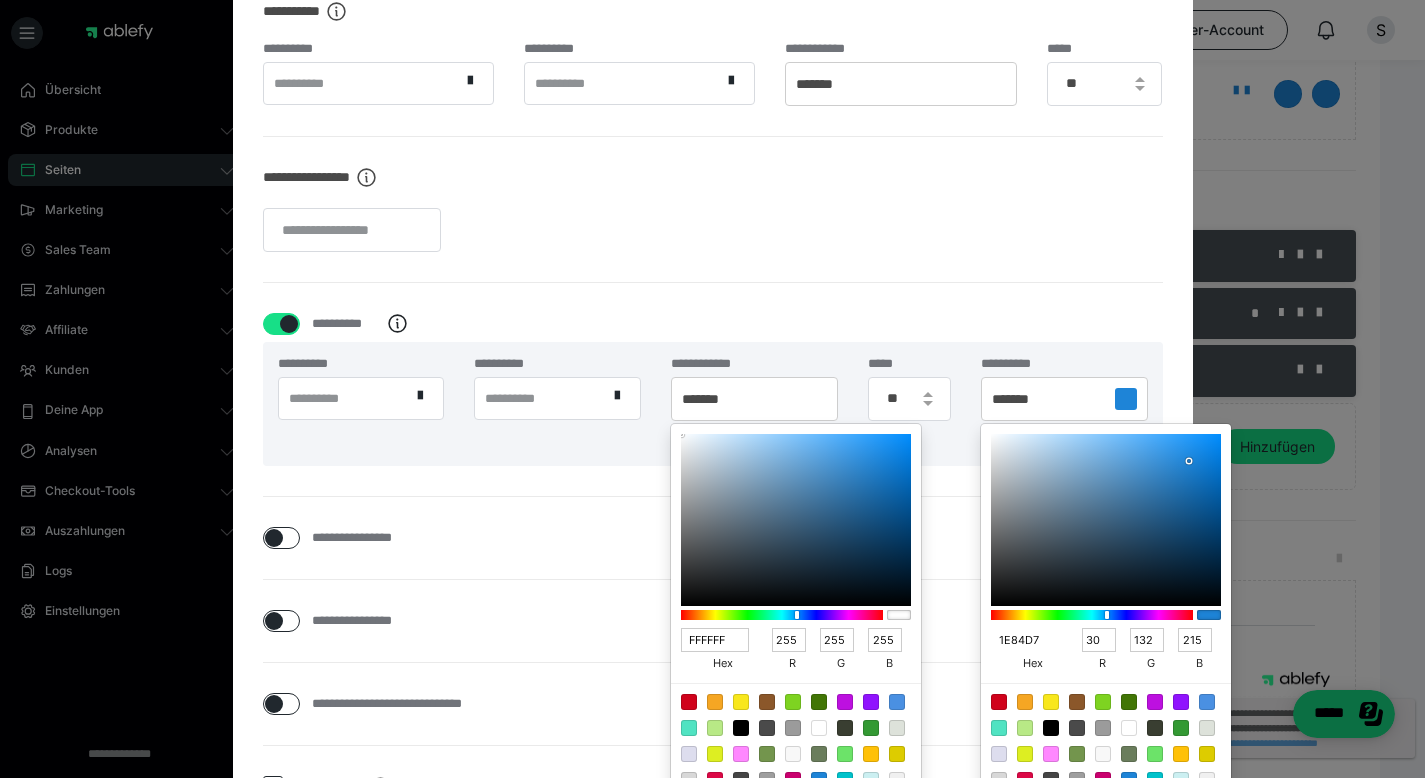 click on "1E84D7" at bounding box center (1025, 640) 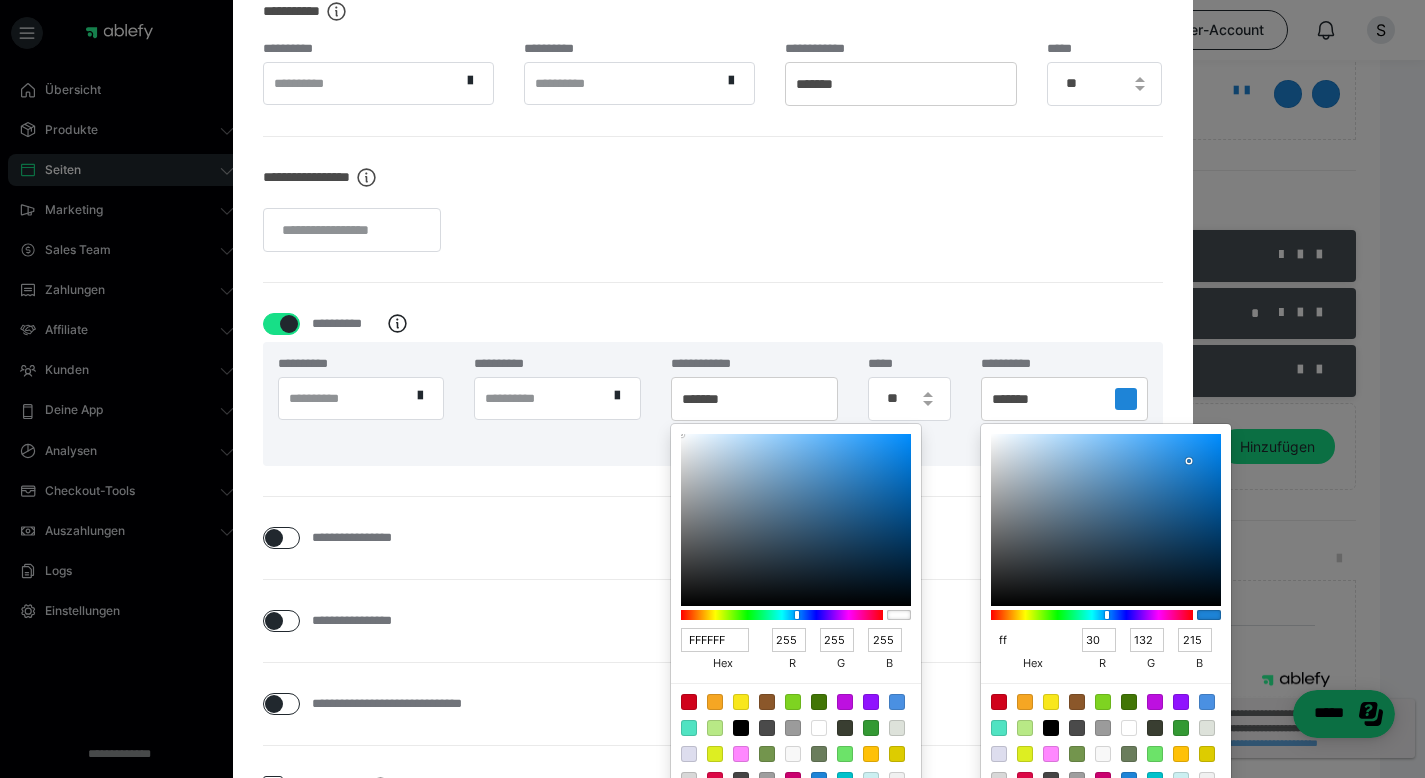 type on "fff" 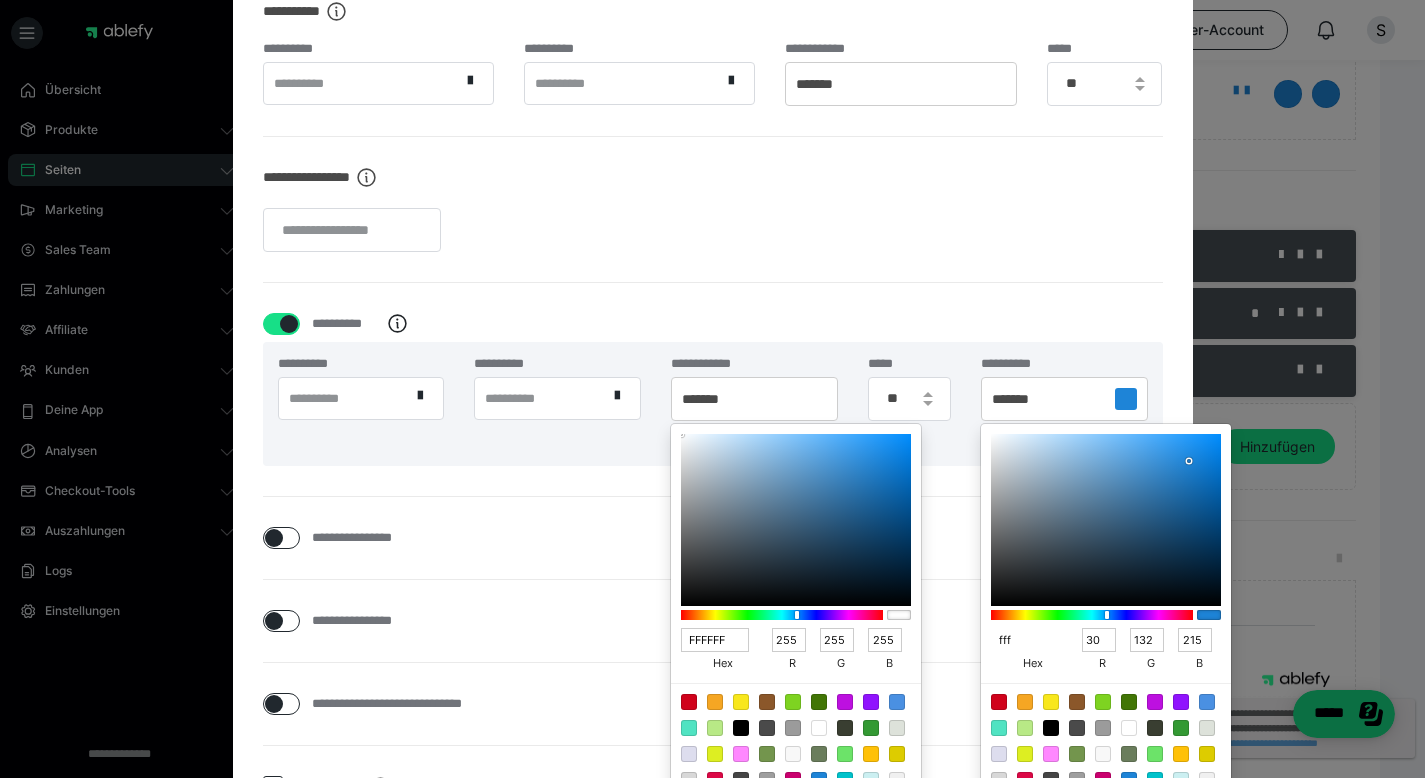 type on "255" 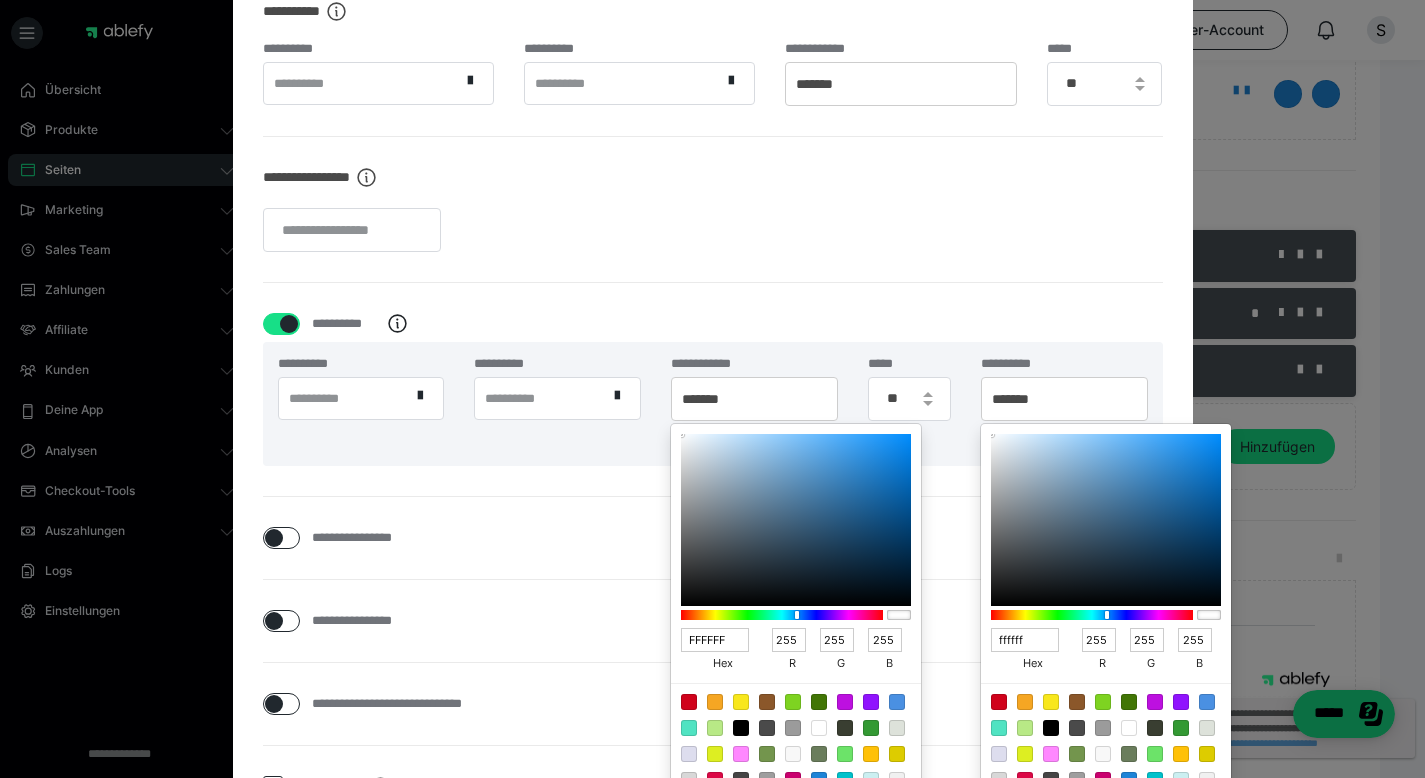 type on "FFFFFF" 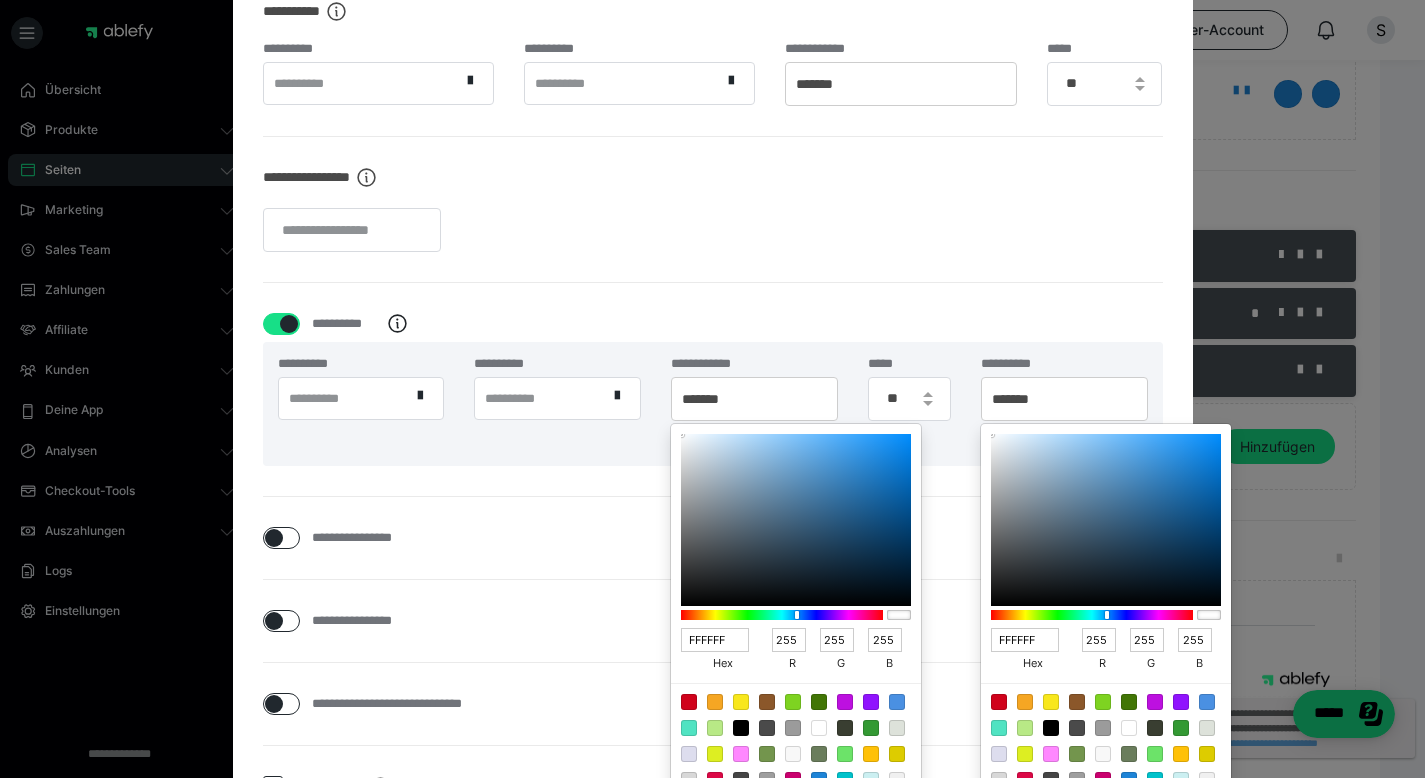 click at bounding box center (712, 389) 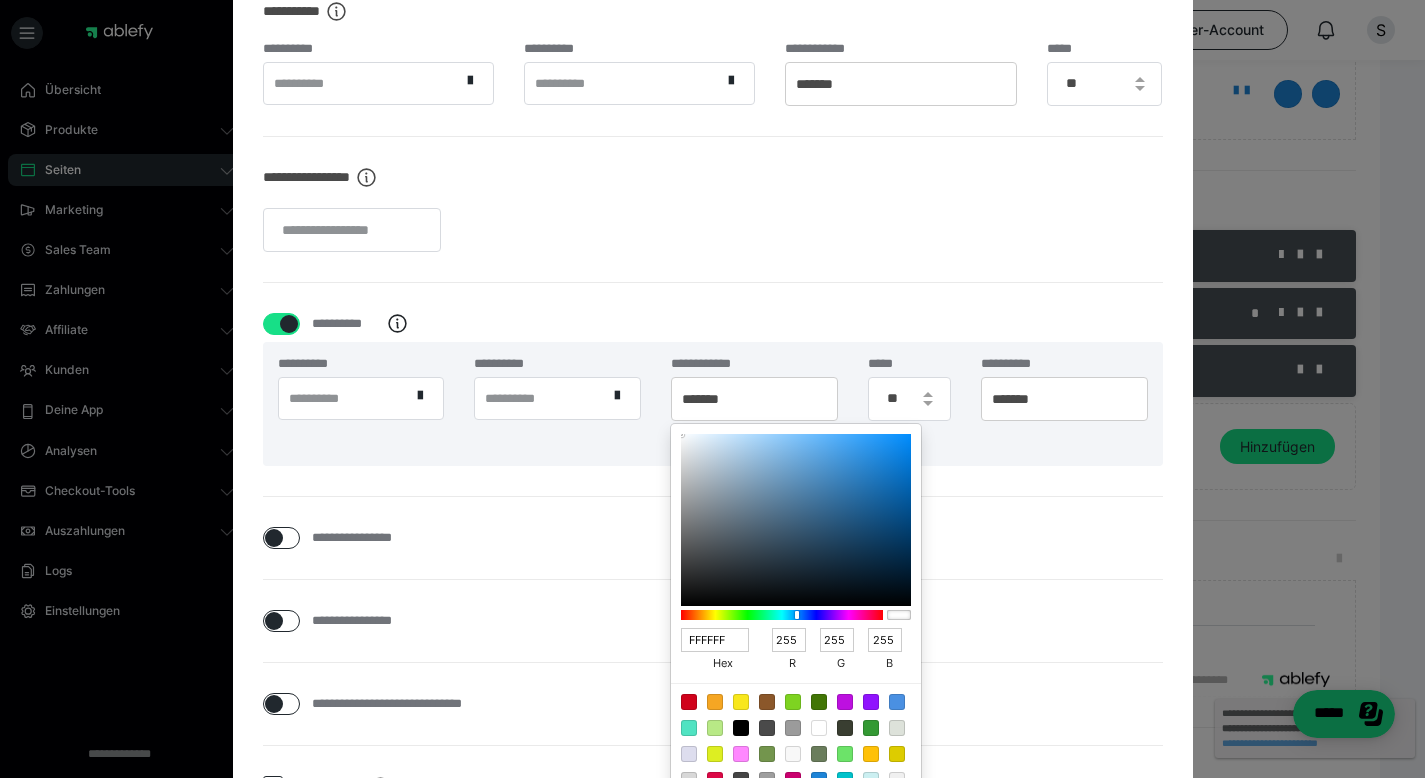 click at bounding box center (712, 389) 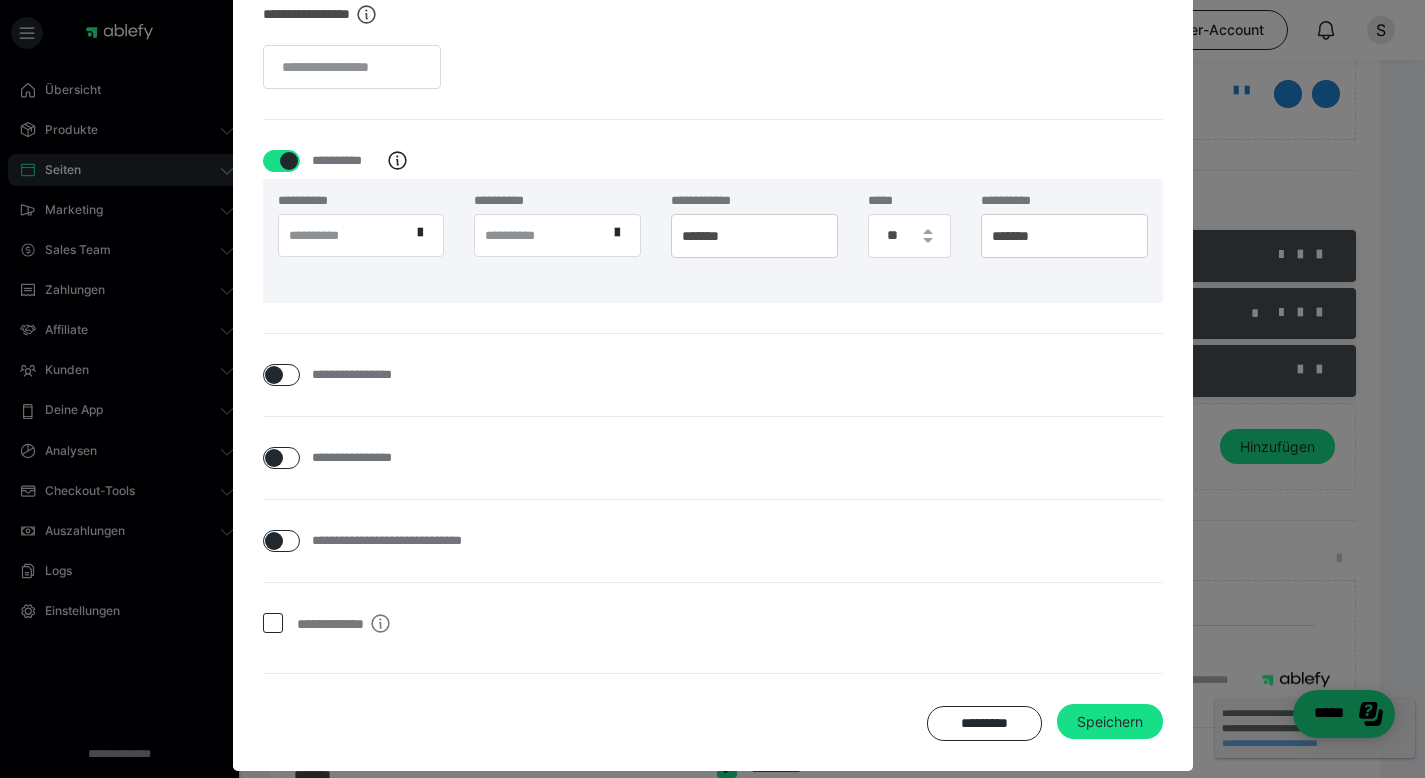 scroll, scrollTop: 945, scrollLeft: 0, axis: vertical 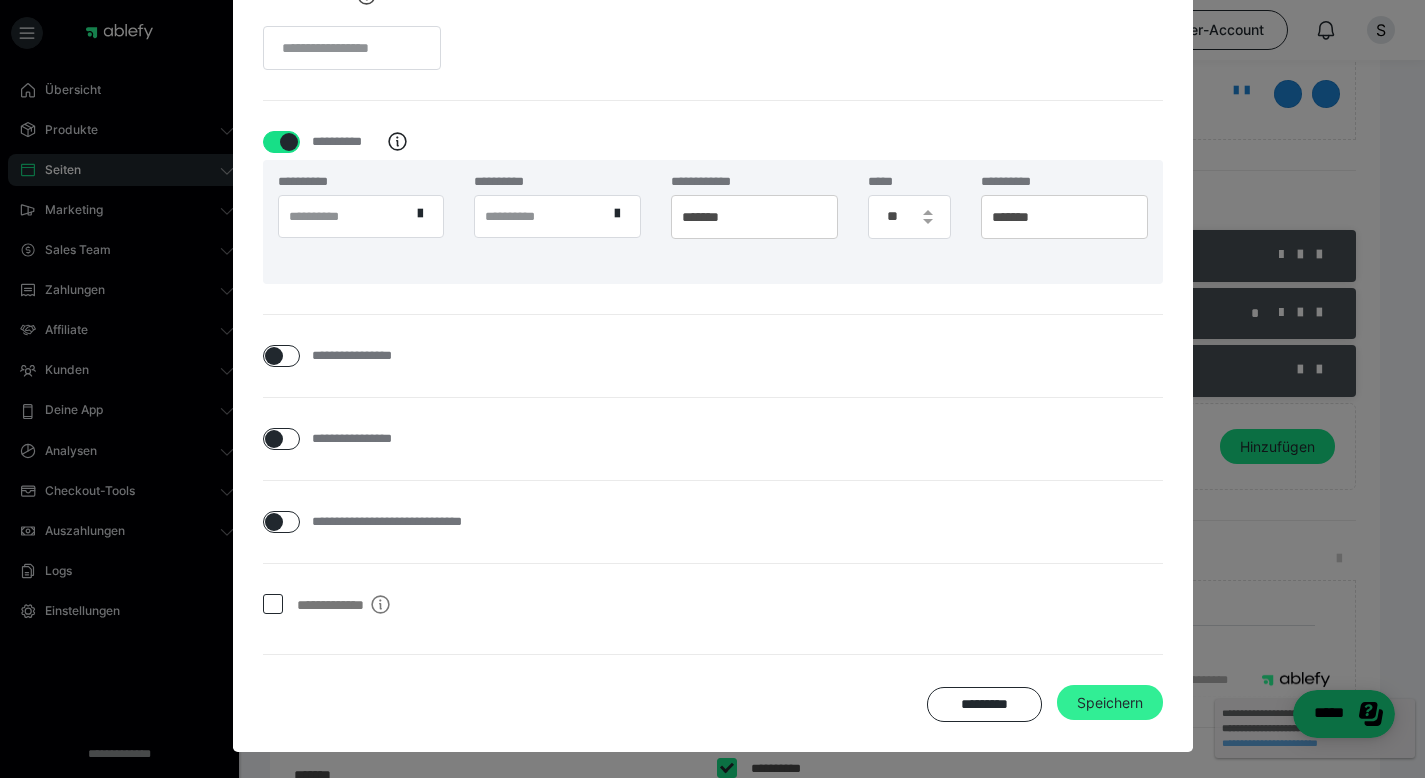 click on "Speichern" at bounding box center (1110, 703) 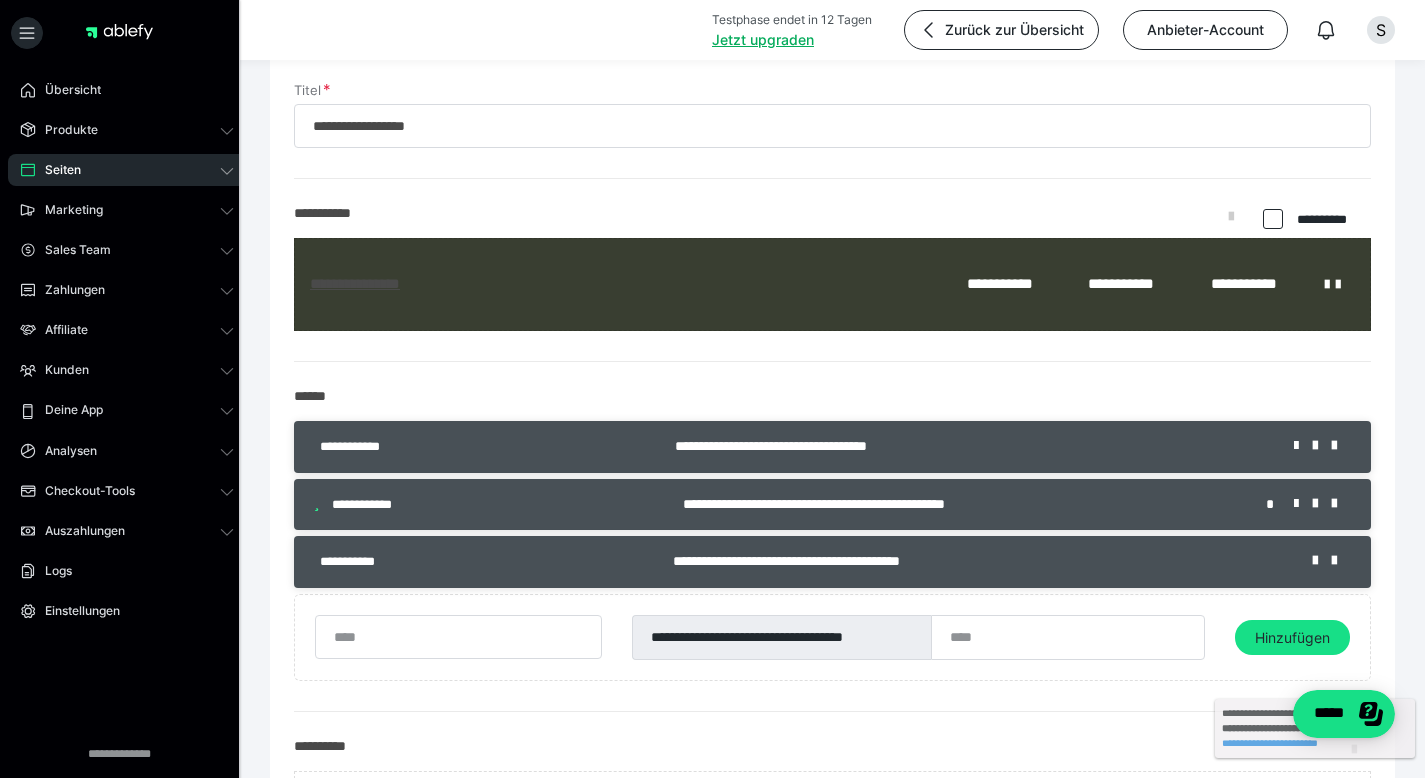 scroll, scrollTop: 72, scrollLeft: 0, axis: vertical 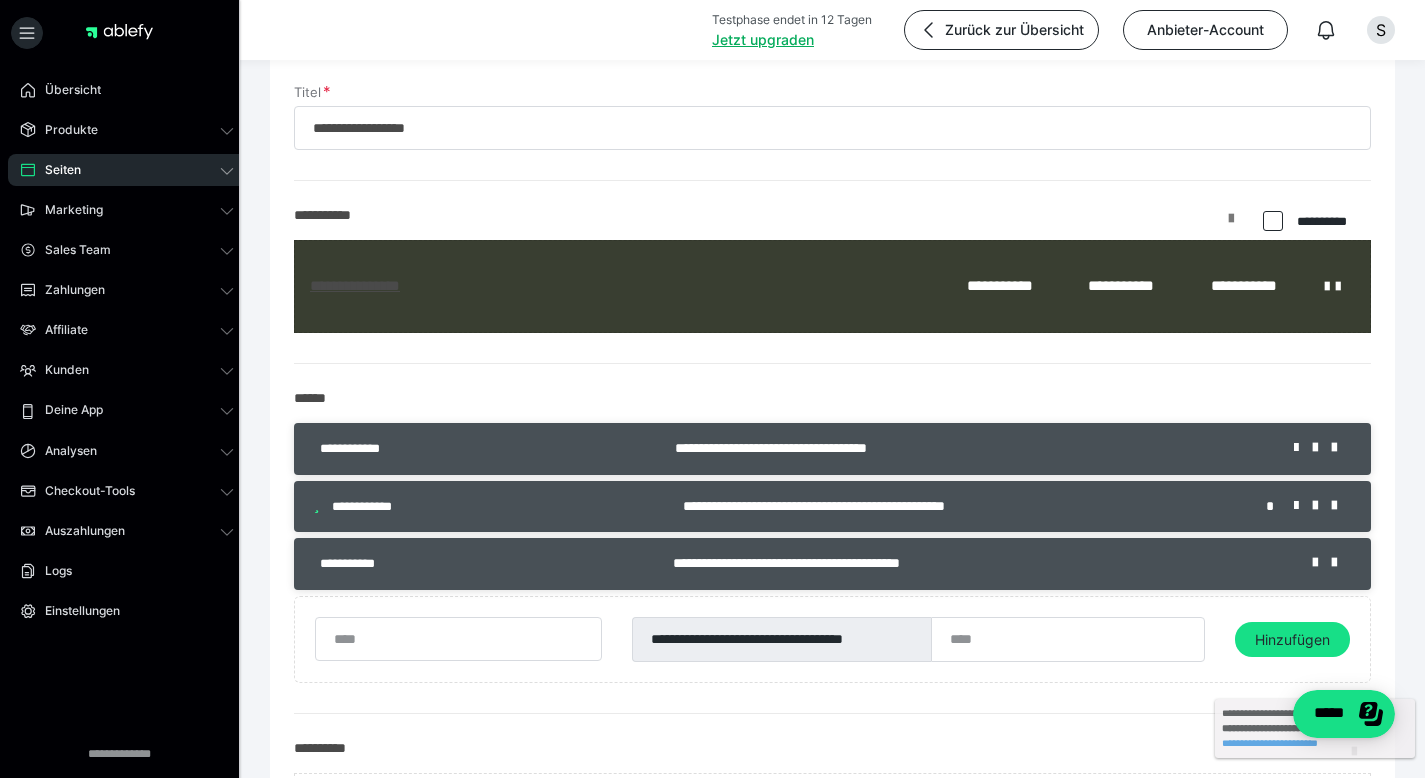 click at bounding box center [1231, 226] 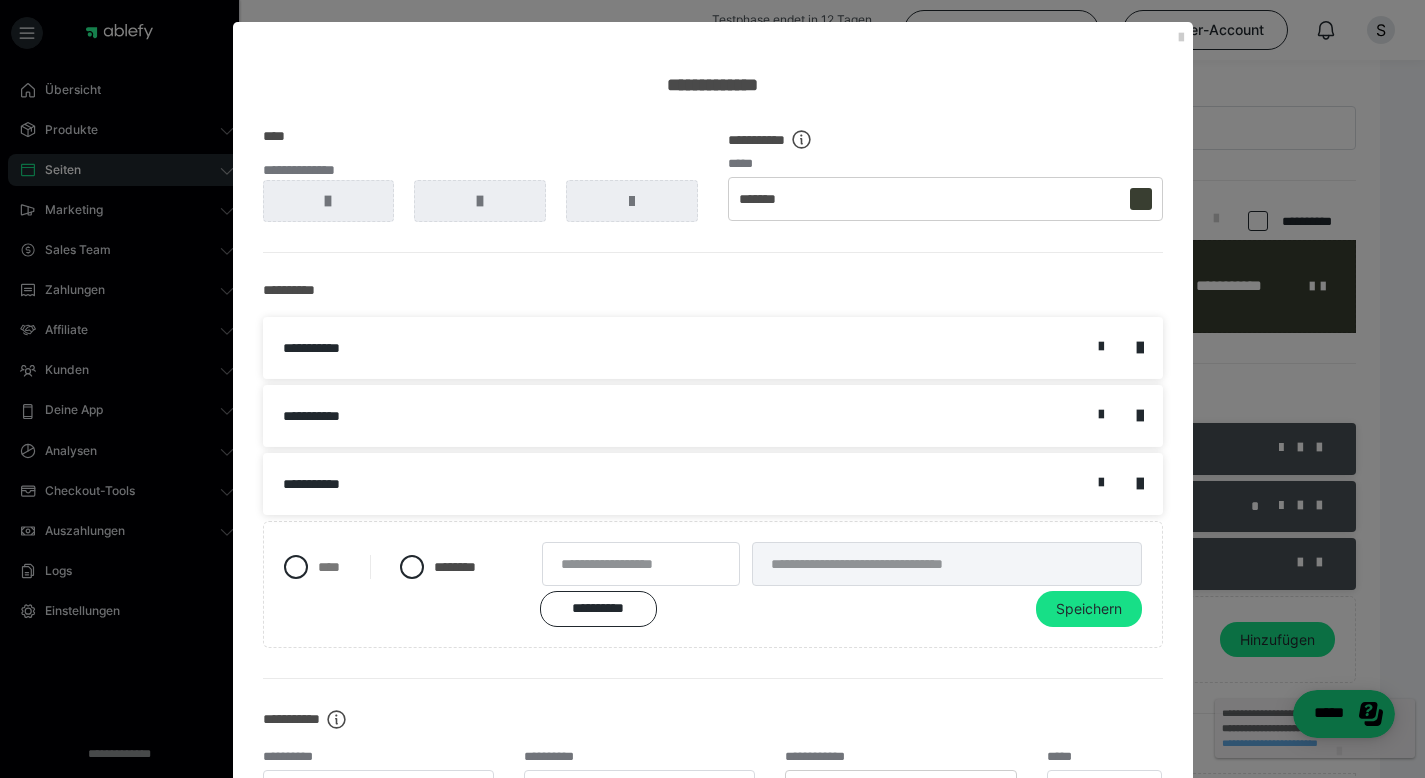 scroll, scrollTop: 0, scrollLeft: 0, axis: both 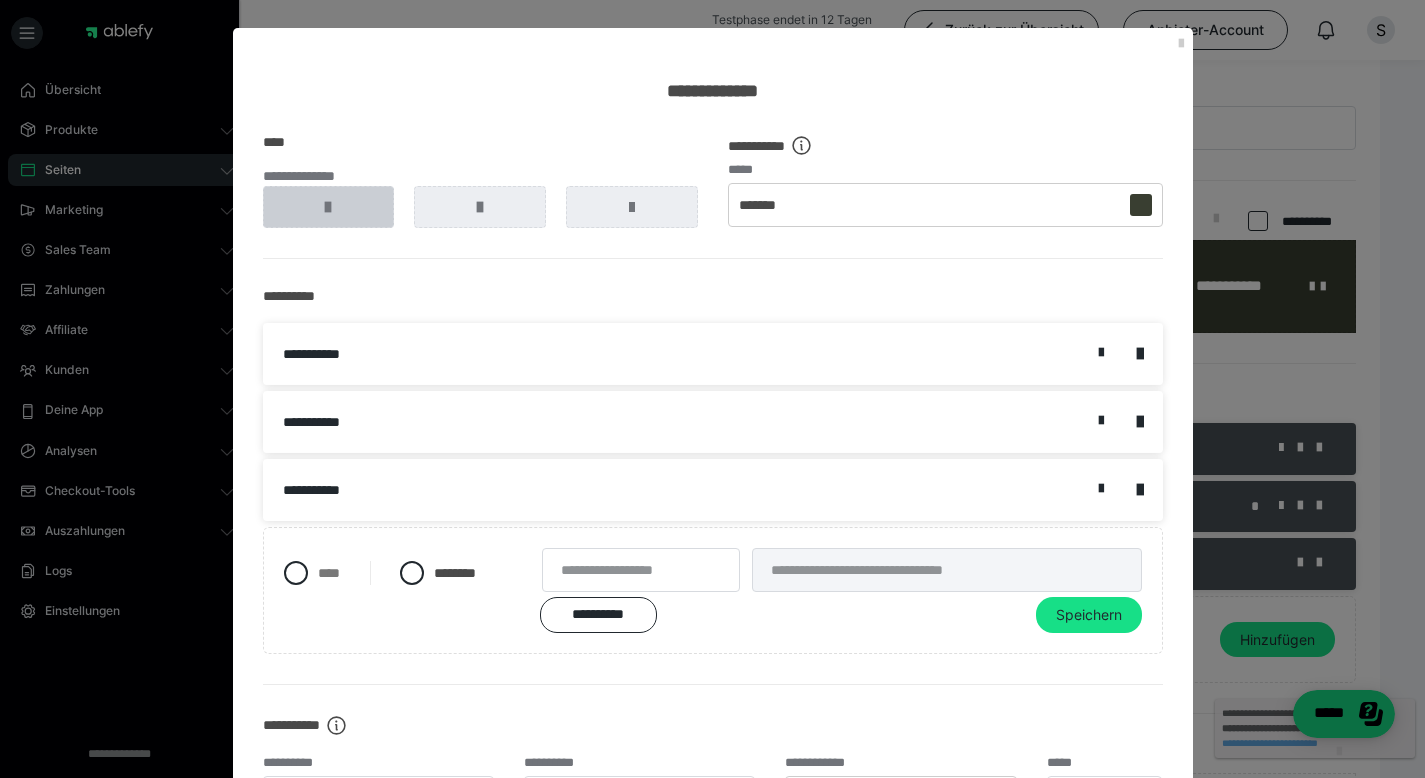click at bounding box center [329, 207] 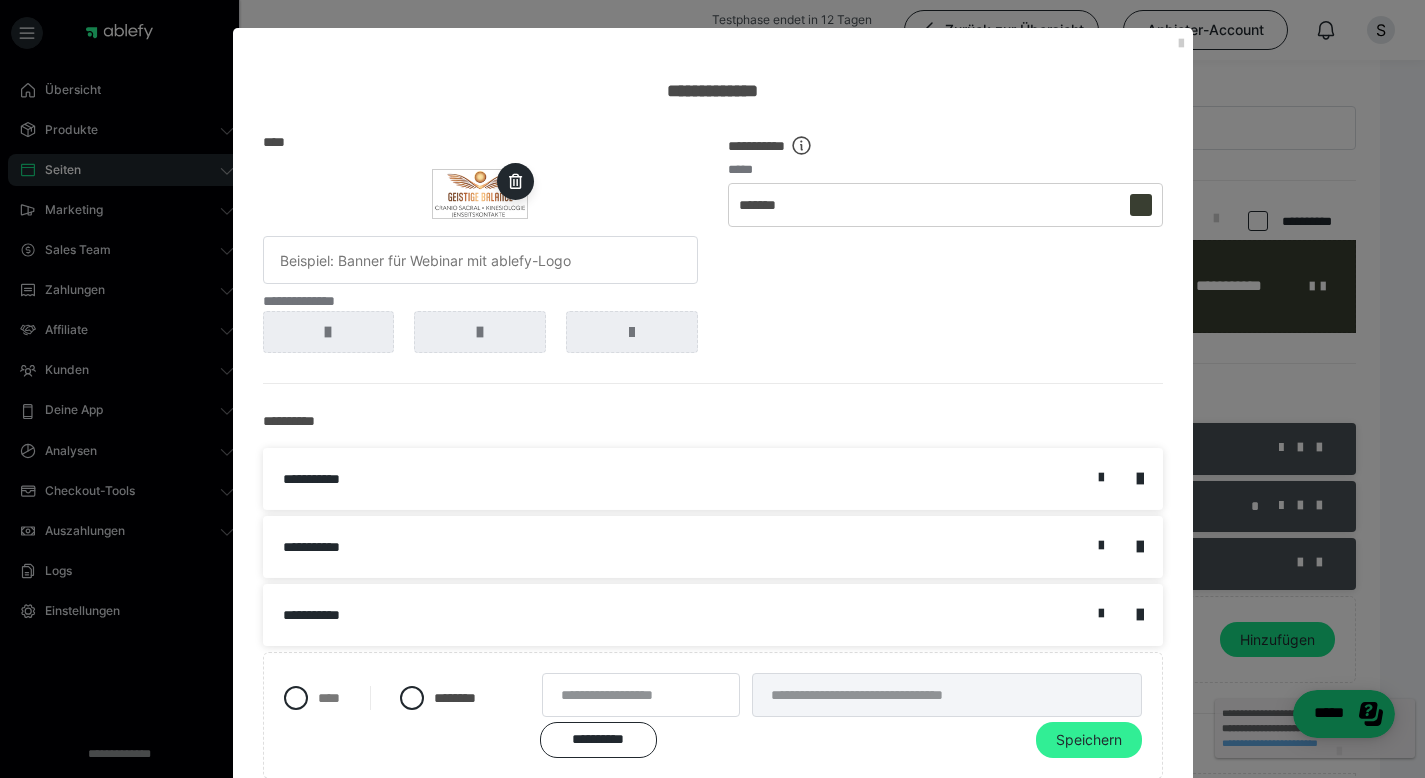 click on "Speichern" at bounding box center (1089, 740) 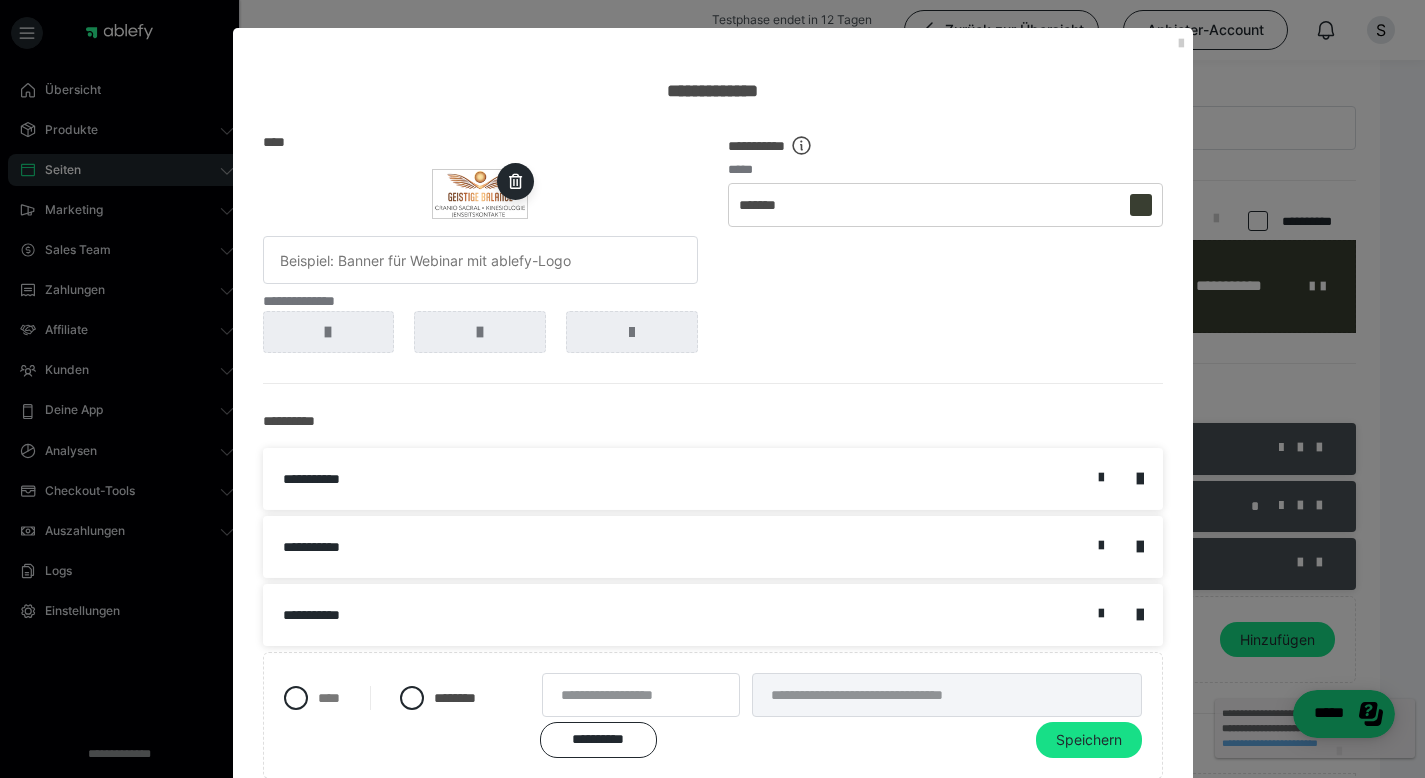click at bounding box center [1181, 44] 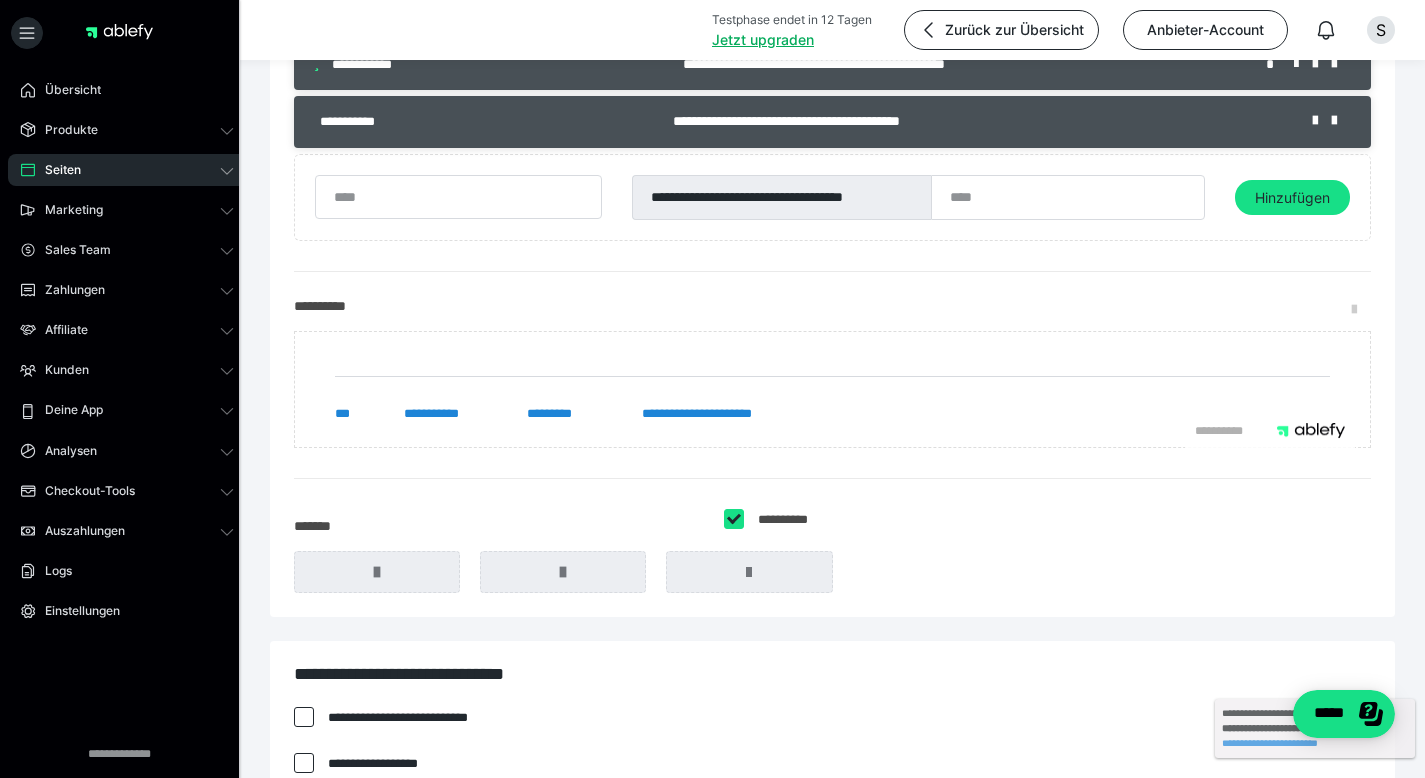 scroll, scrollTop: 584, scrollLeft: 0, axis: vertical 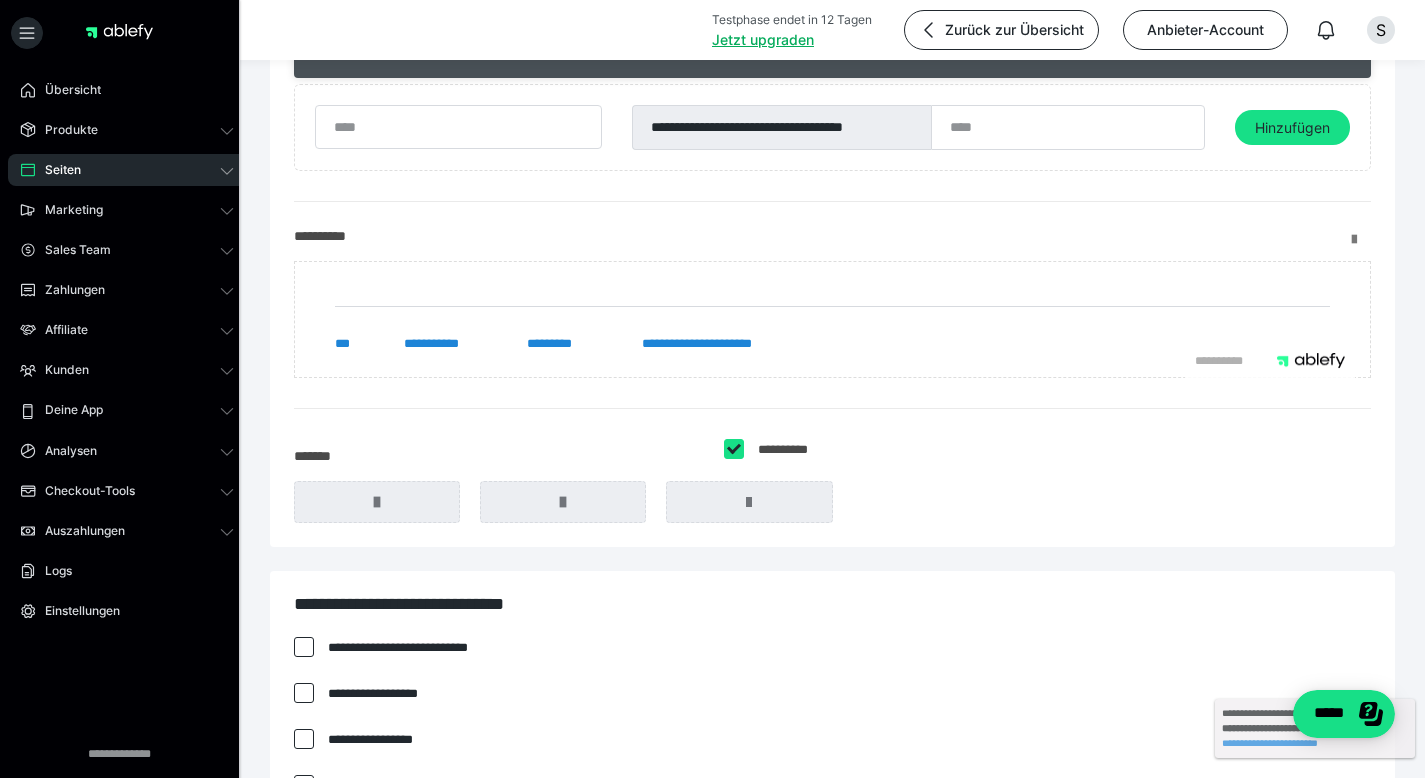 click at bounding box center (1361, 240) 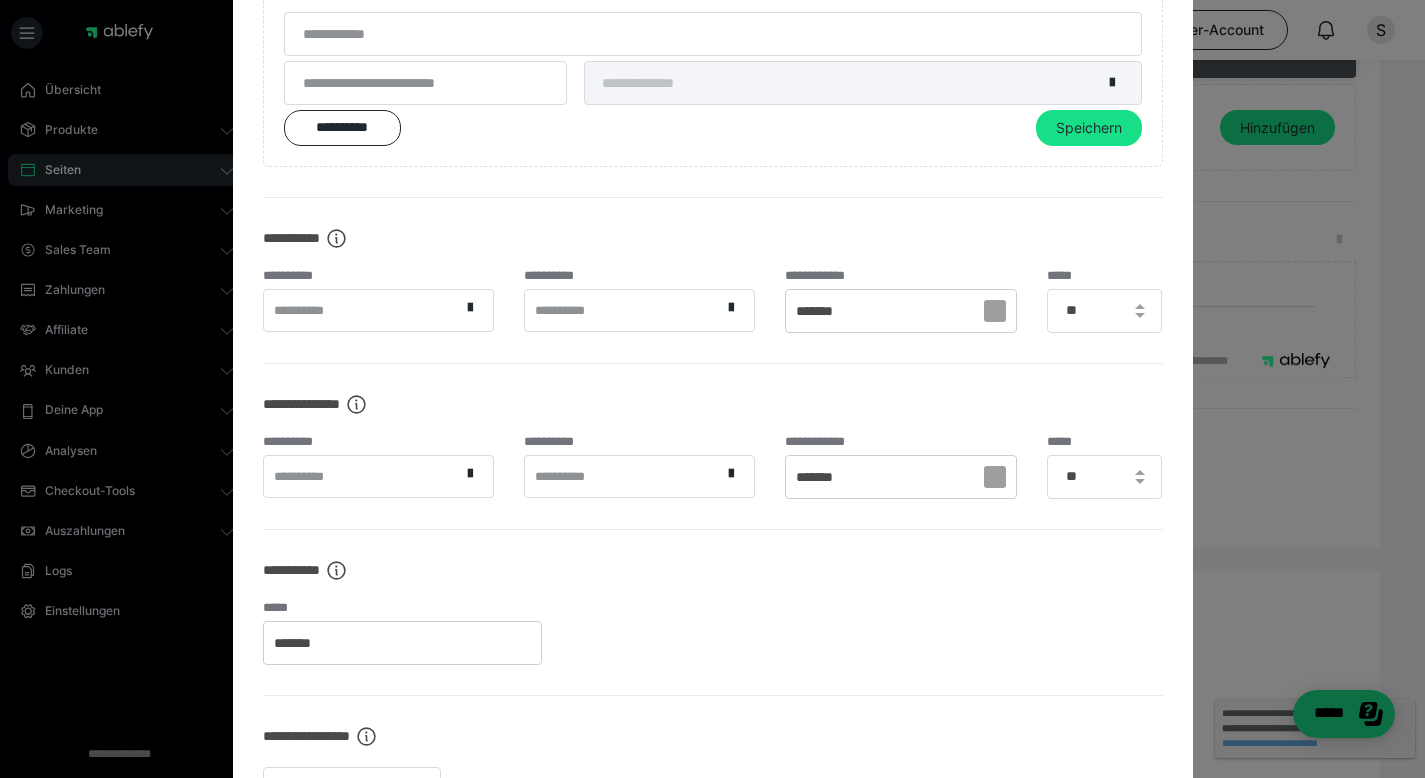 scroll, scrollTop: 527, scrollLeft: 0, axis: vertical 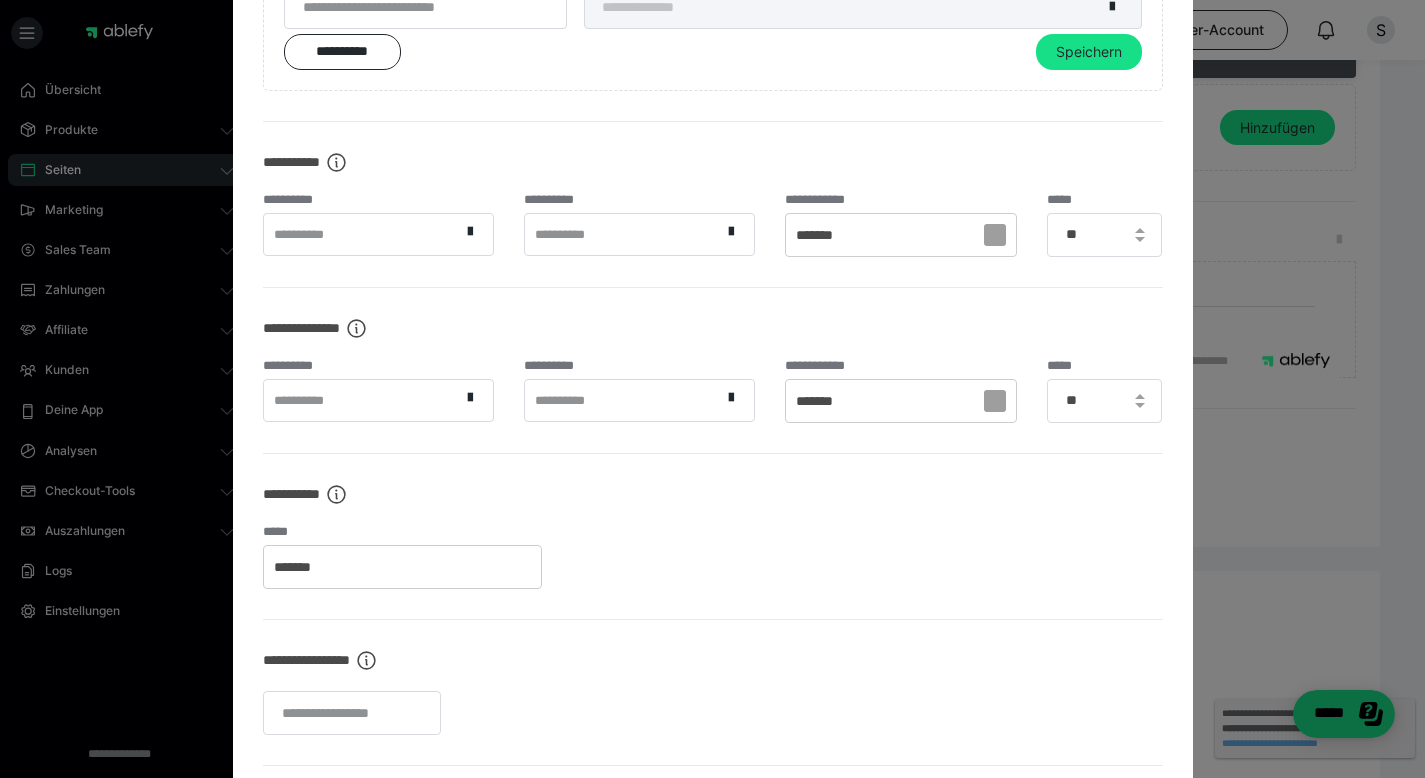 click on "**********" at bounding box center [713, 537] 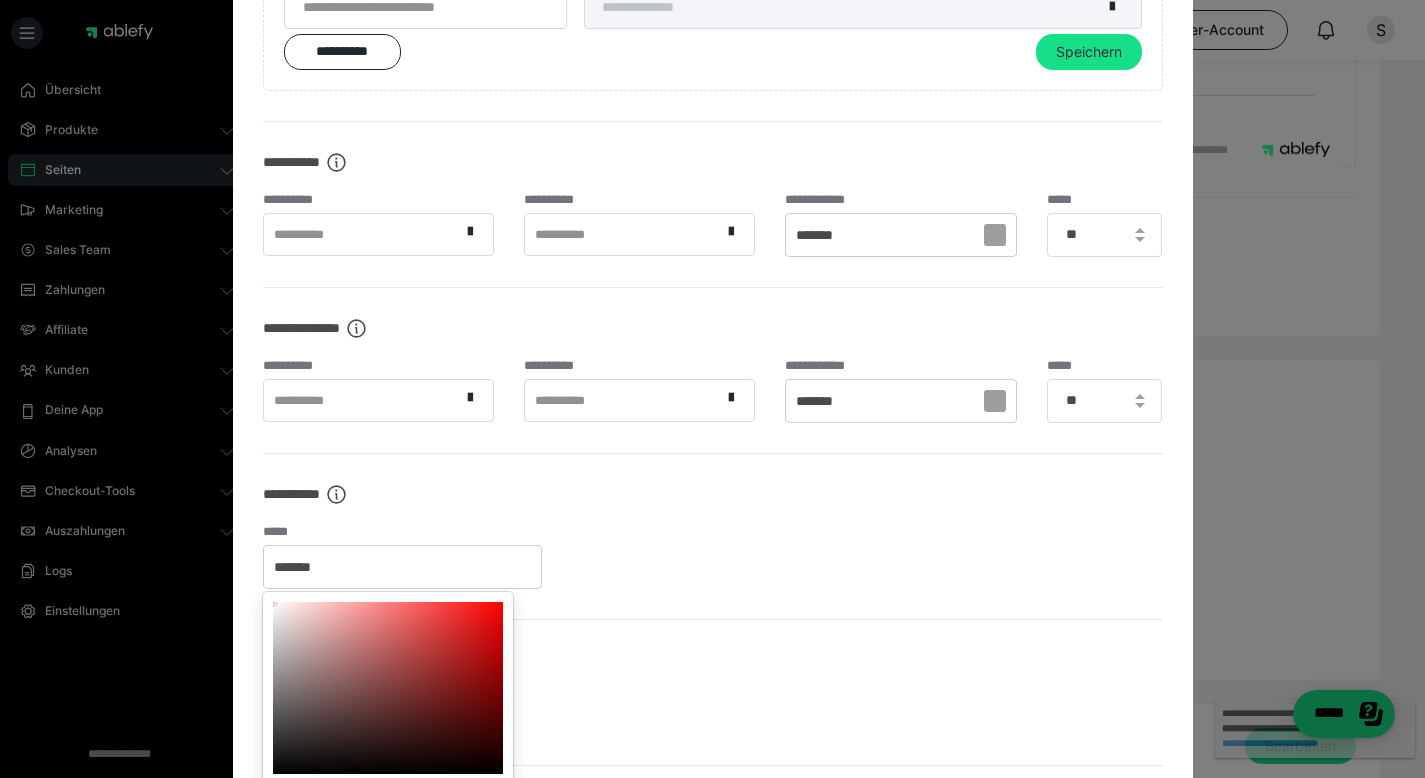 scroll, scrollTop: 950, scrollLeft: 0, axis: vertical 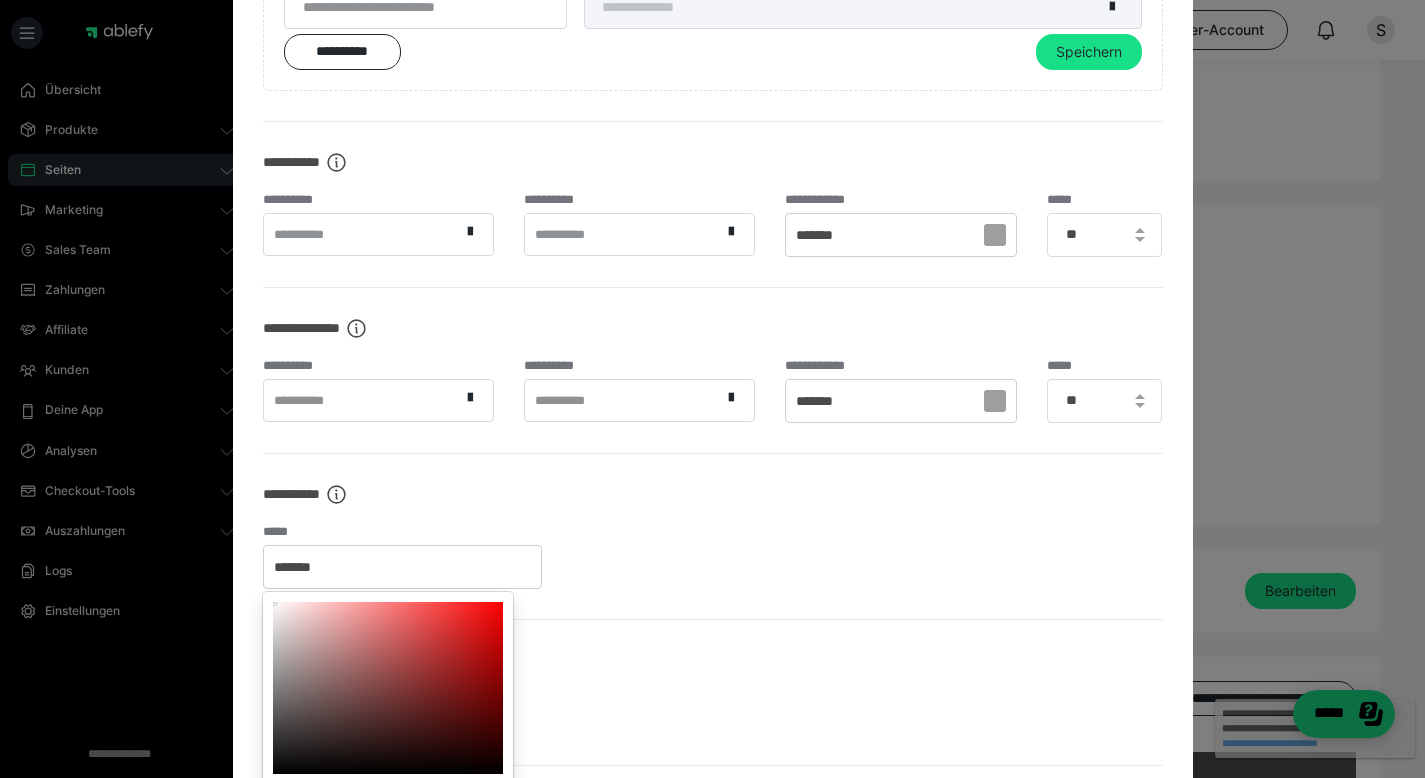 click at bounding box center (712, 389) 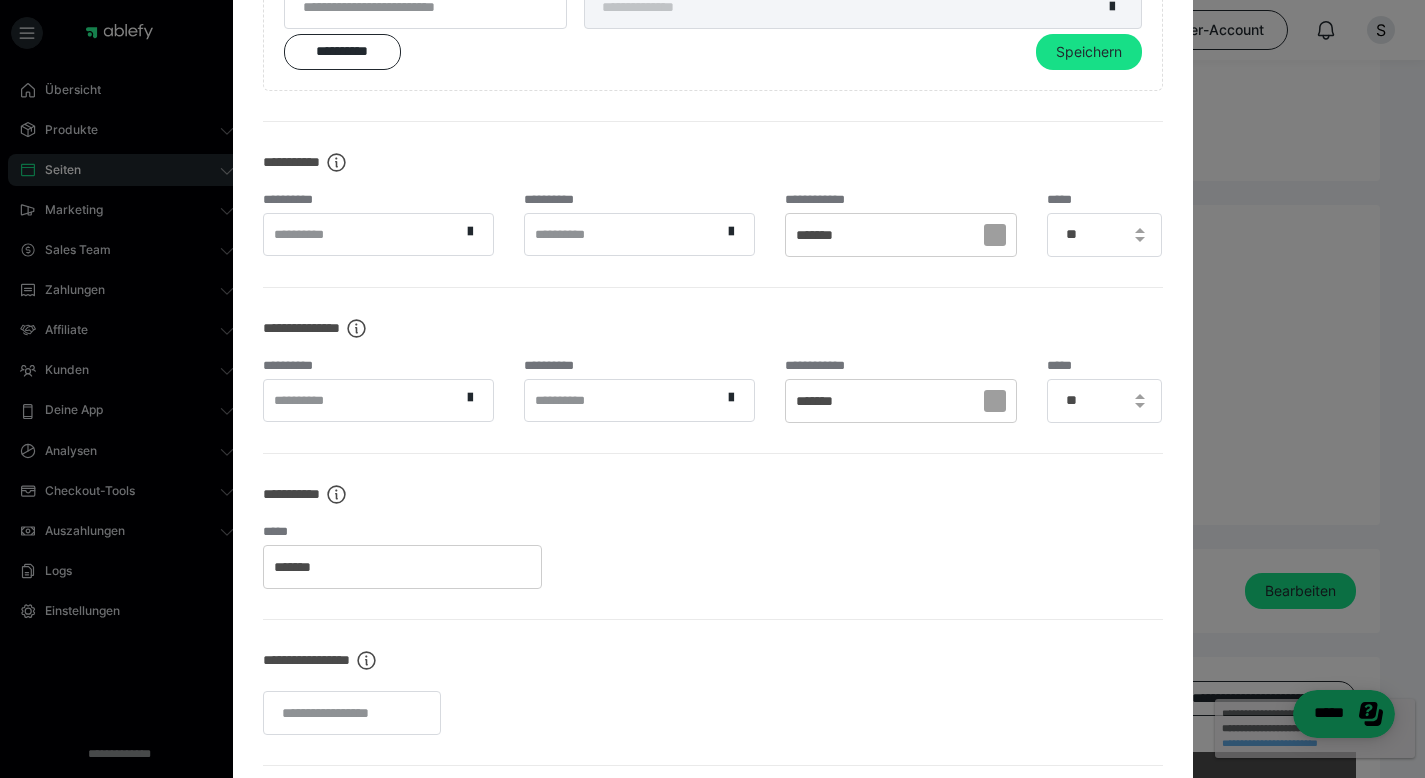 scroll, scrollTop: 721, scrollLeft: 0, axis: vertical 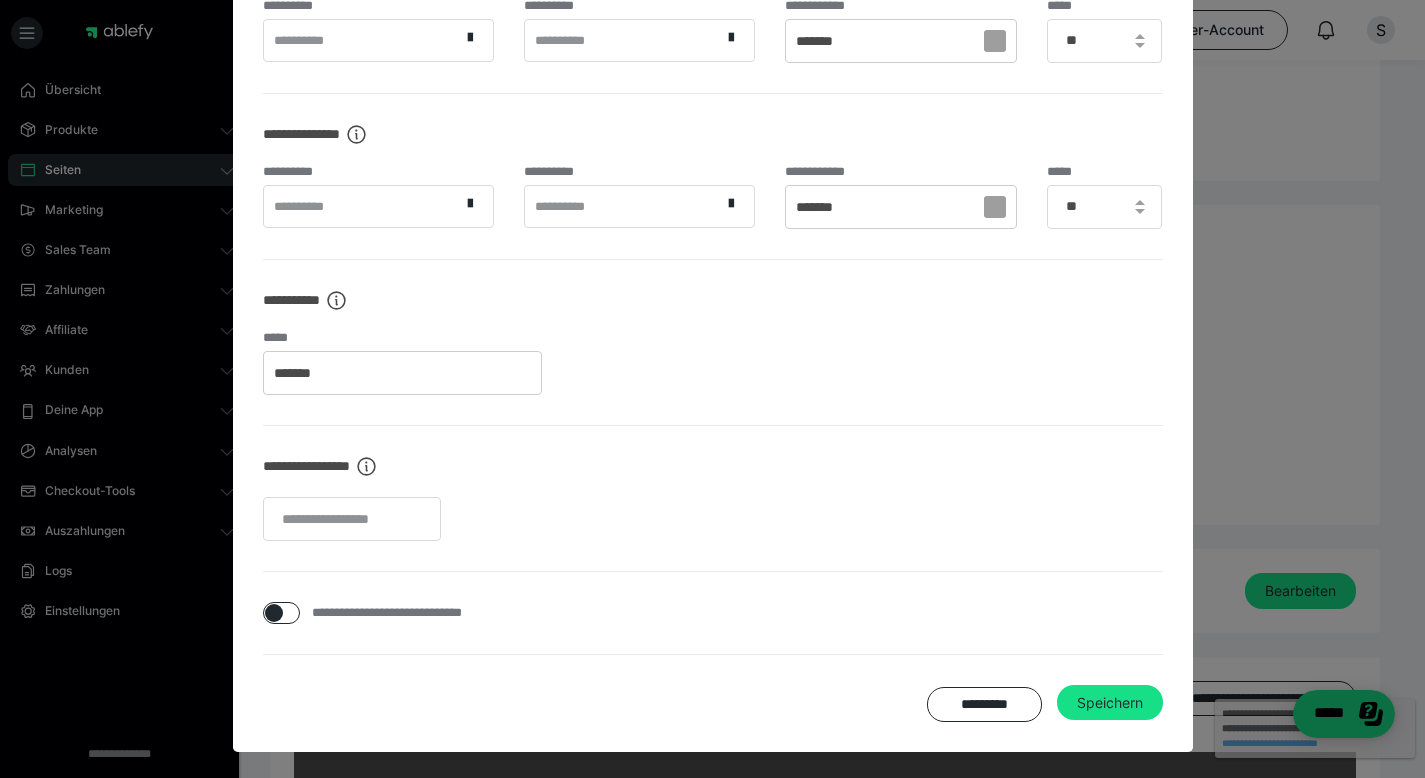 click on "*******" at bounding box center [402, 373] 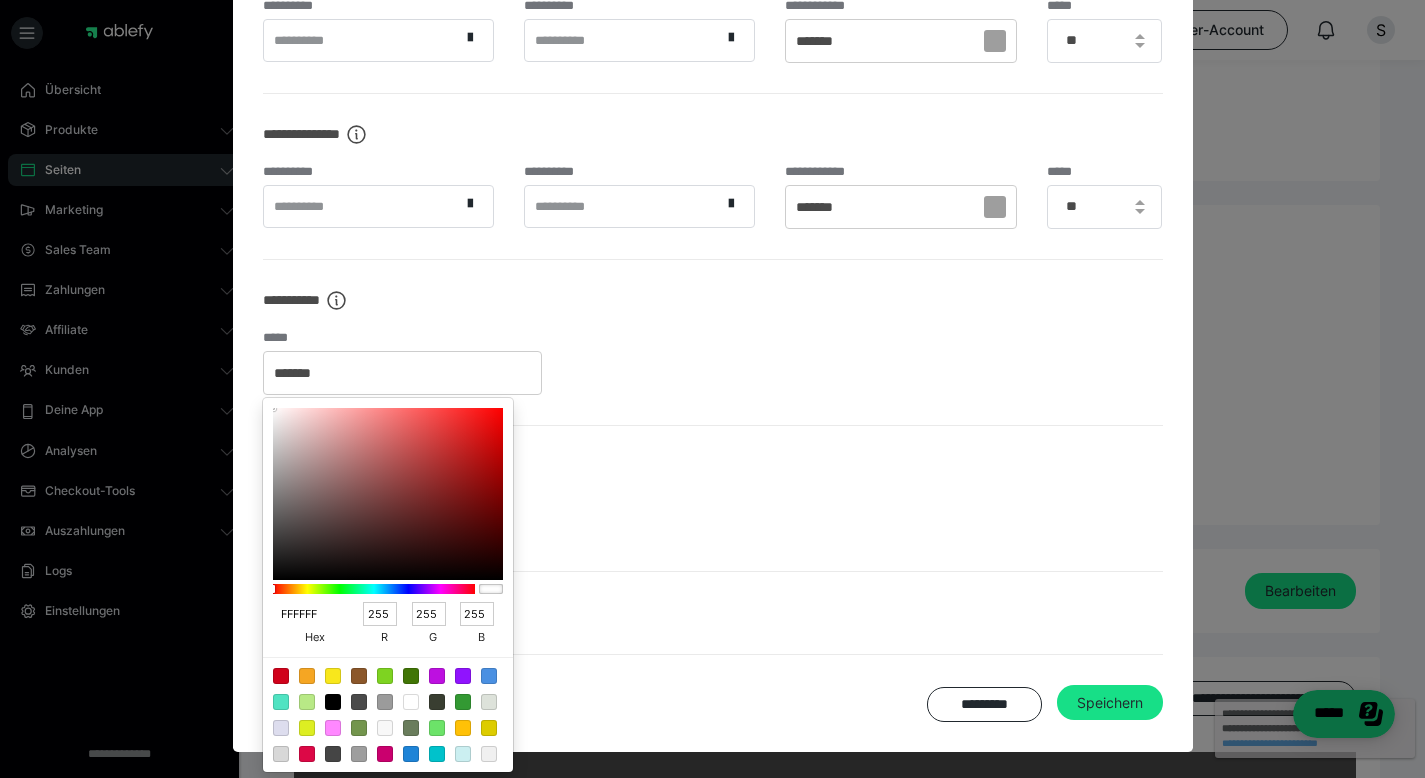 click on "FFFFFF" at bounding box center [307, 614] 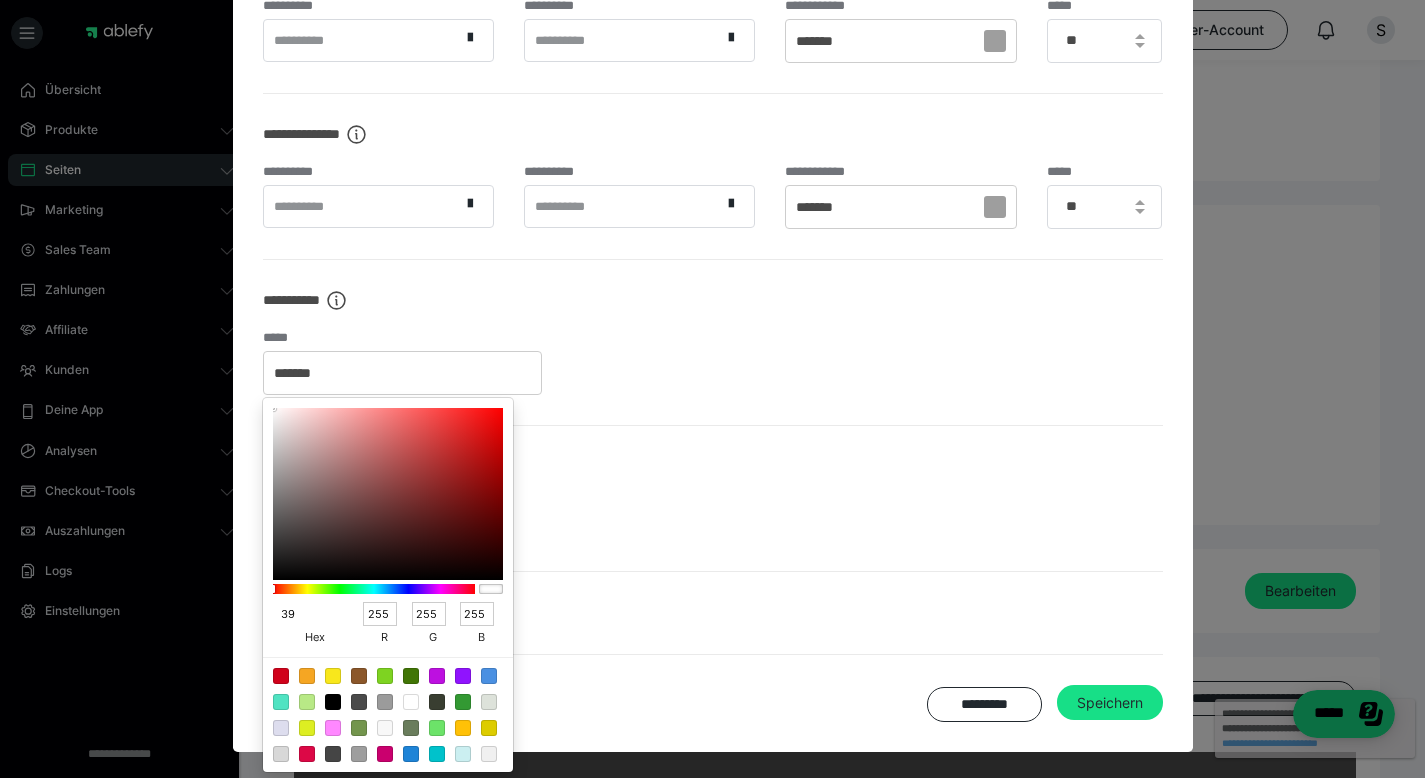 type on "393" 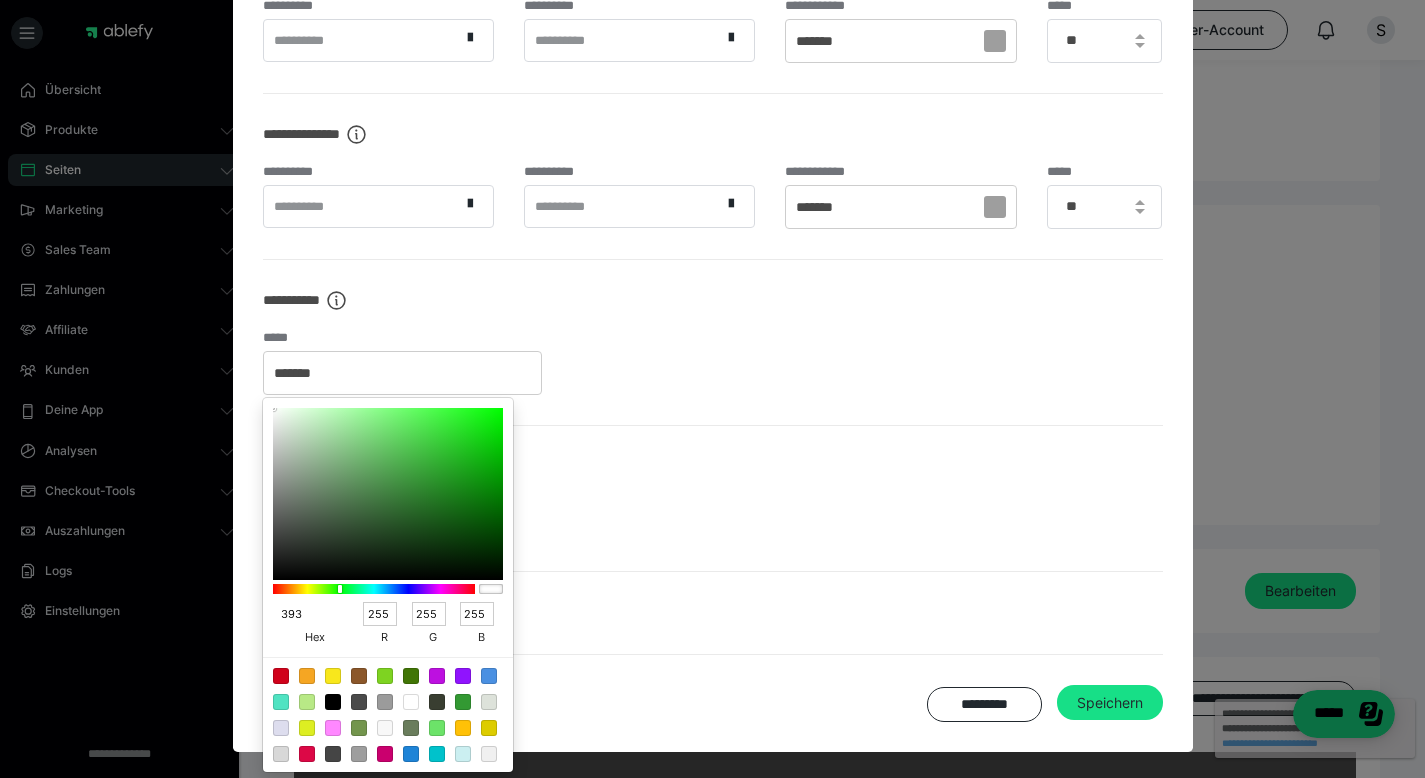 type on "51" 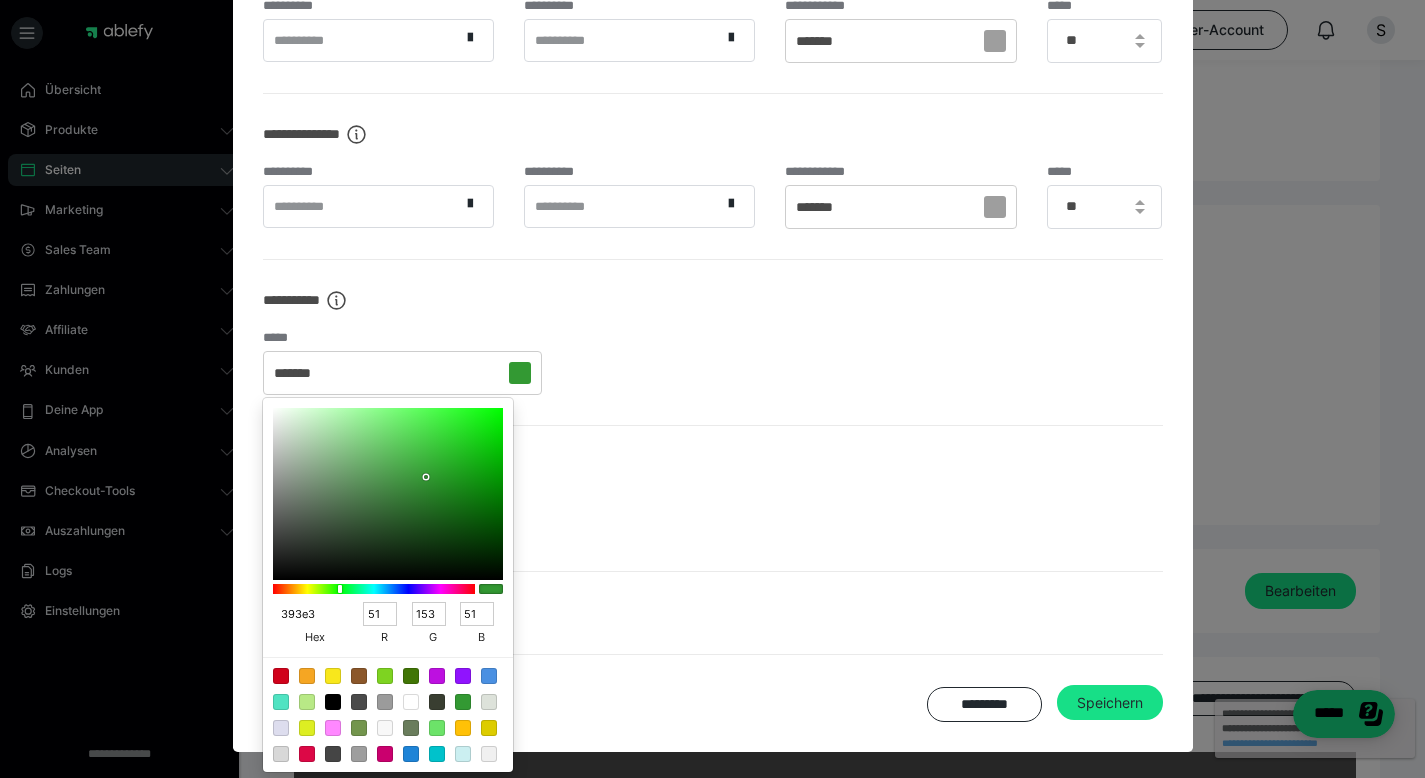 type on "393e31" 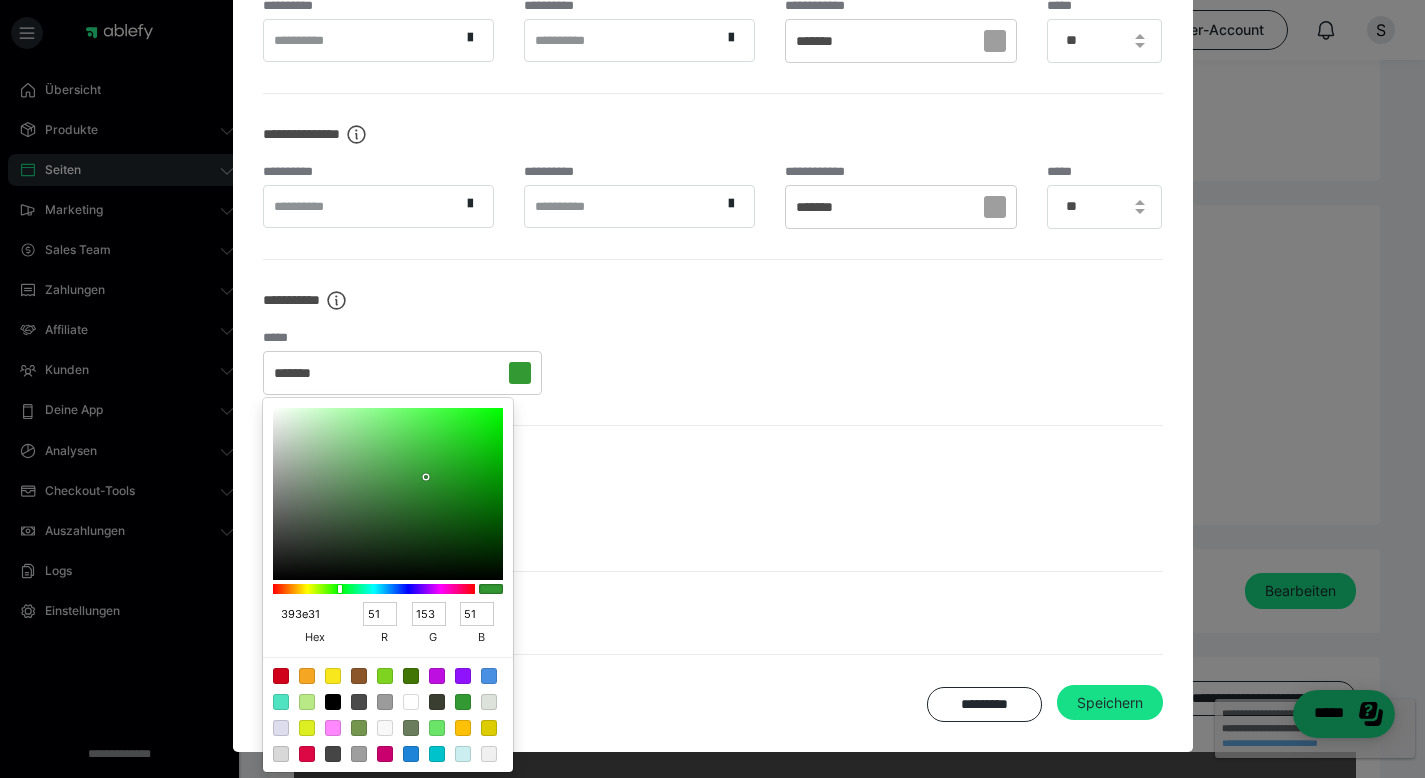 type on "57" 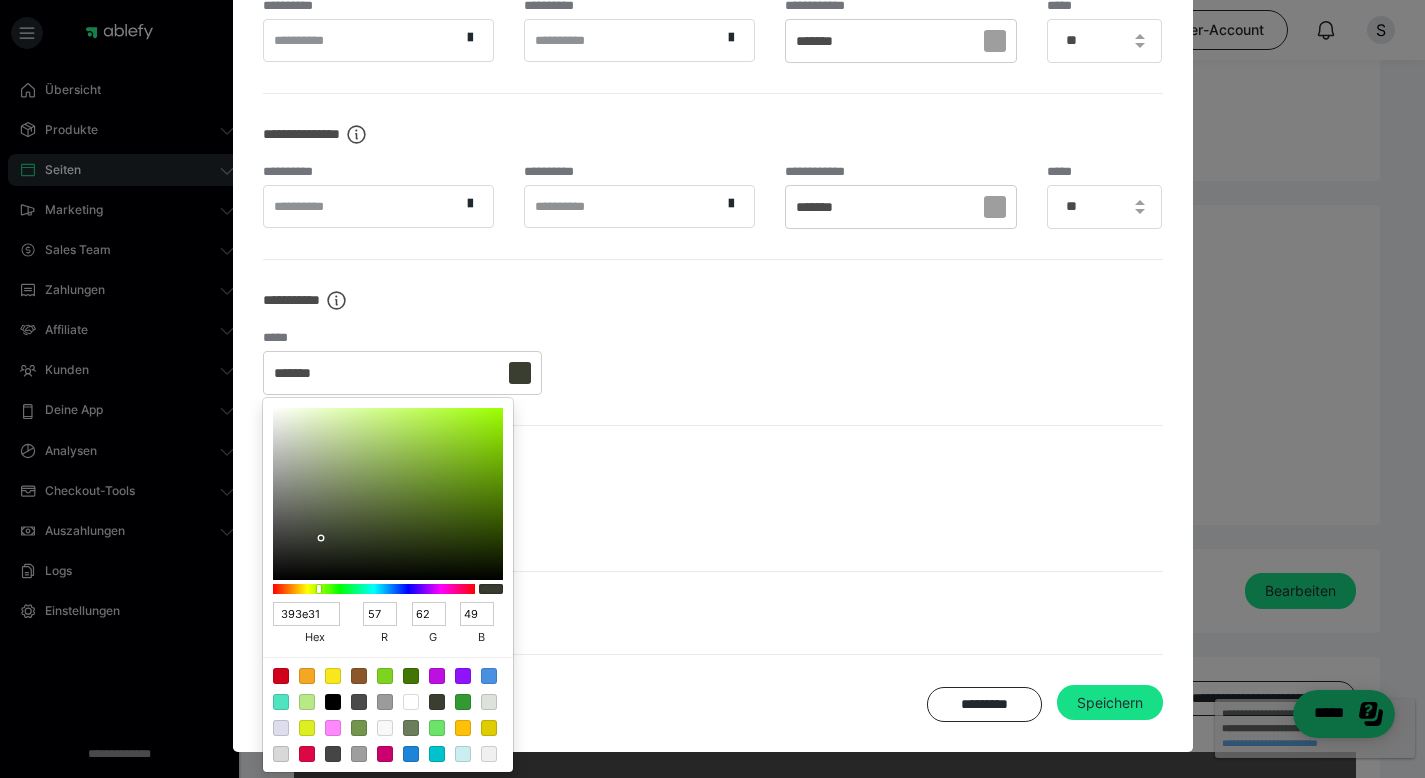 type on "393E31" 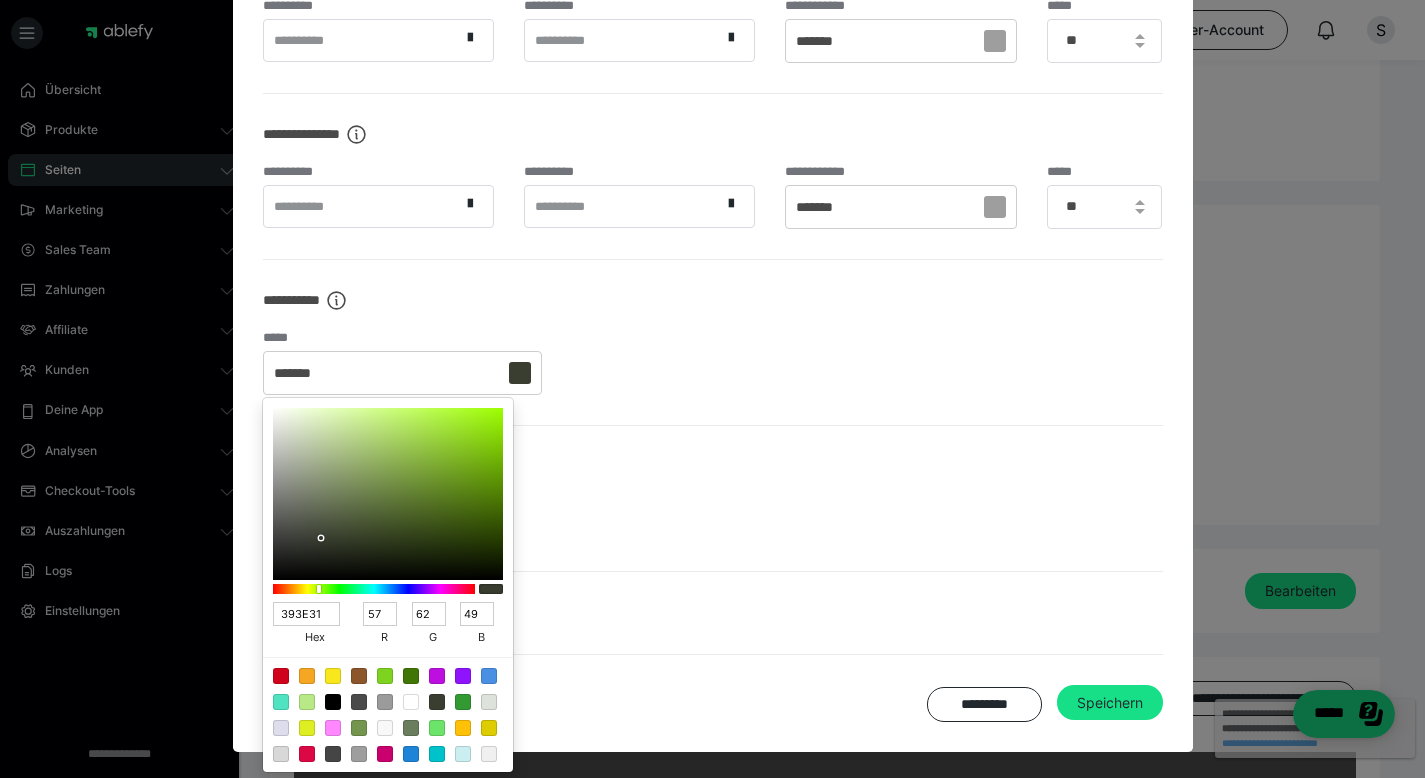 click at bounding box center [713, 519] 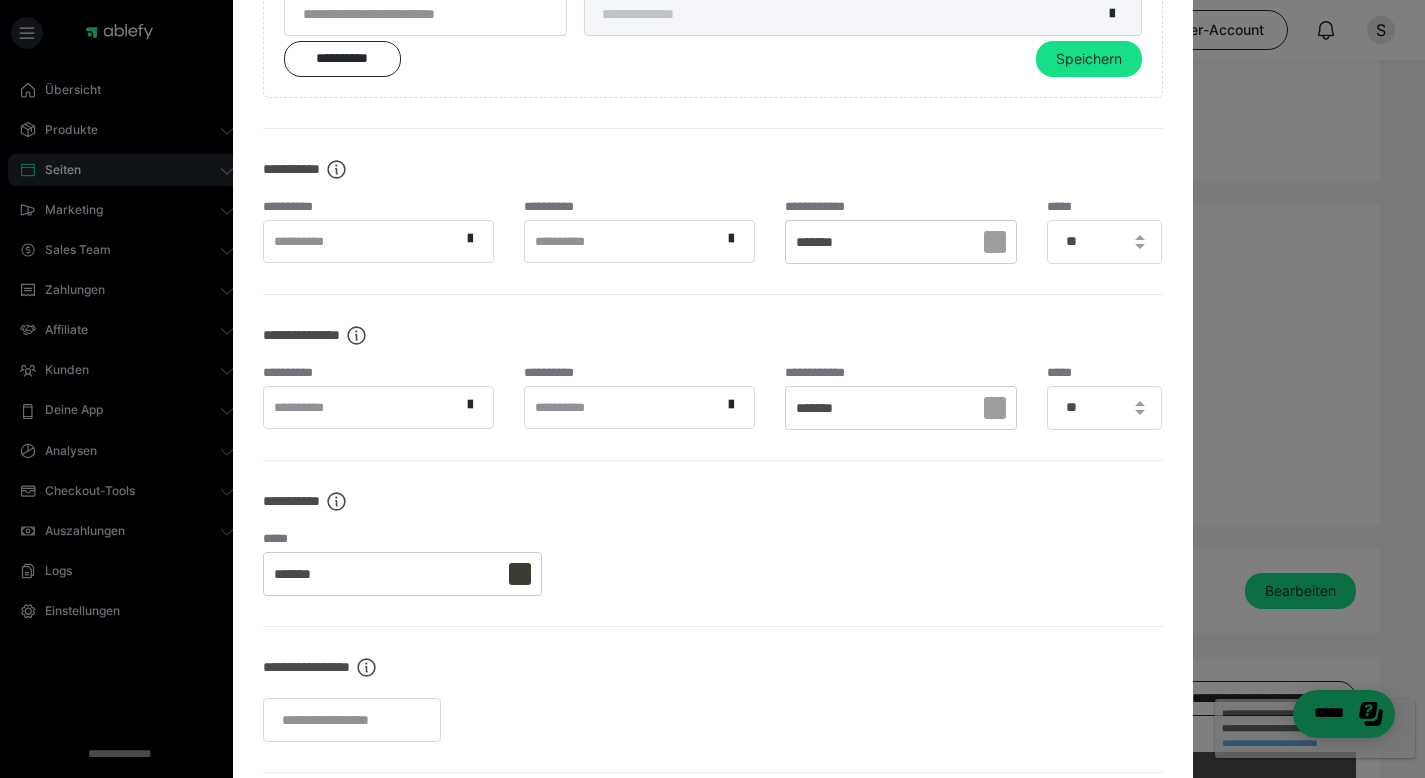 scroll, scrollTop: 518, scrollLeft: 0, axis: vertical 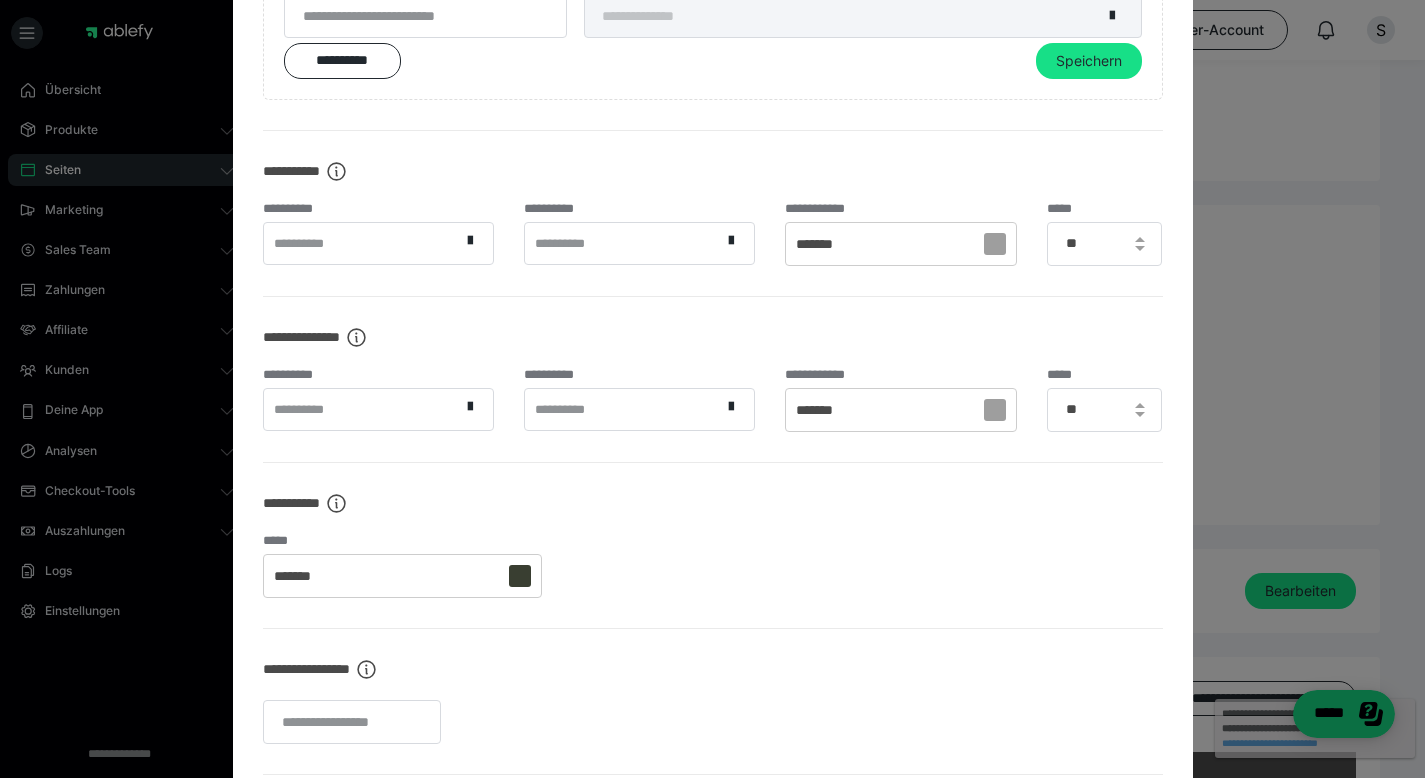 click on "*******" at bounding box center (900, 244) 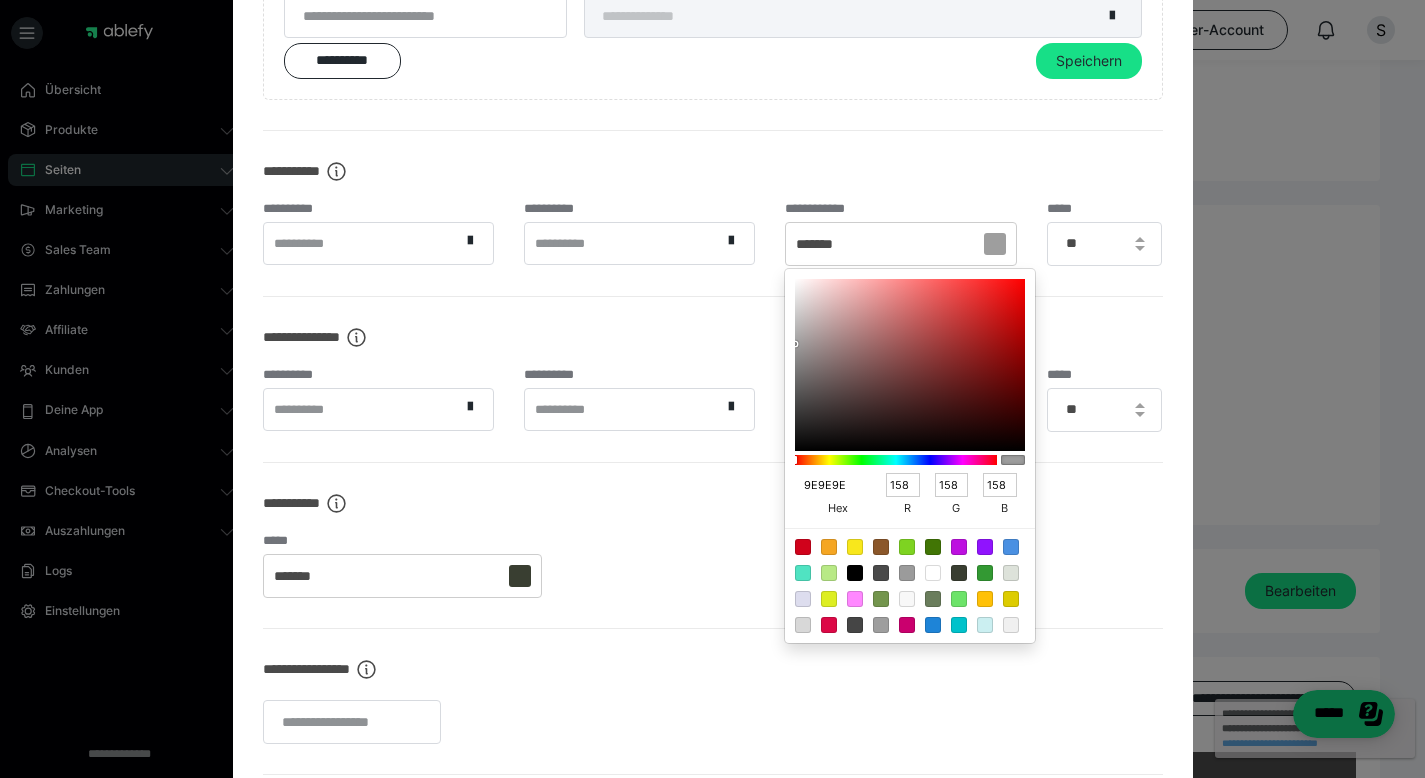click on "9E9E9E" at bounding box center (829, 485) 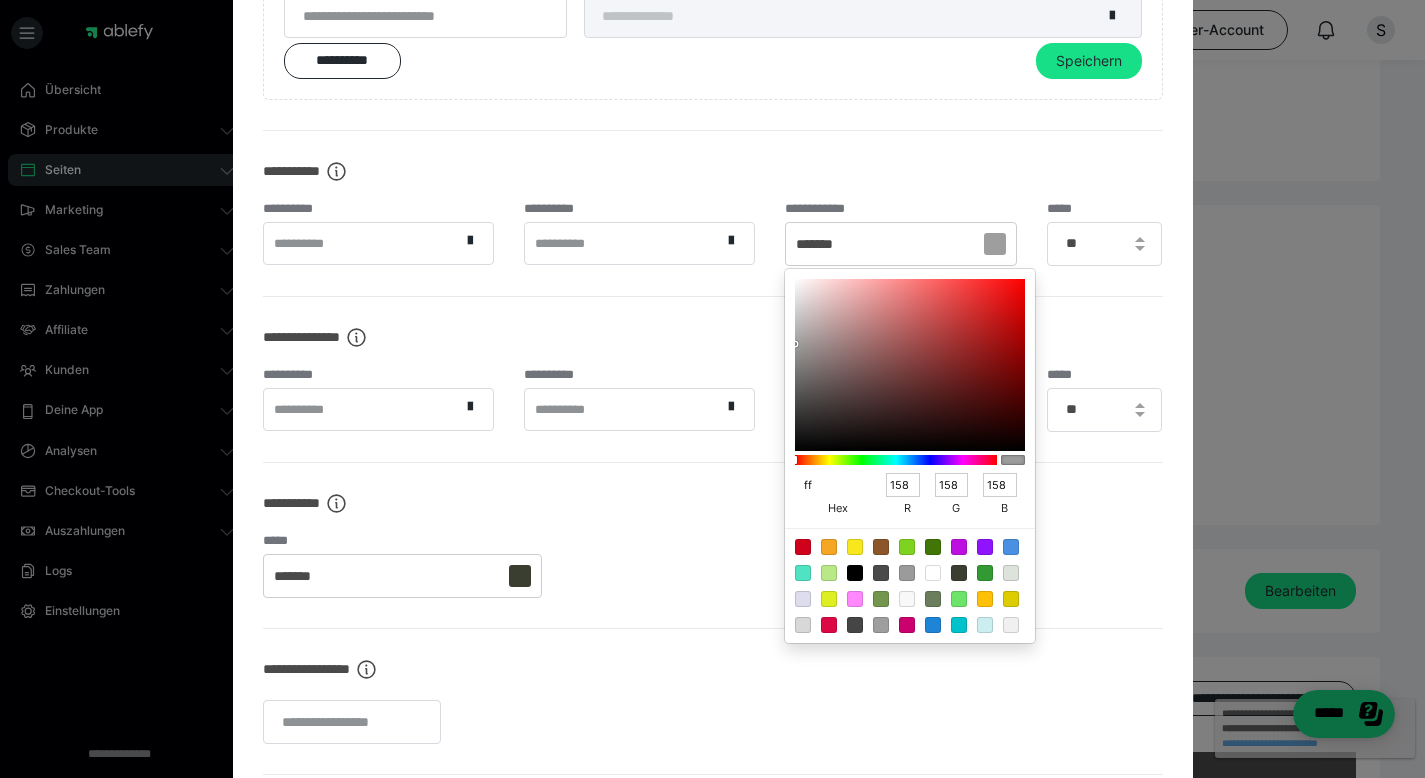 type on "fff" 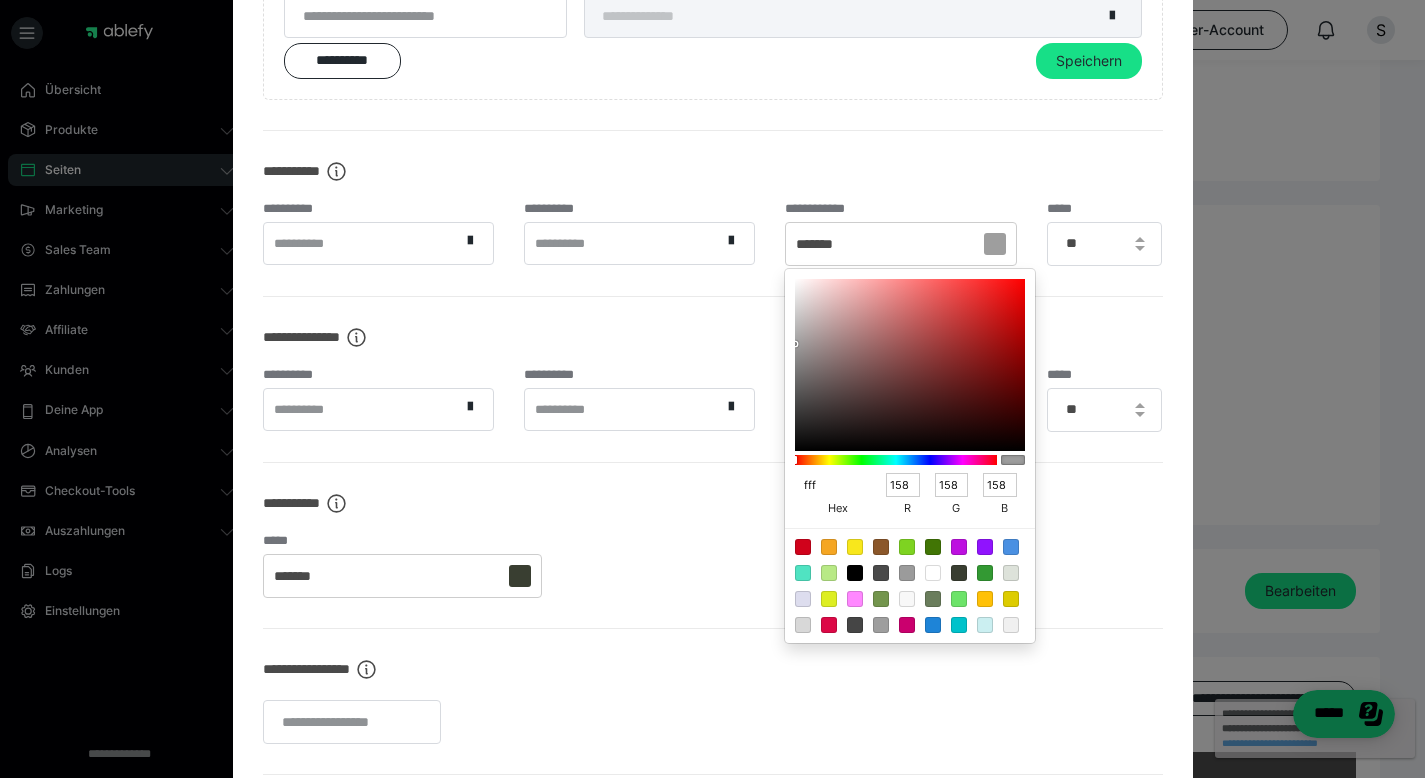 type on "255" 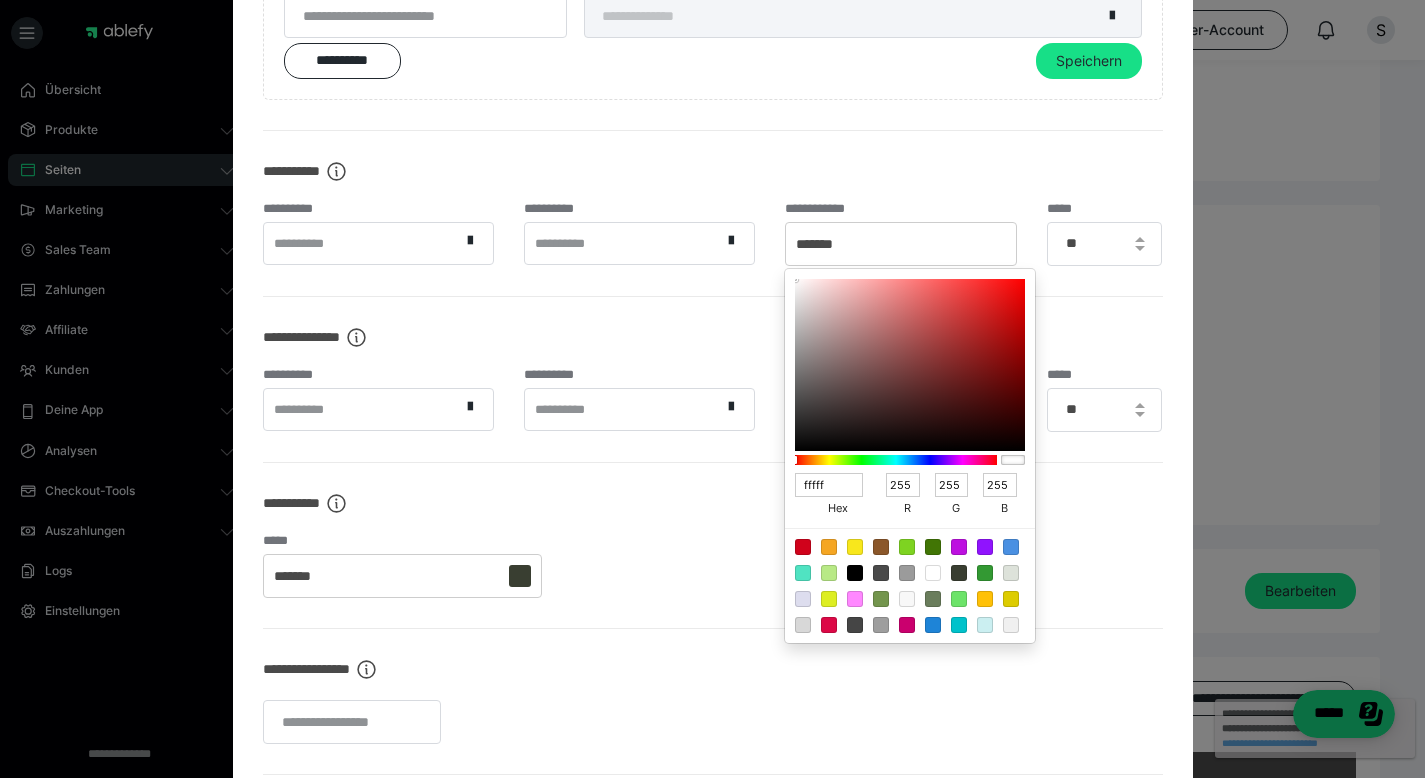 type on "FFFFFF" 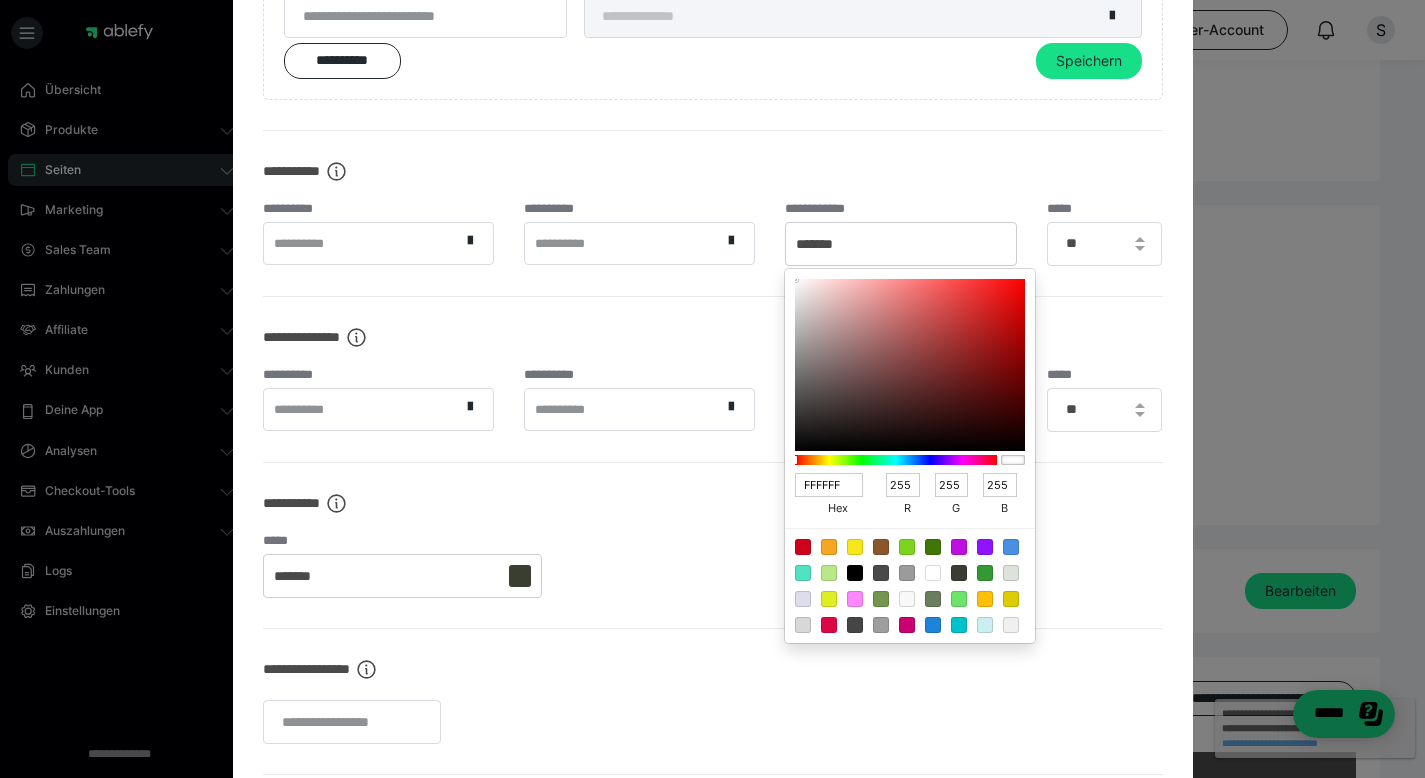 click on "**********" at bounding box center [713, 545] 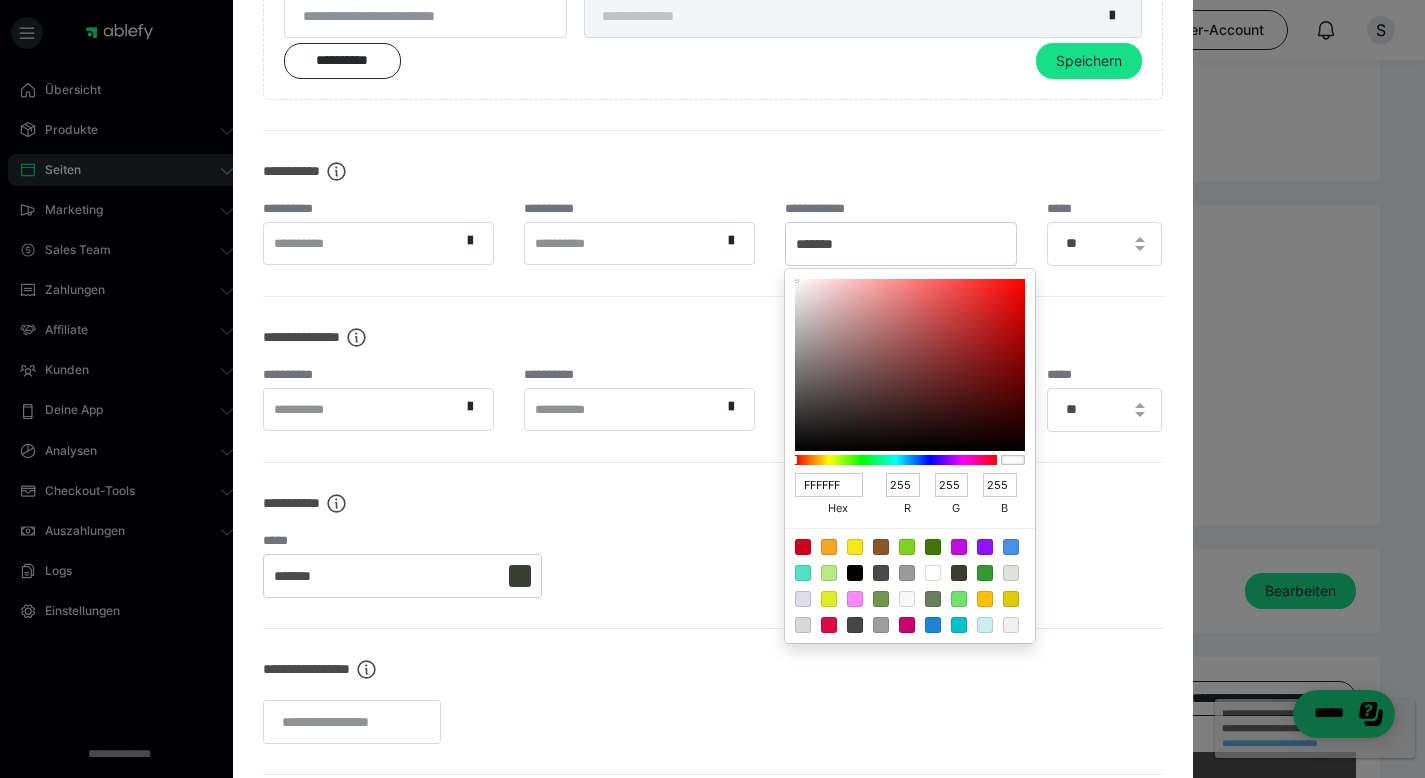 click on "**********" at bounding box center (713, 503) 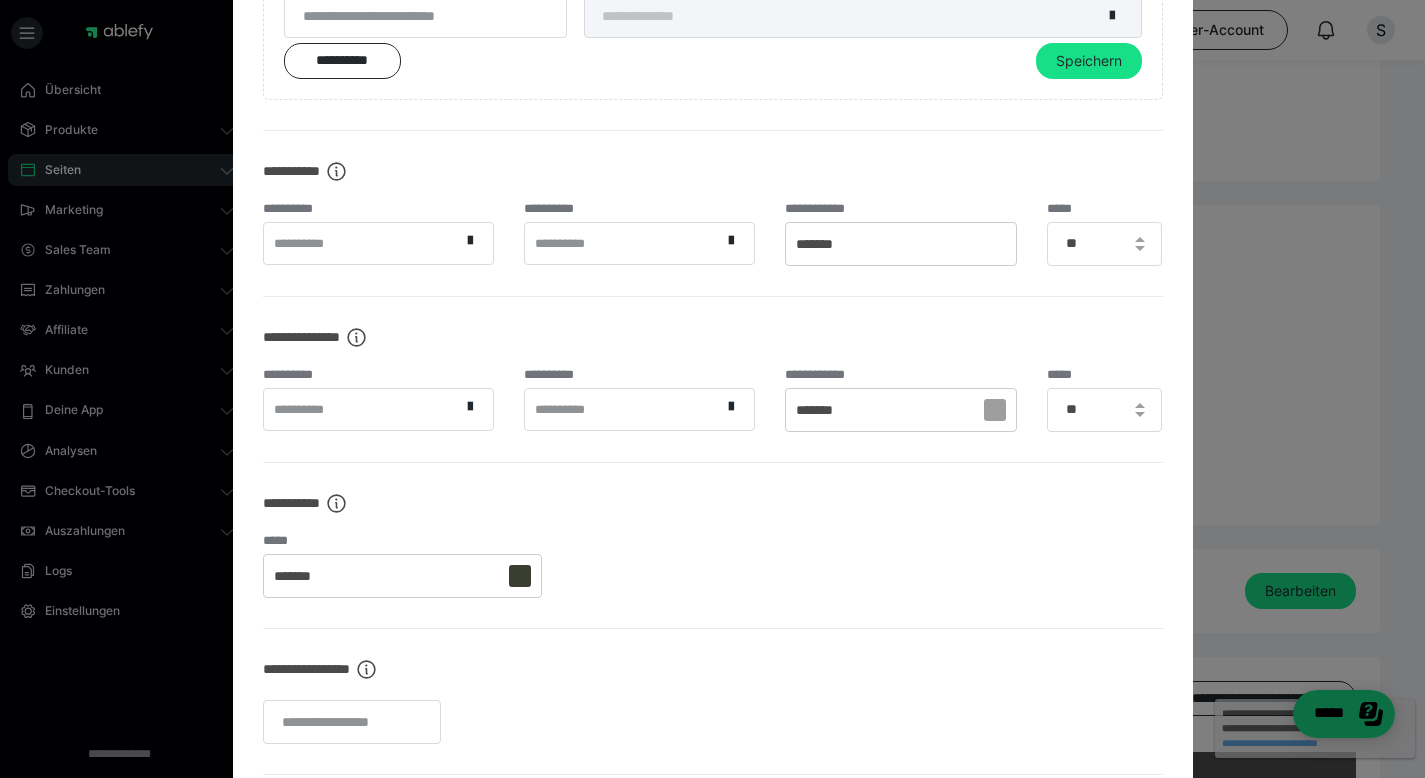 click on "*******" at bounding box center [900, 410] 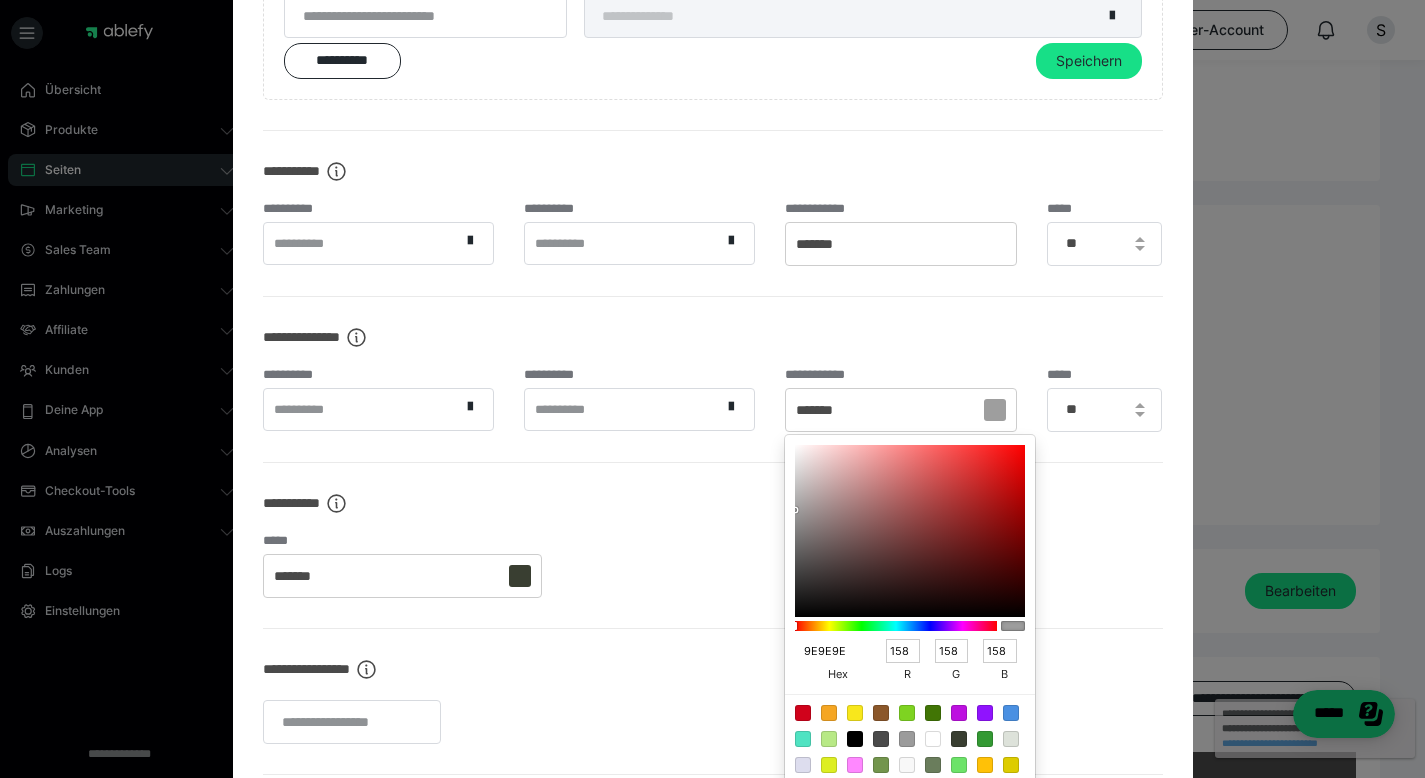 click on "9E9E9E" at bounding box center (829, 651) 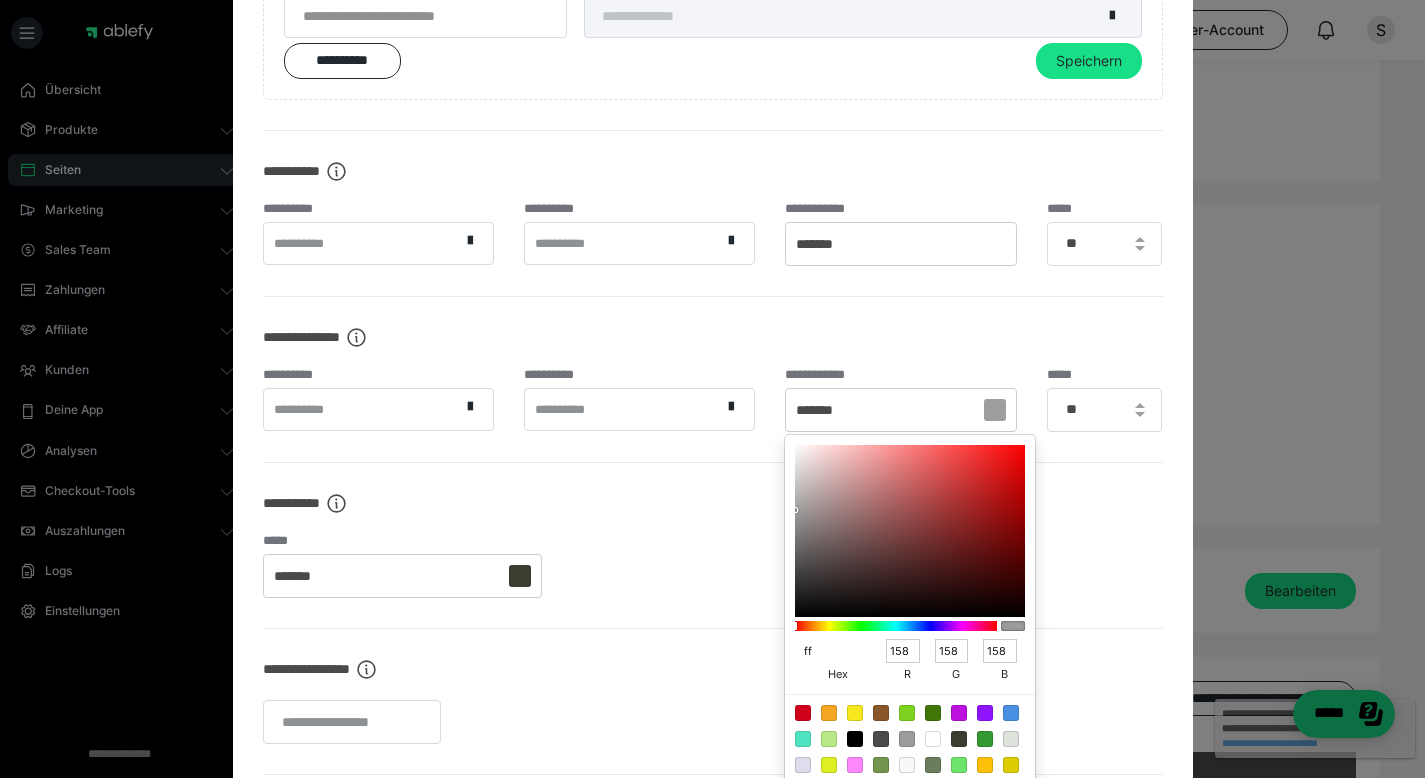type on "fff" 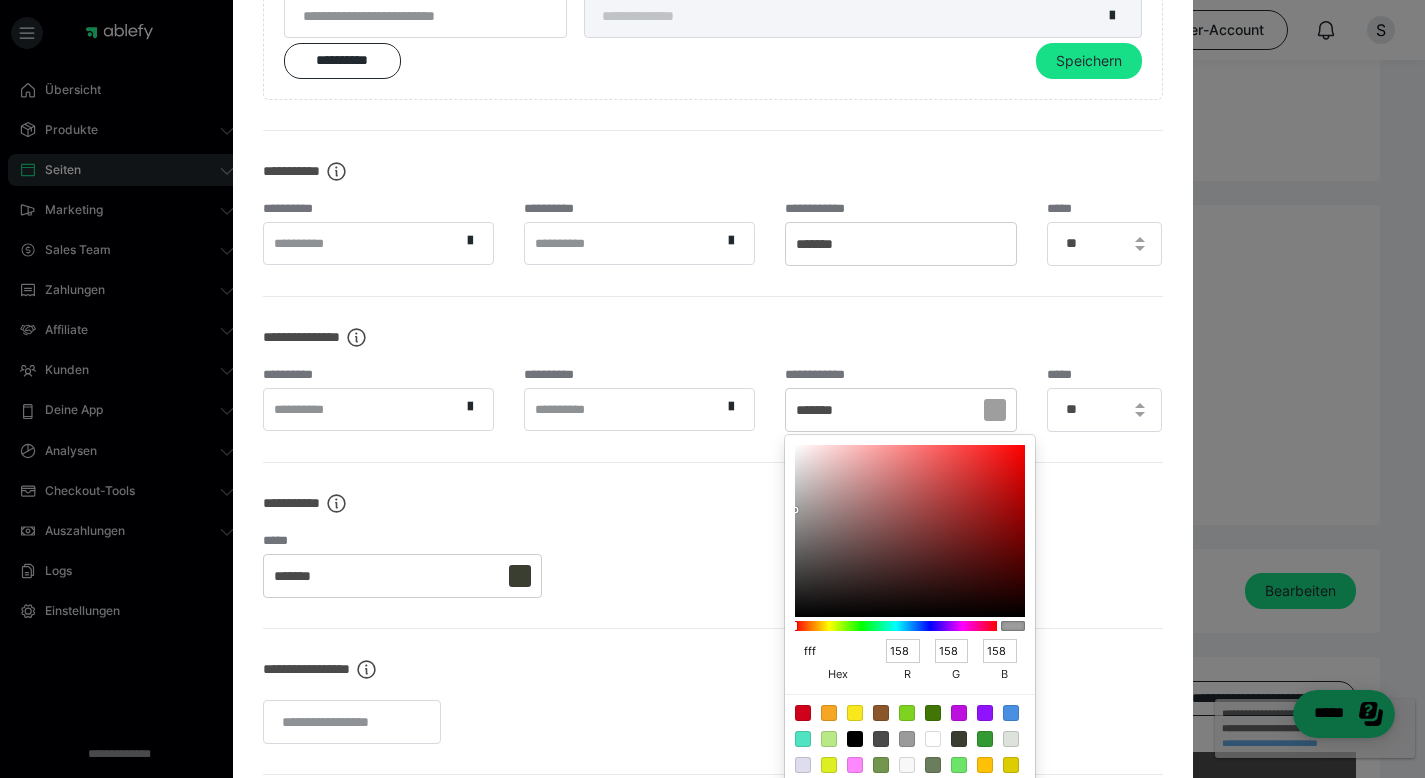 type on "255" 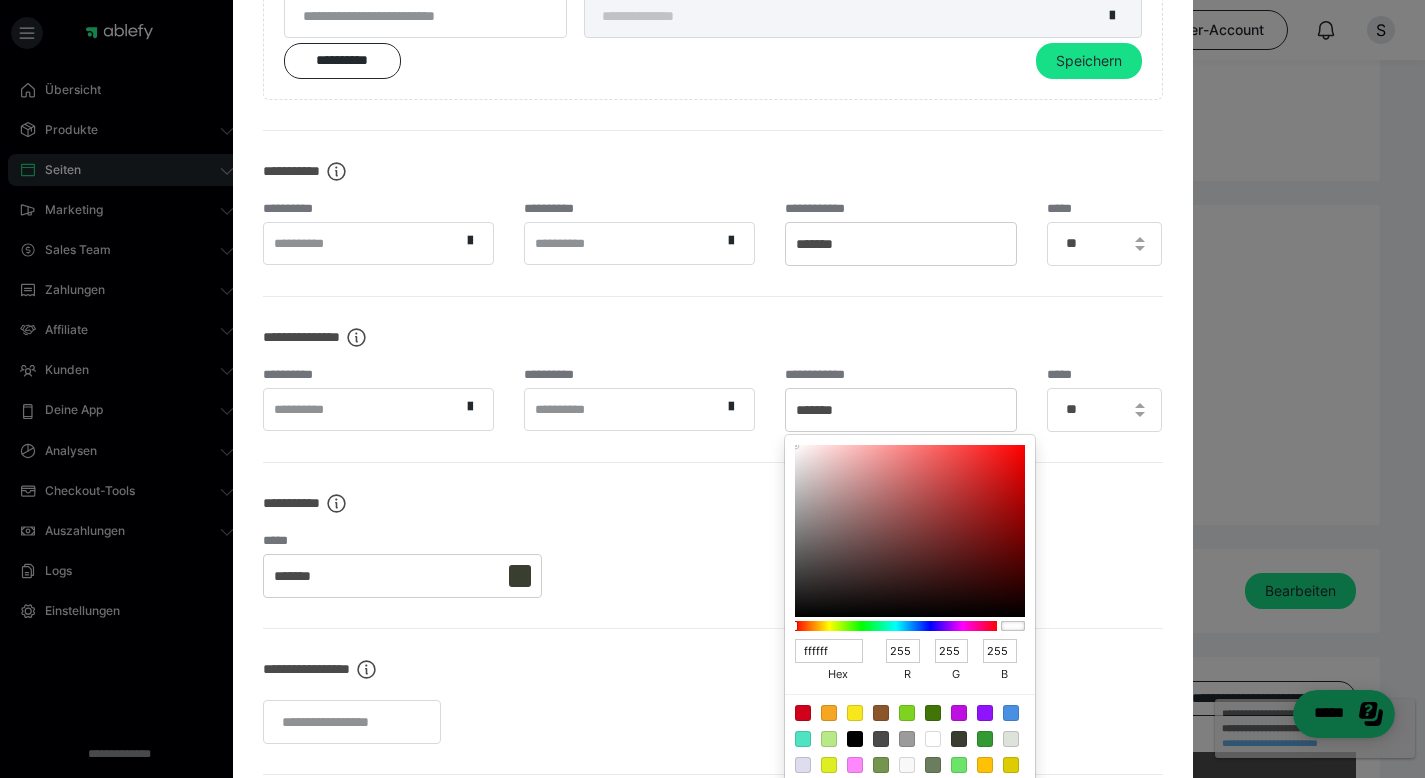 type on "FFFFFF" 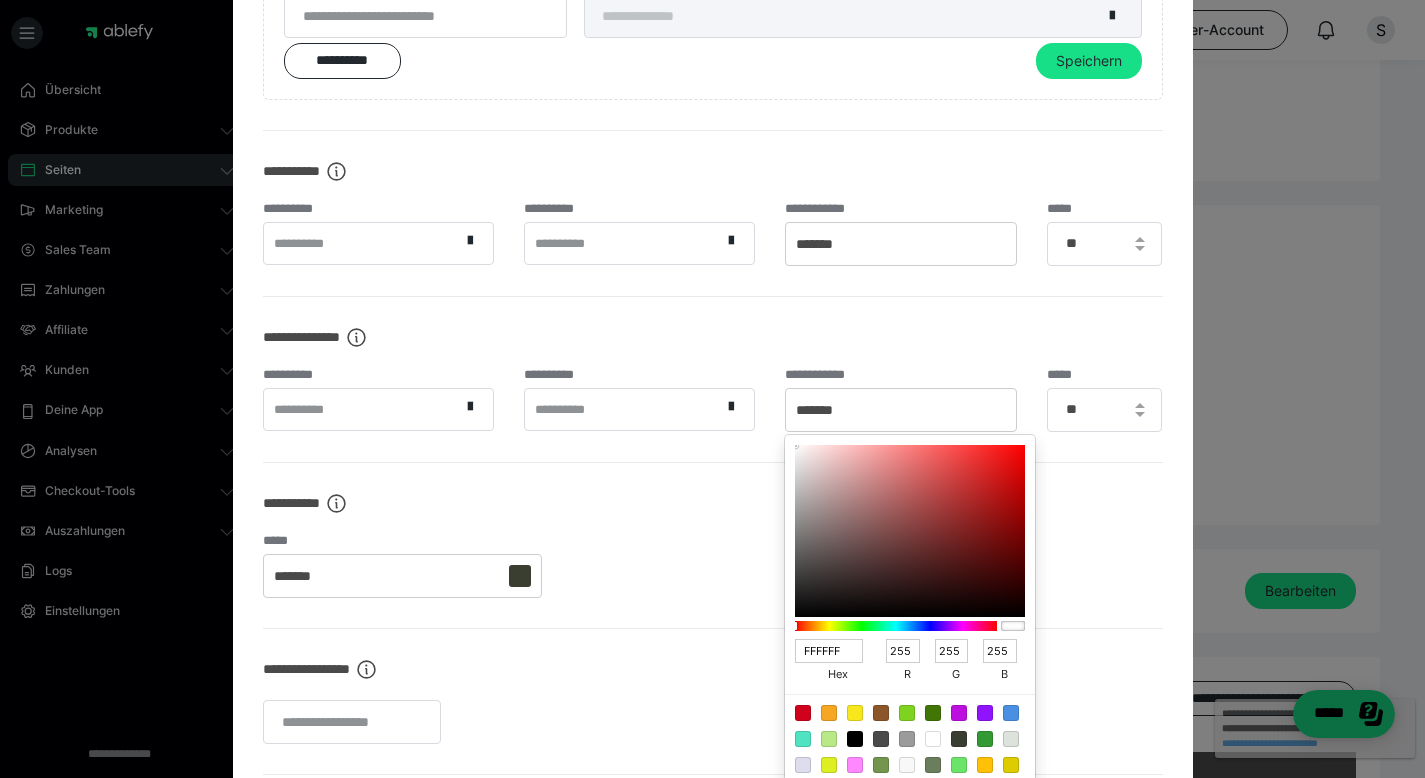 click at bounding box center (712, 389) 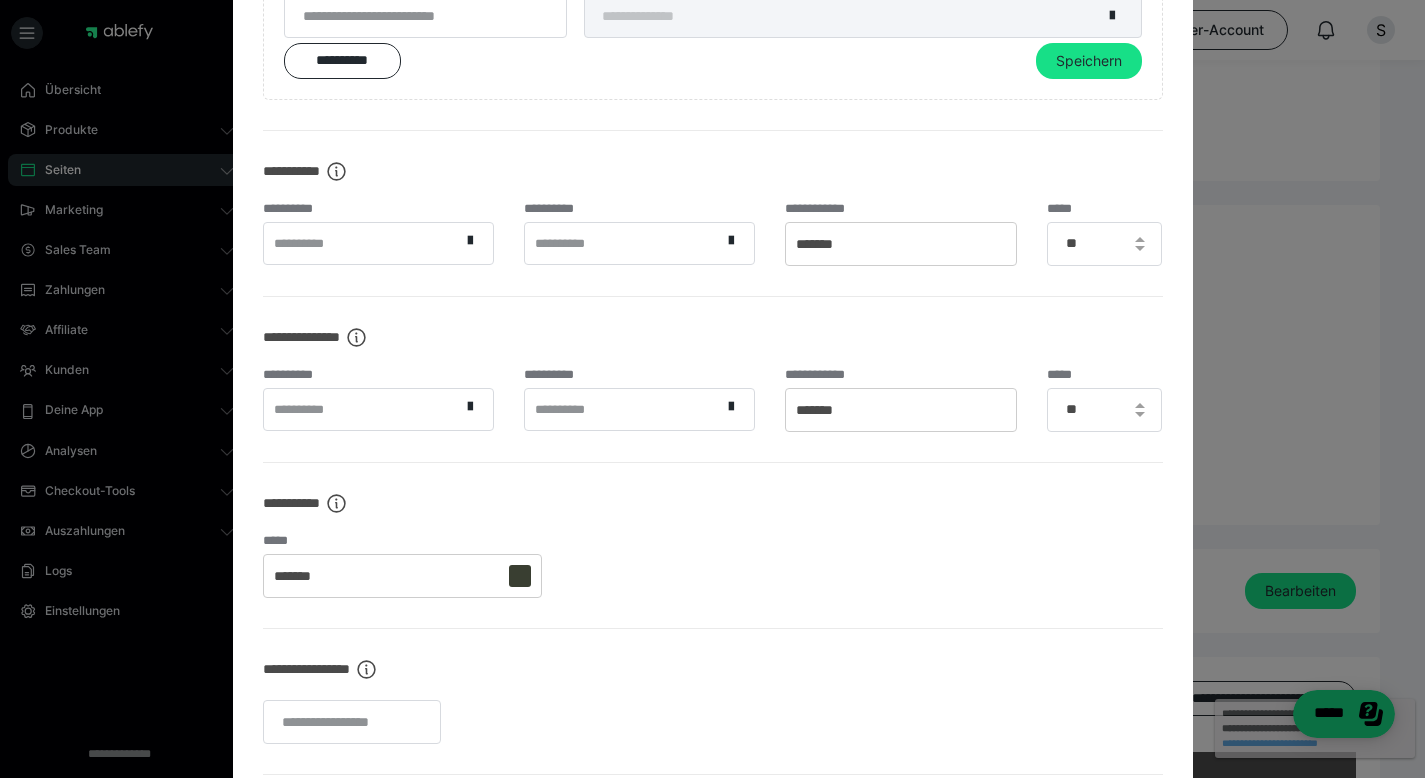 scroll, scrollTop: 721, scrollLeft: 0, axis: vertical 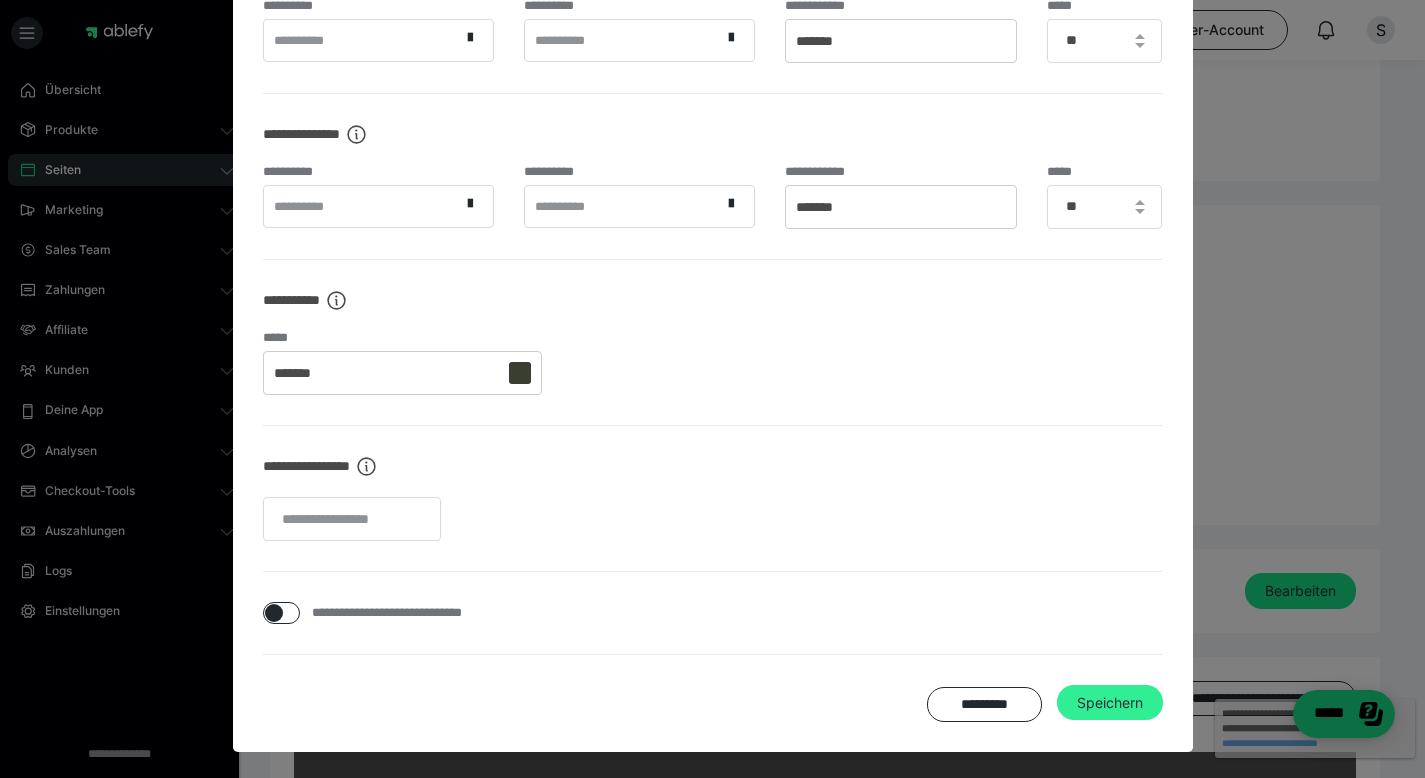 click on "Speichern" at bounding box center [1110, 703] 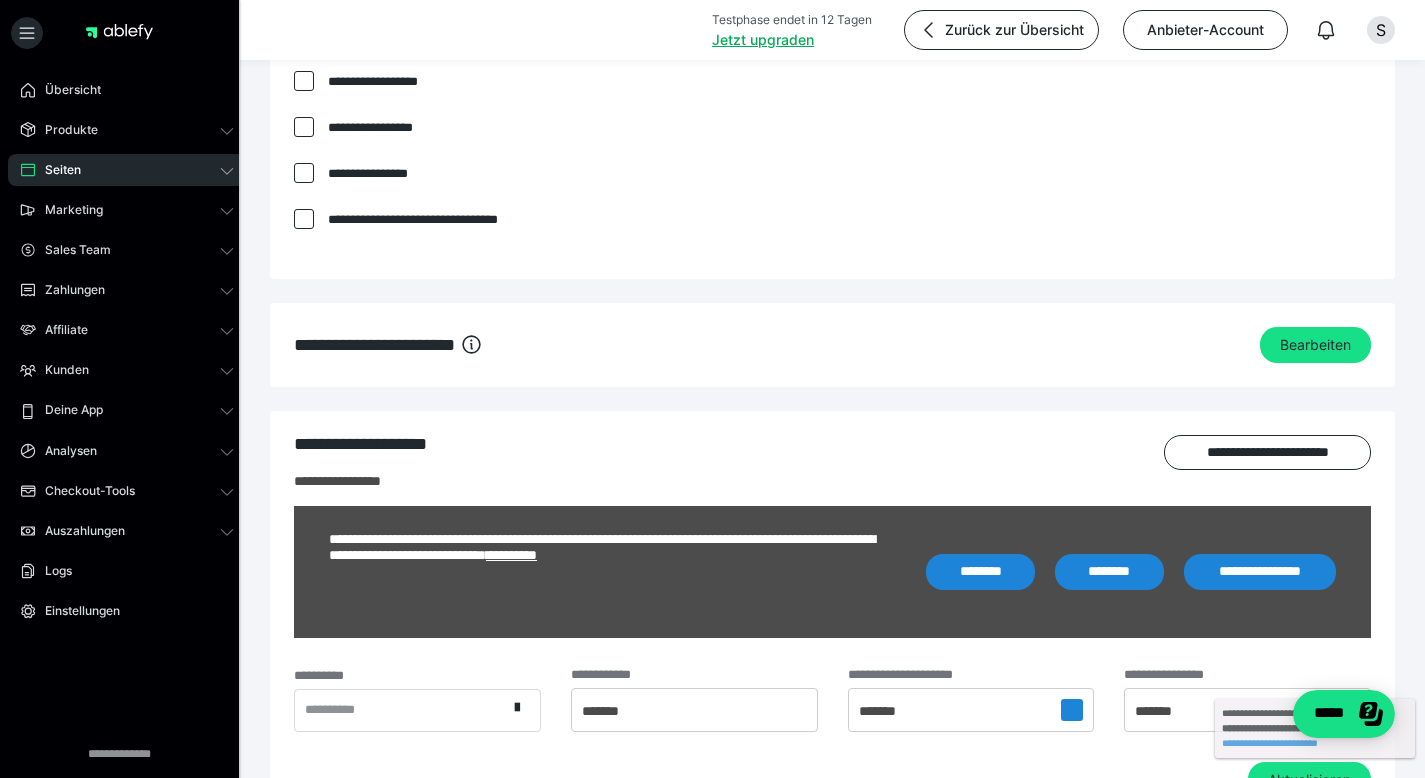 scroll, scrollTop: 1380, scrollLeft: 0, axis: vertical 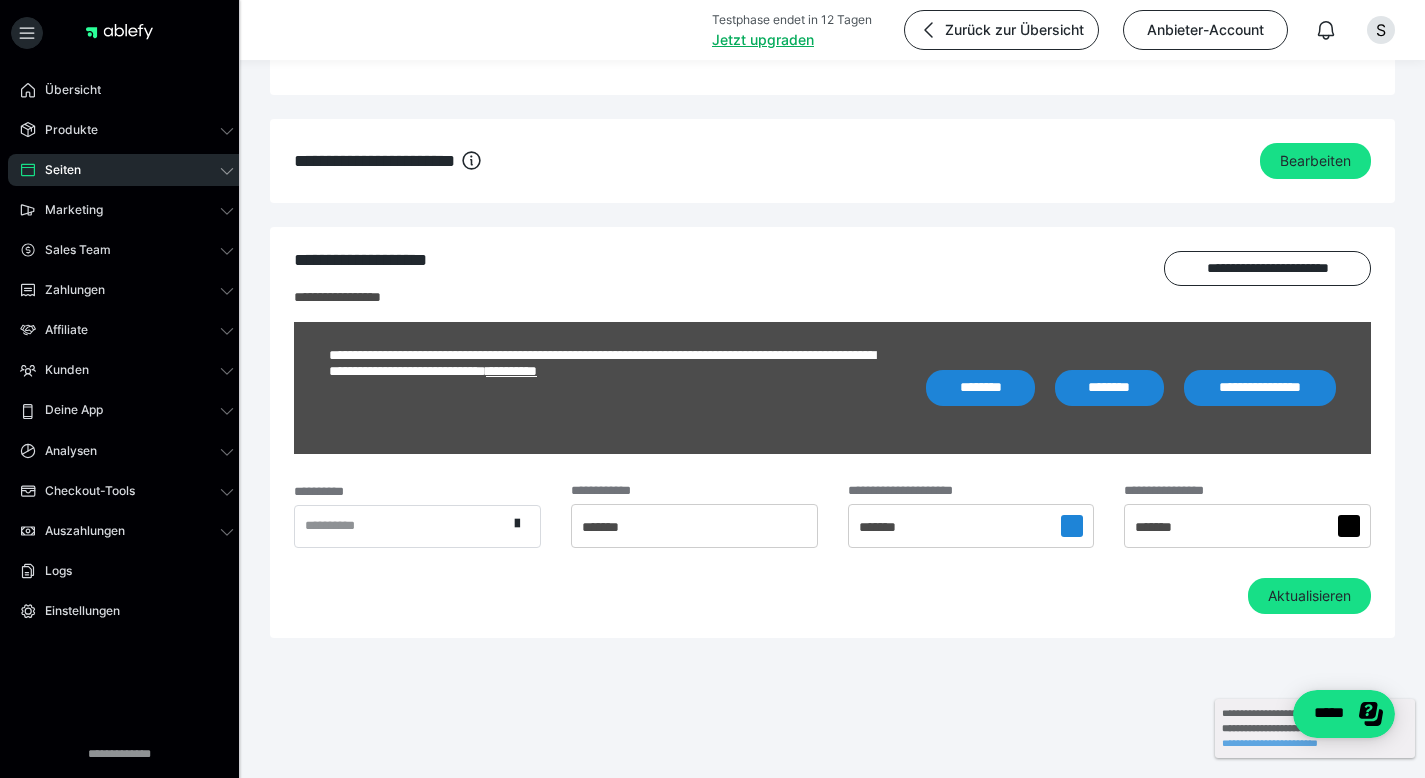 click on "*******" at bounding box center [971, 526] 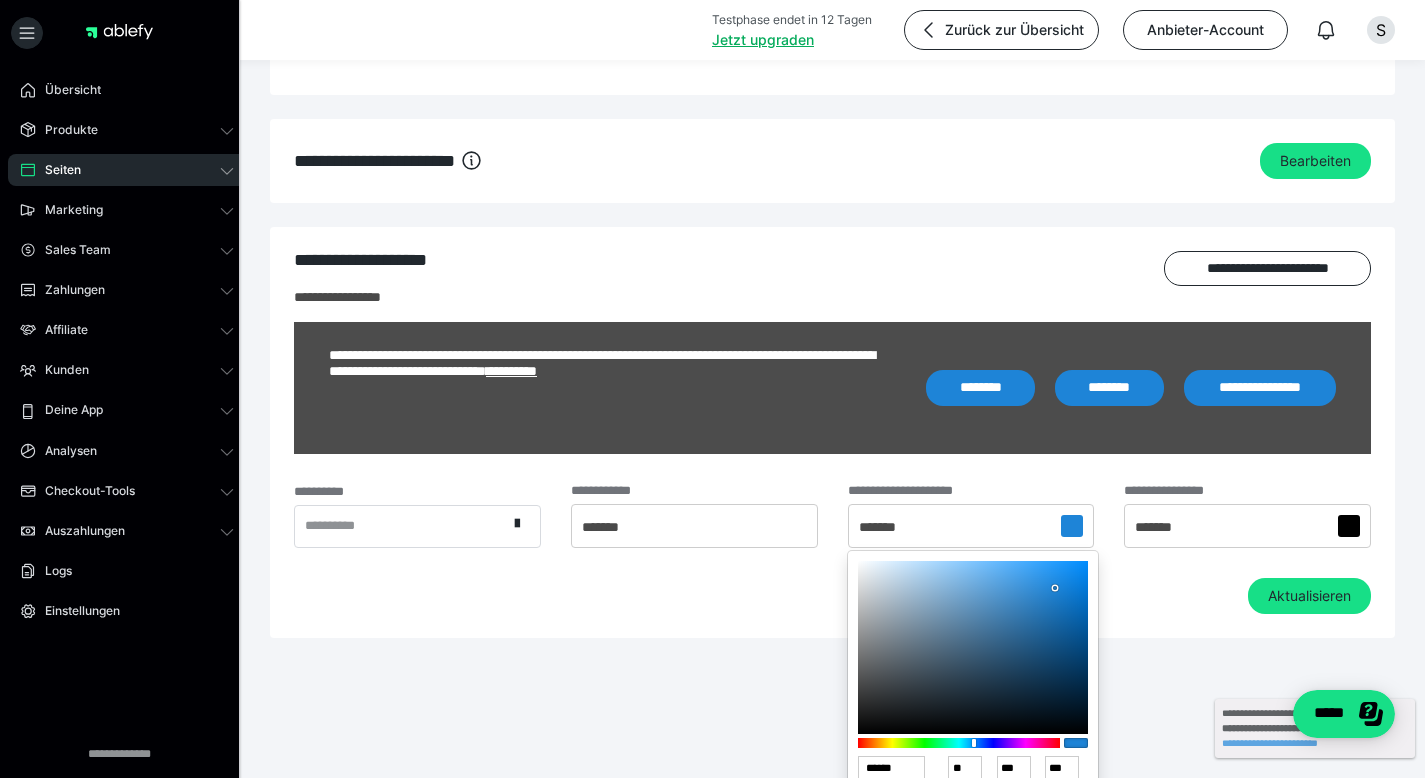 click at bounding box center (712, 389) 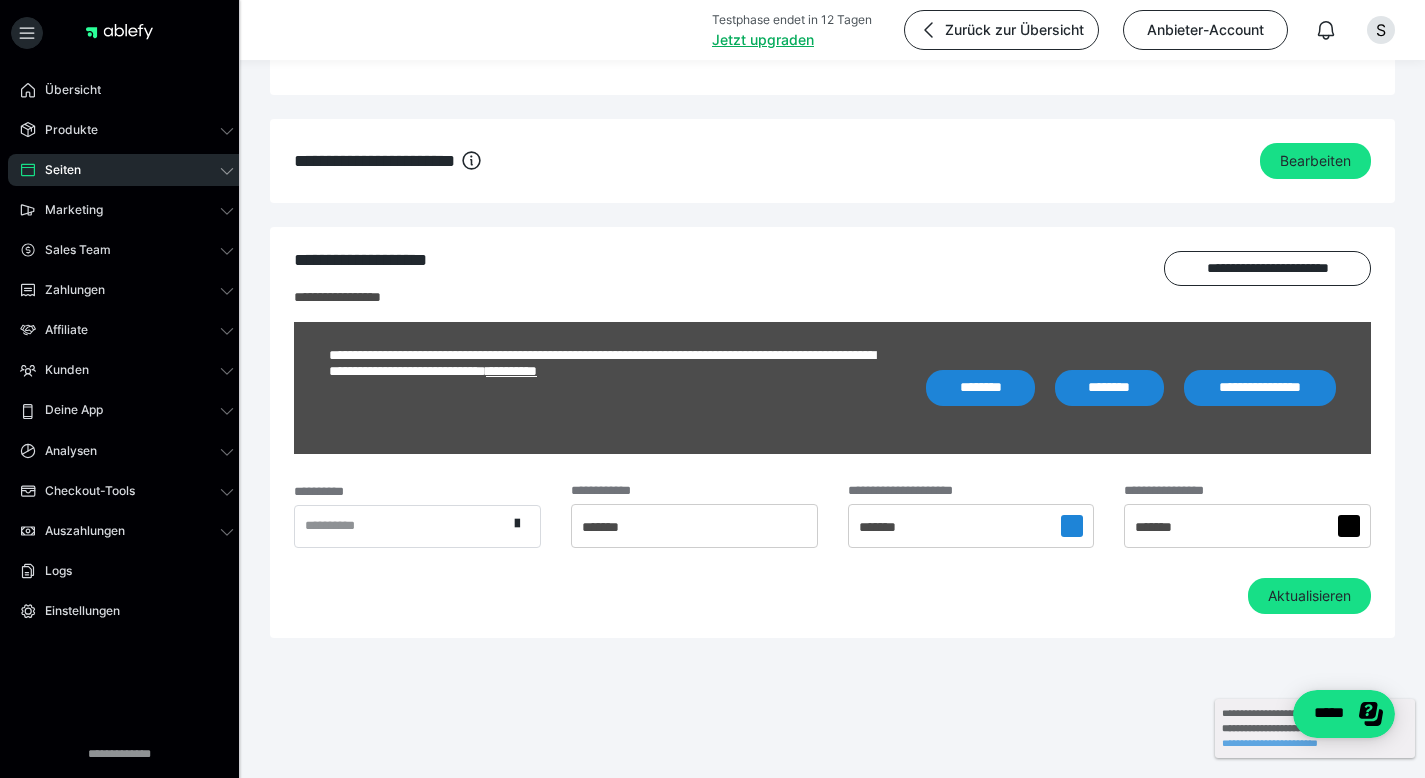 click on "*******" at bounding box center (971, 526) 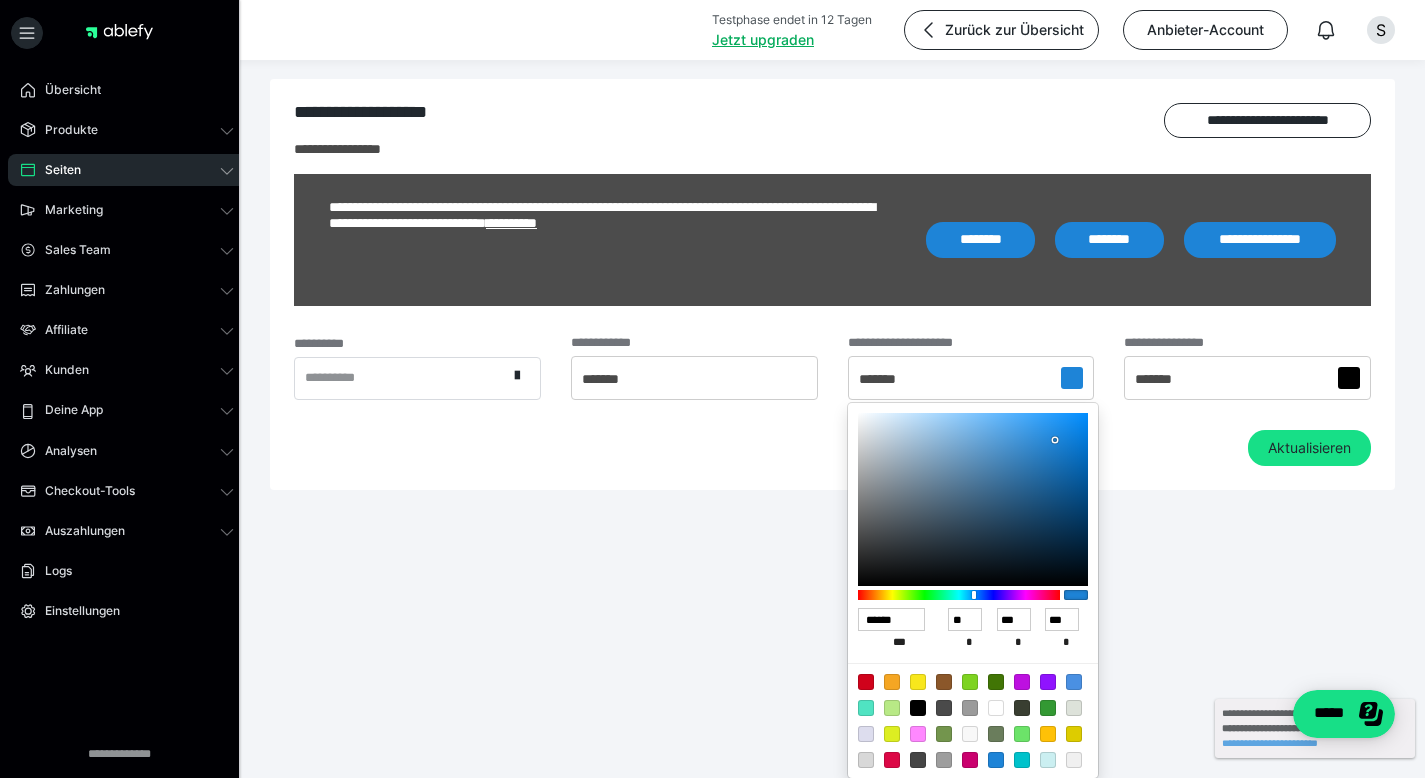 scroll, scrollTop: 1543, scrollLeft: 0, axis: vertical 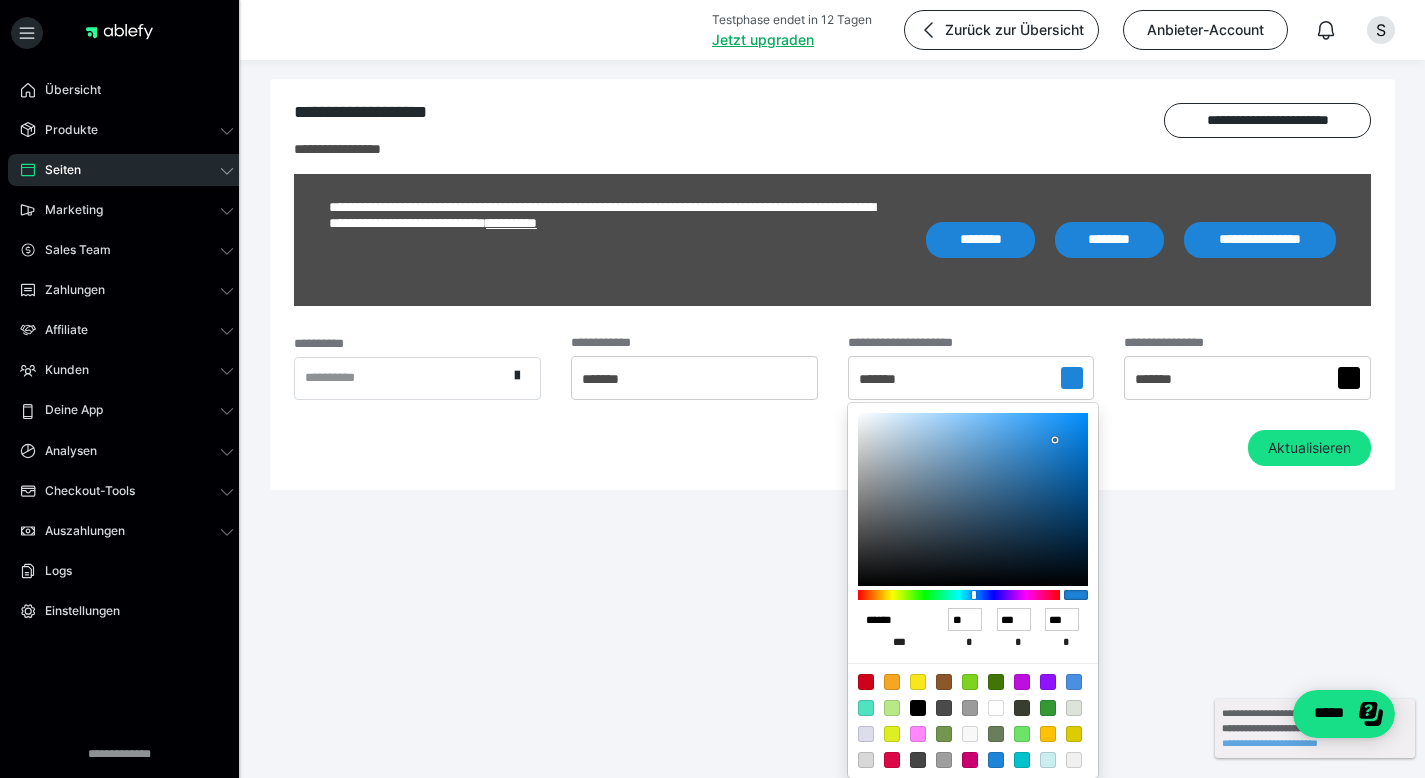 click on "******" at bounding box center (892, 620) 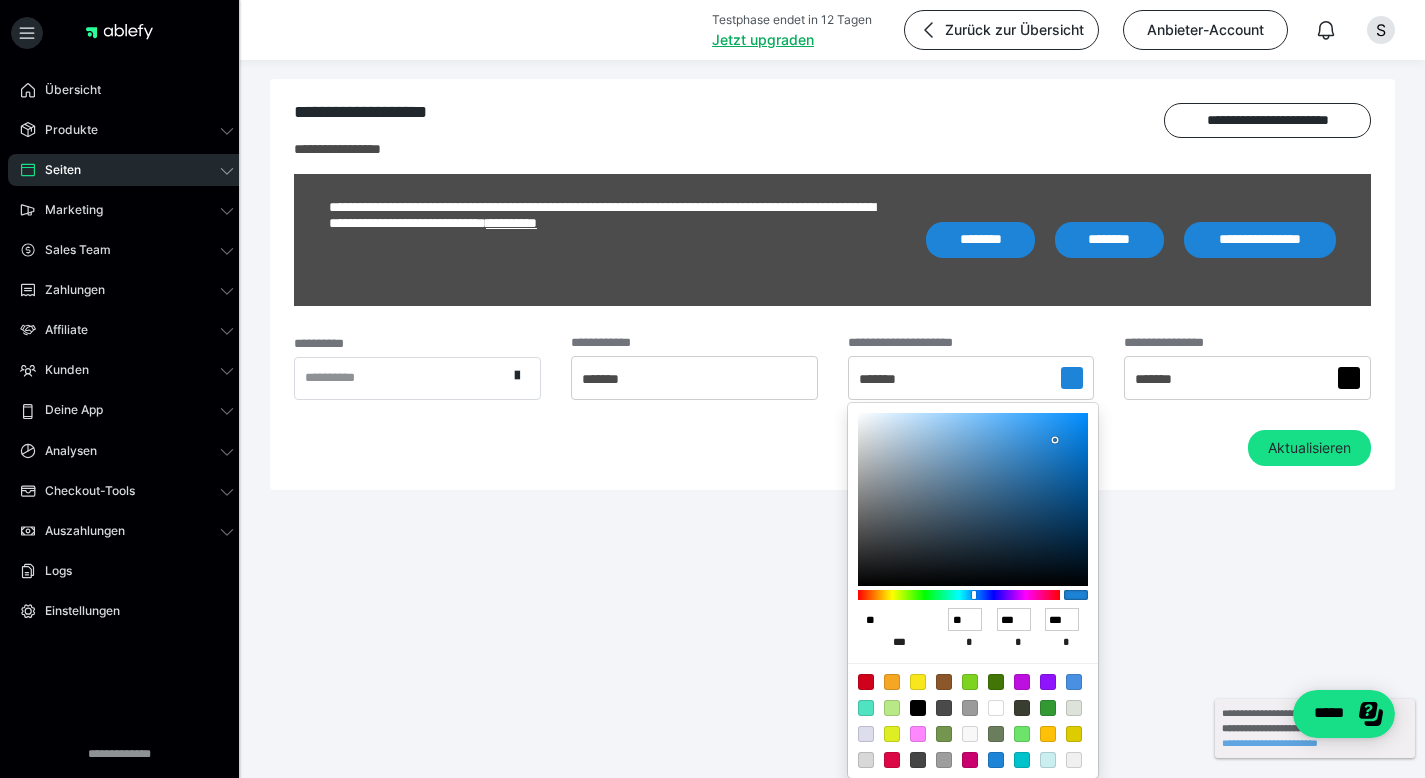 type on "***" 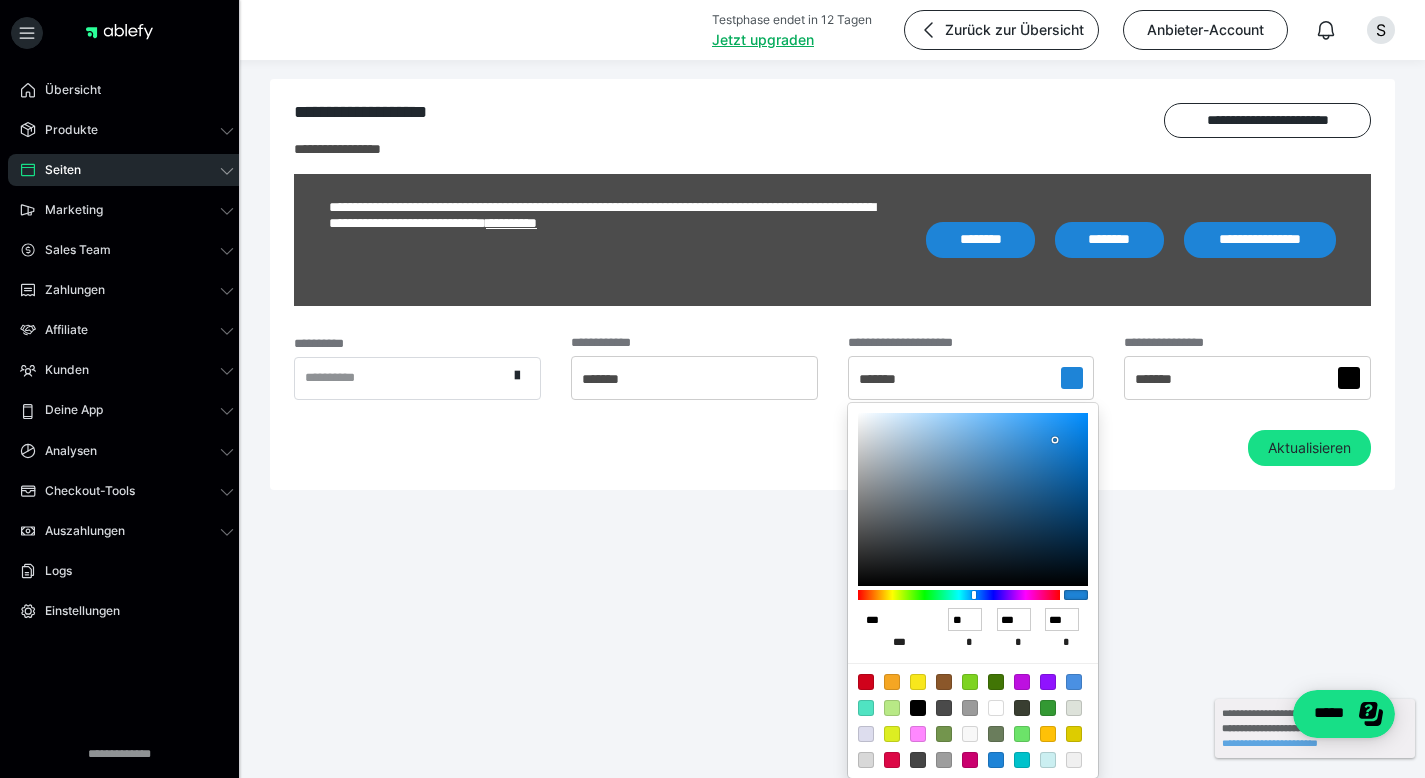 type on "***" 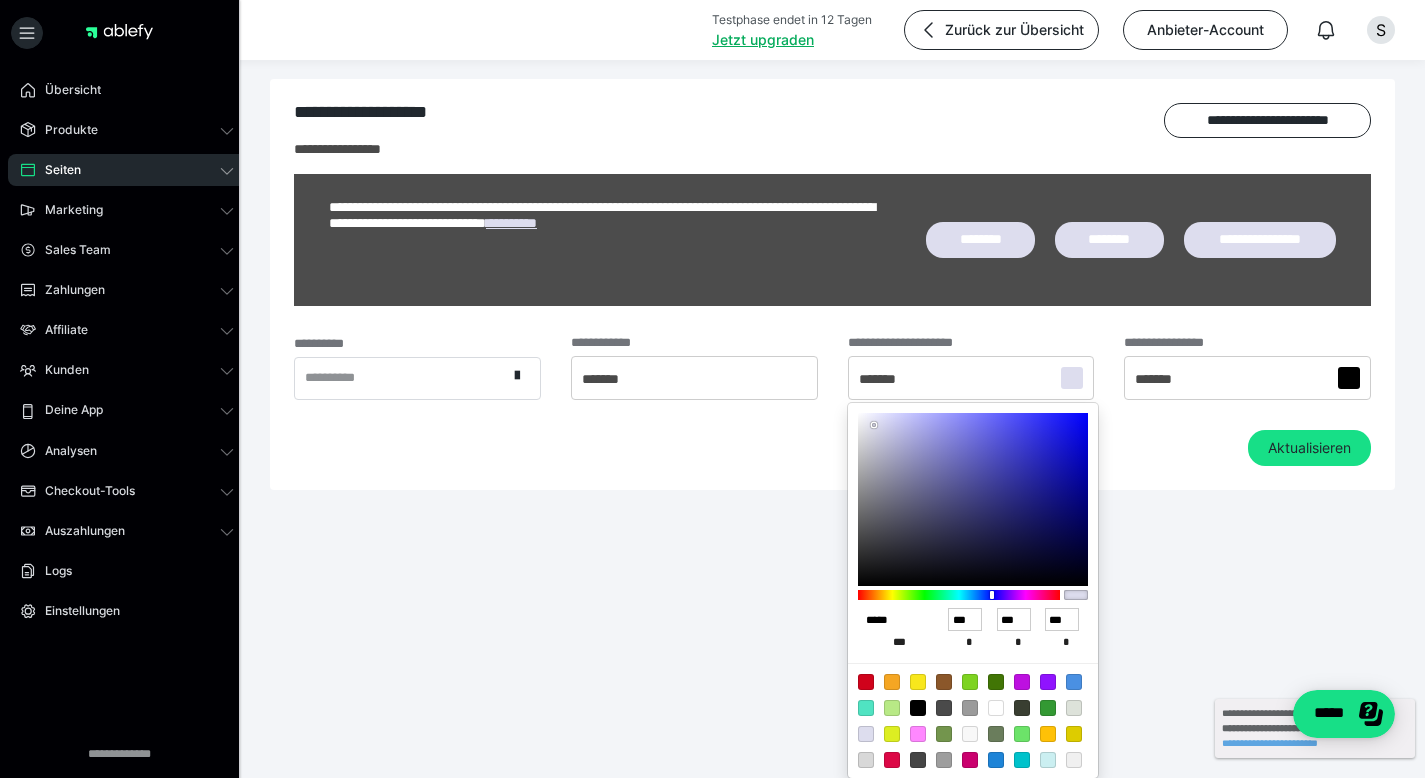 type on "******" 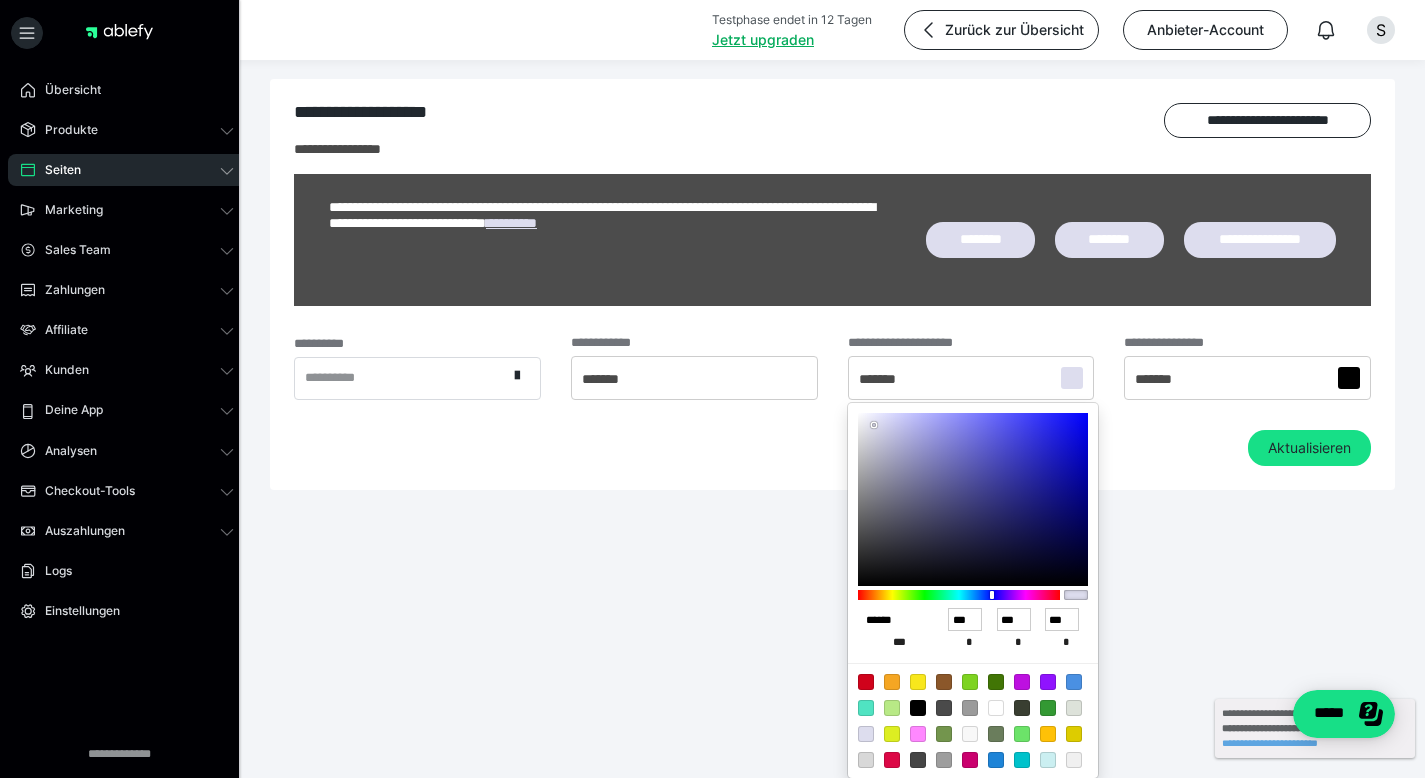type on "***" 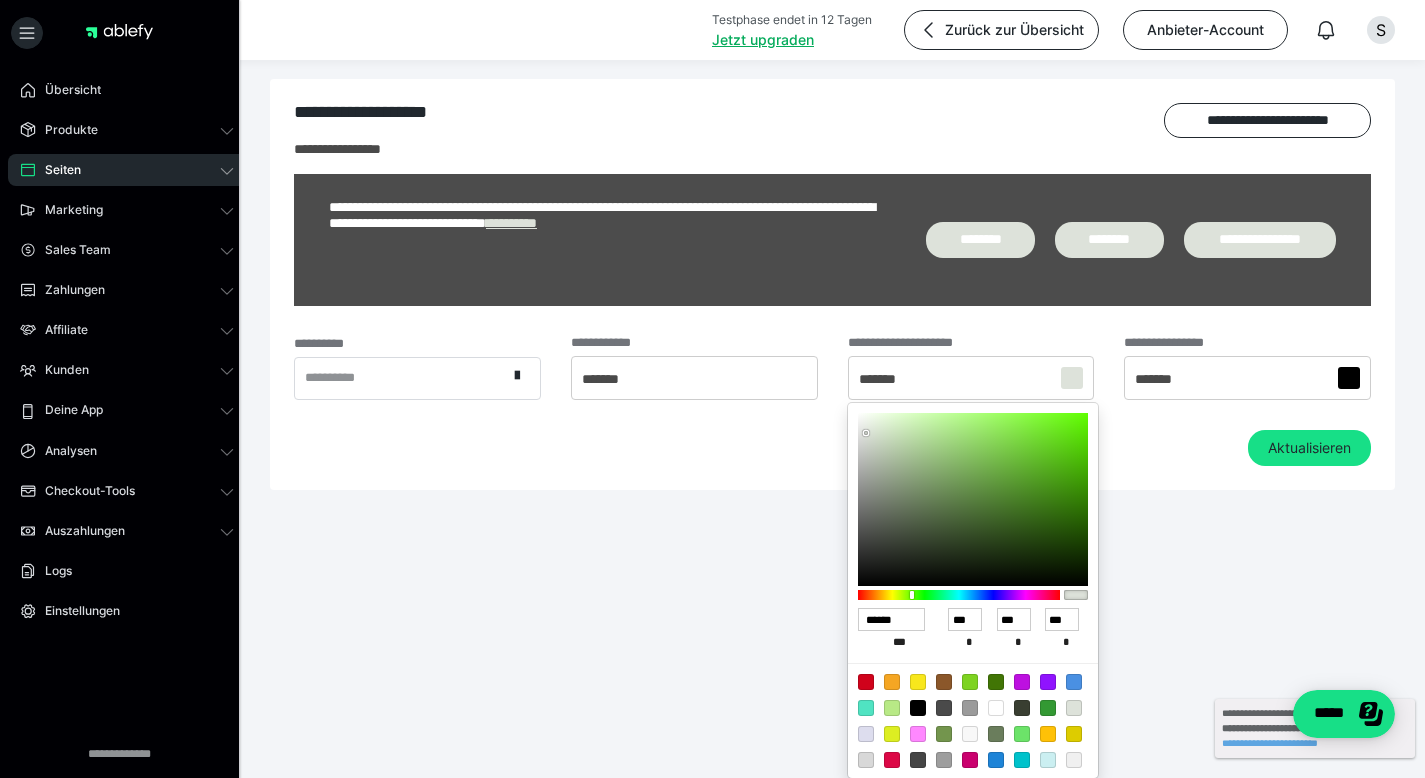 type on "******" 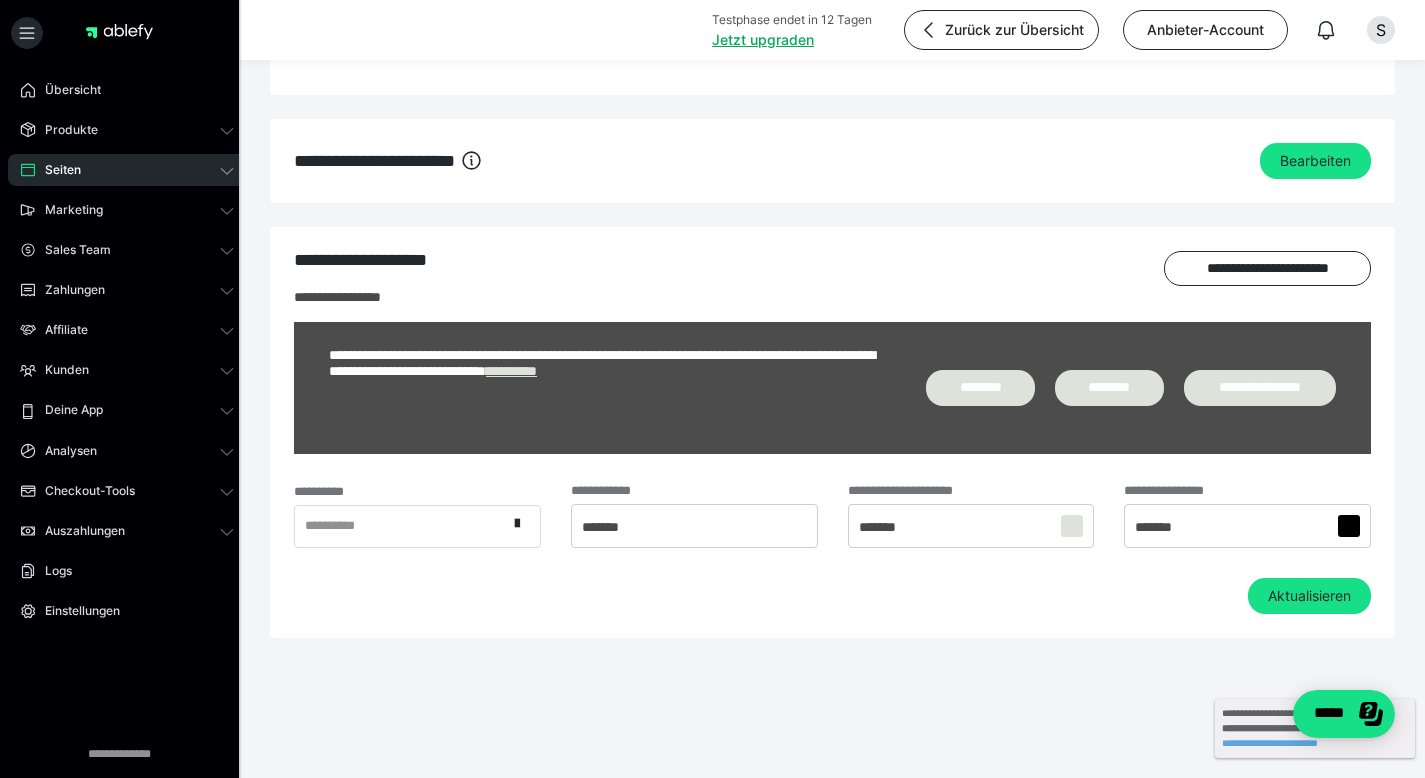 click on "*******" at bounding box center (1247, 526) 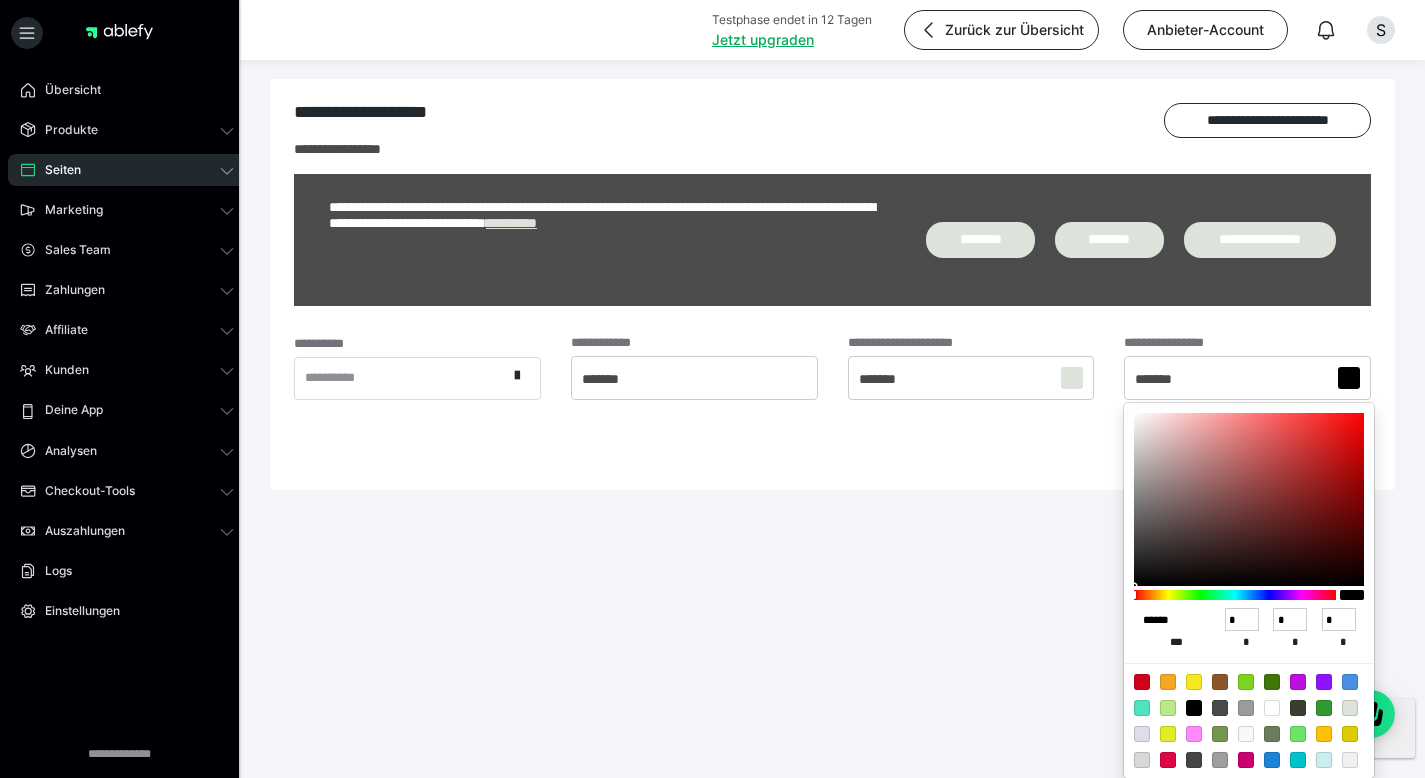 click on "******" at bounding box center (1168, 620) 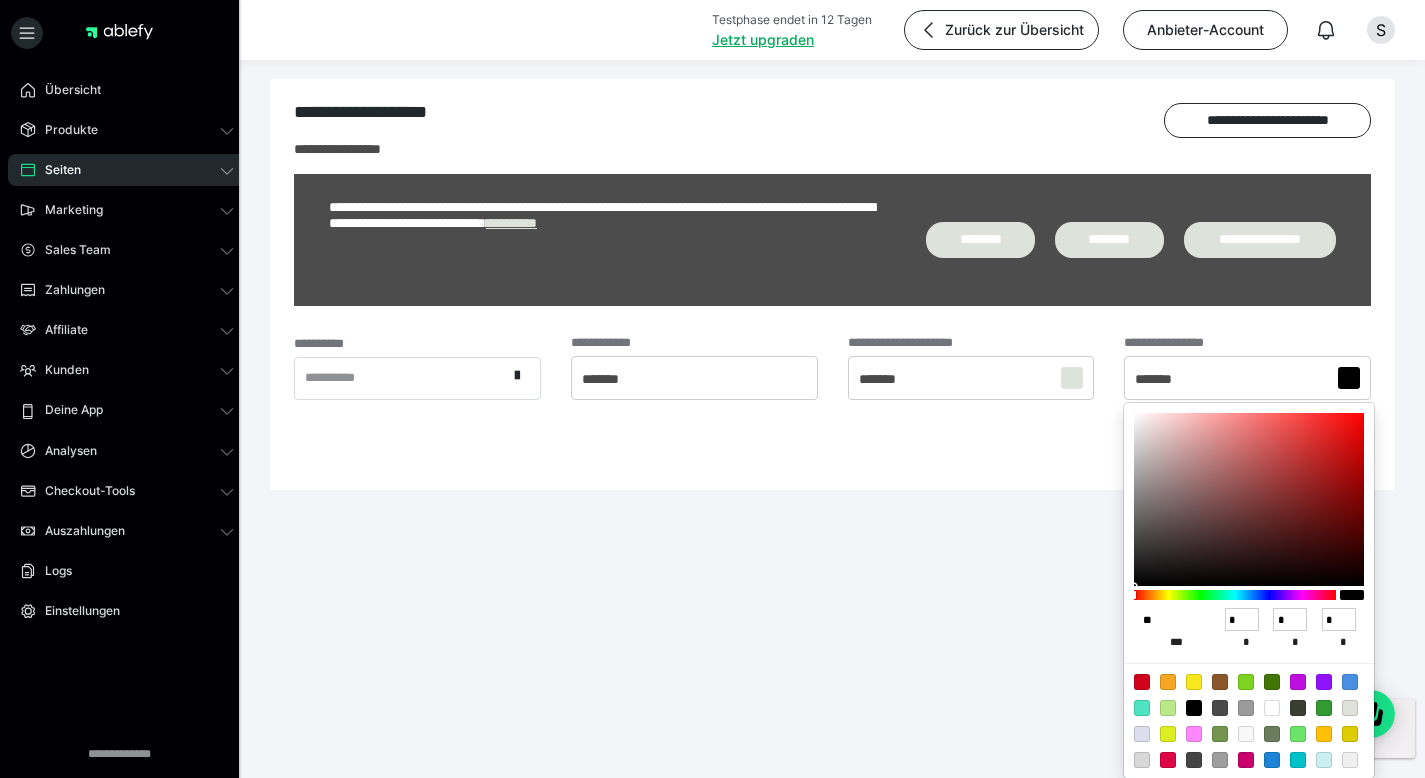 type on "***" 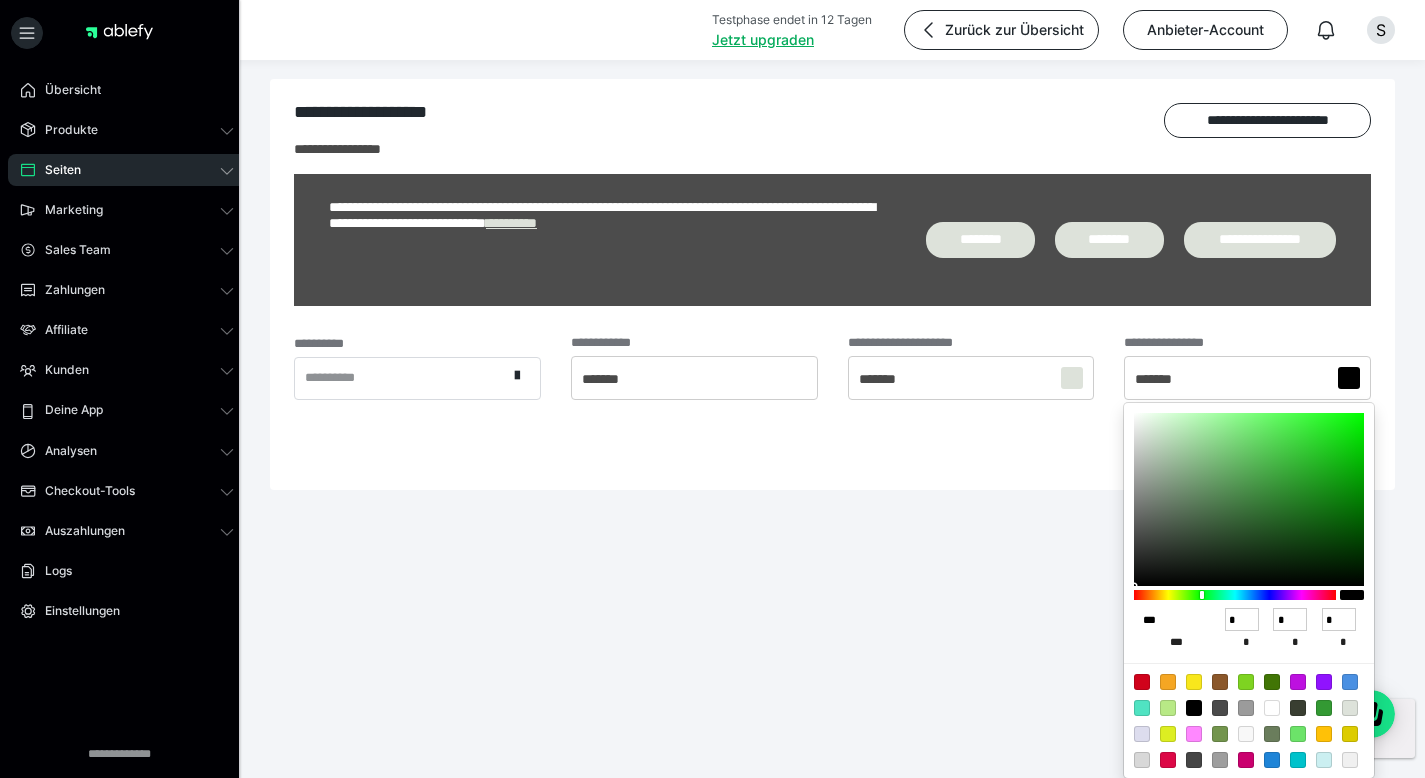 type on "**" 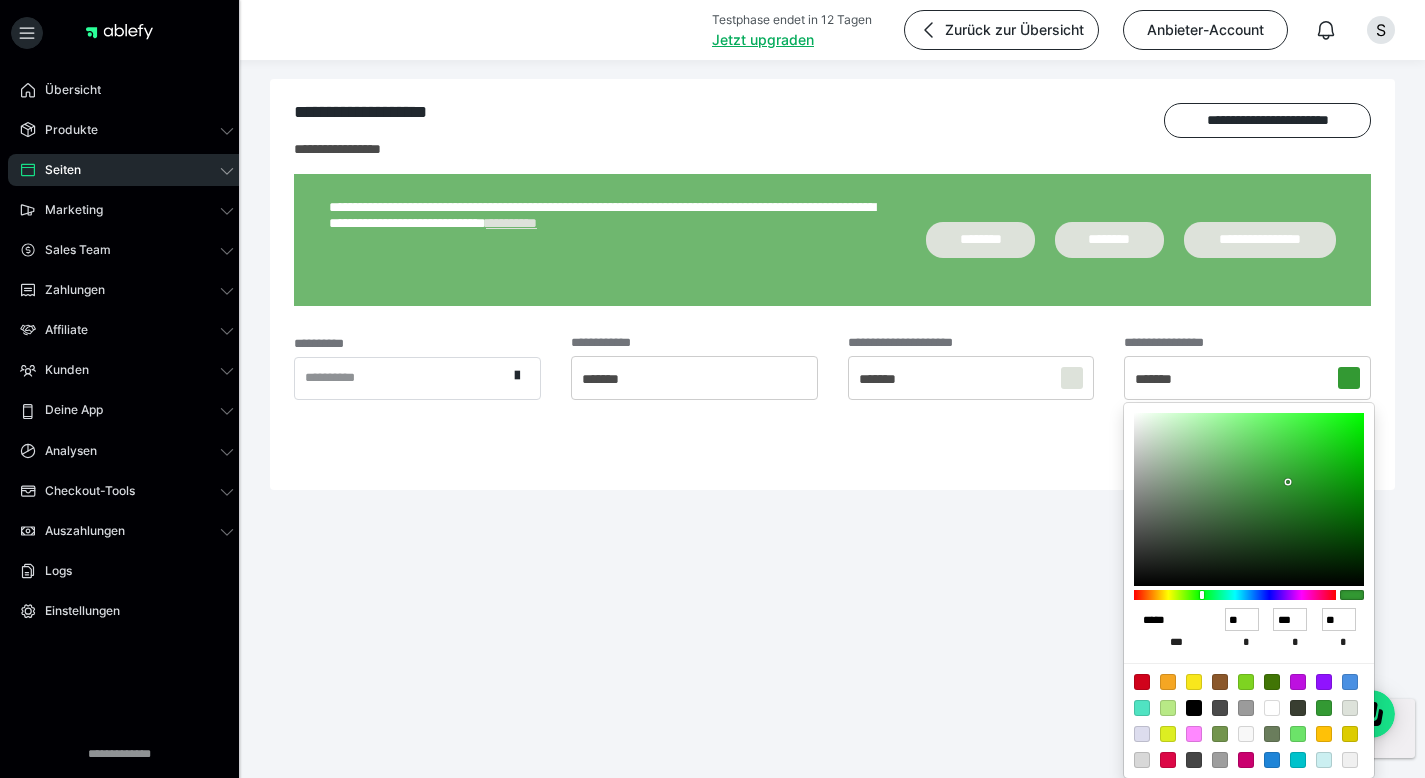 type on "******" 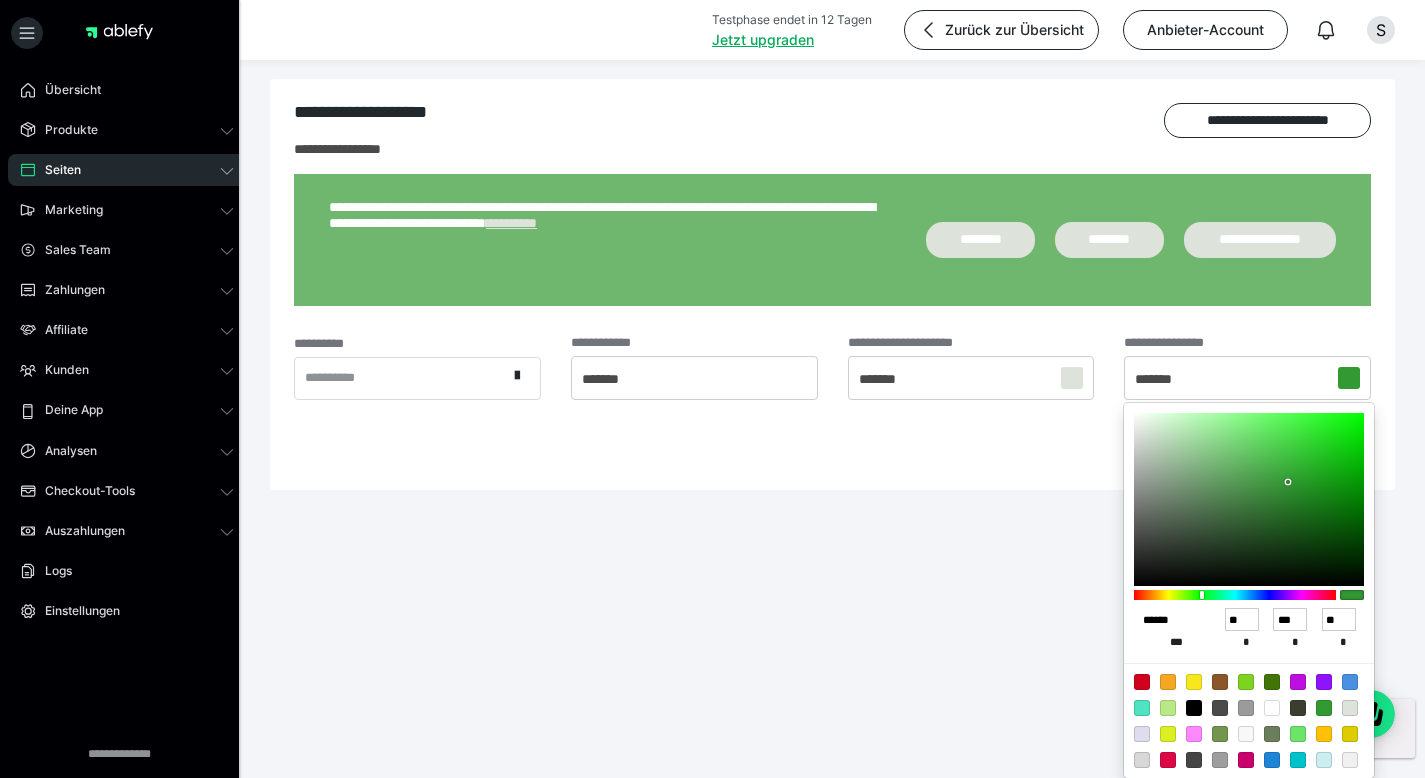type on "**" 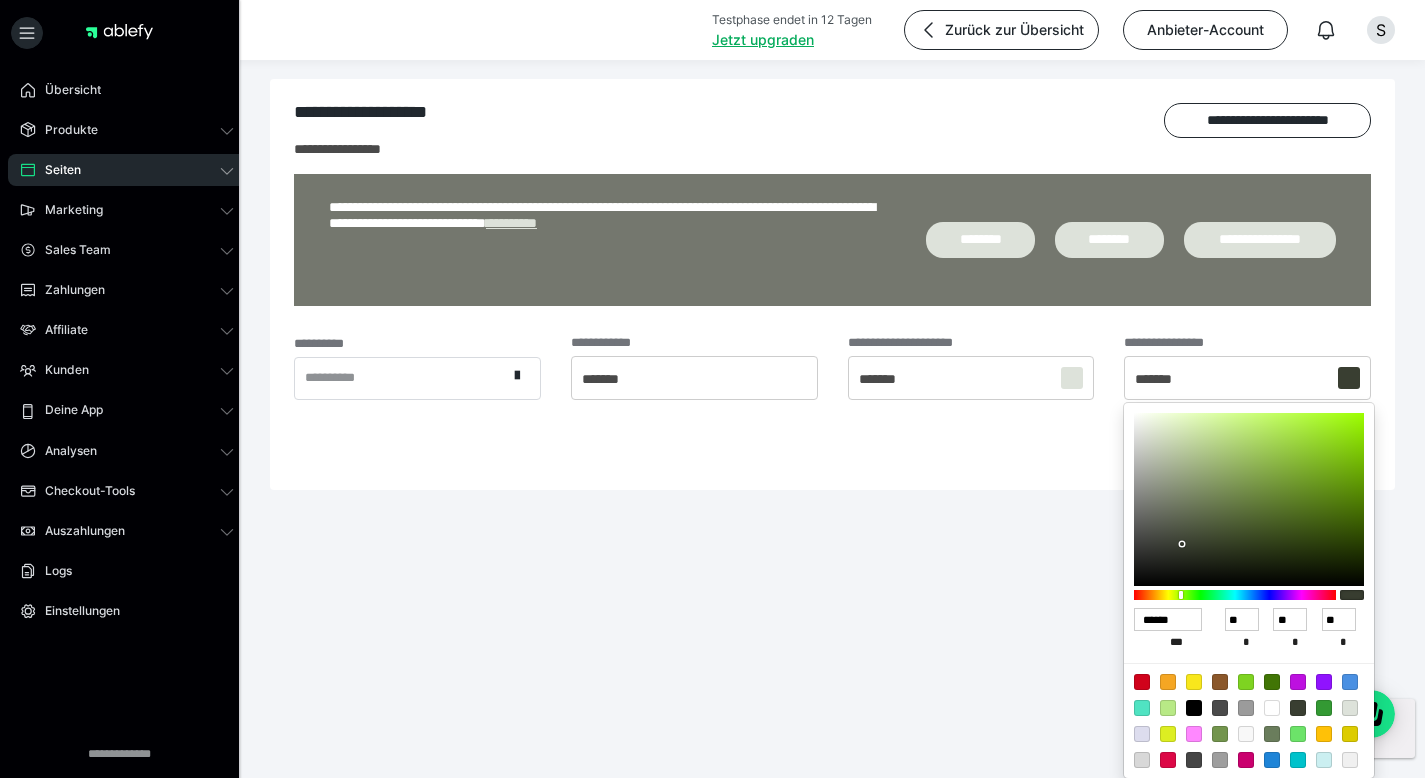 type on "******" 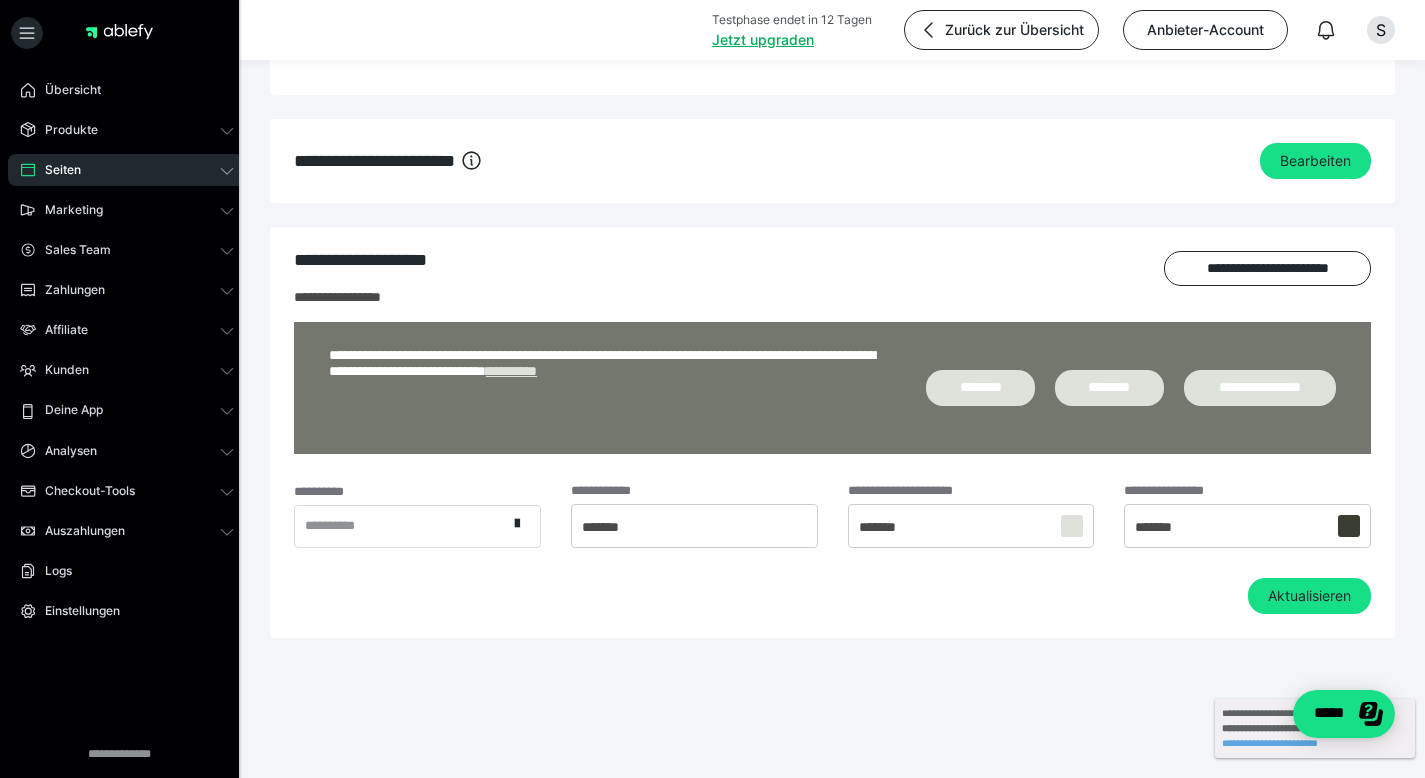 click on "*******" at bounding box center (1247, 526) 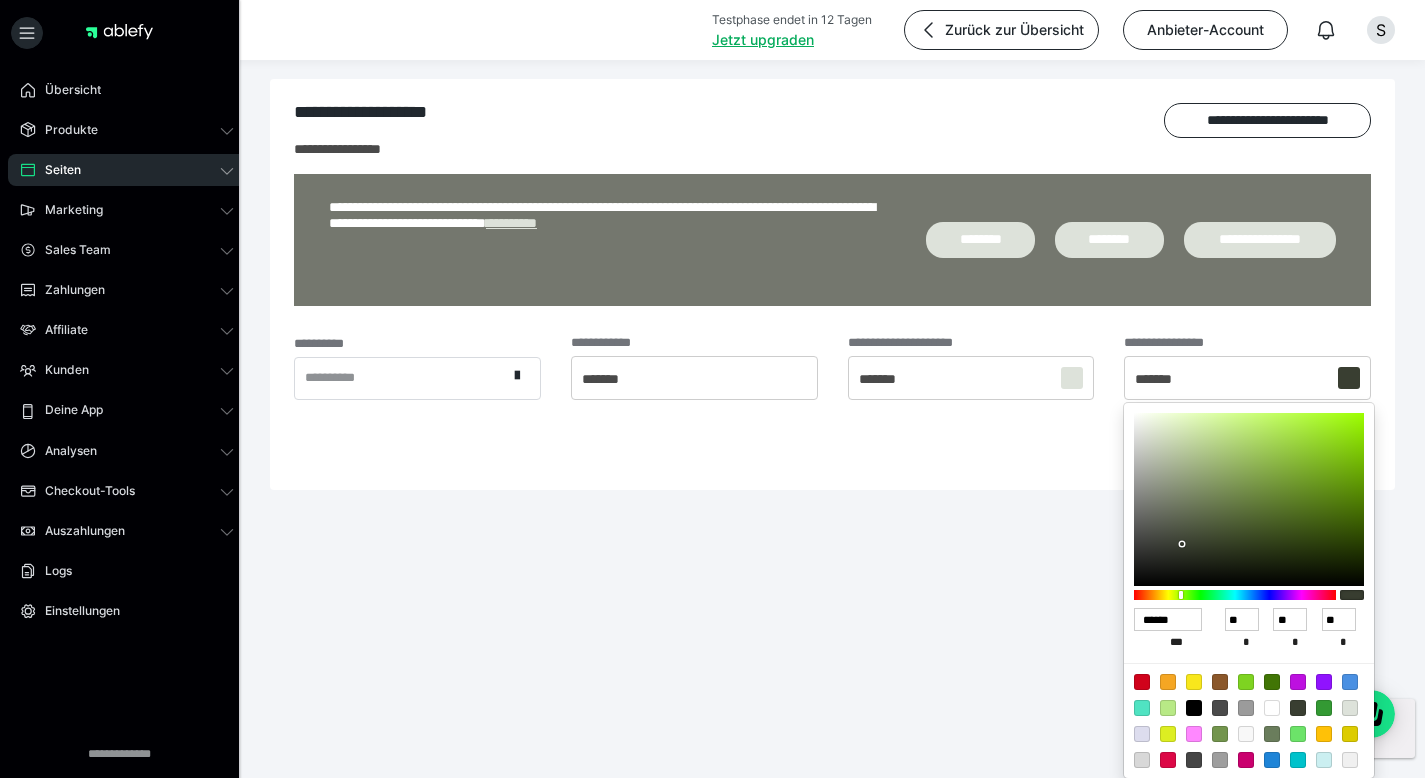 click at bounding box center (712, 389) 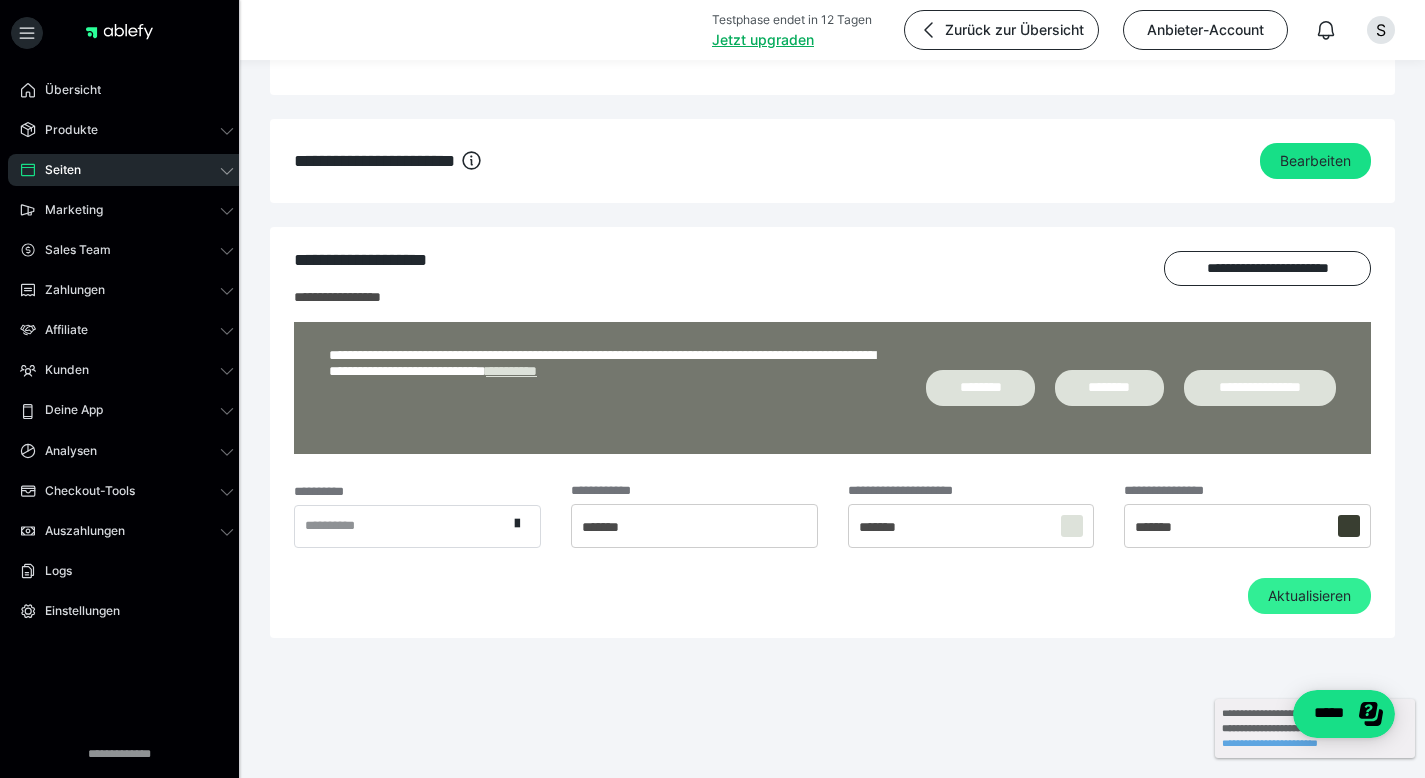 click on "Aktualisieren" at bounding box center (1309, 596) 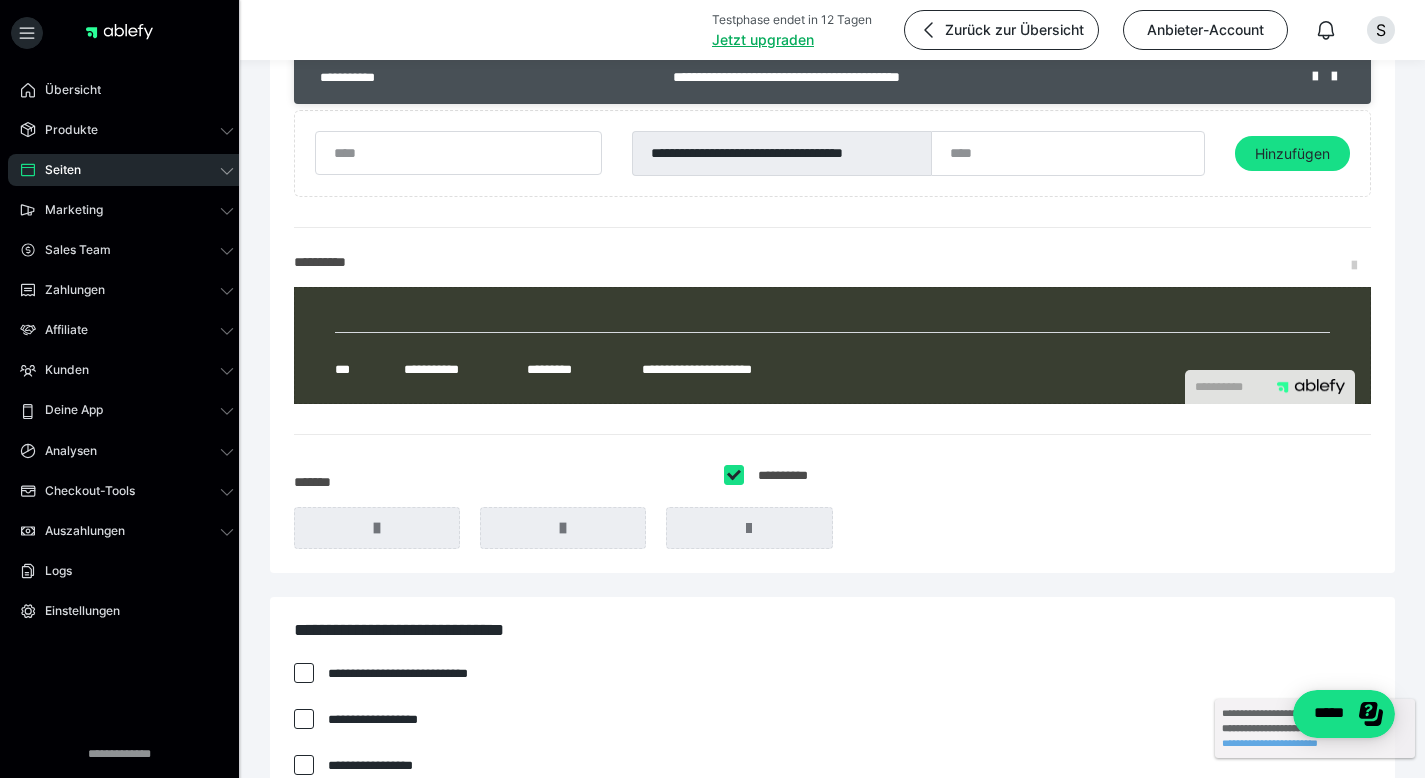 scroll, scrollTop: 0, scrollLeft: 0, axis: both 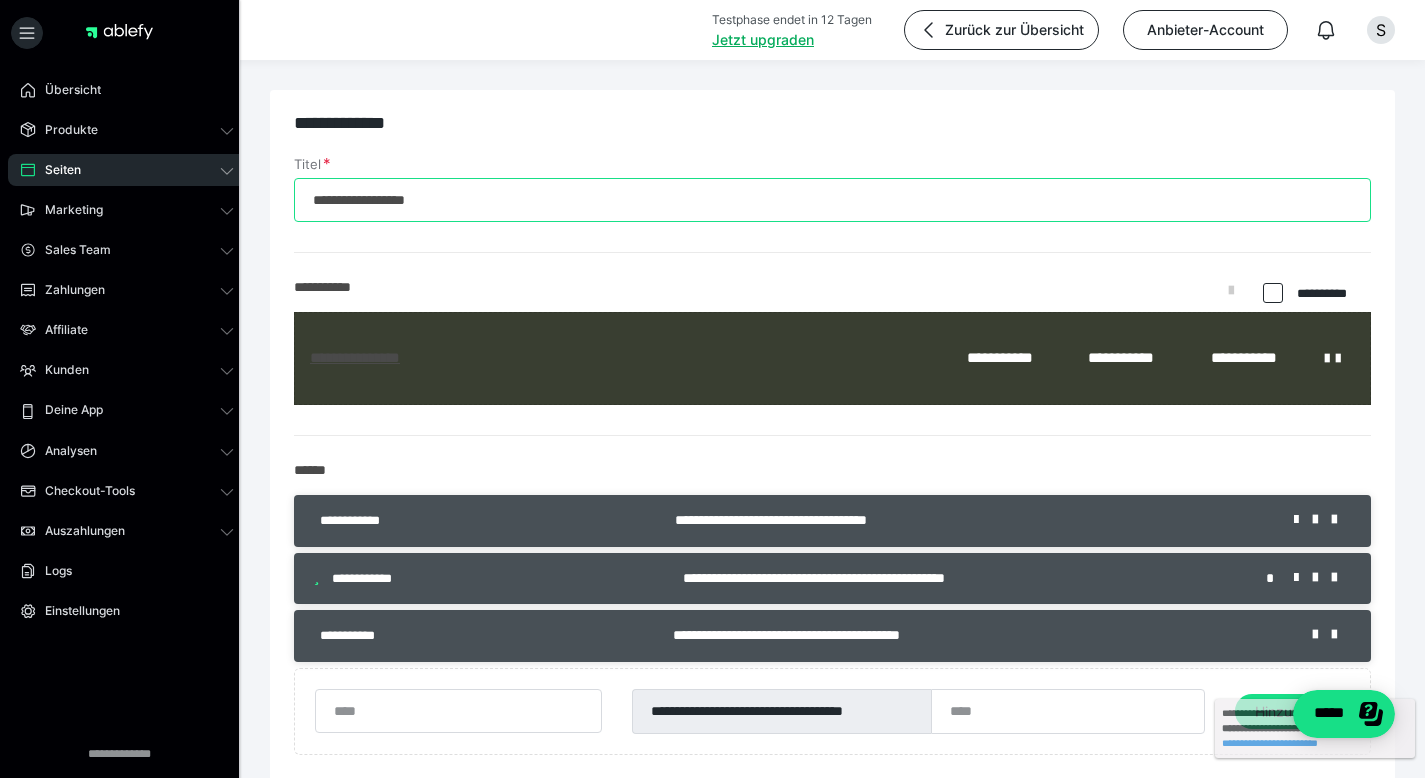 click on "**********" at bounding box center (832, 200) 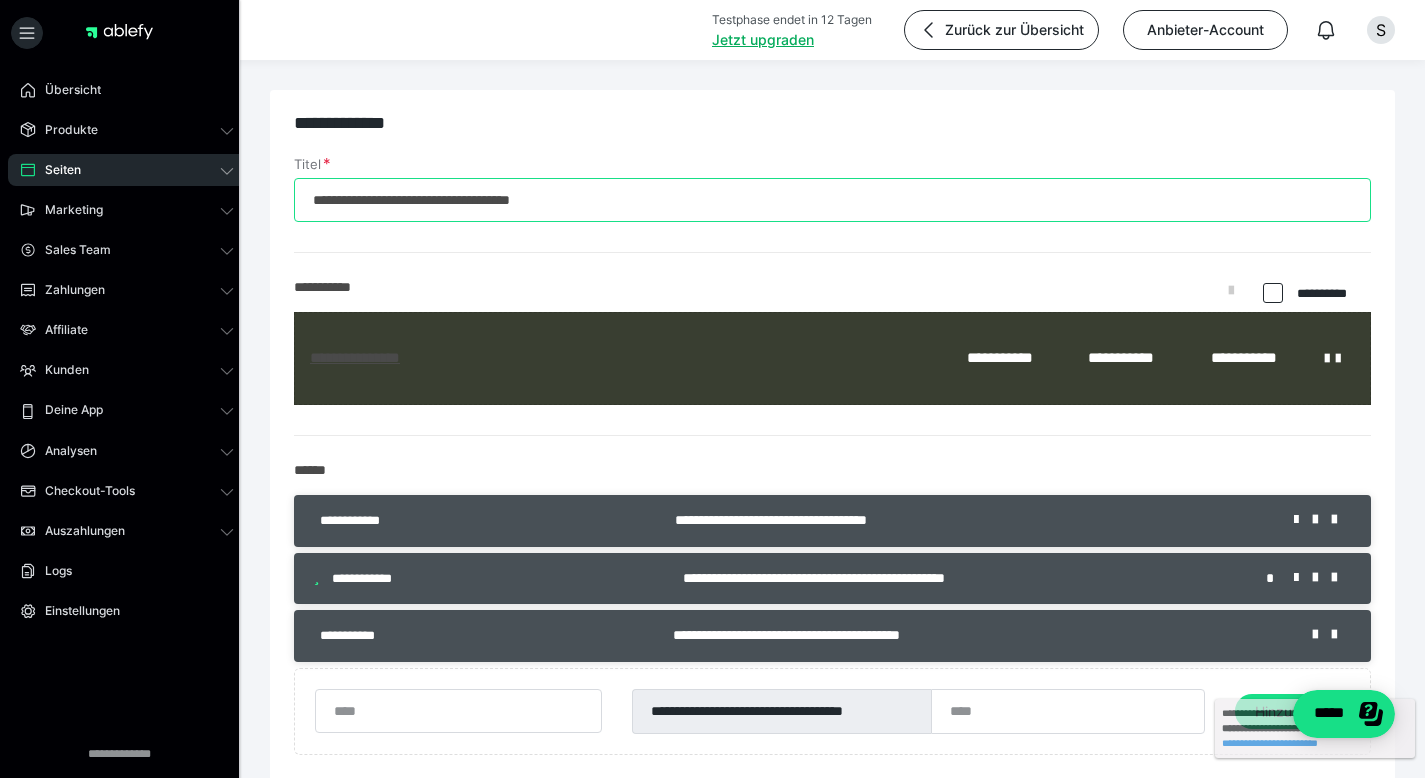 scroll, scrollTop: 0, scrollLeft: 0, axis: both 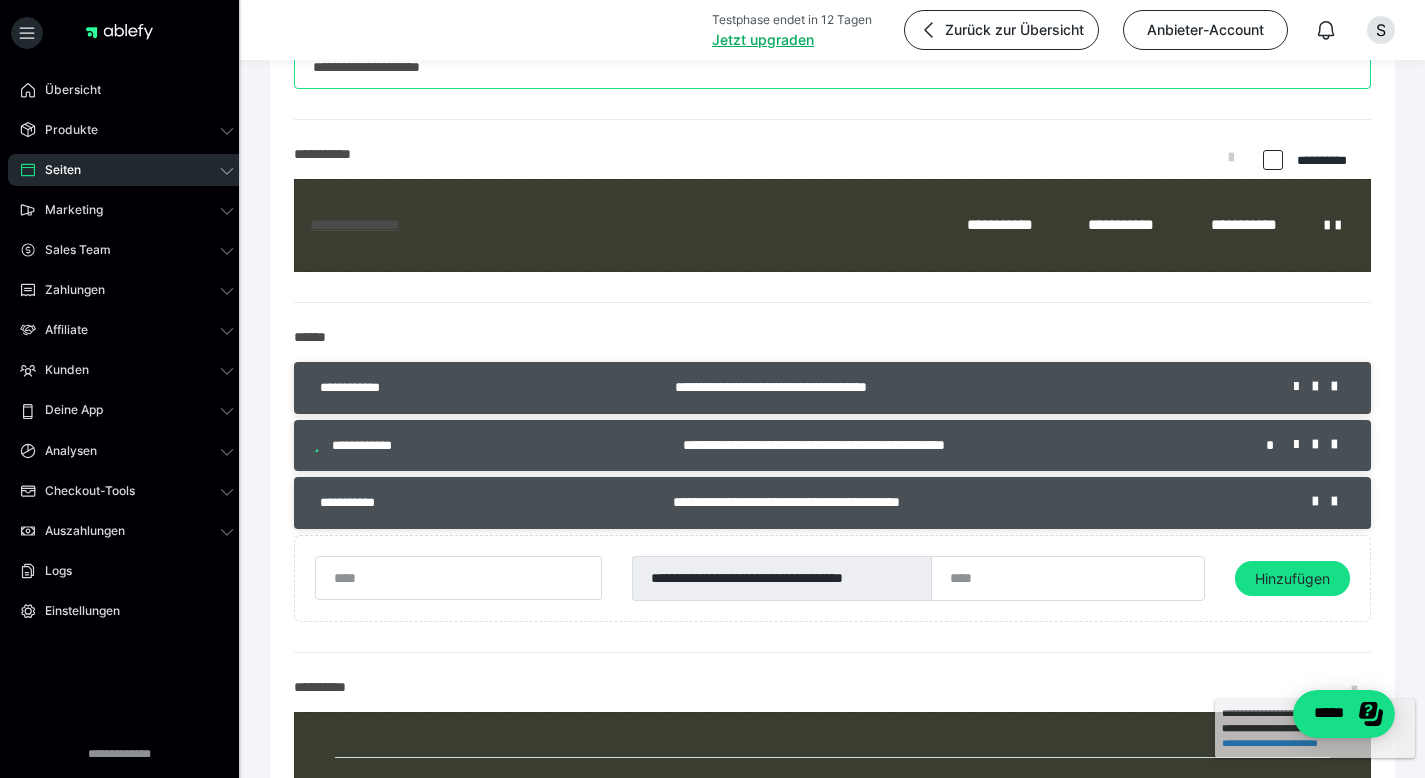 type on "**********" 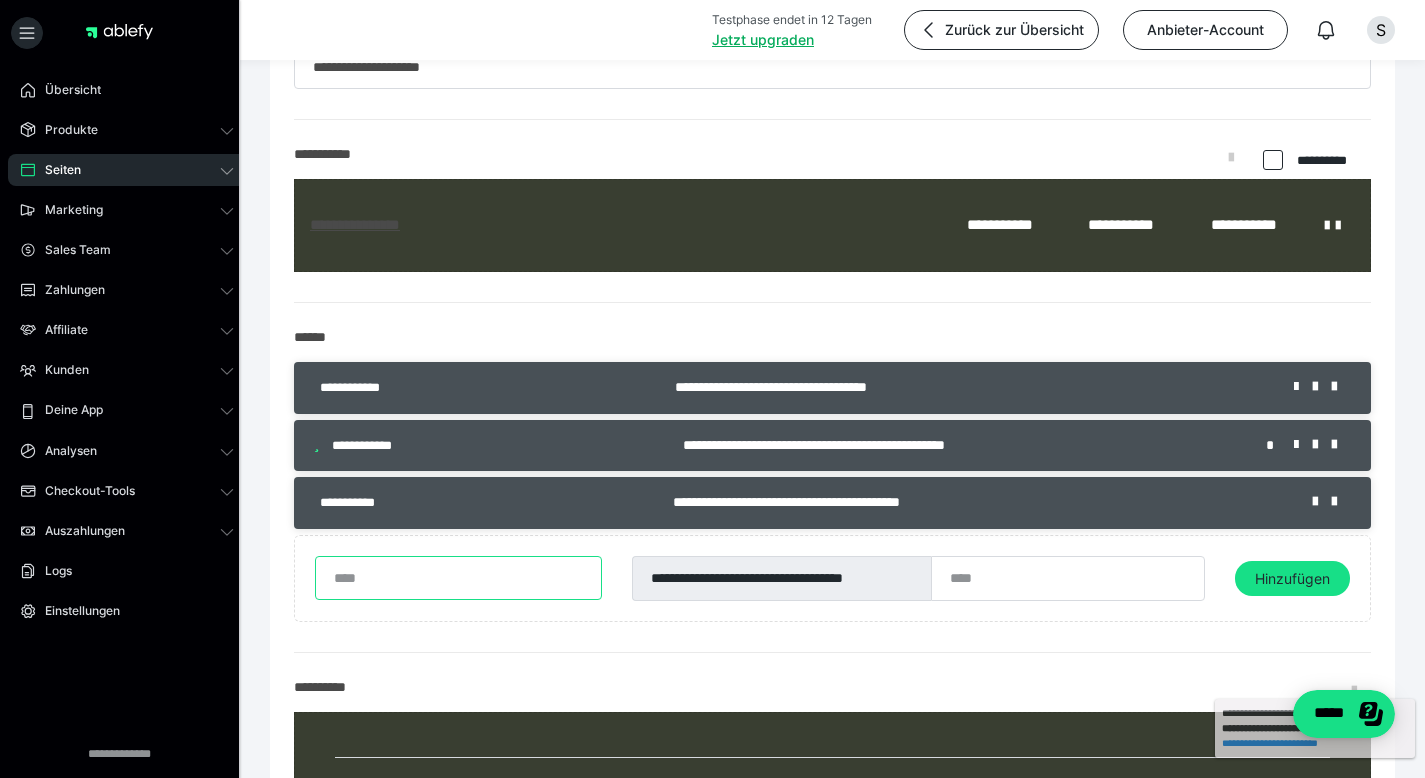 click on "**********" at bounding box center (832, 976) 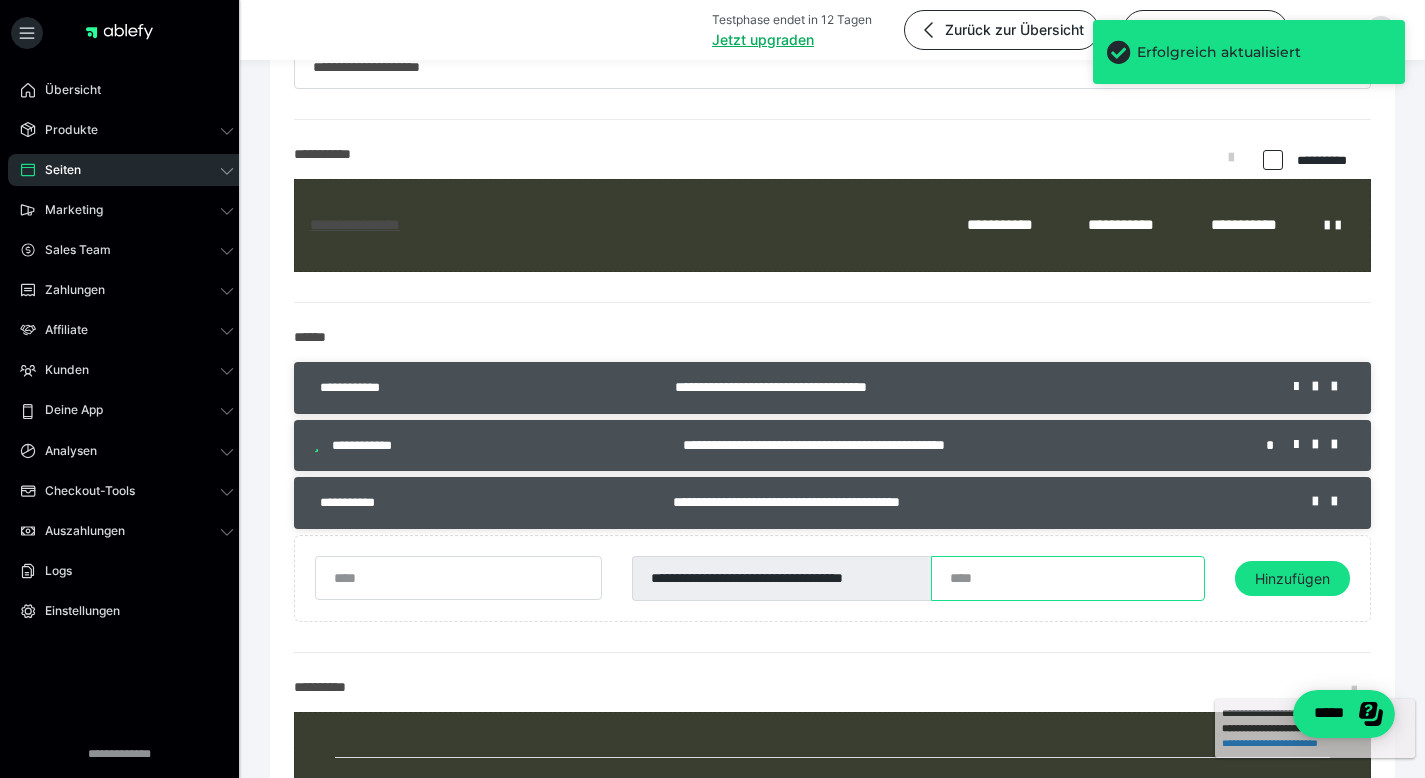 click at bounding box center [1068, 579] 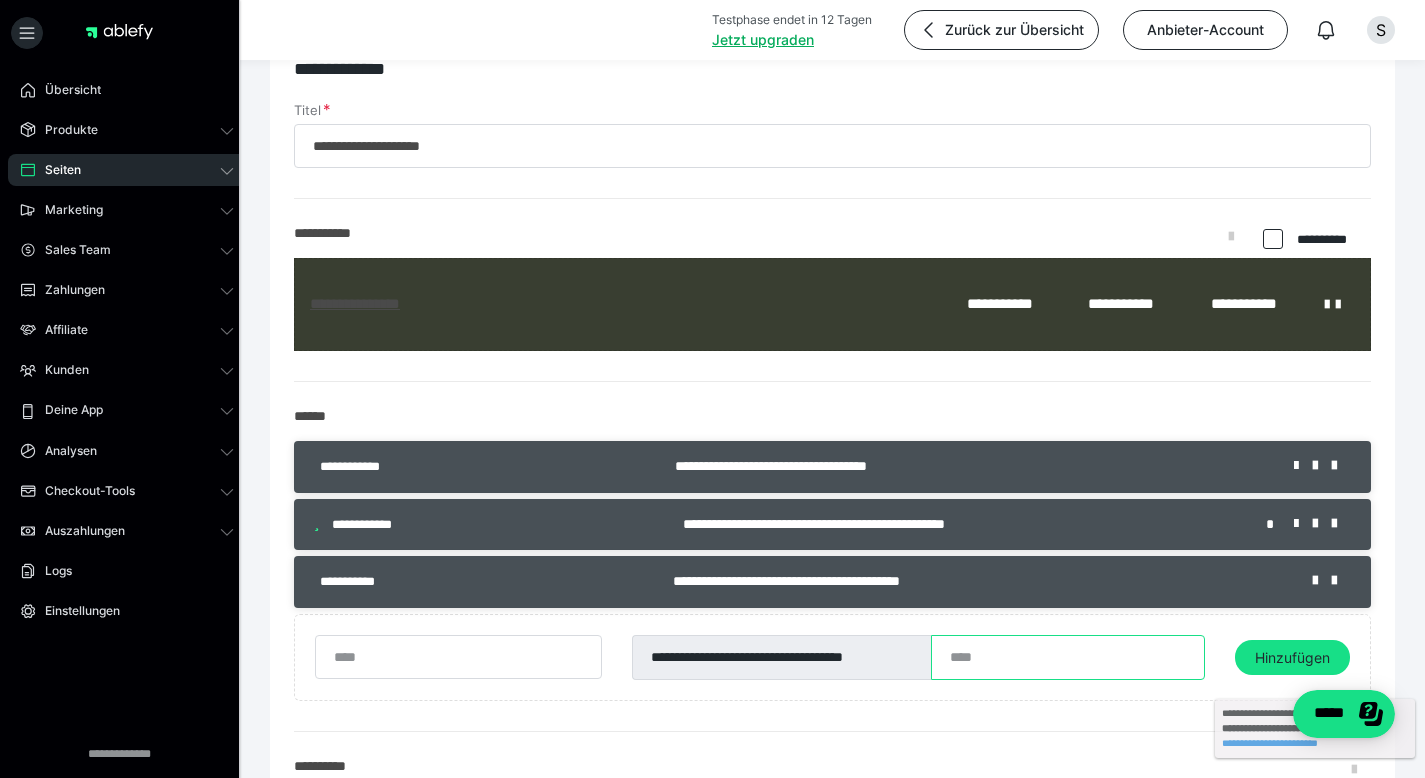 scroll, scrollTop: 0, scrollLeft: 0, axis: both 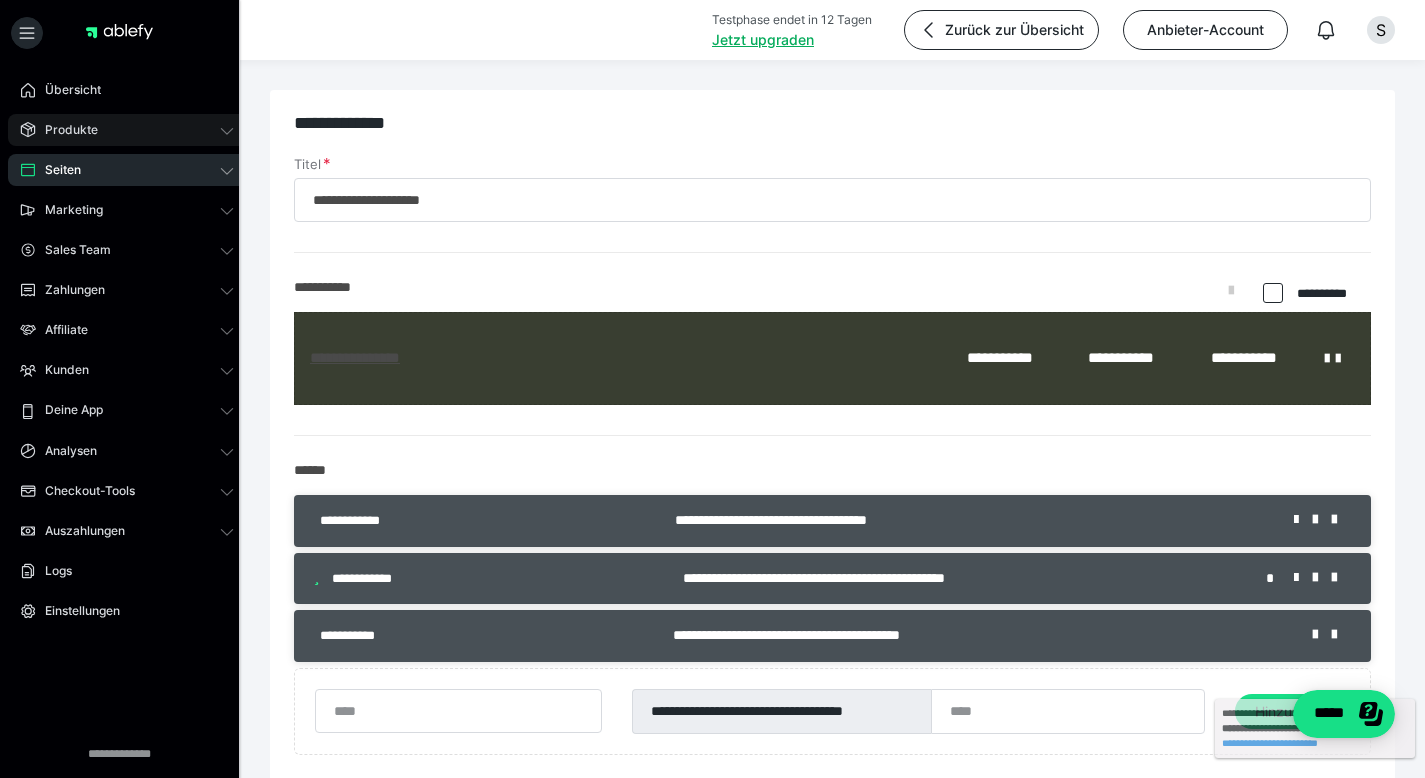 click on "Produkte" at bounding box center [127, 130] 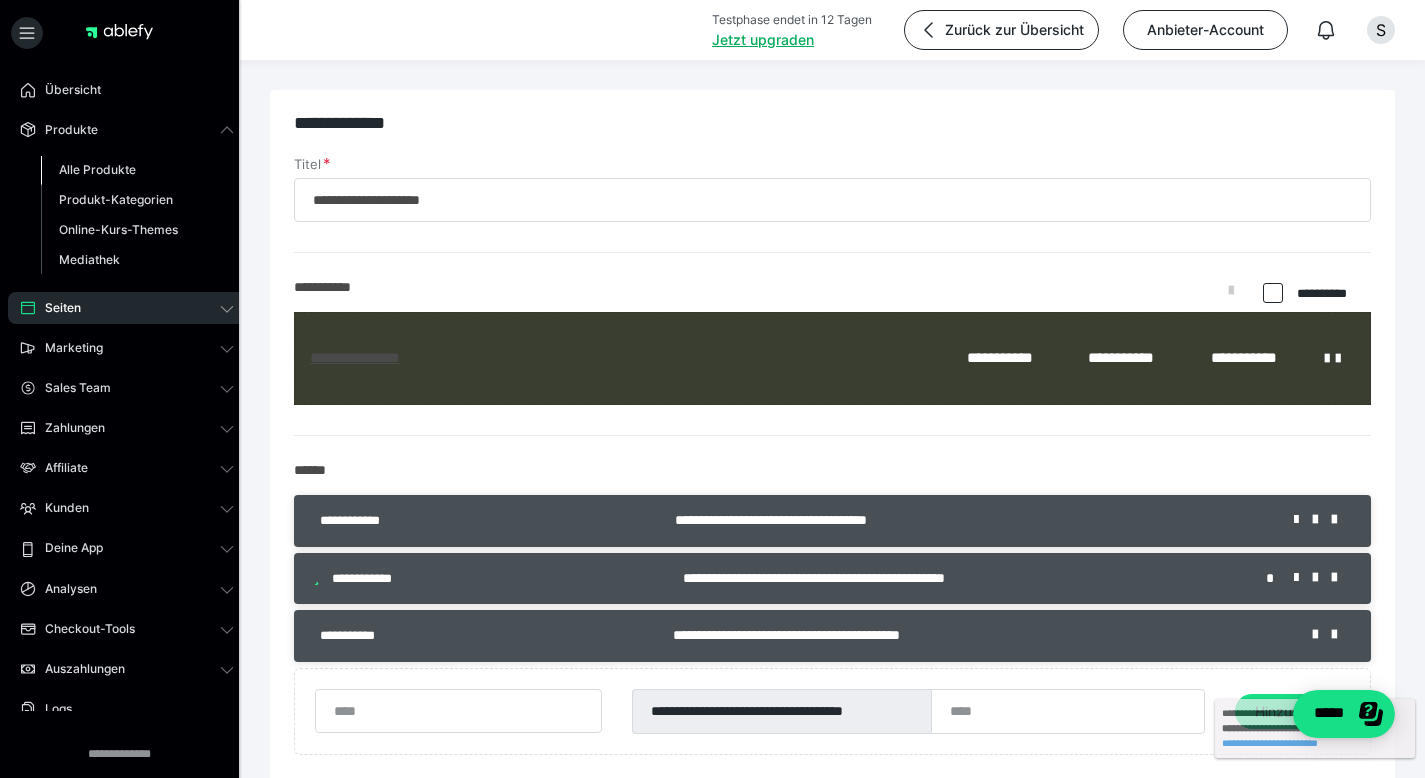 click on "Alle Produkte" at bounding box center [97, 169] 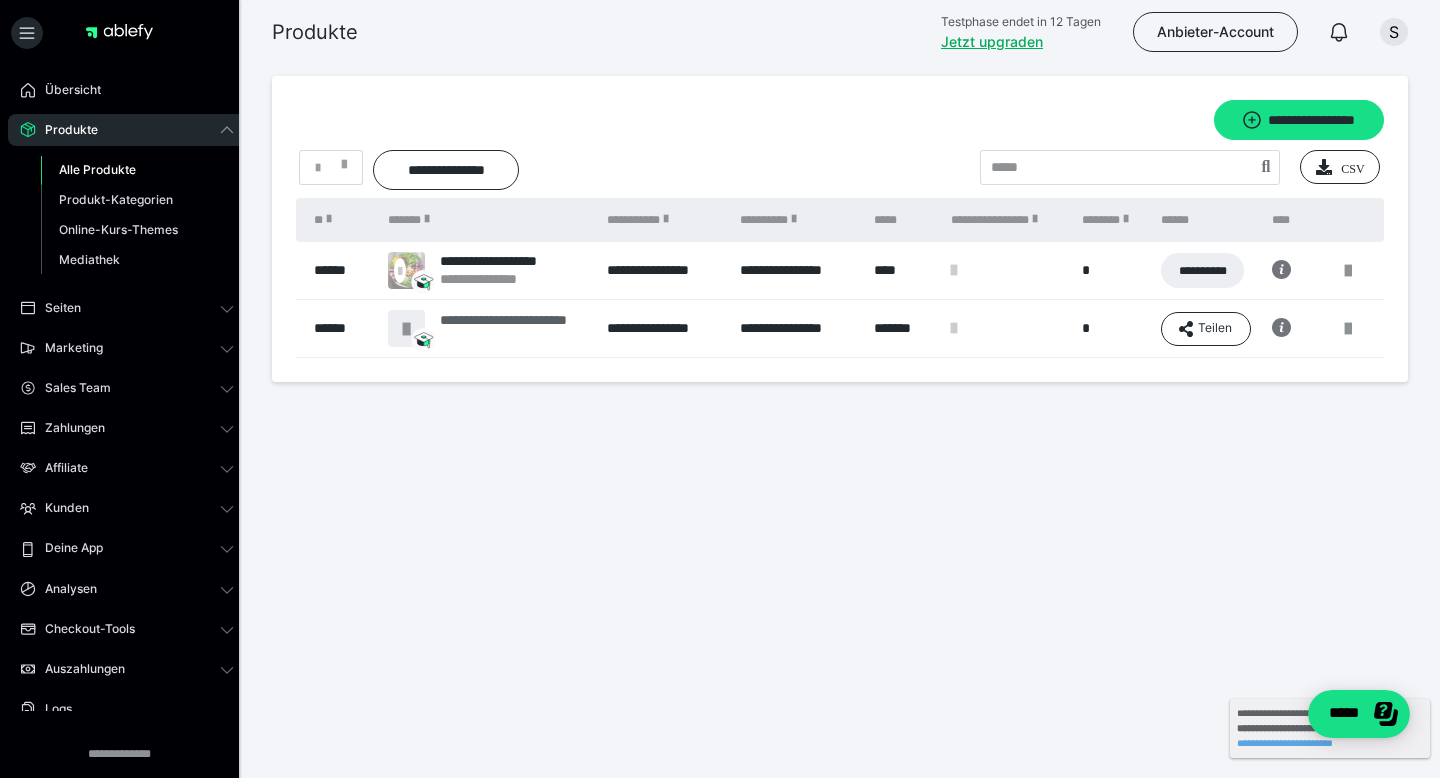 click on "**********" at bounding box center [513, 329] 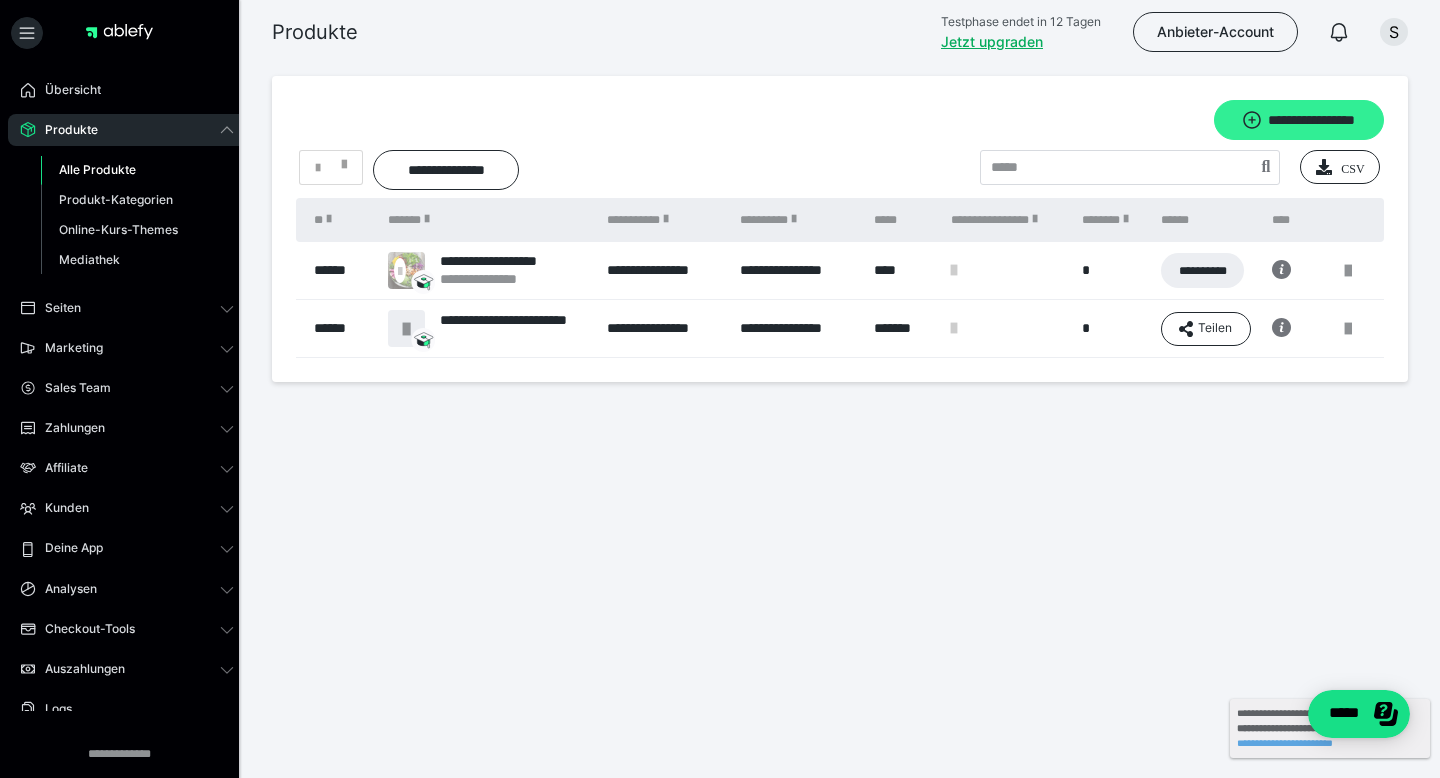 click on "**********" at bounding box center (1299, 120) 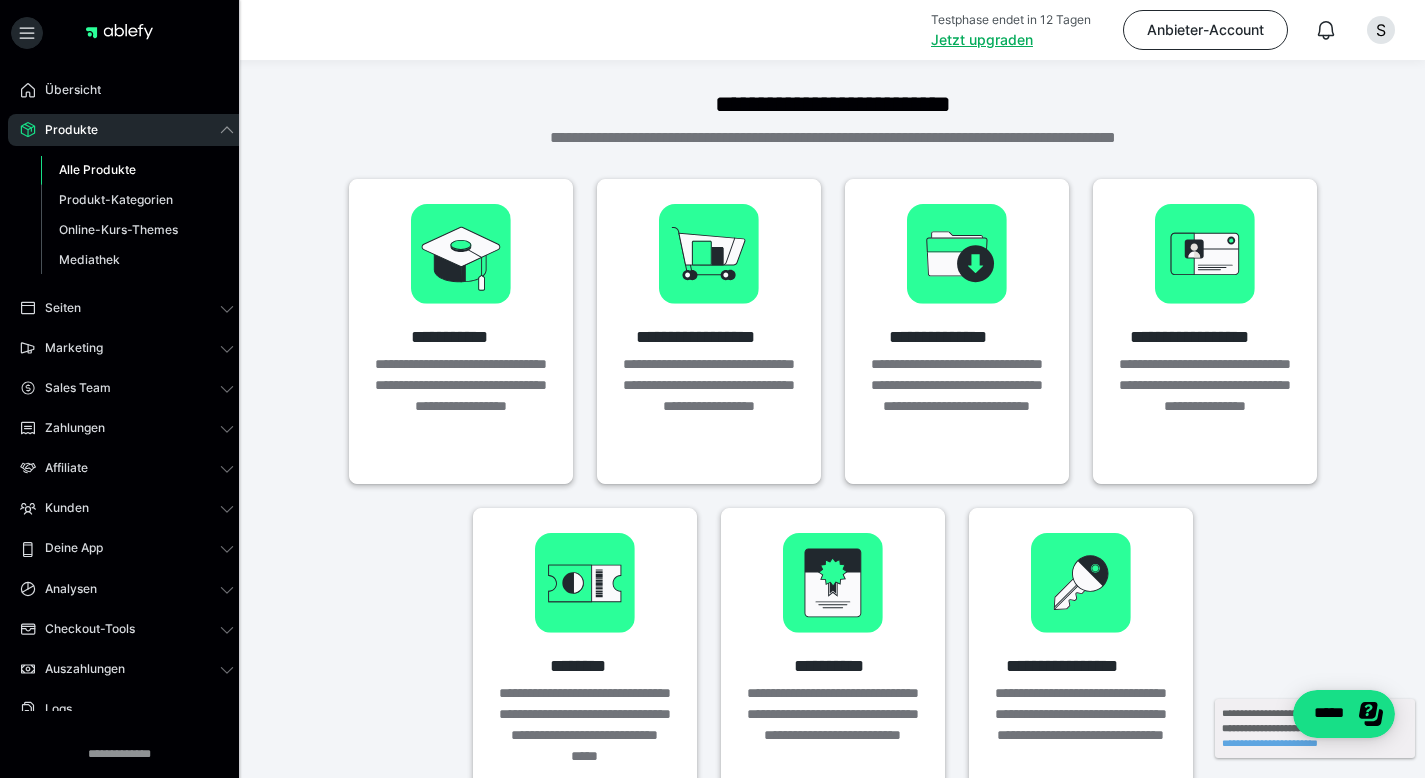 scroll, scrollTop: 68, scrollLeft: 0, axis: vertical 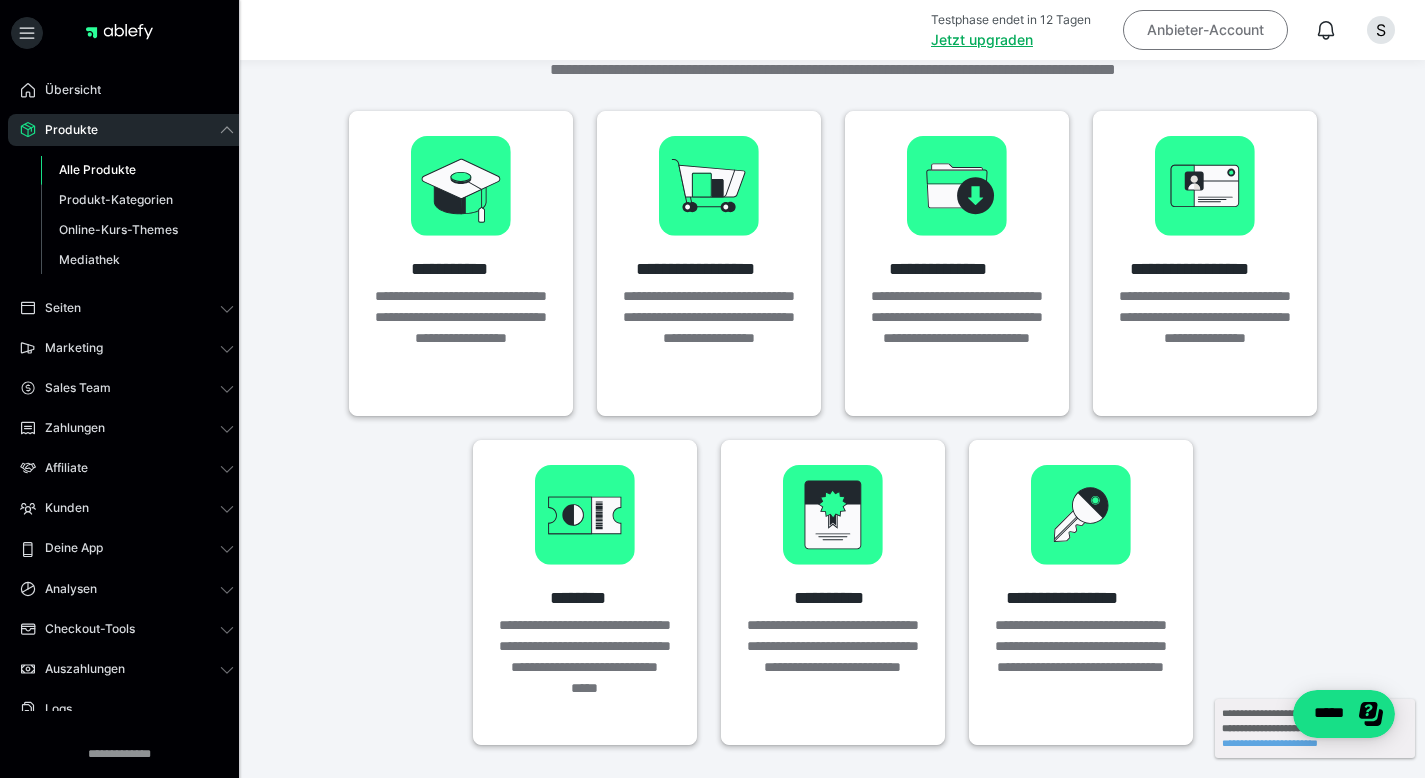 click on "Anbieter-Account" at bounding box center (1205, 30) 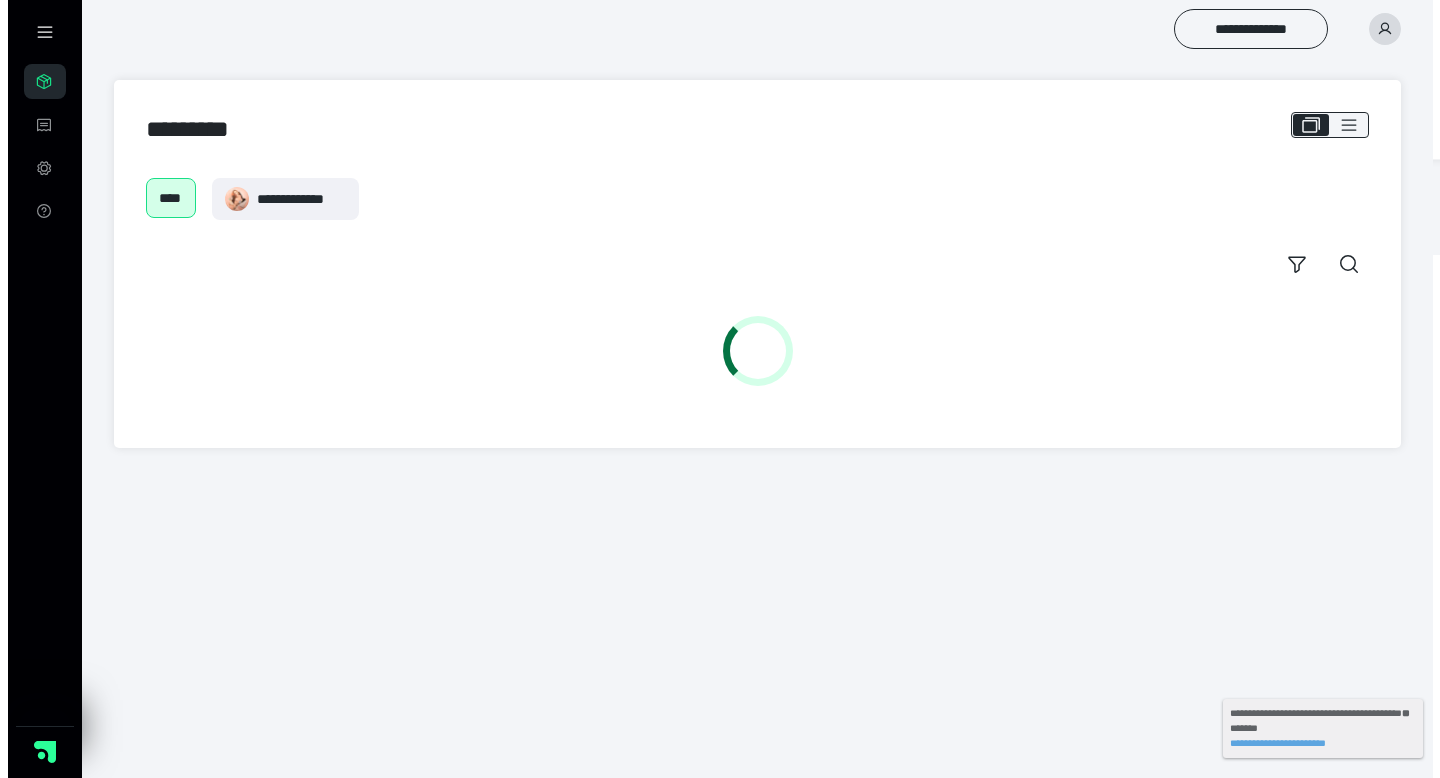 scroll, scrollTop: 0, scrollLeft: 0, axis: both 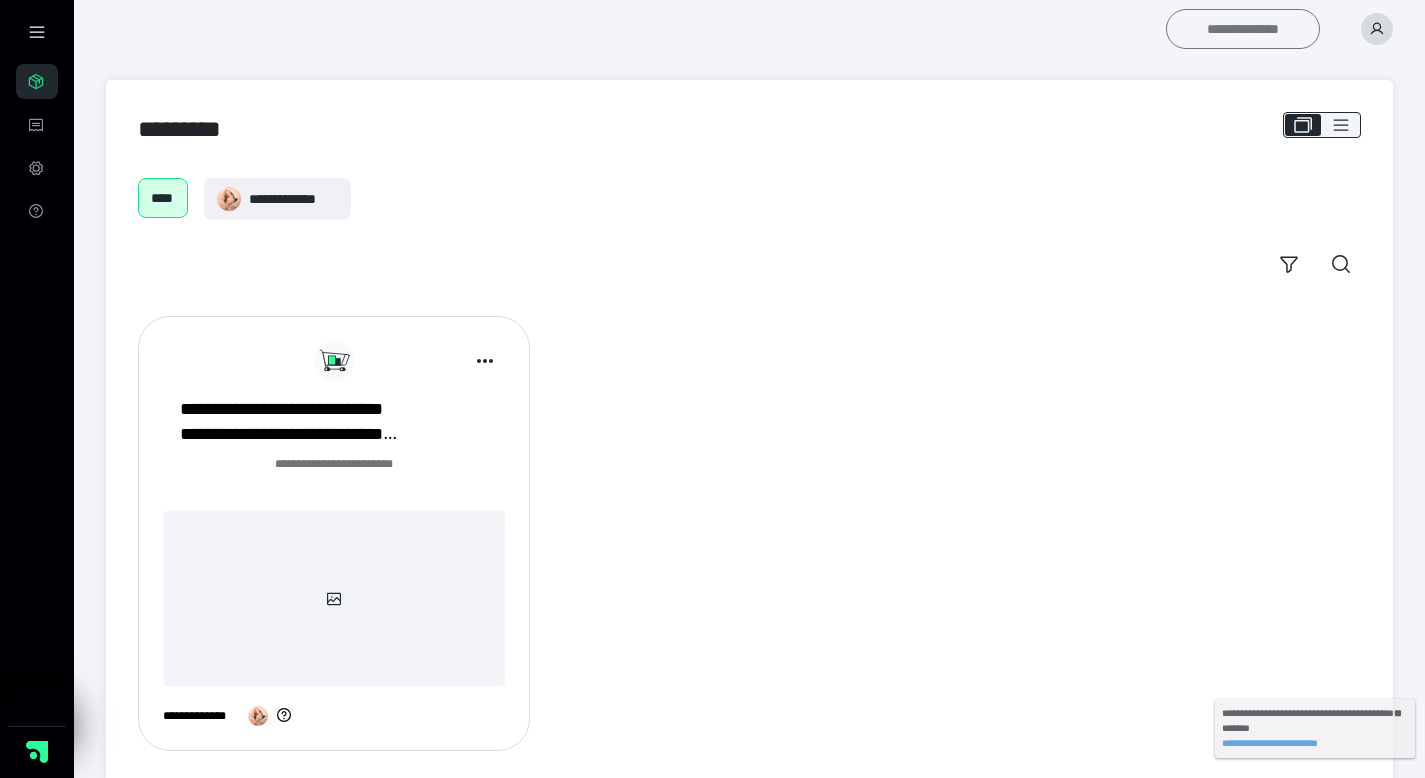 click on "**********" at bounding box center (1243, 29) 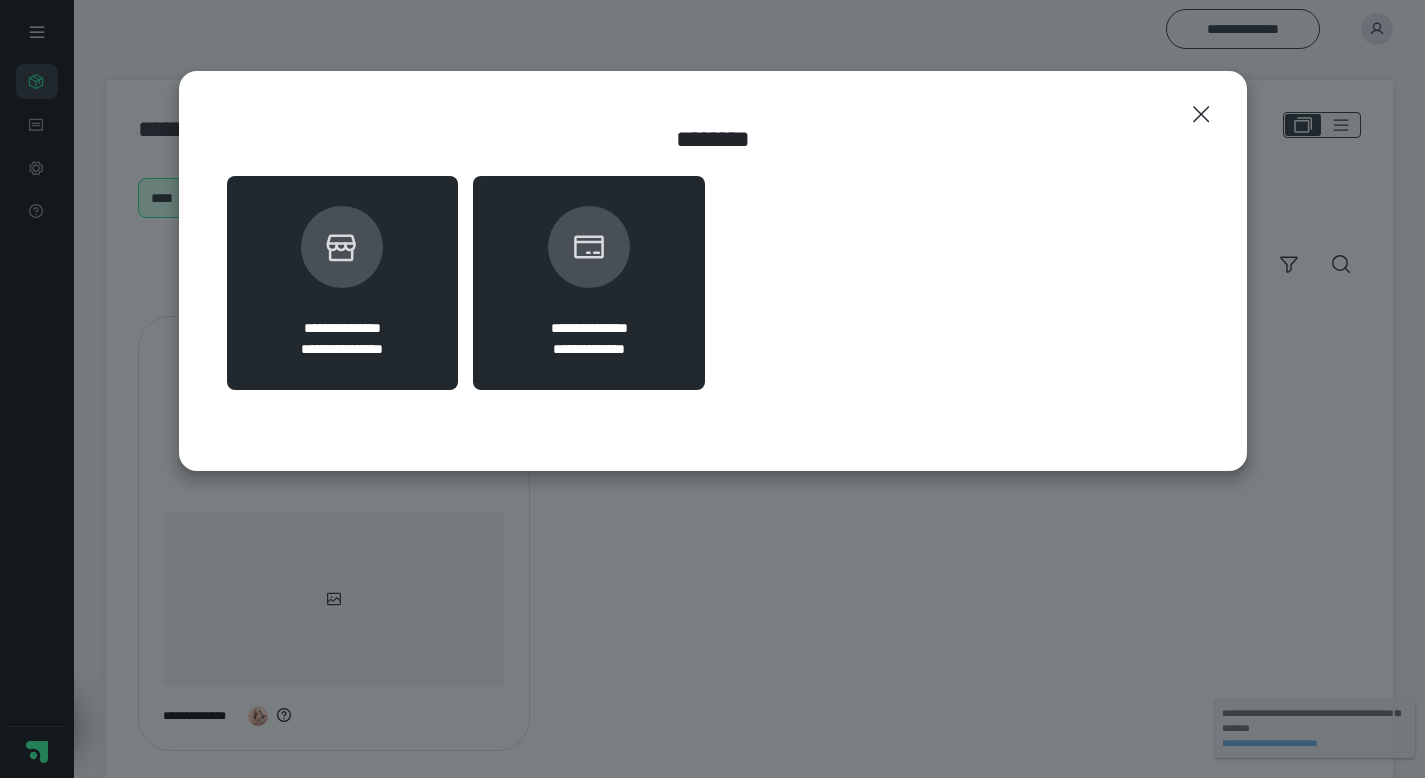 click at bounding box center (342, 247) 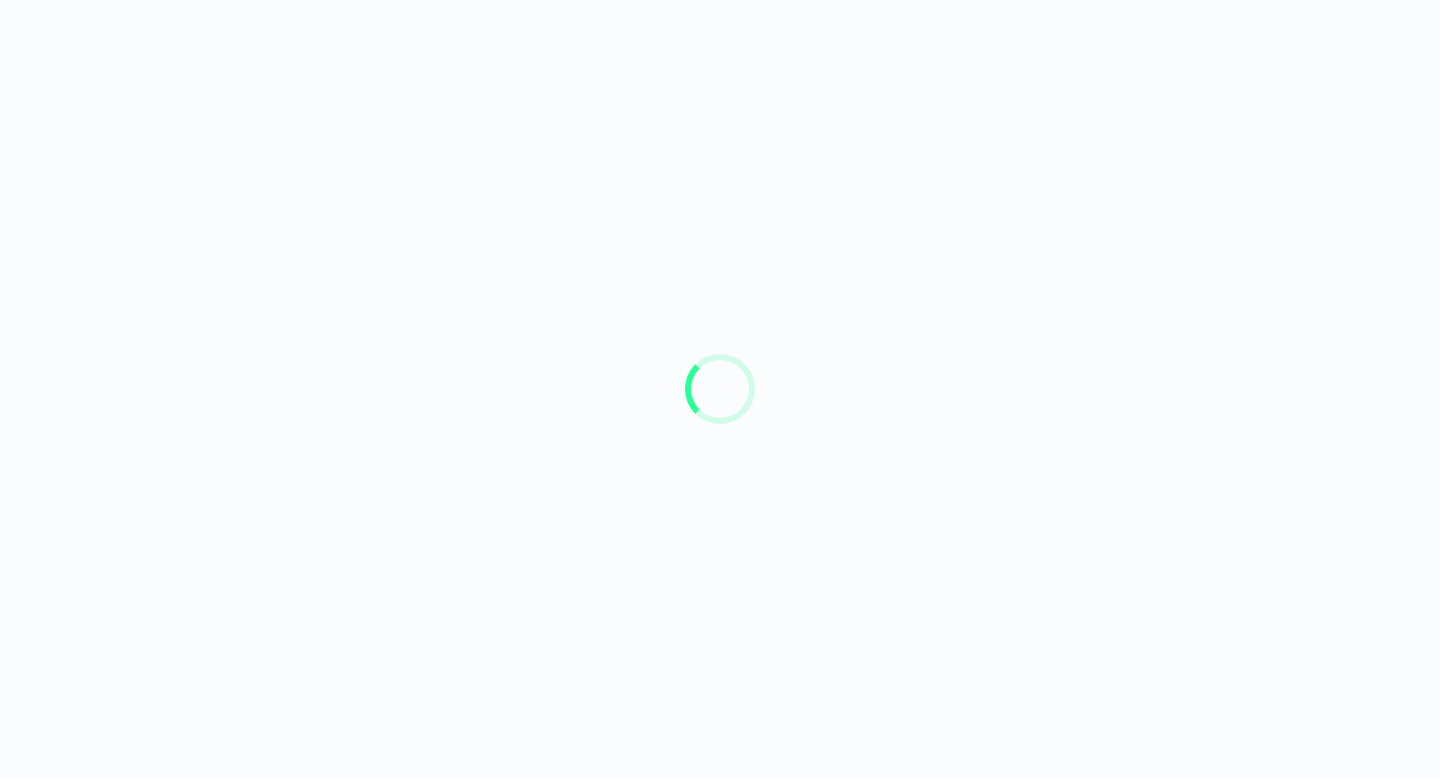scroll, scrollTop: 0, scrollLeft: 0, axis: both 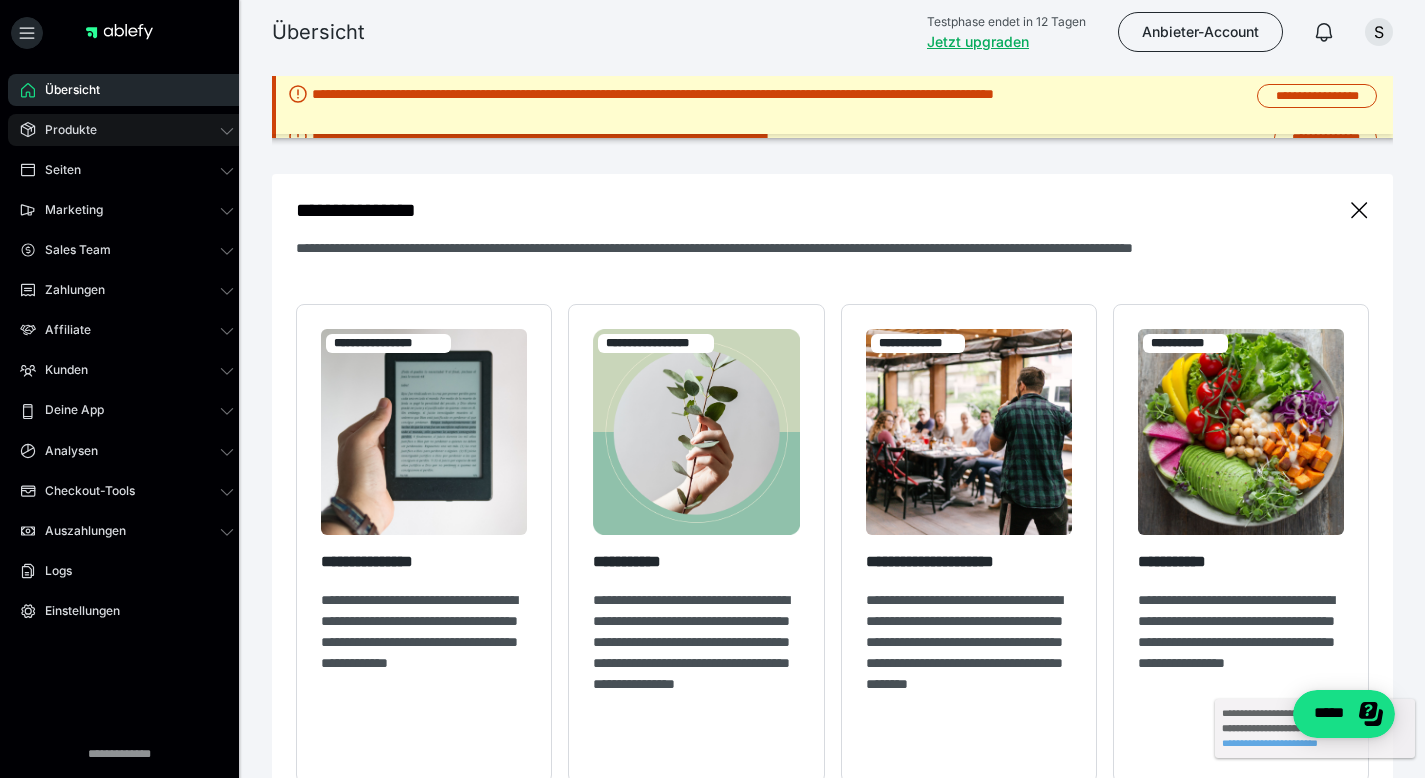 click on "Produkte" at bounding box center (64, 130) 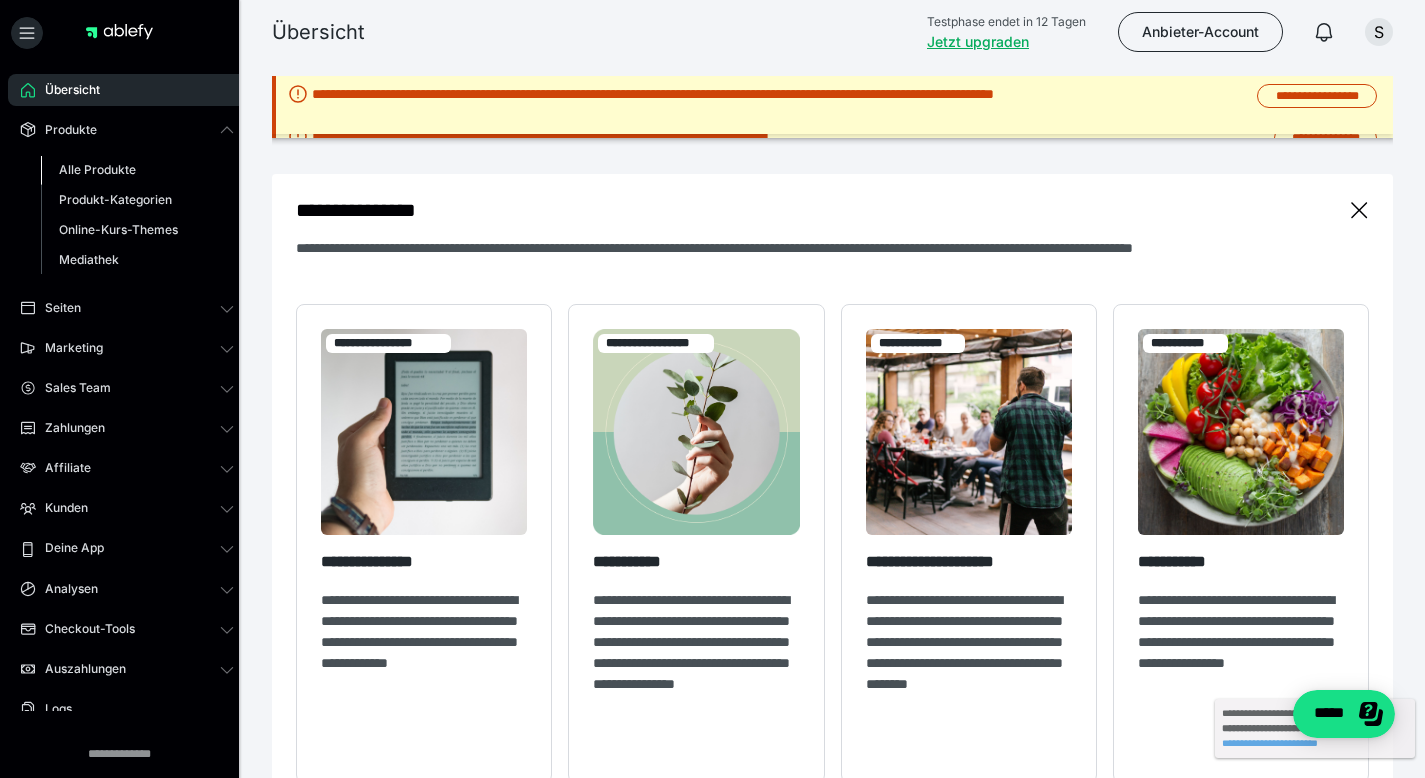 click on "Alle Produkte" at bounding box center [97, 169] 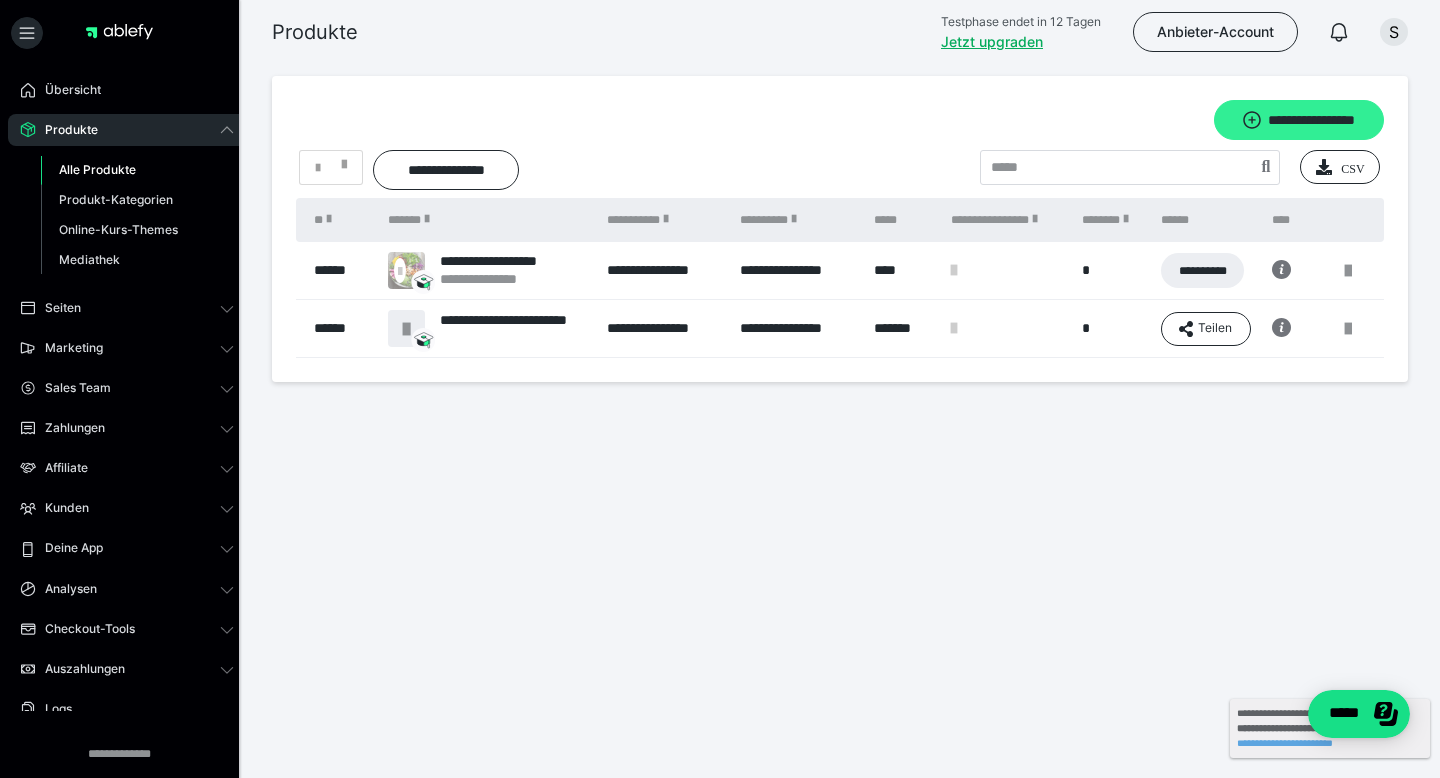 click on "**********" at bounding box center (1299, 120) 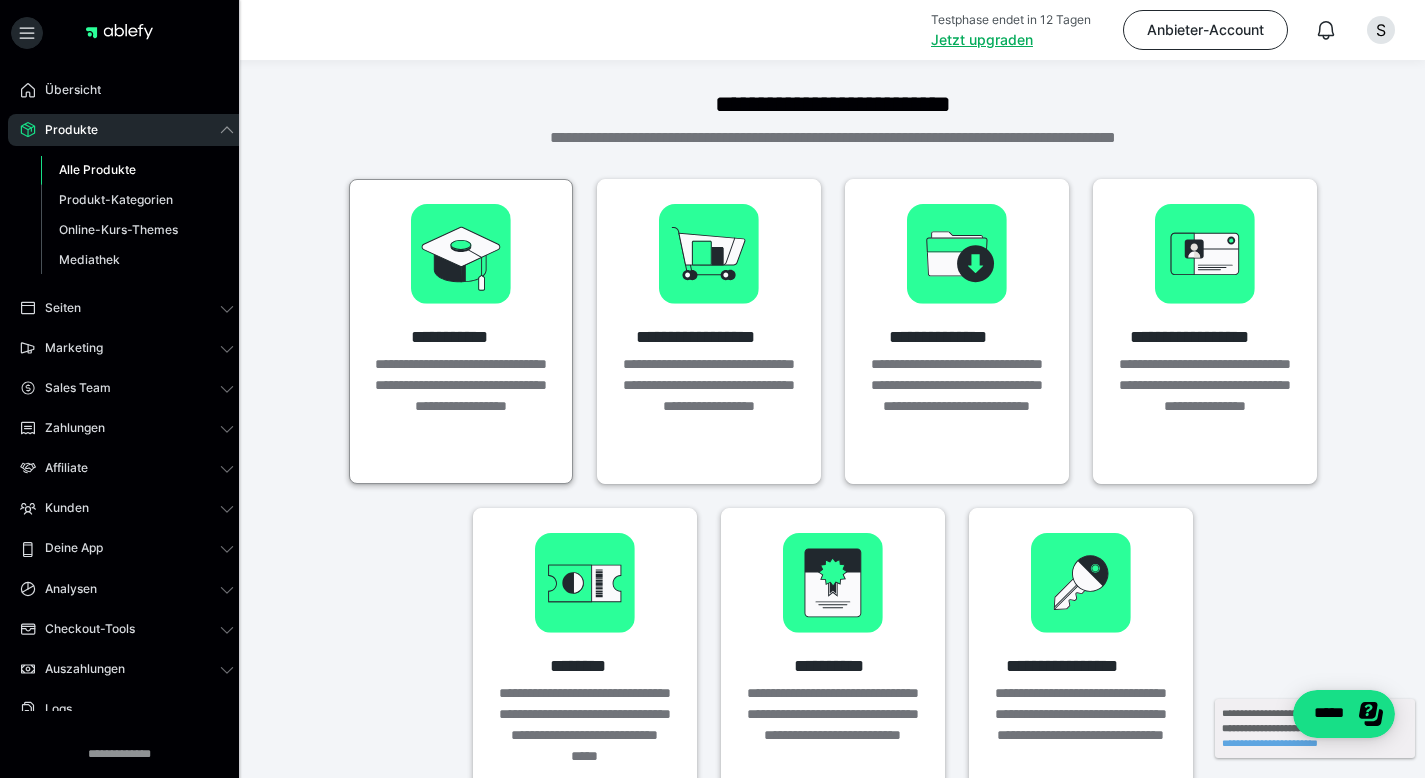 click on "**********" at bounding box center (461, 331) 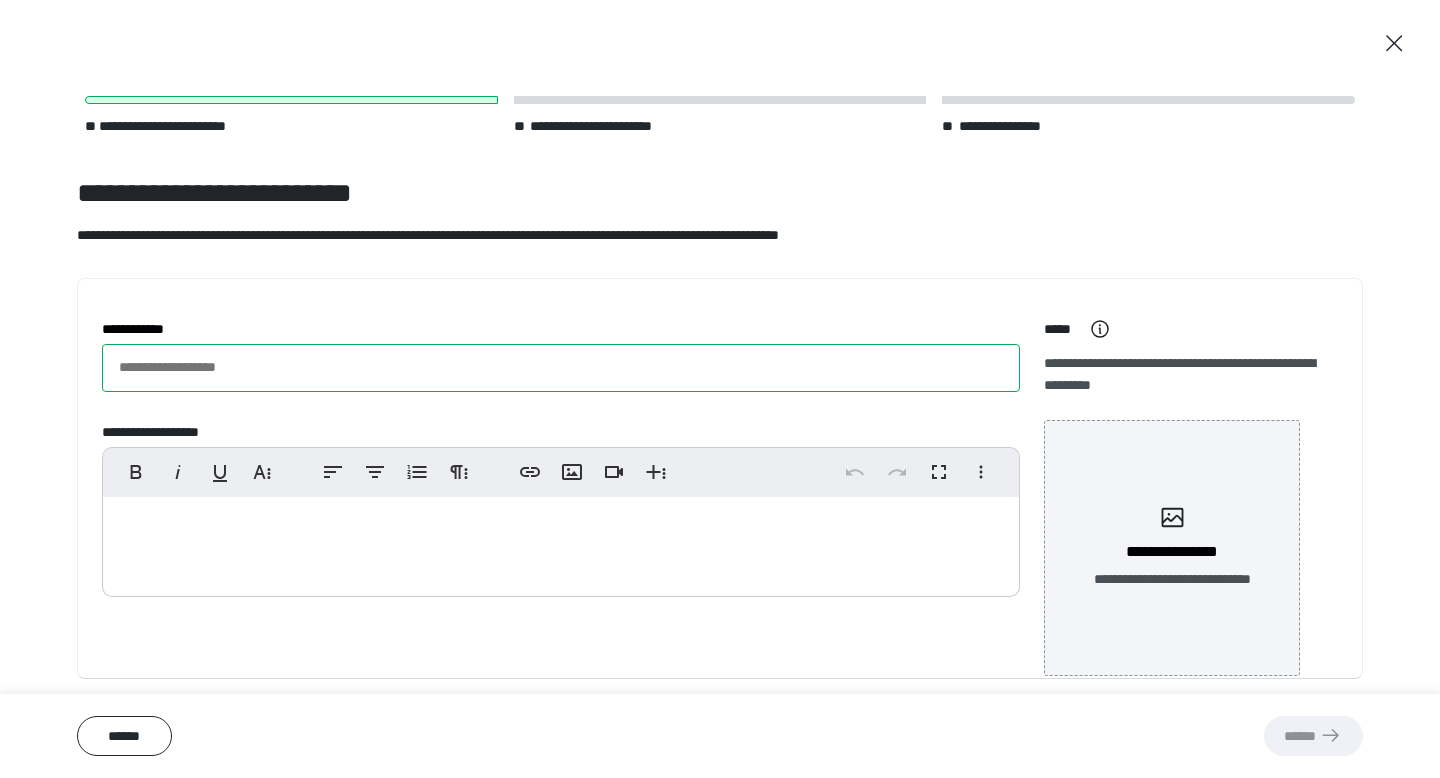click on "**********" at bounding box center (561, 368) 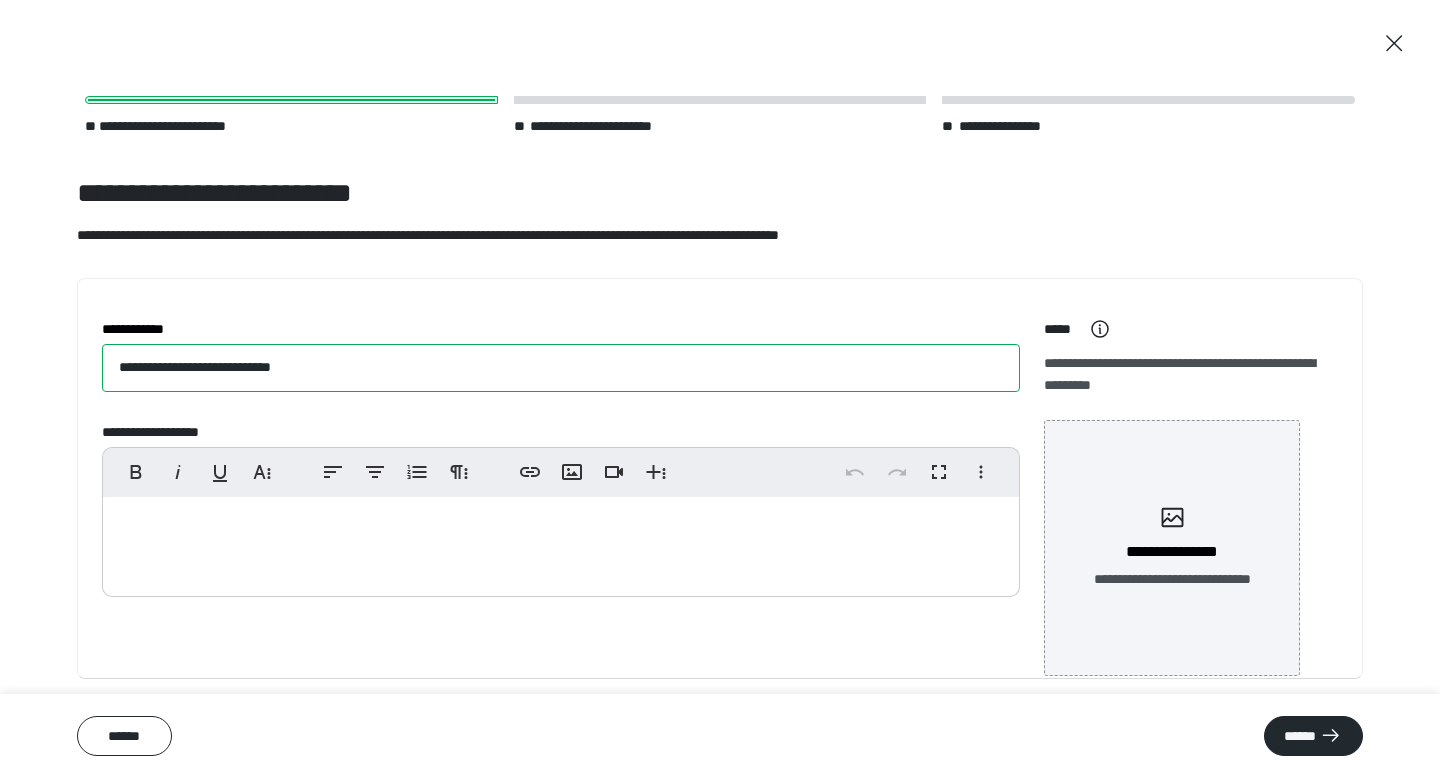 type on "**********" 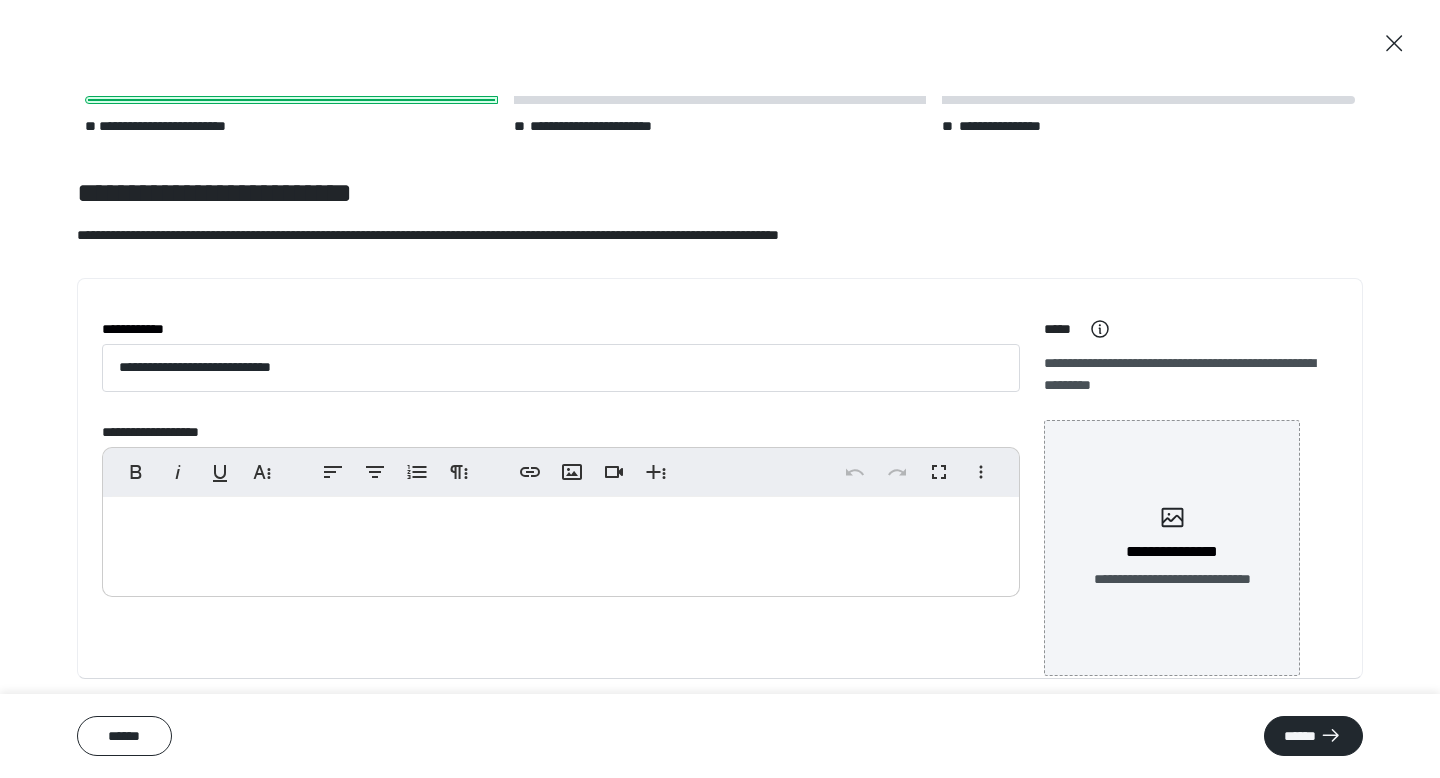 click at bounding box center (561, 542) 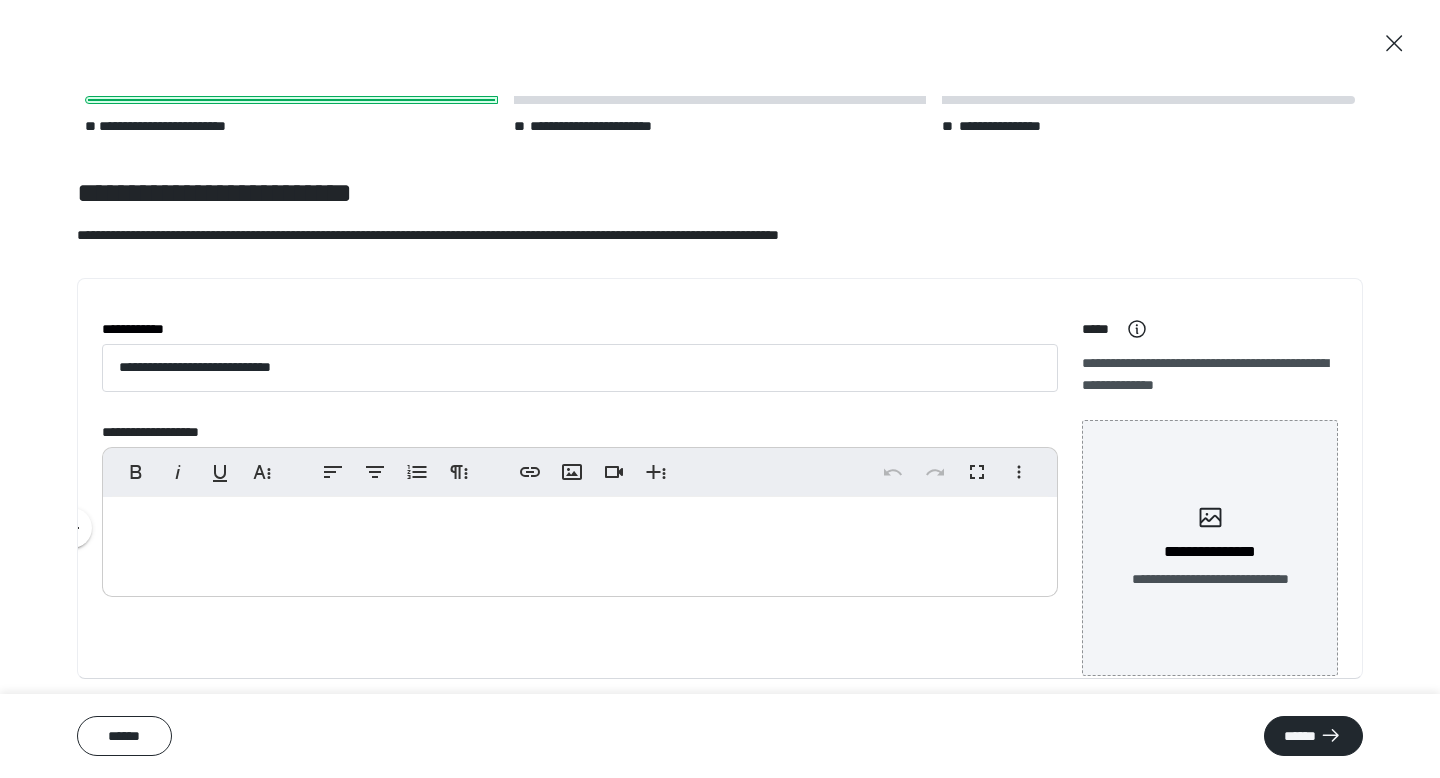 type 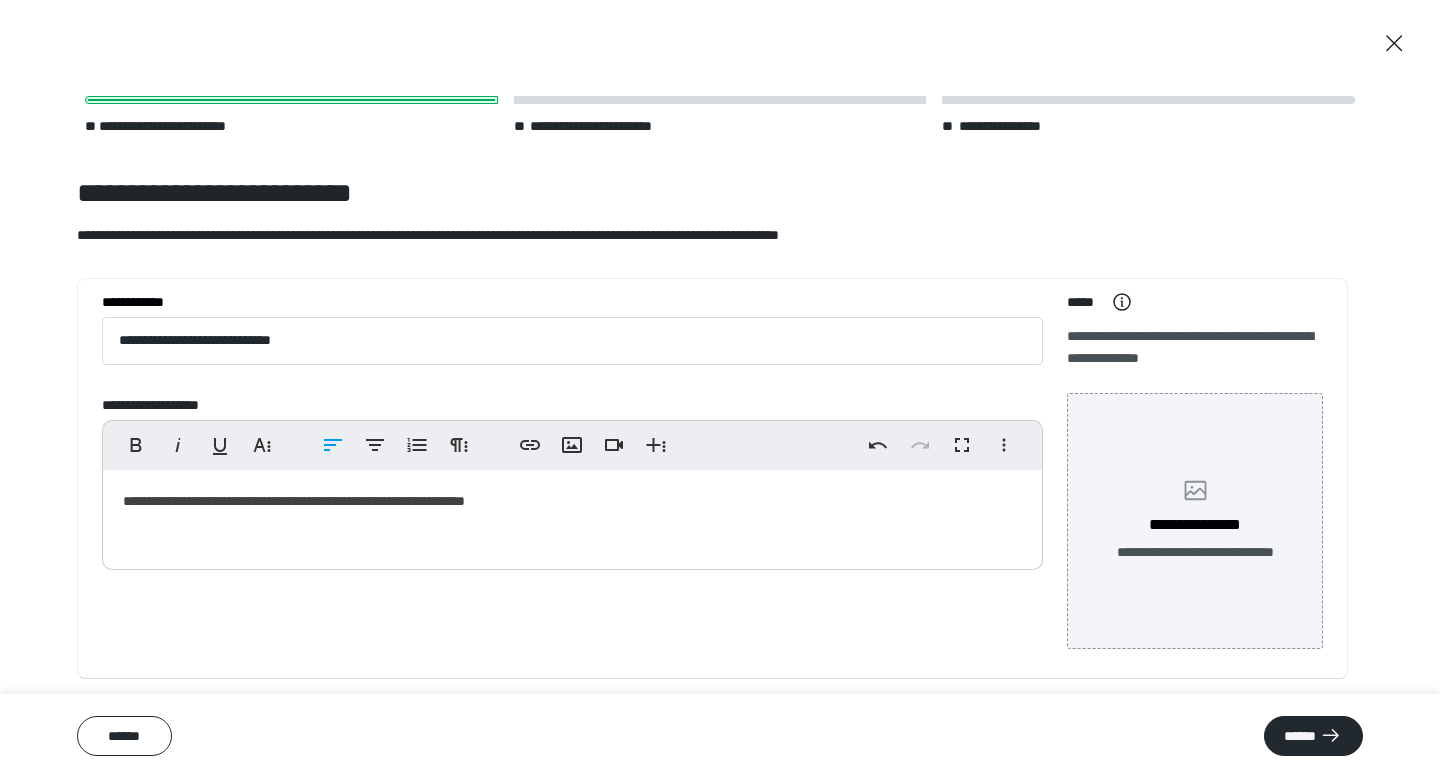 scroll, scrollTop: 38, scrollLeft: 0, axis: vertical 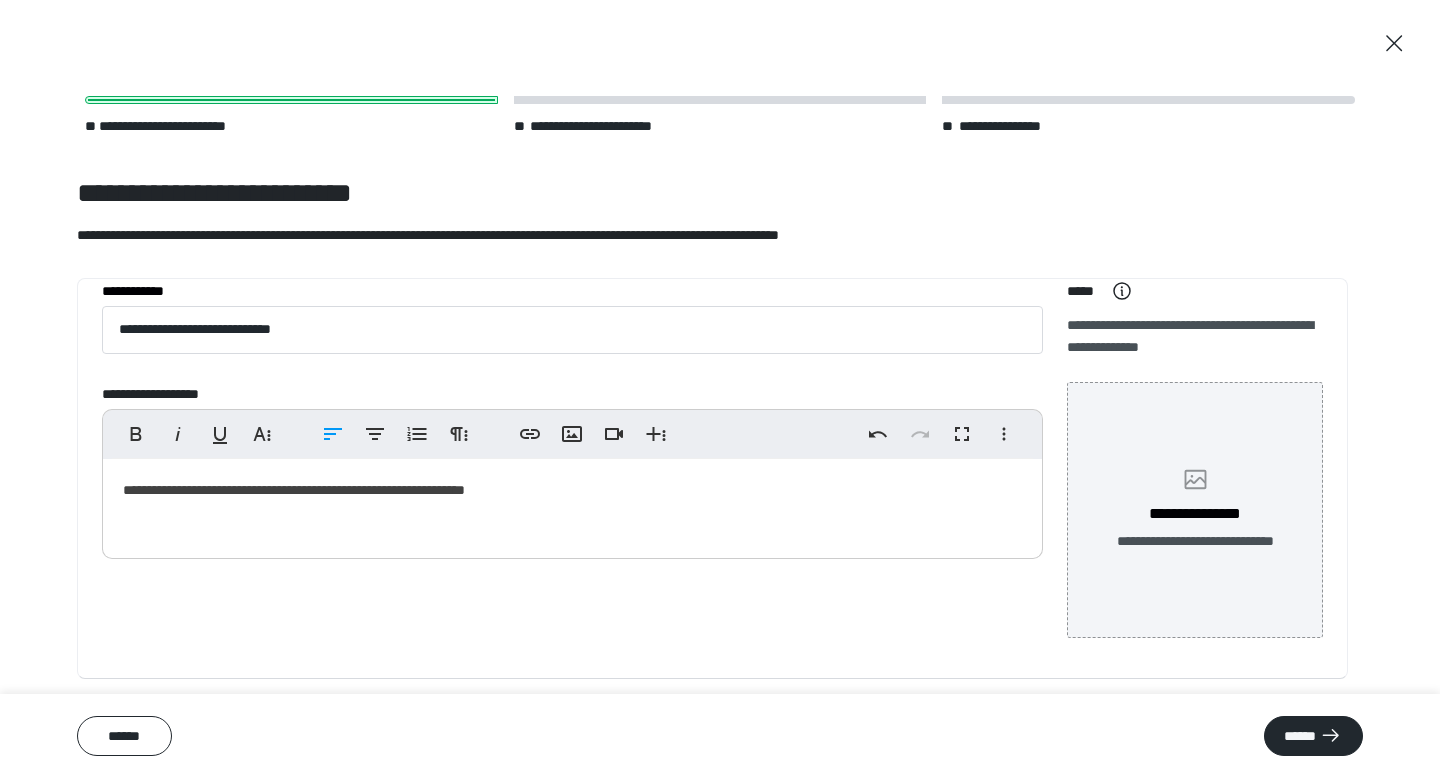 click 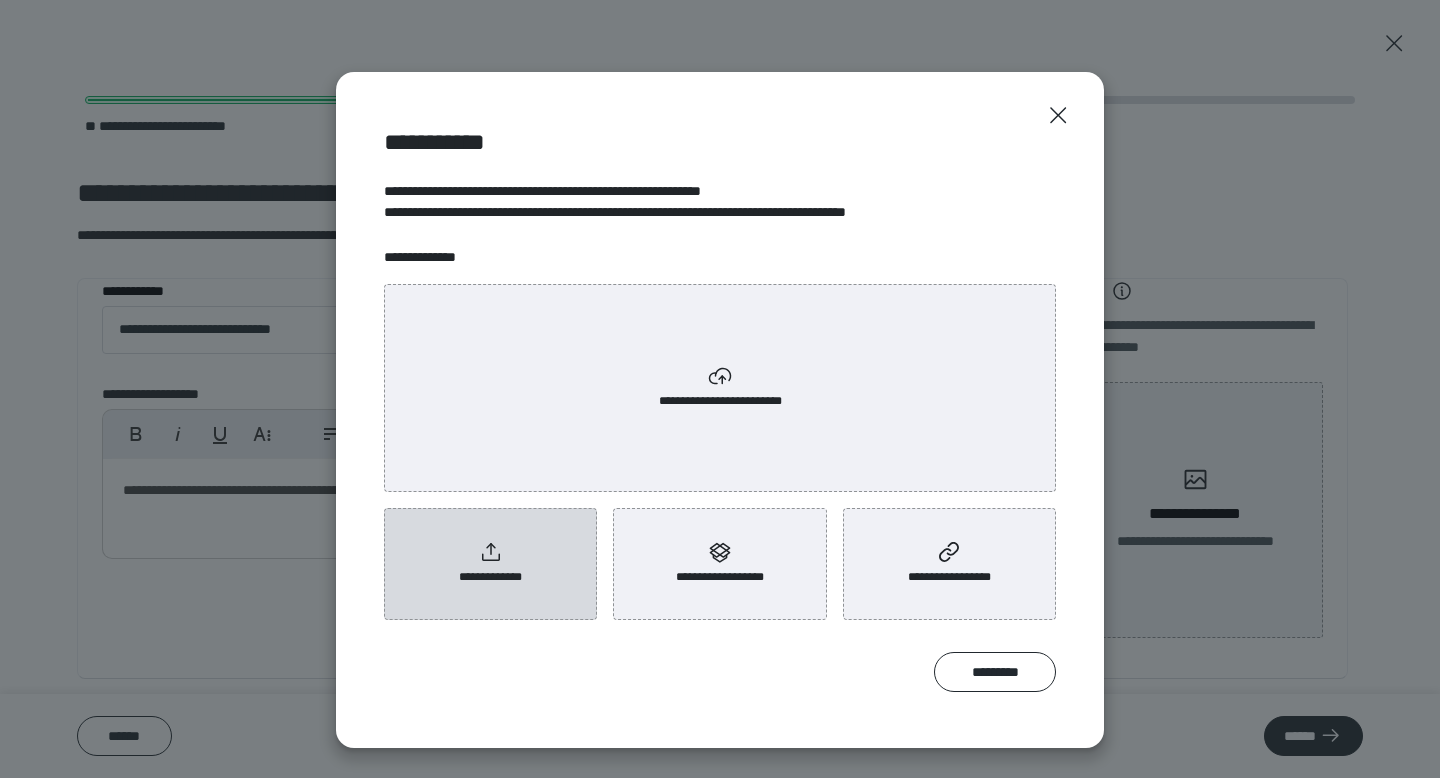 click on "**********" at bounding box center (490, 564) 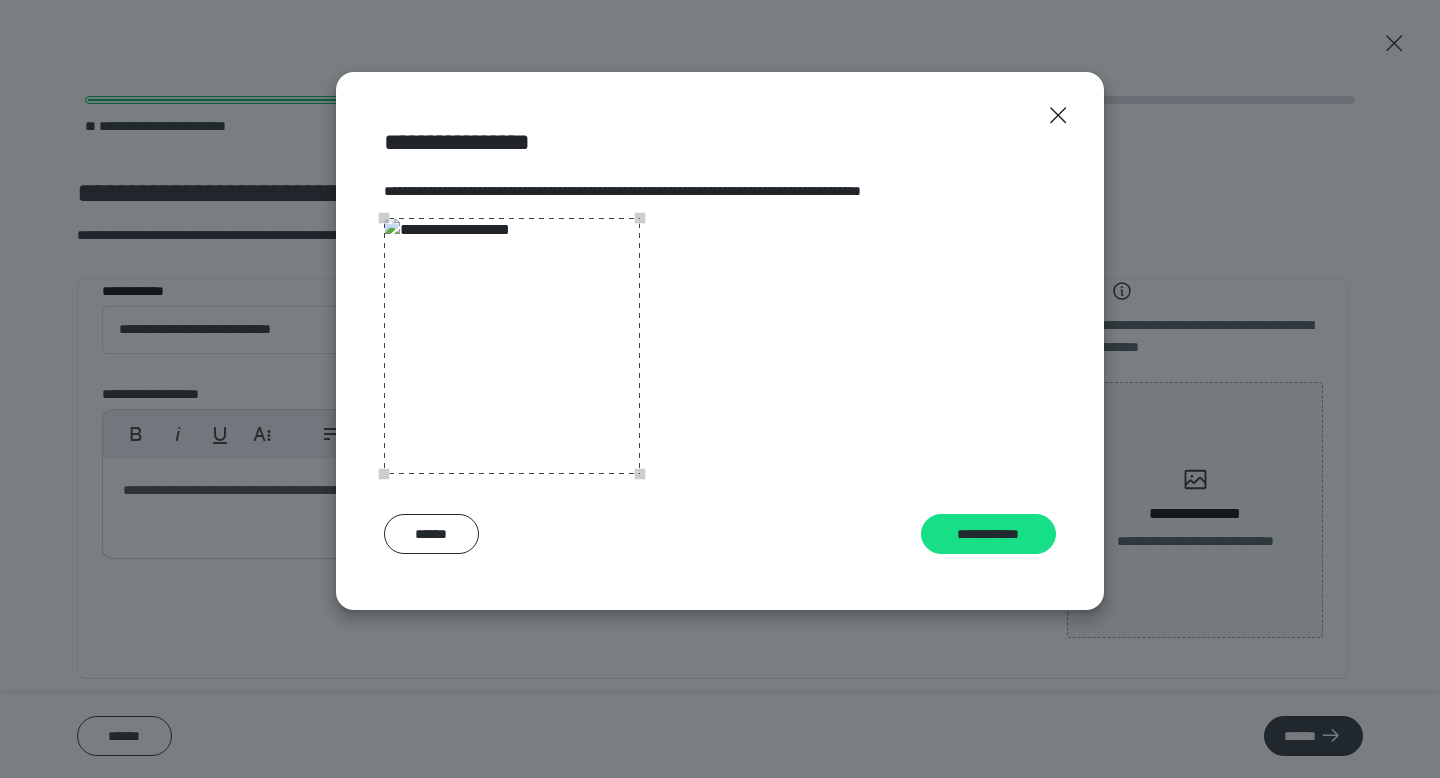 click on "**********" at bounding box center [720, 341] 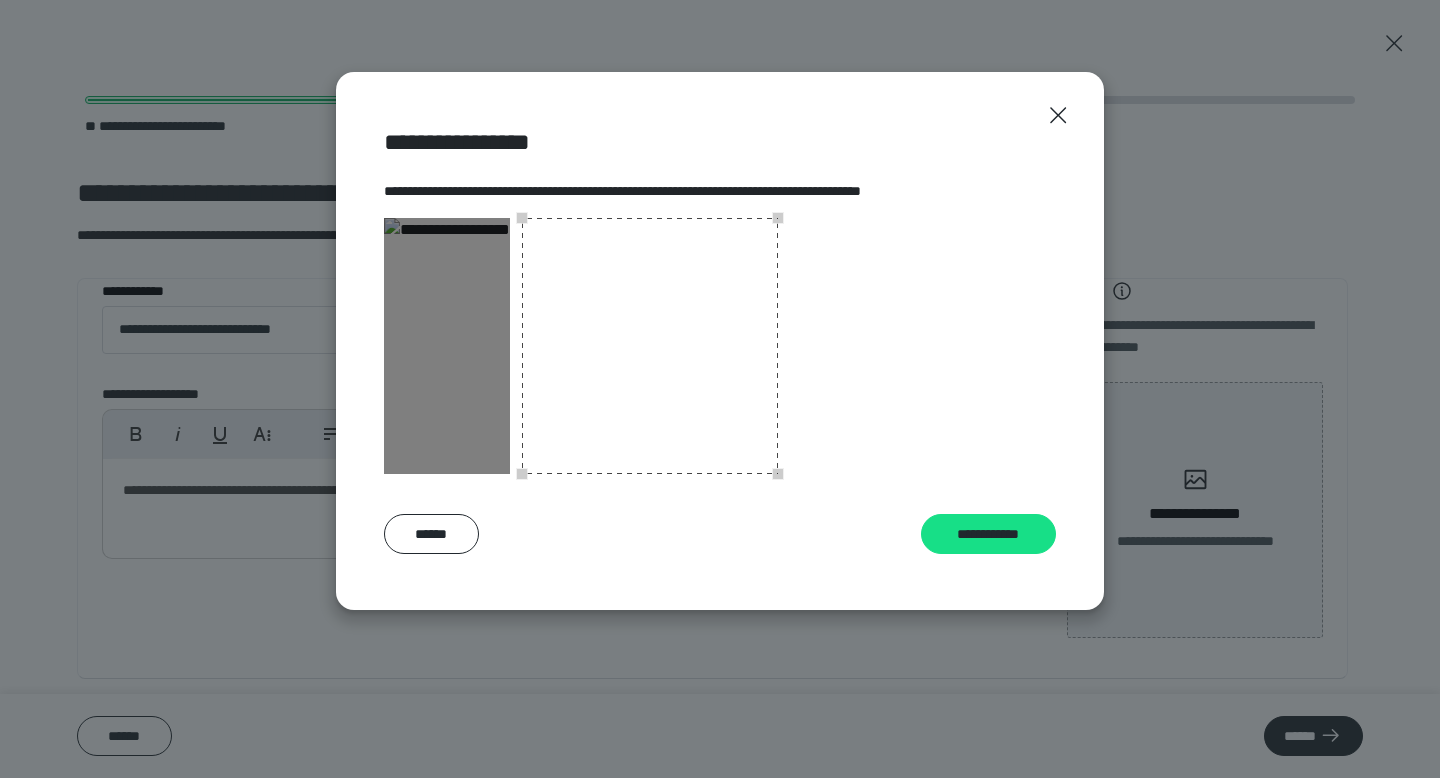 click at bounding box center [650, 346] 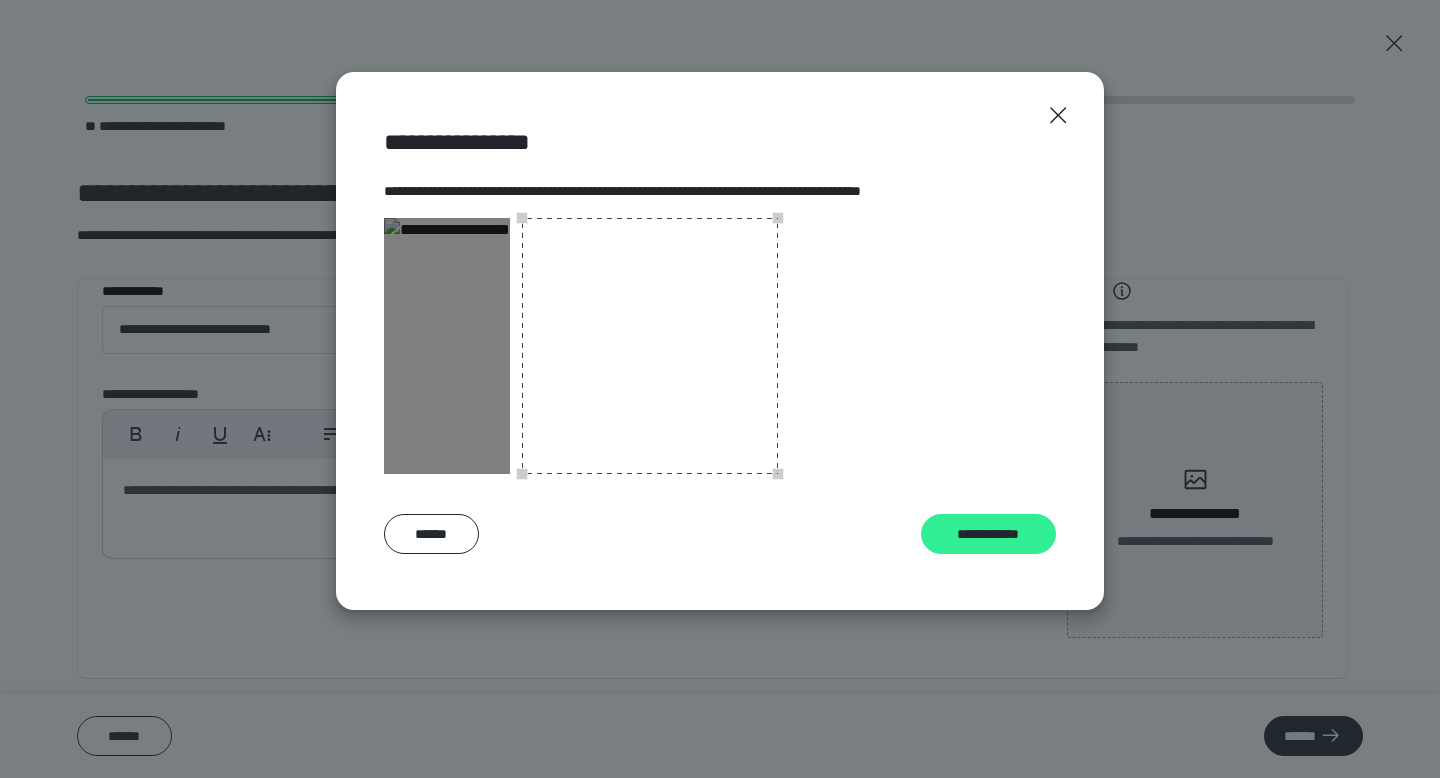 click on "**********" at bounding box center (989, 534) 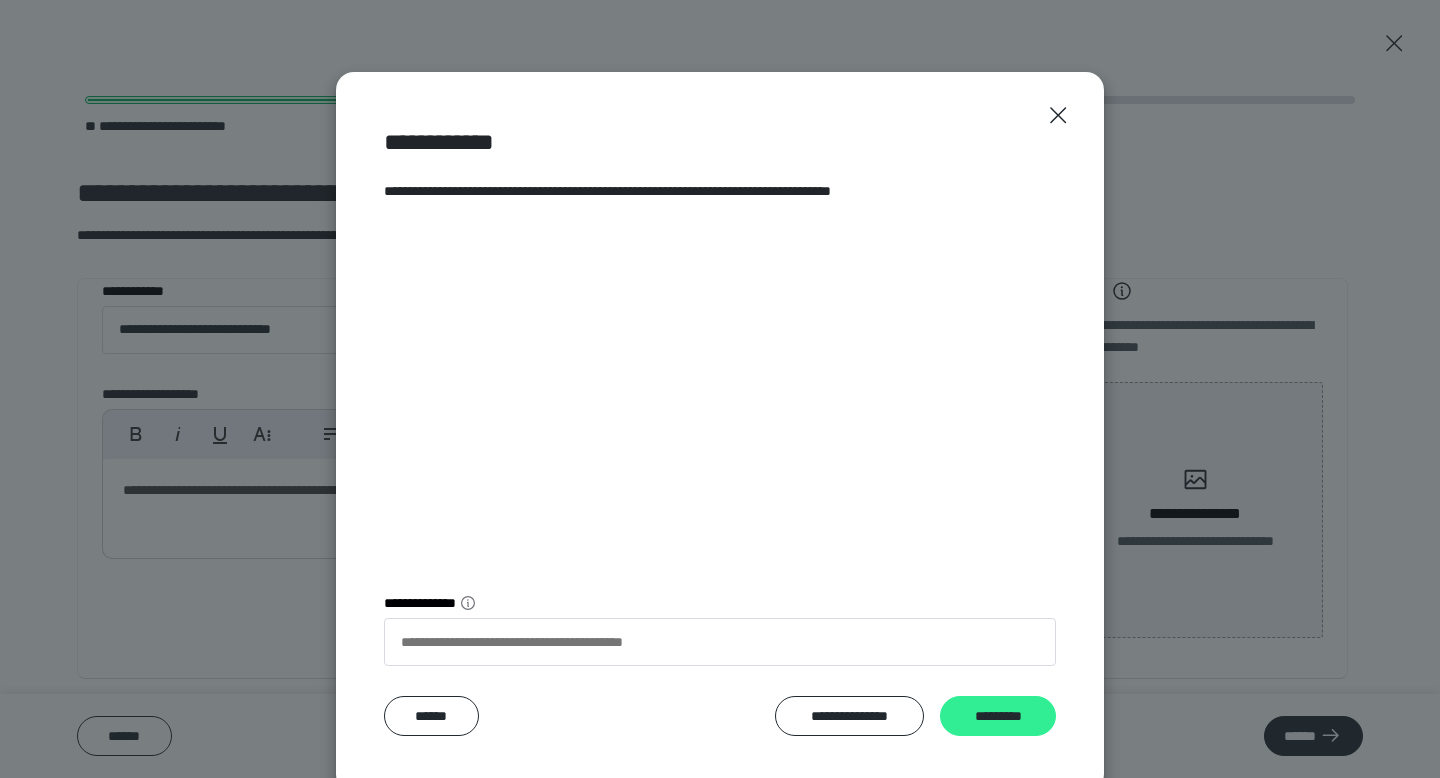 click on "*********" at bounding box center [998, 716] 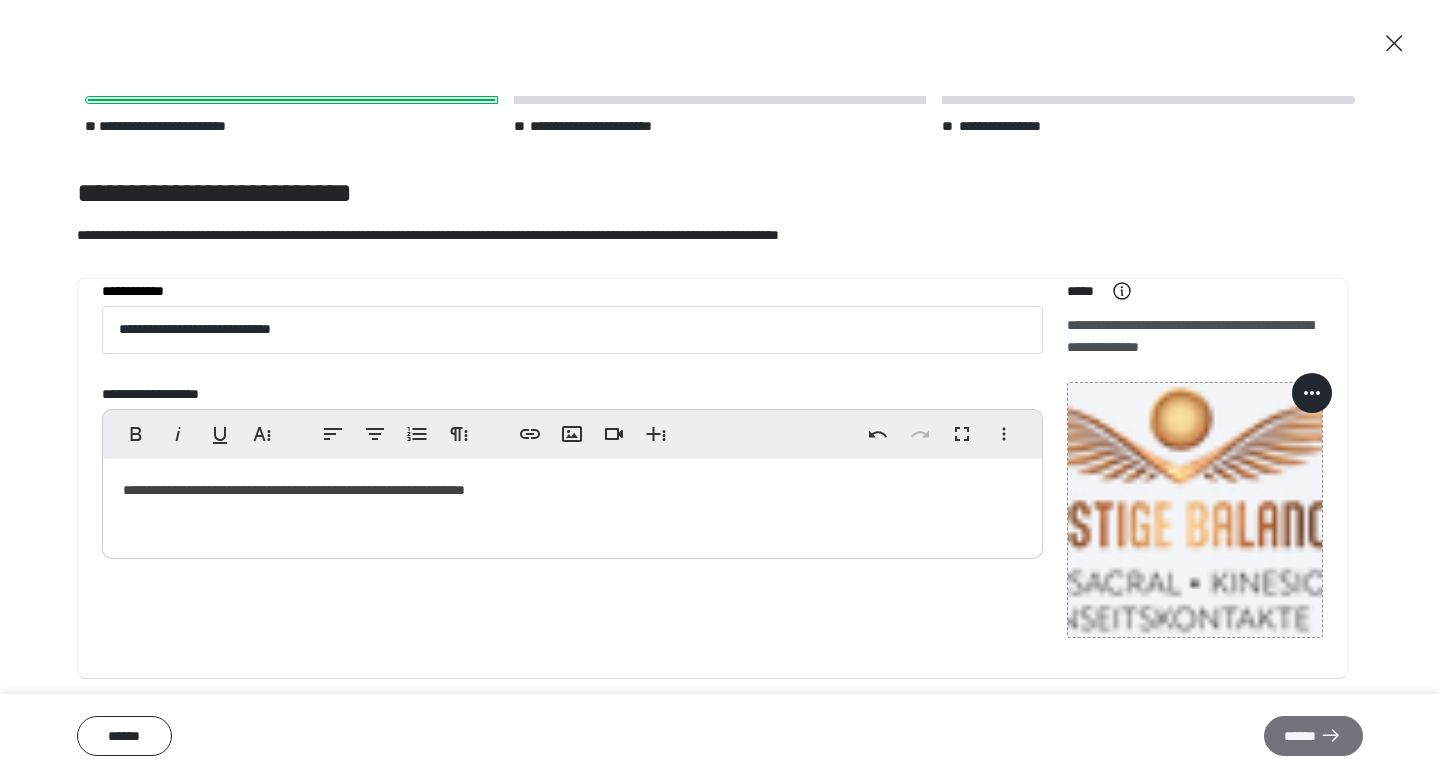 click on "******" at bounding box center [1313, 736] 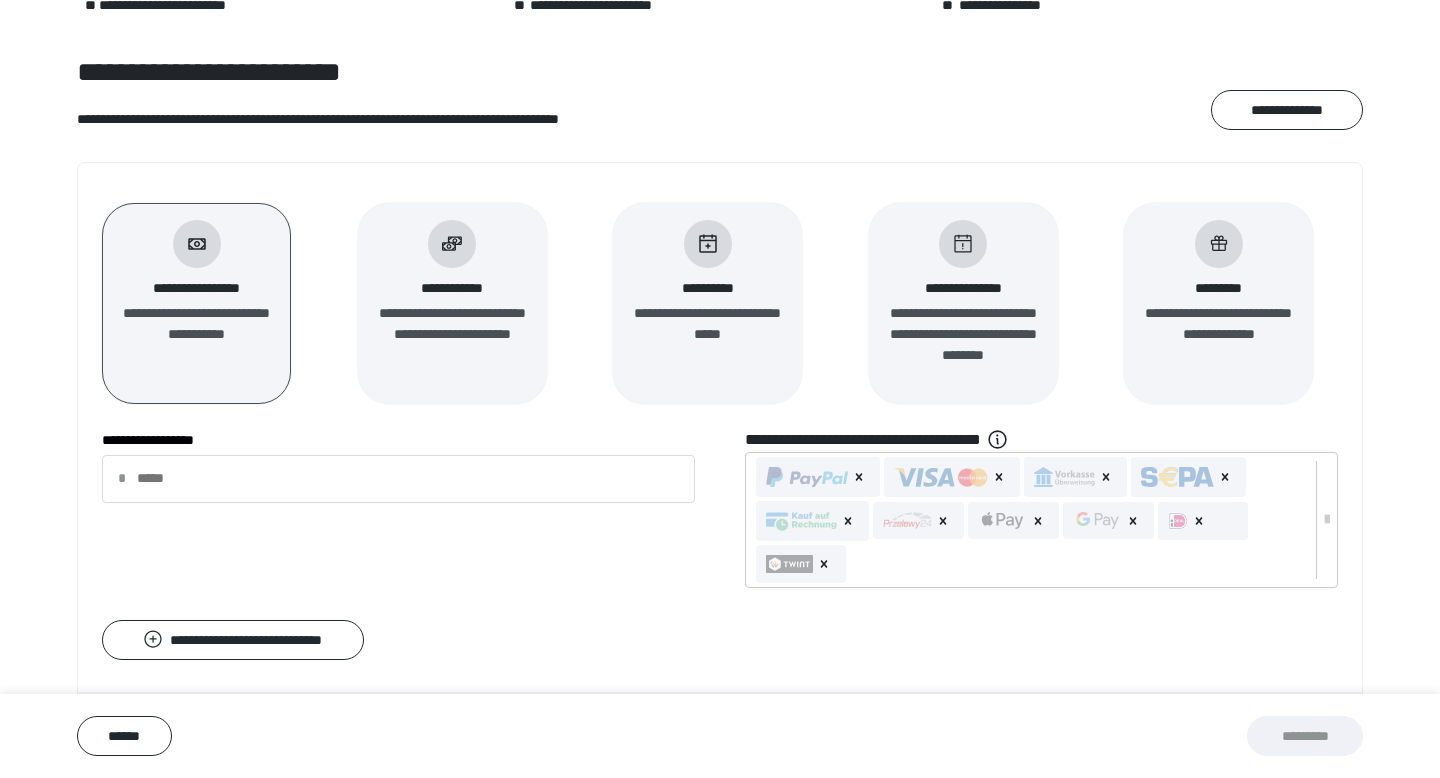 scroll, scrollTop: 150, scrollLeft: 0, axis: vertical 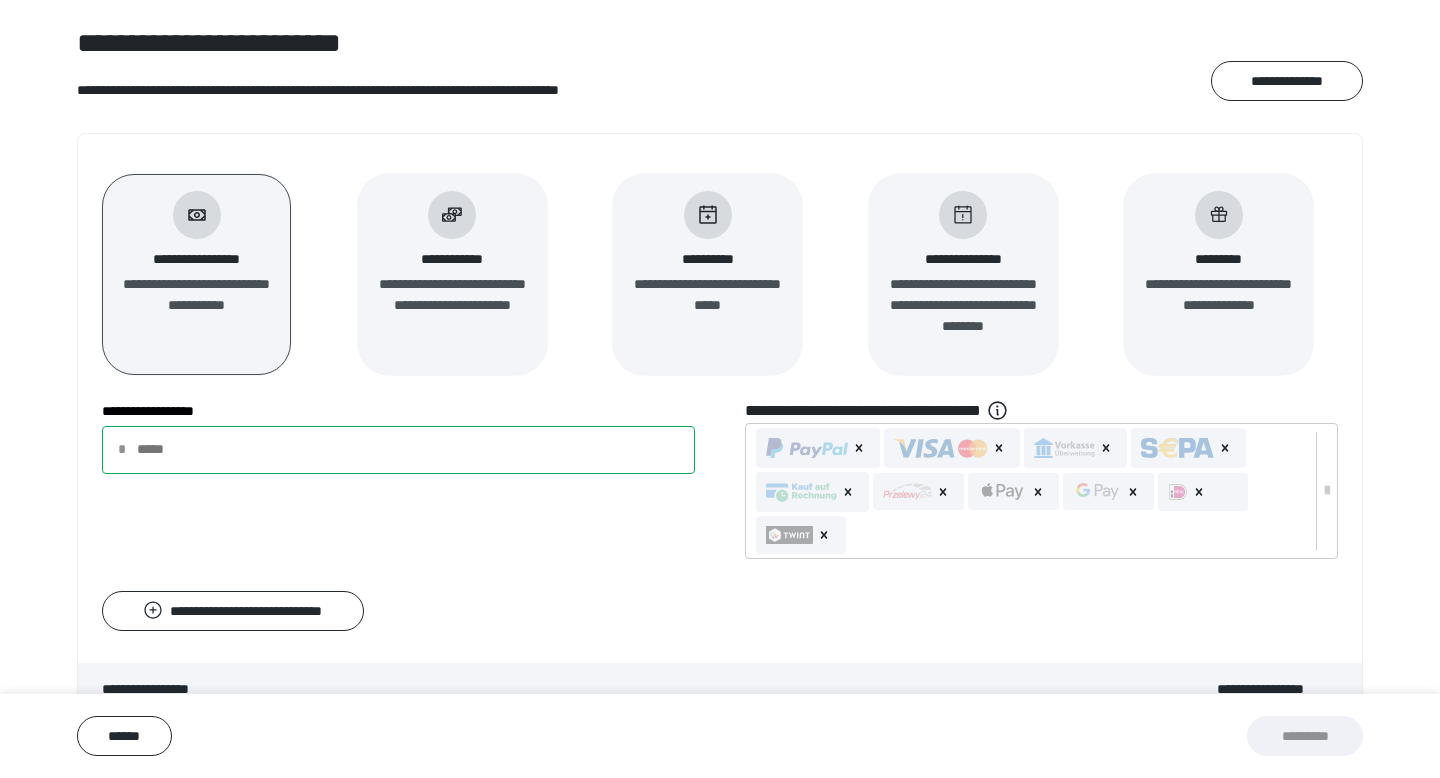 click on "**********" at bounding box center [398, 450] 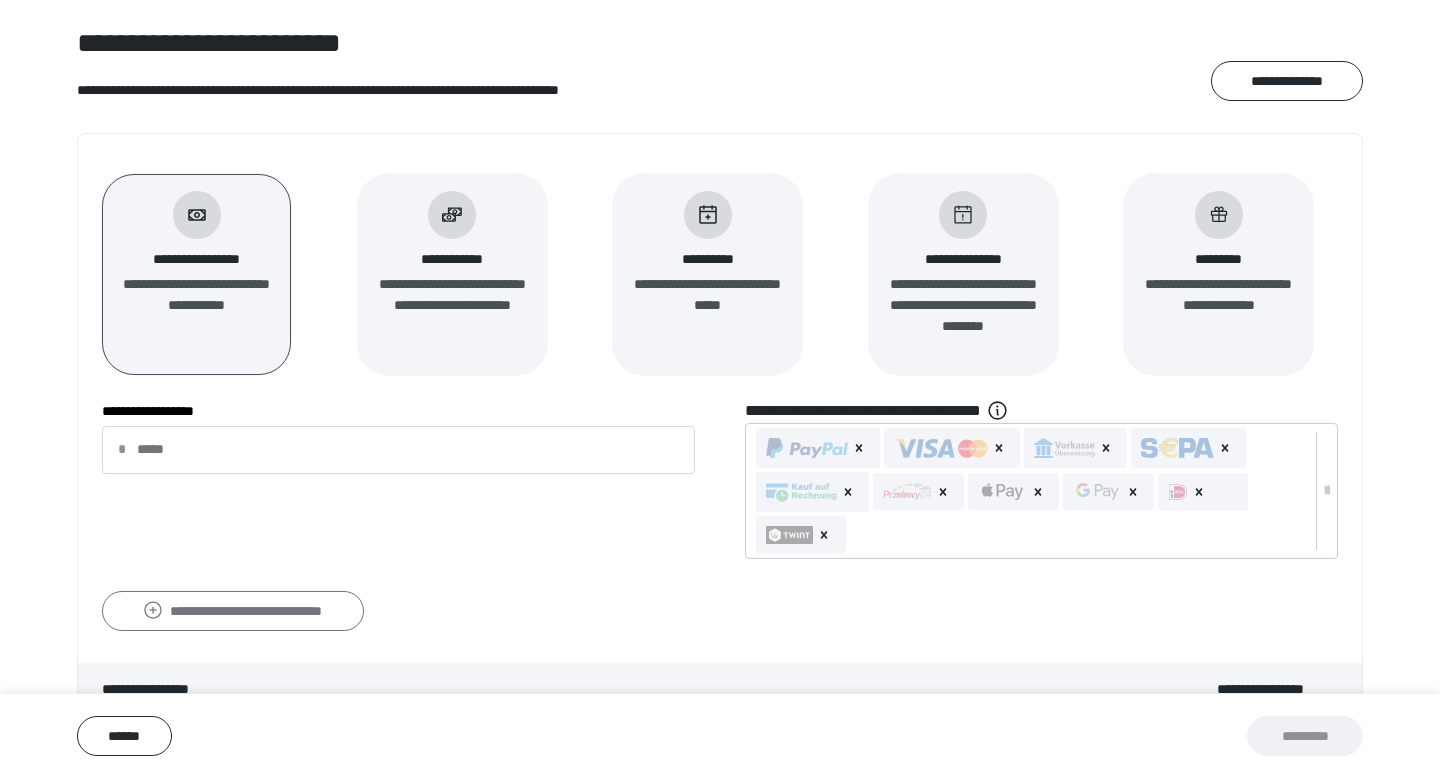 click on "**********" at bounding box center [233, 611] 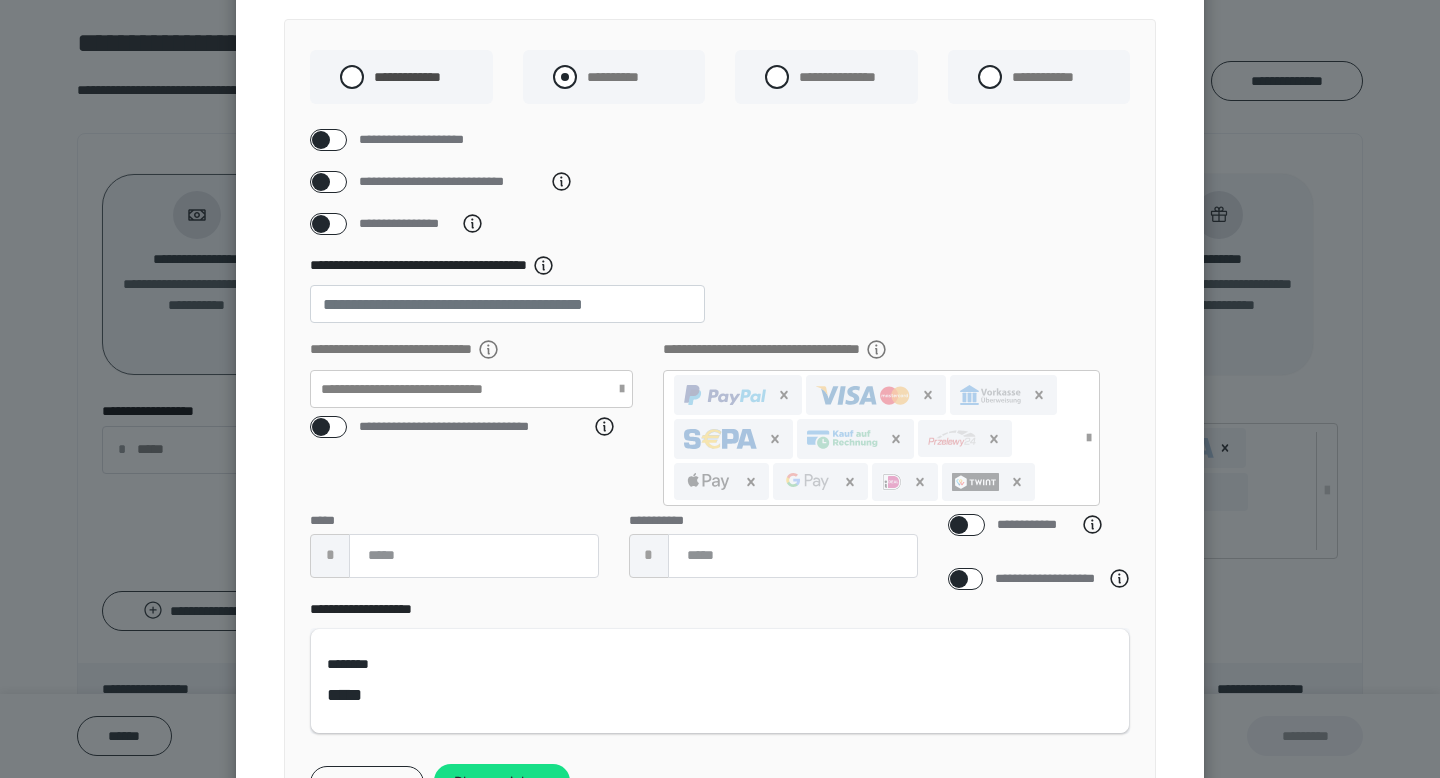 scroll, scrollTop: 289, scrollLeft: 0, axis: vertical 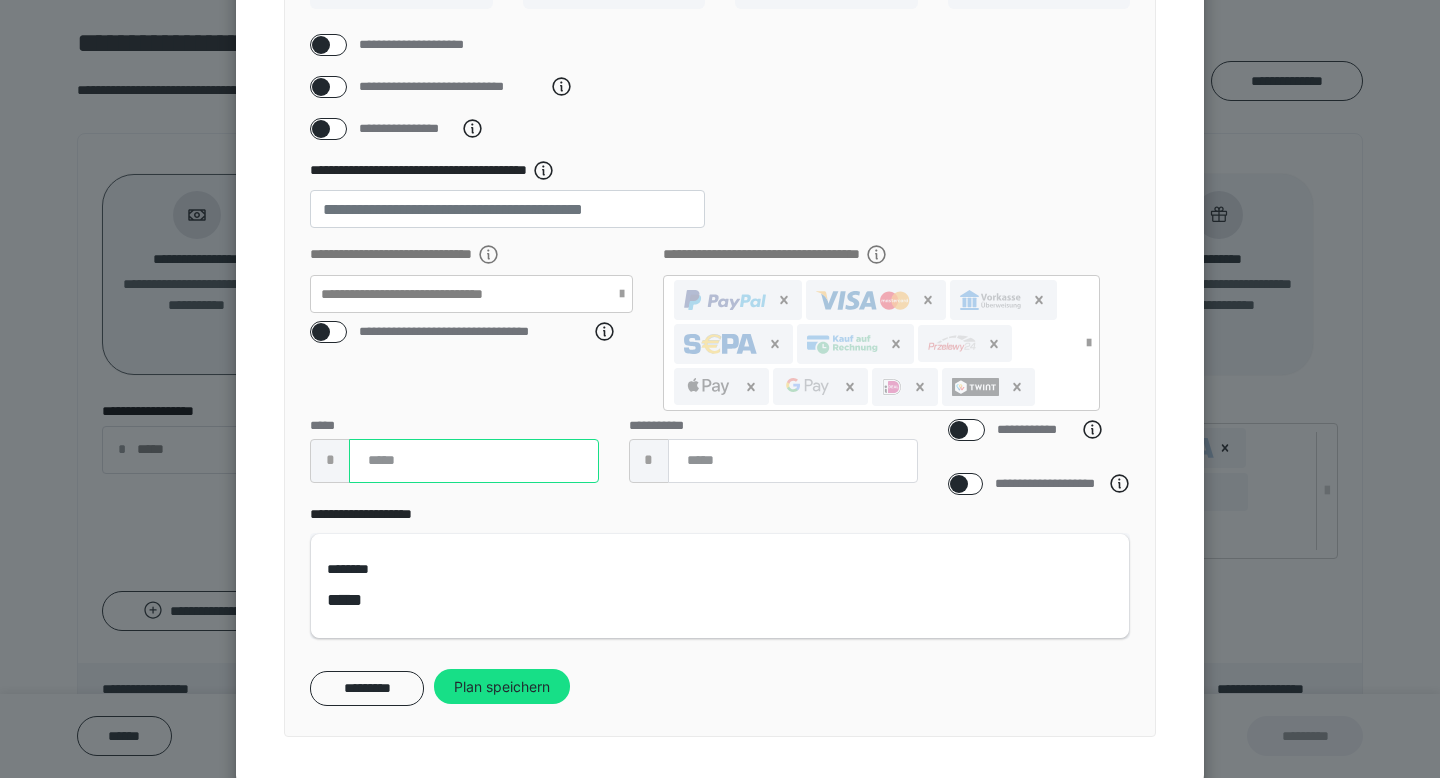 click at bounding box center (474, 461) 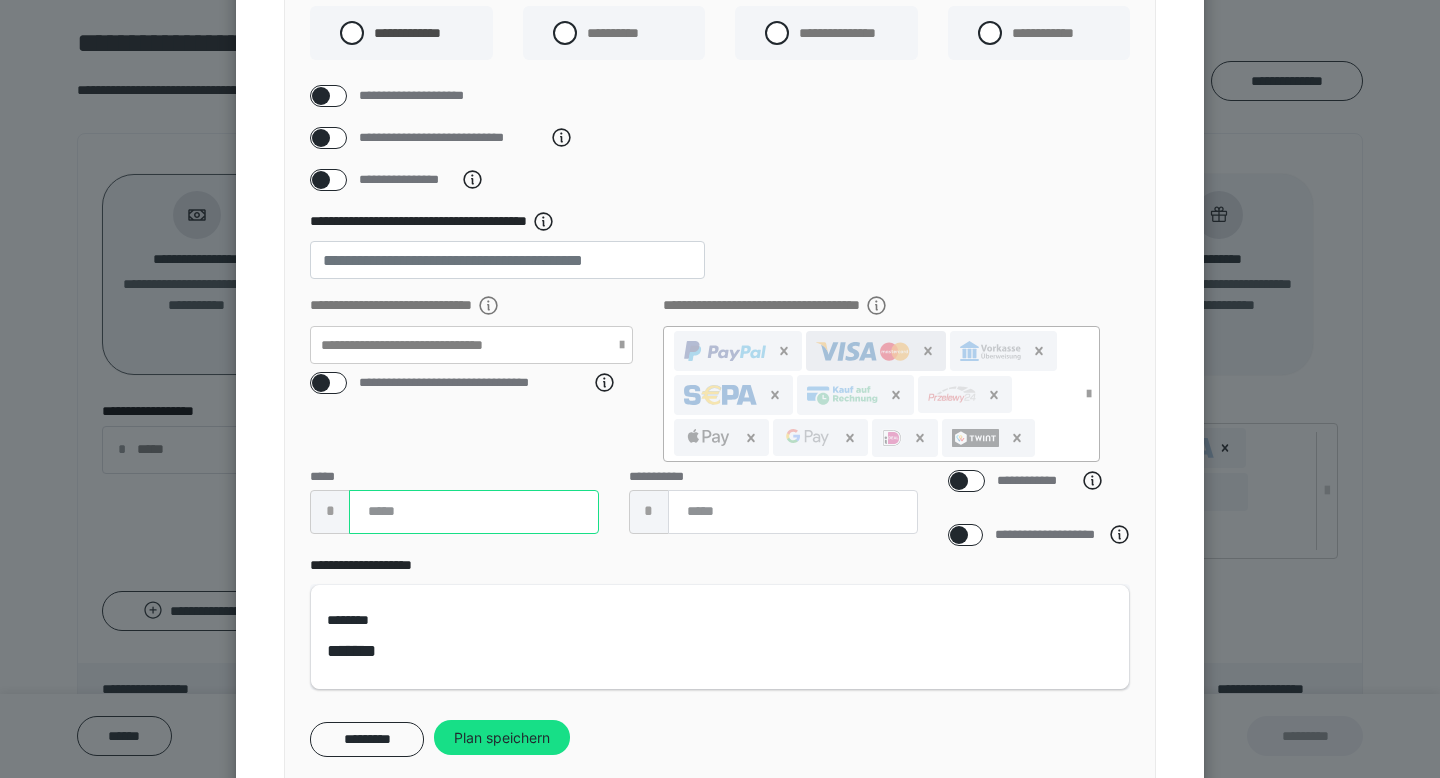 scroll, scrollTop: 236, scrollLeft: 0, axis: vertical 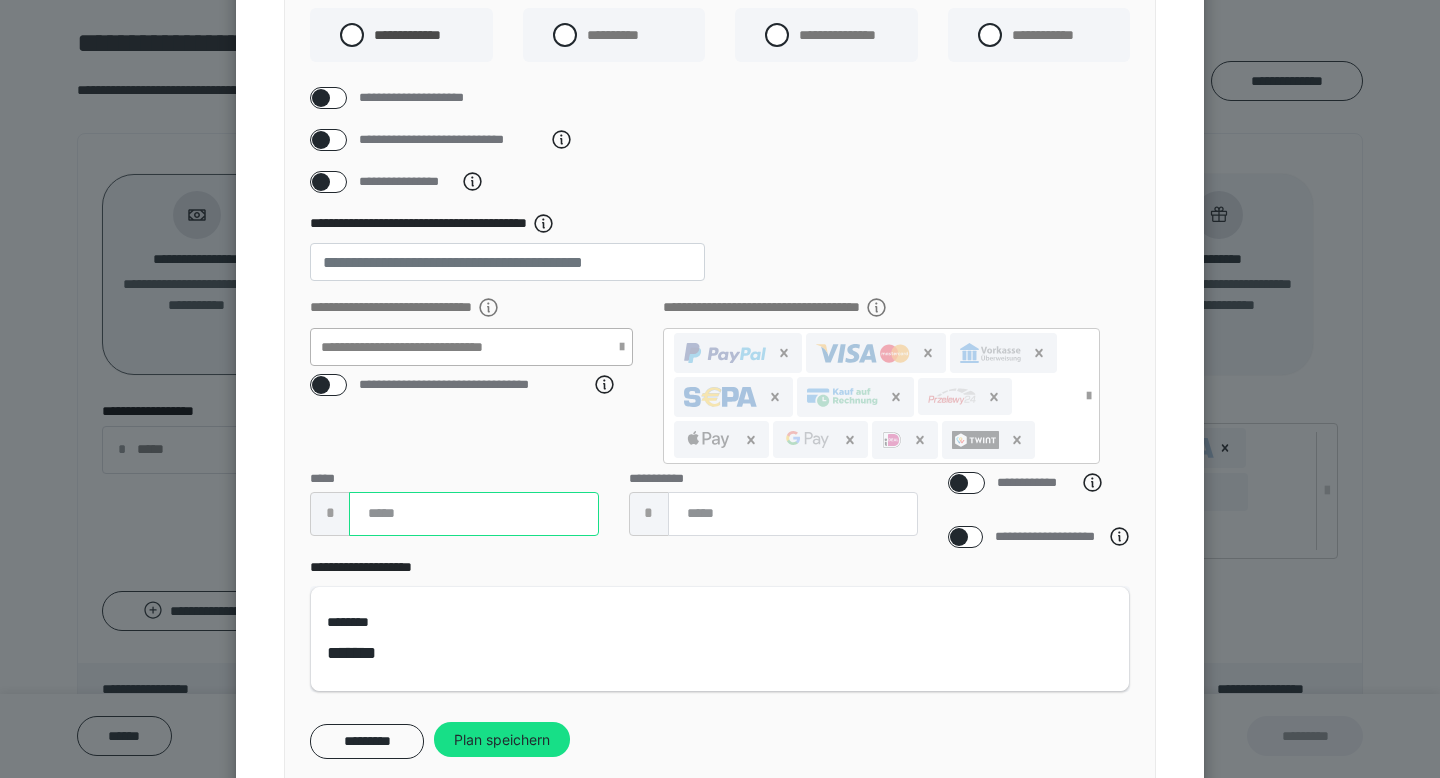 type on "***" 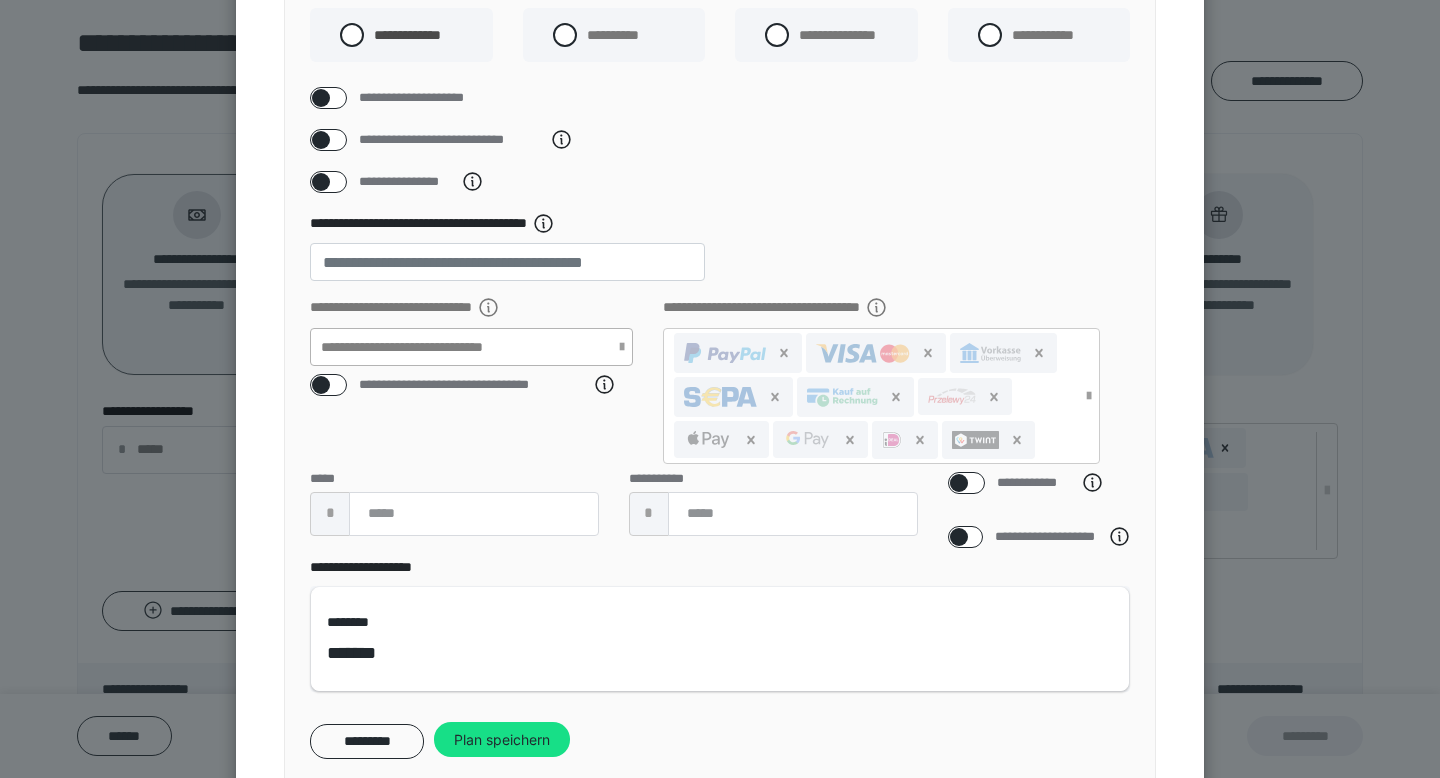 click on "**********" at bounding box center (437, 346) 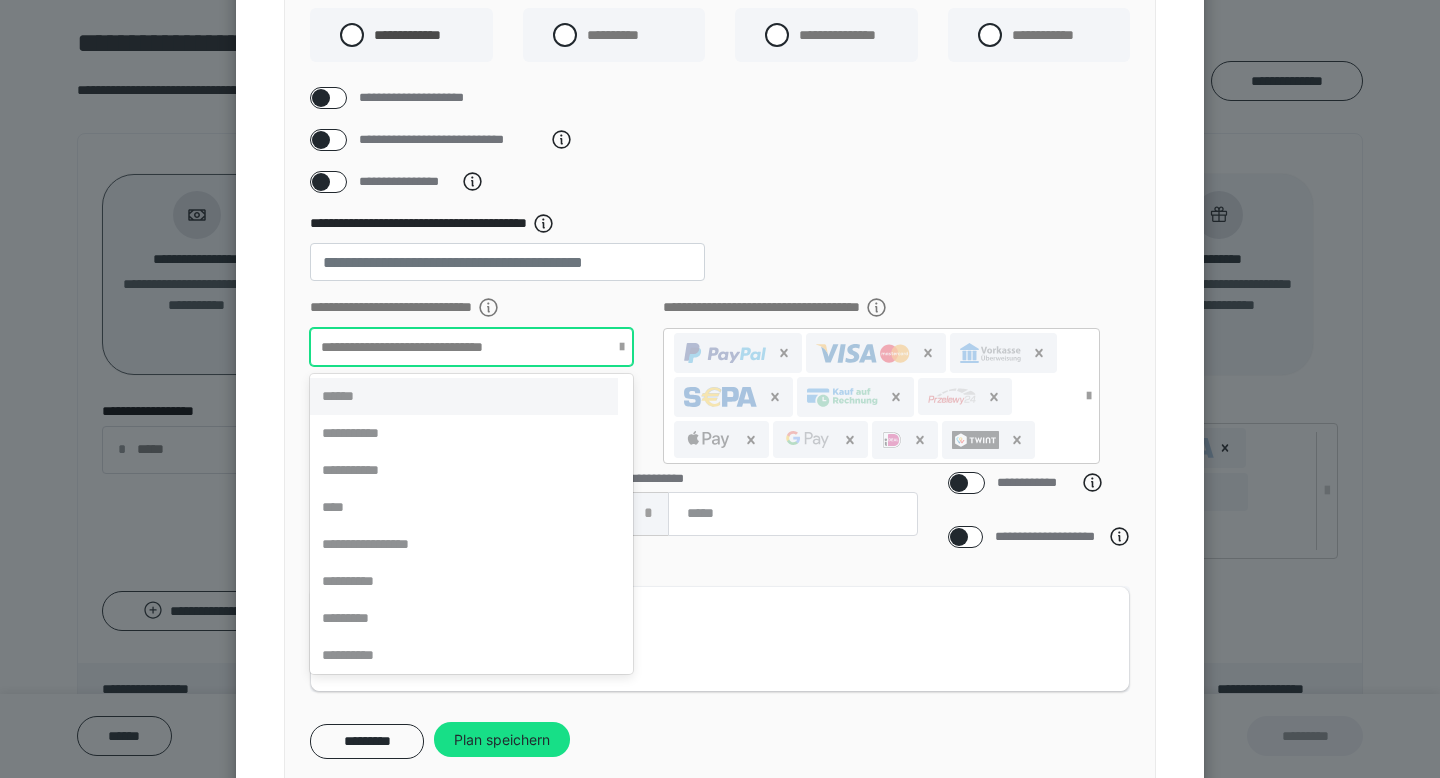 click on "******" at bounding box center [464, 396] 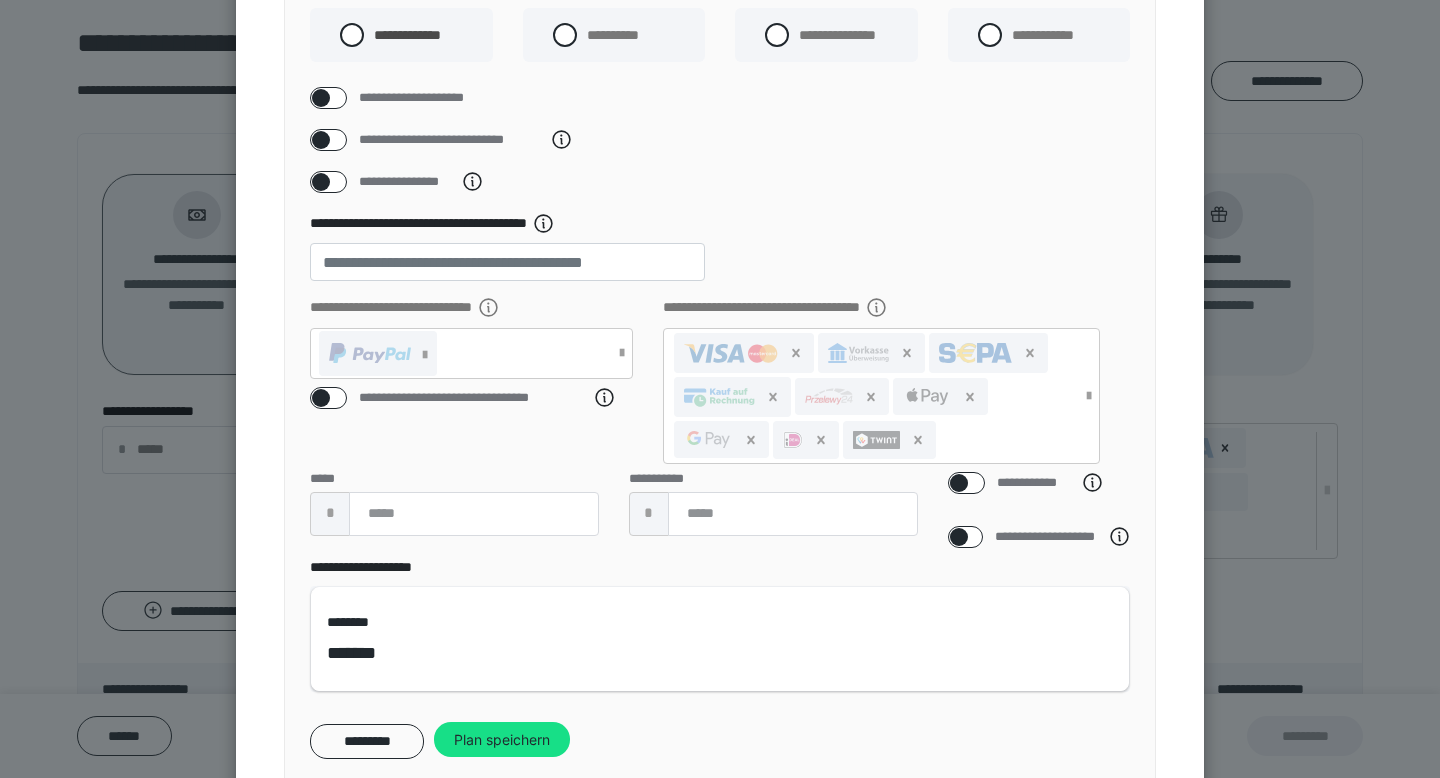 click on "**********" at bounding box center [471, 337] 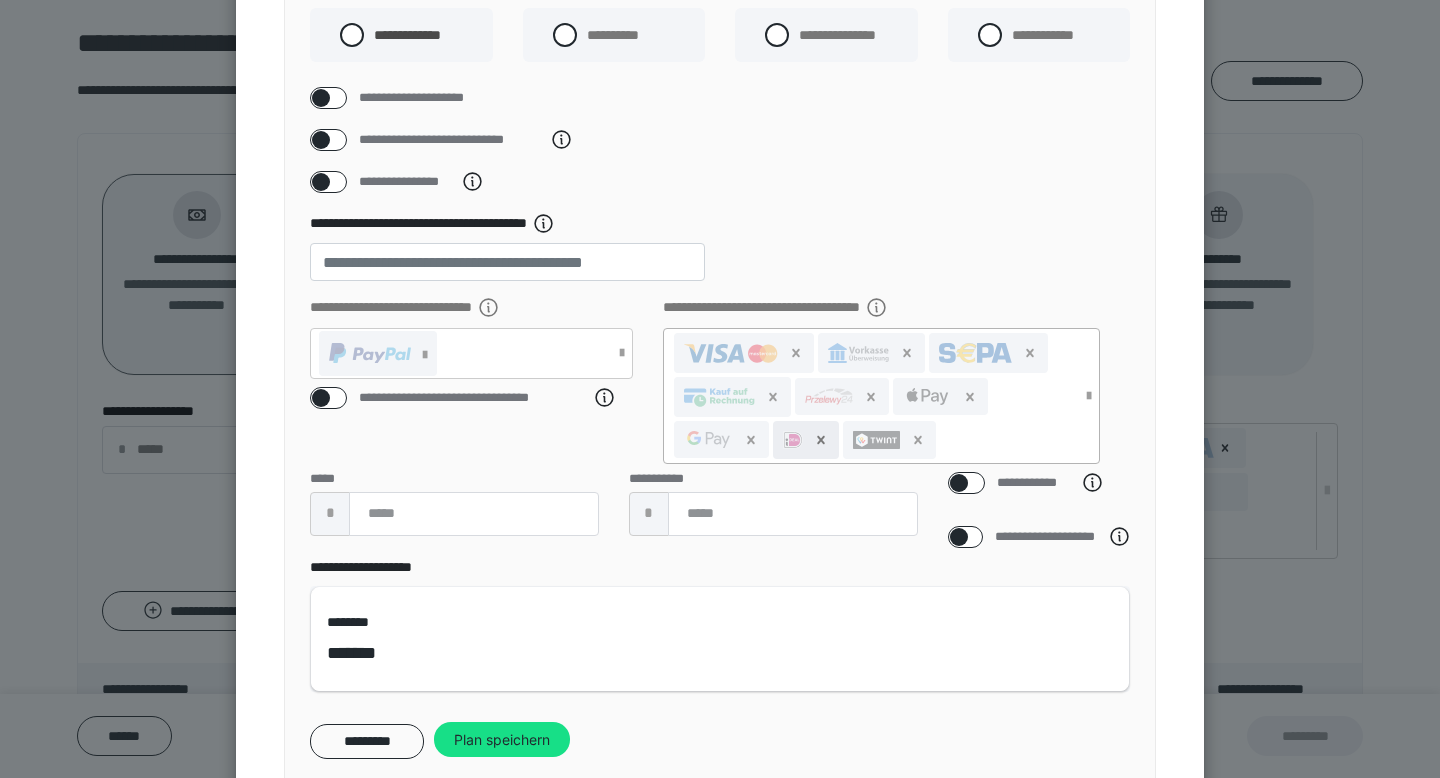 click 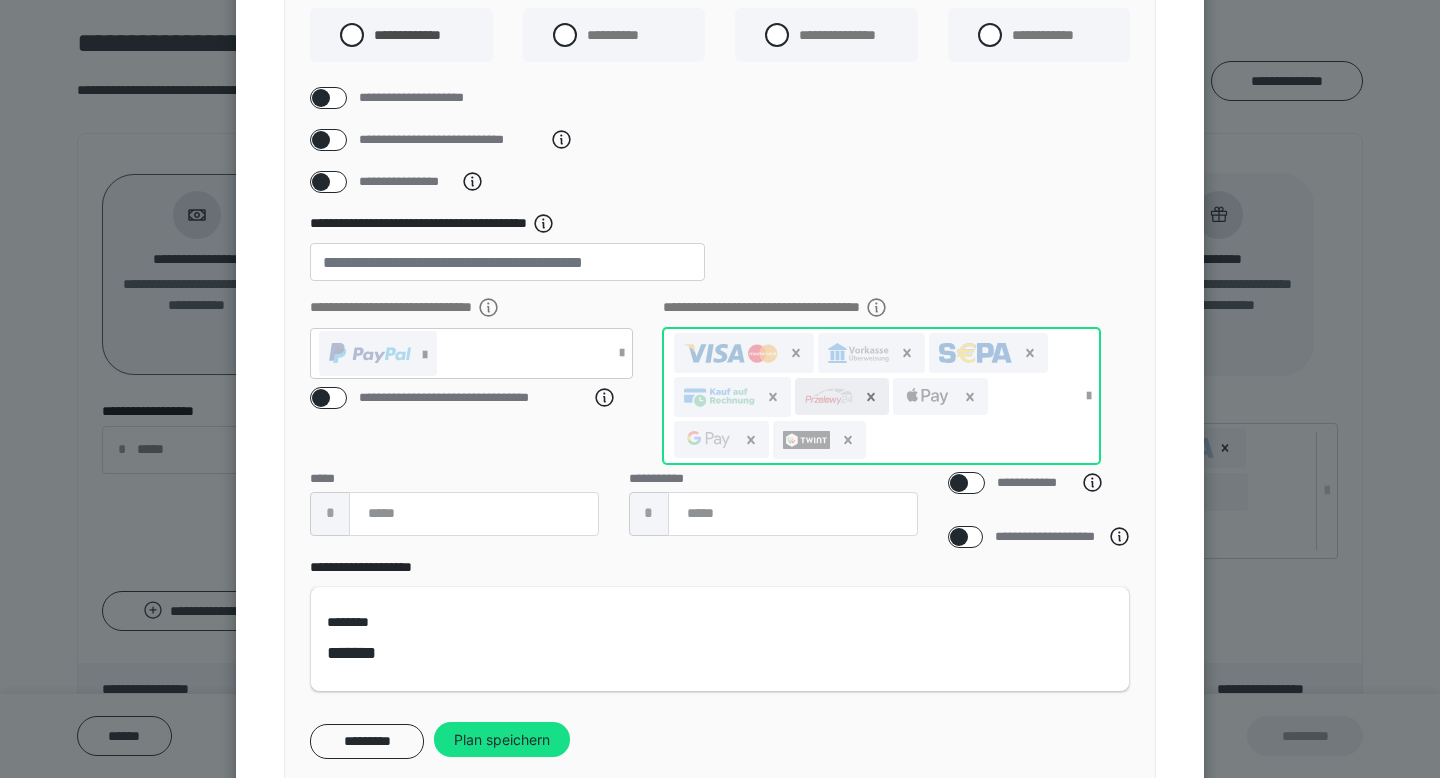 click 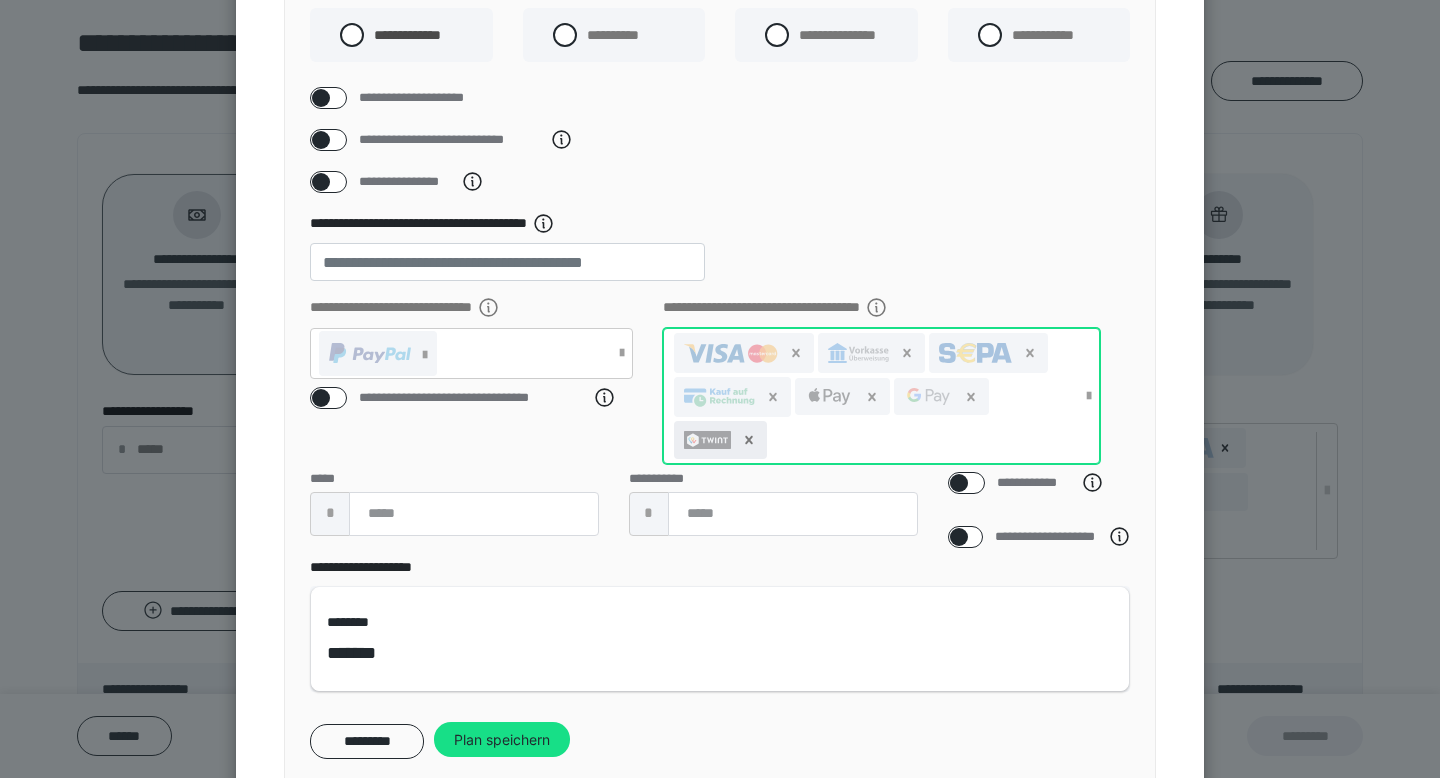 click 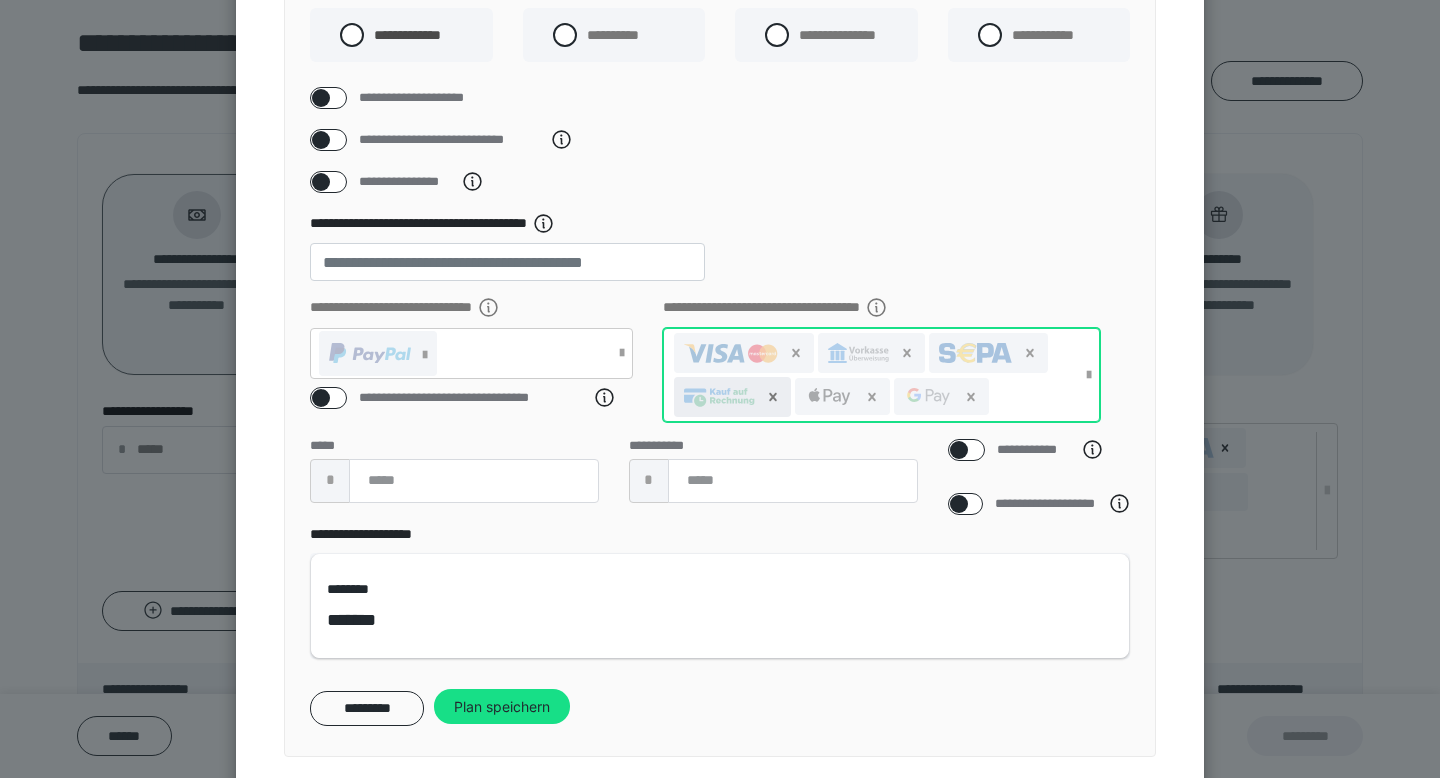 click 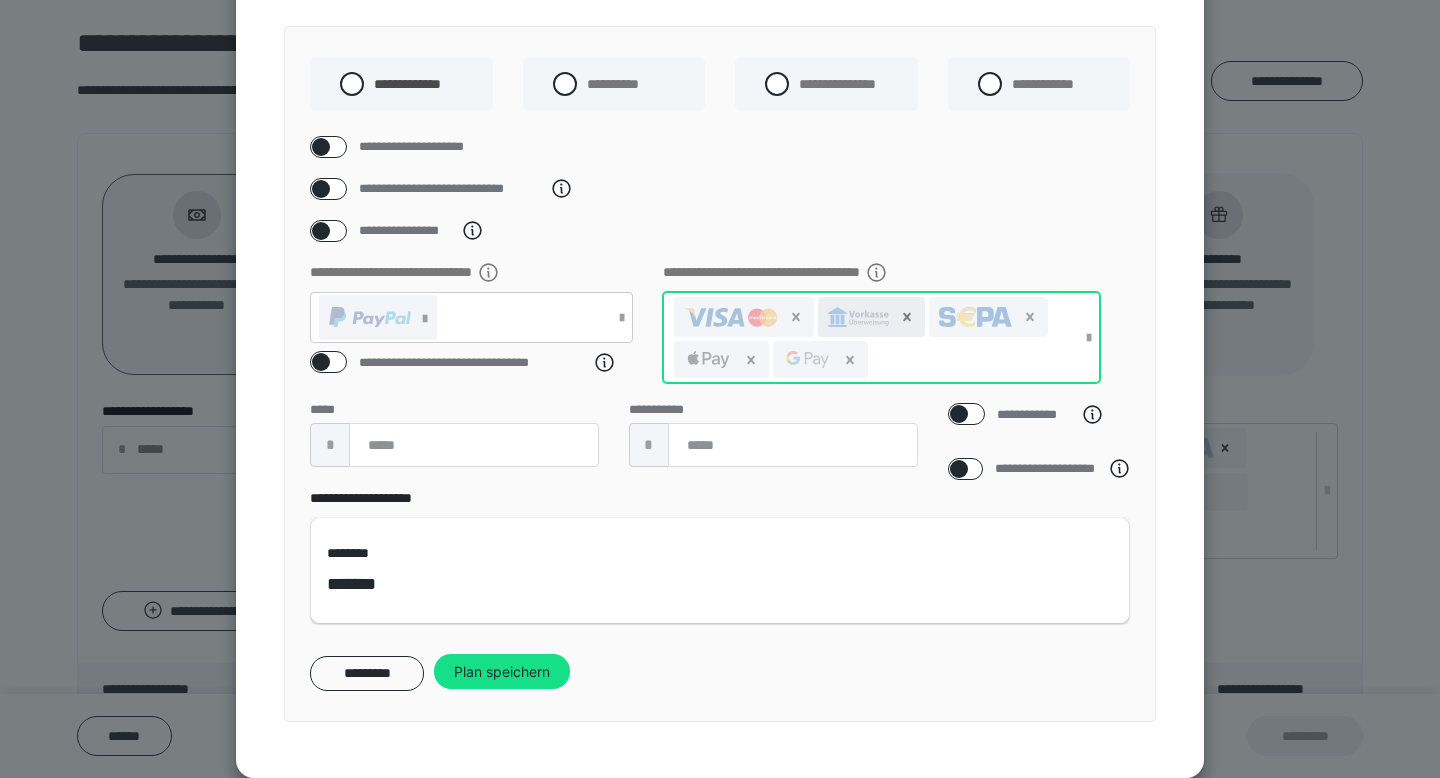 click 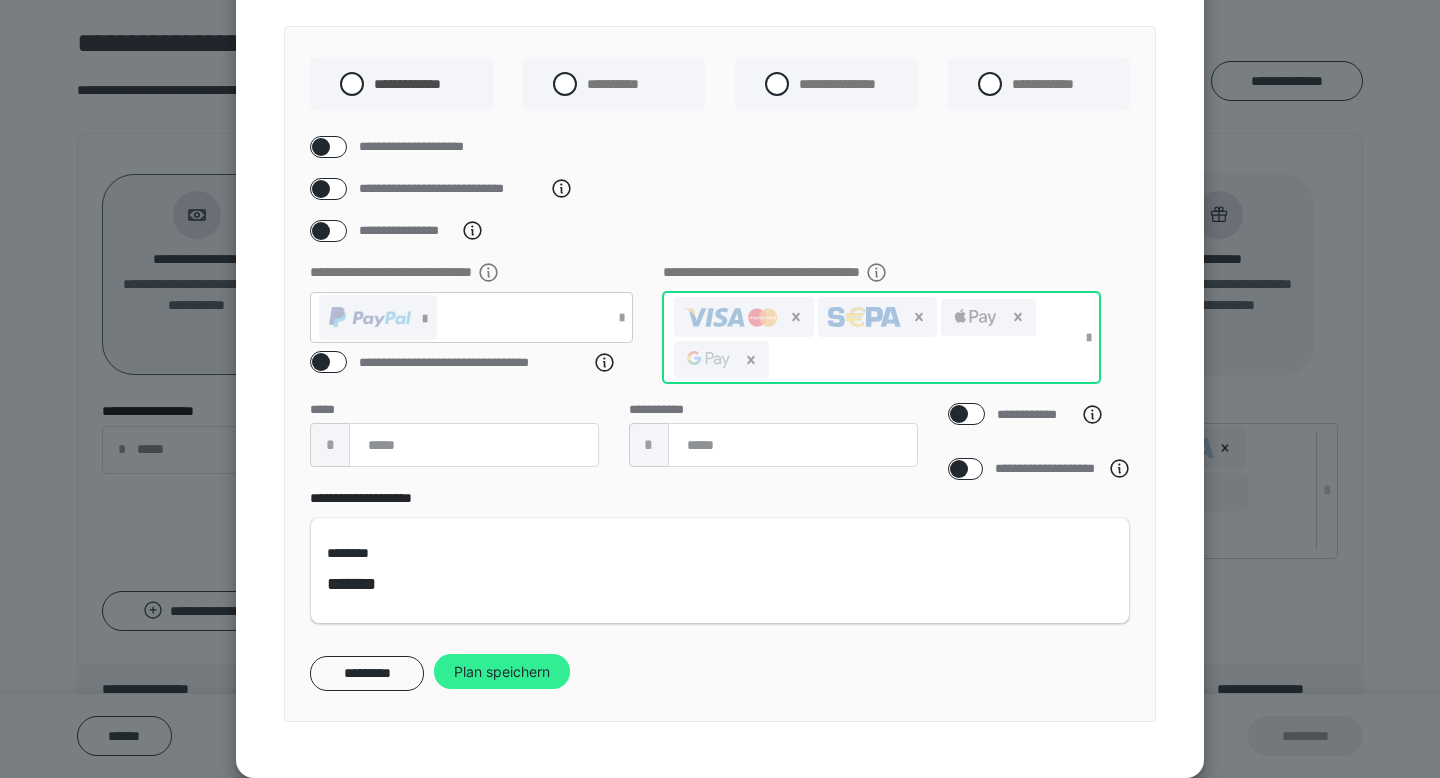 click on "Plan speichern" at bounding box center (502, 672) 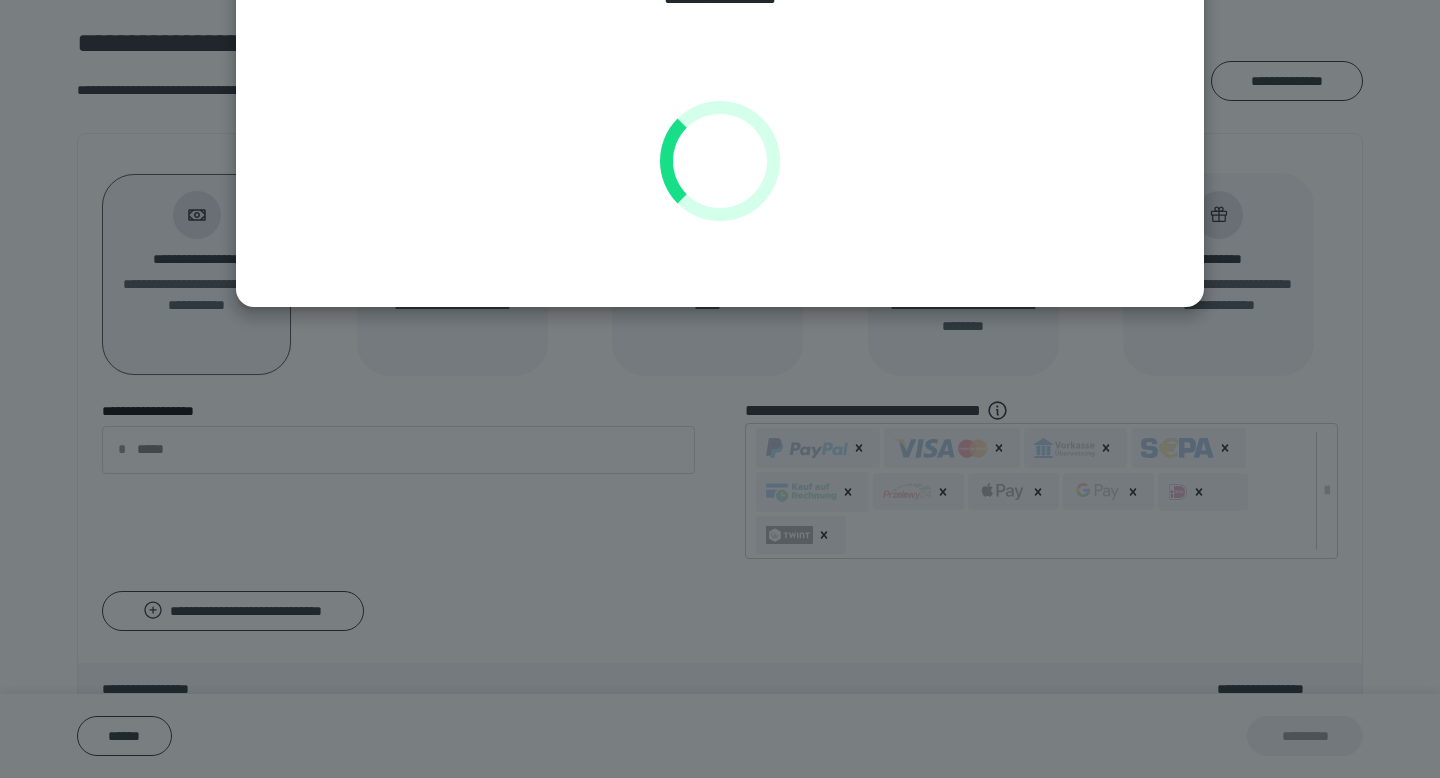 scroll, scrollTop: 0, scrollLeft: 0, axis: both 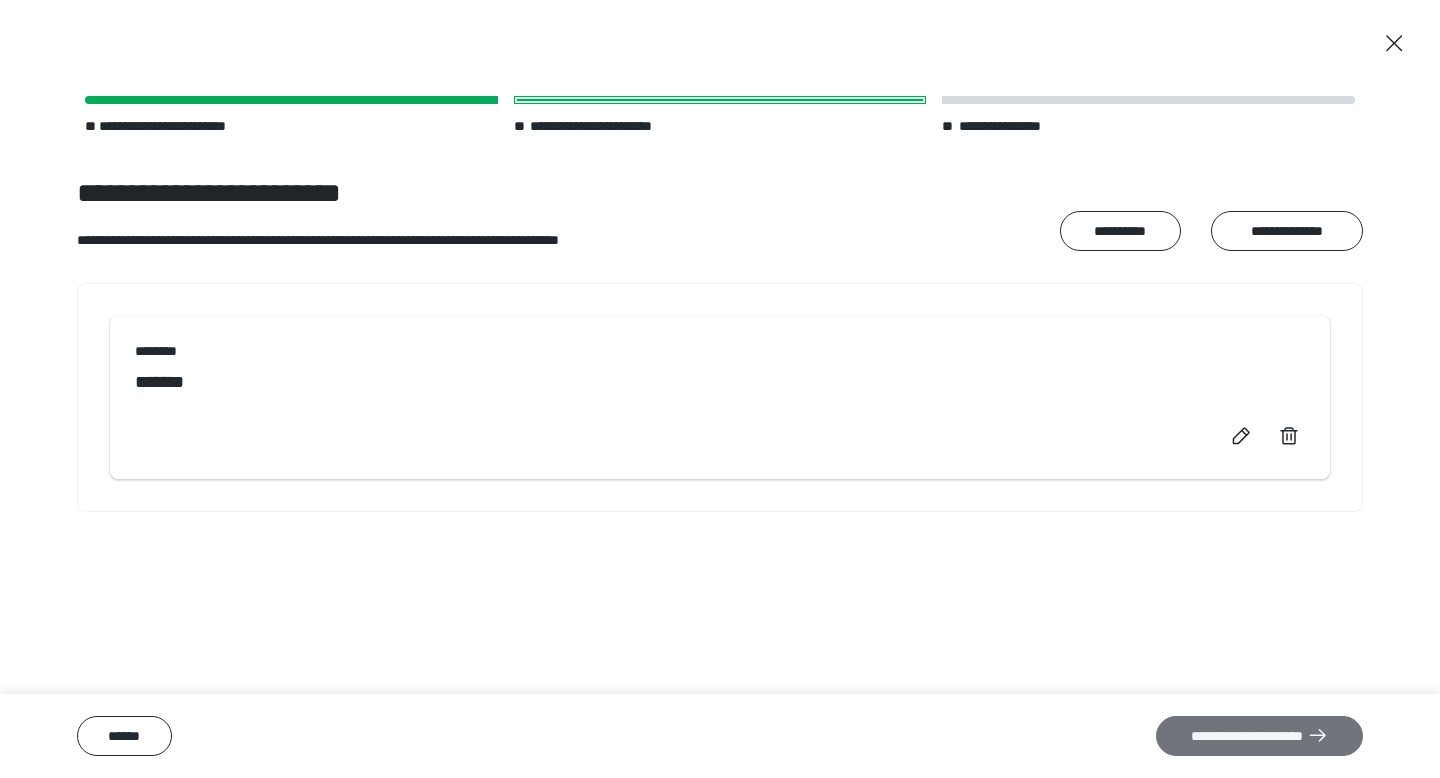 click on "**********" at bounding box center [1259, 736] 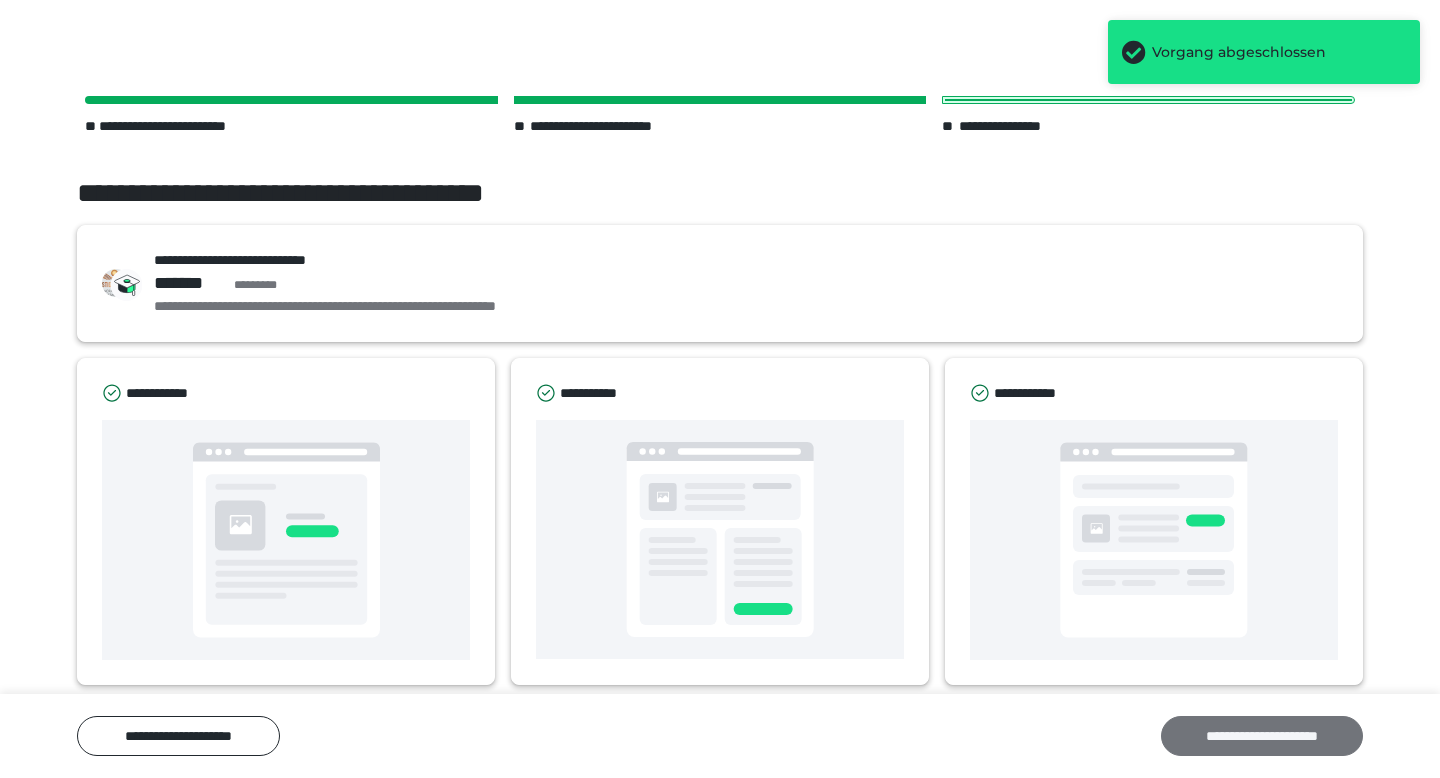 click on "**********" at bounding box center [1262, 736] 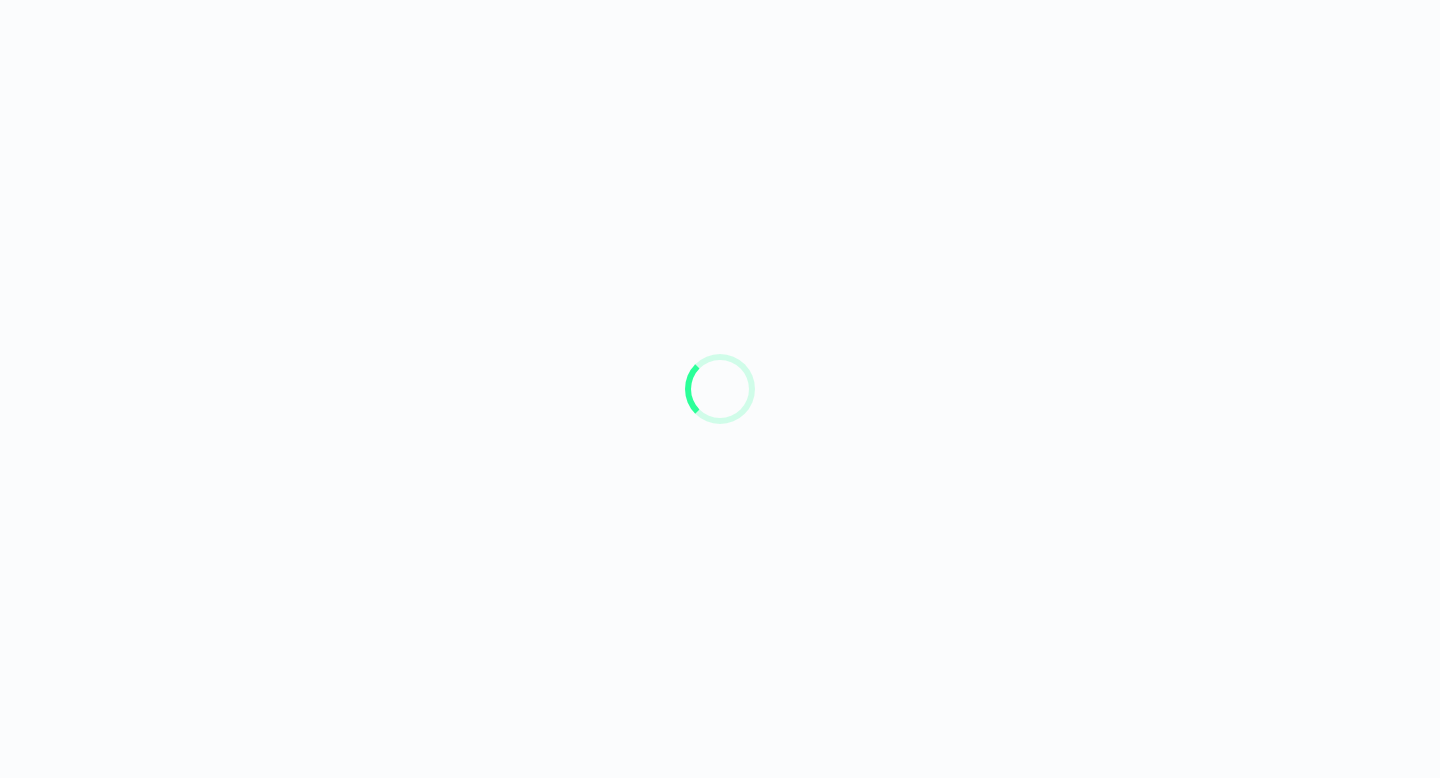 scroll, scrollTop: 0, scrollLeft: 0, axis: both 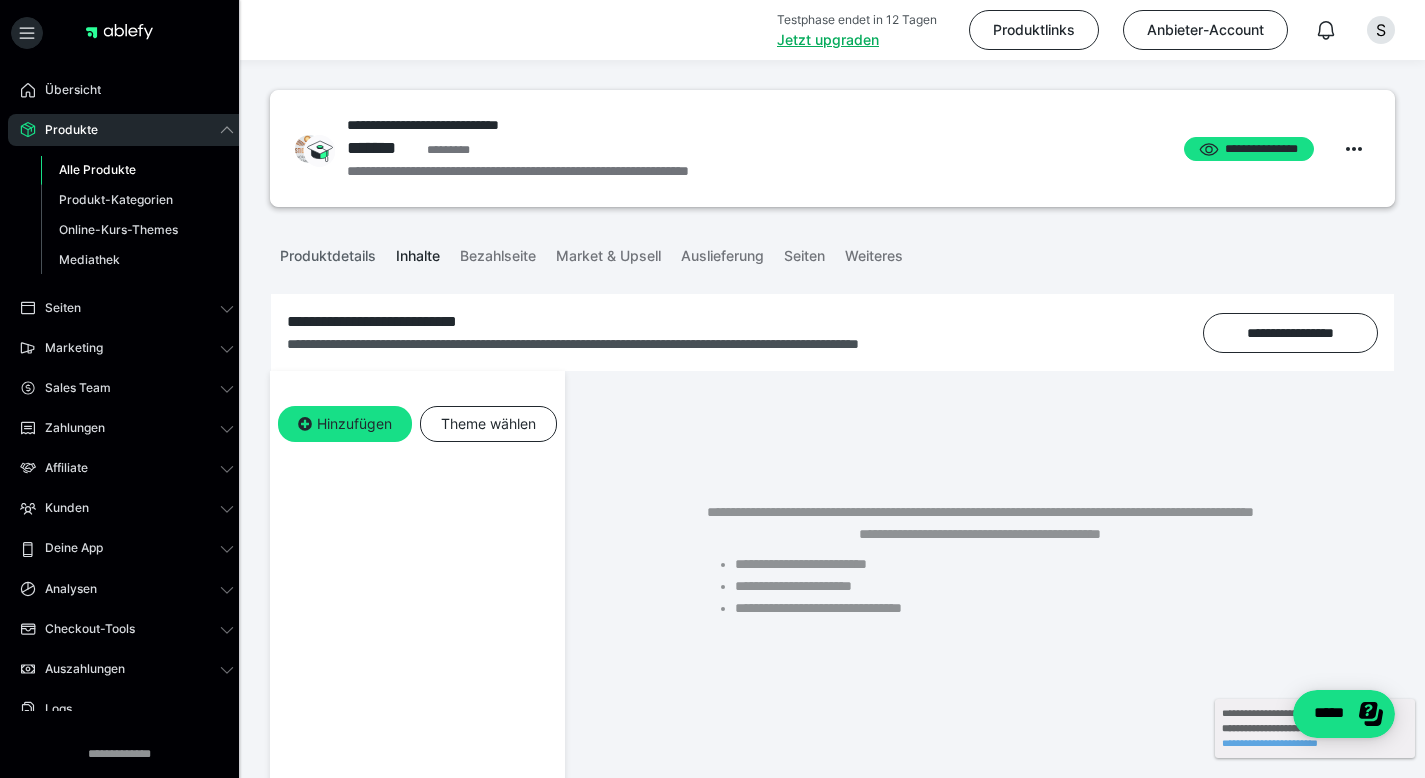click on "Produktdetails" at bounding box center (328, 252) 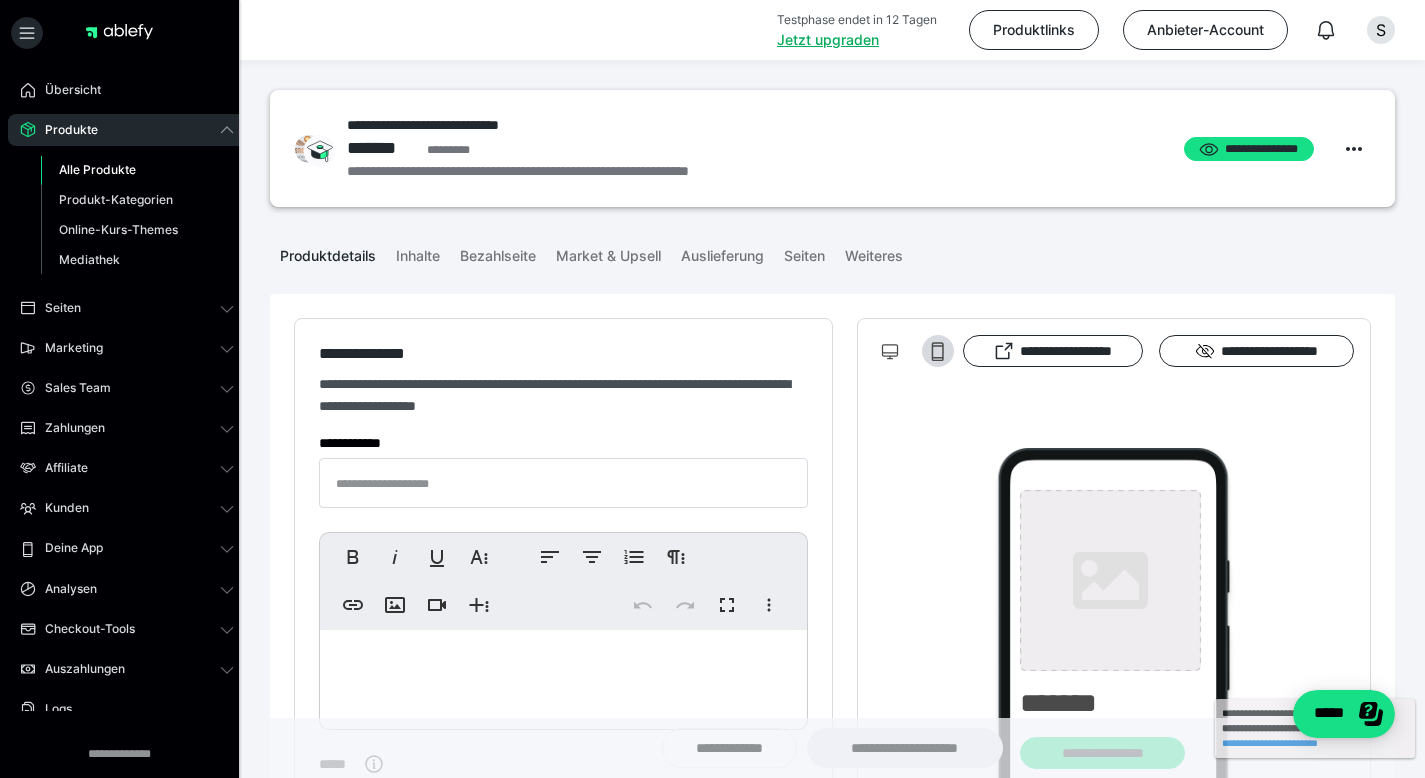 type on "**********" 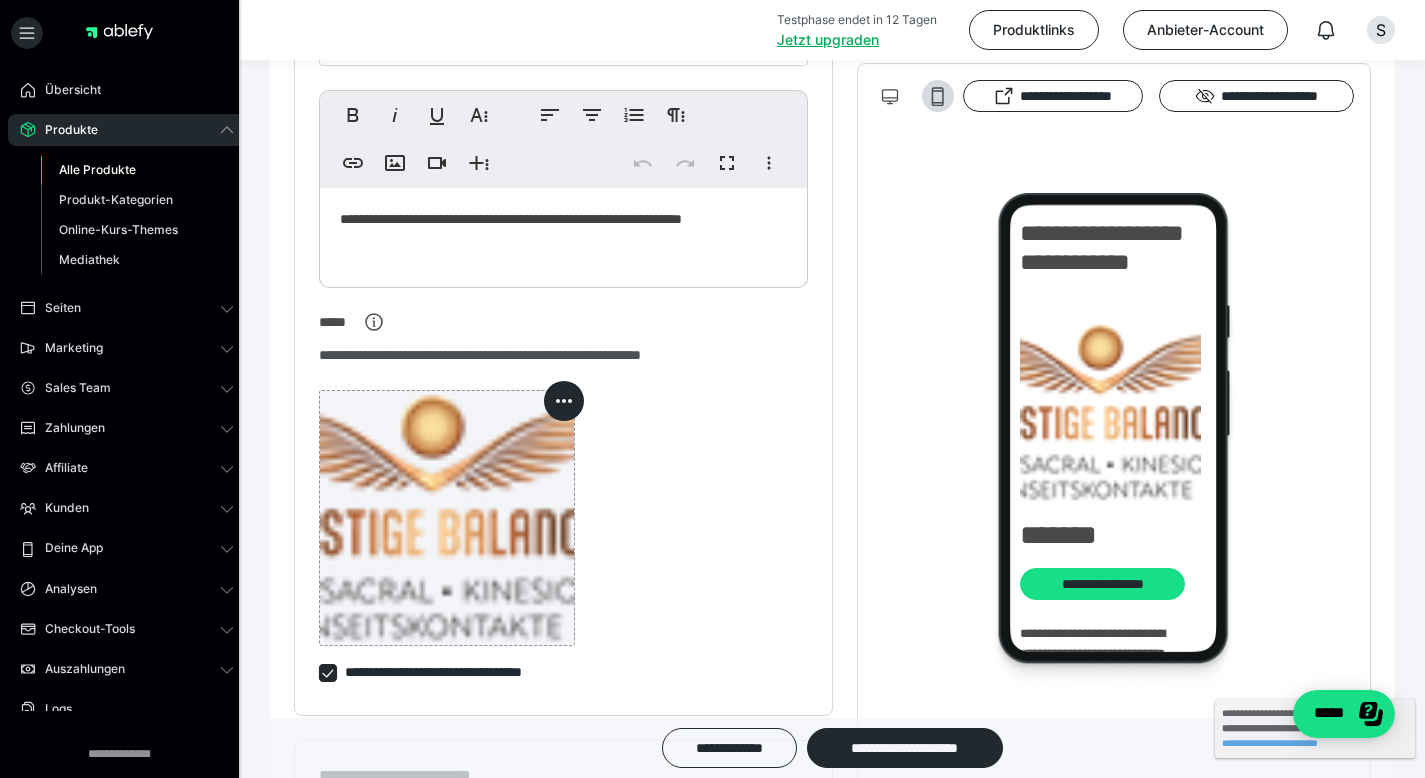 scroll, scrollTop: 572, scrollLeft: 0, axis: vertical 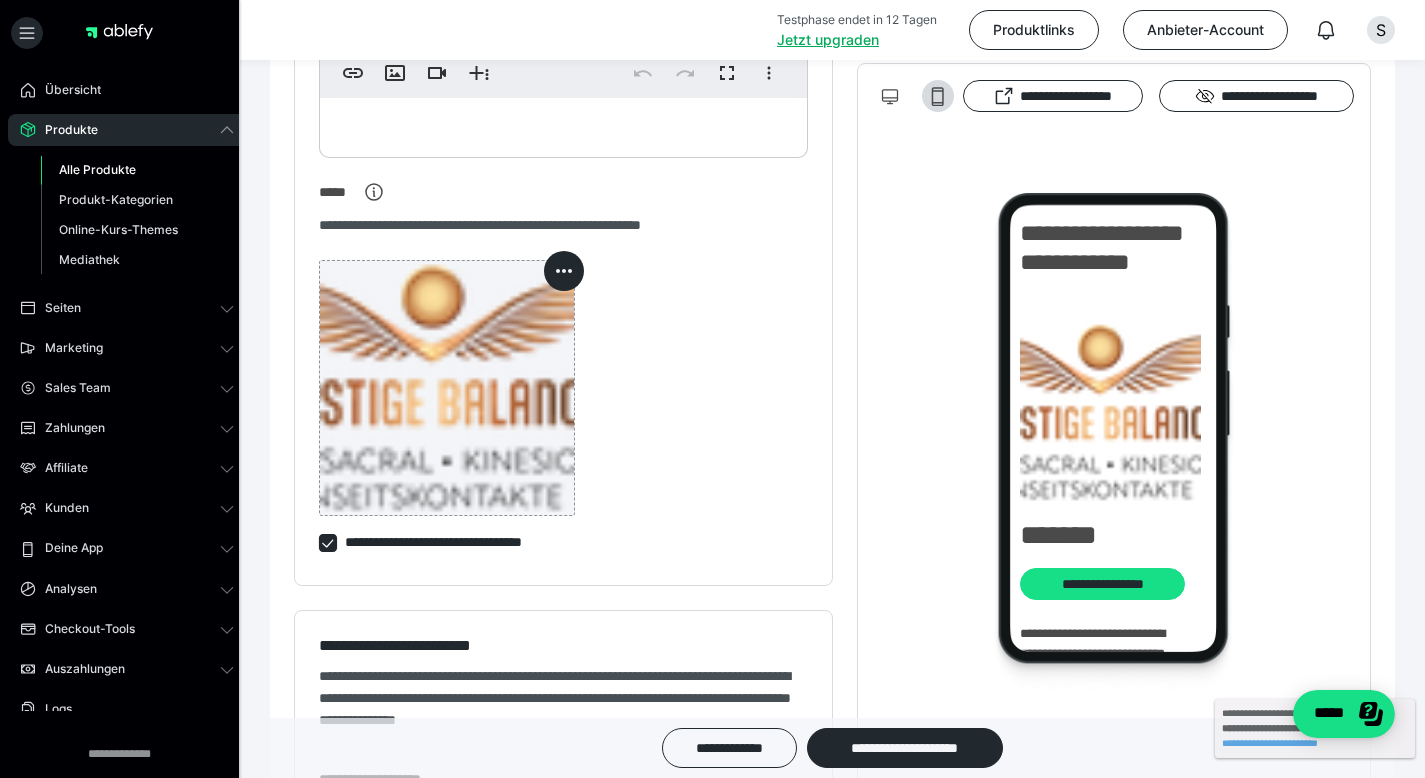 click at bounding box center [328, 543] 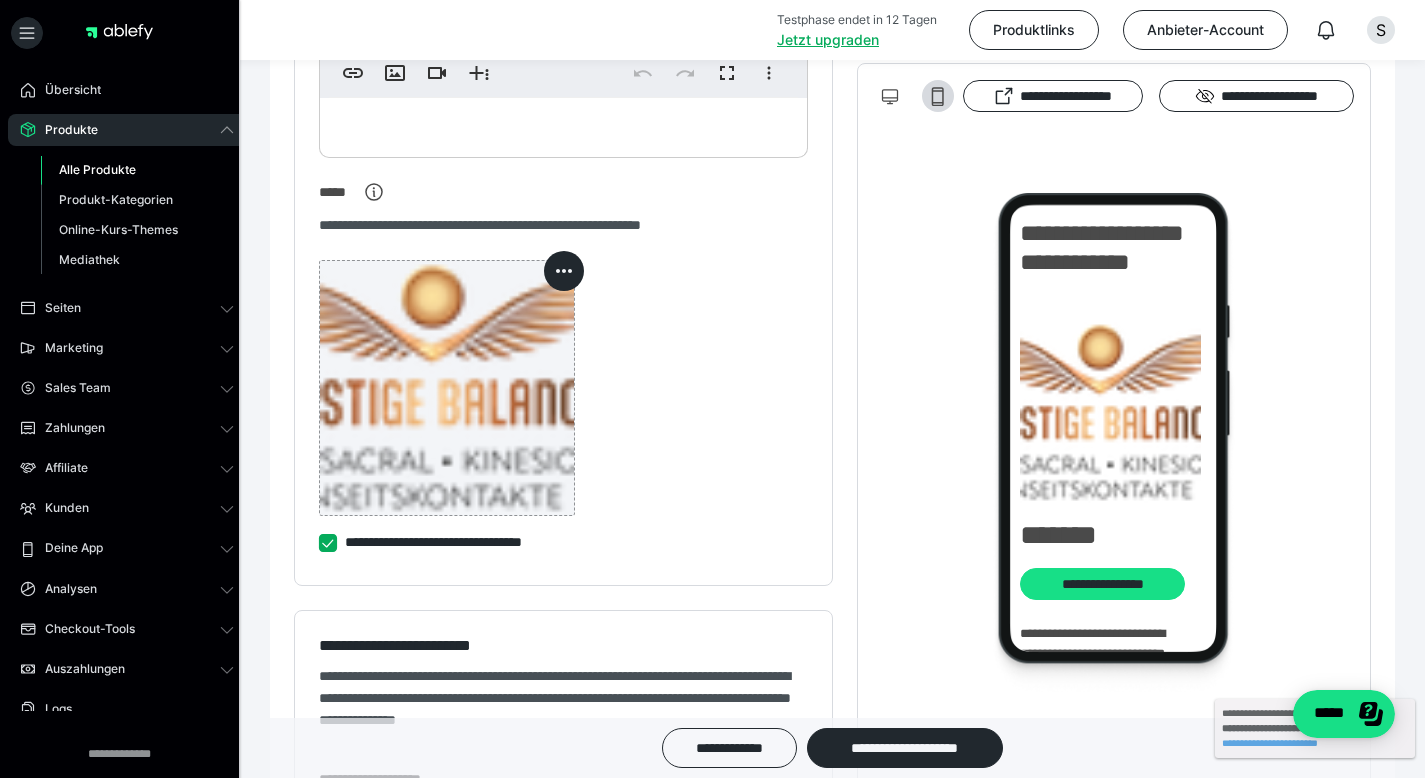 click on "**********" at bounding box center [319, 543] 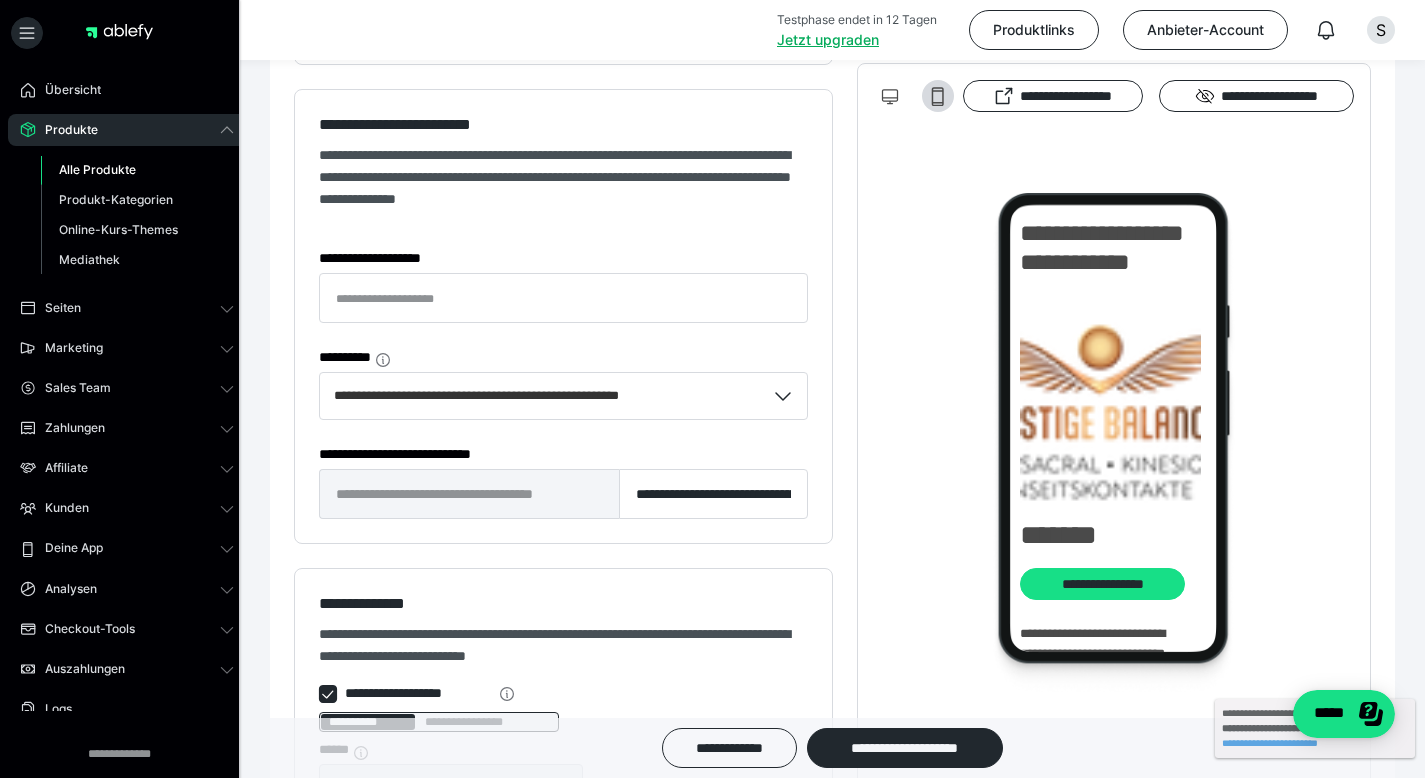 scroll, scrollTop: 1094, scrollLeft: 0, axis: vertical 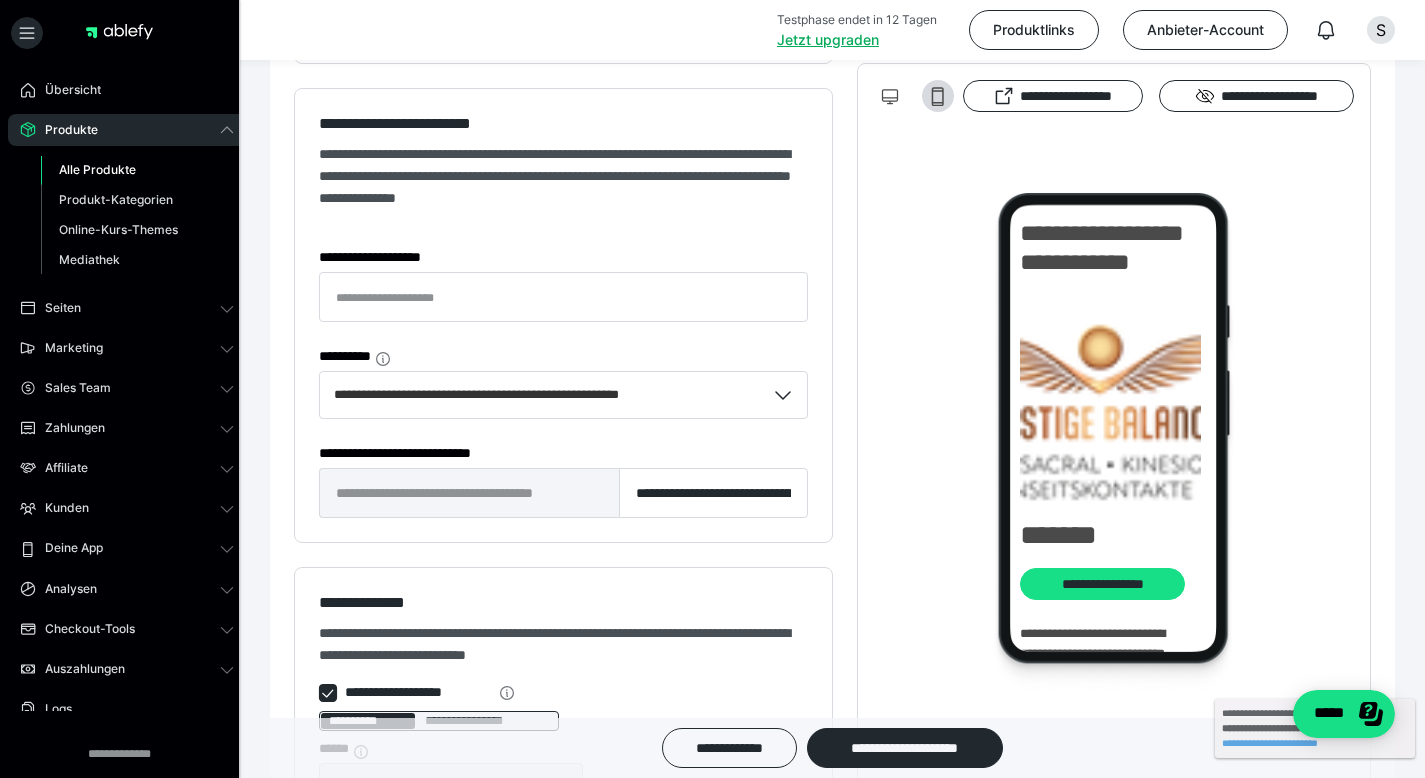 drag, startPoint x: 526, startPoint y: 449, endPoint x: 584, endPoint y: 456, distance: 58.420887 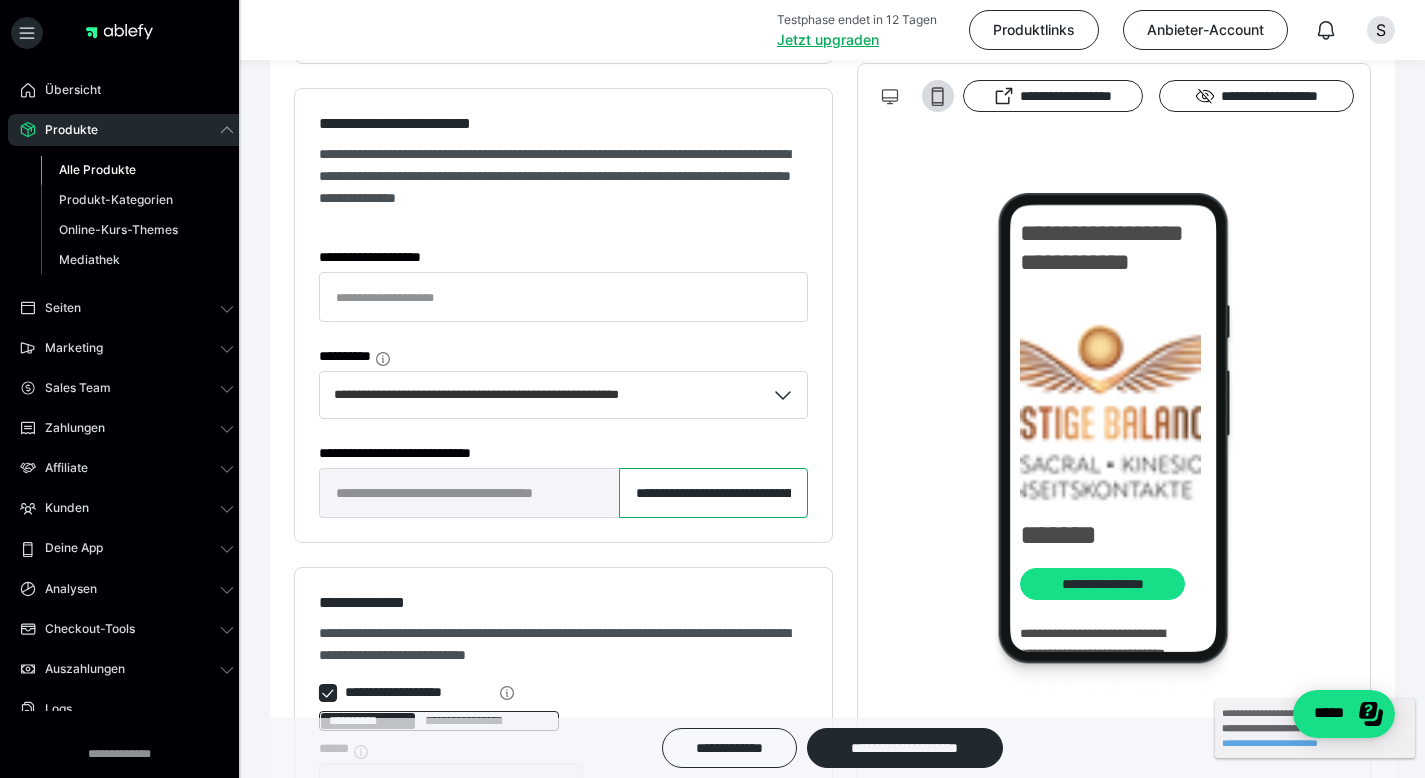 click on "**********" at bounding box center (713, 493) 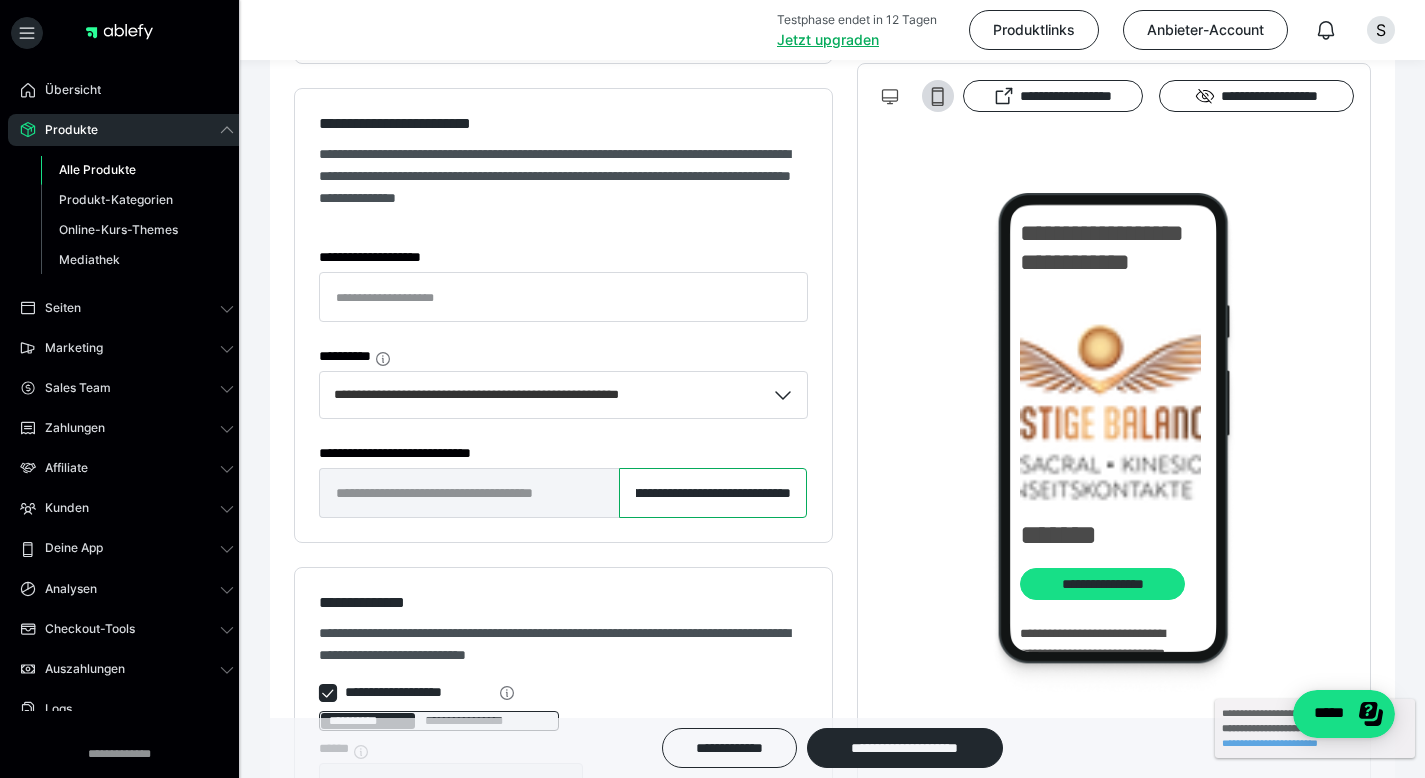 drag, startPoint x: 724, startPoint y: 501, endPoint x: 867, endPoint y: 497, distance: 143.05594 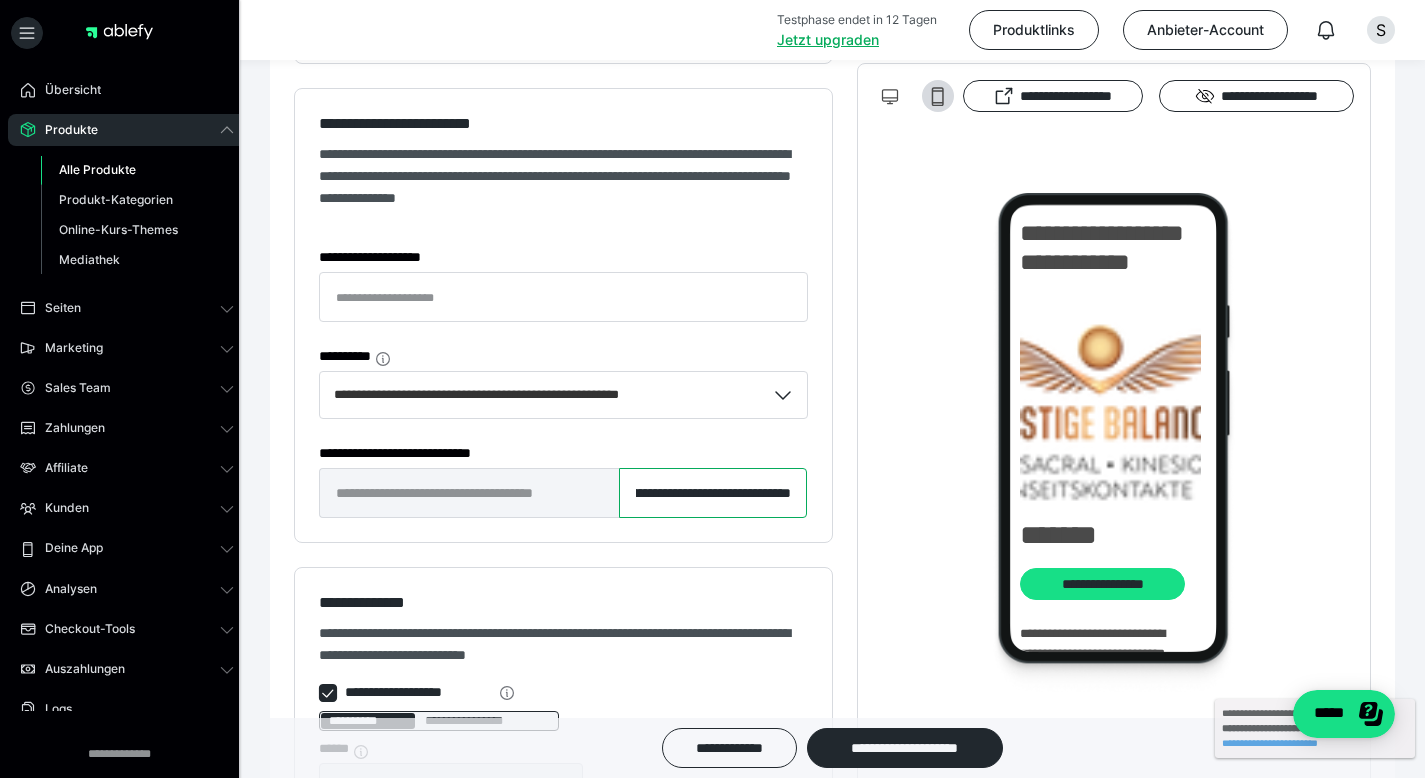 drag, startPoint x: 794, startPoint y: 494, endPoint x: 729, endPoint y: 491, distance: 65.06919 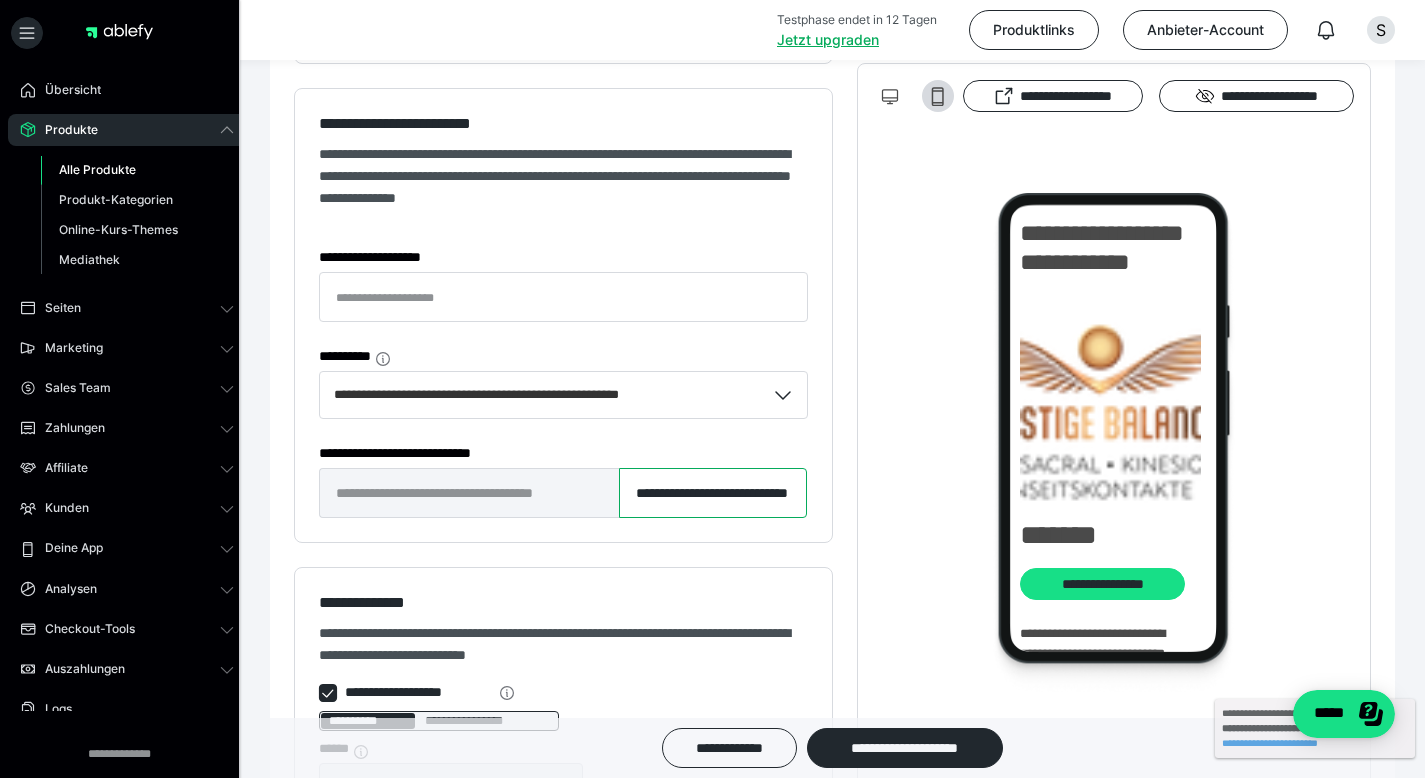 scroll, scrollTop: 0, scrollLeft: 58, axis: horizontal 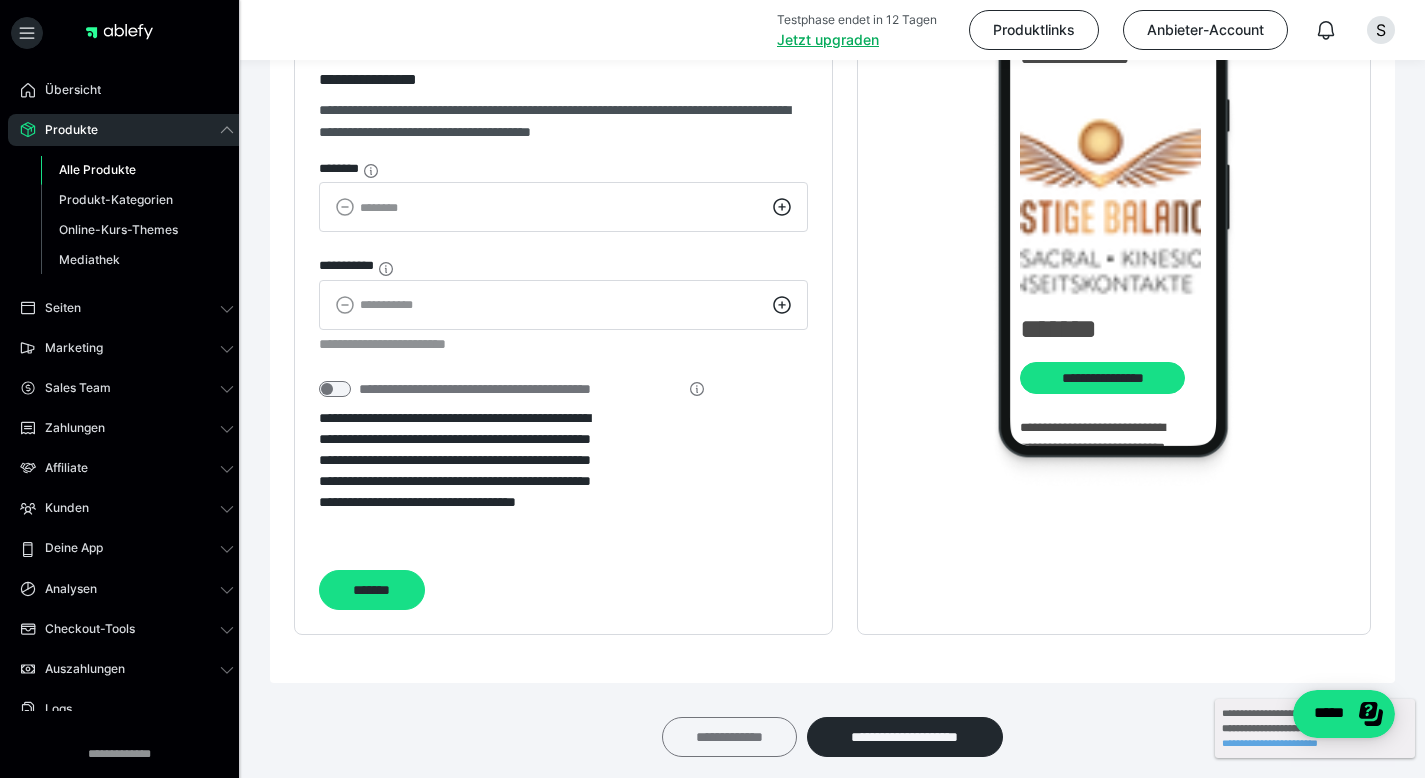 type on "**********" 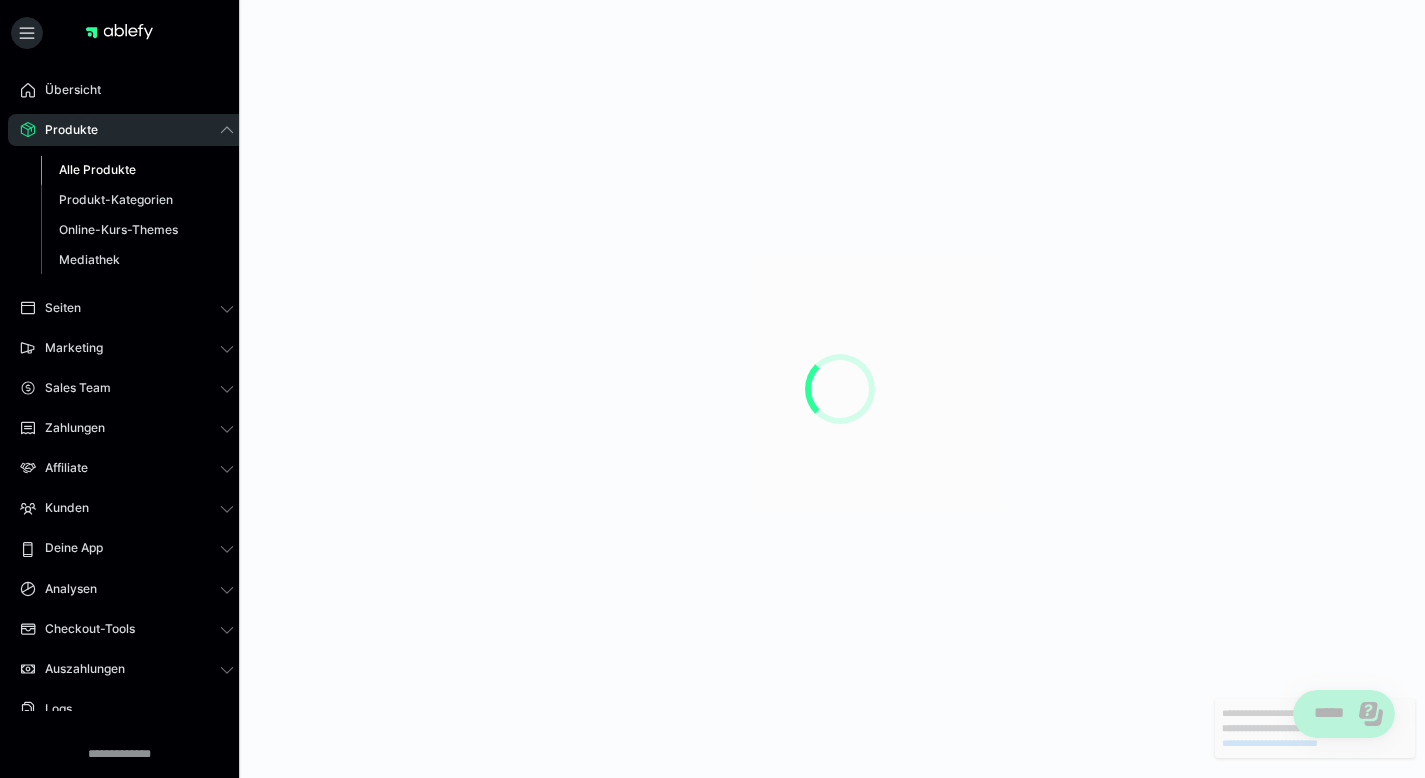 scroll, scrollTop: 0, scrollLeft: 0, axis: both 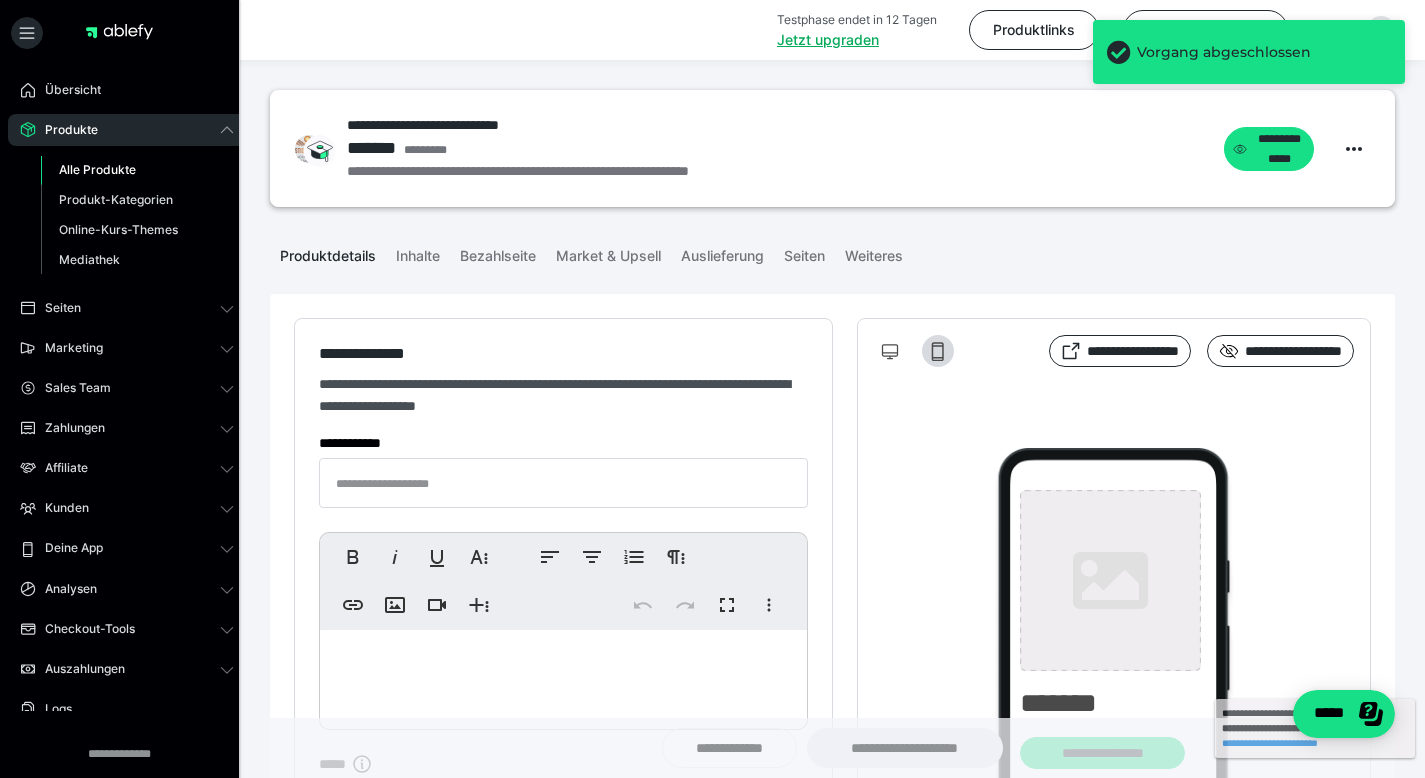 type on "**********" 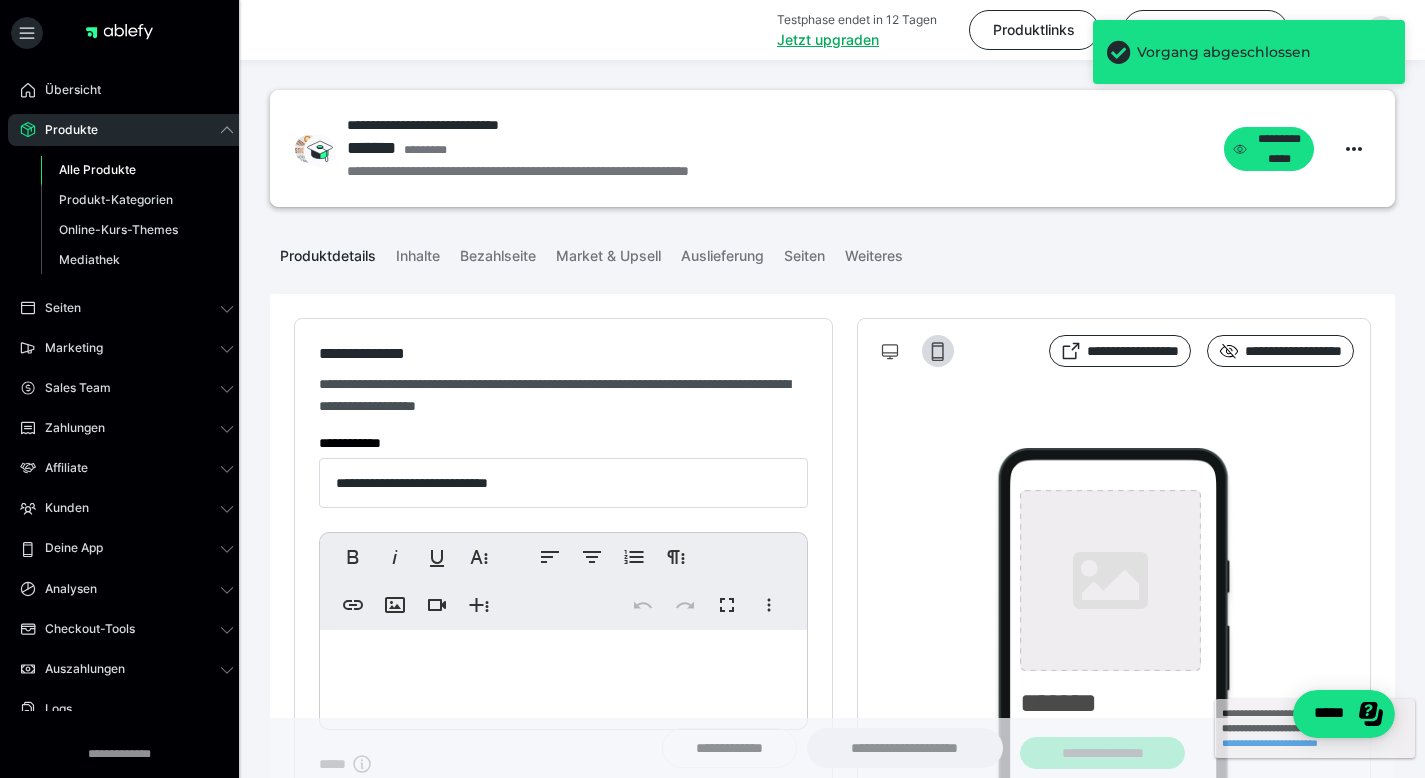 type on "**********" 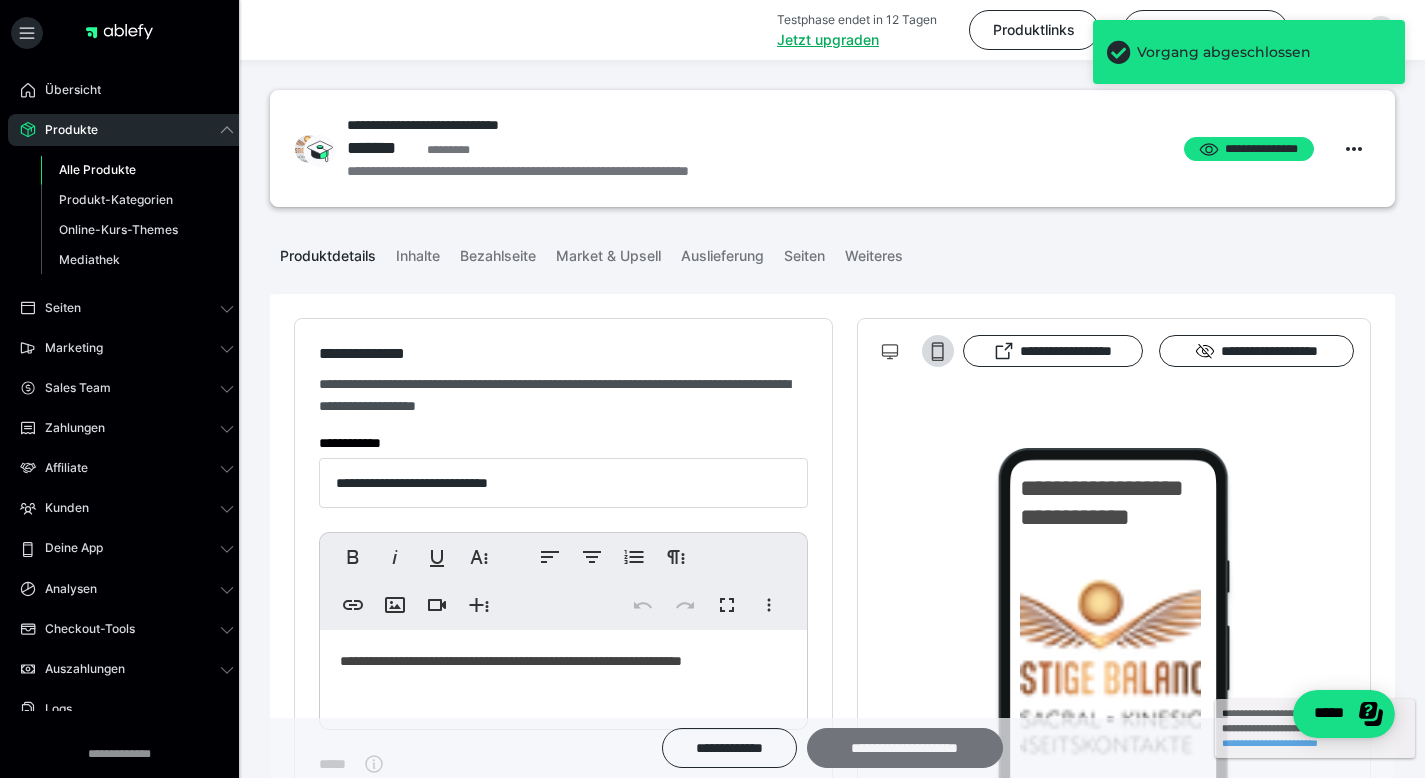 click on "**********" at bounding box center (905, 748) 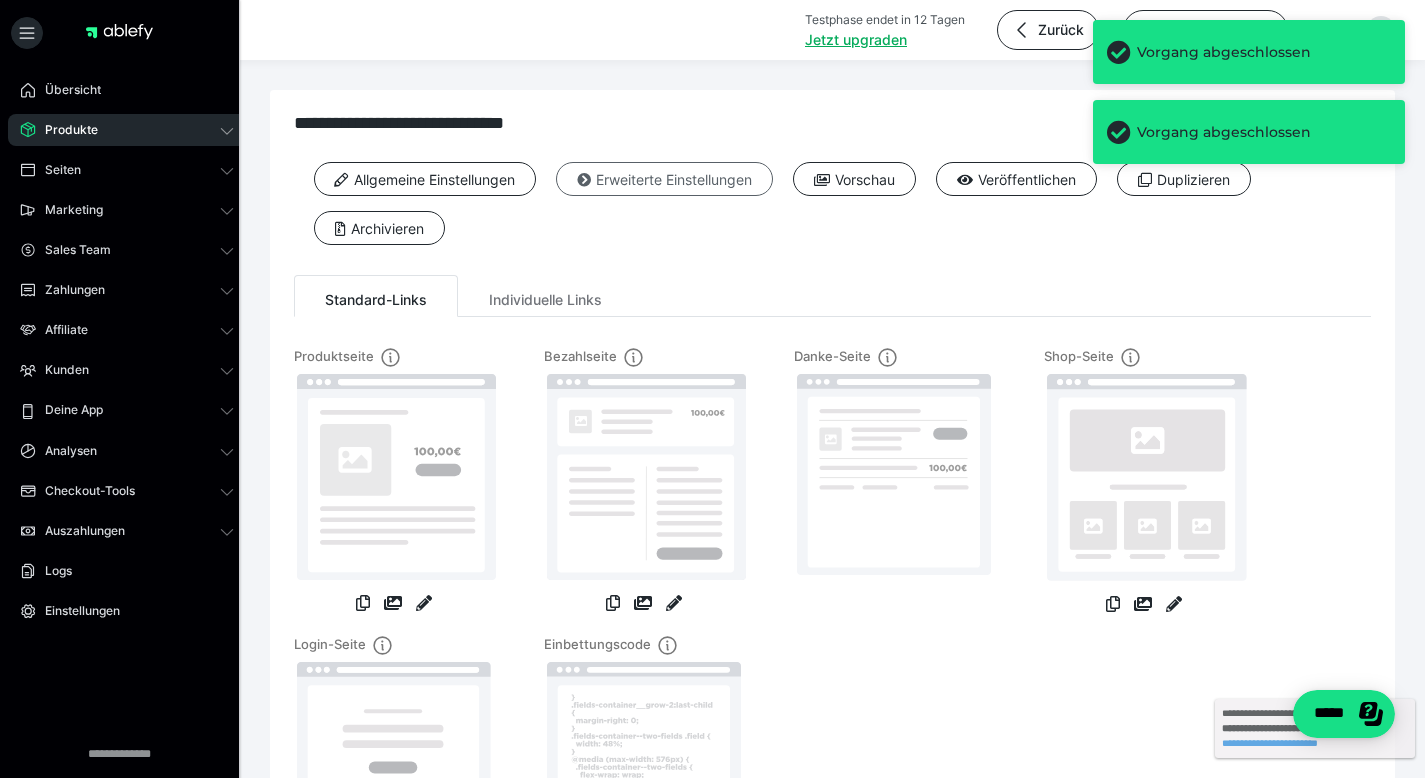click on "Erweiterte Einstellungen" at bounding box center (664, 179) 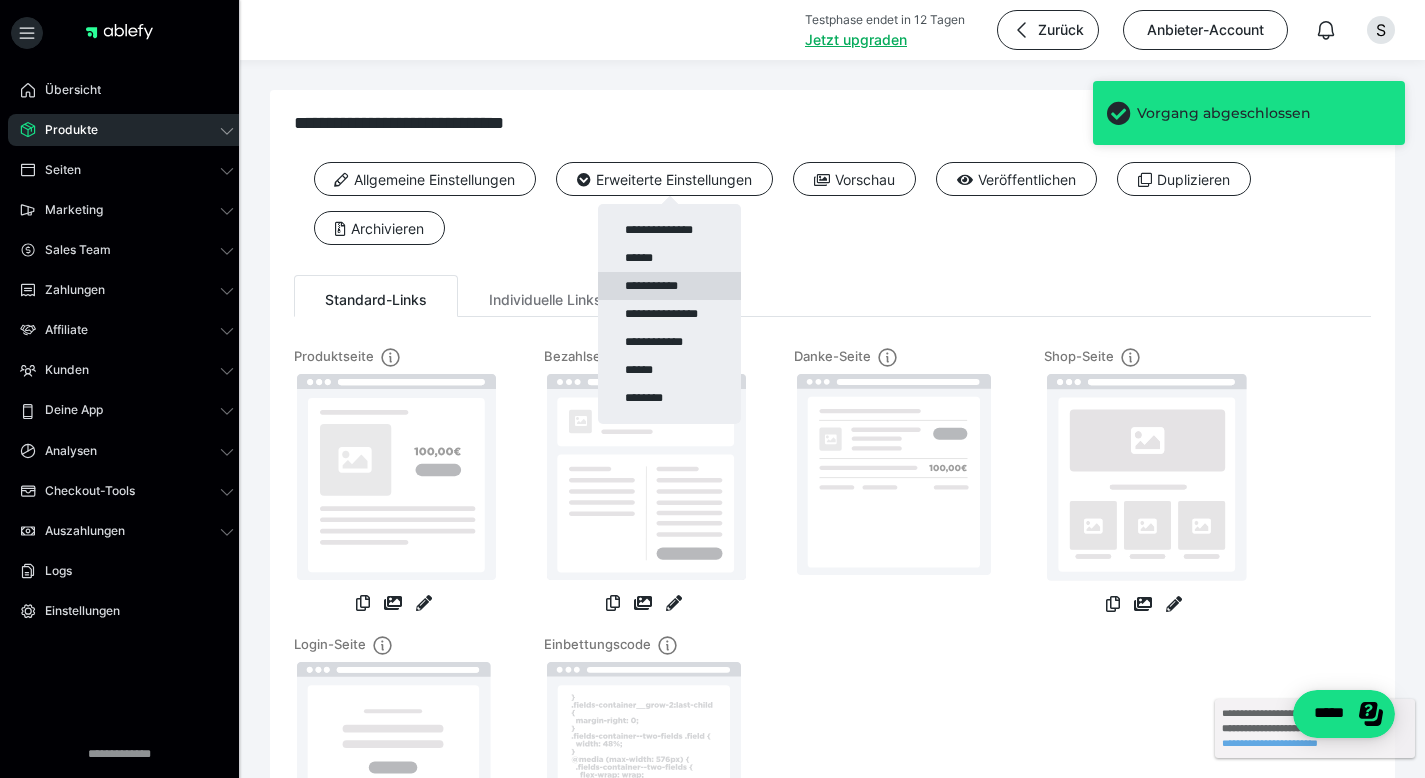 click on "**********" at bounding box center [669, 286] 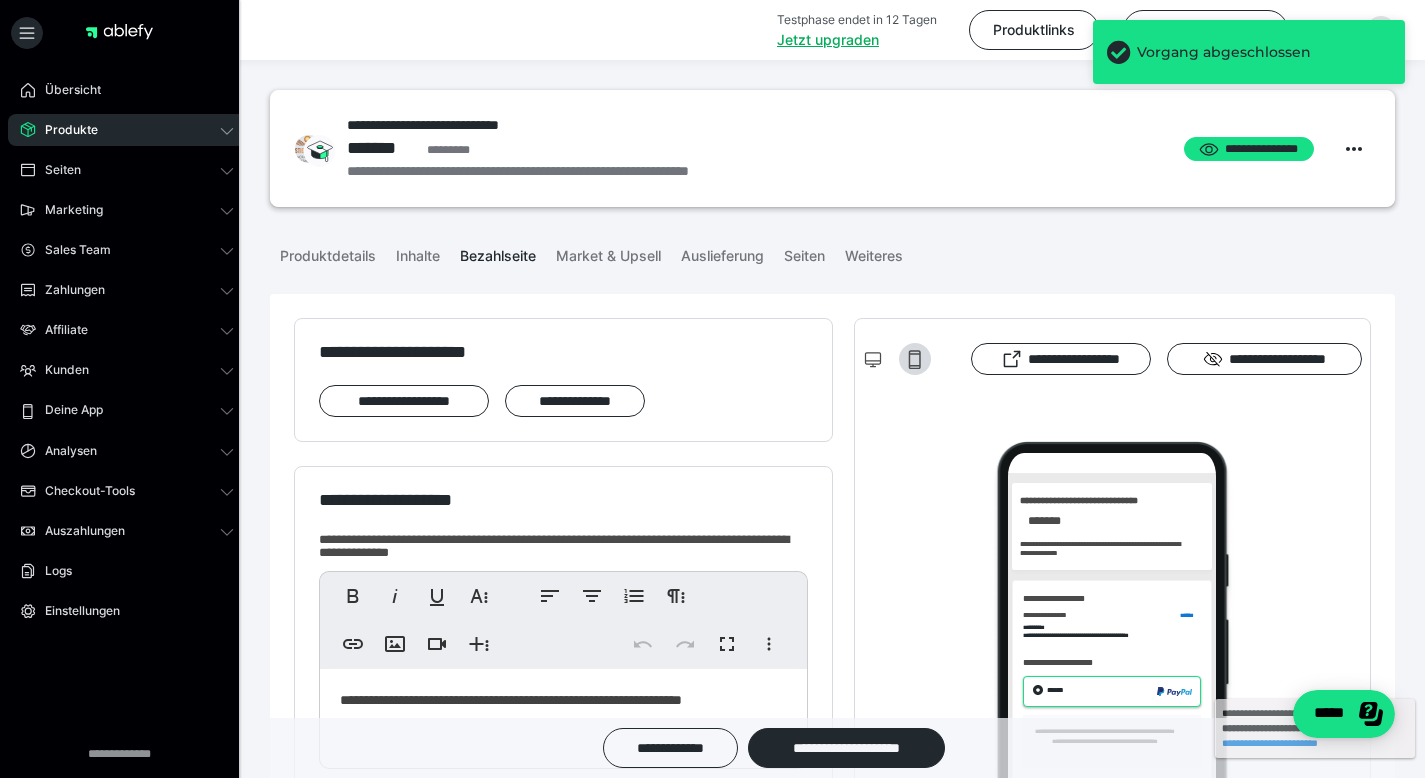 scroll, scrollTop: 0, scrollLeft: 0, axis: both 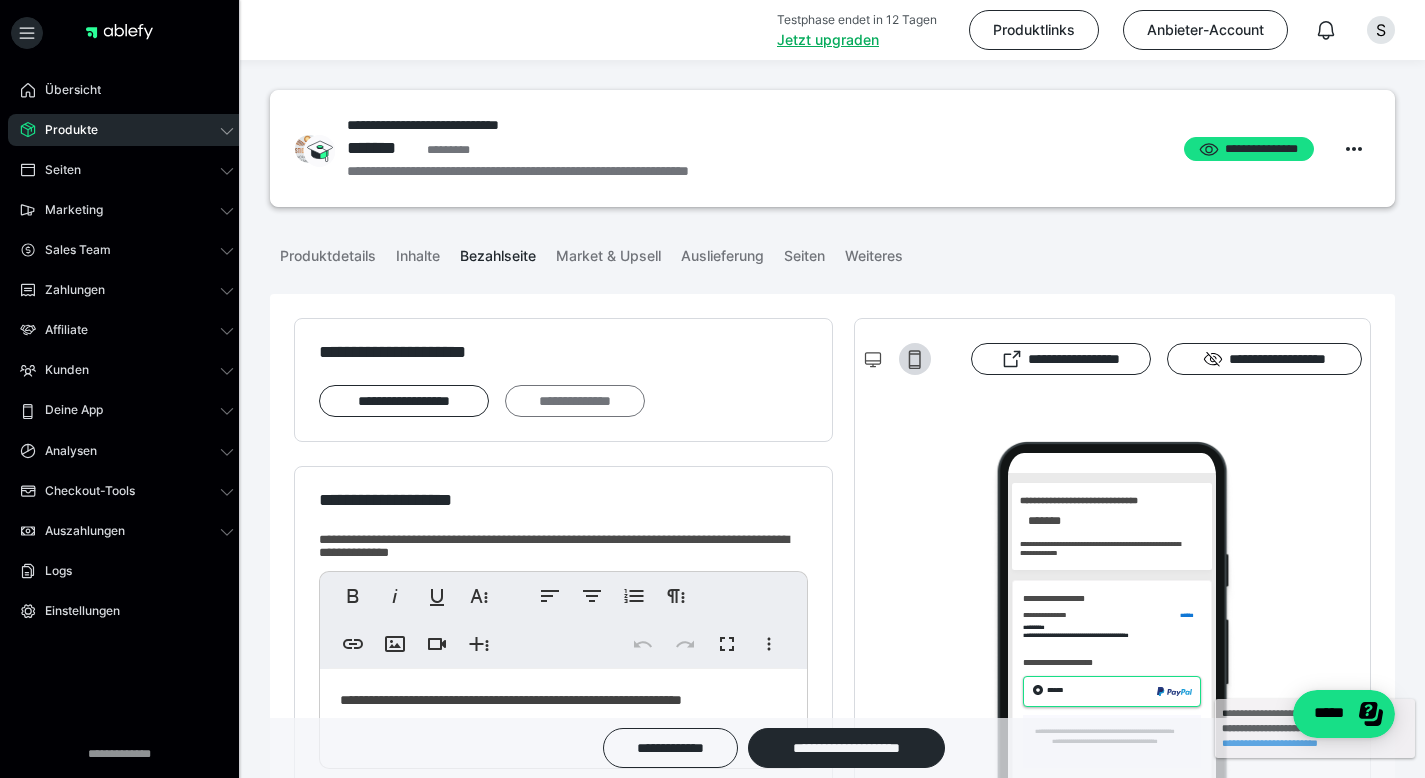 click on "**********" at bounding box center [575, 401] 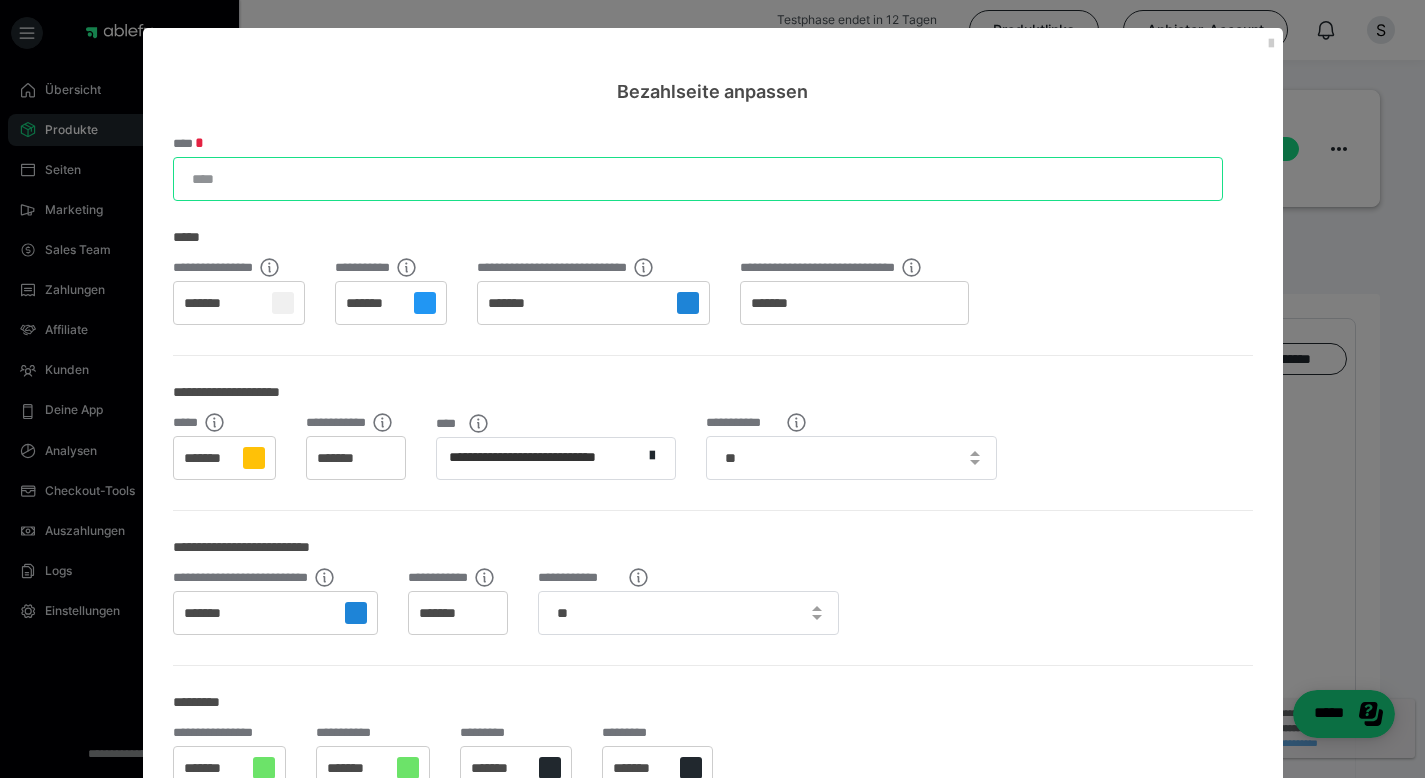 click on "****" at bounding box center [698, 179] 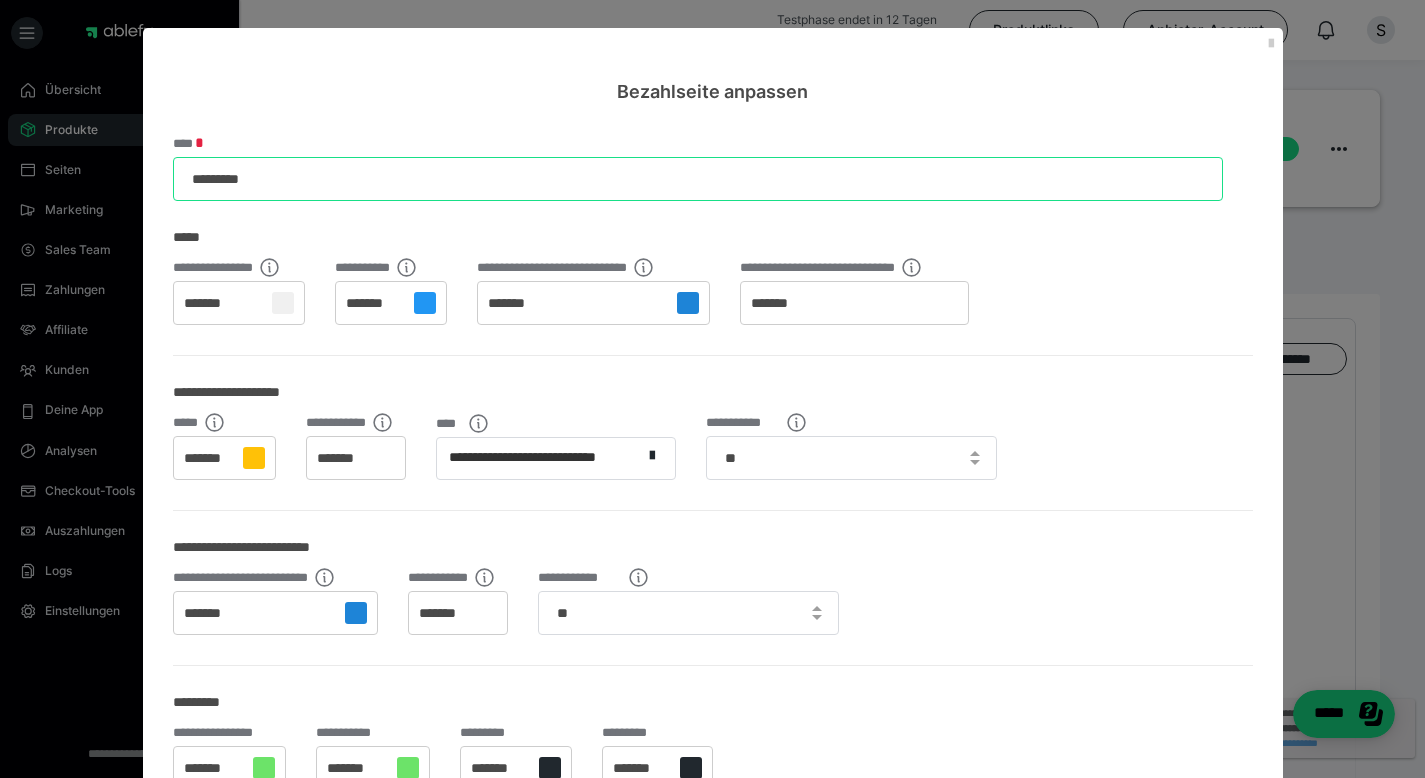 type on "*********" 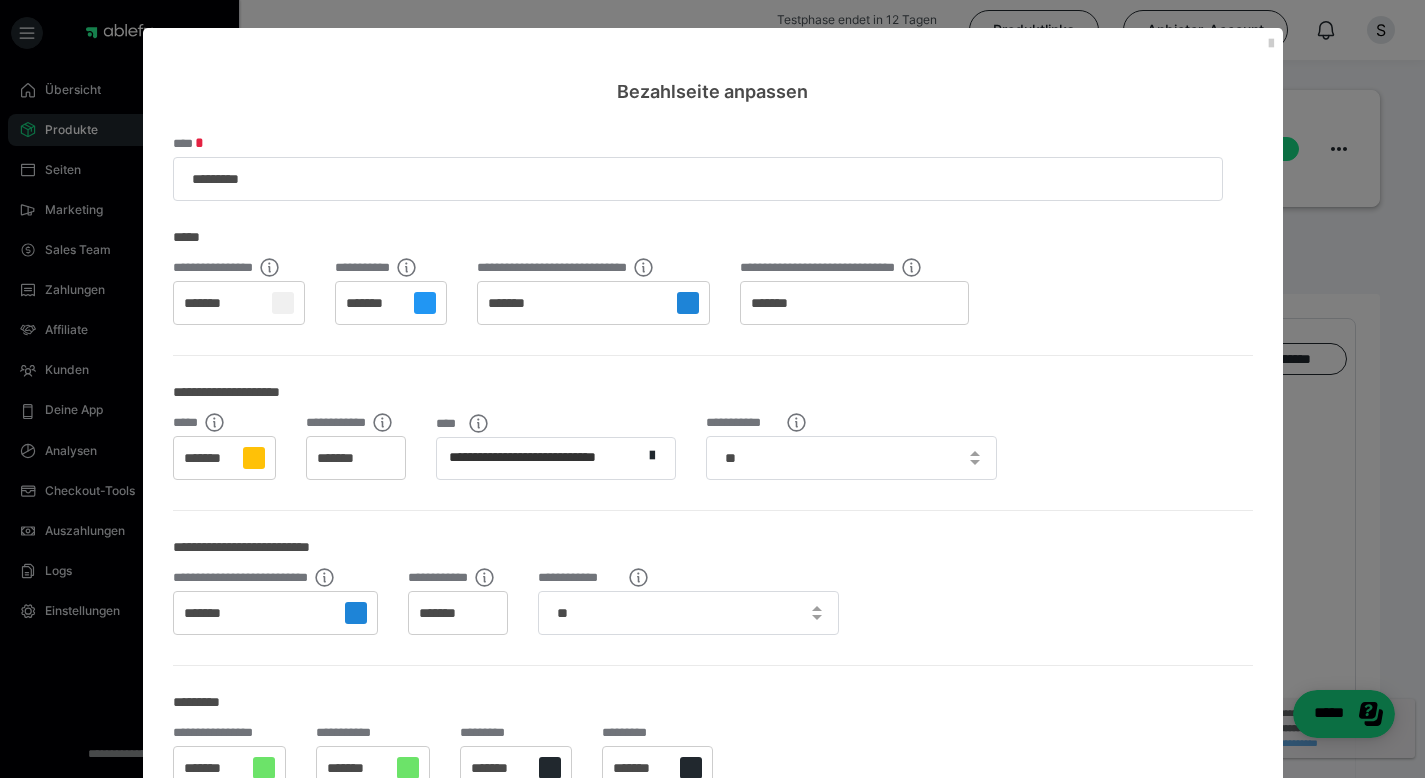 click on "*******" at bounding box center [239, 303] 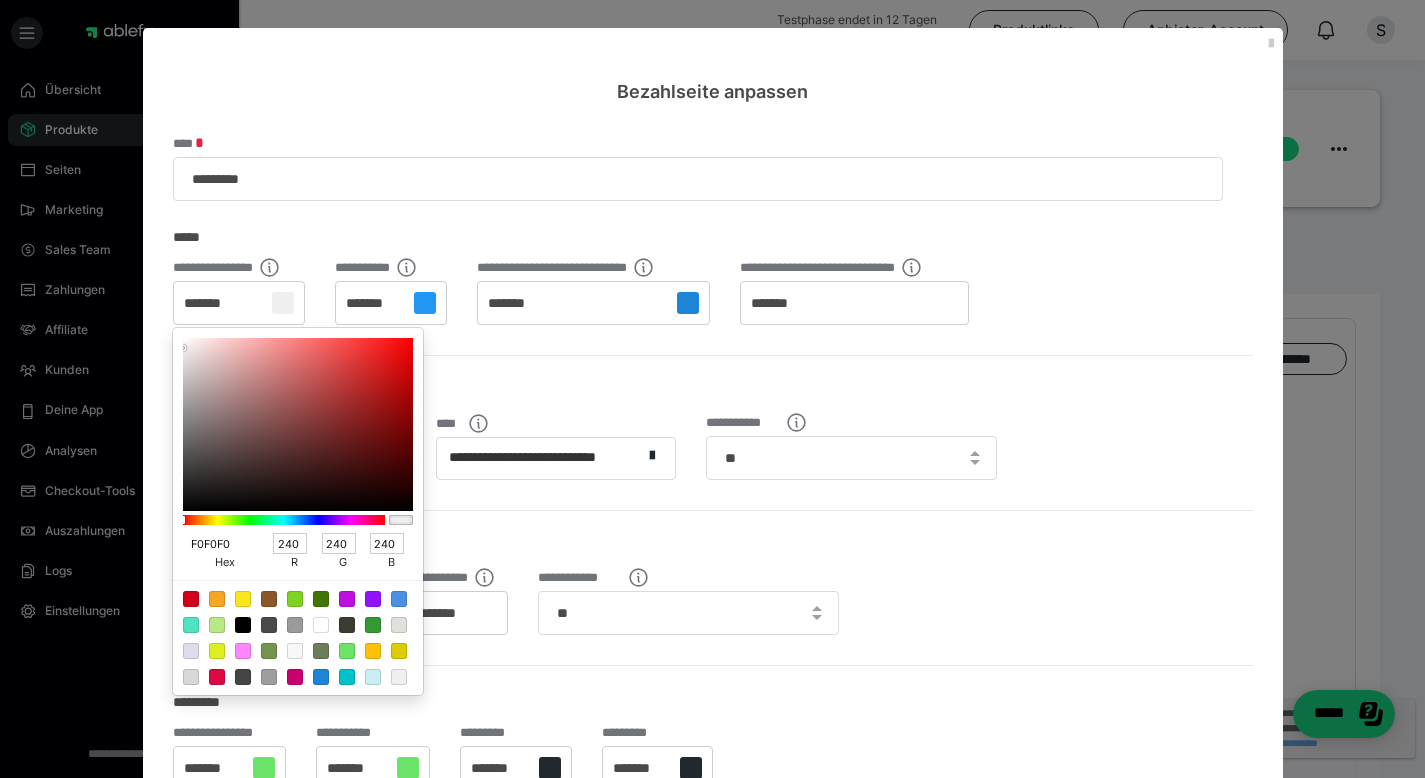 click on "F0F0F0" at bounding box center [217, 543] 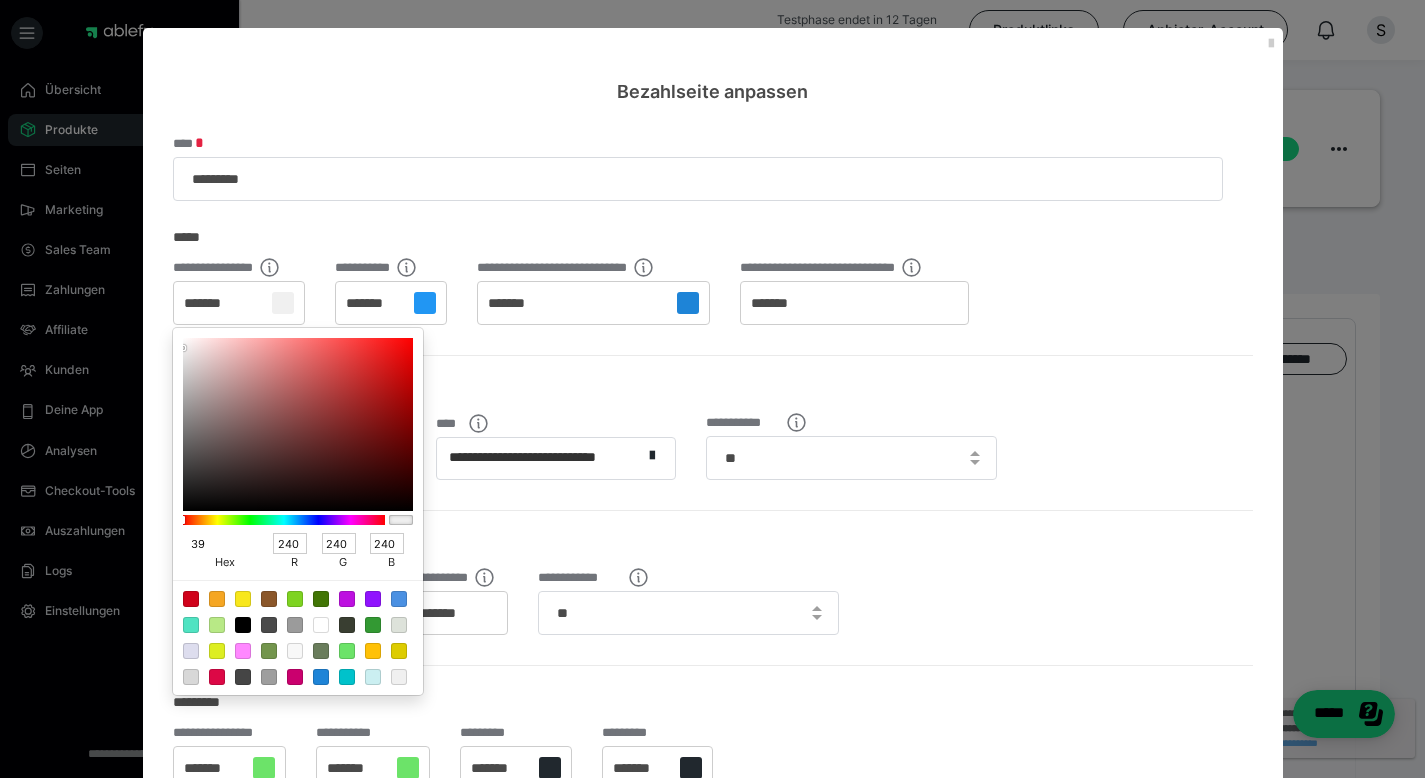 type on "393" 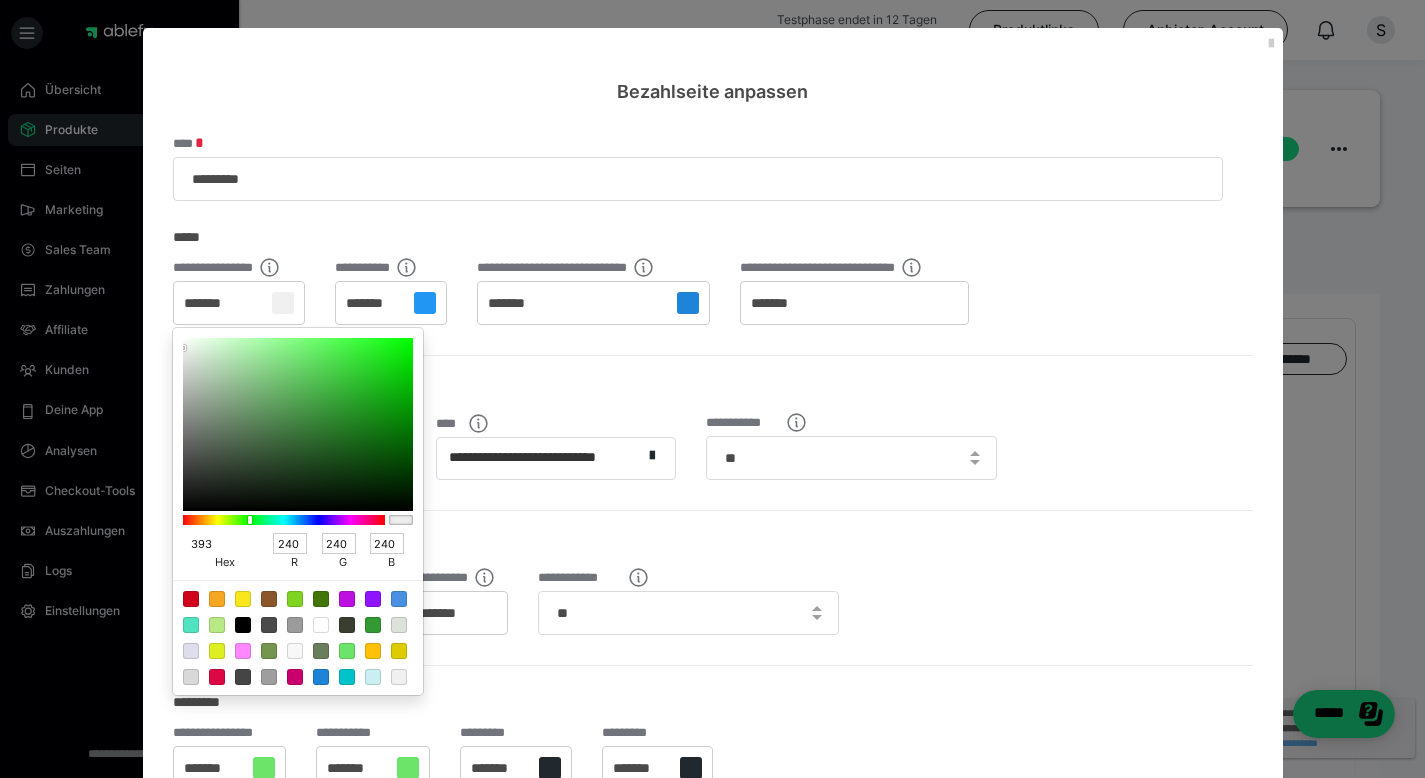 type on "51" 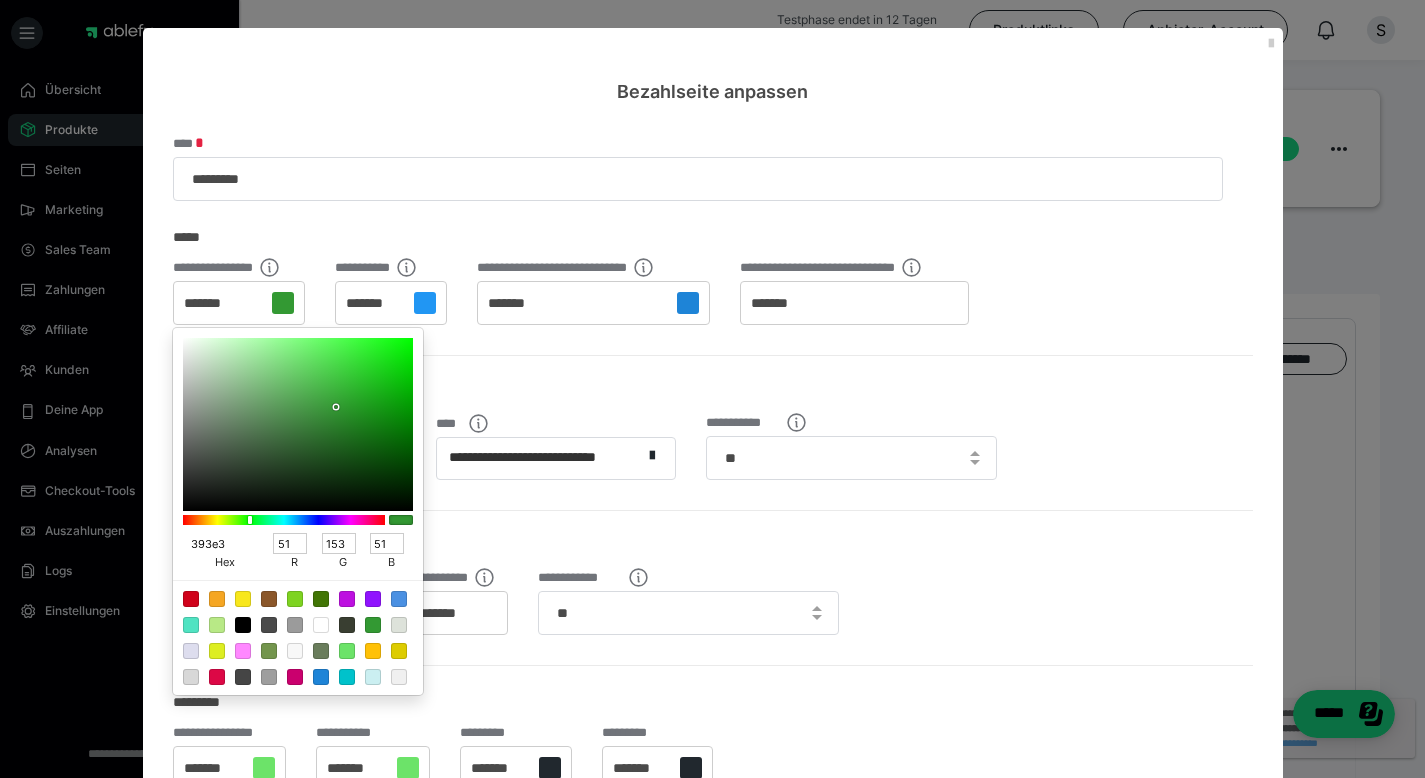 type on "393e31" 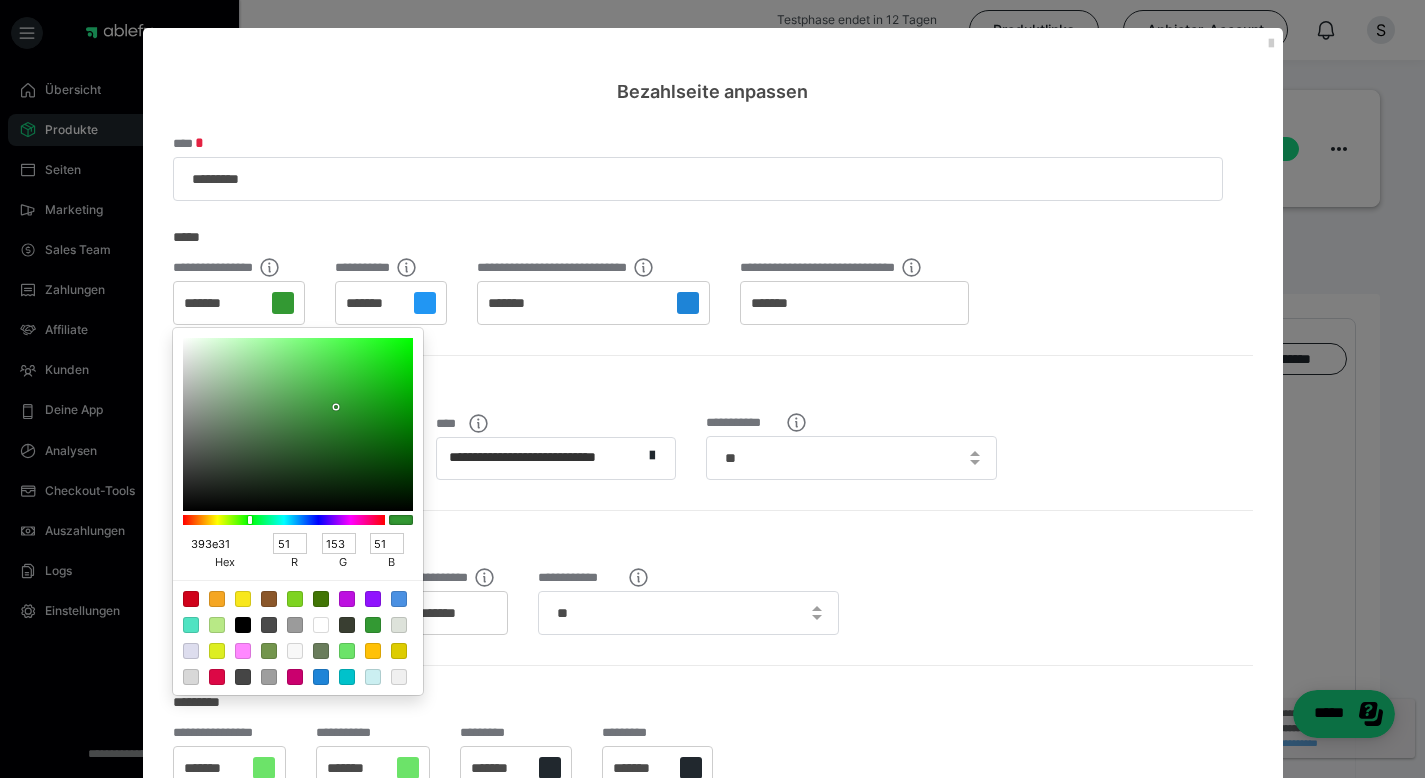 type on "57" 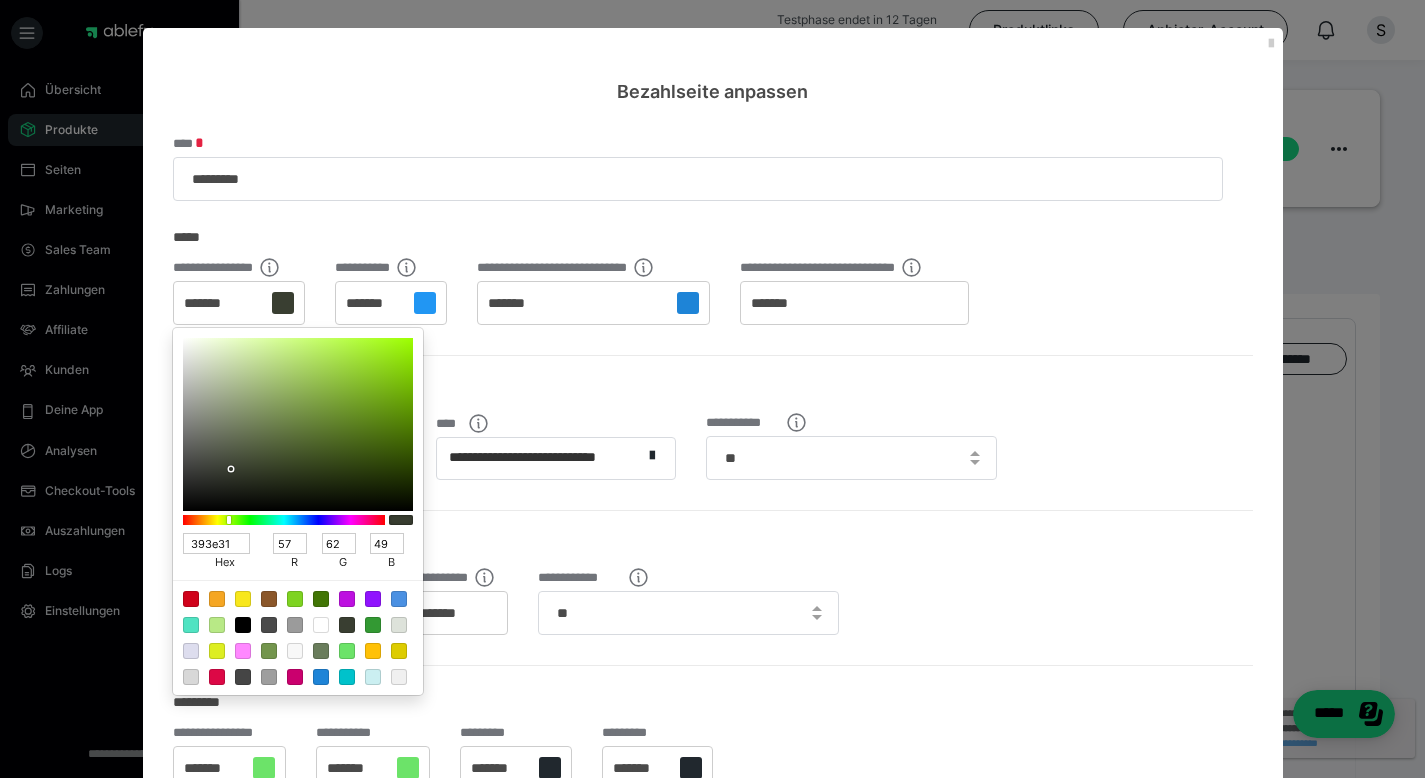 type on "393E31" 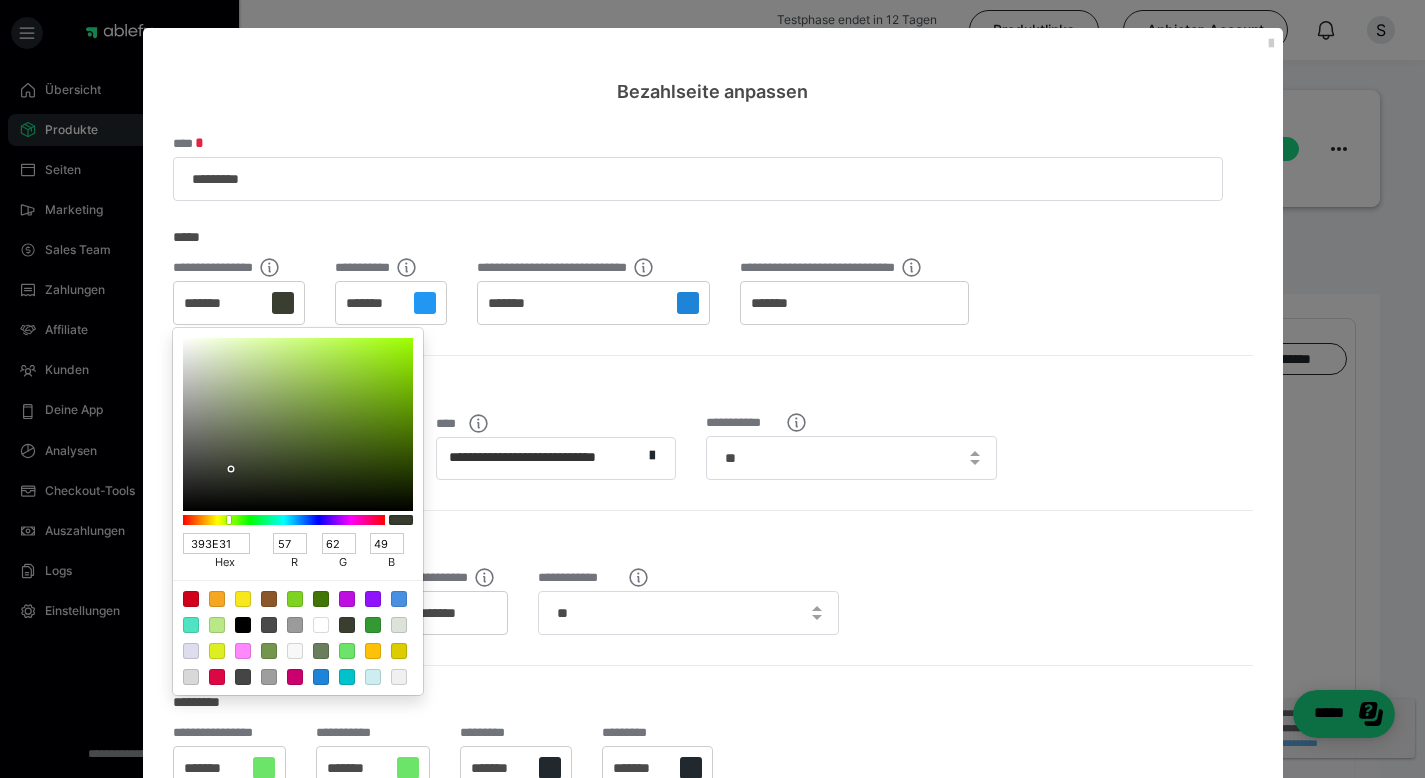 click at bounding box center (712, 389) 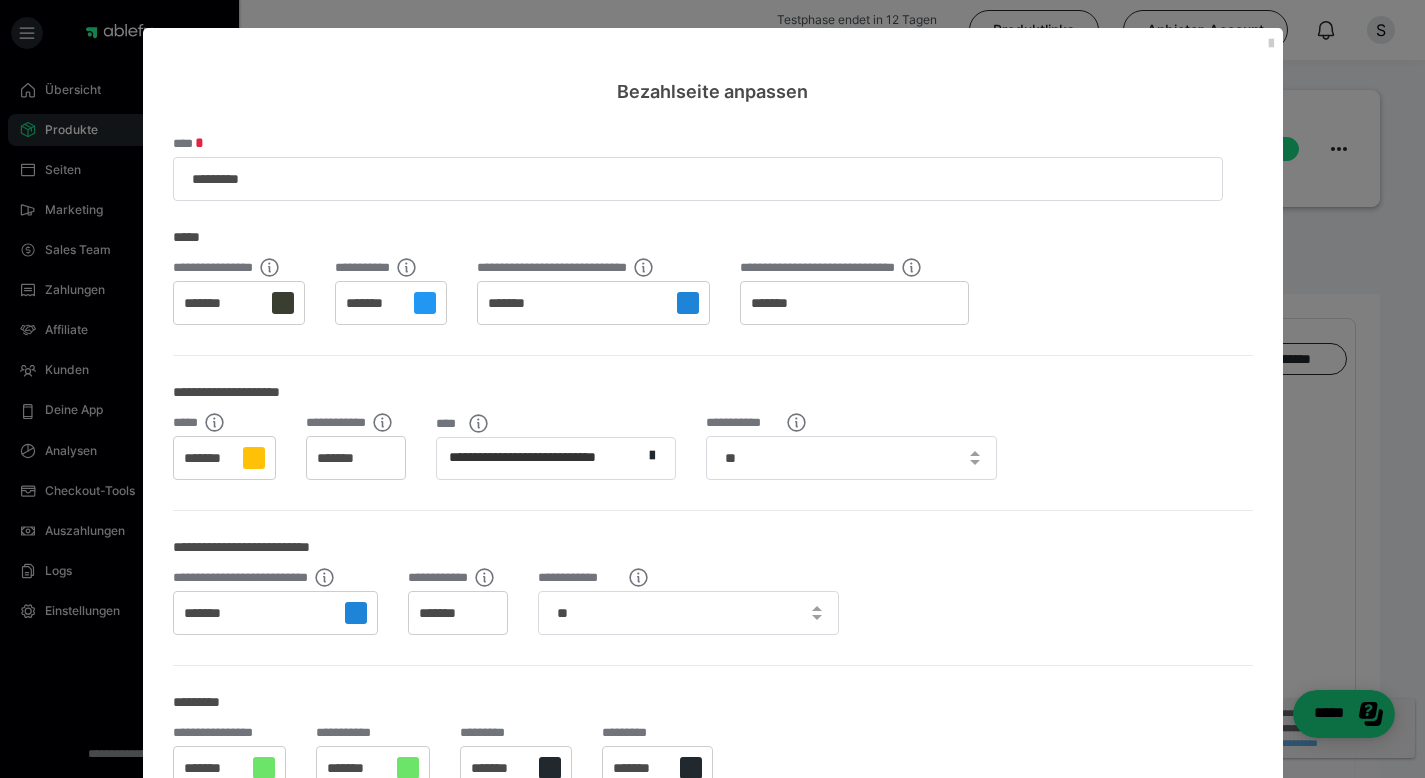 click on "*******" at bounding box center [375, 304] 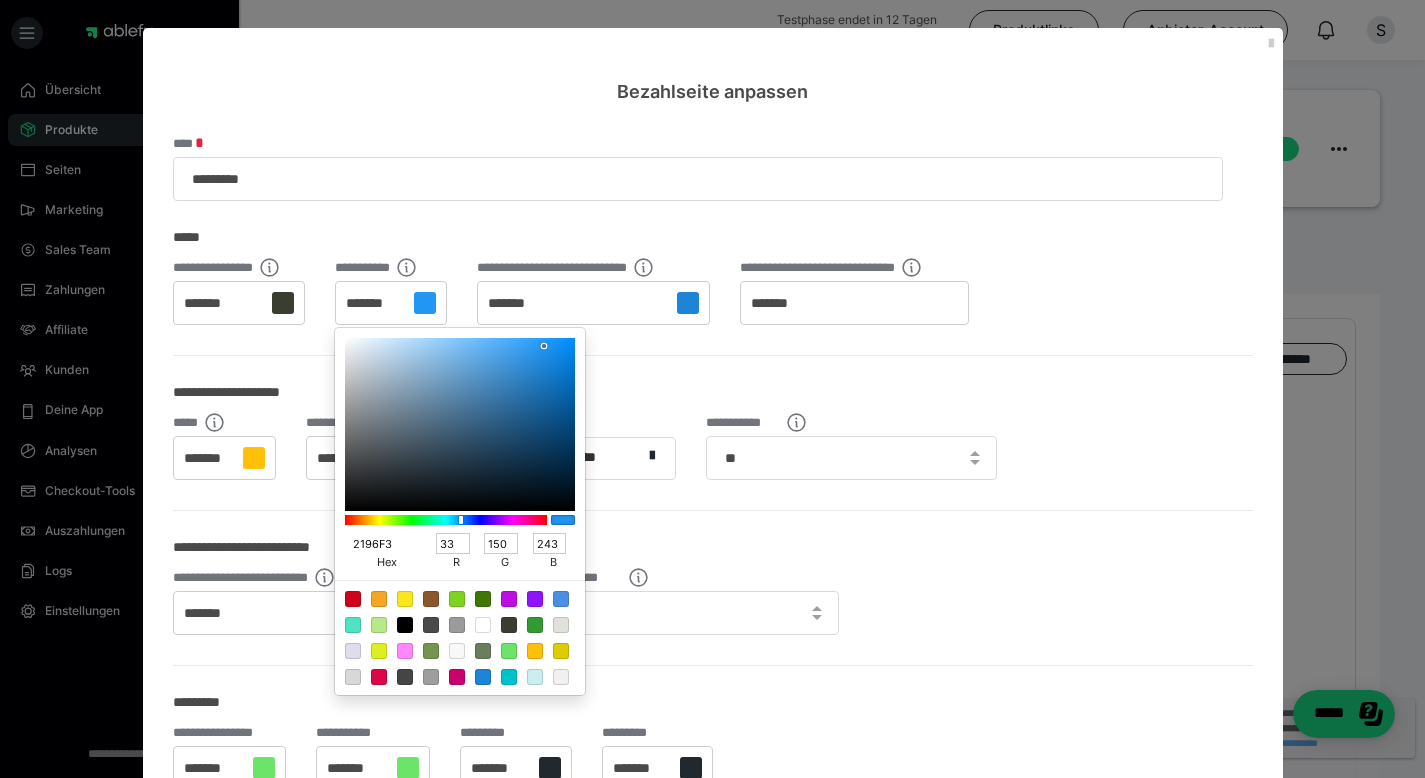 click on "2196F3" at bounding box center (379, 543) 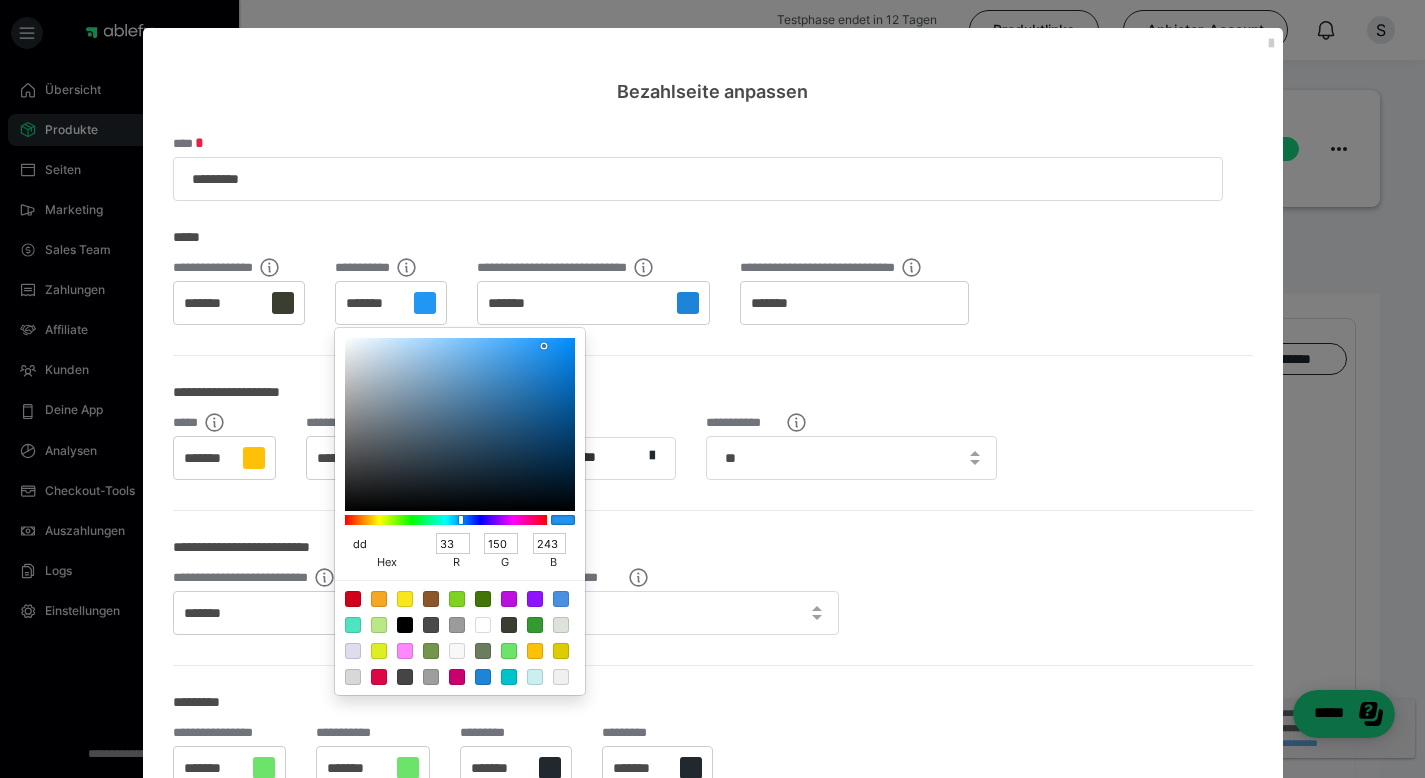 type on "dde" 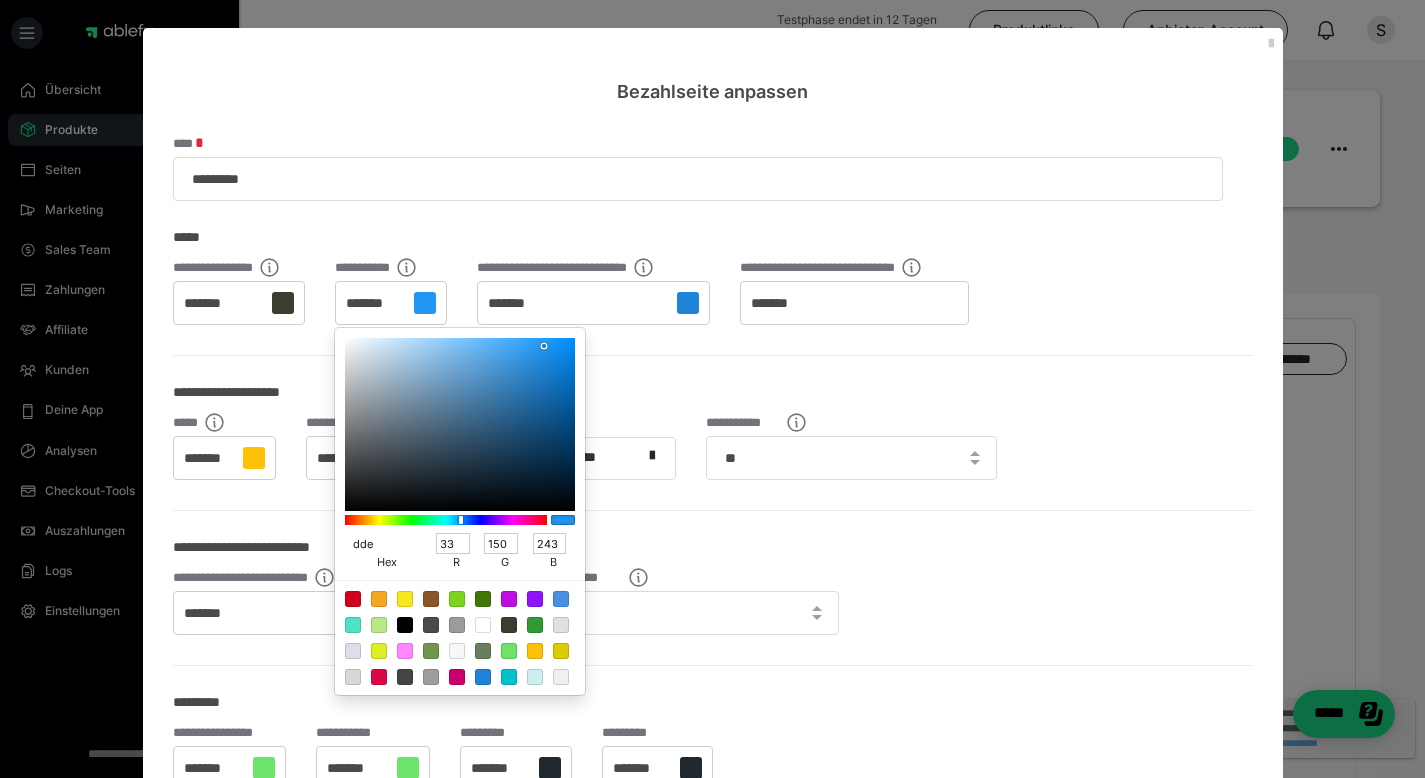 type on "221" 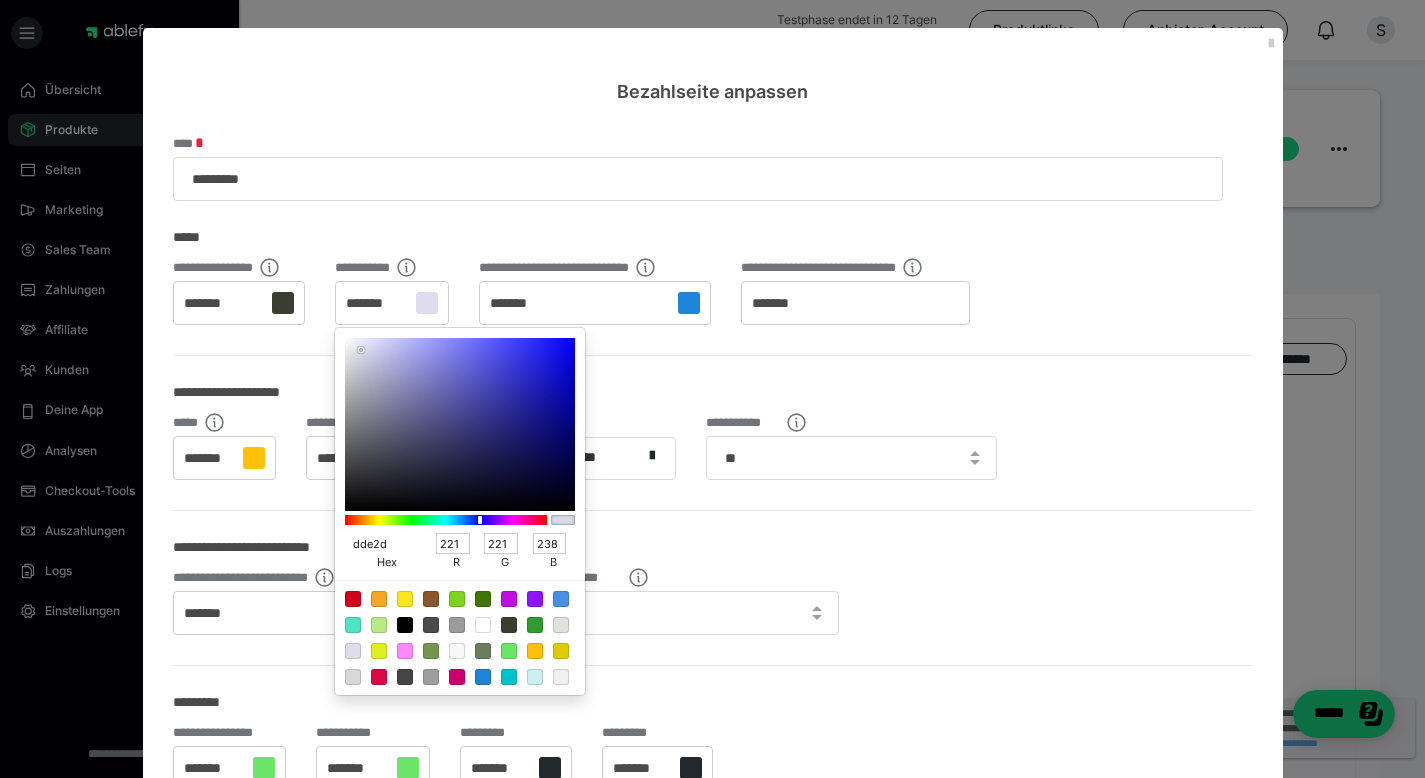 type on "dde2da" 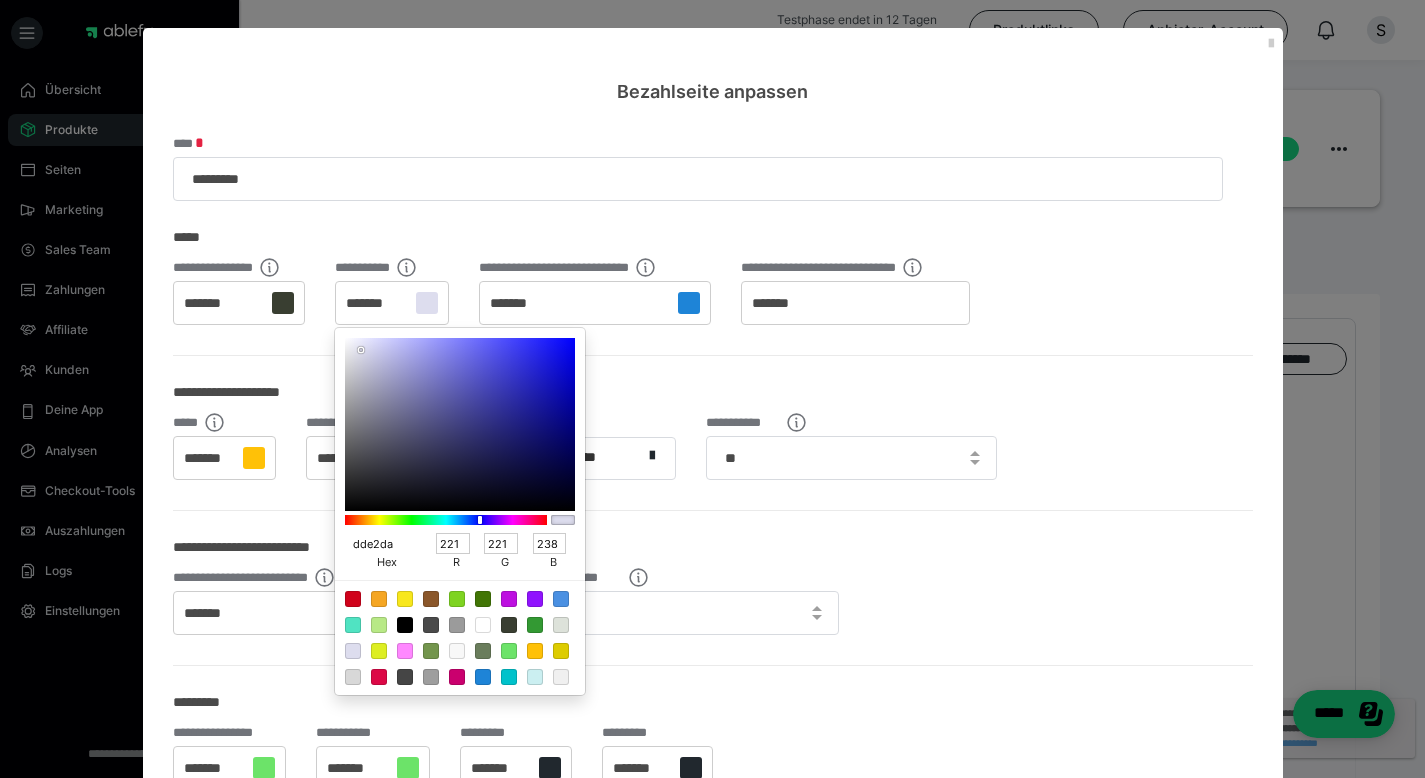 type on "226" 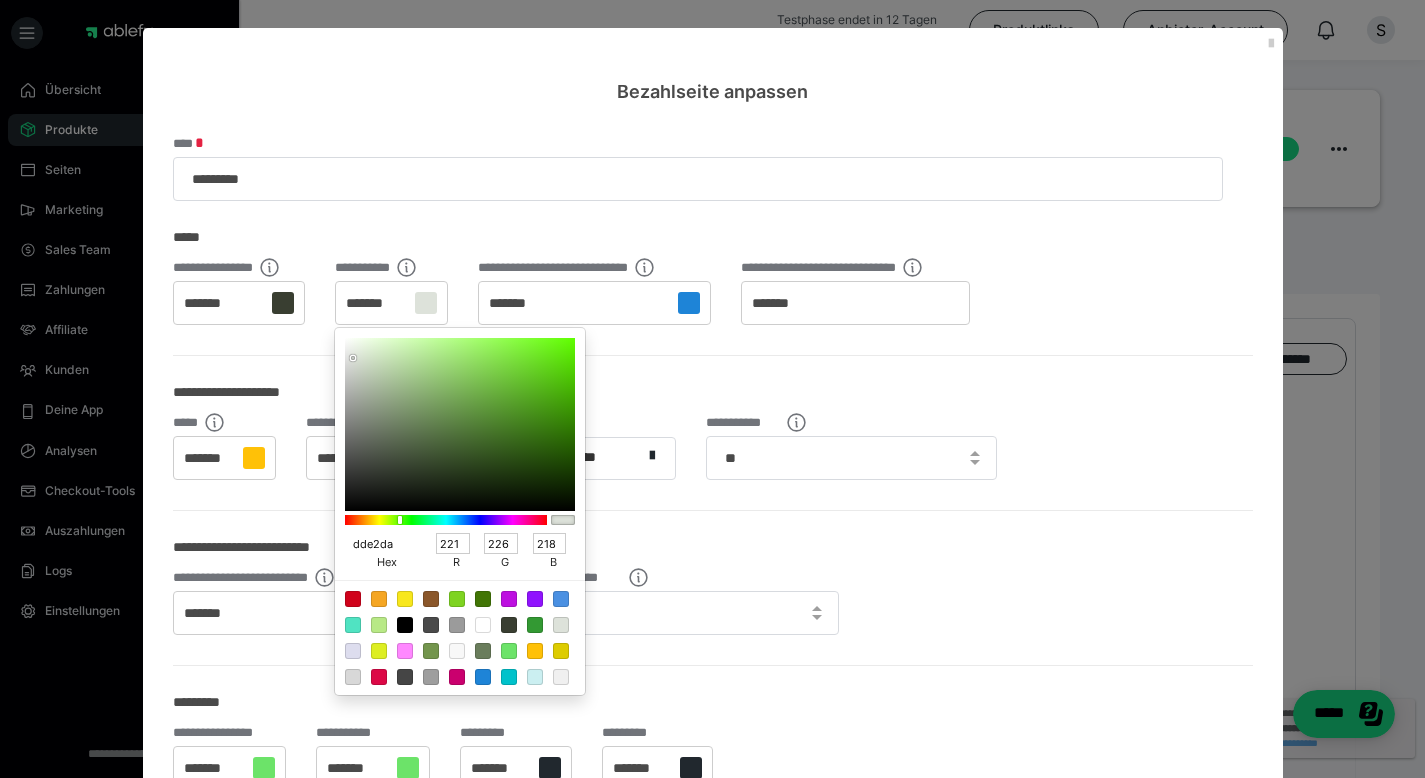 click on "dde2da" at bounding box center (379, 543) 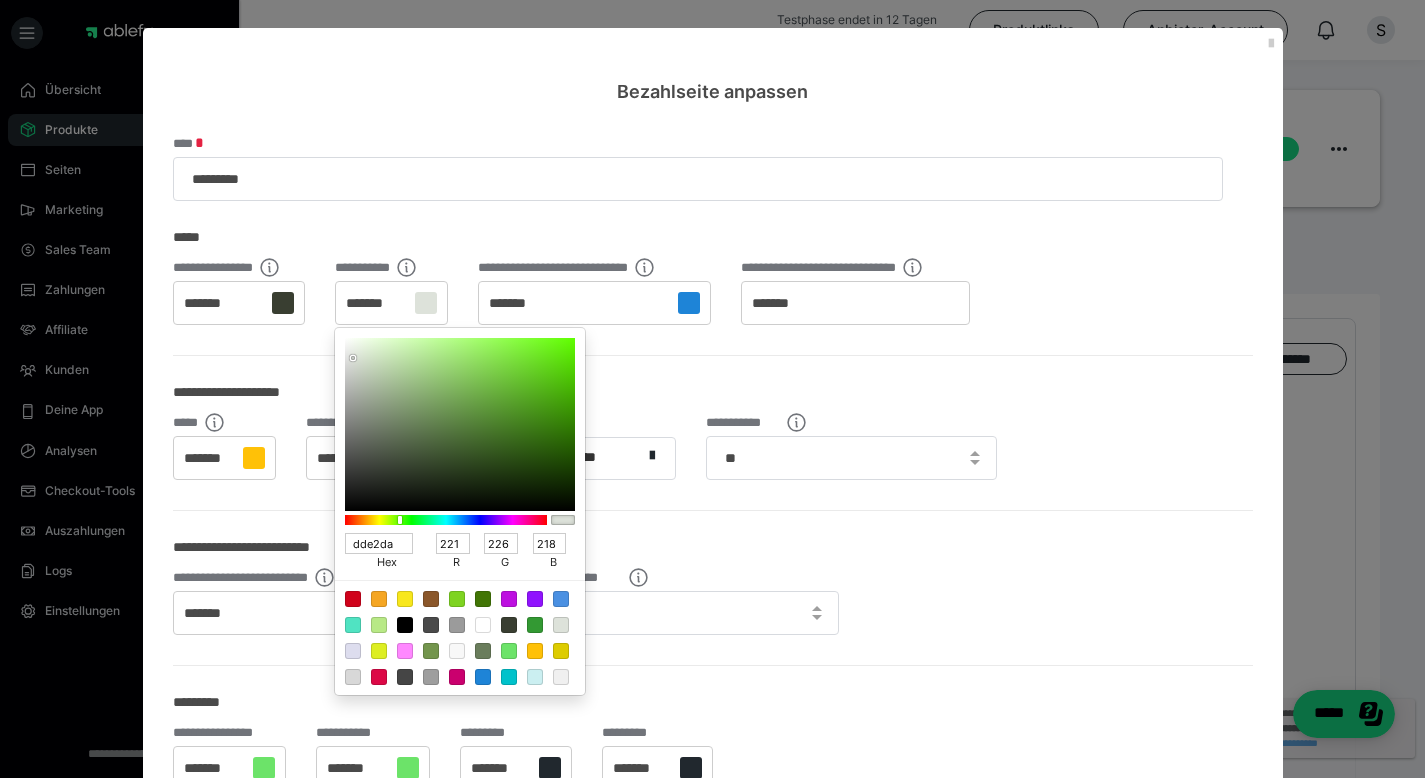 type on "DDE2DA" 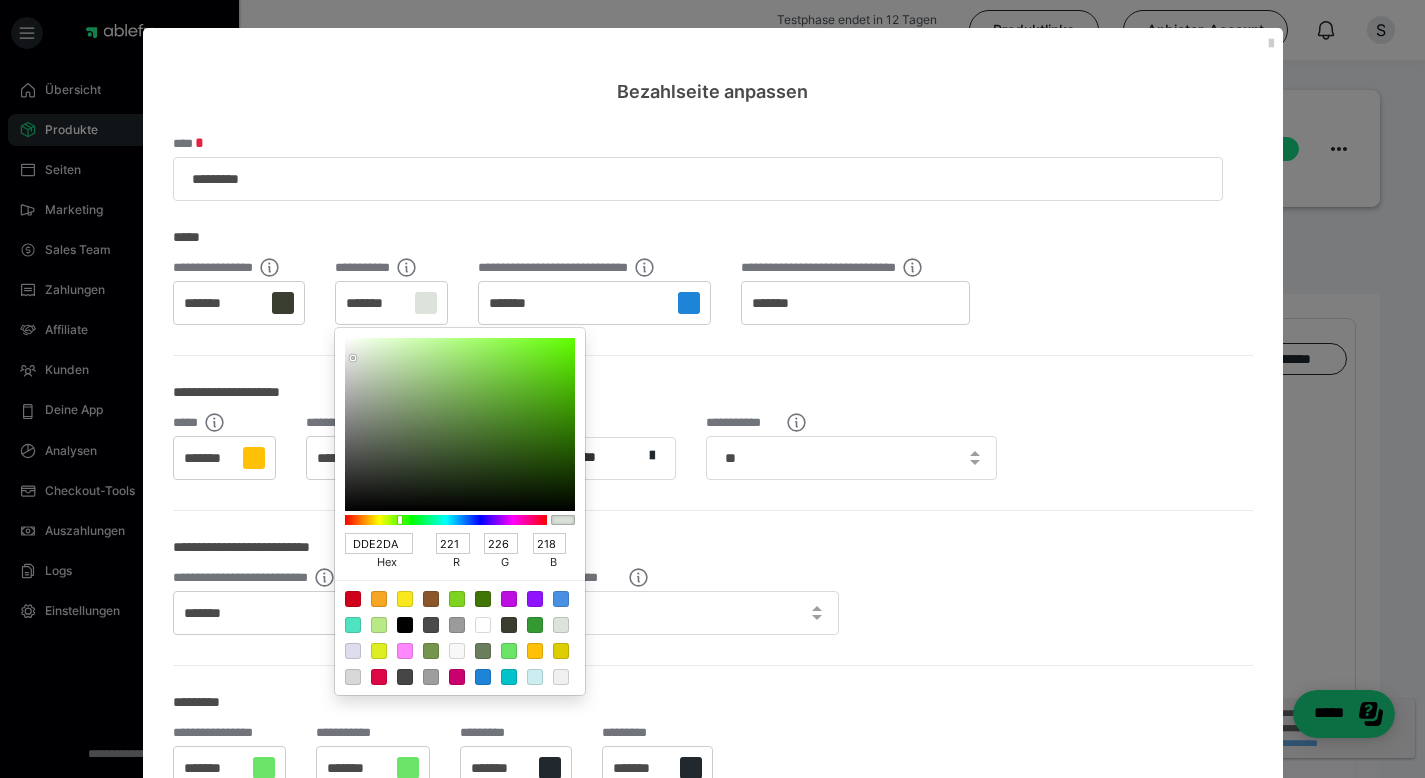 click on "*******" at bounding box center [518, 304] 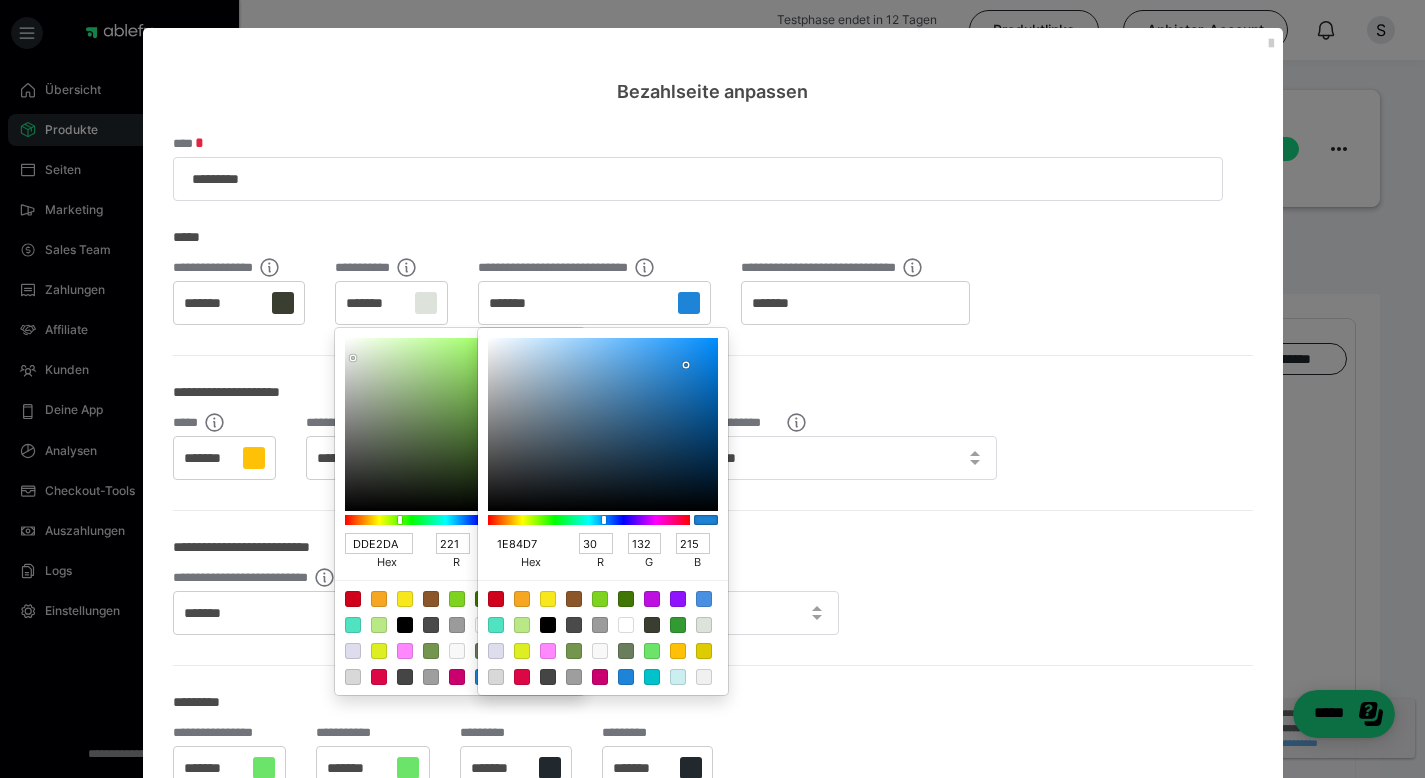 click on "1E84D7" at bounding box center [522, 543] 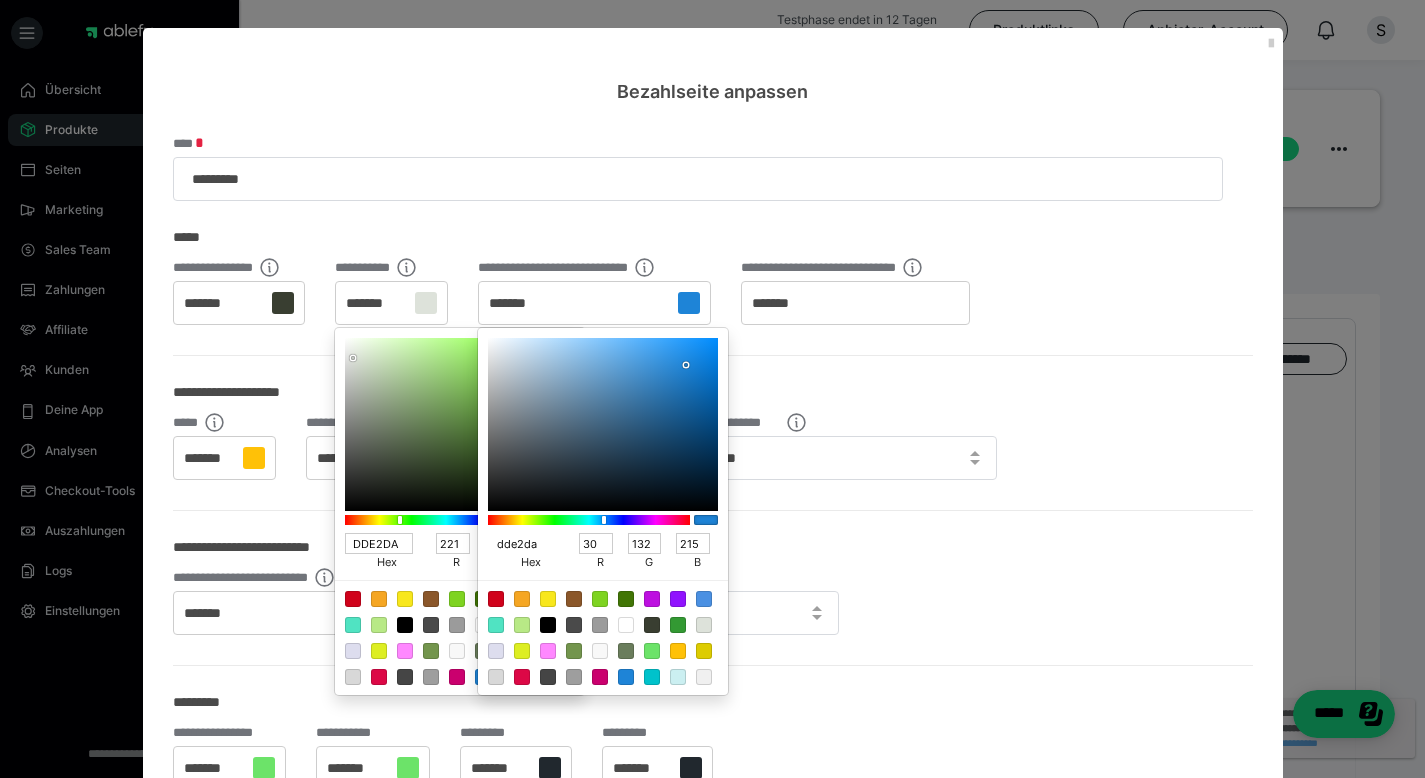 type on "221" 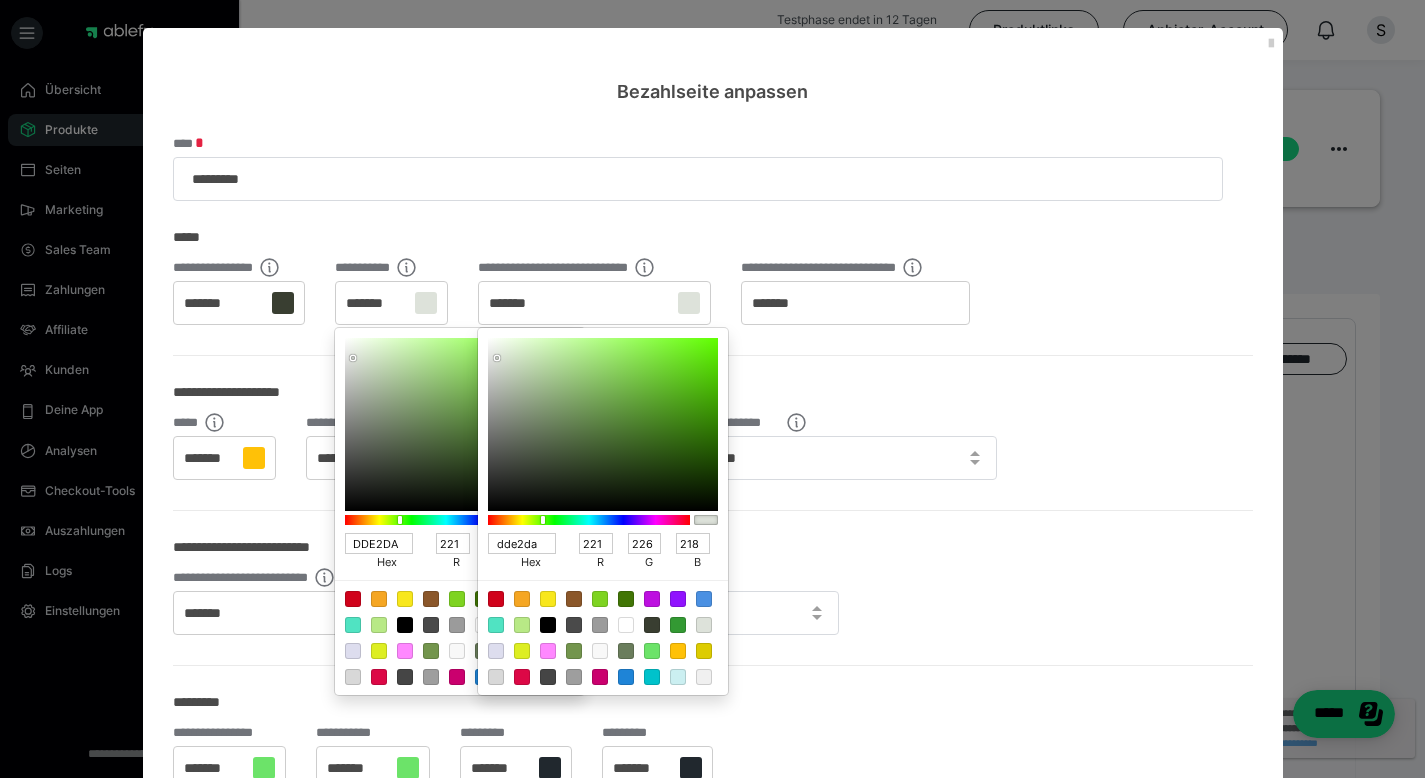type on "DDE2DA" 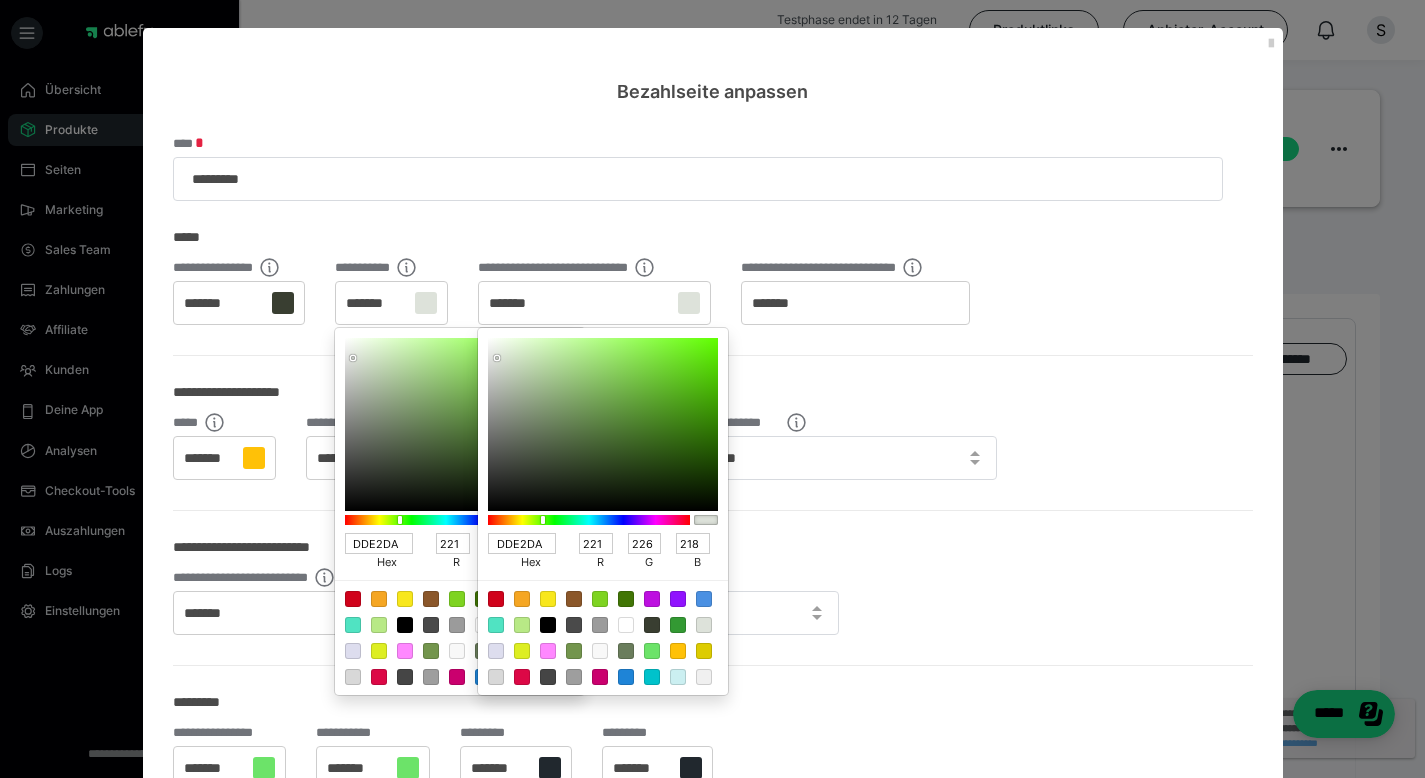 click at bounding box center (712, 389) 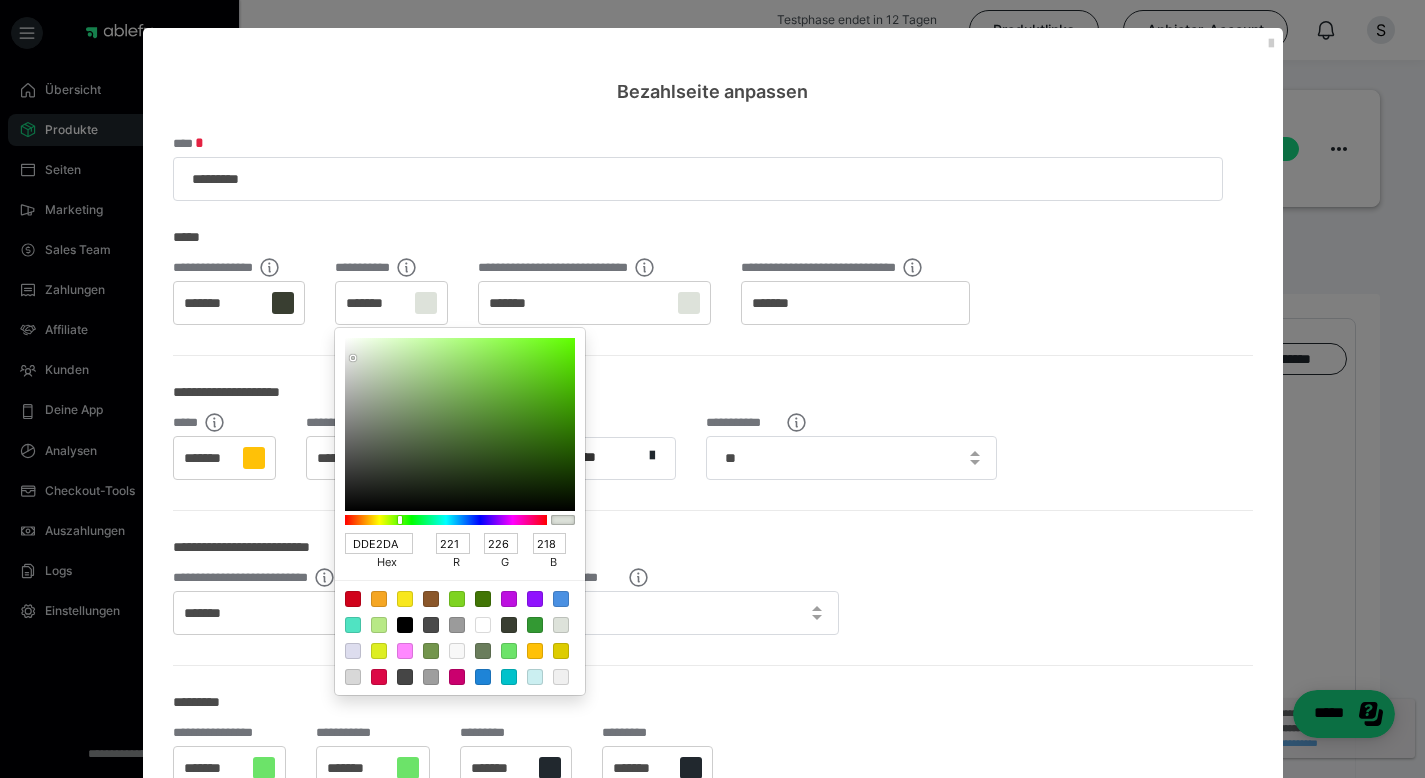 click at bounding box center [712, 389] 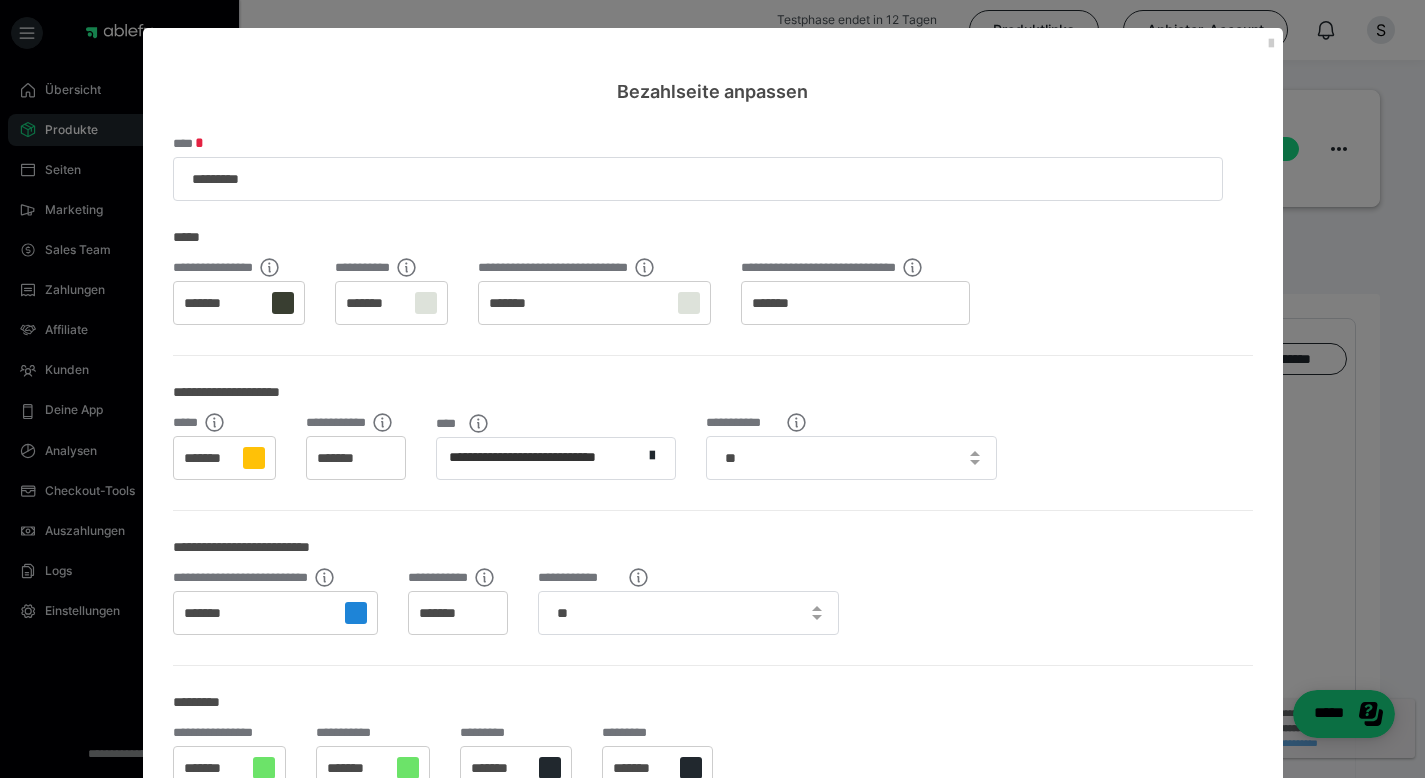 click on "*******" at bounding box center (208, 459) 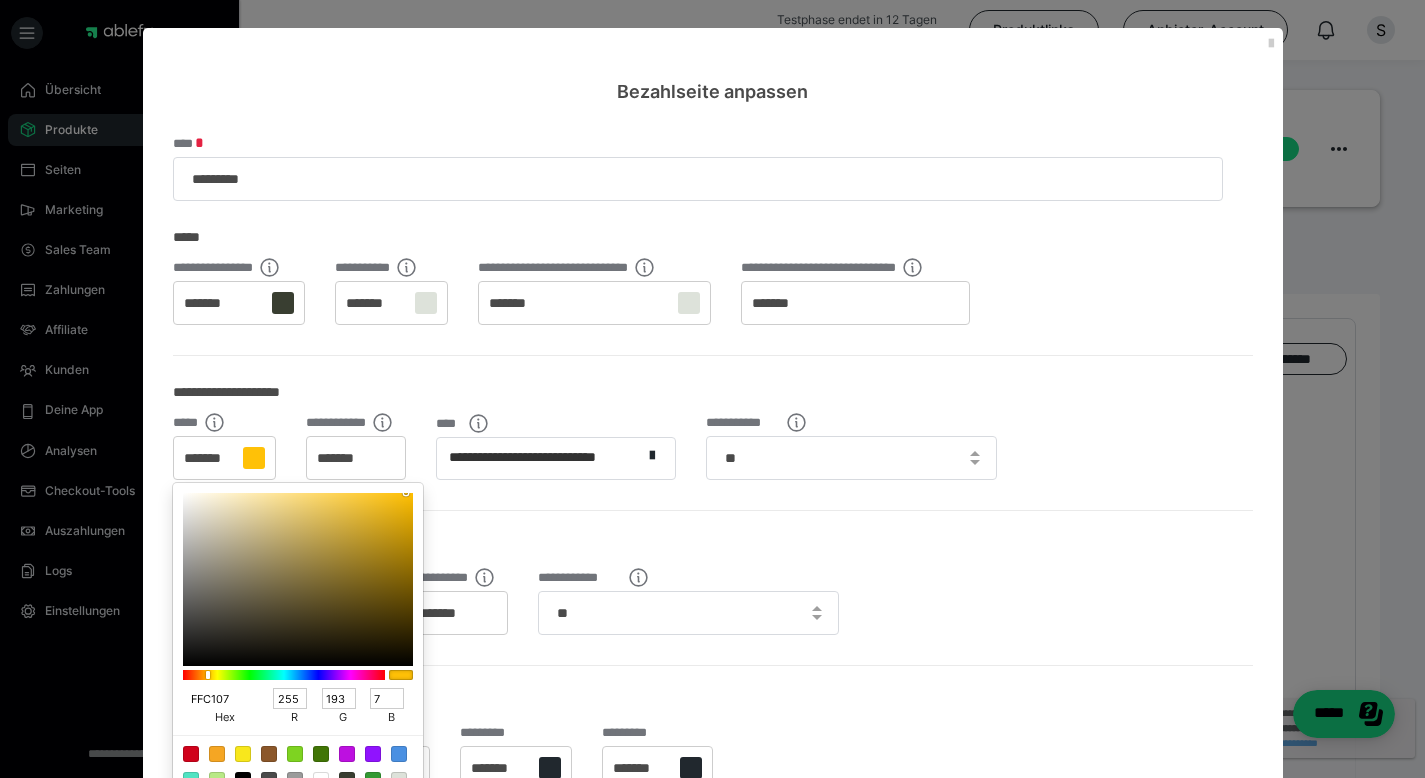 click on "FFC107" at bounding box center [217, 698] 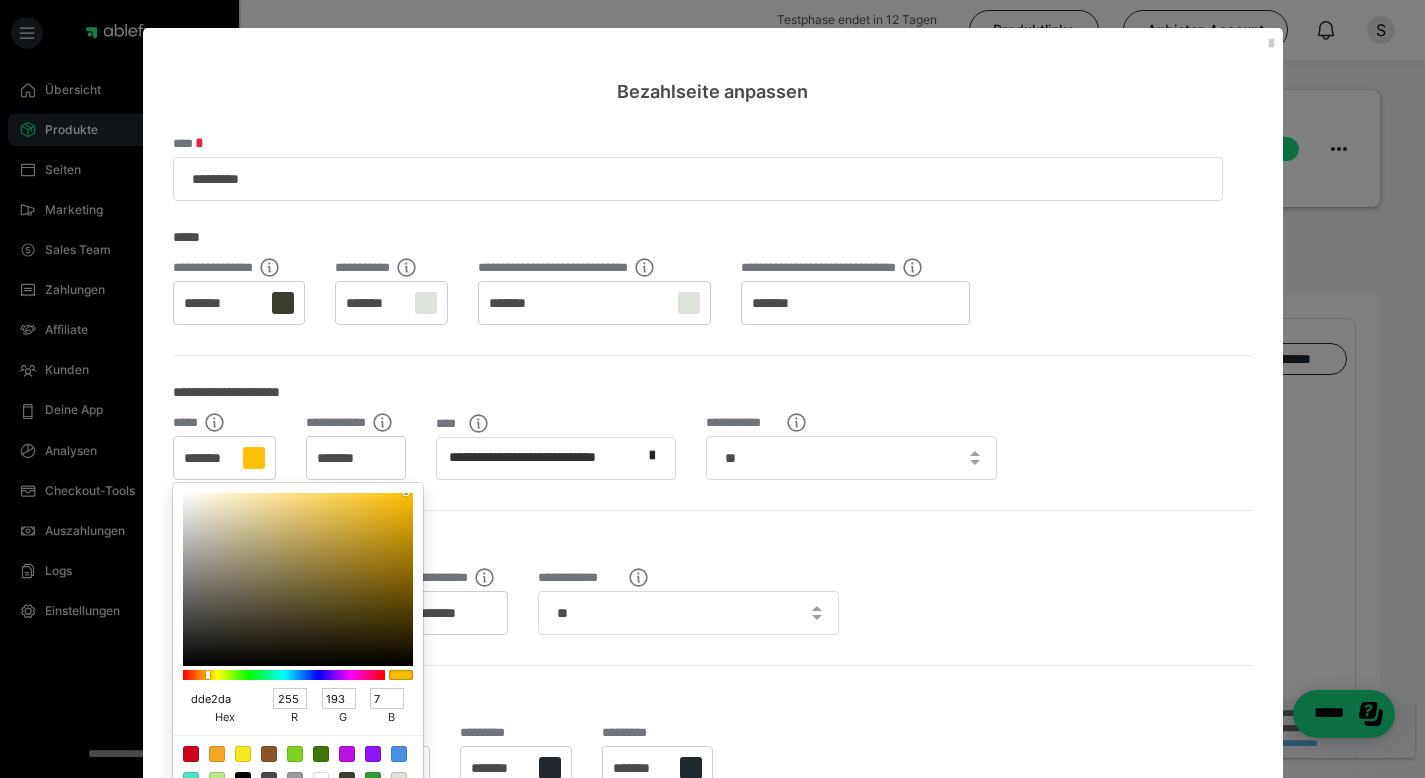 type on "221" 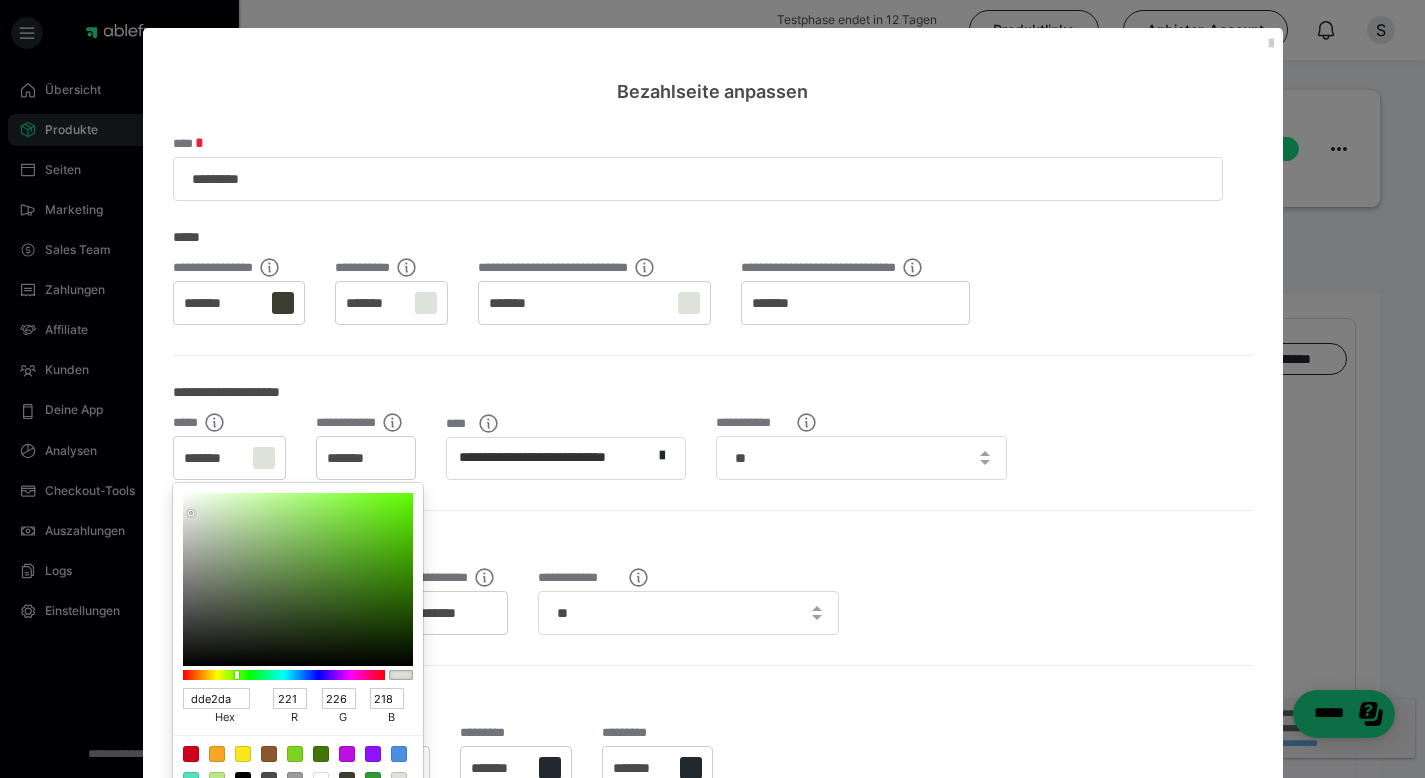 type on "DDE2DA" 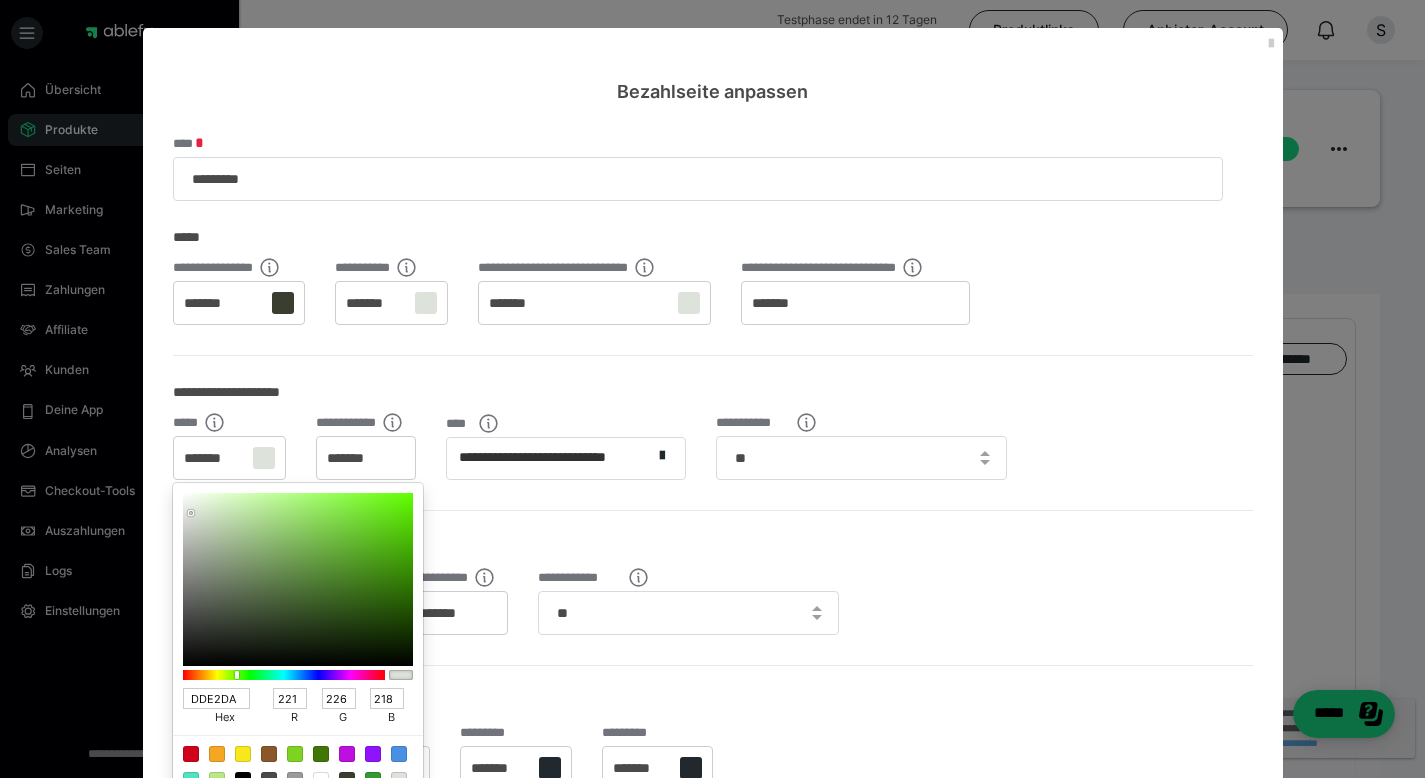 click at bounding box center [712, 389] 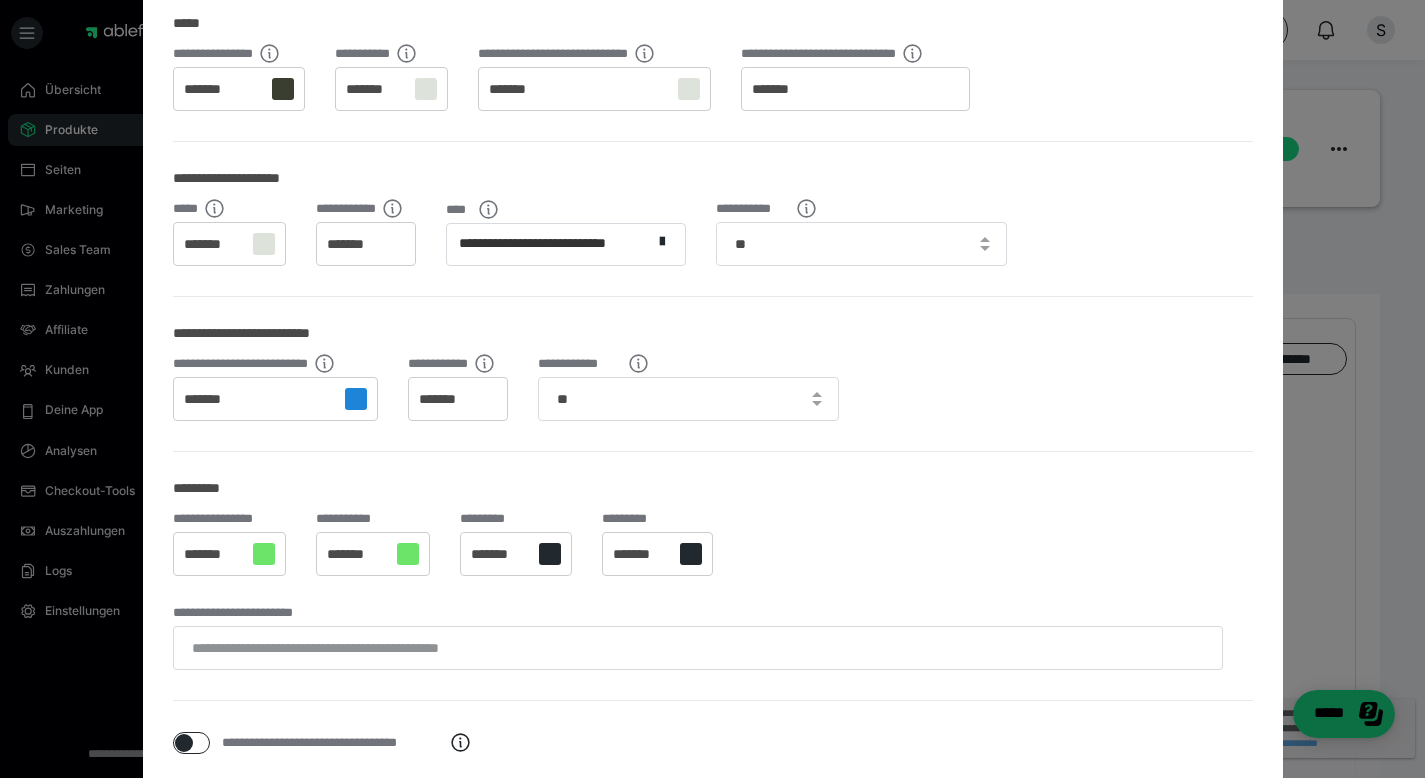 scroll, scrollTop: 218, scrollLeft: 0, axis: vertical 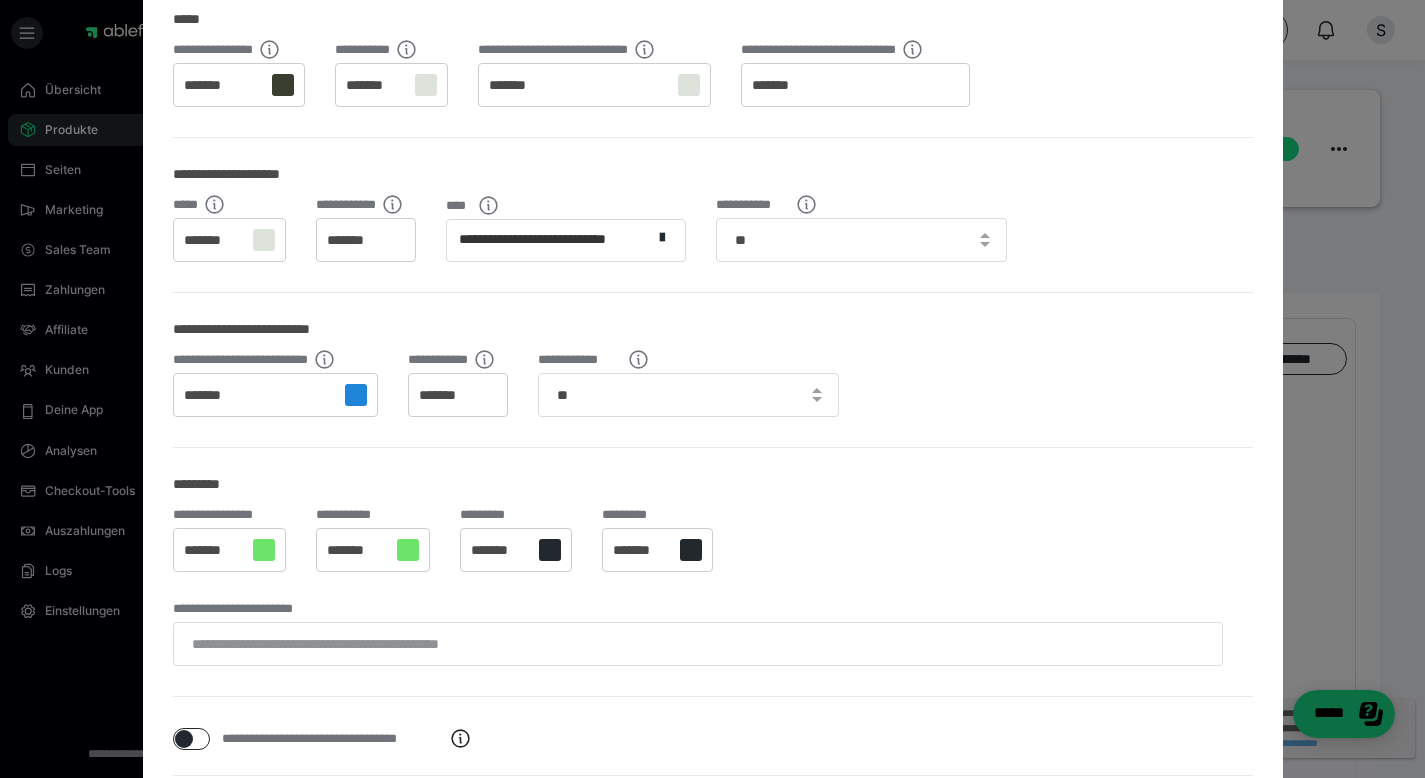 click on "*******" at bounding box center (276, 395) 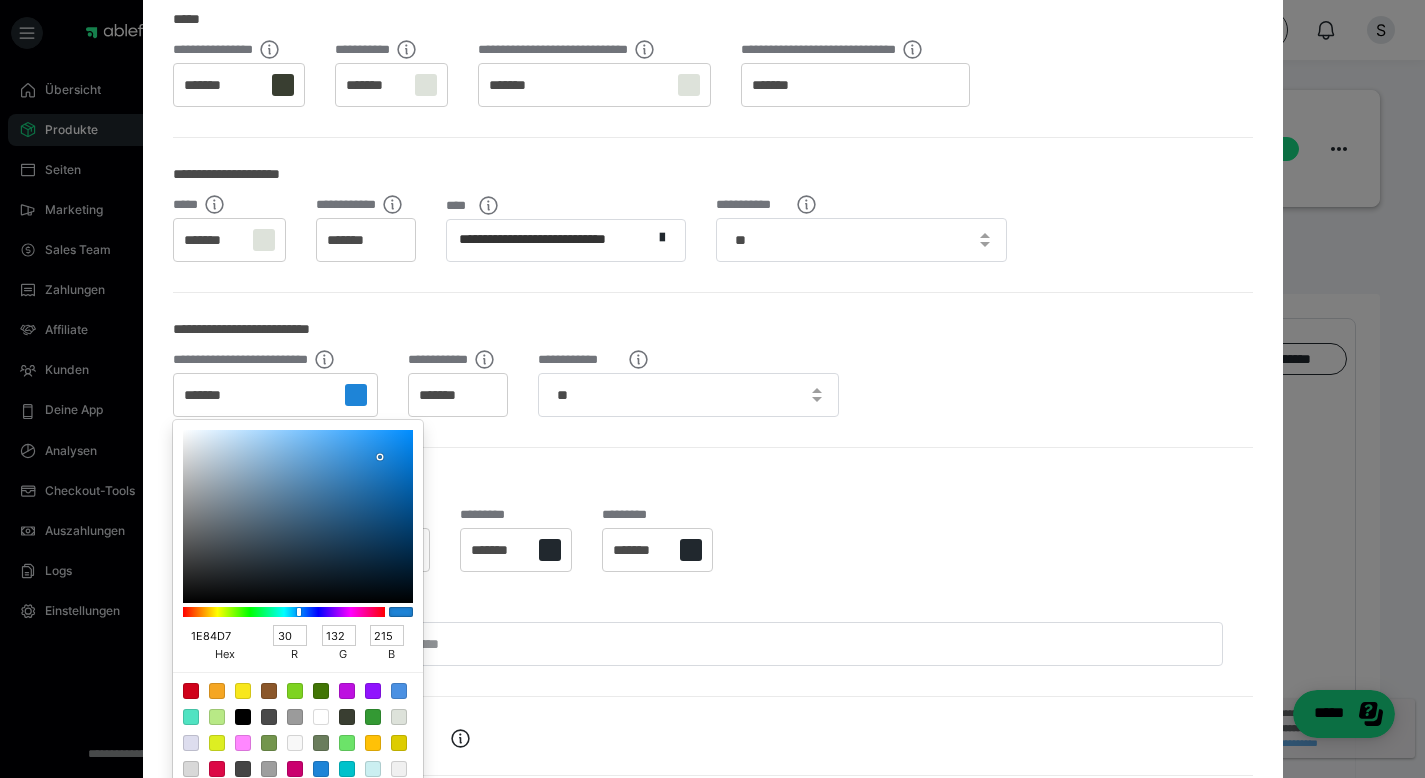 click on "1E84D7" at bounding box center [217, 635] 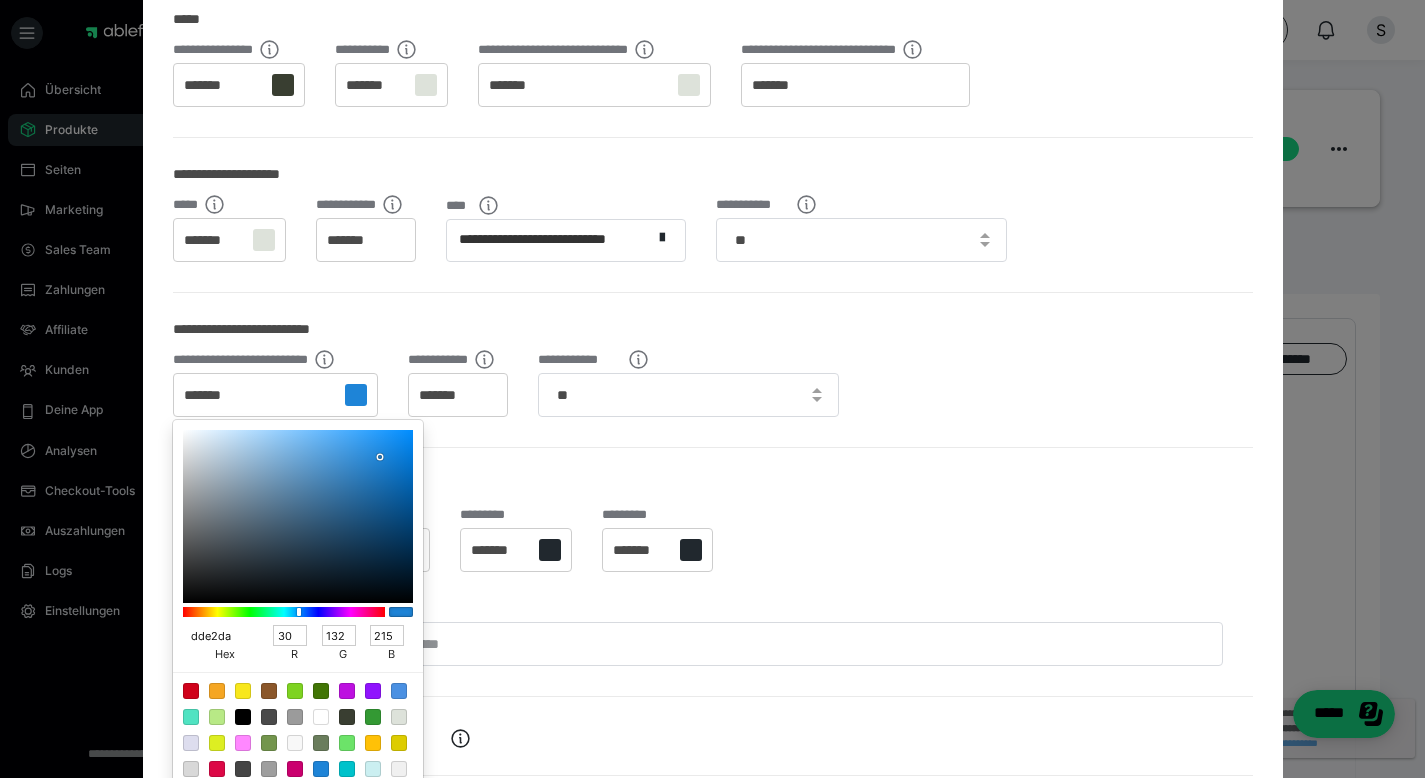type on "221" 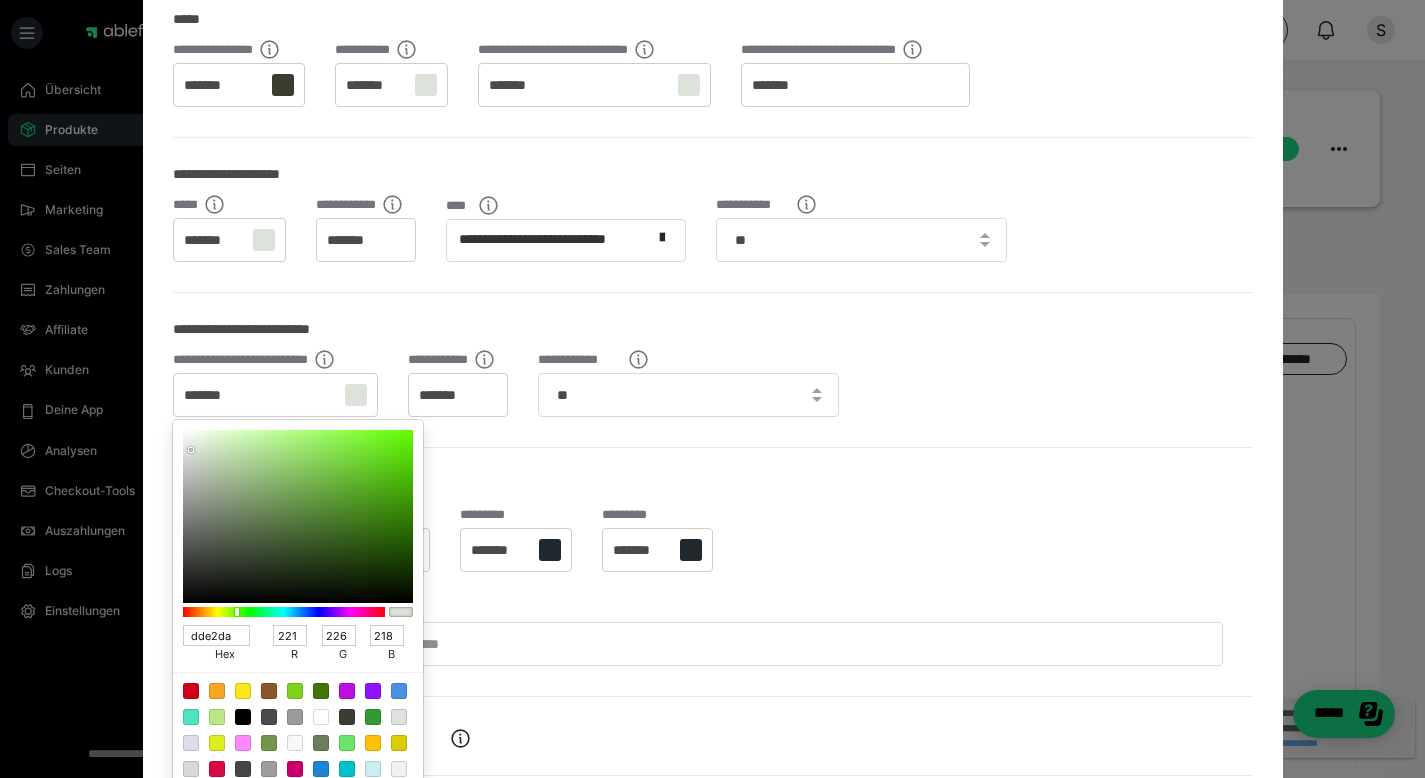 type on "DDE2DA" 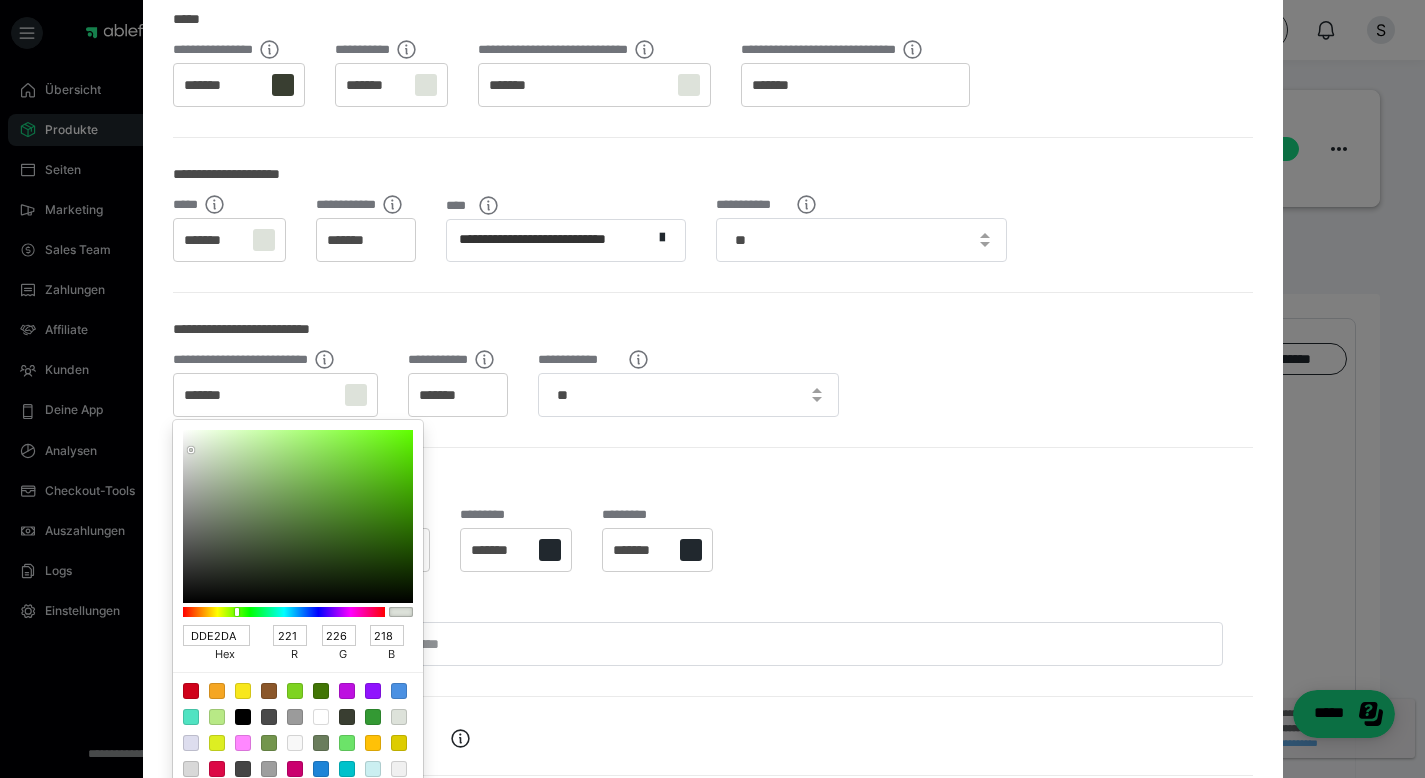 click at bounding box center (712, 389) 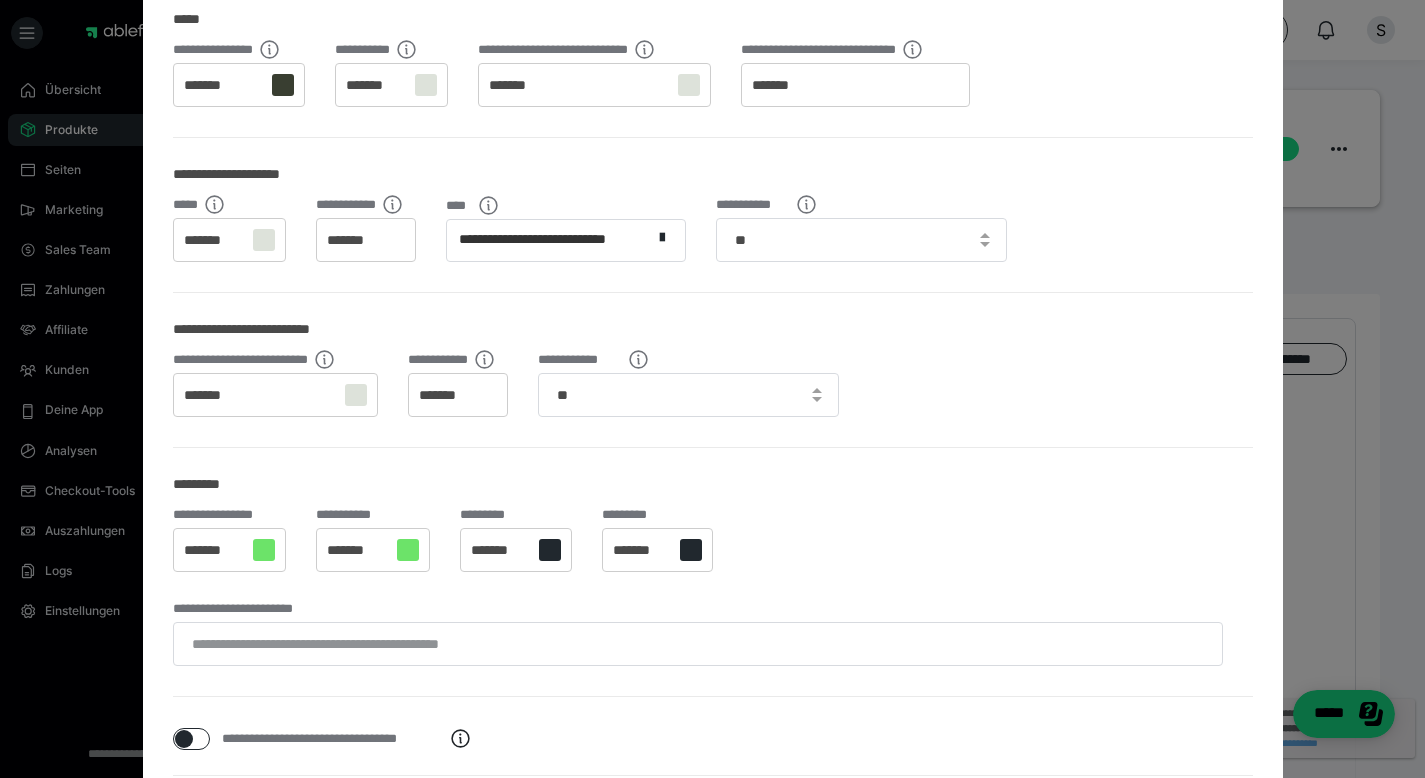 click on "*******" at bounding box center [214, 551] 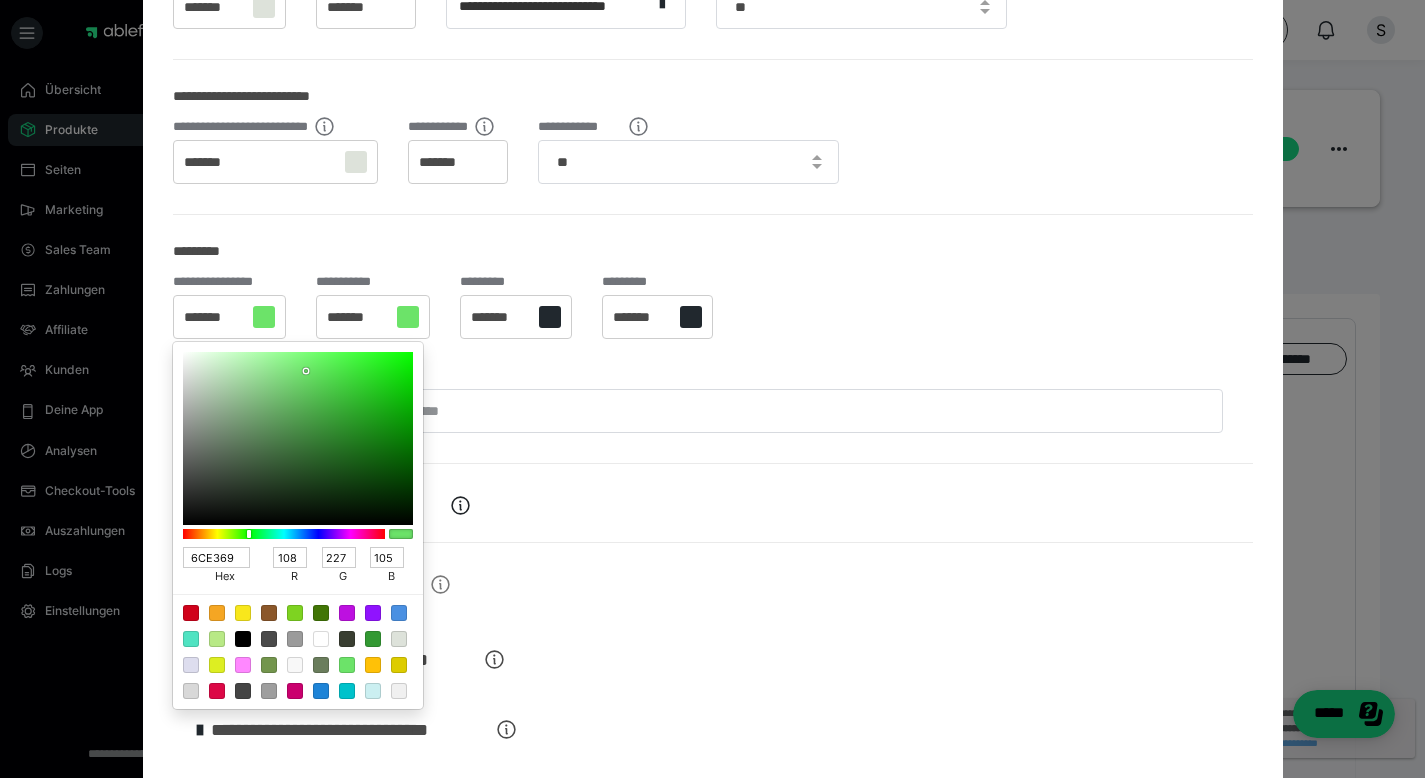 scroll, scrollTop: 454, scrollLeft: 0, axis: vertical 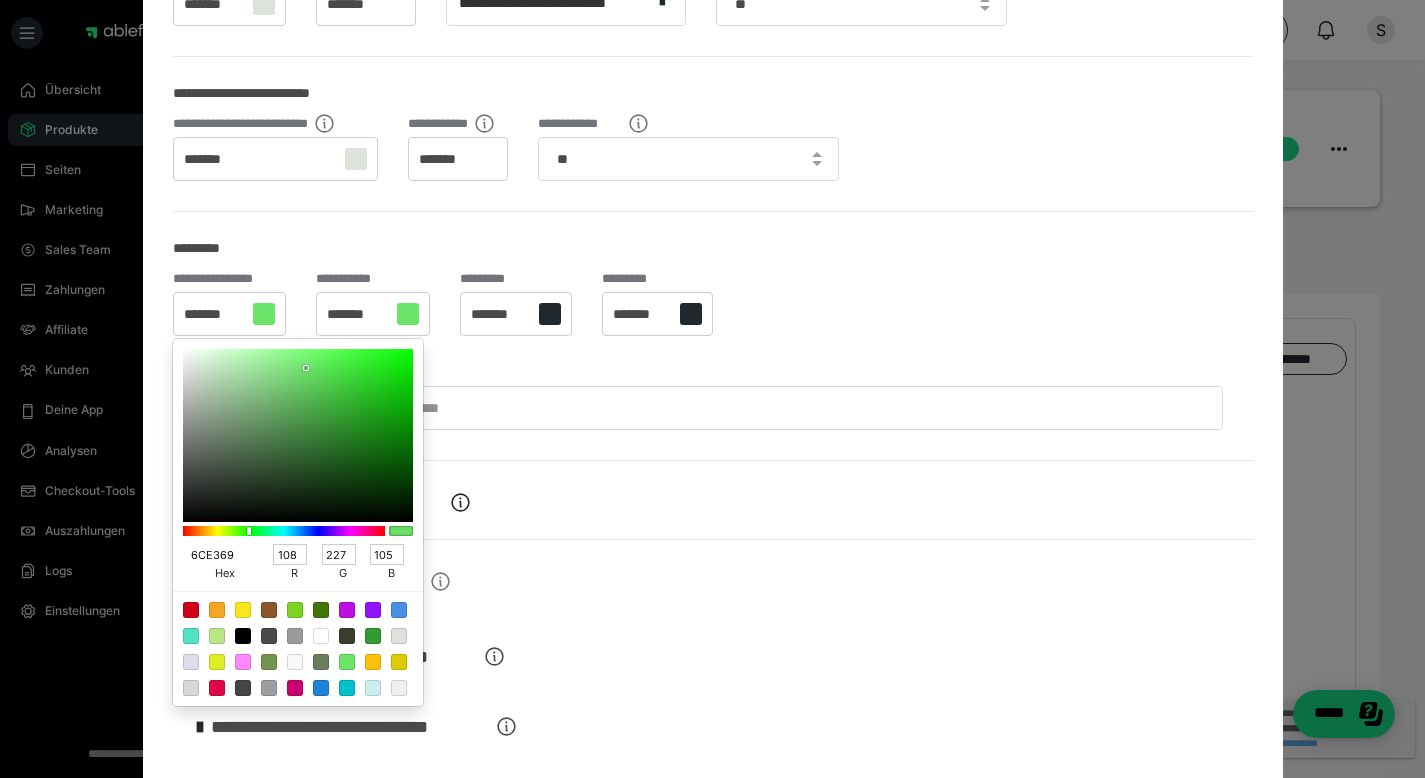 click on "6CE369" at bounding box center (217, 554) 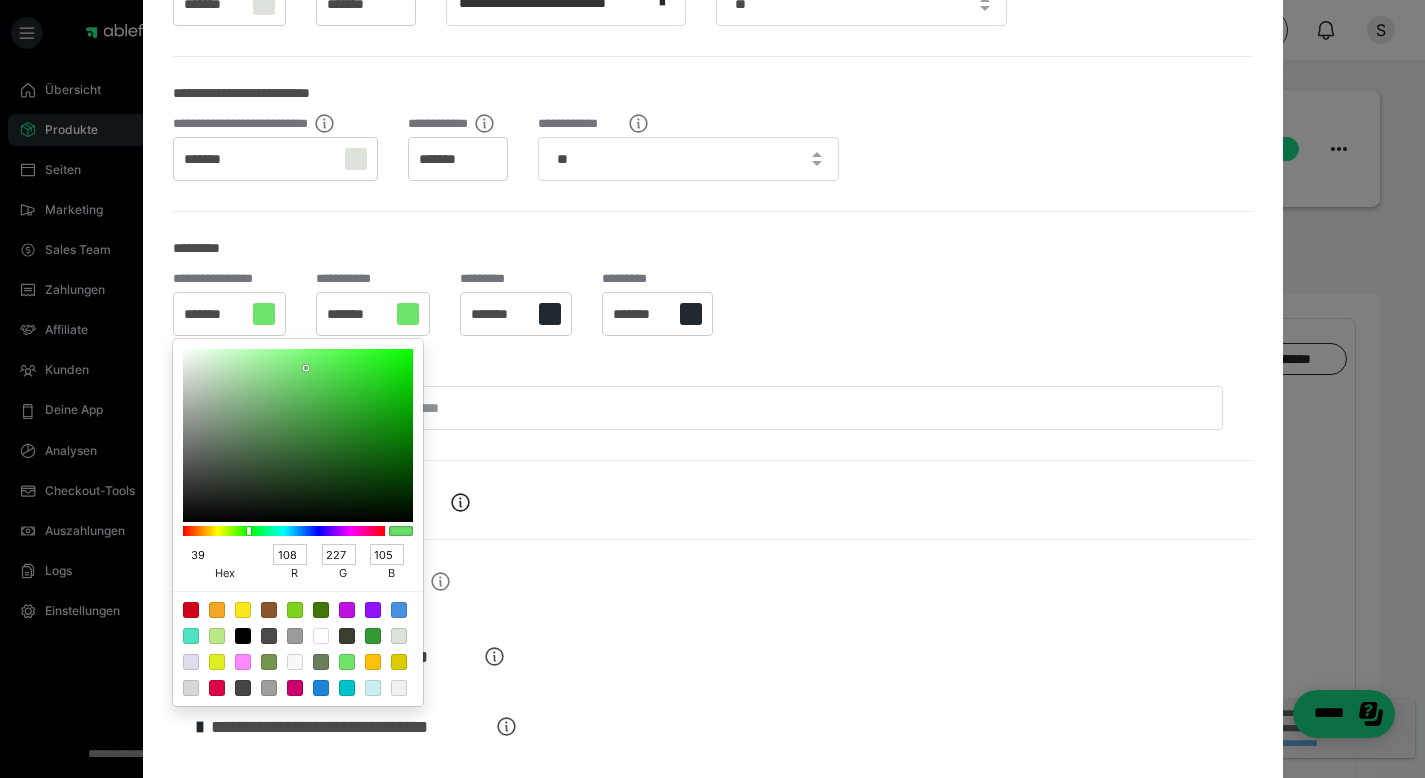 type on "393" 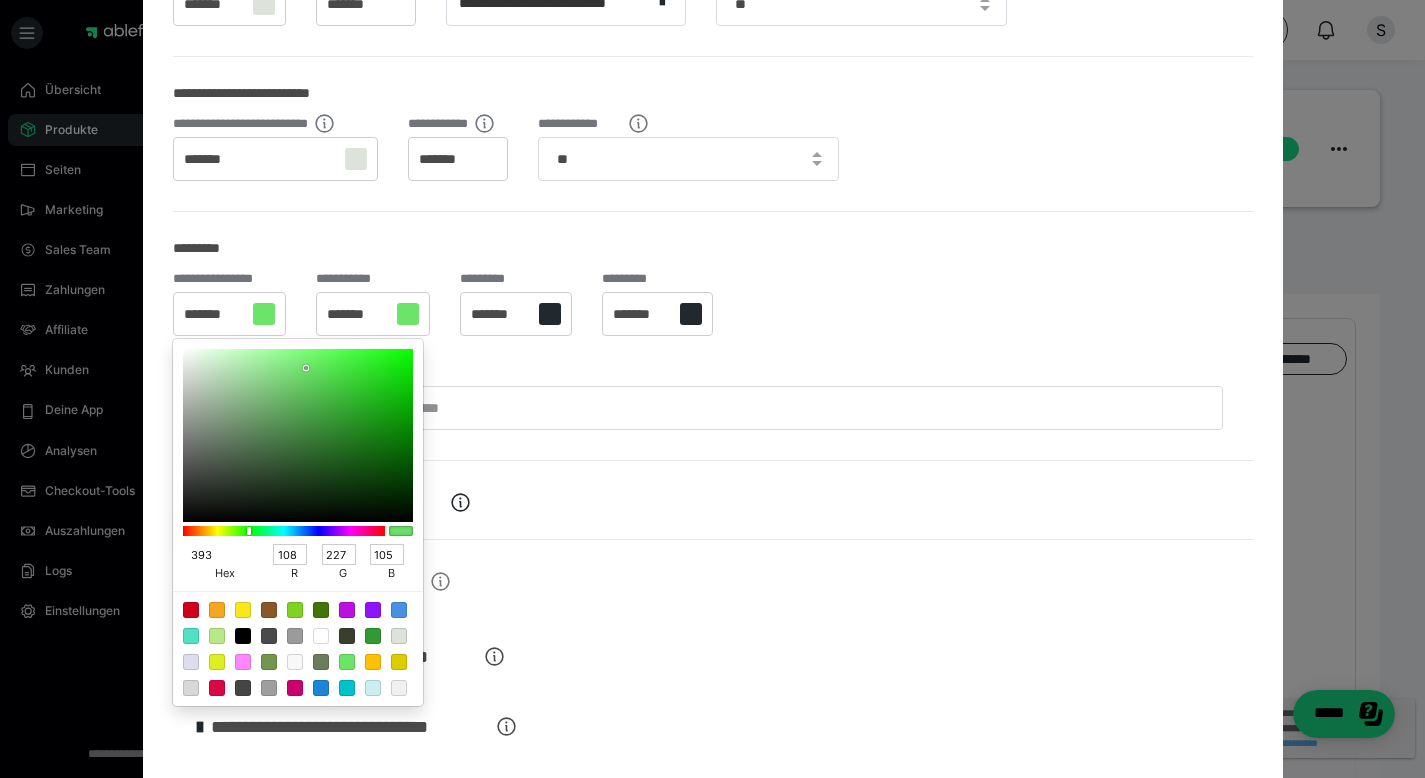 type on "51" 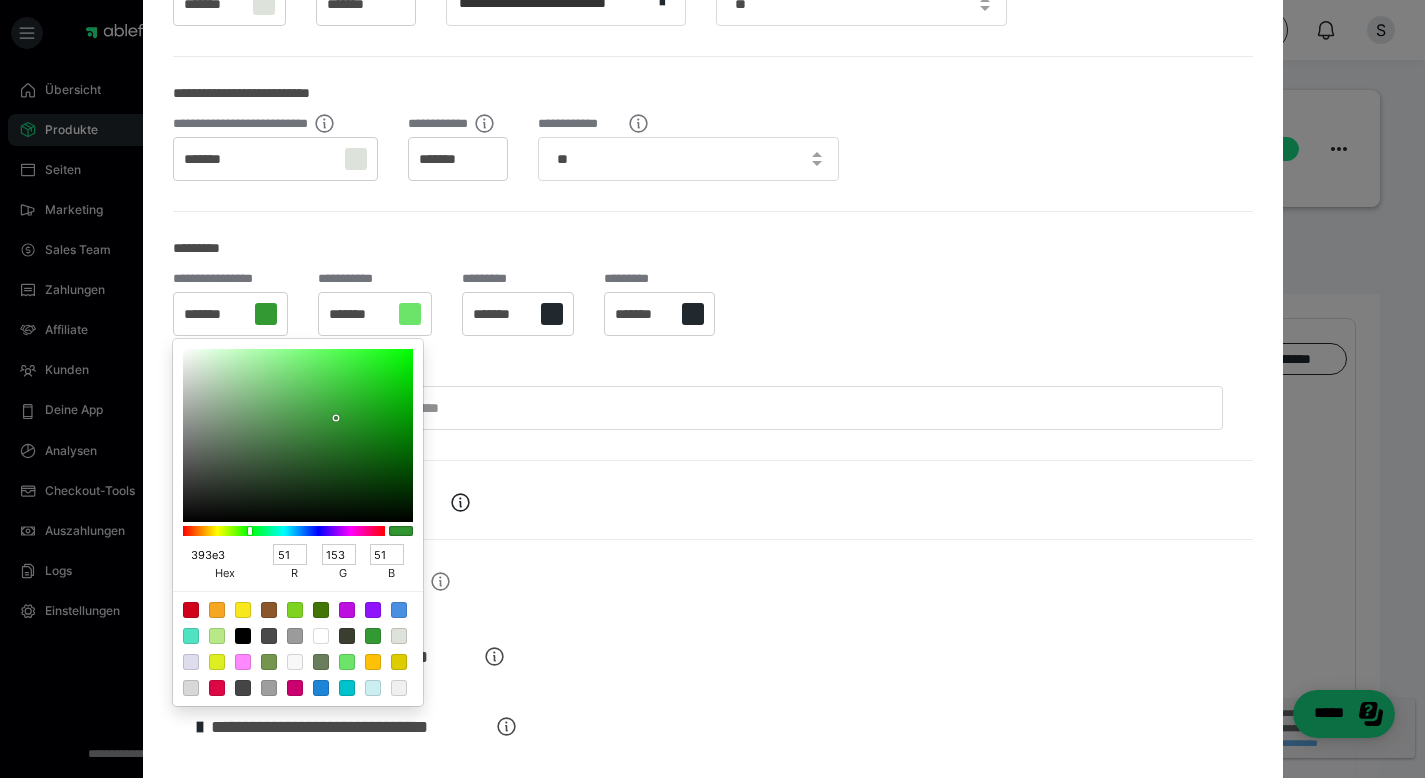 type on "393e31" 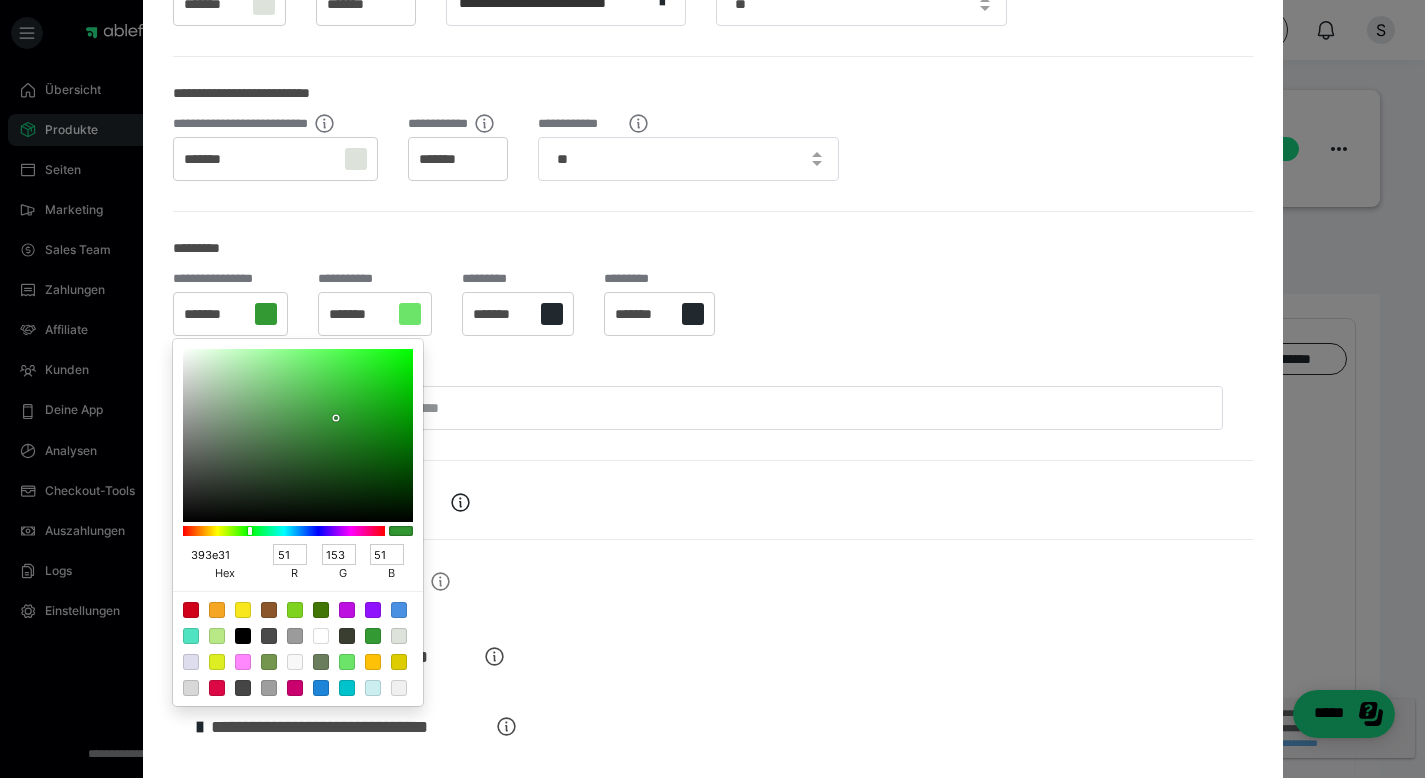 type on "57" 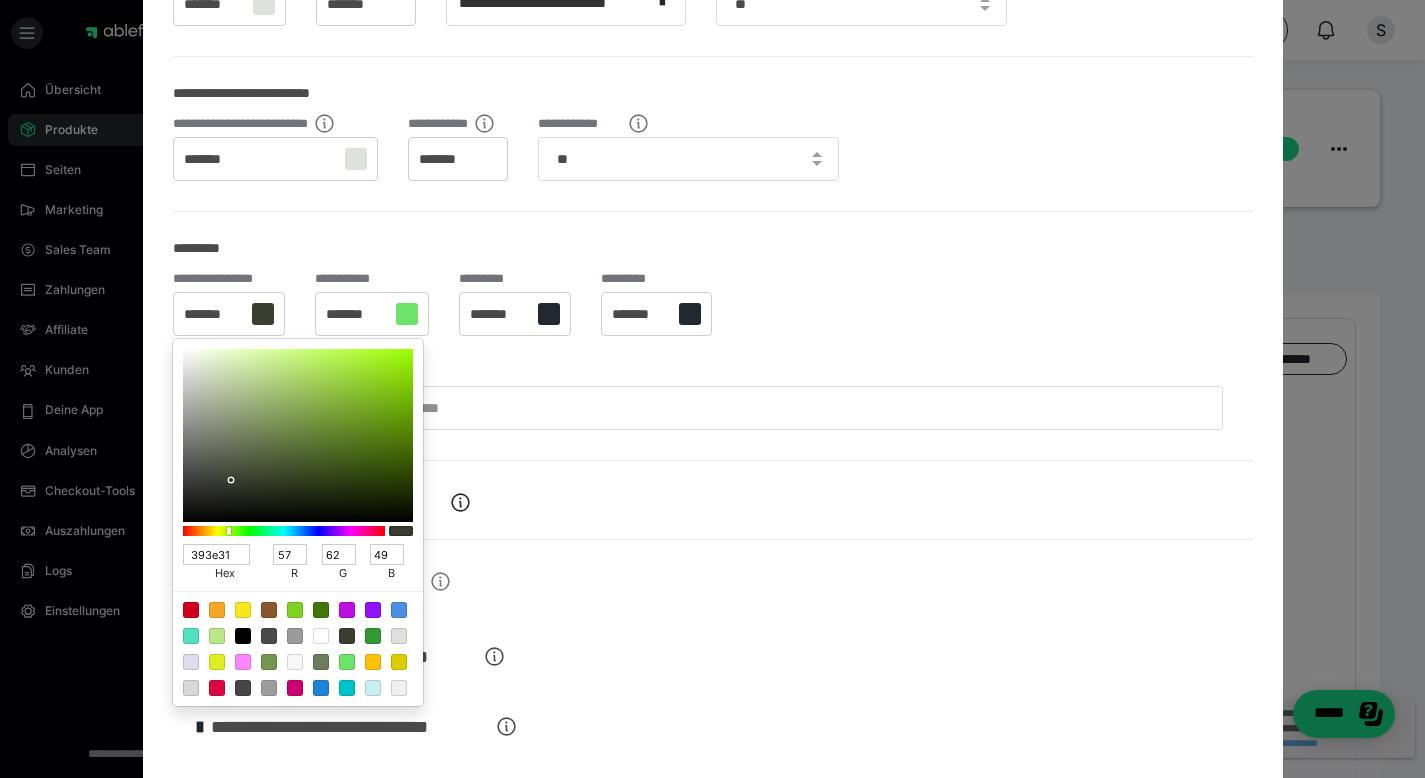 type on "393E31" 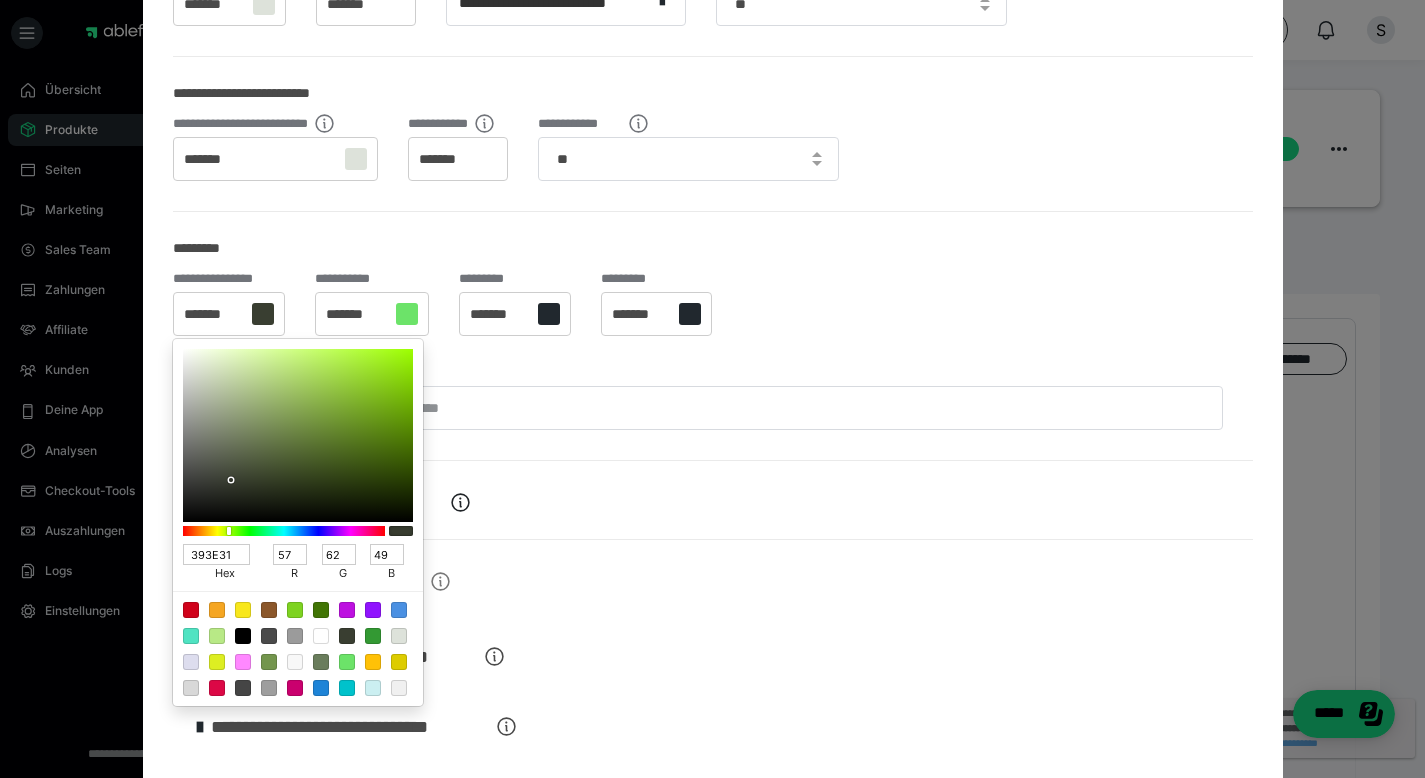 click at bounding box center [712, 389] 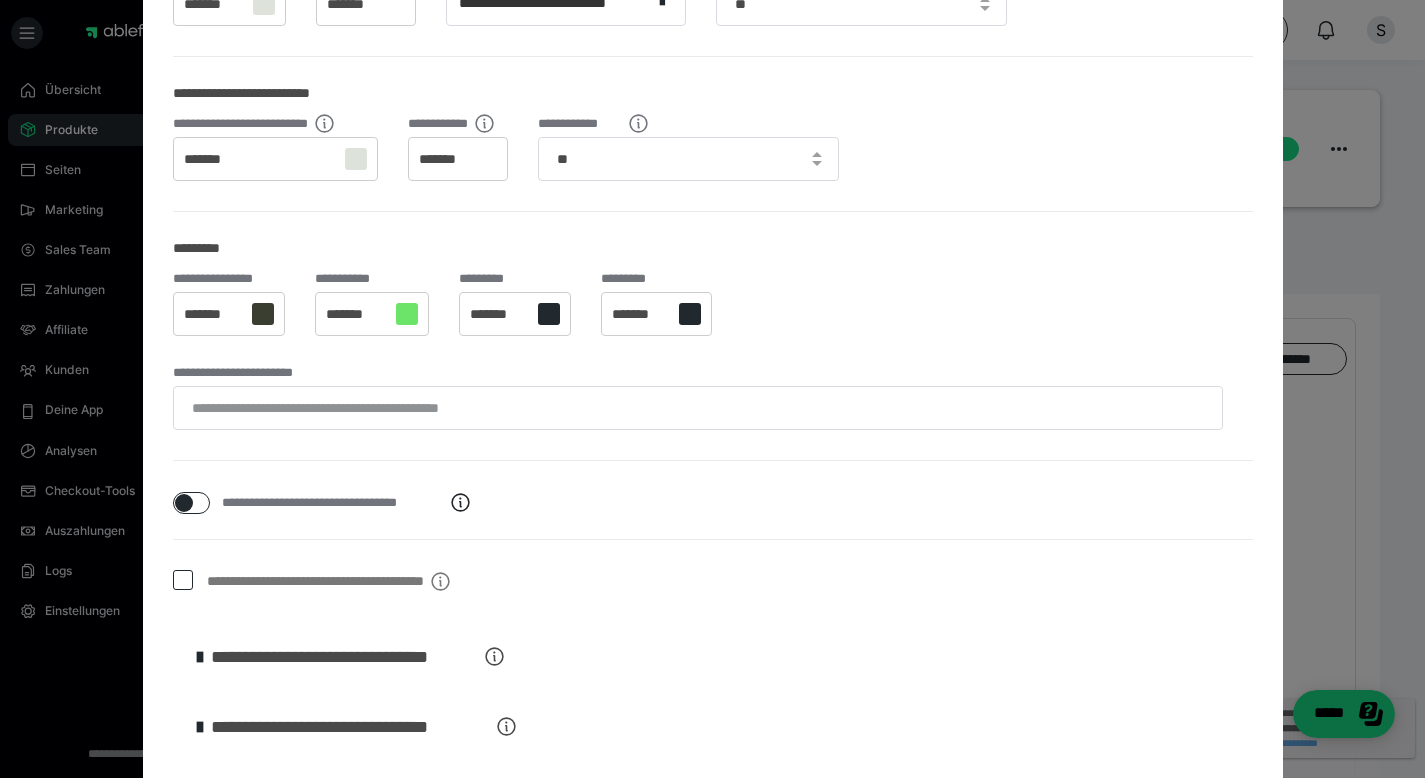 click on "*******" at bounding box center (356, 315) 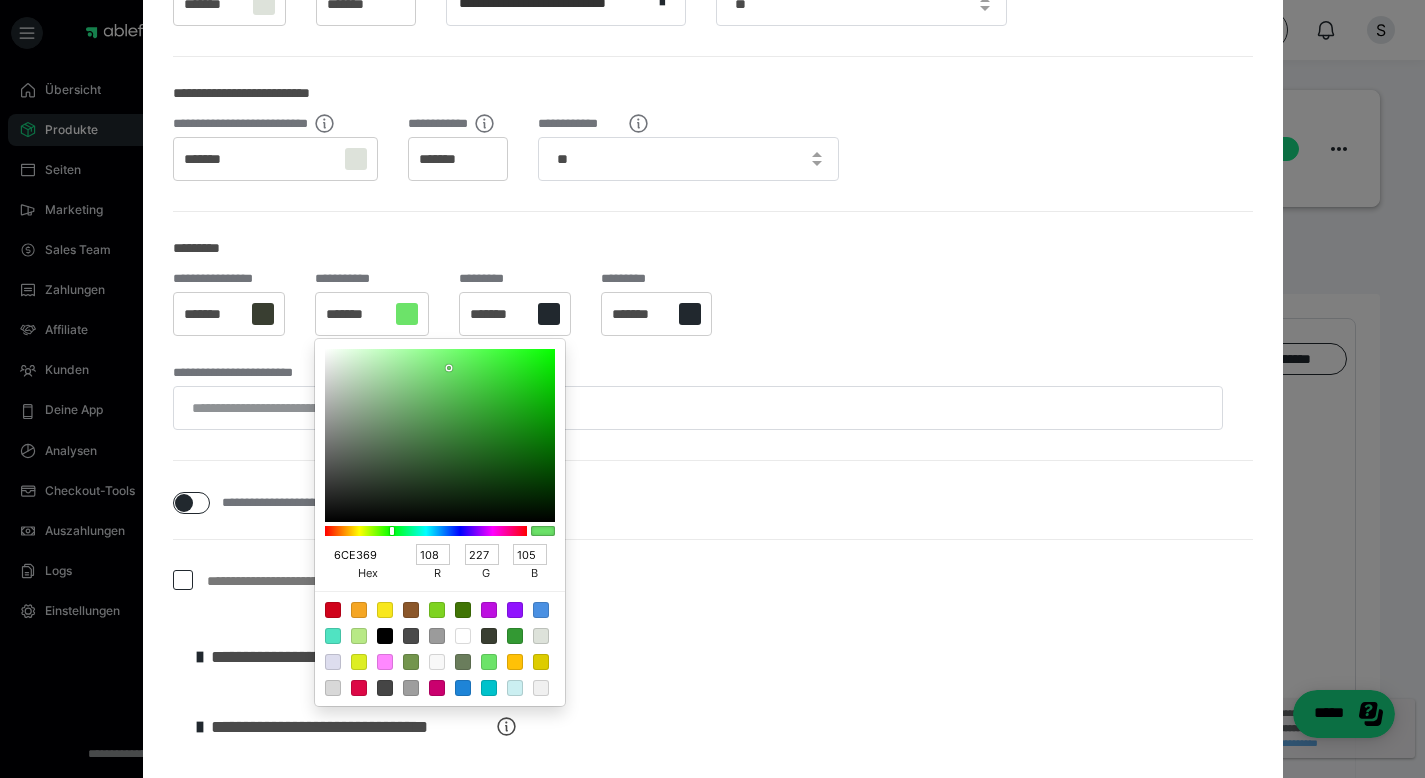 click on "6CE369" at bounding box center (359, 554) 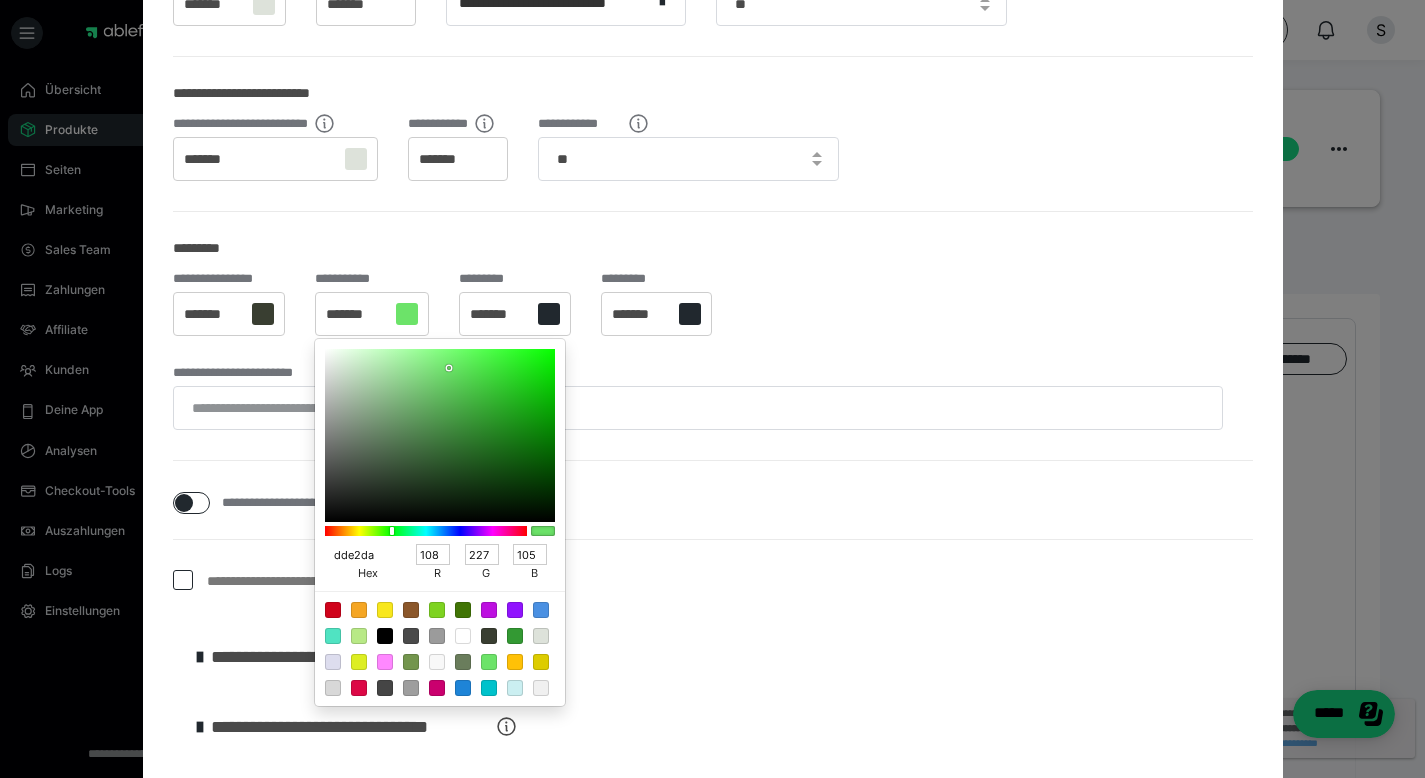 type on "221" 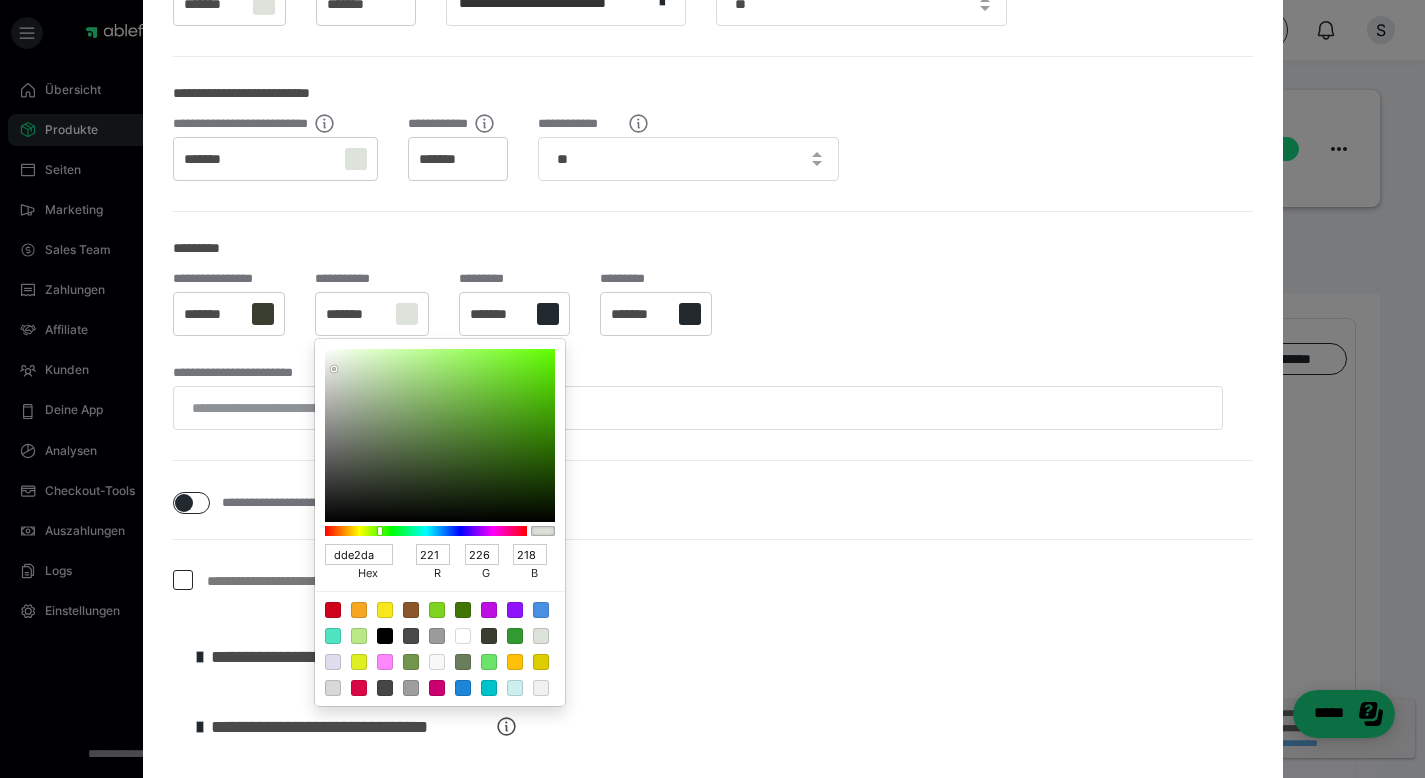 type on "DDE2DA" 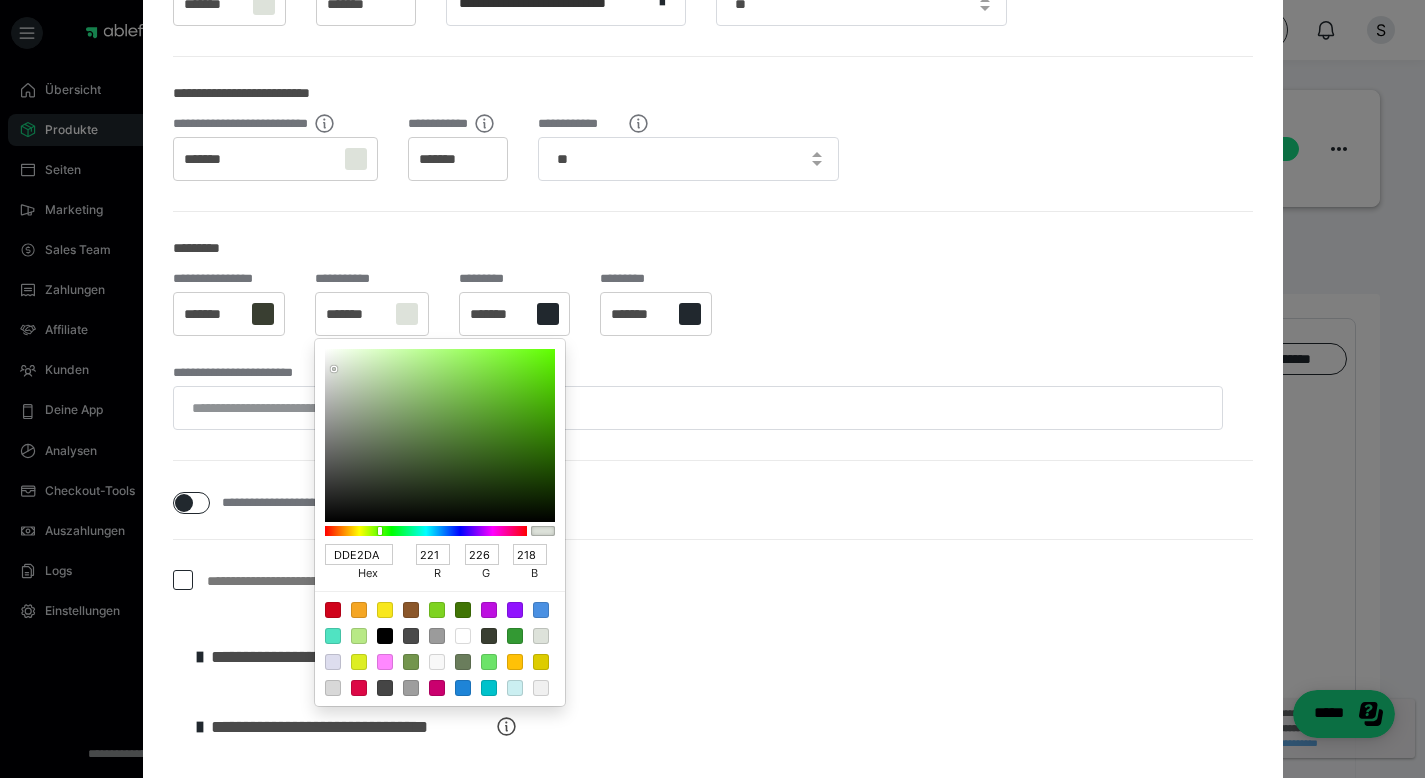 click at bounding box center (712, 389) 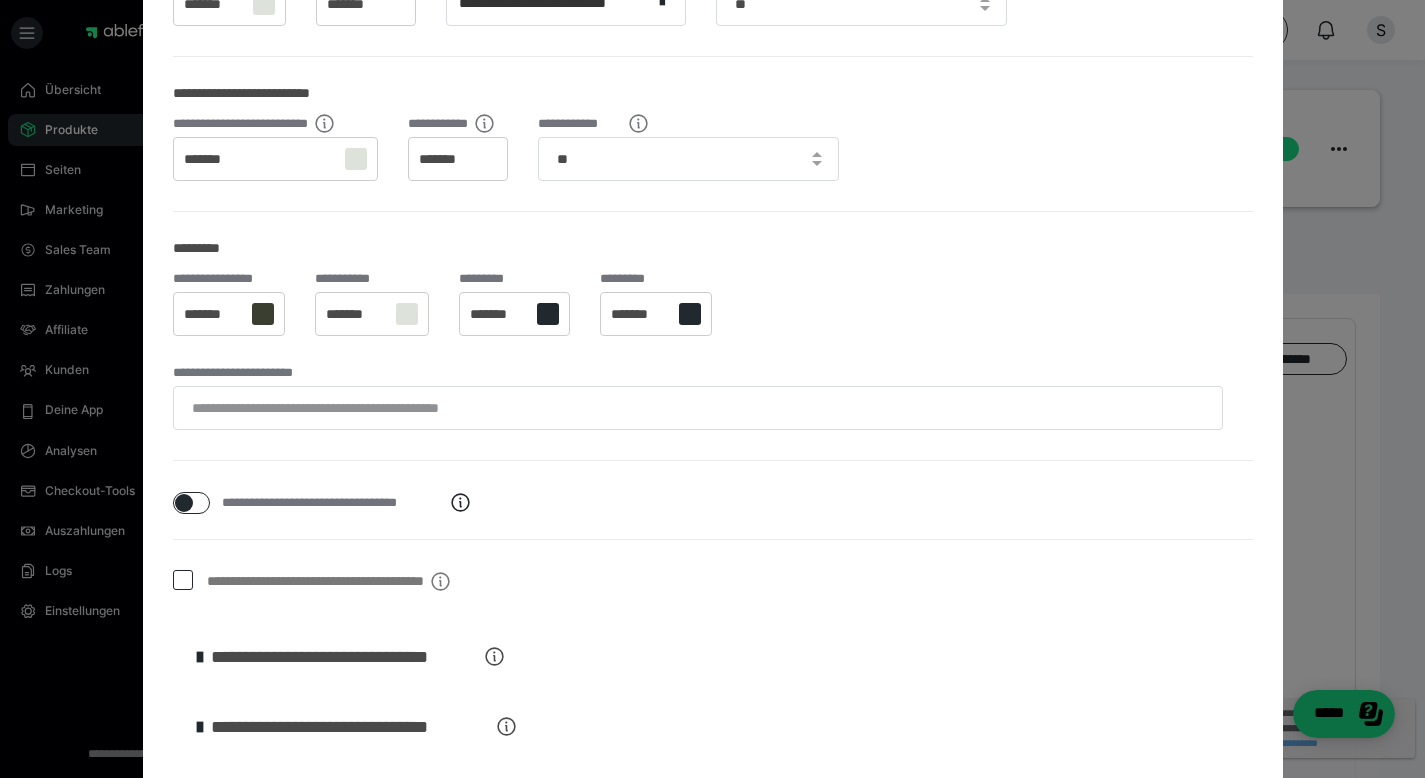 click on "*******" at bounding box center [499, 315] 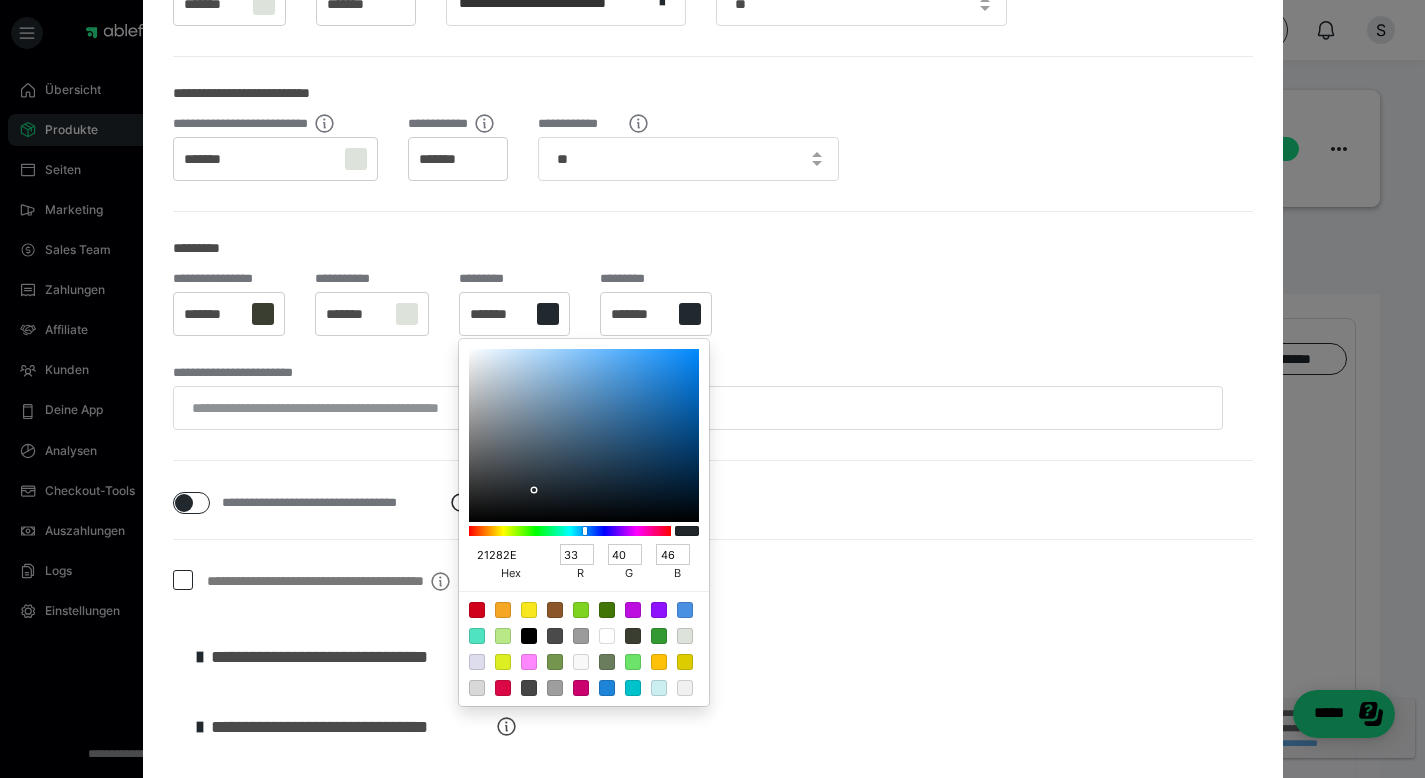 click on "21282E" at bounding box center [503, 554] 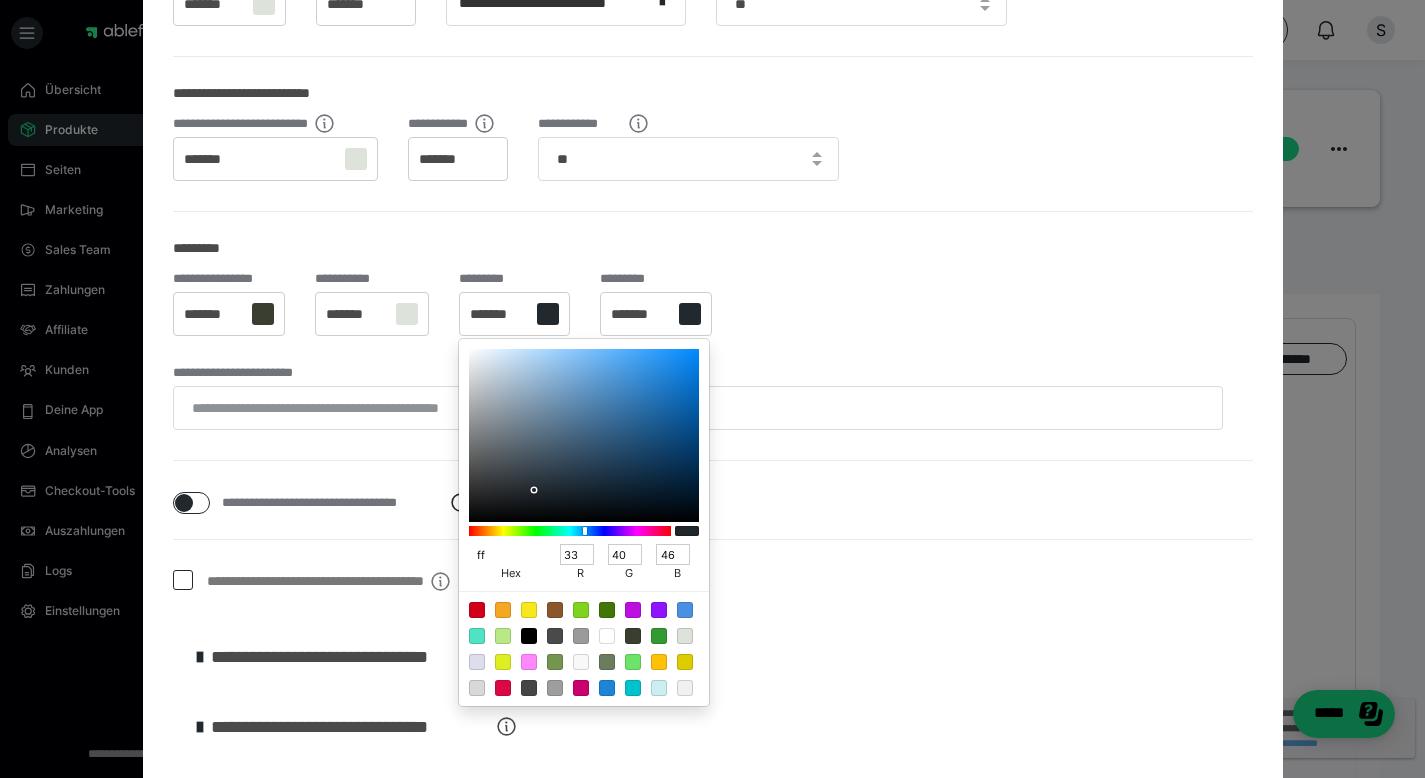 type on "fff" 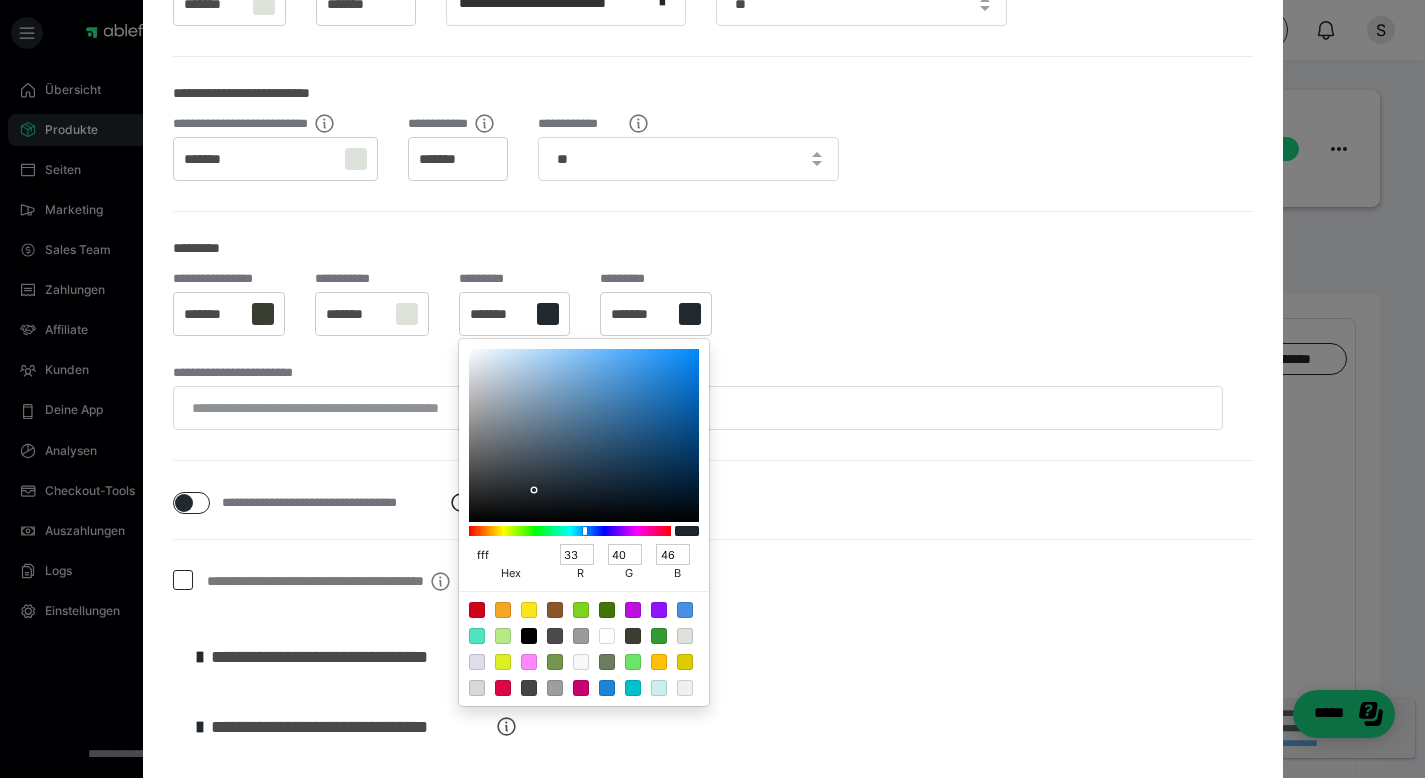 type on "255" 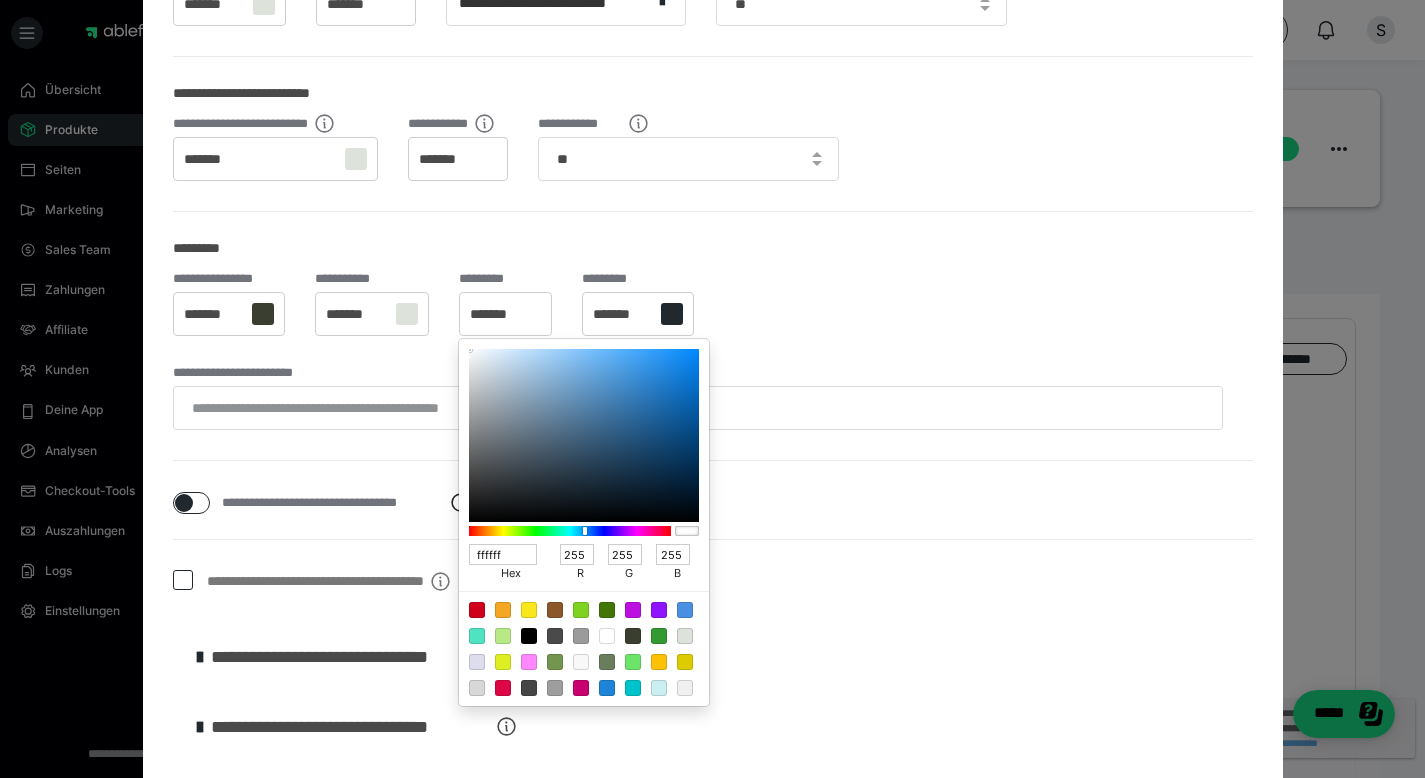 type on "FFFFFF" 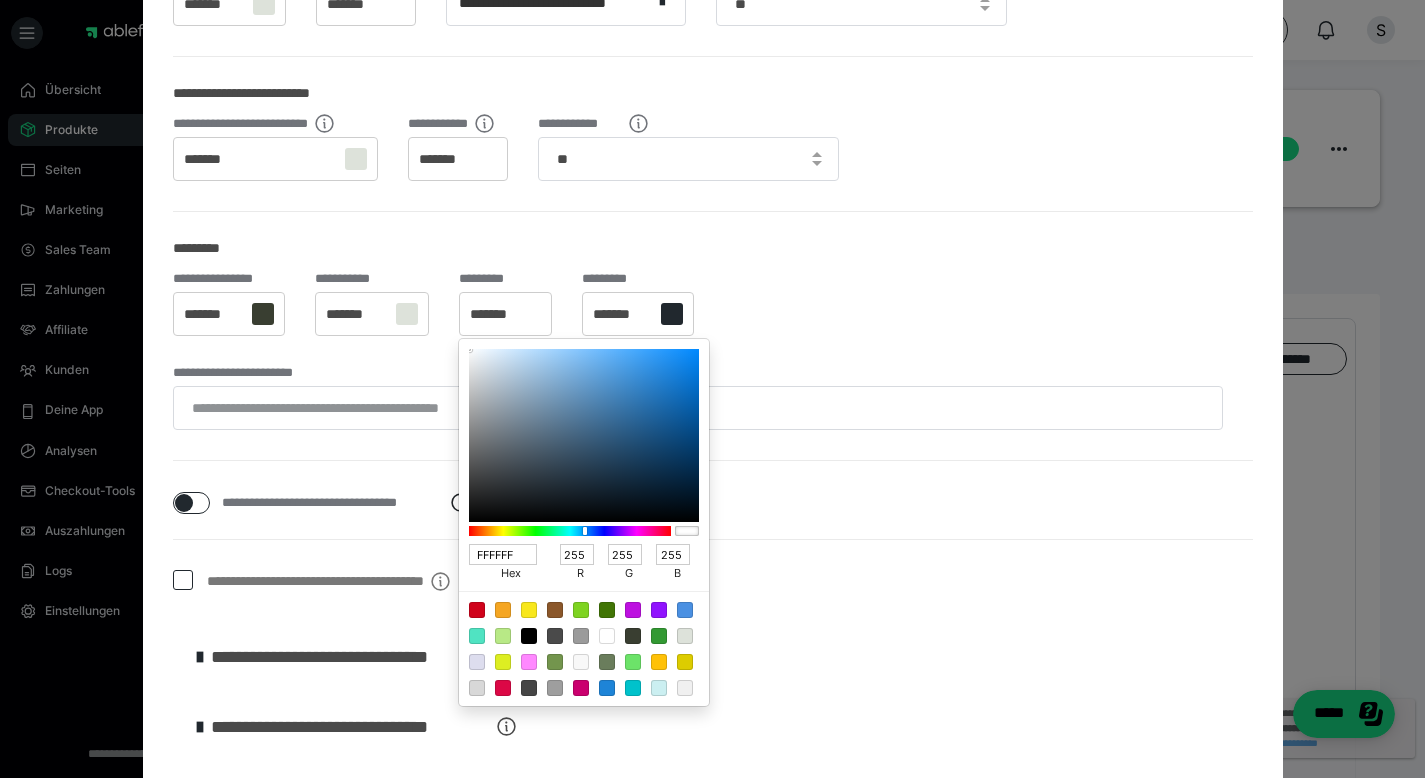 click on "*******" at bounding box center (622, 315) 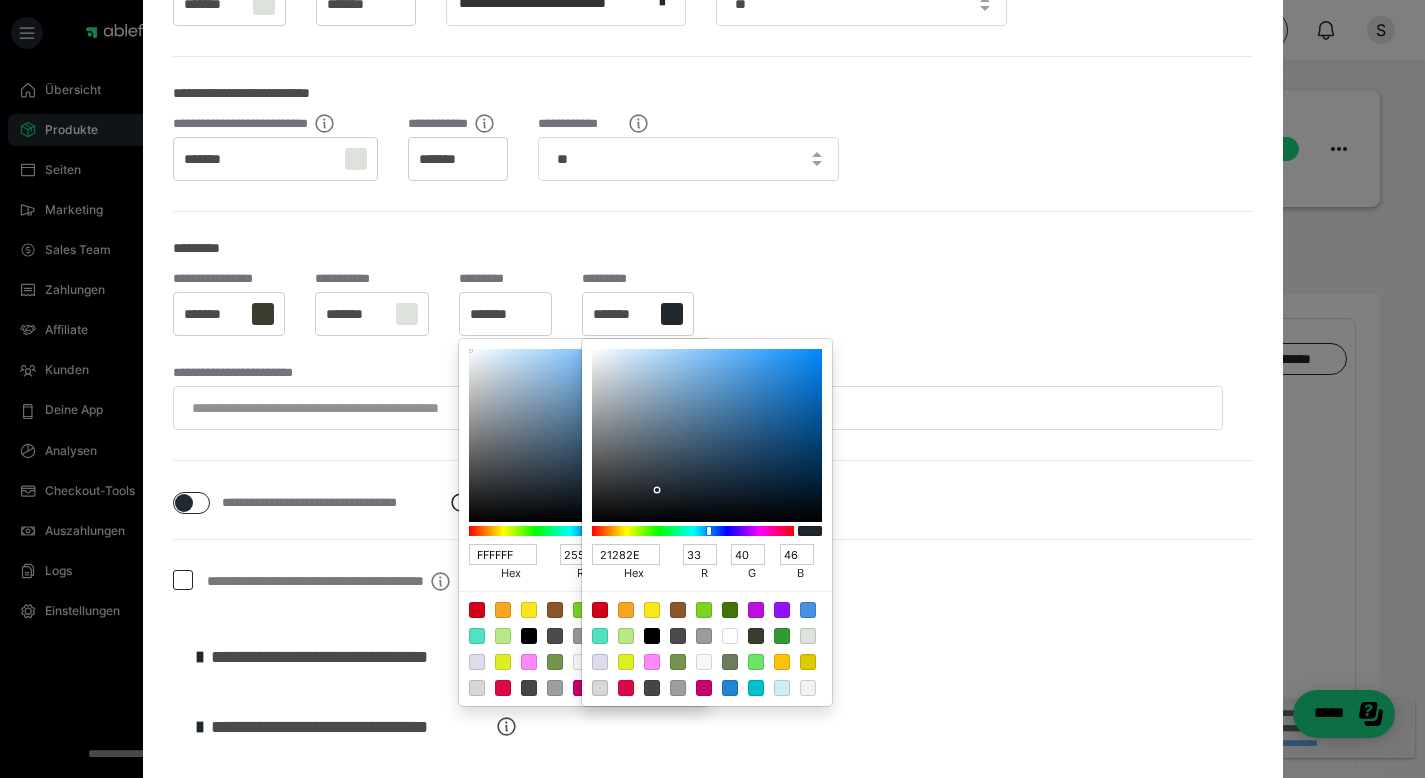 click at bounding box center [712, 389] 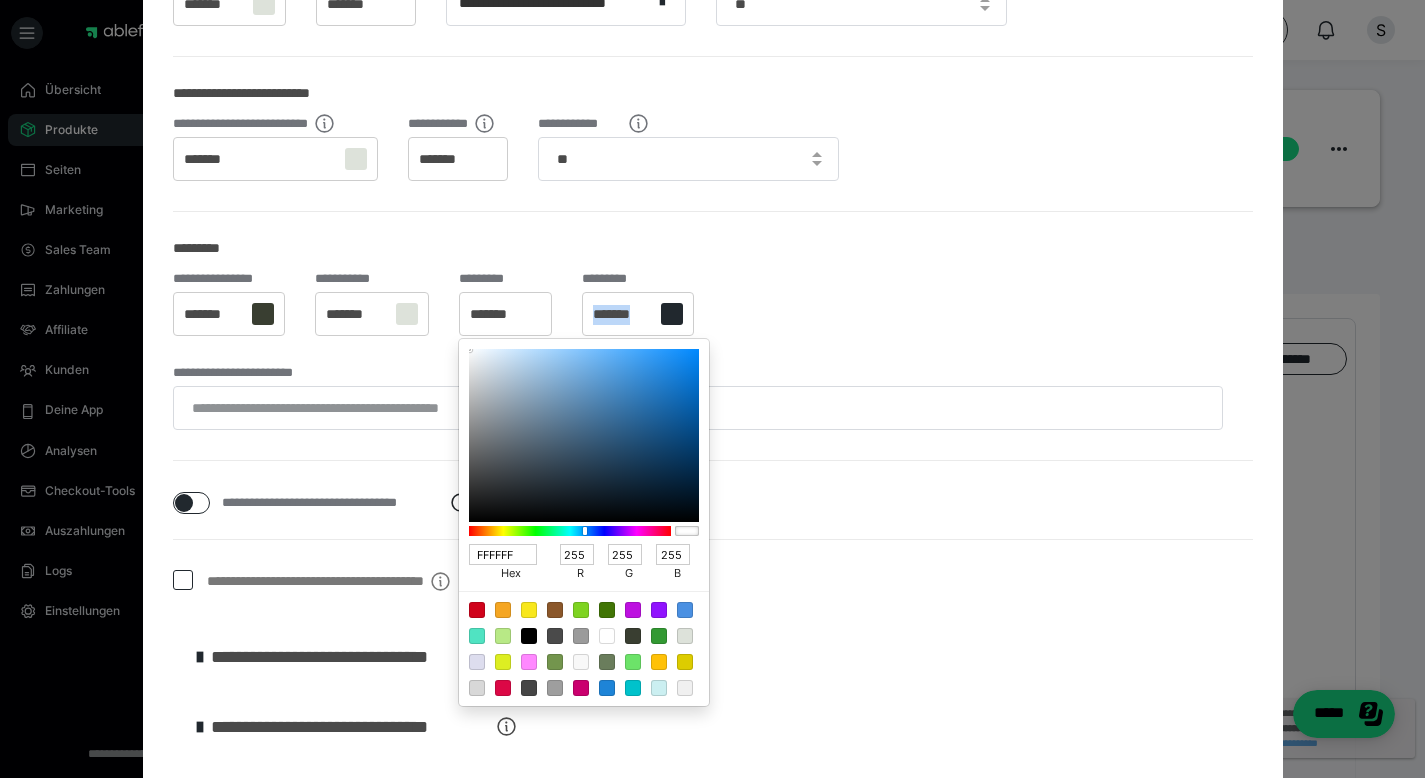 click on "*******" at bounding box center [622, 315] 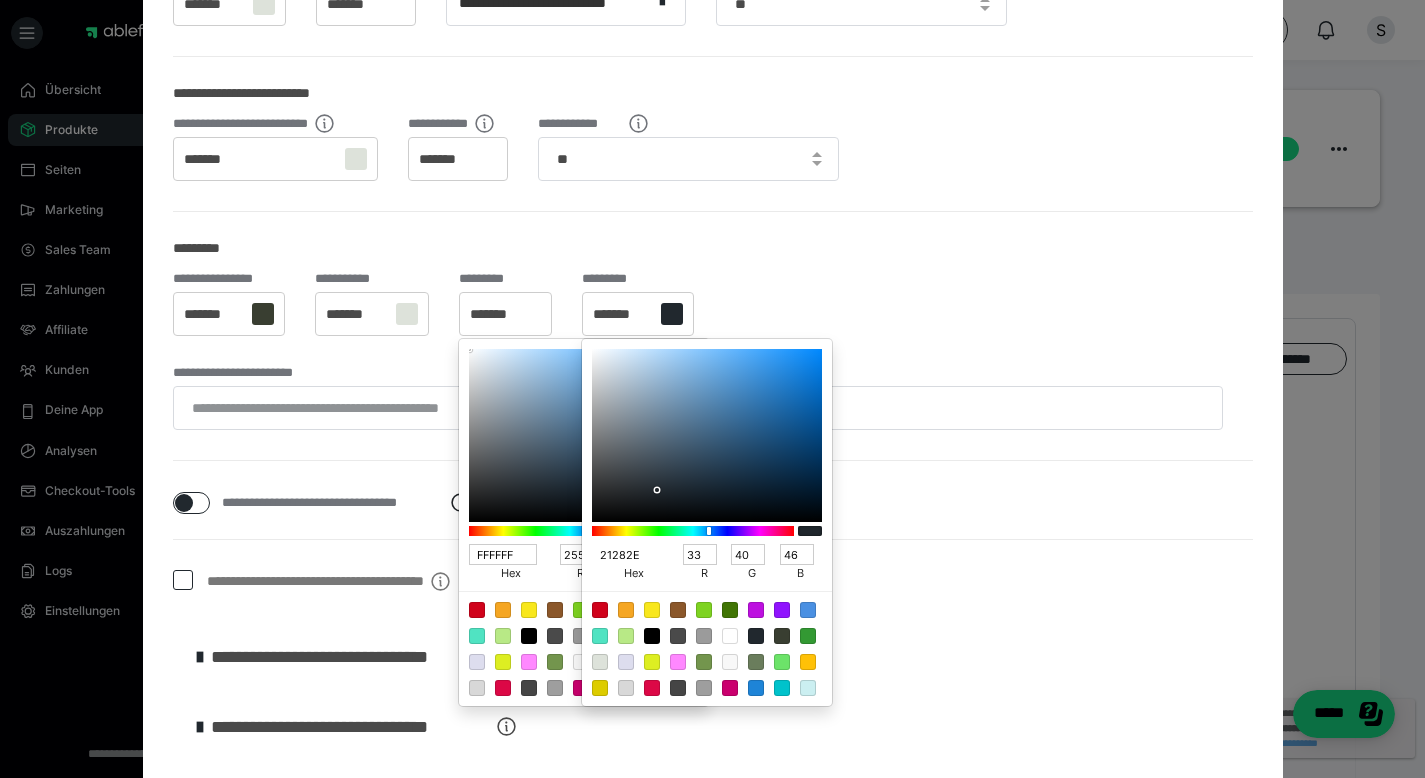 click on "21282E" at bounding box center [626, 554] 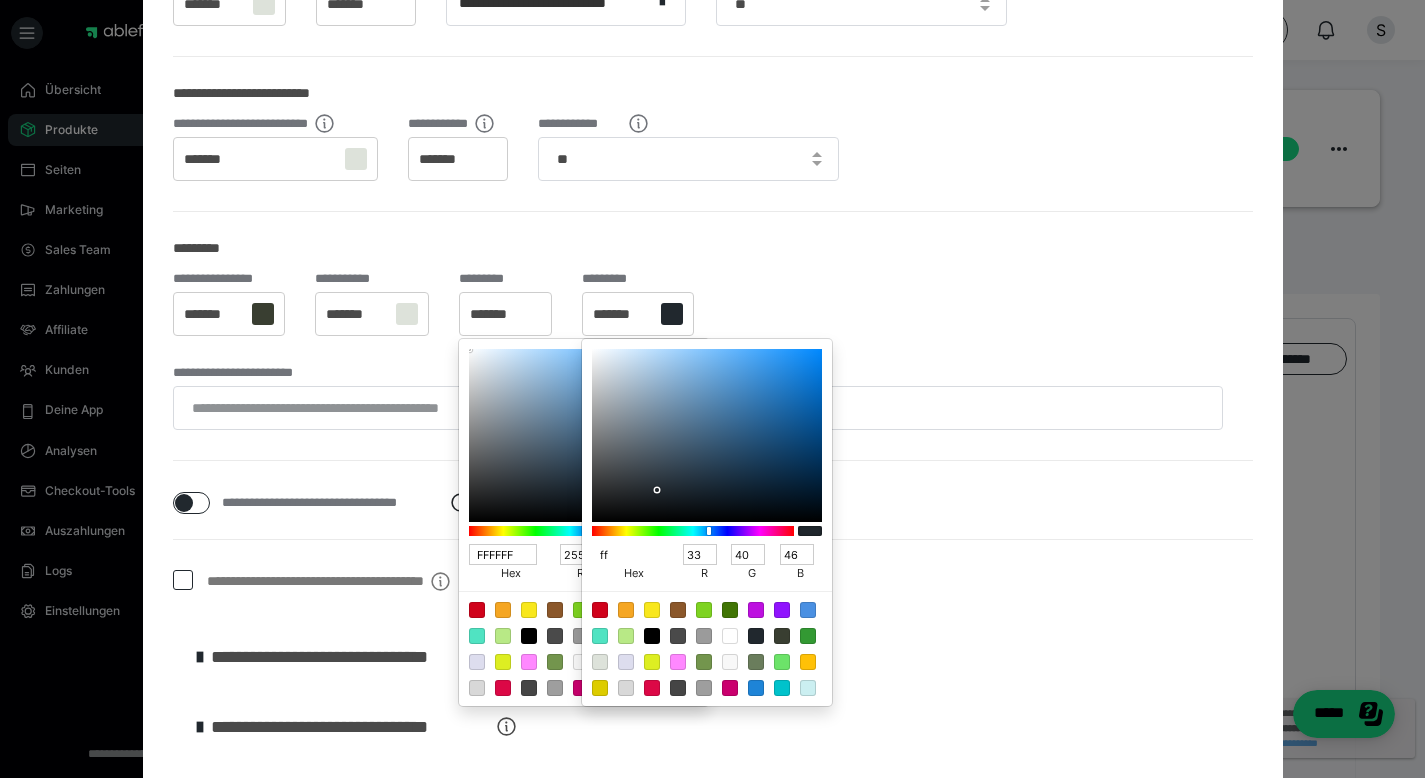 type on "fff" 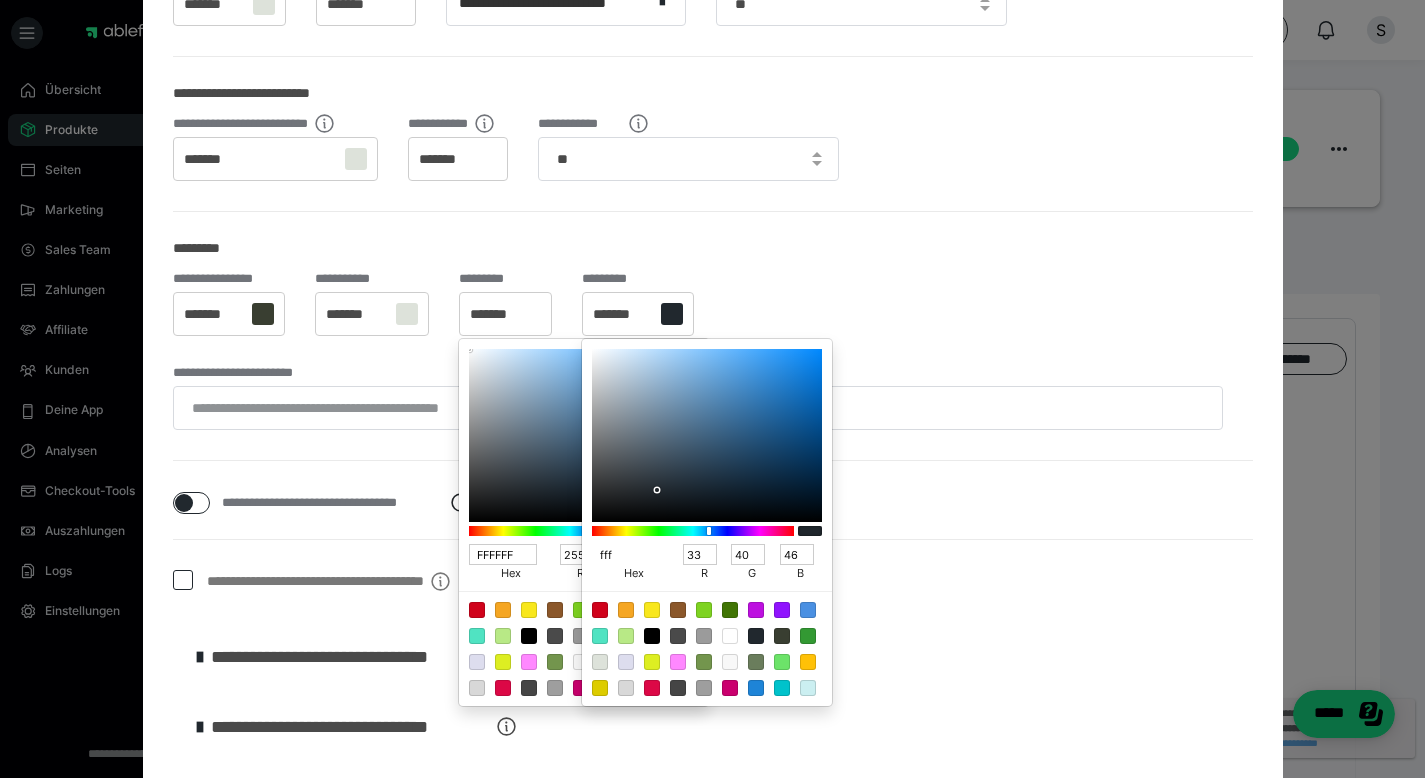 type on "255" 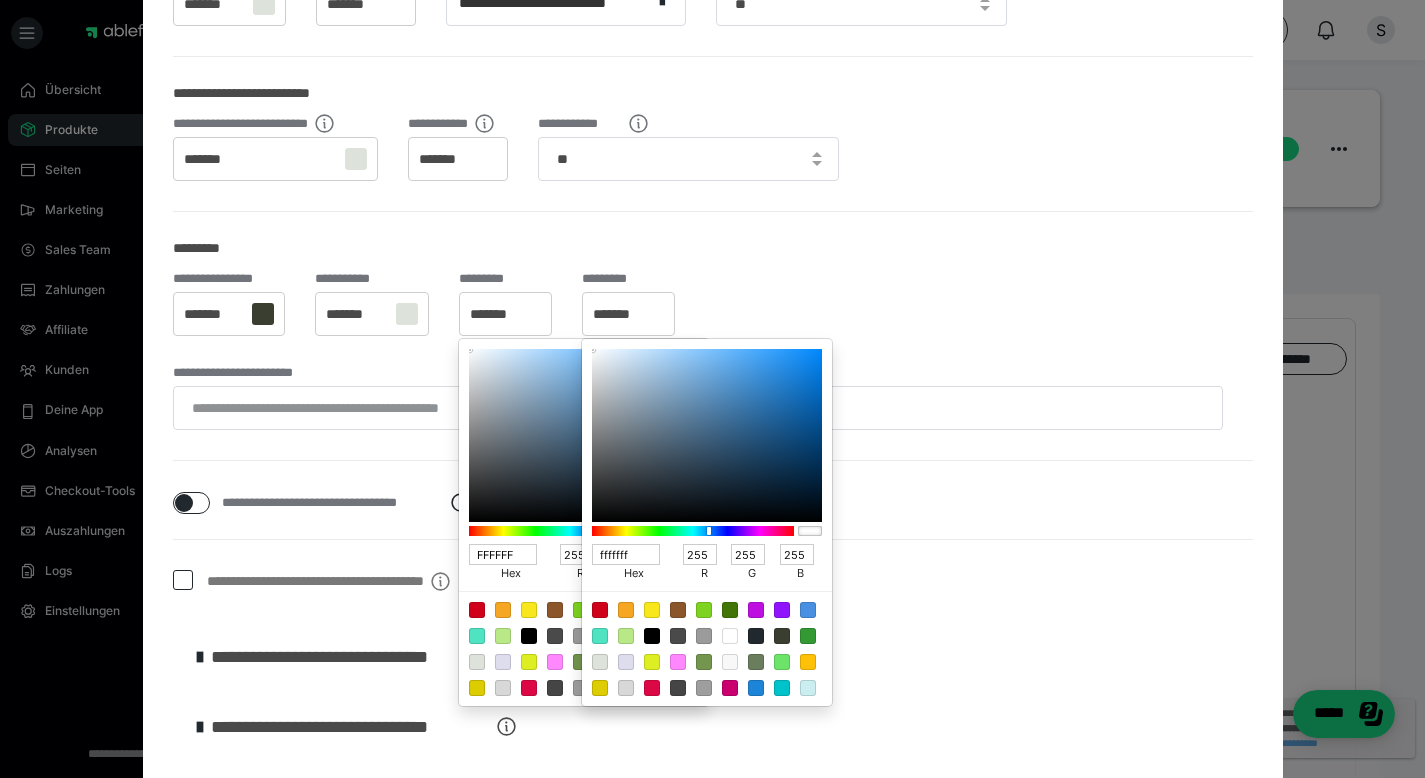 type on "FFFFFF" 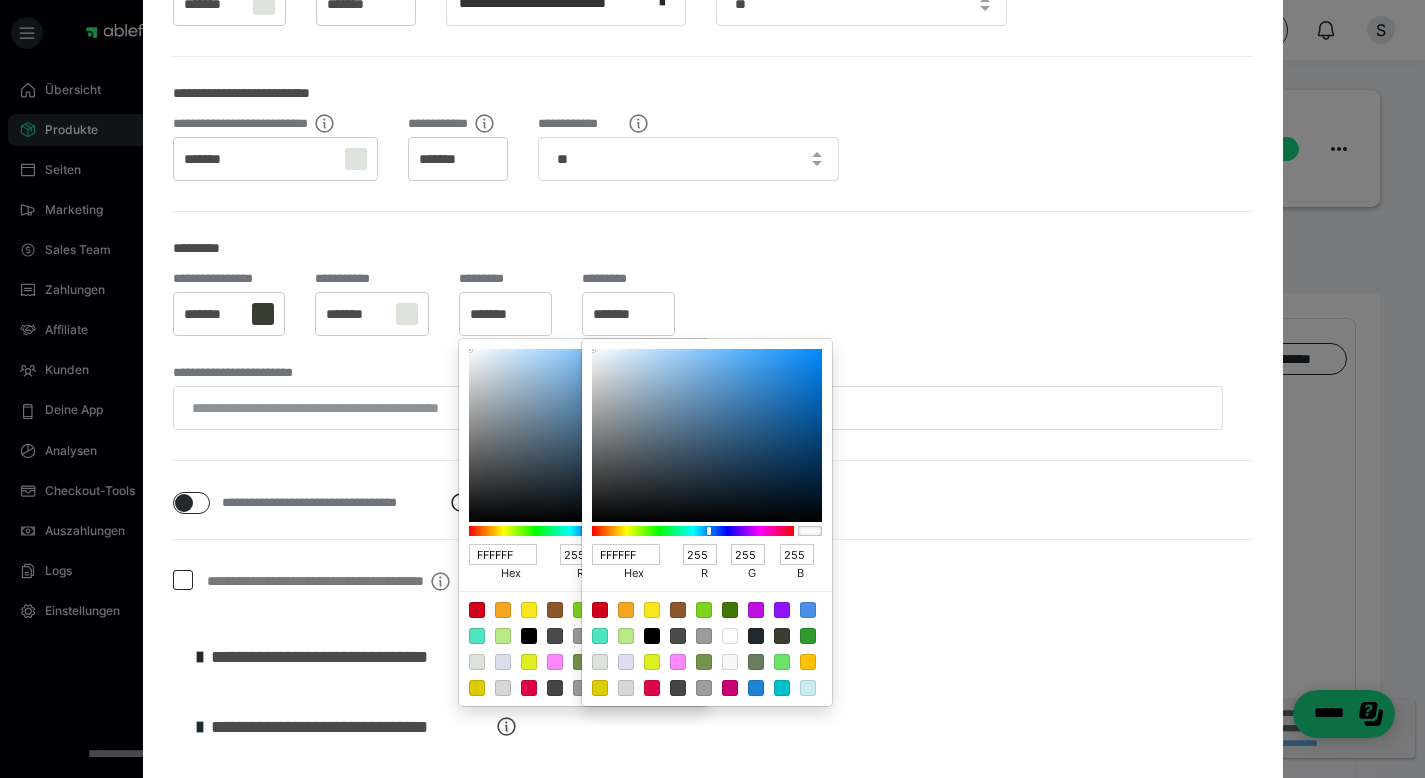 click at bounding box center [712, 389] 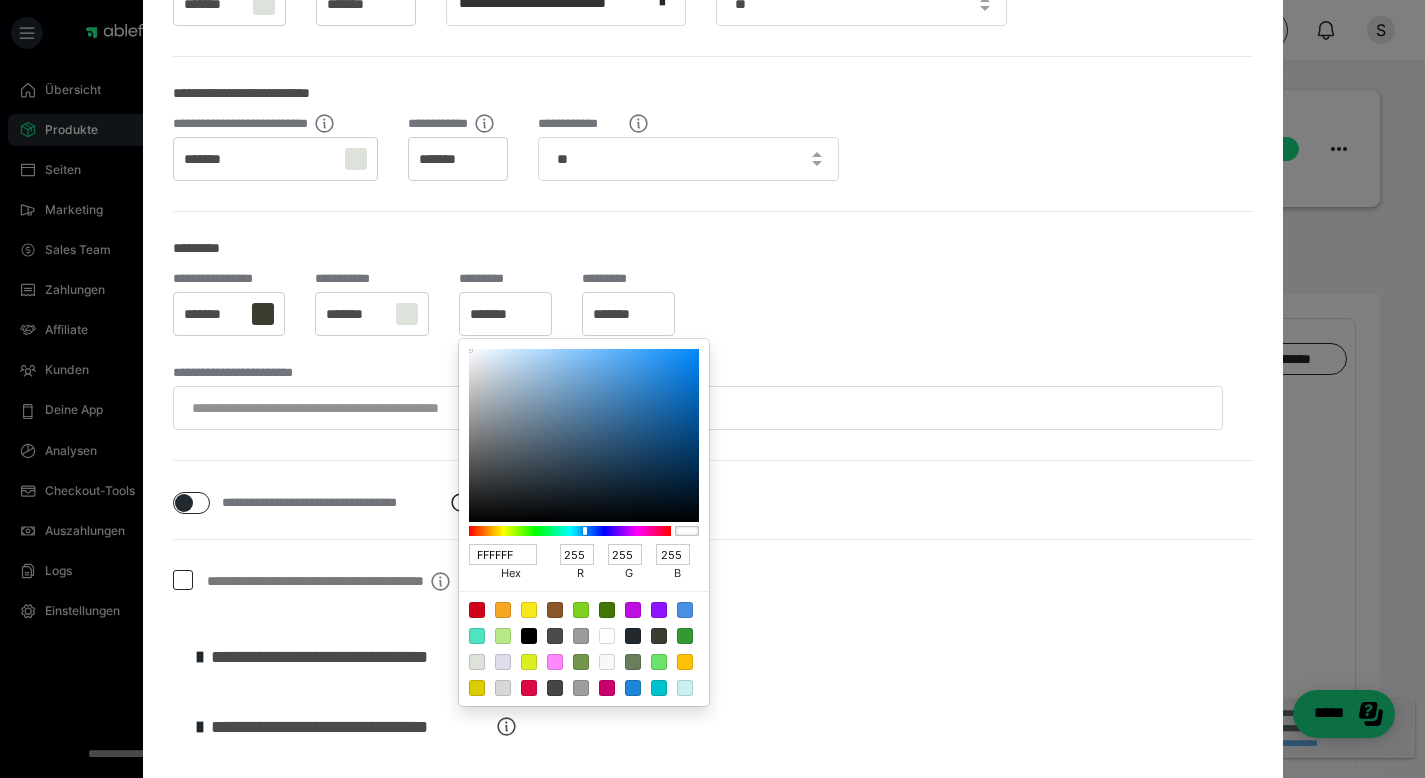 click at bounding box center [712, 389] 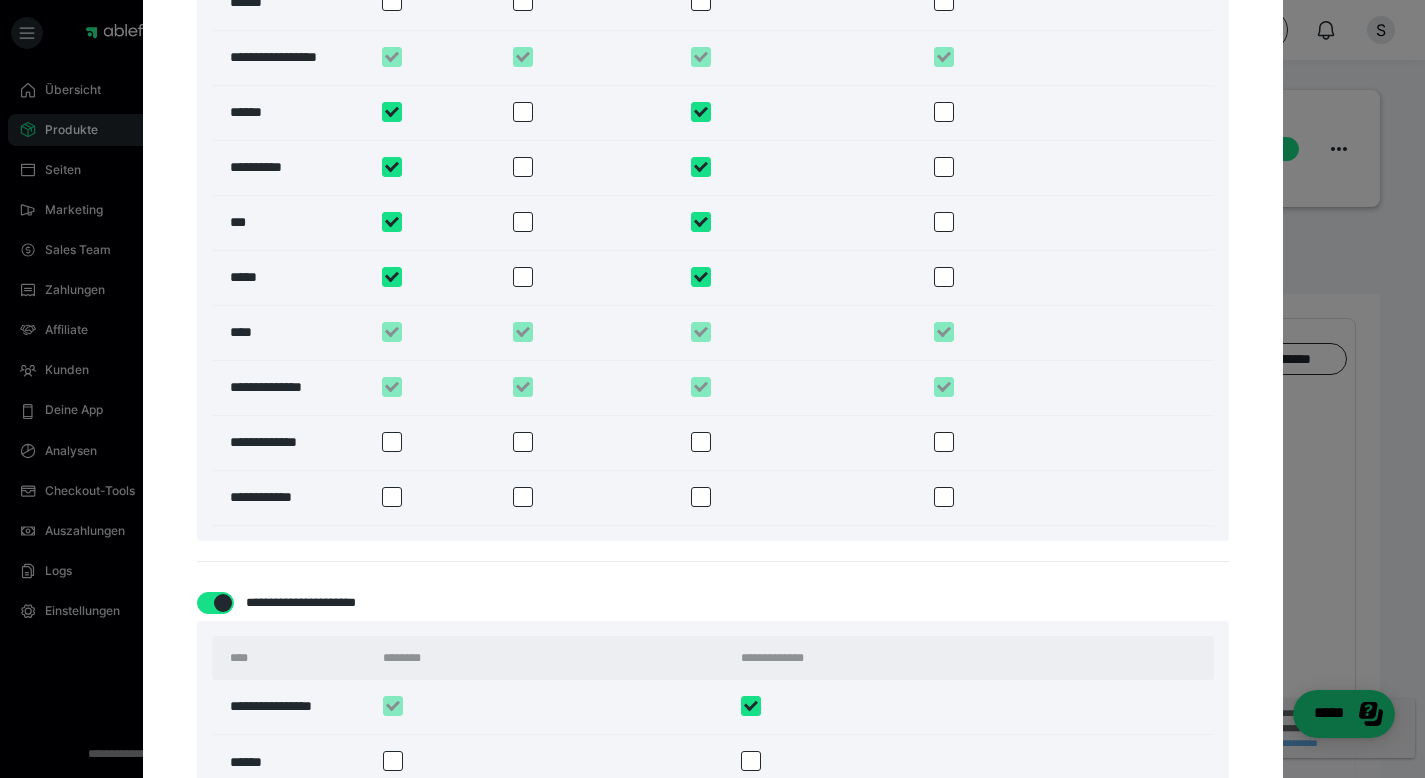 scroll, scrollTop: 1497, scrollLeft: 0, axis: vertical 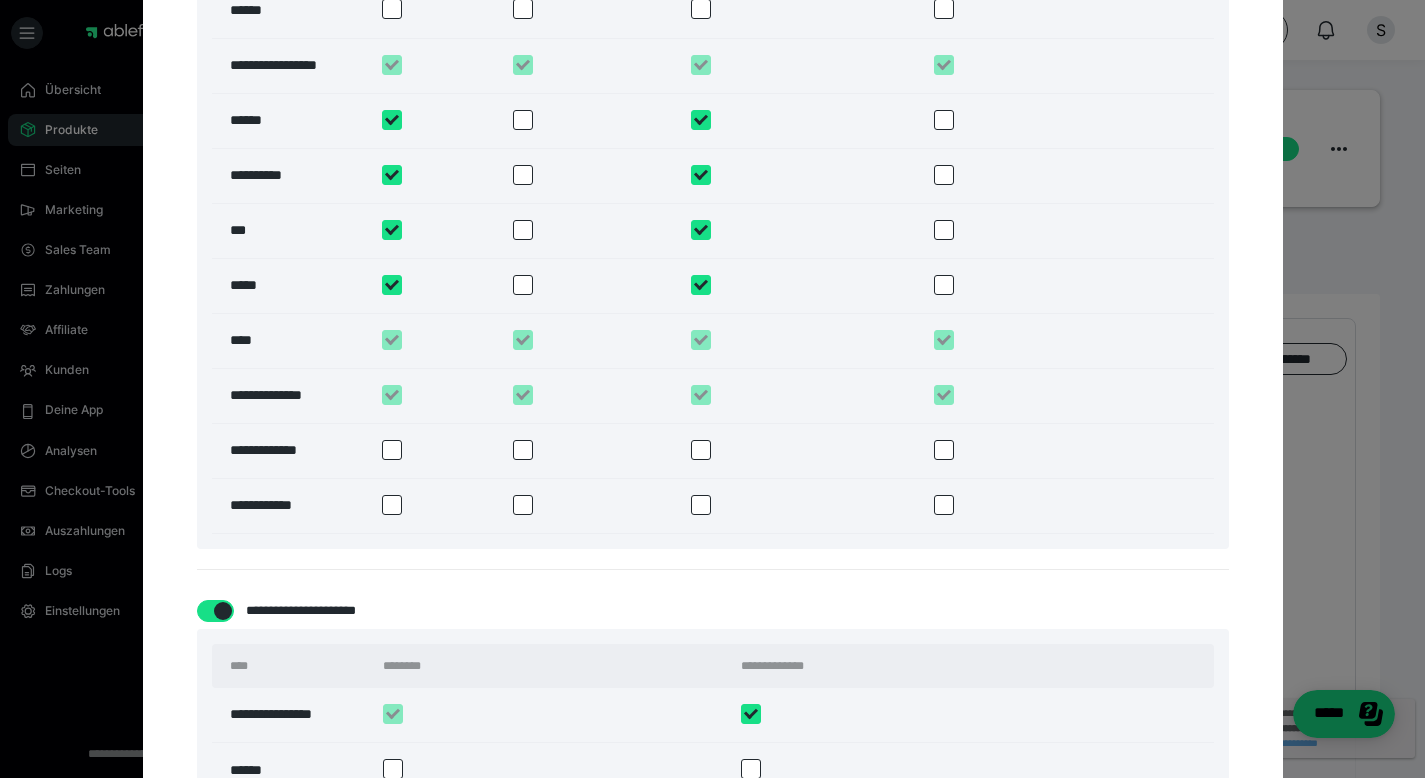 click at bounding box center [215, 611] 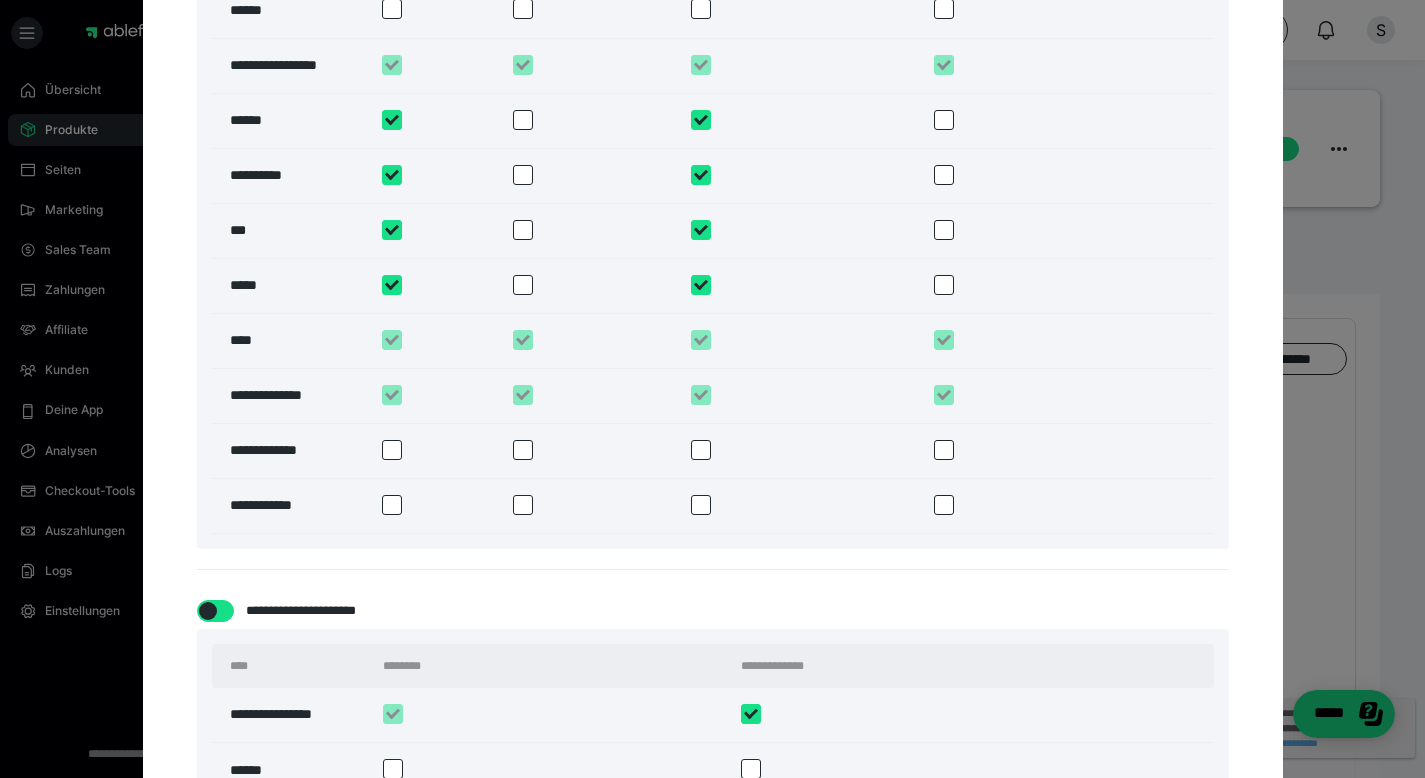 checkbox on "*****" 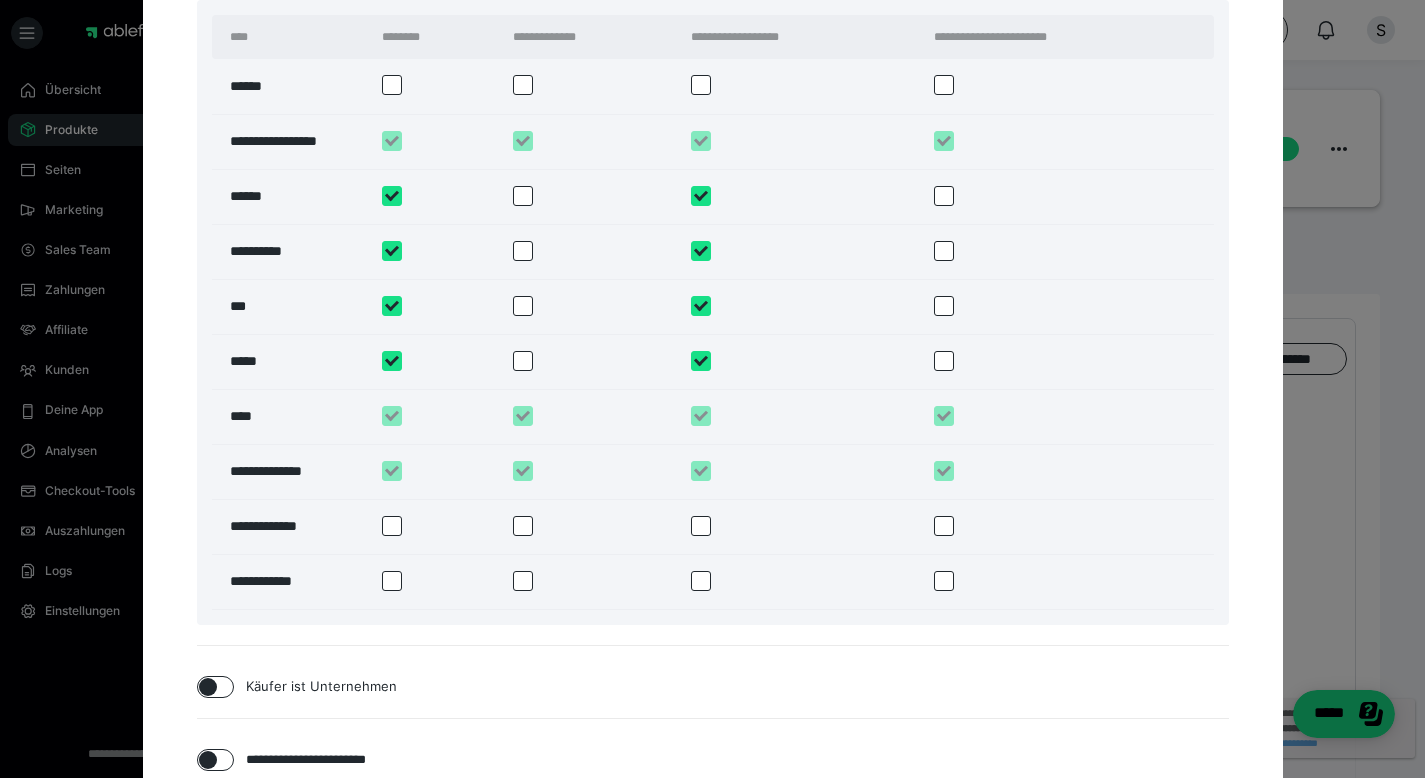 scroll, scrollTop: 1184, scrollLeft: 0, axis: vertical 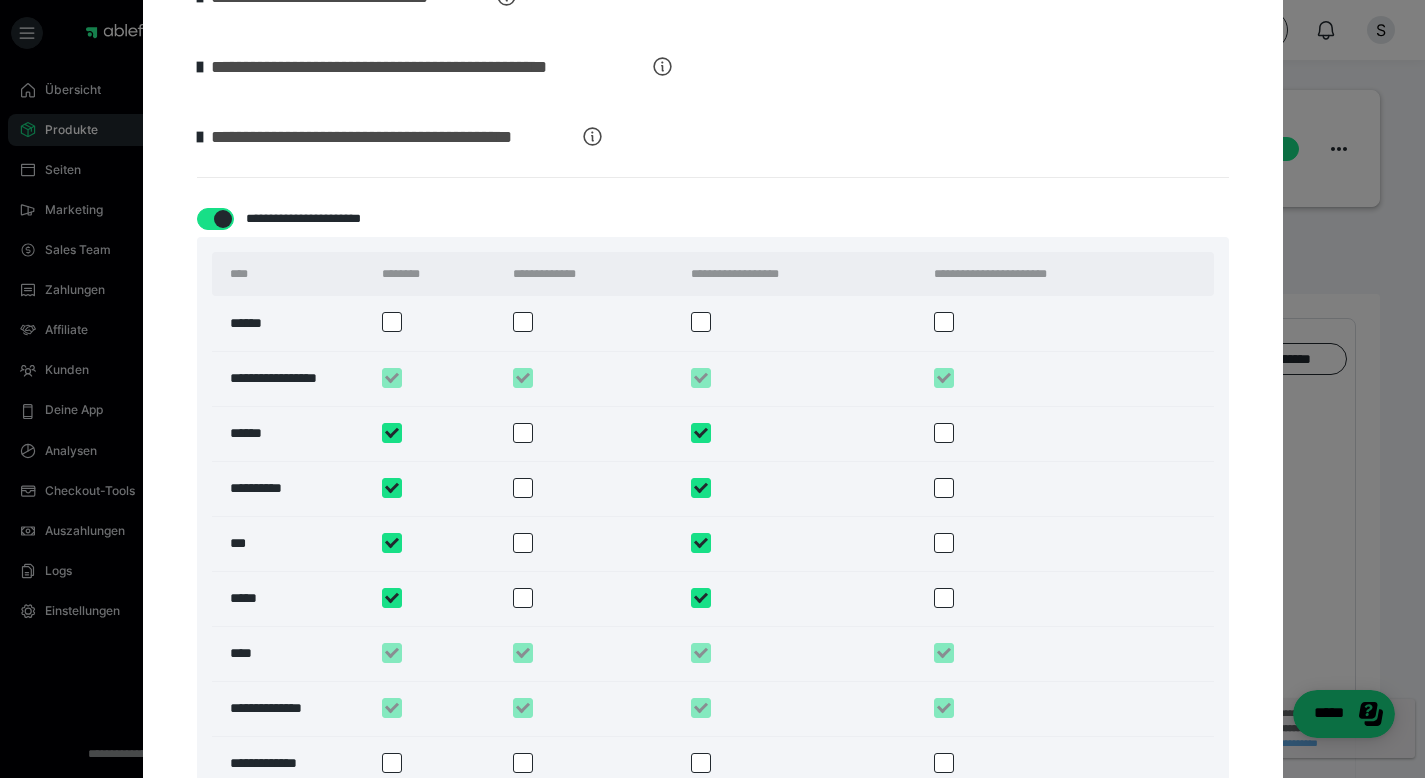 click at bounding box center [1053, 434] 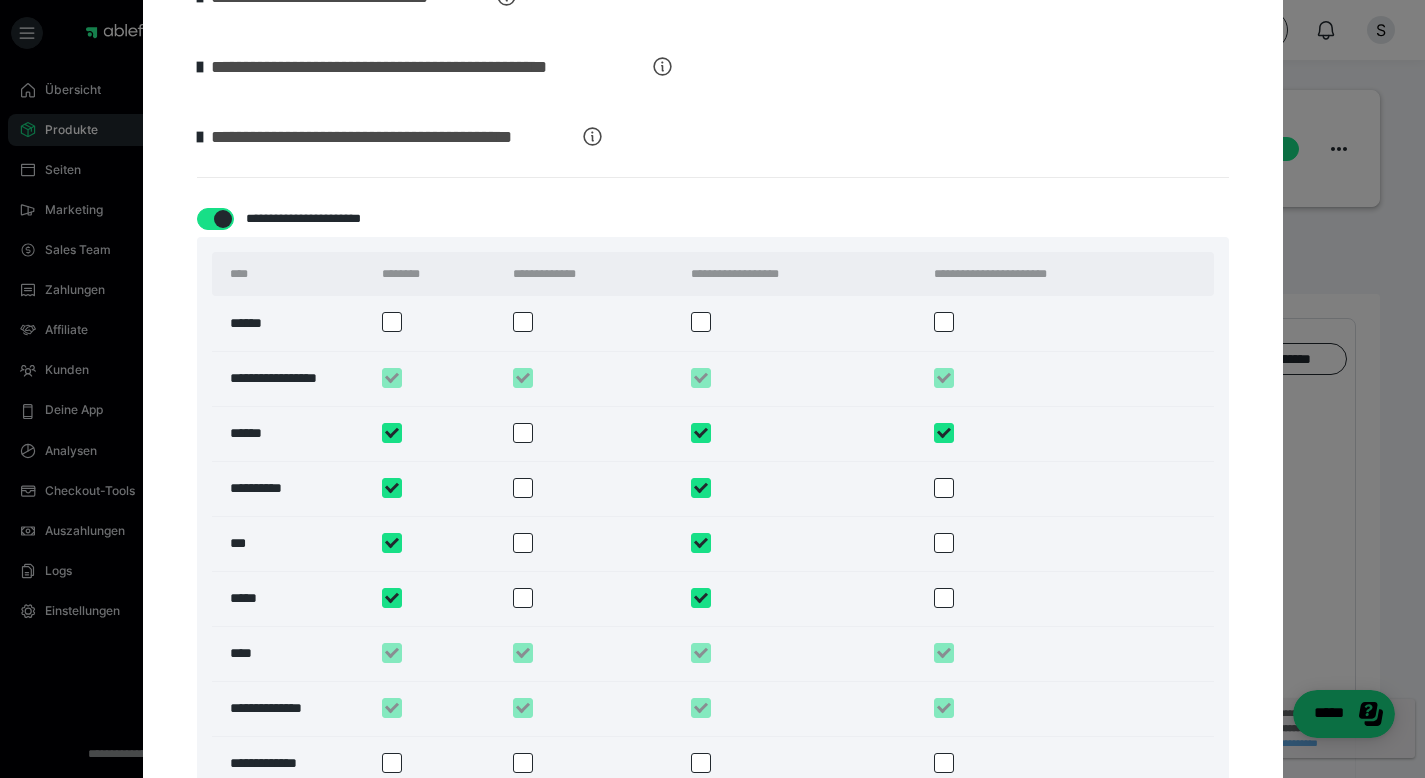 checkbox on "****" 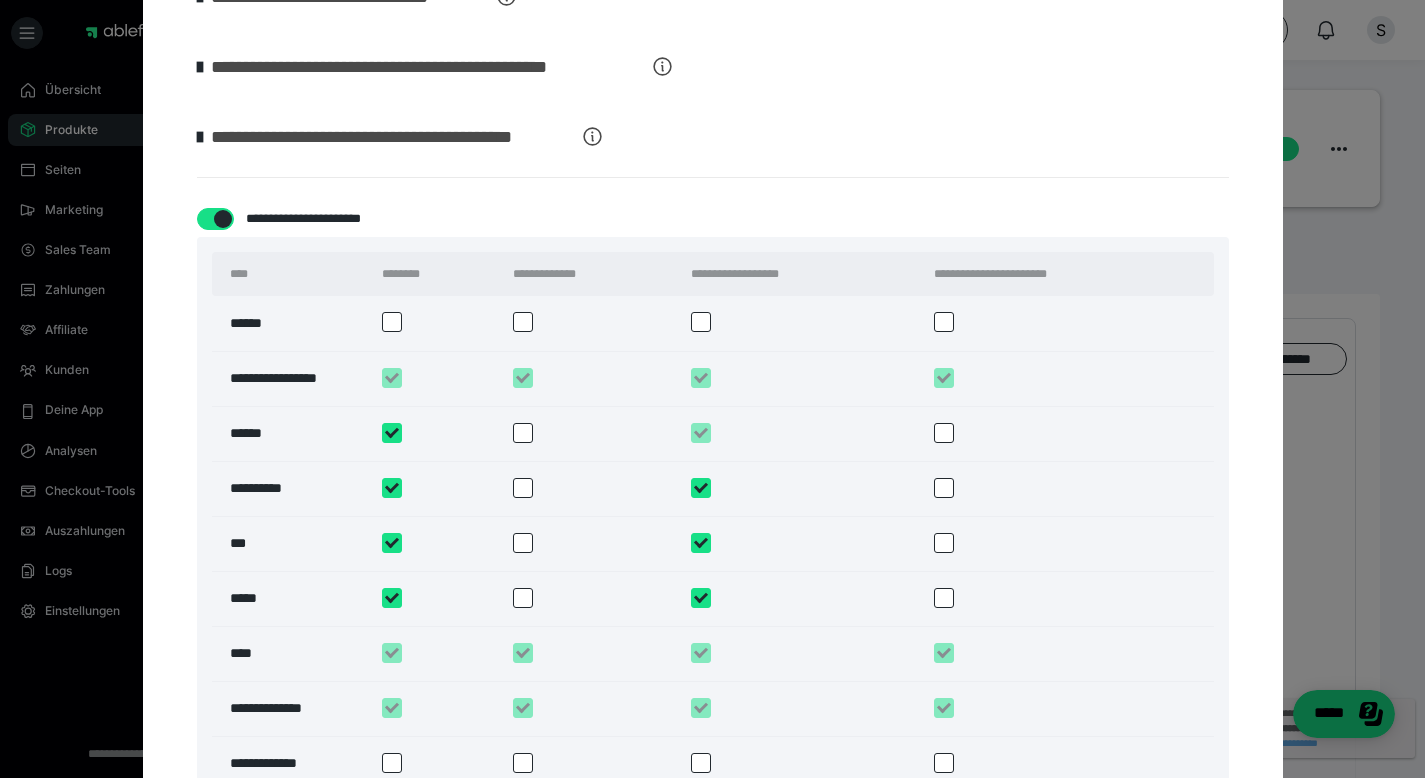 click at bounding box center [944, 488] 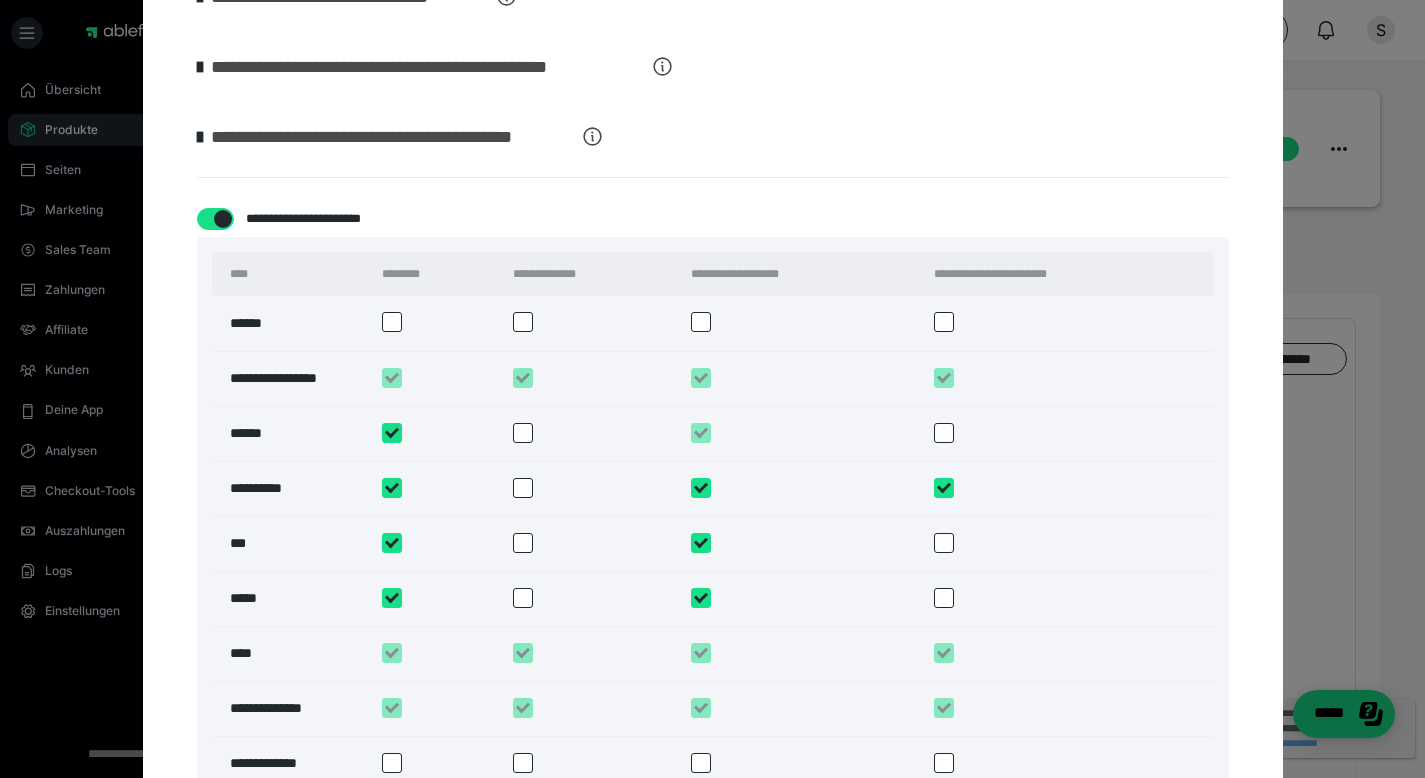 checkbox on "****" 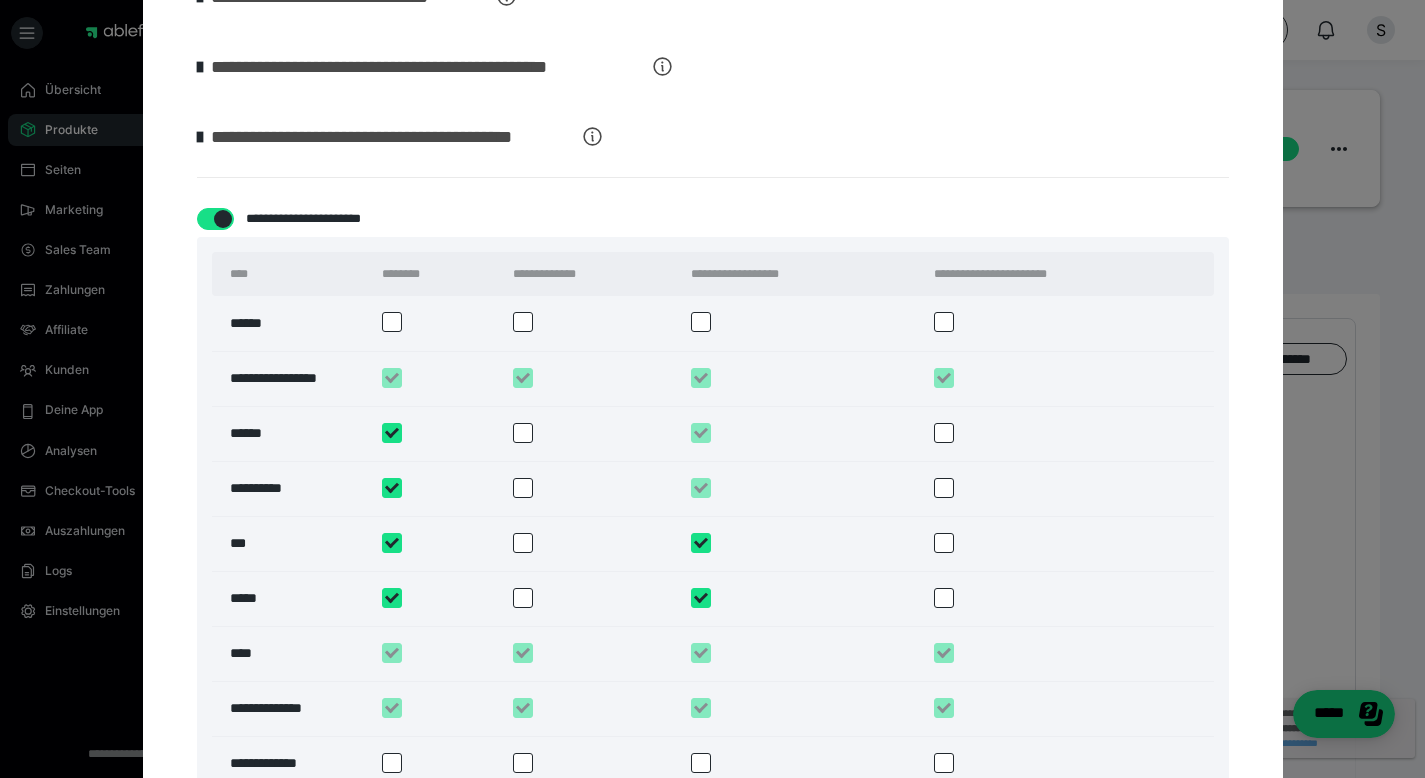 click at bounding box center [944, 543] 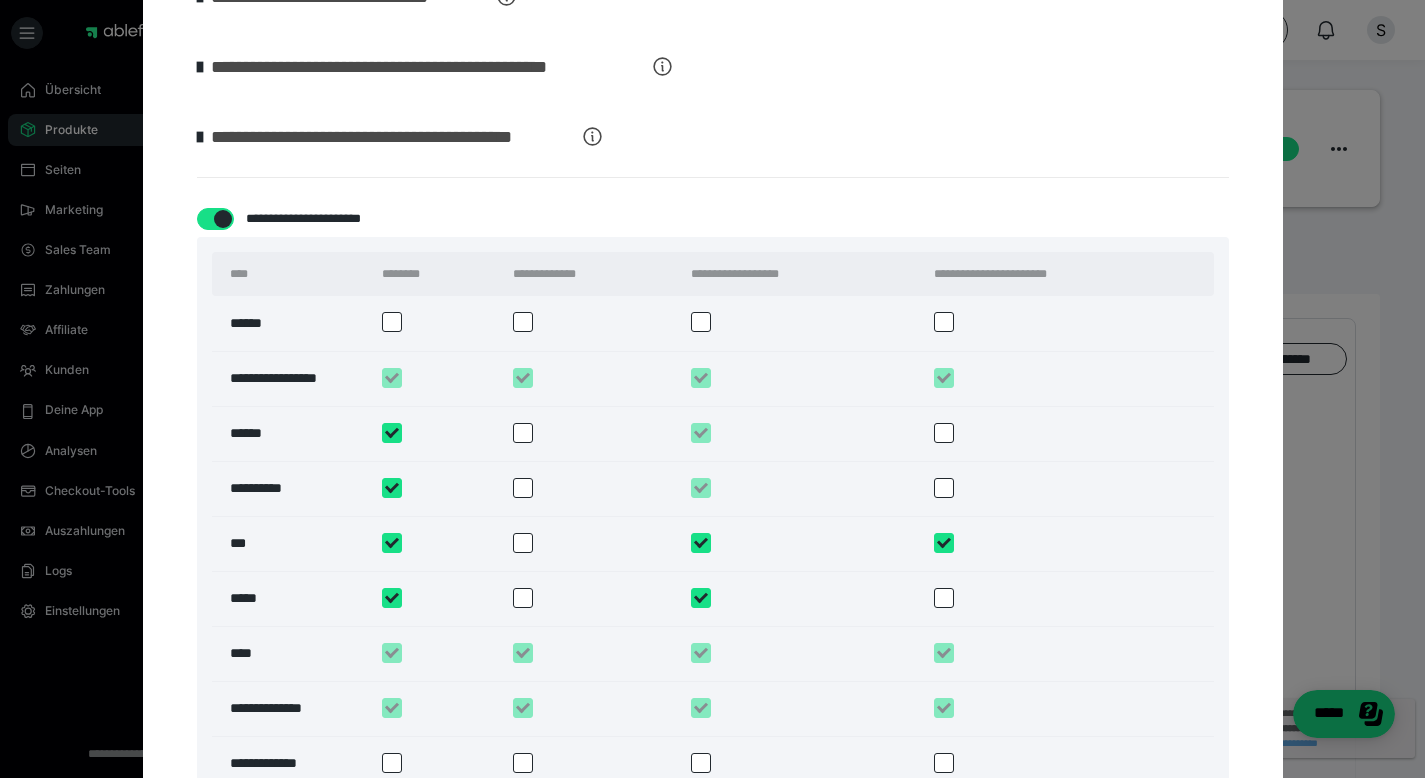 checkbox on "****" 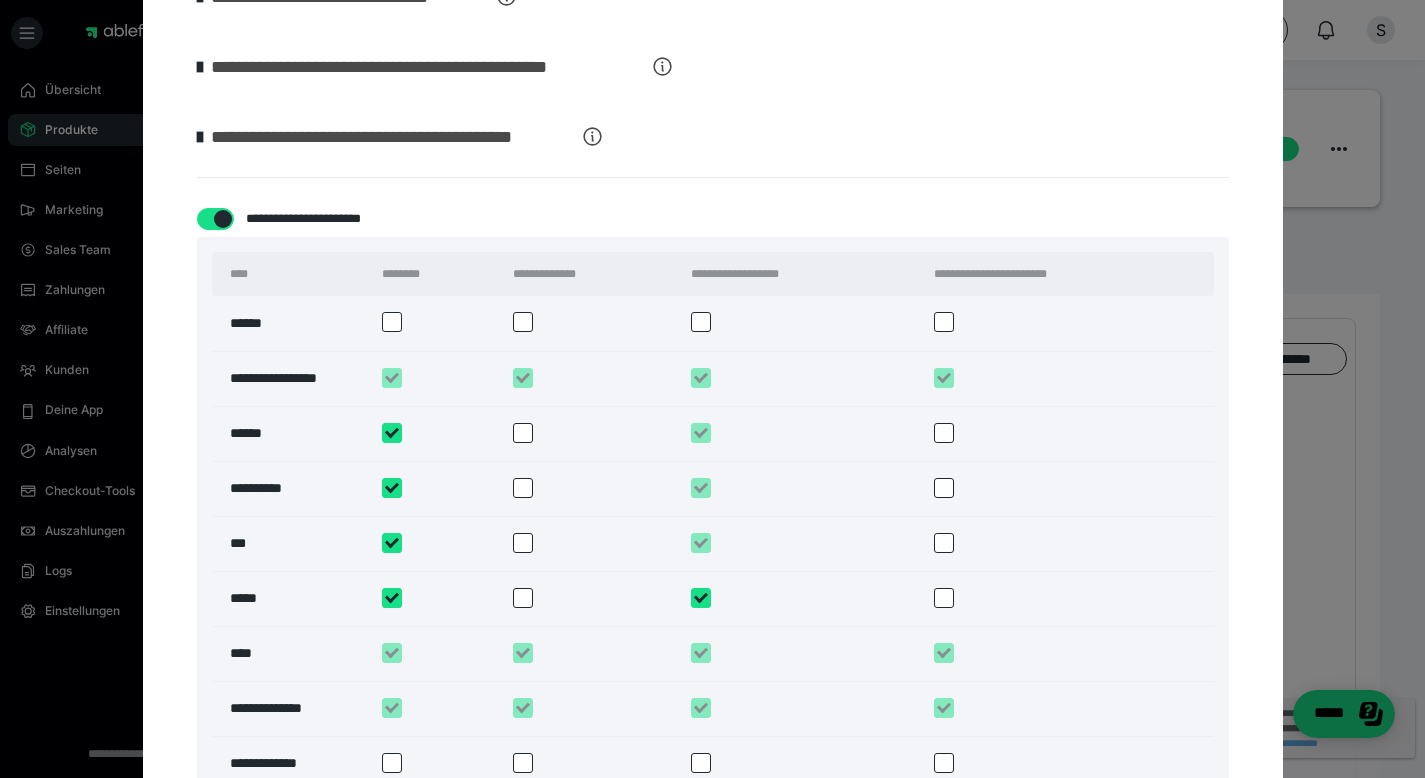 click at bounding box center (944, 598) 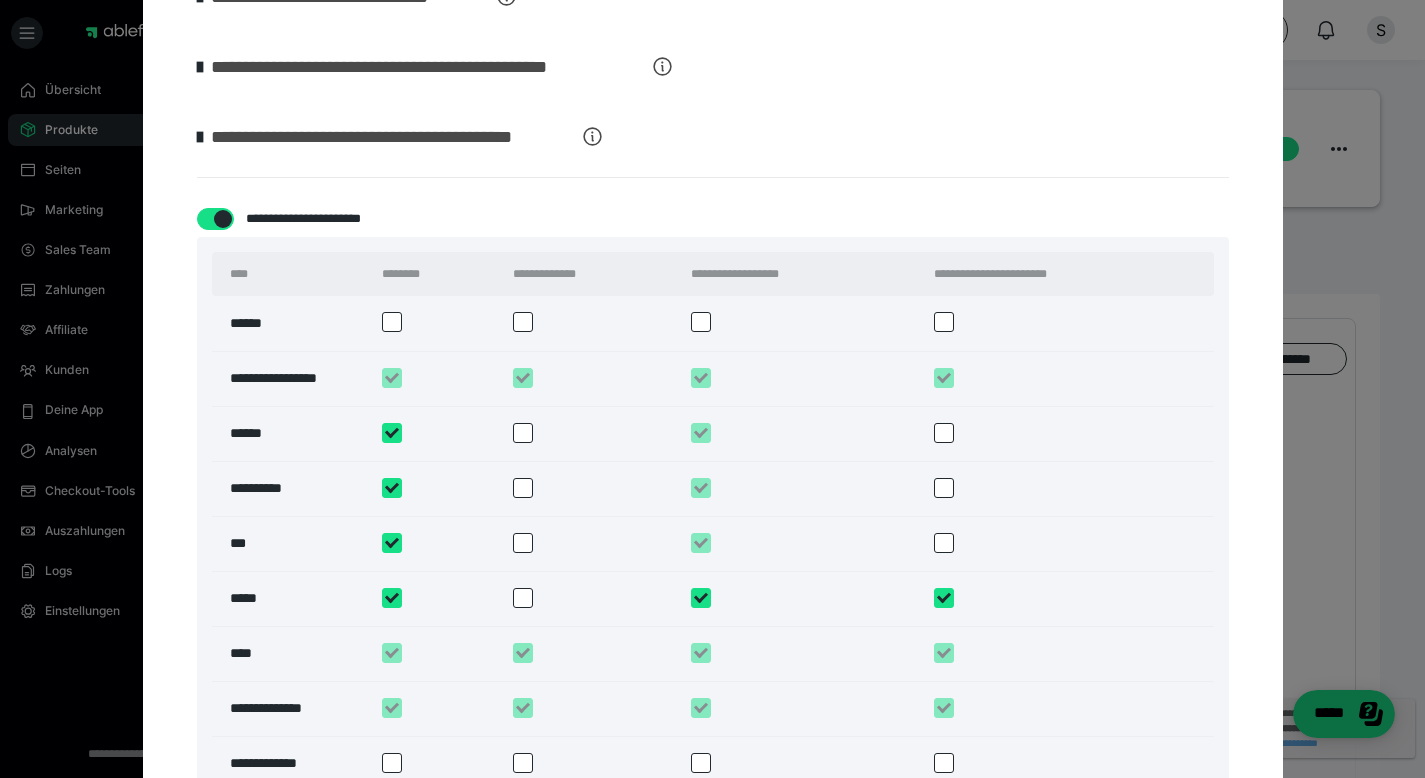 checkbox on "****" 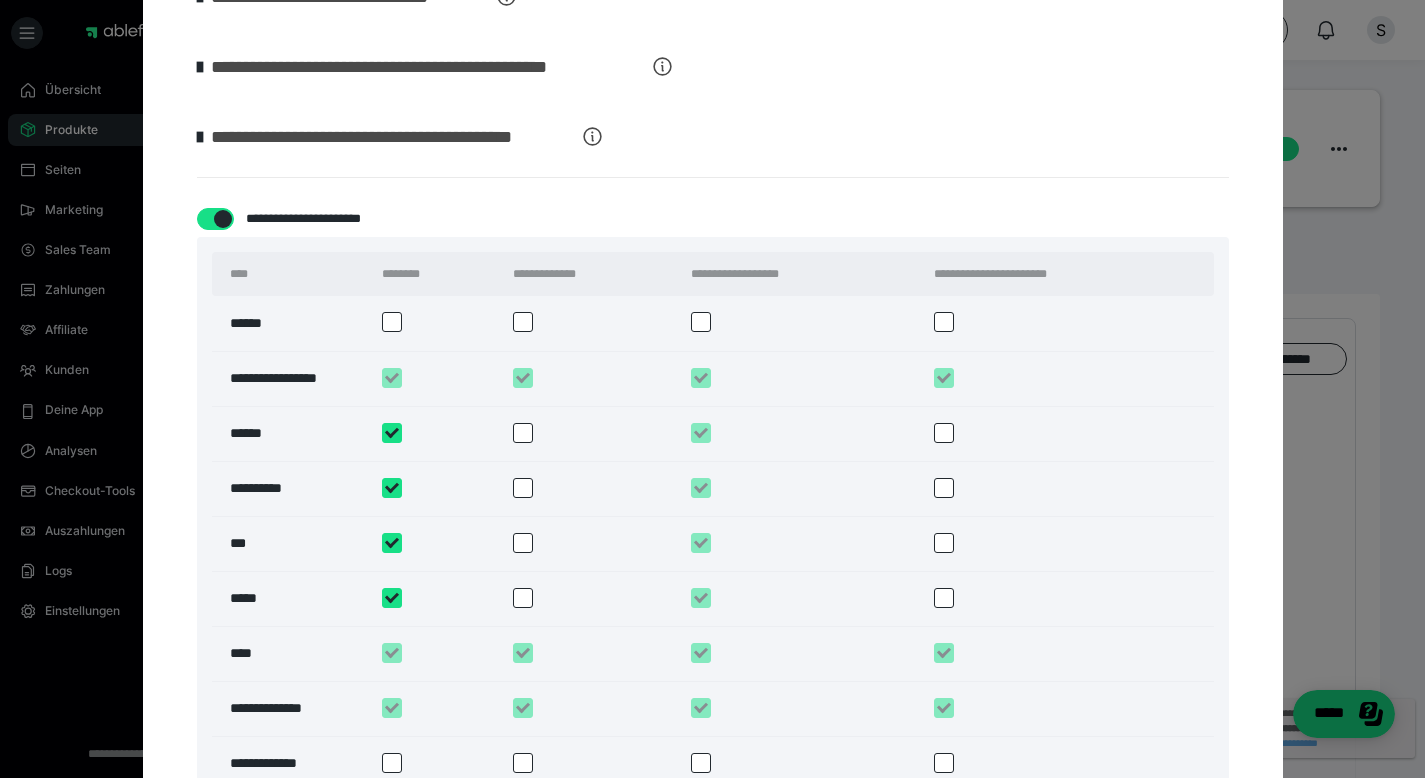 click at bounding box center (523, 433) 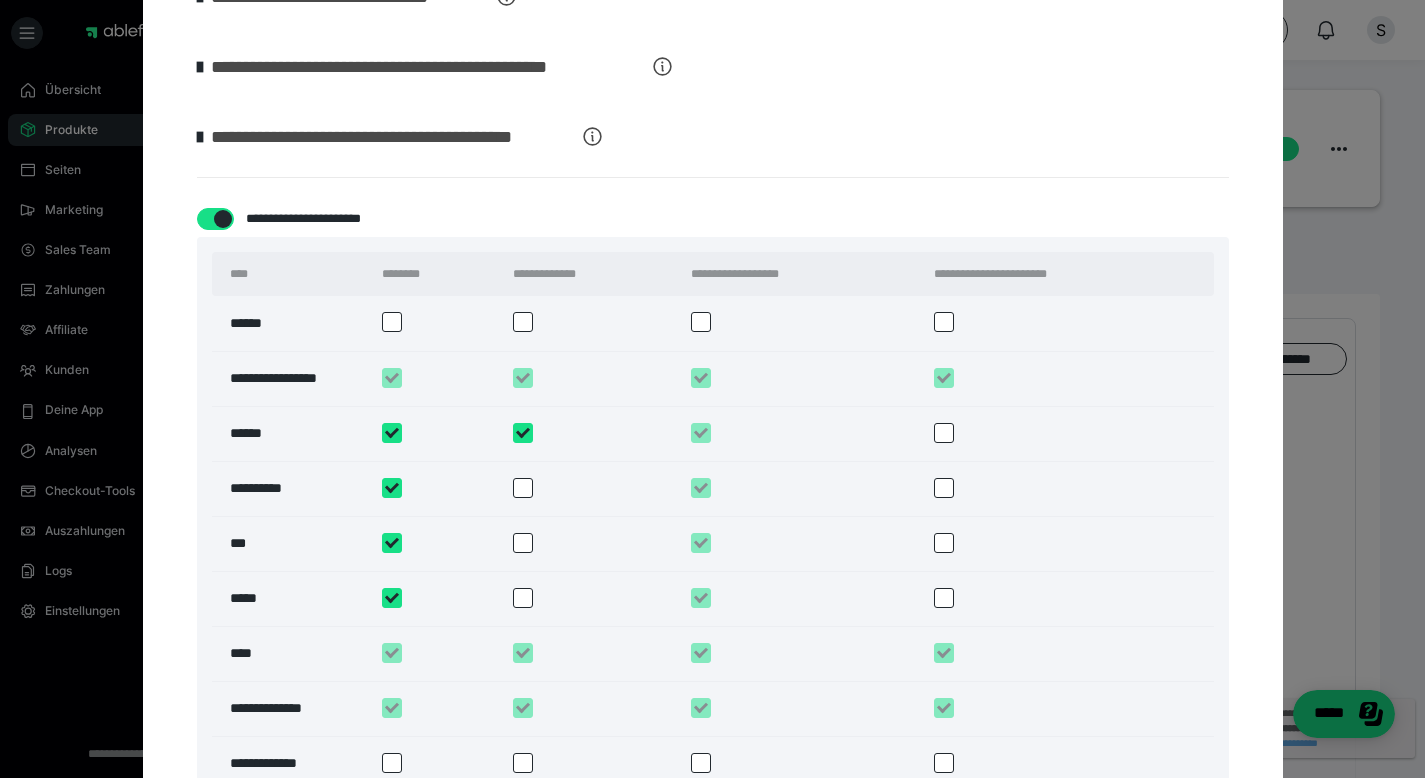 checkbox on "****" 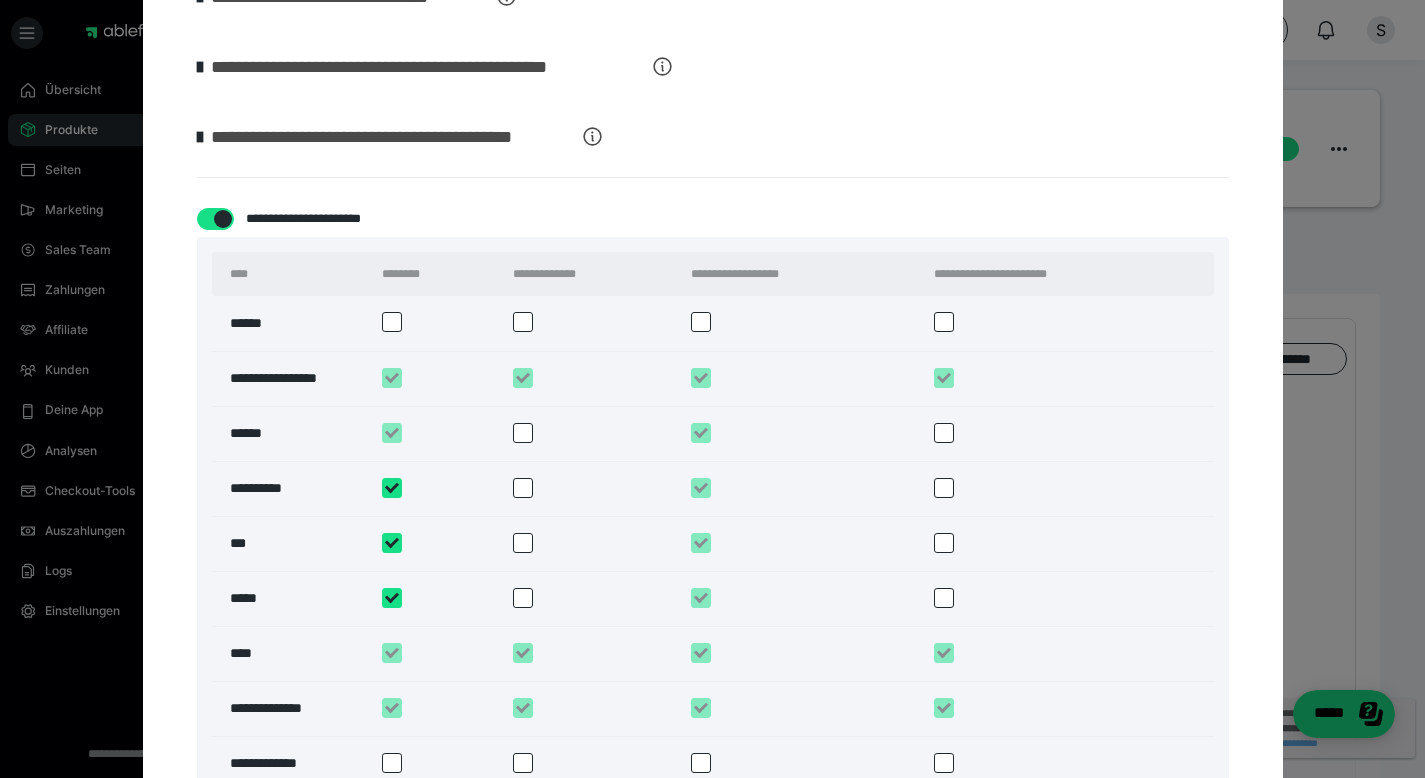 click at bounding box center (523, 488) 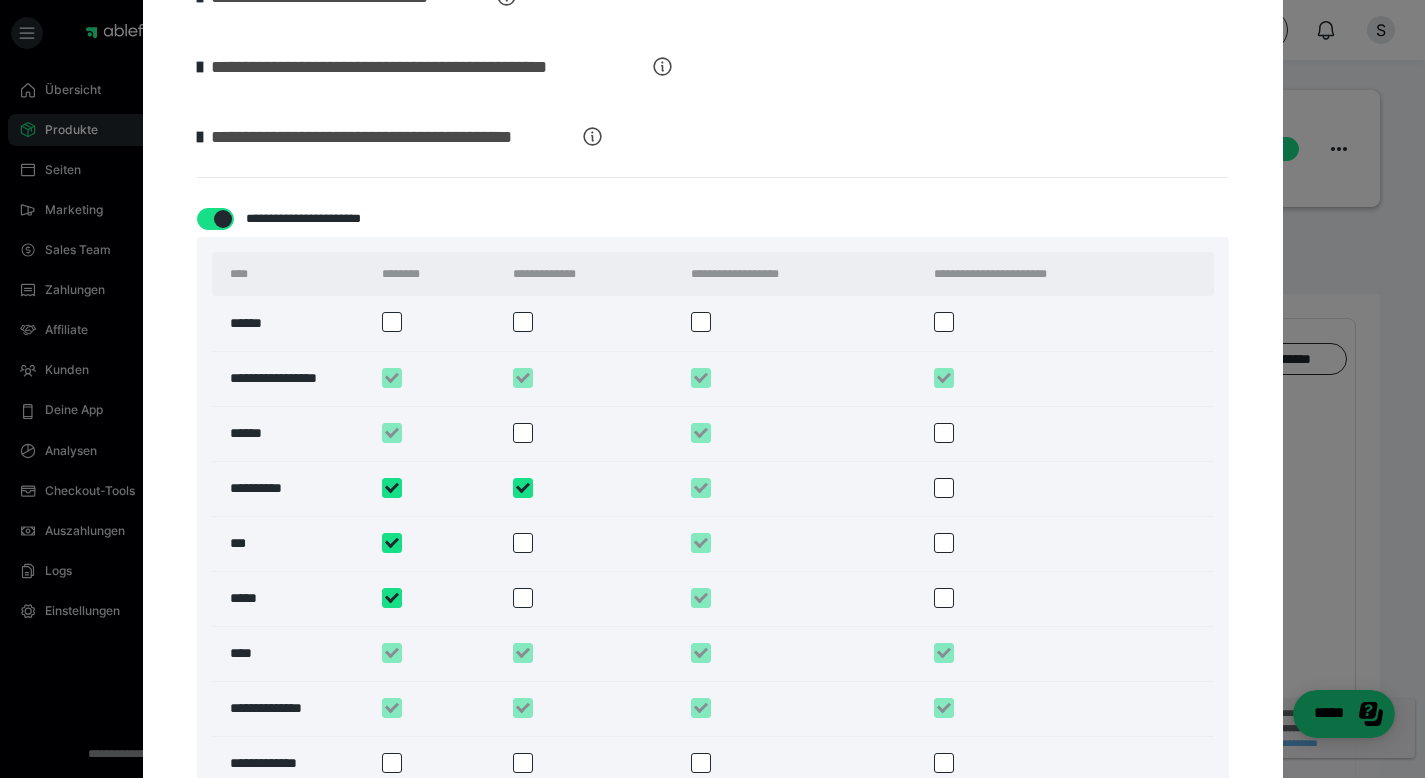 checkbox on "****" 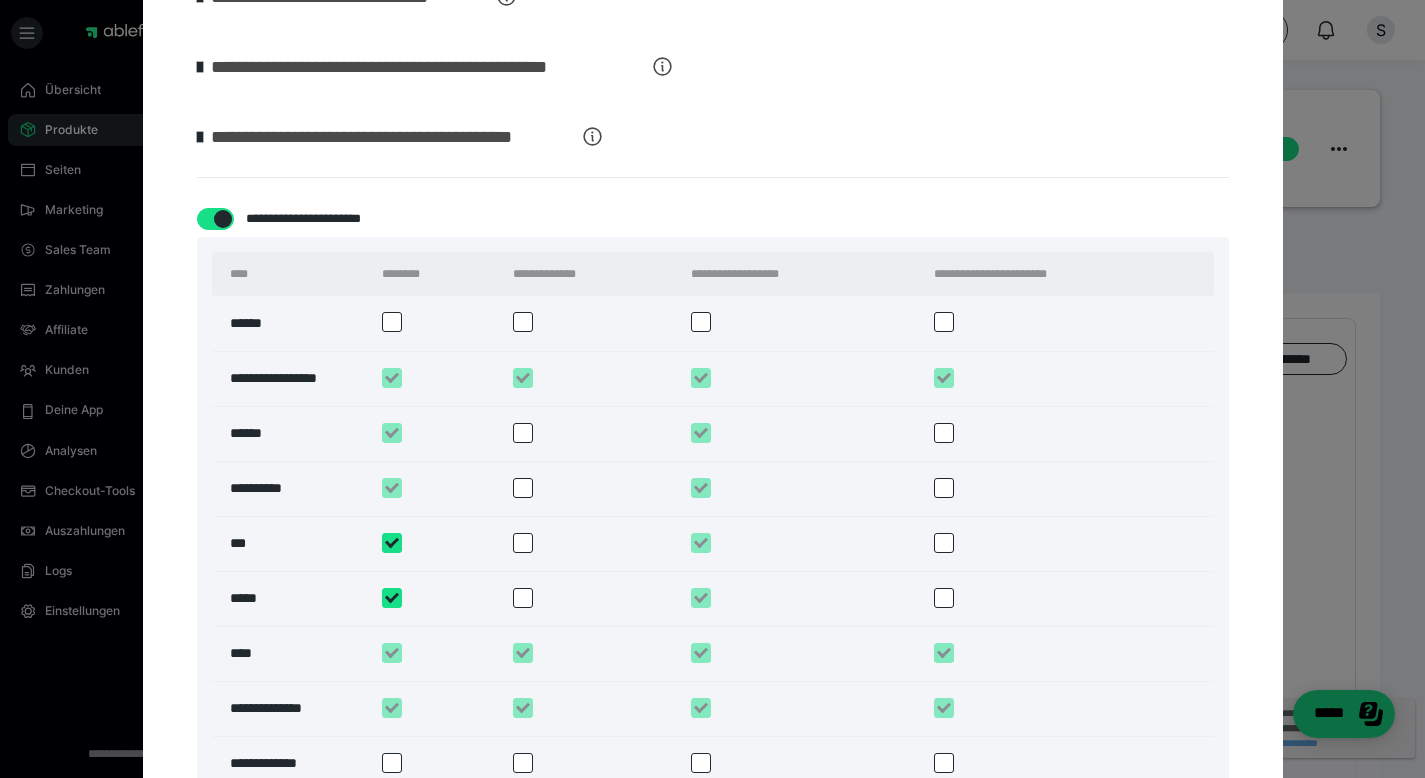 click at bounding box center (523, 543) 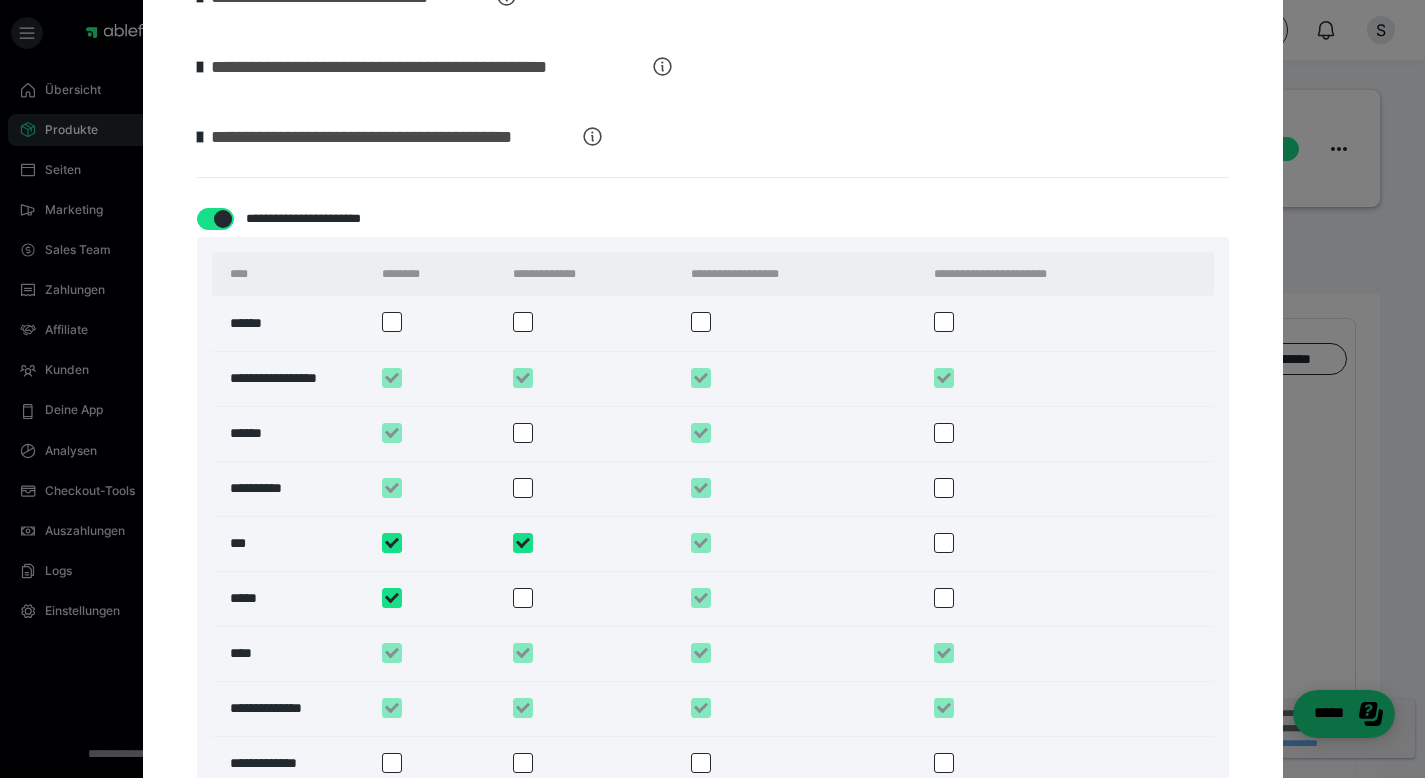 checkbox on "****" 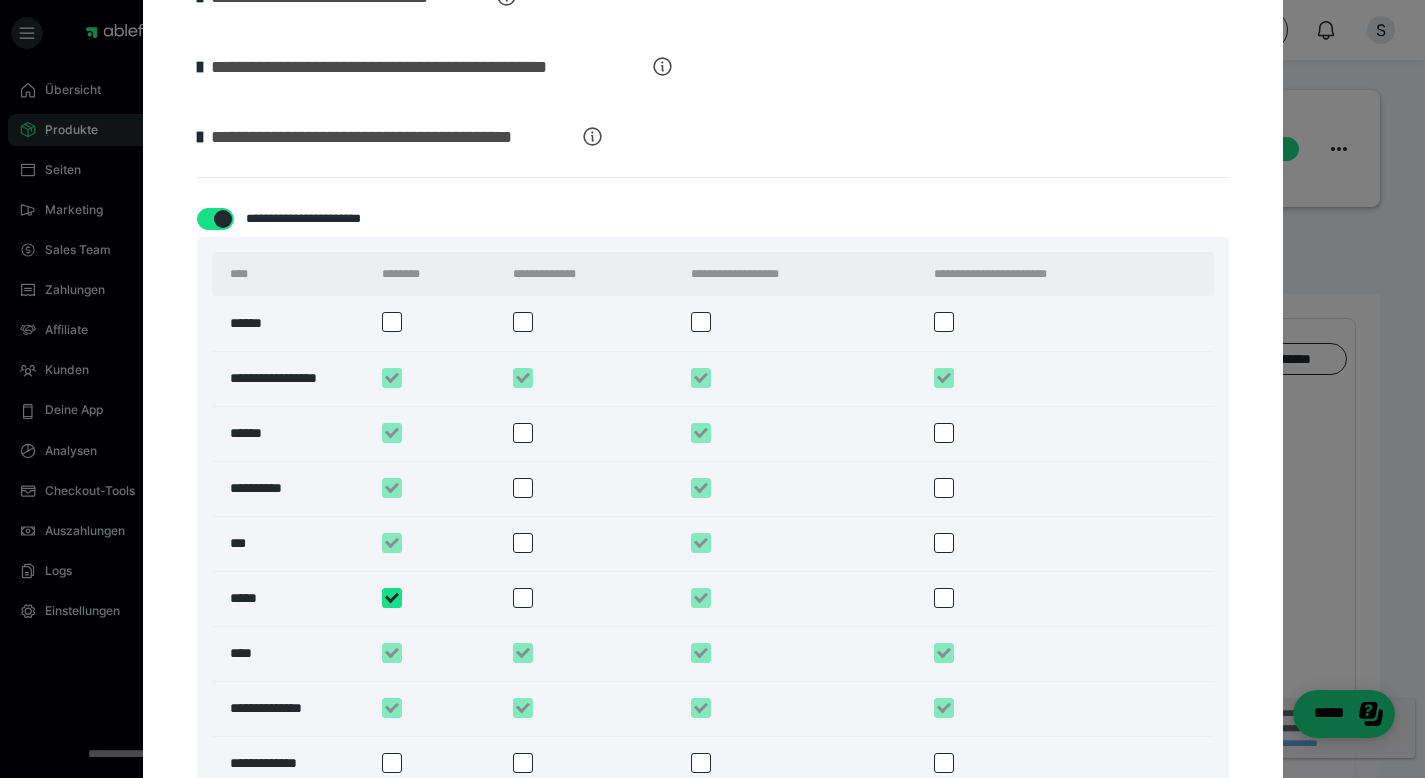 click at bounding box center (523, 598) 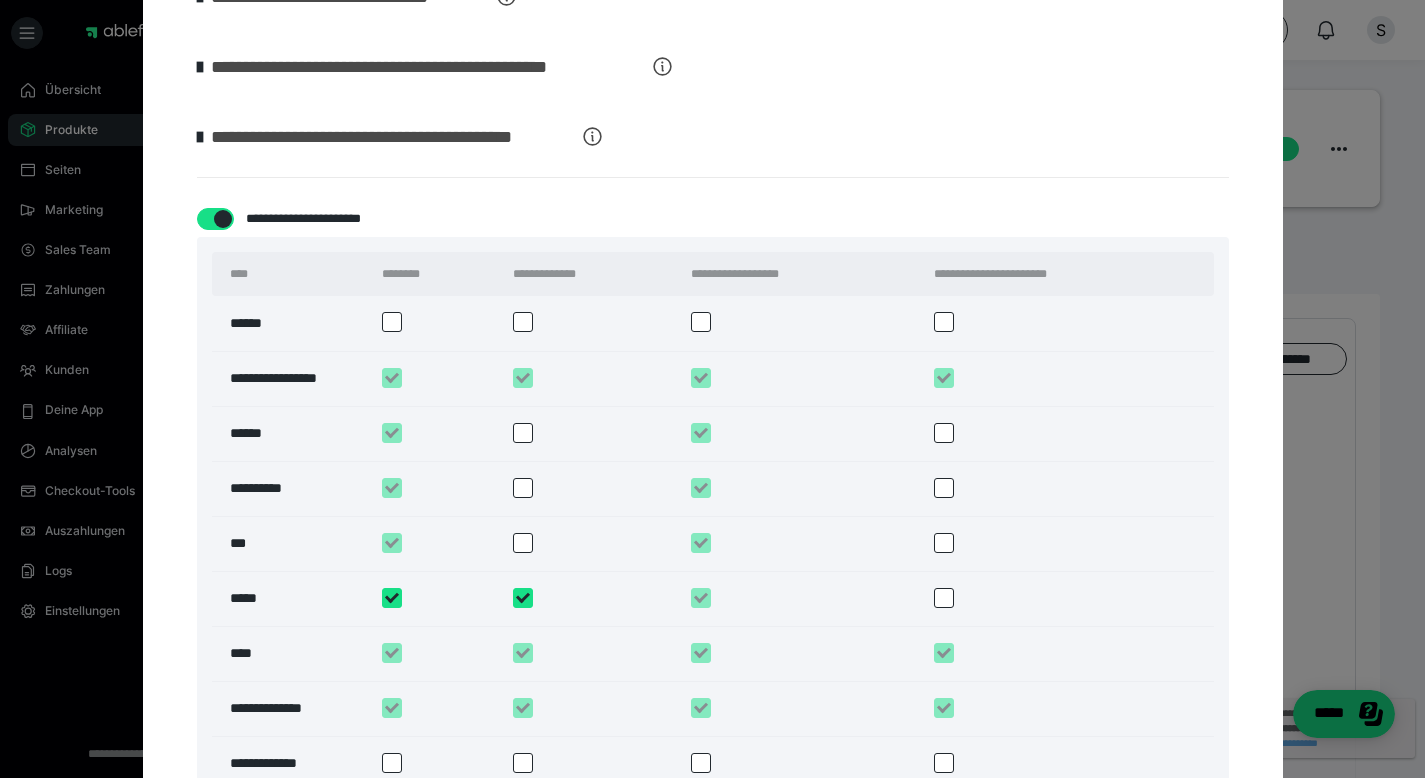 checkbox on "****" 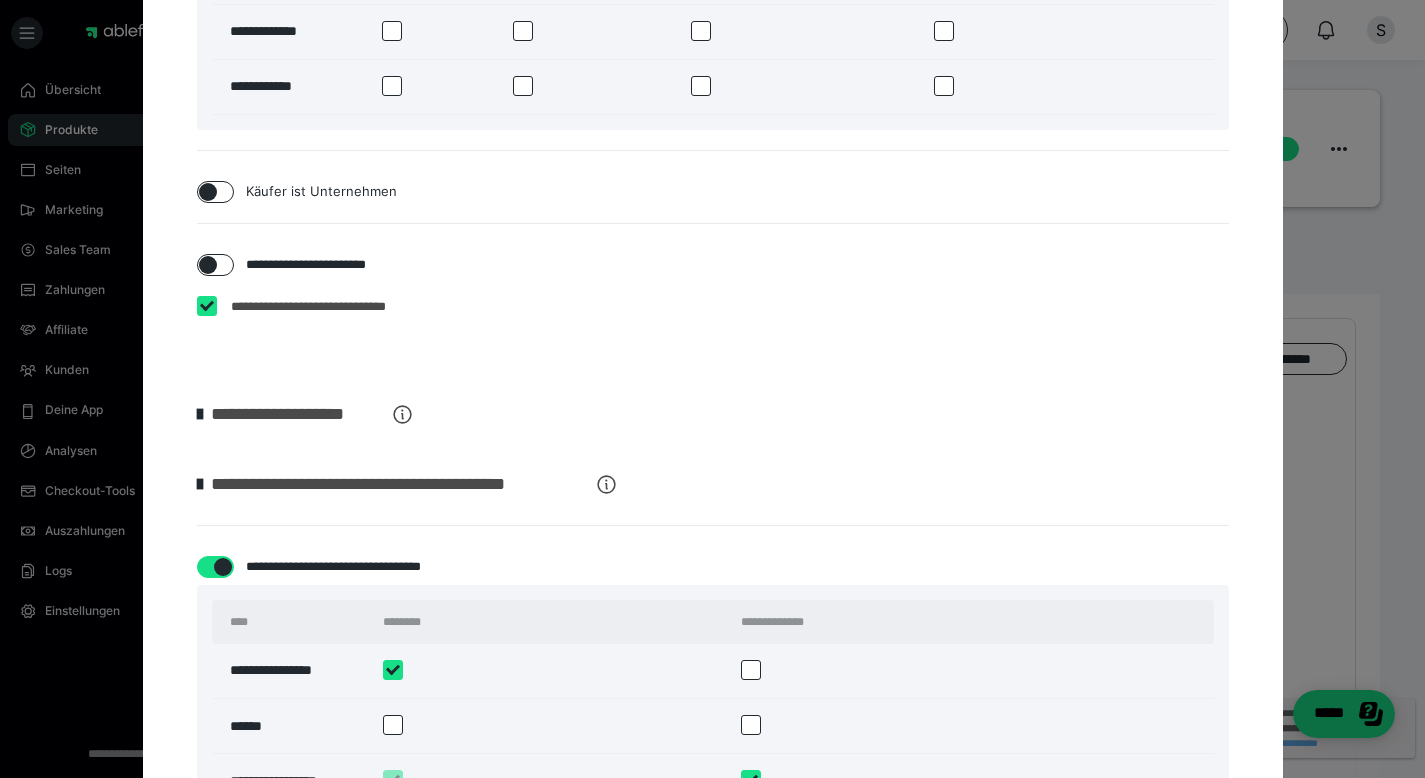 scroll, scrollTop: 1917, scrollLeft: 0, axis: vertical 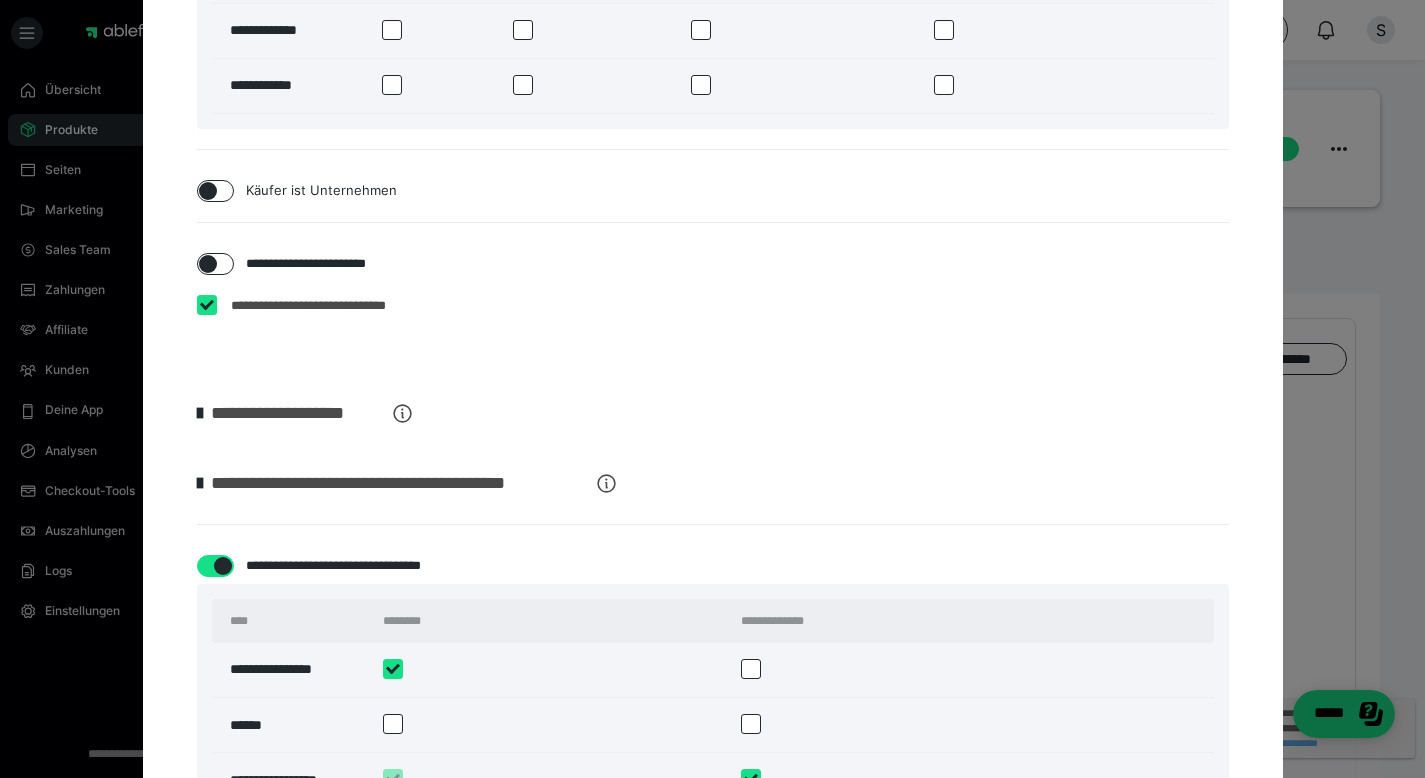 click at bounding box center (207, 305) 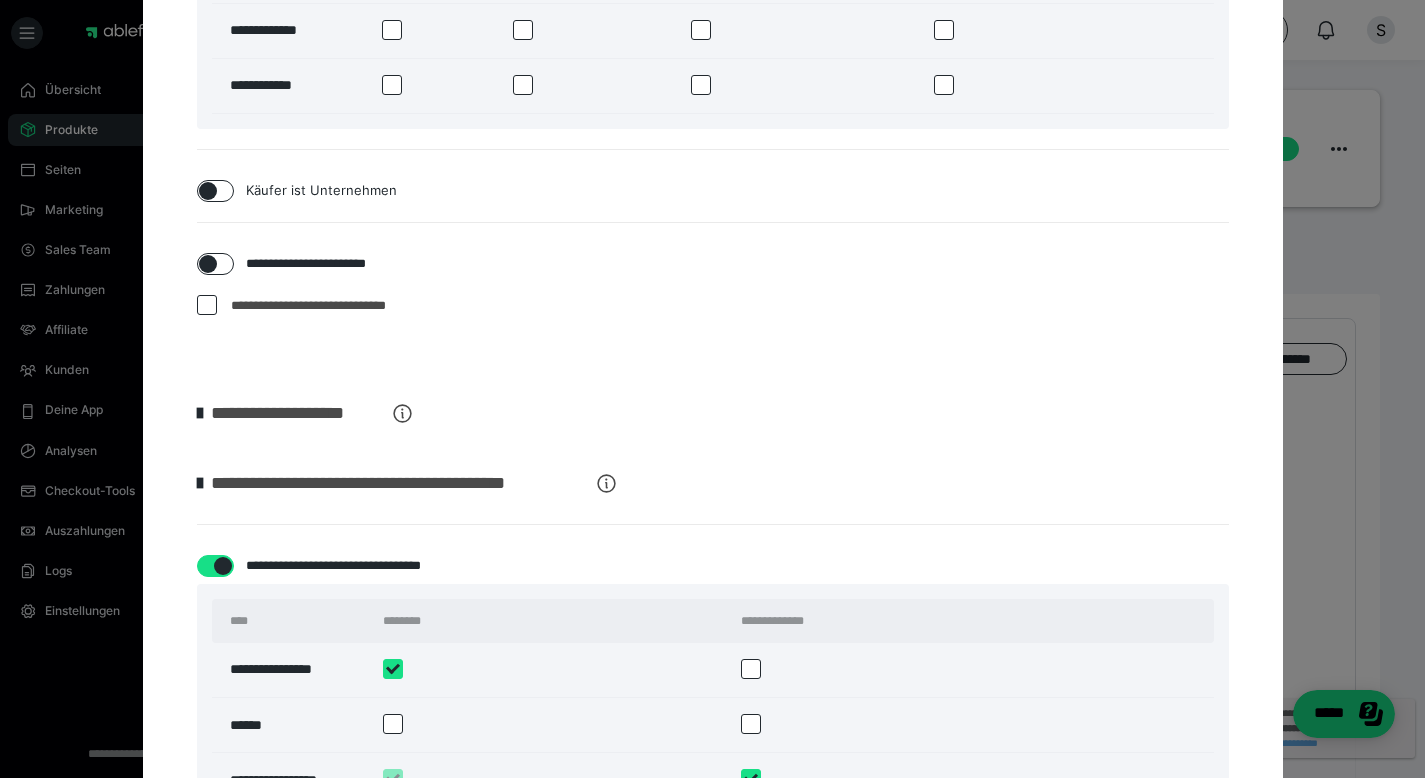 checkbox on "*****" 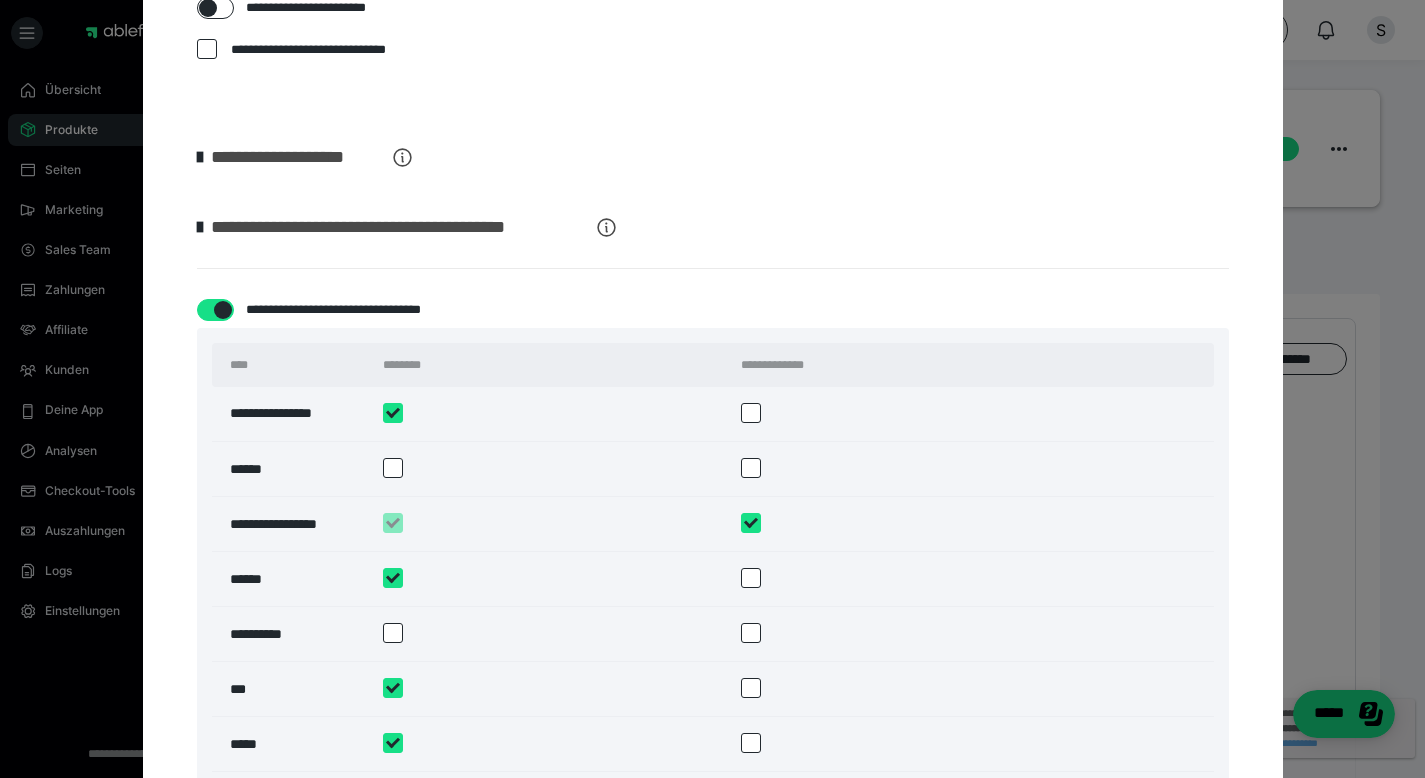 scroll, scrollTop: 2634, scrollLeft: 0, axis: vertical 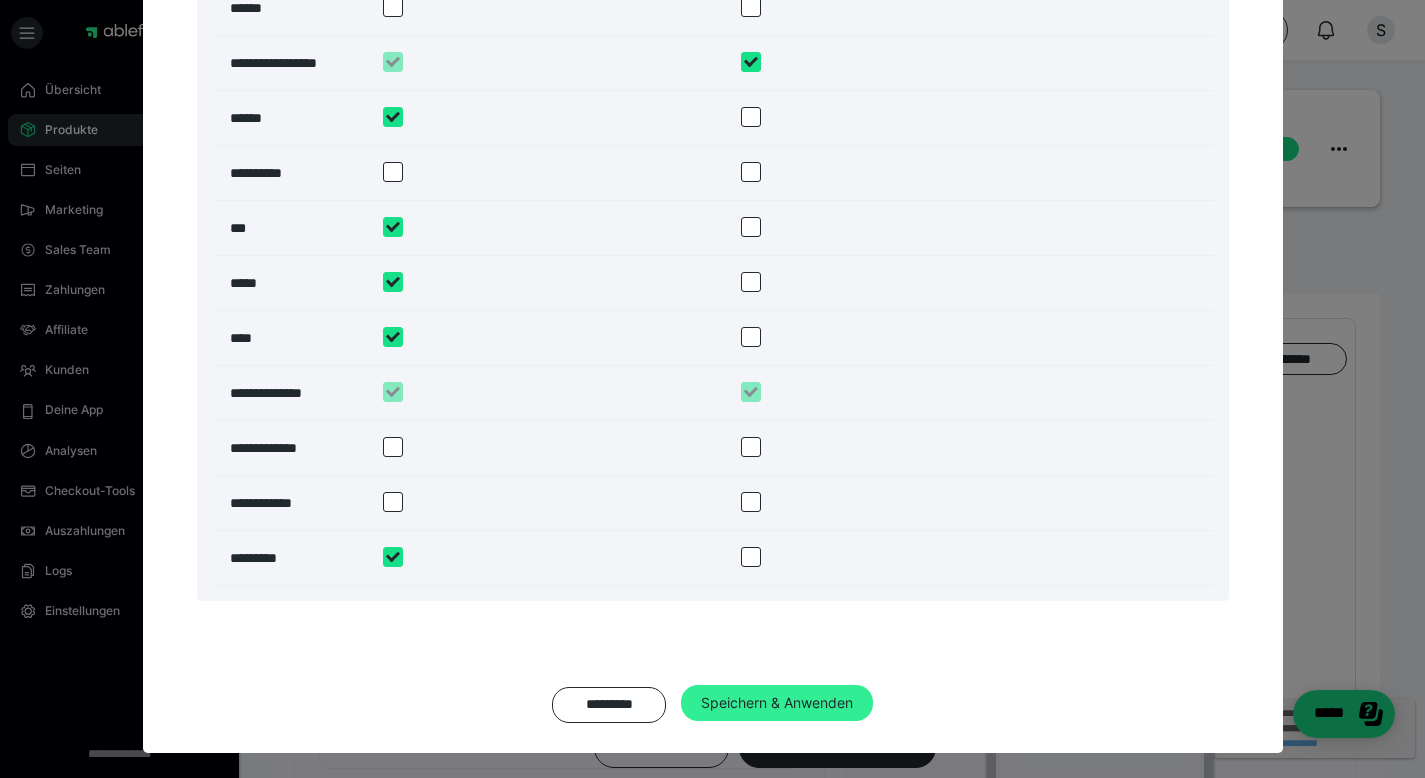 click on "Speichern & Anwenden" at bounding box center (777, 703) 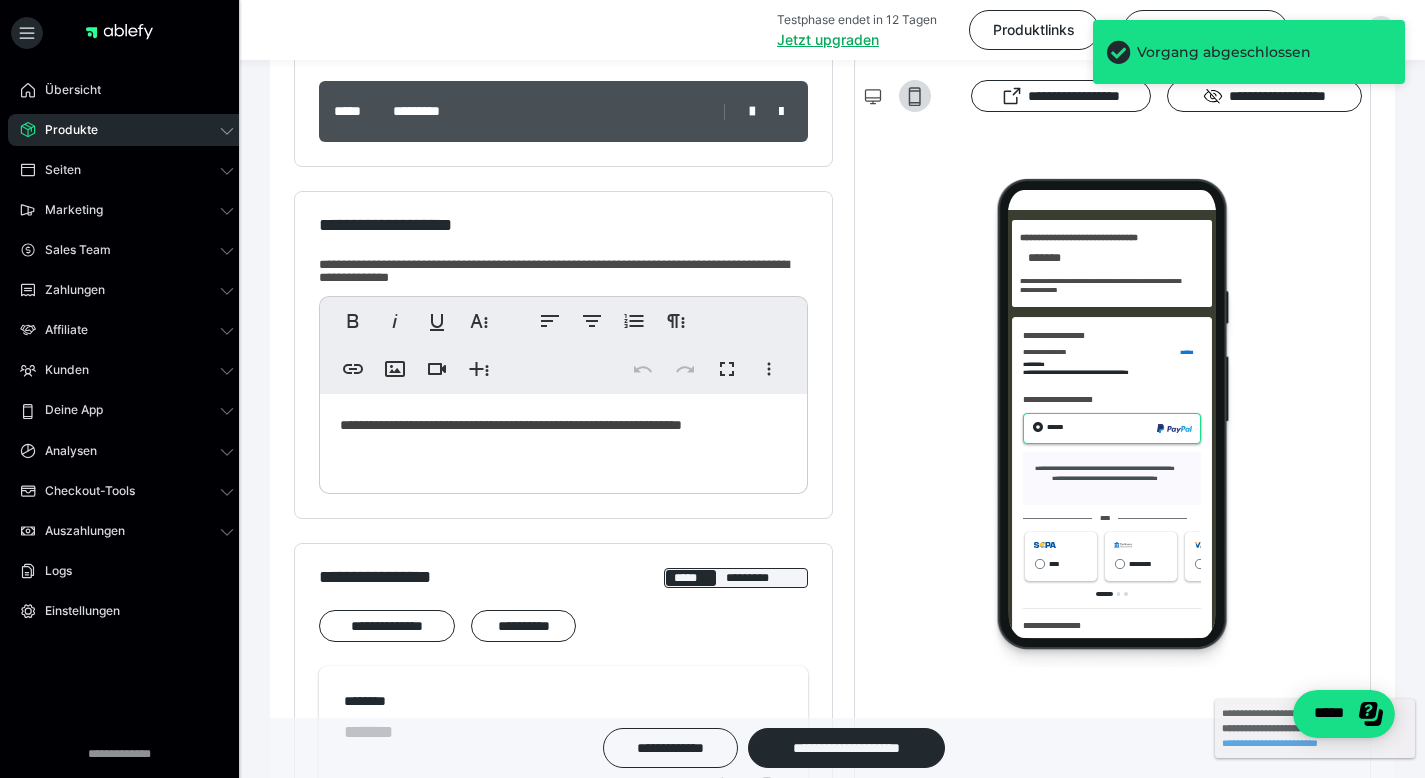 scroll, scrollTop: 365, scrollLeft: 0, axis: vertical 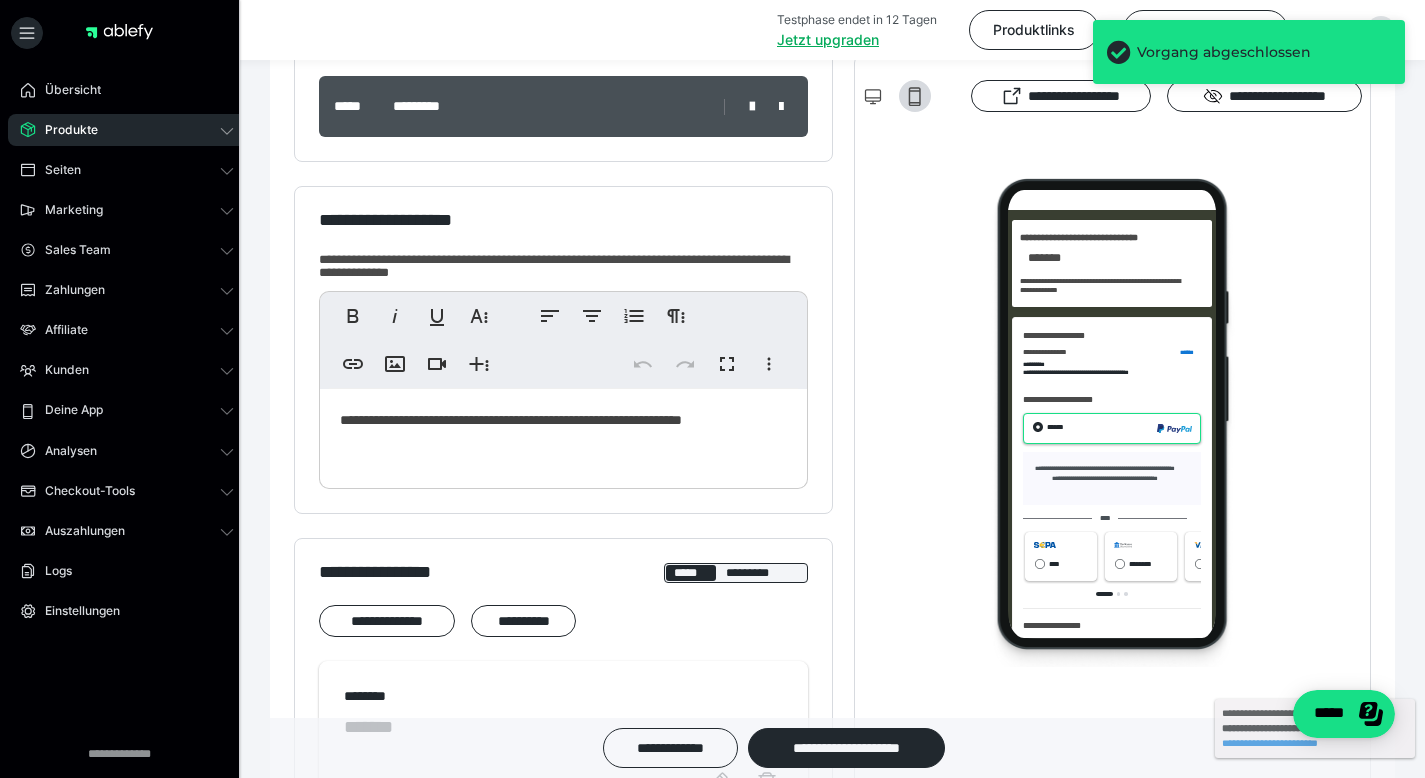 click on "**********" at bounding box center [563, 434] 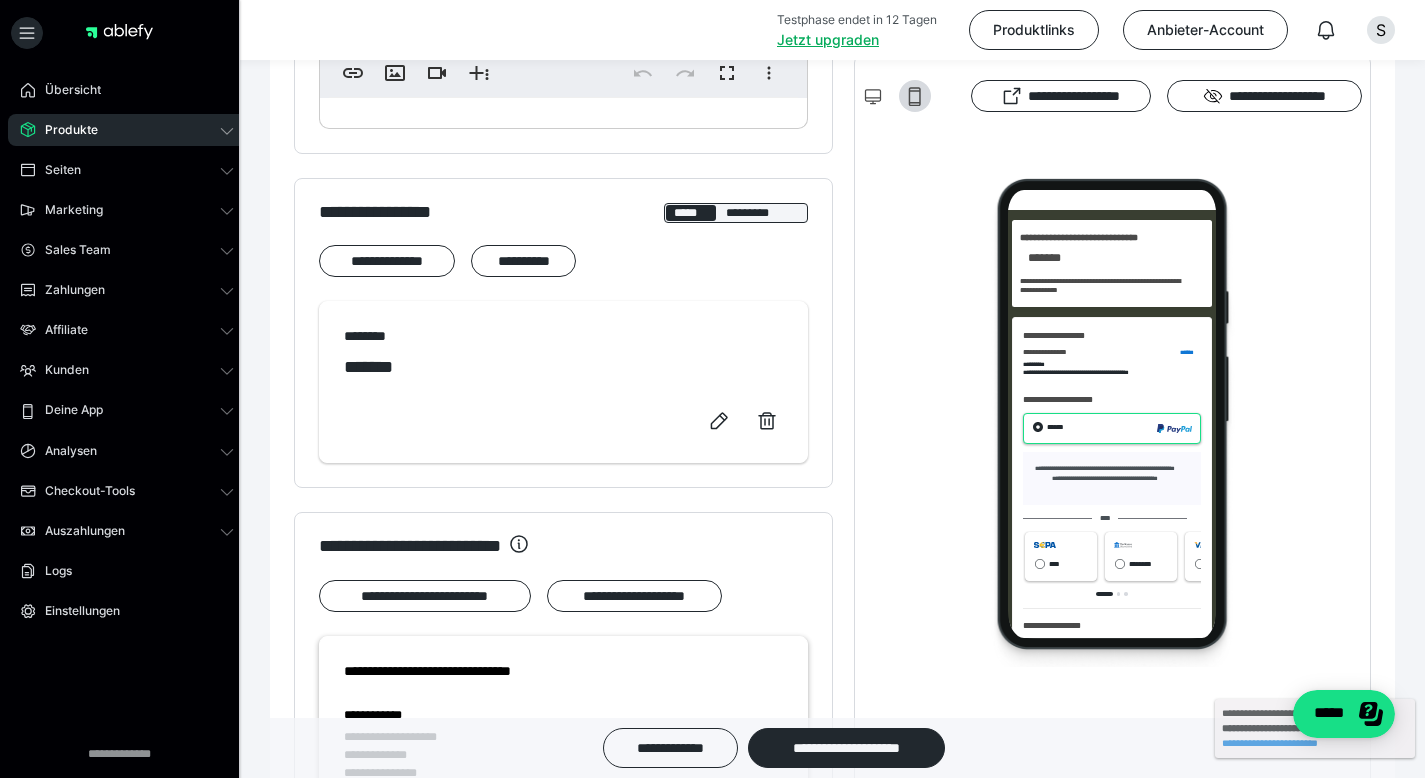 scroll, scrollTop: 723, scrollLeft: 0, axis: vertical 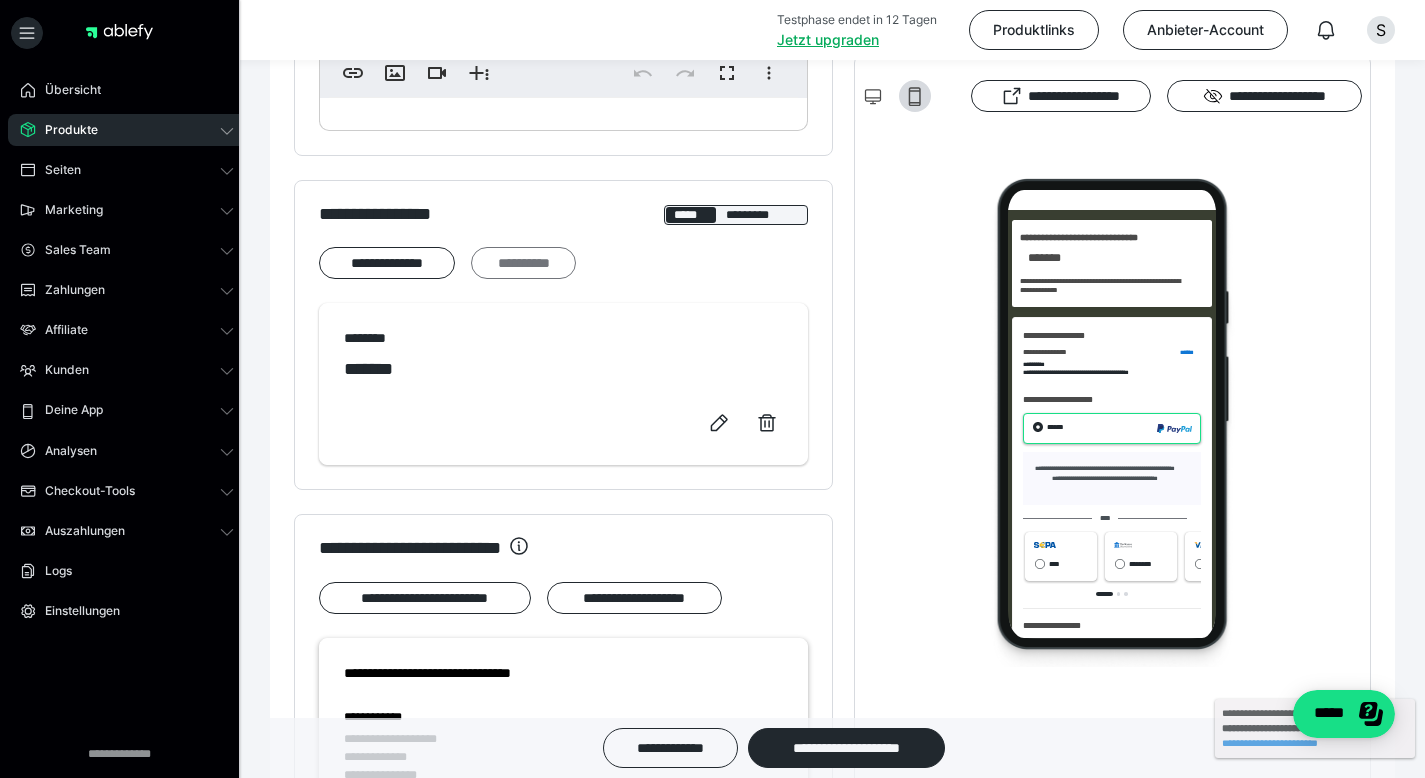 click on "**********" at bounding box center (523, 263) 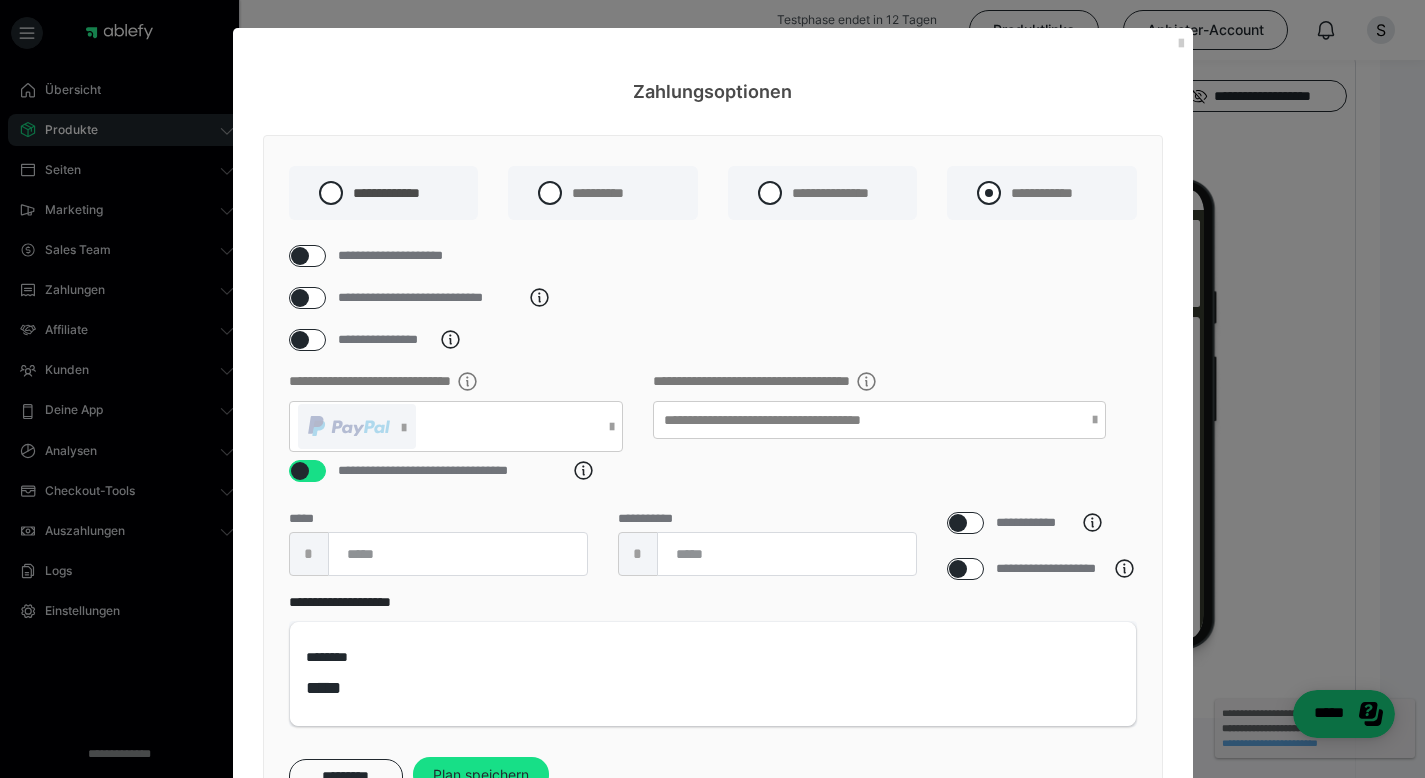 click at bounding box center [989, 193] 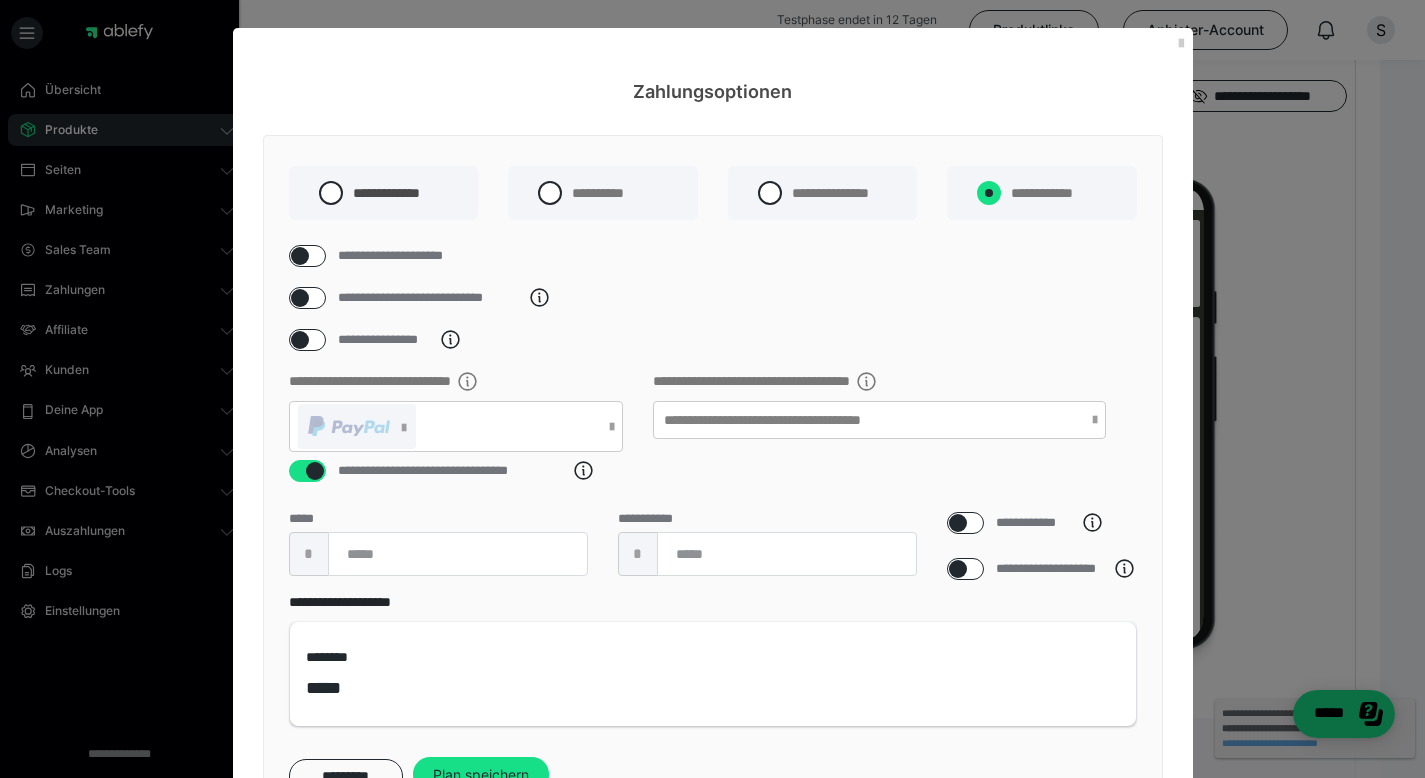 radio on "****" 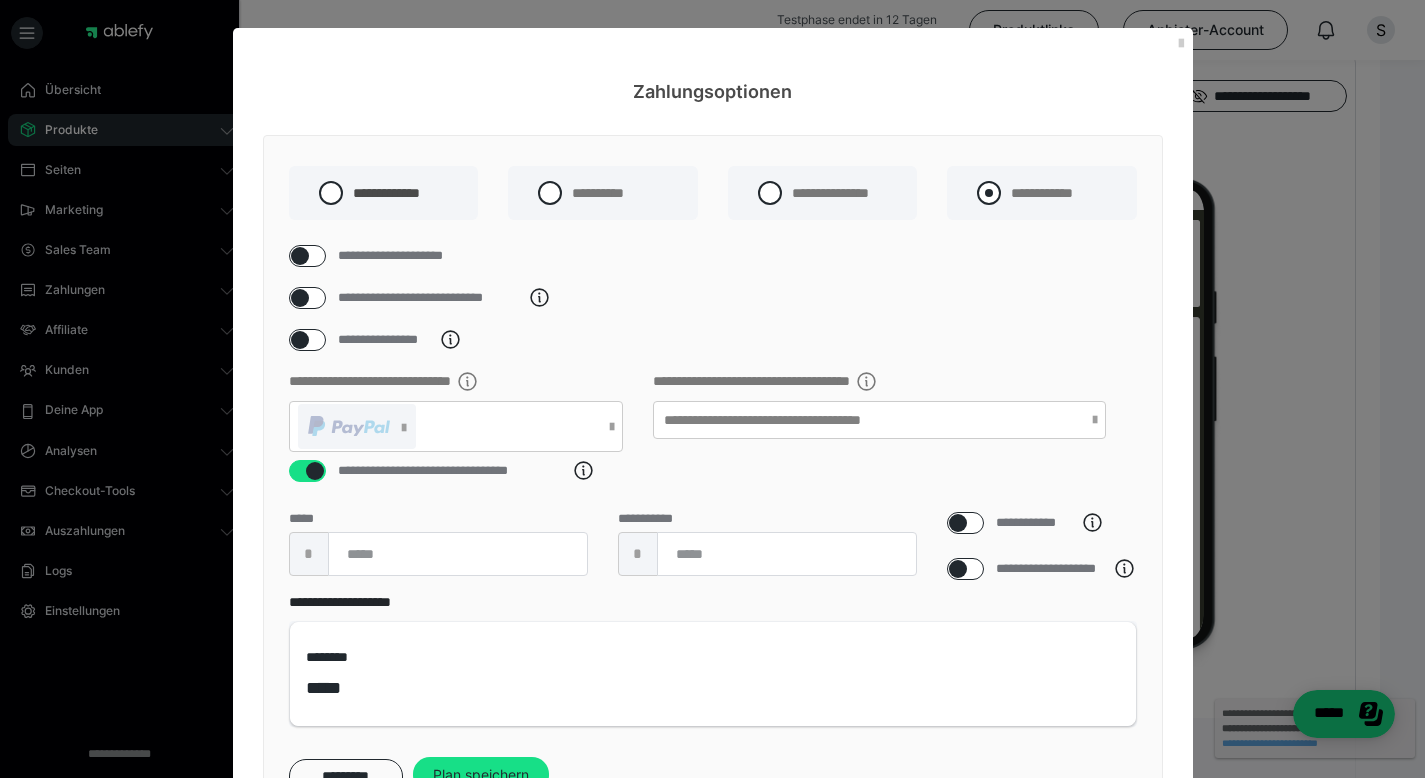 radio on "*****" 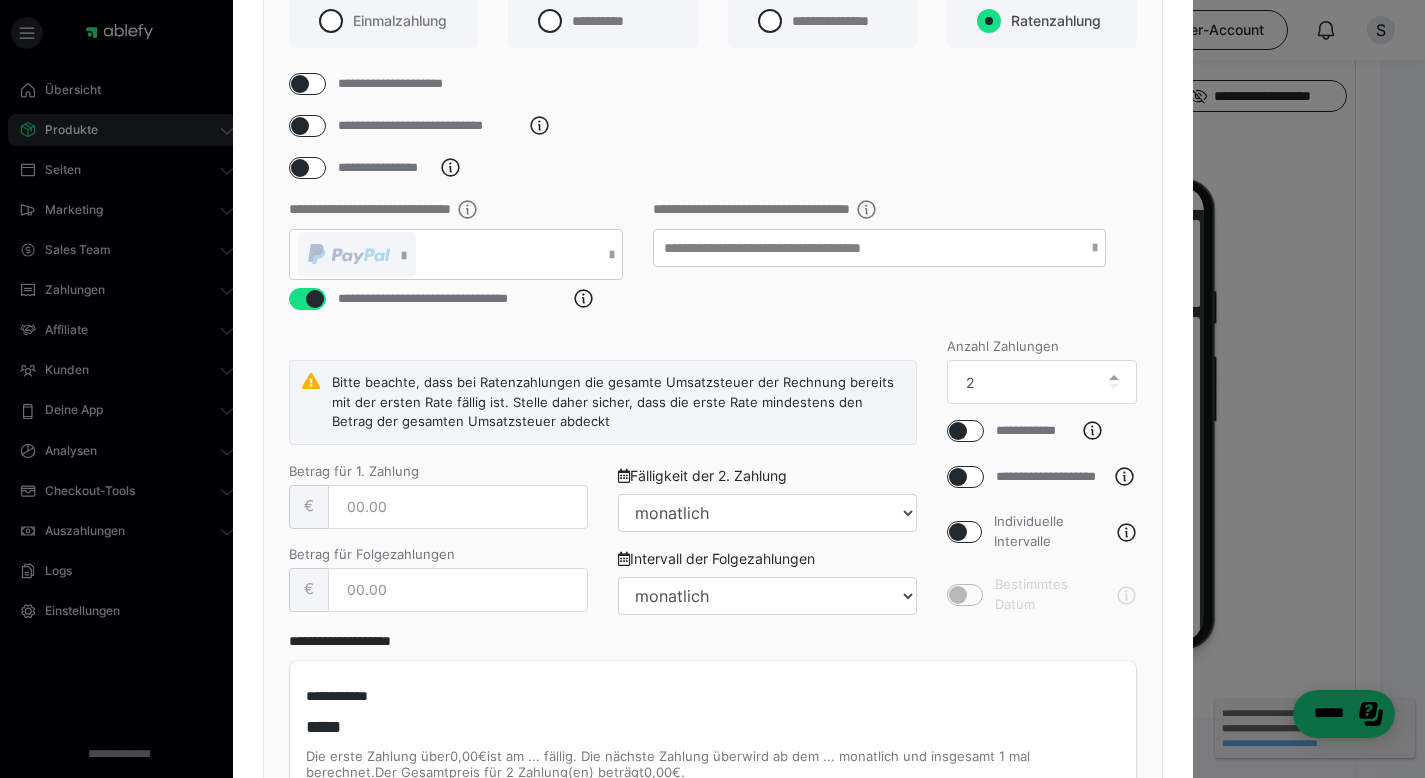 scroll, scrollTop: 228, scrollLeft: 0, axis: vertical 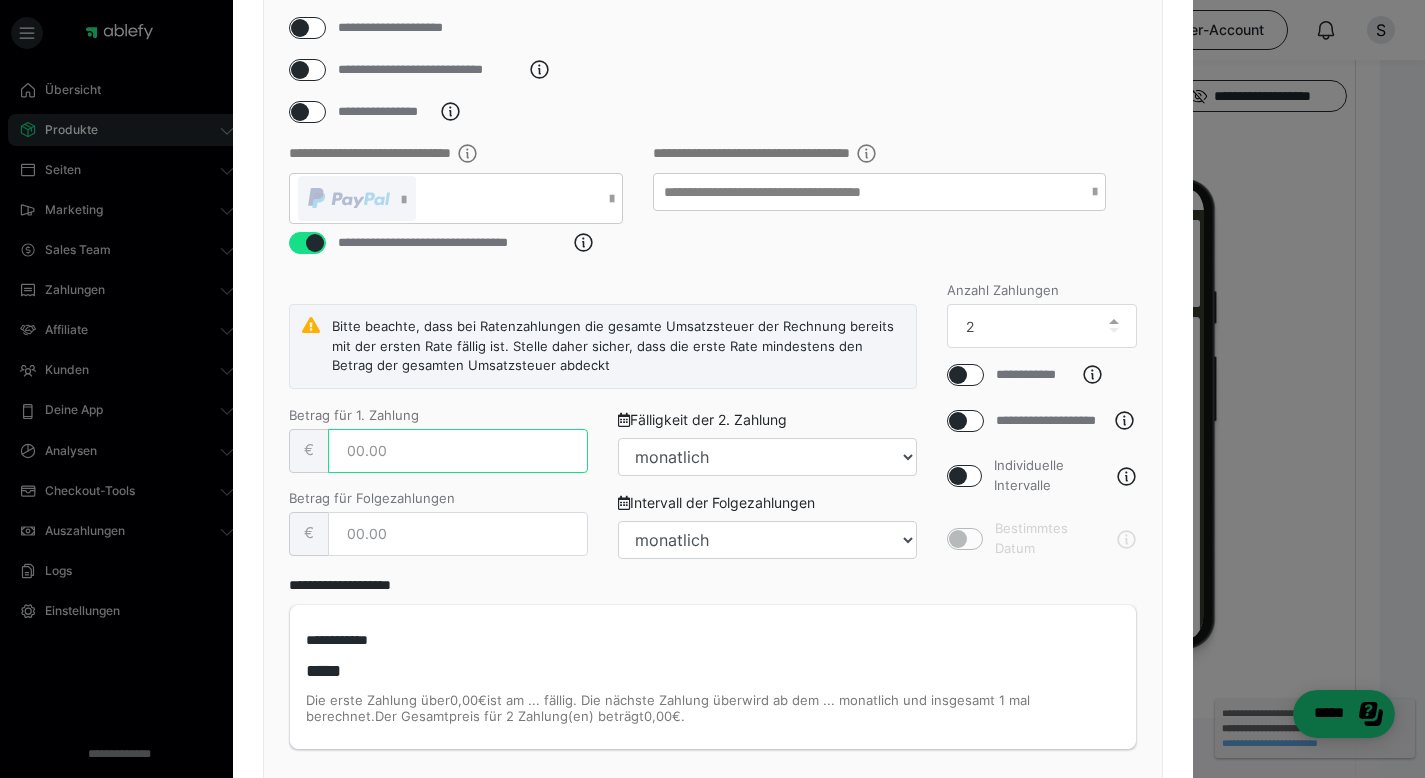 click at bounding box center [458, 451] 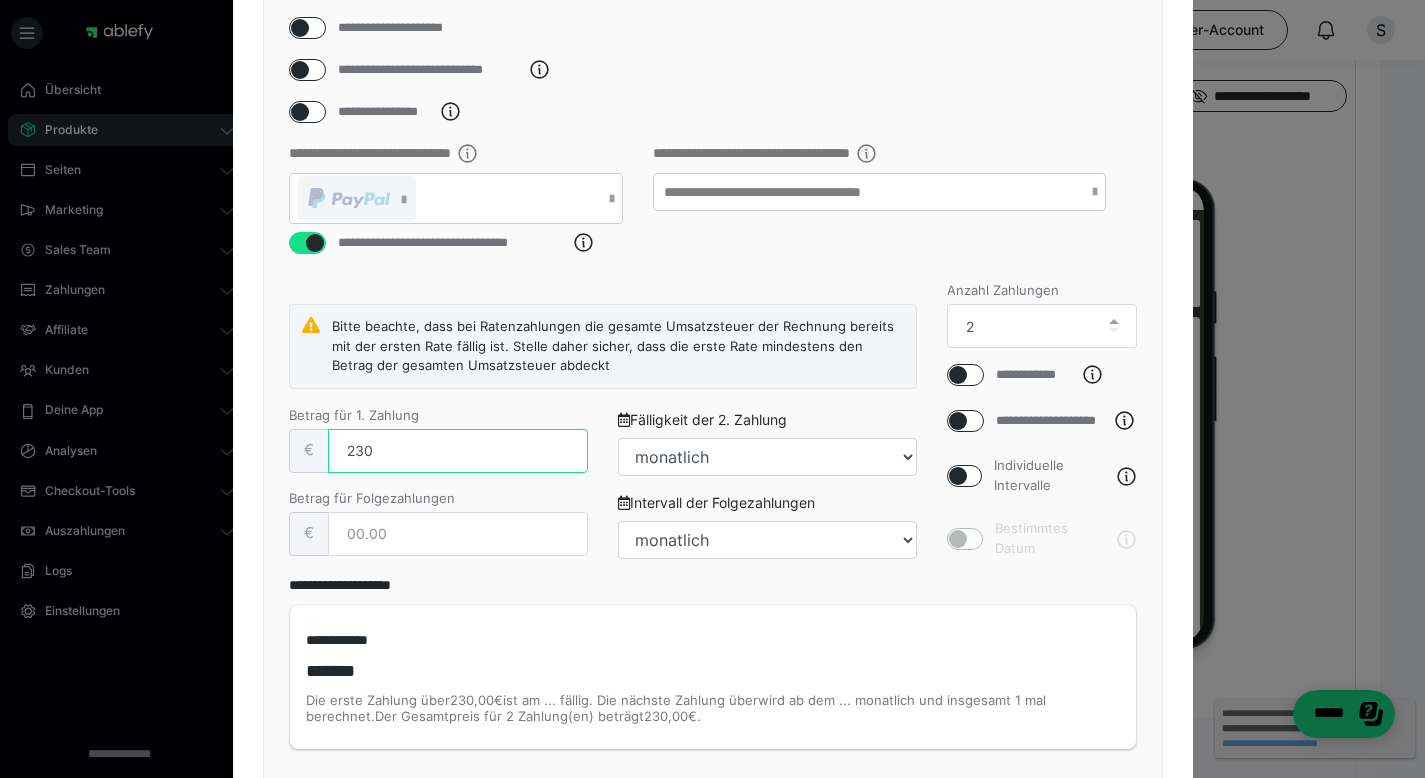 type on "230" 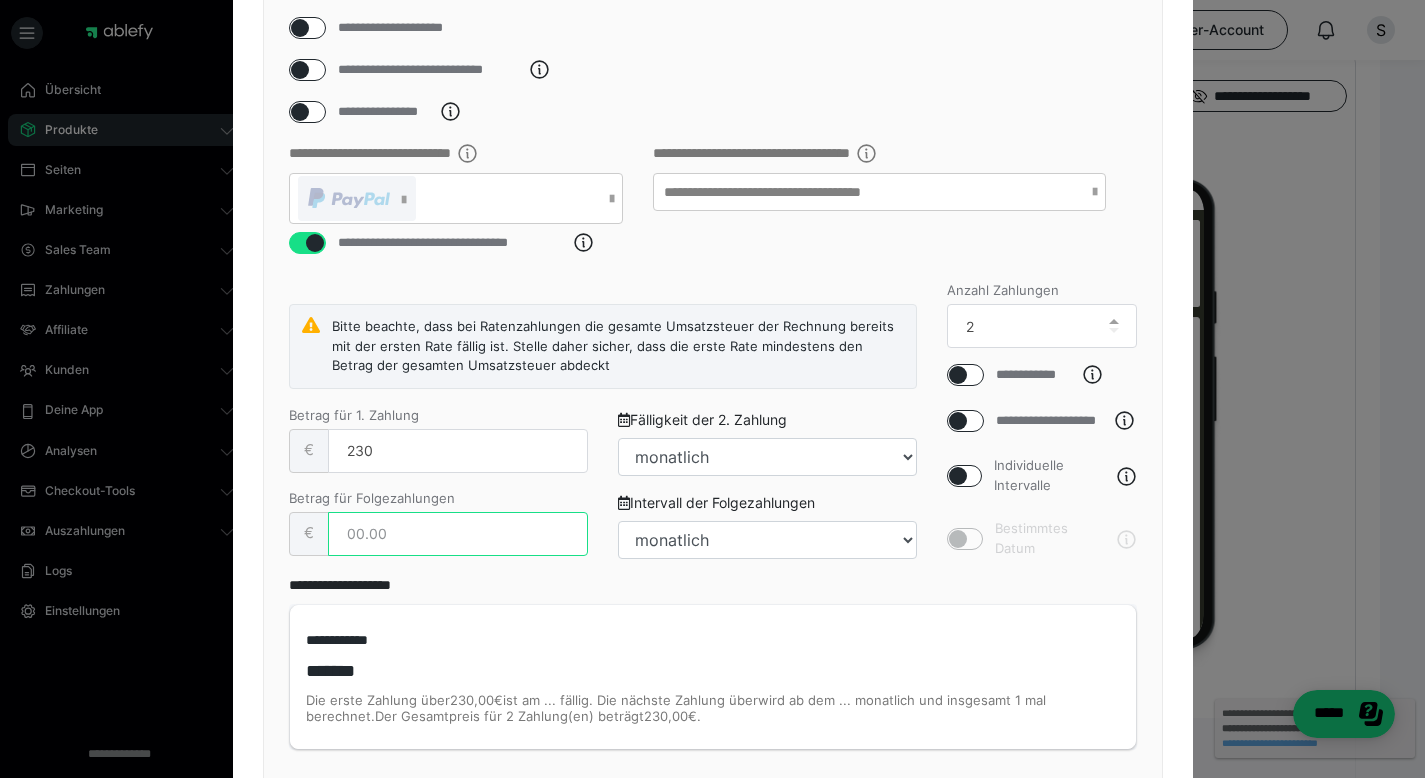 click at bounding box center [458, 534] 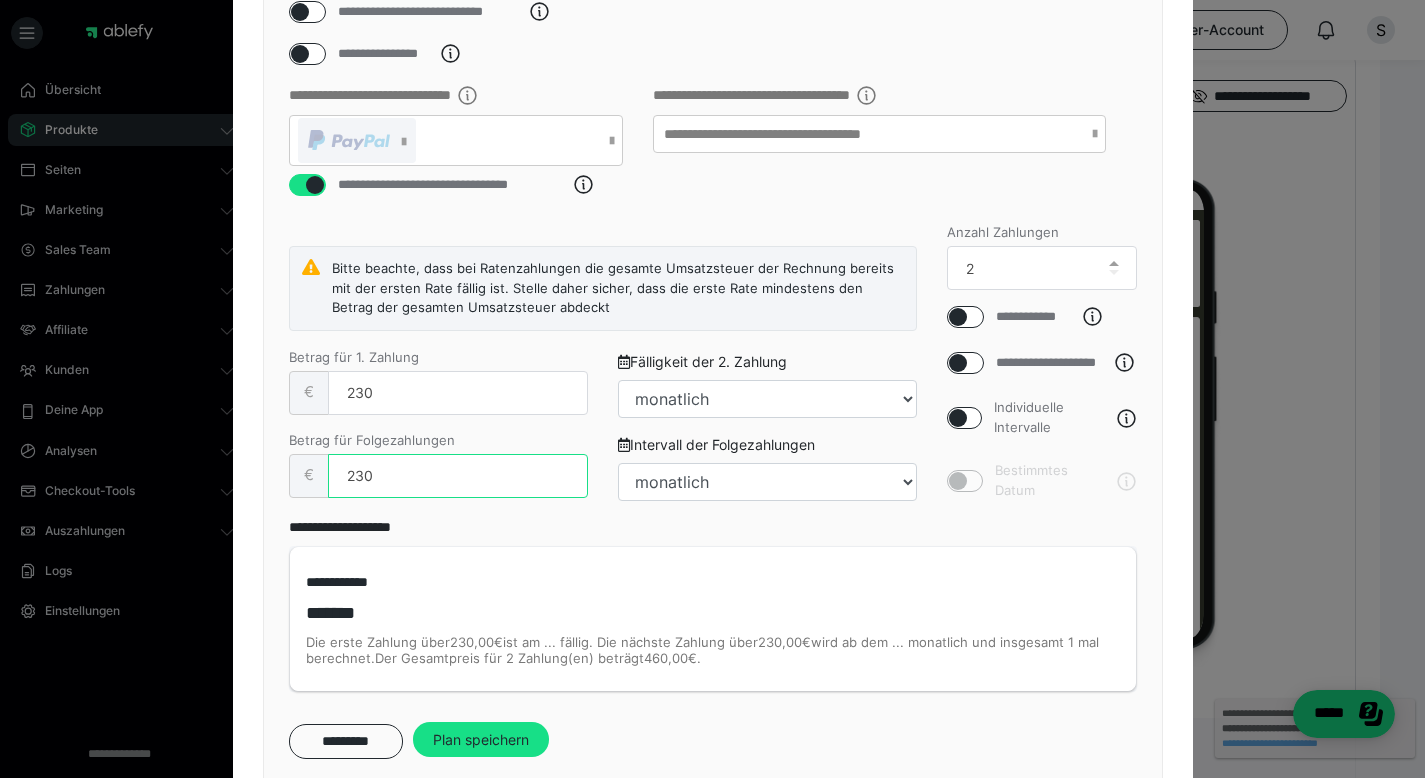 scroll, scrollTop: 379, scrollLeft: 0, axis: vertical 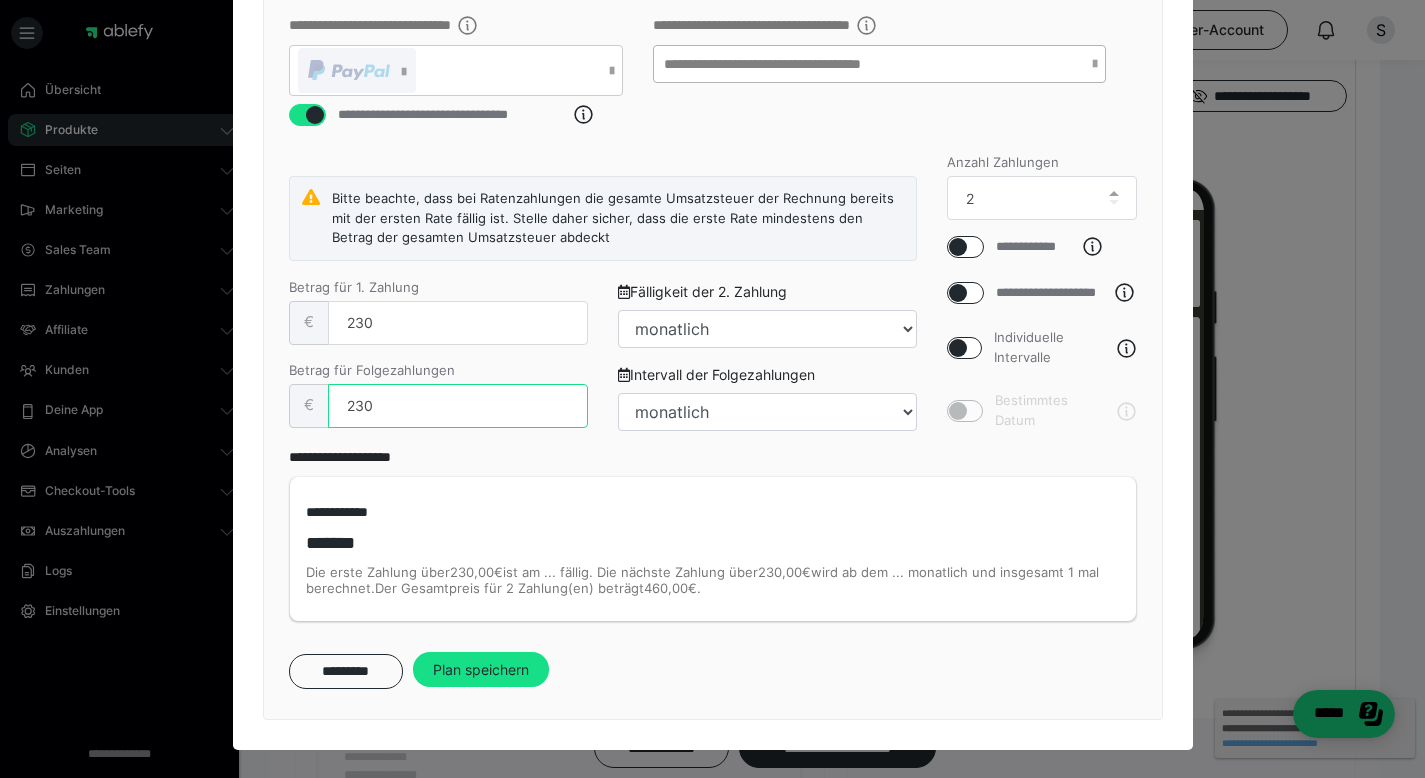 type on "230" 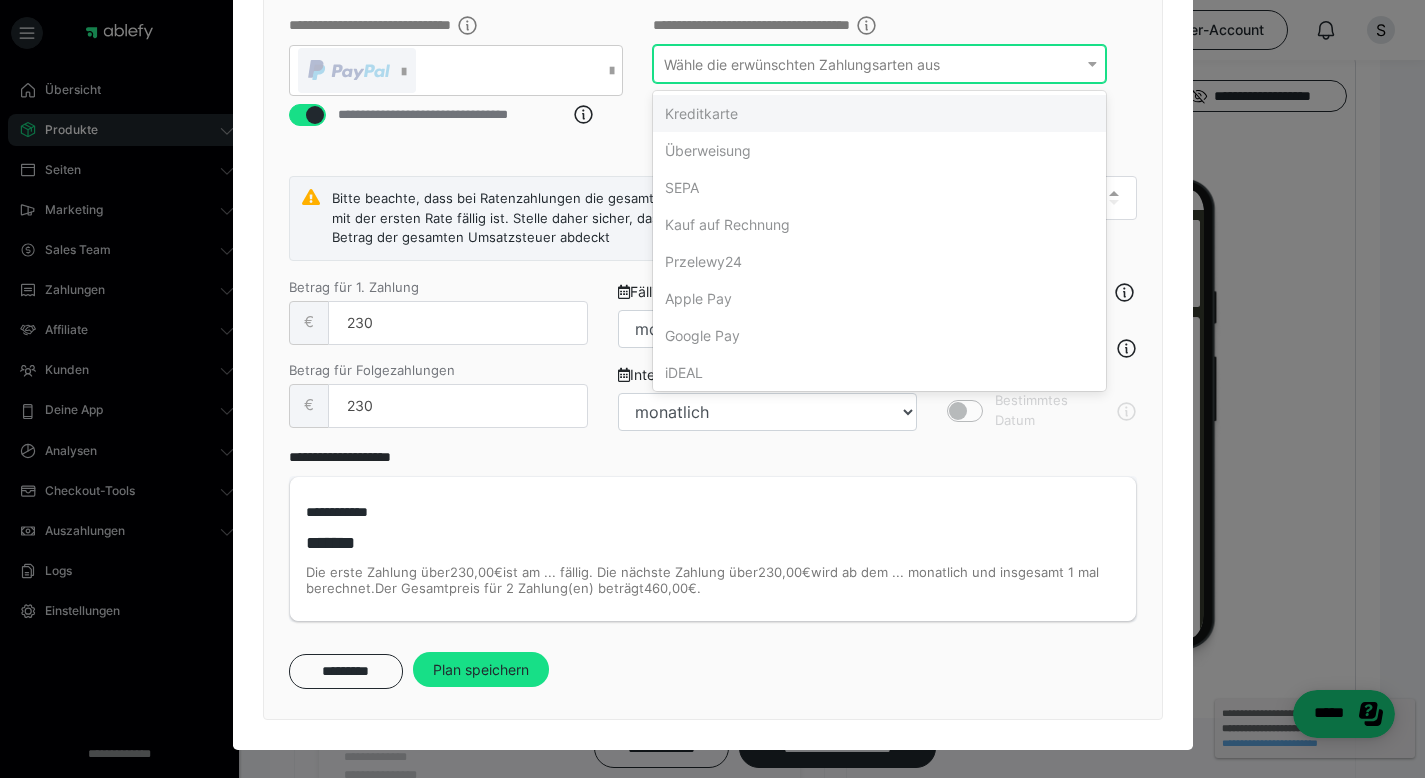 click on "Wähle die erwünschten Zahlungsarten aus" at bounding box center (879, 64) 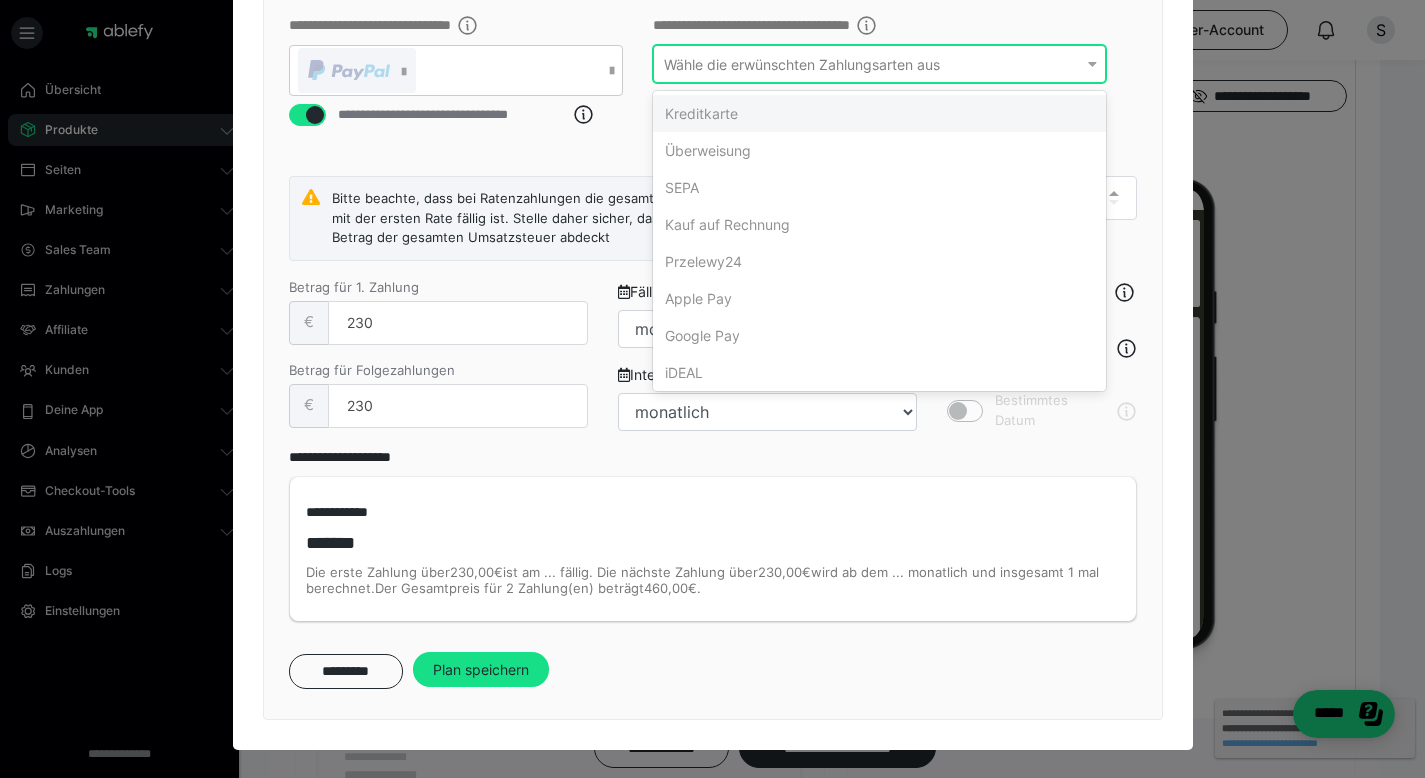 click on "Kreditkarte" at bounding box center [879, 113] 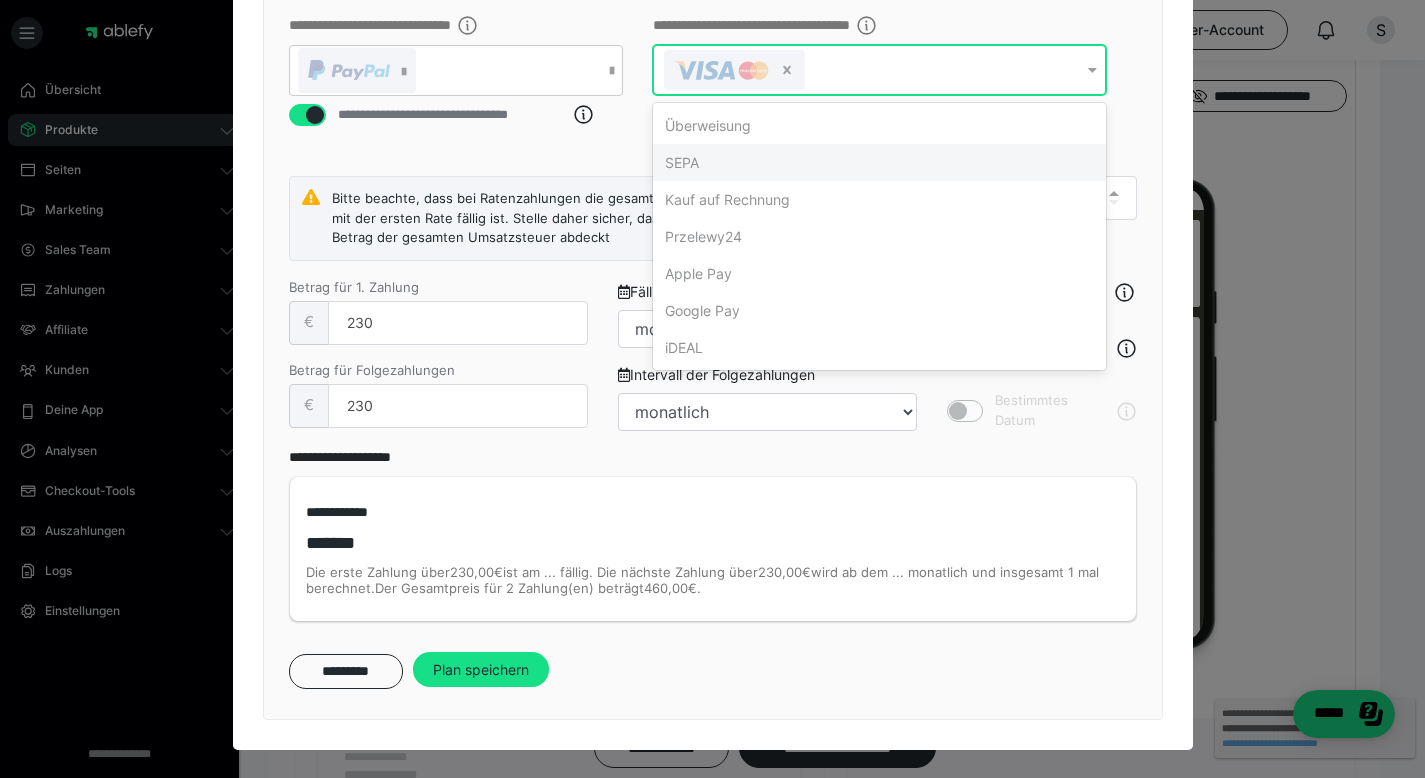 click on "SEPA" at bounding box center (879, 162) 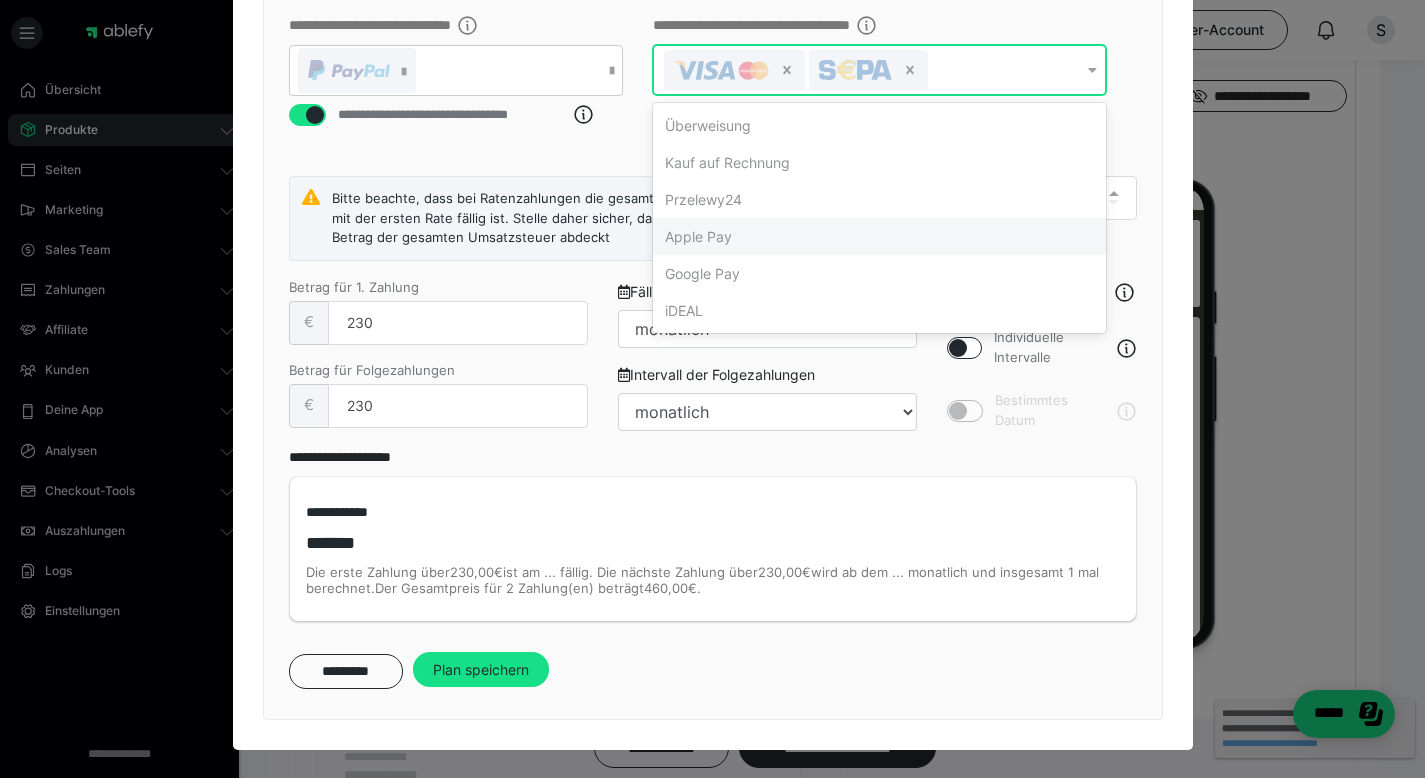 click on "Apple Pay" at bounding box center (879, 236) 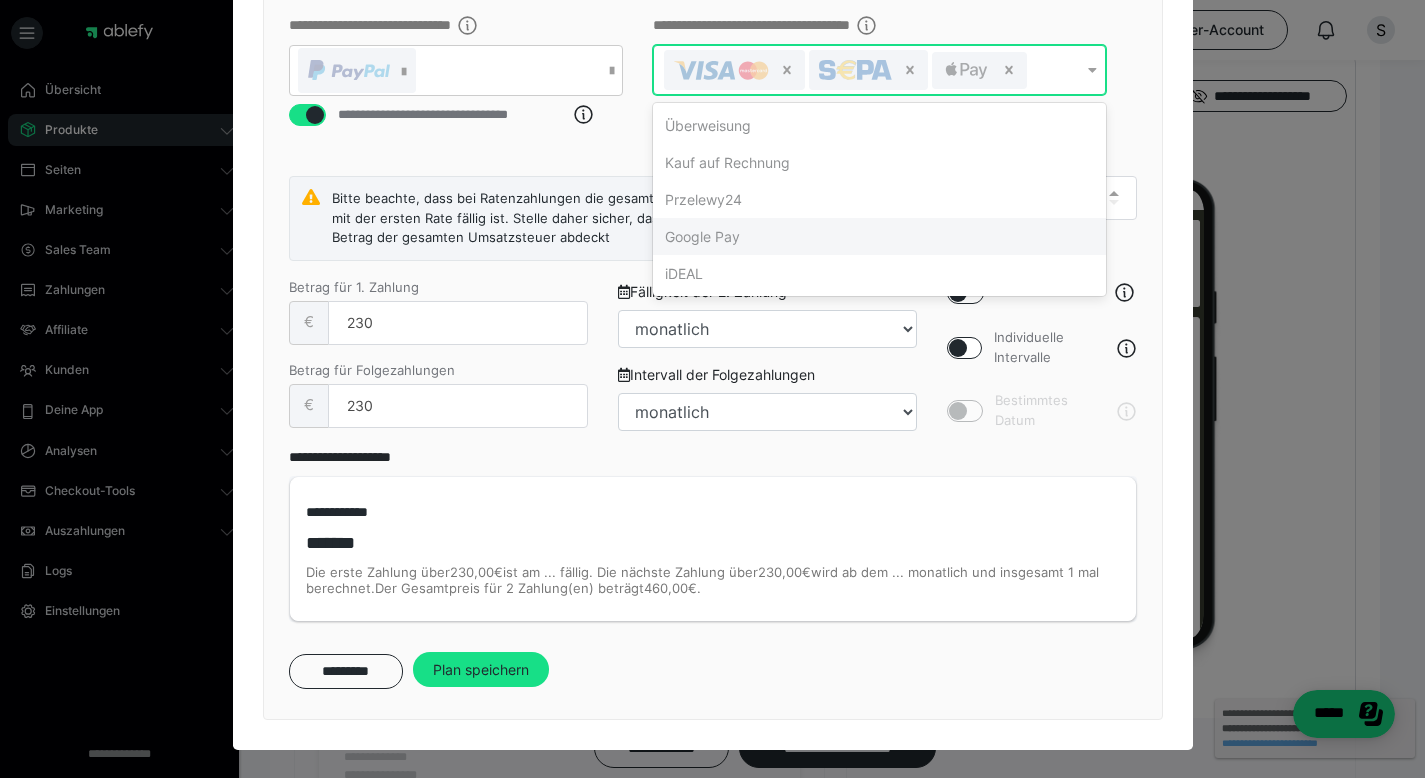 click on "Google Pay" at bounding box center (879, 236) 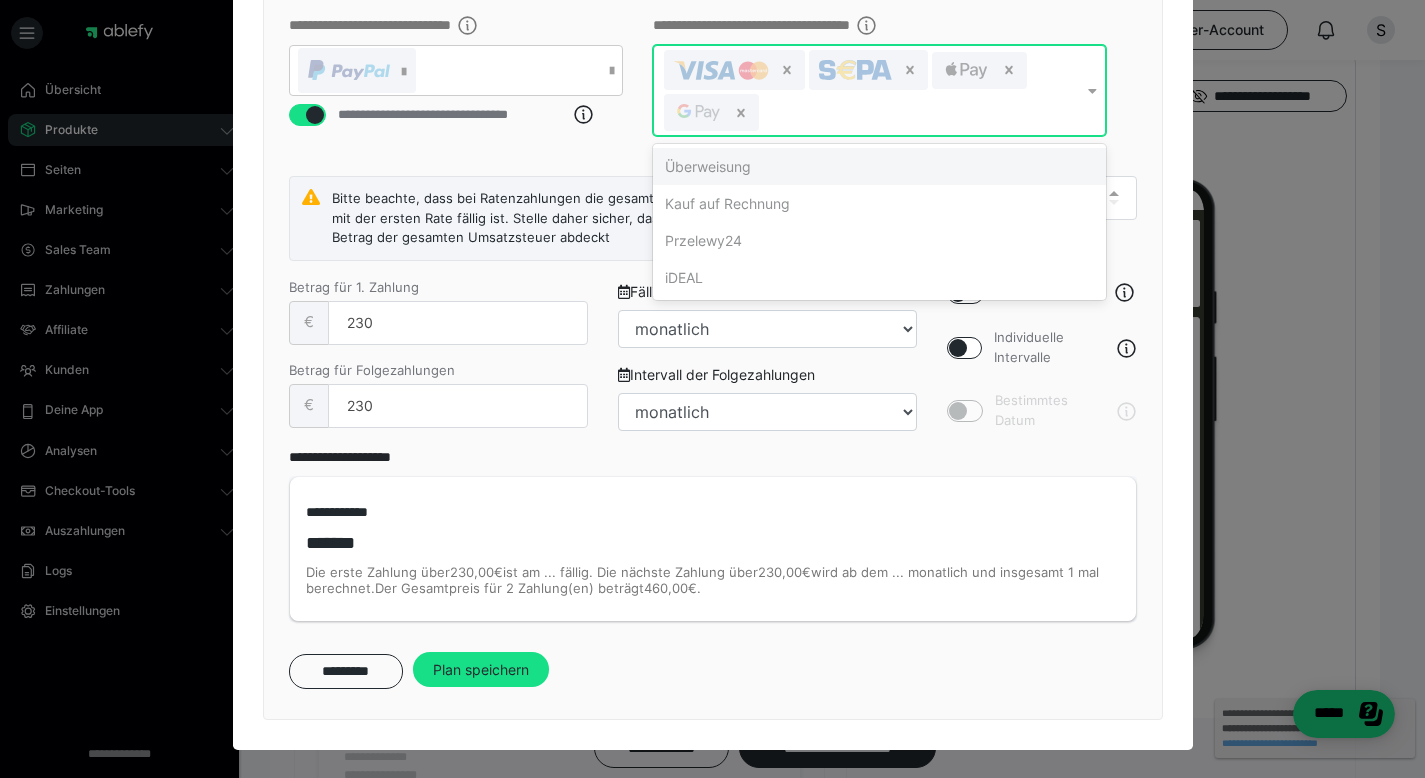 click on "**********" at bounding box center (713, 85) 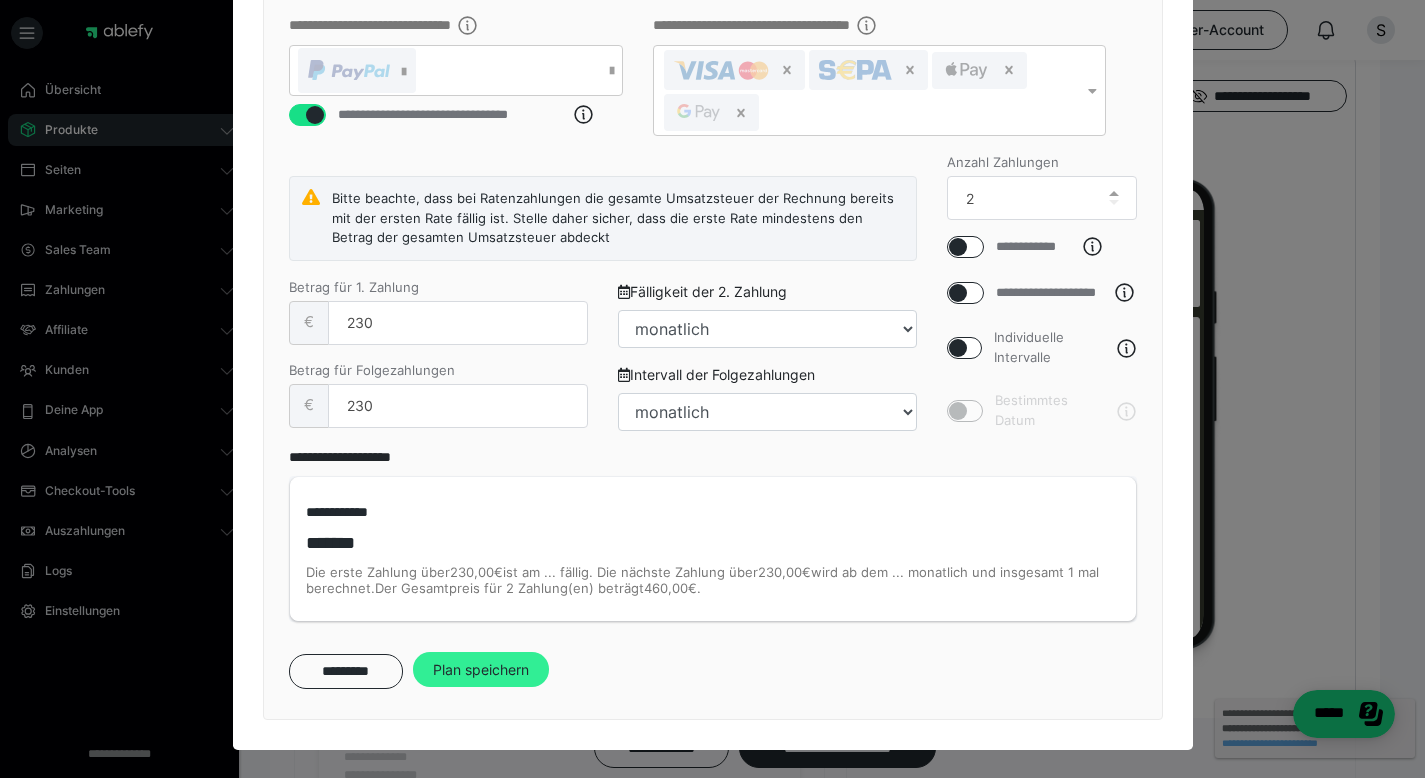 click on "Plan speichern" at bounding box center [481, 670] 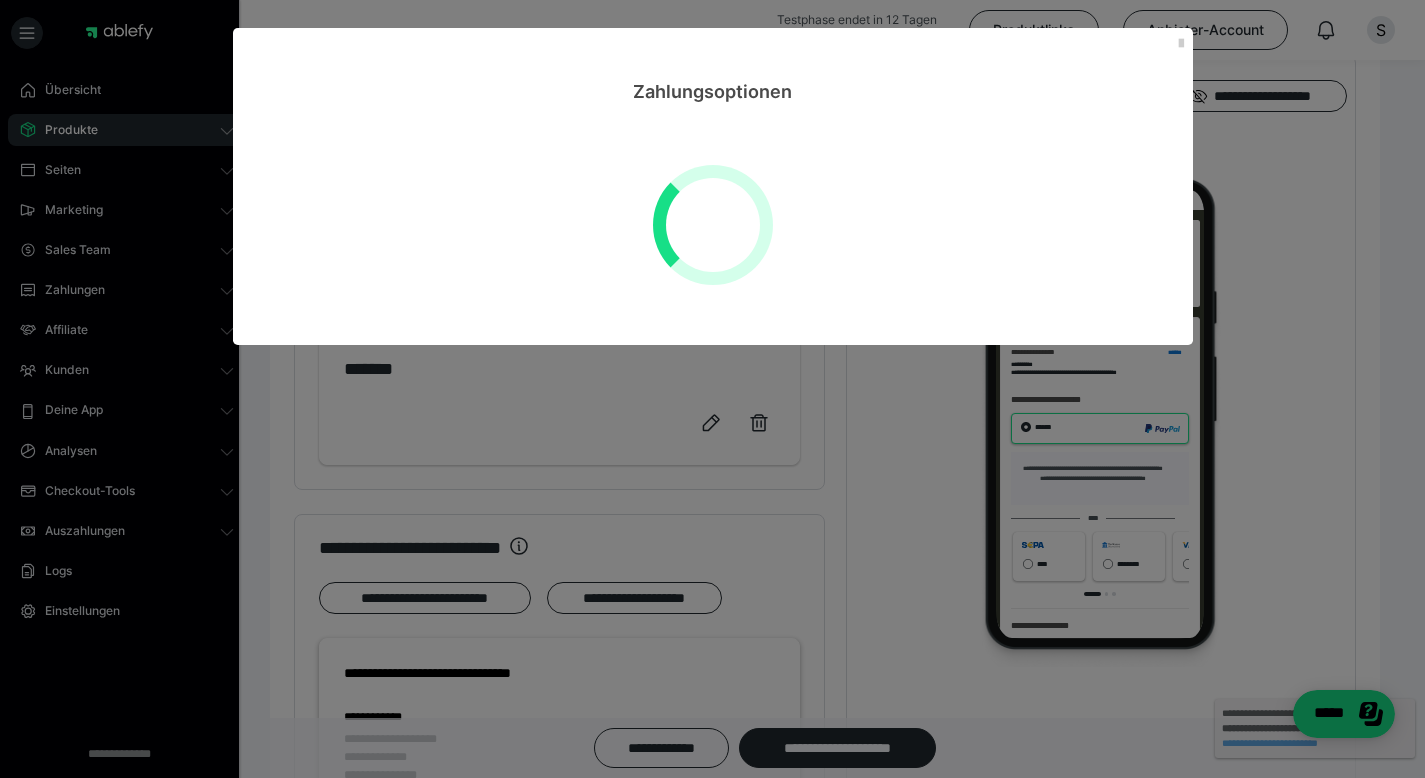 scroll, scrollTop: 0, scrollLeft: 0, axis: both 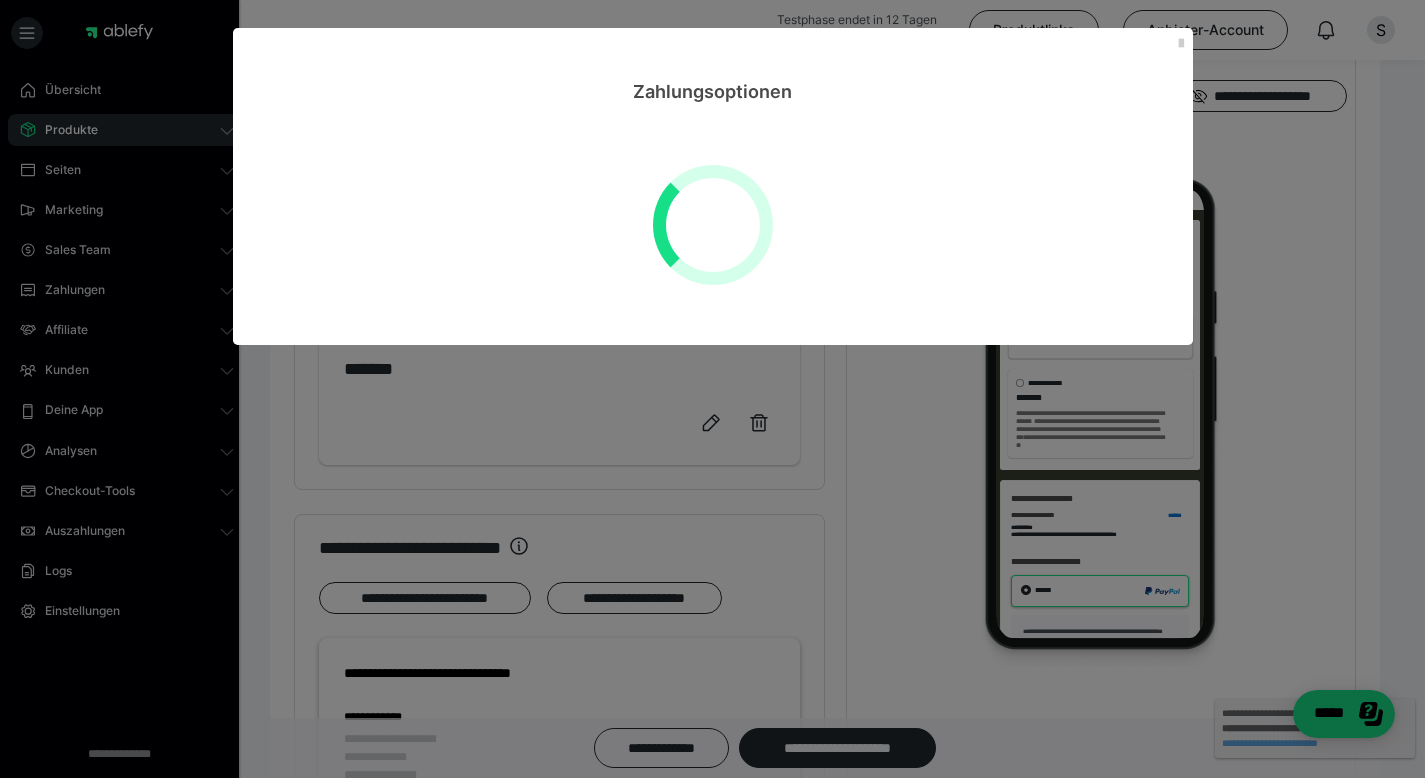 select on "**" 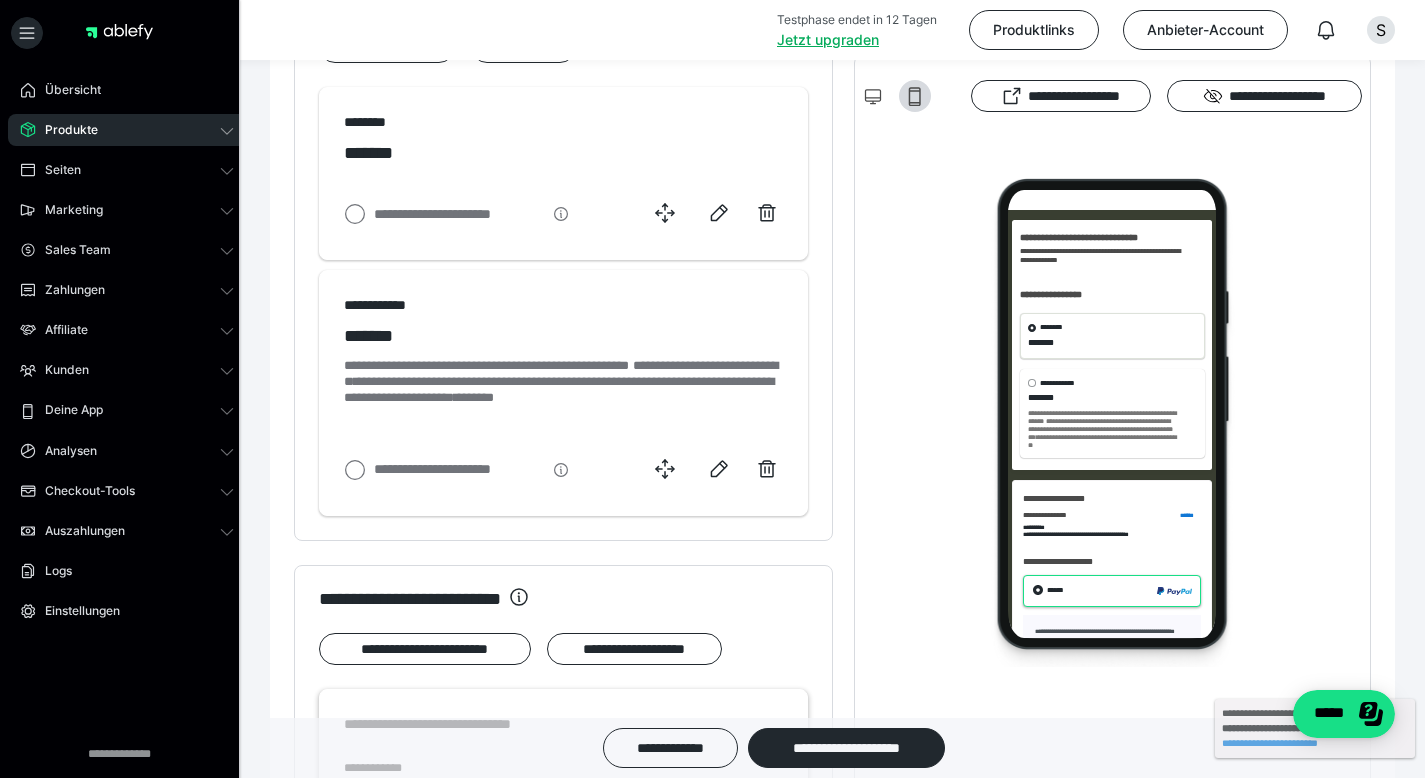 scroll, scrollTop: 941, scrollLeft: 0, axis: vertical 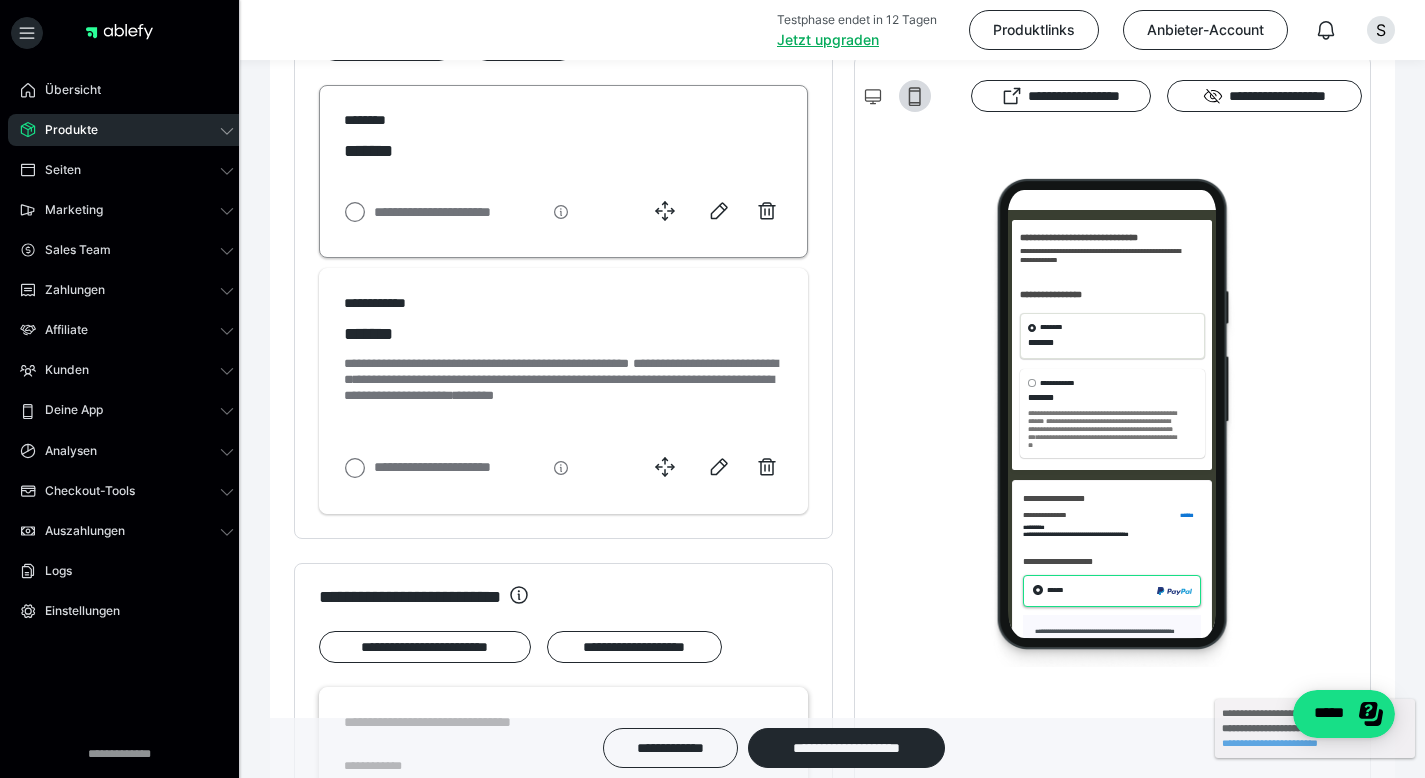 click 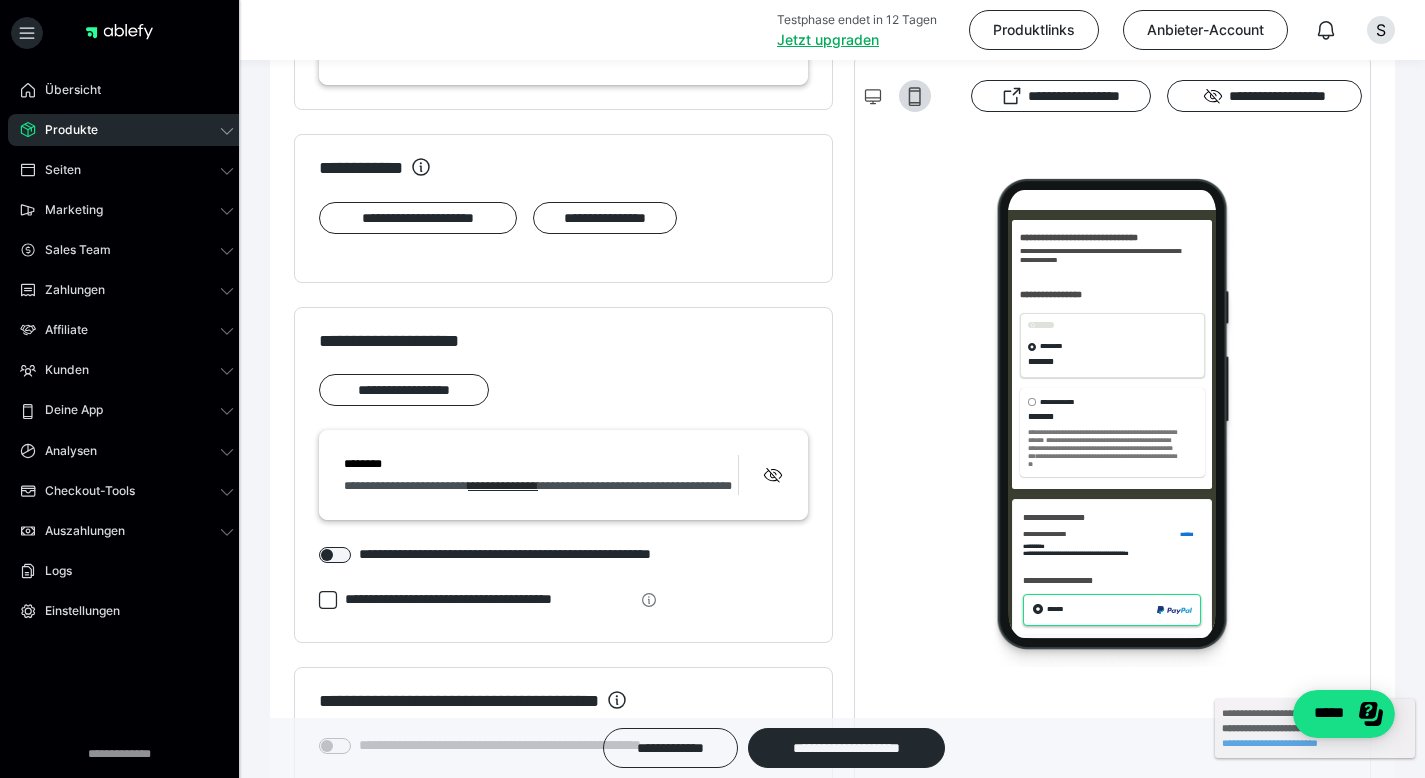 scroll, scrollTop: 1822, scrollLeft: 0, axis: vertical 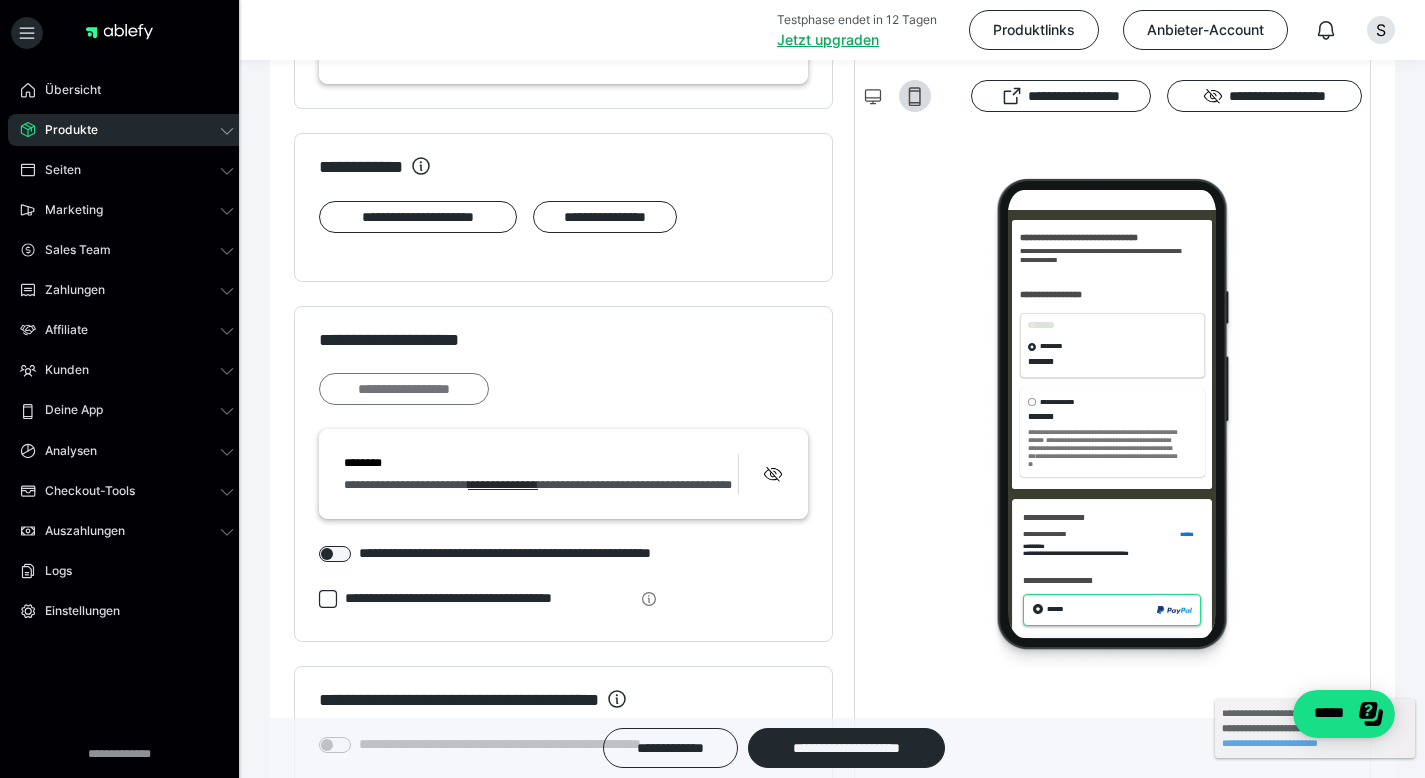 click on "**********" at bounding box center [404, 389] 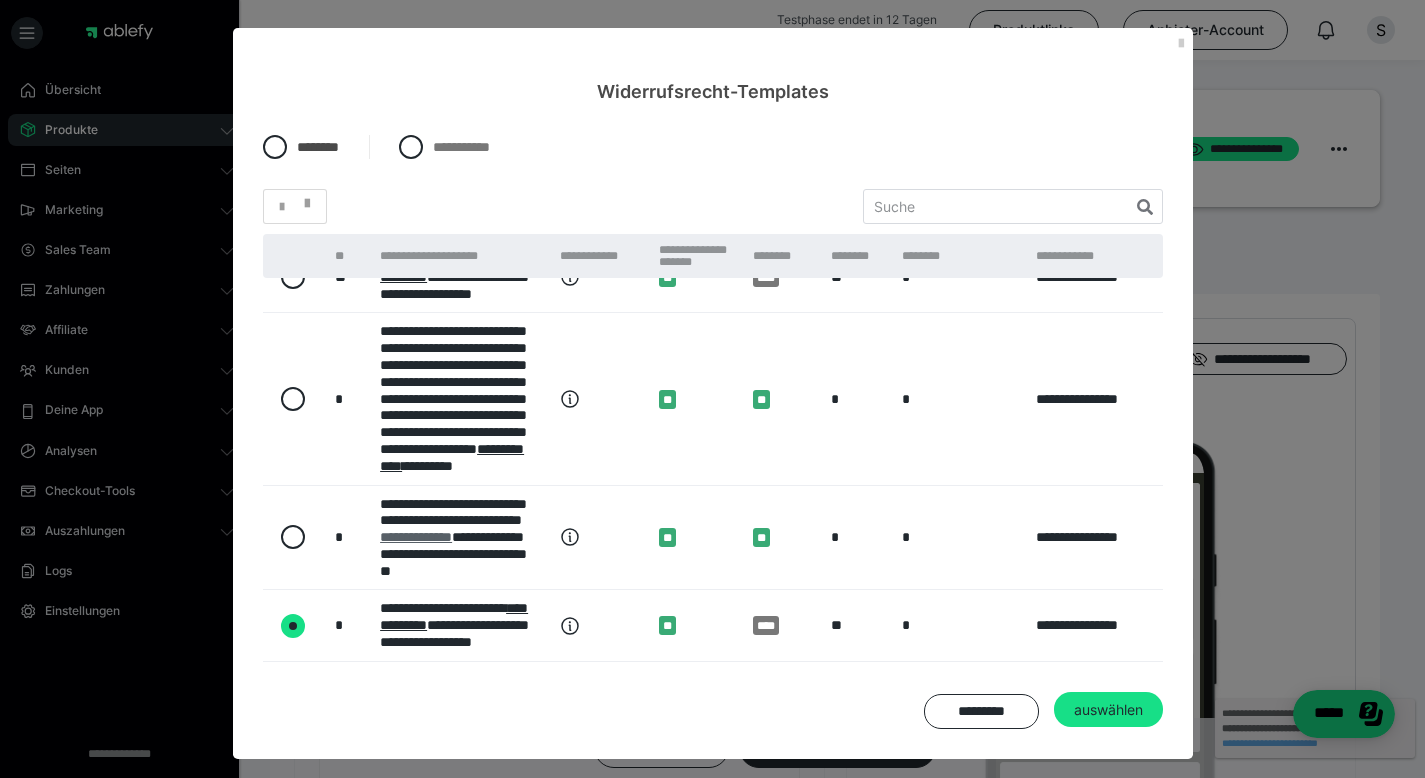 scroll, scrollTop: 1129, scrollLeft: 0, axis: vertical 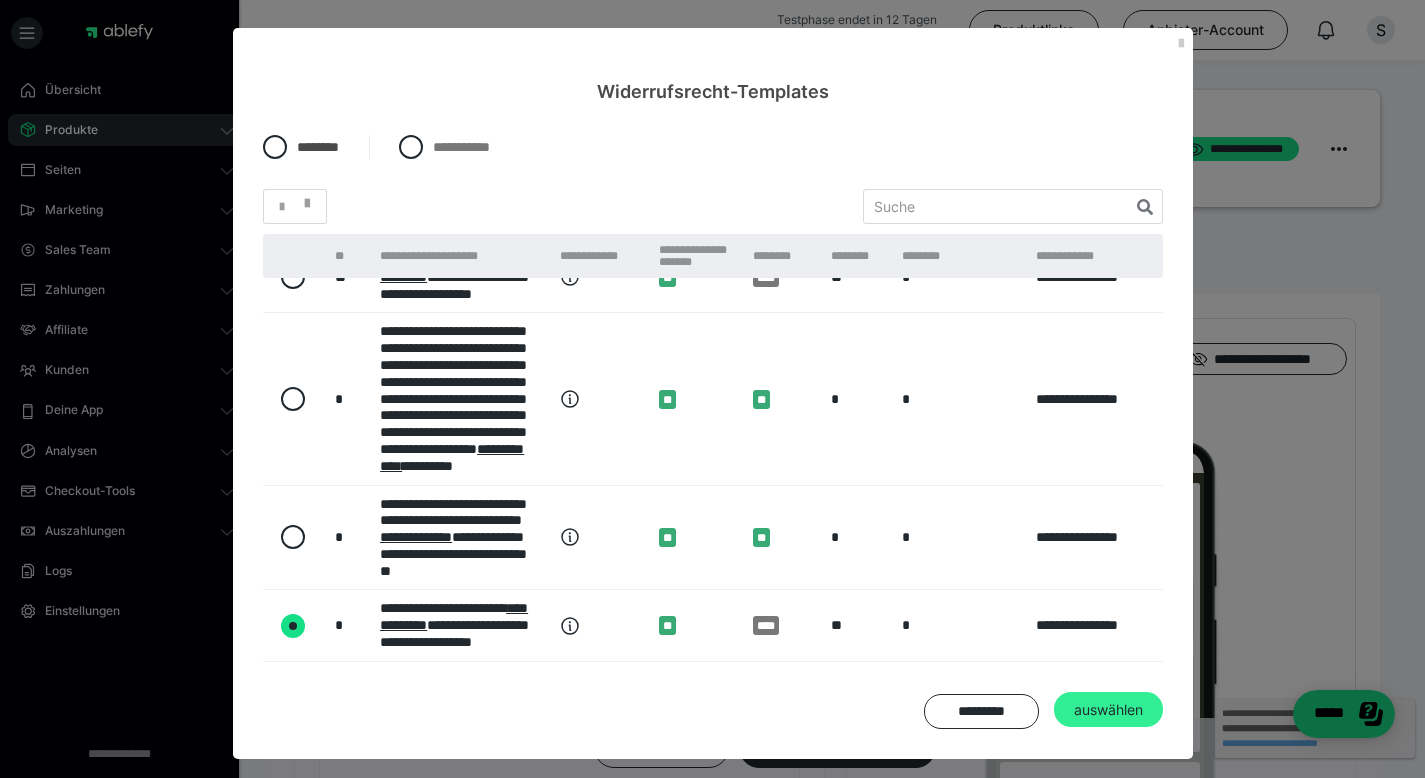 click on "auswählen" at bounding box center (1108, 710) 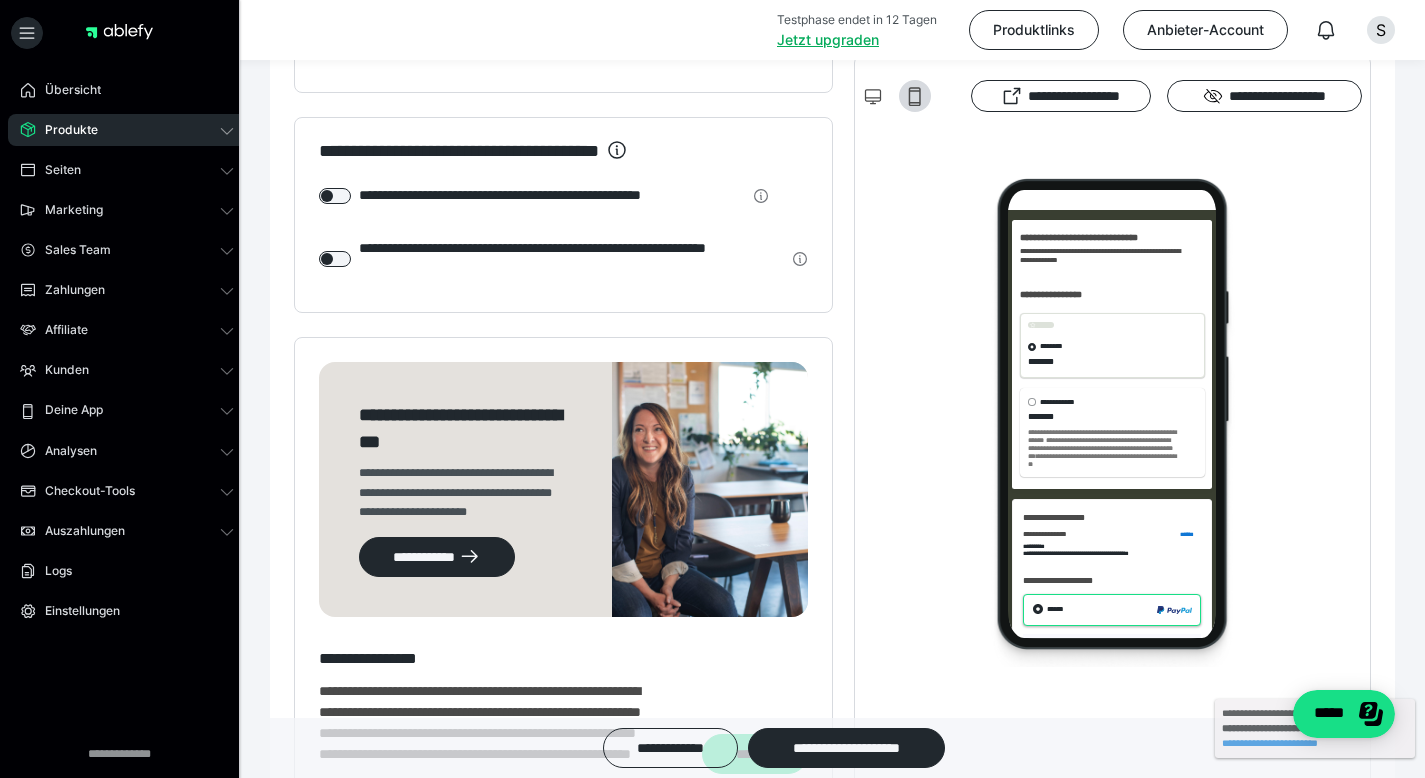 scroll, scrollTop: 2374, scrollLeft: 0, axis: vertical 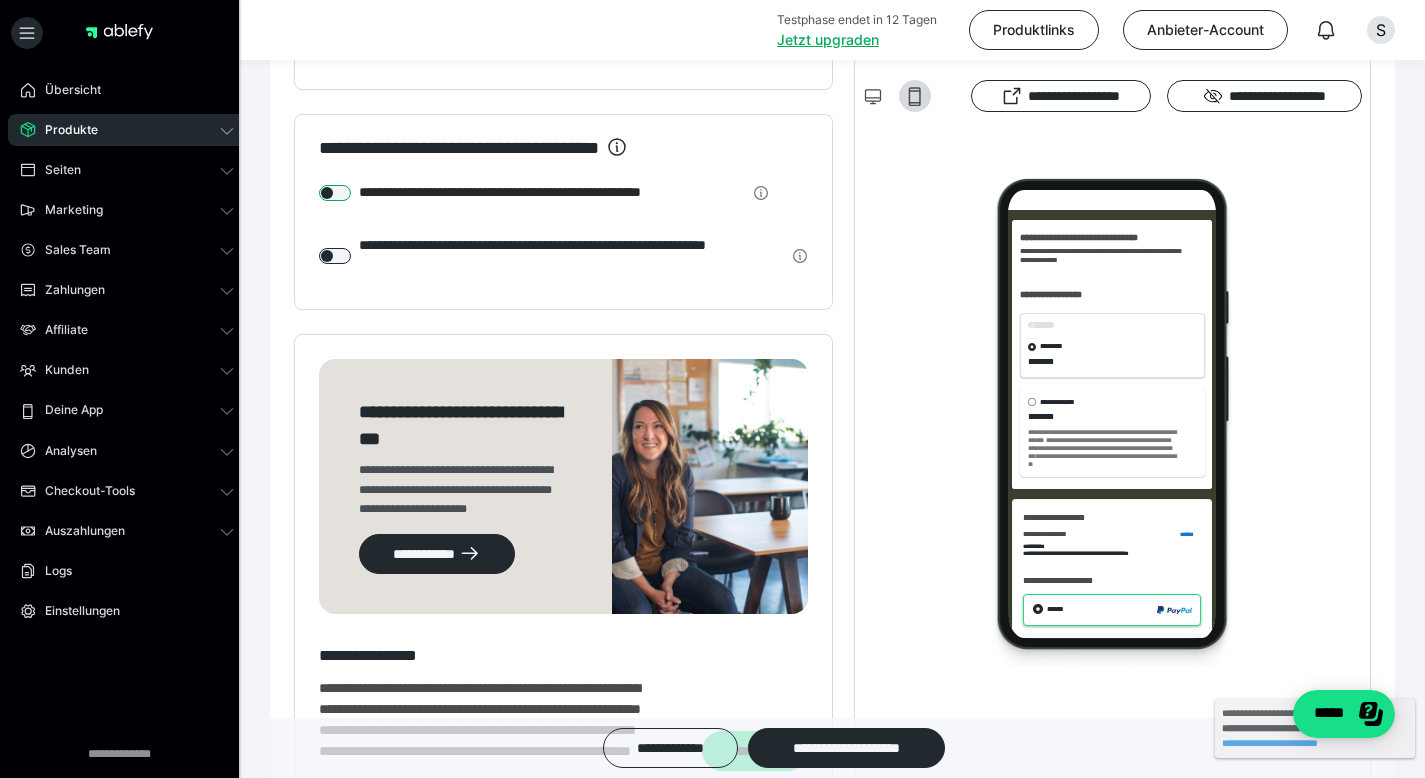 click at bounding box center [335, 193] 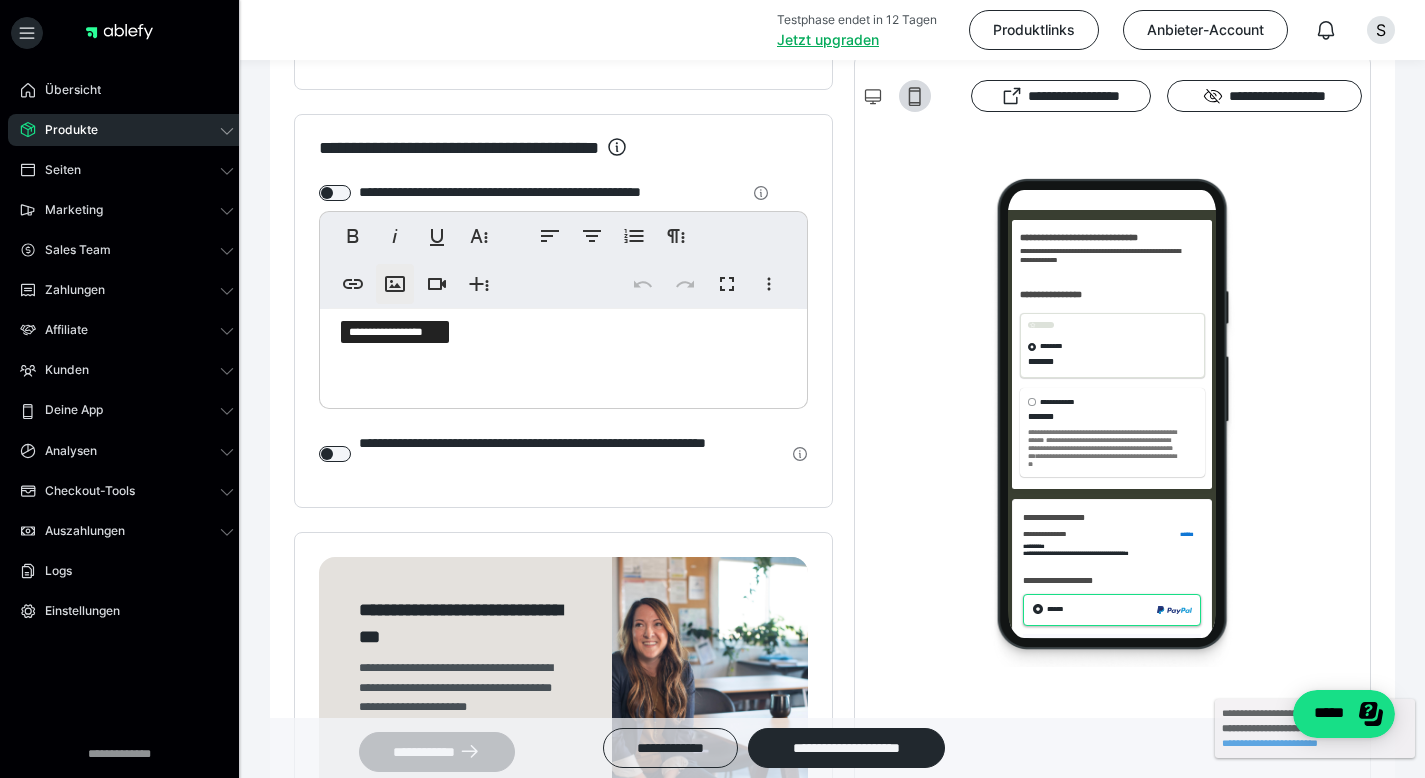 click 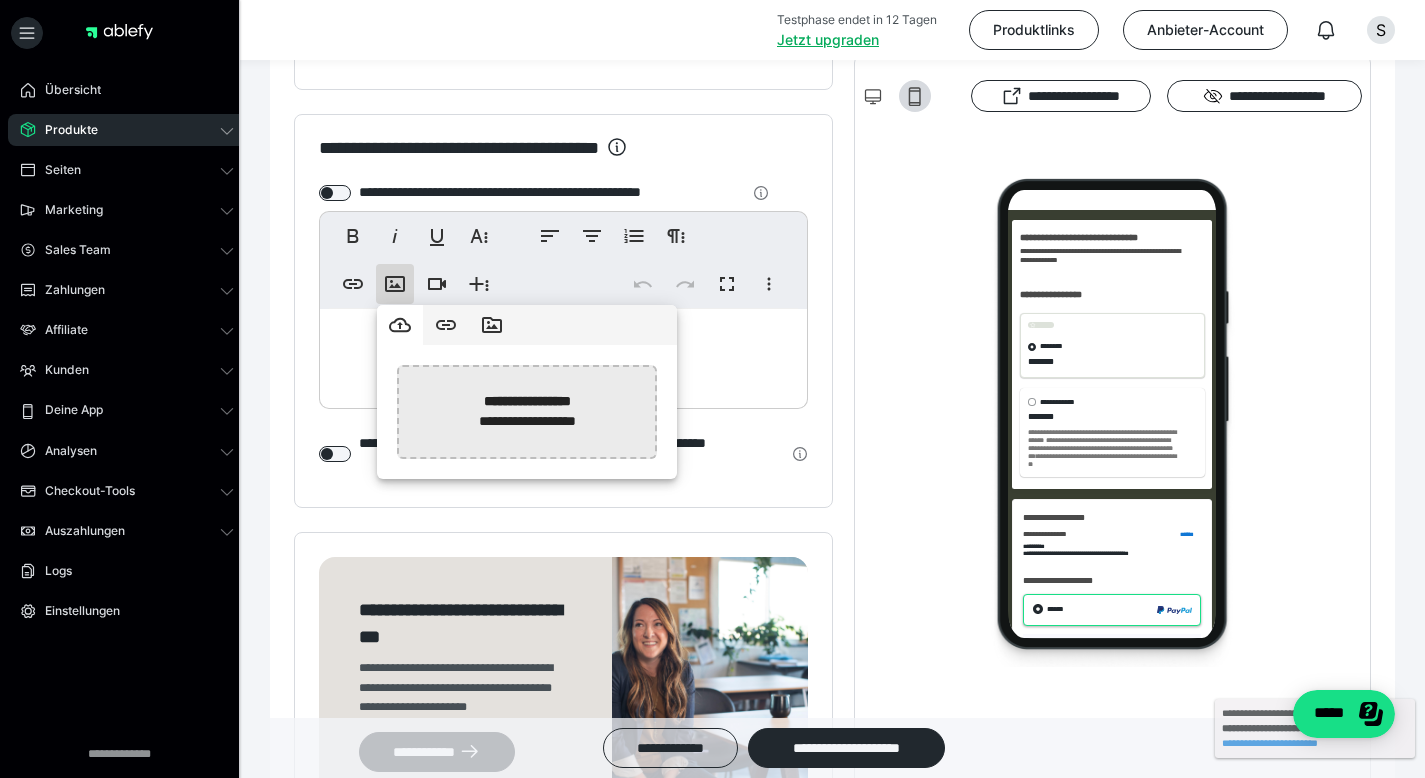 click at bounding box center (15, 411) 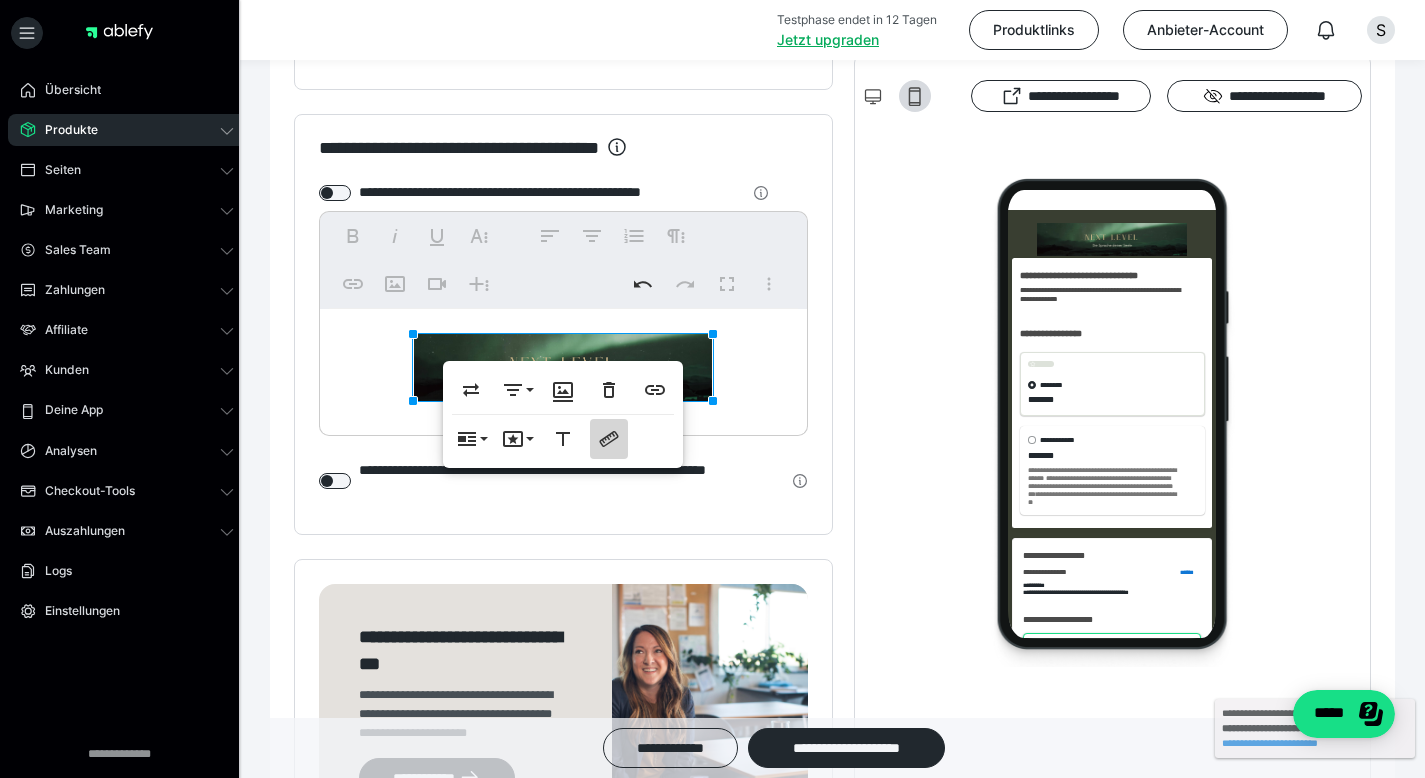 click 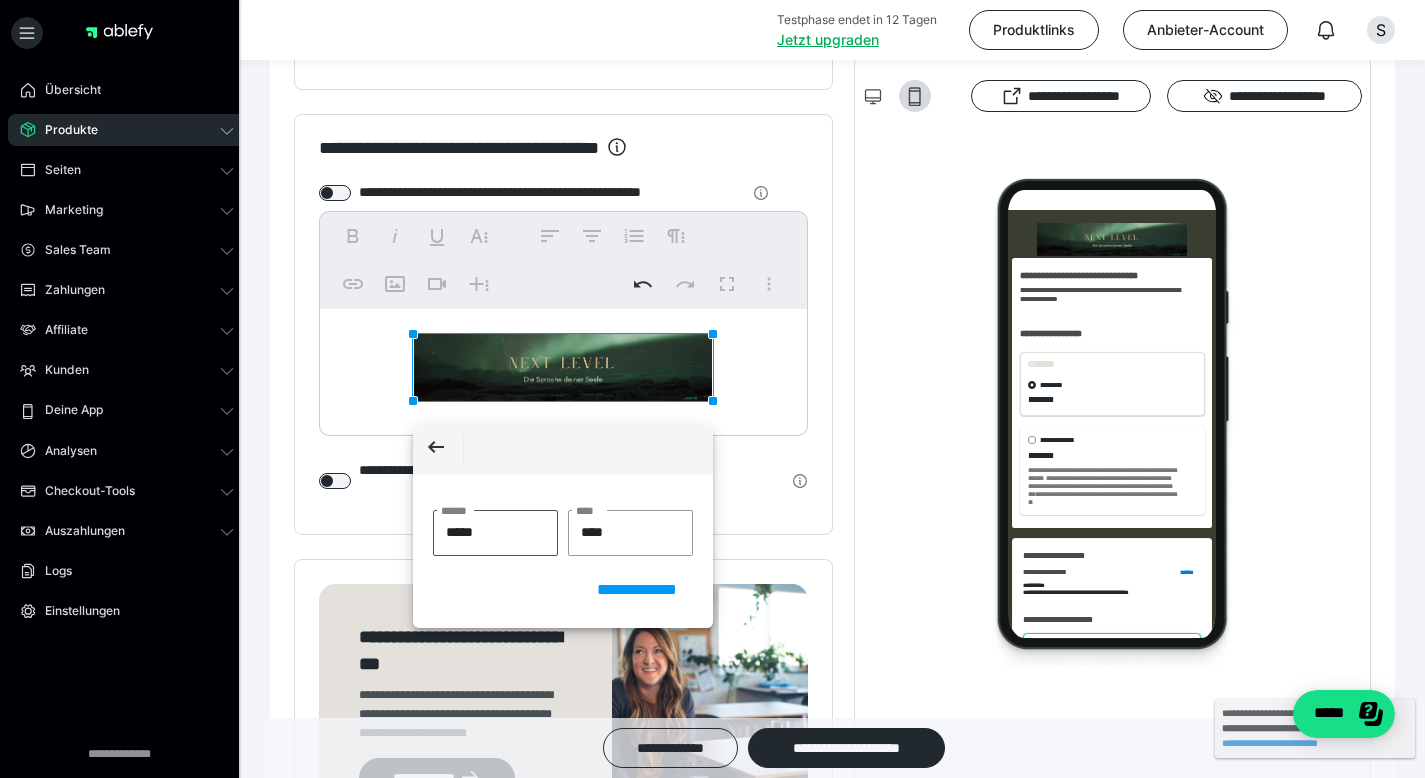 click on "*****" at bounding box center [495, 533] 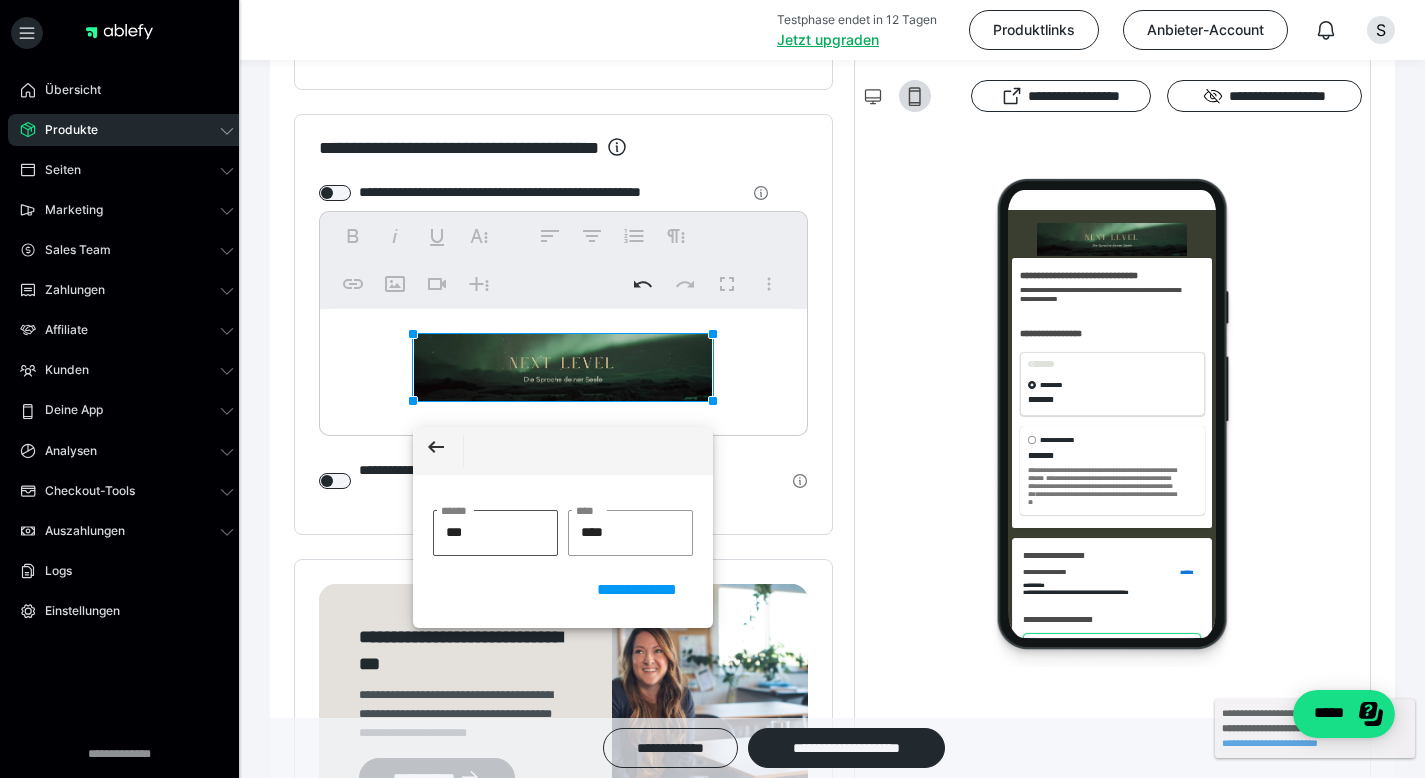 type on "****" 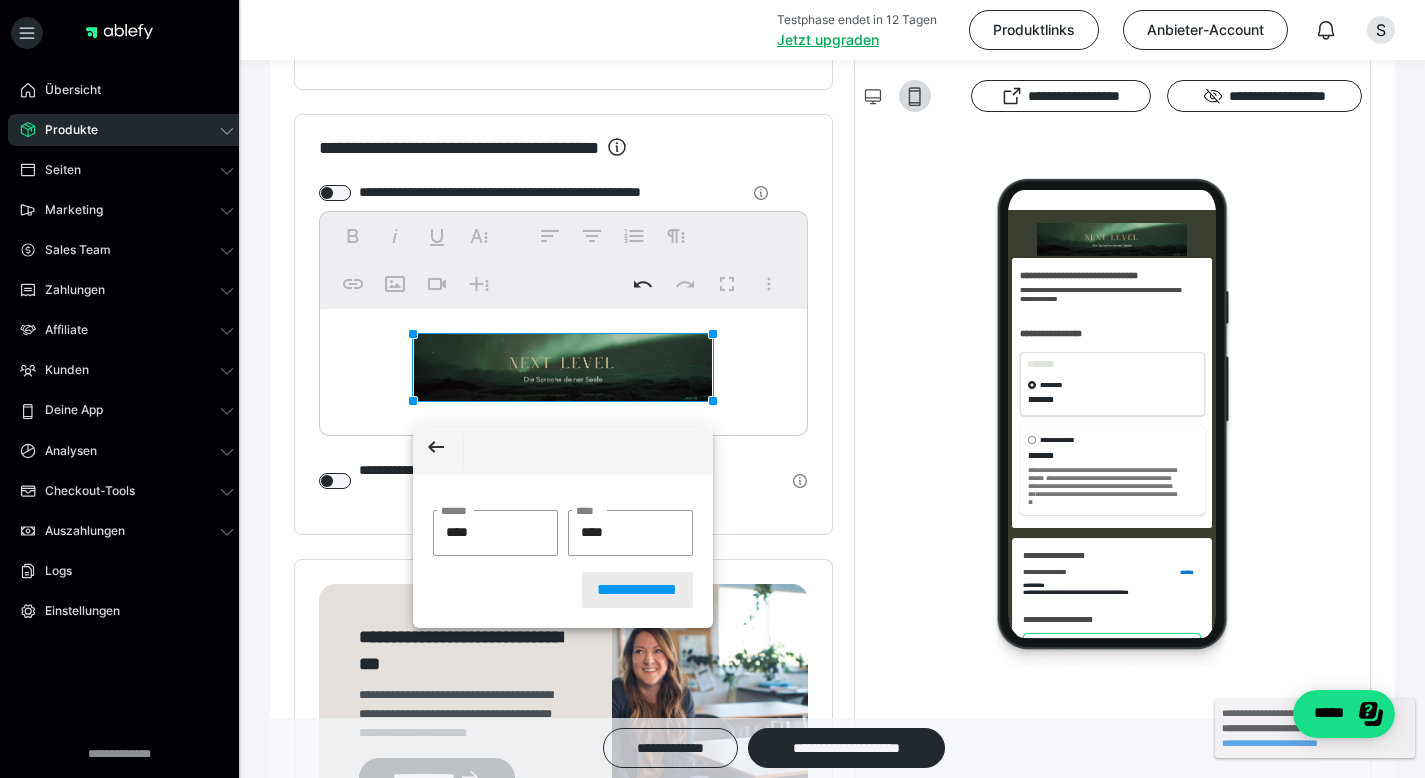 click on "**********" at bounding box center (638, 590) 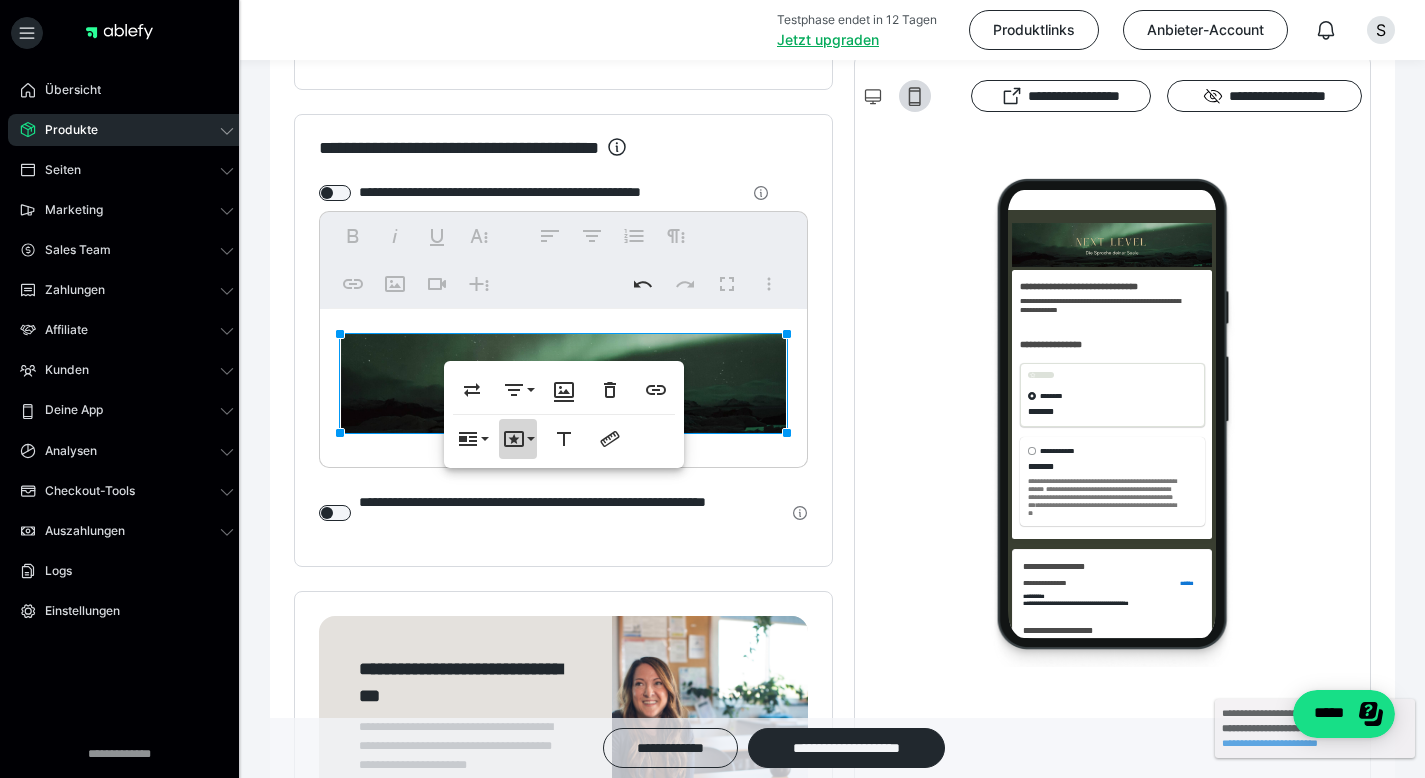 click on "****" at bounding box center (518, 439) 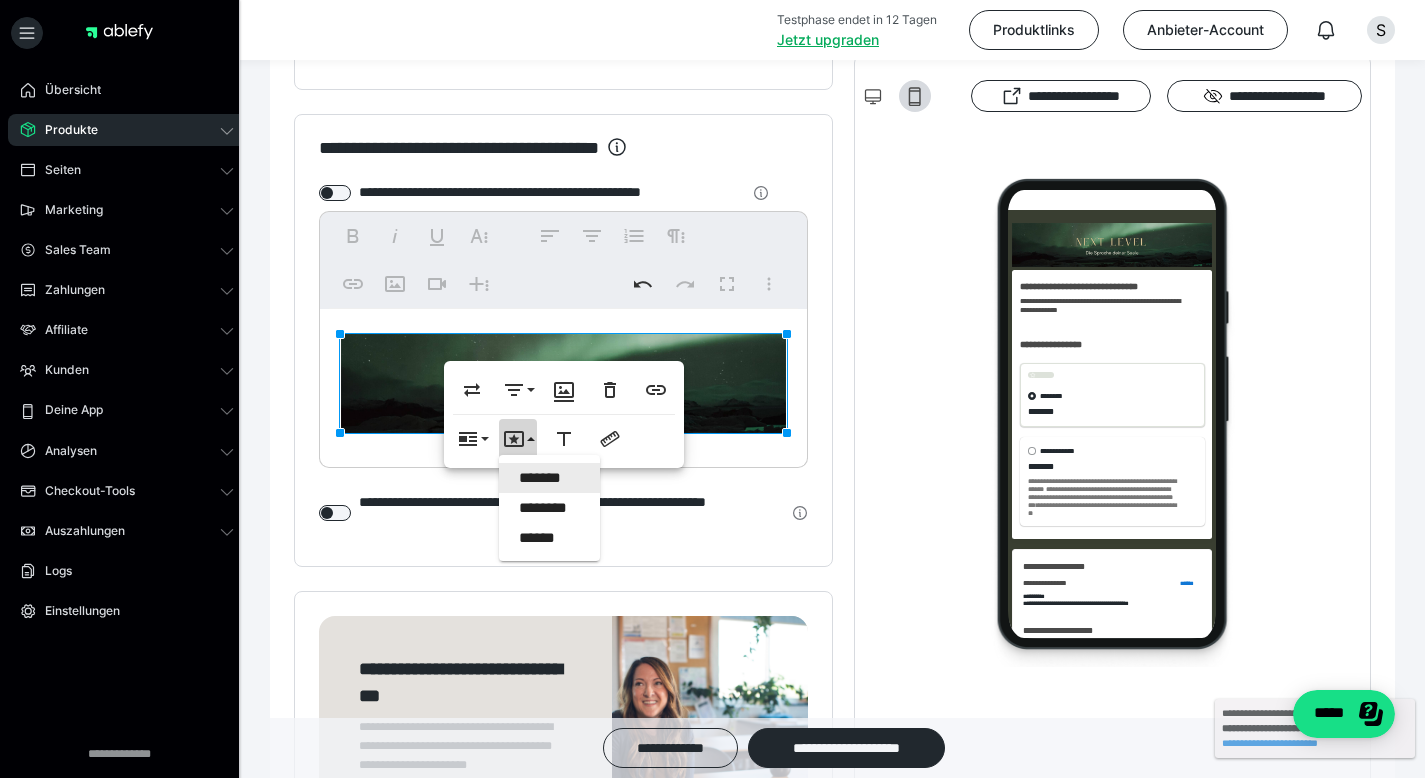 click on "*******" at bounding box center (550, 478) 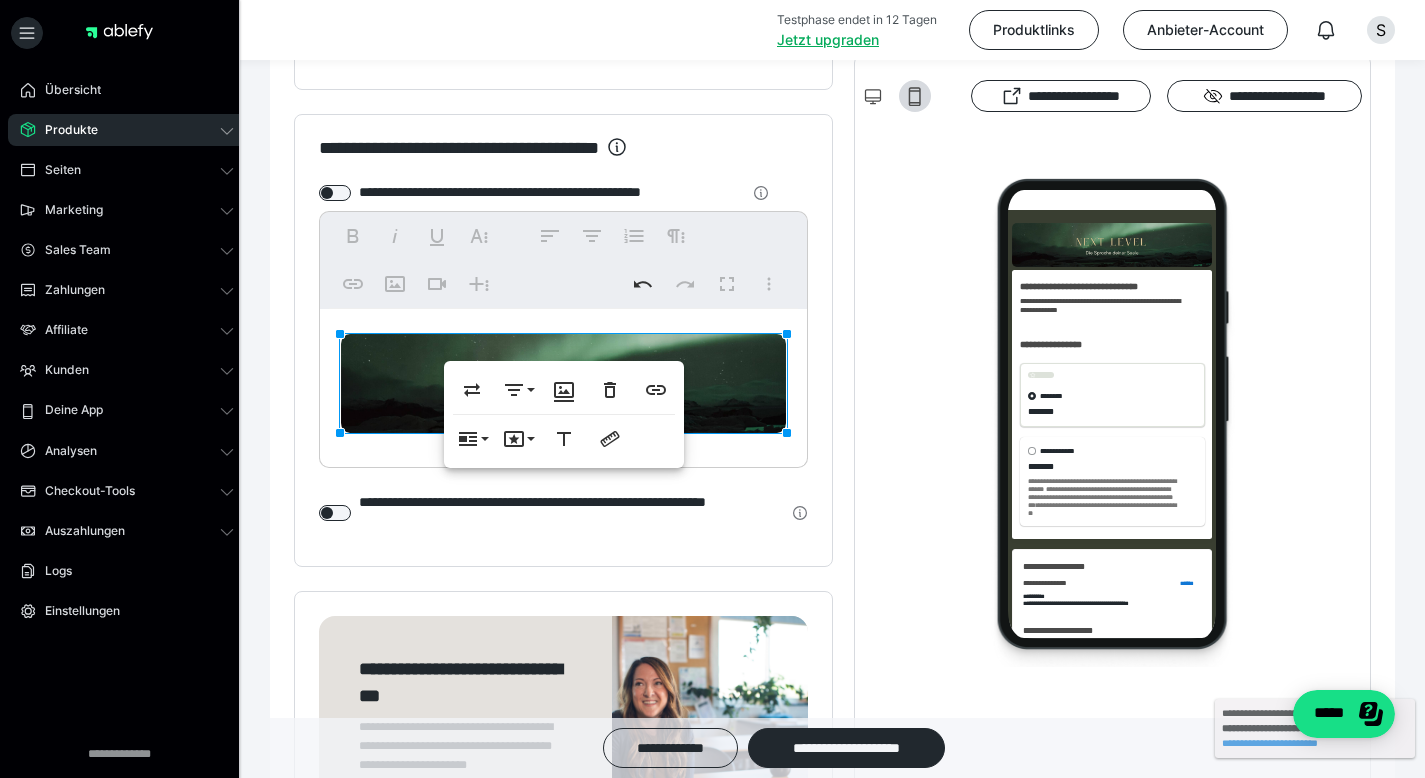 click at bounding box center [563, 383] 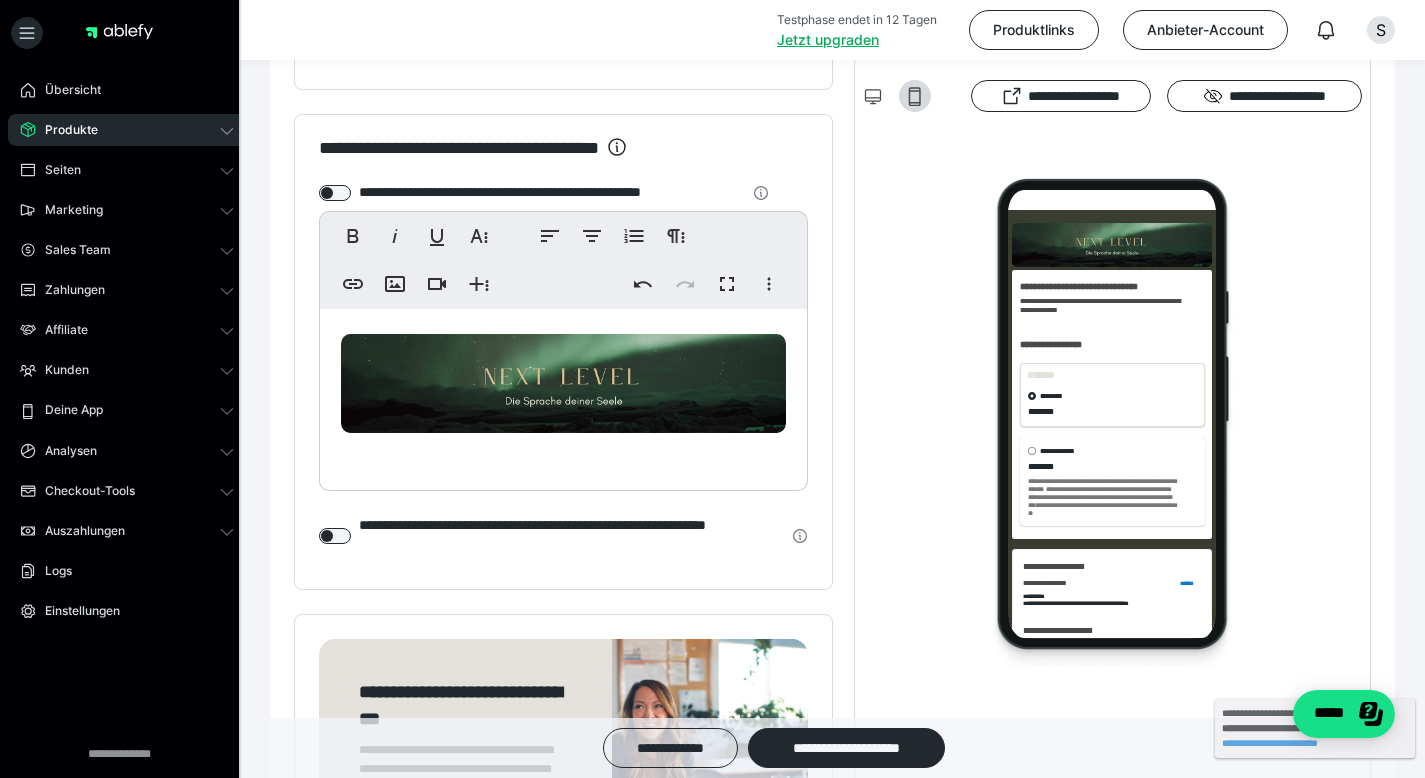 type 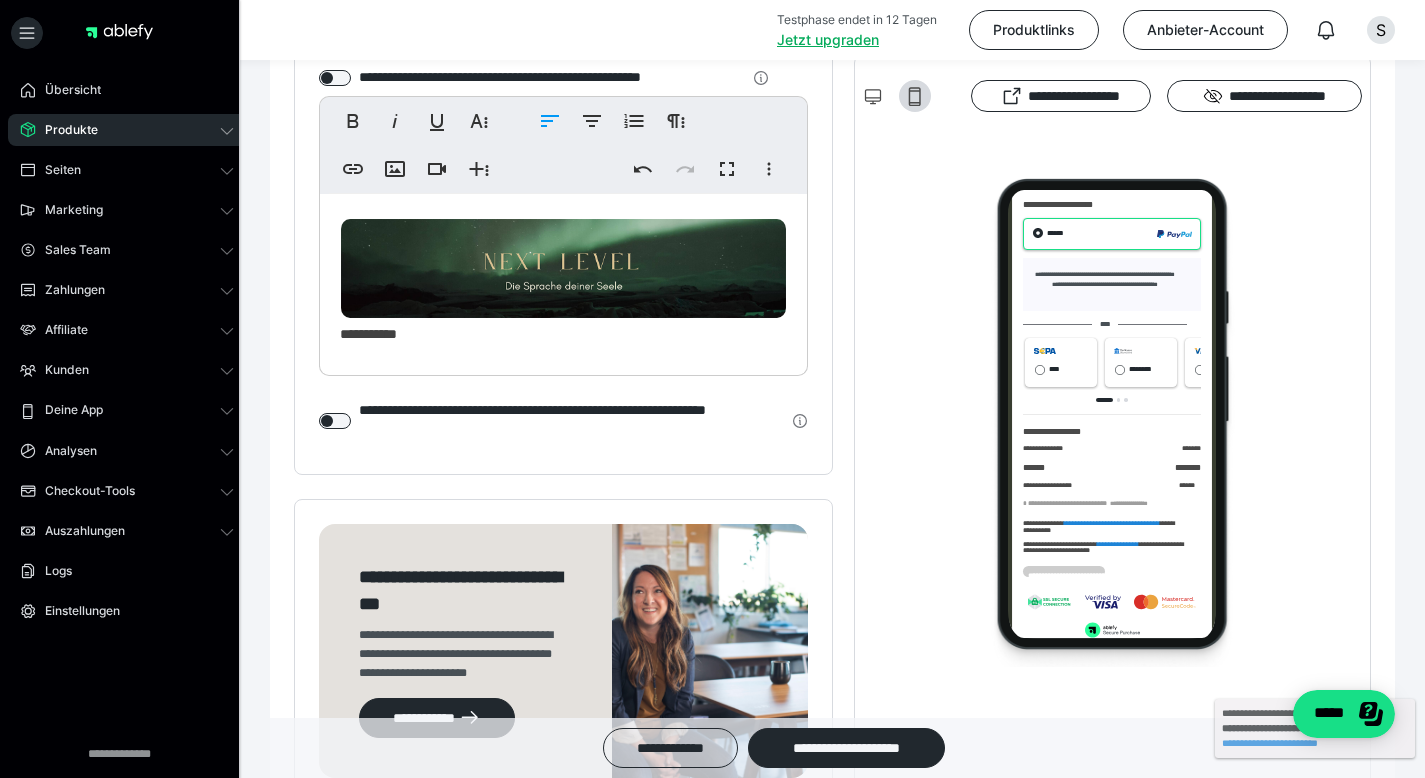 scroll, scrollTop: 474, scrollLeft: 0, axis: vertical 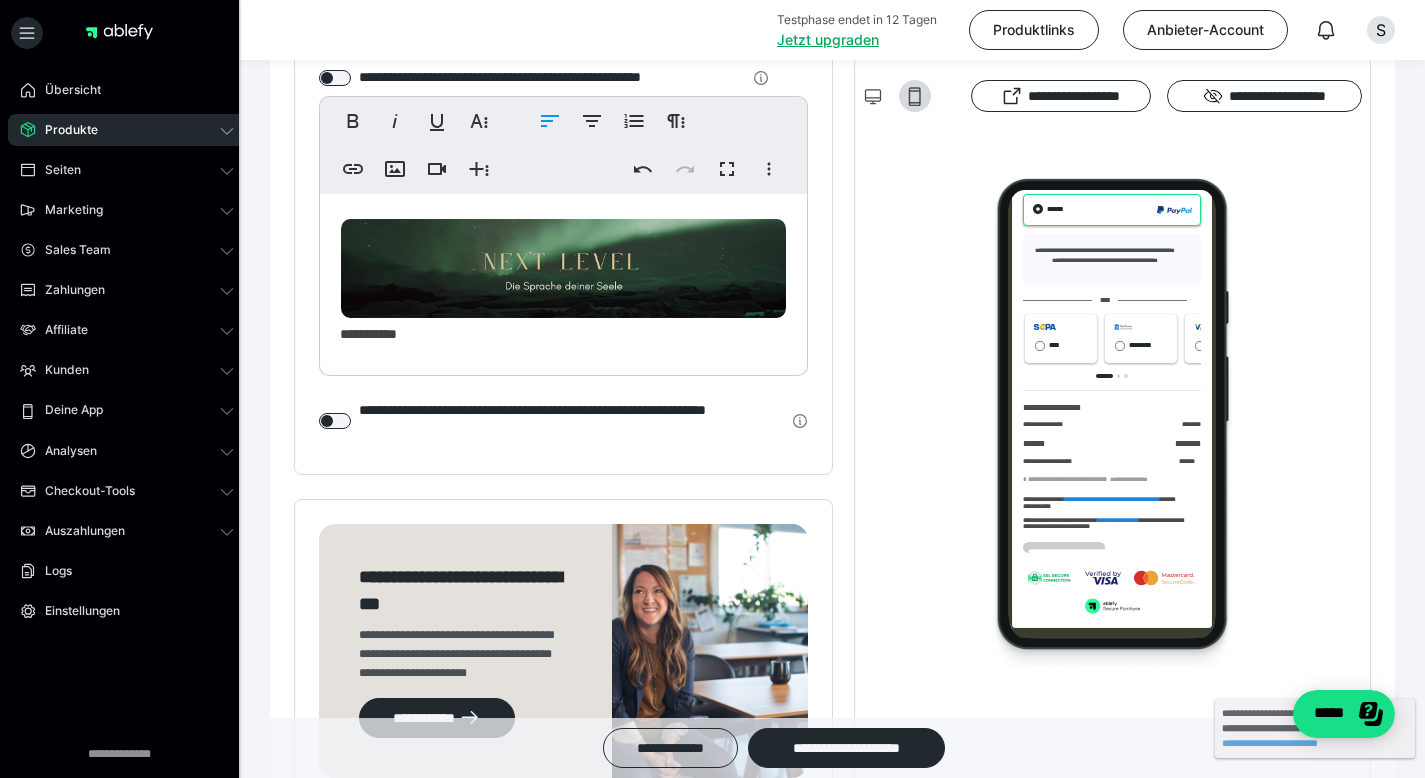 click on "**********" at bounding box center (563, 421) 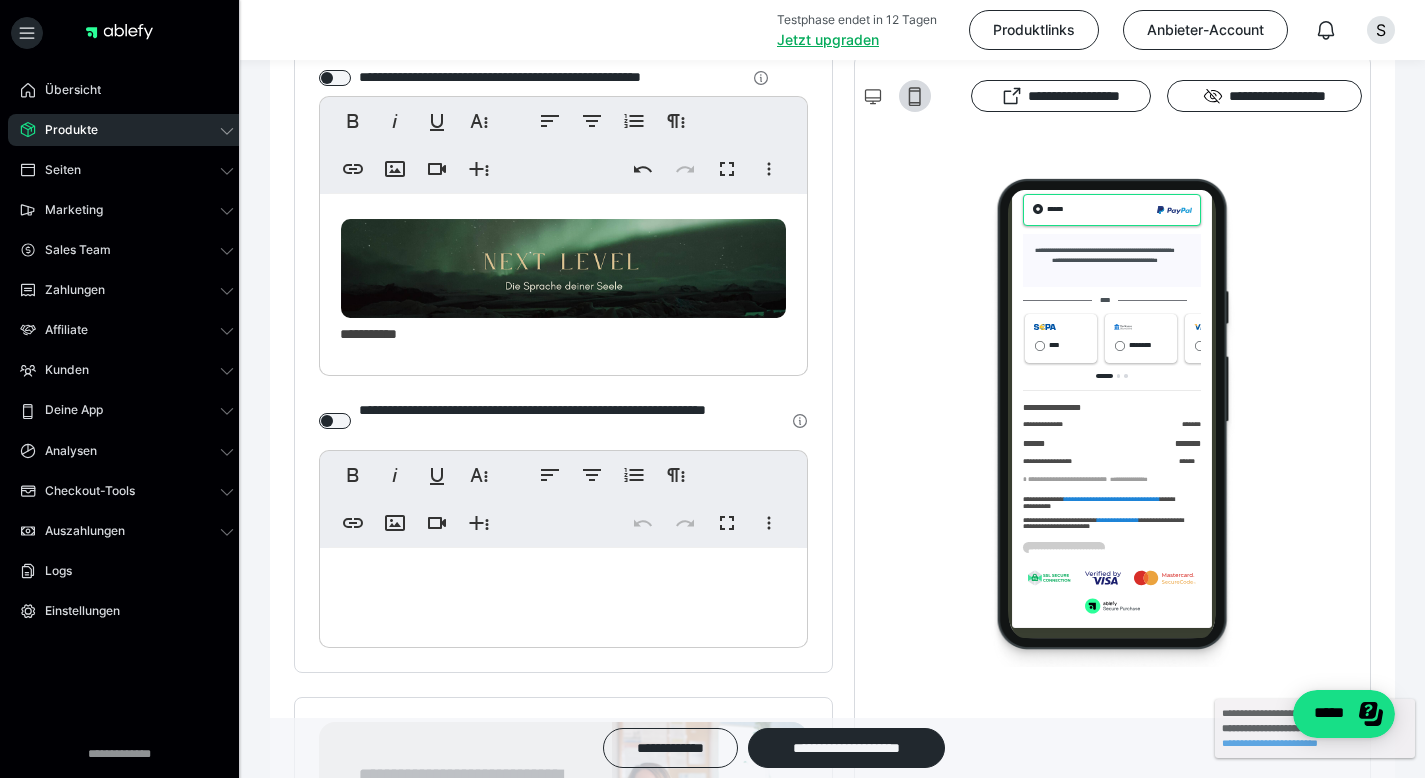 click at bounding box center [563, 268] 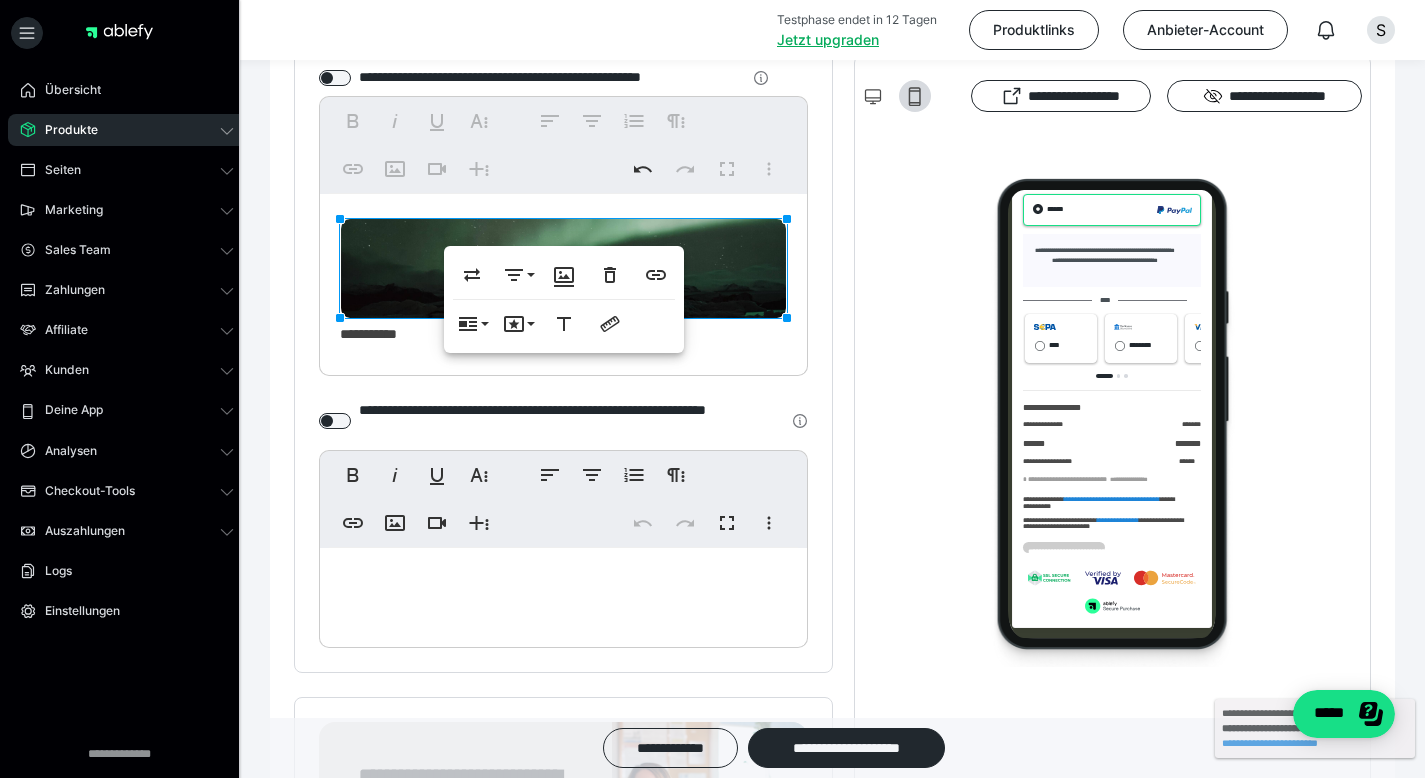 click at bounding box center [563, 593] 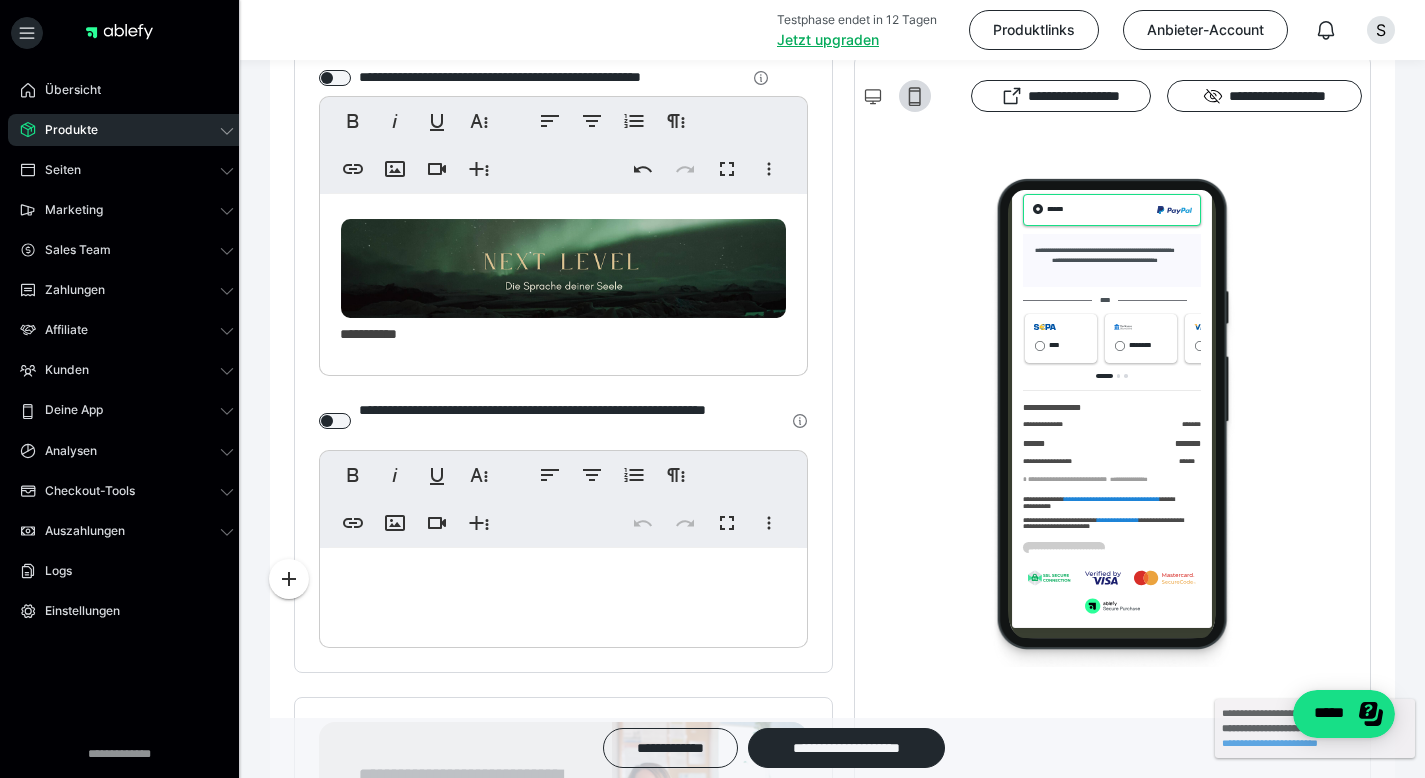 click on "**********" at bounding box center (563, 421) 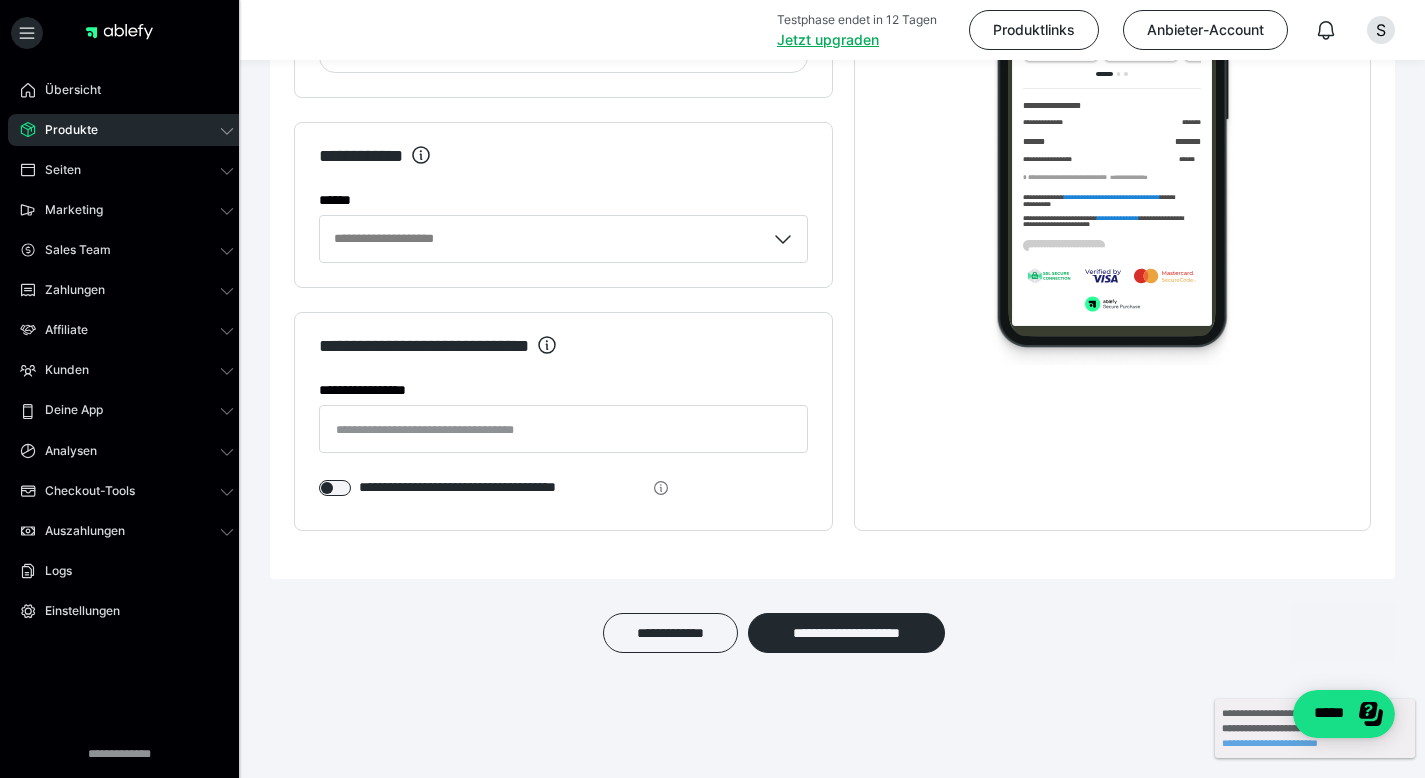 scroll, scrollTop: 4163, scrollLeft: 0, axis: vertical 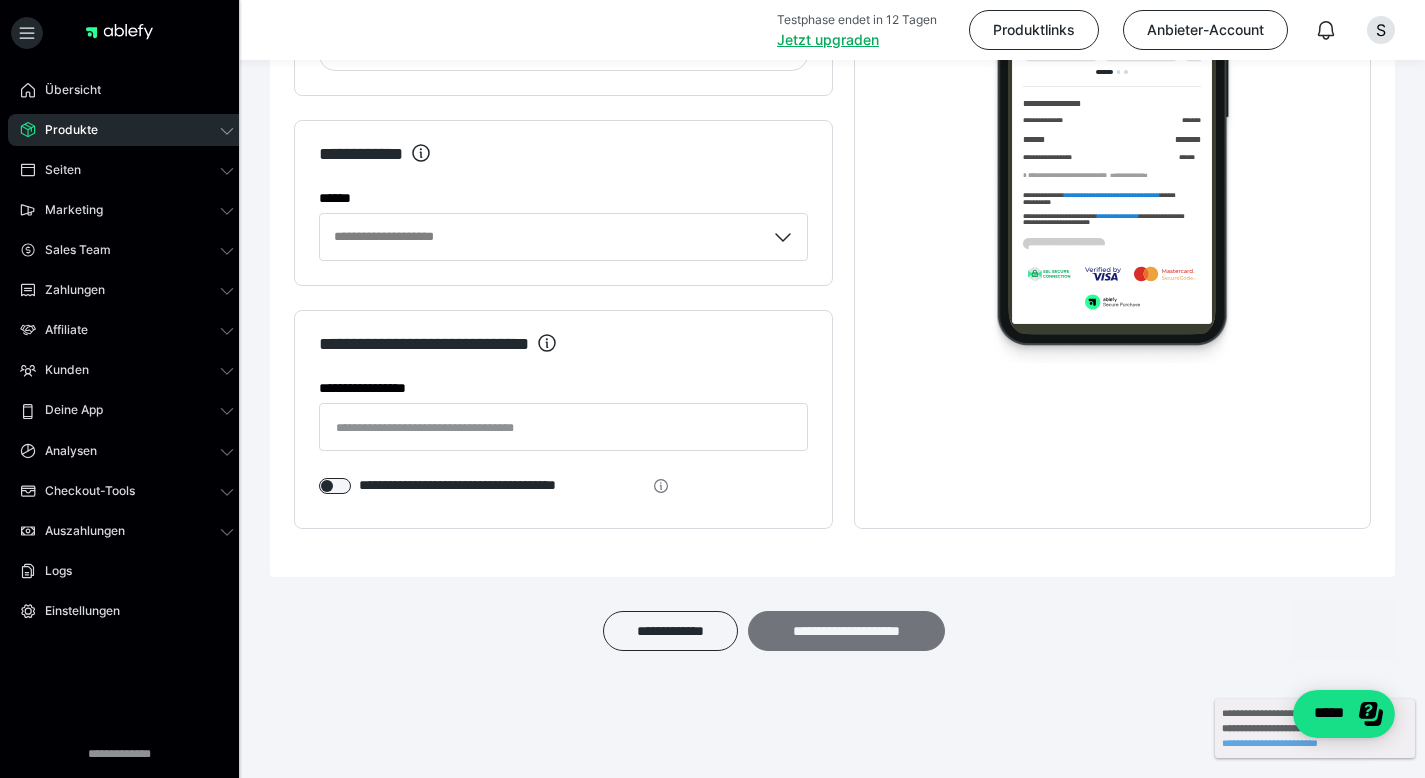 click on "**********" at bounding box center (846, 631) 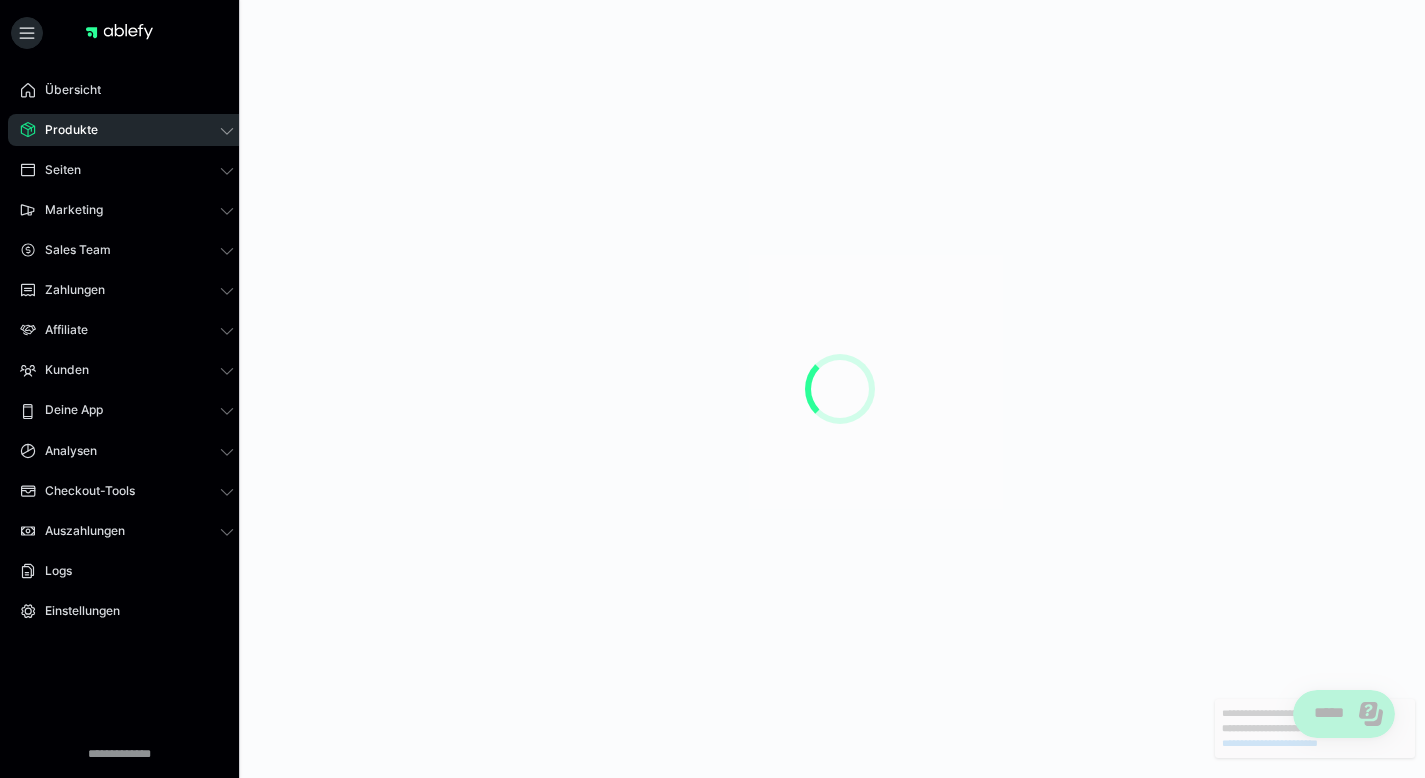scroll, scrollTop: 0, scrollLeft: 0, axis: both 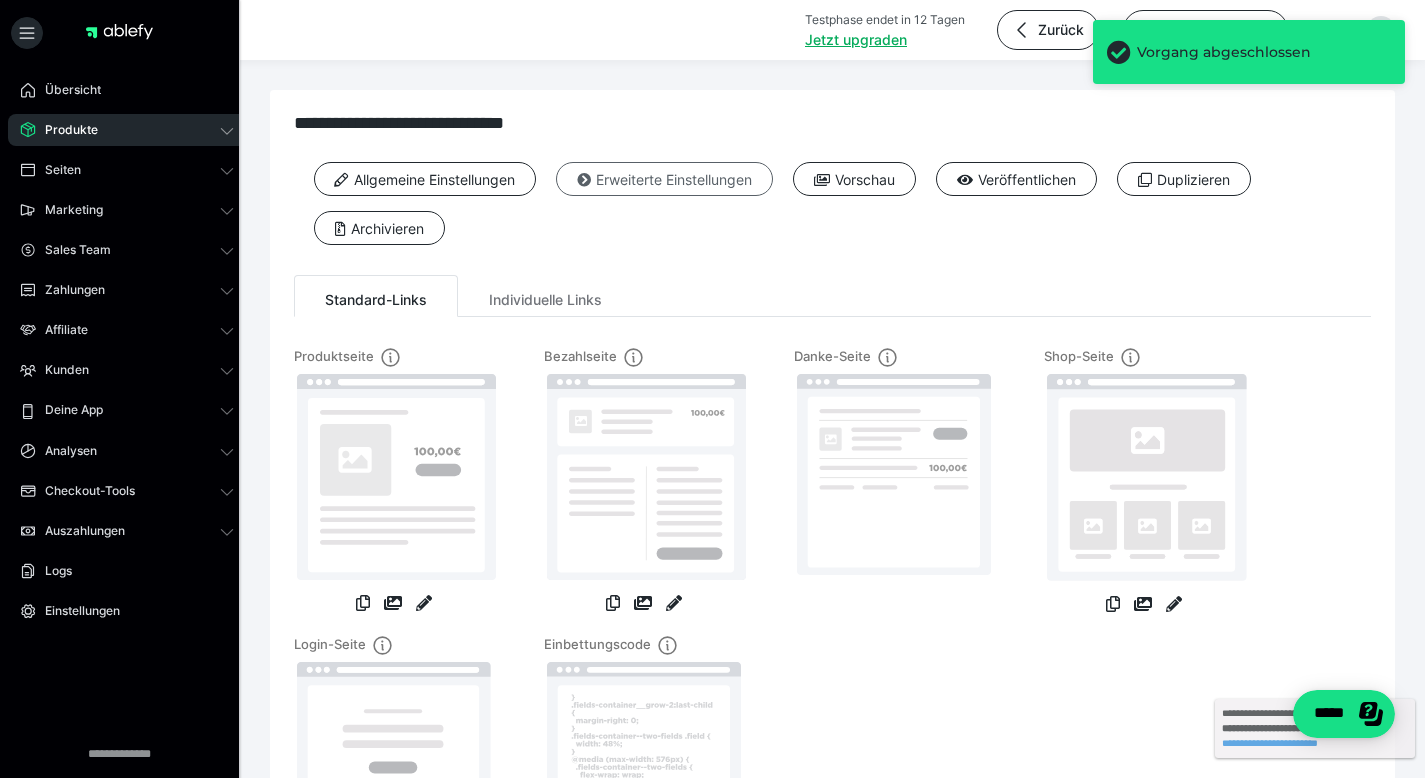 click on "Erweiterte Einstellungen" at bounding box center [664, 179] 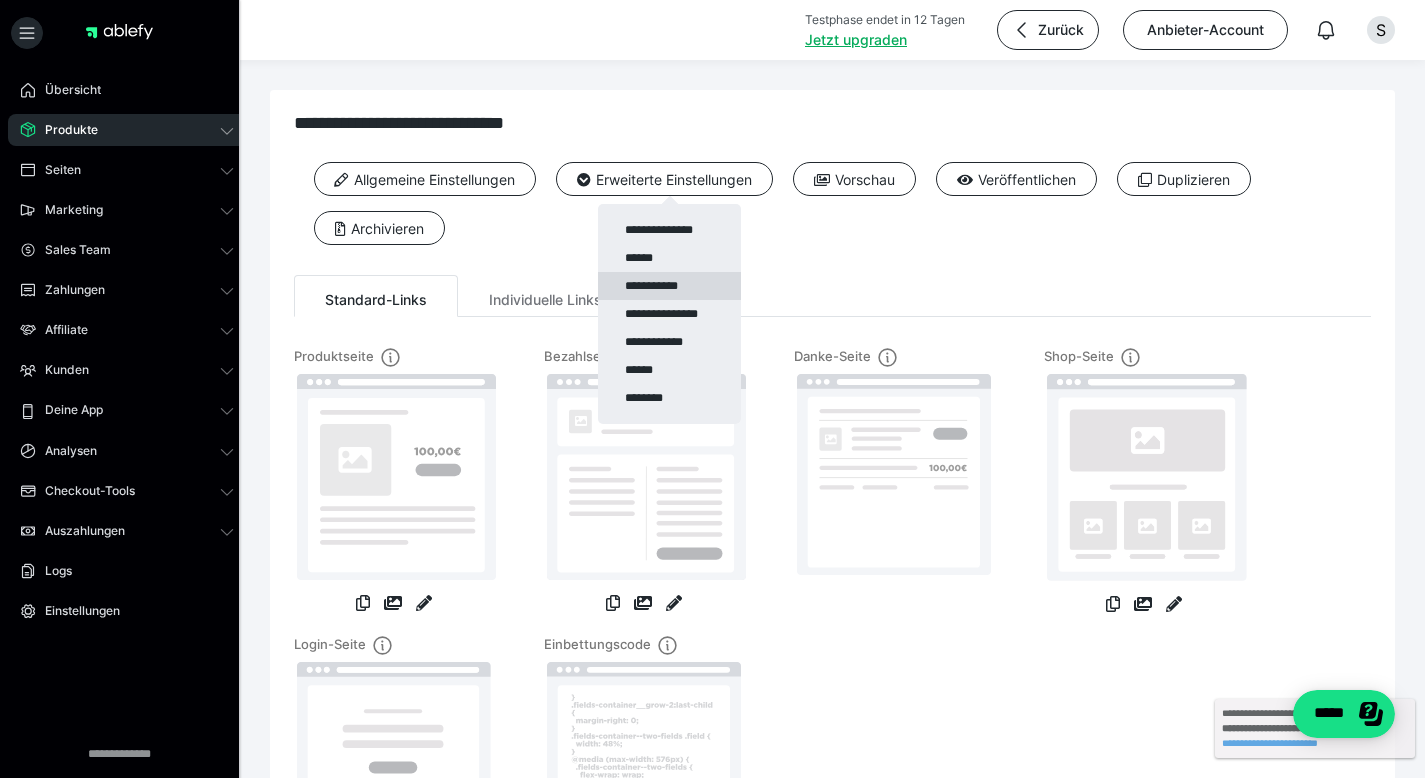 click on "**********" at bounding box center [669, 286] 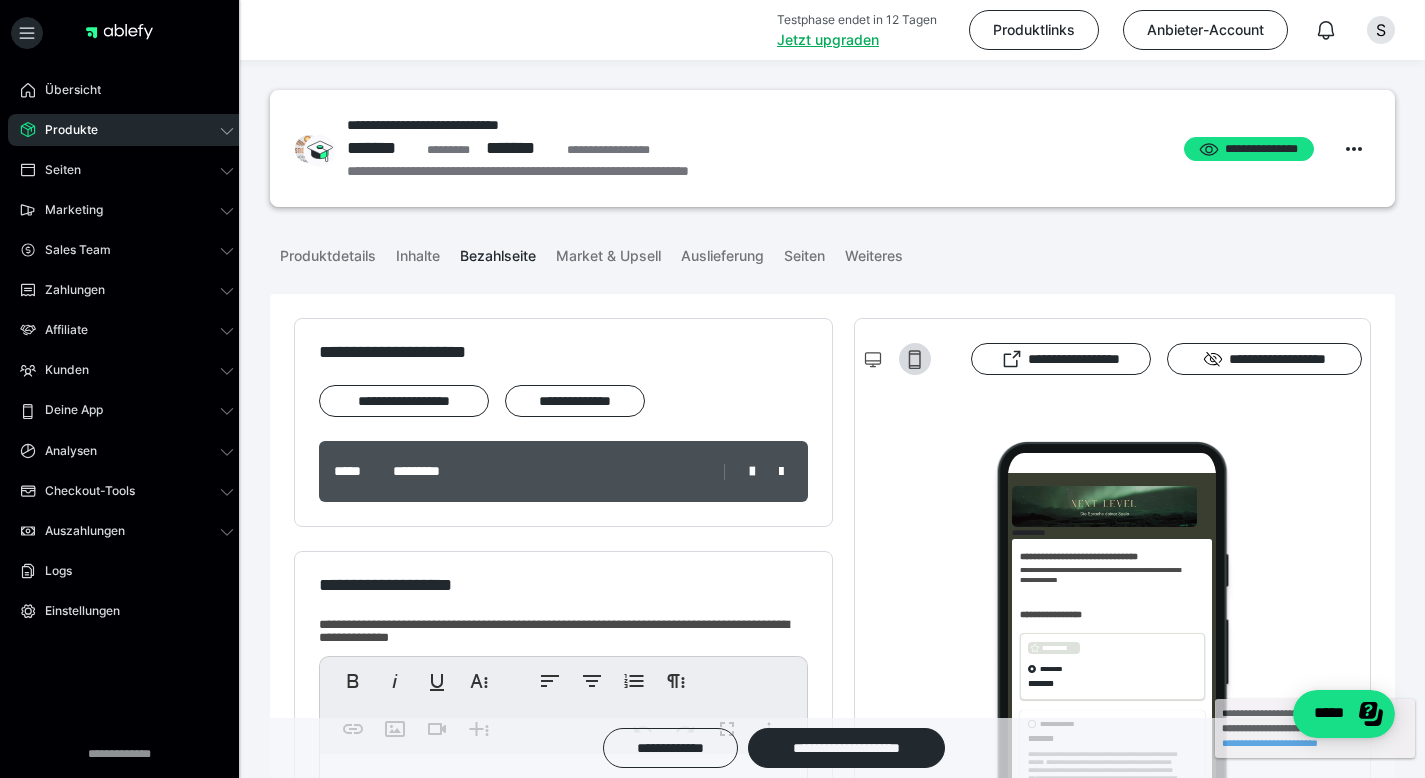 scroll, scrollTop: 0, scrollLeft: 0, axis: both 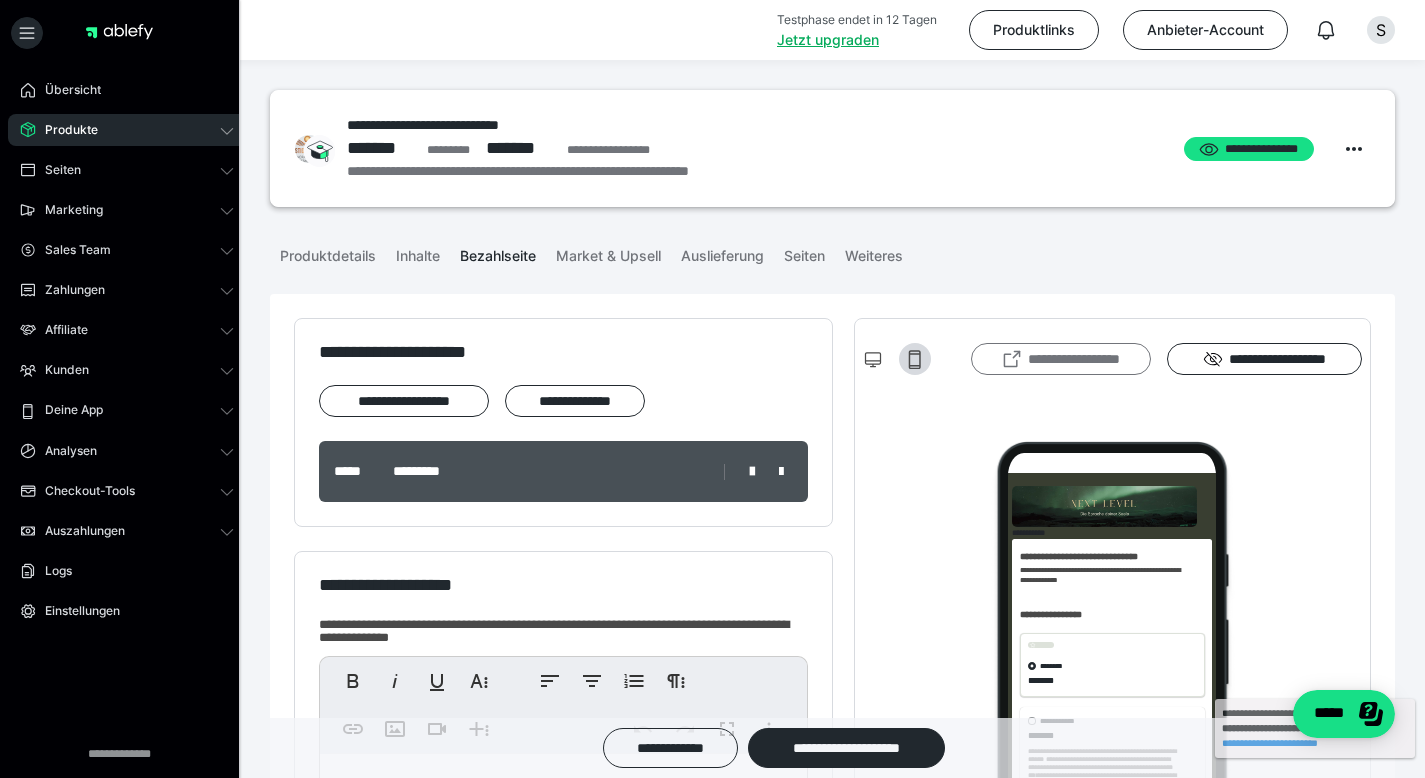 click on "**********" at bounding box center (1061, 359) 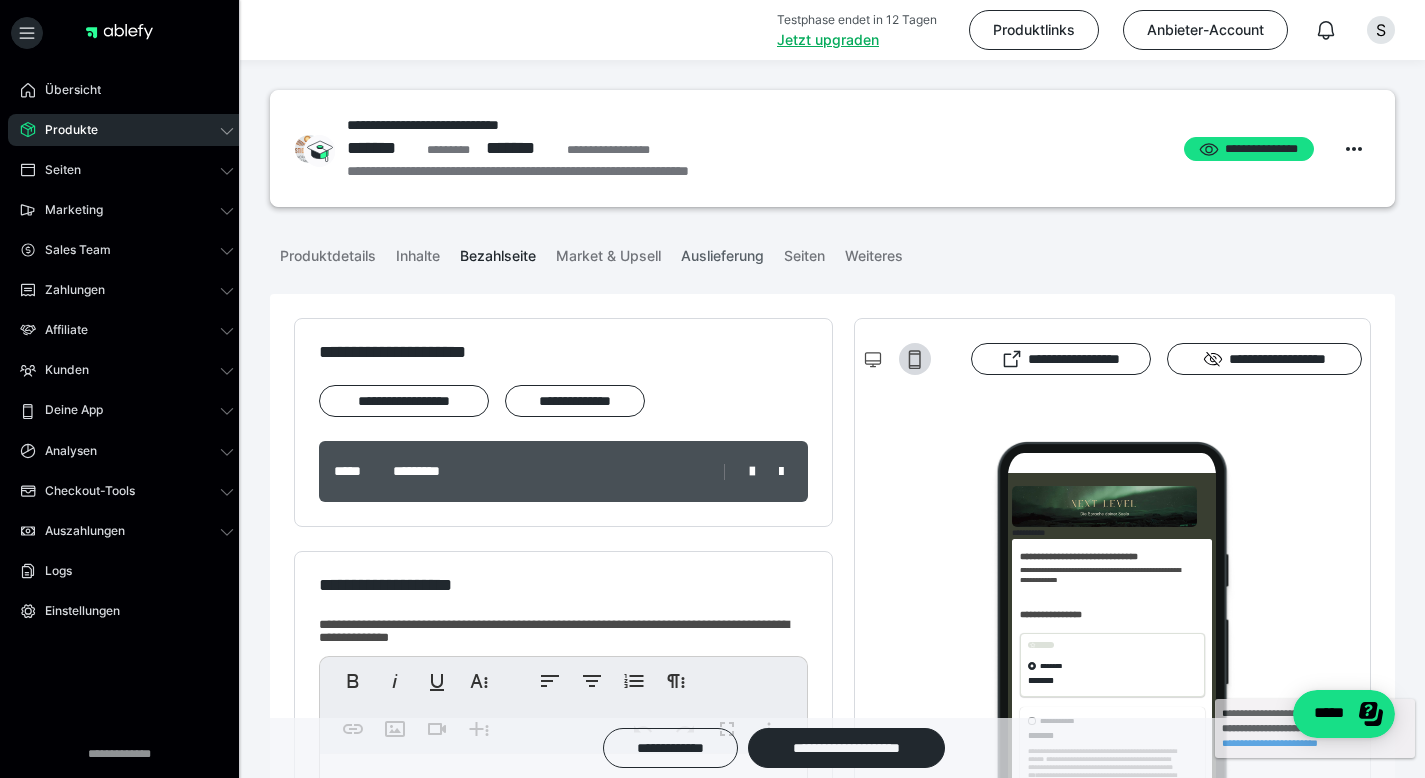click on "Auslieferung" at bounding box center (722, 252) 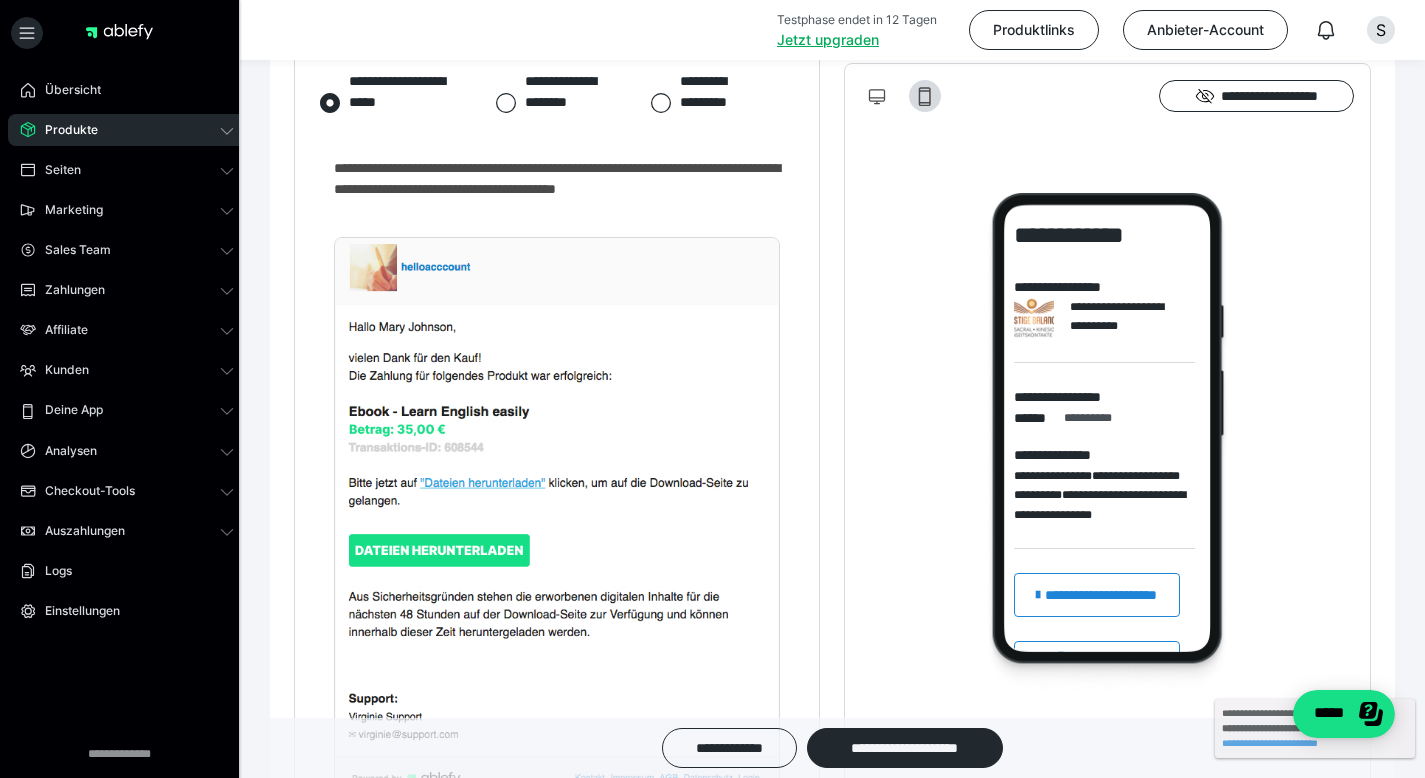 scroll, scrollTop: 2047, scrollLeft: 0, axis: vertical 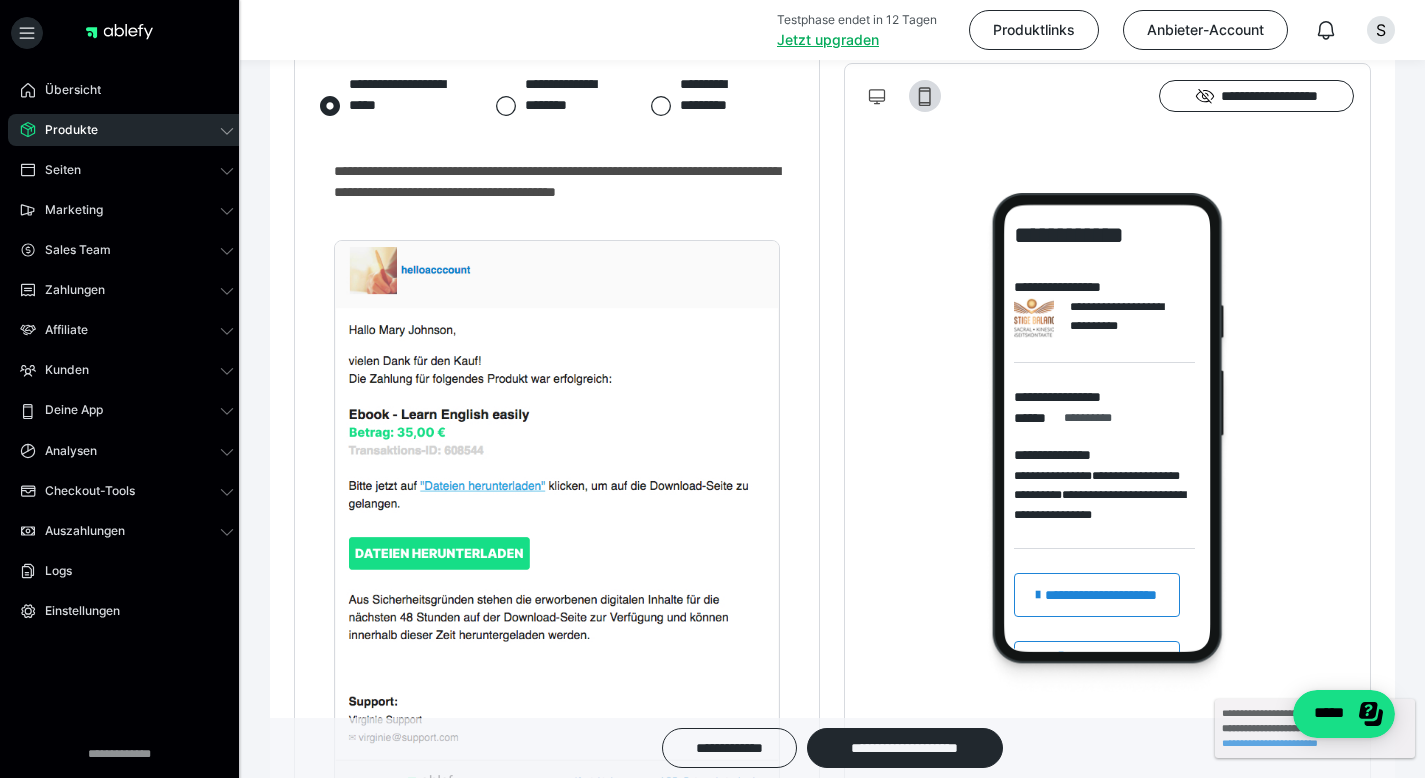 click 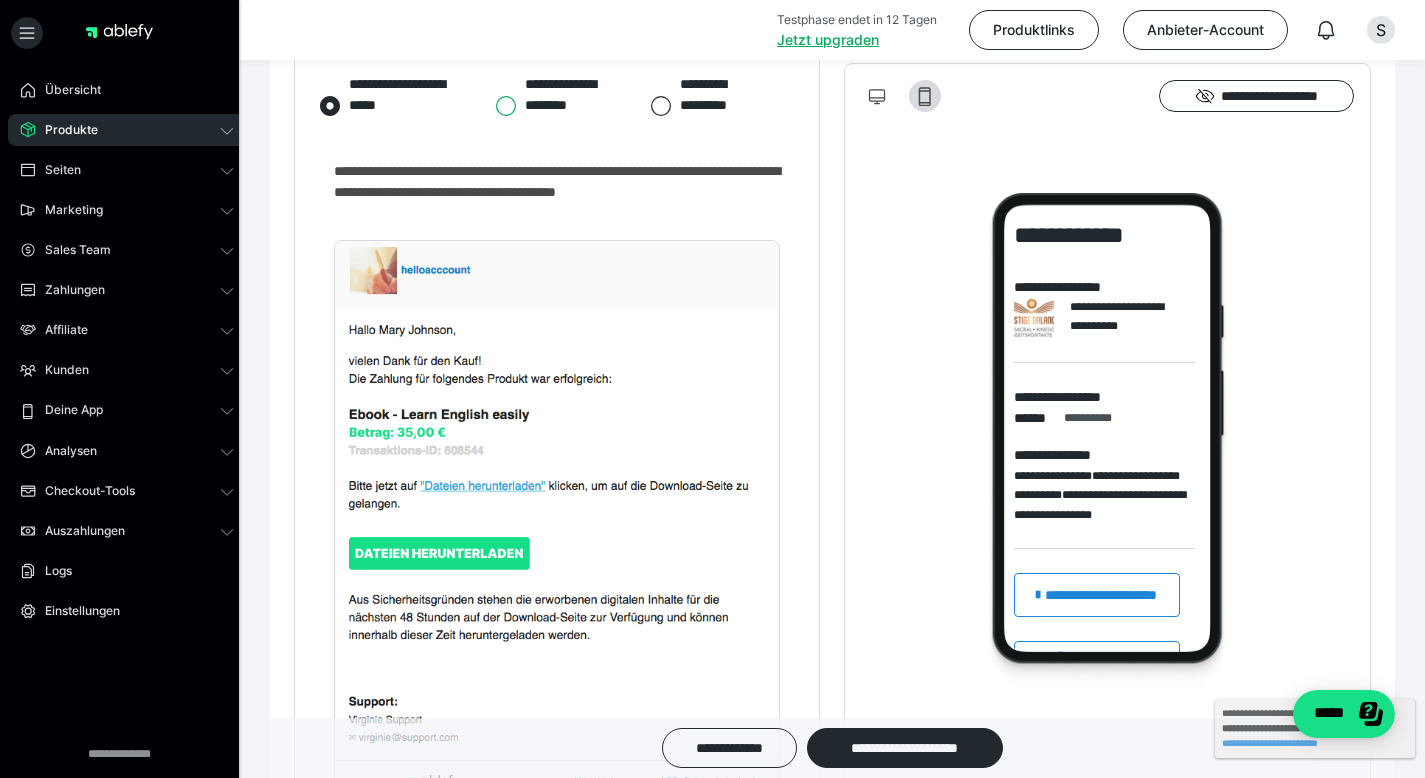 click on "**********" at bounding box center [495, 106] 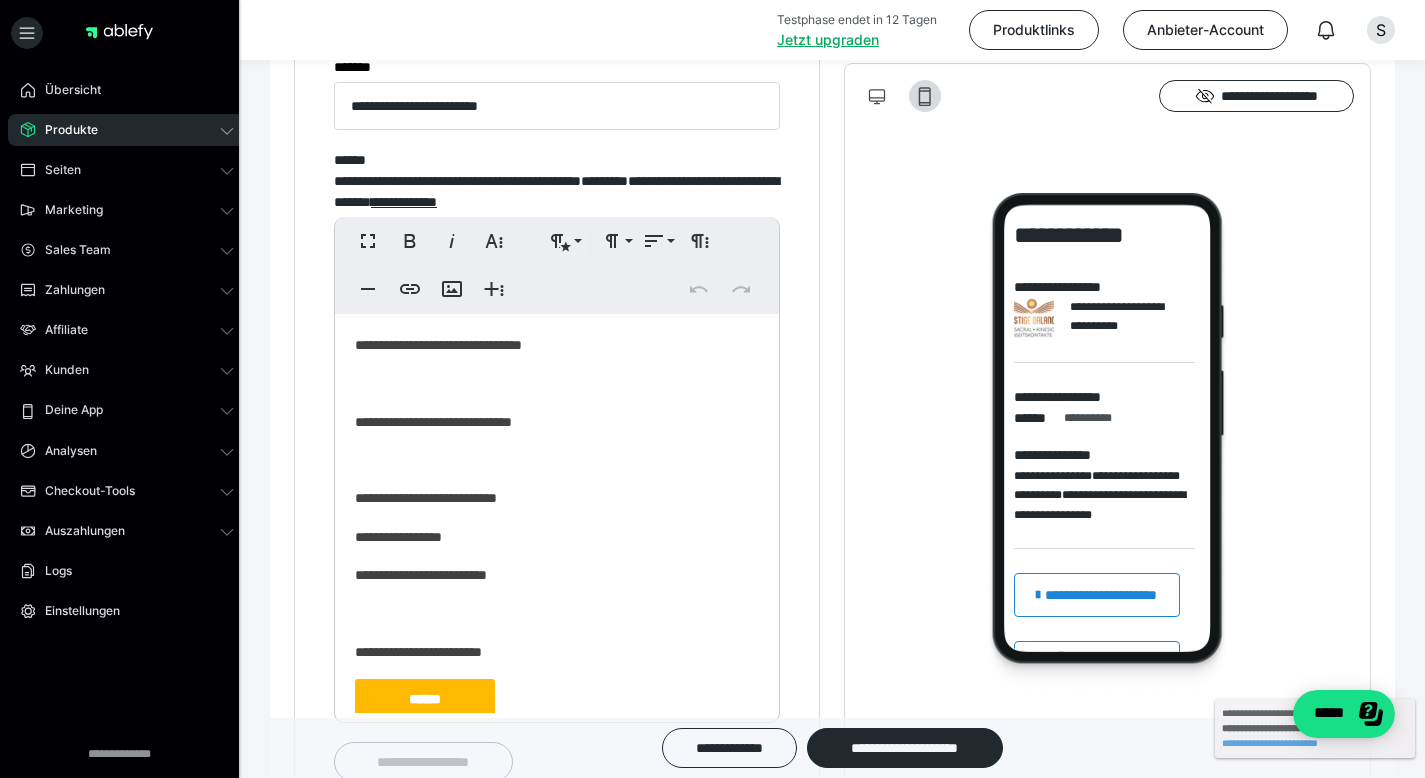 scroll, scrollTop: 2284, scrollLeft: 0, axis: vertical 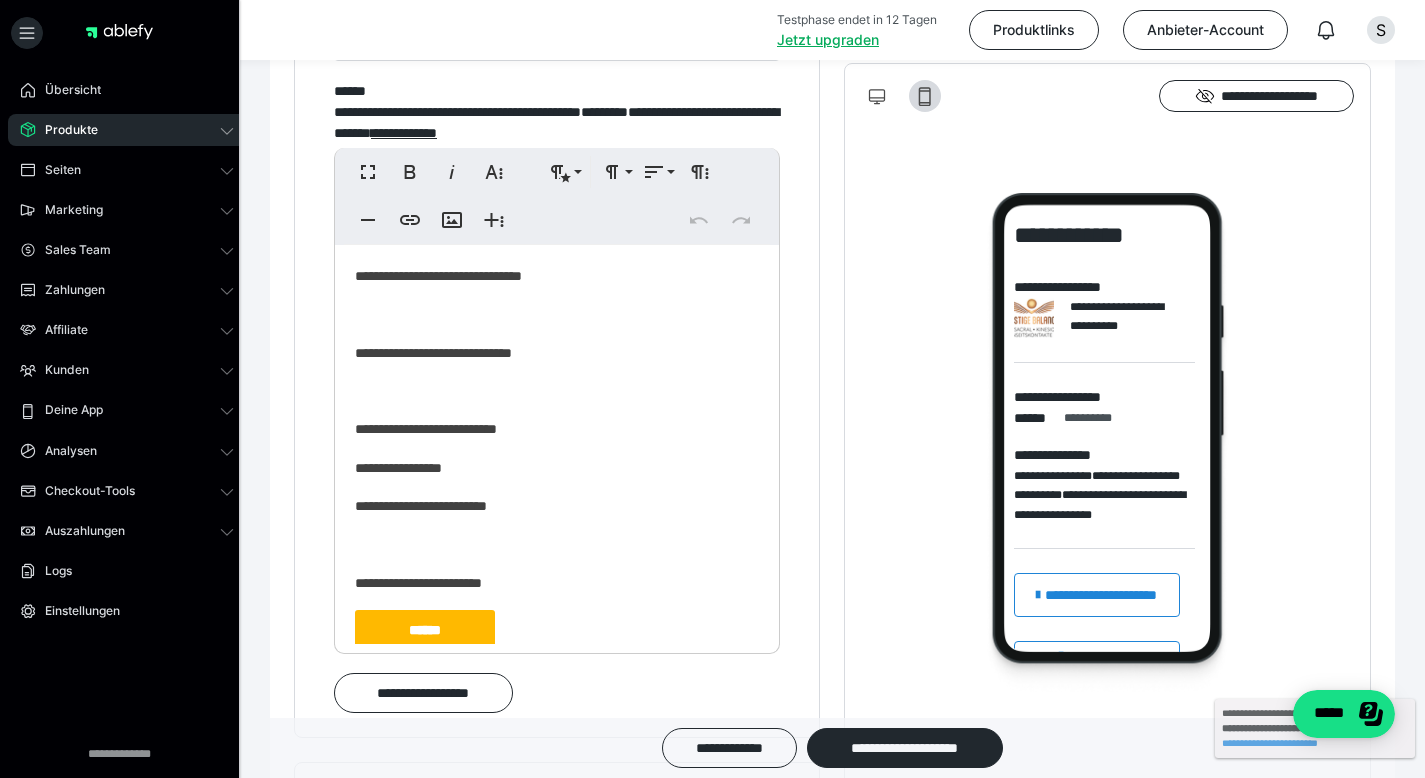 click on "**********" at bounding box center (557, 504) 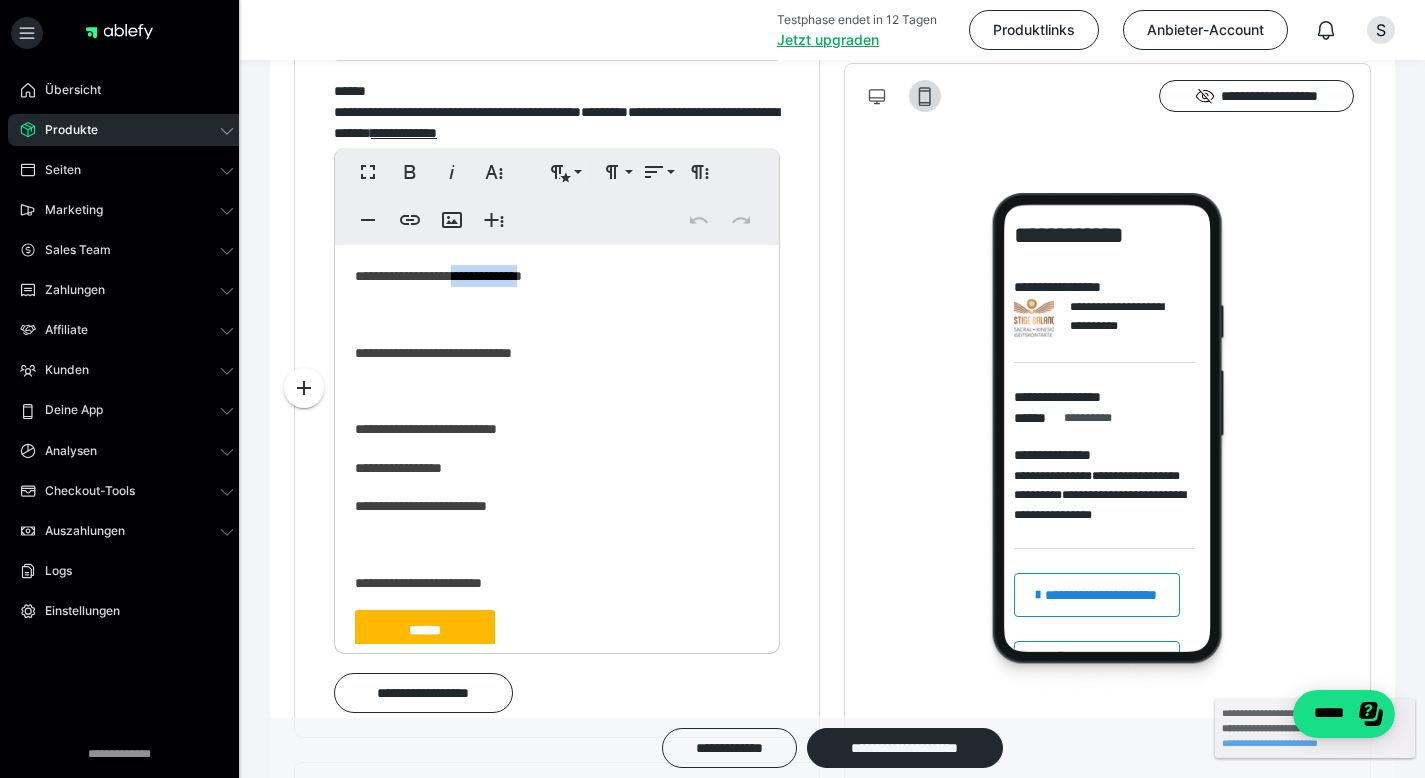 drag, startPoint x: 566, startPoint y: 309, endPoint x: 477, endPoint y: 316, distance: 89.27486 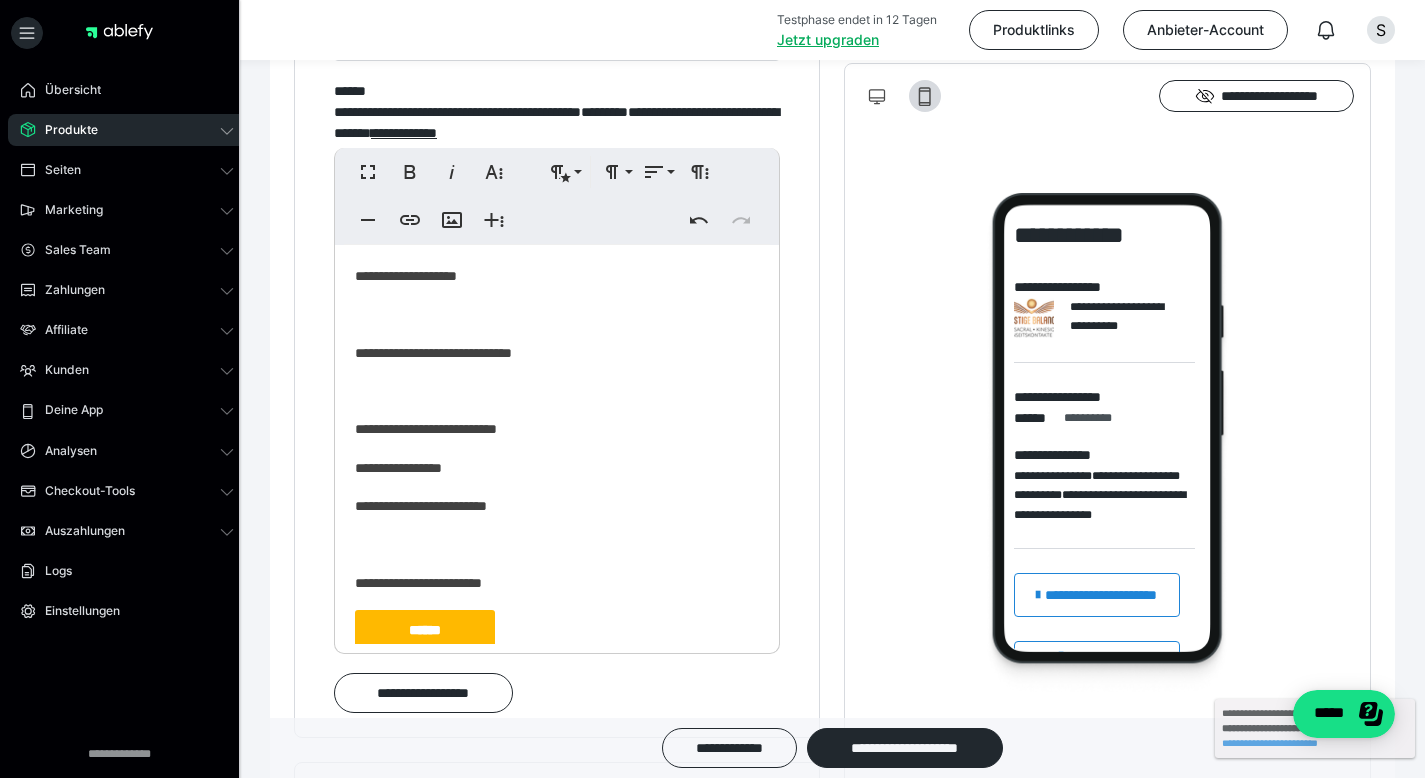 click at bounding box center (557, 391) 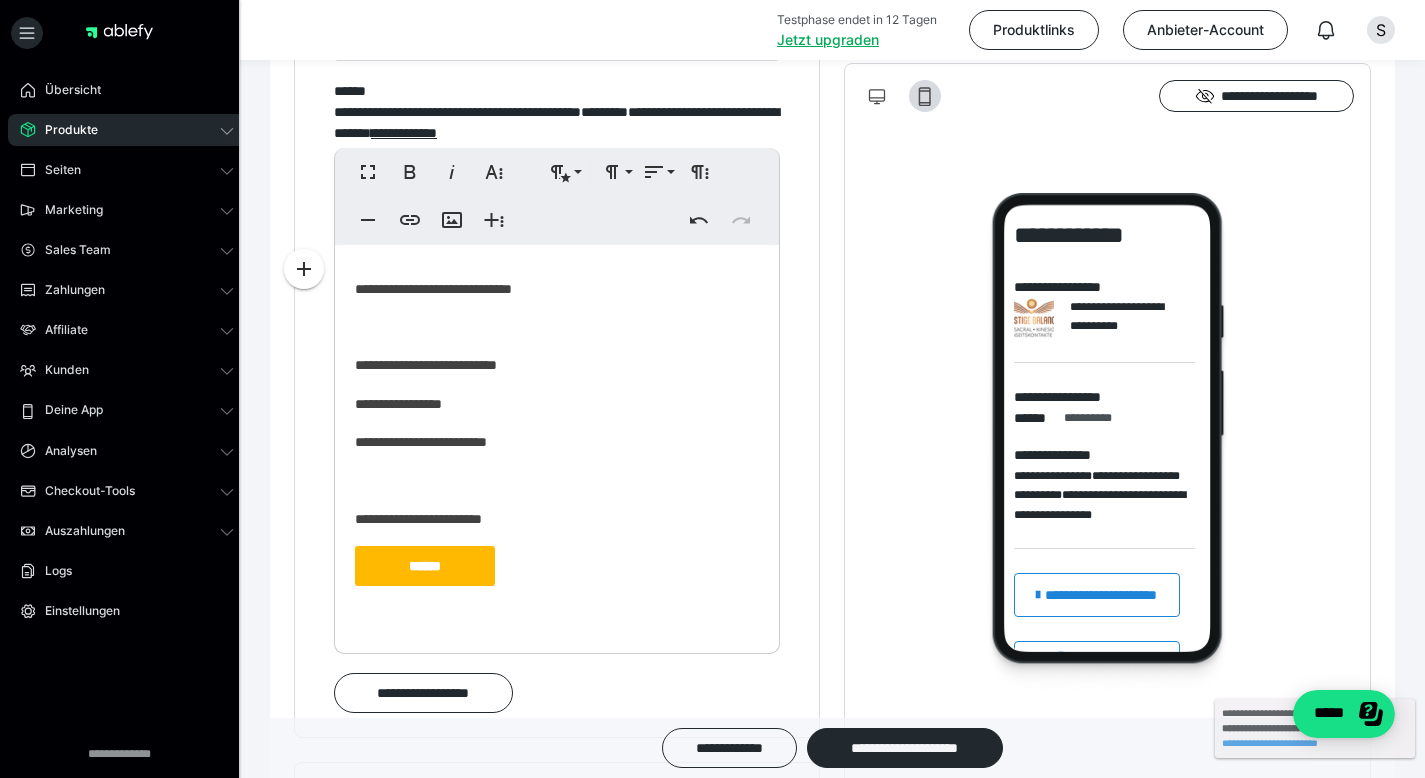 scroll, scrollTop: 119, scrollLeft: 0, axis: vertical 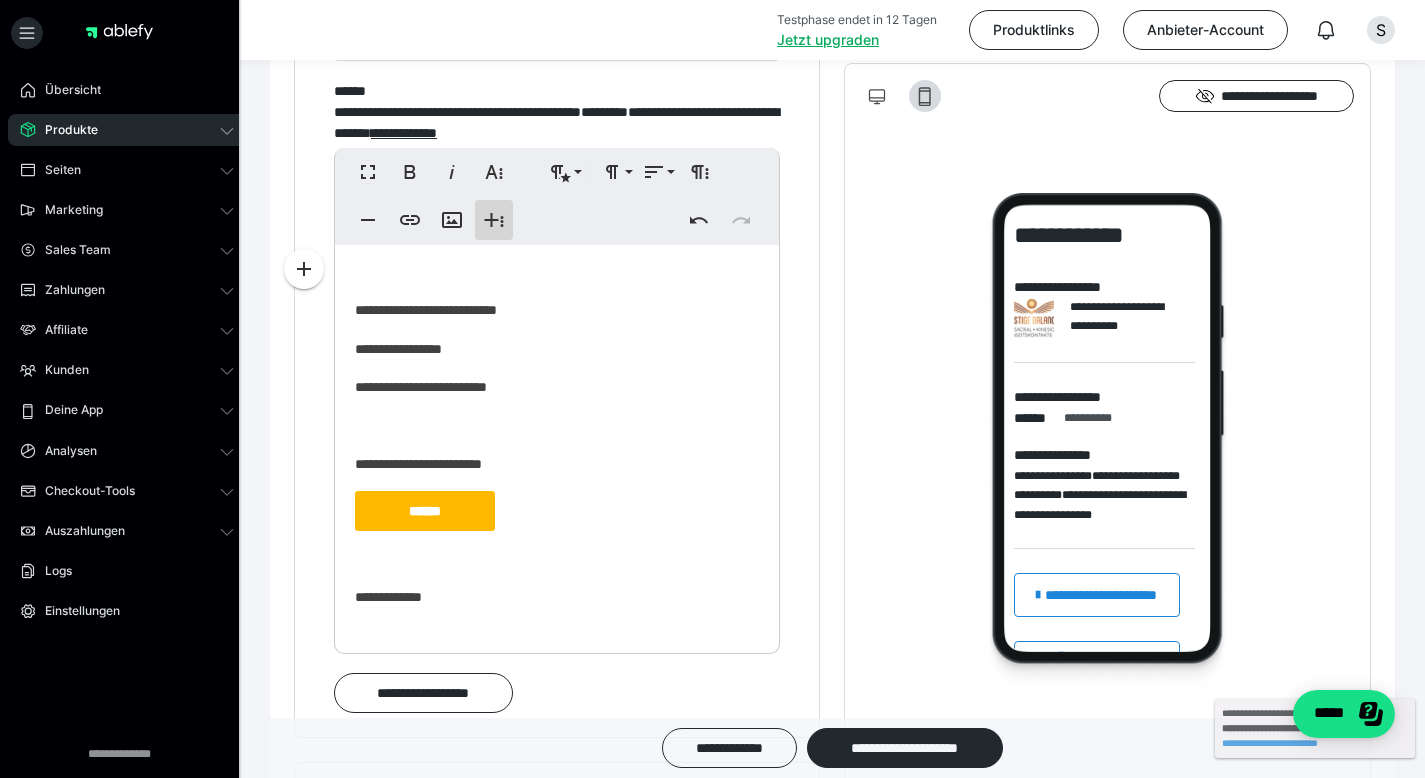 click 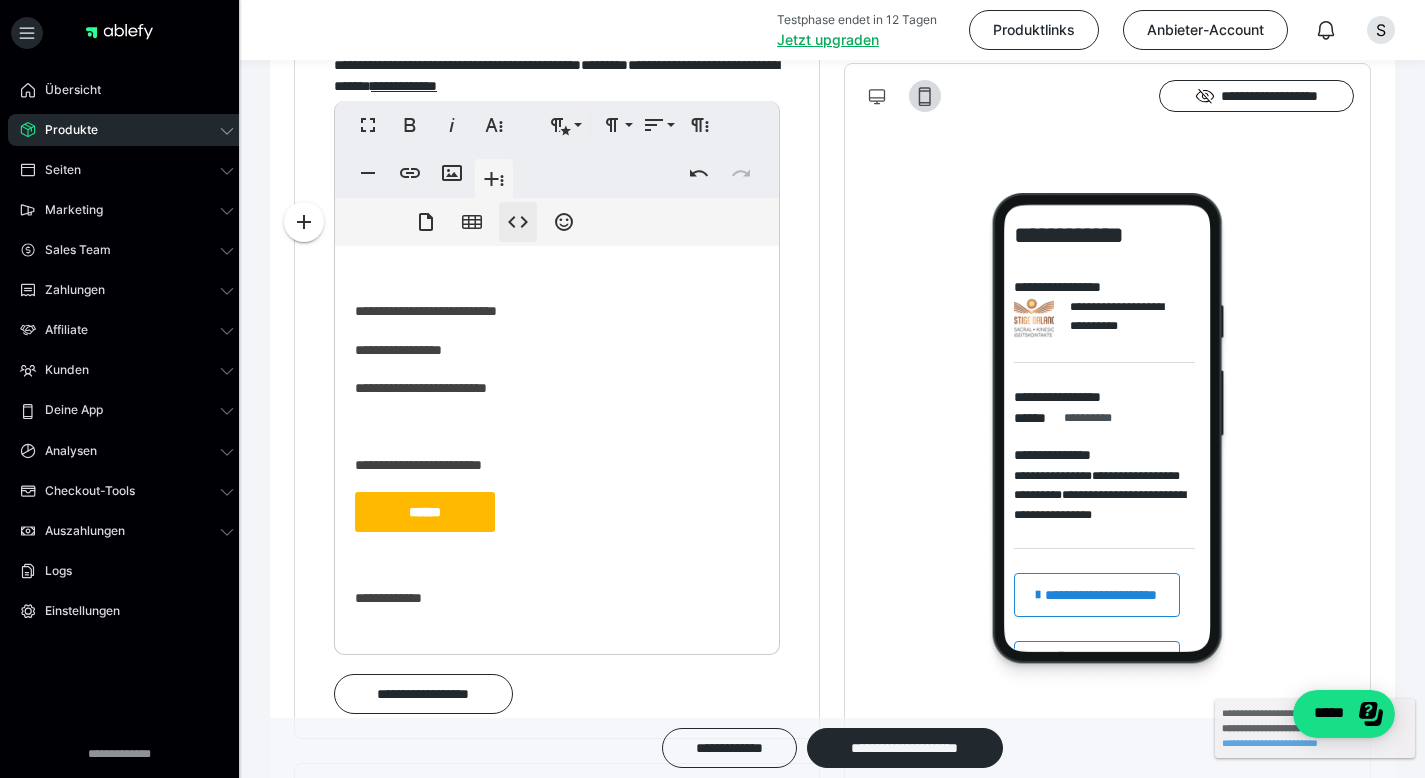 scroll, scrollTop: 2332, scrollLeft: 0, axis: vertical 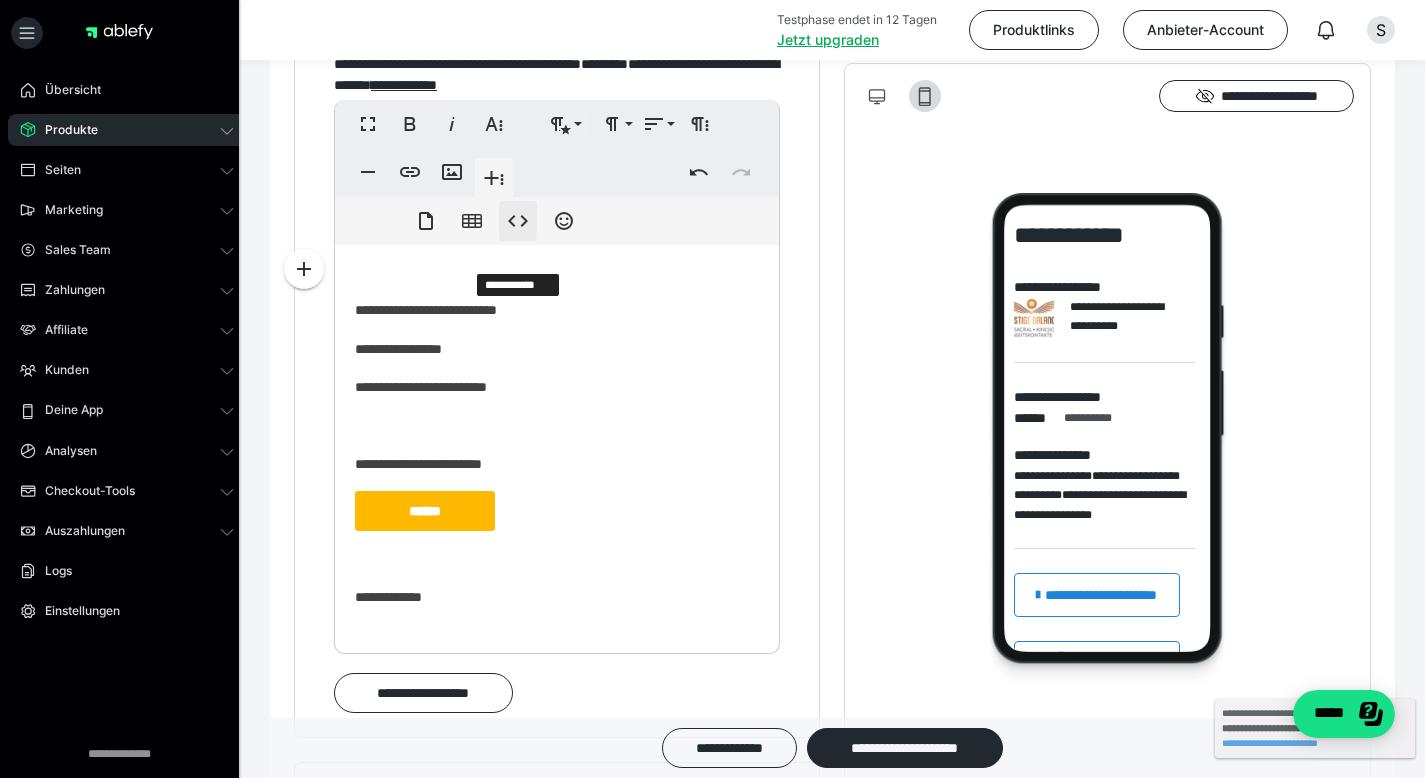 click 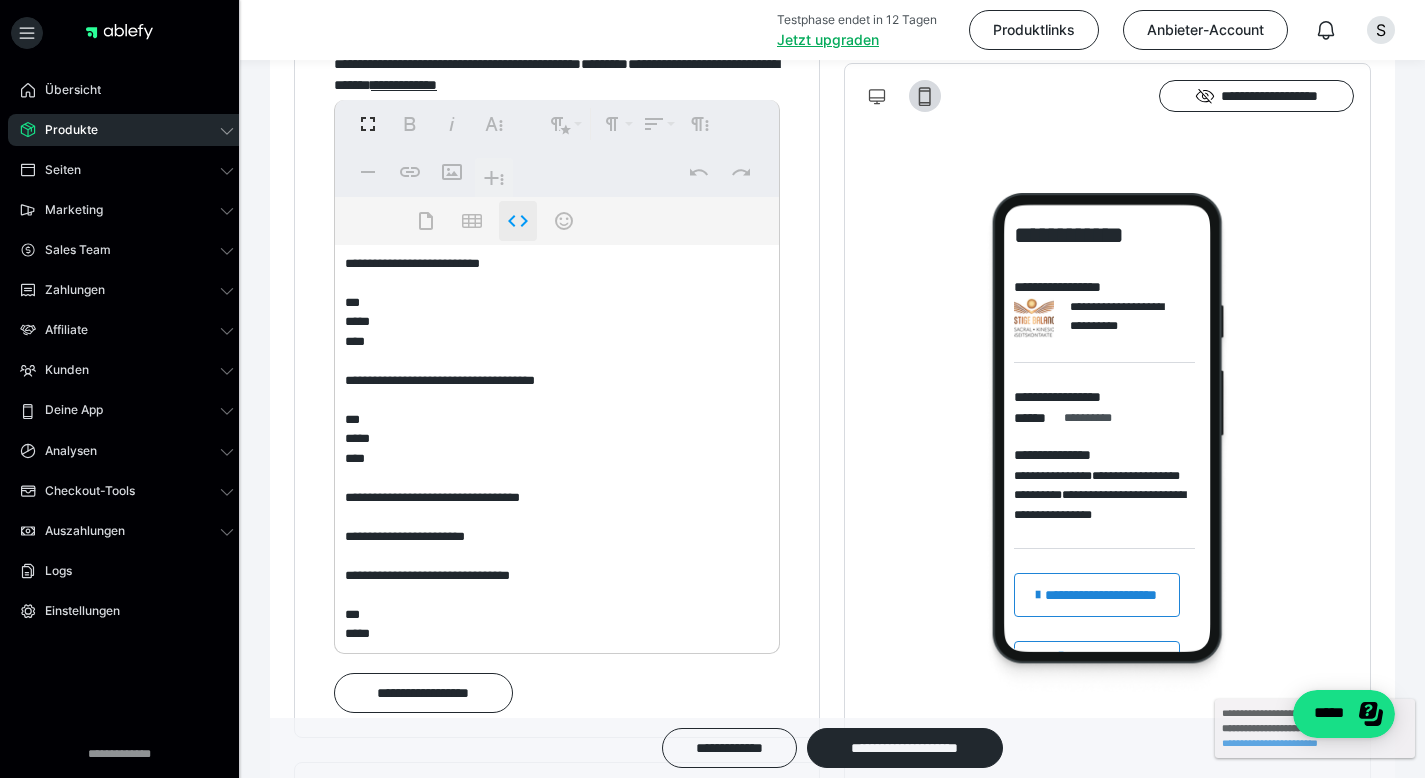 scroll, scrollTop: 1, scrollLeft: 0, axis: vertical 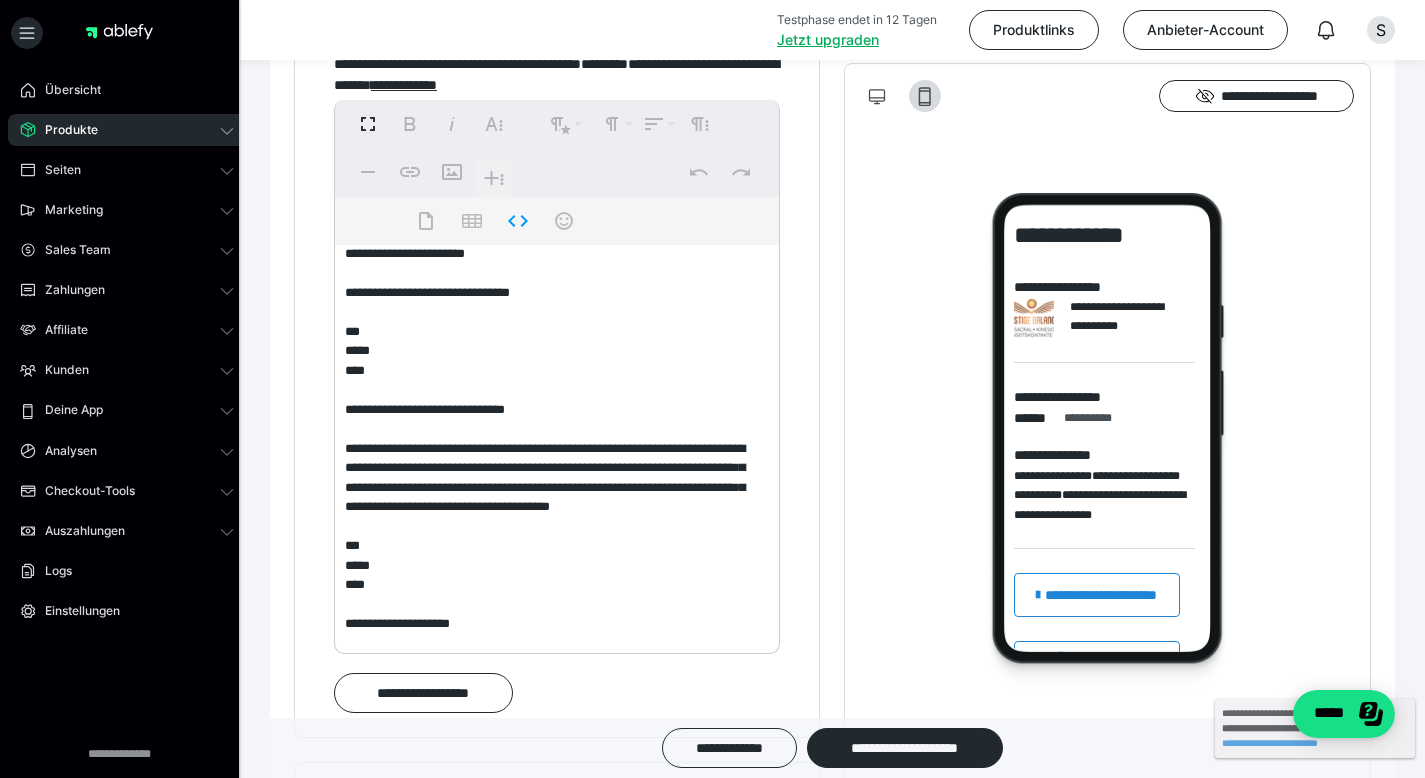 drag, startPoint x: 540, startPoint y: 445, endPoint x: 495, endPoint y: 442, distance: 45.099888 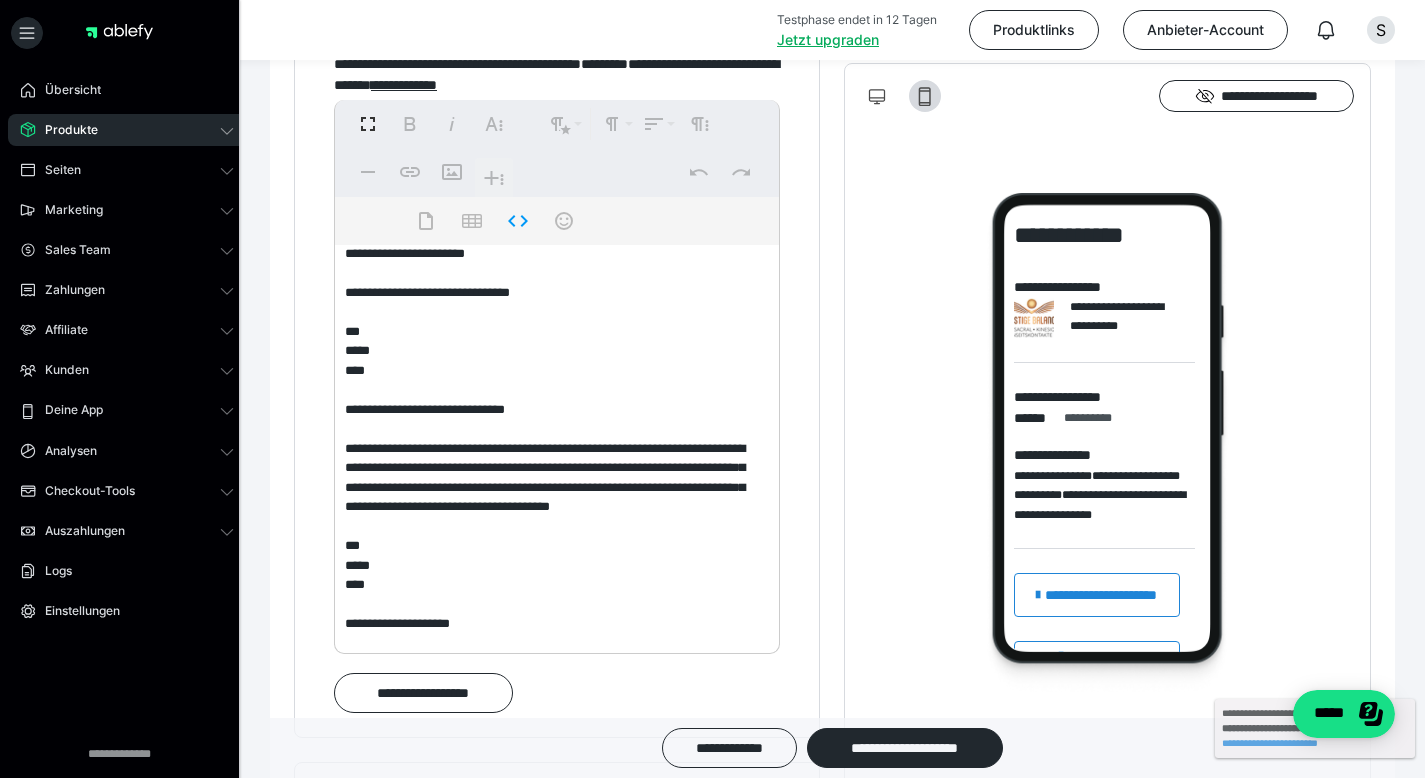 click on "**********" at bounding box center [549, 444] 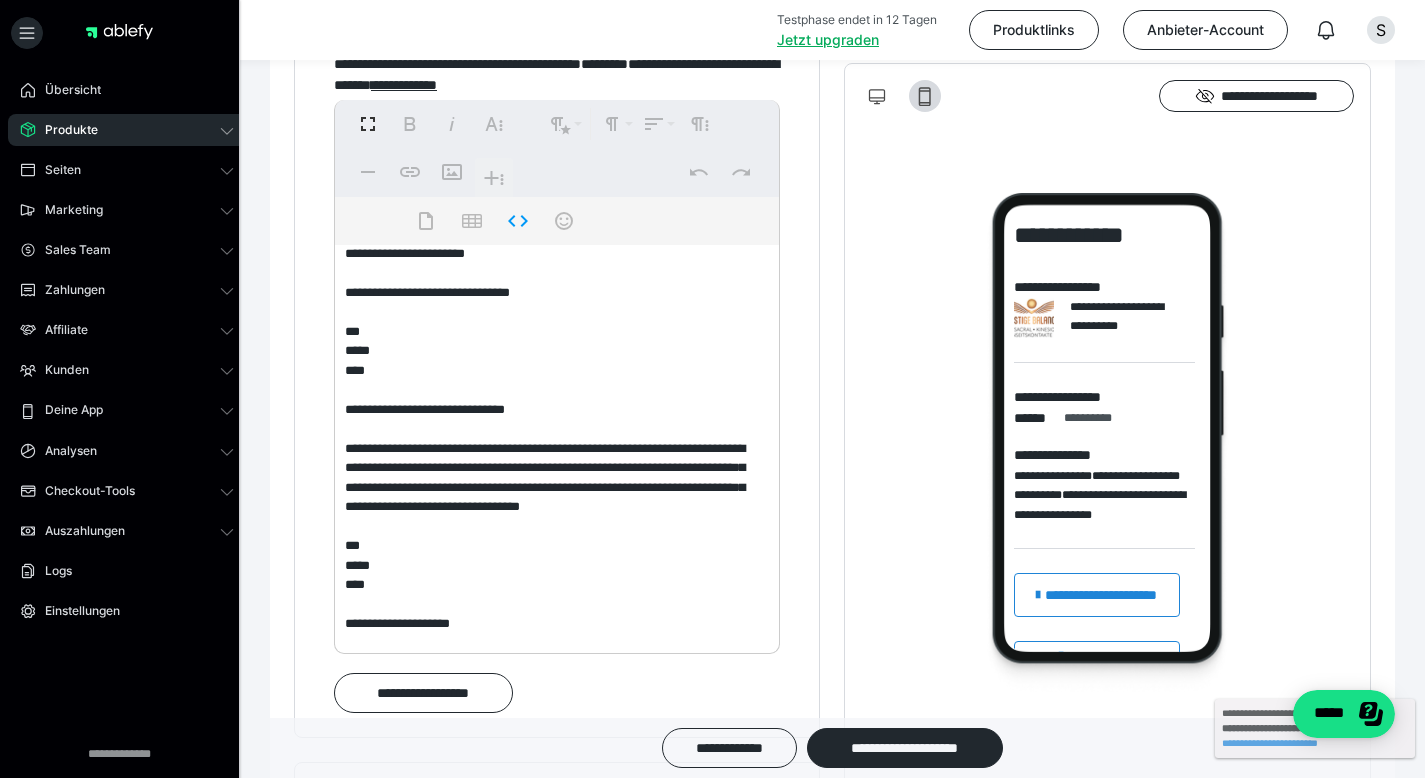 scroll, scrollTop: 341, scrollLeft: 0, axis: vertical 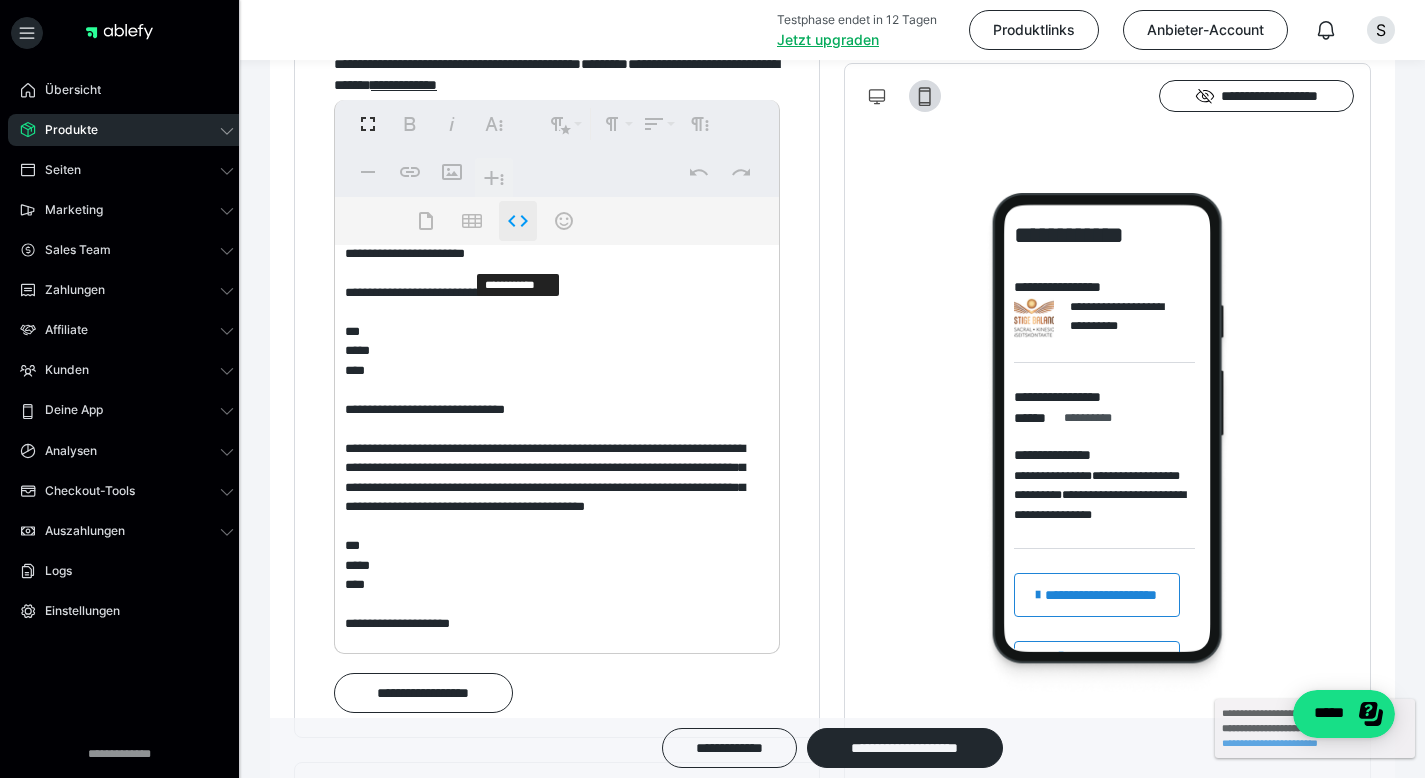 click 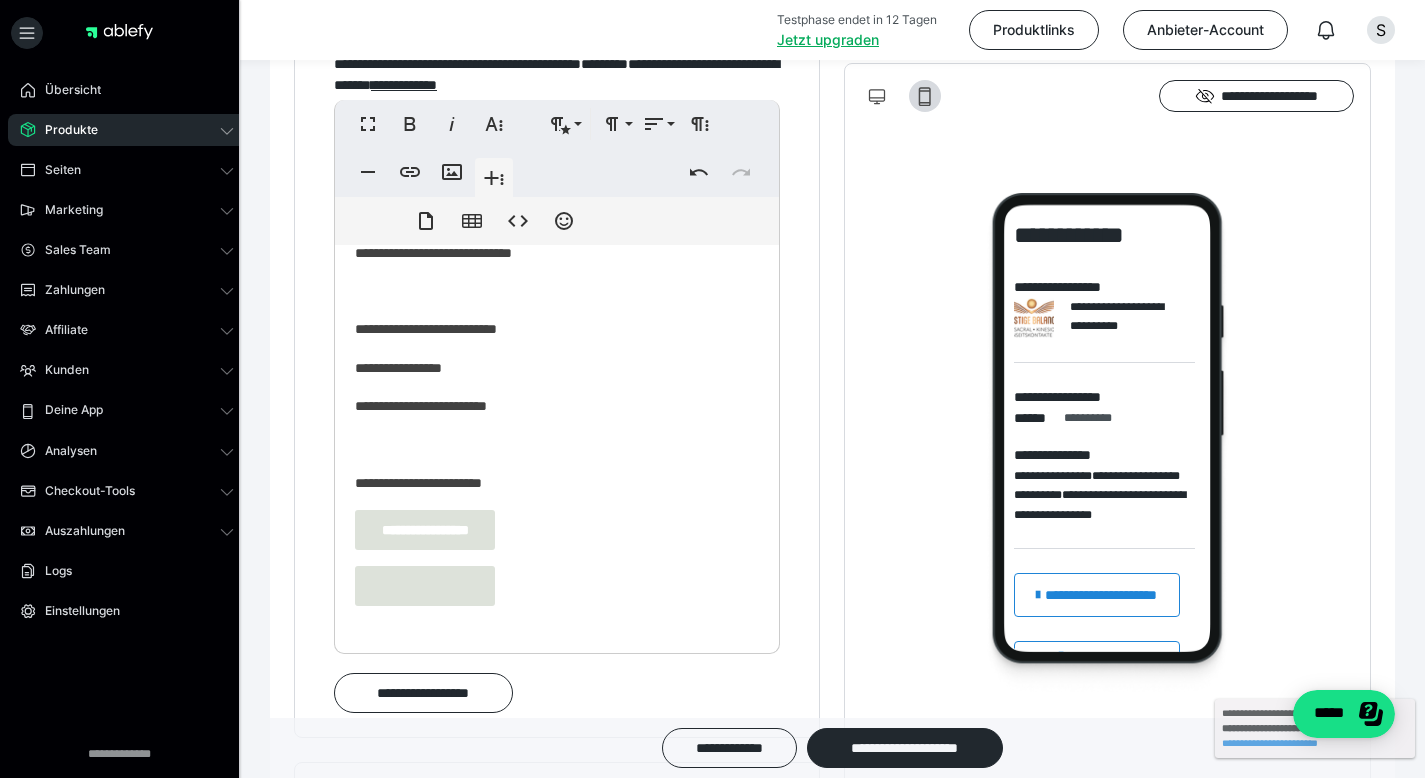 scroll, scrollTop: 104, scrollLeft: 0, axis: vertical 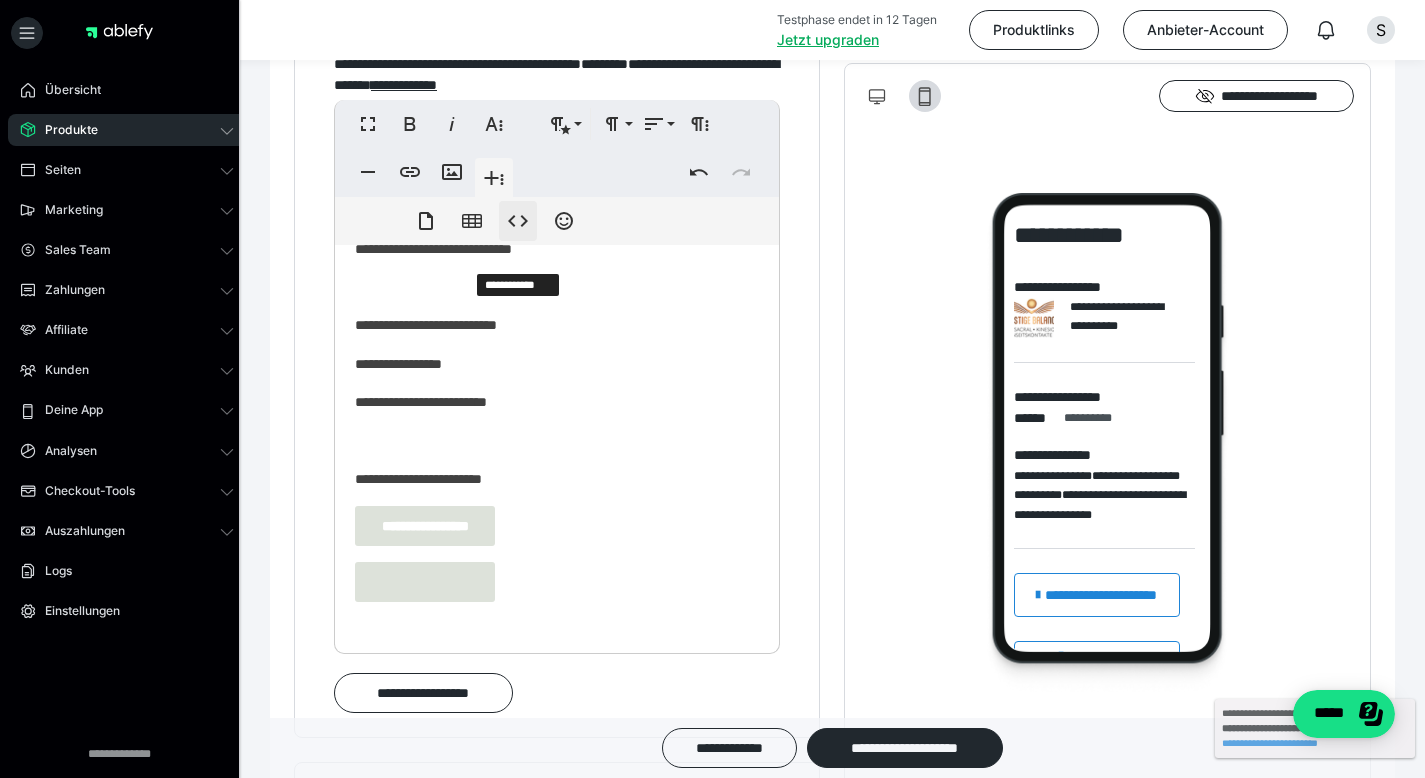 click 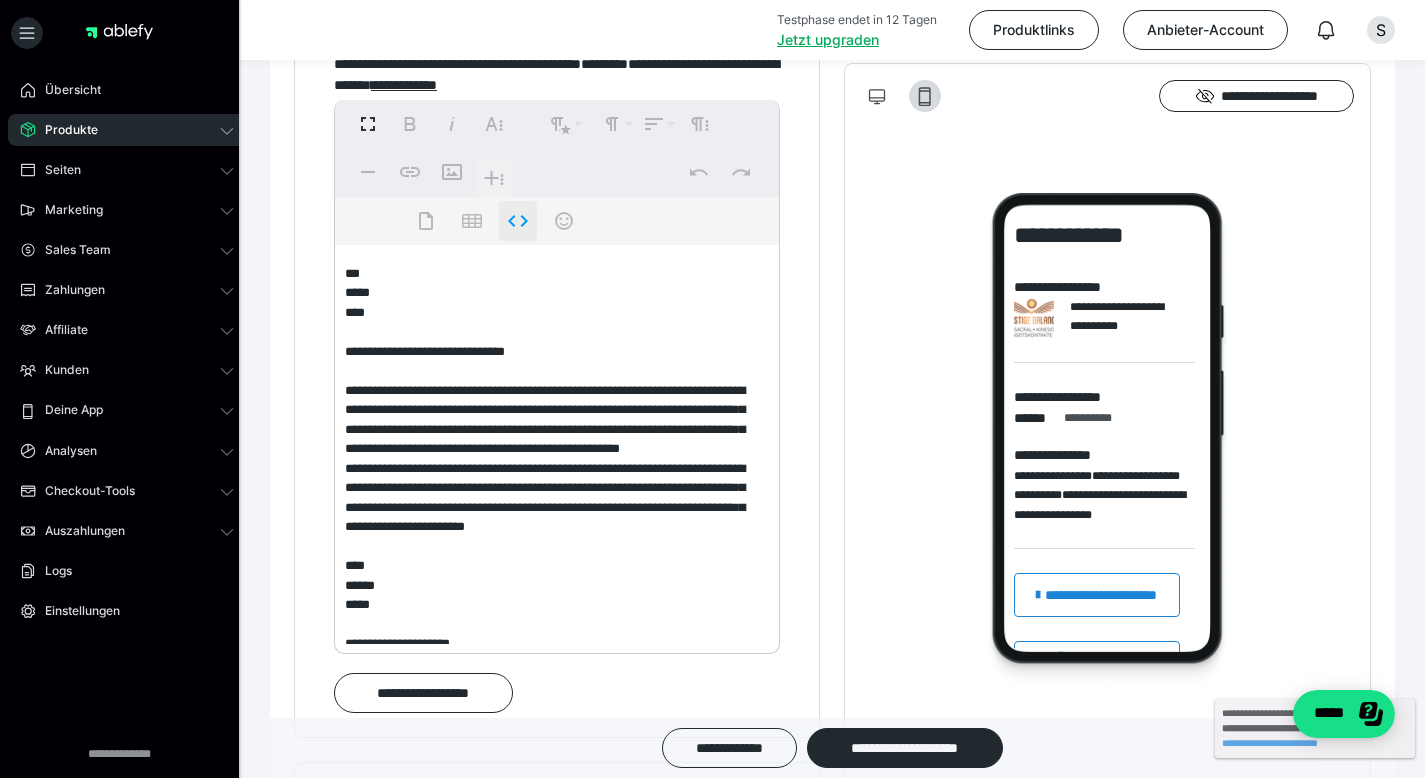scroll, scrollTop: 497, scrollLeft: 0, axis: vertical 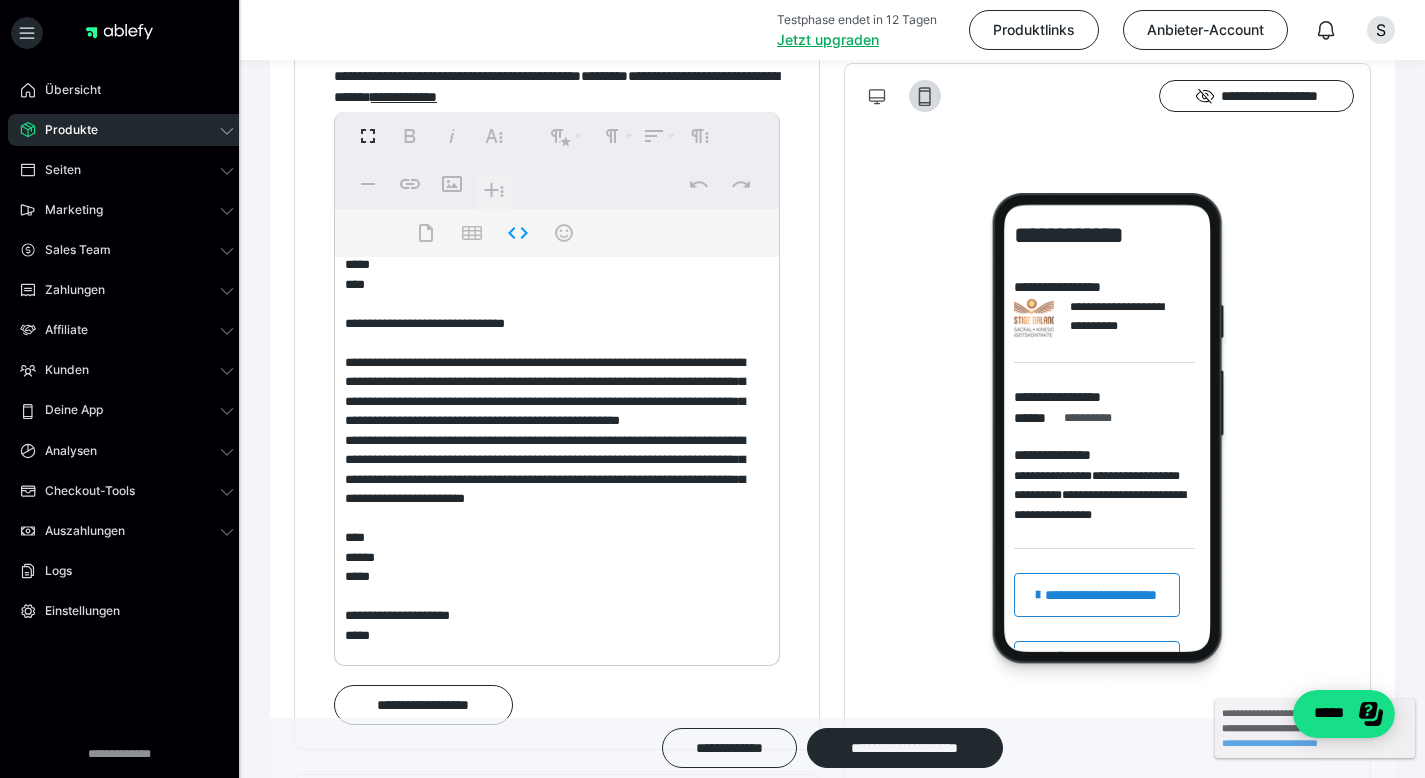 click on "**********" at bounding box center [549, 456] 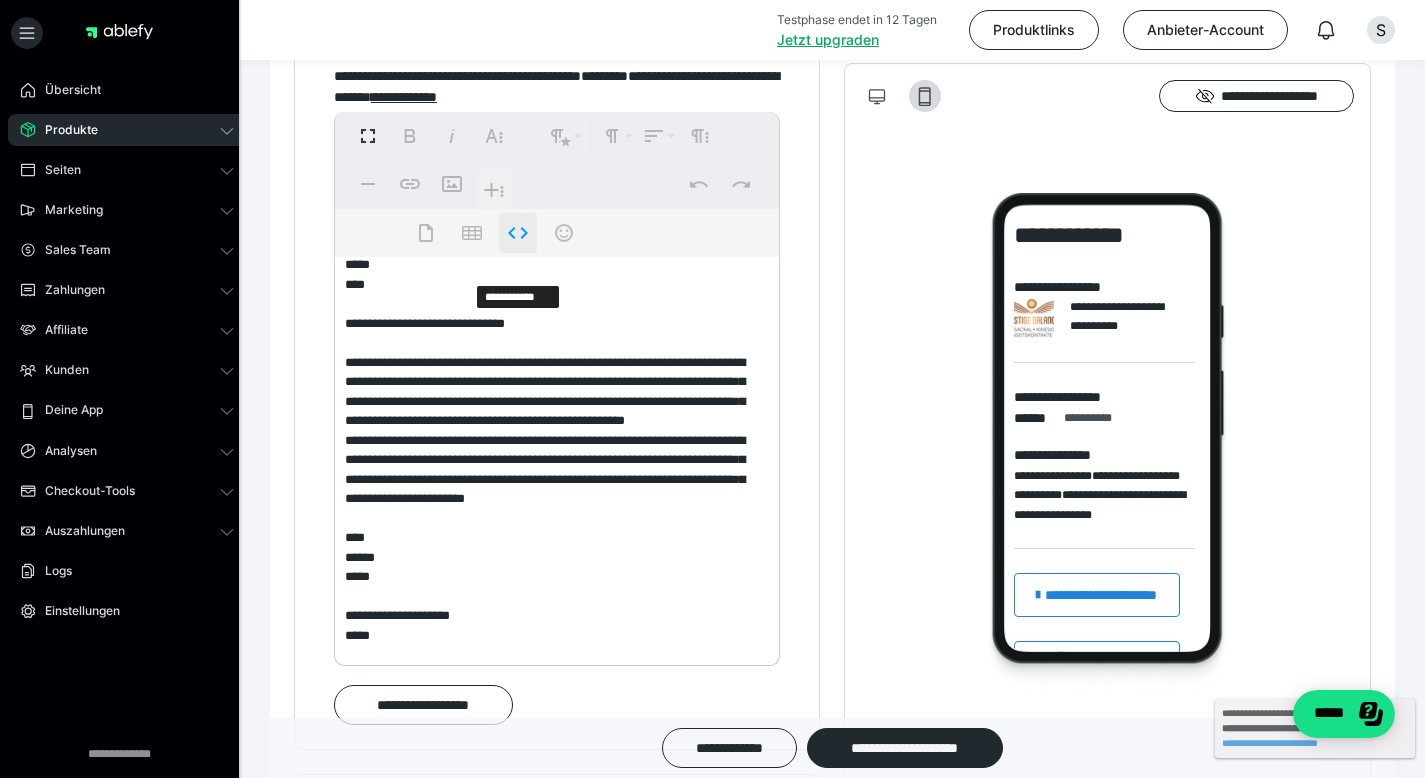 click 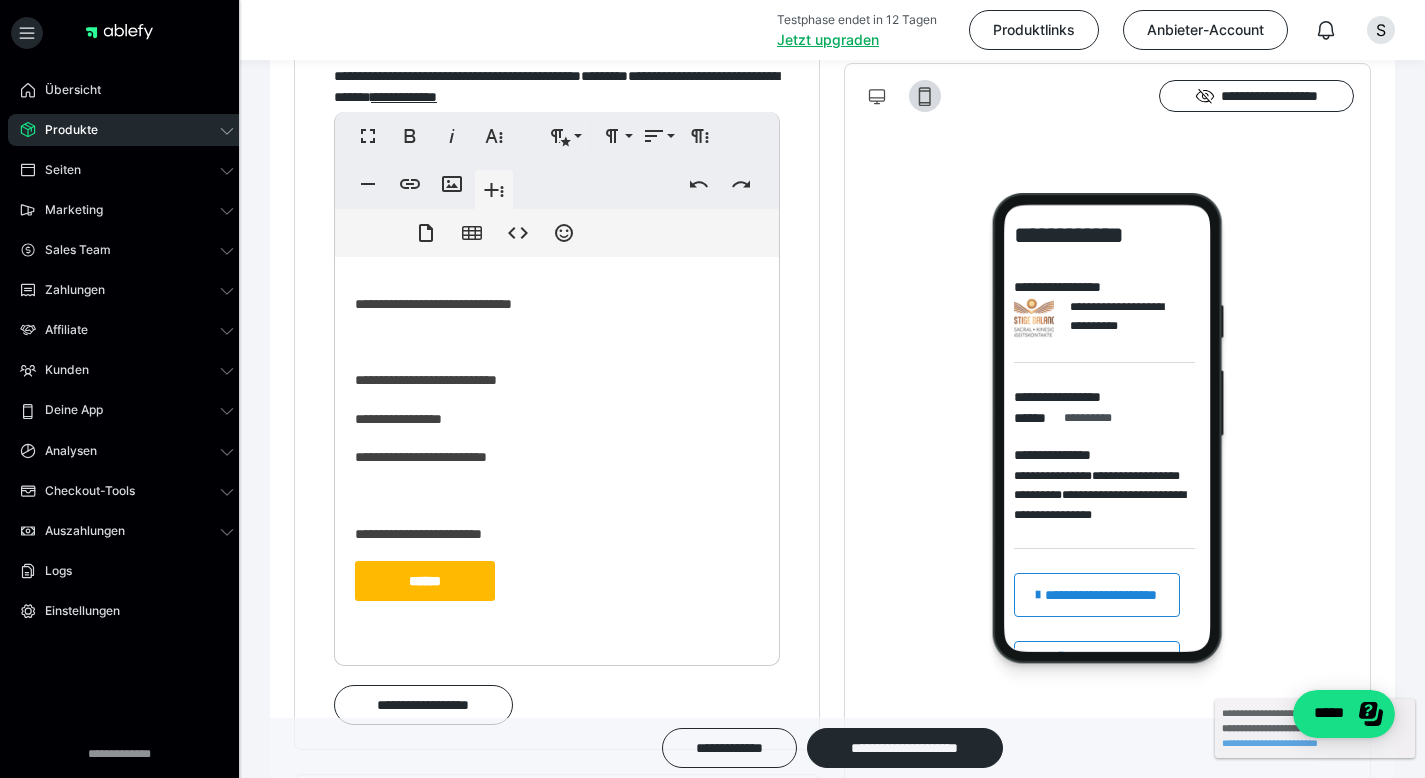 scroll, scrollTop: 71, scrollLeft: 0, axis: vertical 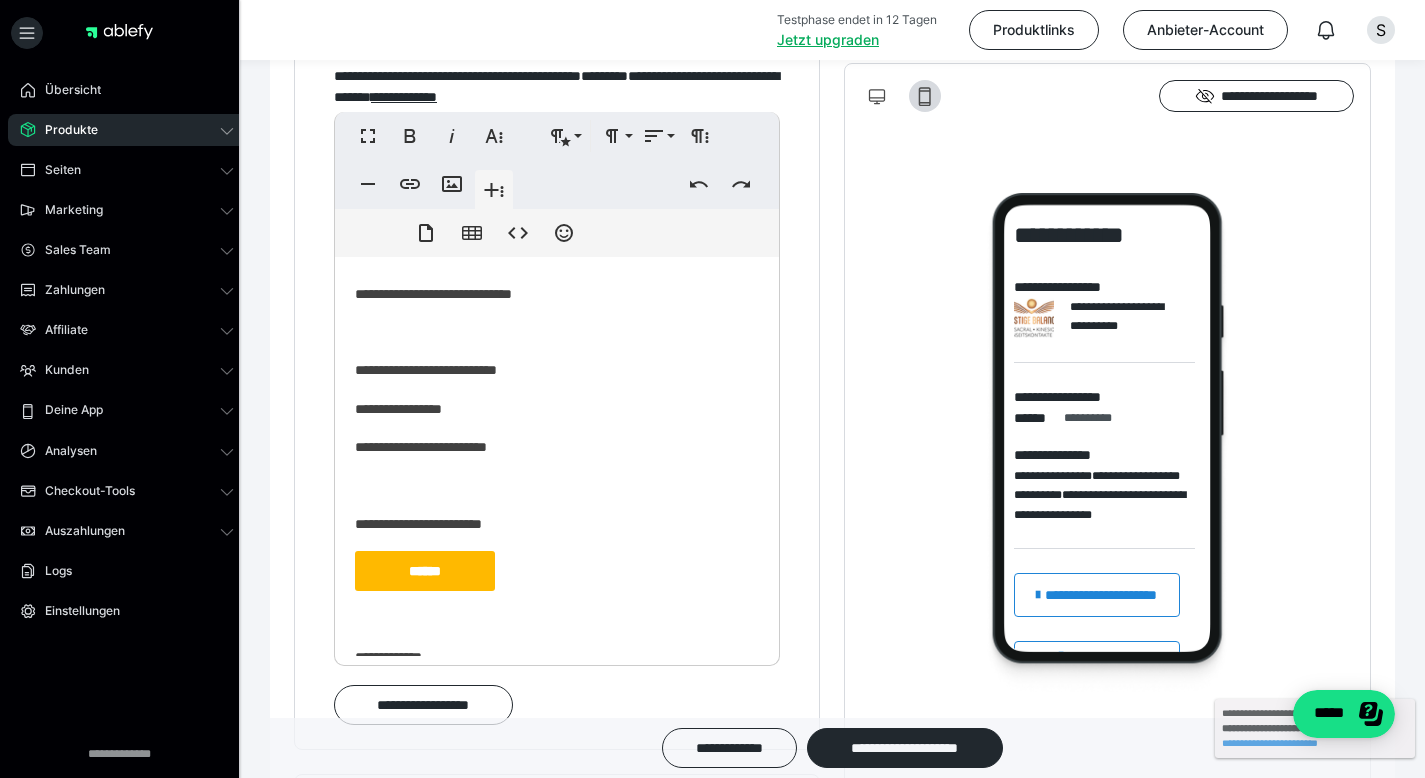 click on "******" at bounding box center [425, 571] 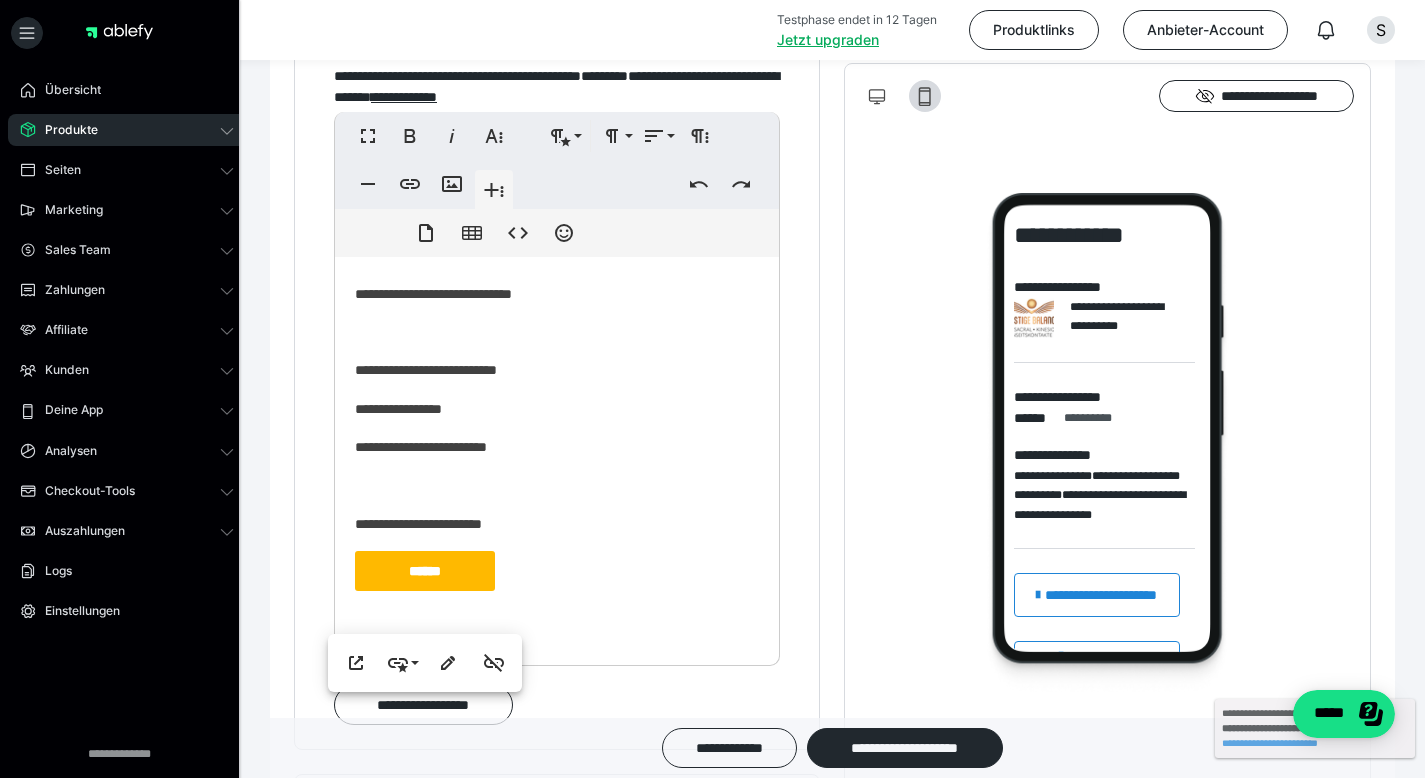 click on "******" at bounding box center (549, 571) 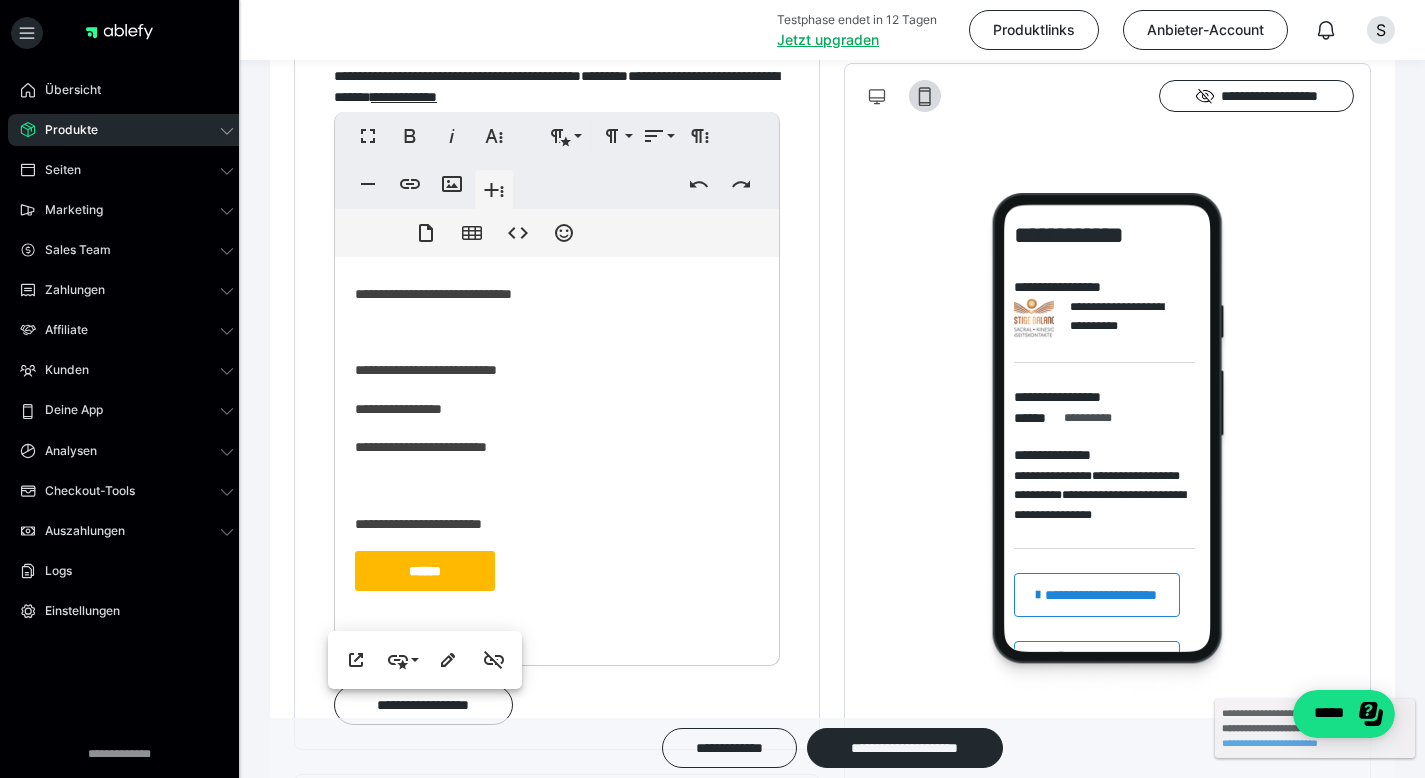 scroll, scrollTop: 119, scrollLeft: 0, axis: vertical 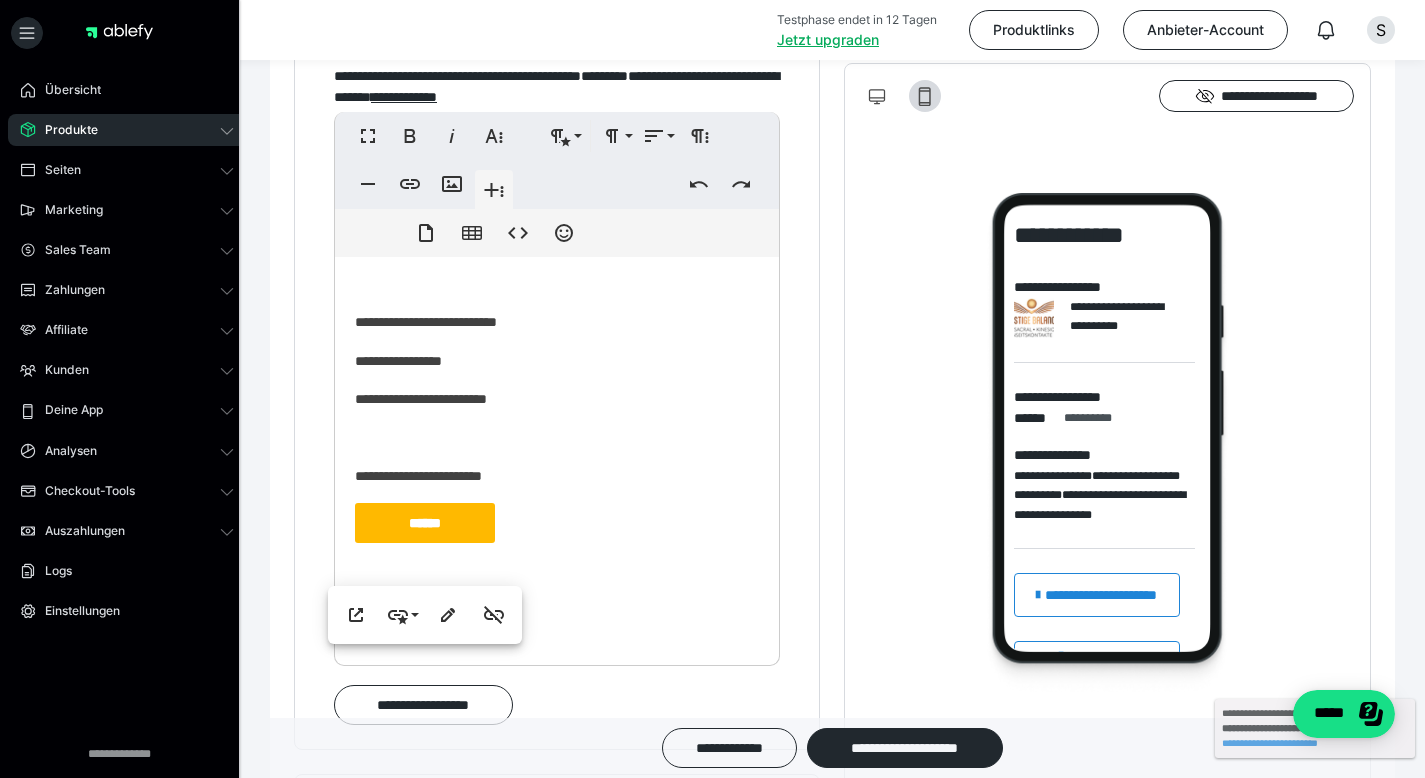 click on "******" at bounding box center [425, 523] 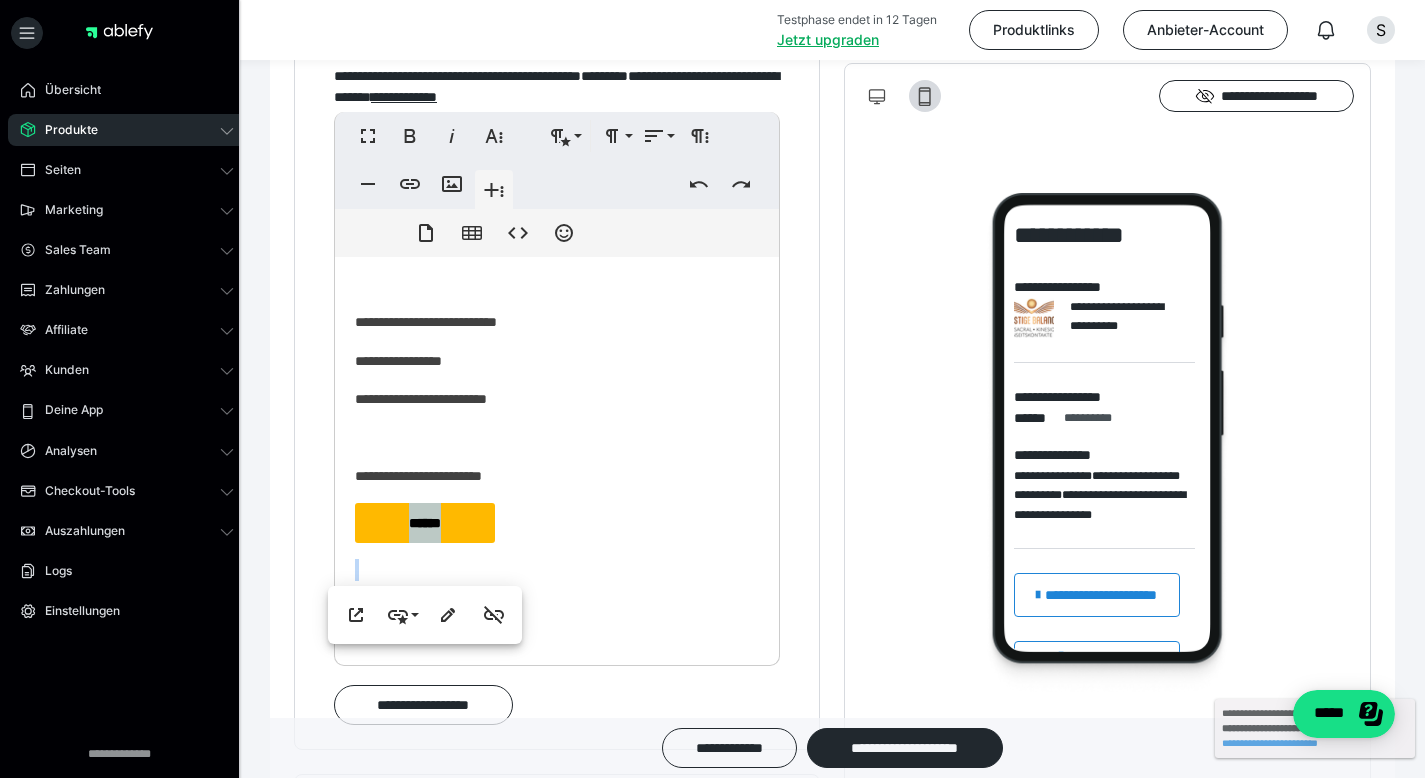 drag, startPoint x: 452, startPoint y: 555, endPoint x: 357, endPoint y: 553, distance: 95.02105 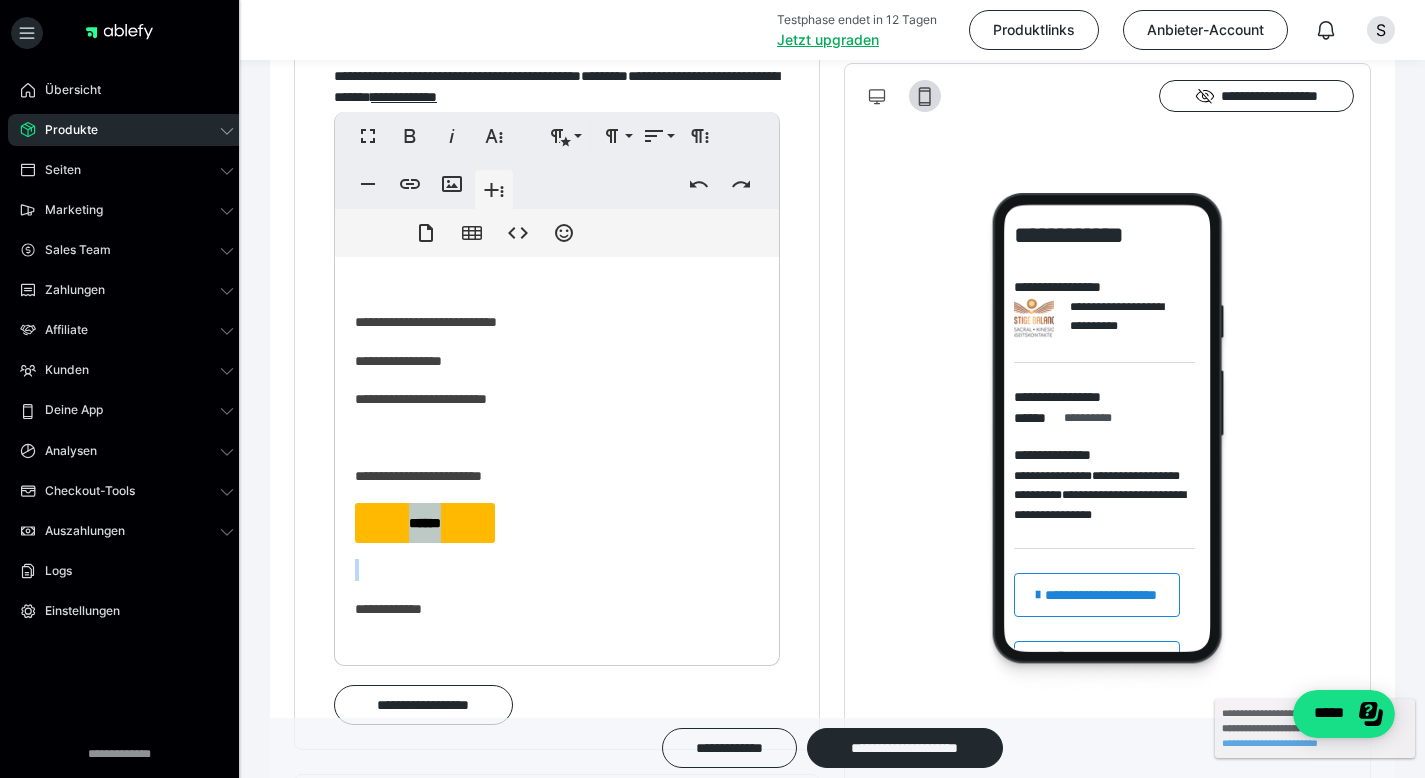 copy on "******" 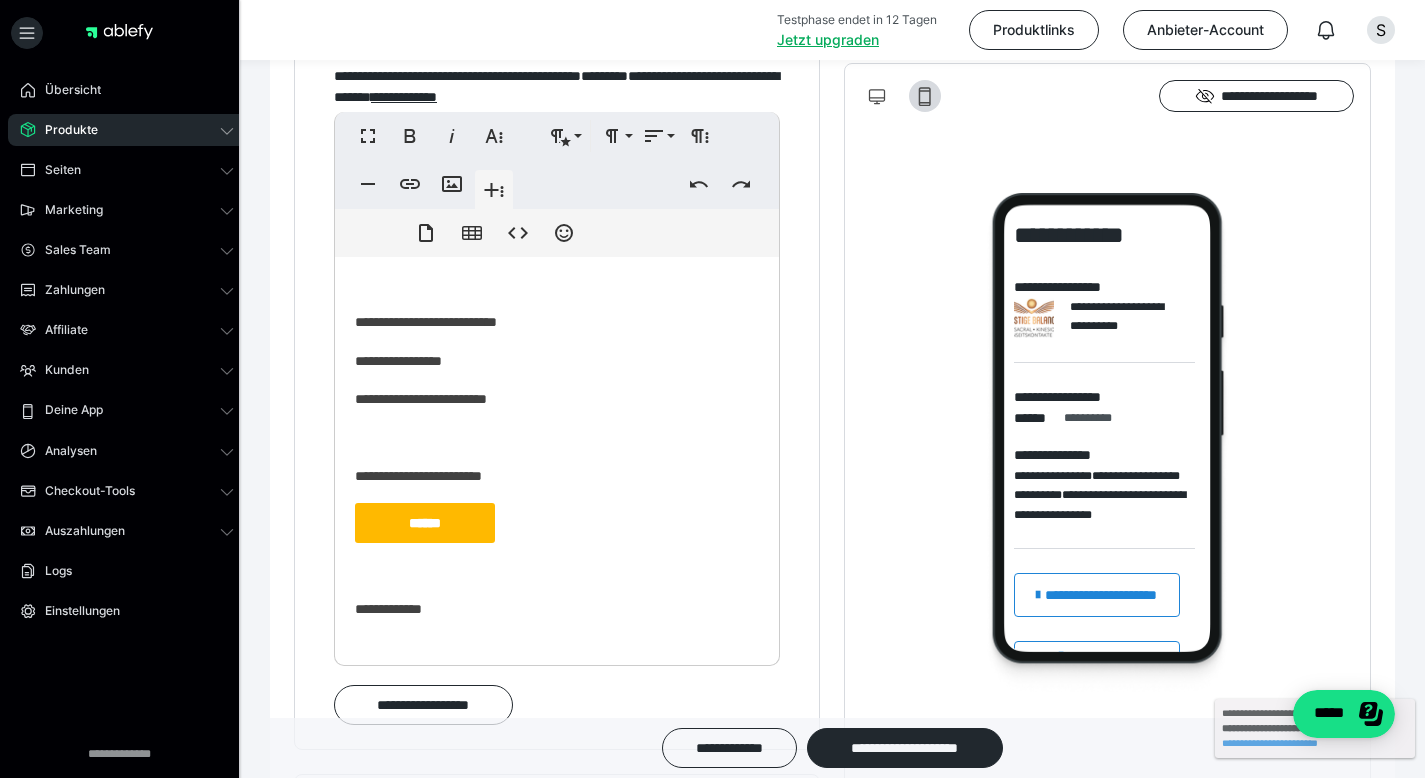 click on "**********" at bounding box center [549, 476] 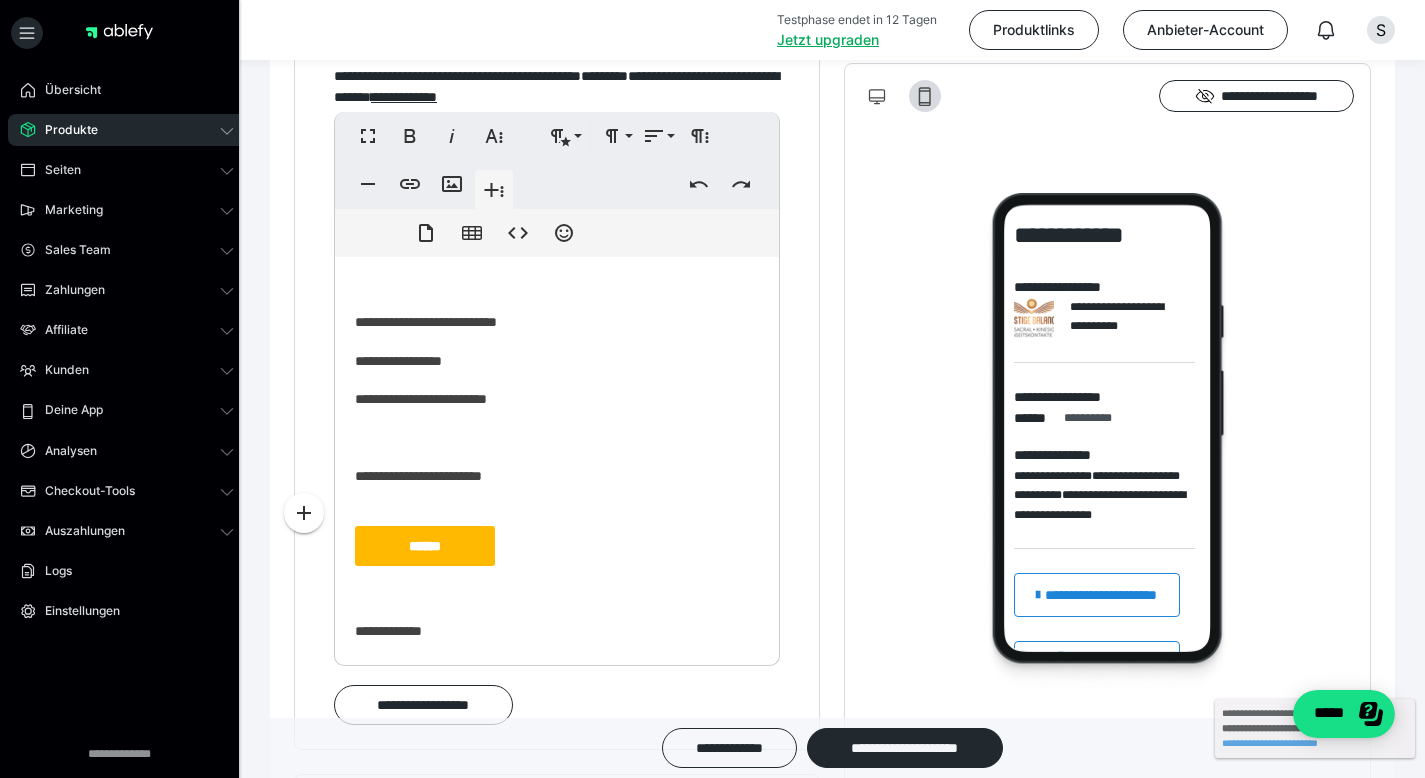scroll, scrollTop: 141, scrollLeft: 0, axis: vertical 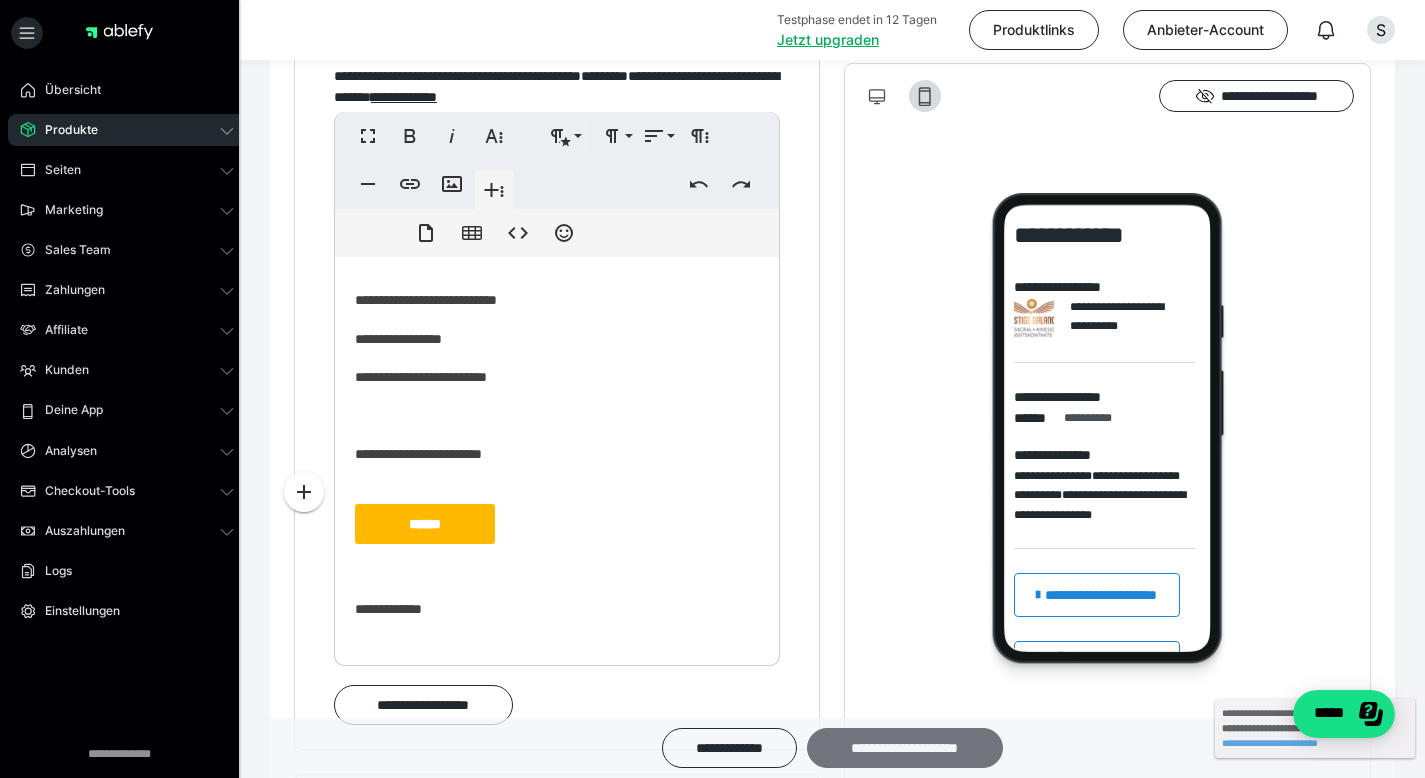 click on "**********" at bounding box center (905, 748) 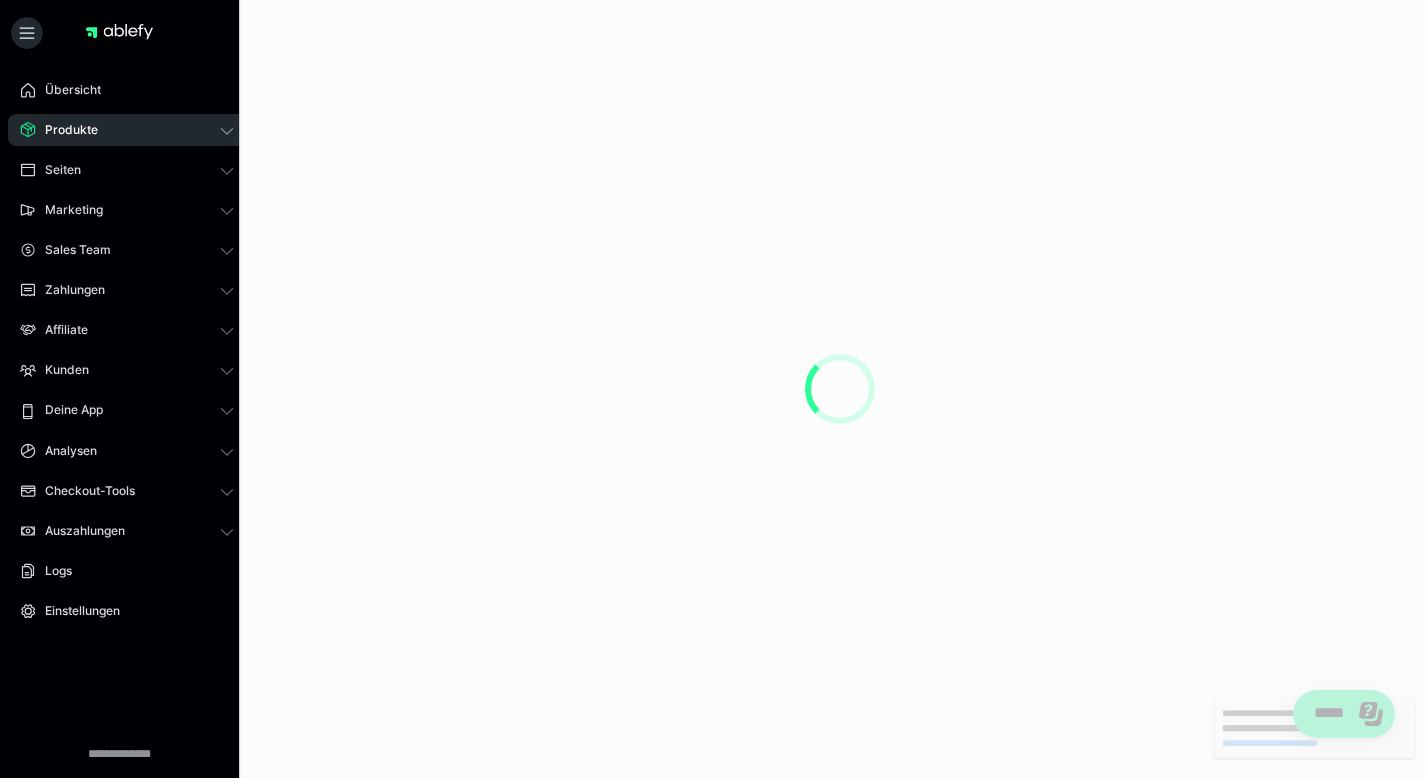 scroll, scrollTop: 0, scrollLeft: 0, axis: both 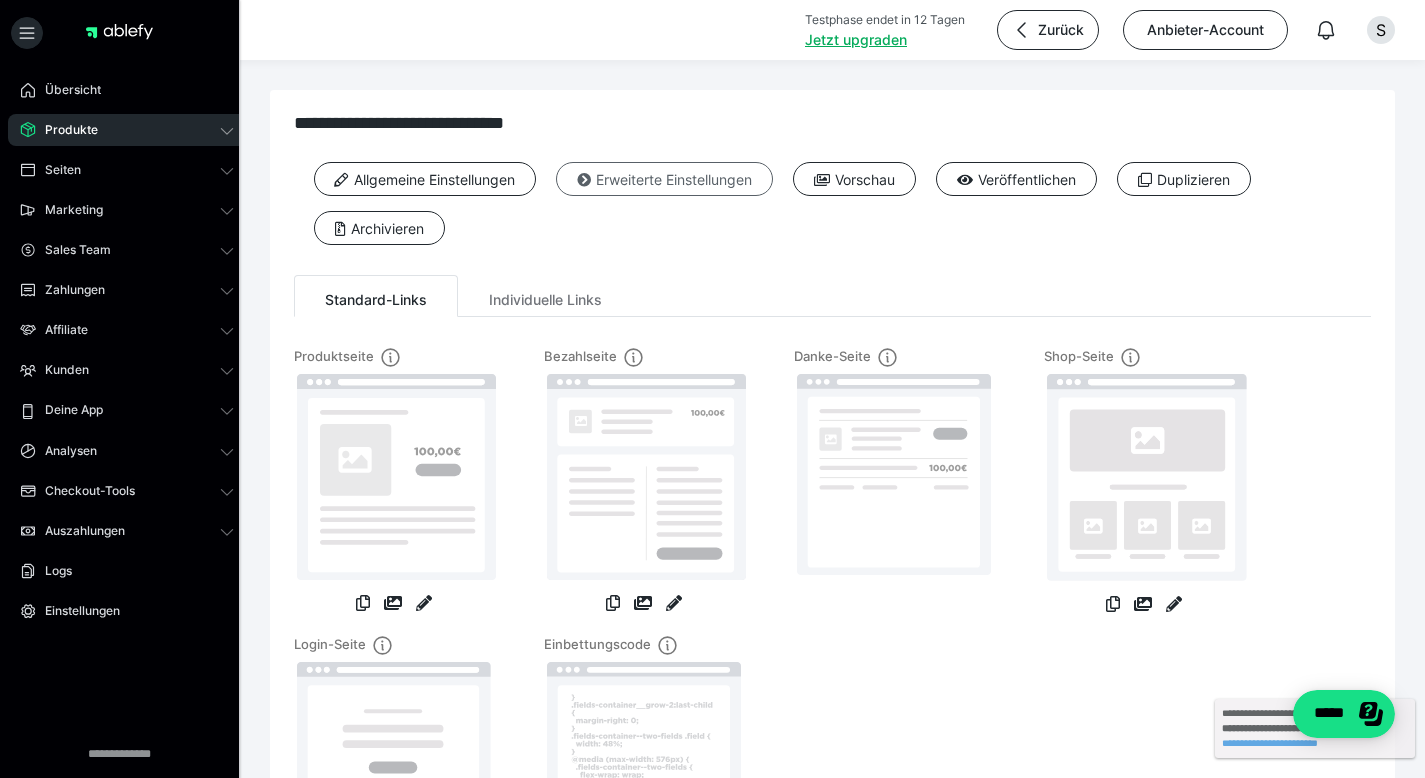 click on "Erweiterte Einstellungen" at bounding box center (664, 179) 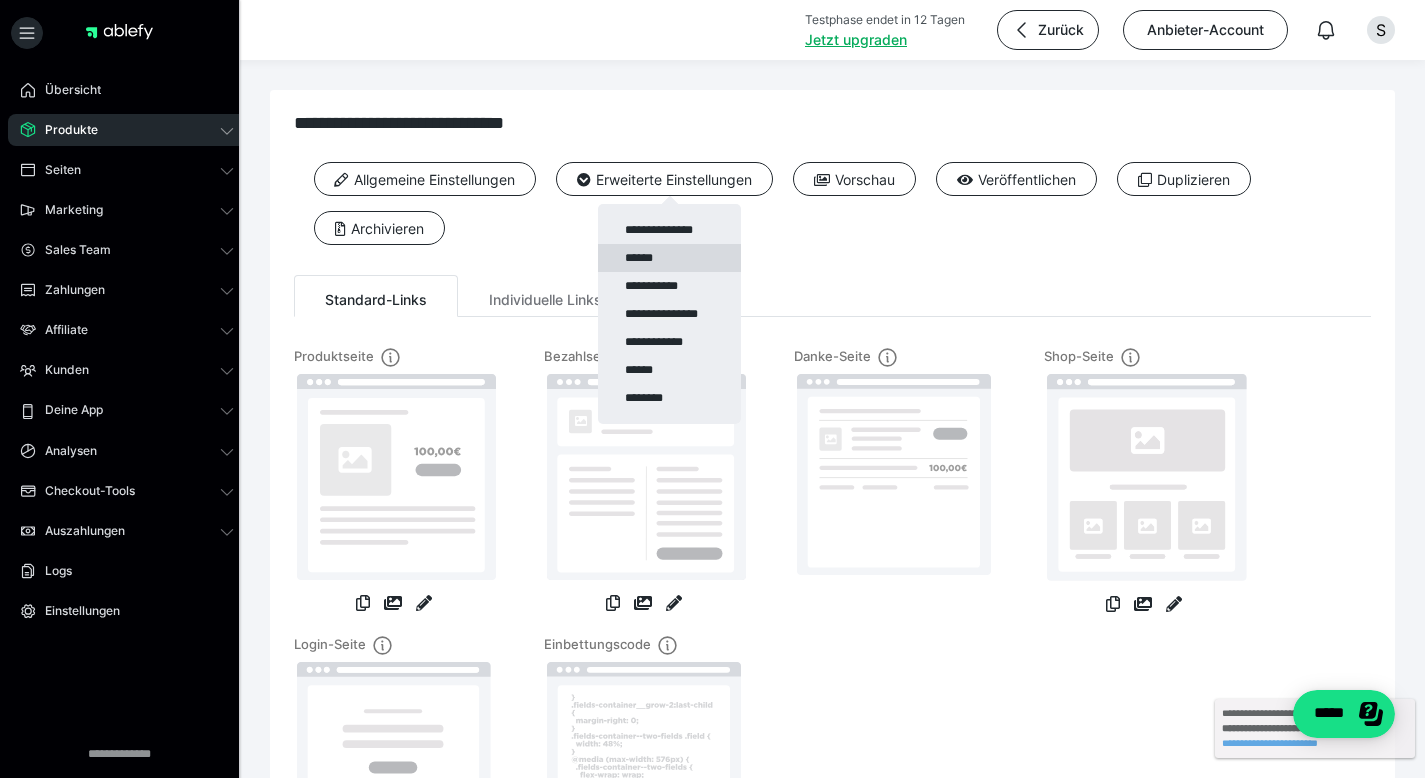 click on "******" at bounding box center (669, 258) 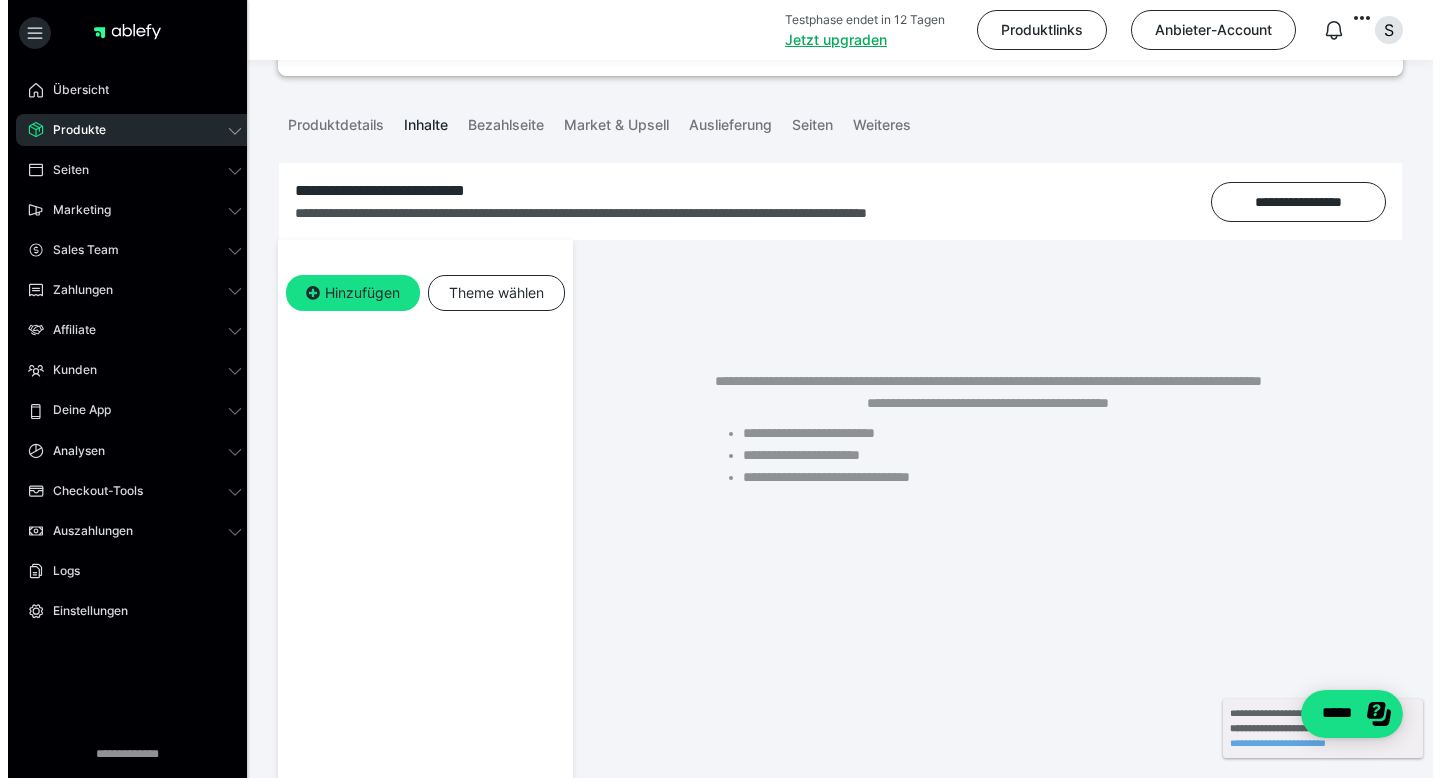 scroll, scrollTop: 138, scrollLeft: 0, axis: vertical 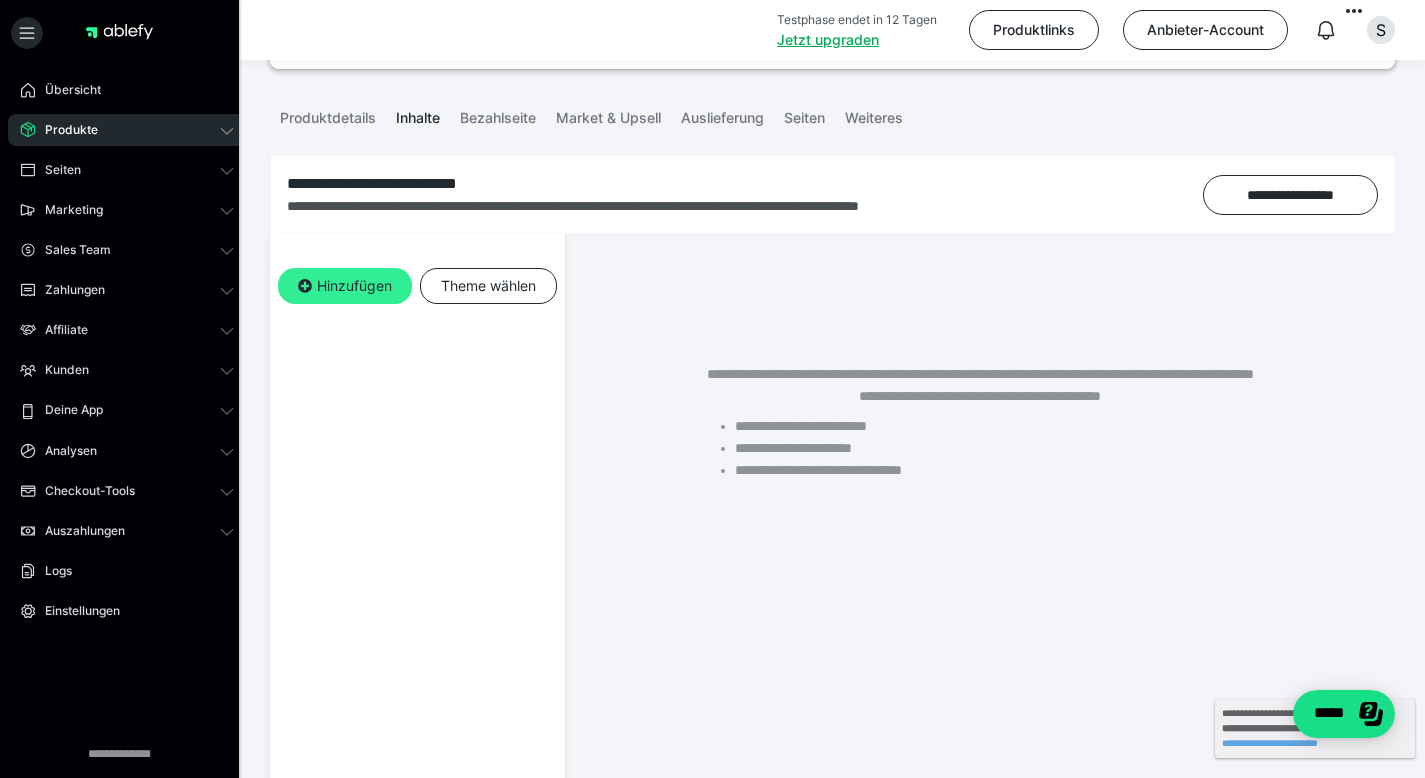 click on "Hinzufügen" at bounding box center [345, 286] 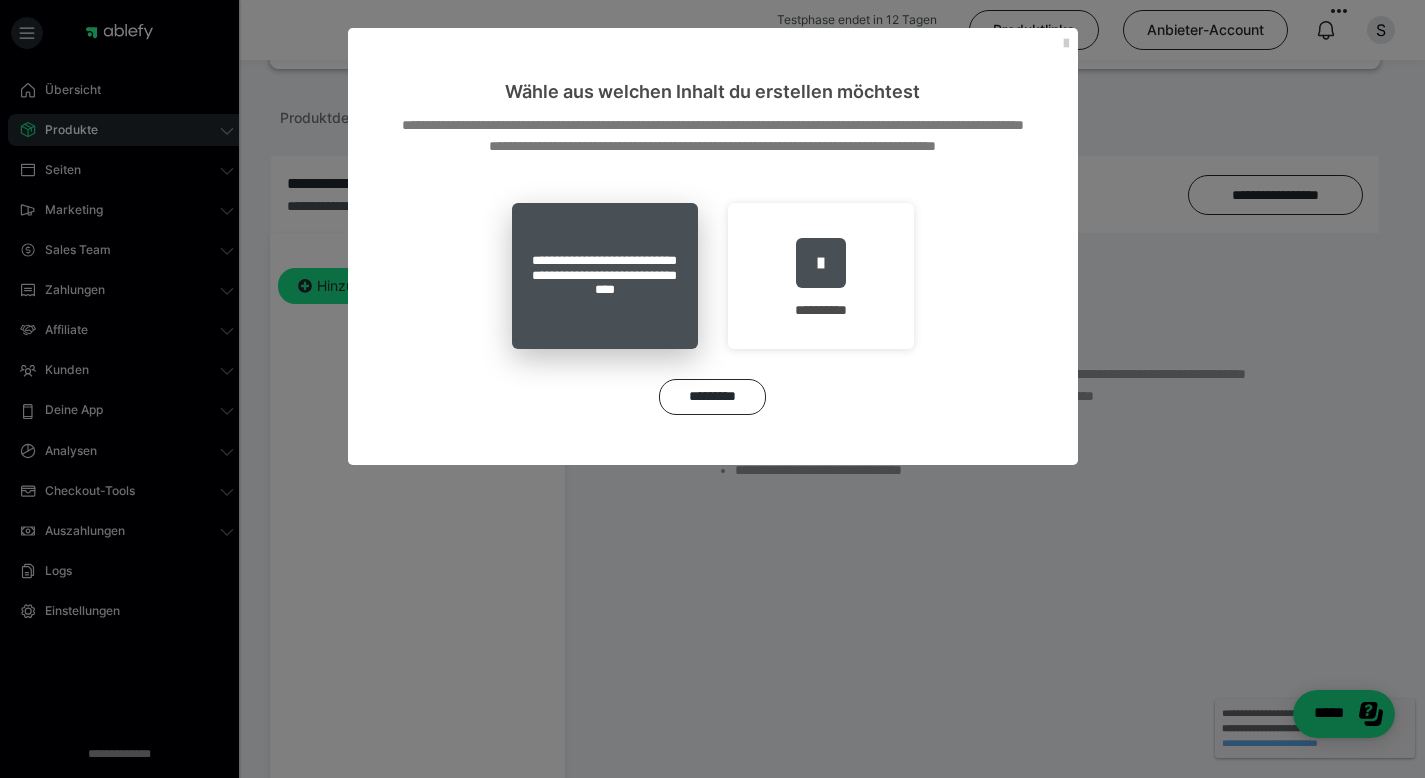 click on "**********" at bounding box center [605, 276] 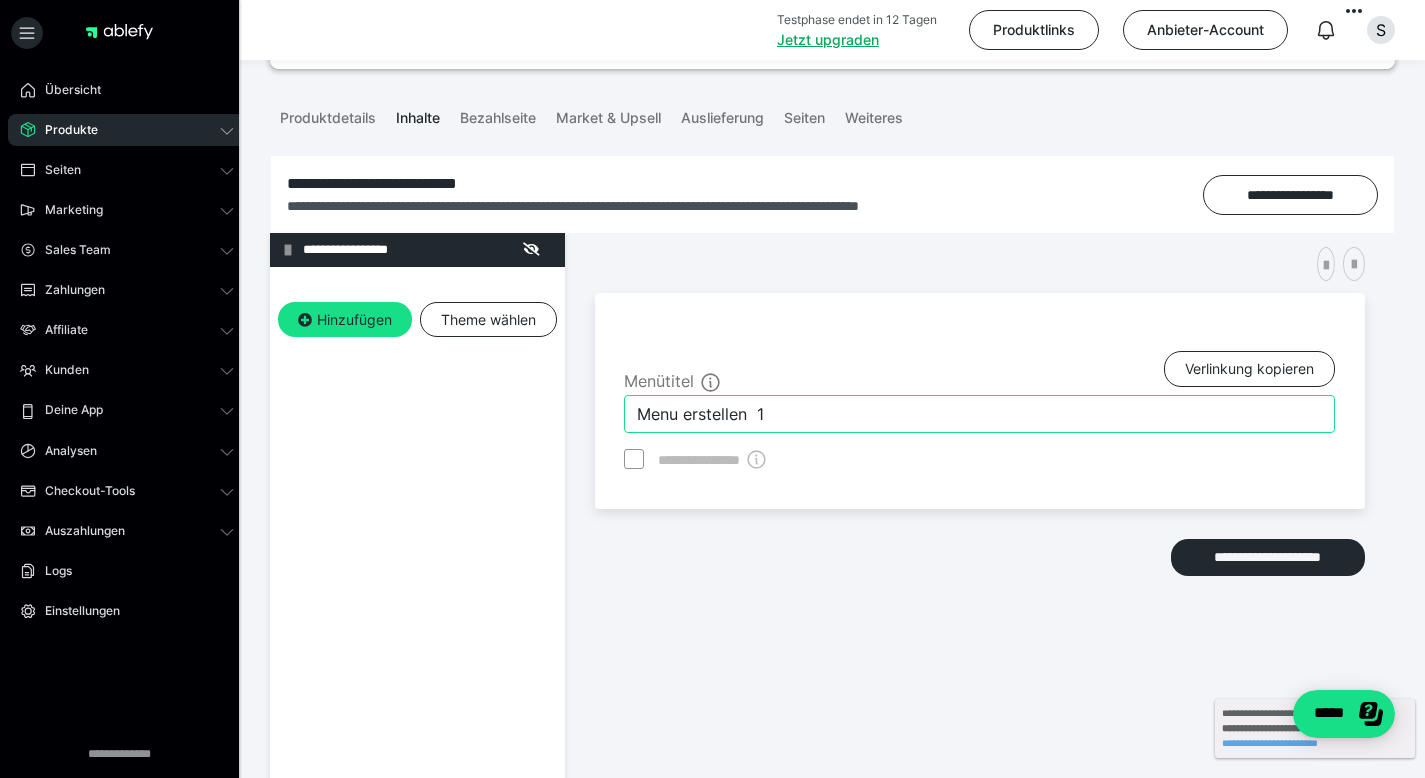 drag, startPoint x: 791, startPoint y: 414, endPoint x: 433, endPoint y: 410, distance: 358.02234 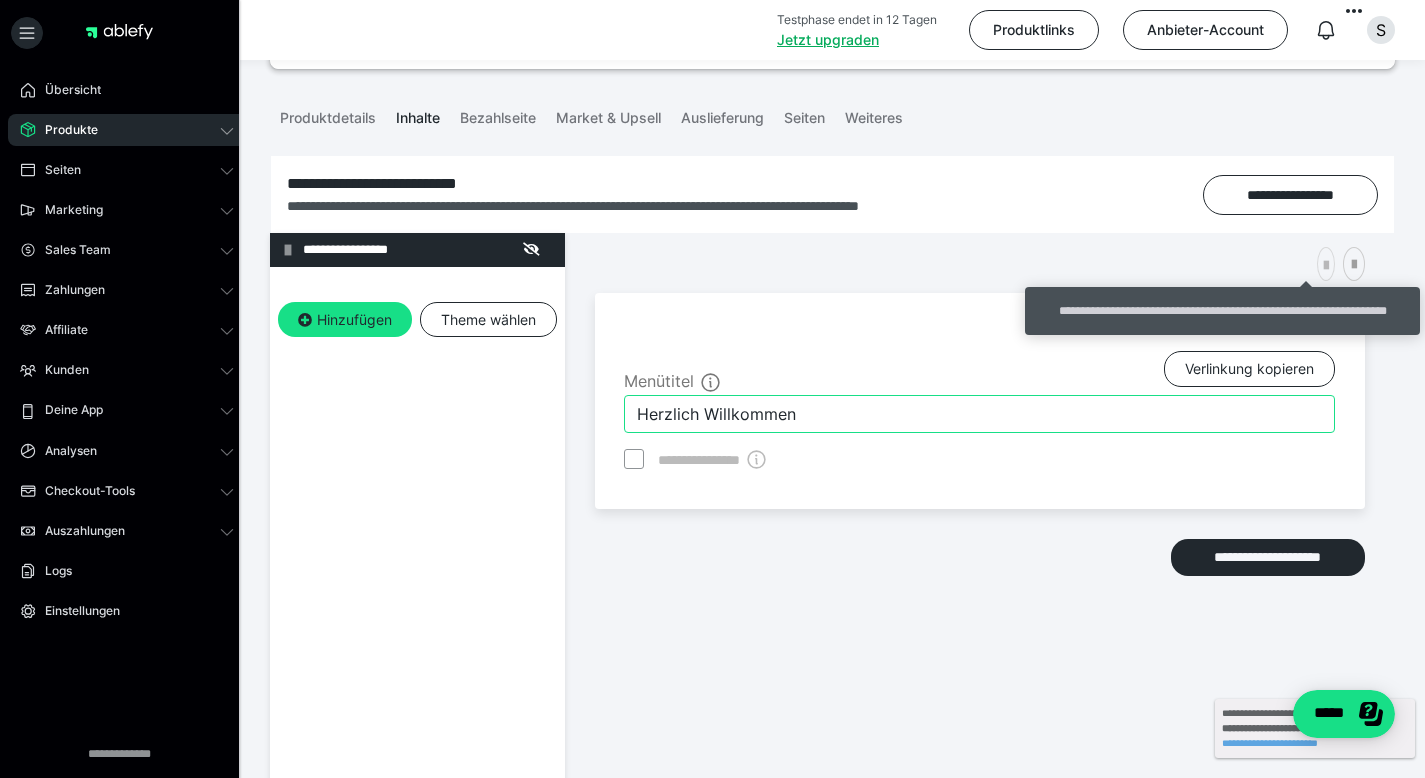type on "Herzlich Willkommen" 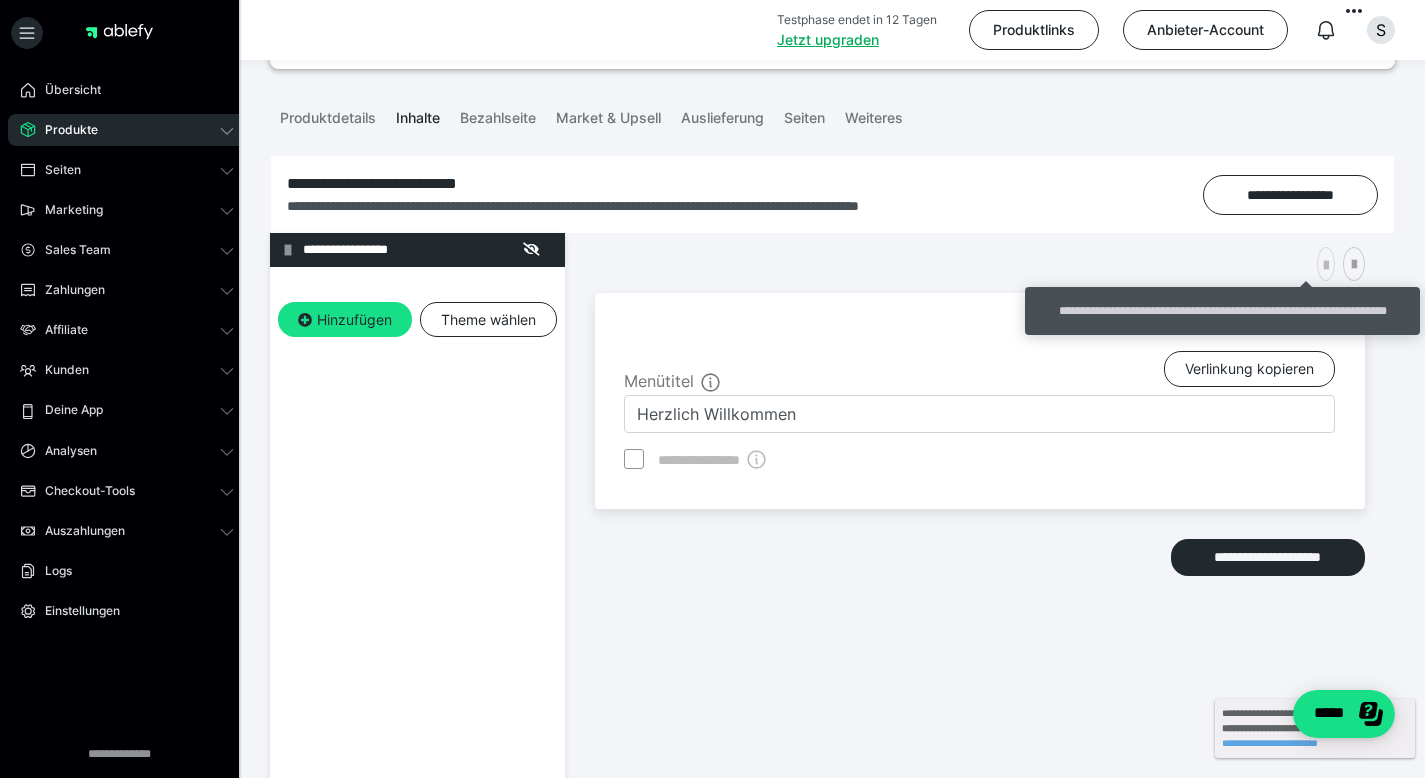 click at bounding box center [1326, 266] 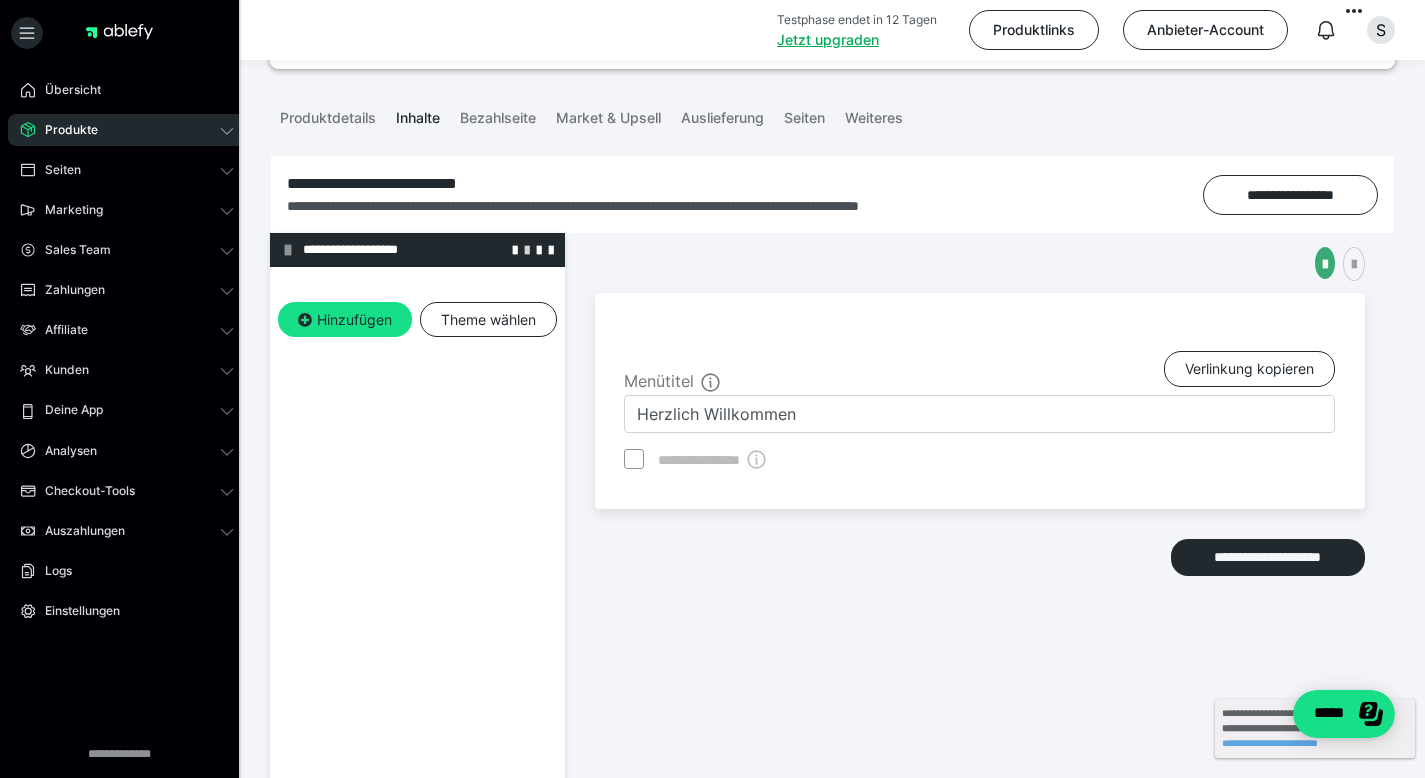 click at bounding box center [527, 249] 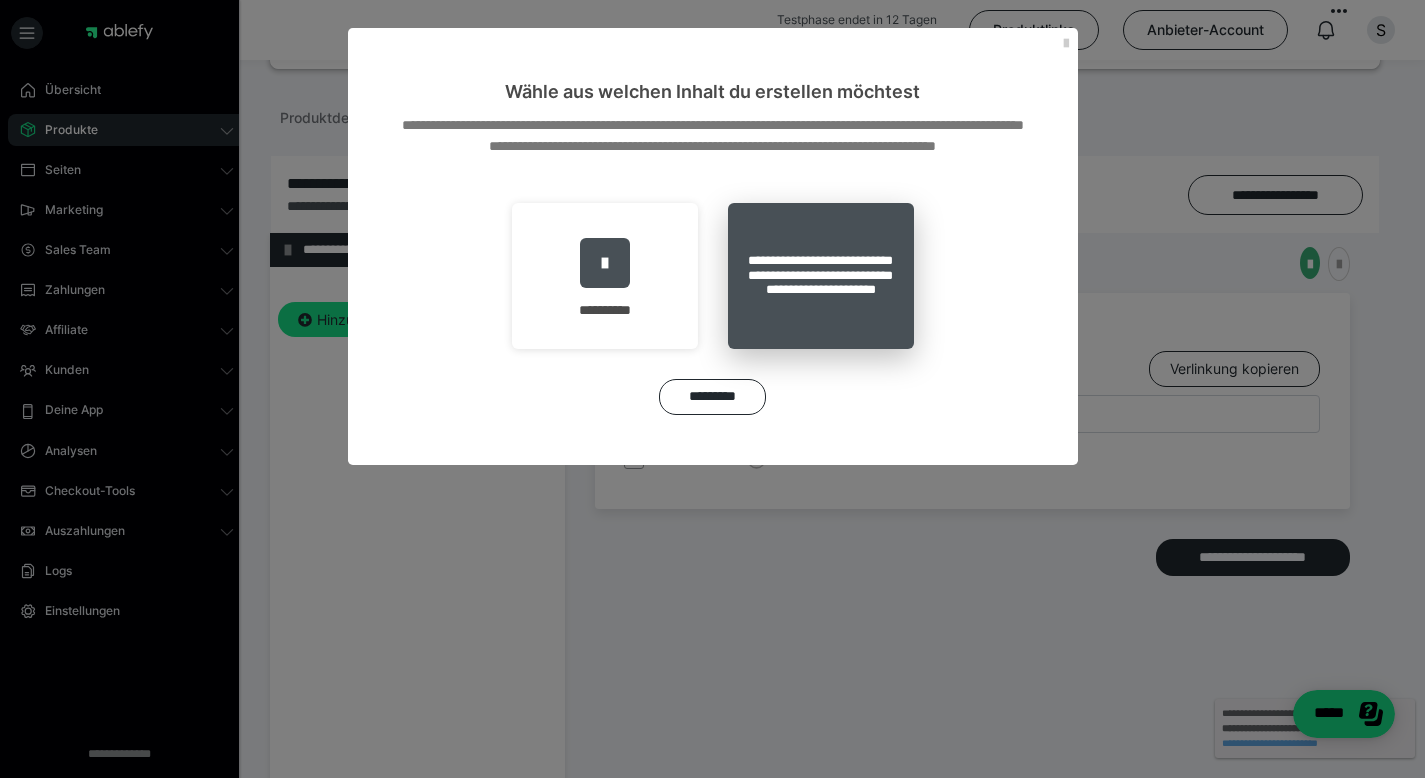 click on "**********" at bounding box center [821, 276] 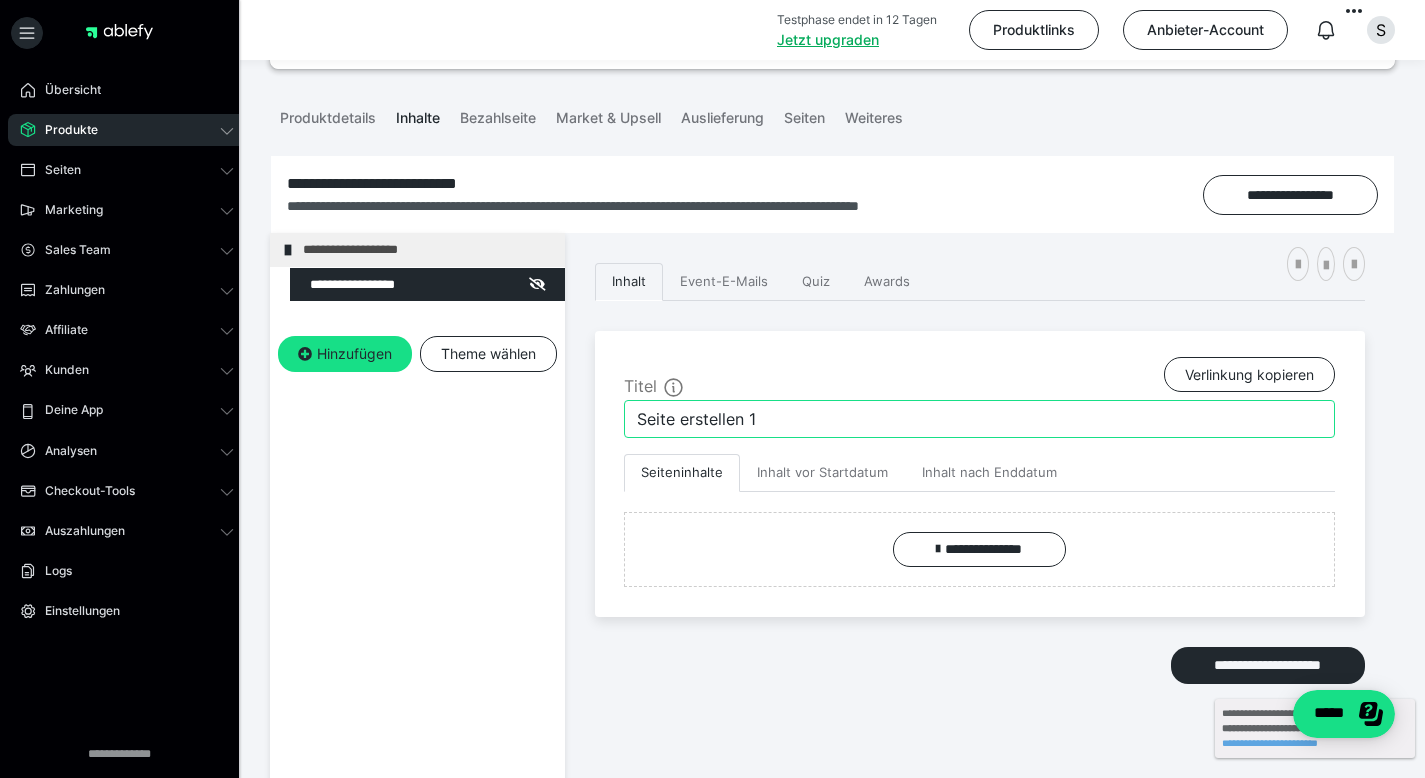 drag, startPoint x: 812, startPoint y: 425, endPoint x: 329, endPoint y: 388, distance: 484.4151 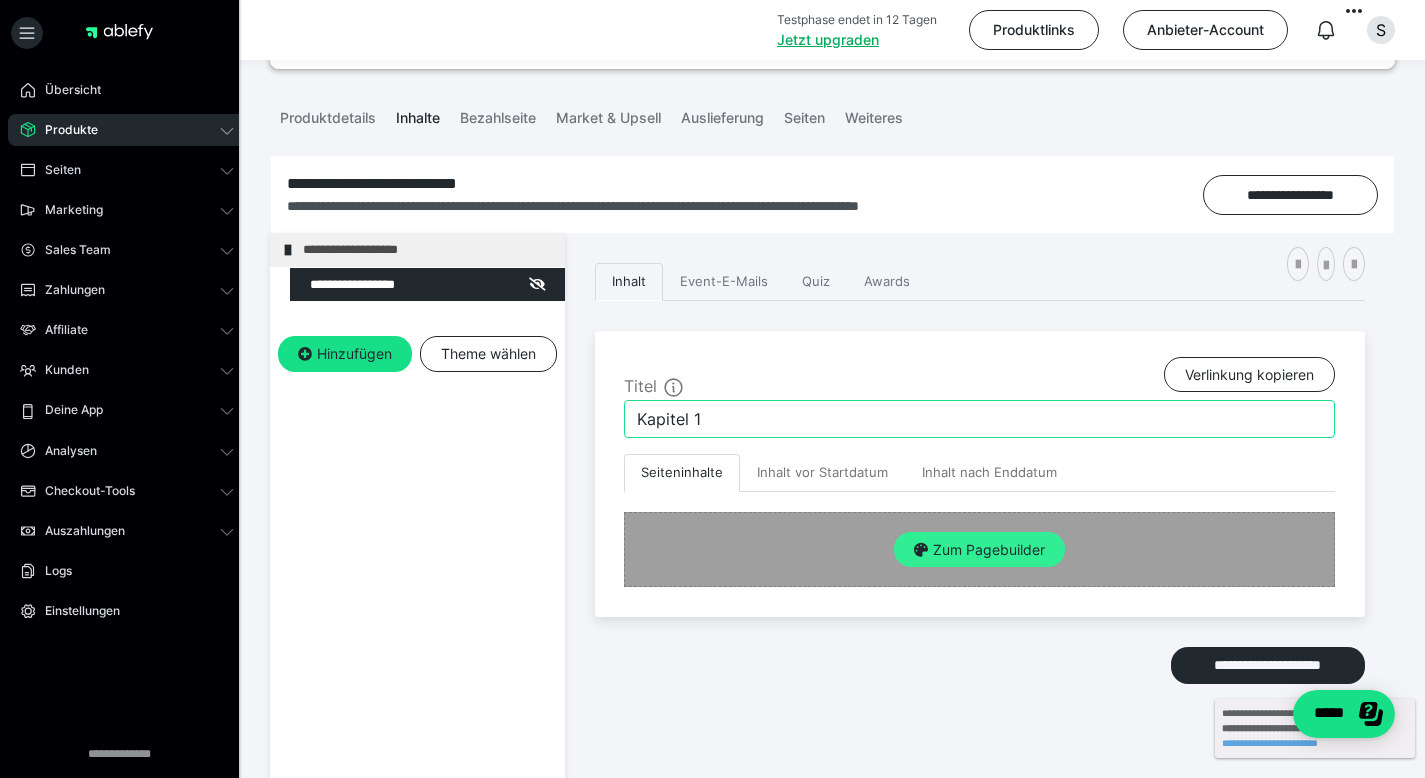 type on "Kapitel 1" 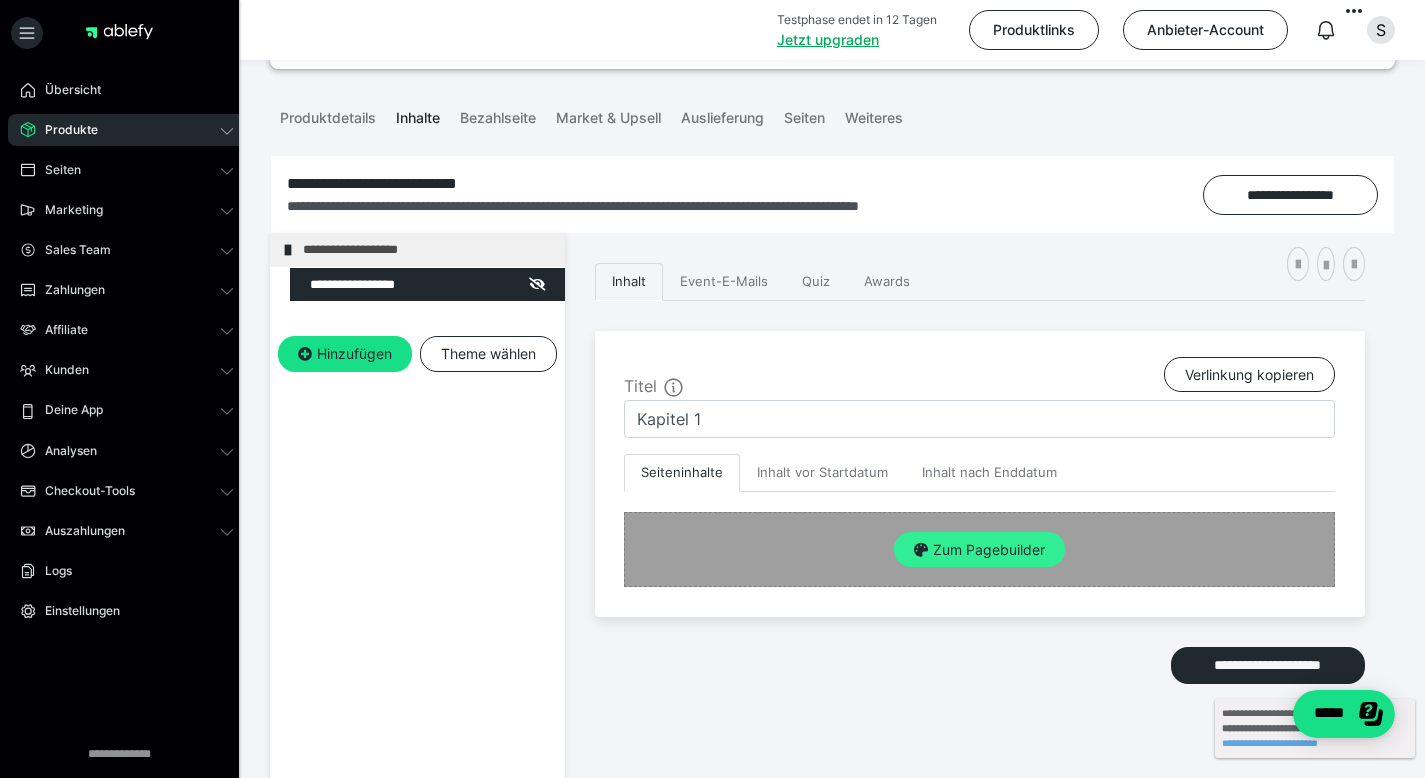click on "Zum Pagebuilder" at bounding box center [979, 550] 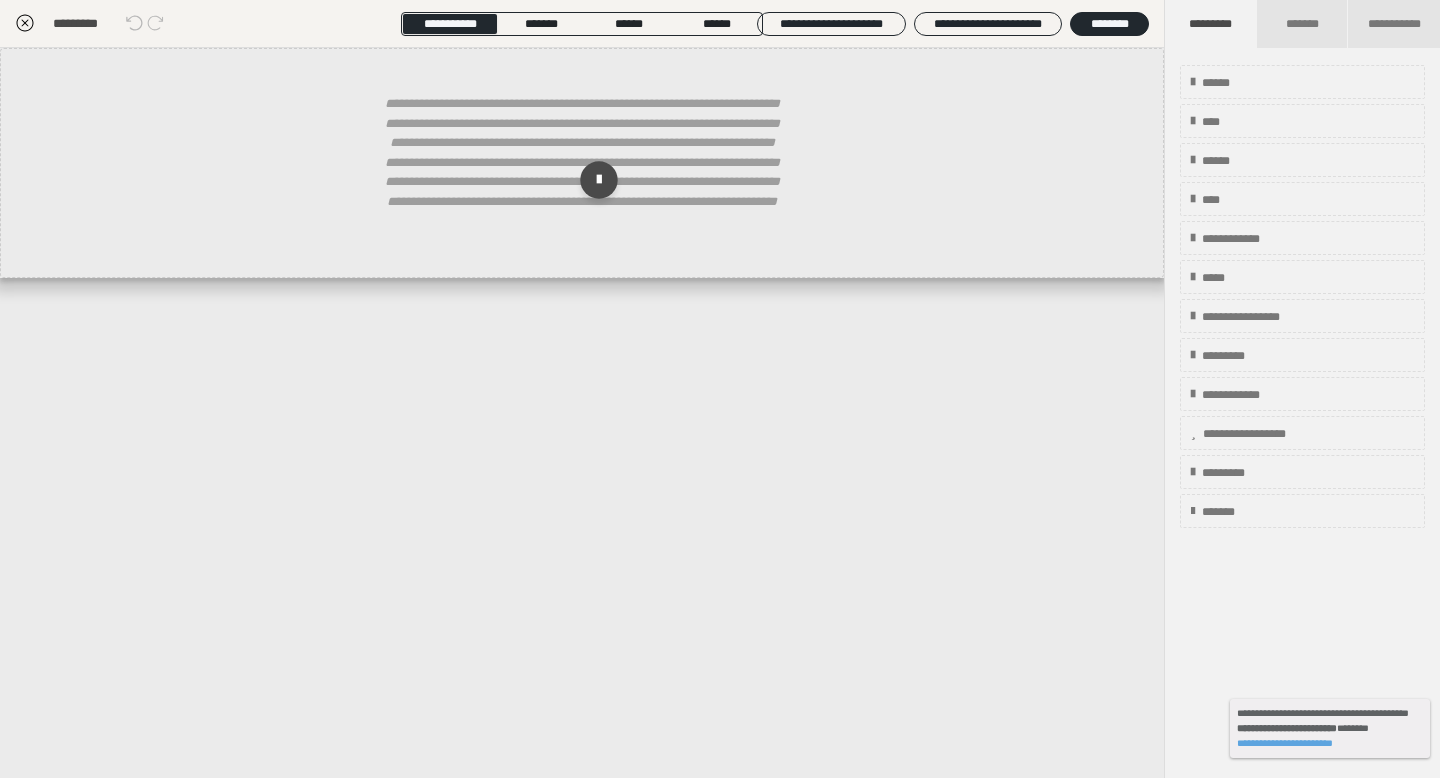 click on "**********" at bounding box center [582, 413] 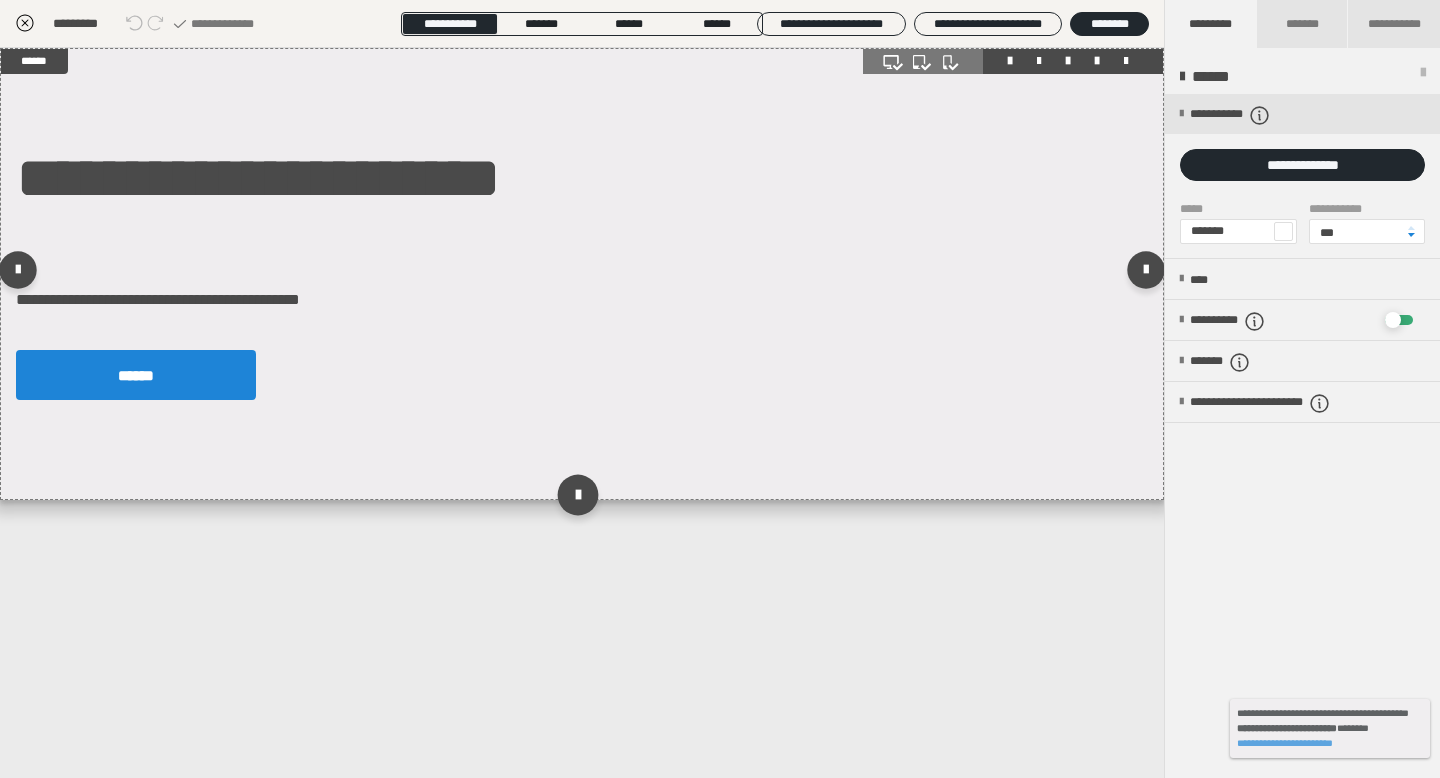 click at bounding box center (577, 494) 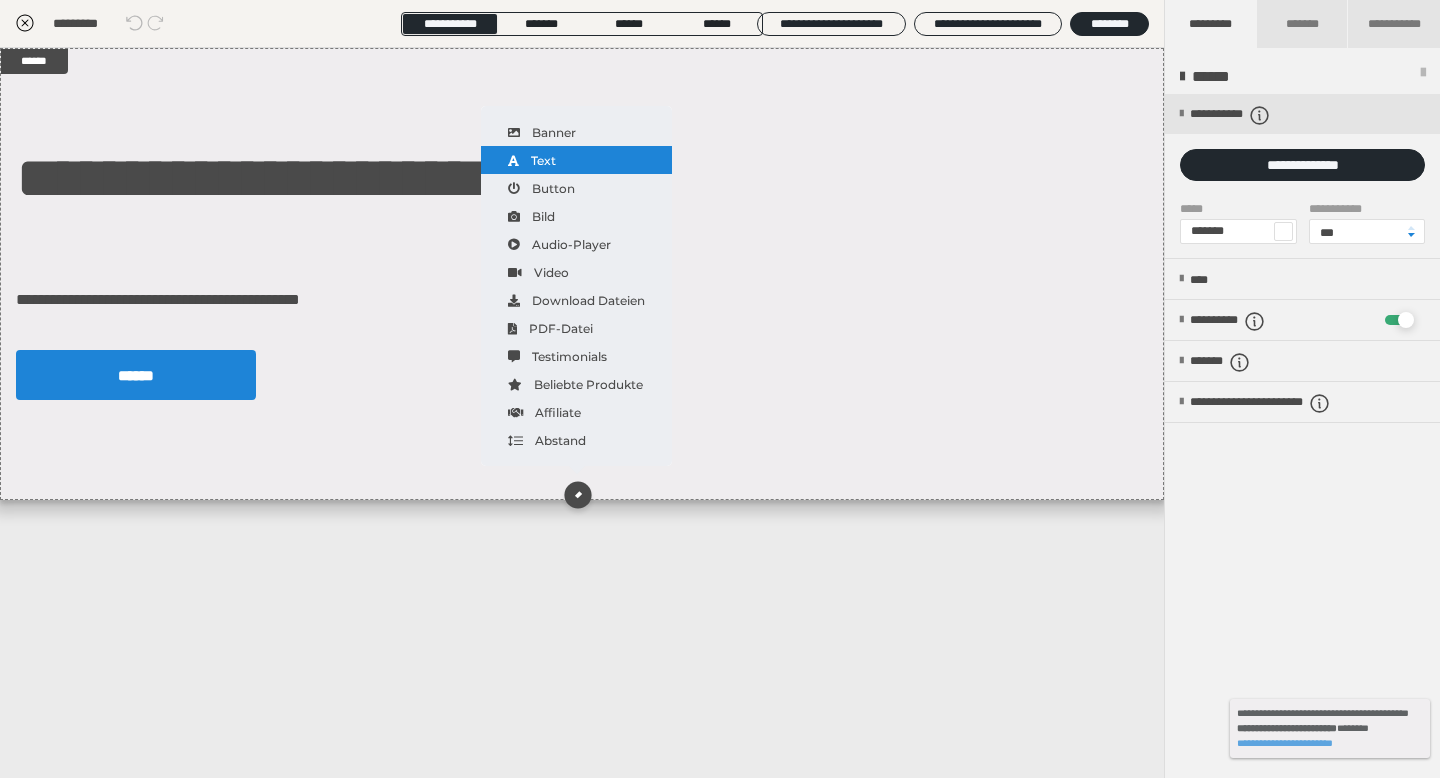 click on "Text" at bounding box center (576, 160) 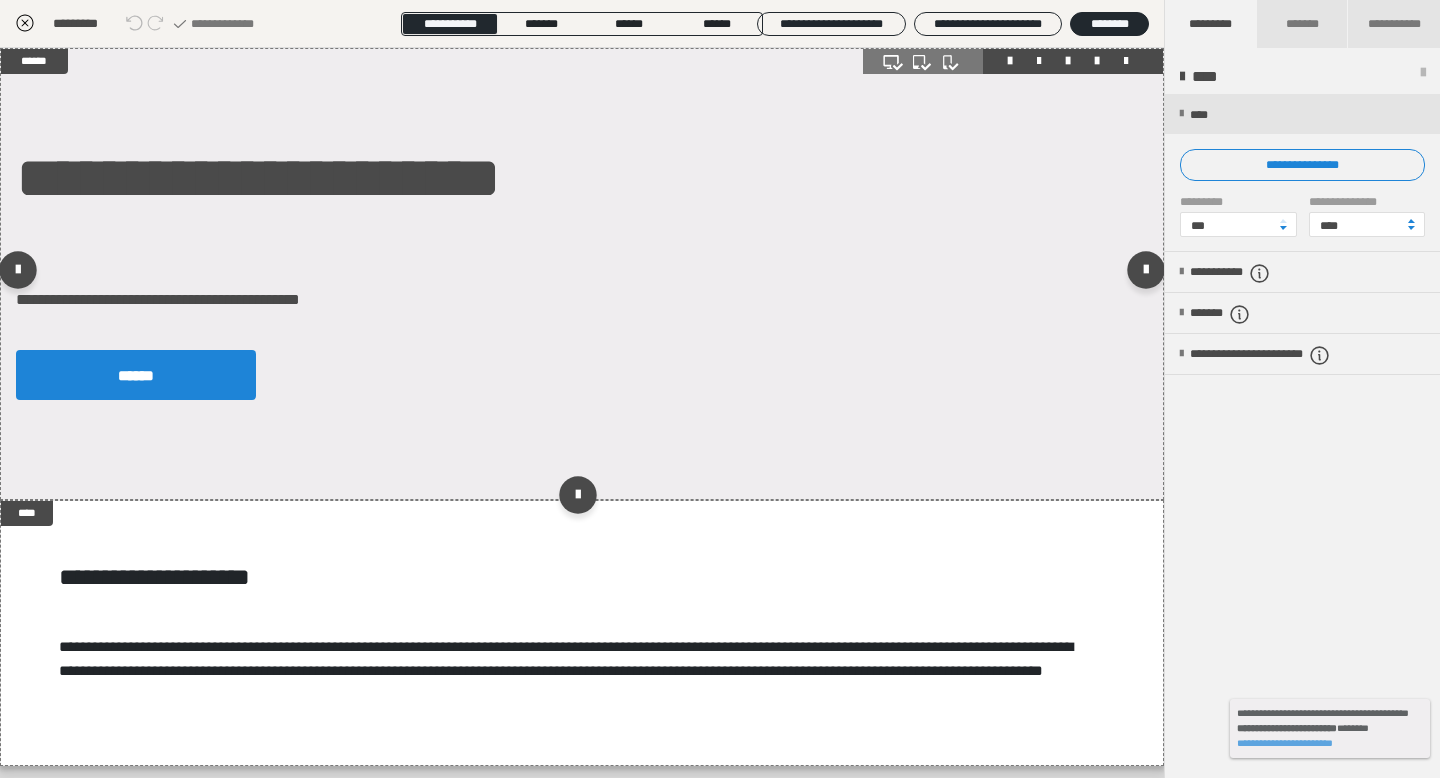 scroll, scrollTop: 87, scrollLeft: 0, axis: vertical 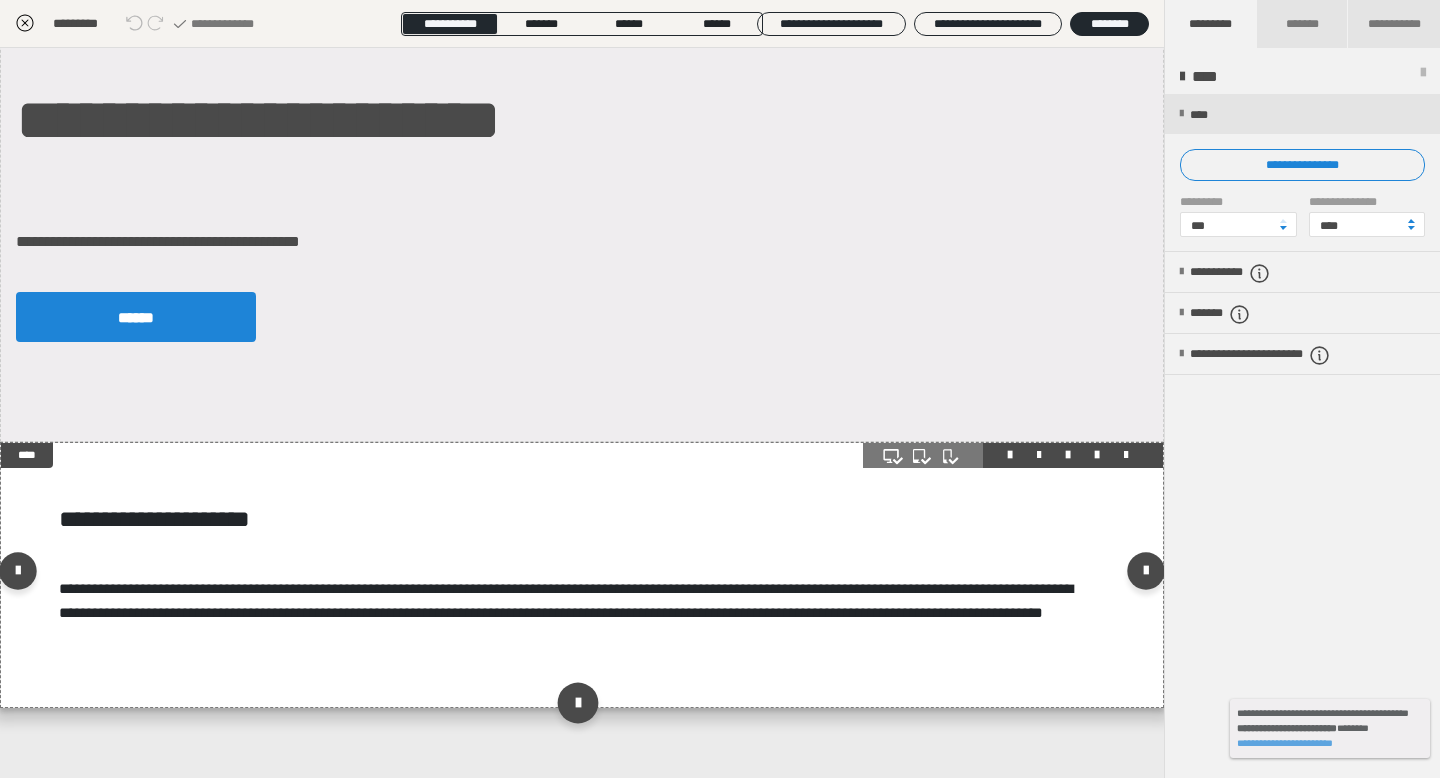 click at bounding box center [577, 702] 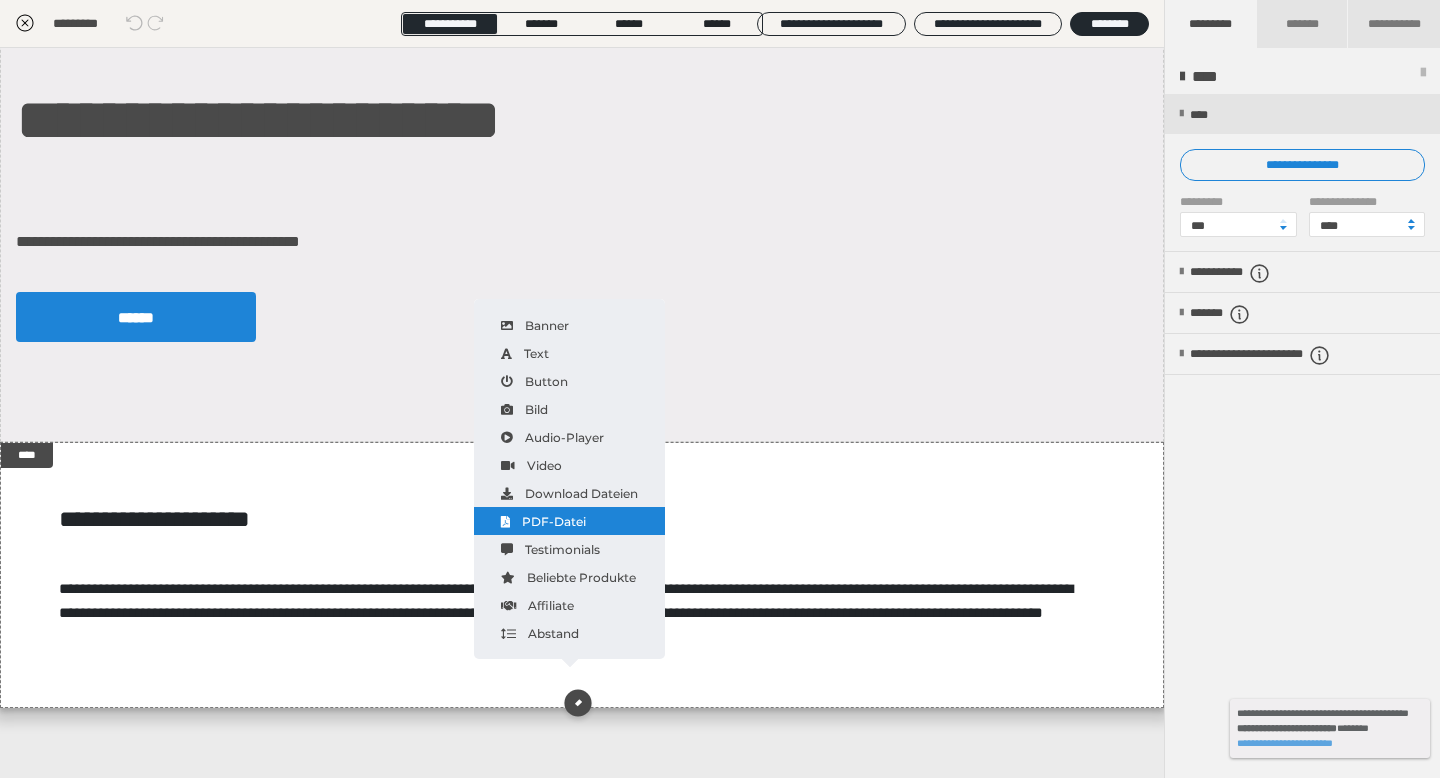click on "PDF-Datei" at bounding box center (569, 521) 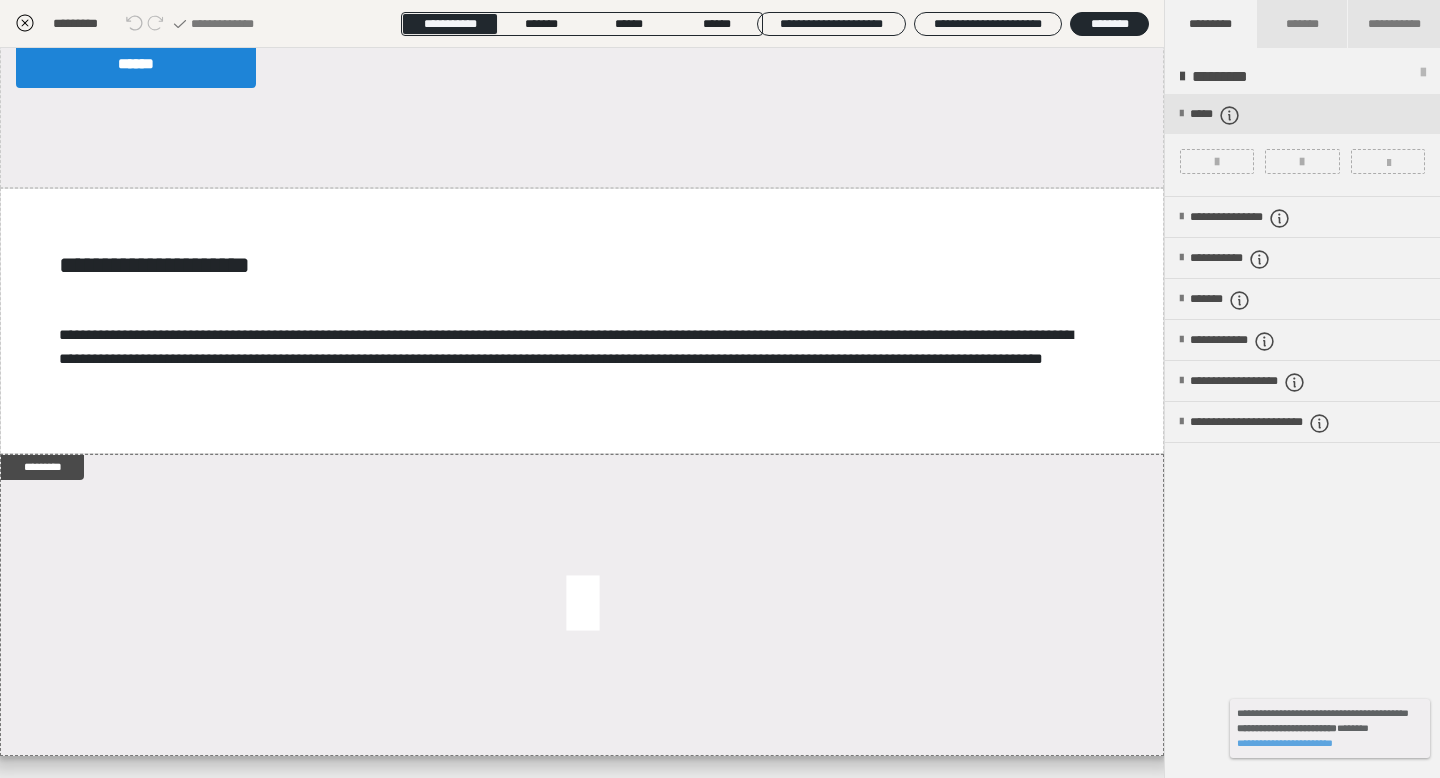 scroll, scrollTop: 389, scrollLeft: 0, axis: vertical 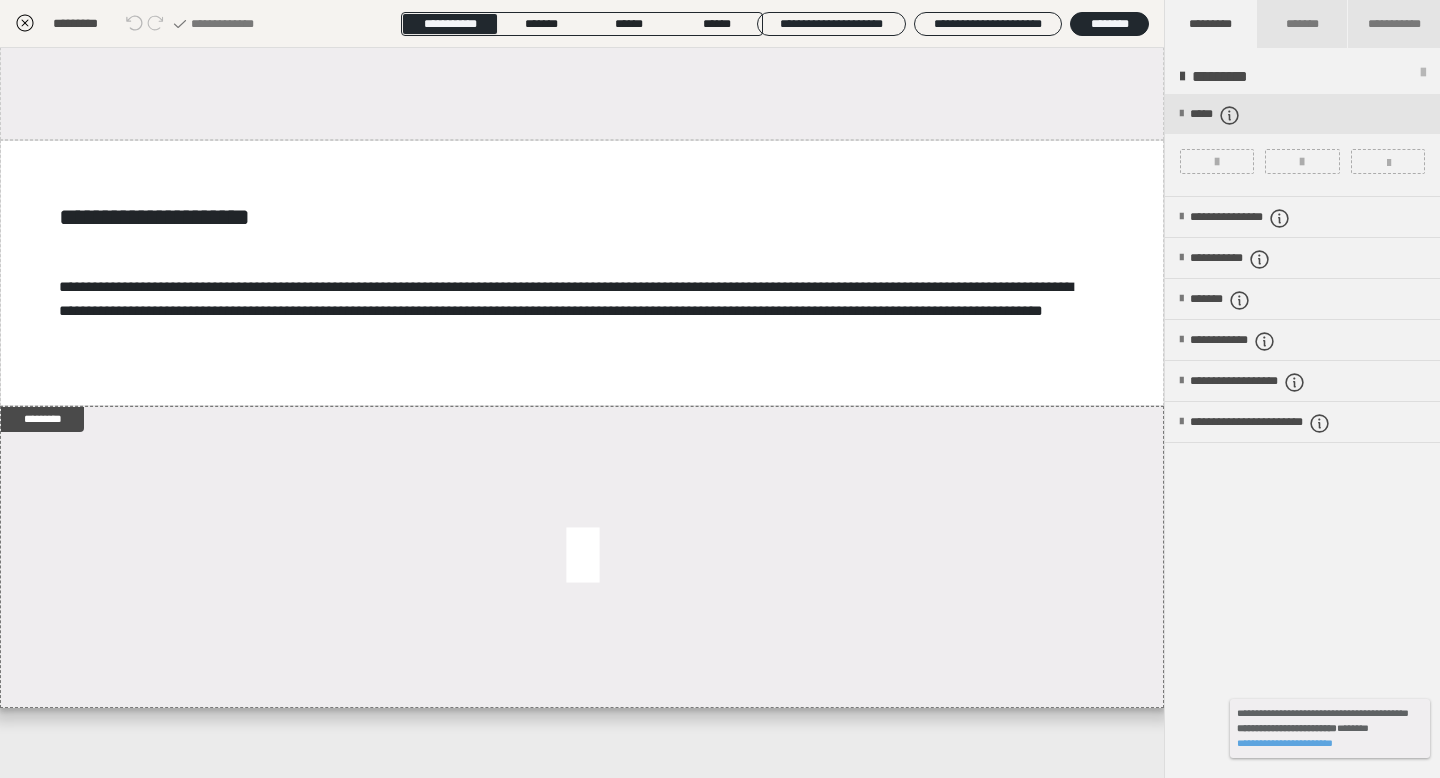 click at bounding box center [582, 557] 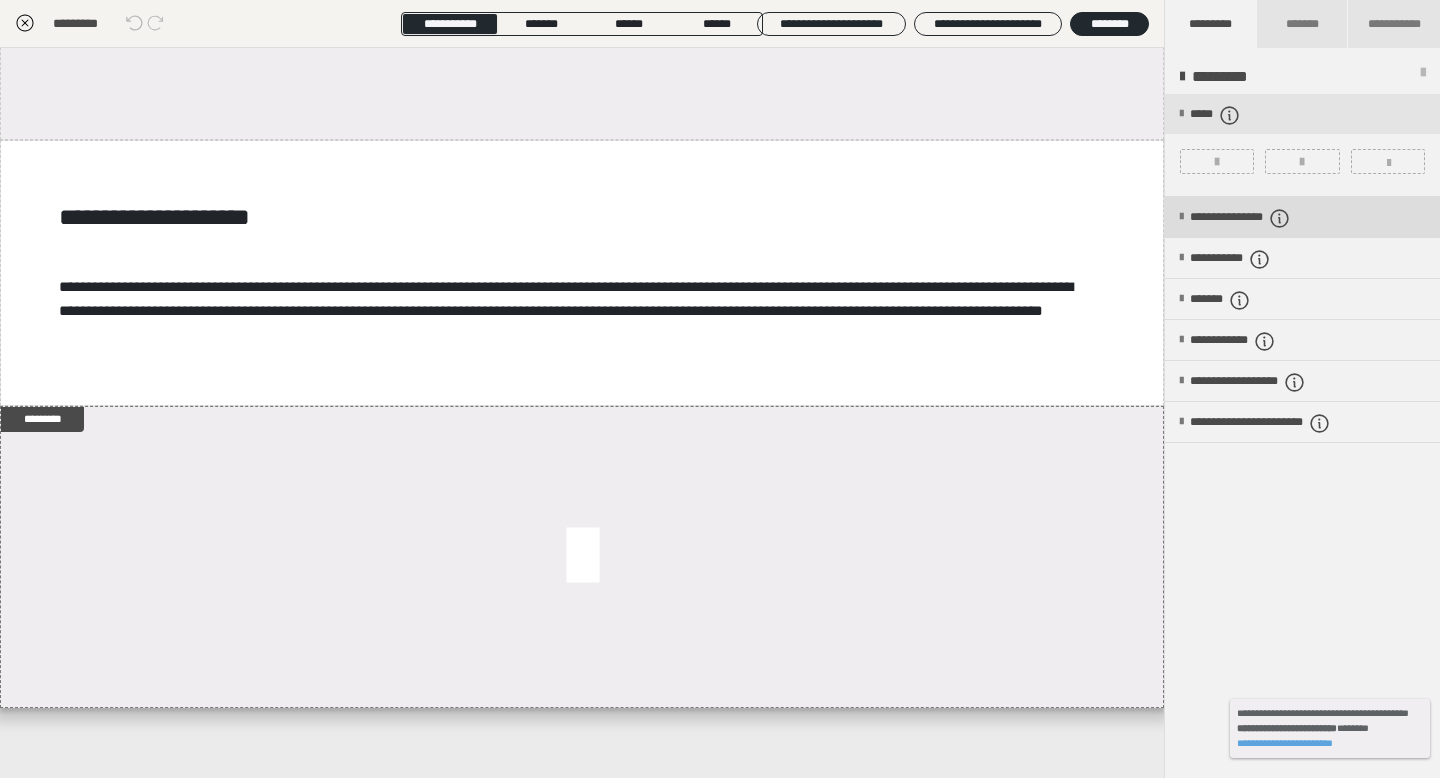 click on "**********" at bounding box center (1274, 218) 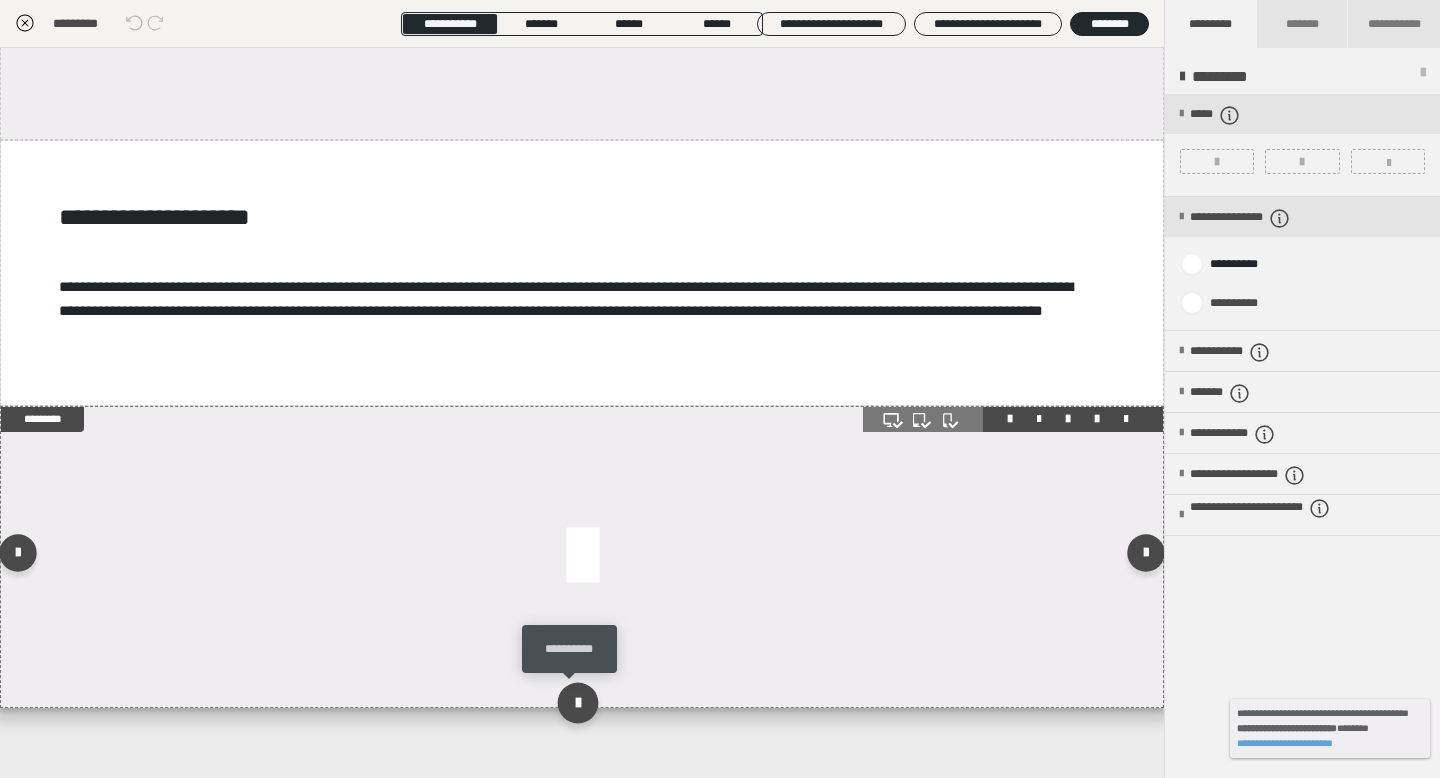 click at bounding box center (577, 702) 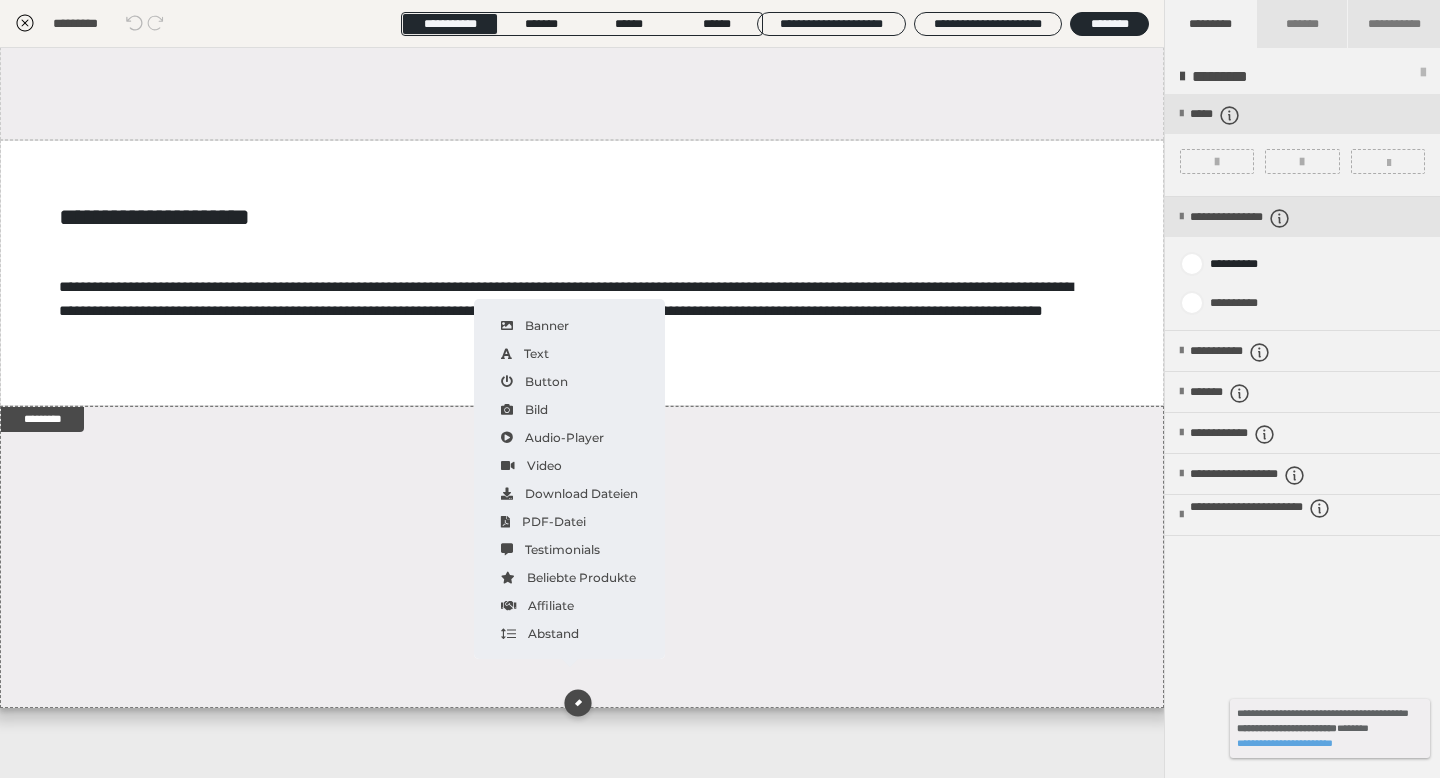 click 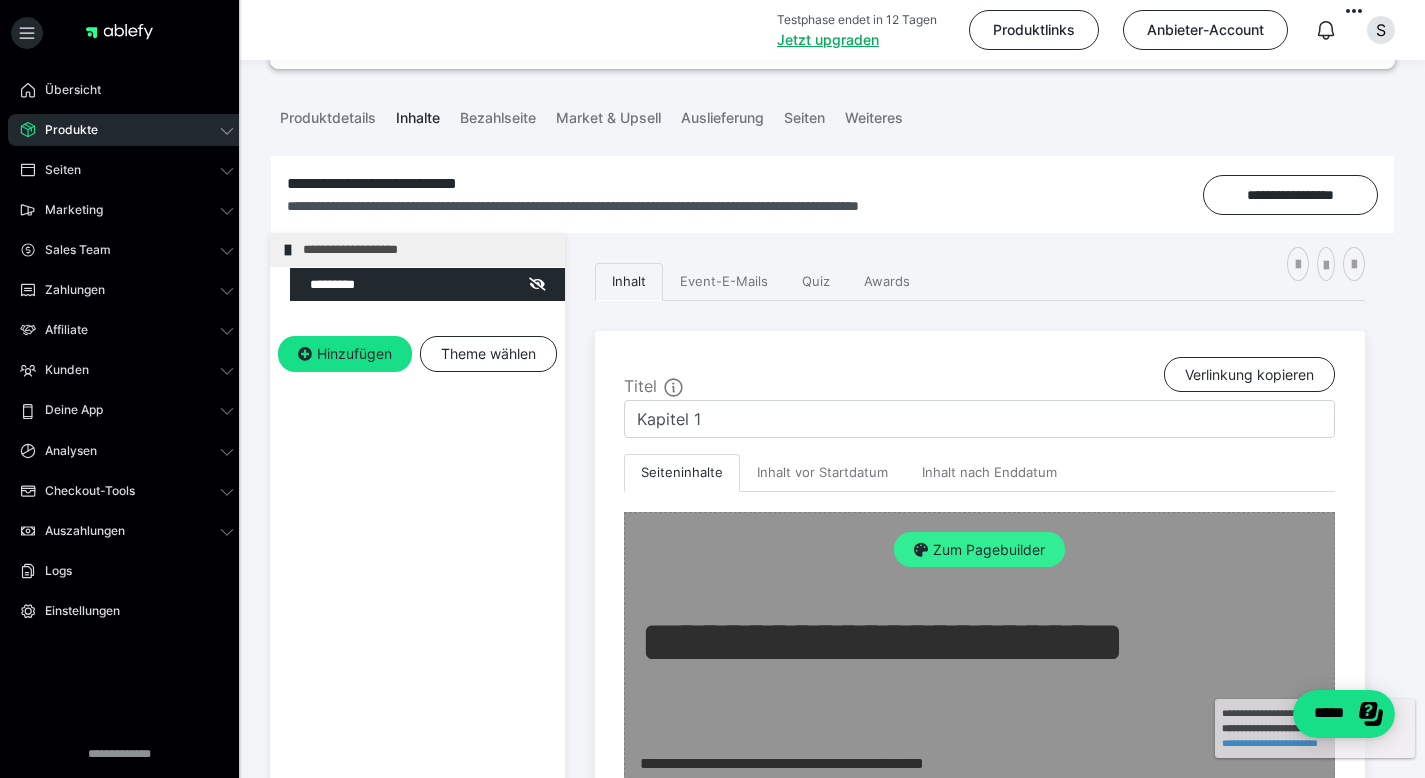 click on "Zum Pagebuilder" at bounding box center (979, 550) 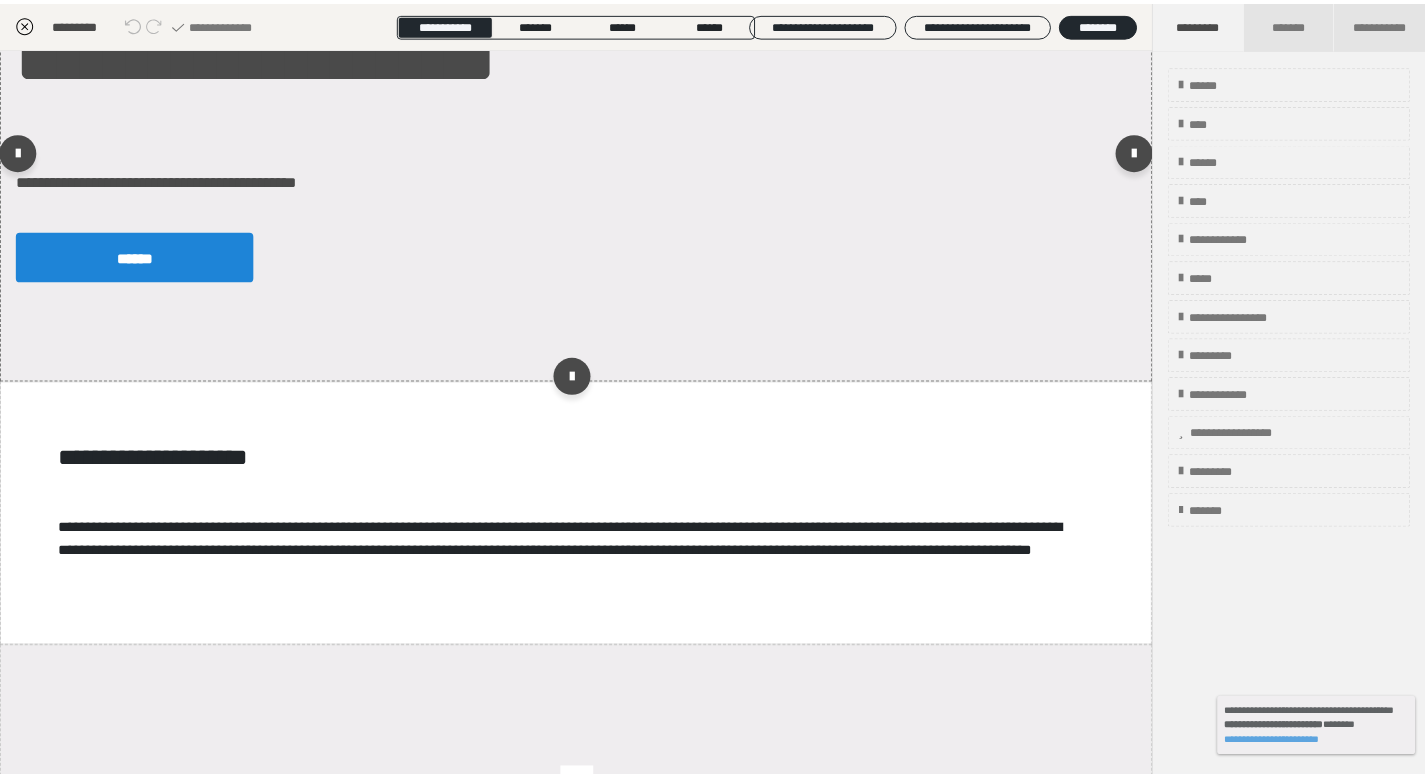 scroll, scrollTop: 141, scrollLeft: 0, axis: vertical 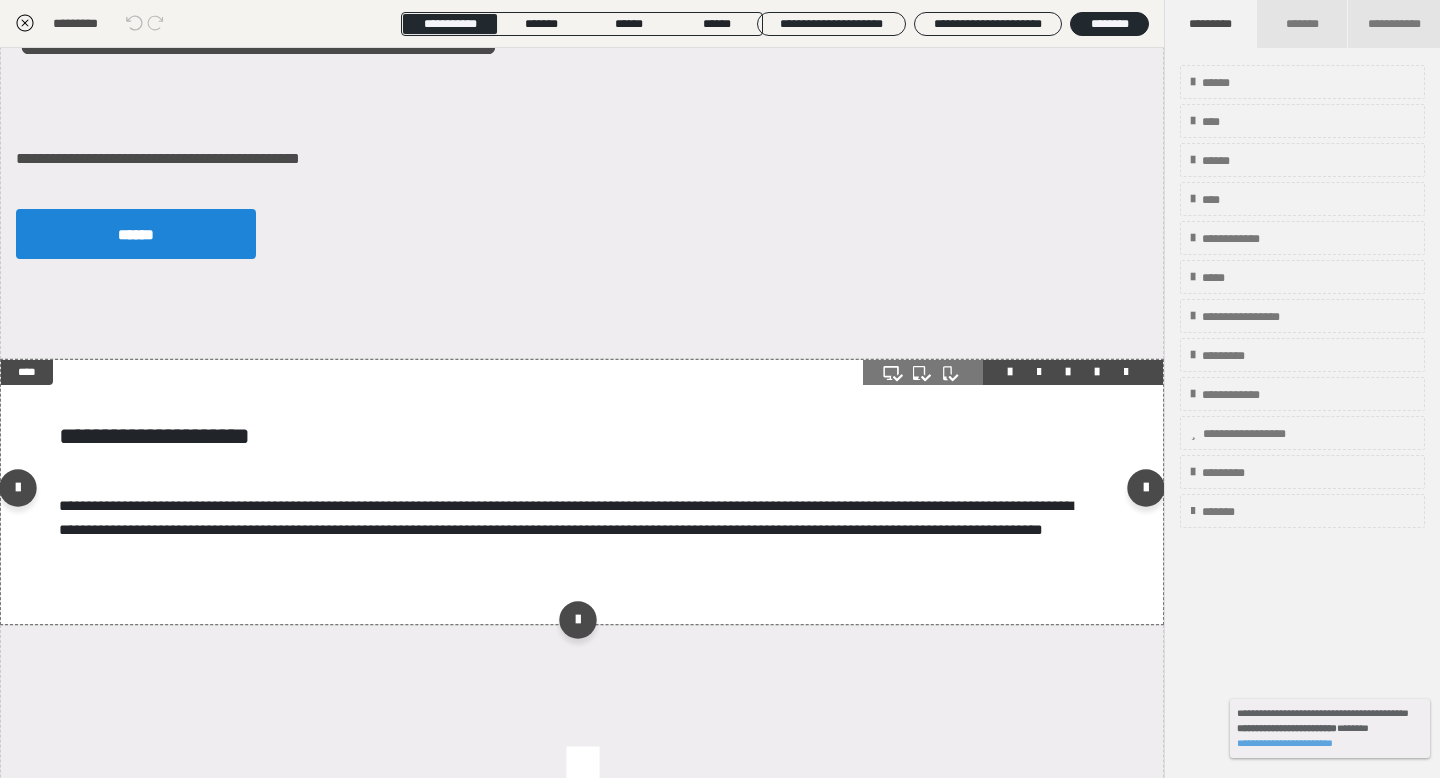 click on "**********" at bounding box center [582, 492] 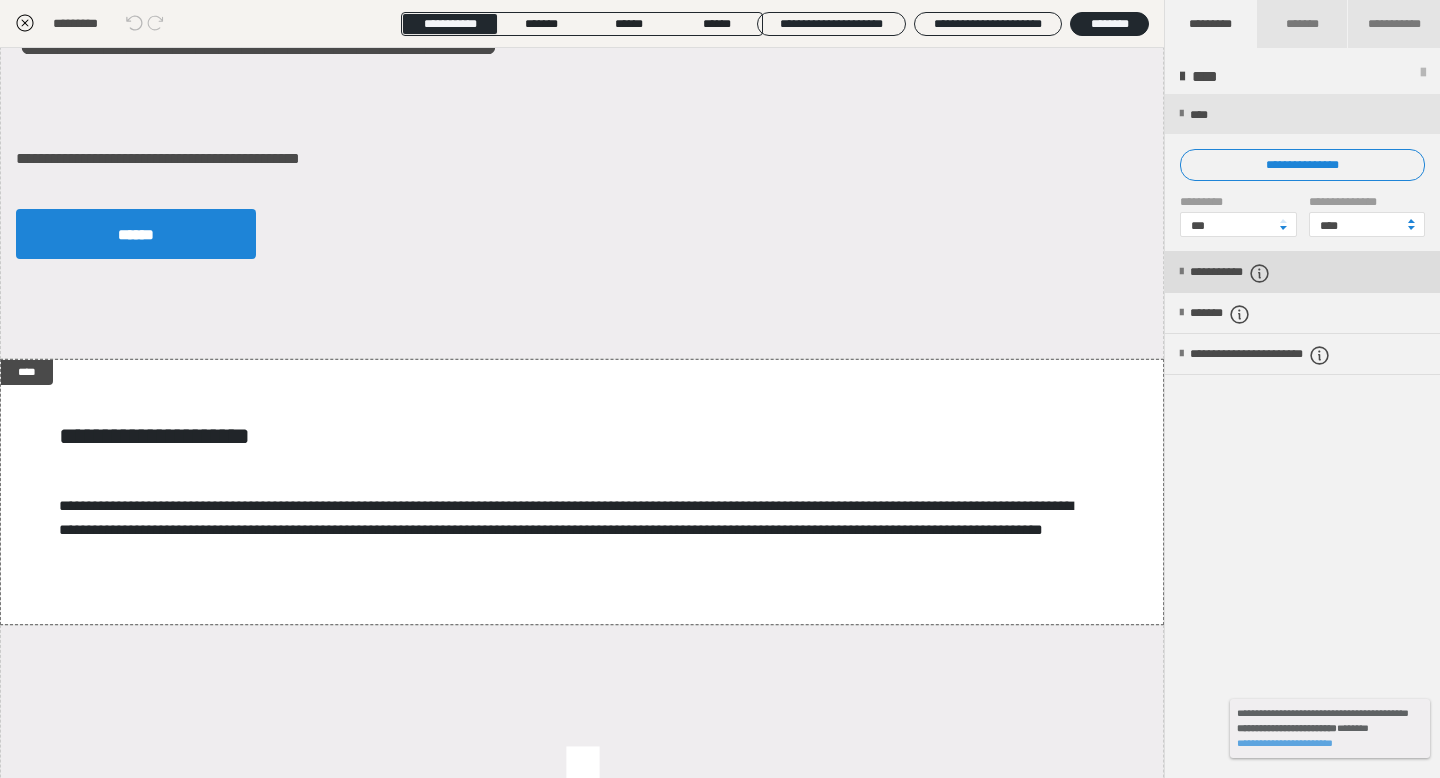 click on "**********" at bounding box center [1302, 272] 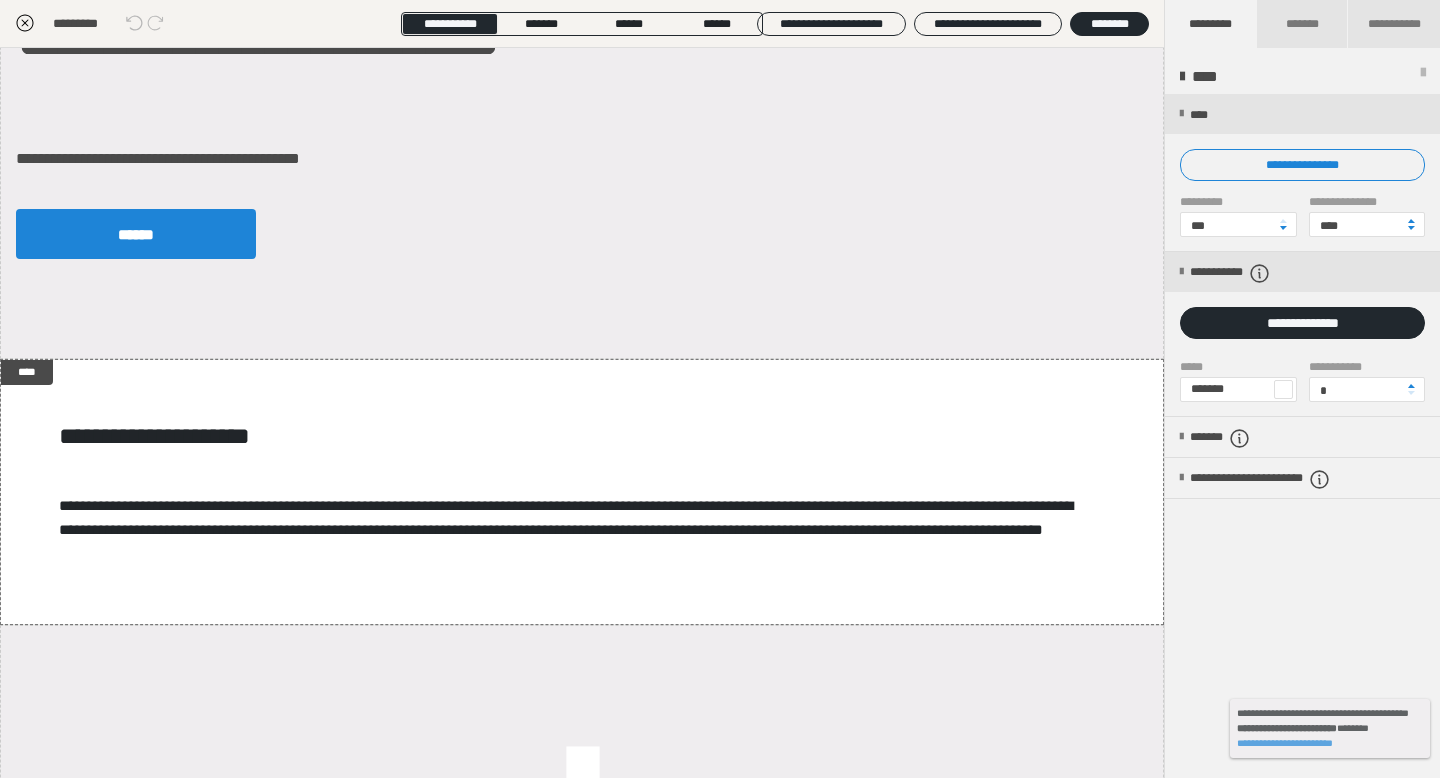 click 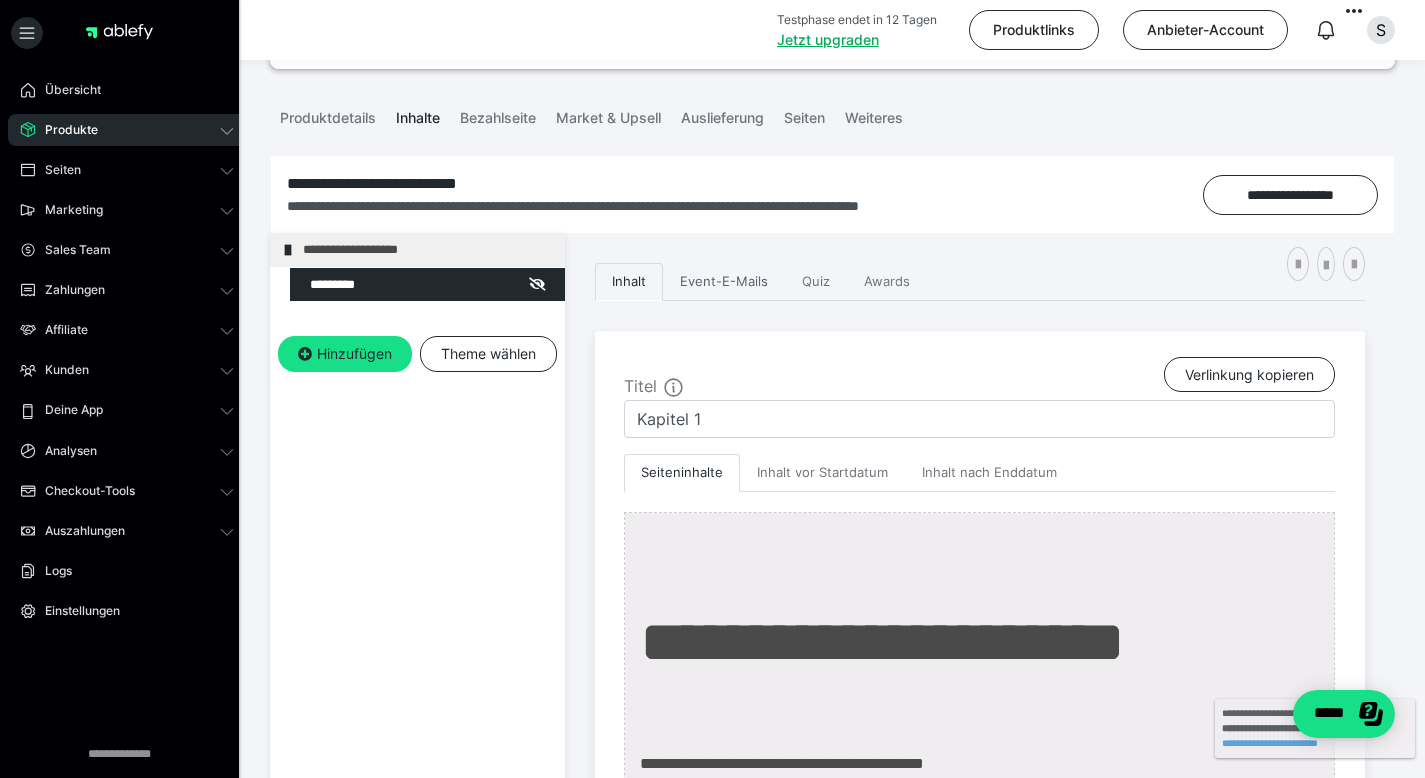 click on "Event-E-Mails" at bounding box center (724, 282) 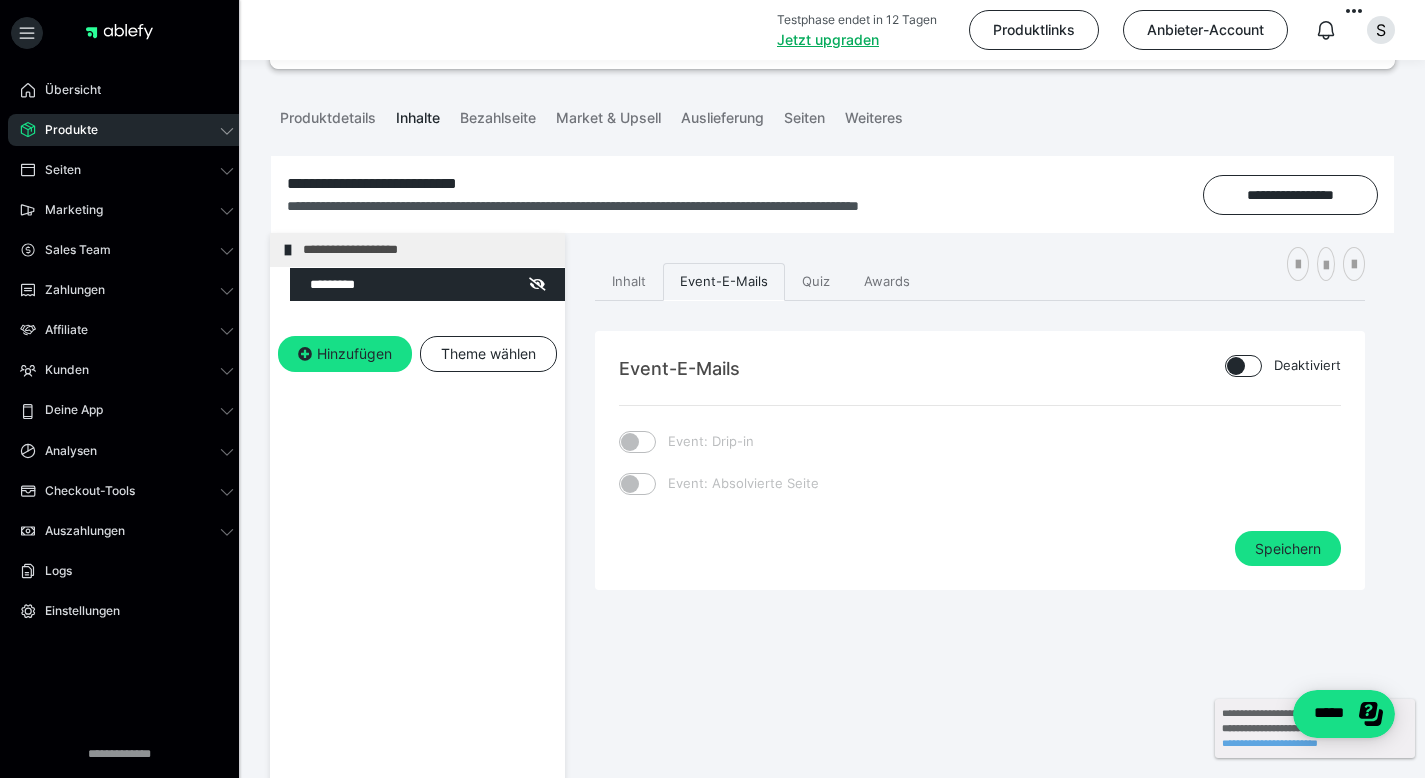 click at bounding box center (1243, 366) 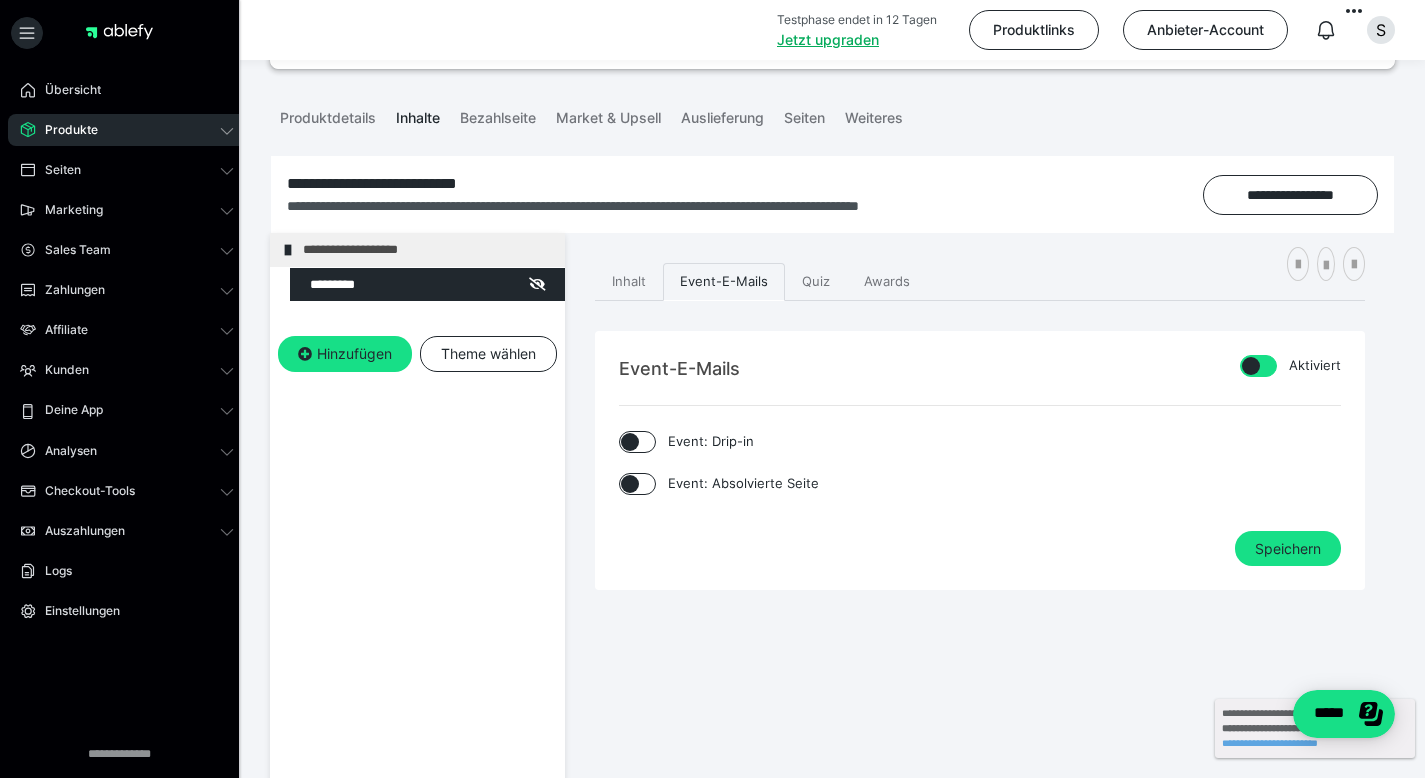 click at bounding box center [630, 484] 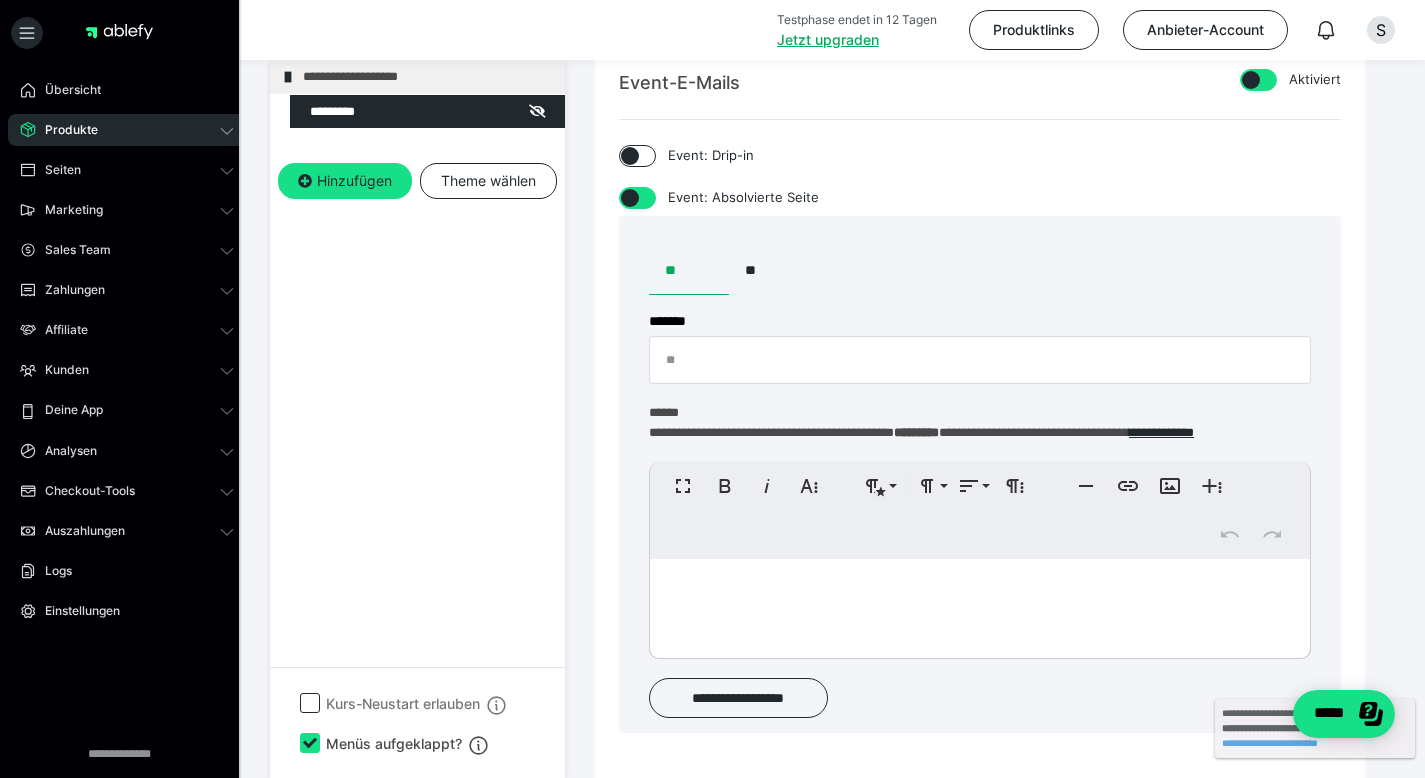 scroll, scrollTop: 424, scrollLeft: 0, axis: vertical 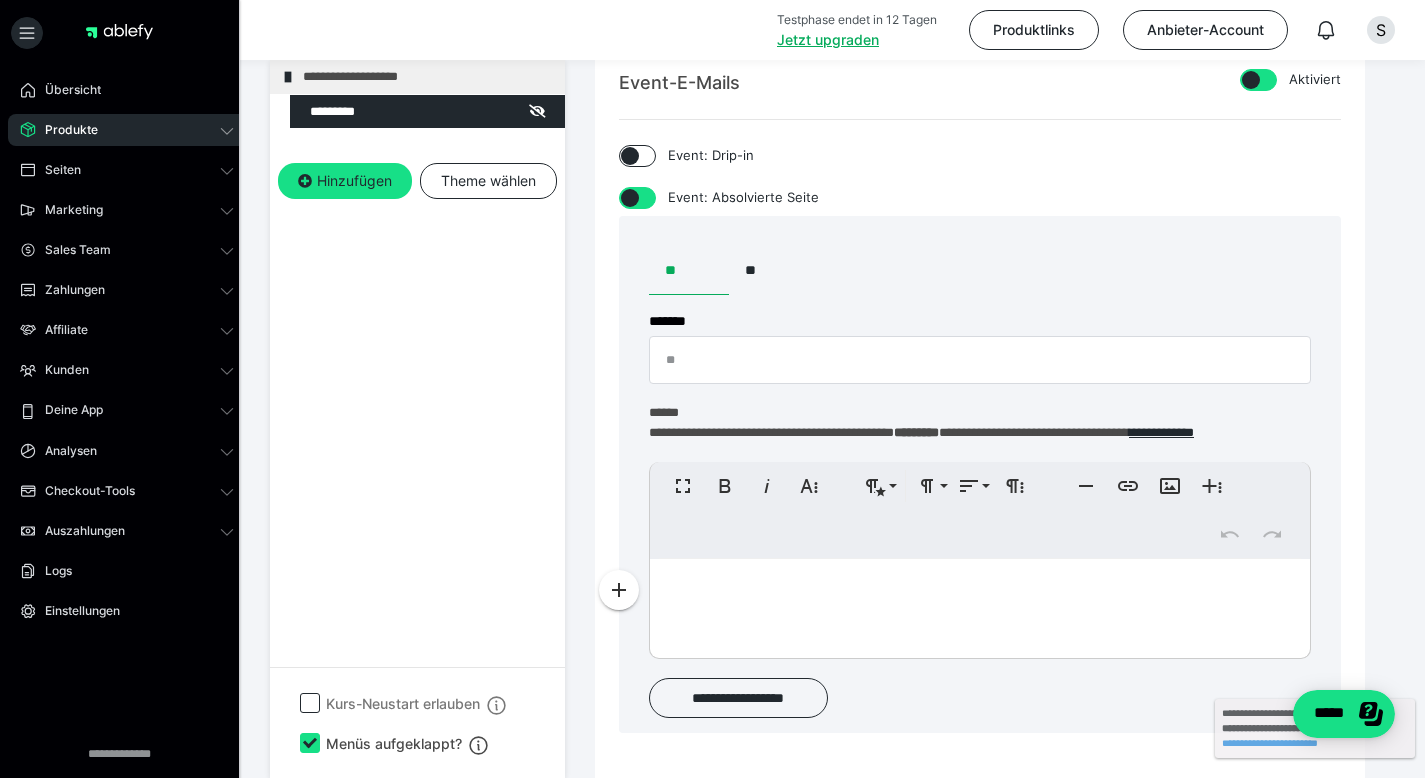 click at bounding box center (630, 198) 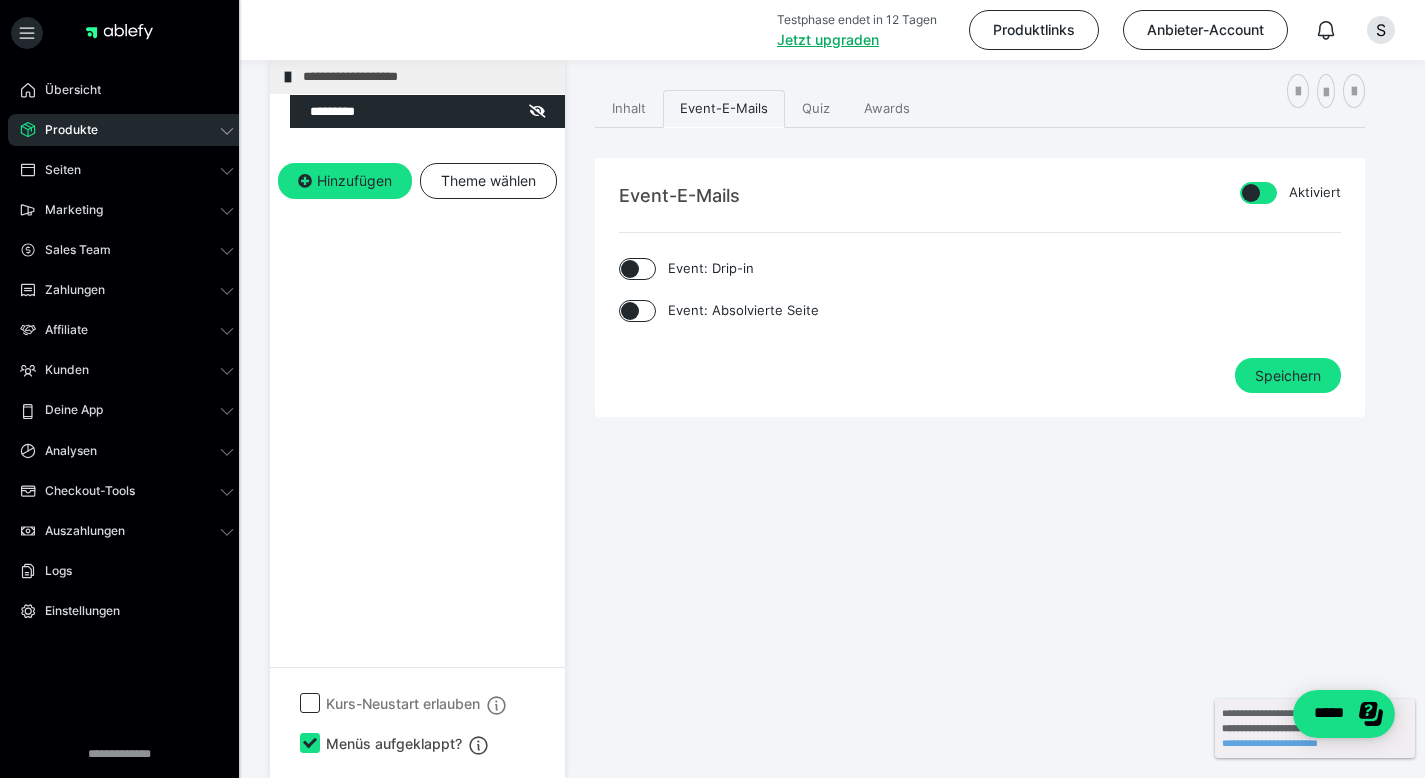 scroll, scrollTop: 311, scrollLeft: 0, axis: vertical 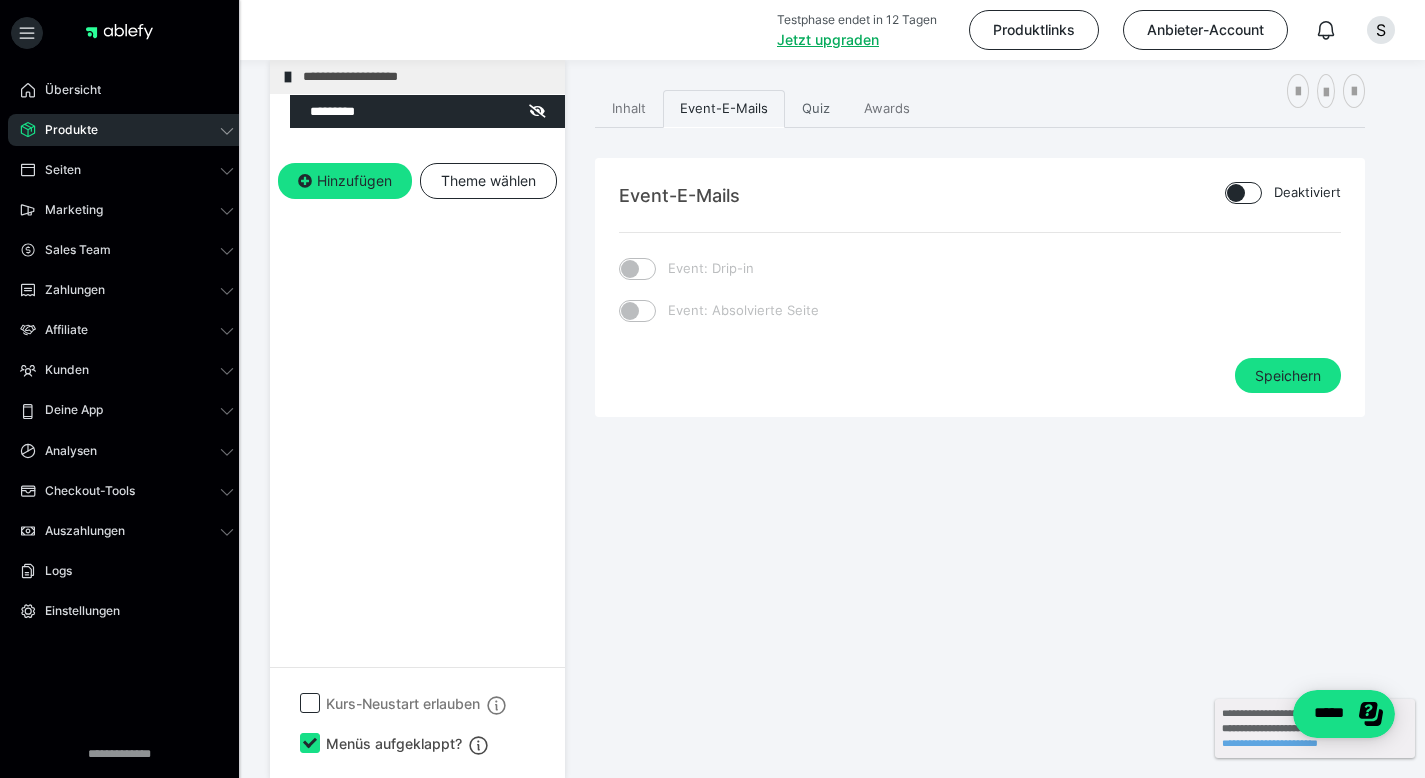 click on "Quiz" at bounding box center (816, 109) 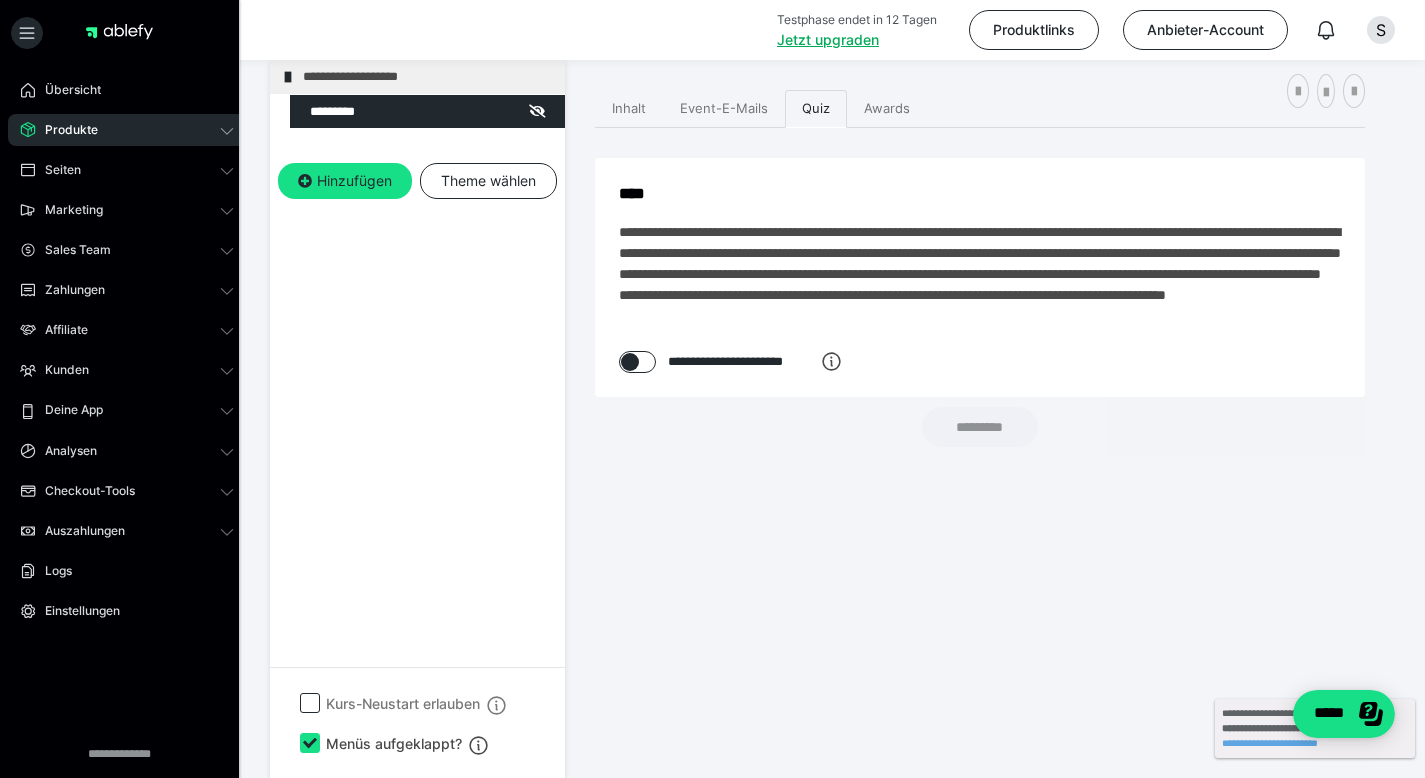 click on "**********" at bounding box center (980, 277) 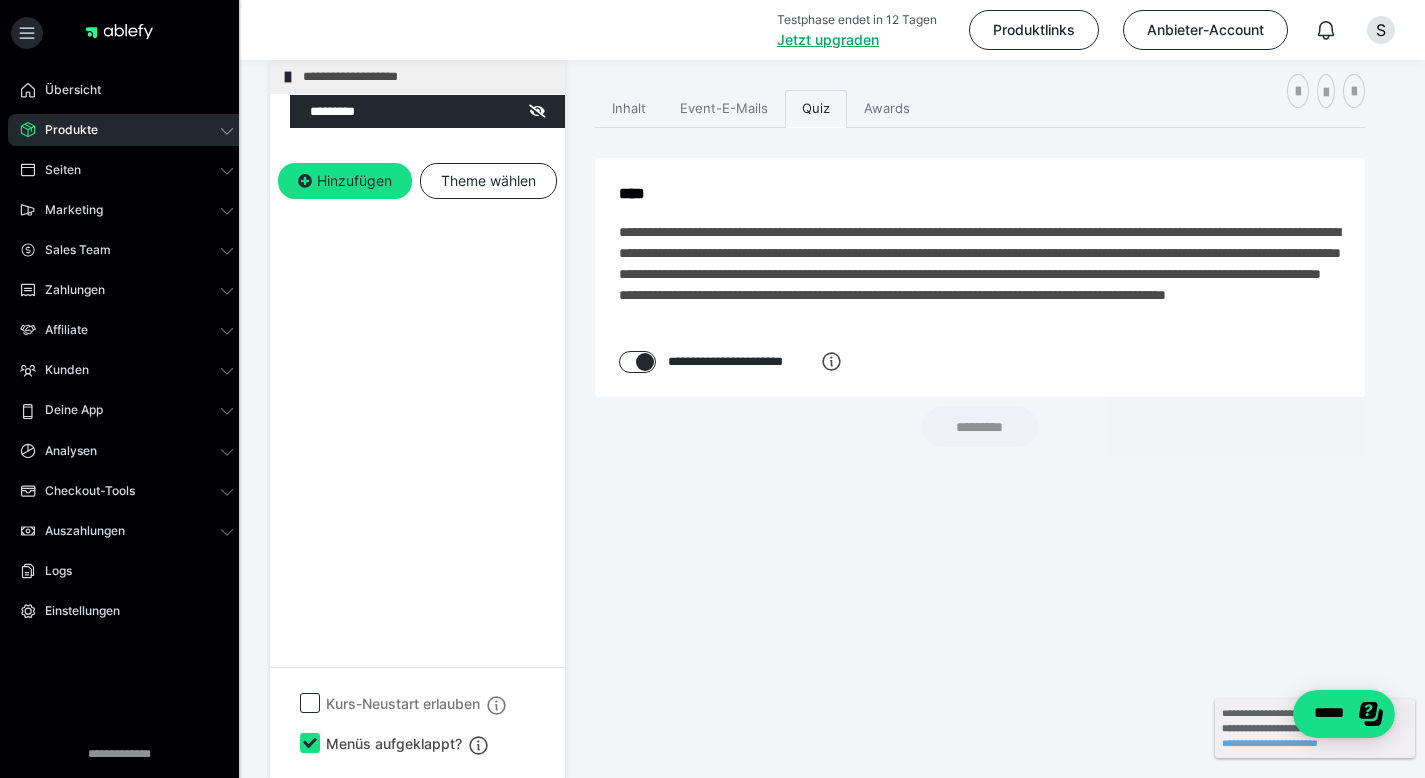 checkbox on "****" 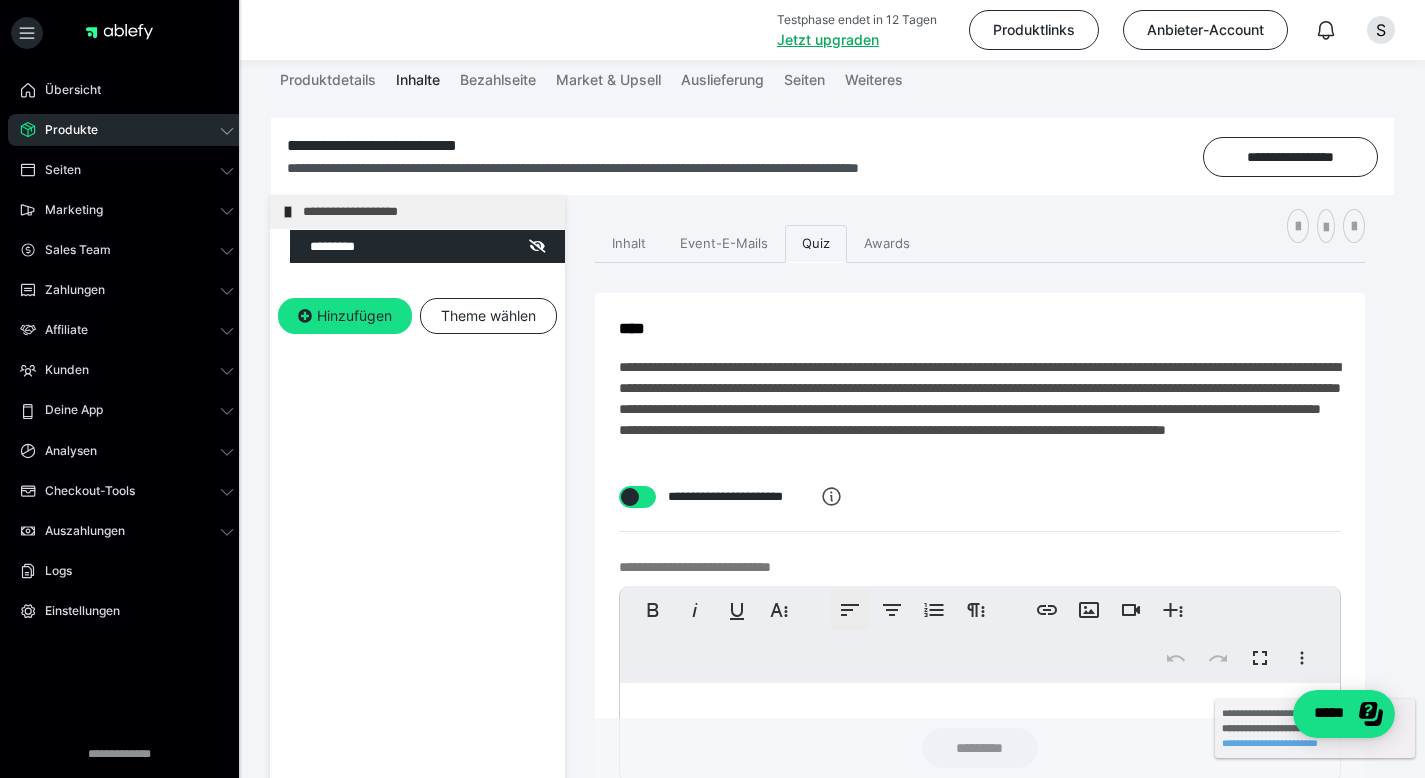 scroll, scrollTop: 180, scrollLeft: 0, axis: vertical 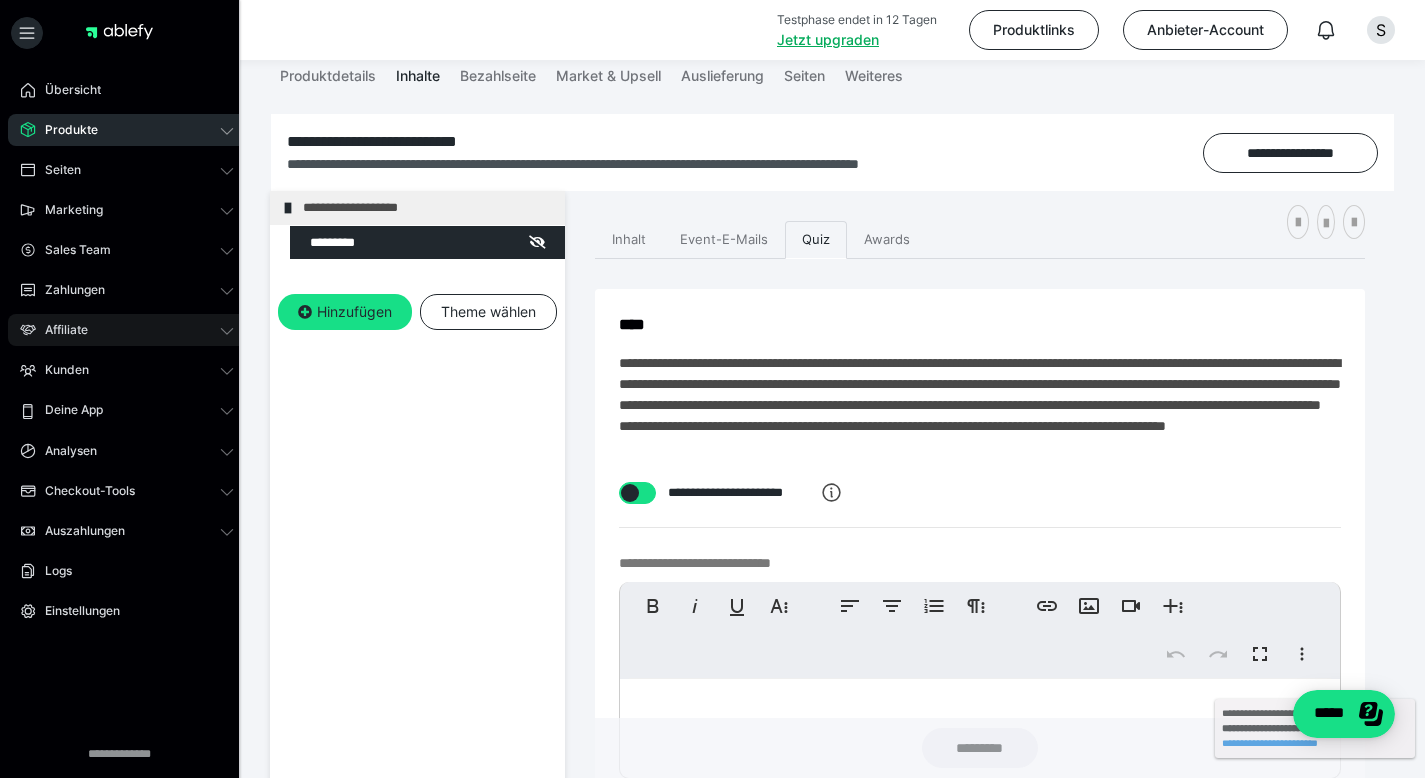 click on "Affiliate" at bounding box center (59, 330) 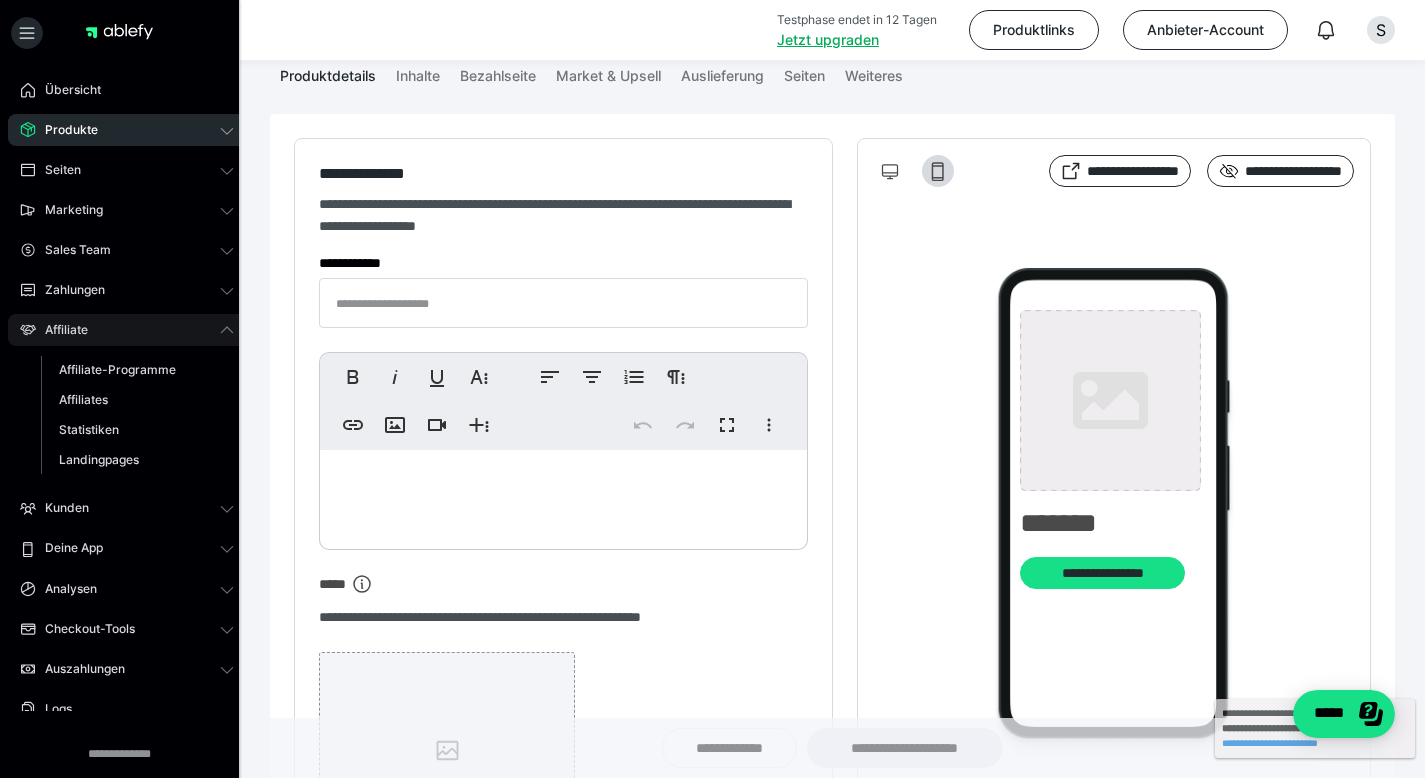 type on "**********" 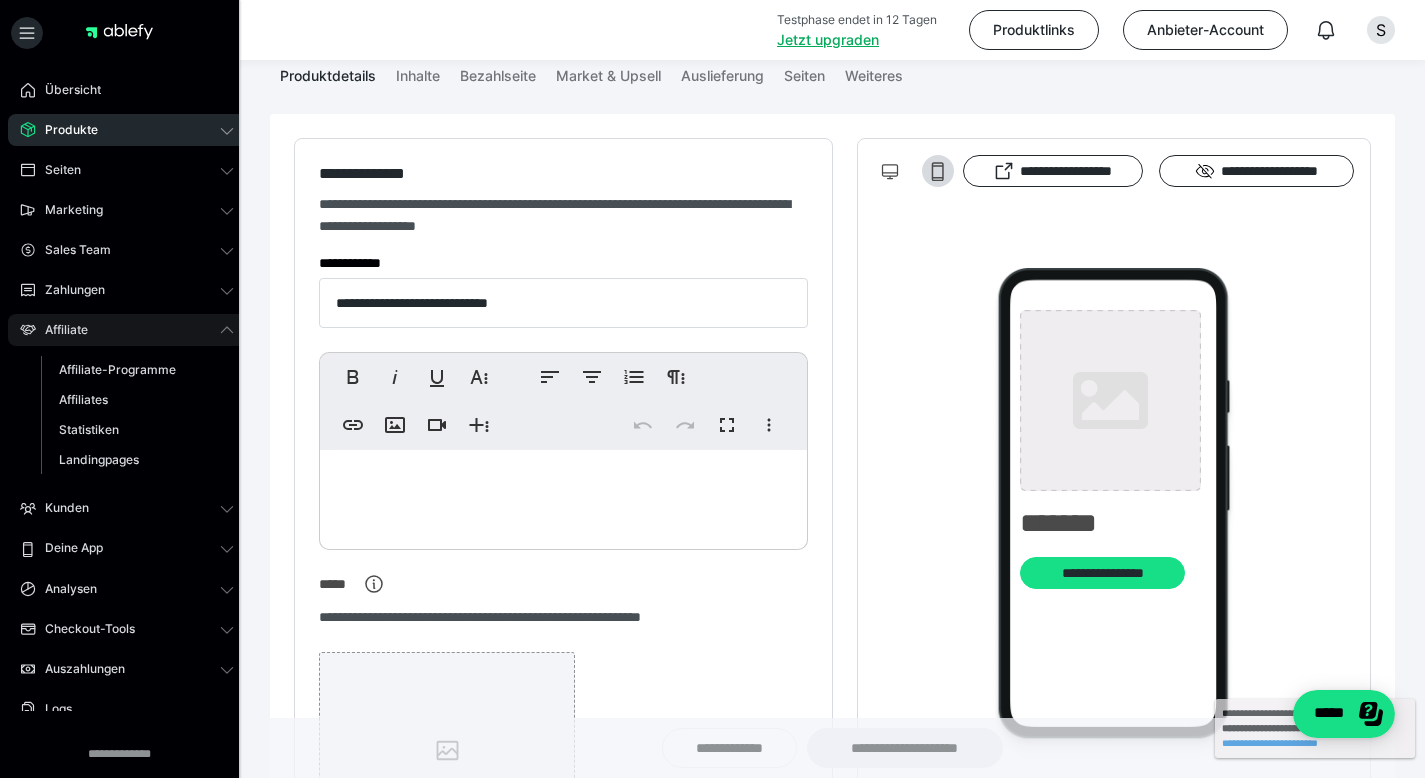type on "**********" 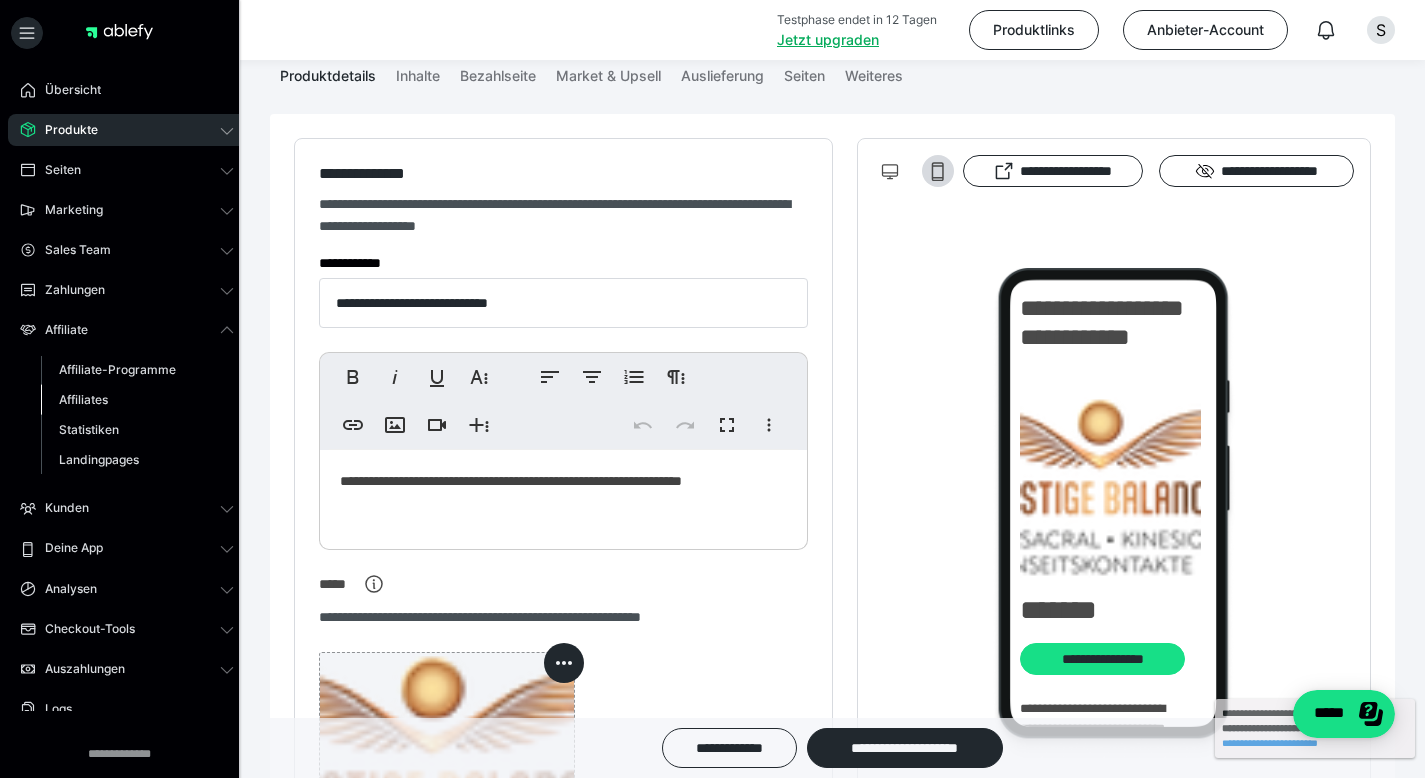 click on "Affiliates" at bounding box center (83, 399) 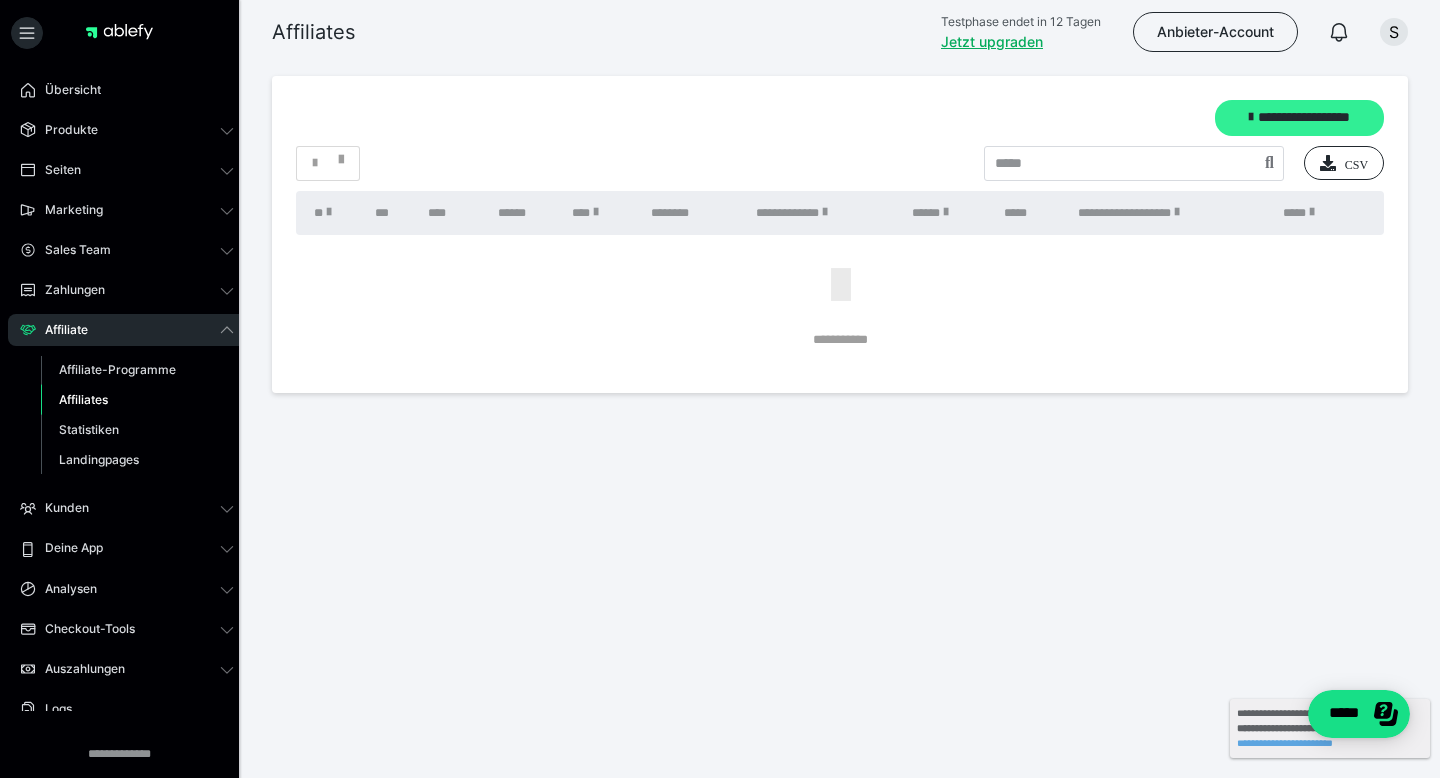 click on "**********" at bounding box center [1299, 118] 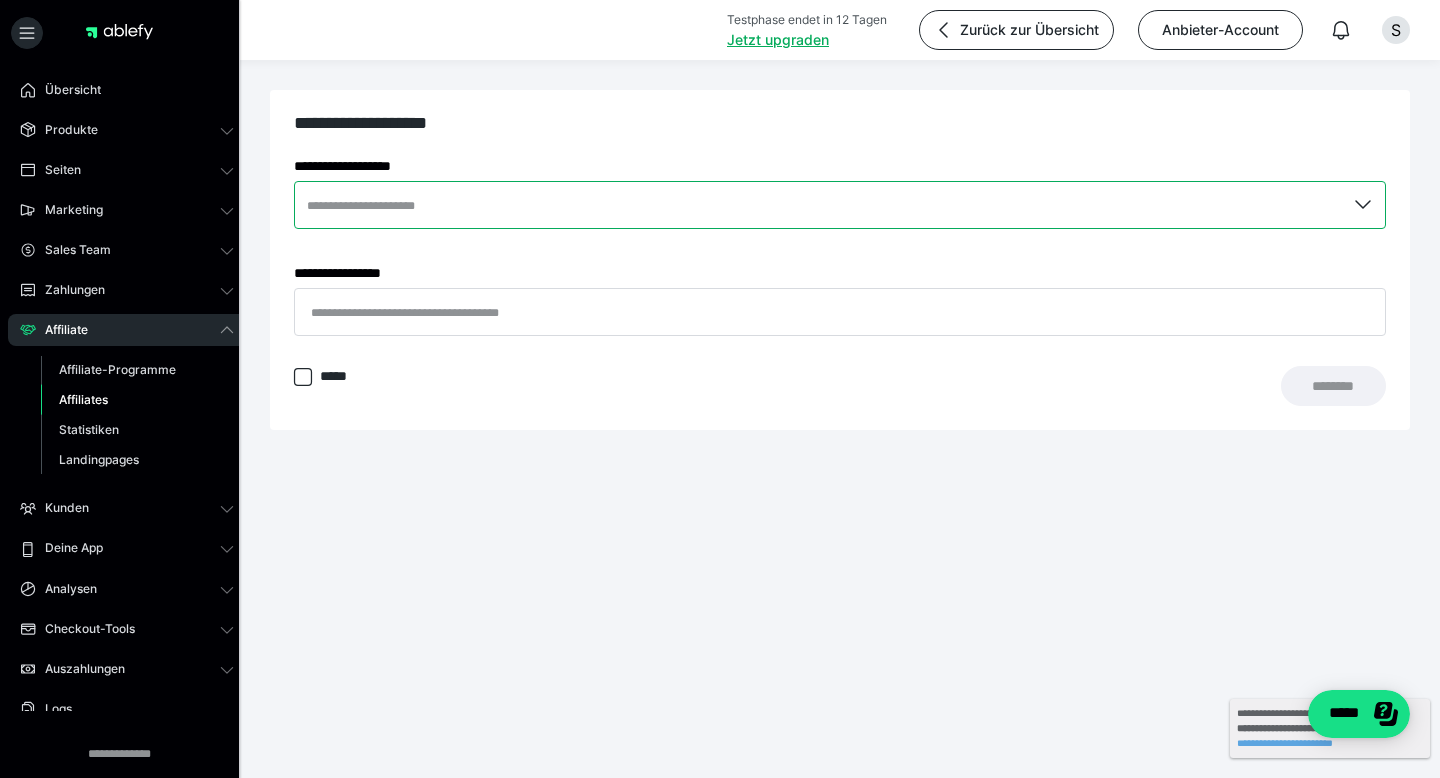 click at bounding box center (840, 205) 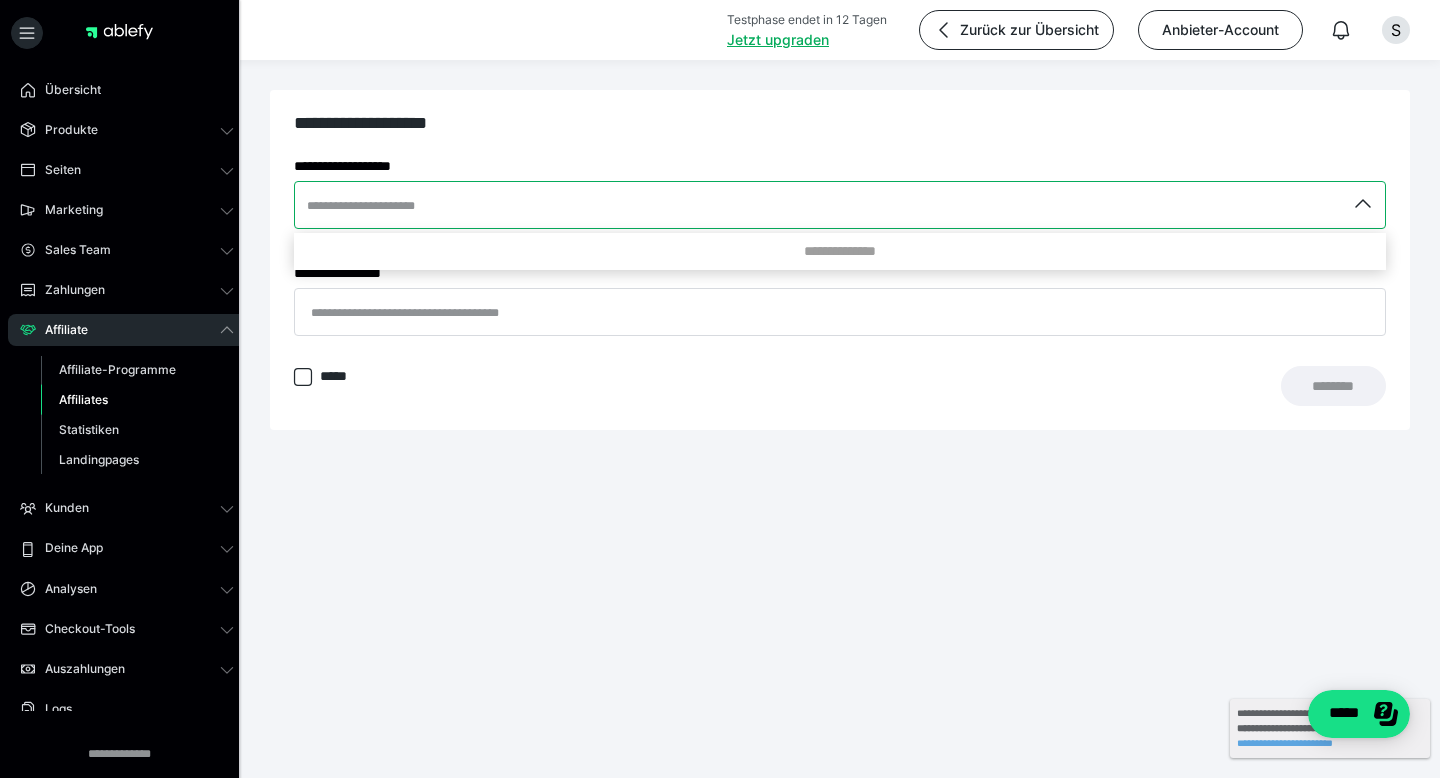 click at bounding box center (840, 205) 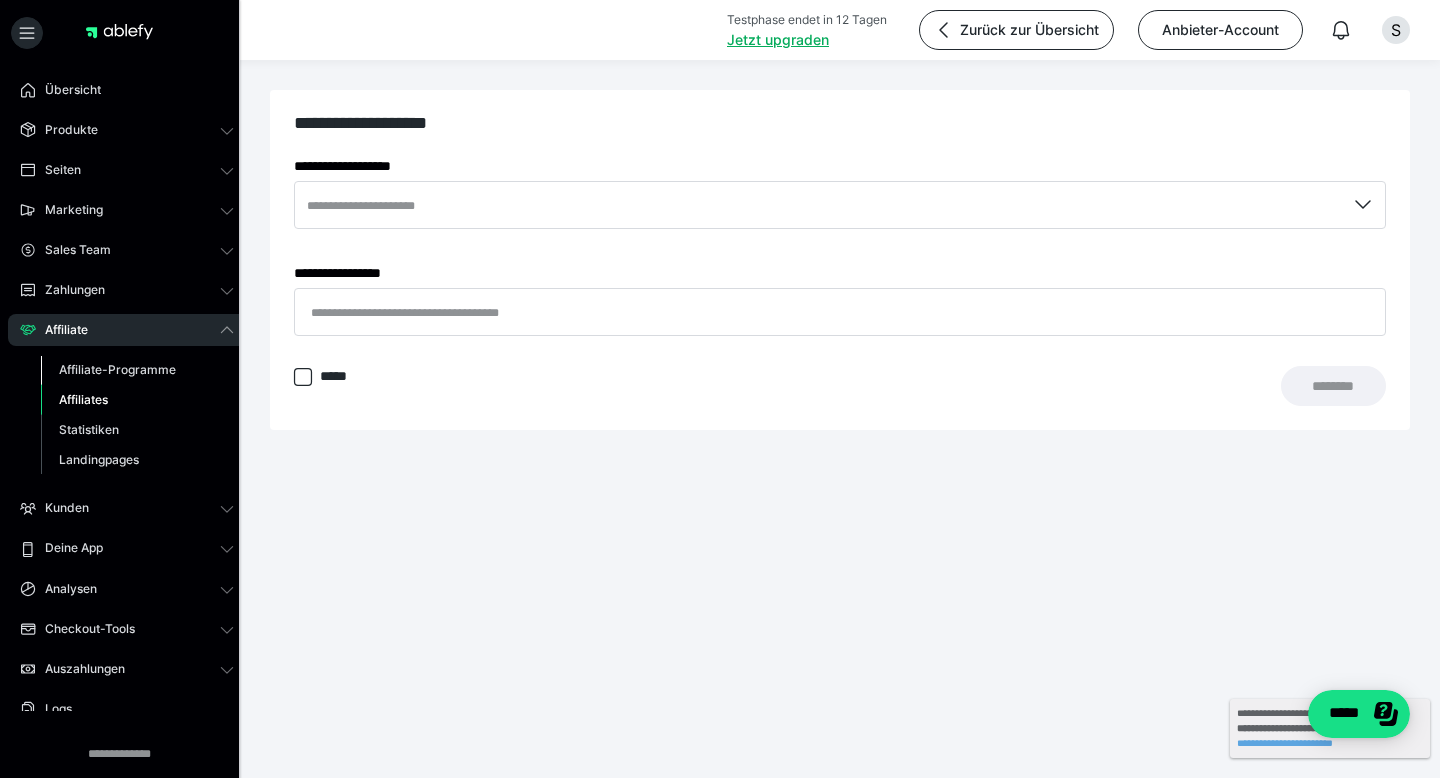 click on "Affiliate-Programme" at bounding box center (117, 369) 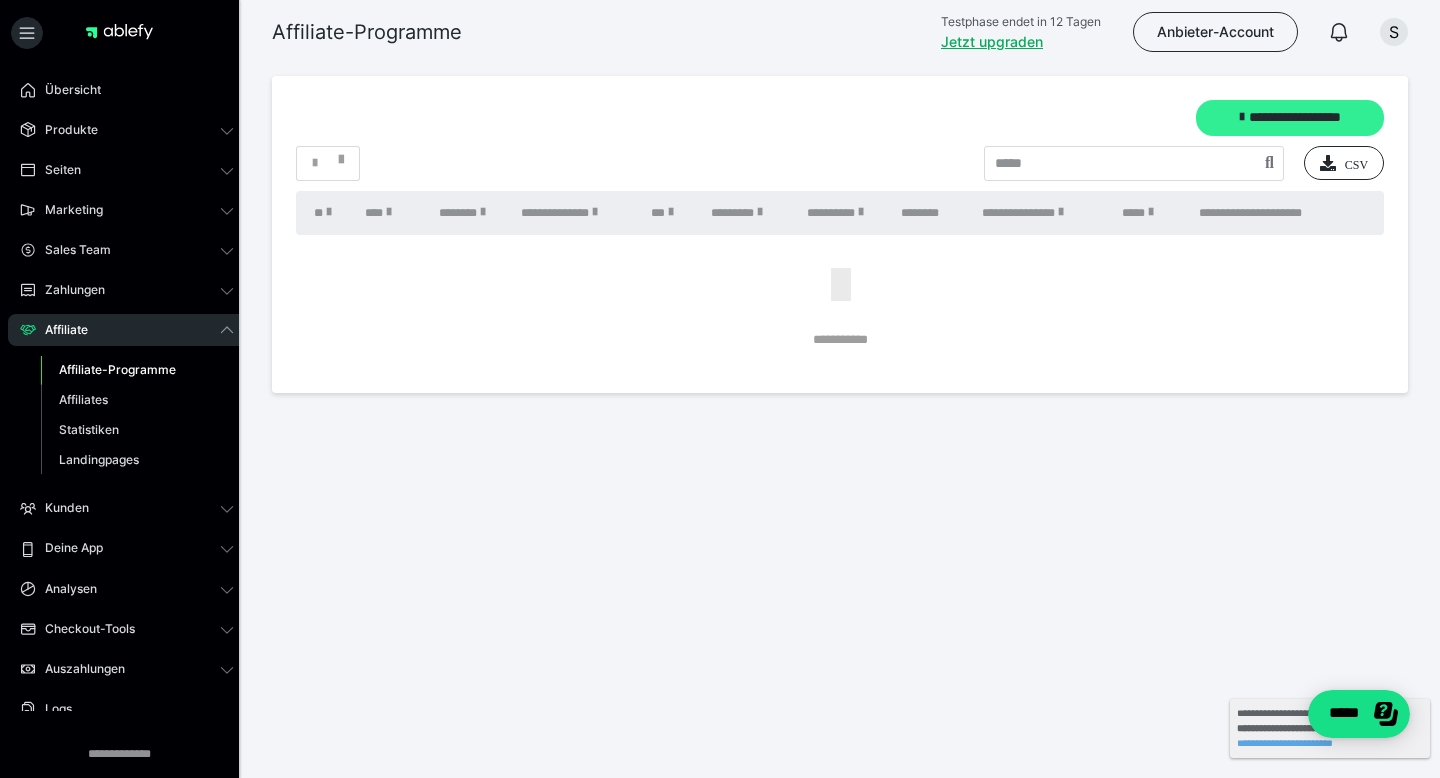 click on "**********" at bounding box center (1290, 118) 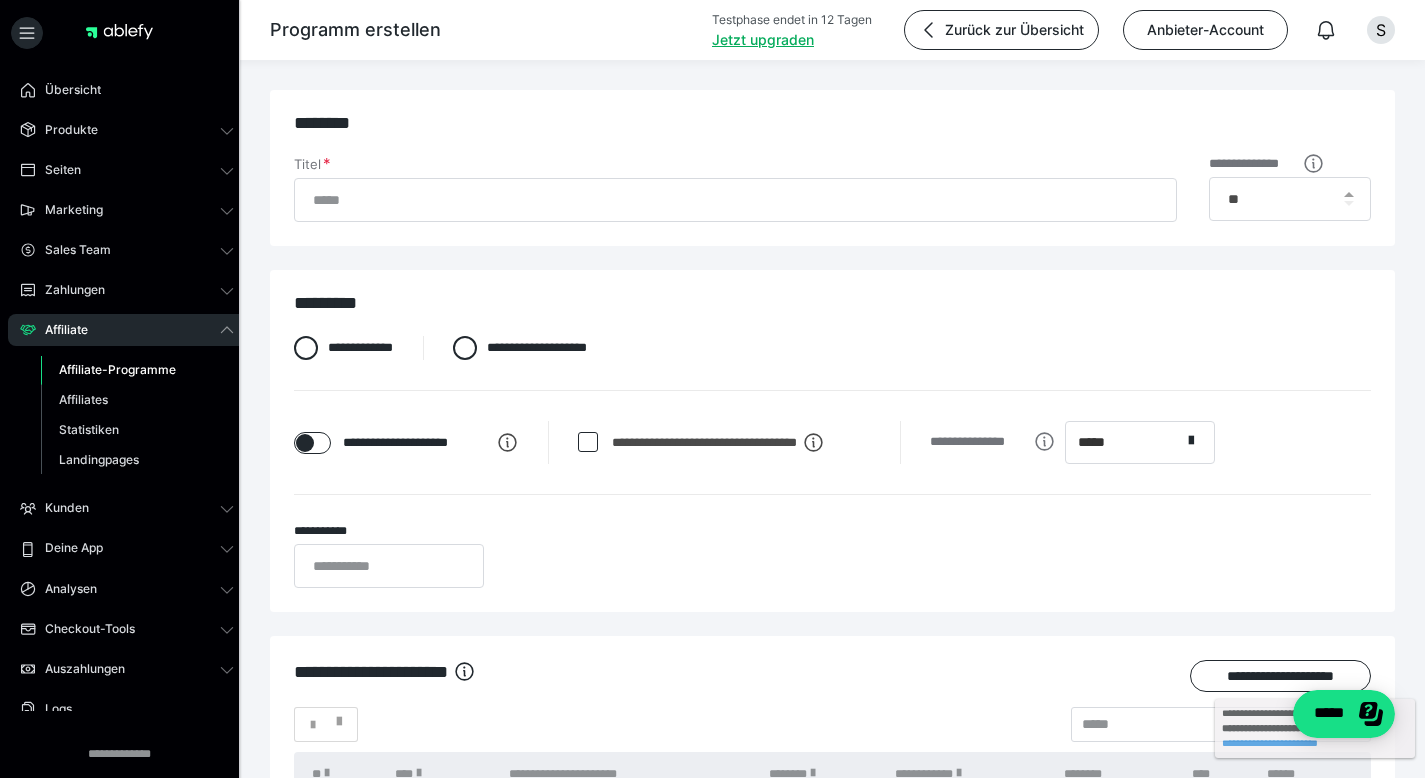 scroll, scrollTop: 63, scrollLeft: 0, axis: vertical 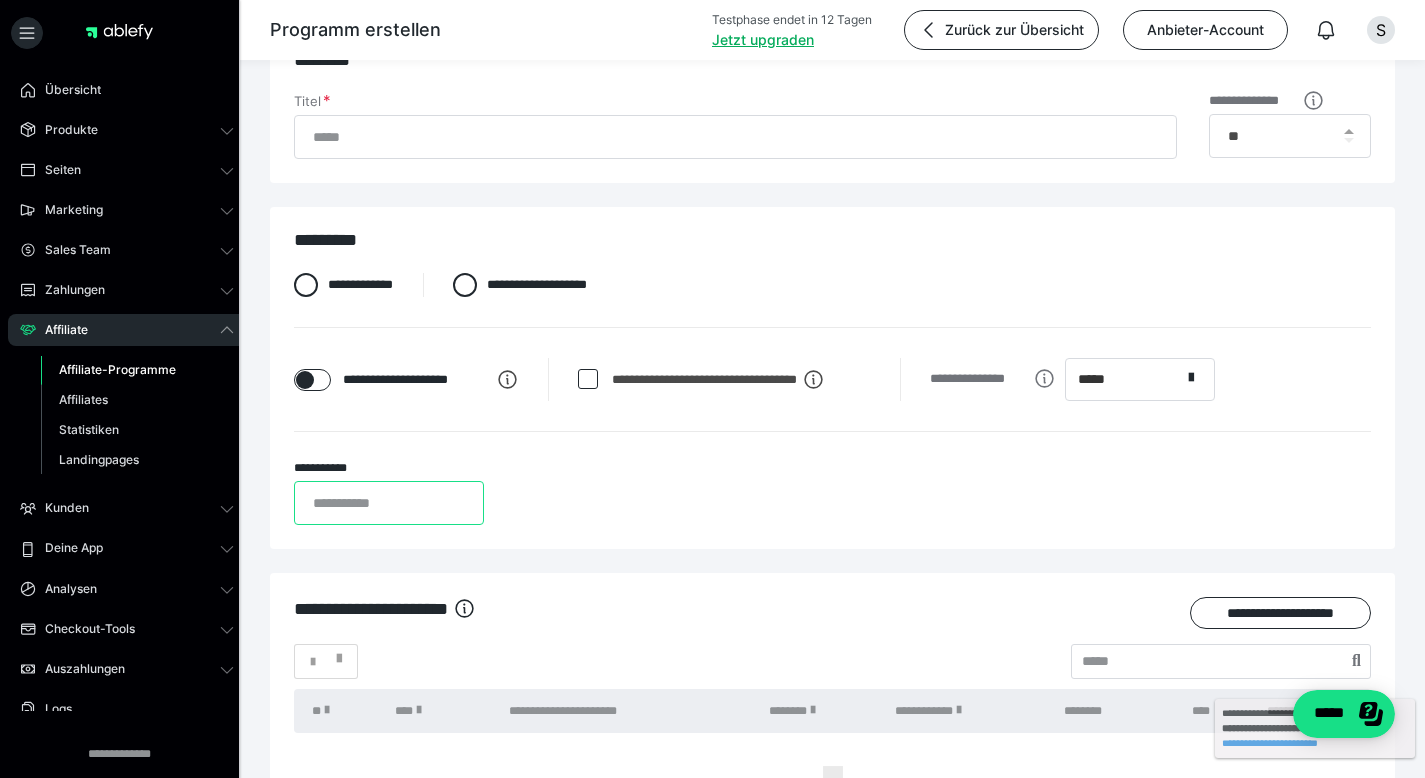 click on "*" at bounding box center [389, 503] 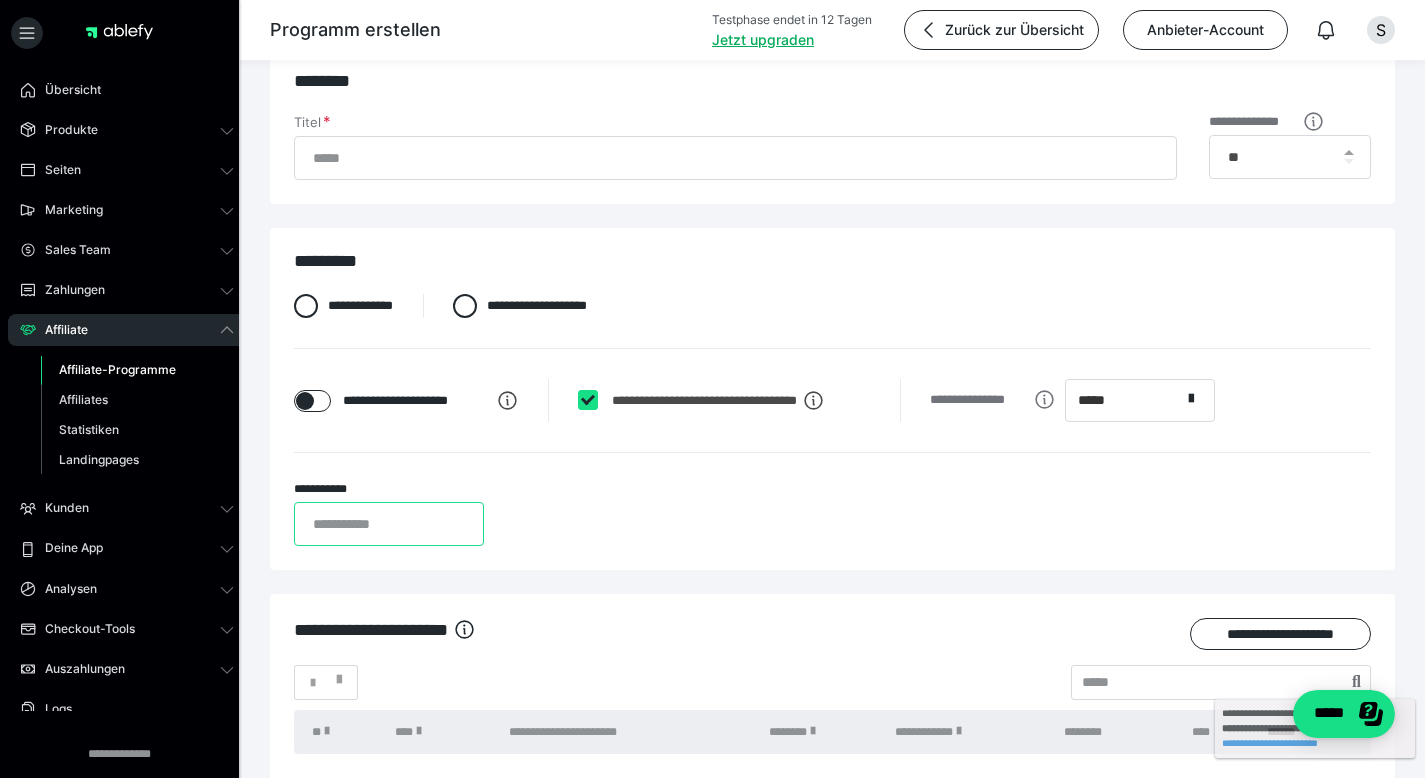 scroll, scrollTop: 41, scrollLeft: 0, axis: vertical 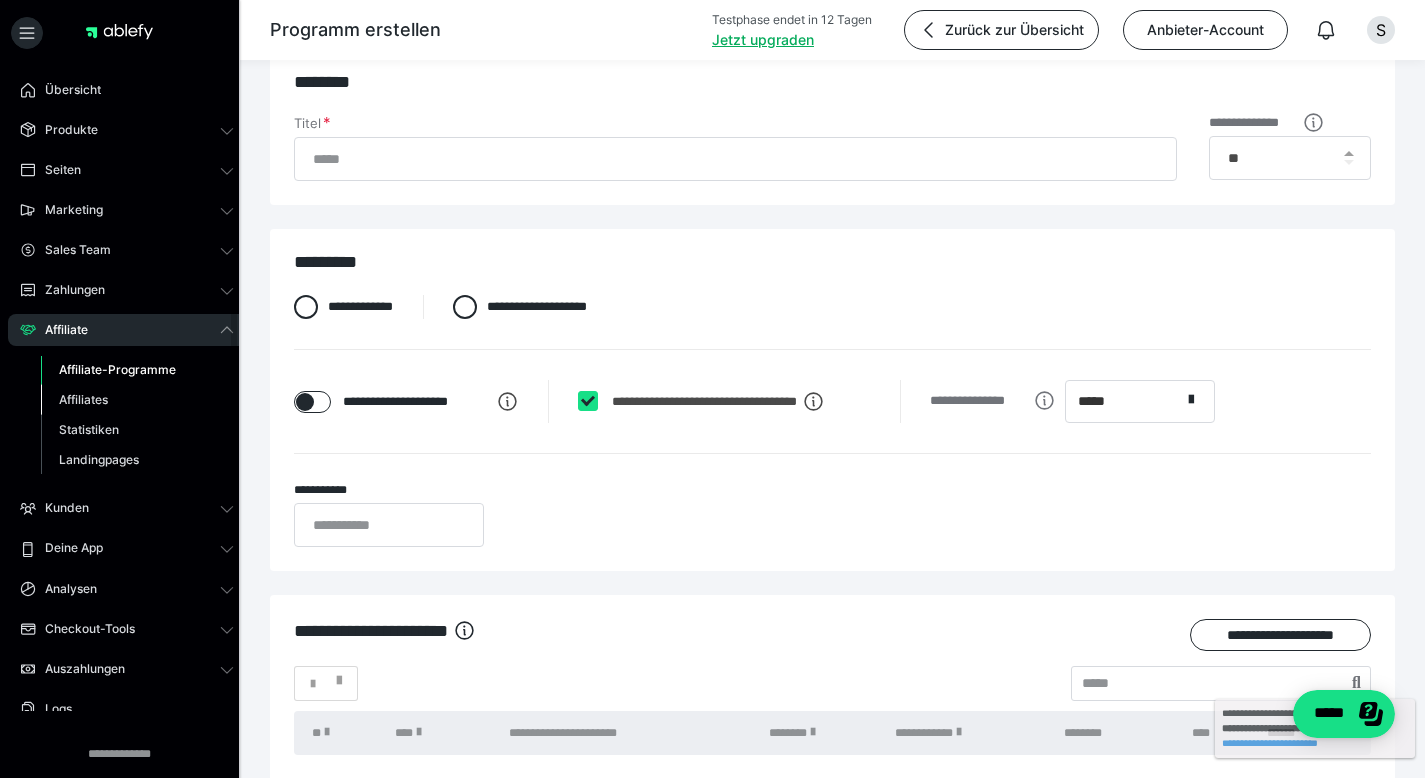 type on "*" 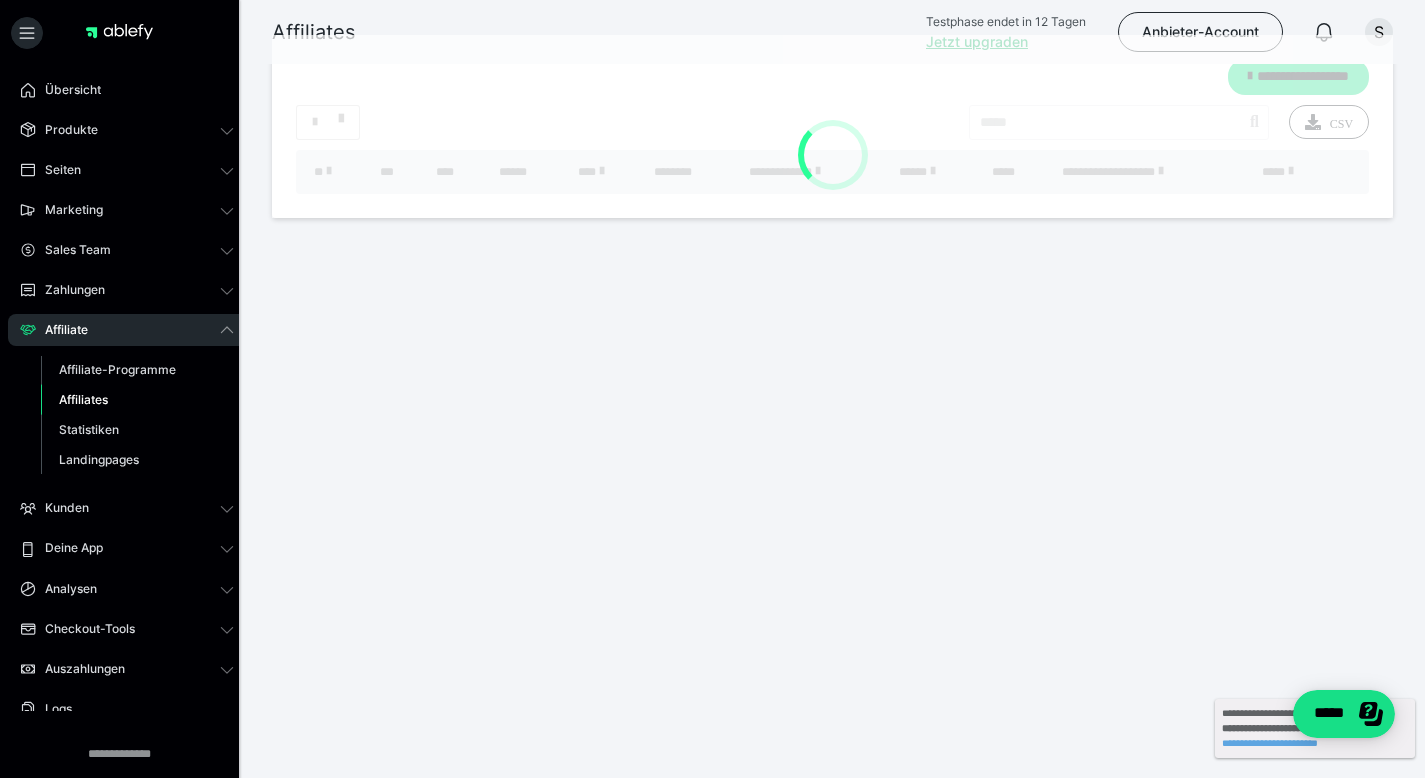 scroll, scrollTop: 0, scrollLeft: 0, axis: both 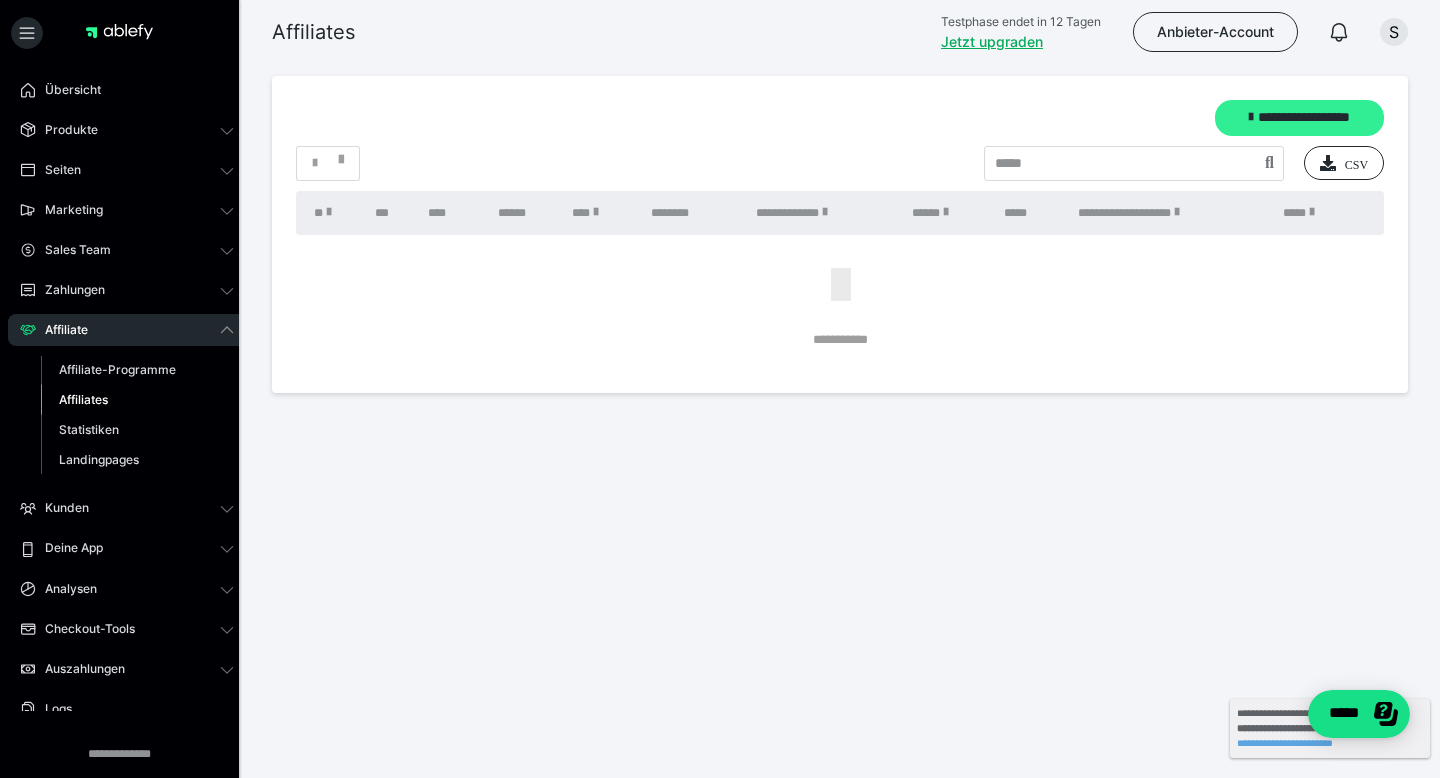 click on "**********" at bounding box center (1299, 118) 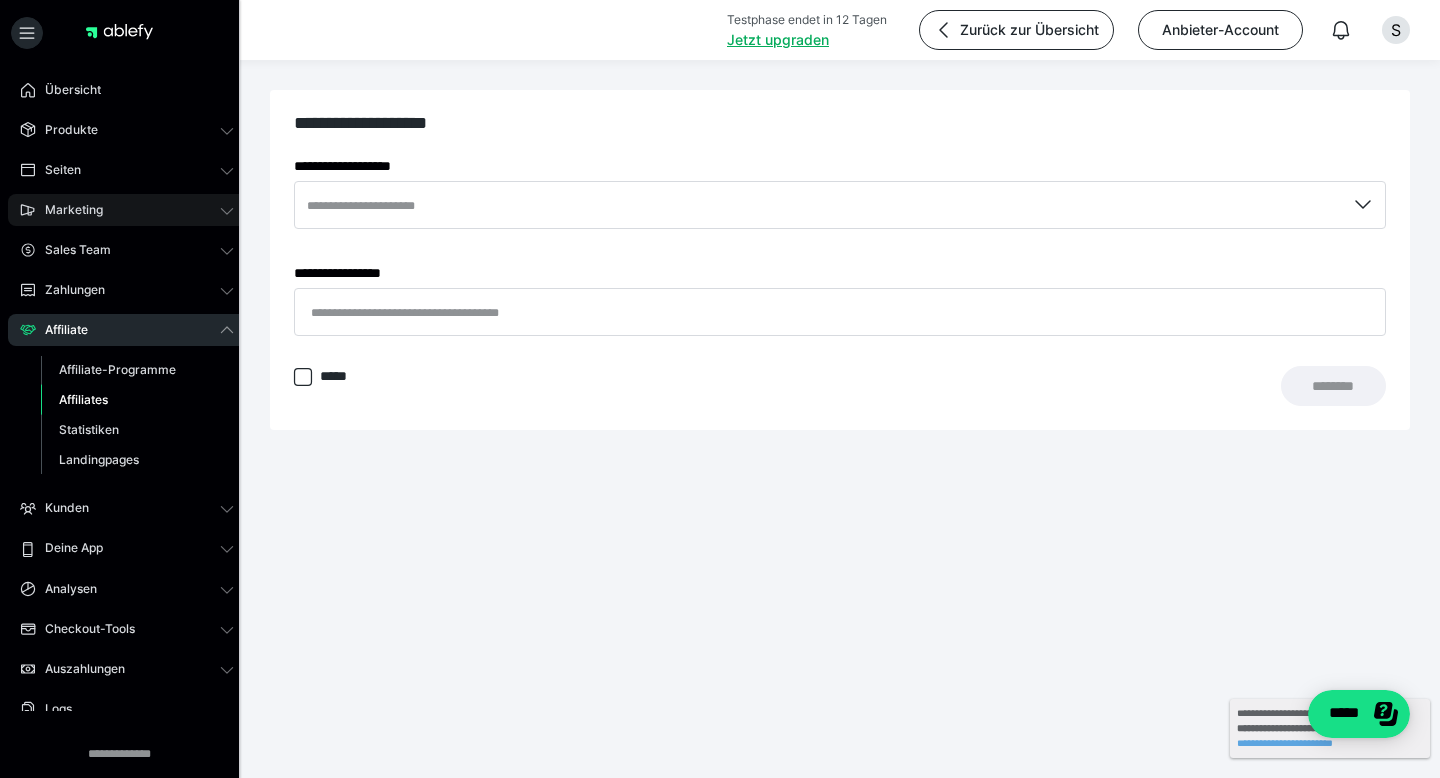 click on "Marketing" at bounding box center (67, 210) 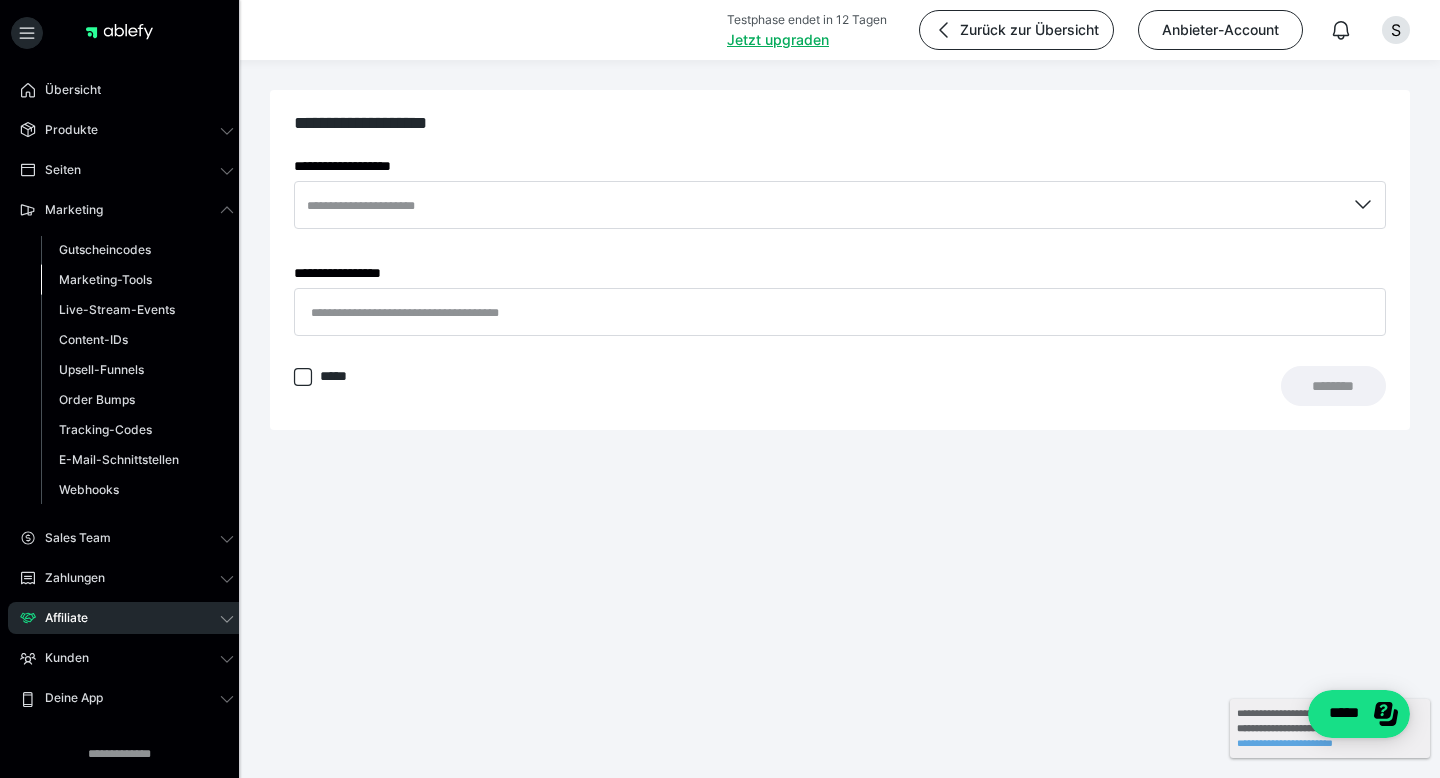 click on "Marketing-Tools" at bounding box center [105, 279] 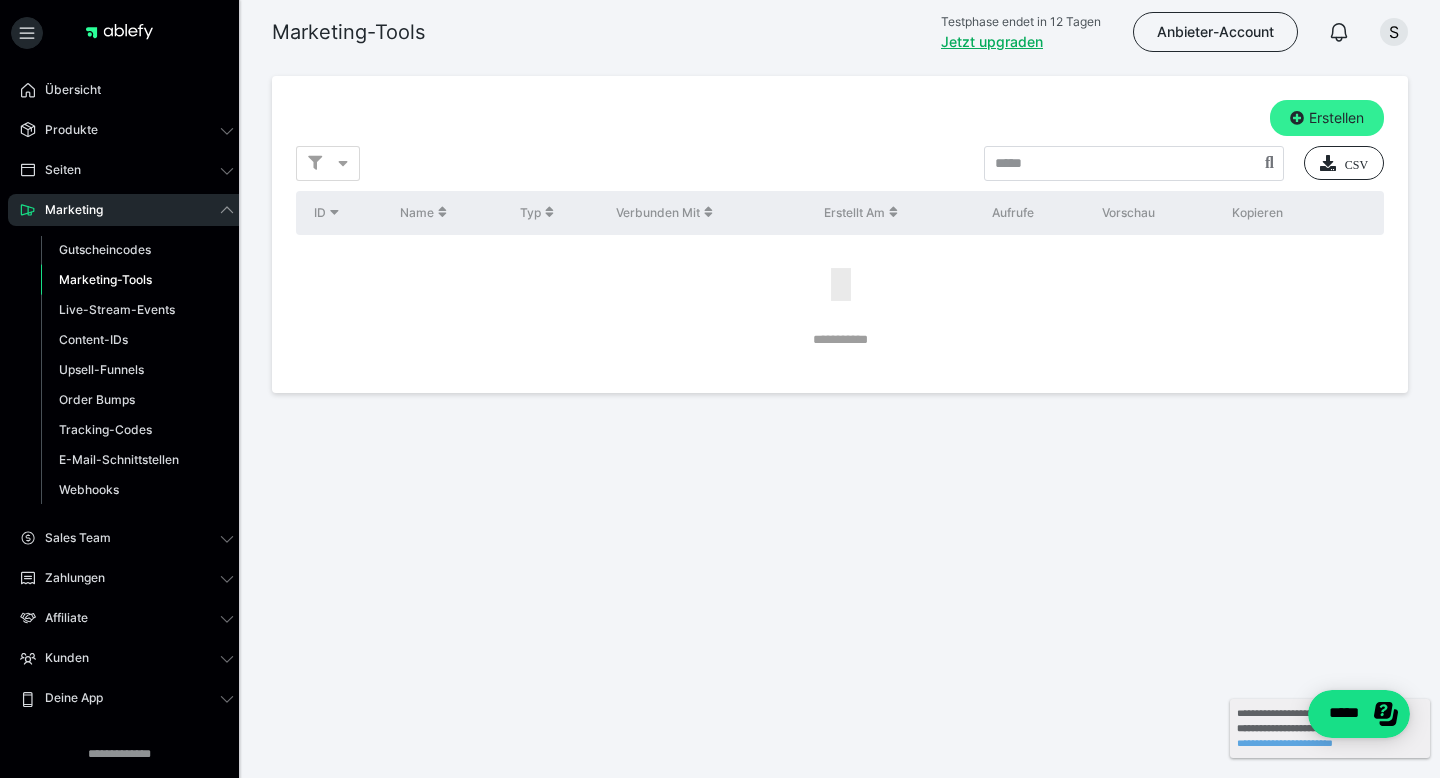 click on "Erstellen" at bounding box center [1327, 118] 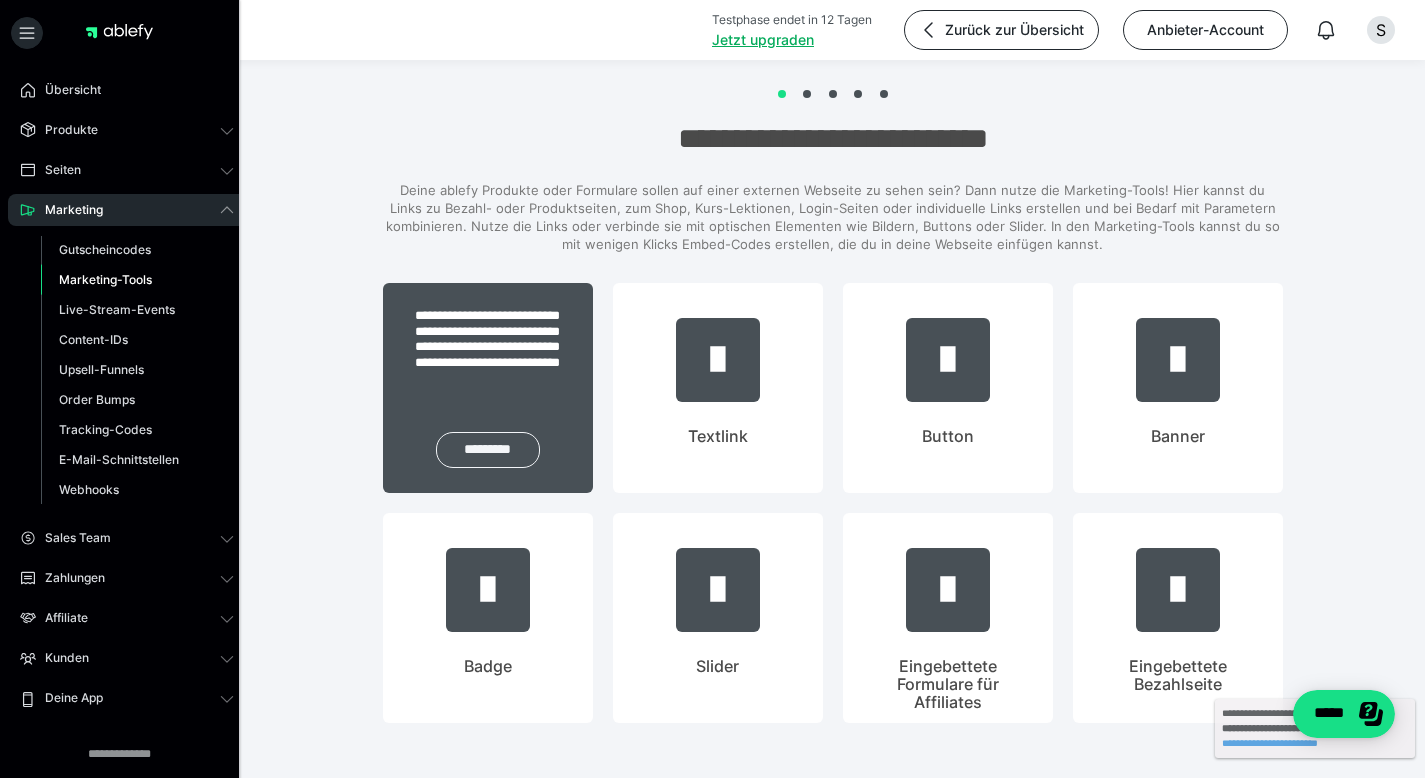 click on "*********" at bounding box center (488, 450) 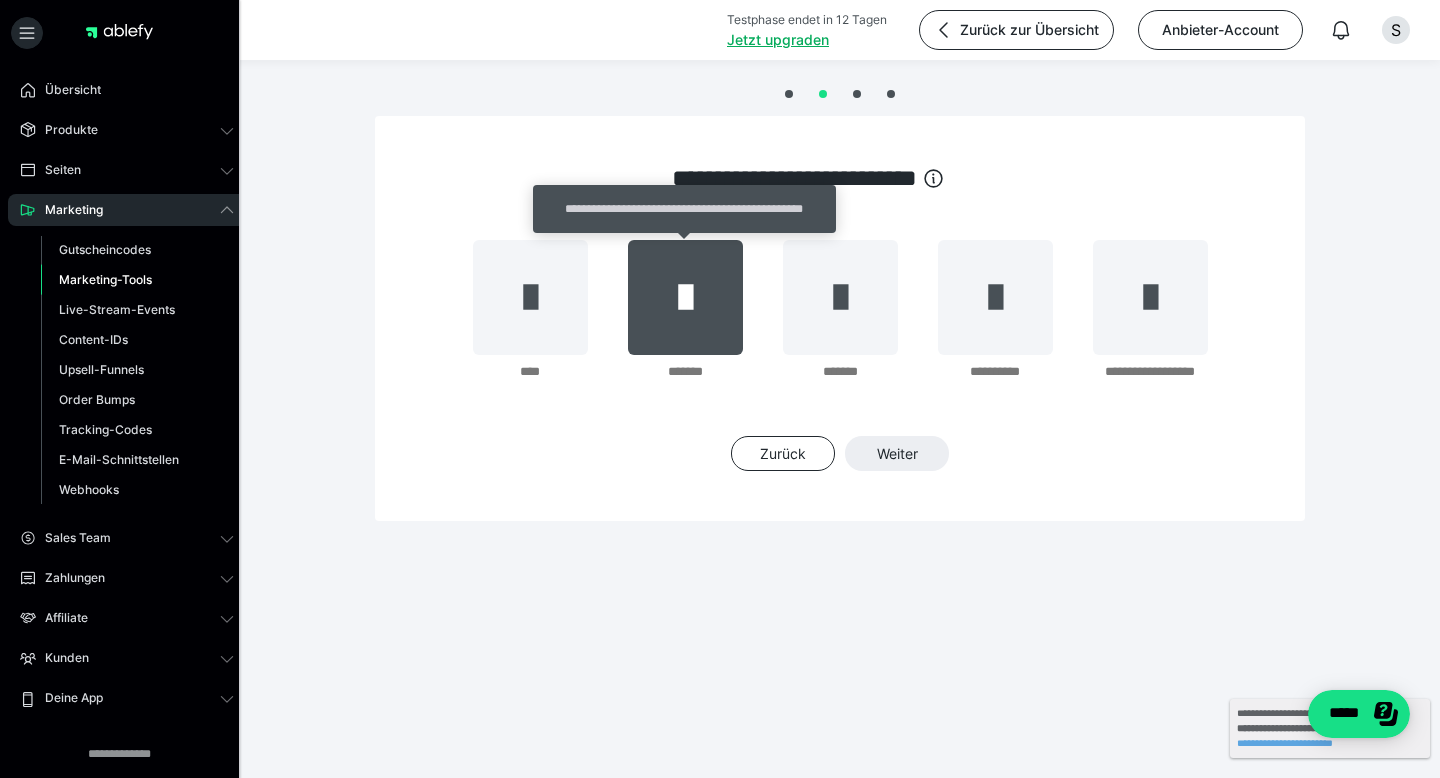 click at bounding box center [685, 297] 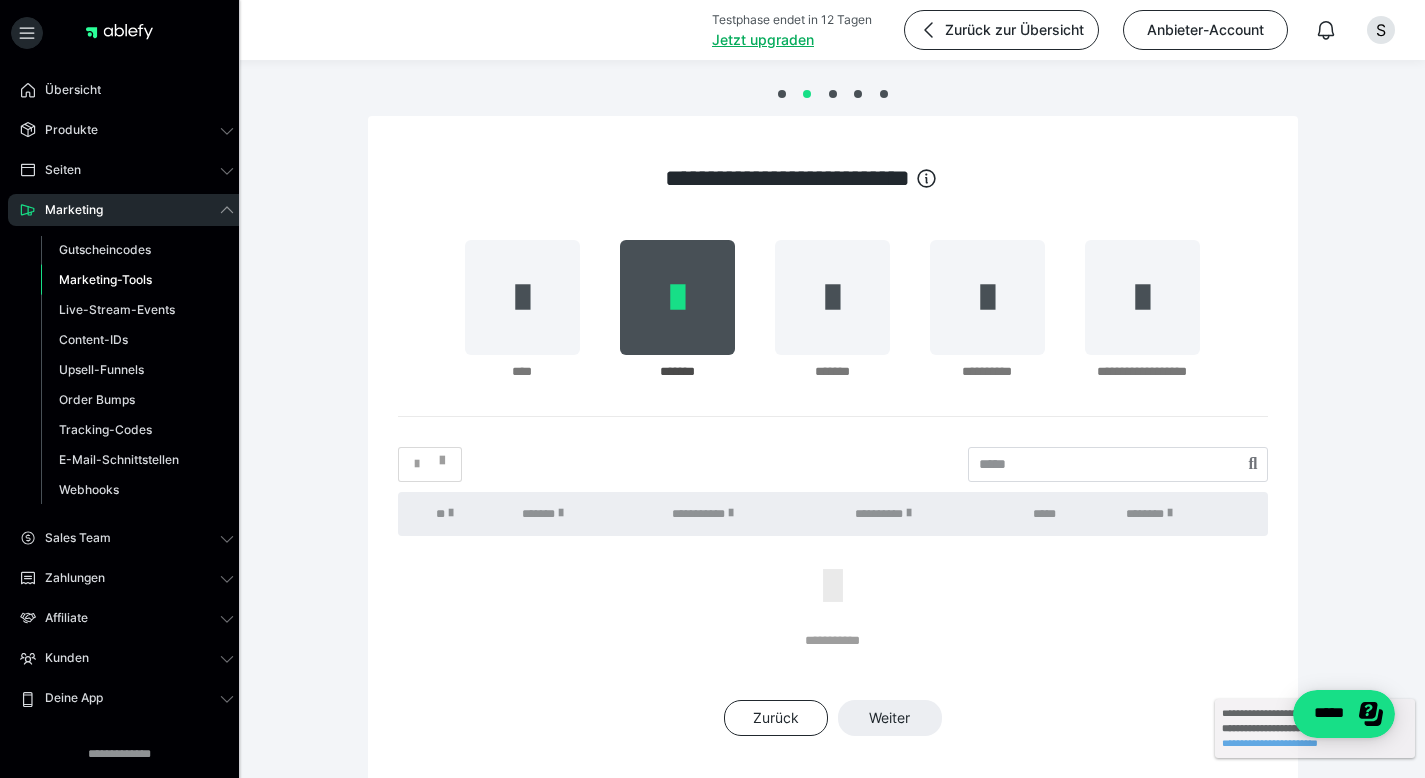 scroll, scrollTop: 24, scrollLeft: 0, axis: vertical 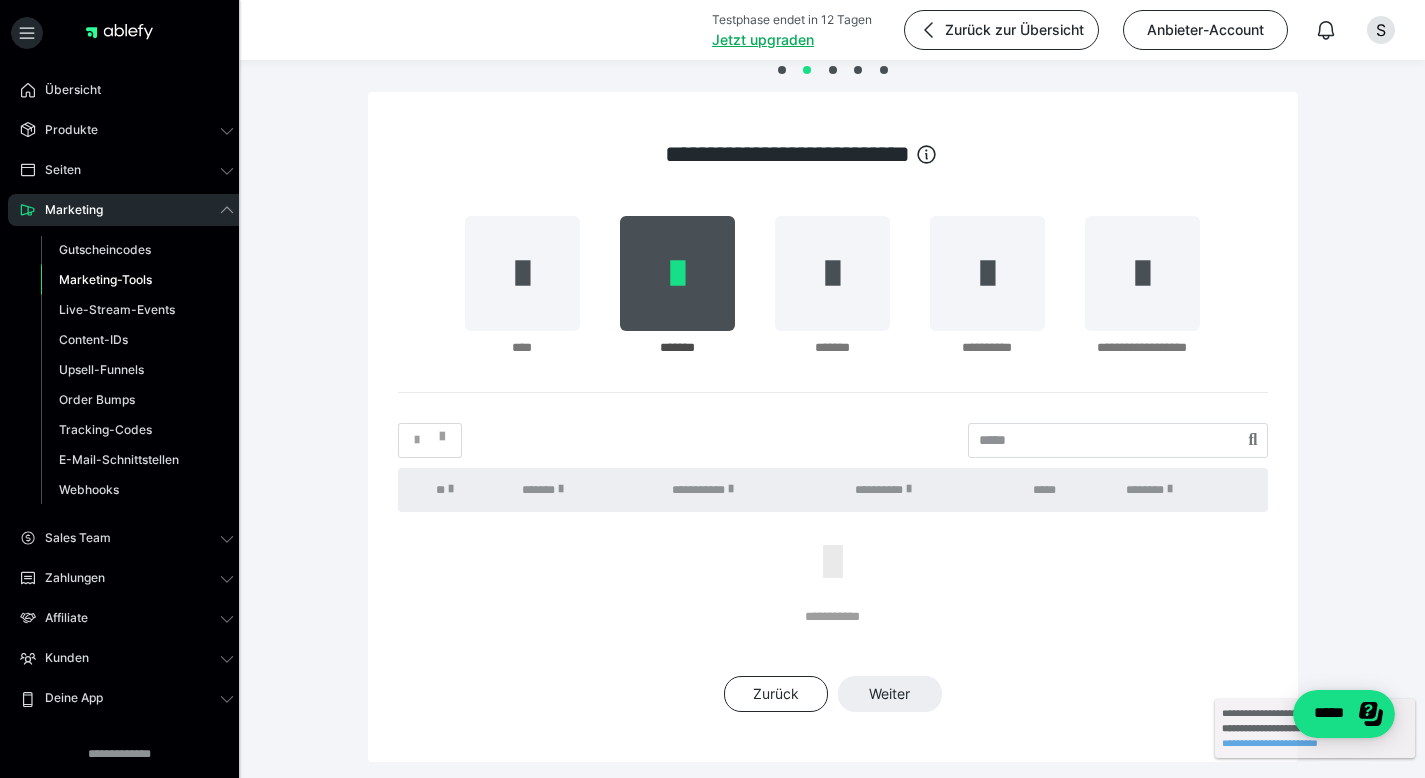 click on "**********" at bounding box center [833, 427] 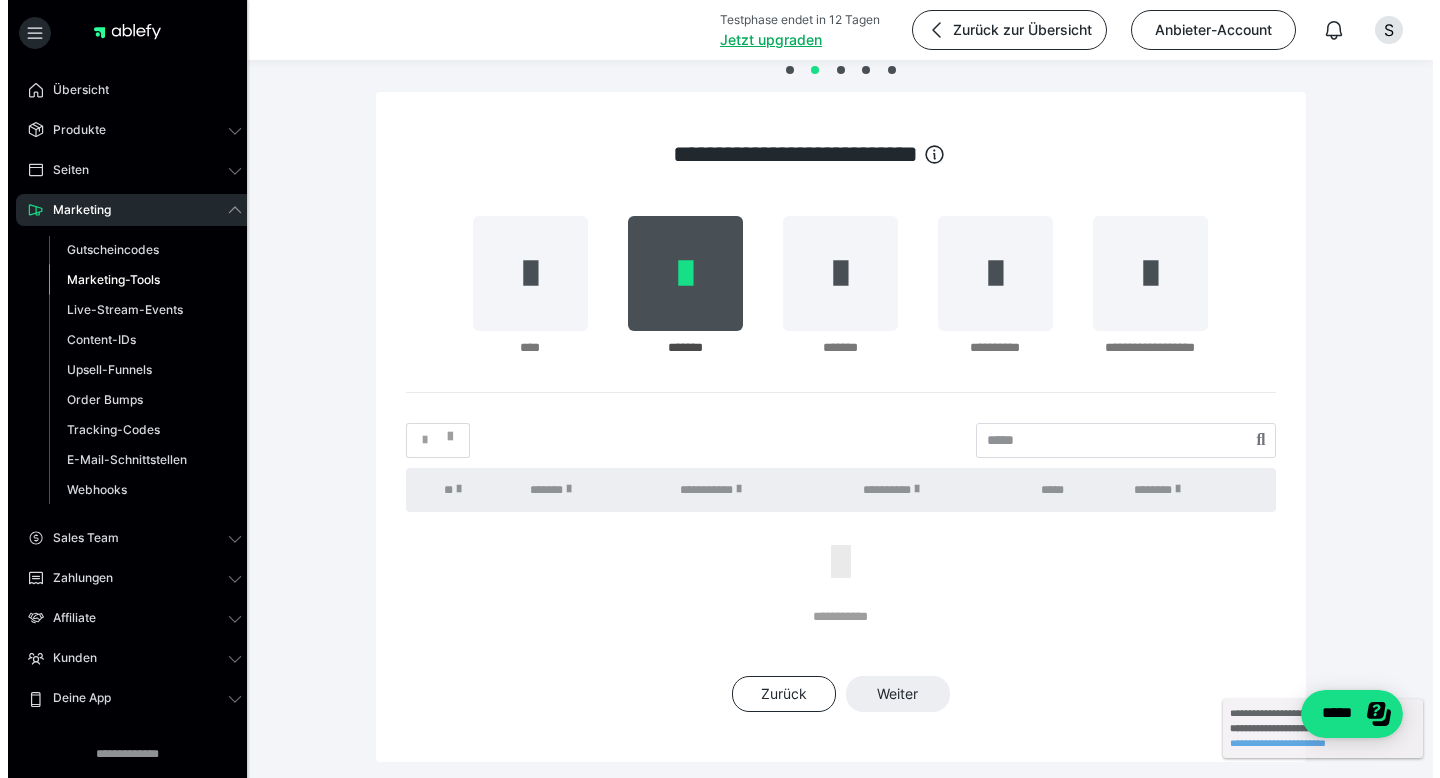 scroll, scrollTop: 0, scrollLeft: 0, axis: both 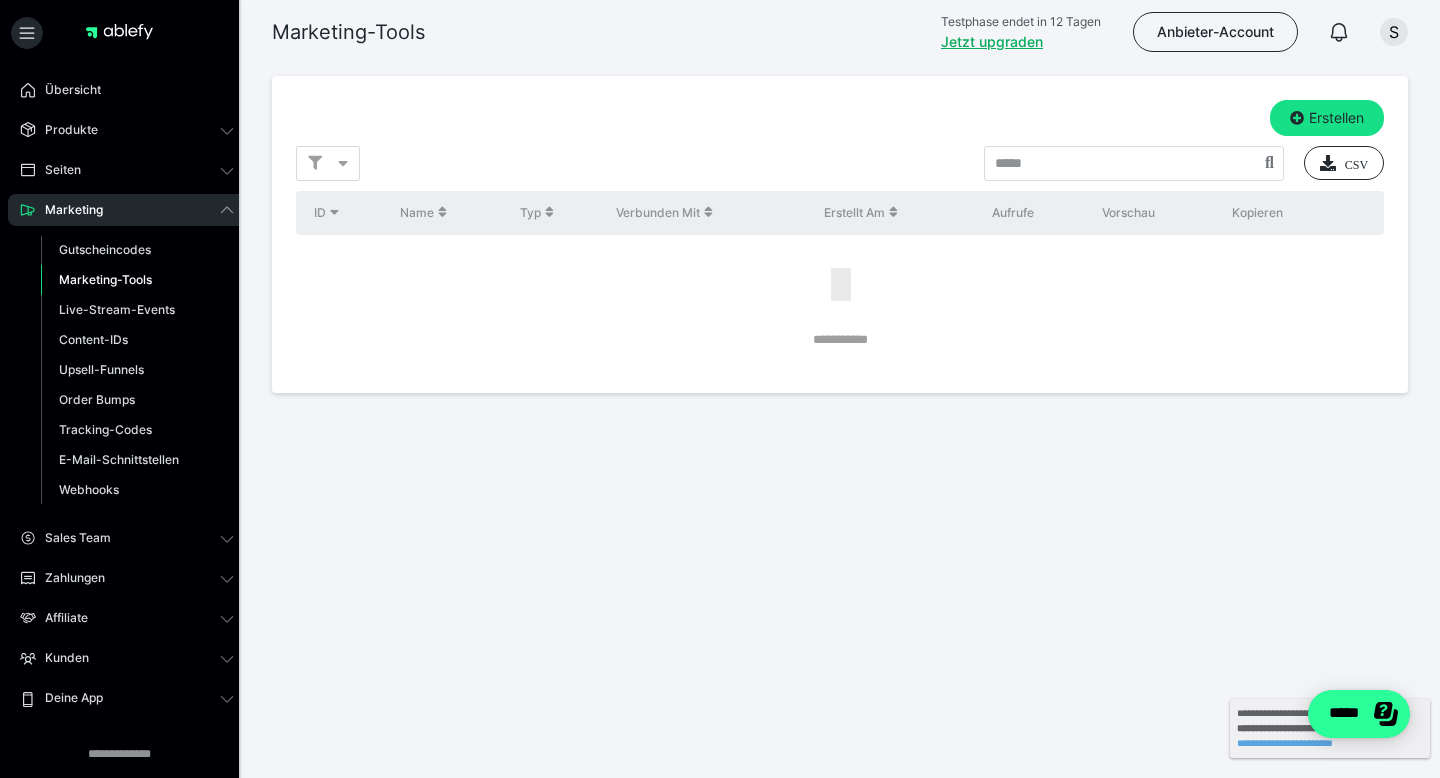 click on "*****" 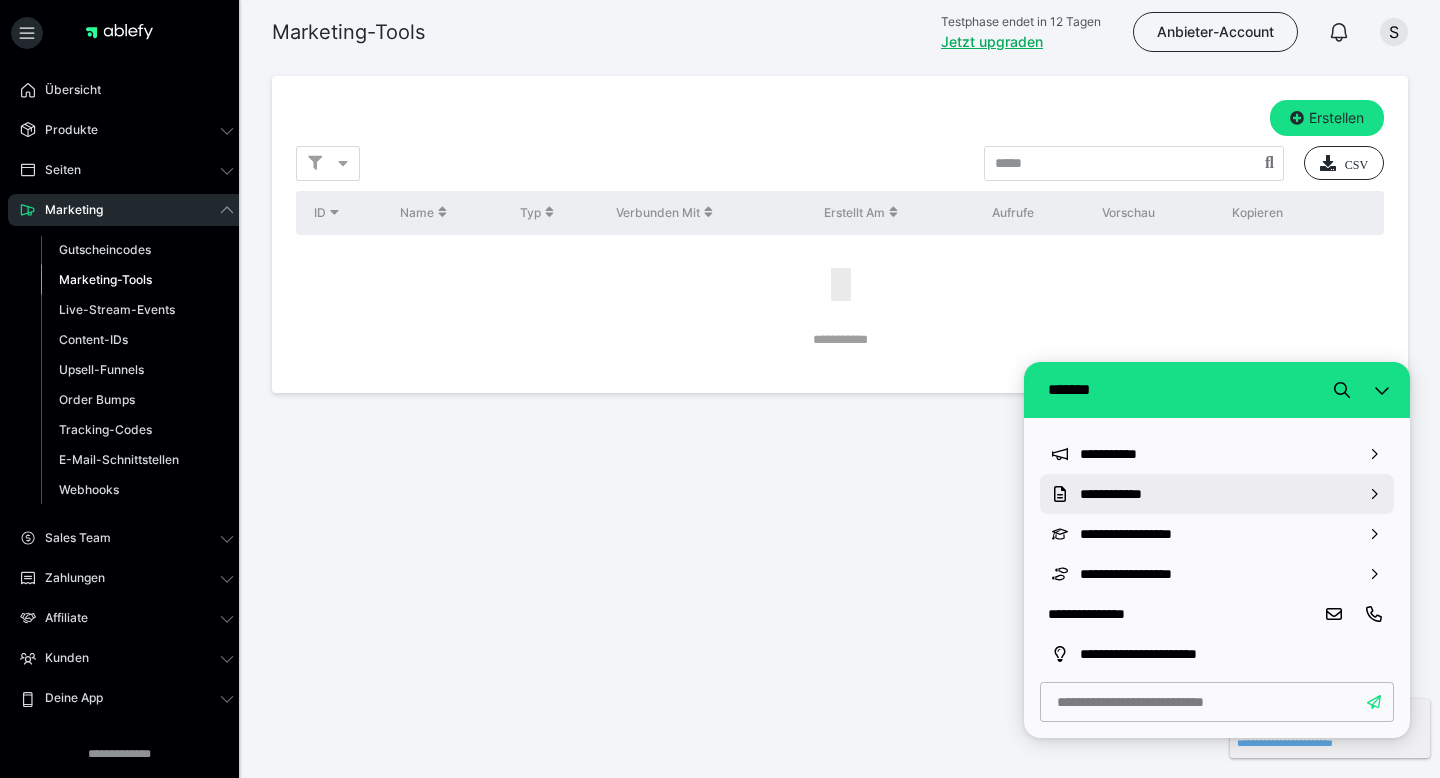 click on "**********" at bounding box center (1217, 494) 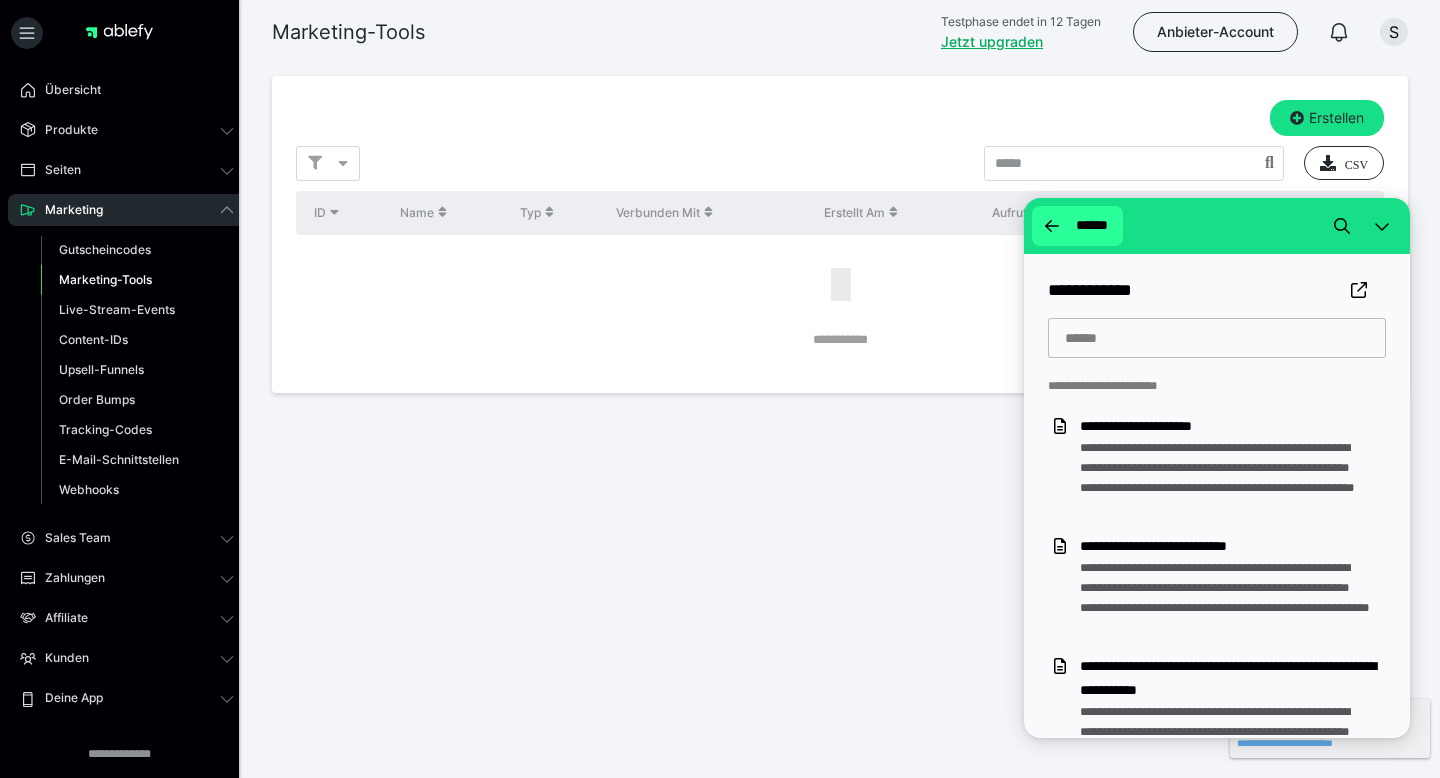click at bounding box center [1052, 226] 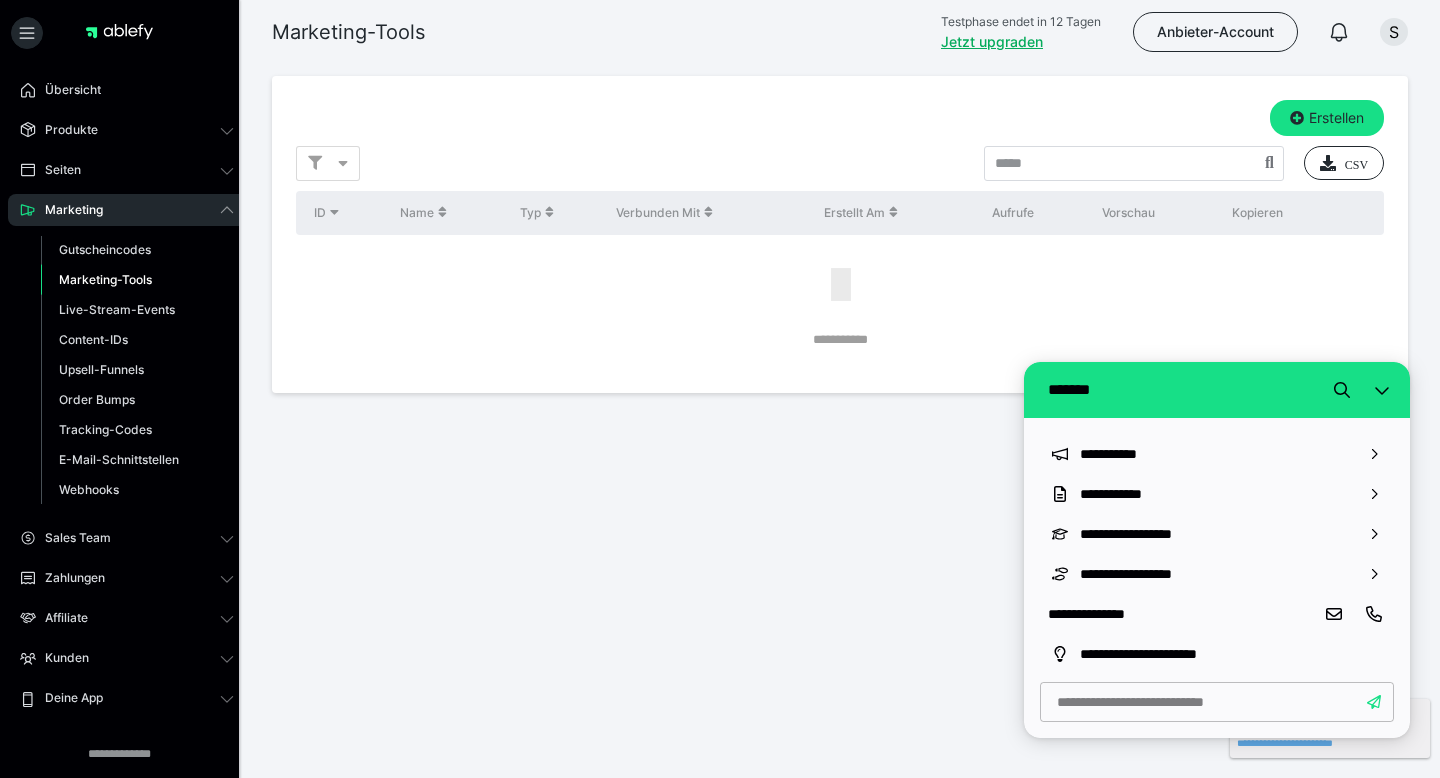 click on "**********" at bounding box center (720, 258) 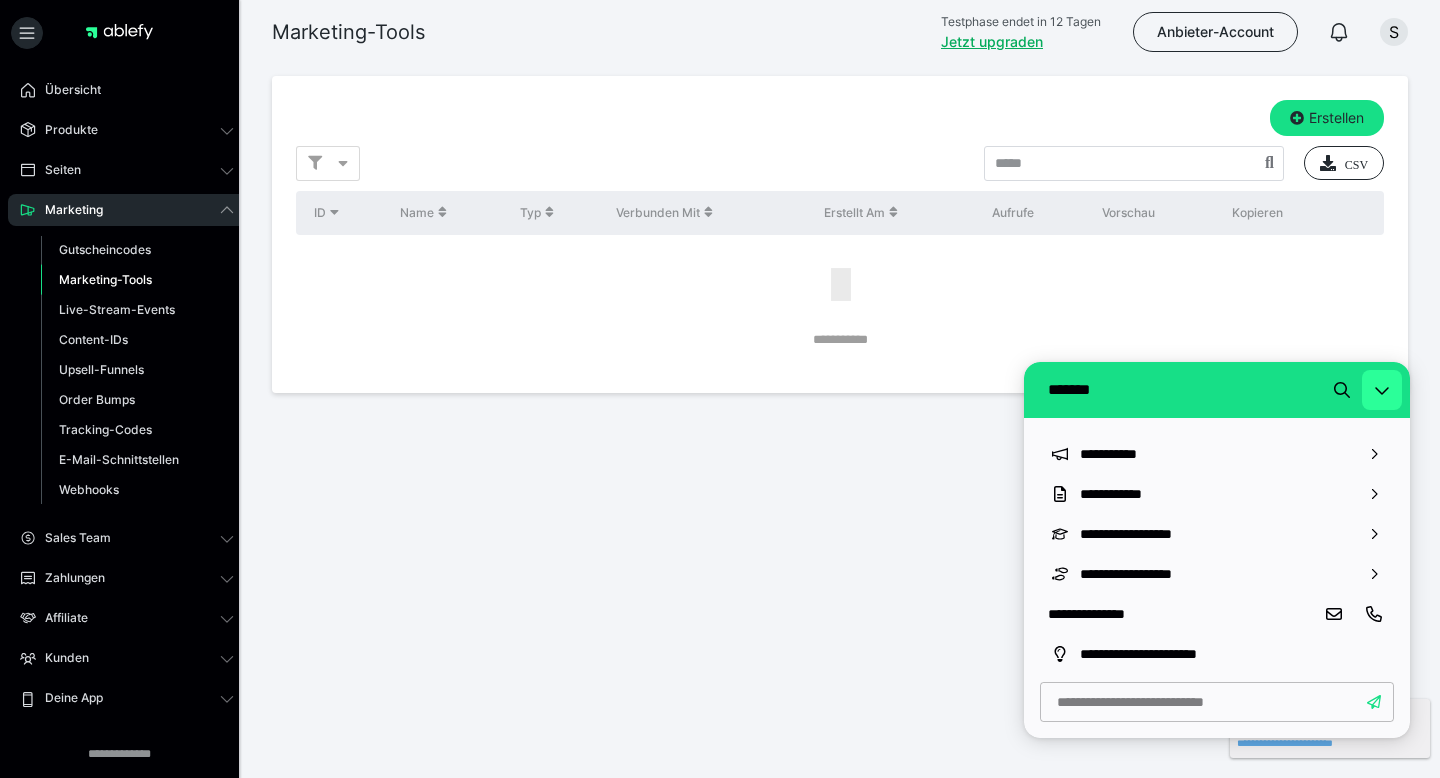 click 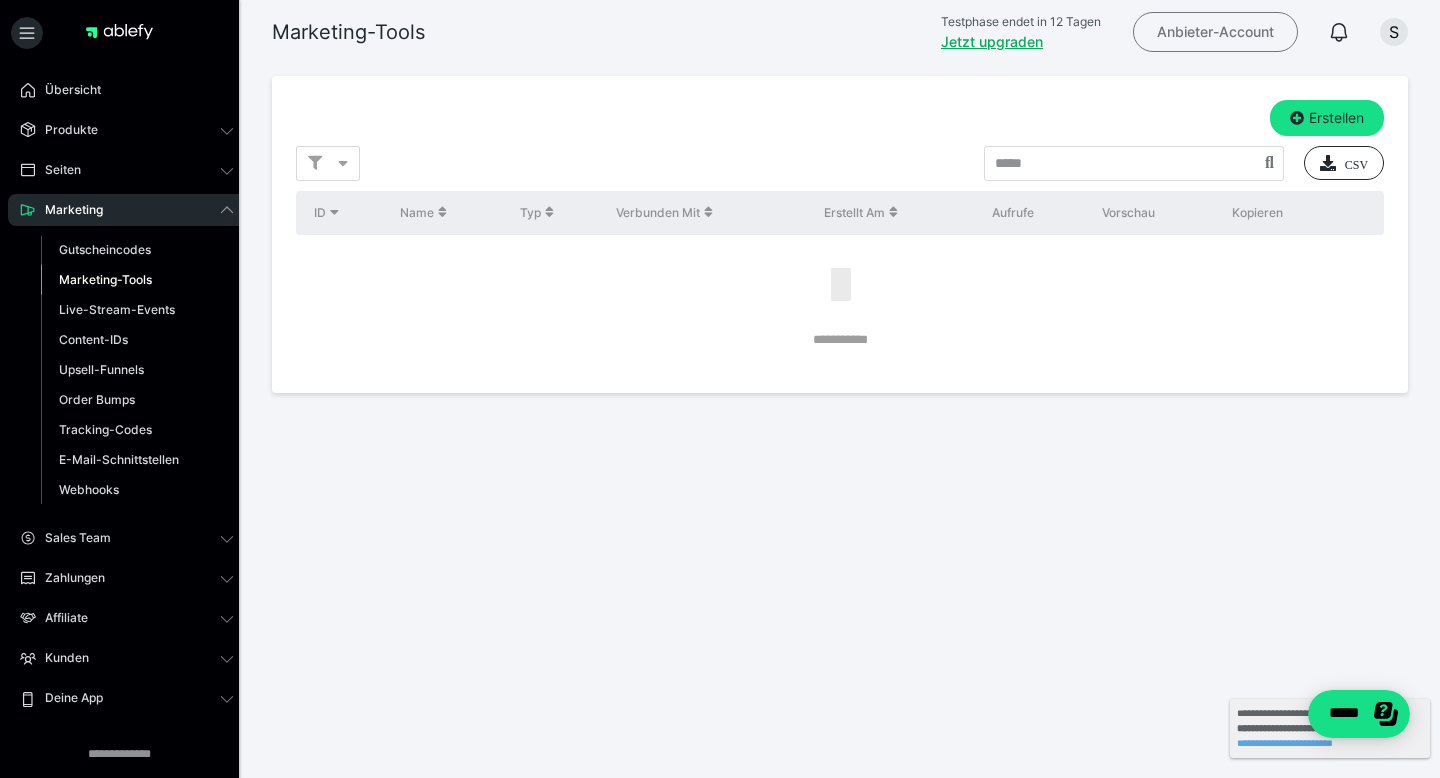 click on "Anbieter-Account" at bounding box center [1215, 32] 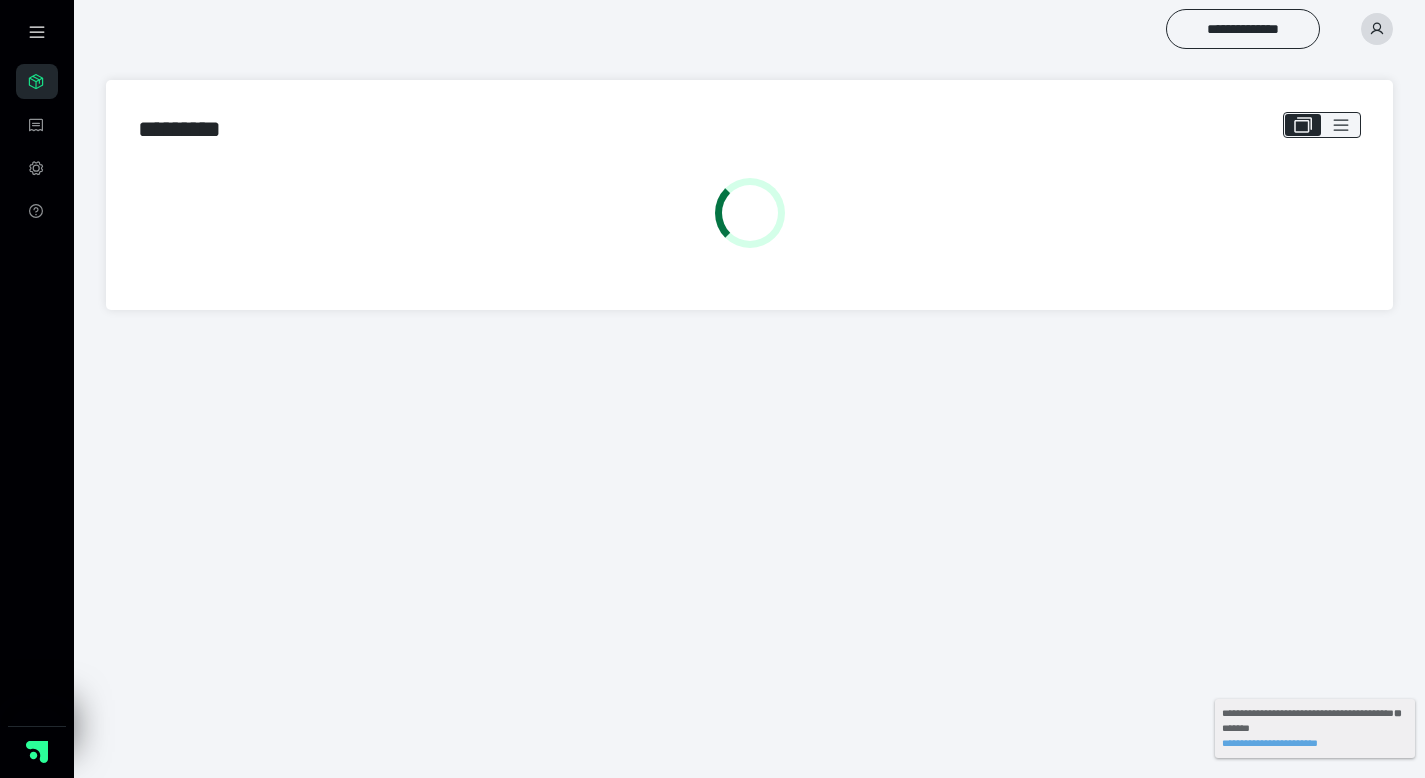 scroll, scrollTop: 0, scrollLeft: 0, axis: both 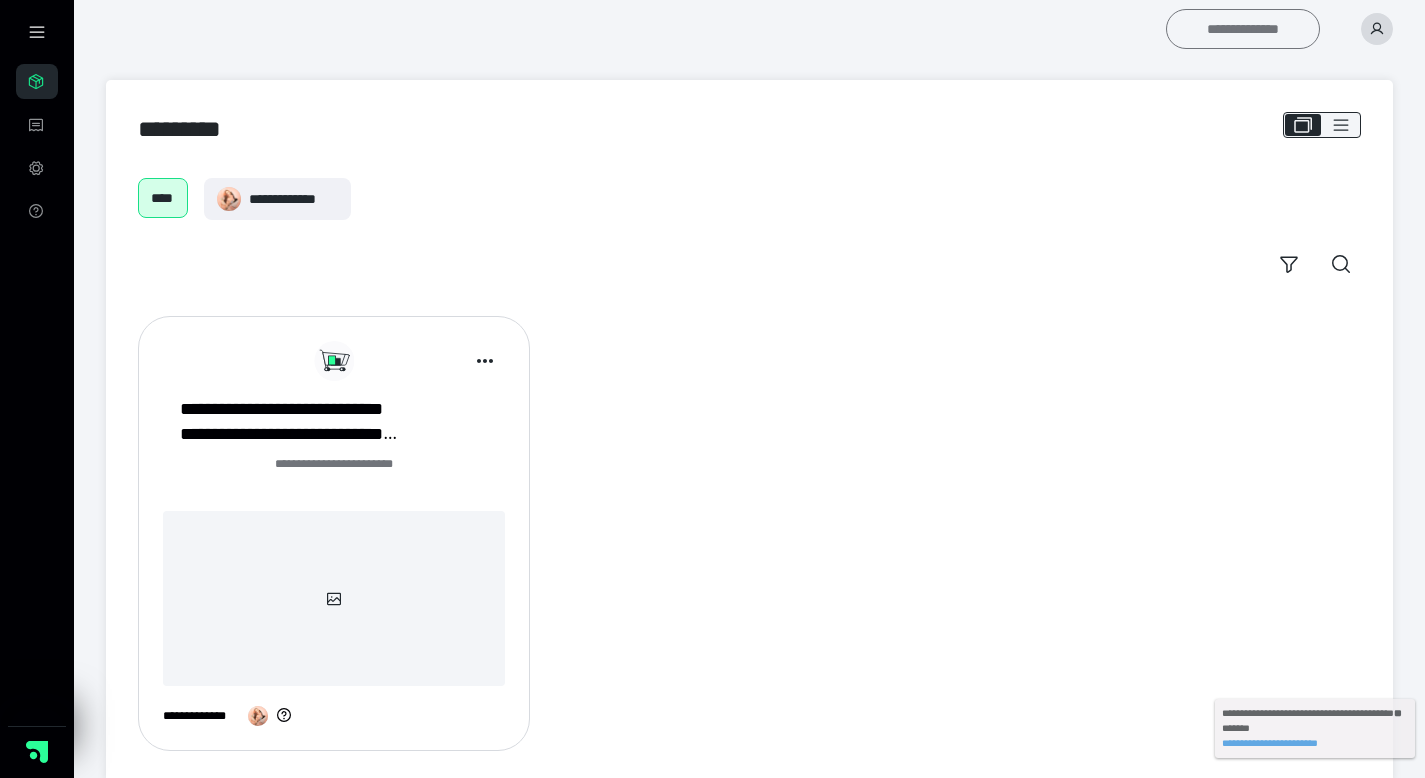 click on "**********" at bounding box center [1243, 29] 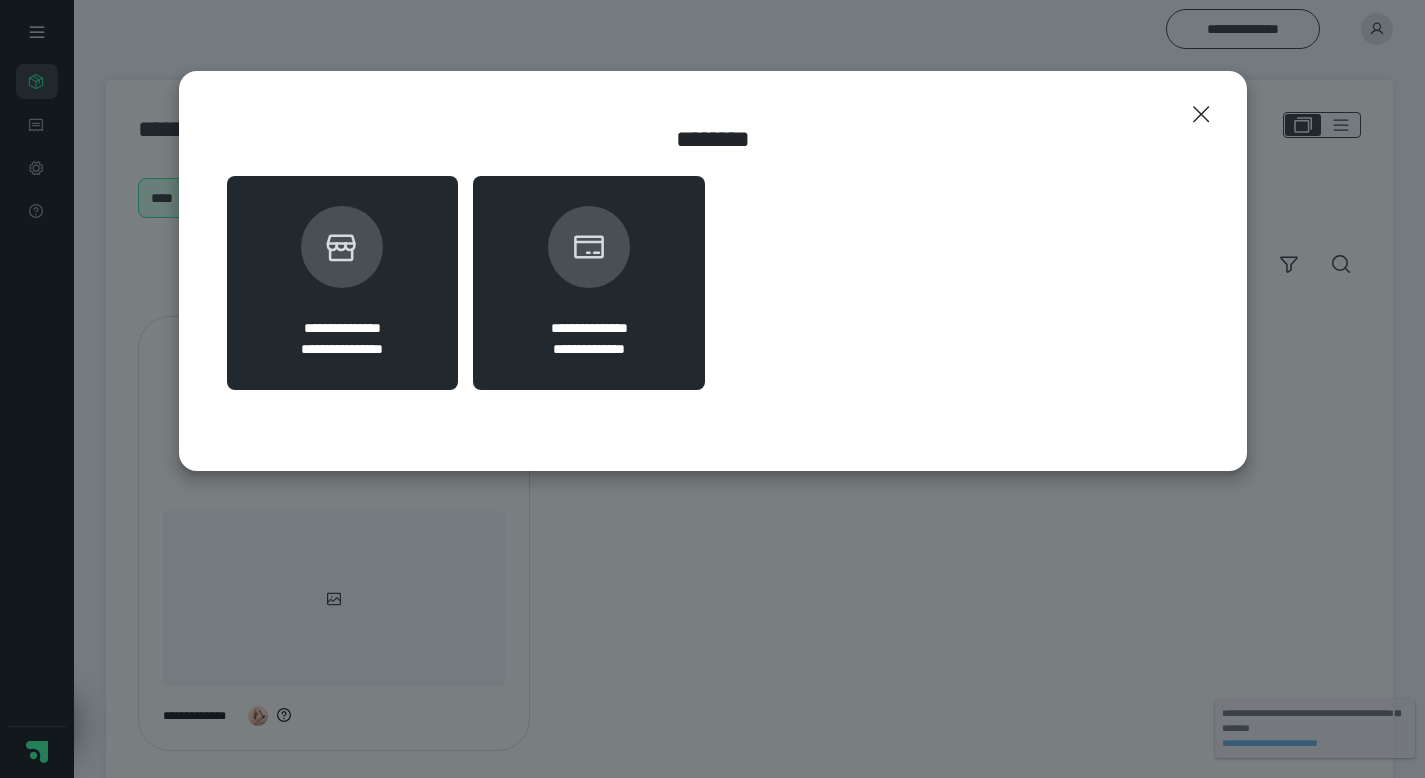 click 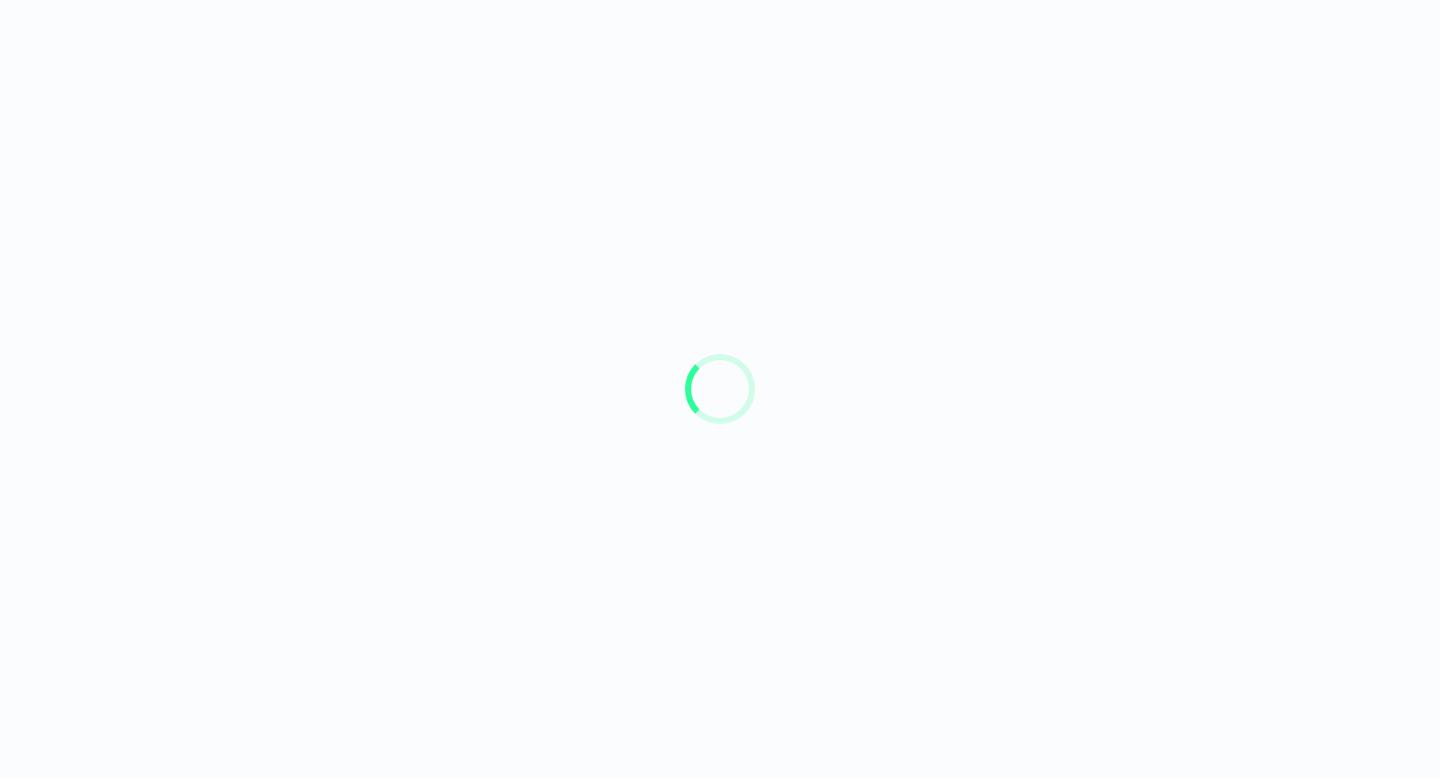 scroll, scrollTop: 0, scrollLeft: 0, axis: both 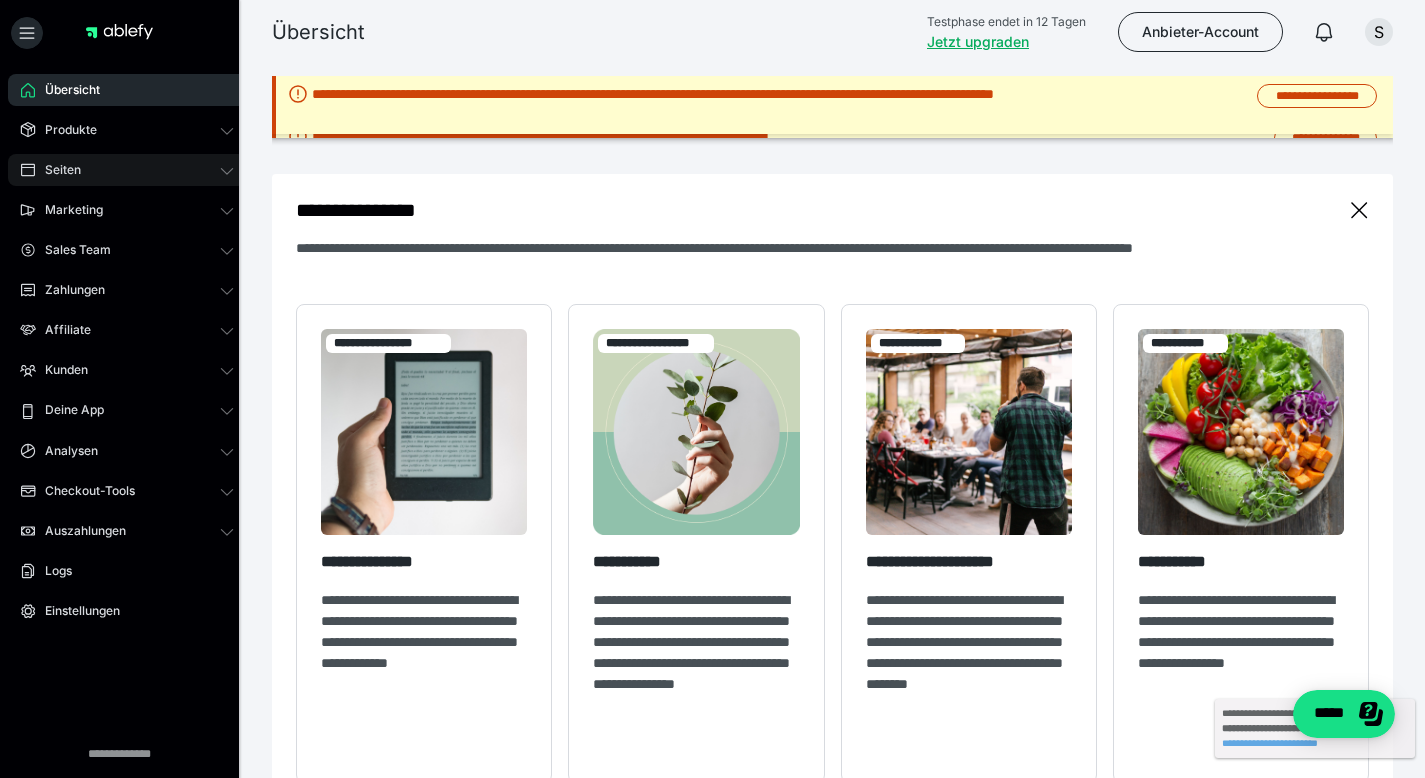 click on "Seiten" at bounding box center (127, 170) 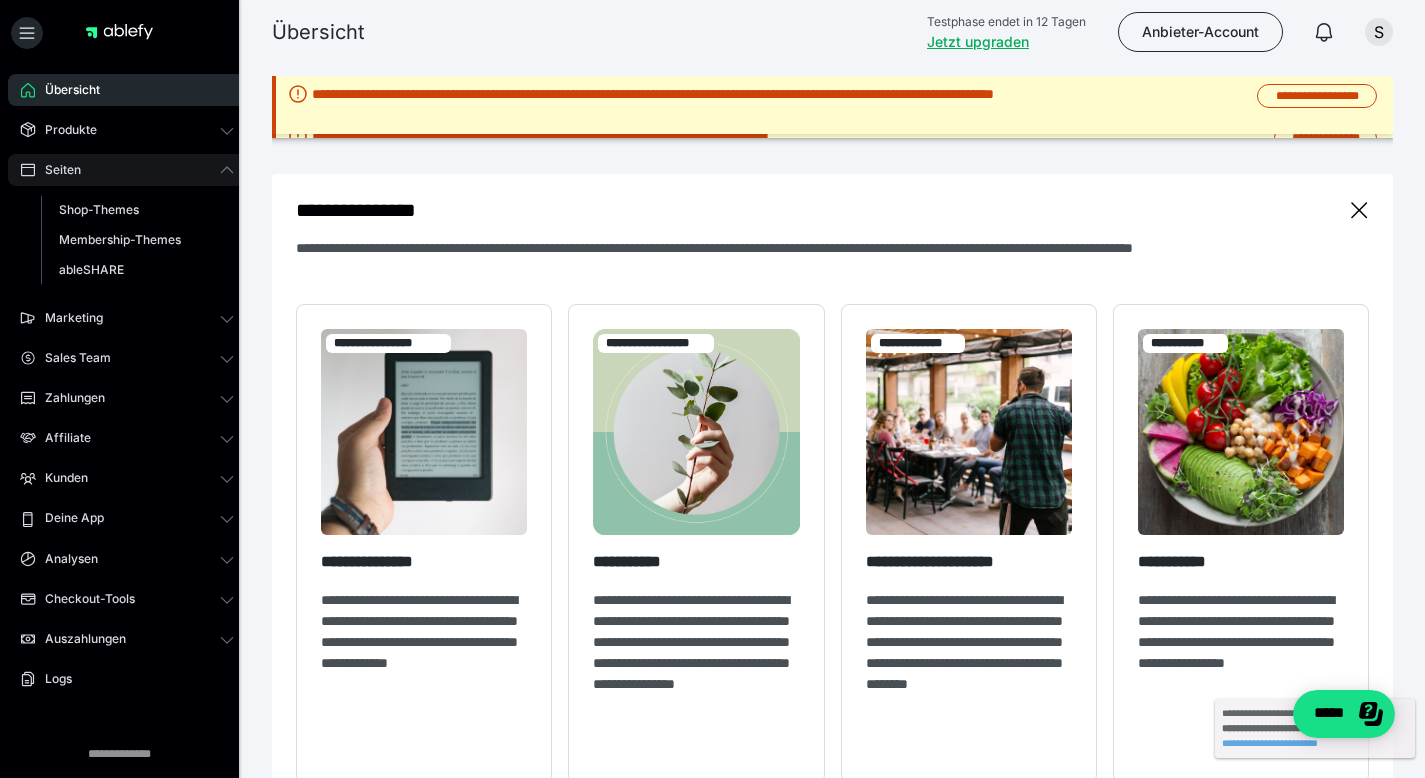 click on "Seiten" at bounding box center [127, 170] 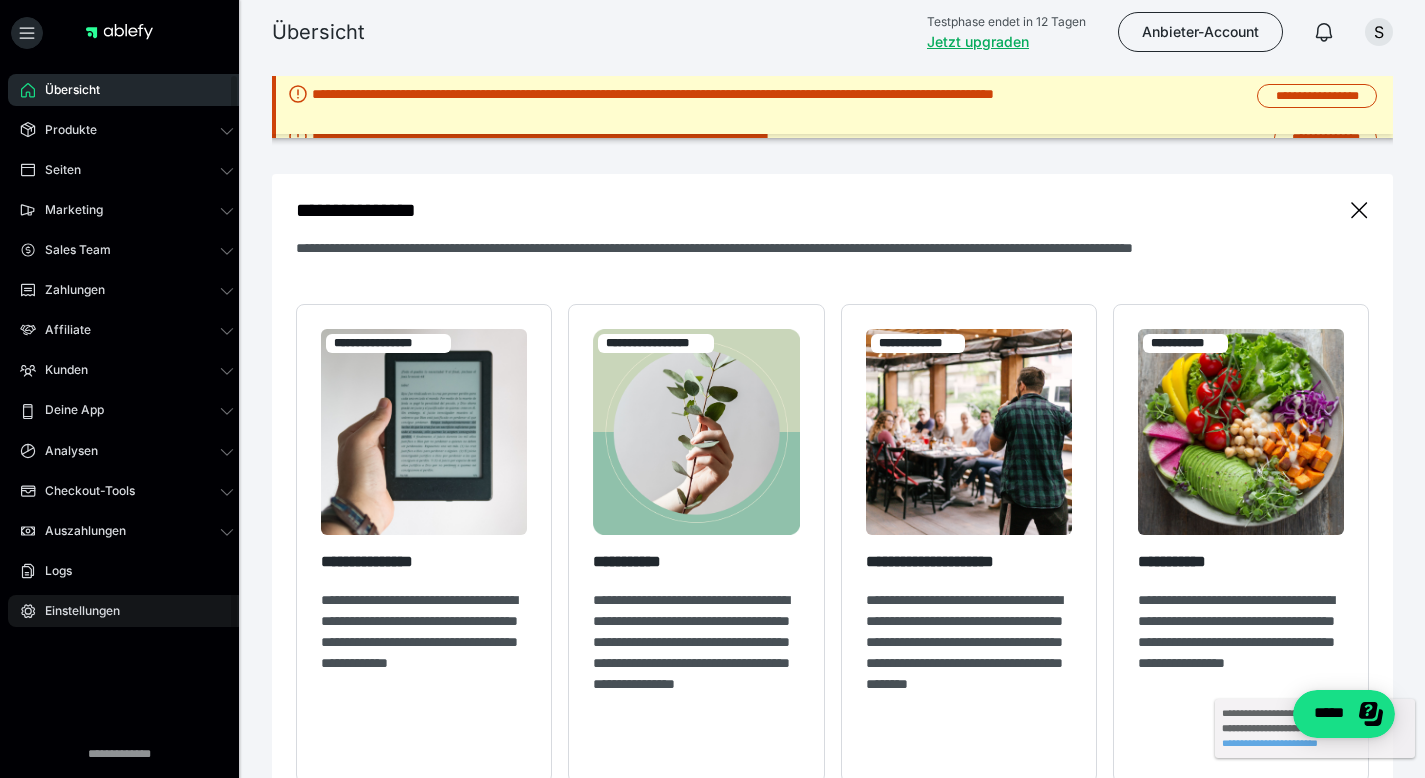 click on "Einstellungen" at bounding box center (75, 611) 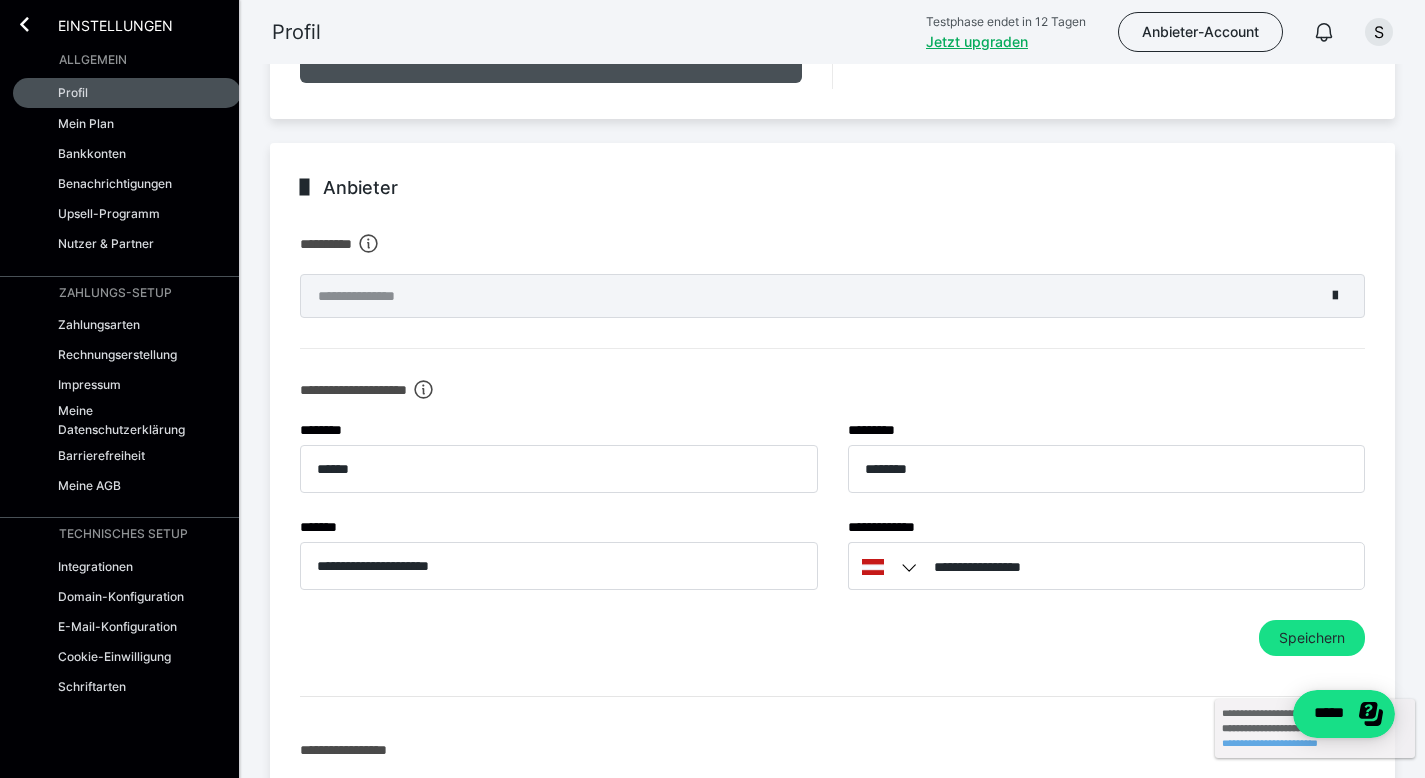 scroll, scrollTop: 1063, scrollLeft: 0, axis: vertical 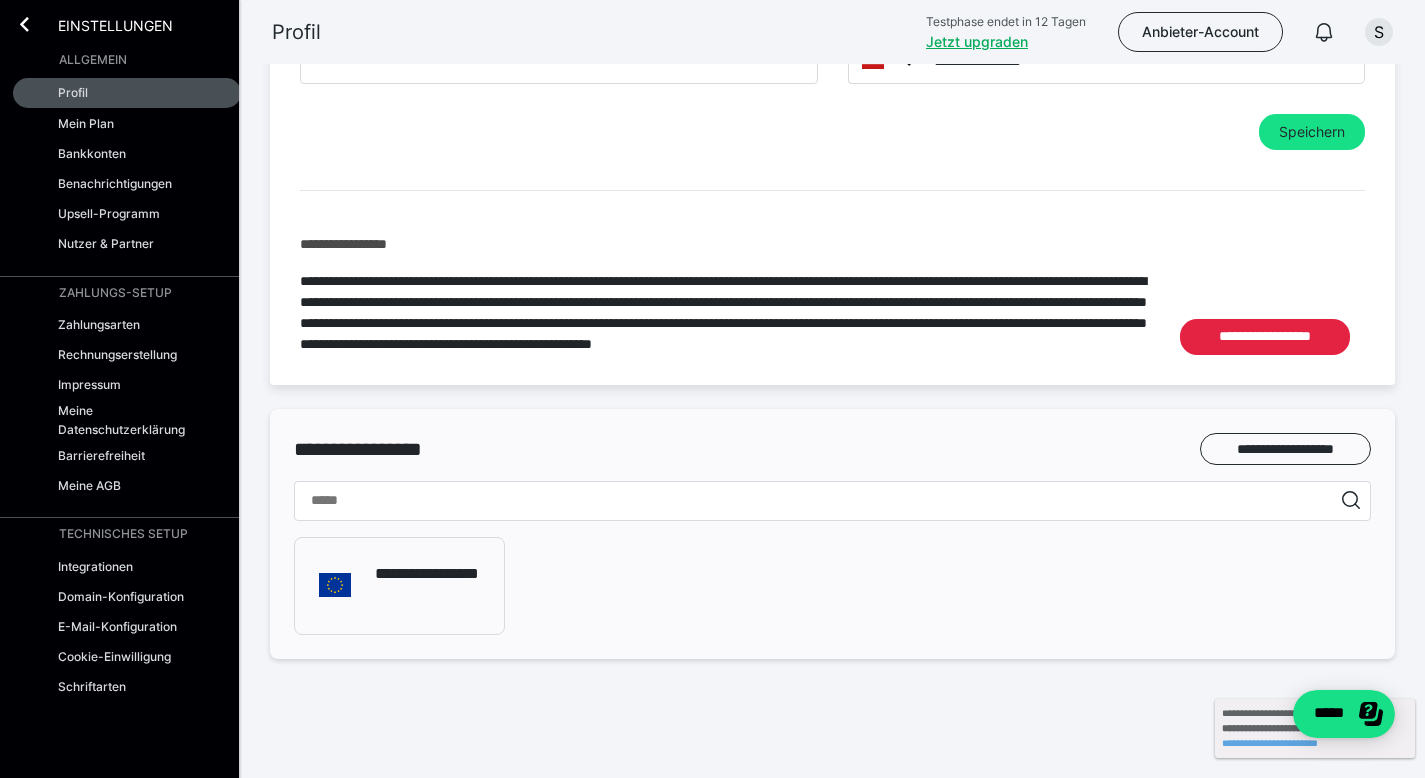 click on "Einstellungen" at bounding box center [101, 24] 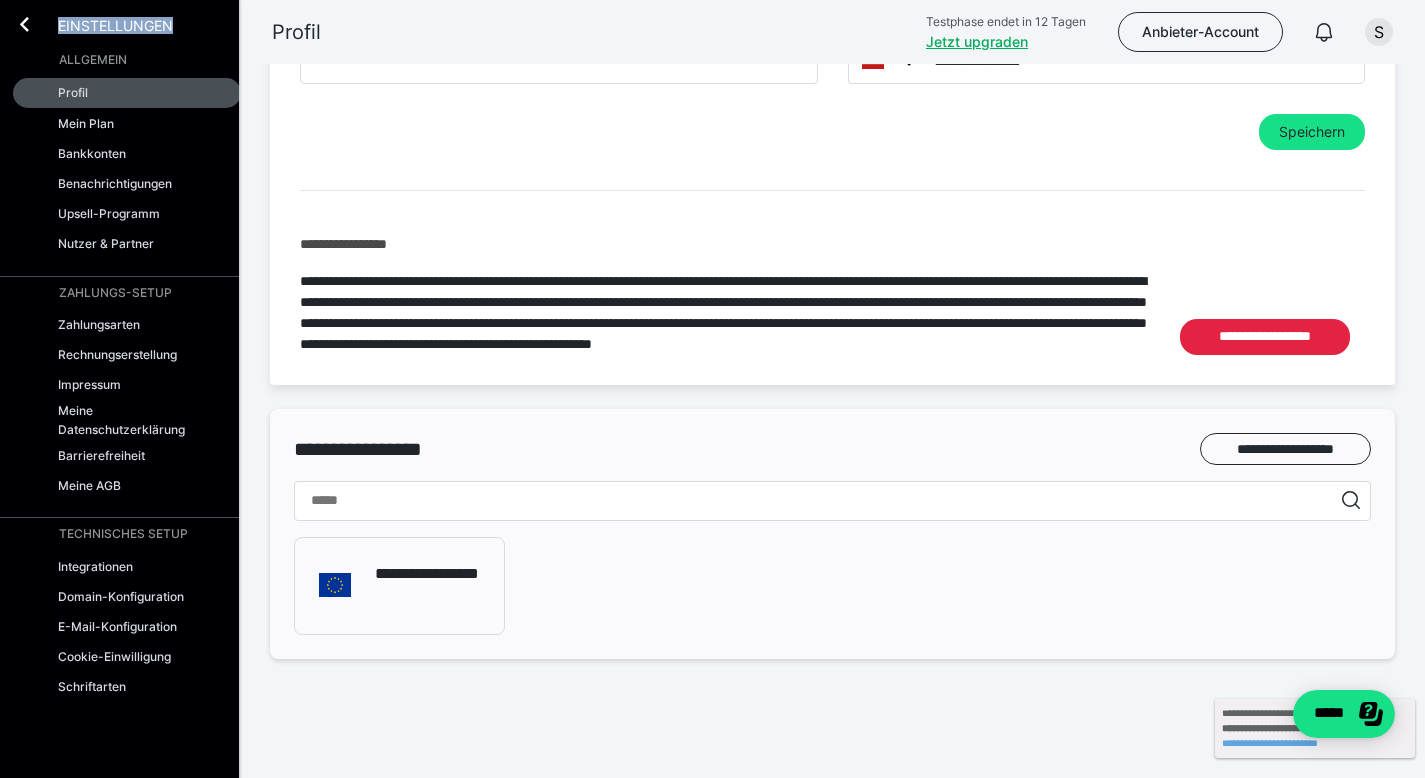 click on "Einstellungen" at bounding box center [101, 24] 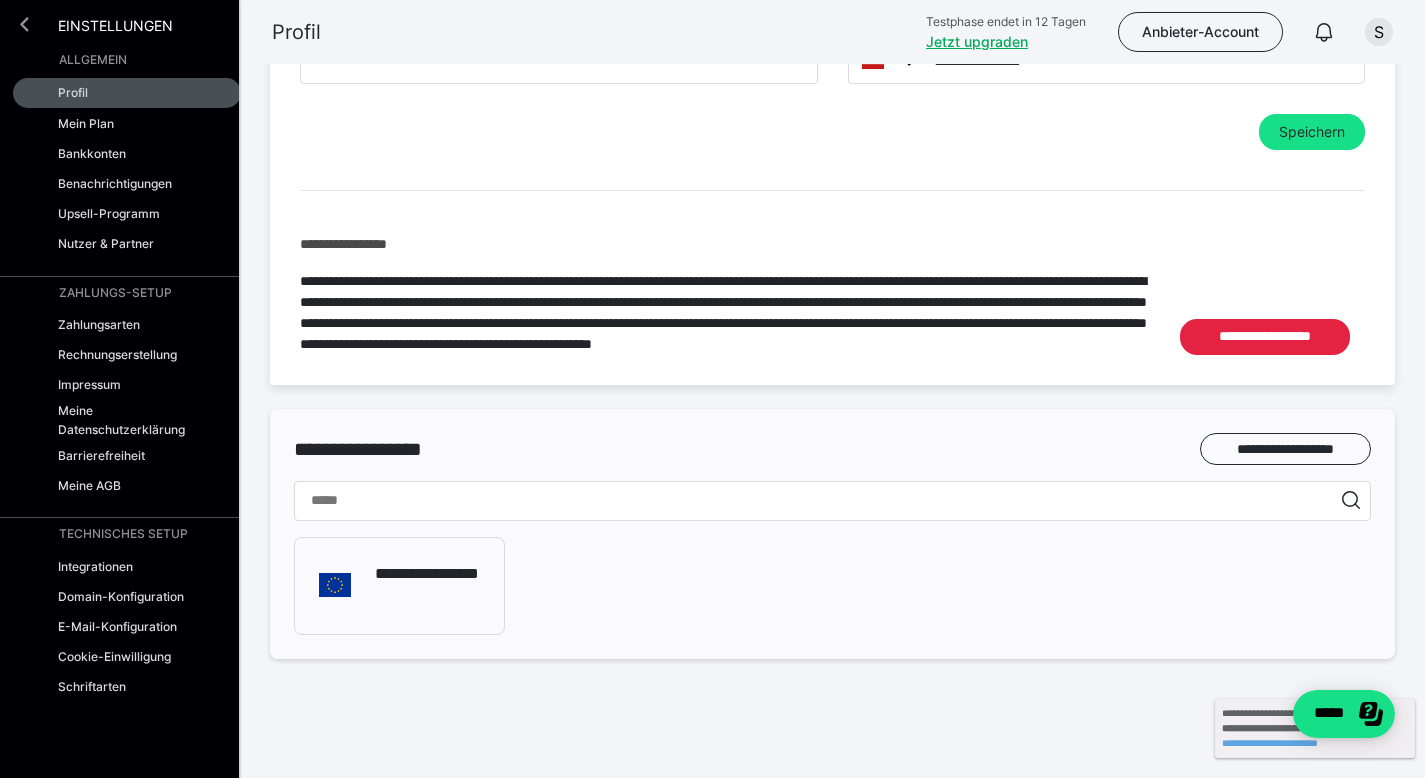 click at bounding box center [24, 24] 